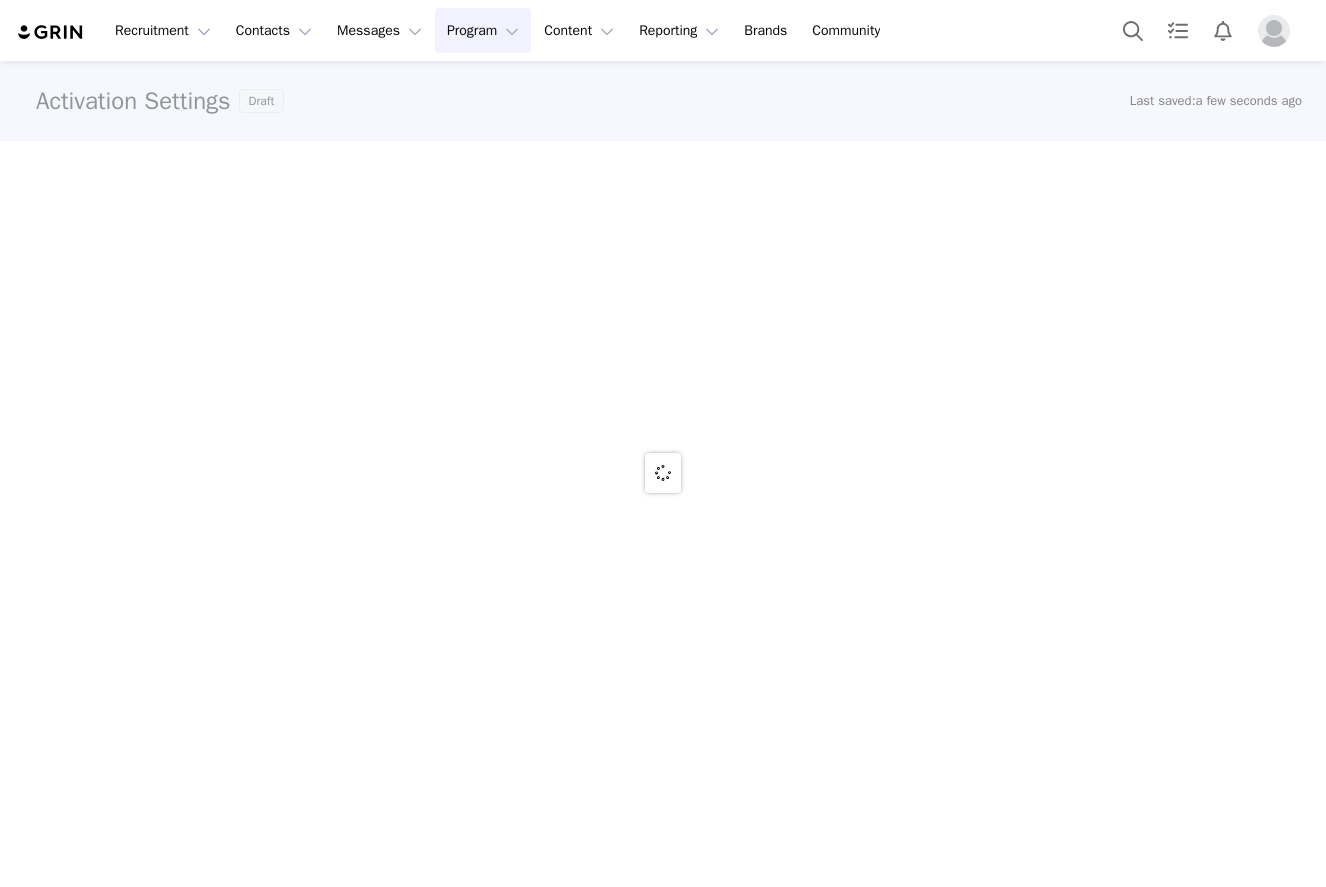 scroll, scrollTop: 0, scrollLeft: 0, axis: both 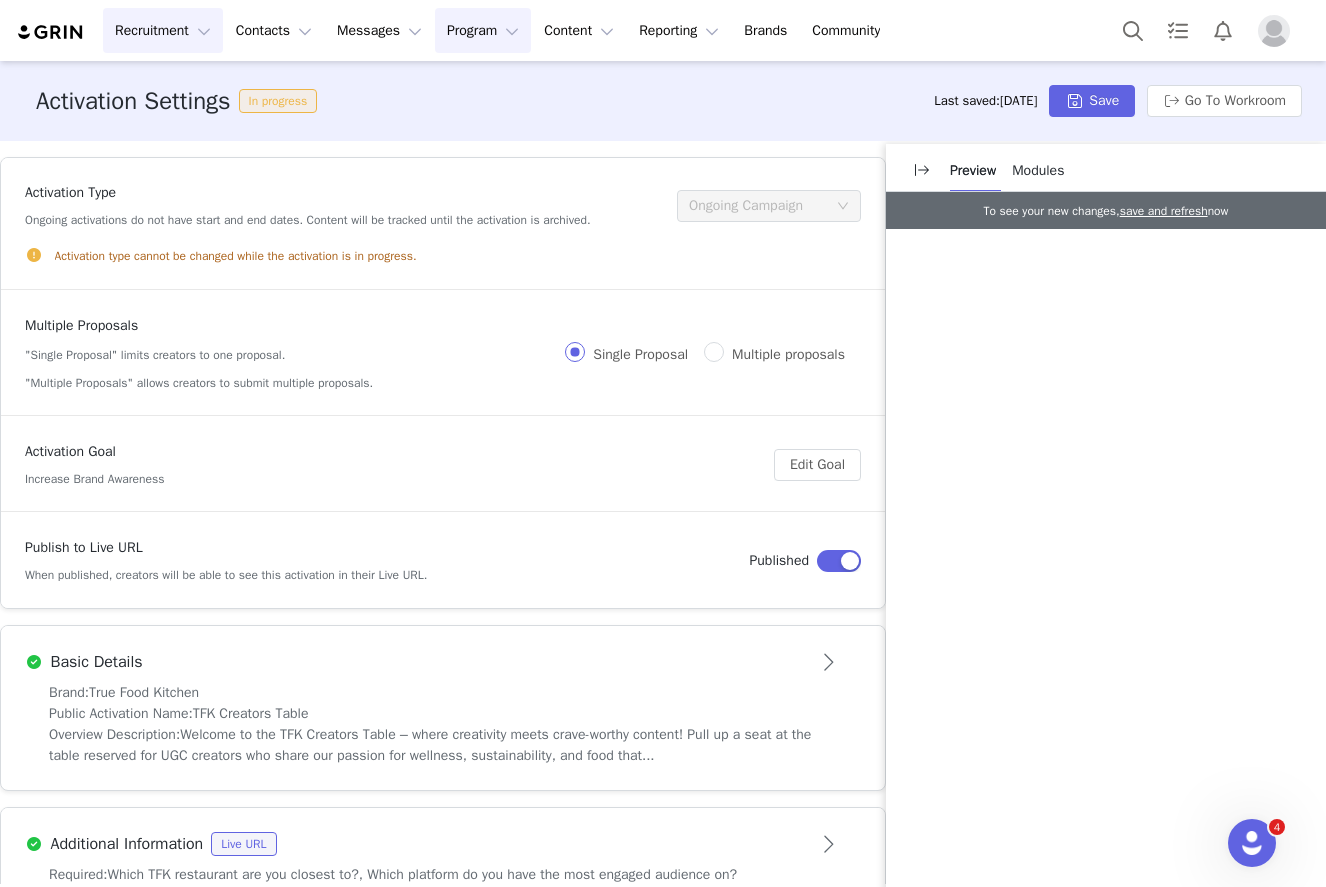 click on "Recruitment Recruitment" at bounding box center [163, 30] 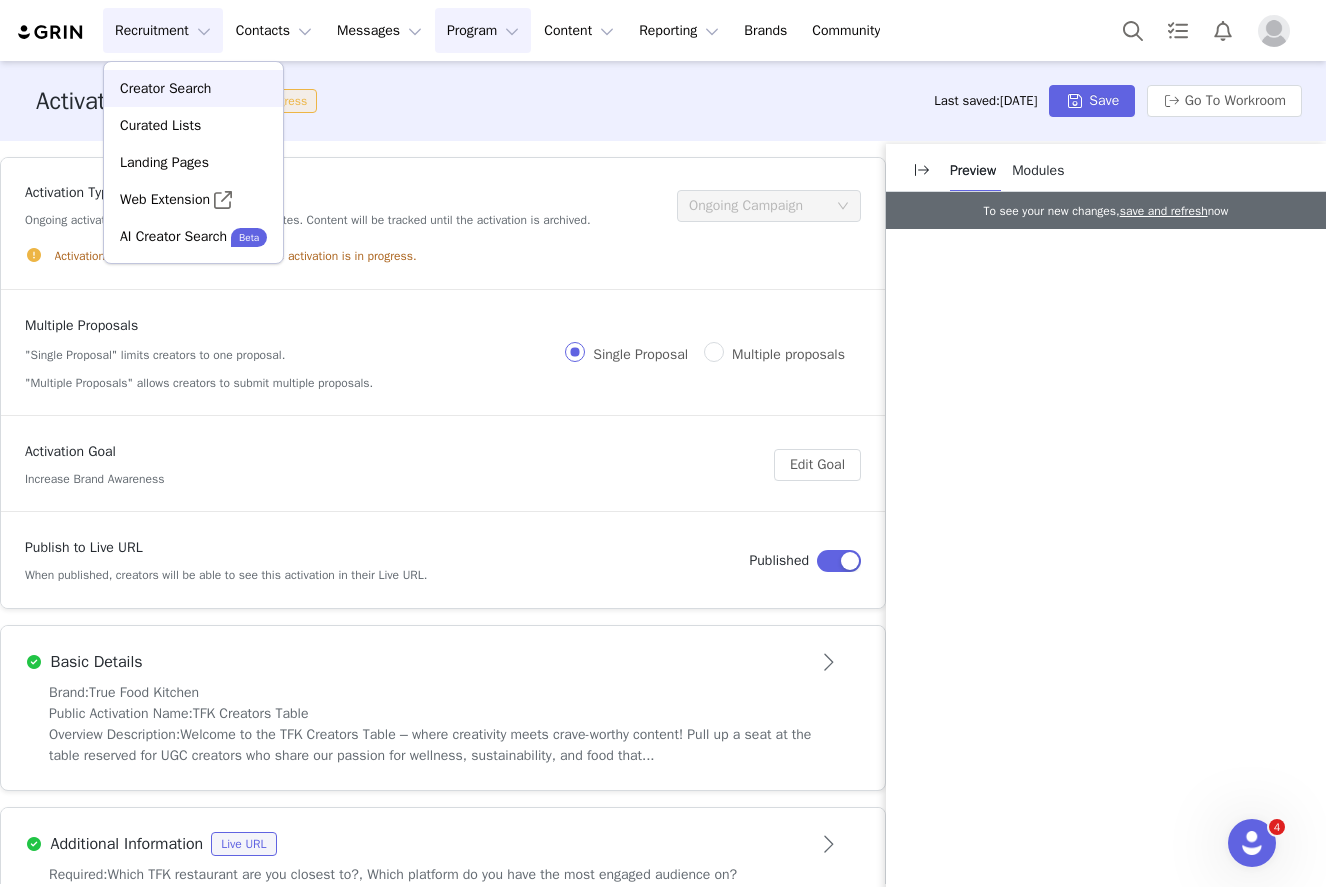 click on "Creator Search" at bounding box center (165, 88) 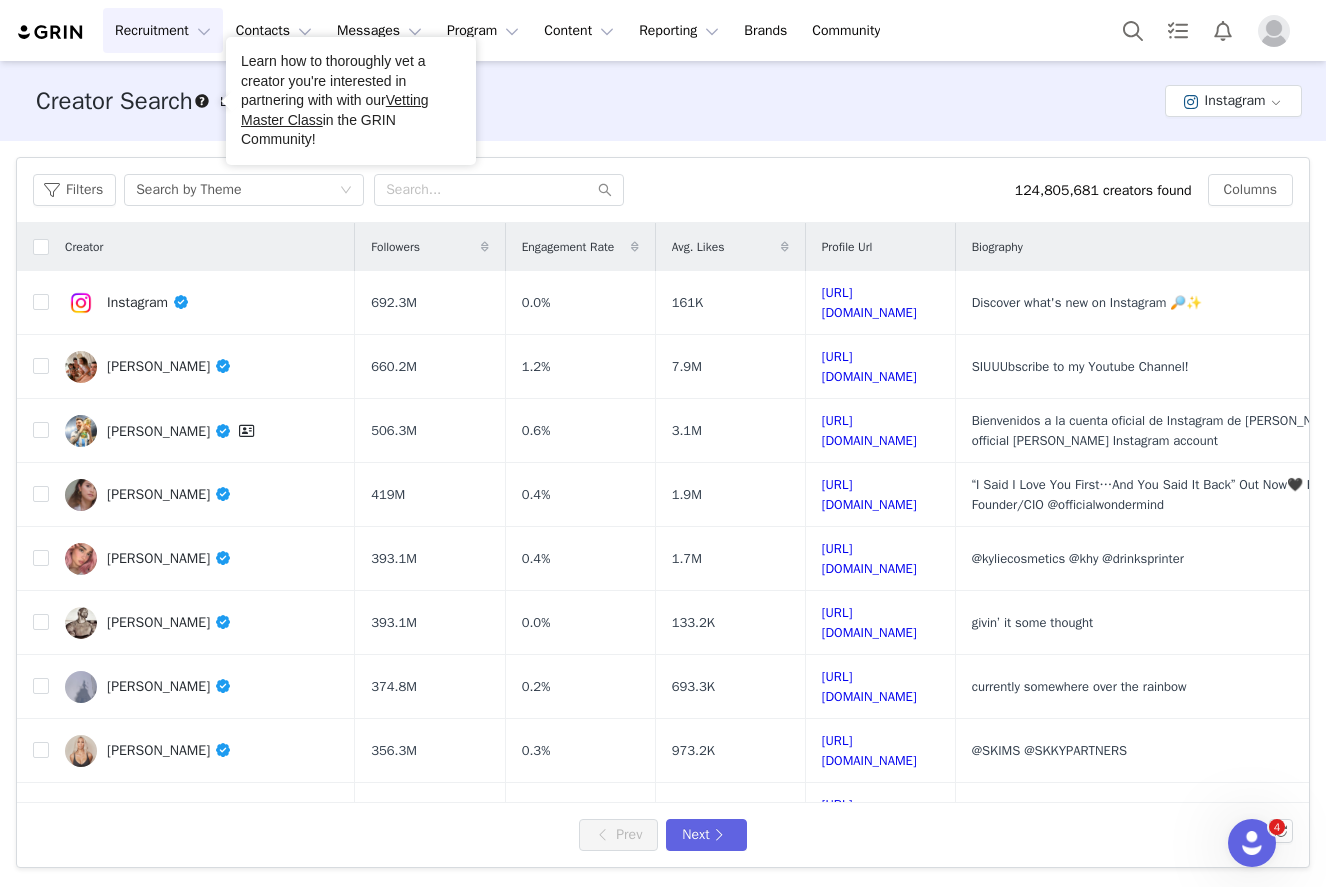 click on "Recruitment Recruitment" at bounding box center [163, 30] 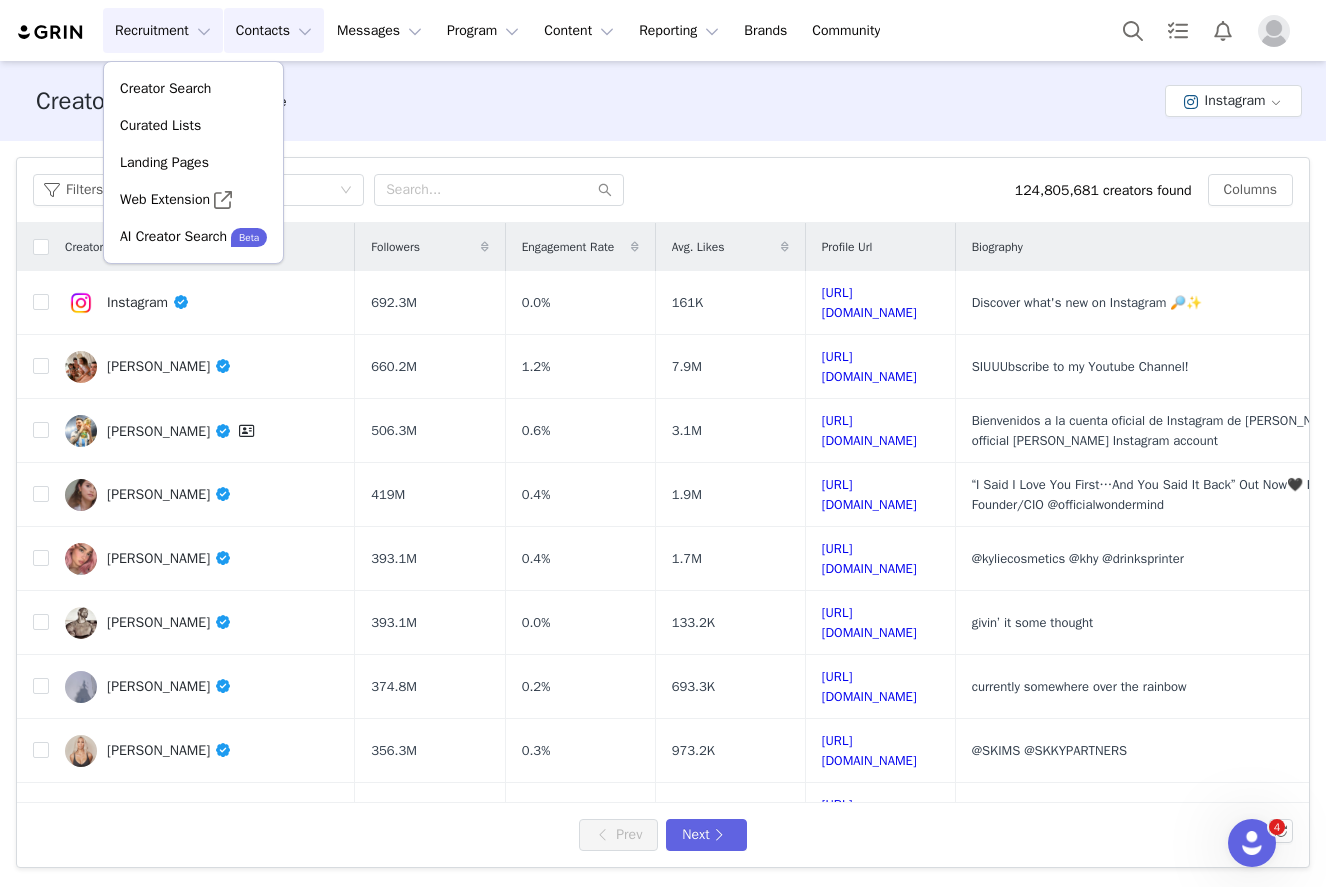 click on "Contacts Contacts" at bounding box center [274, 30] 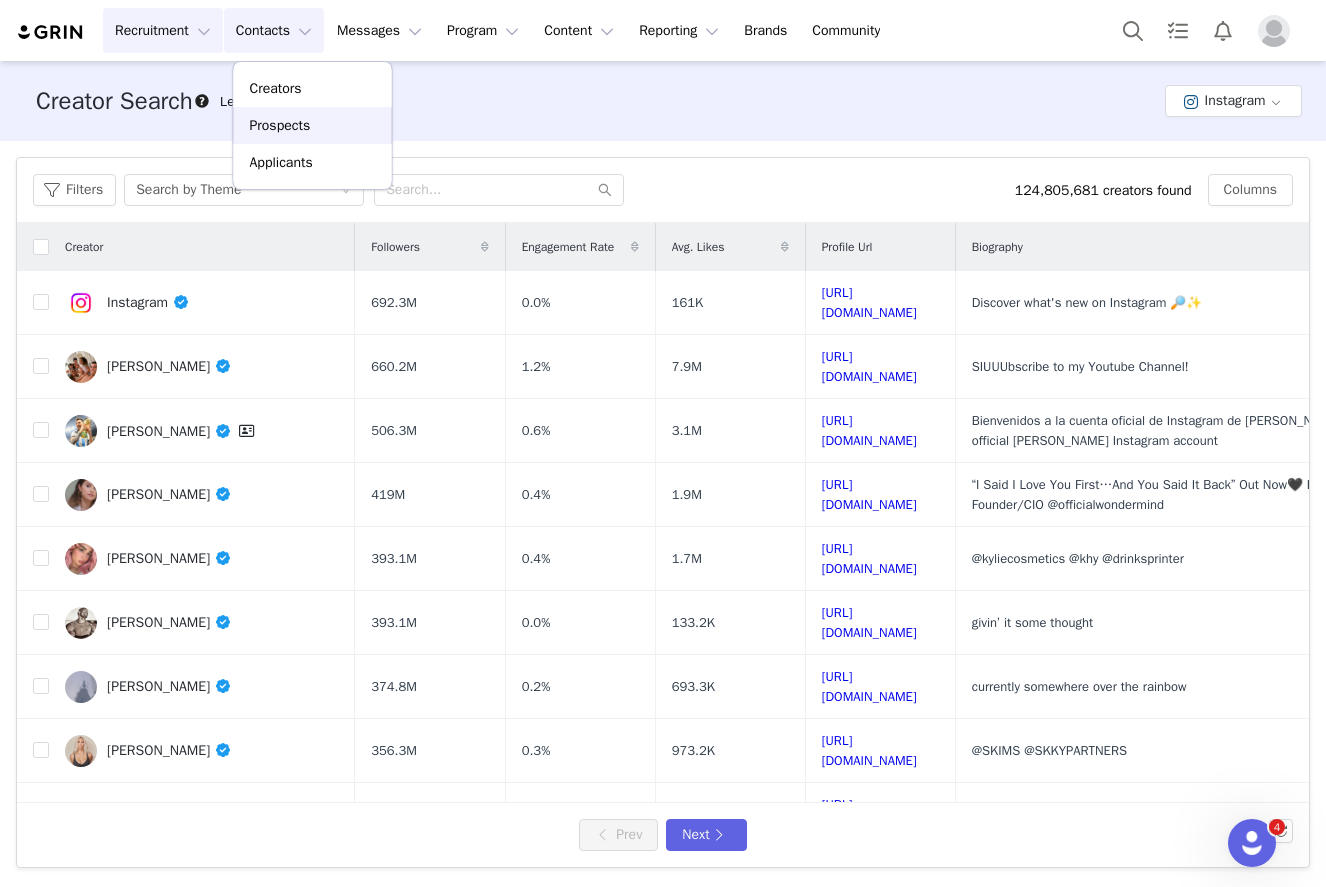 click on "Prospects" at bounding box center (280, 125) 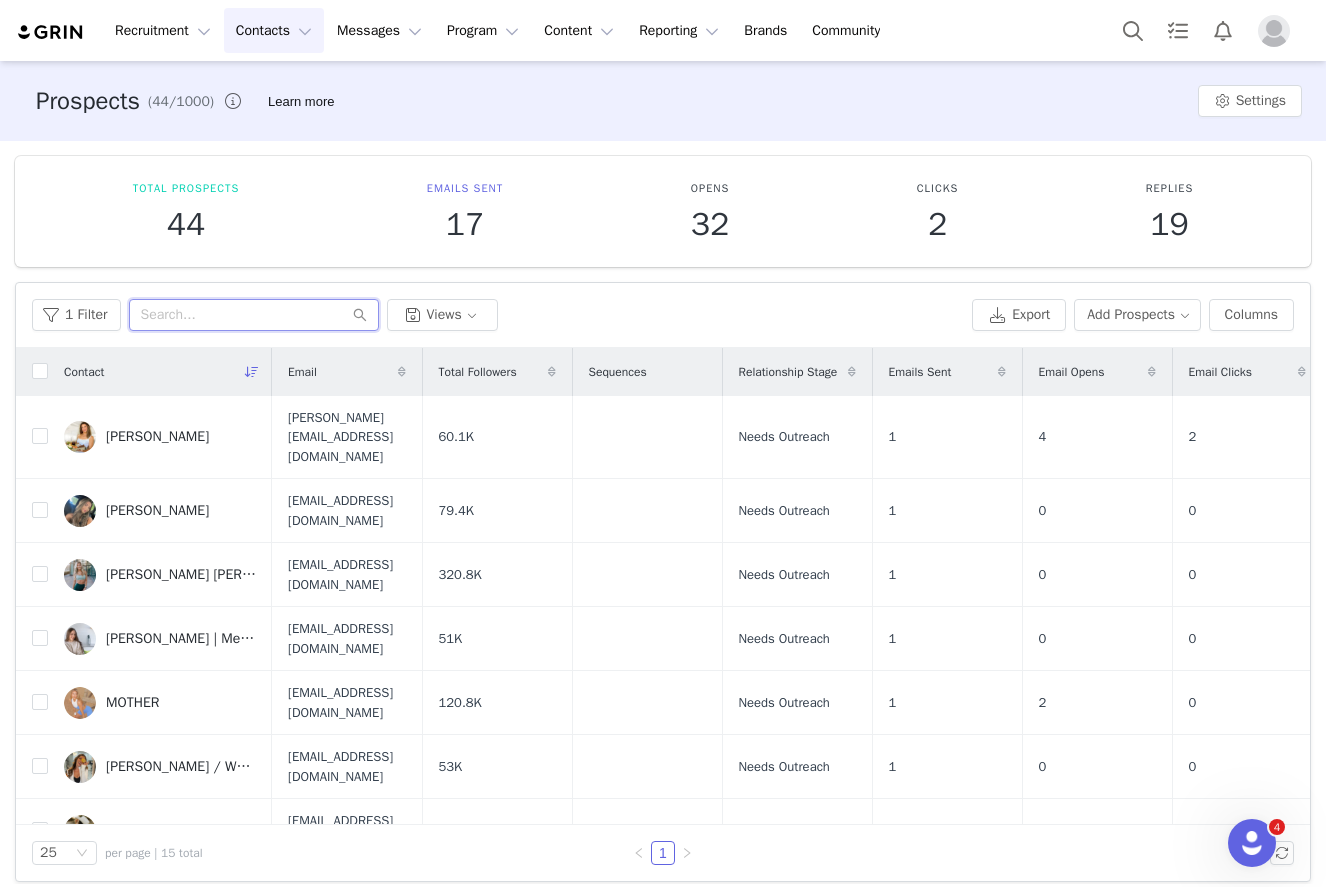 click at bounding box center (254, 315) 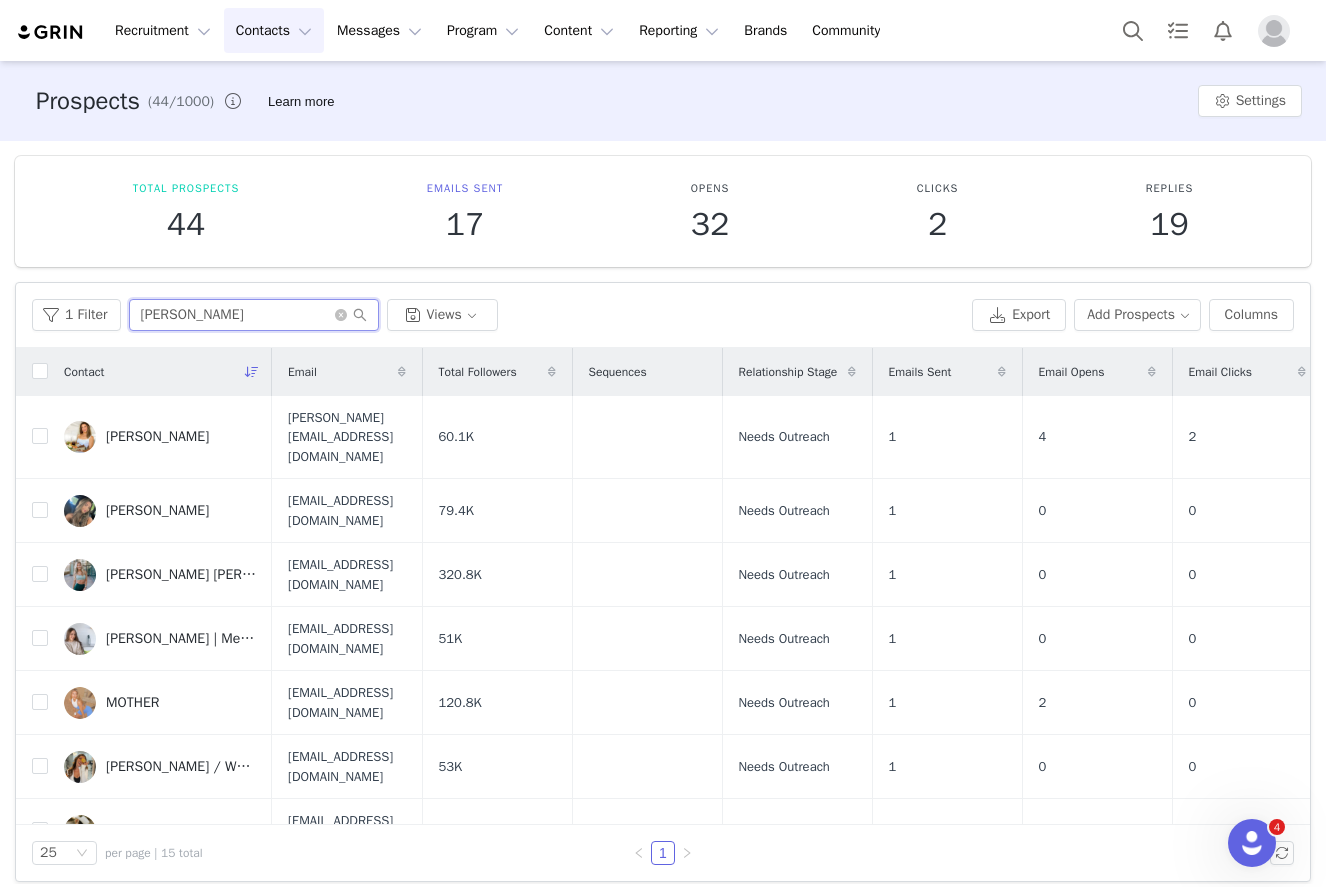 type on "morgan" 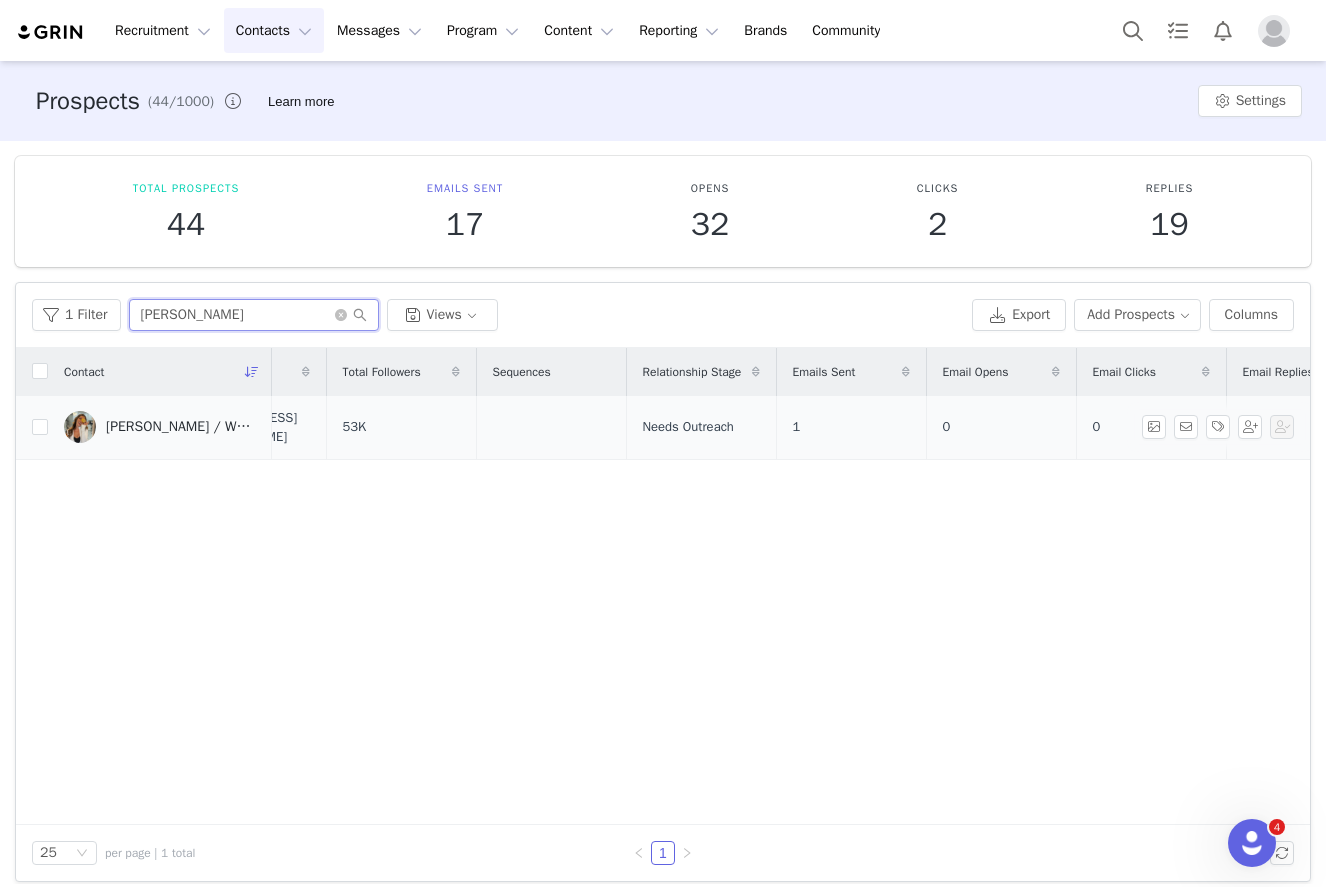 scroll, scrollTop: 0, scrollLeft: 0, axis: both 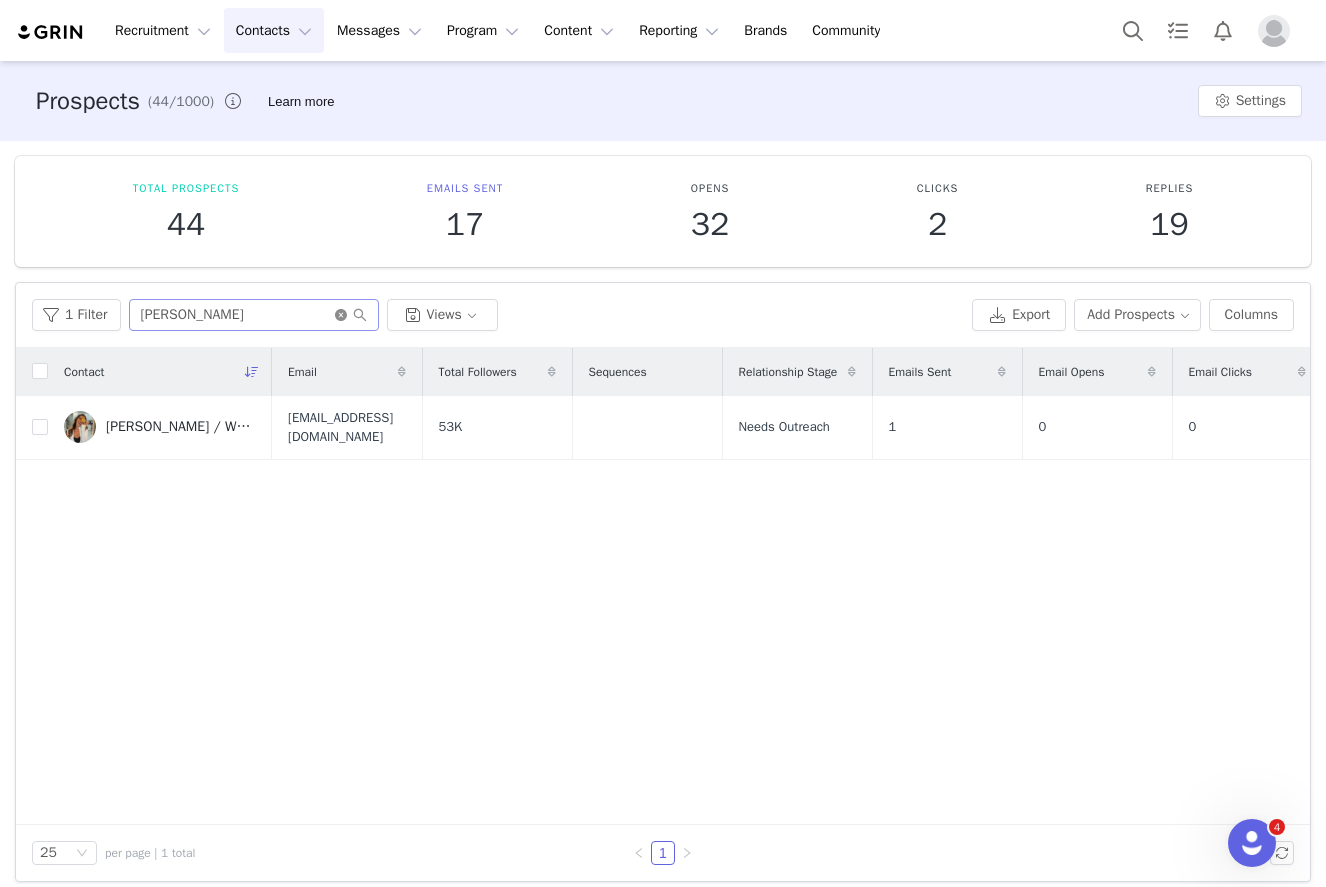 click 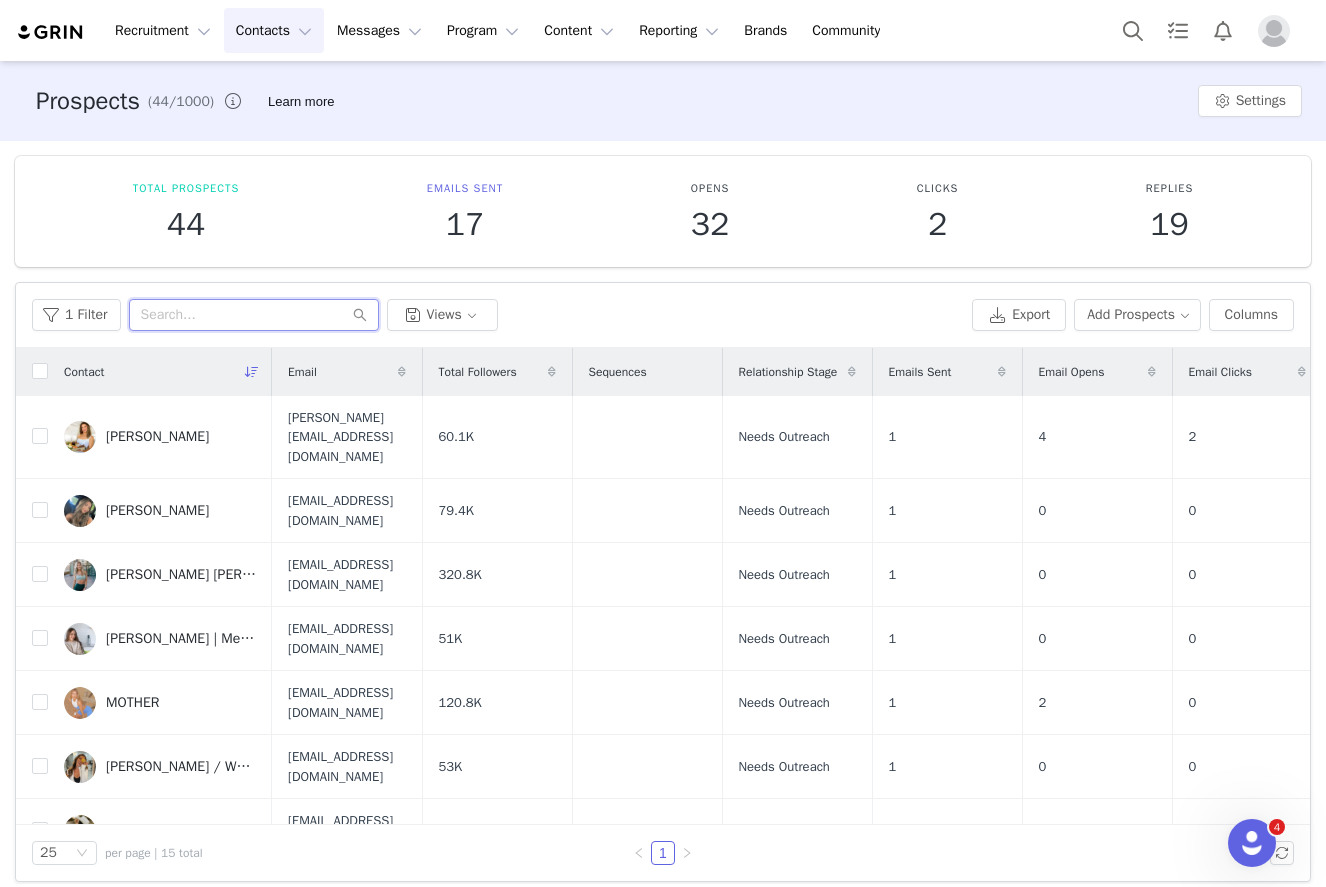click at bounding box center [254, 315] 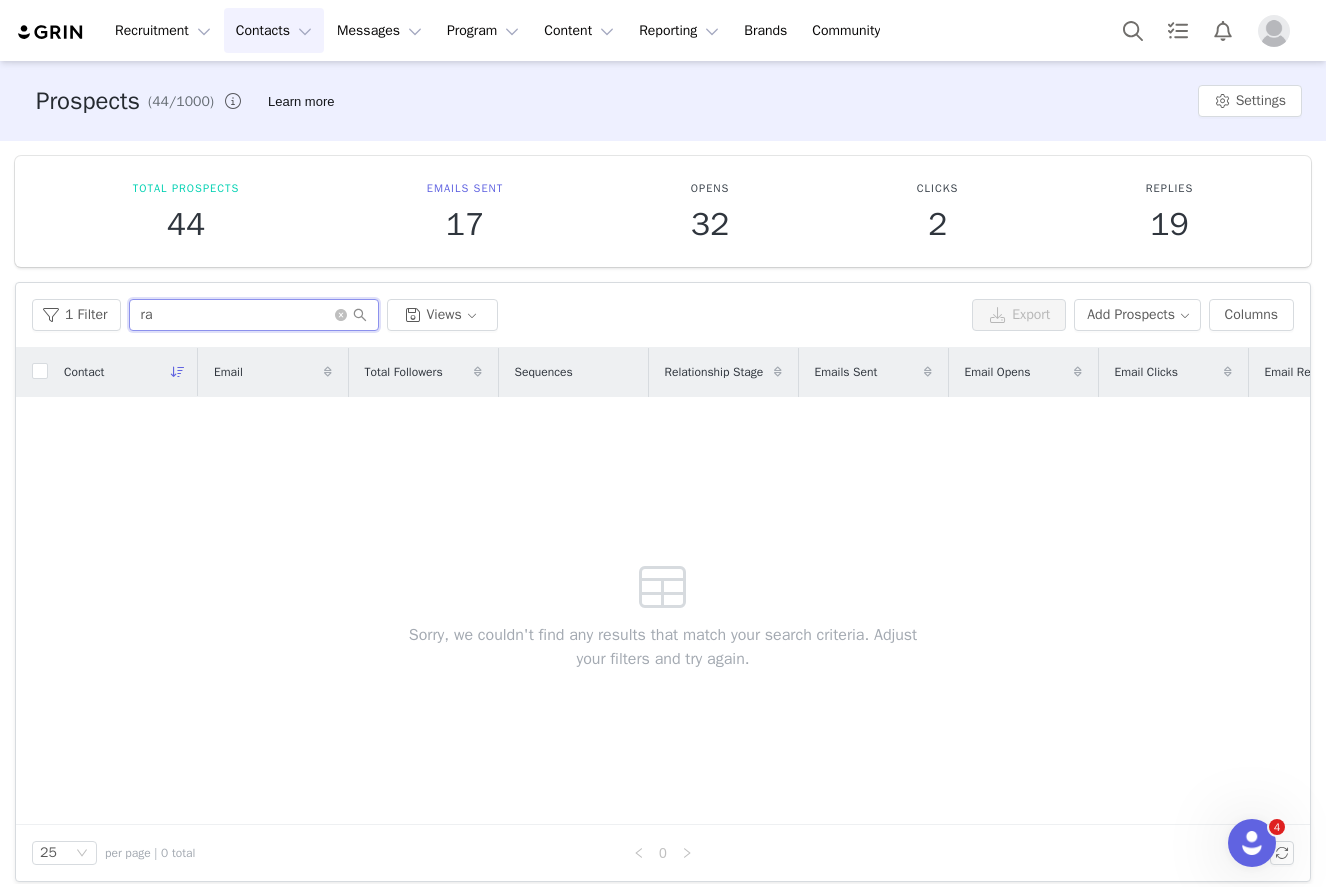 type on "r" 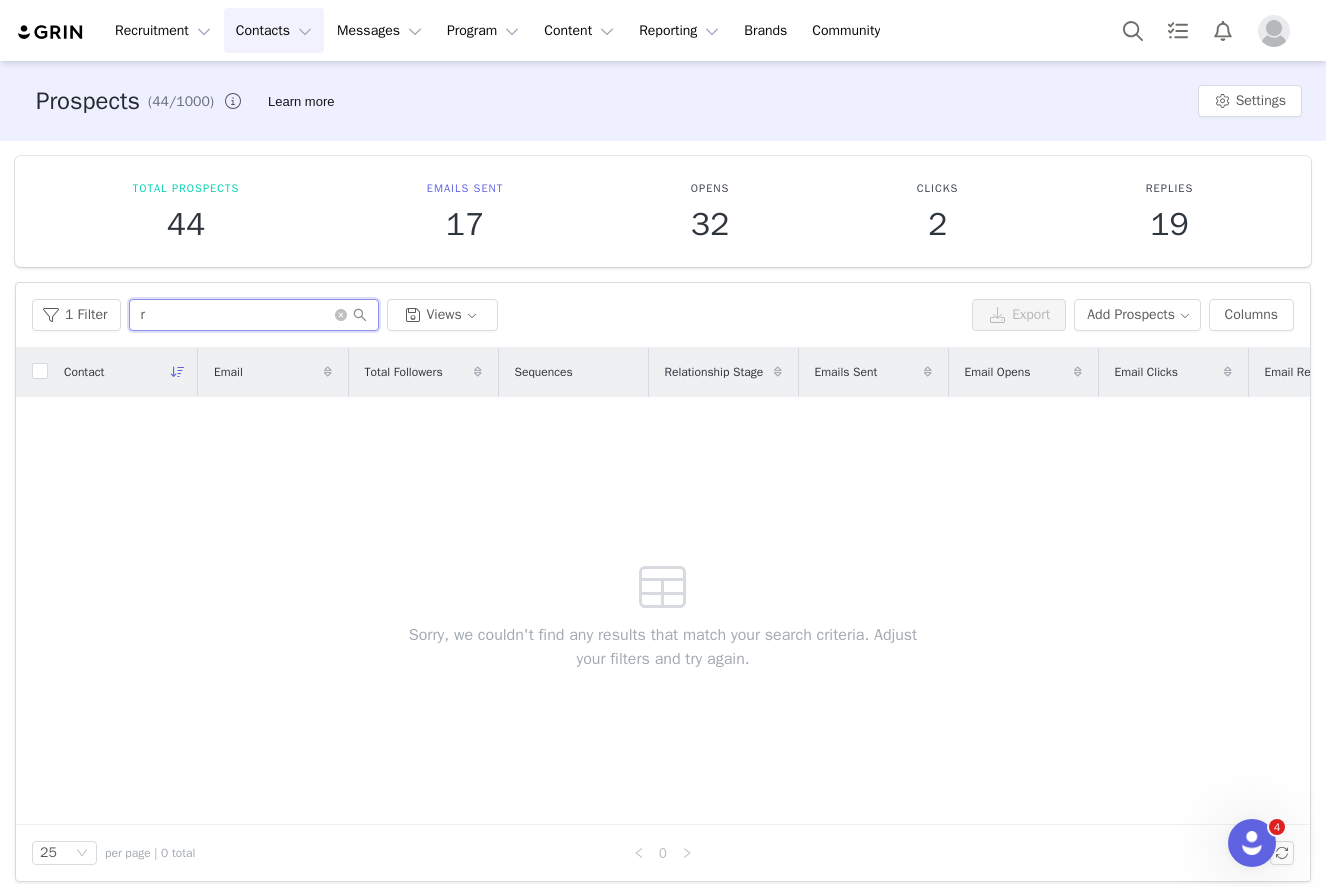 type 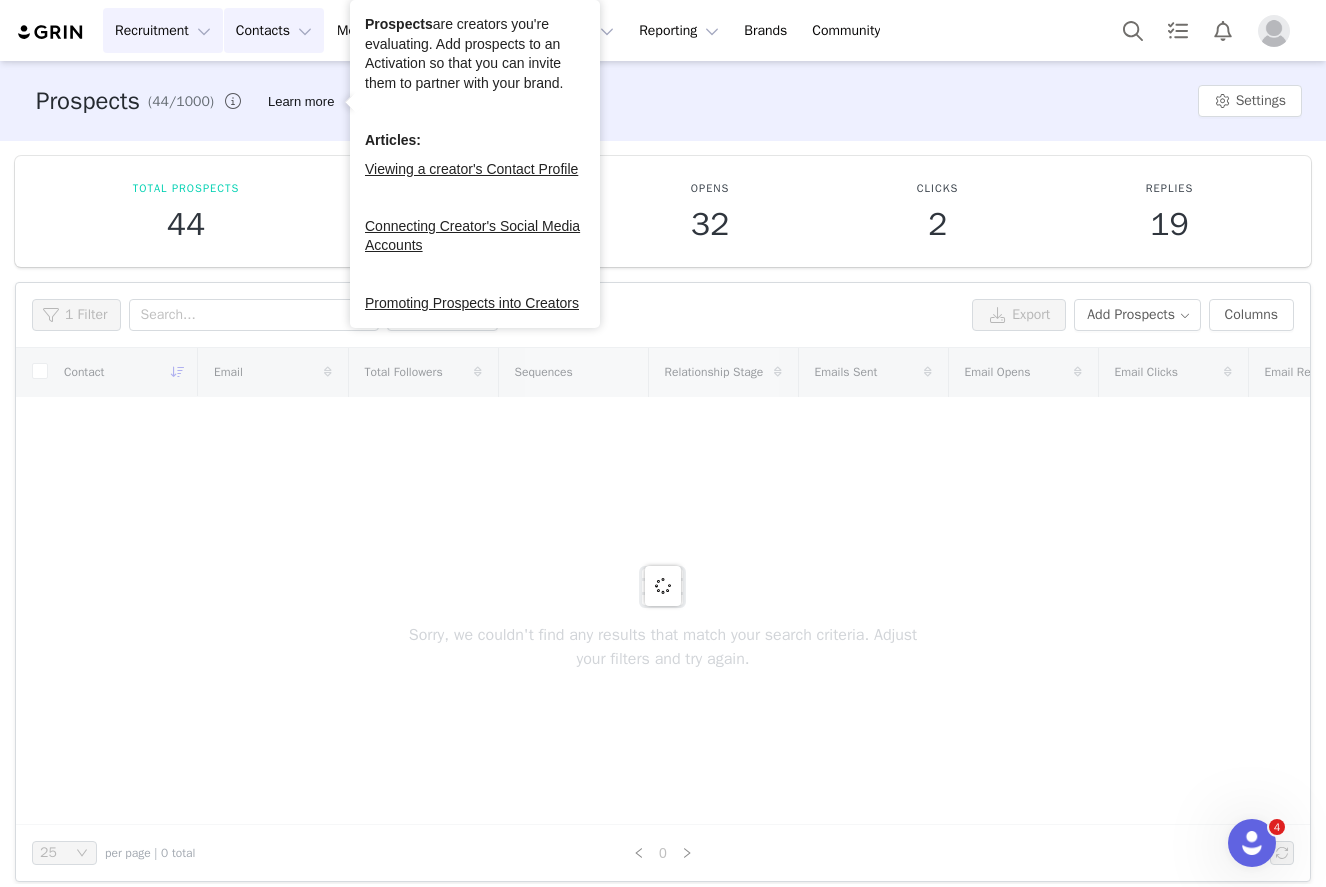 click on "Recruitment Recruitment" at bounding box center (163, 30) 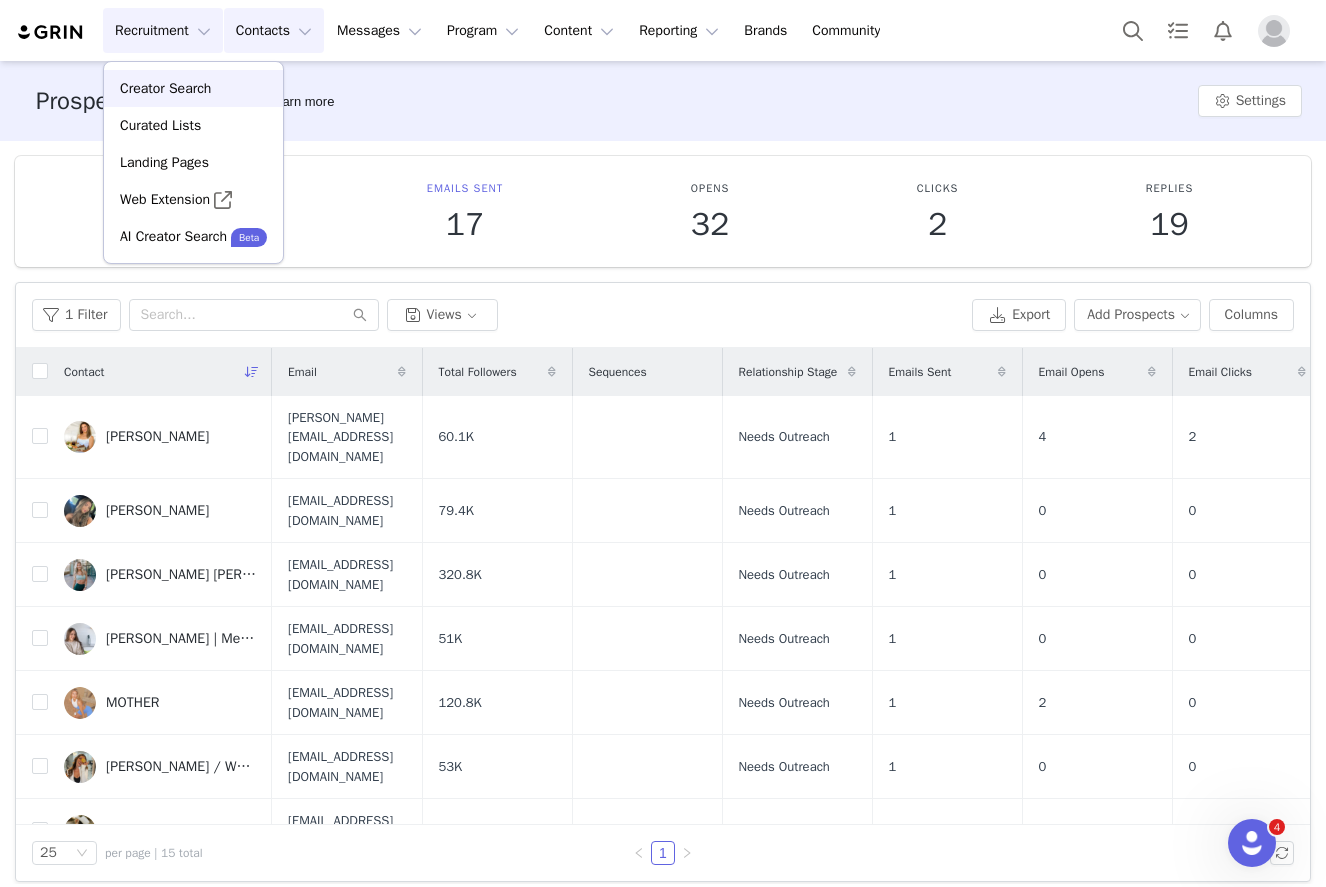 click on "Creator Search" at bounding box center [165, 88] 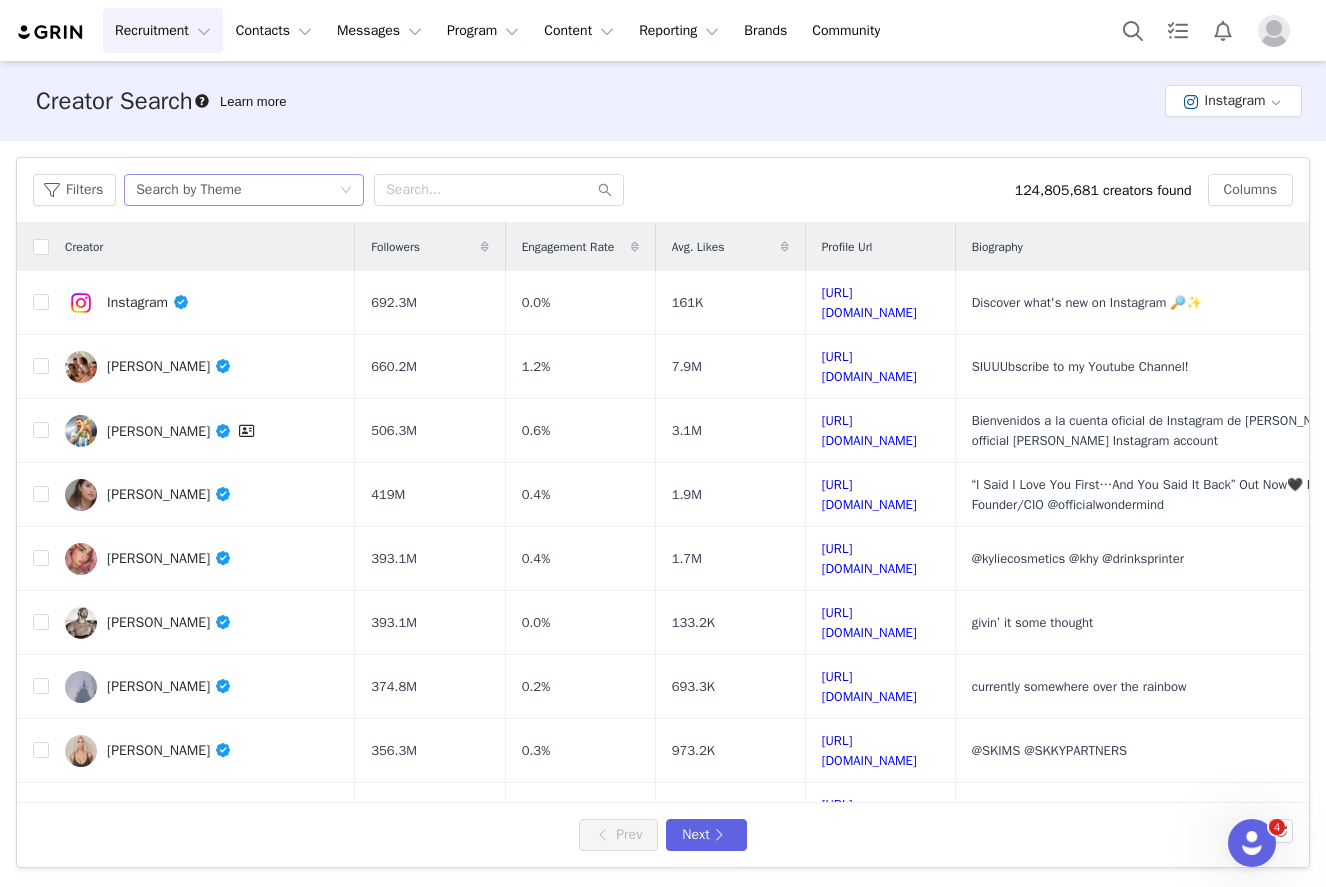 click on "Search by Theme" at bounding box center (237, 190) 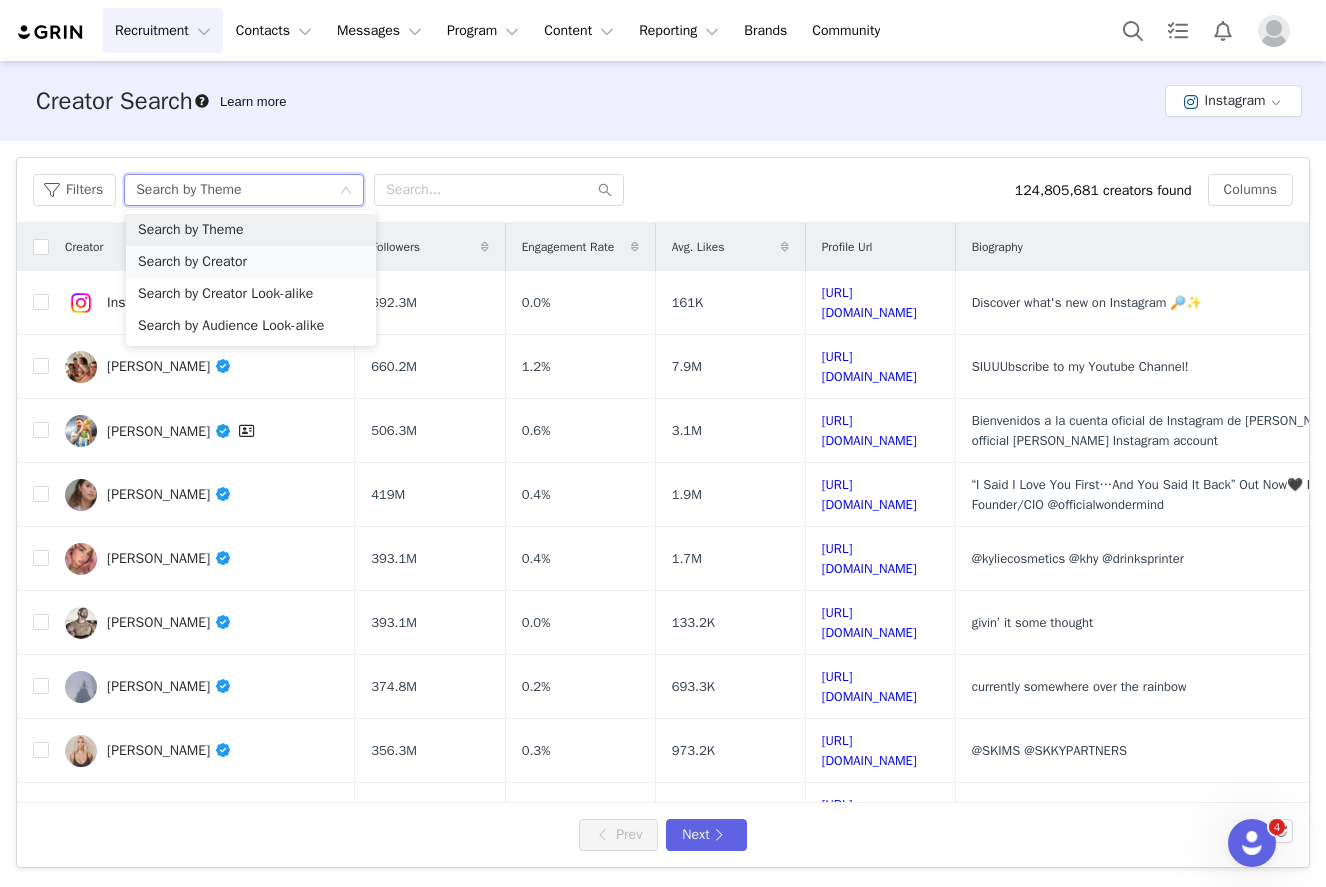 click on "Search by Creator" at bounding box center (251, 262) 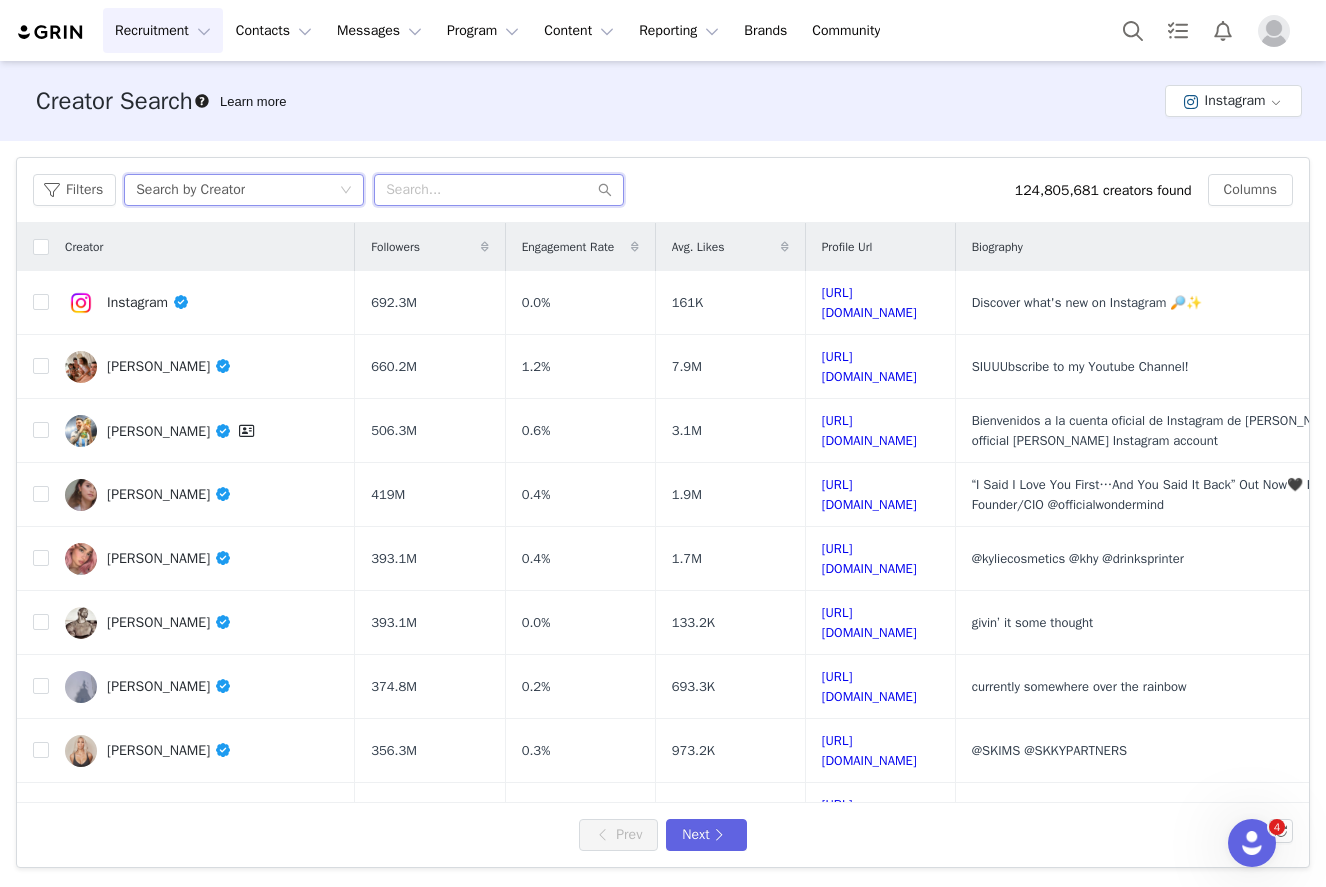 click at bounding box center [499, 190] 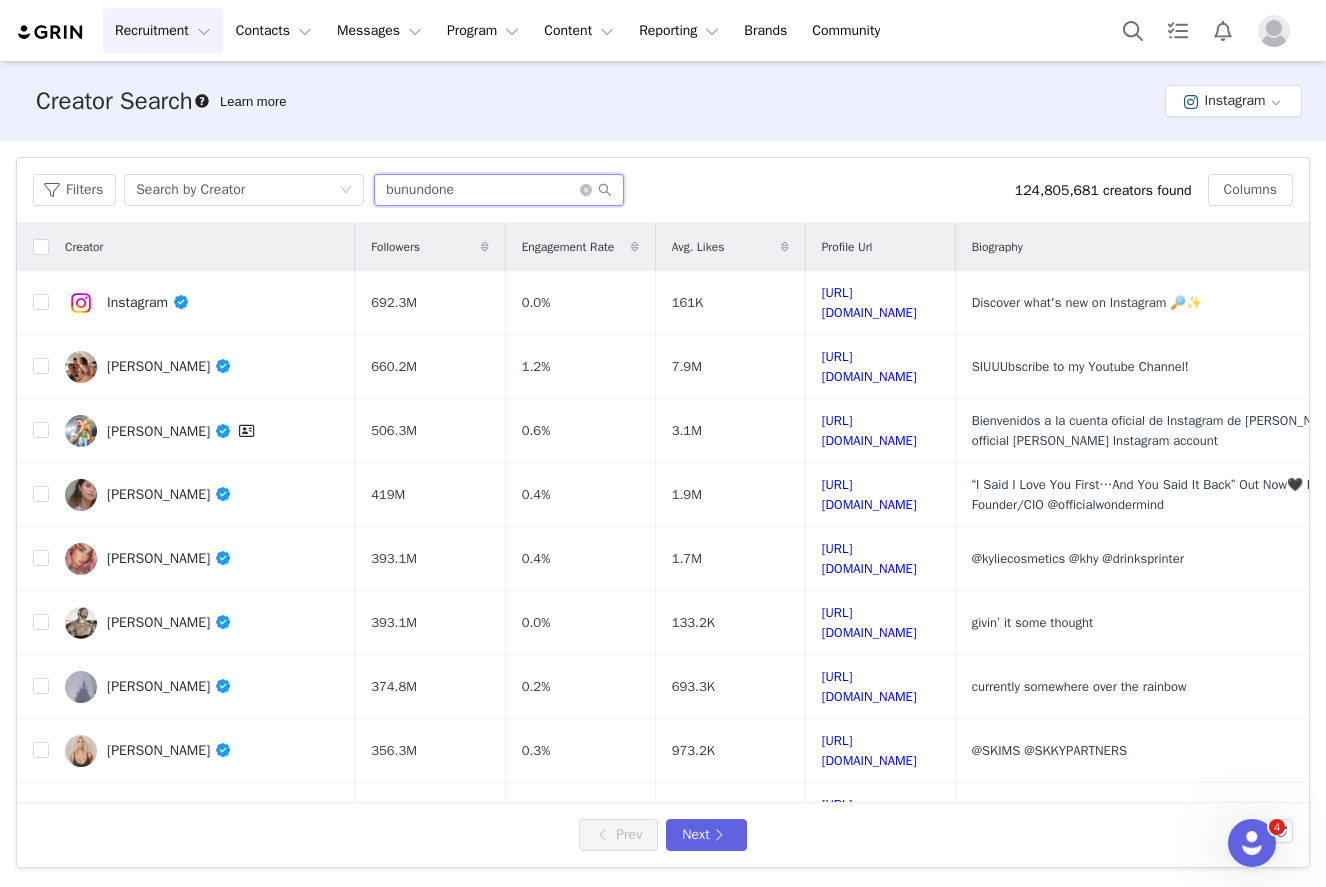 type on "bunundone" 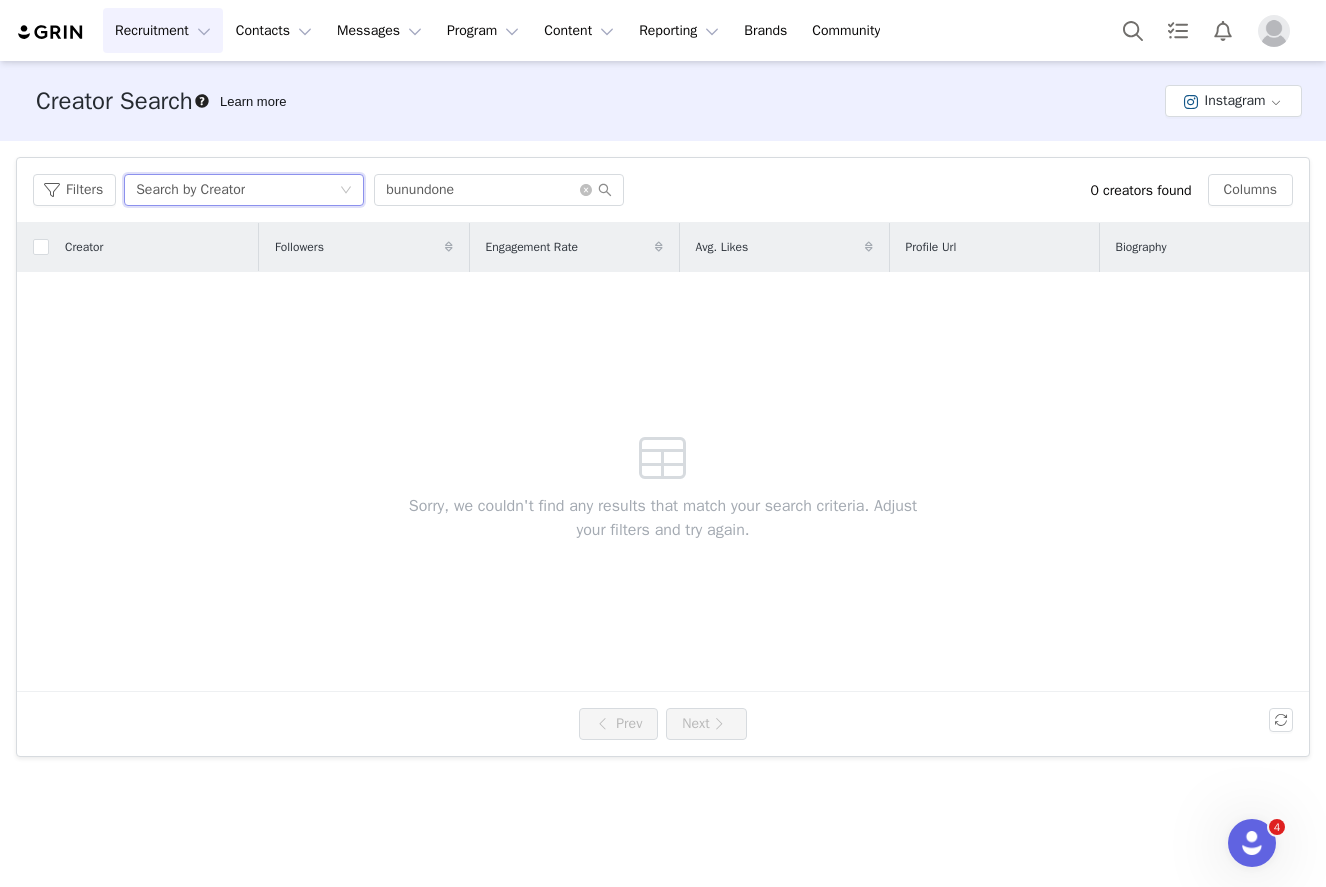 click on "Search by Creator" at bounding box center [237, 190] 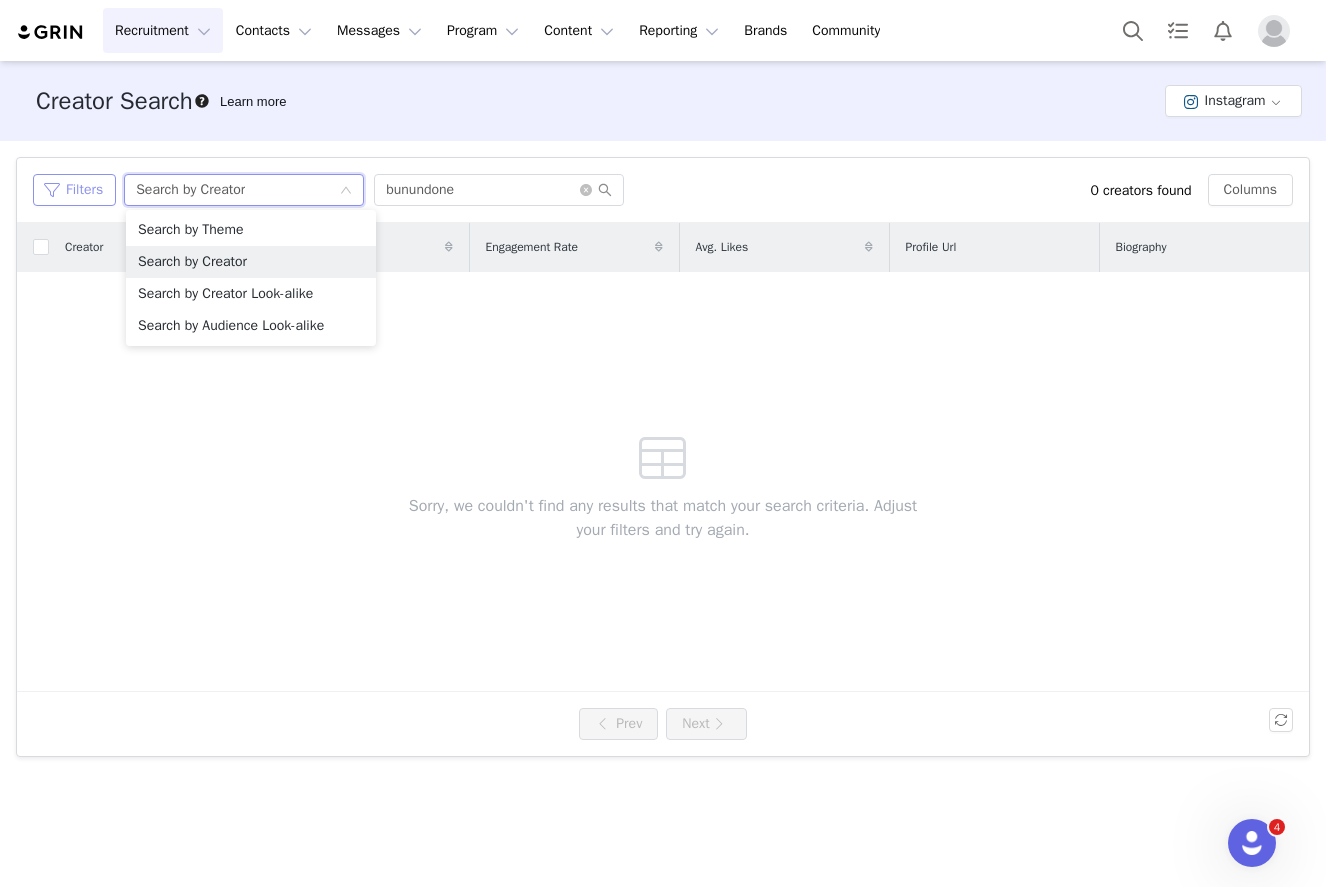 click on "Filters" at bounding box center [74, 190] 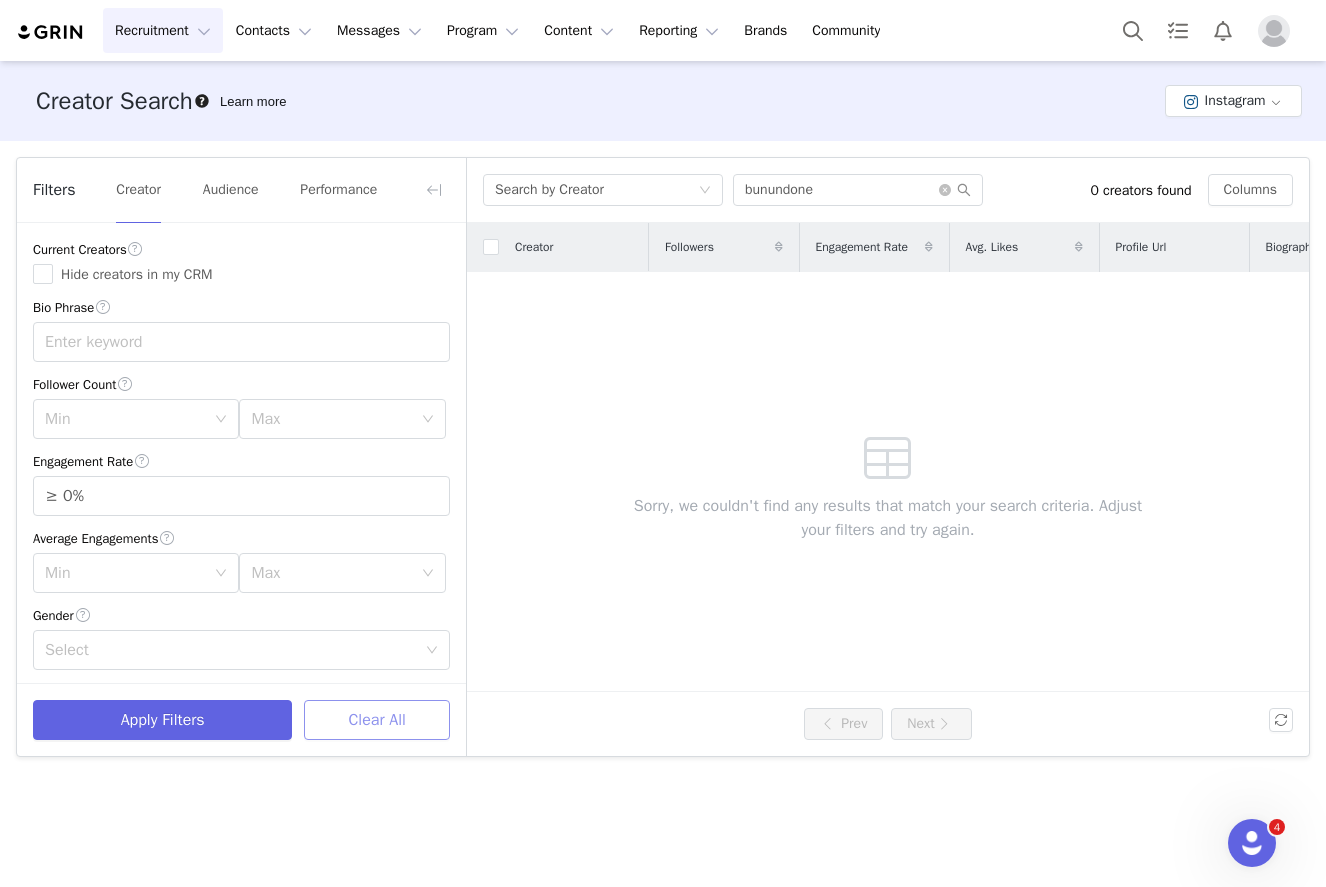 click on "Clear All" at bounding box center (377, 720) 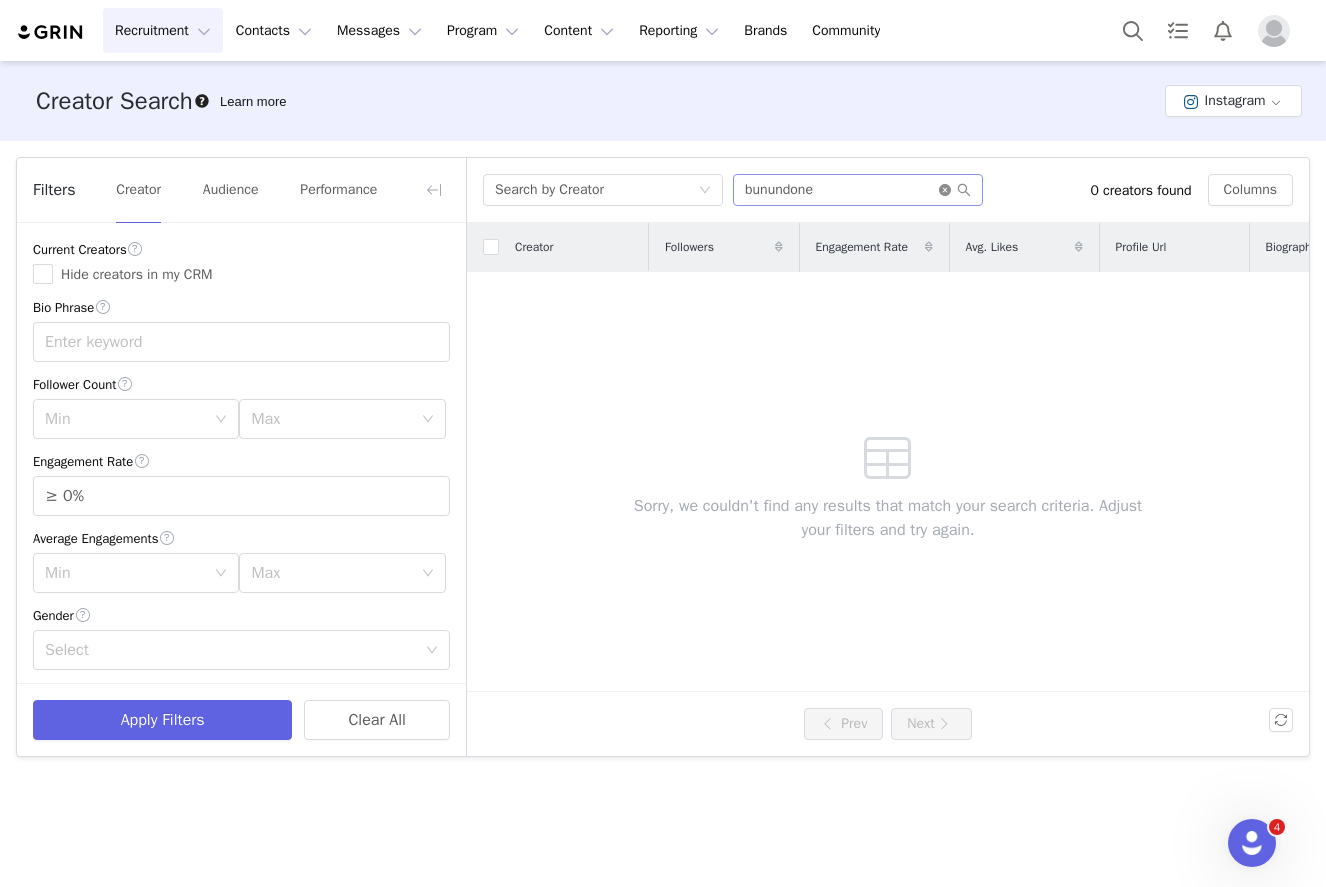 click 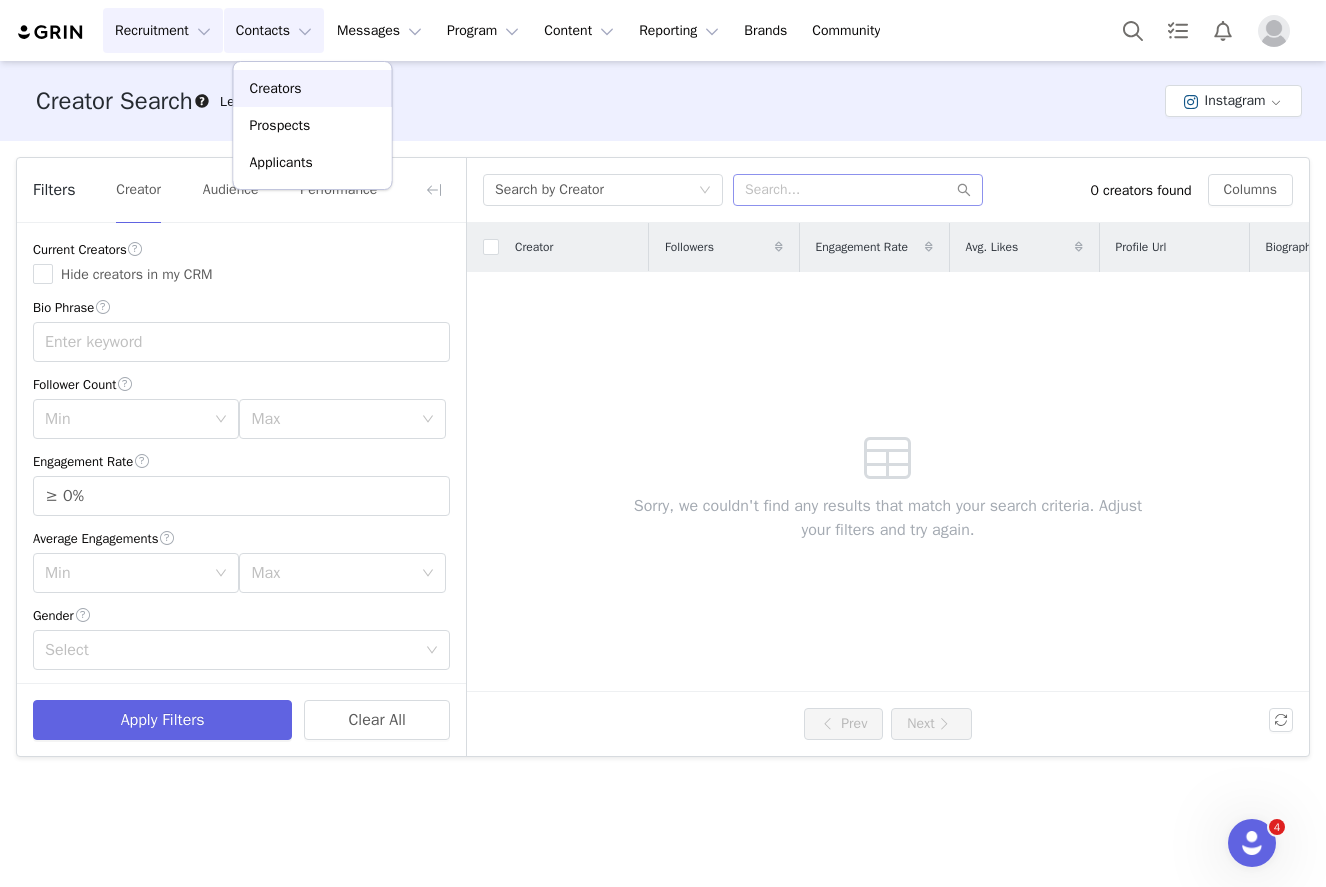 click on "Creators" at bounding box center (276, 88) 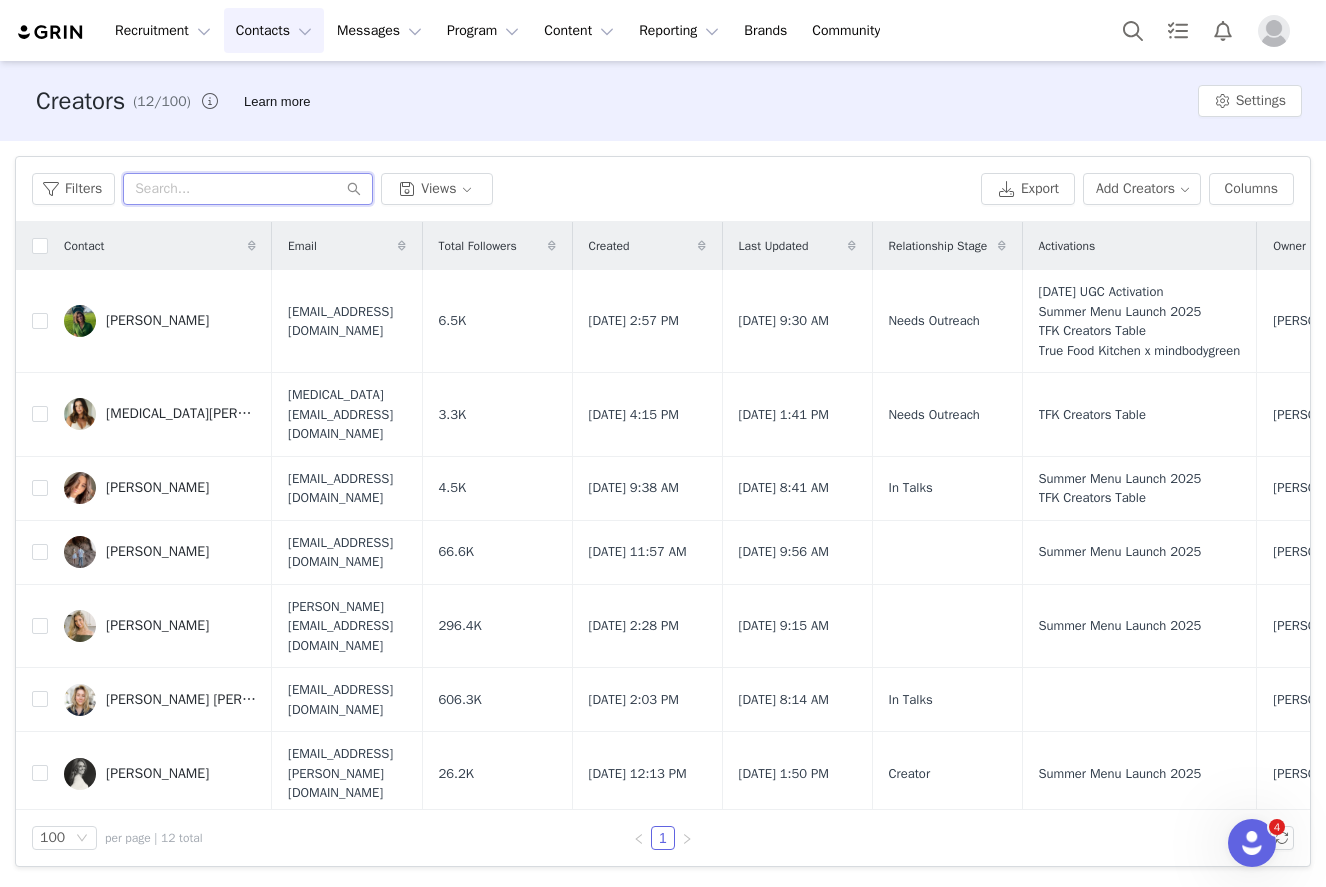 click at bounding box center [248, 189] 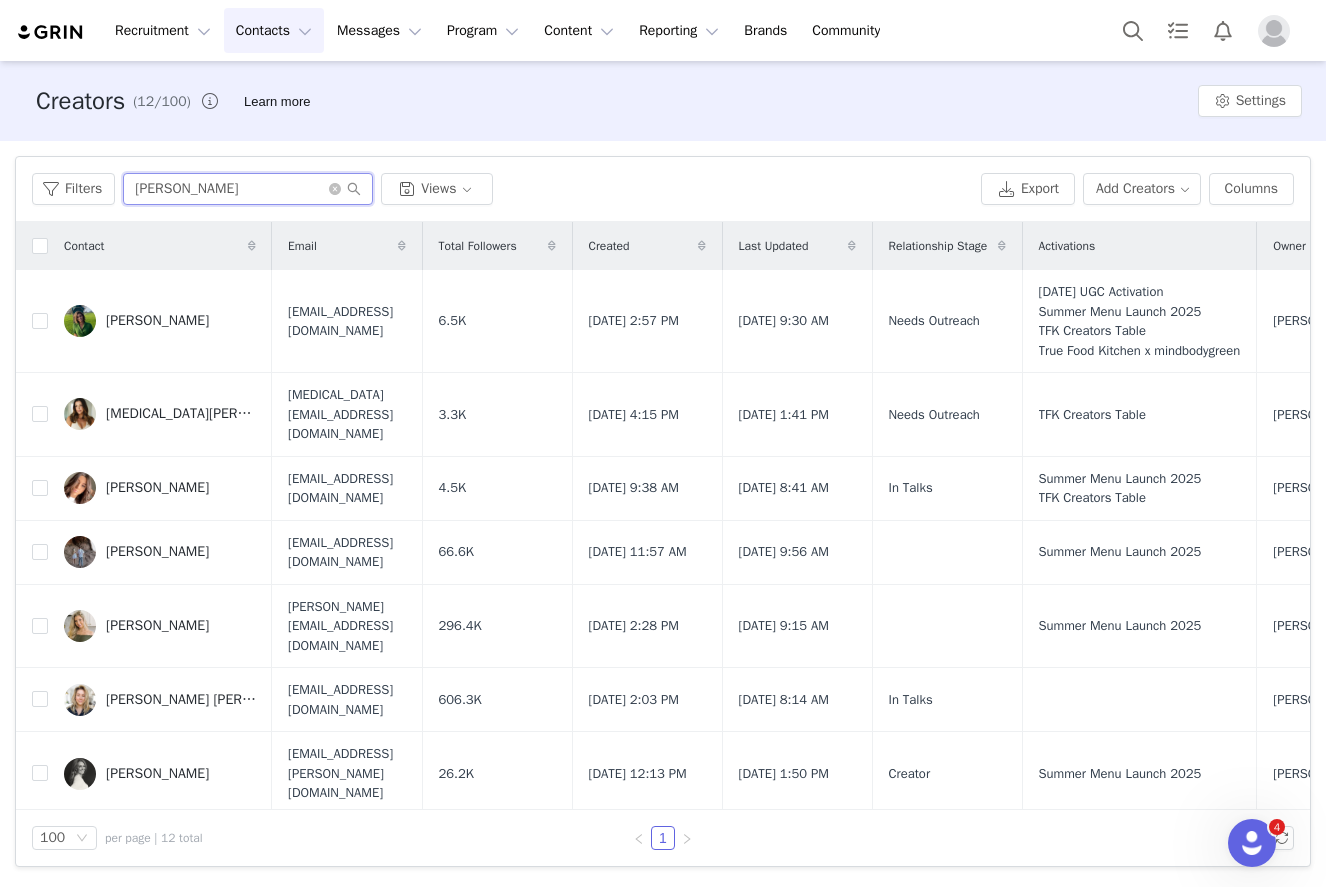 type on "morgan" 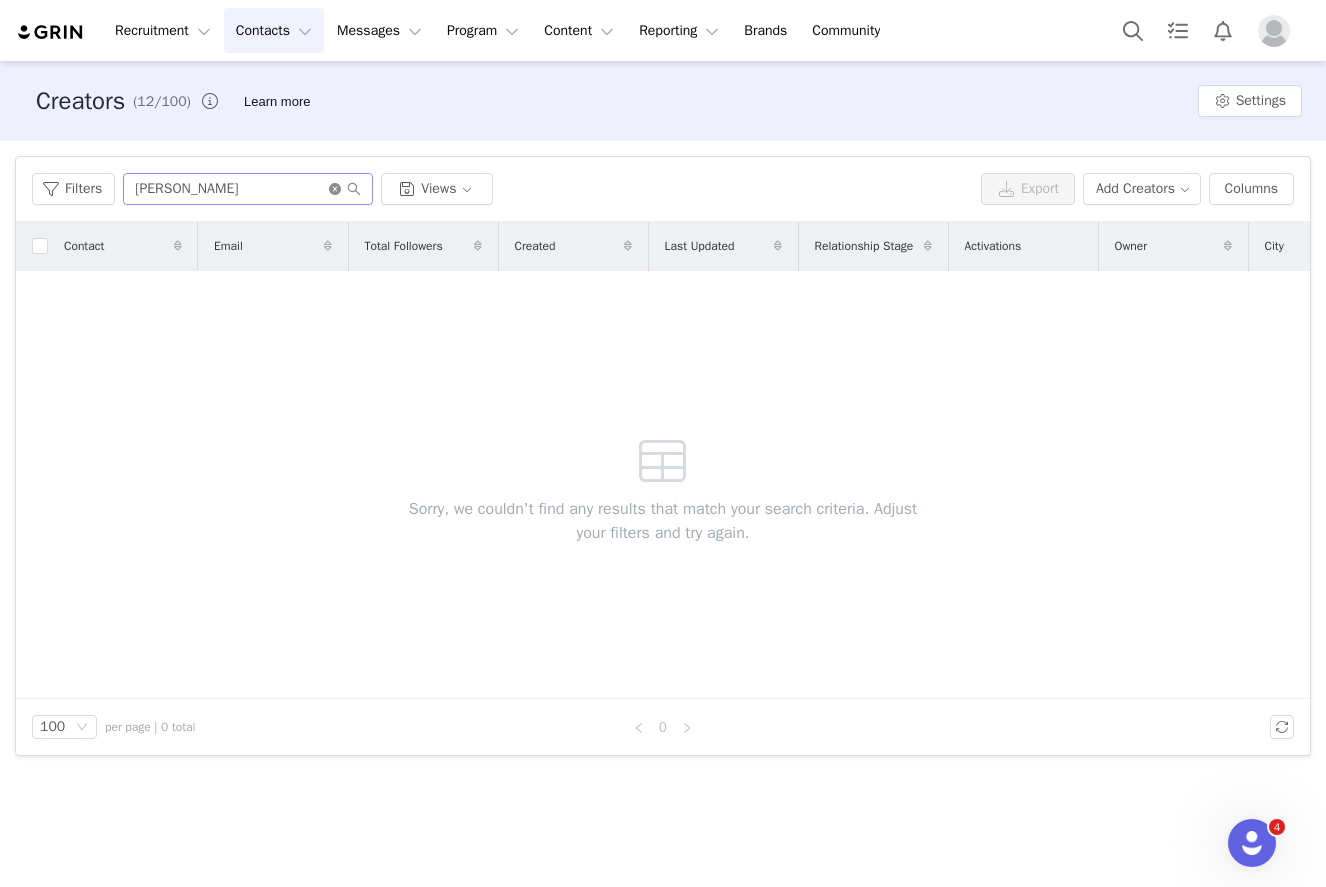click 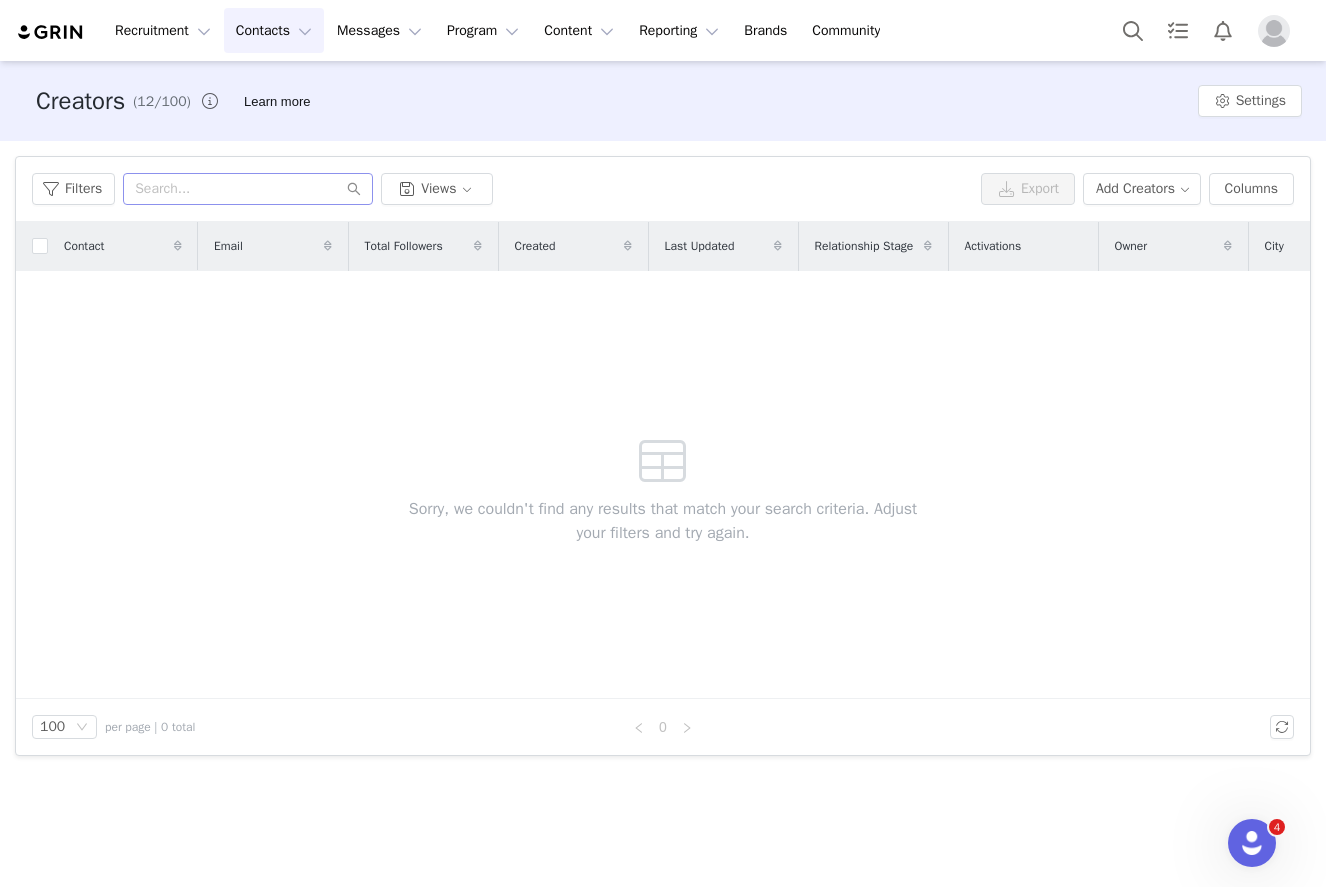 click on "Contacts Contacts" at bounding box center [274, 30] 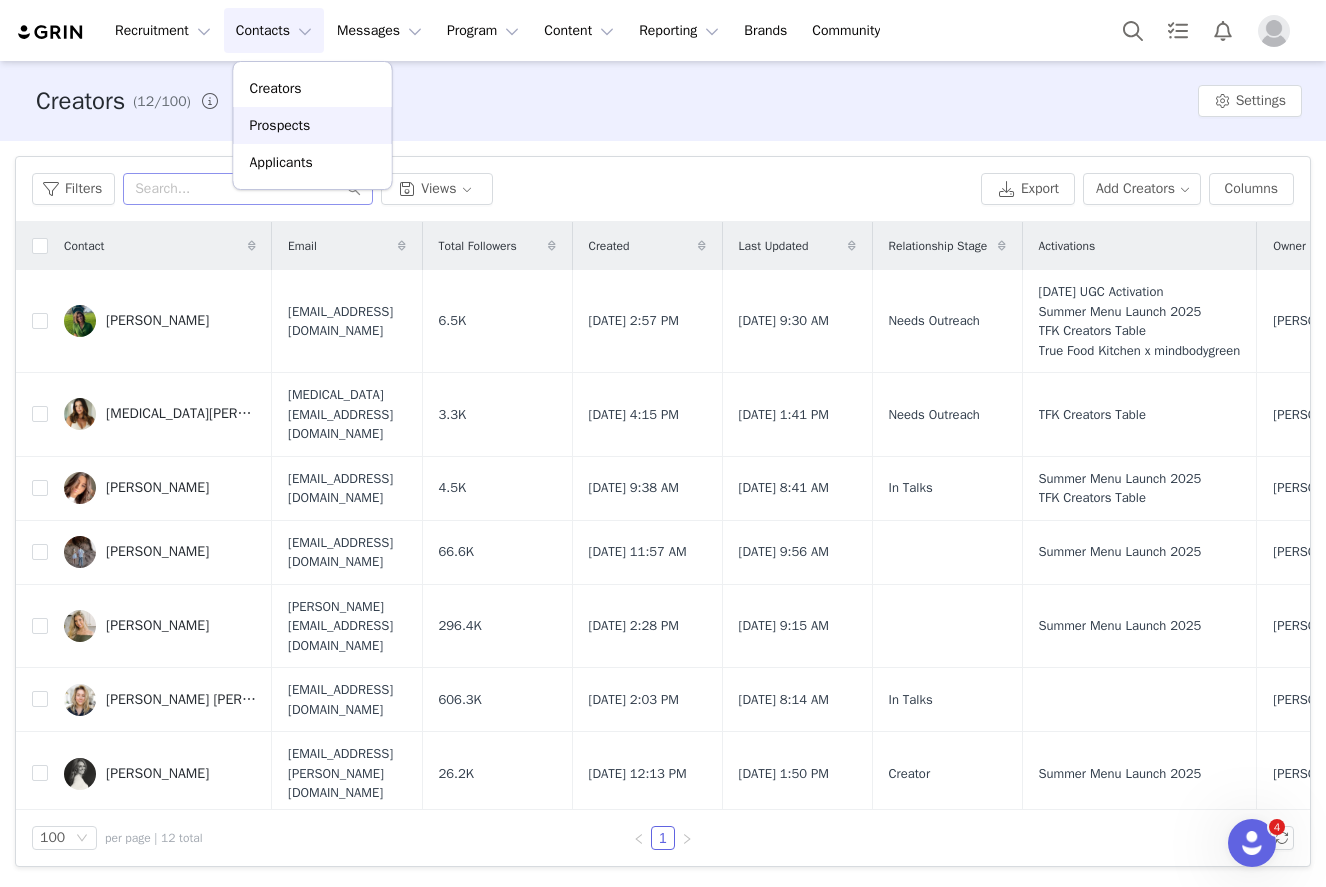click on "Prospects" at bounding box center (280, 125) 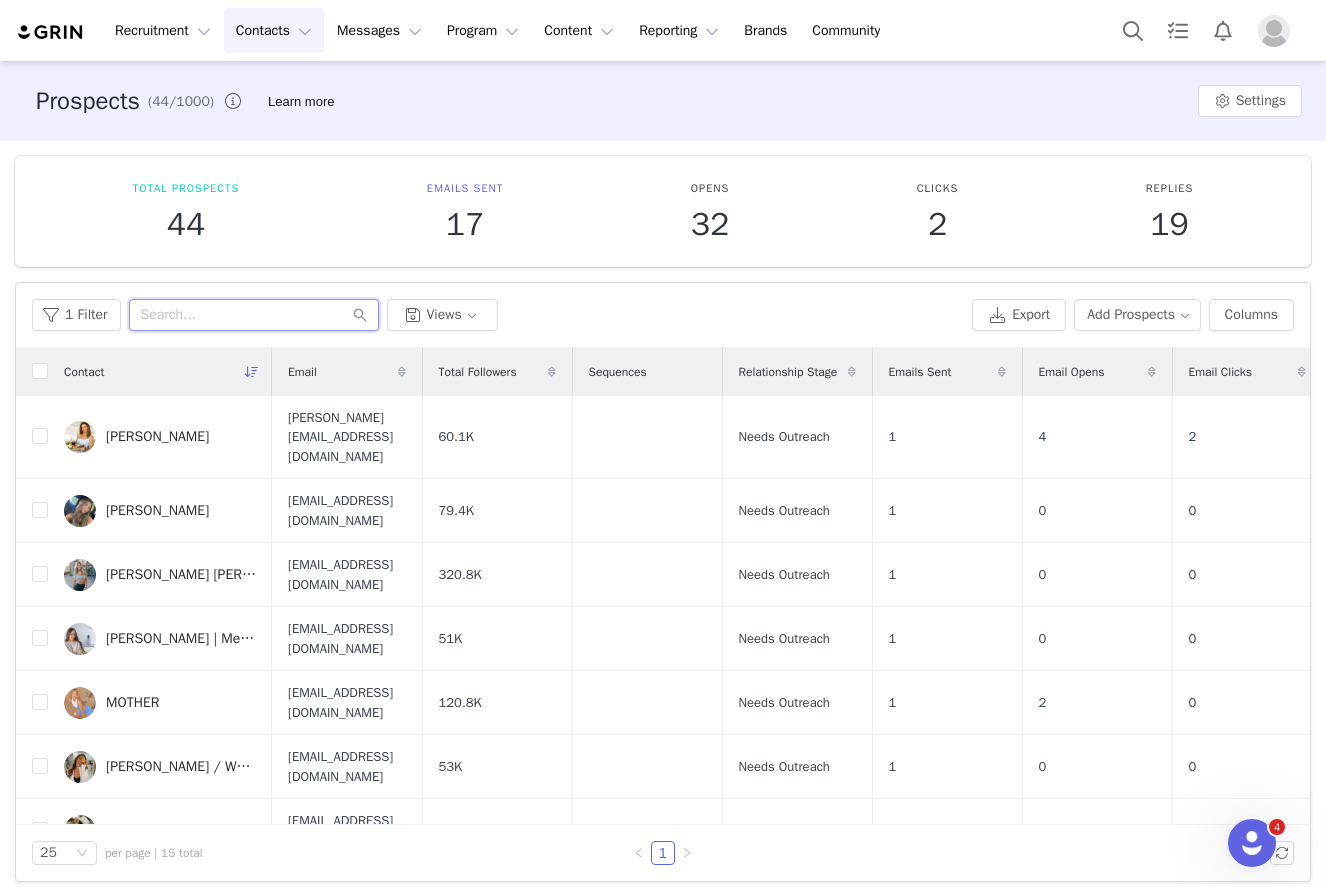 click at bounding box center [254, 315] 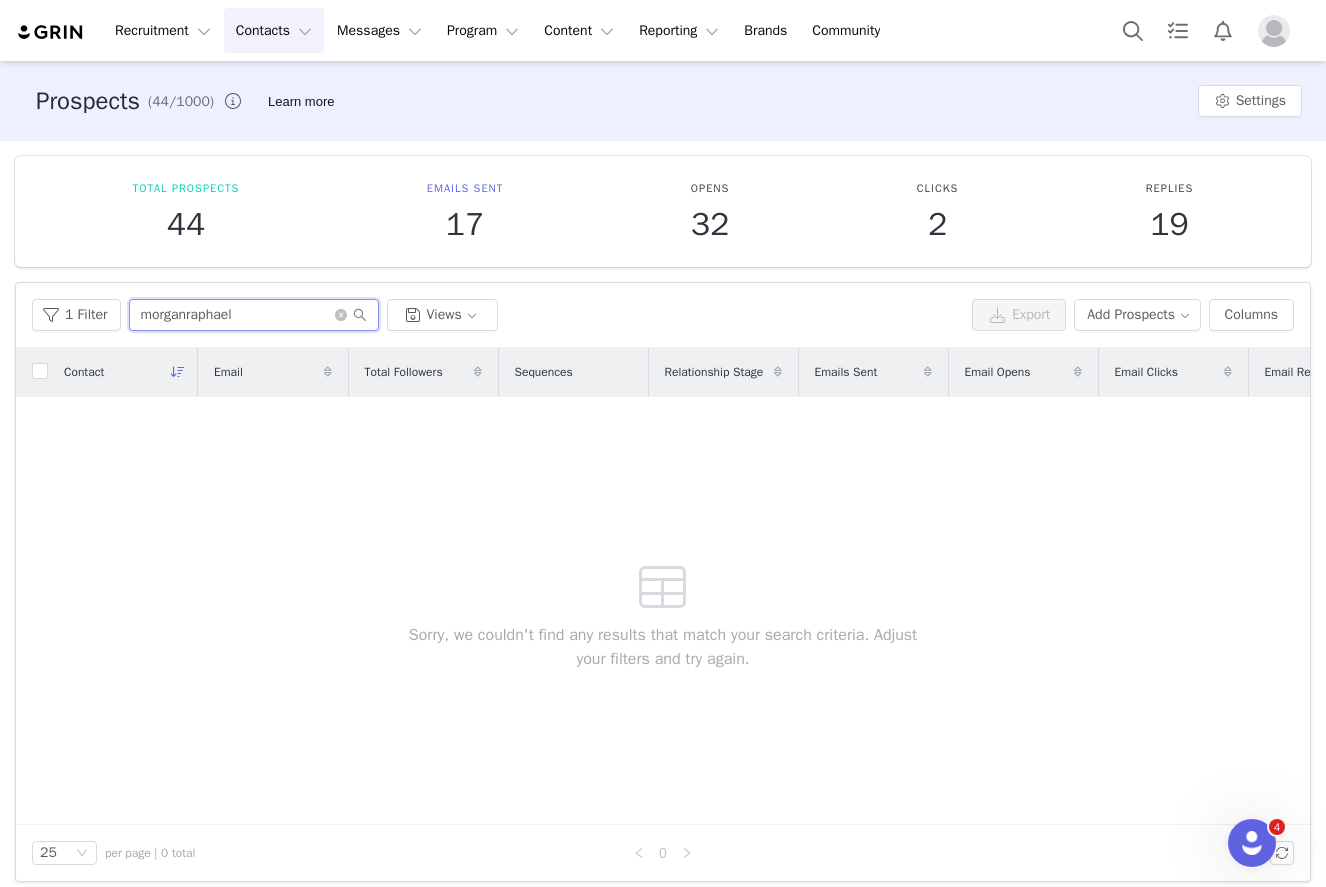 type on "morganraphael" 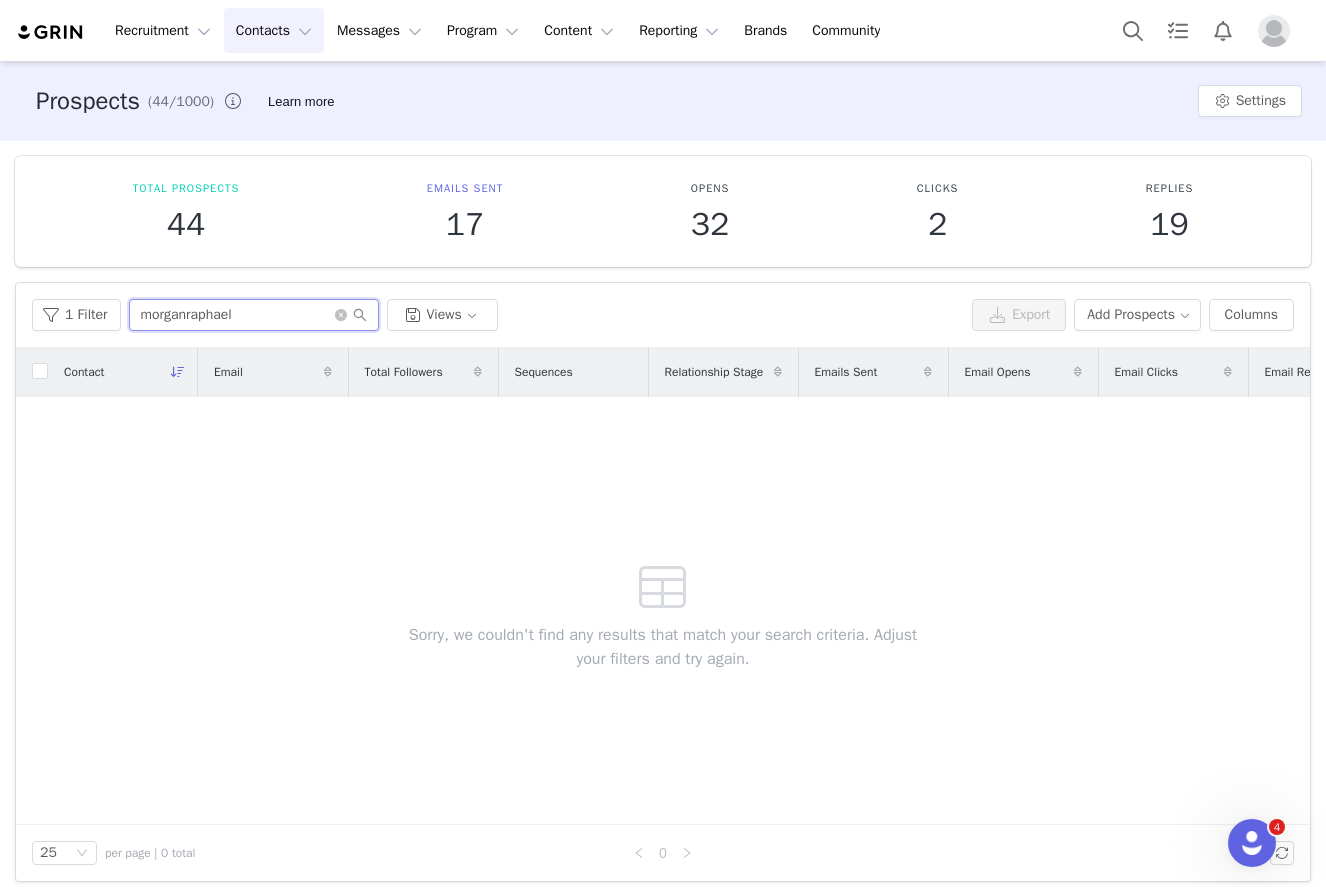 click on "morganraphael" at bounding box center [254, 315] 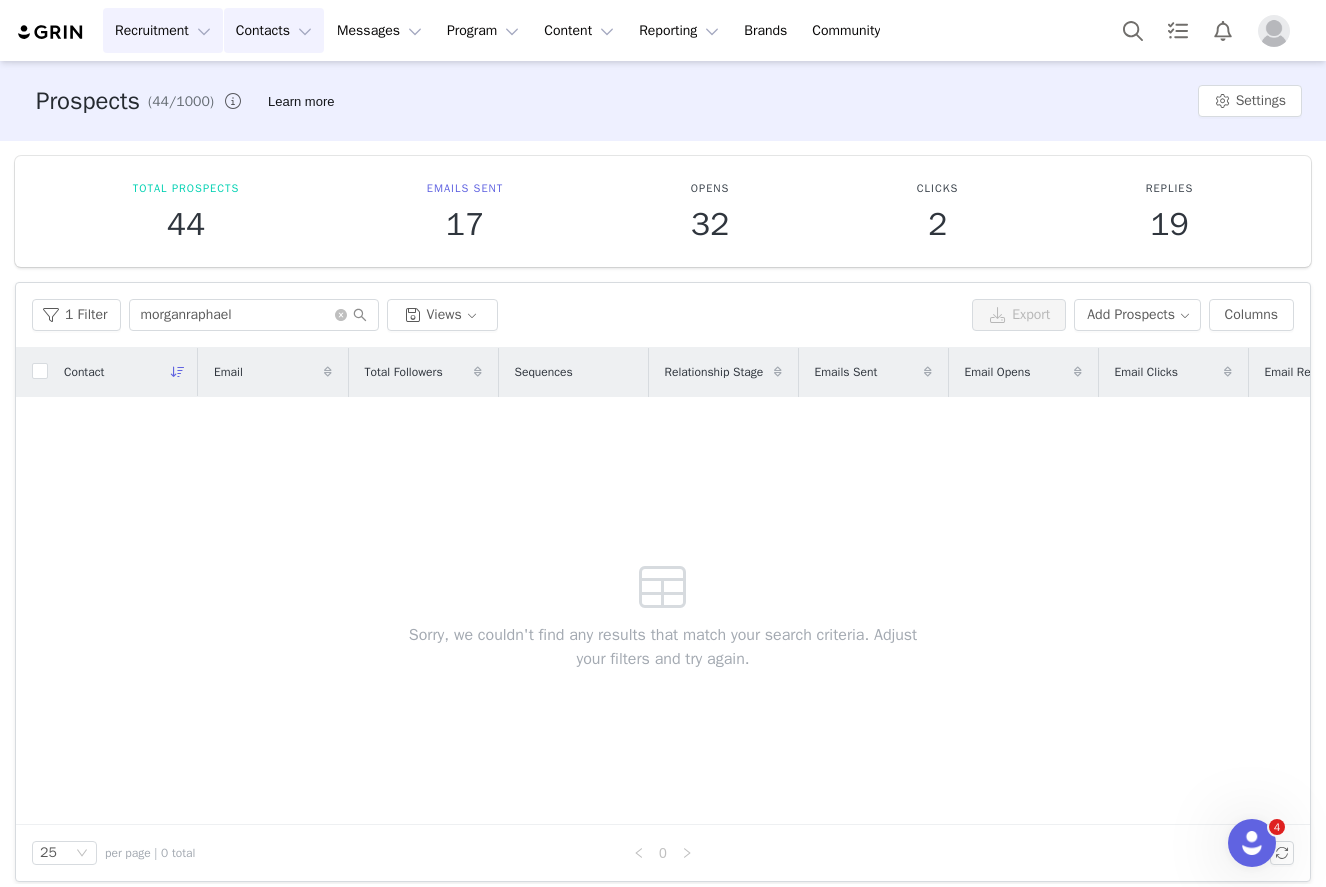 click on "Recruitment Recruitment" at bounding box center (163, 30) 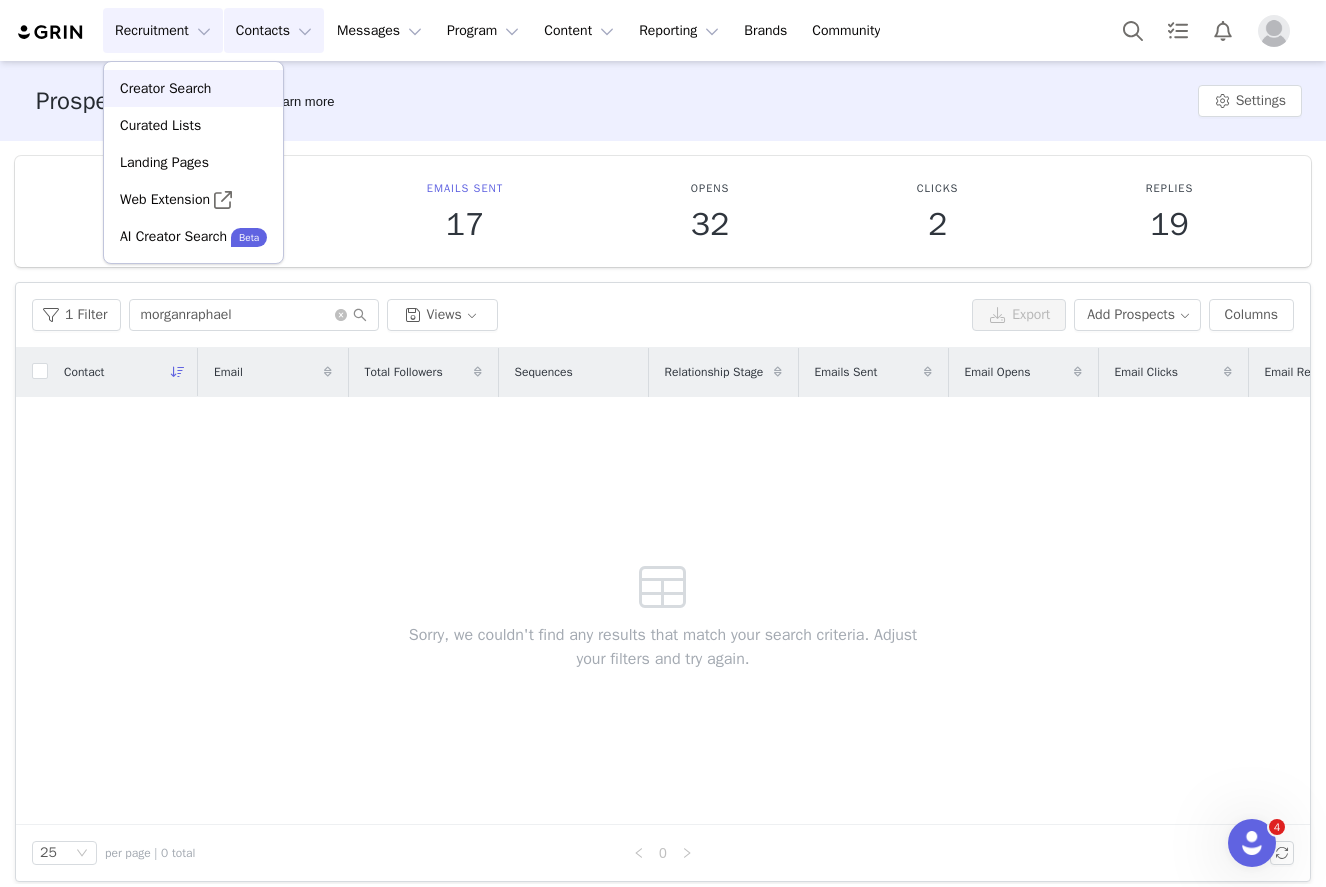 click on "Creator Search" at bounding box center [165, 88] 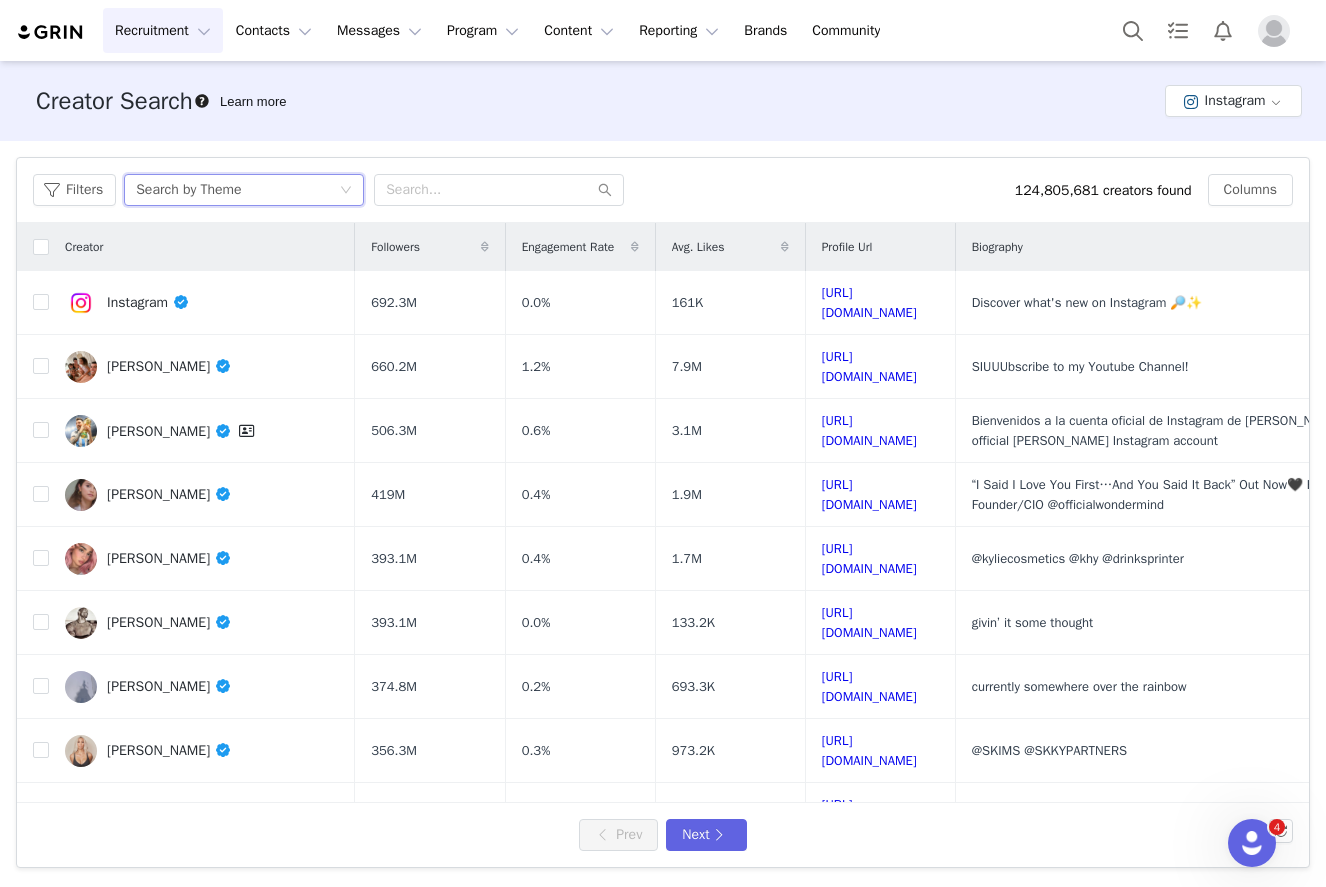 click on "Search by Theme" at bounding box center (237, 190) 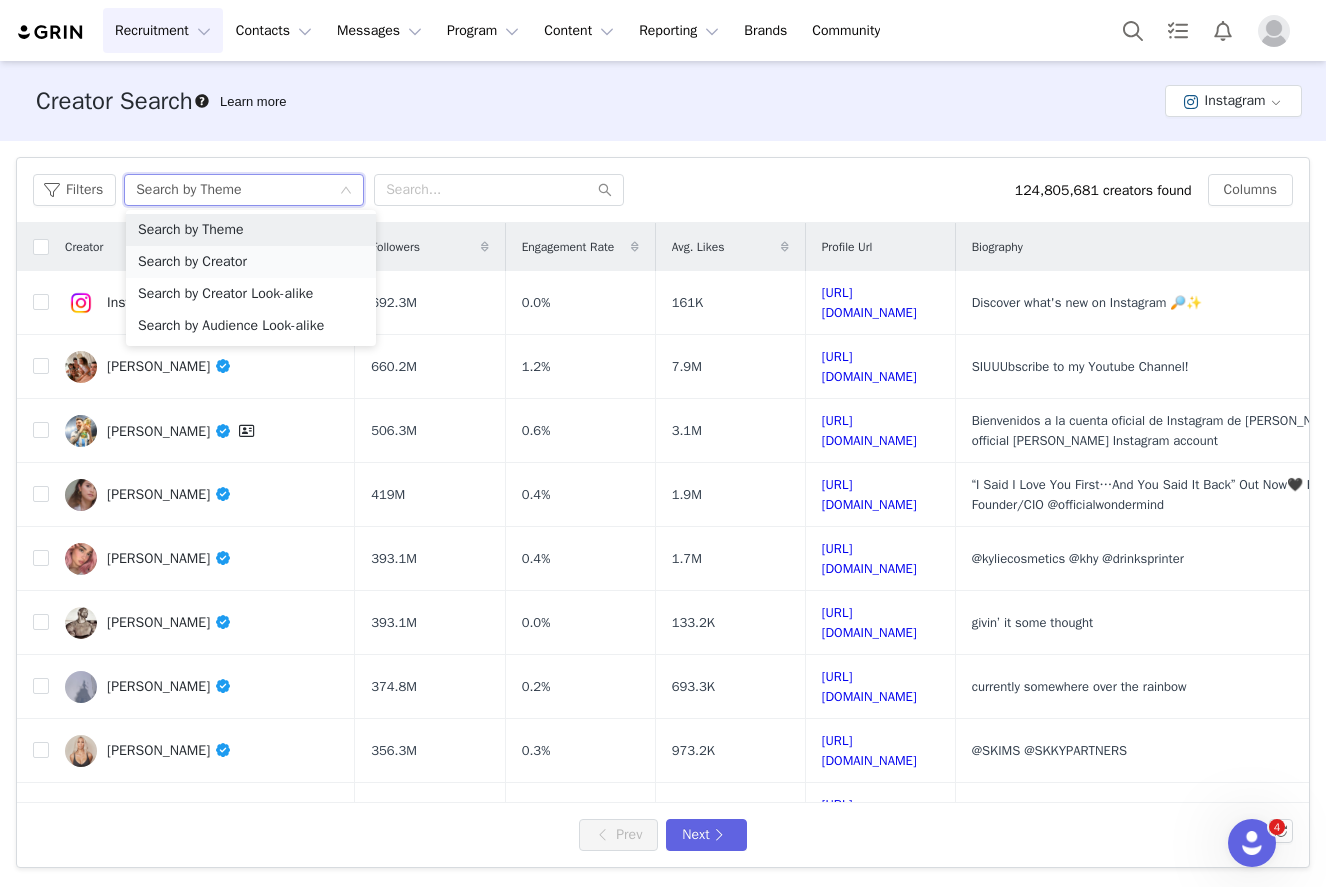 click on "Search by Creator" at bounding box center [251, 262] 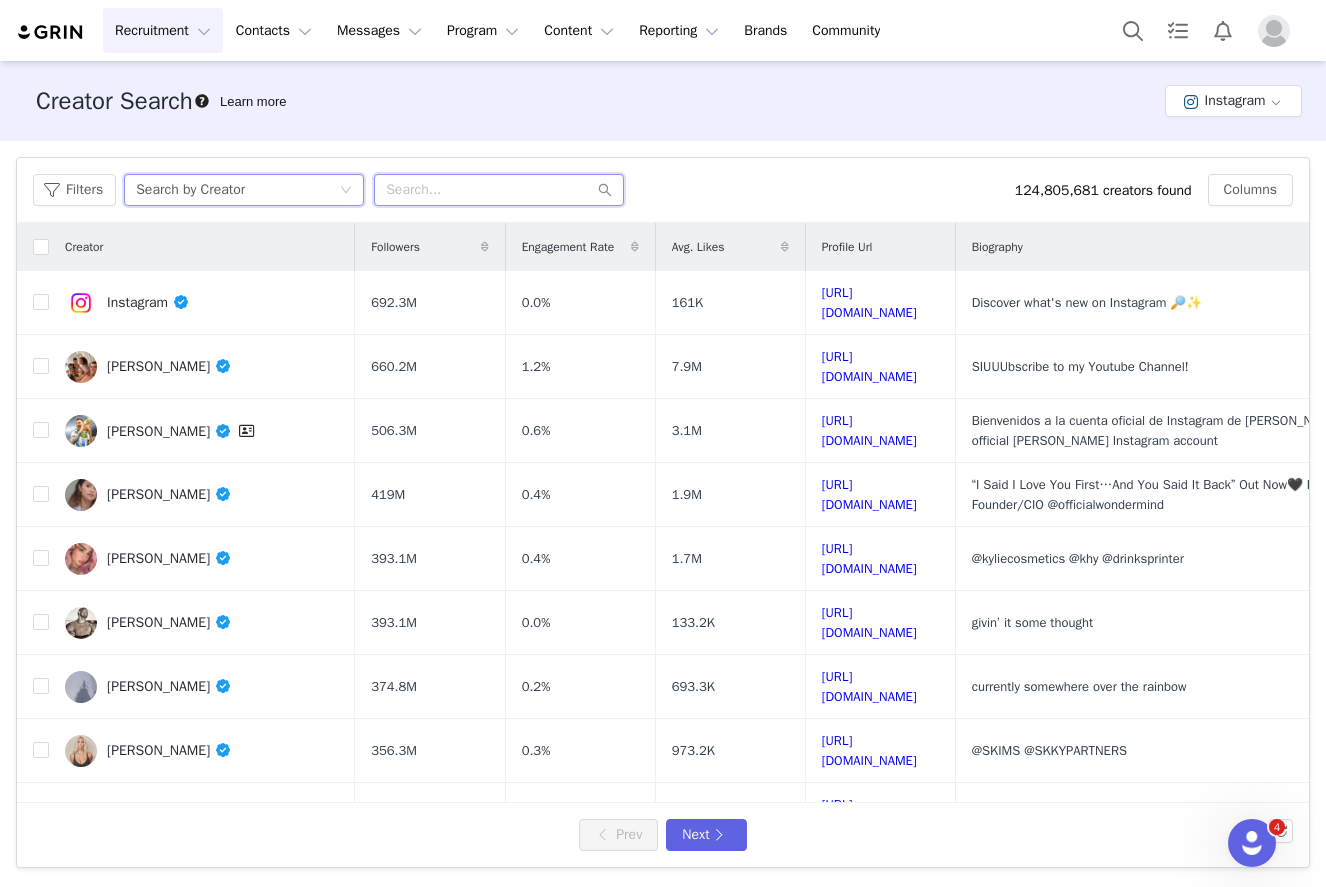 click at bounding box center (499, 190) 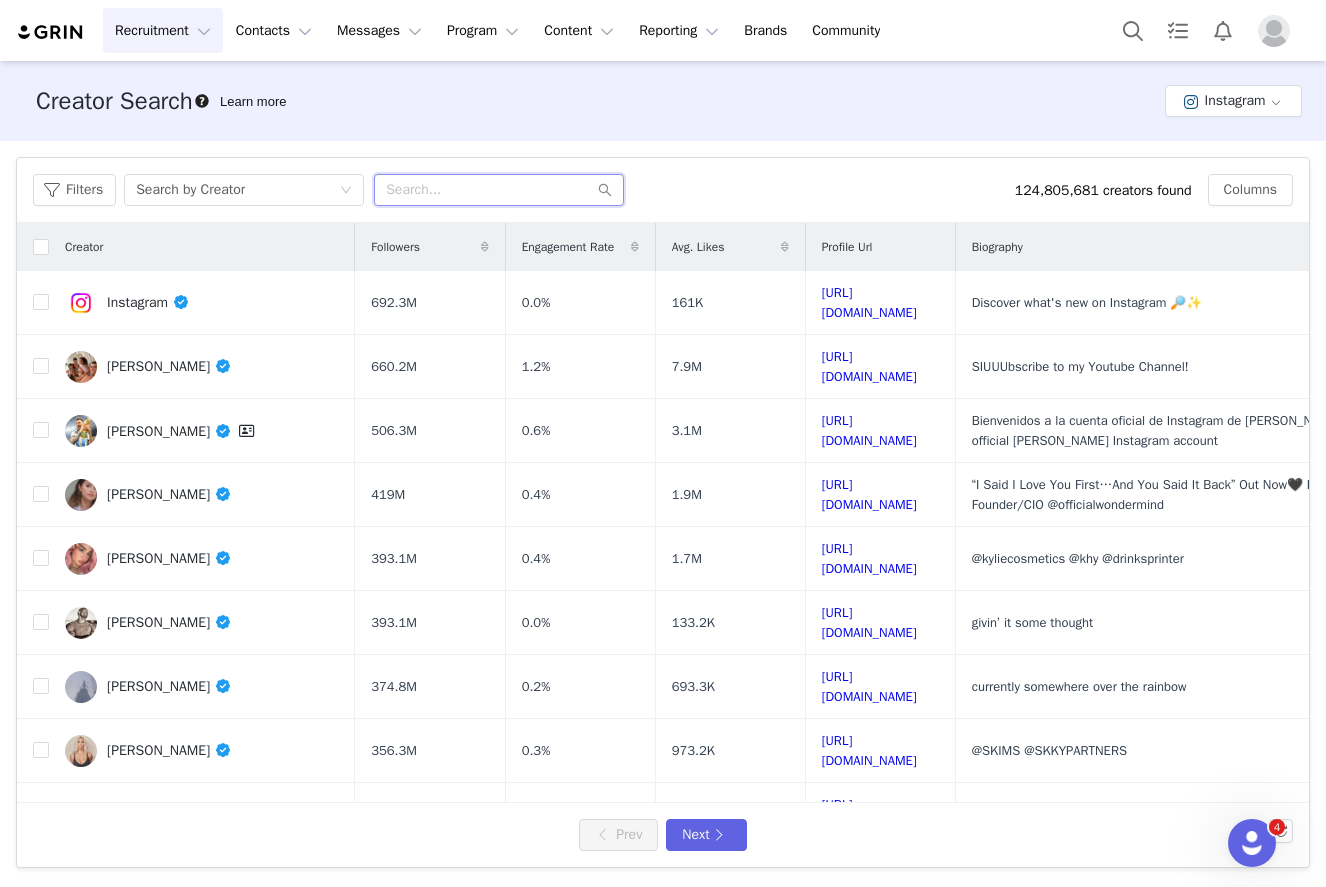 paste on "morganraphael" 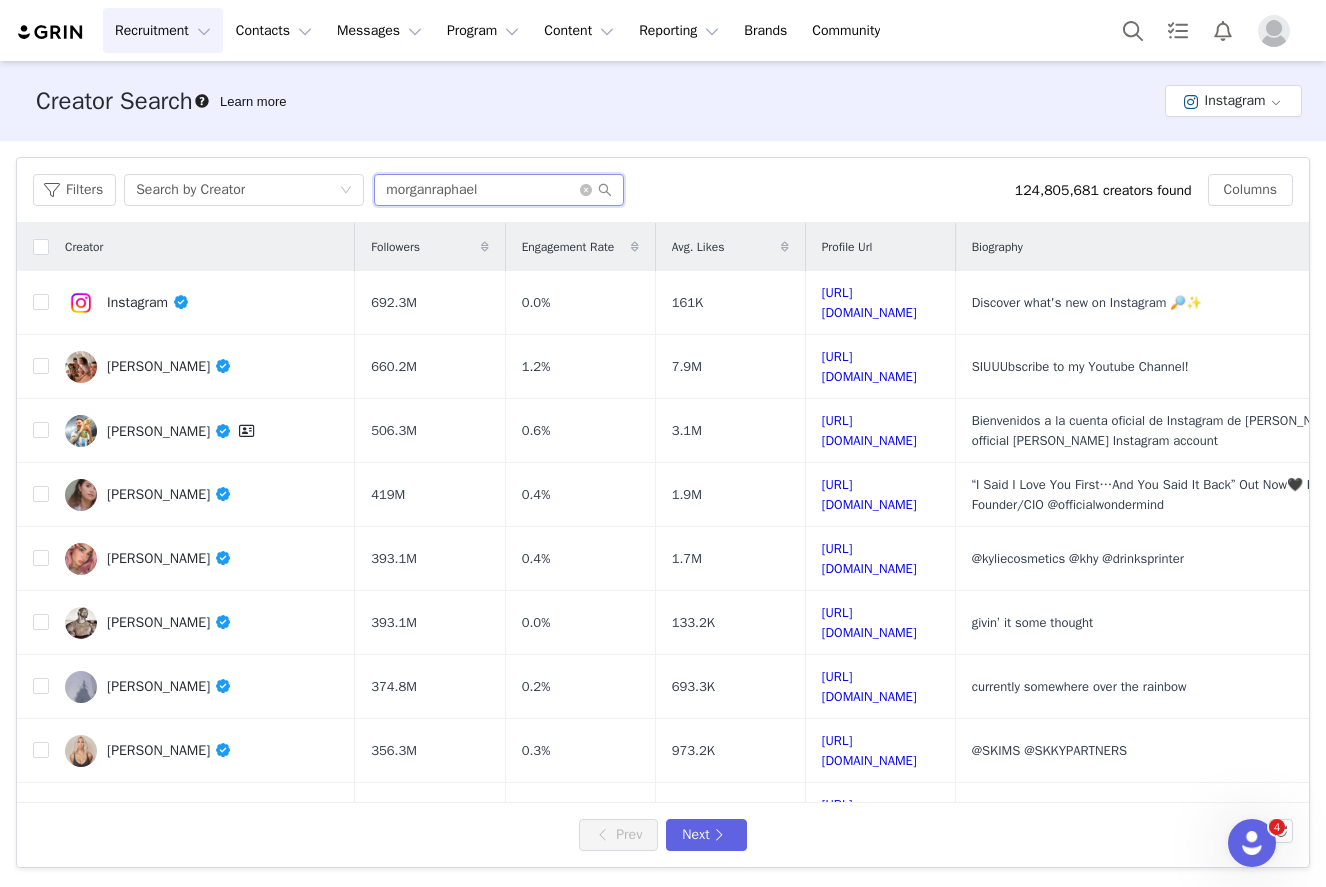 type on "morganraphael" 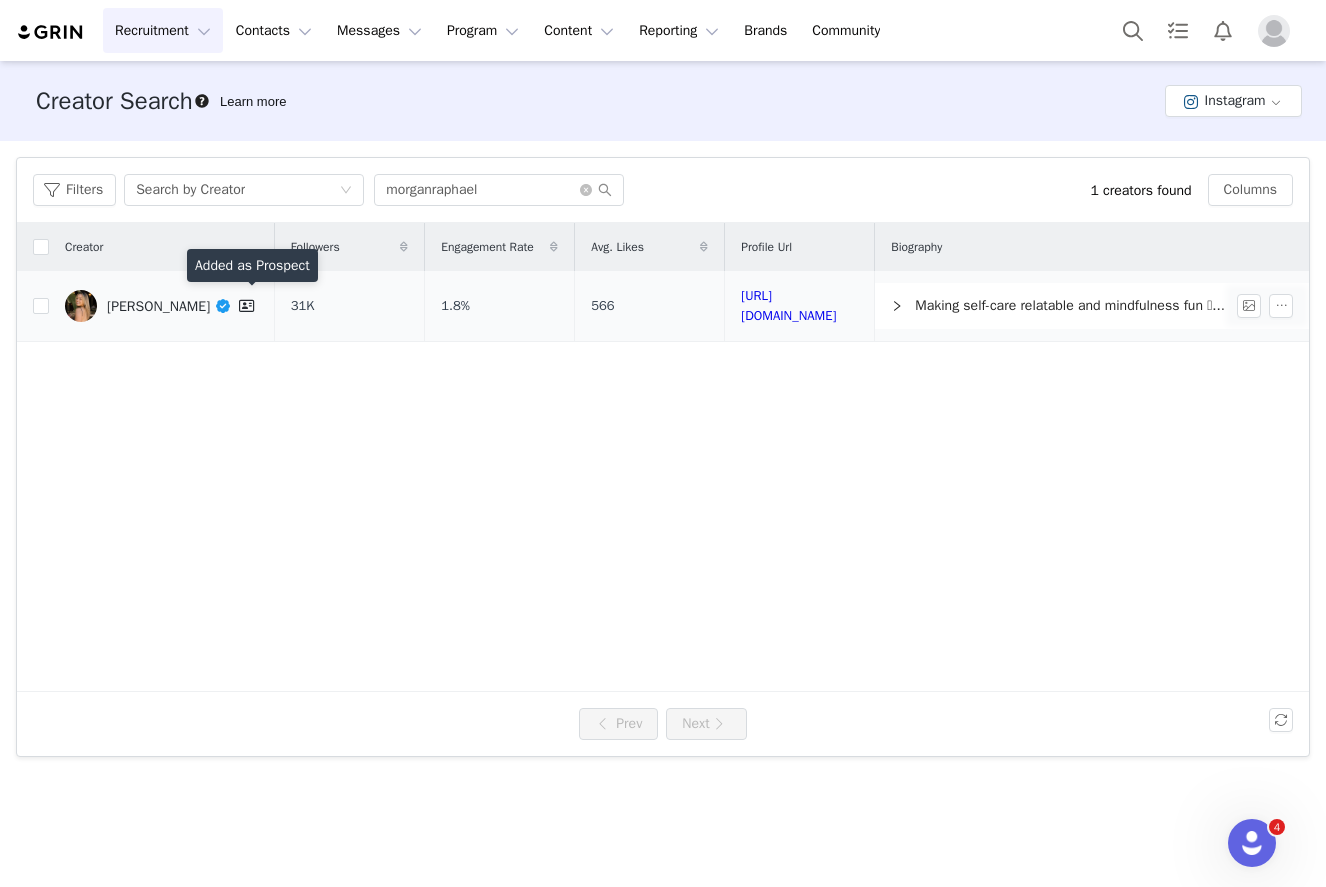 click at bounding box center [247, 306] 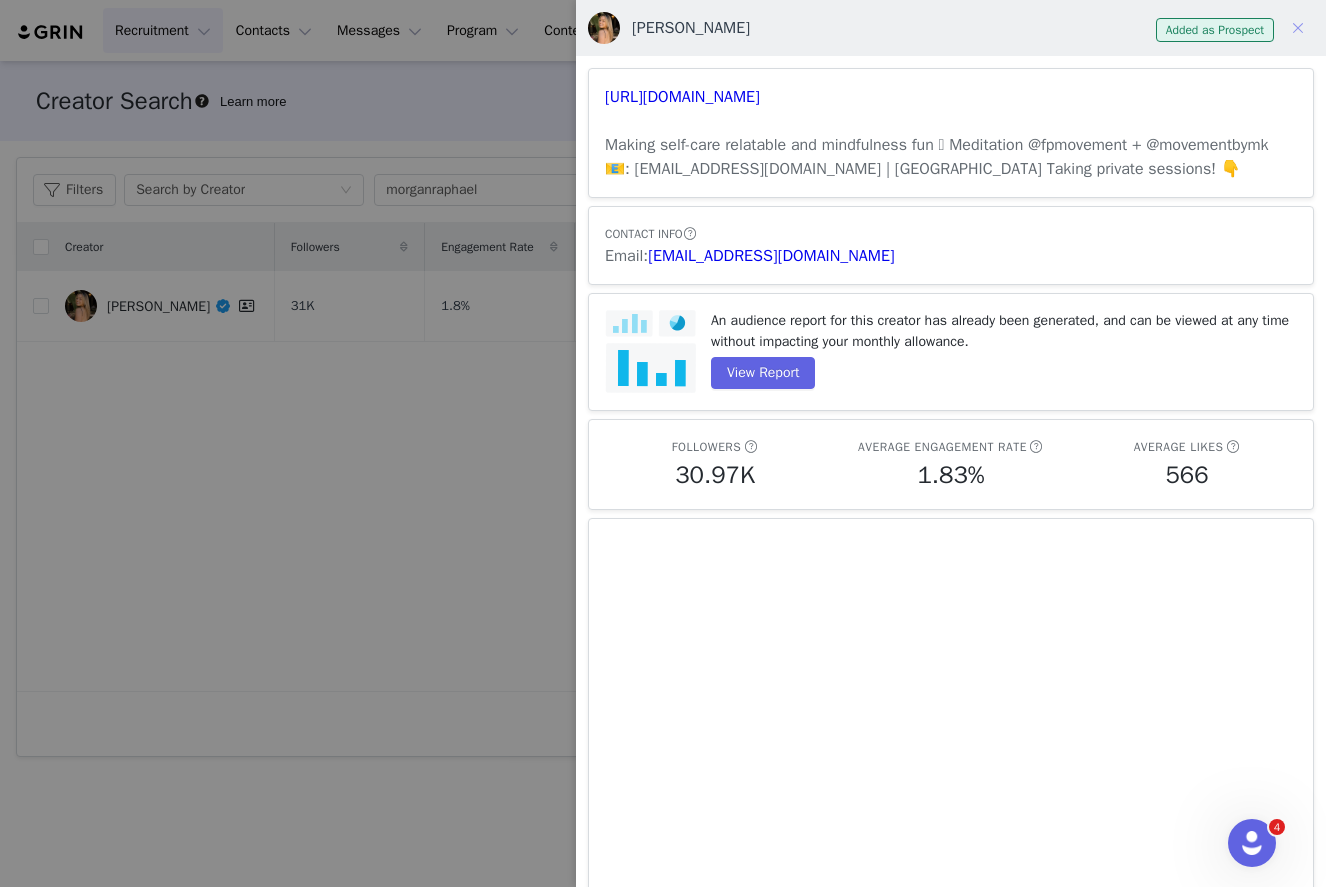 click at bounding box center [1298, 28] 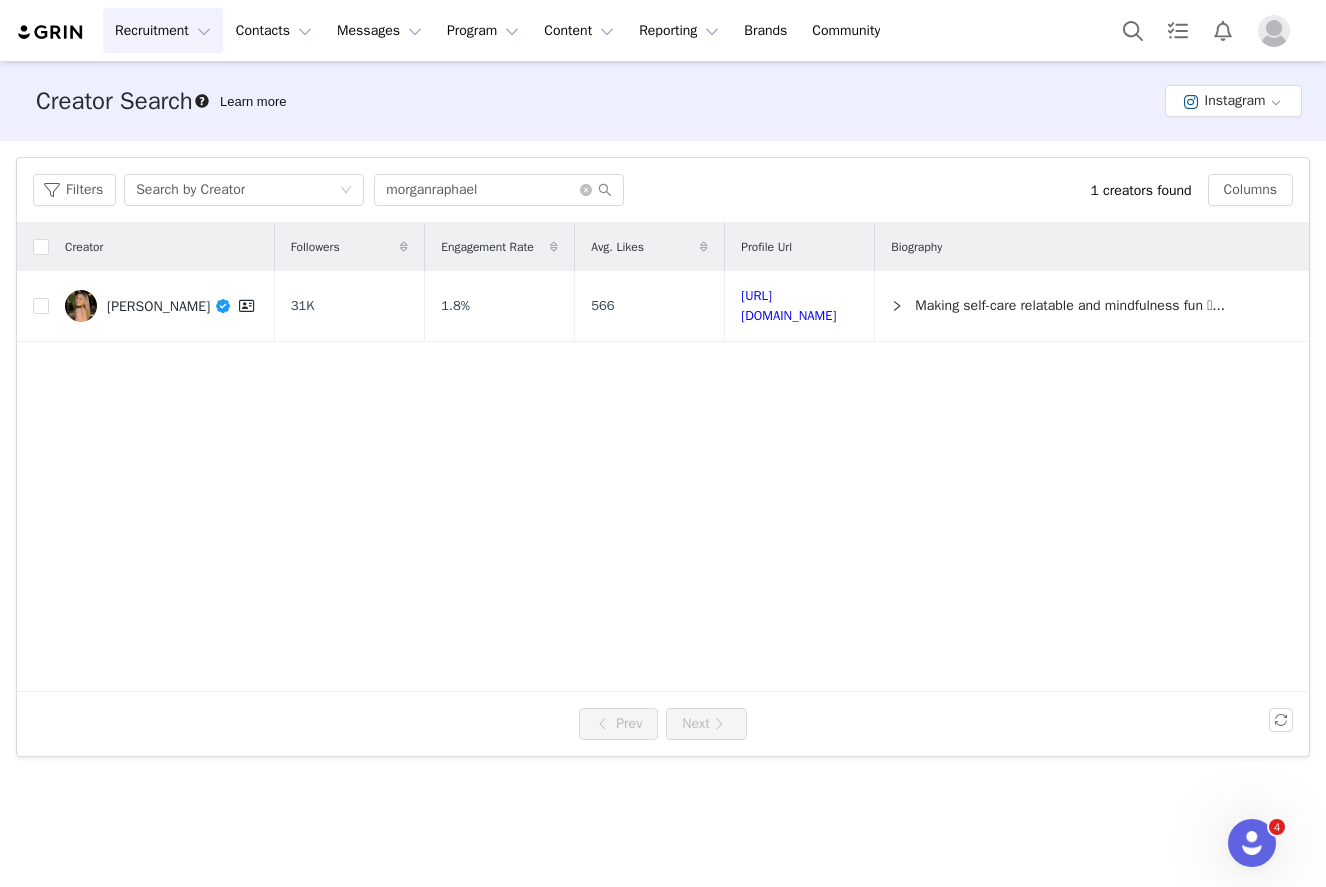 click on "Recruitment Recruitment" at bounding box center (163, 30) 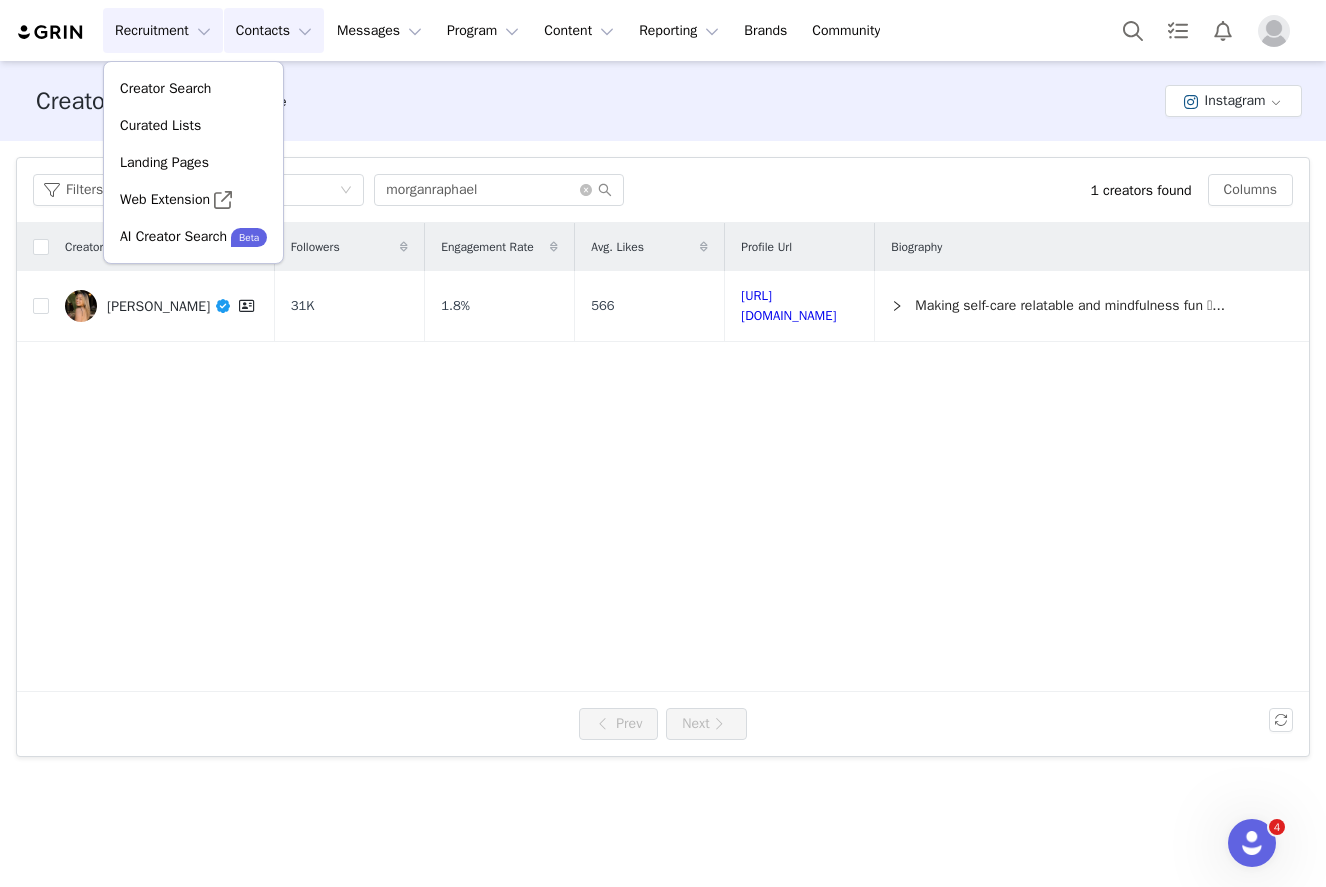 click on "Contacts Contacts" at bounding box center [274, 30] 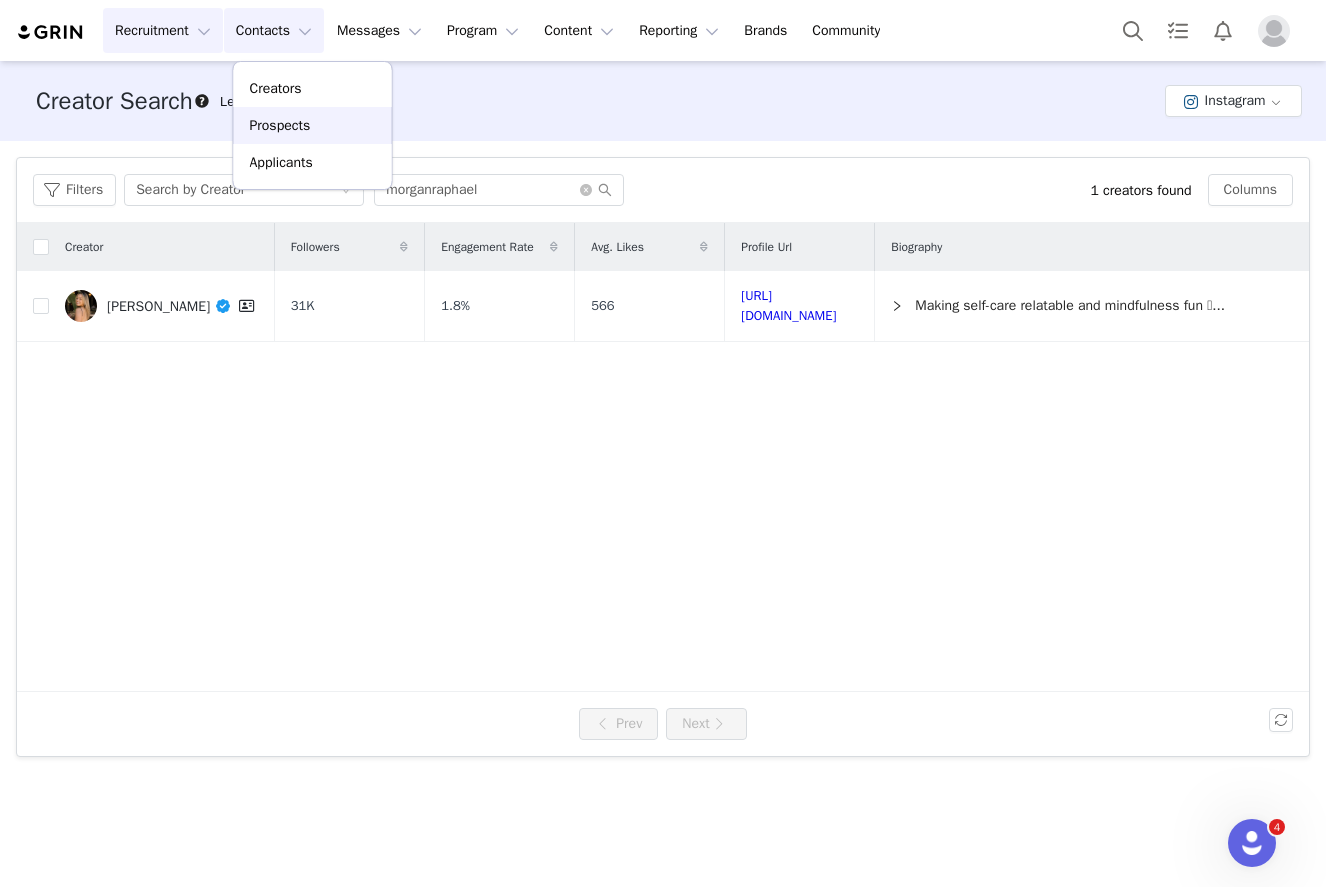 click on "Prospects" at bounding box center (280, 125) 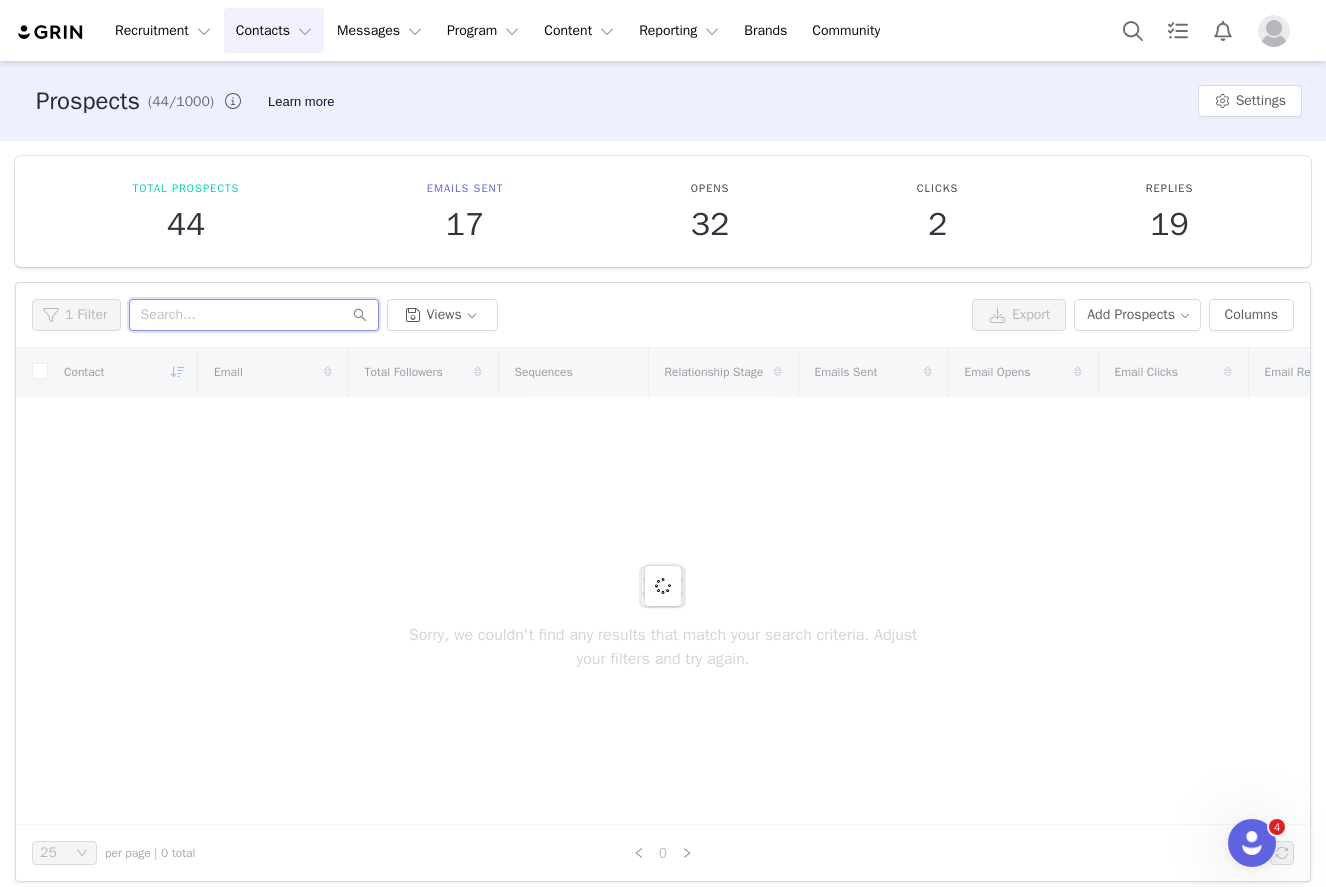 click at bounding box center [254, 315] 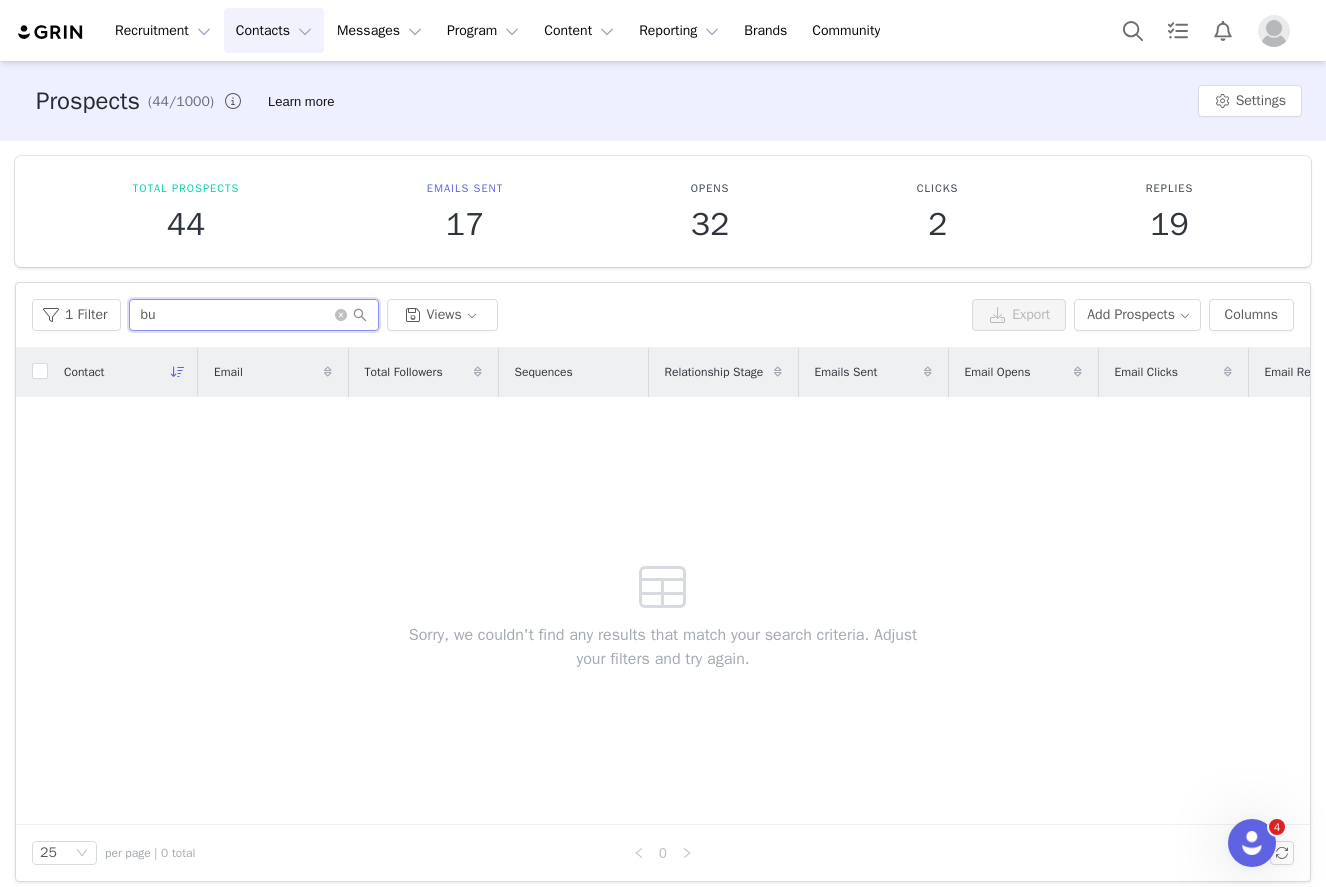 type on "b" 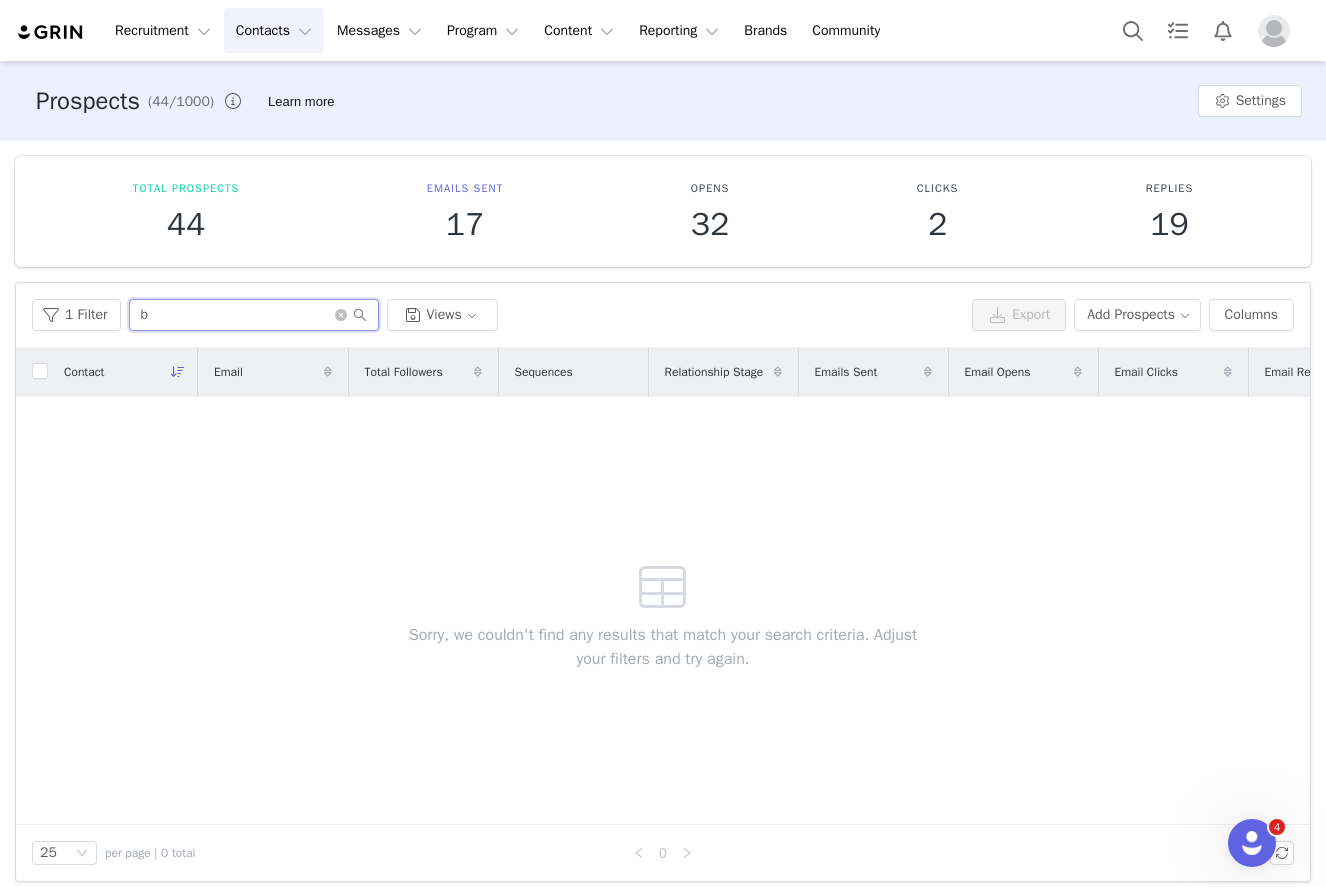type 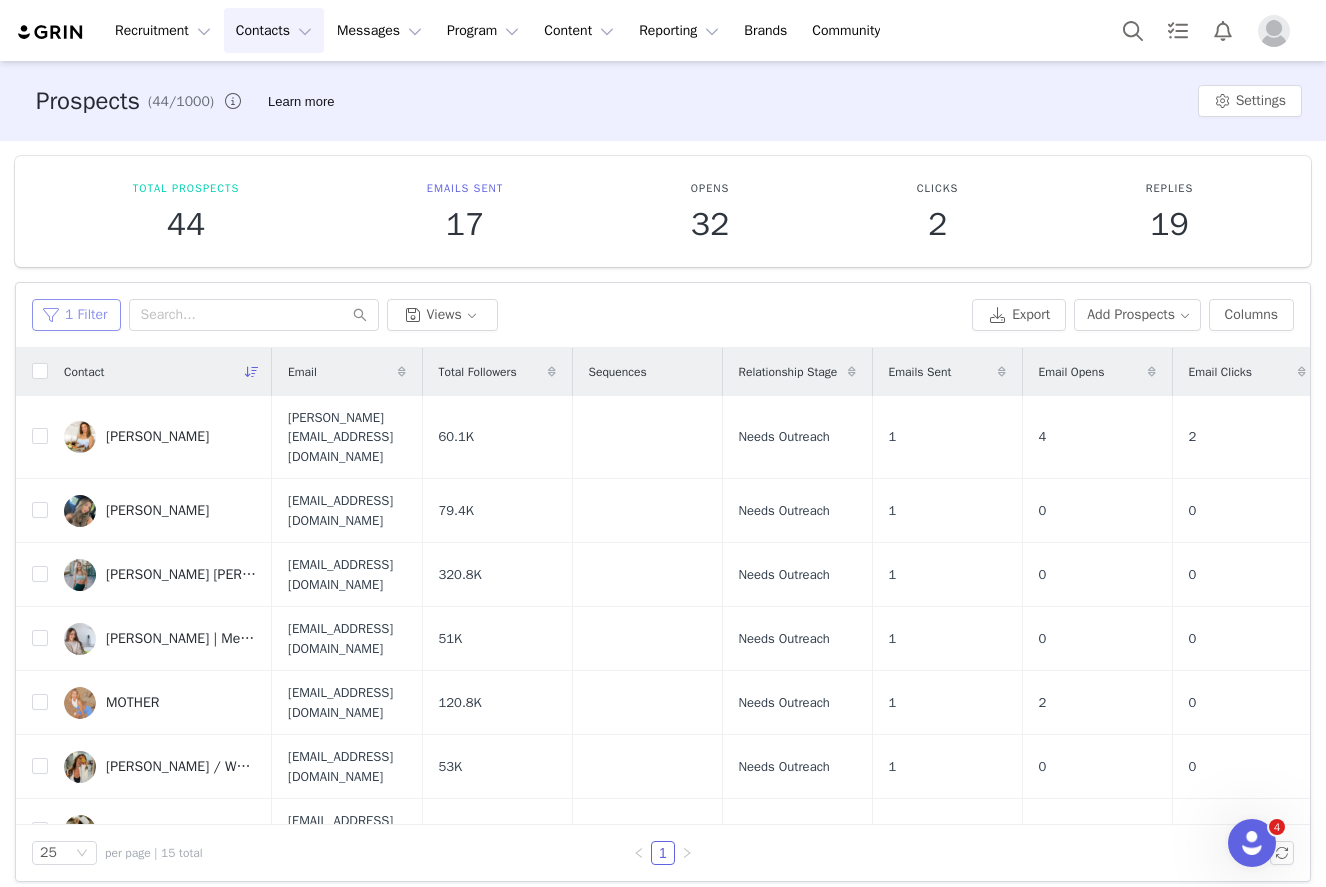 click on "1 Filter" at bounding box center (76, 315) 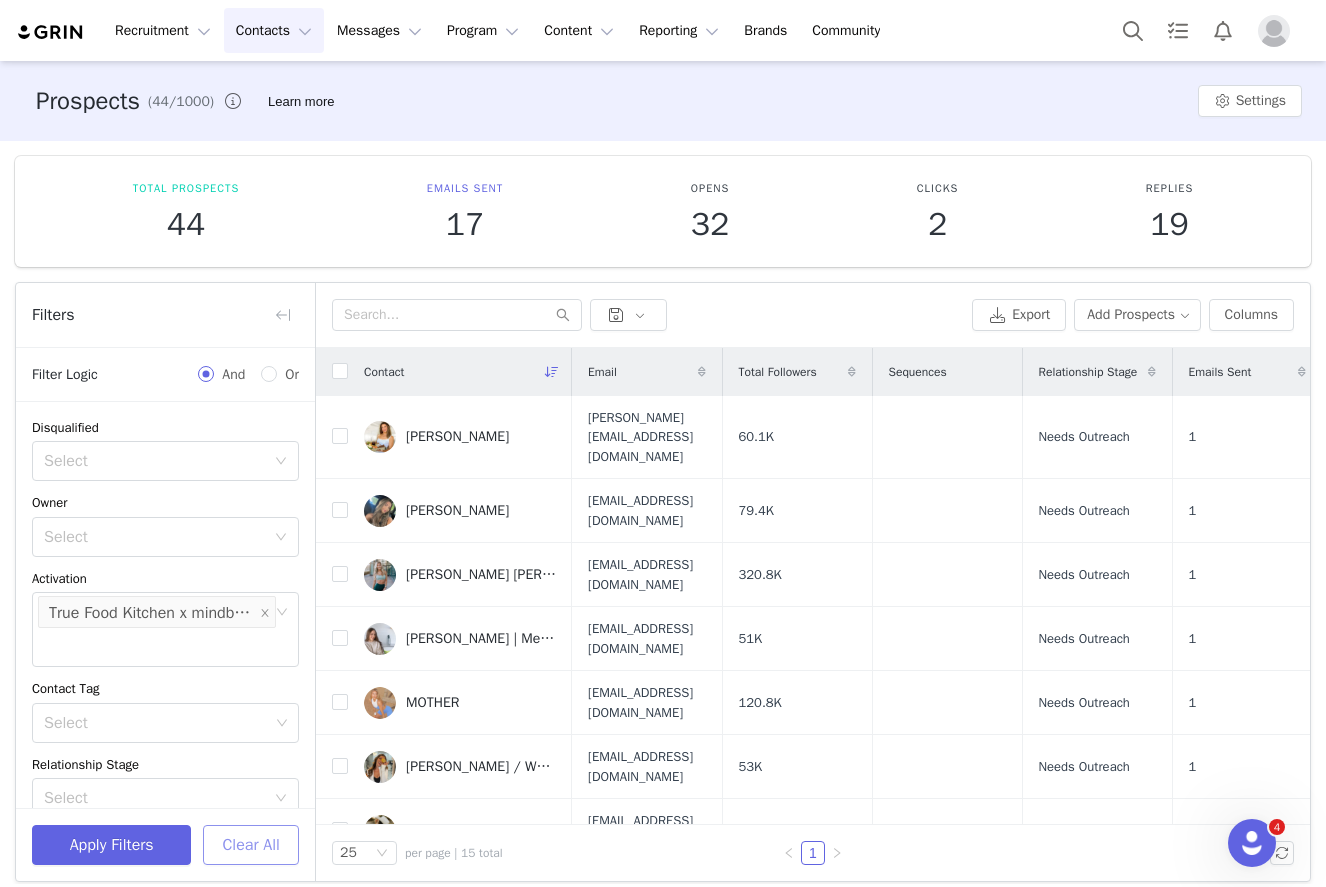 click on "Clear All" at bounding box center (251, 845) 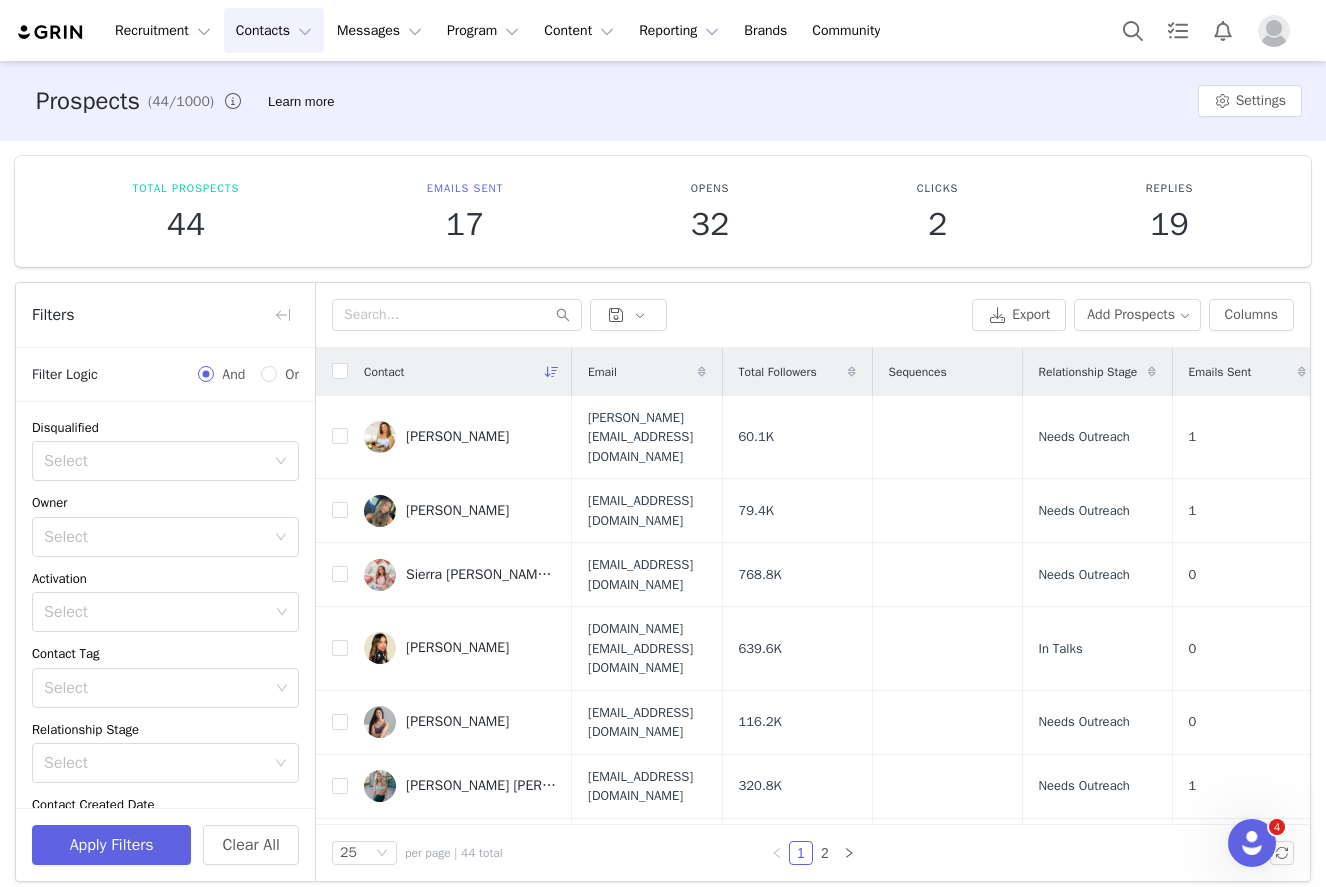 click on "Opens 32" at bounding box center (710, 211) 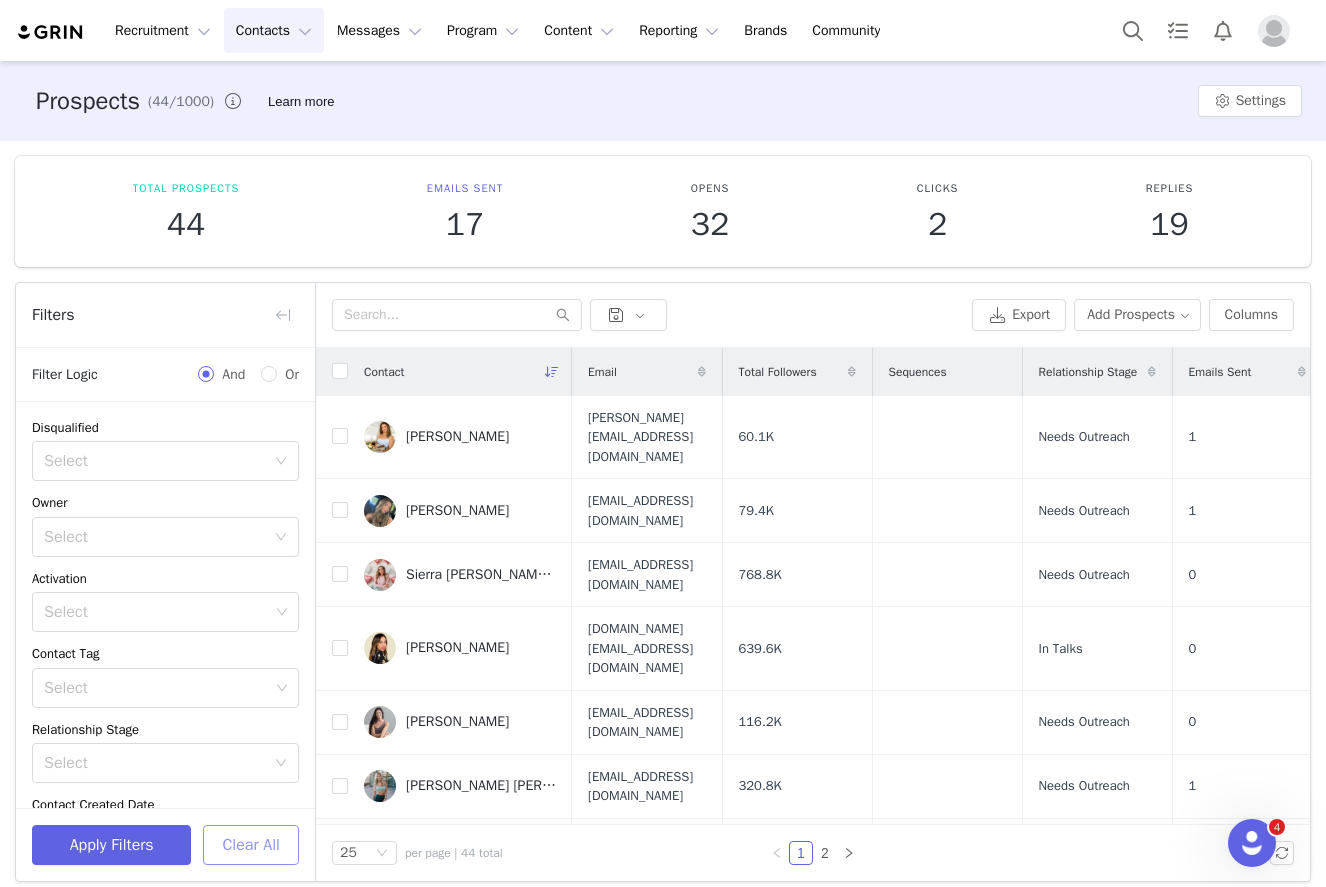 click on "Clear All" at bounding box center [251, 845] 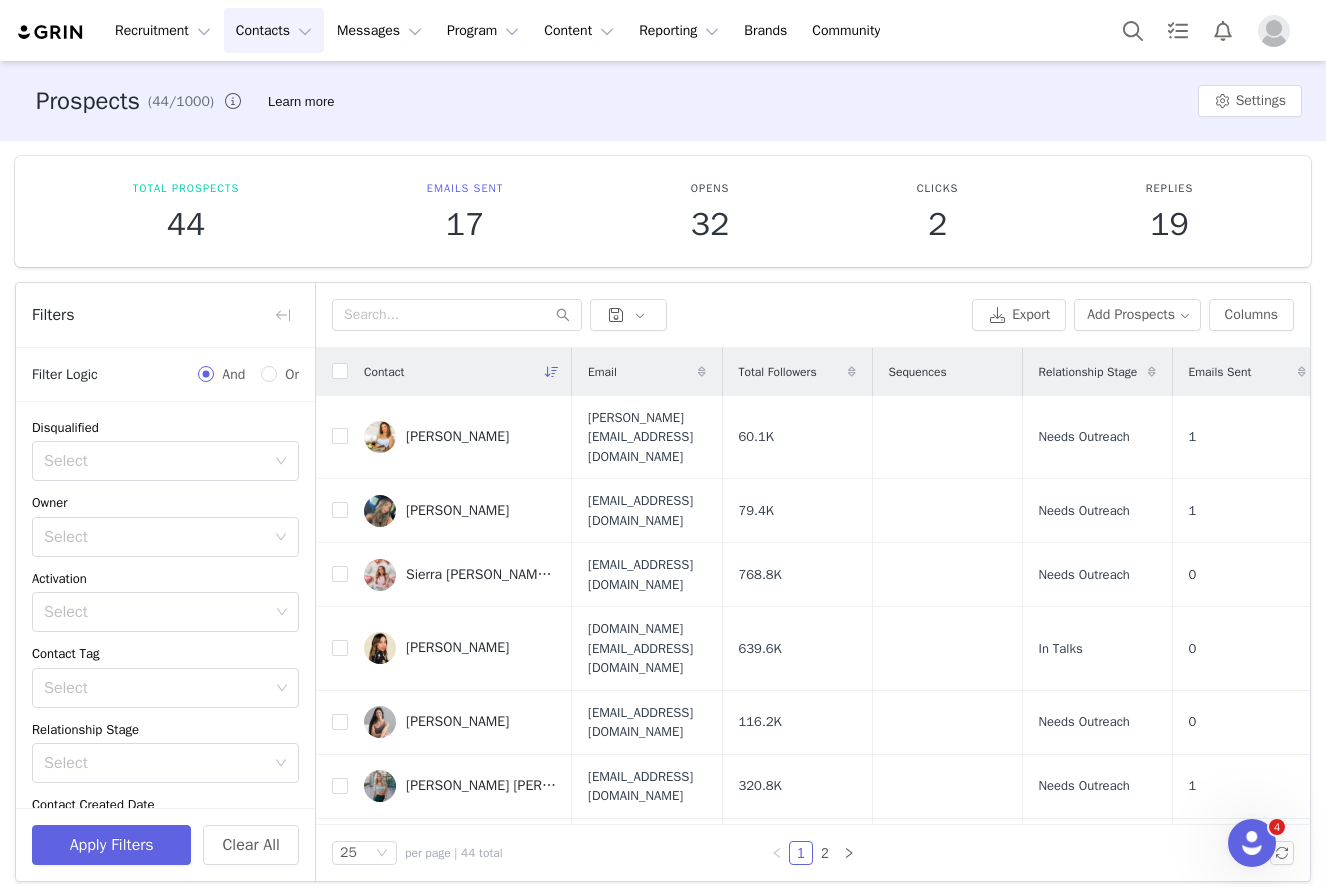 click on "Opens 32" at bounding box center [710, 211] 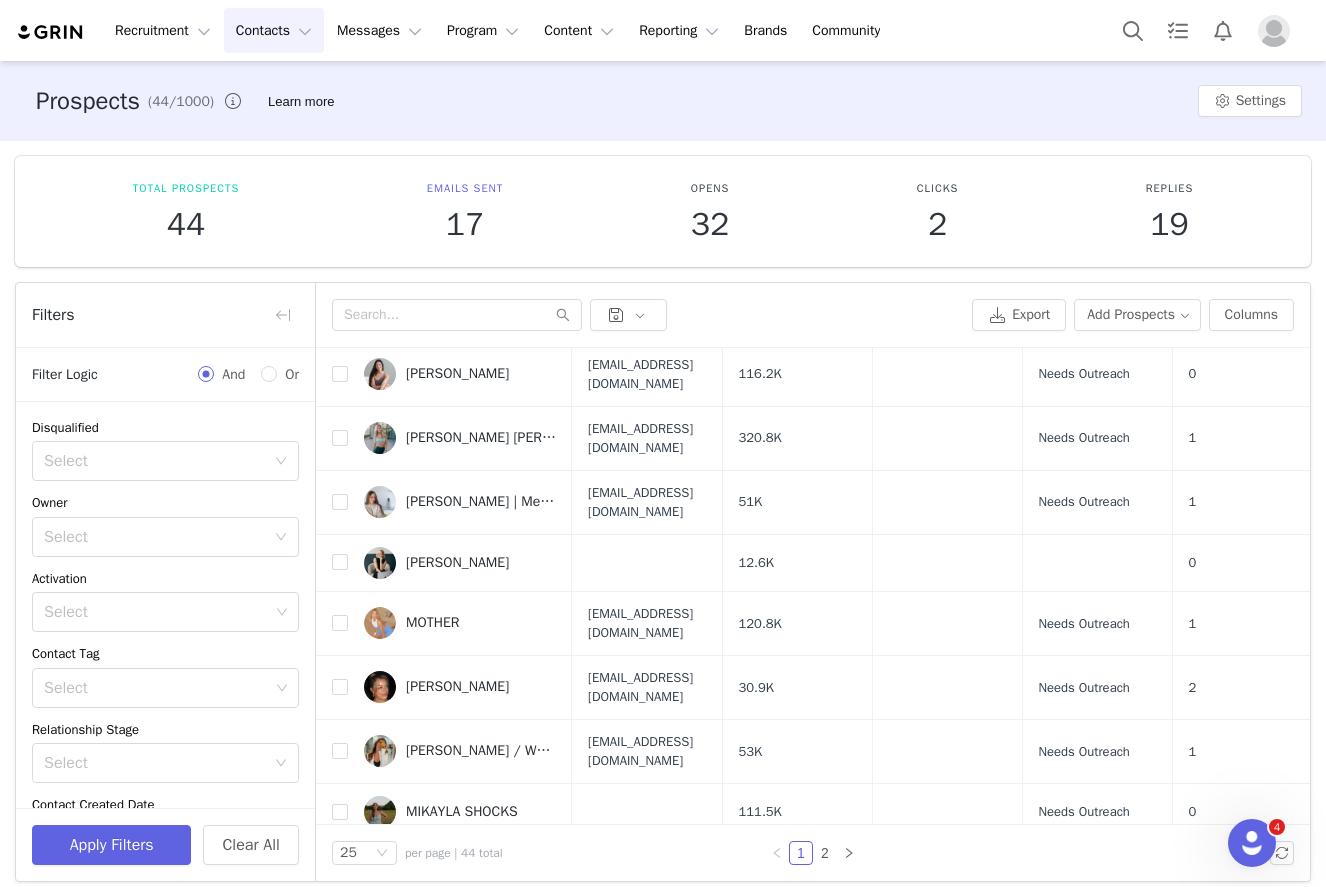 scroll, scrollTop: 361, scrollLeft: 0, axis: vertical 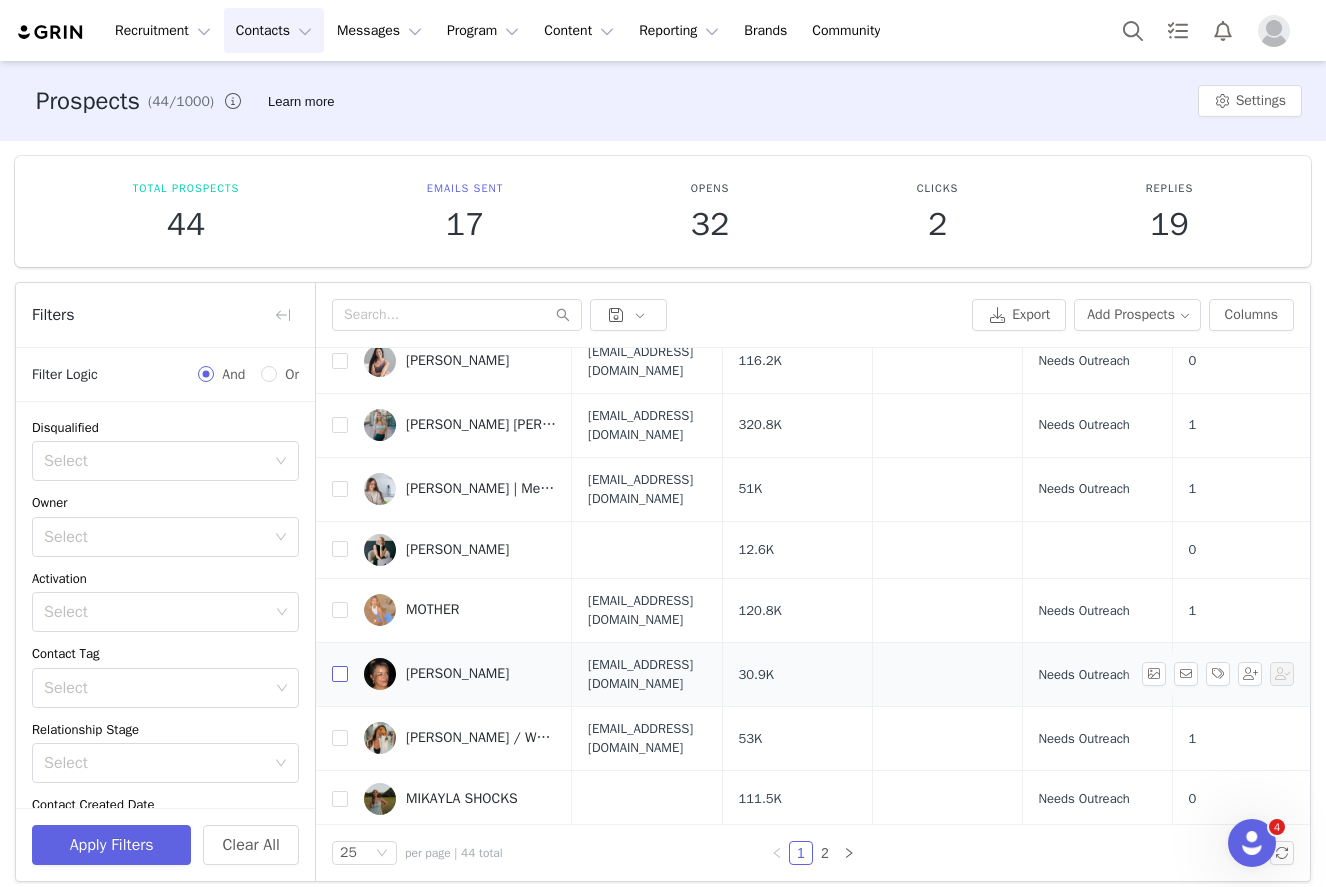 click at bounding box center [340, 674] 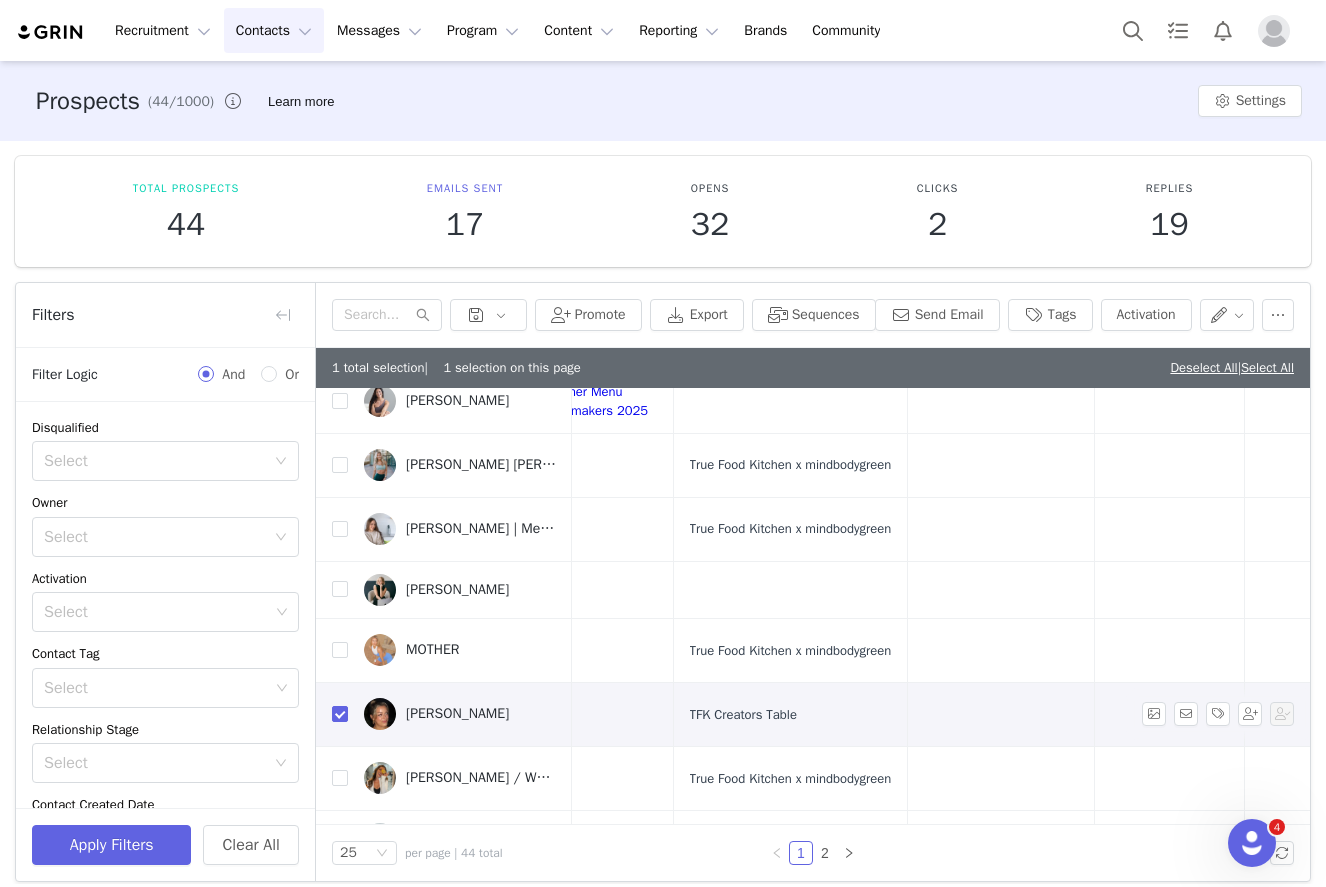 scroll, scrollTop: 361, scrollLeft: 1405, axis: both 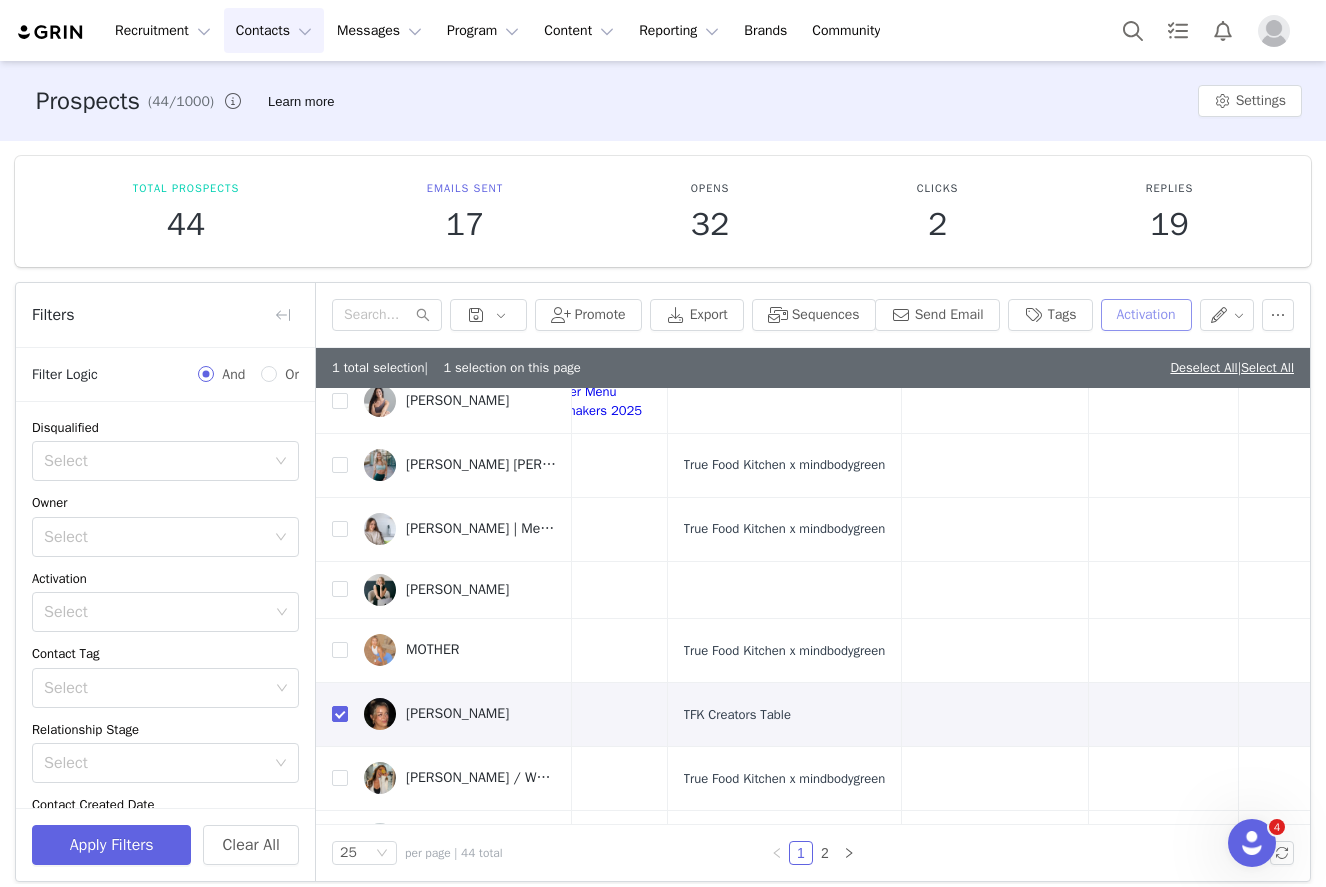 click on "Activation" at bounding box center (1146, 315) 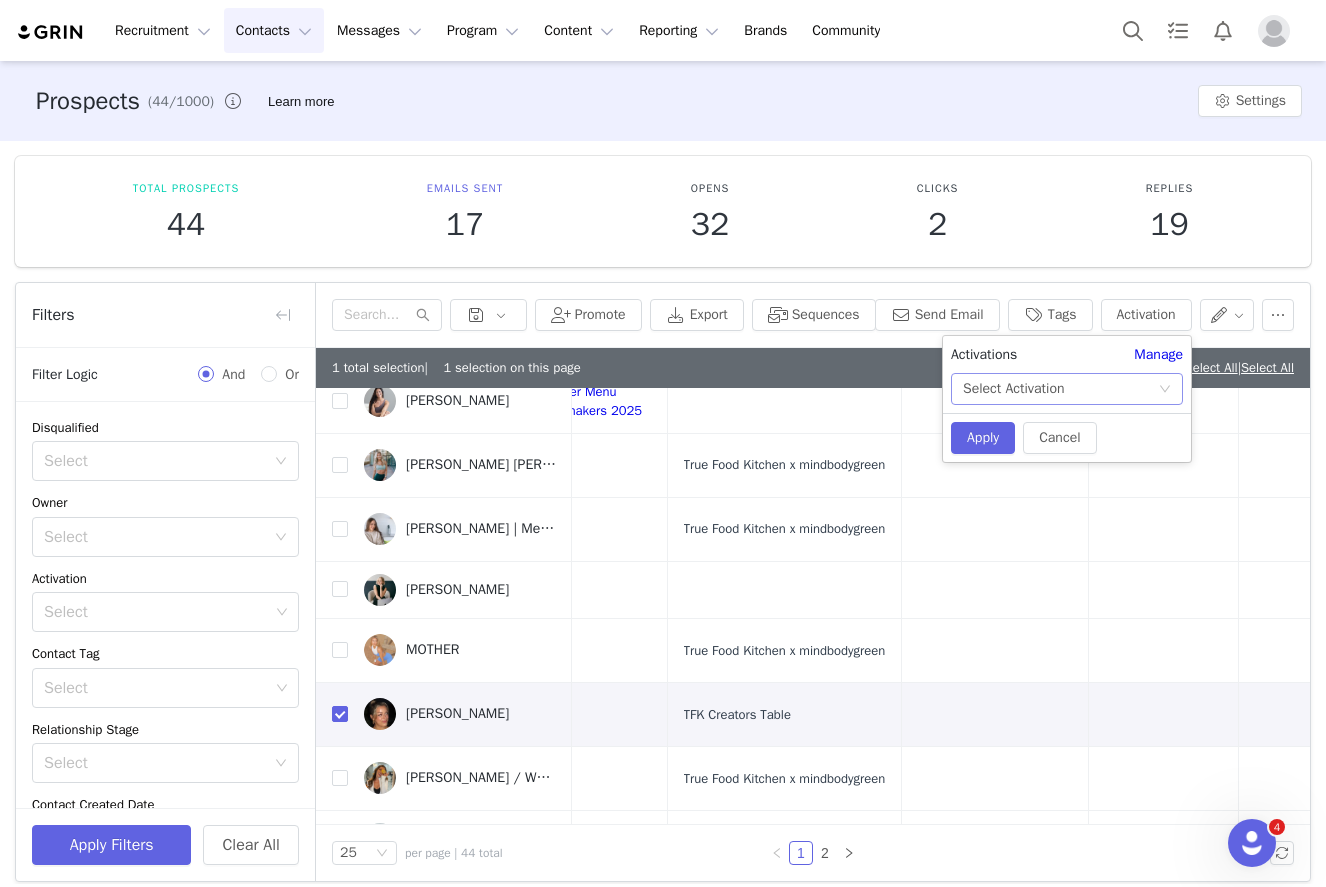 click on "Select Activation" at bounding box center [1013, 389] 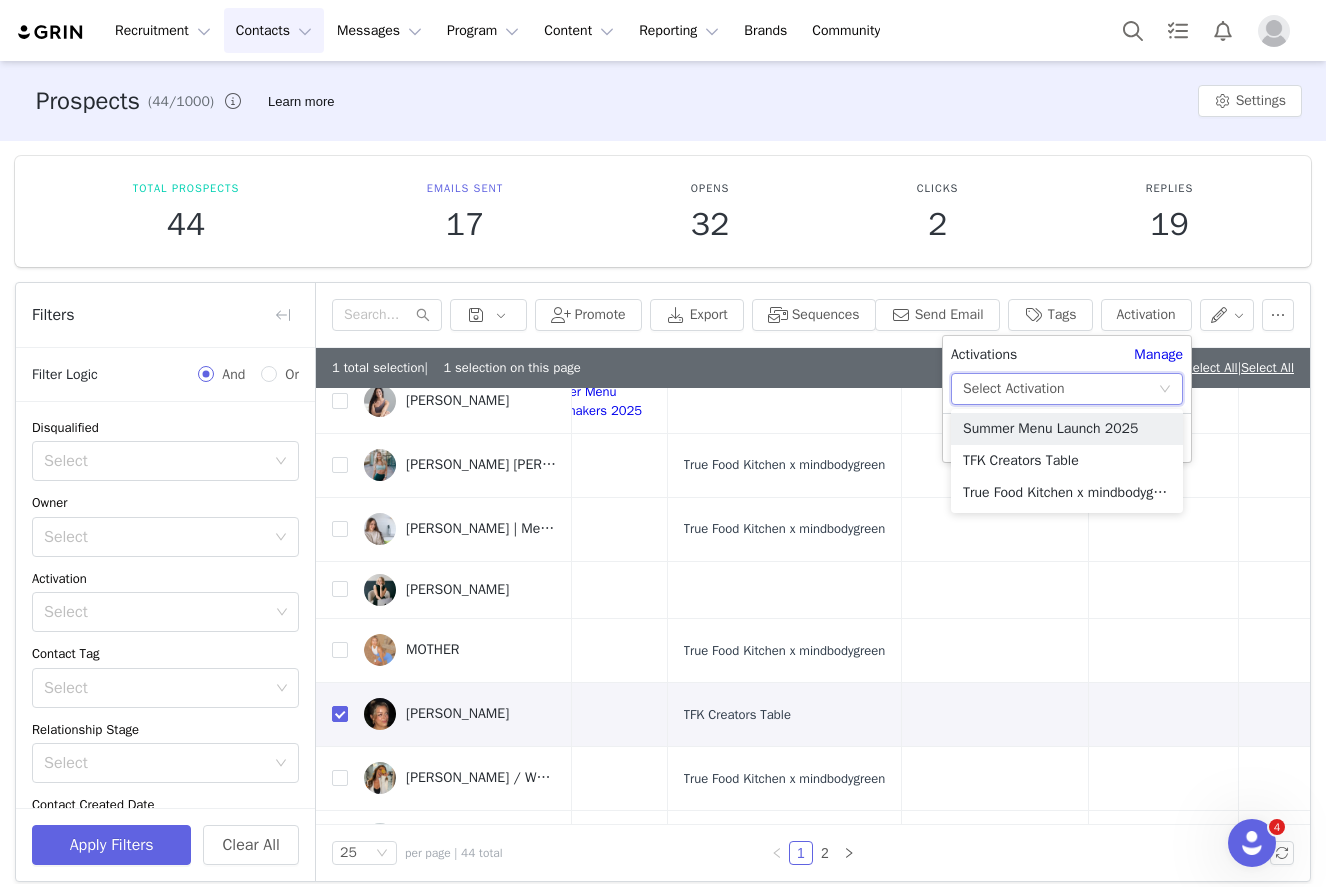 click on "Total Prospects 44 Emails Sent 17 Opens 32 Clicks 2 Replies 19" at bounding box center (663, 211) 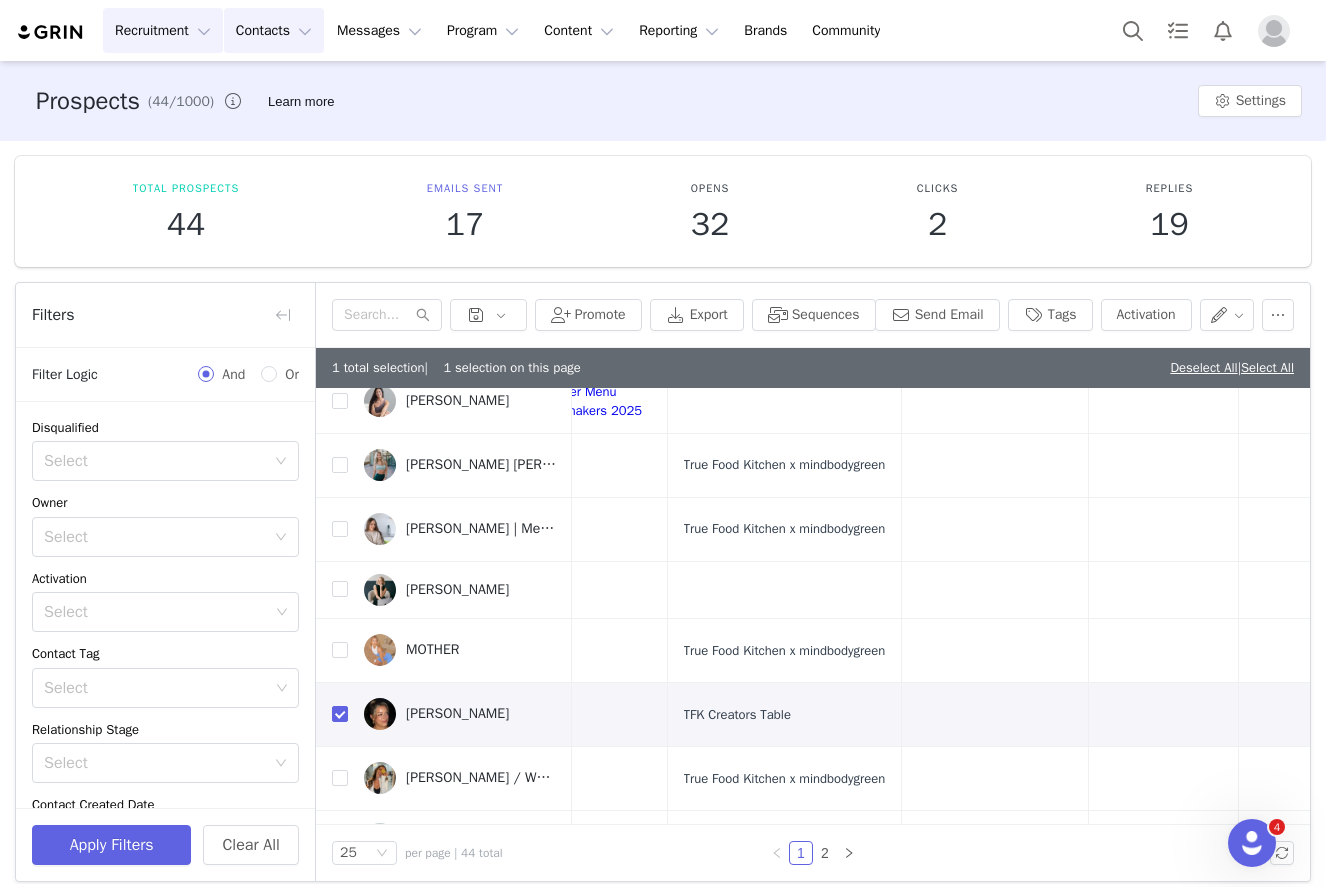 click on "Recruitment Recruitment" at bounding box center (163, 30) 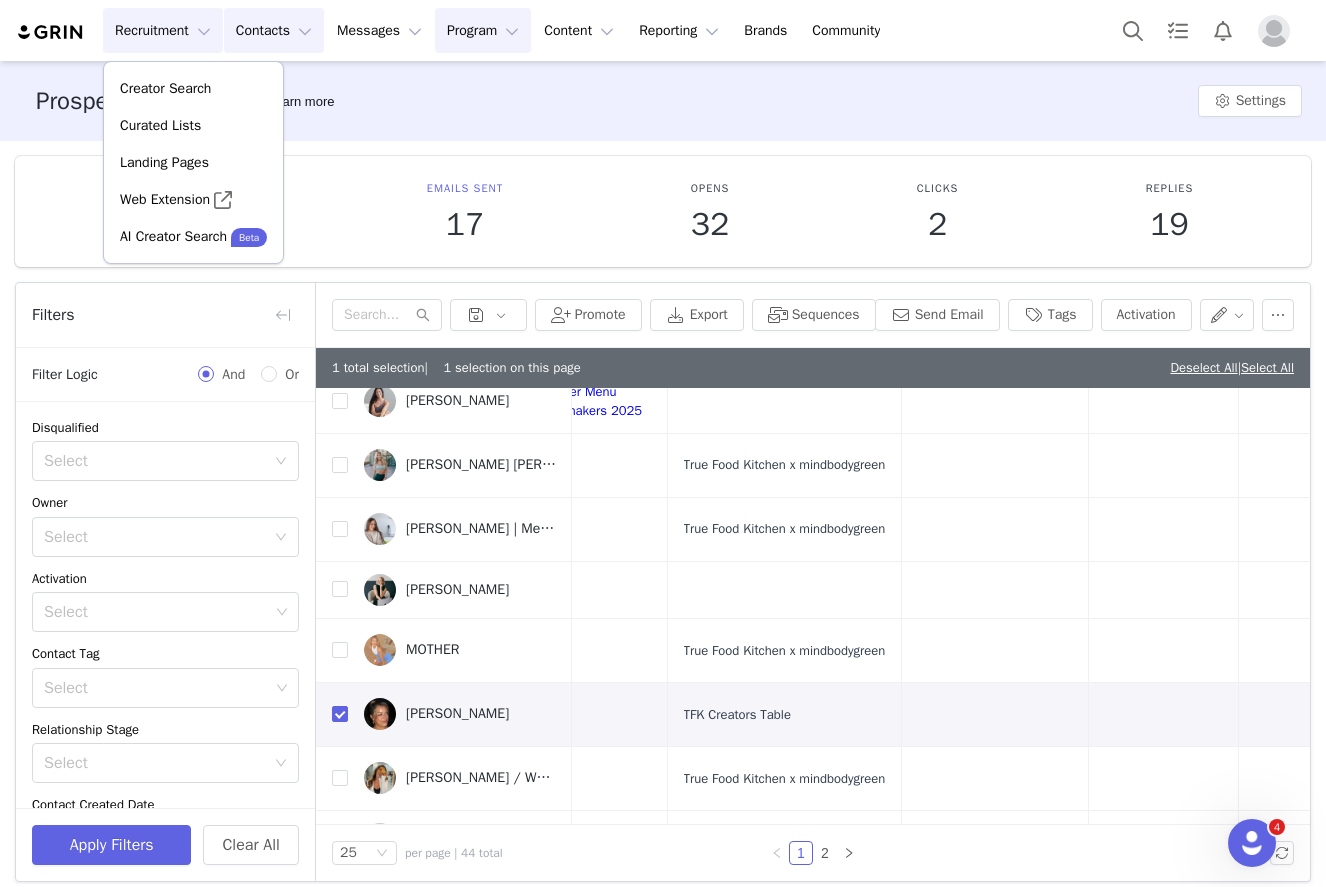 click on "Program Program" at bounding box center (483, 30) 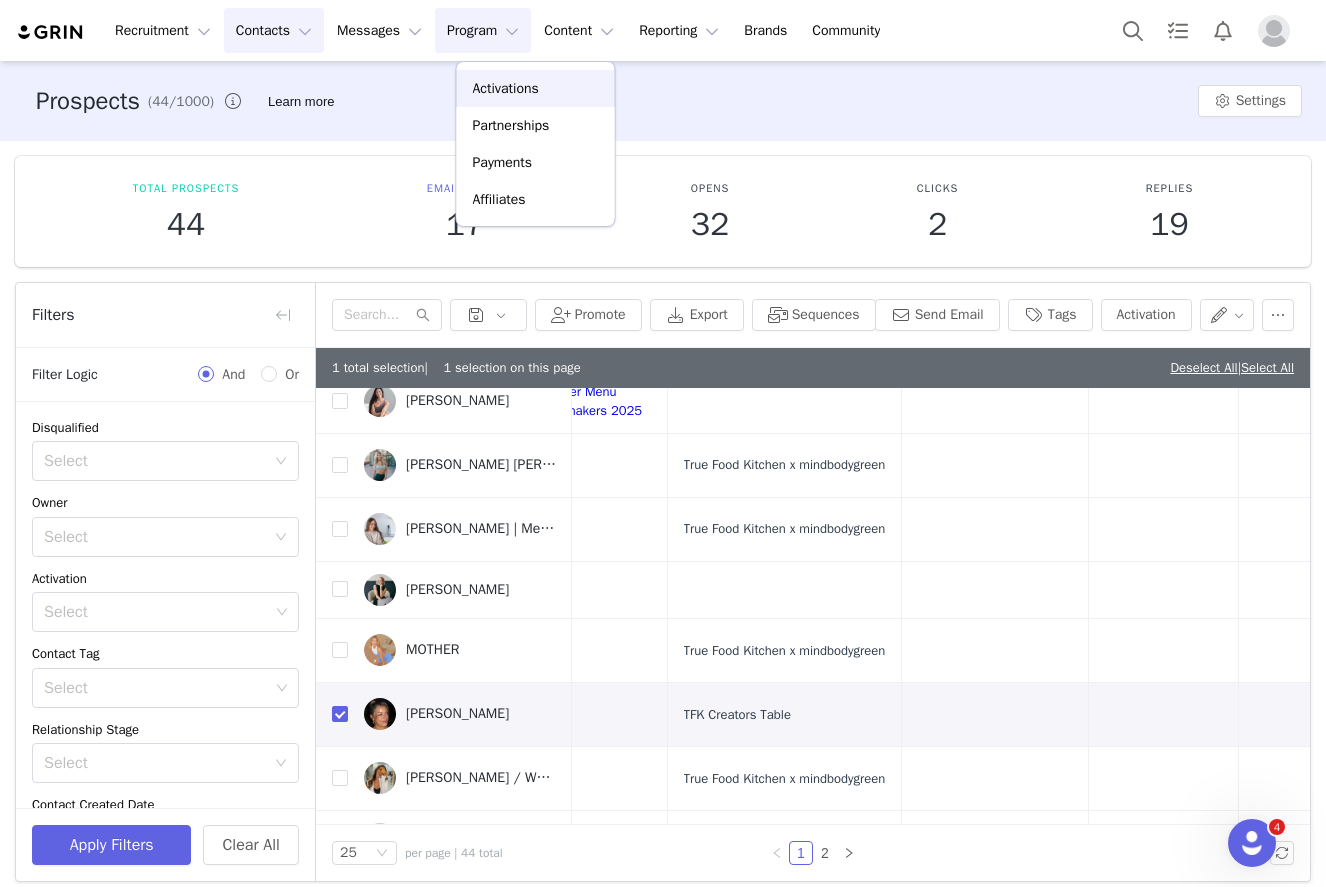 click on "Activations" at bounding box center (506, 88) 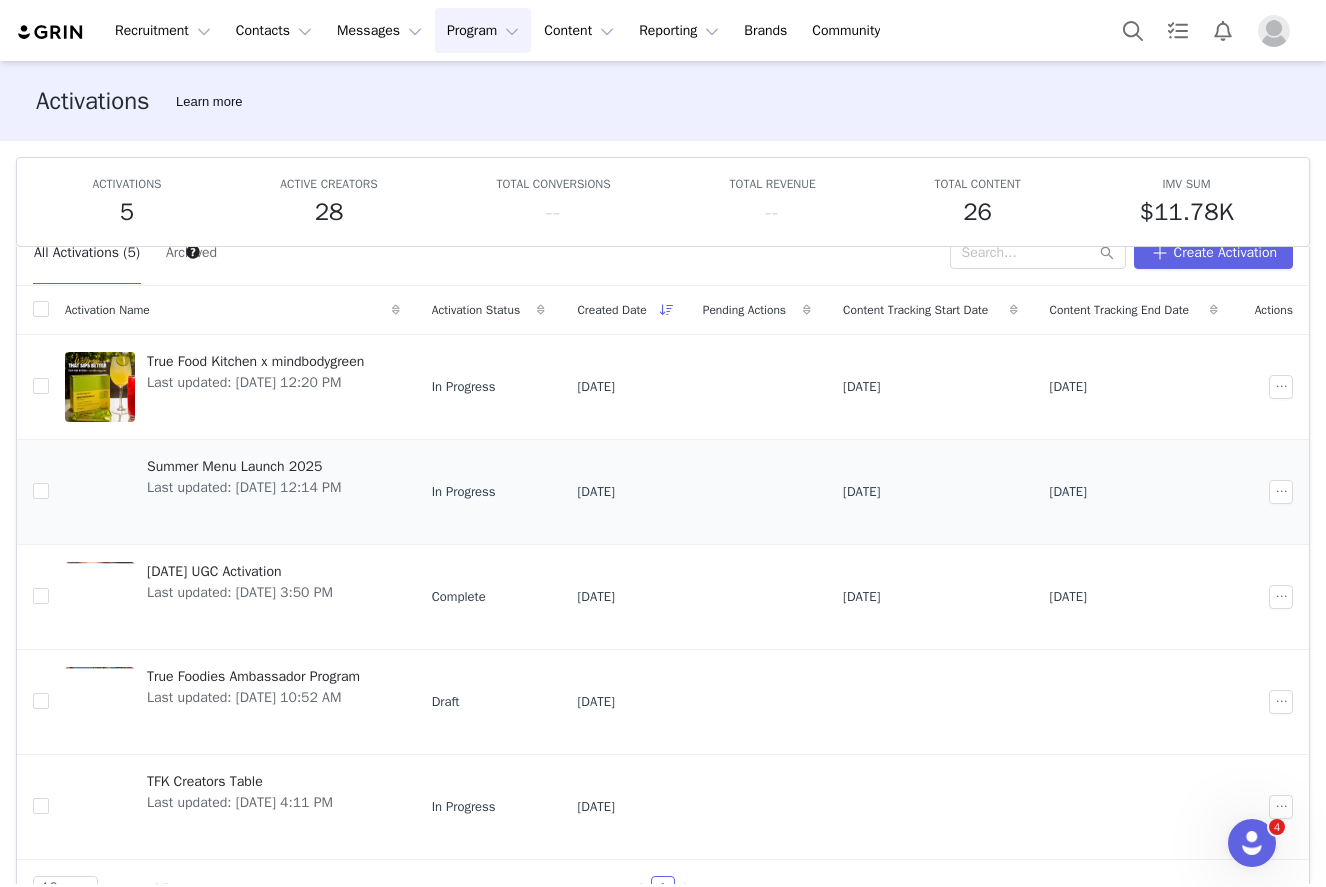 scroll, scrollTop: 0, scrollLeft: 0, axis: both 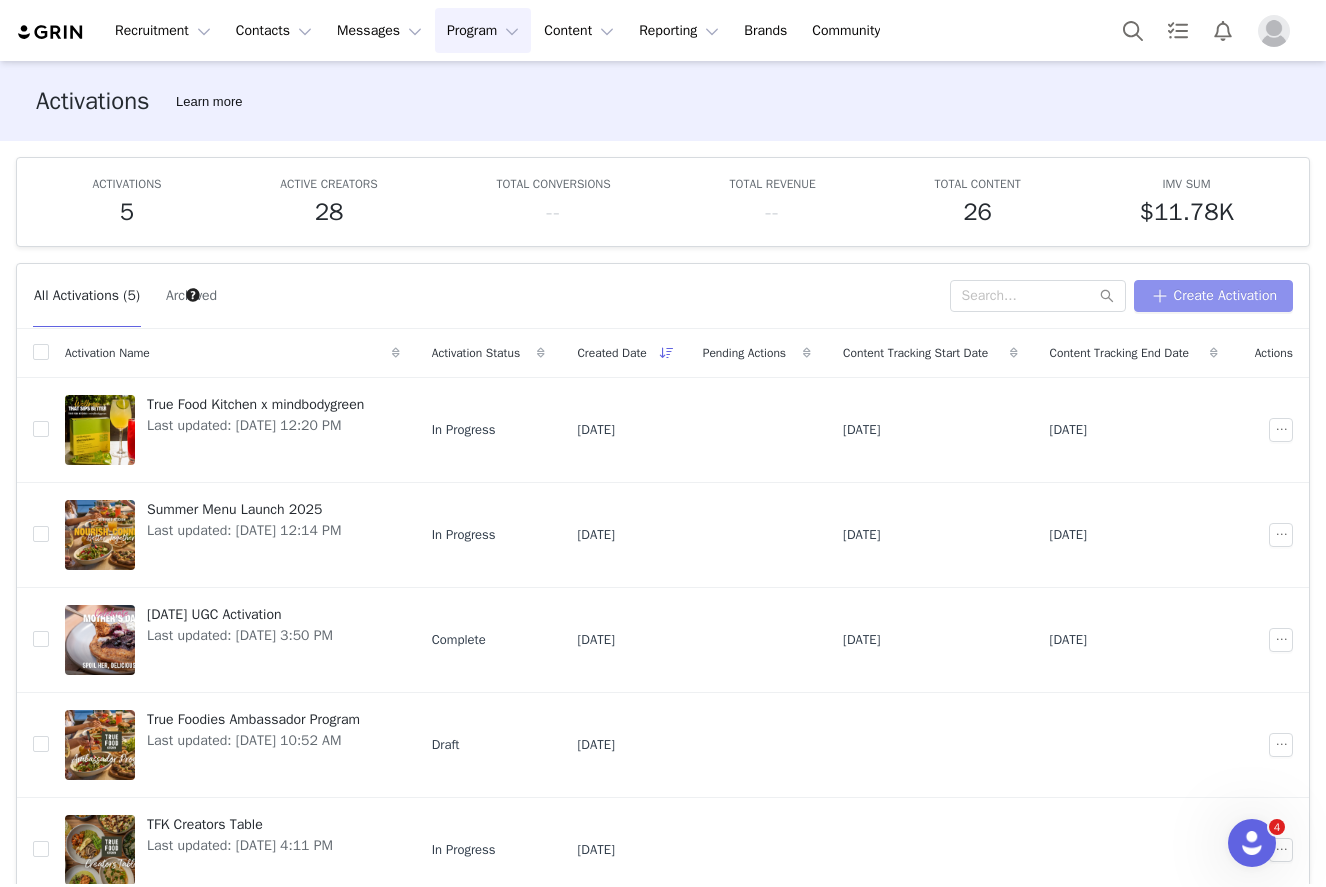 click on "Create Activation" at bounding box center (1213, 296) 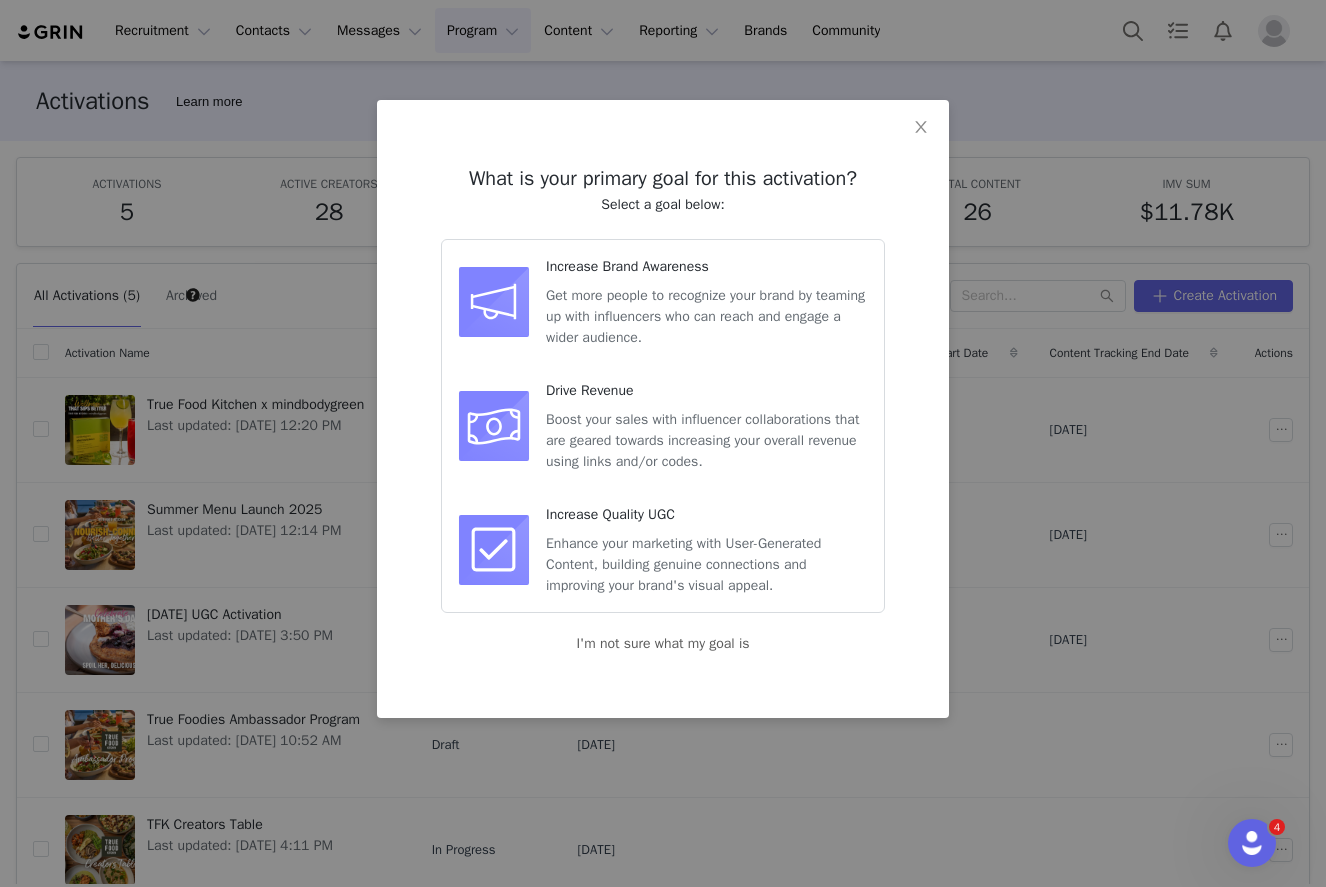 click at bounding box center (494, 302) 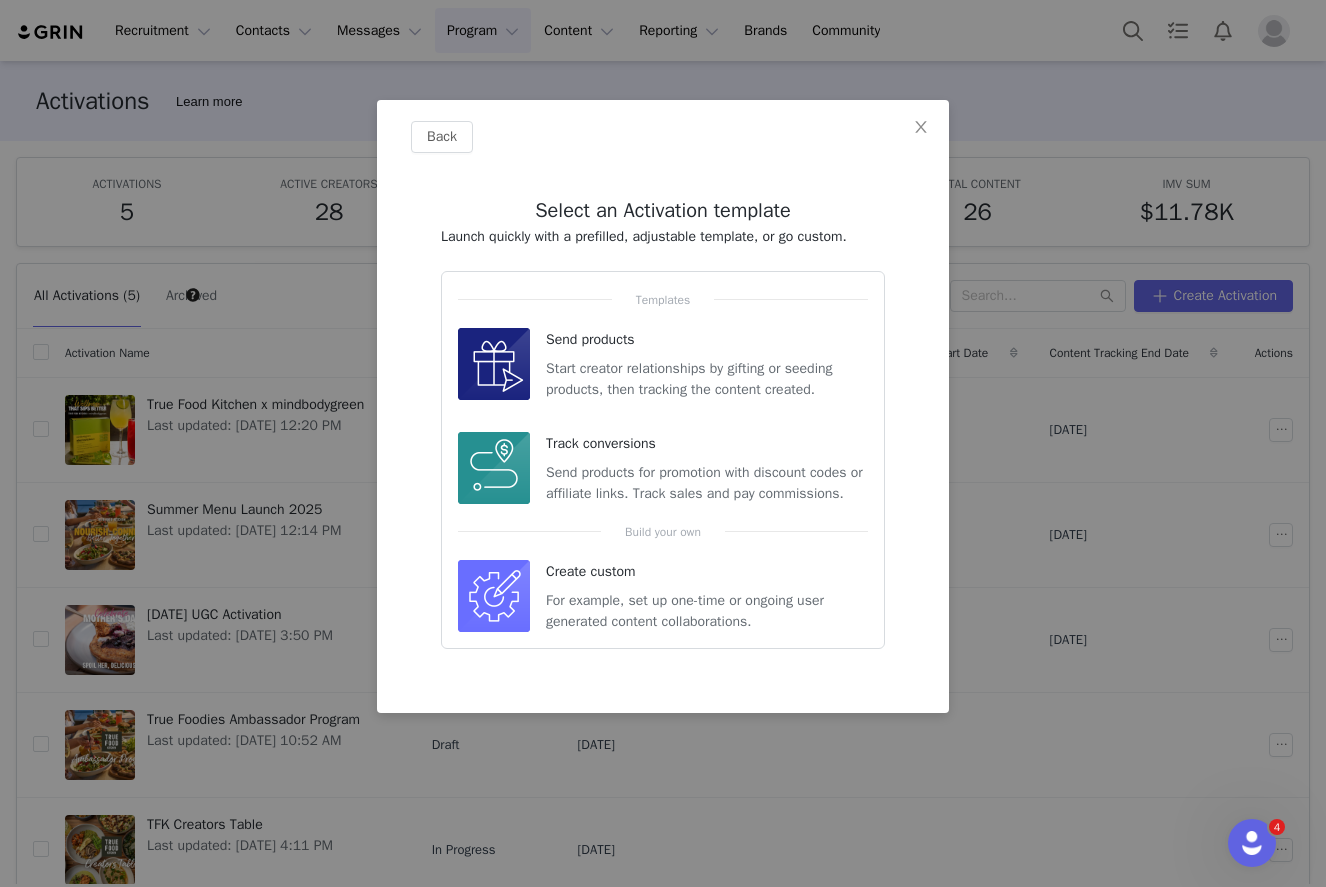 click at bounding box center (494, 596) 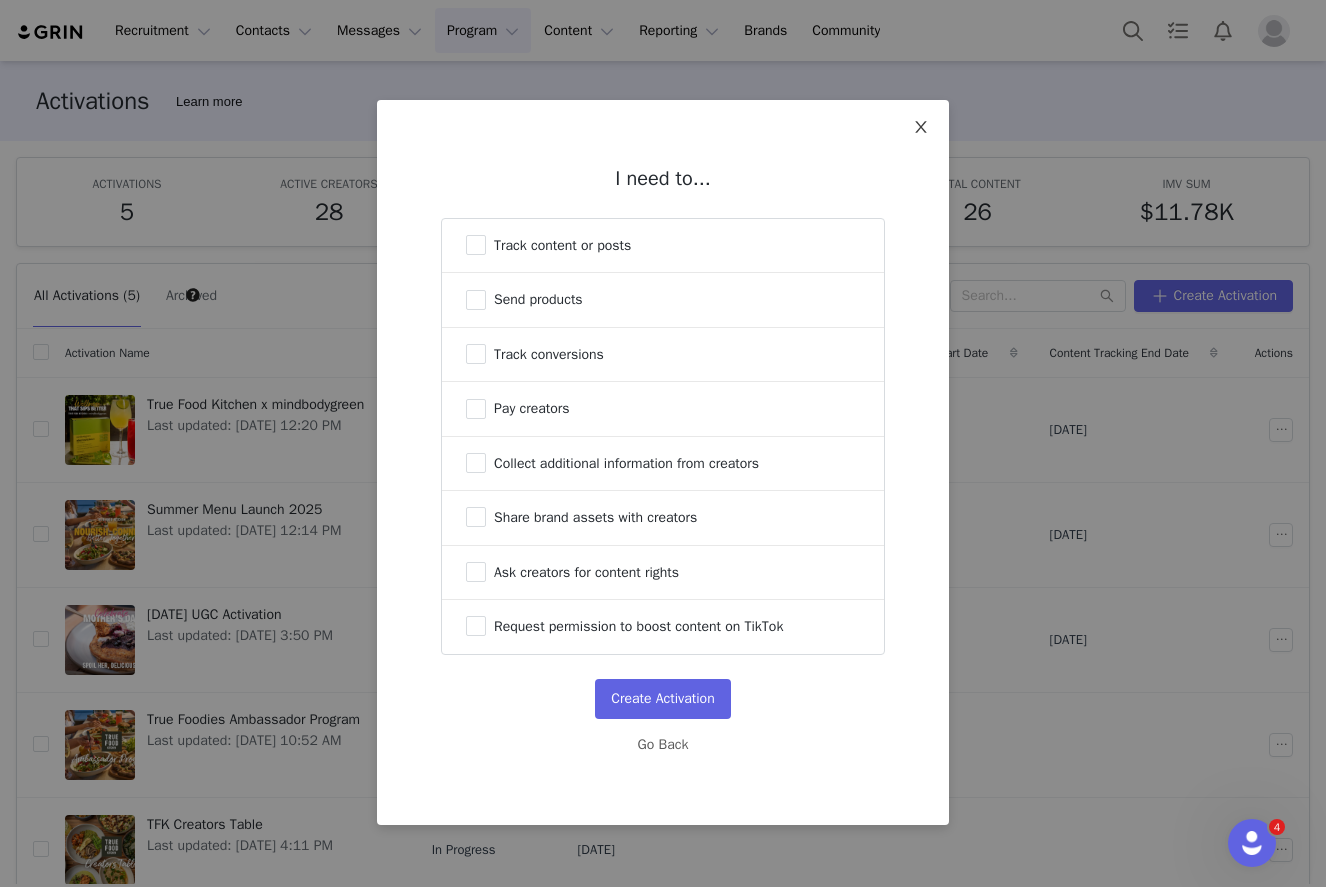 click at bounding box center (921, 128) 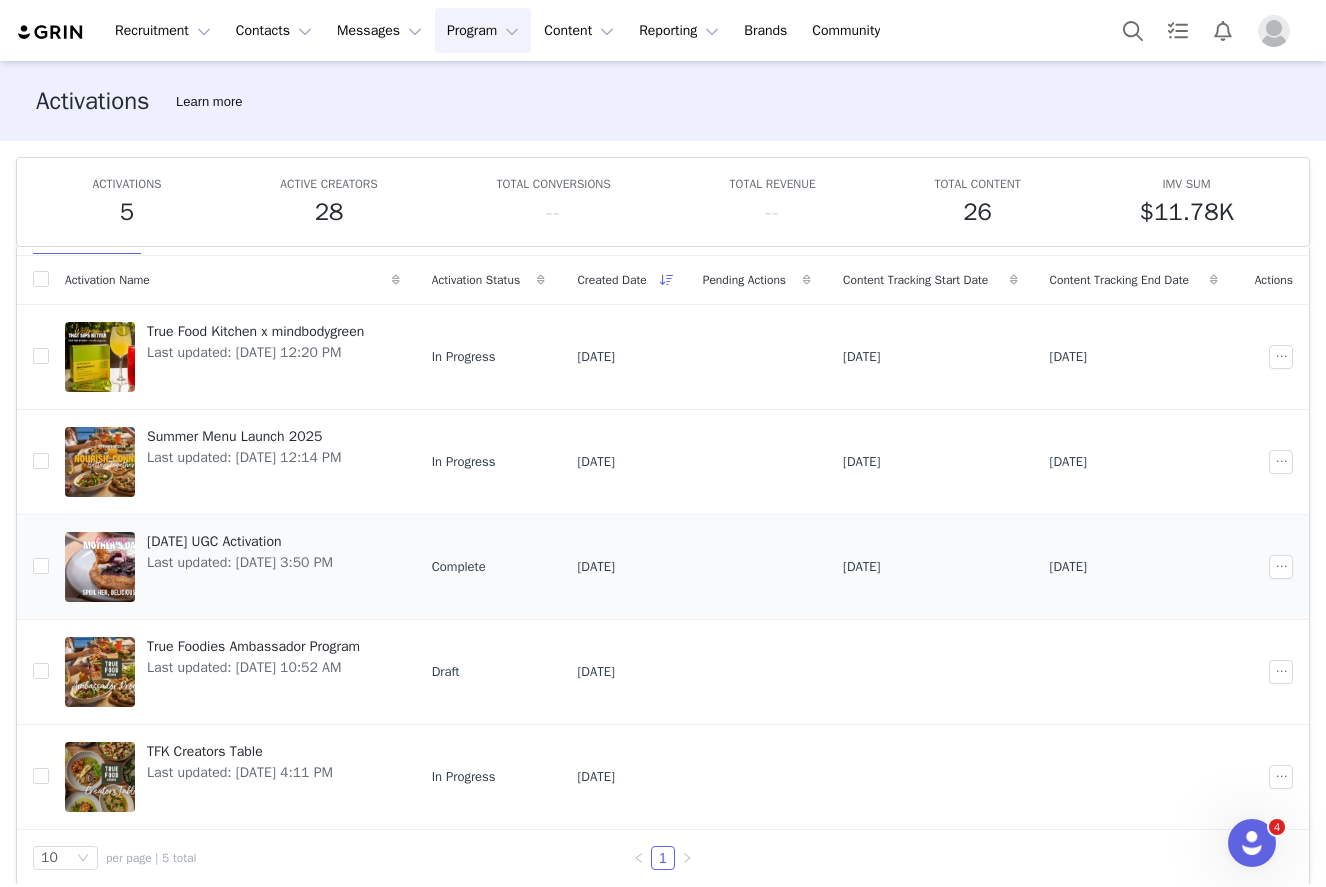 scroll, scrollTop: 0, scrollLeft: 0, axis: both 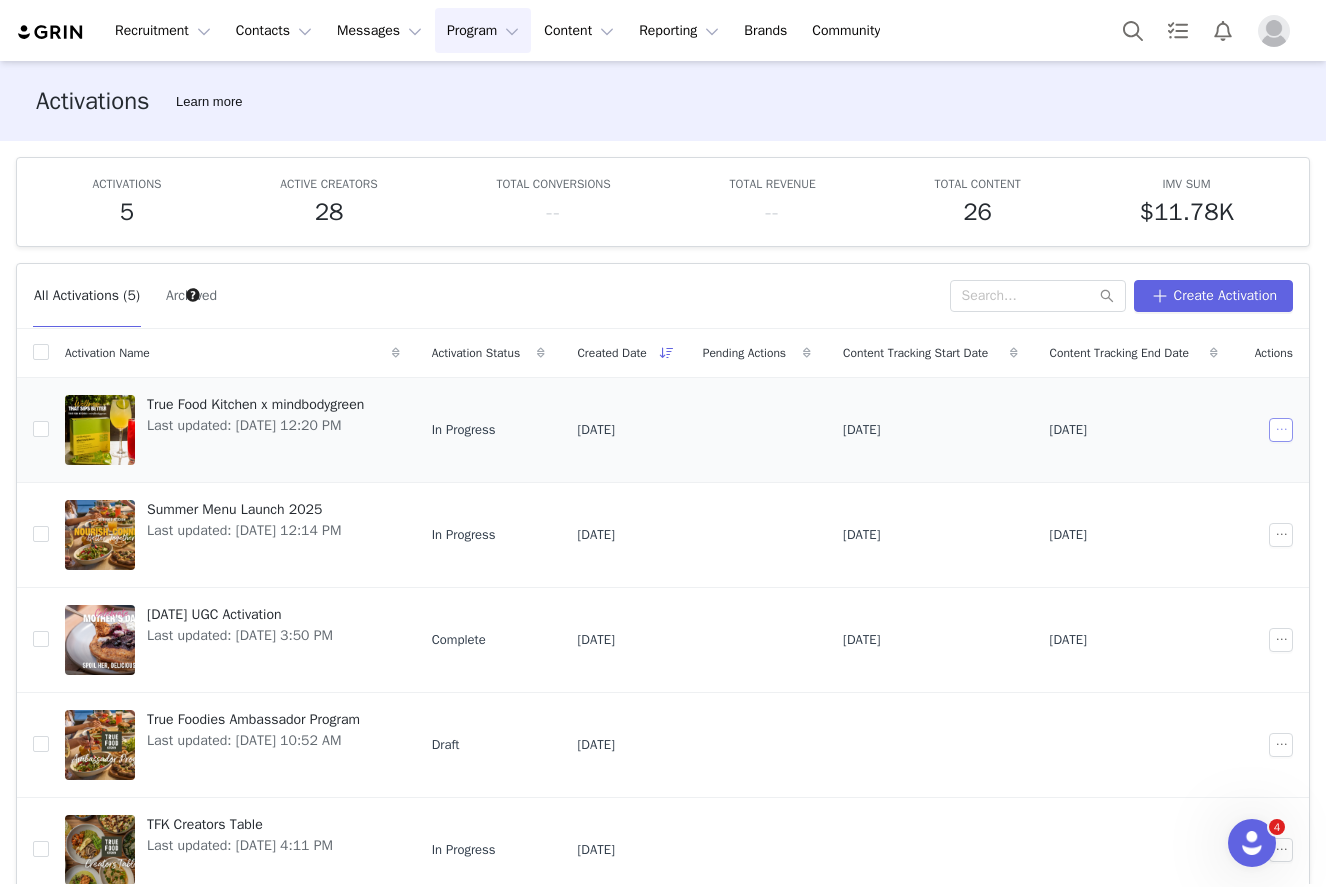 click at bounding box center (1281, 430) 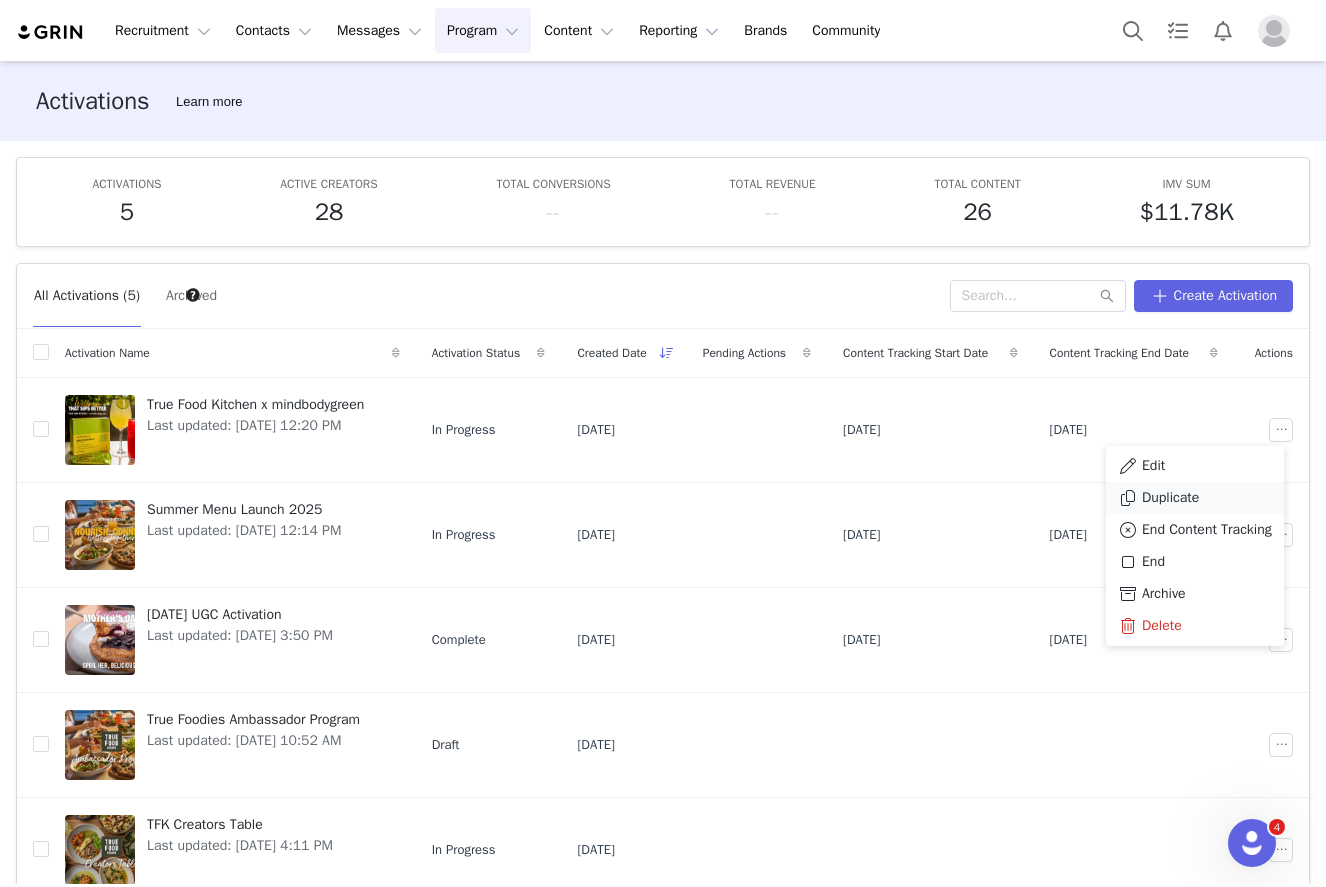 click on "Duplicate" at bounding box center [1170, 498] 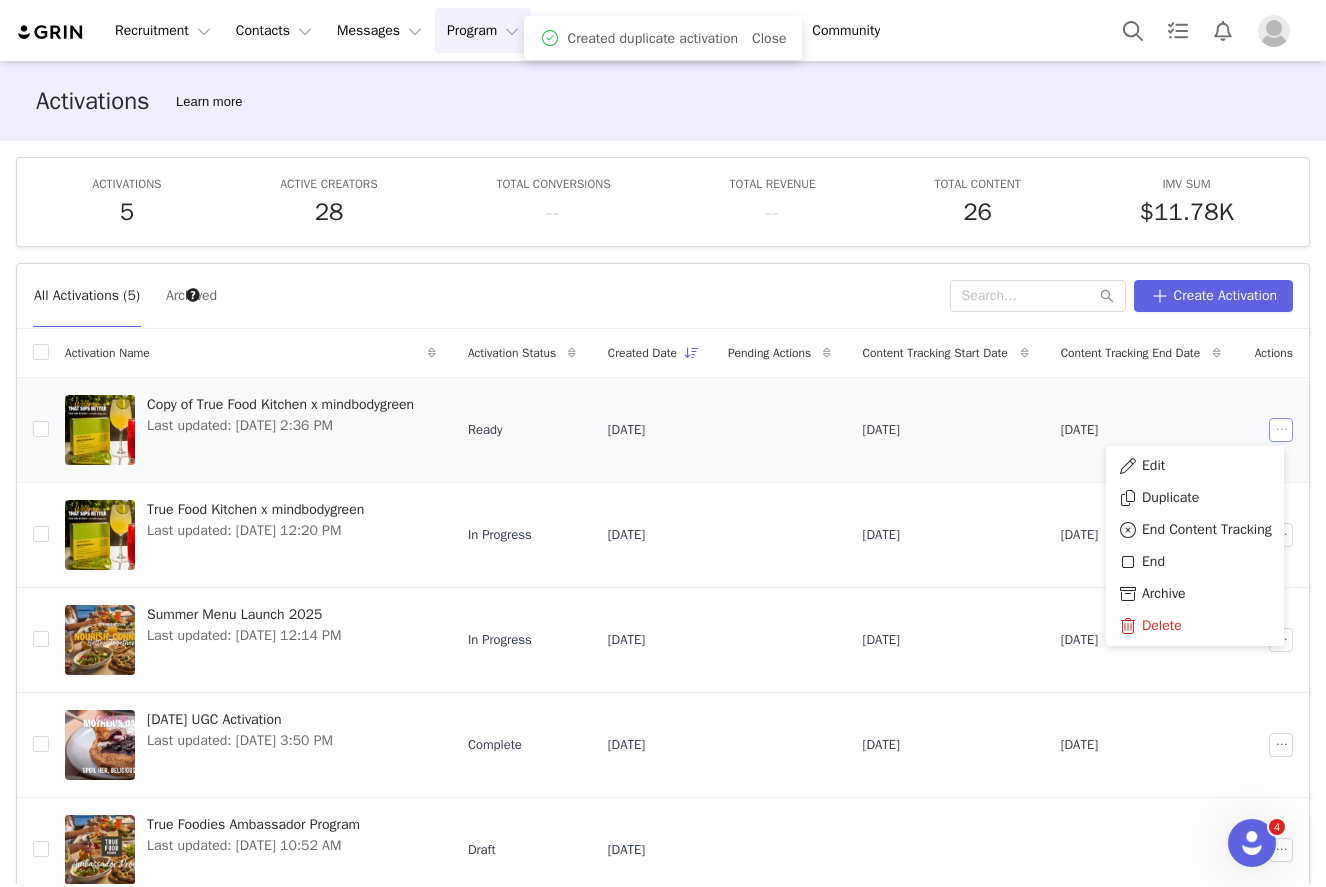 click at bounding box center [1281, 430] 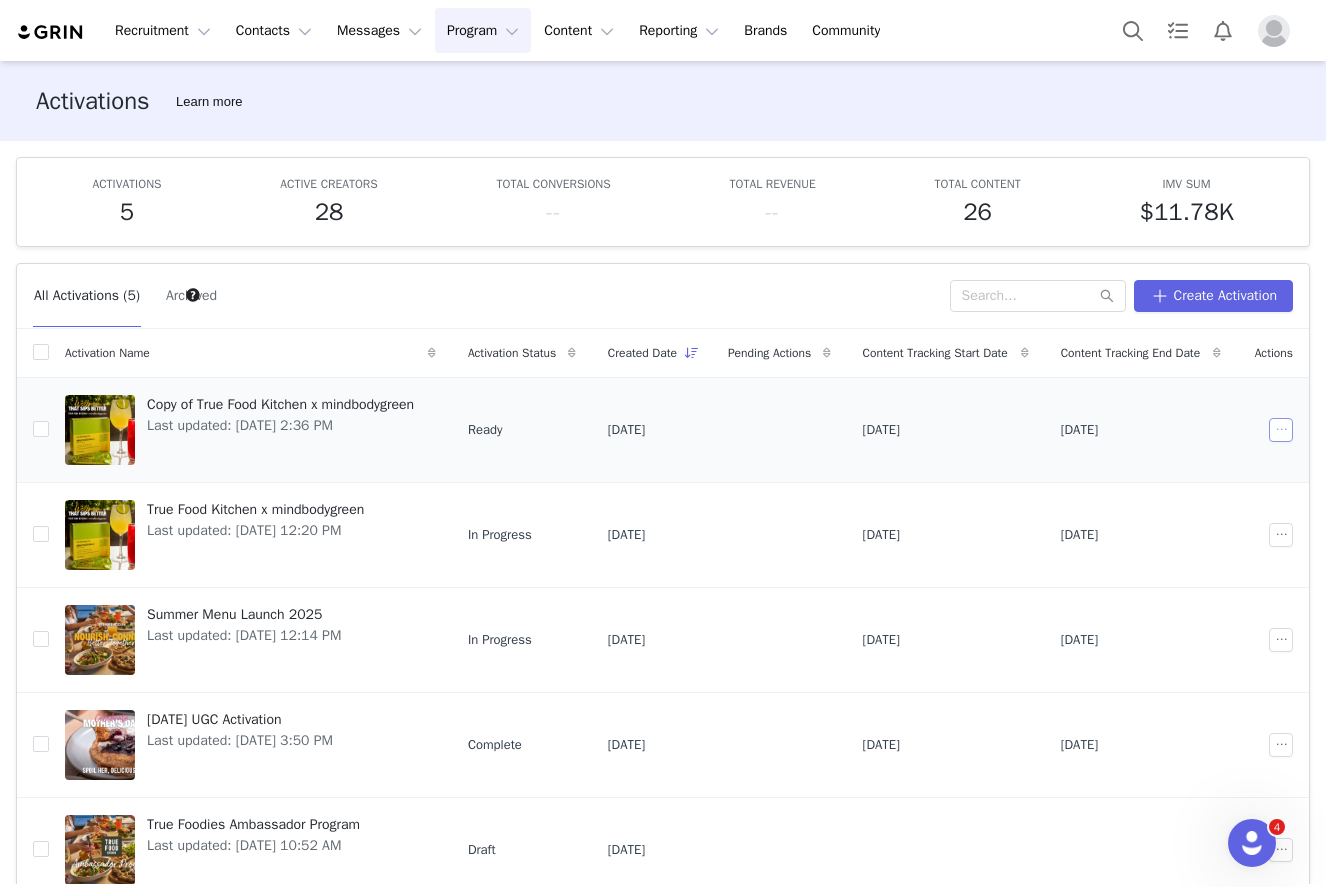 click at bounding box center (1281, 430) 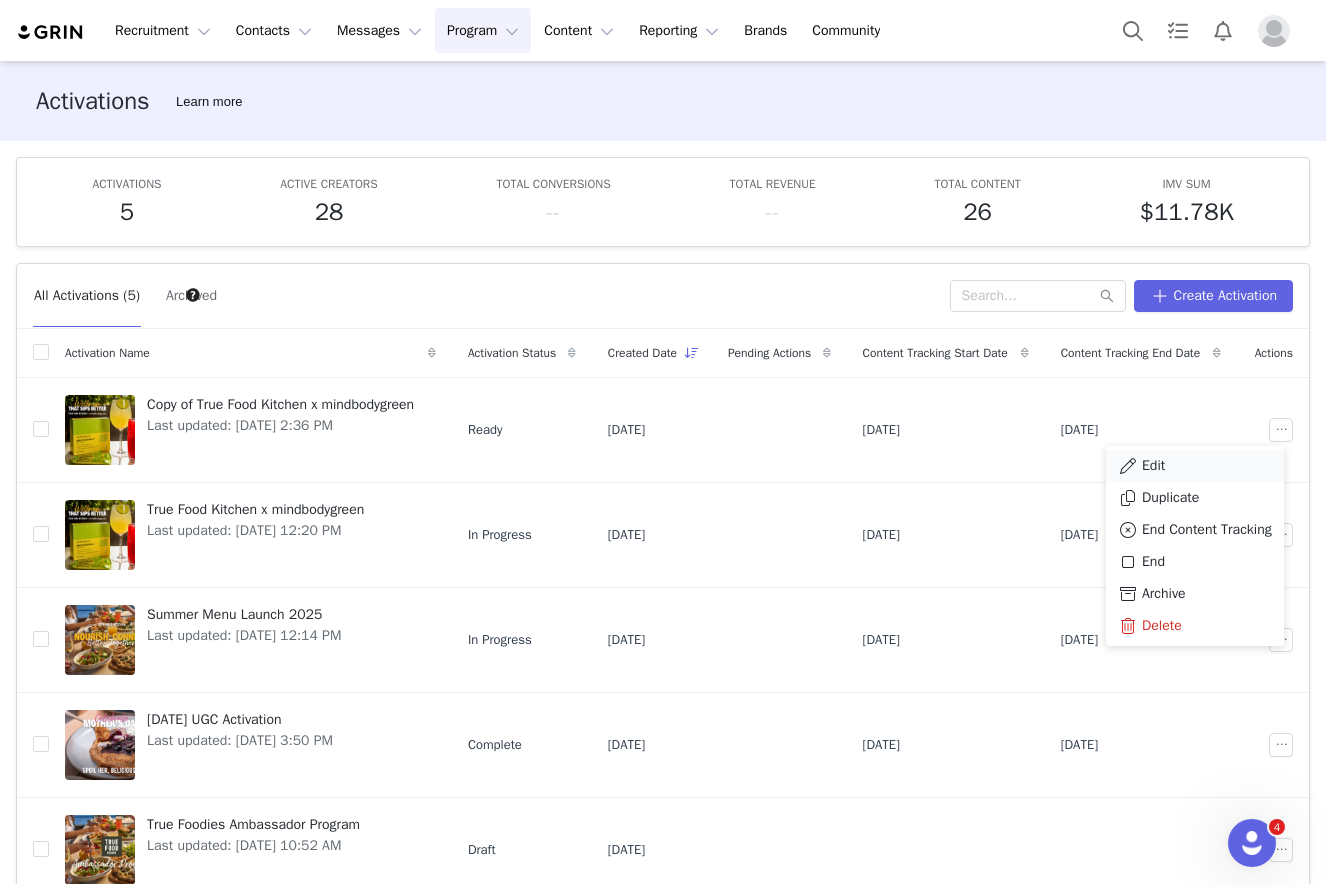click on "Edit" at bounding box center (1195, 466) 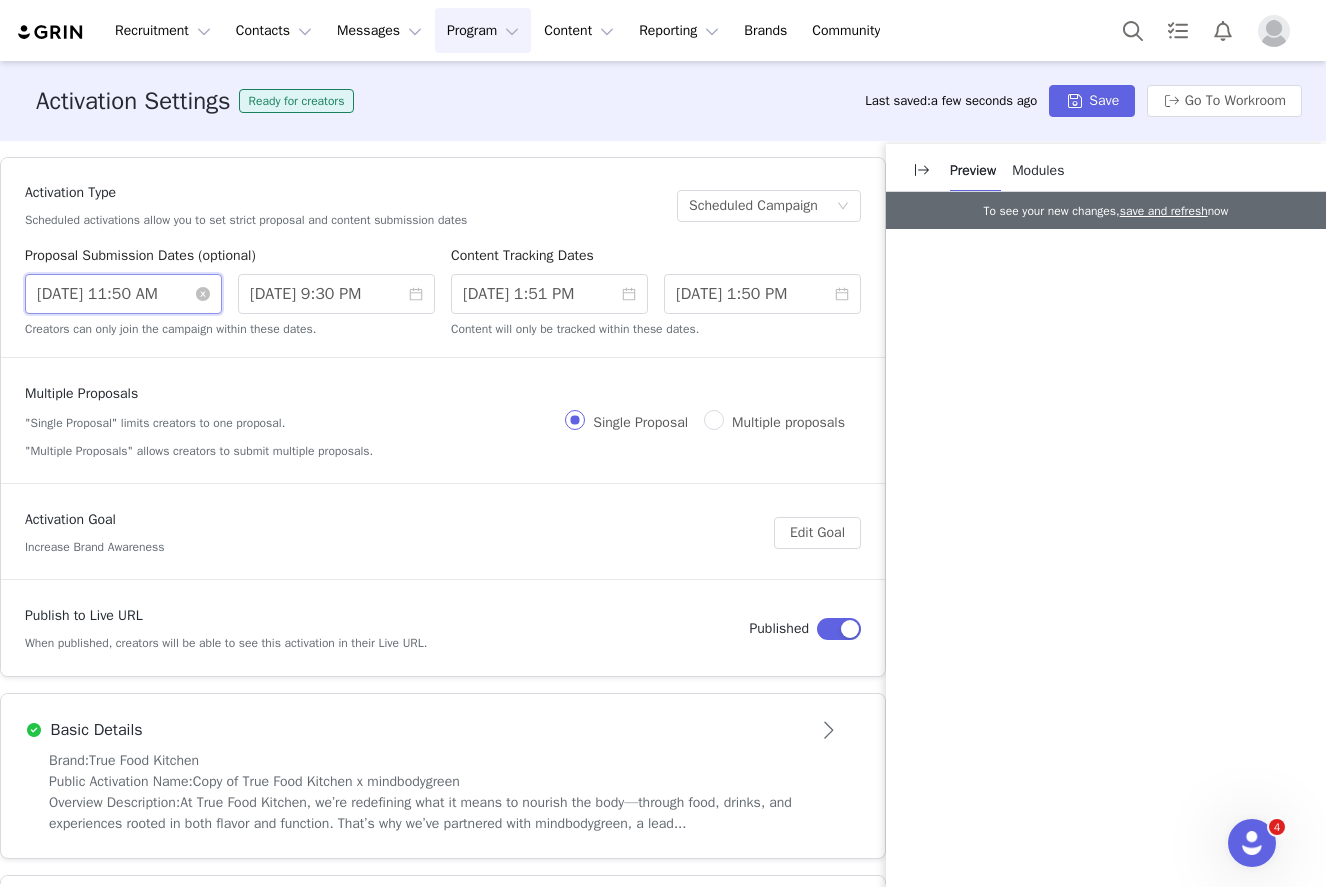 click on "6/08/2025 11:50 AM" at bounding box center [123, 294] 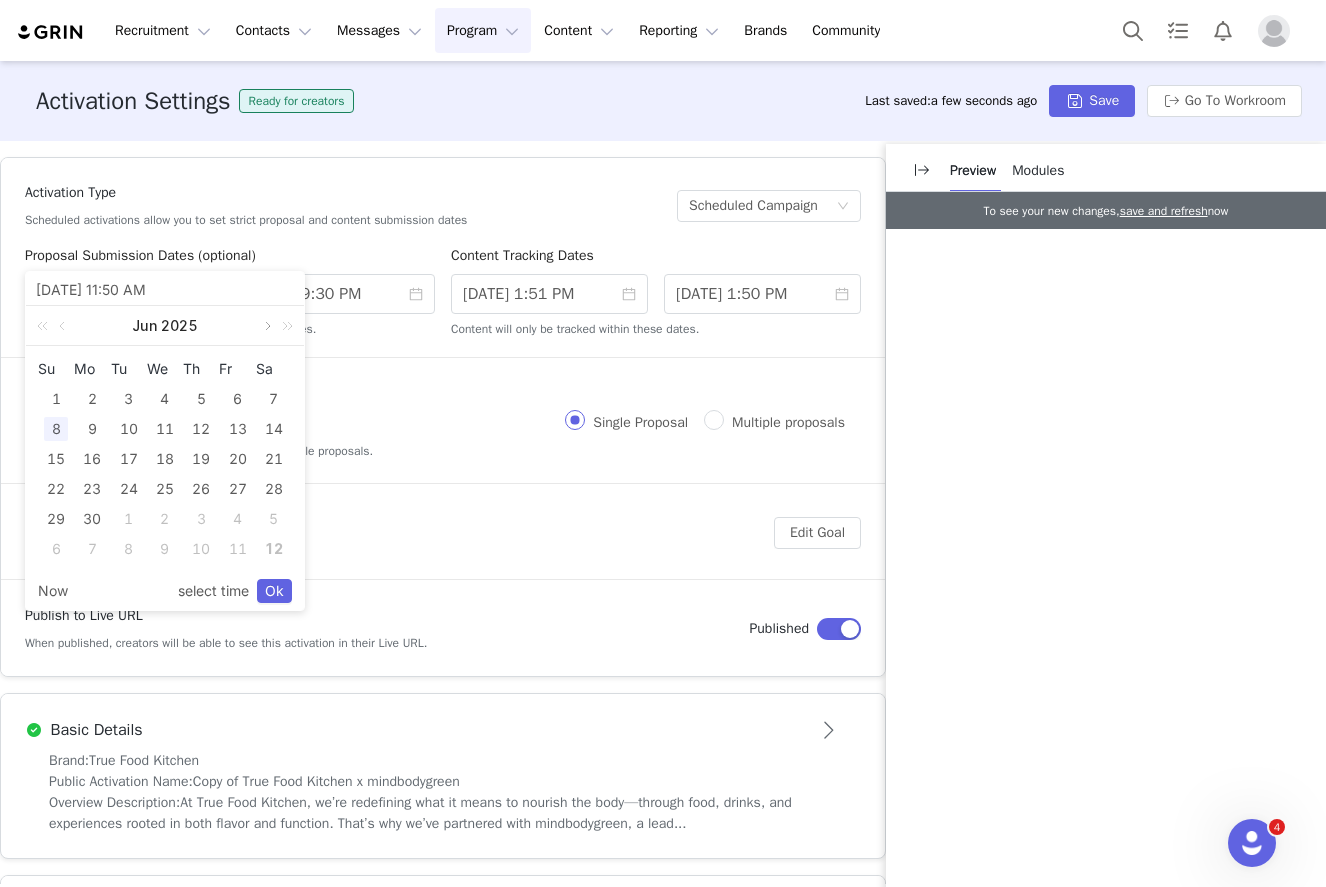 click at bounding box center [266, 326] 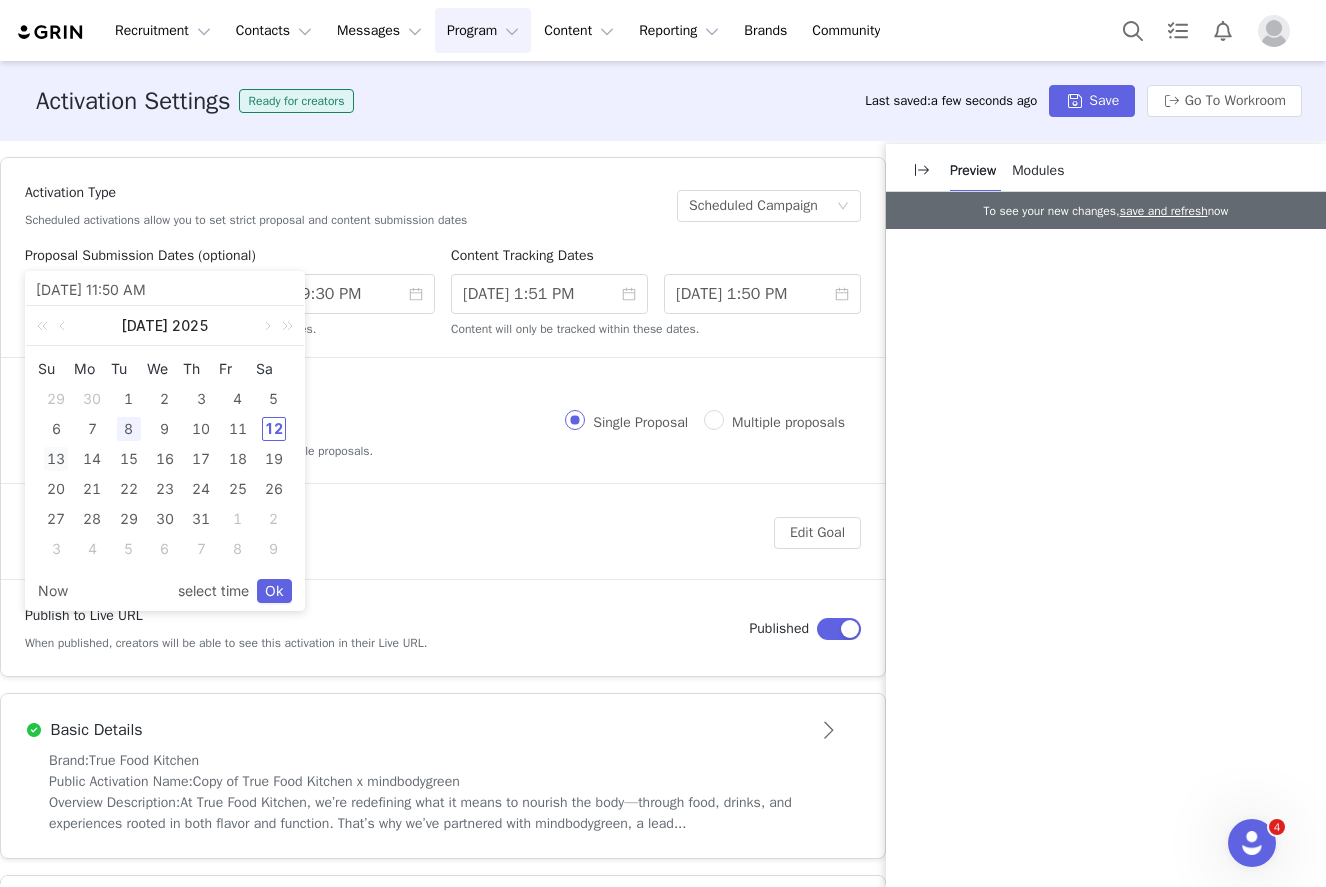 click on "13" at bounding box center [56, 459] 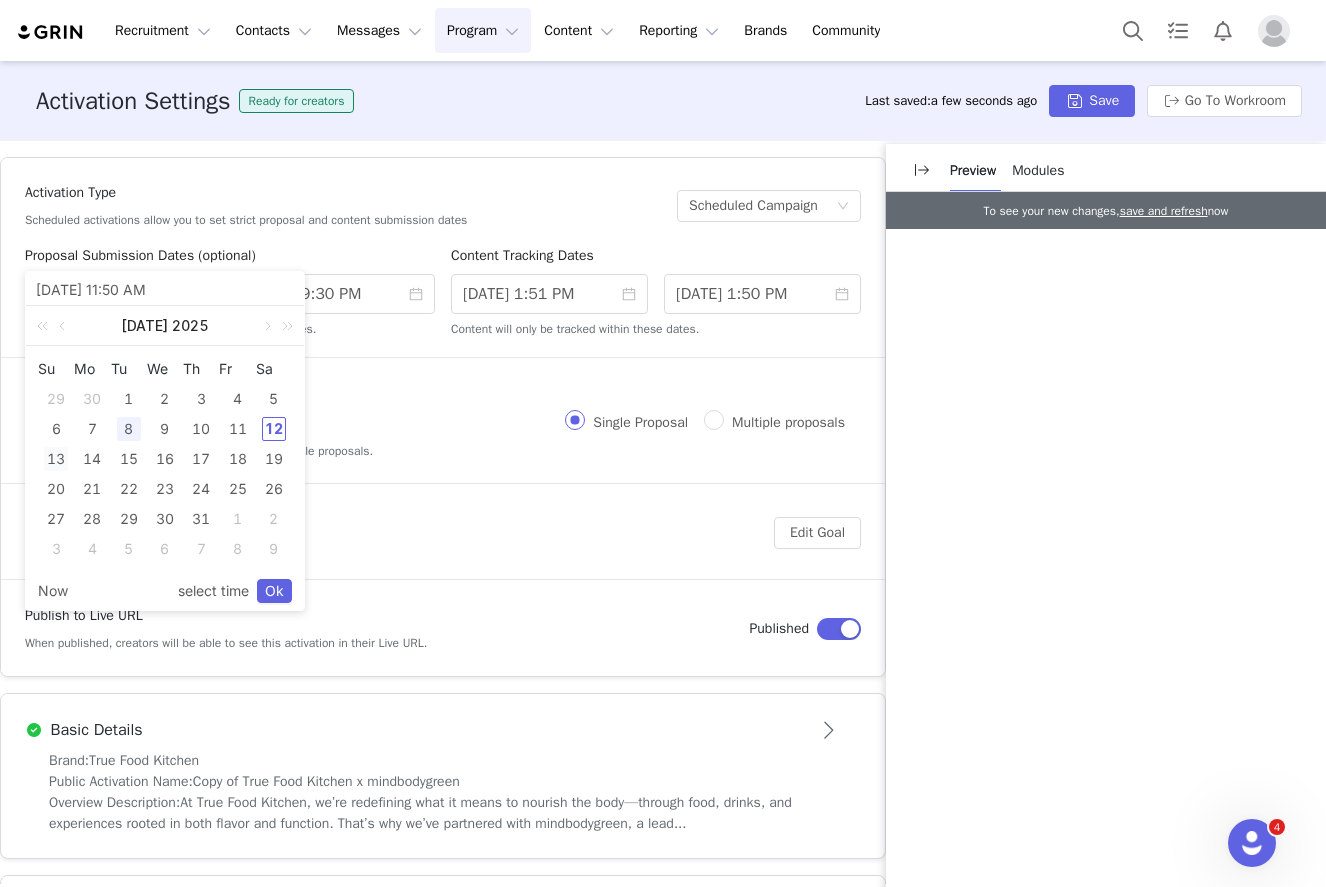 type on "7/13/2025 10:50 AM" 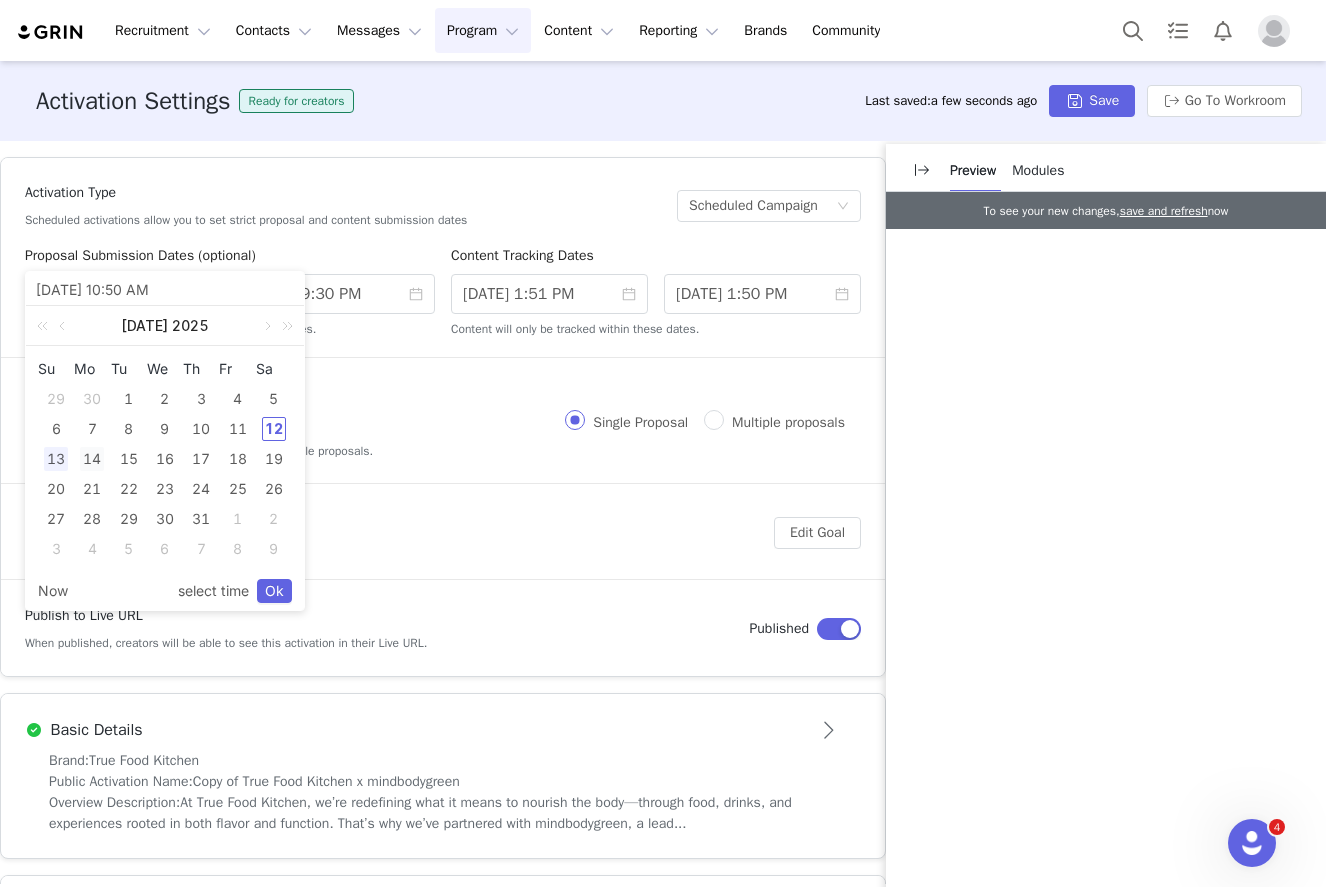 click on "14" at bounding box center (92, 459) 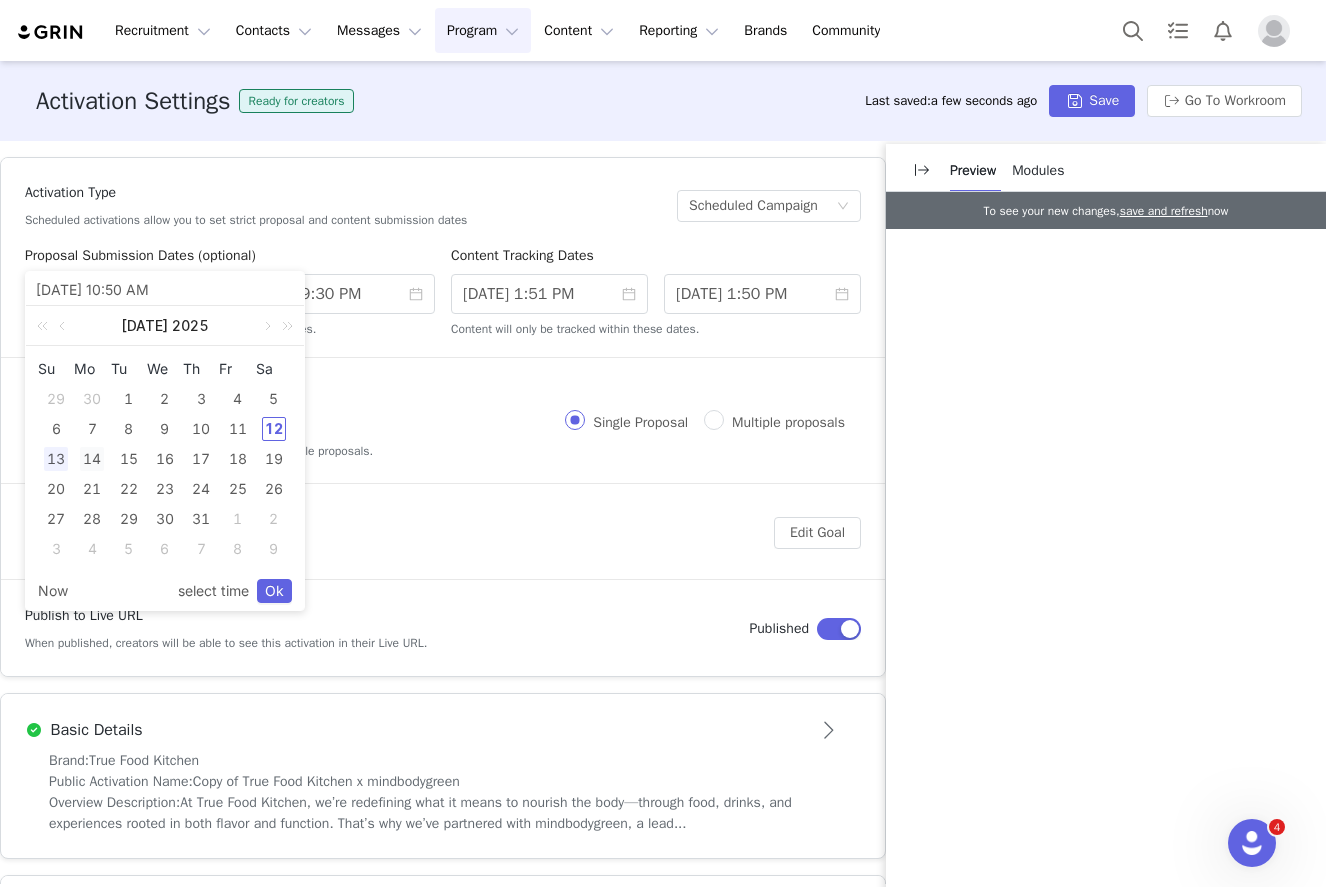 type on "7/14/2025 9:50 AM" 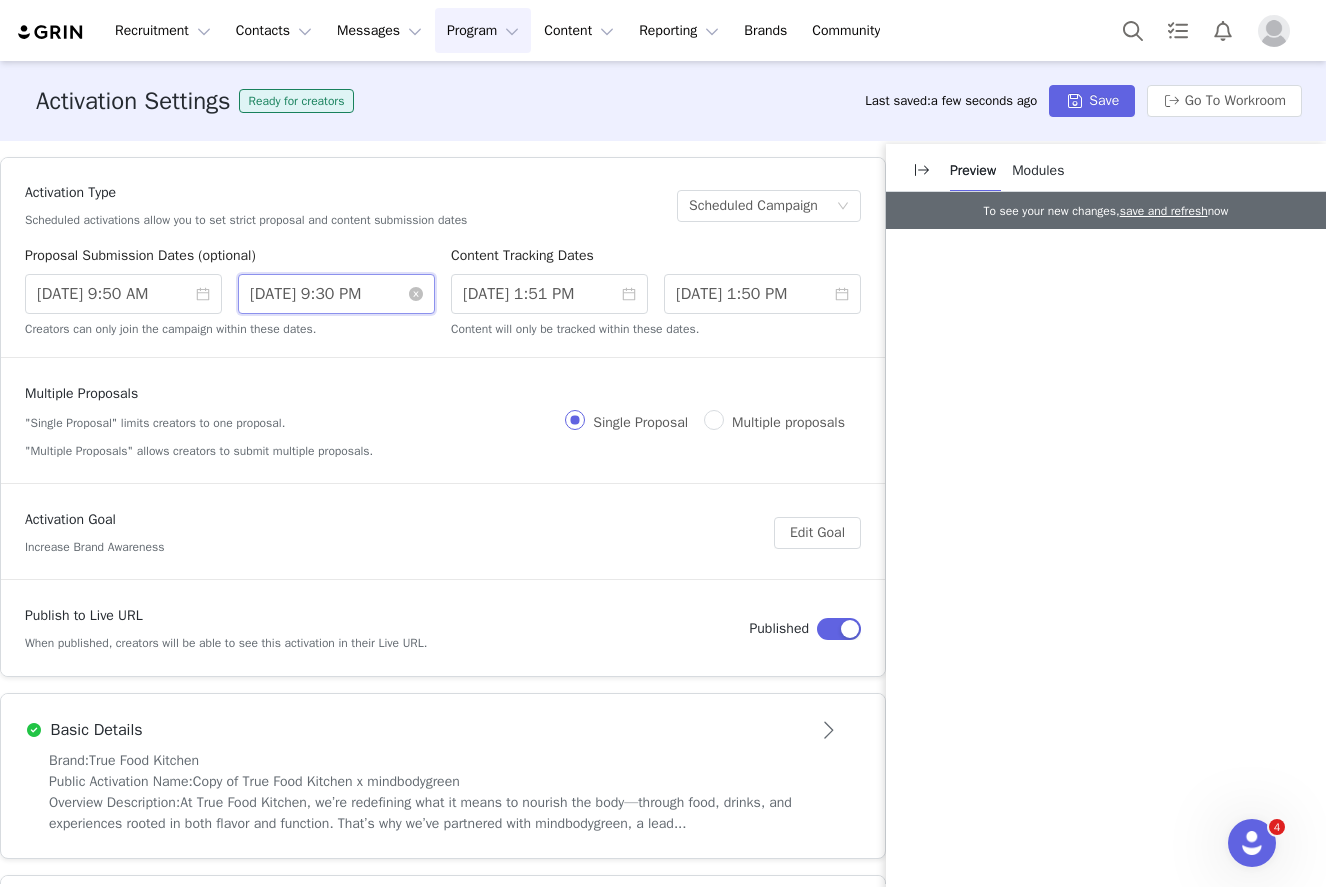 click on "7/31/2025 9:30 PM" at bounding box center [336, 294] 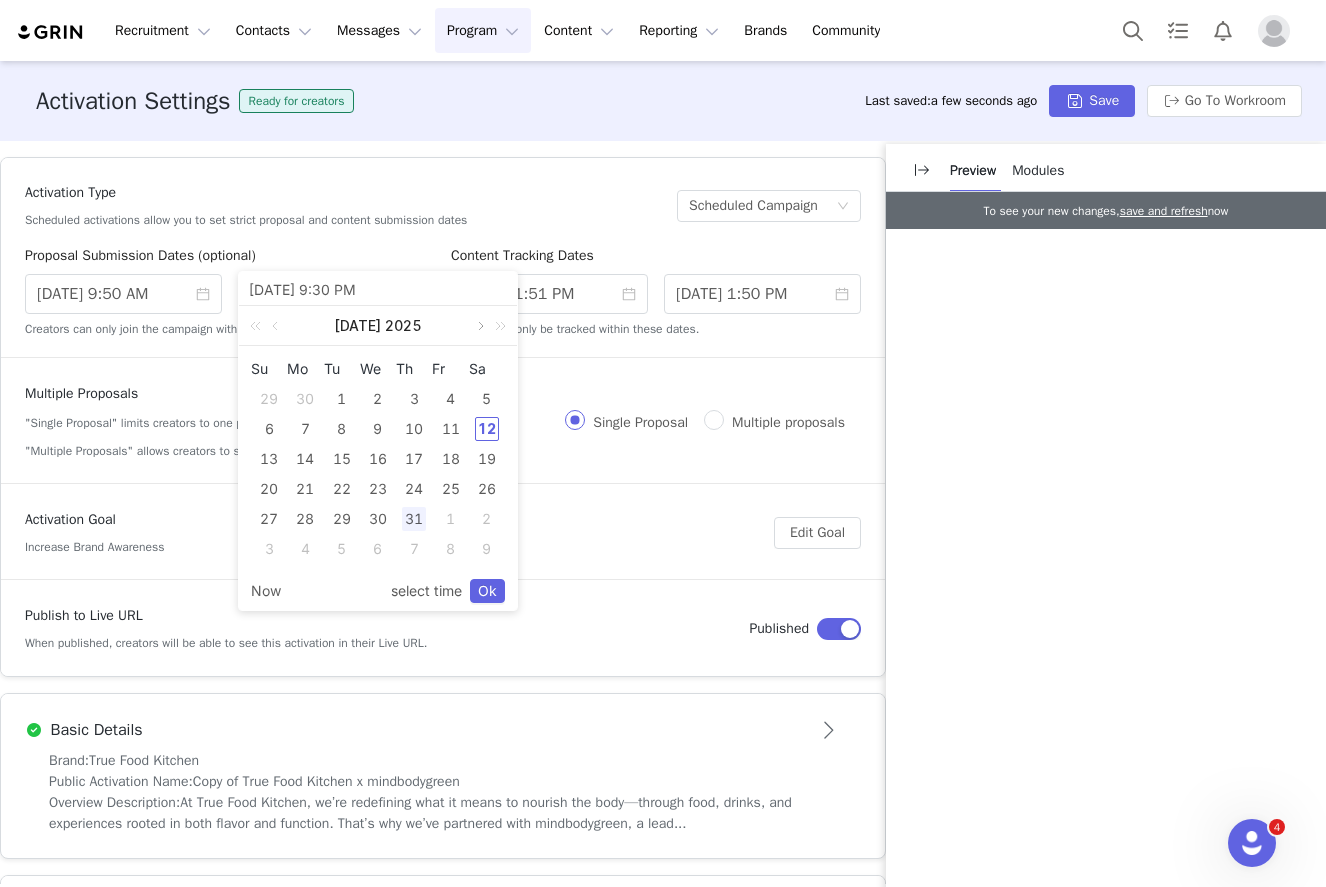 click at bounding box center (479, 326) 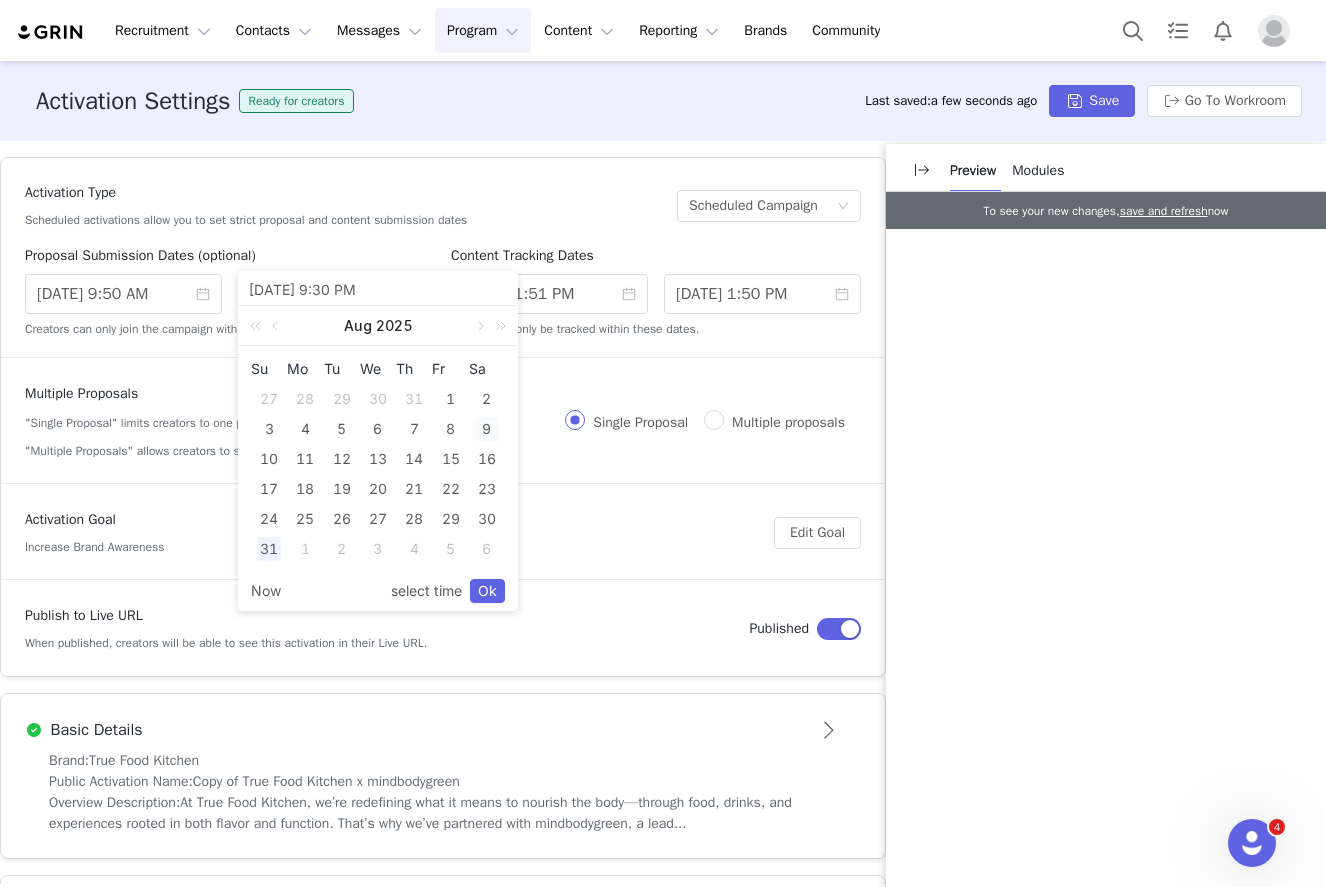 click on "9" at bounding box center [487, 429] 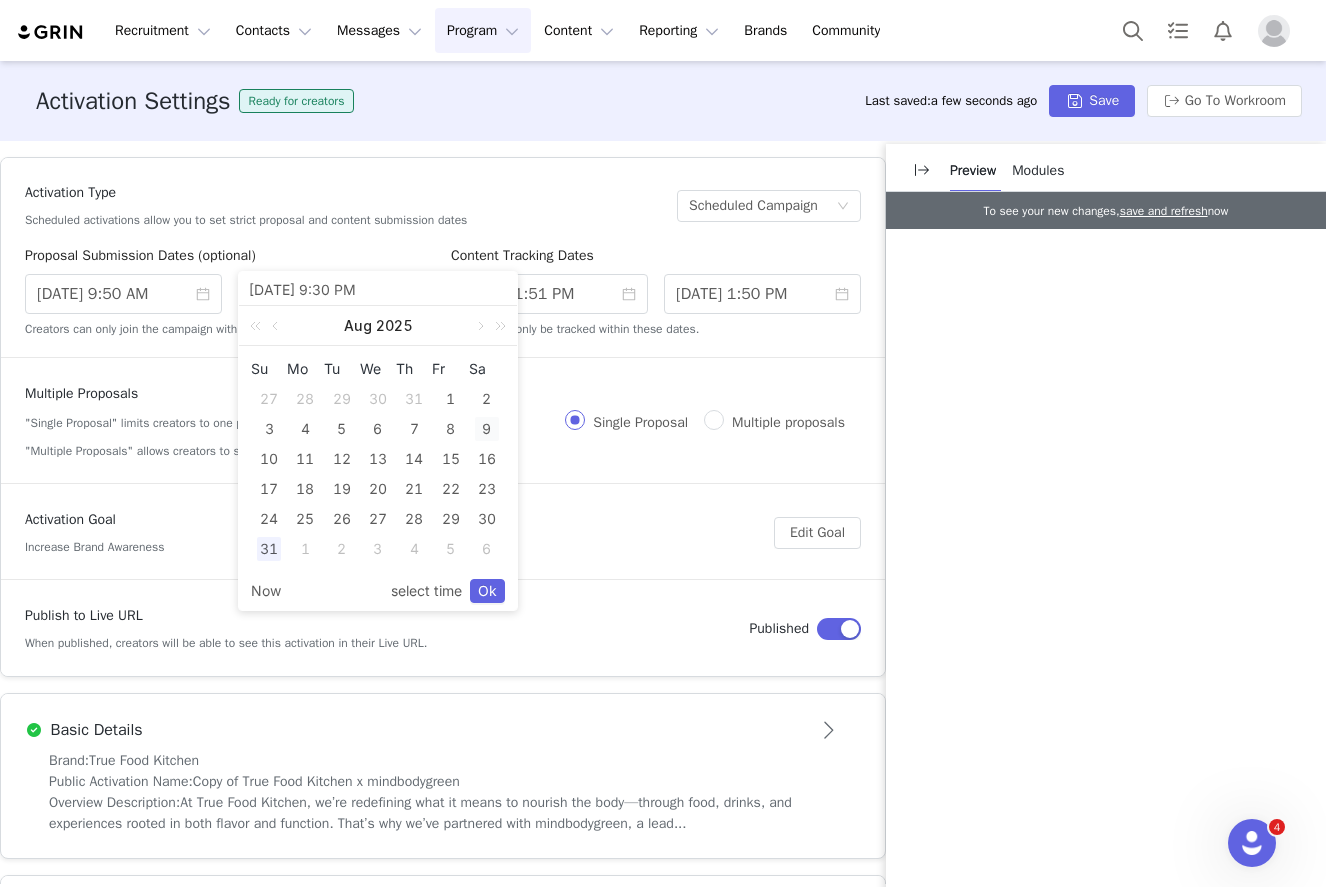 type on "8/09/2025 8:30 PM" 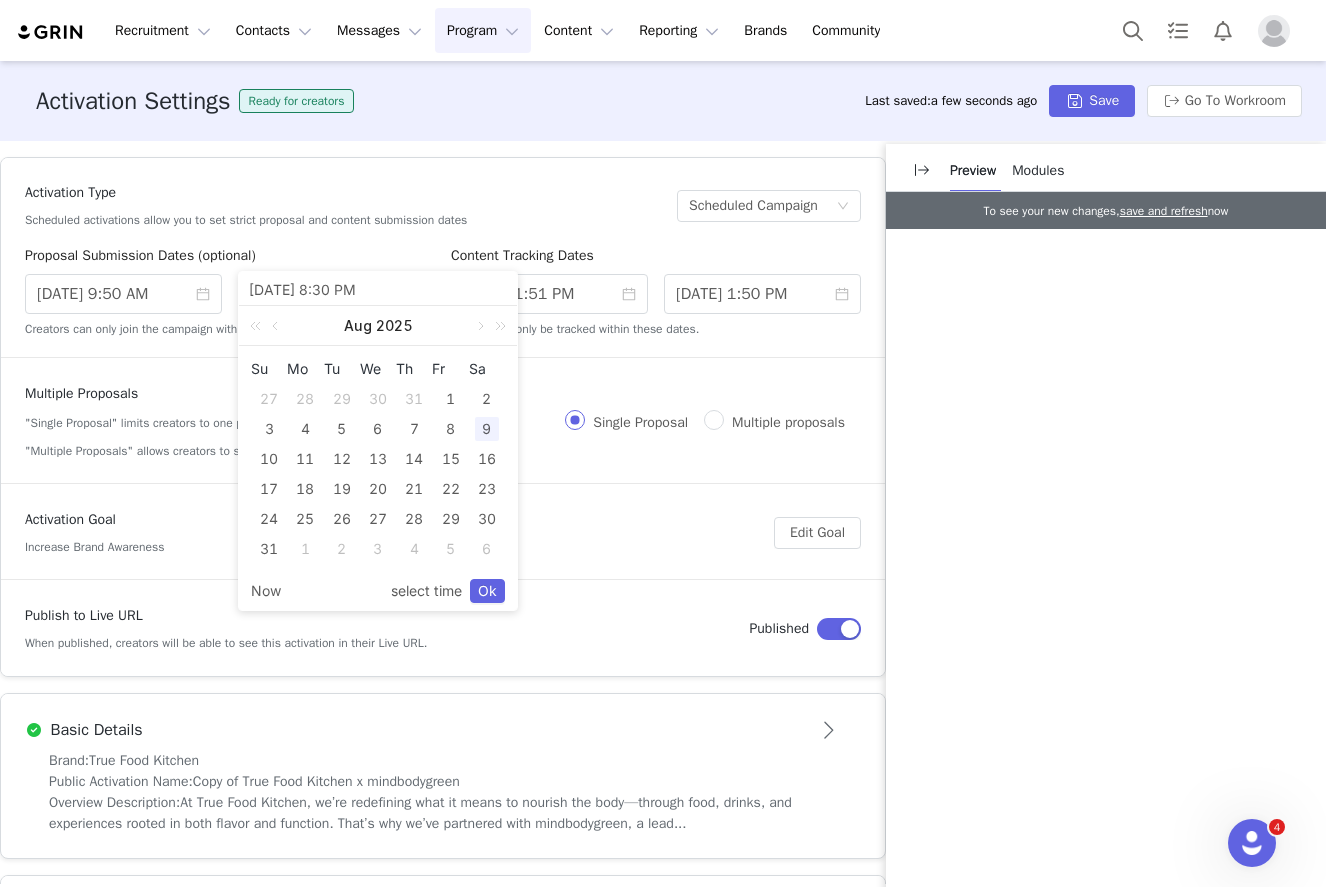 click on "Activation Type Scheduled activations allow you to set strict proposal and content submission dates" at bounding box center [343, 205] 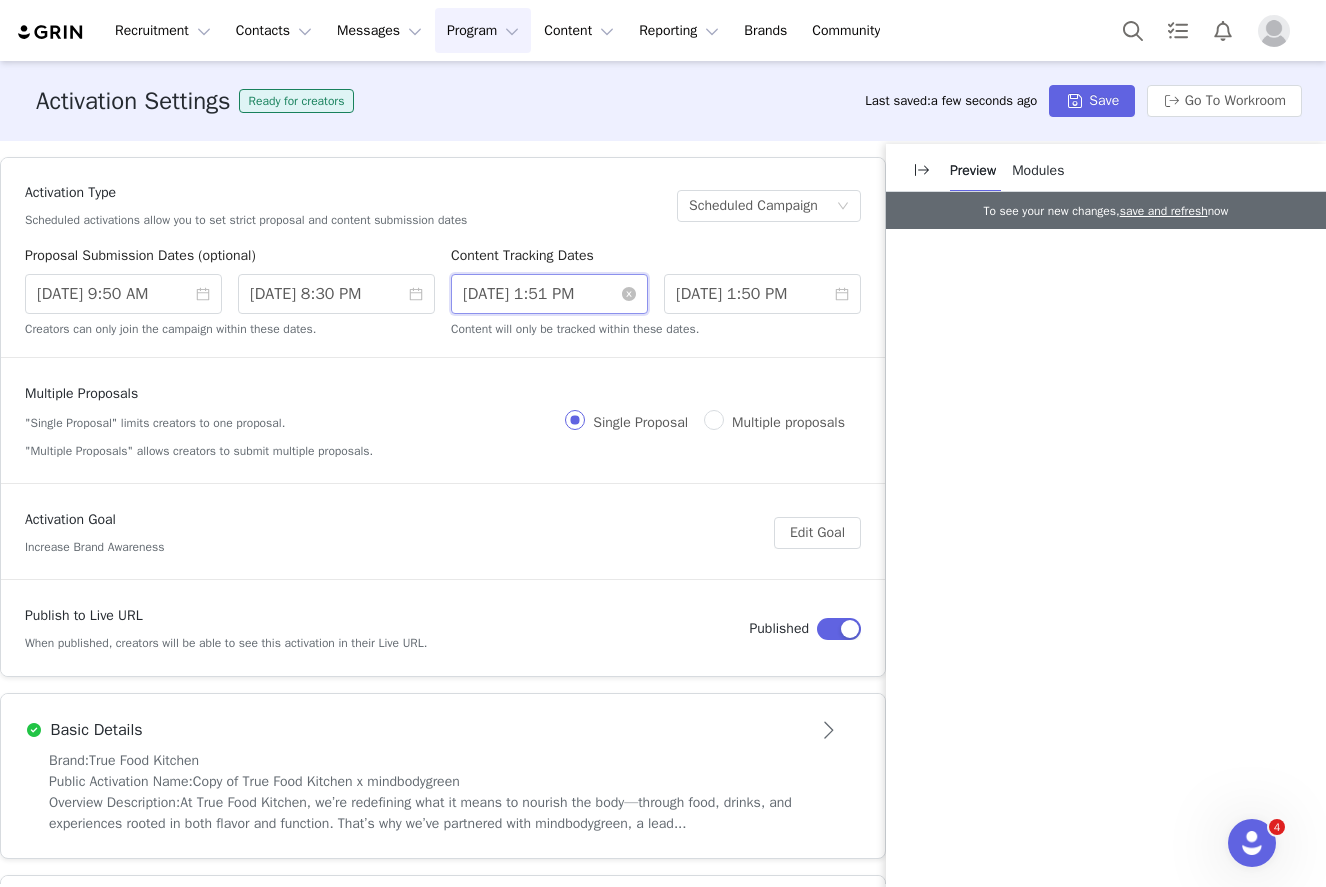 click on "7/09/2025 1:51 PM" at bounding box center [549, 294] 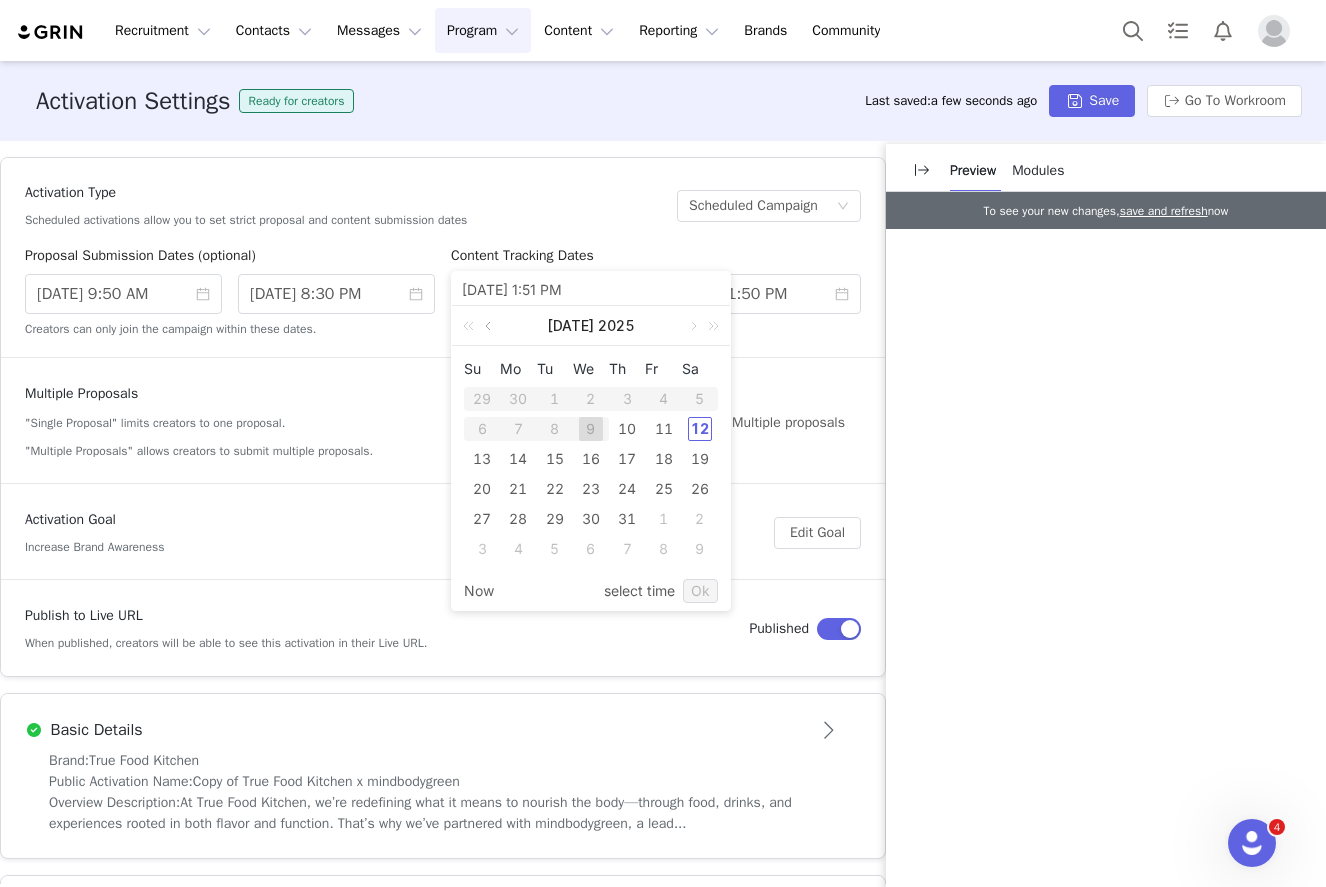 click at bounding box center [490, 326] 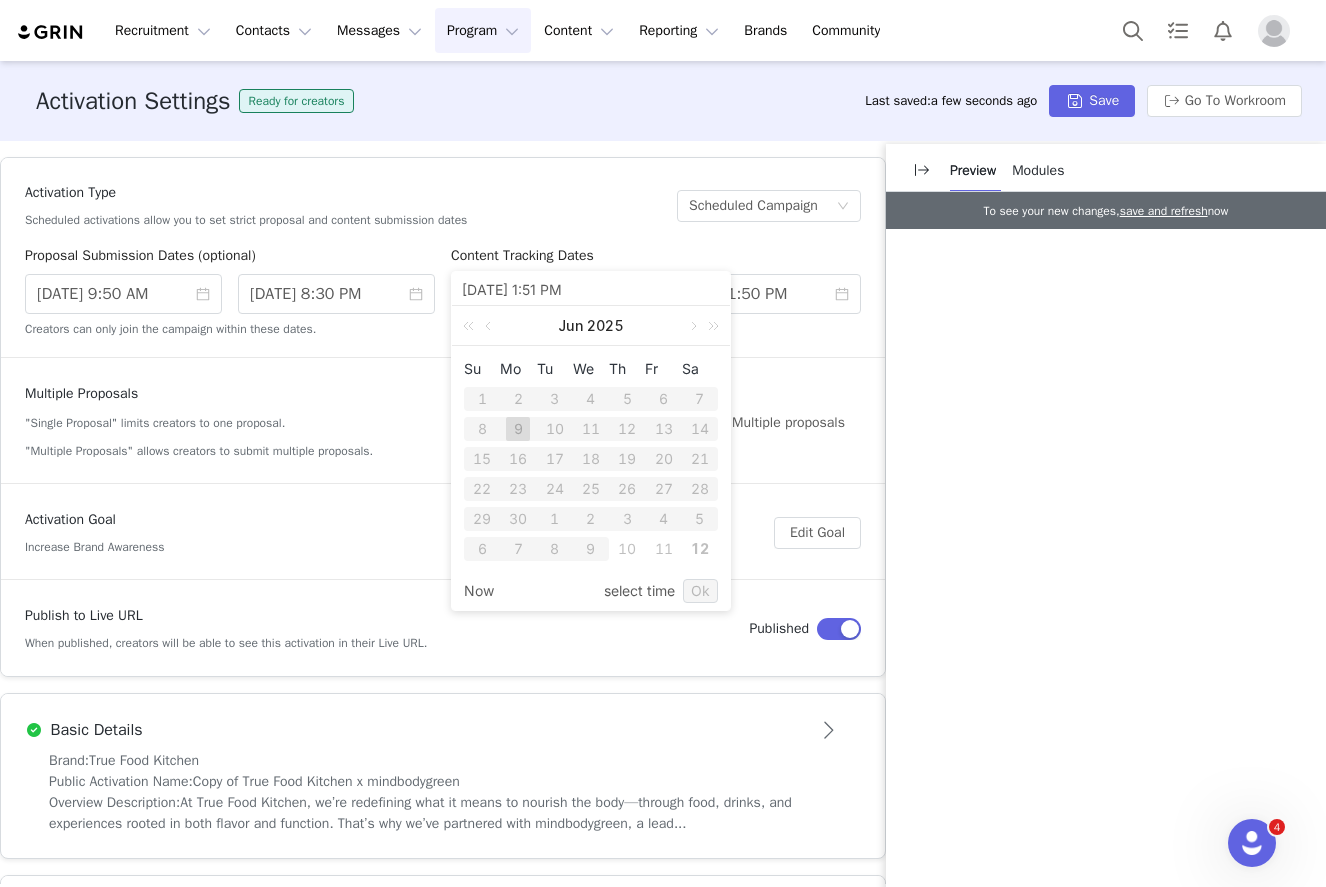 click on "4" at bounding box center (591, 399) 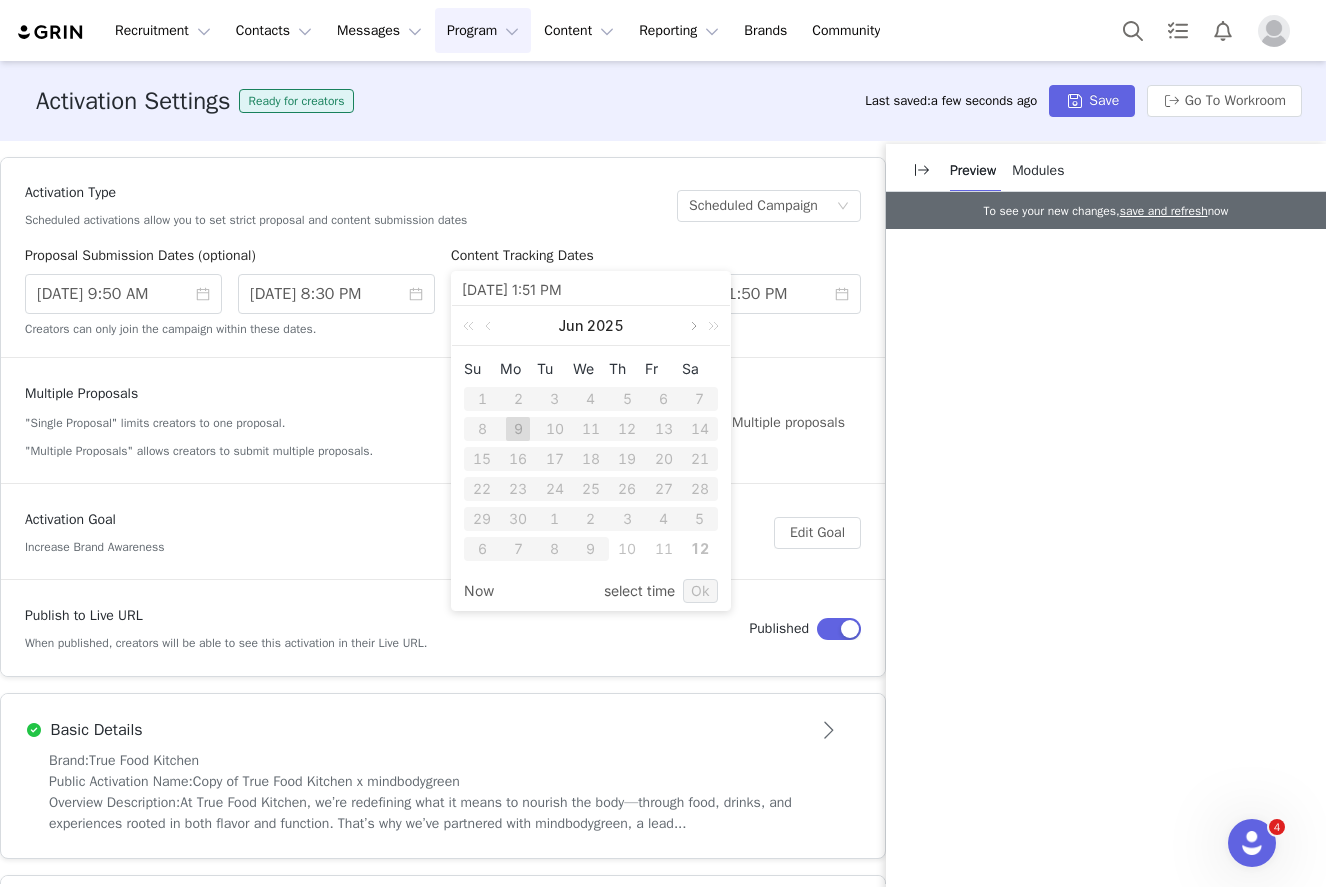 click at bounding box center [692, 326] 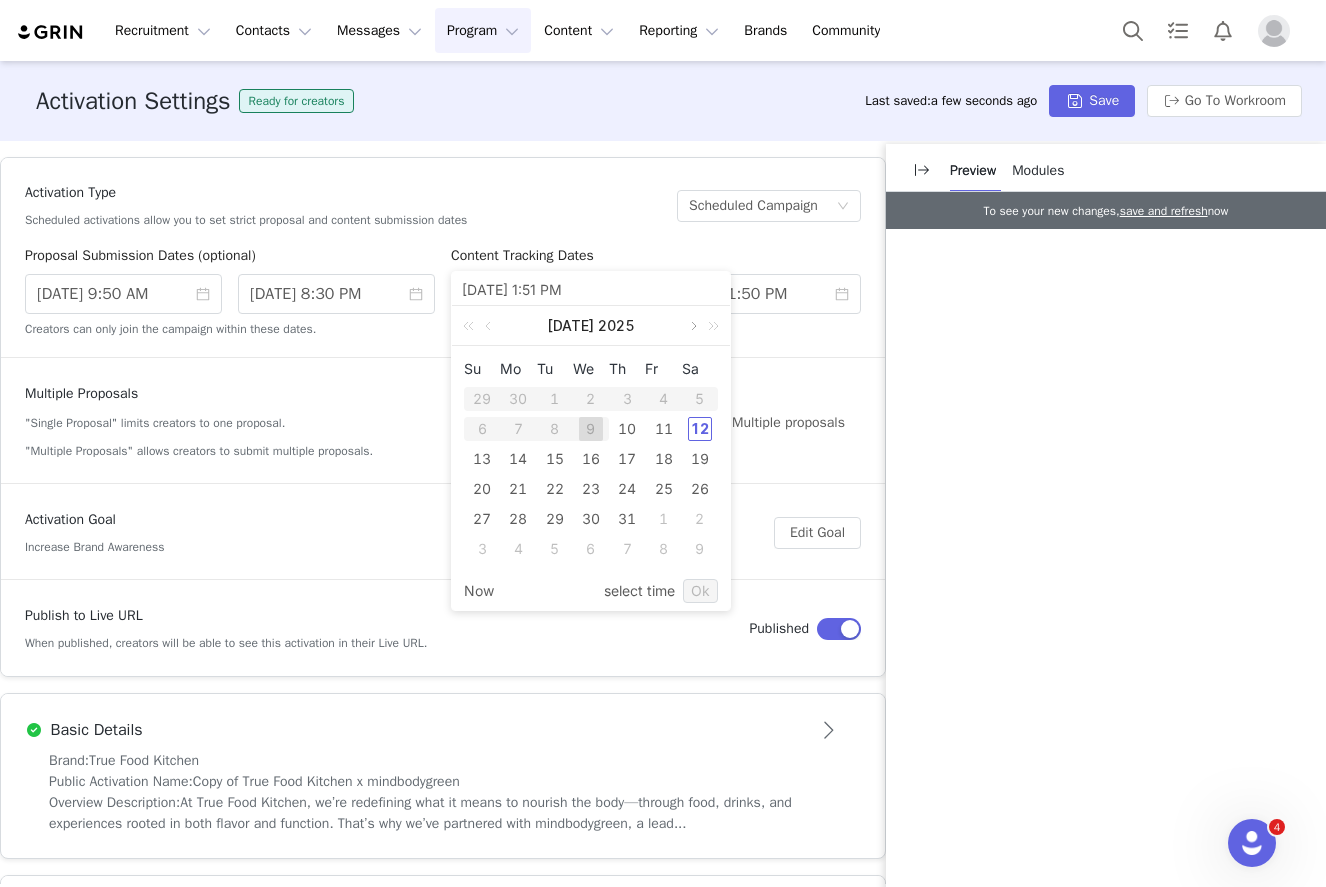 click at bounding box center (692, 326) 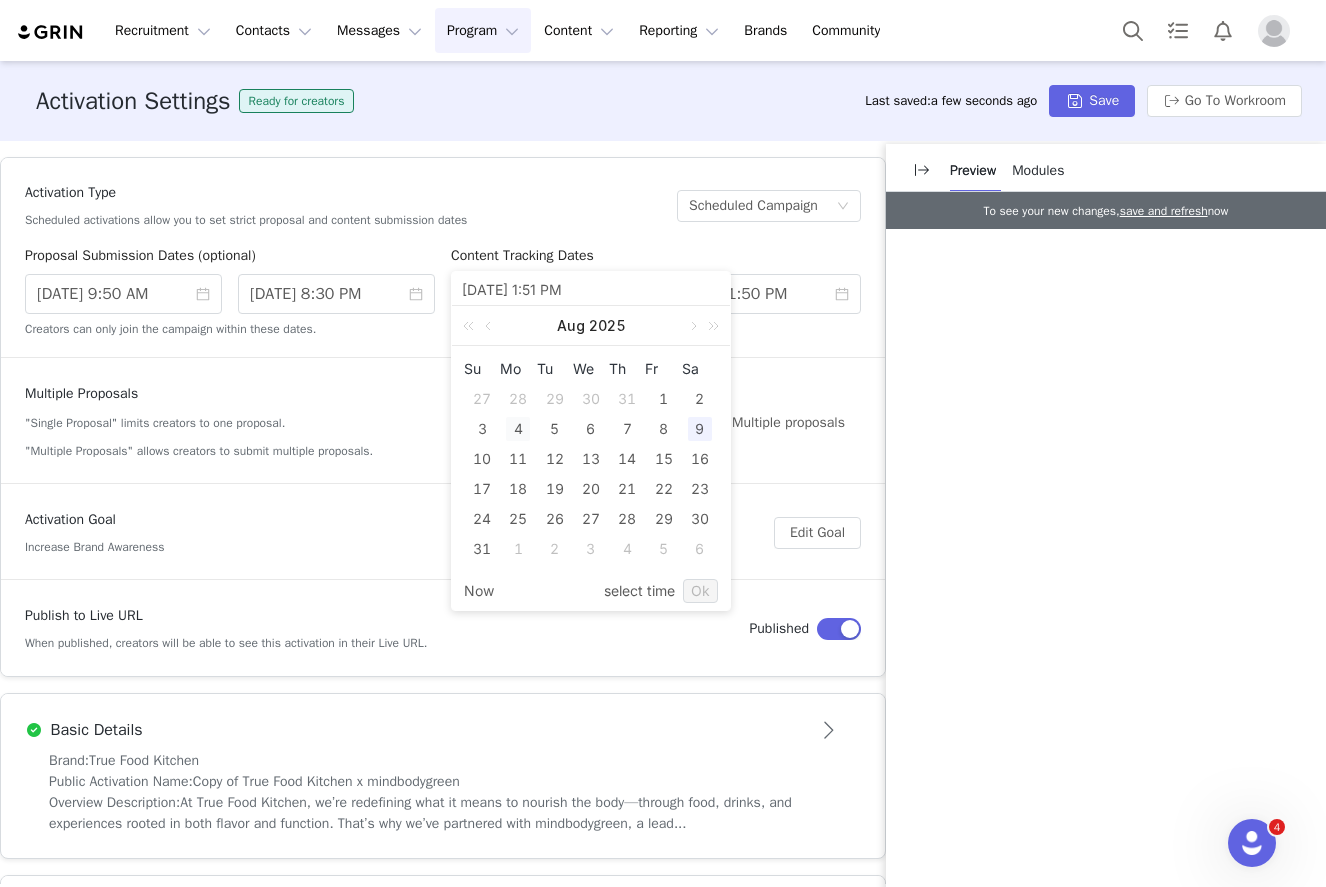 click on "4" at bounding box center (518, 429) 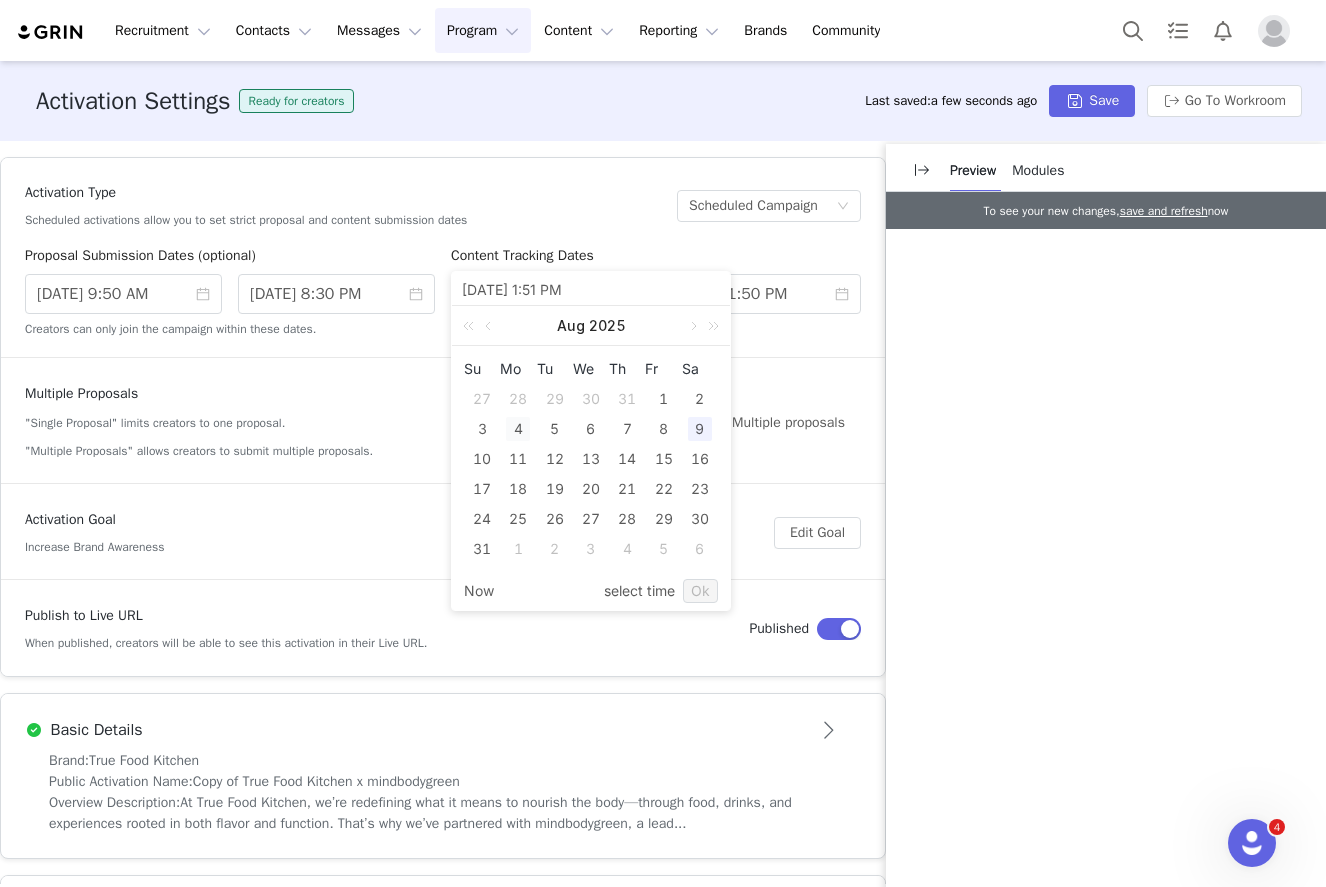 type on "8/04/2025 12:51 PM" 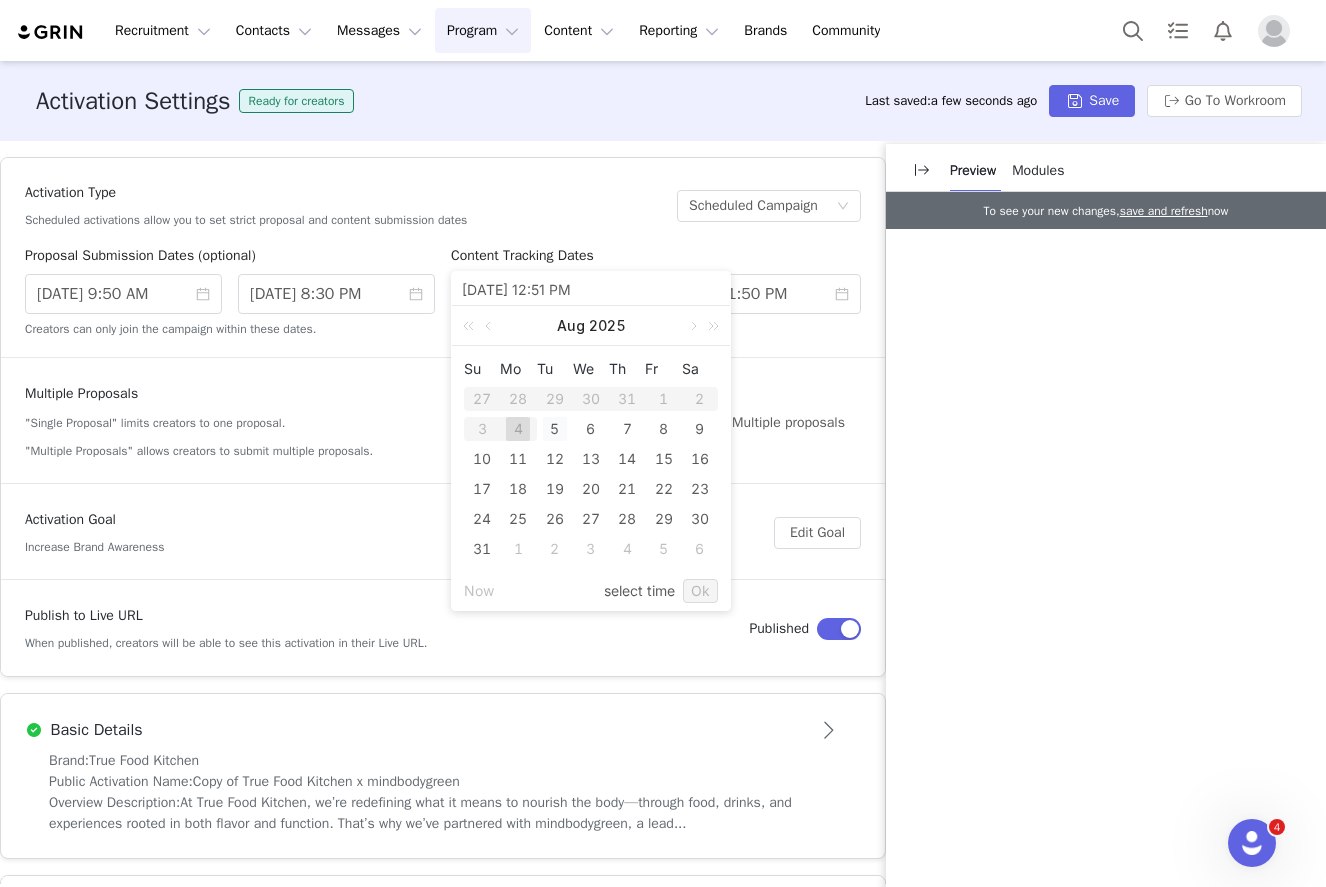 click on "5" at bounding box center (555, 429) 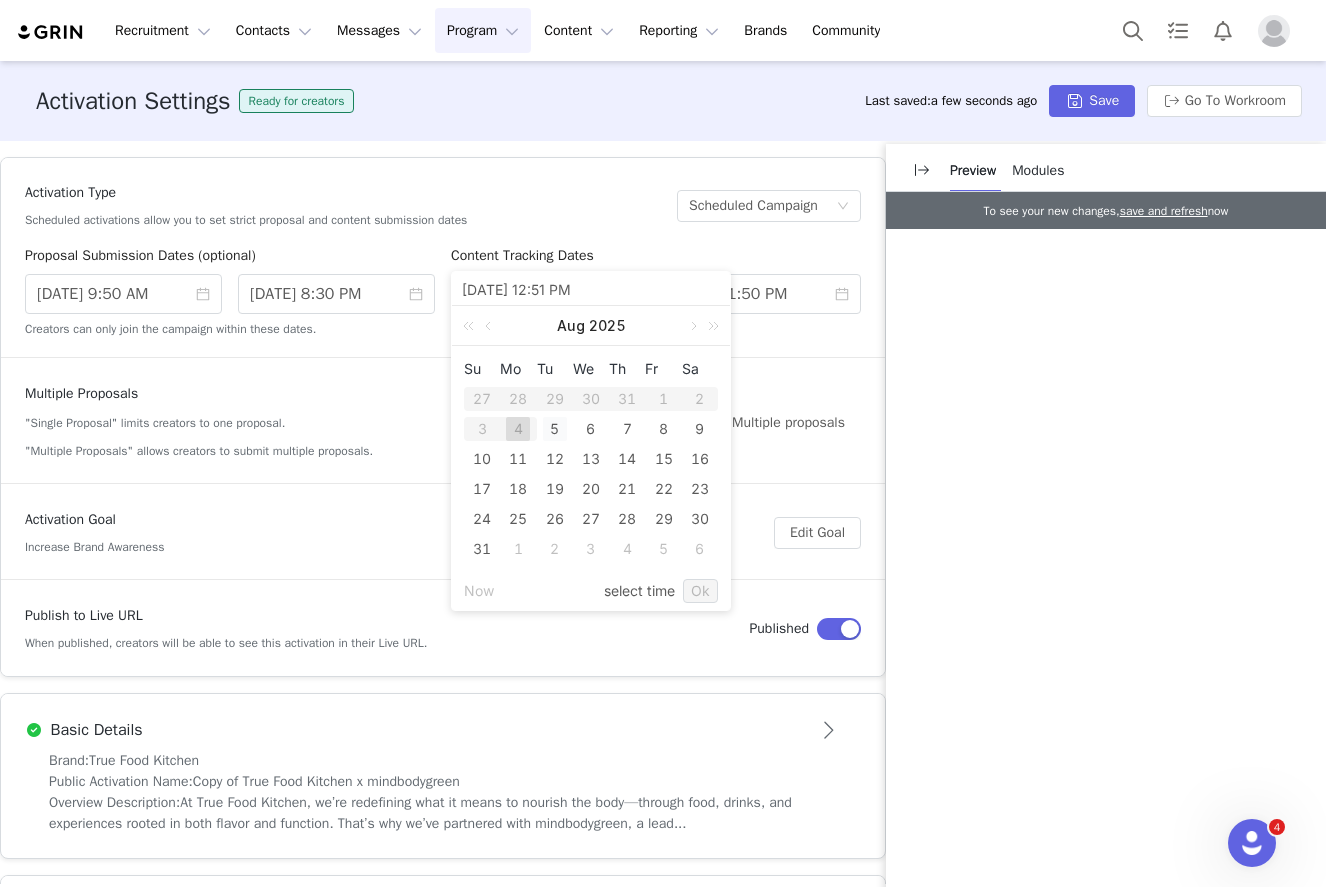 type on "8/05/2025 11:51 AM" 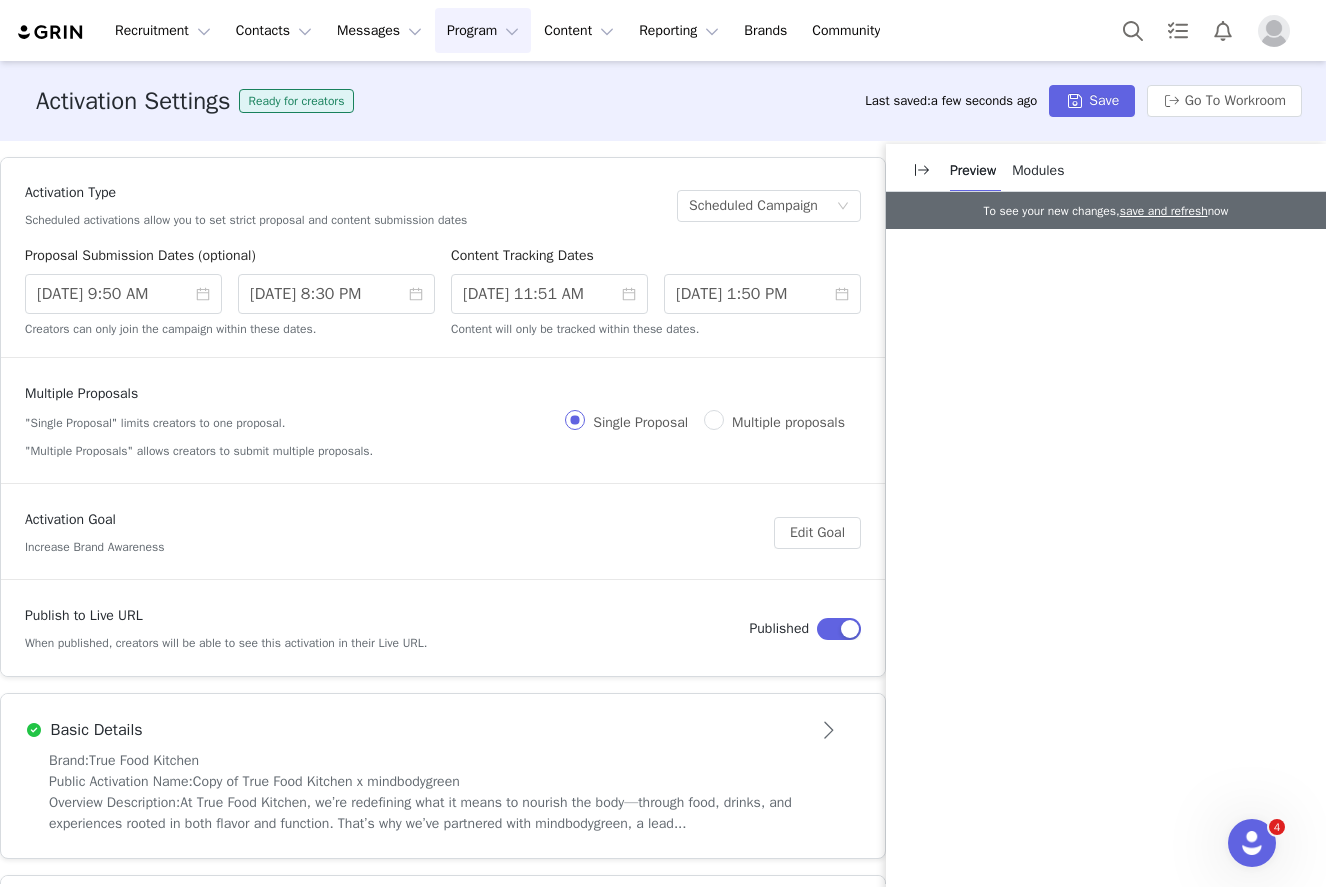 click on "Content Tracking Dates" at bounding box center (656, 259) 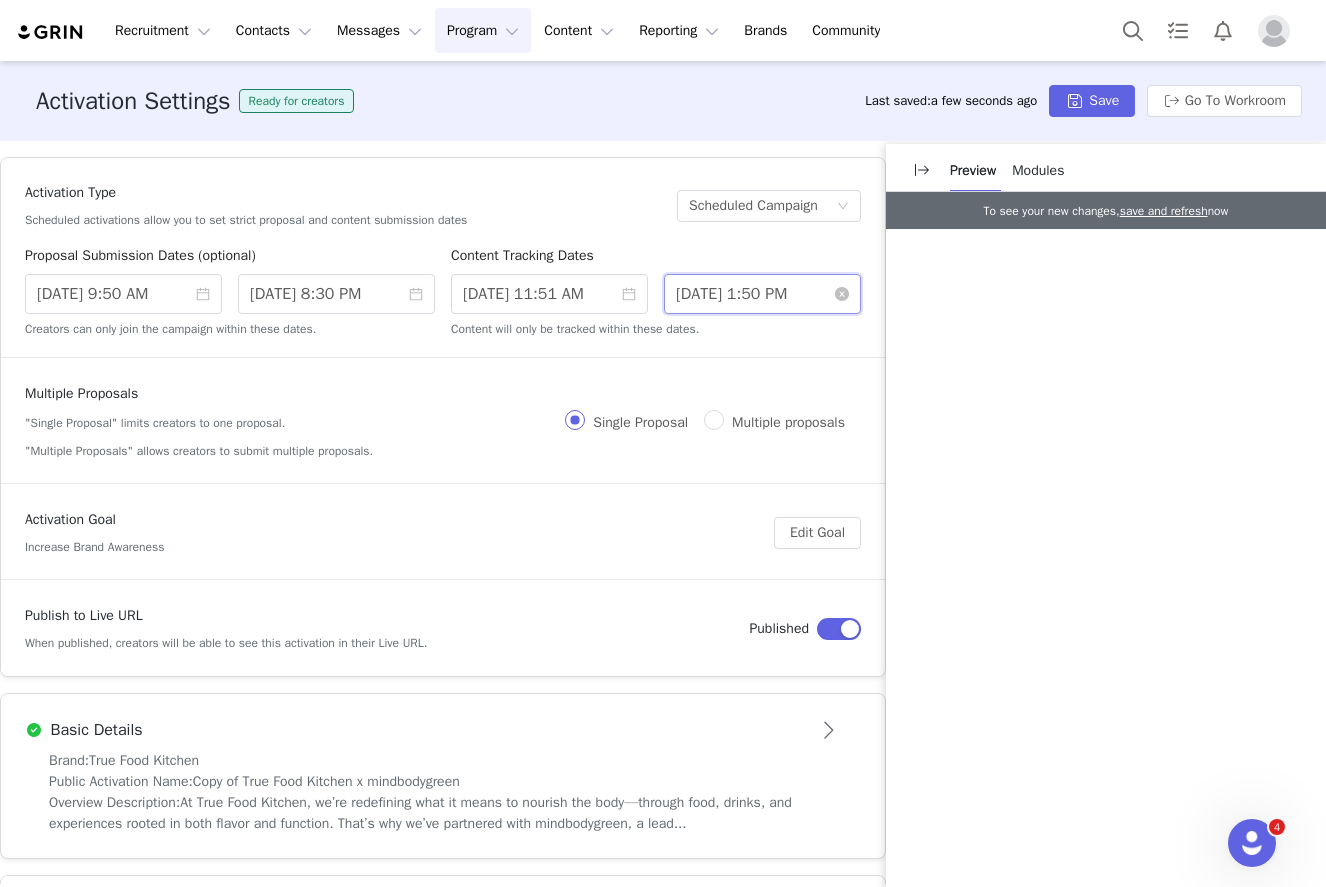 click on "8/31/2025 1:50 PM" at bounding box center [762, 294] 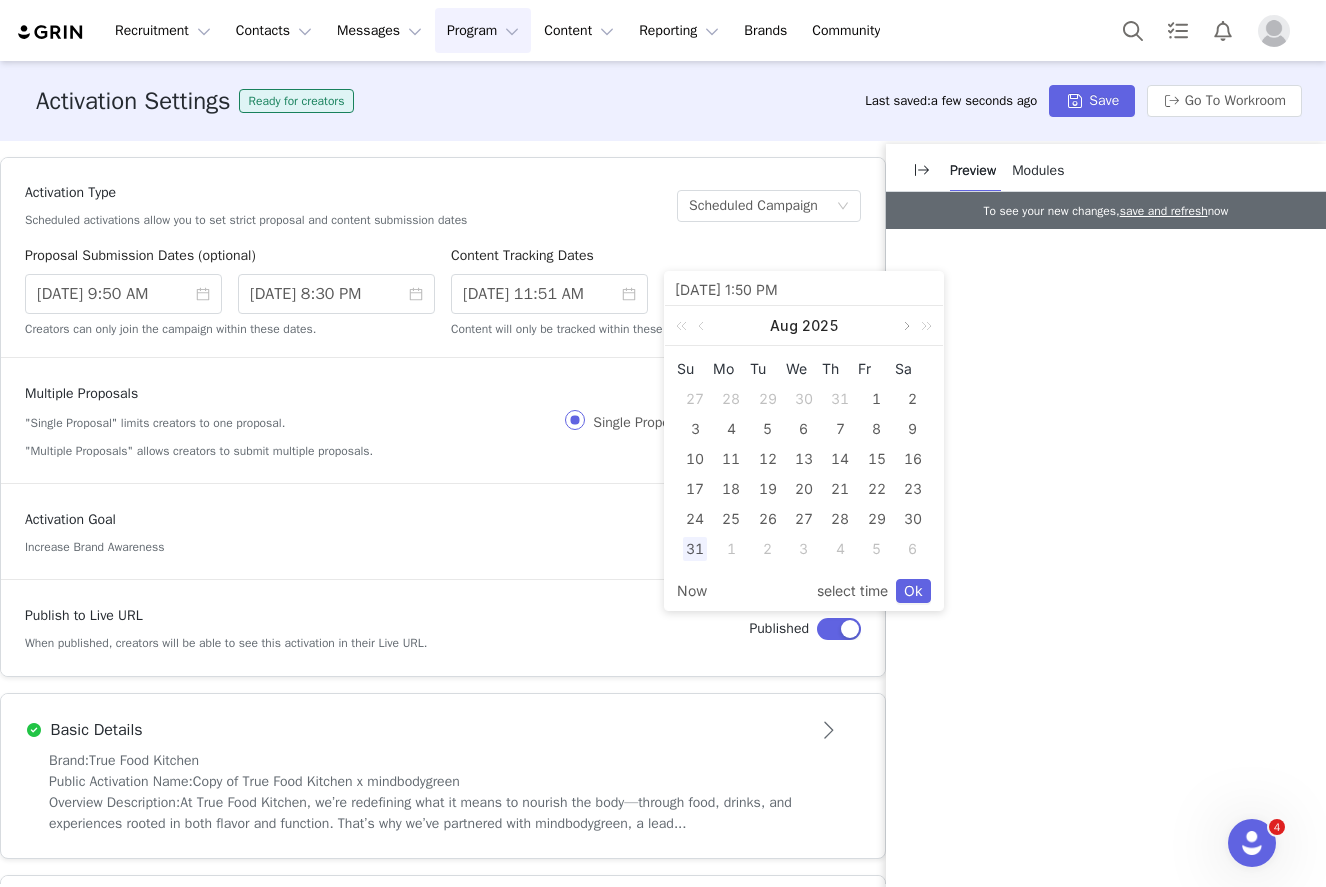 click at bounding box center [905, 326] 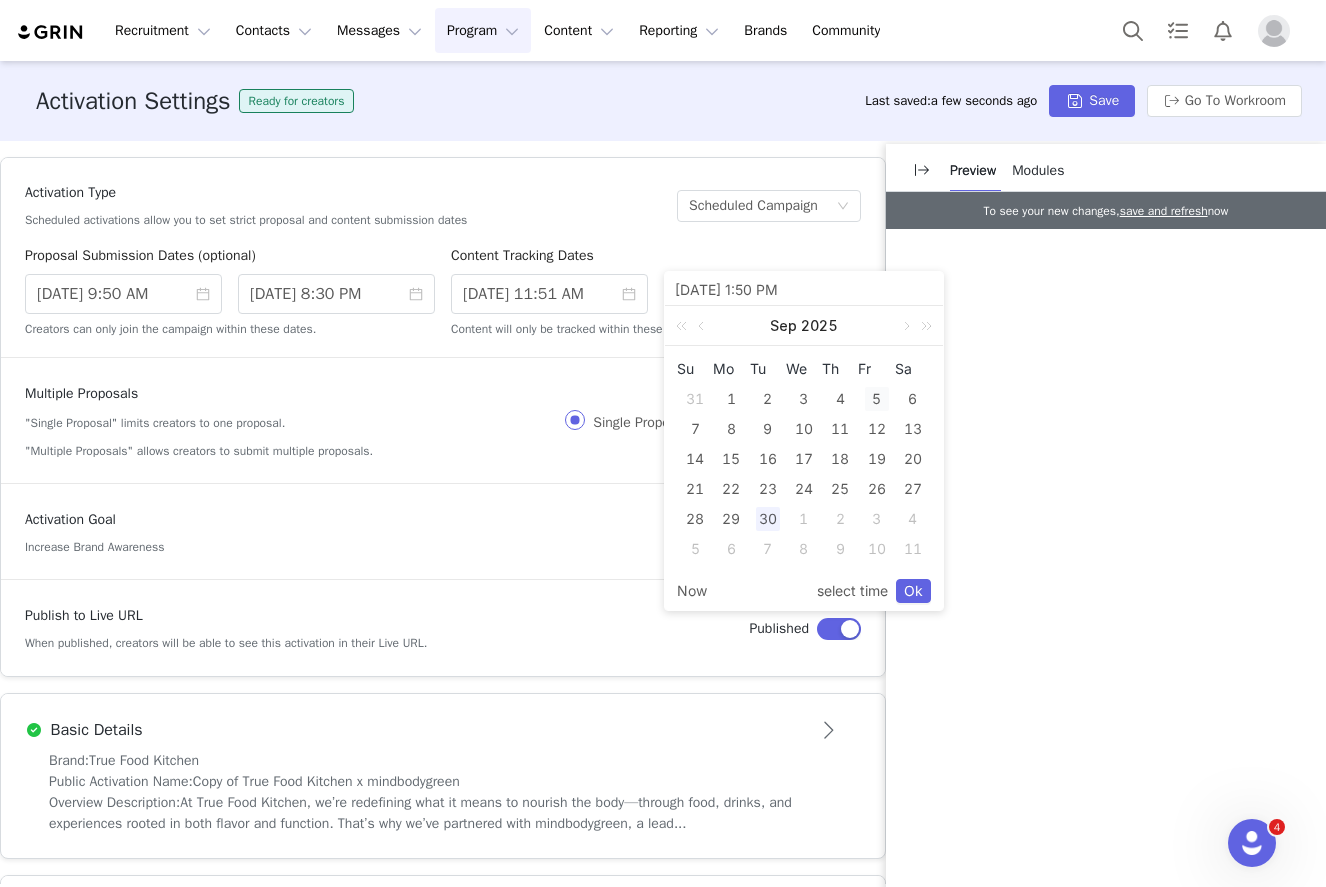 click on "5" at bounding box center (877, 399) 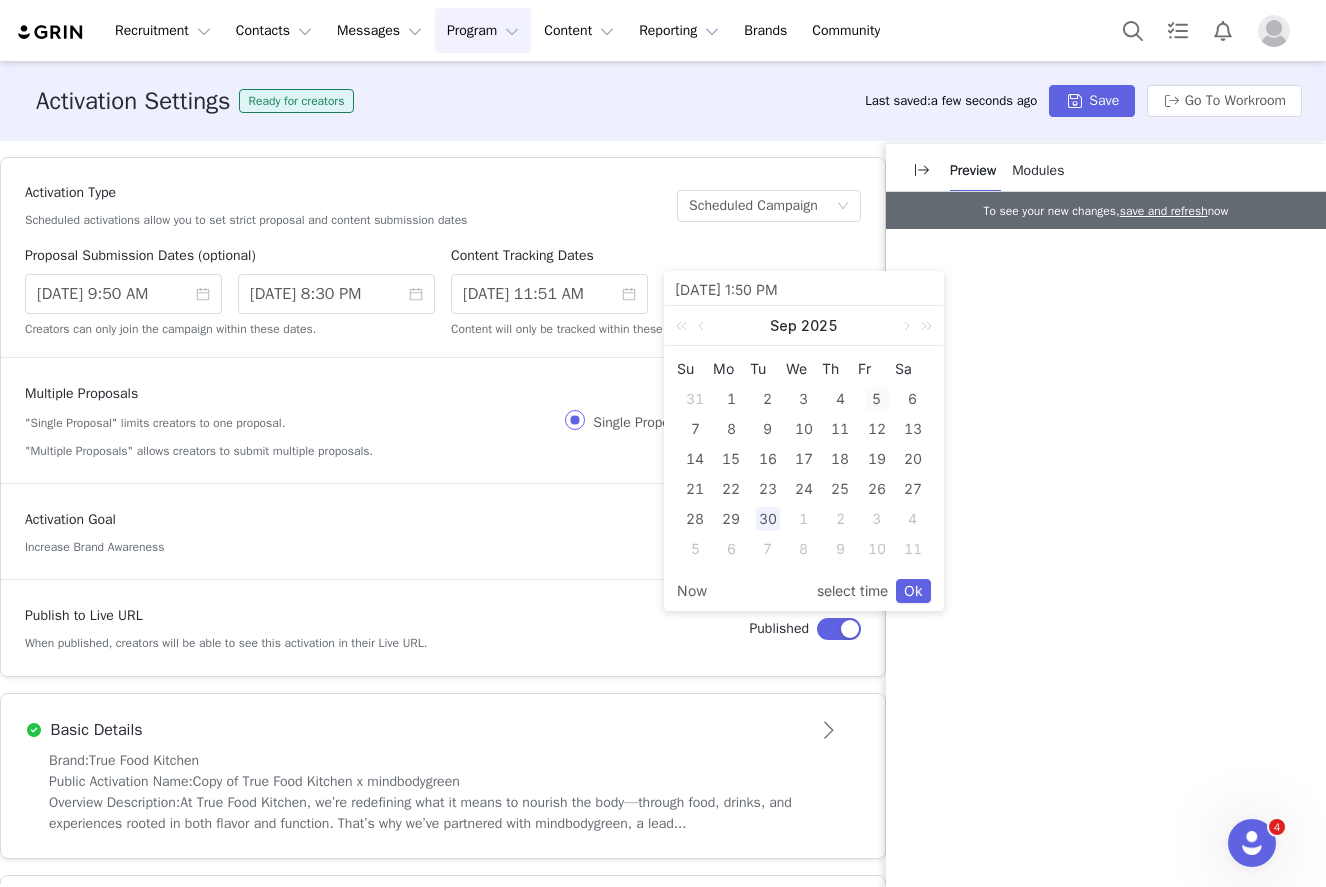 type on "9/05/2025 12:50 PM" 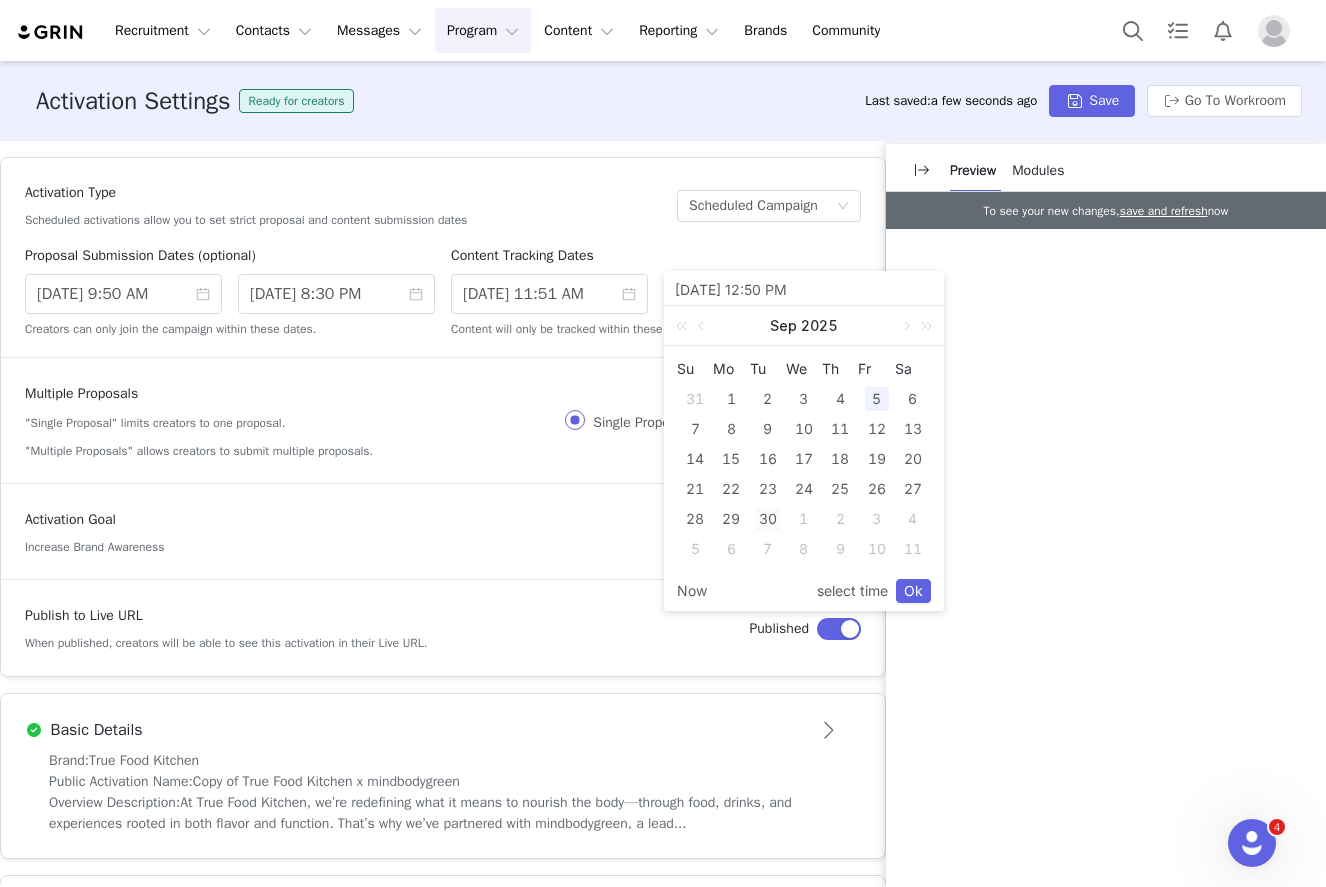 click on "30" at bounding box center [768, 519] 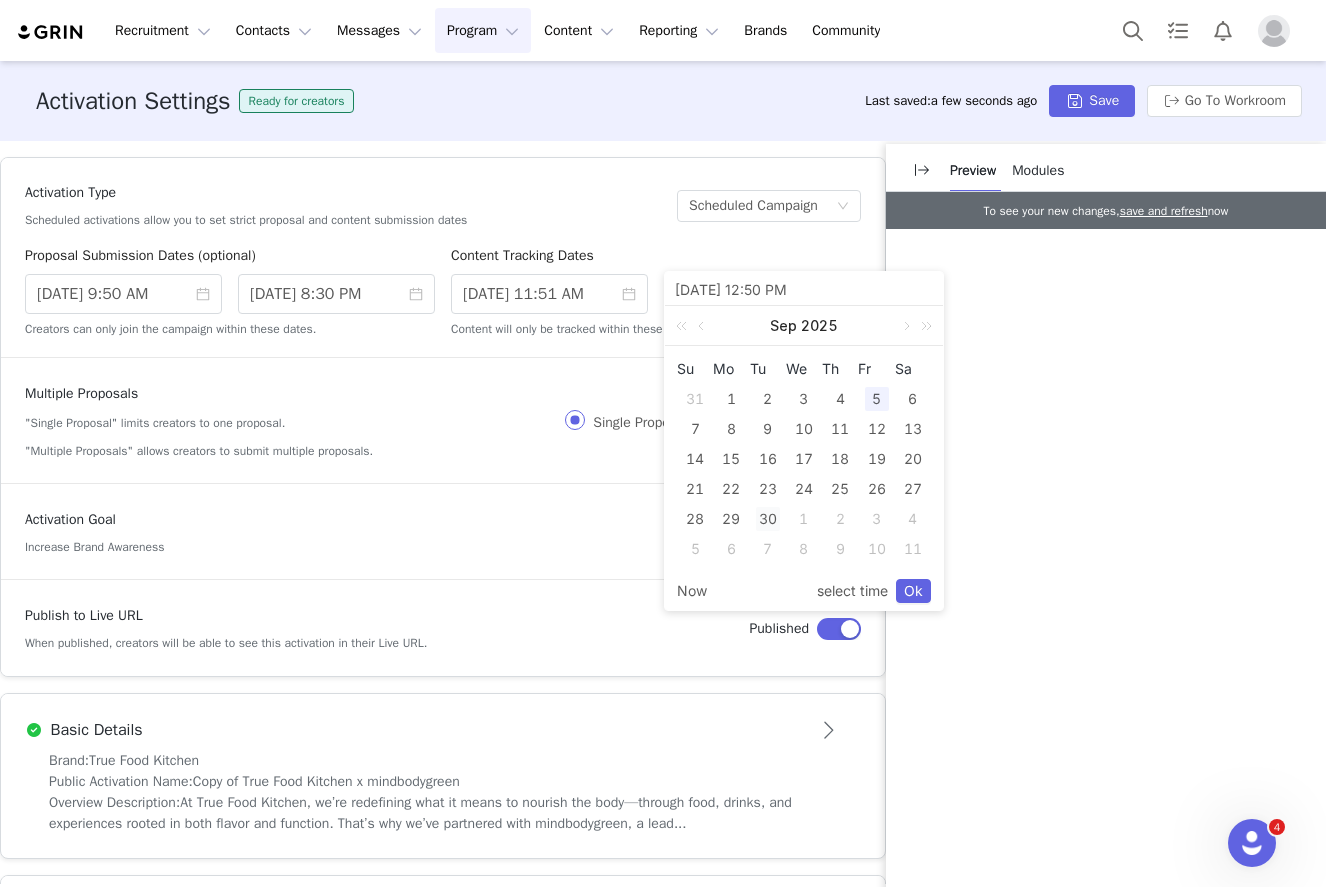 type on "9/30/2025 11:50 AM" 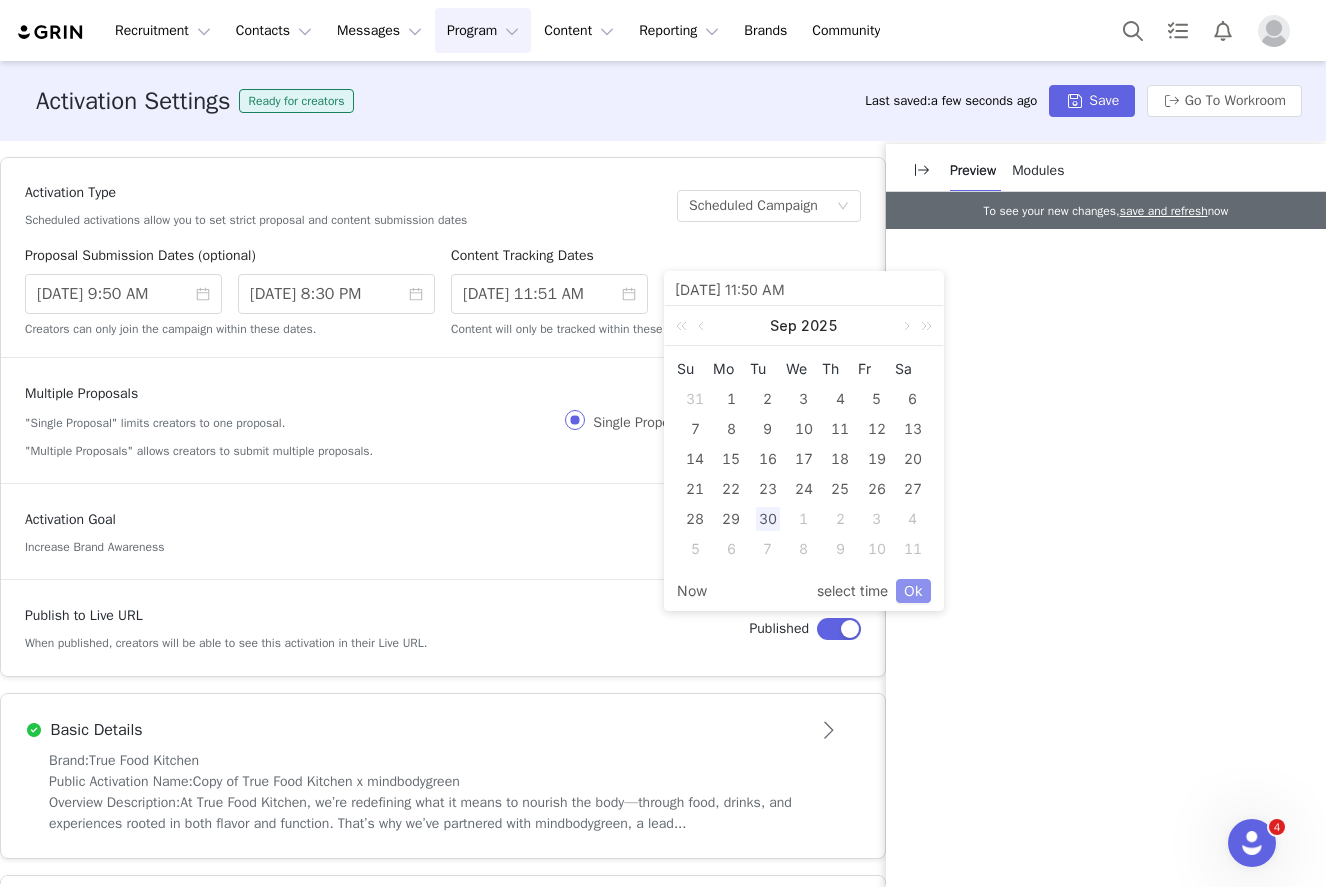click on "Ok" at bounding box center [913, 591] 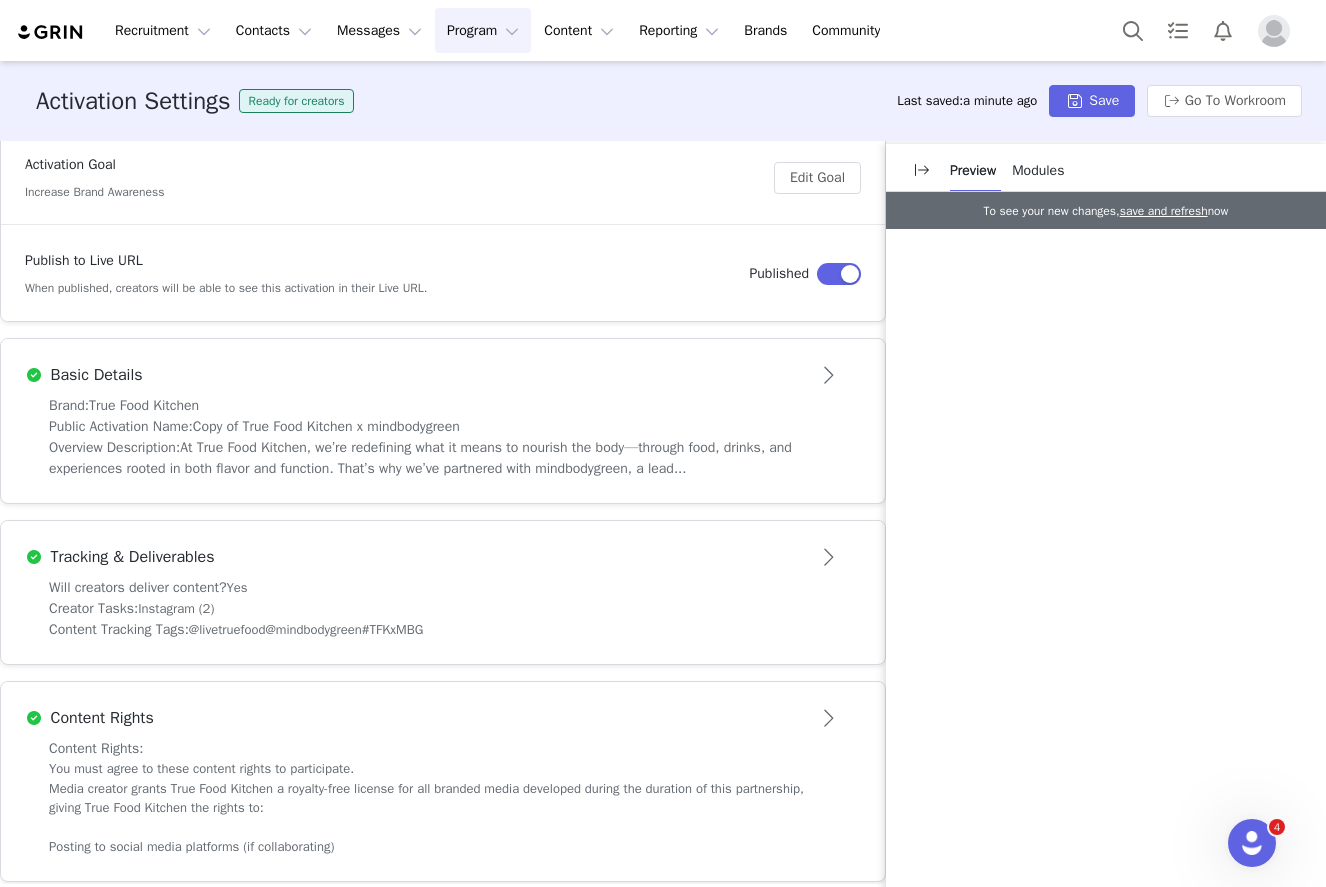 scroll, scrollTop: 361, scrollLeft: 0, axis: vertical 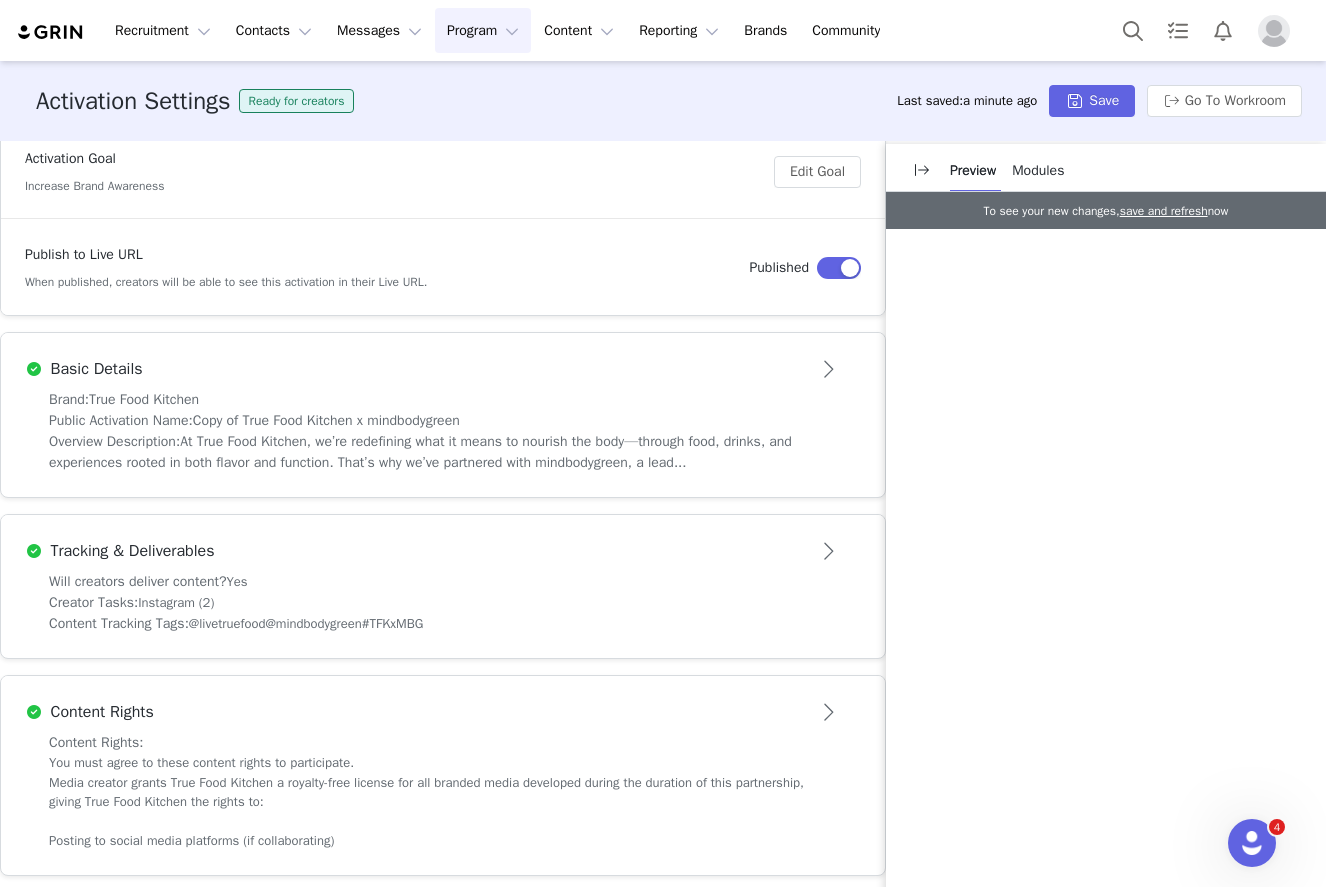 click on "At True Food Kitchen, we’re redefining what it means to nourish the body—through food, drinks, and experiences rooted in both flavor and function. That’s why we’ve partnered with mindbodygreen, a lead..." at bounding box center (420, 452) 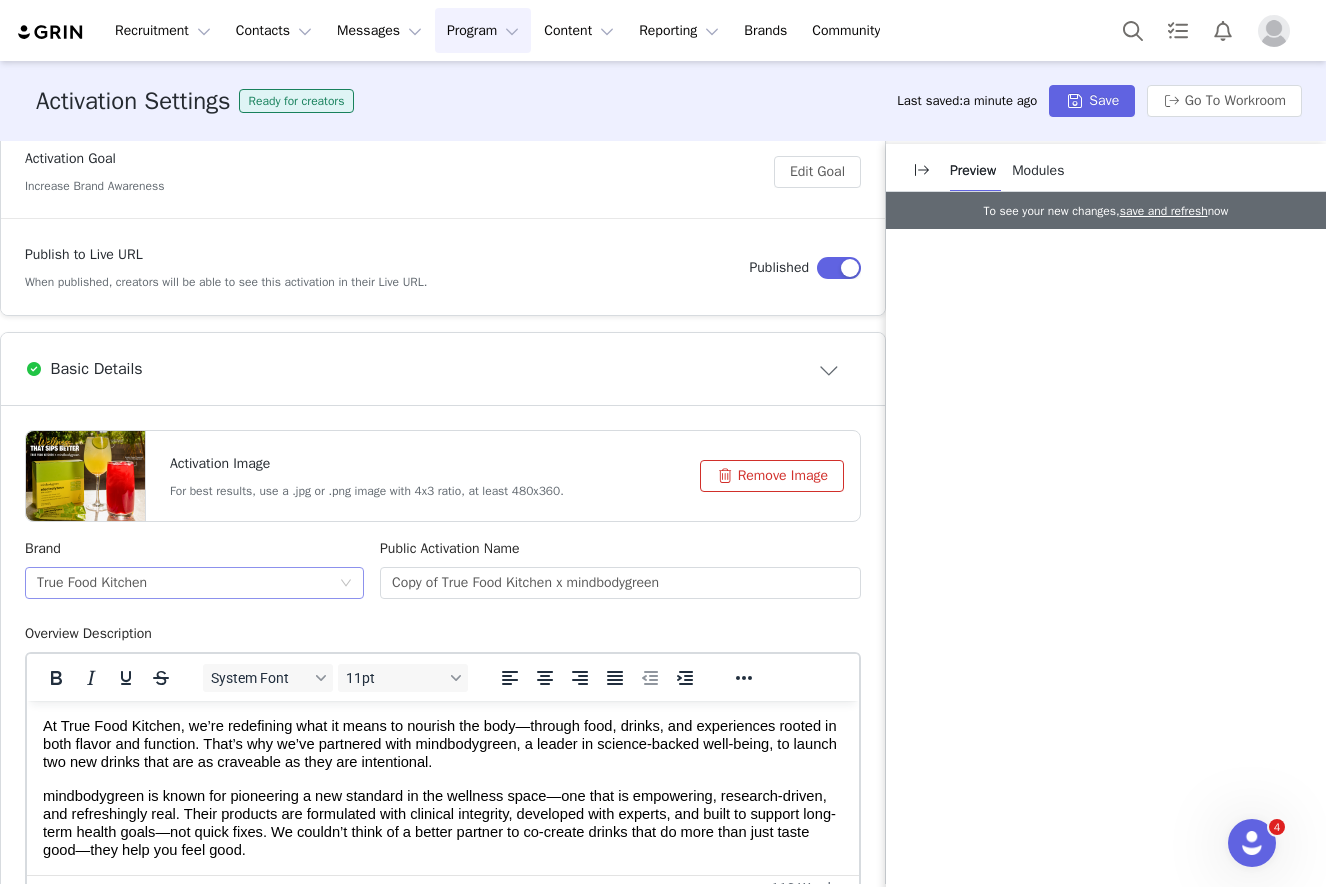 scroll, scrollTop: 0, scrollLeft: 0, axis: both 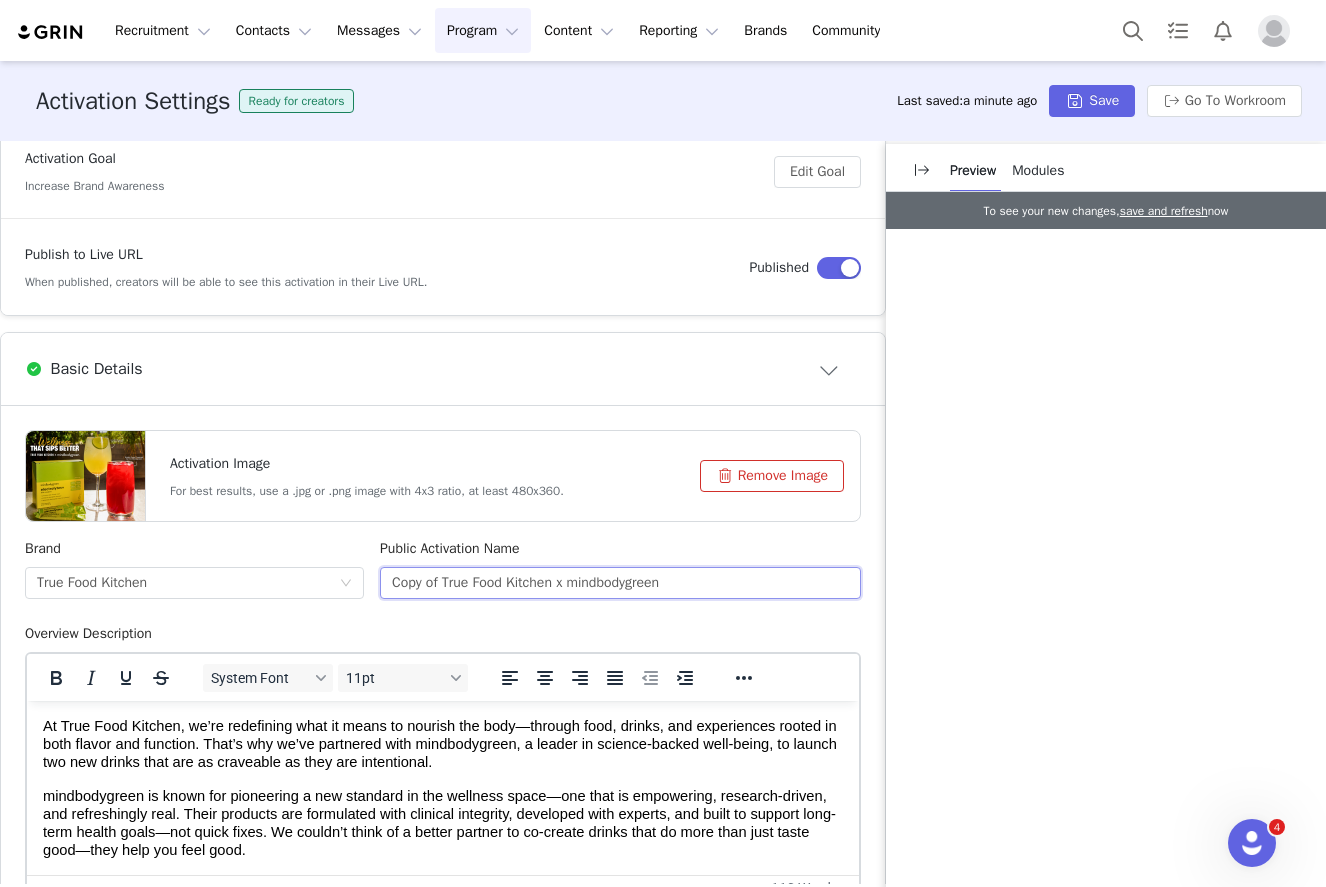 click on "Copy of True Food Kitchen x mindbodygreen" at bounding box center (620, 583) 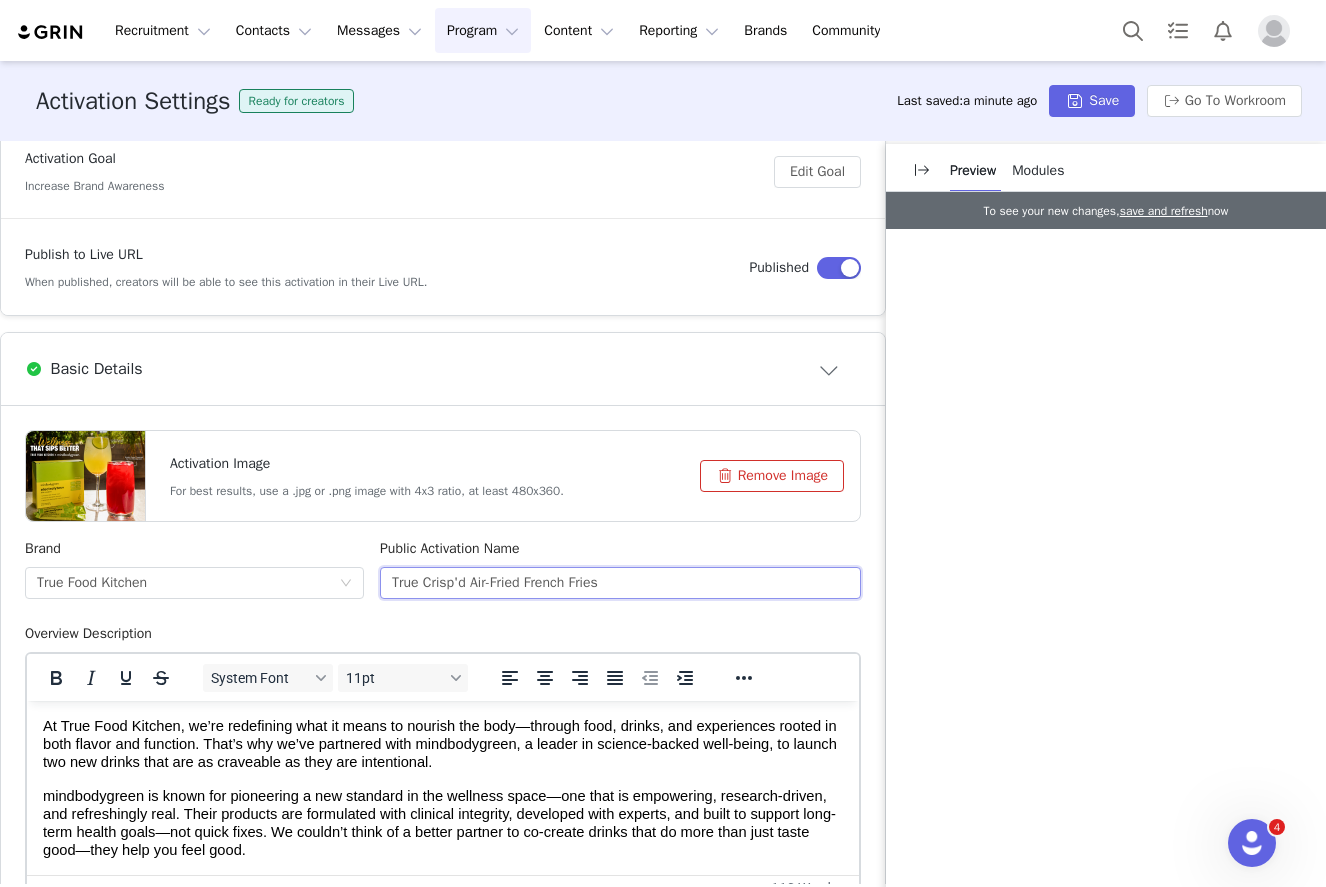 type on "True Crisp'd Air-Fried French Fries" 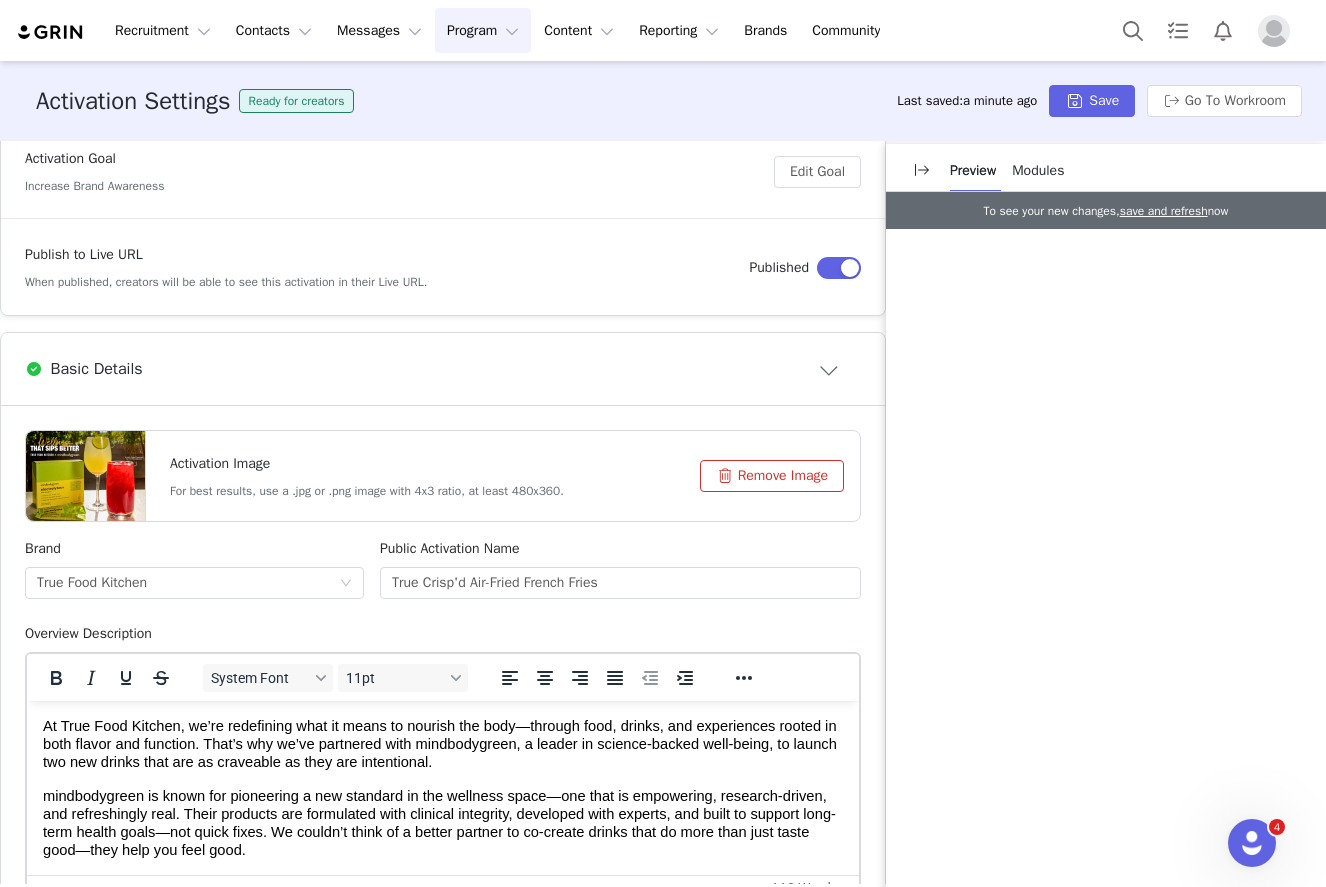 click on "mindbodygreen is known for pioneering a new standard in the wellness space—one that is empowering, research-driven, and refreshingly real. Their products are formulated with clinical integrity, developed with experts, and built to support long-term health goals—not quick fixes. We couldn’t think of a better partner to co-create drinks that do more than just taste good—they help you feel good." at bounding box center [439, 823] 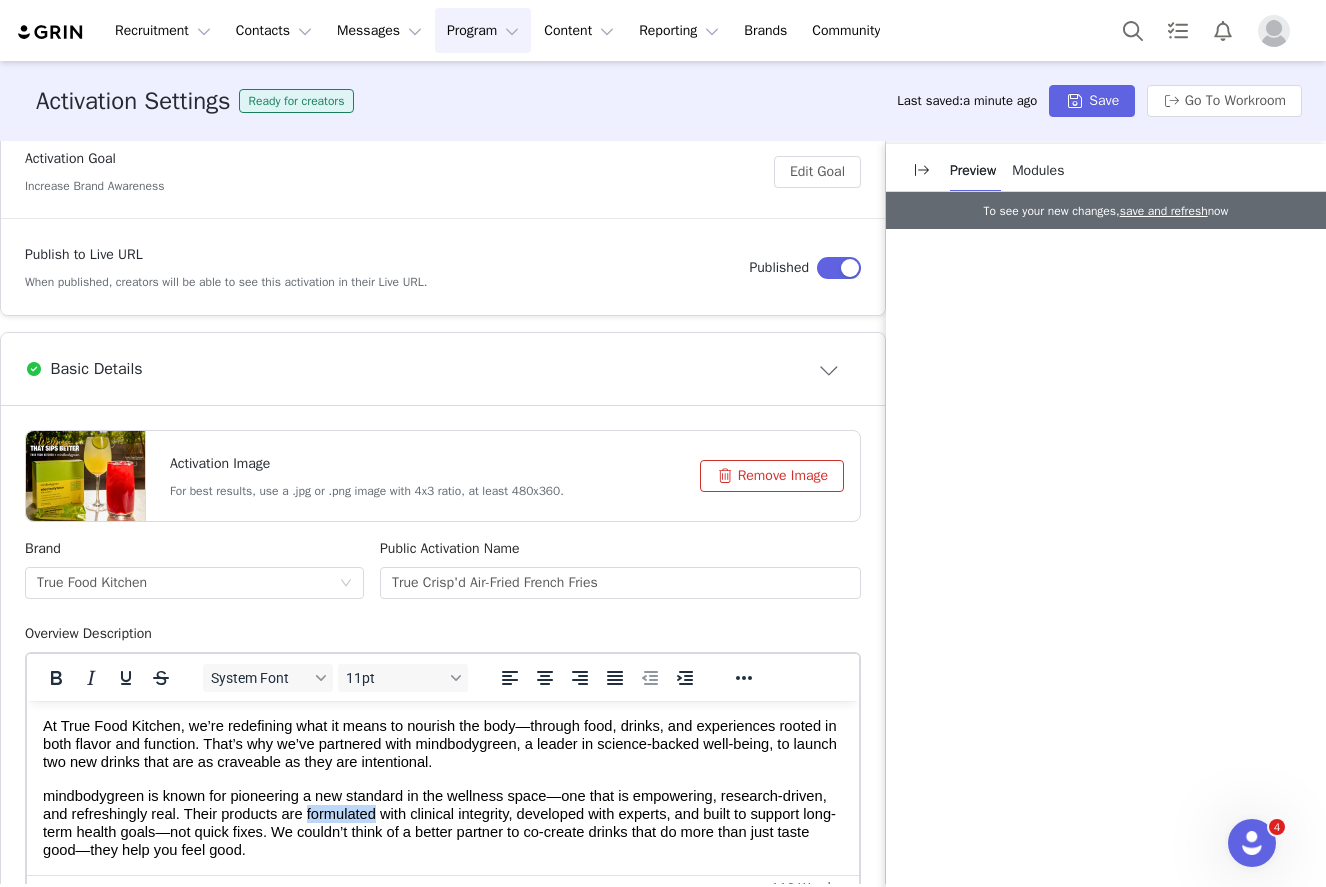 click on "mindbodygreen is known for pioneering a new standard in the wellness space—one that is empowering, research-driven, and refreshingly real. Their products are formulated with clinical integrity, developed with experts, and built to support long-term health goals—not quick fixes. We couldn’t think of a better partner to co-create drinks that do more than just taste good—they help you feel good." at bounding box center [439, 823] 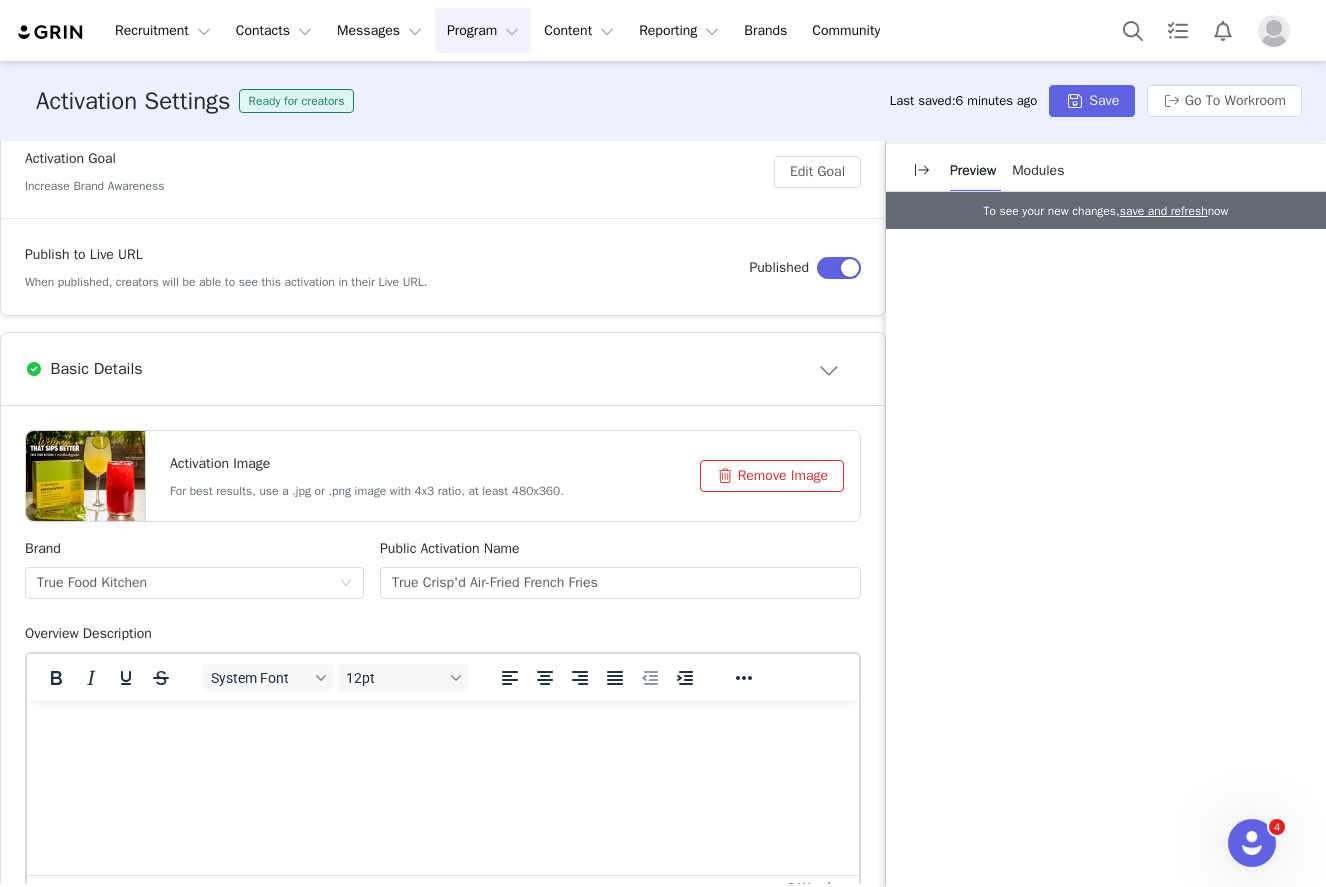paste 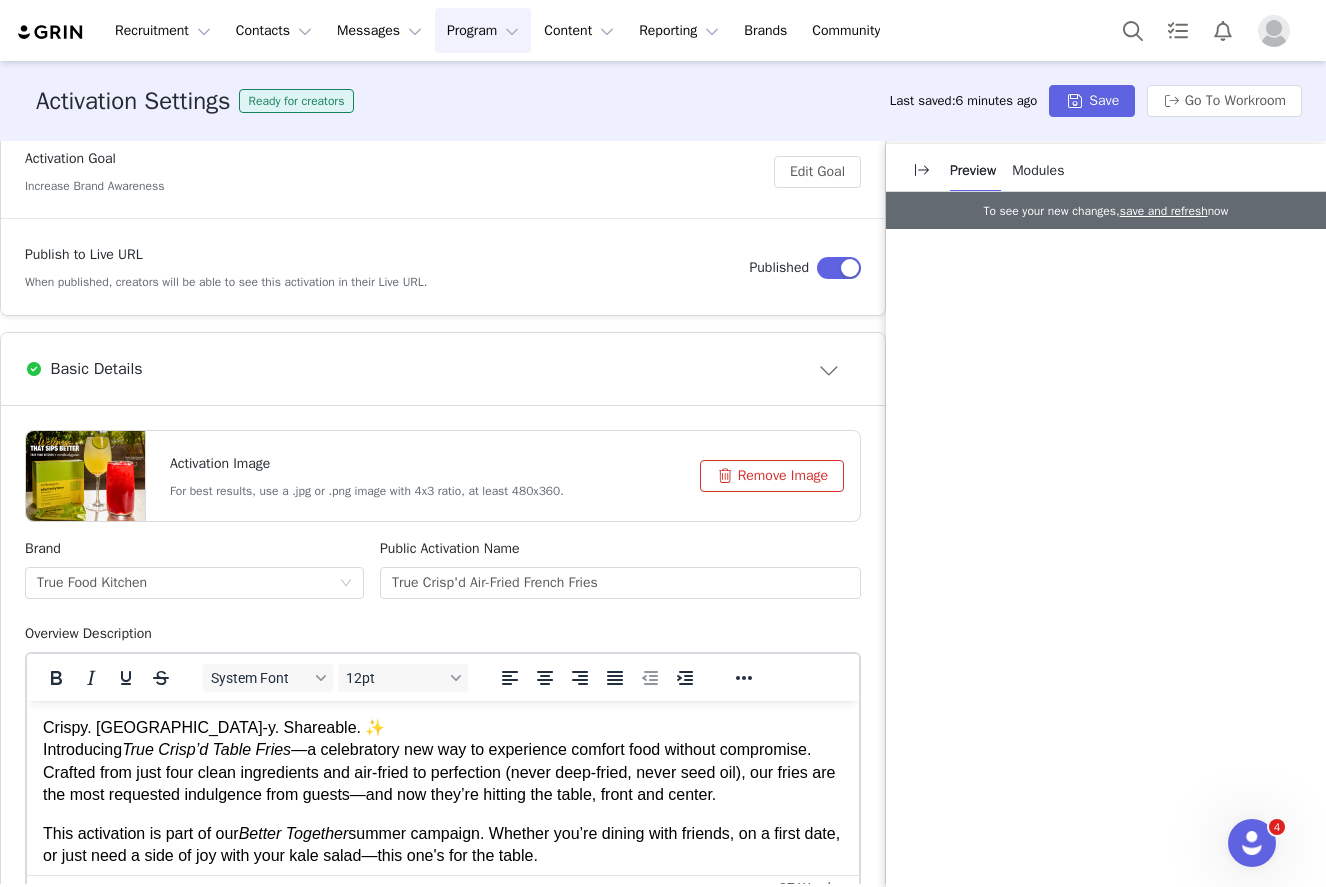 scroll, scrollTop: 8, scrollLeft: 0, axis: vertical 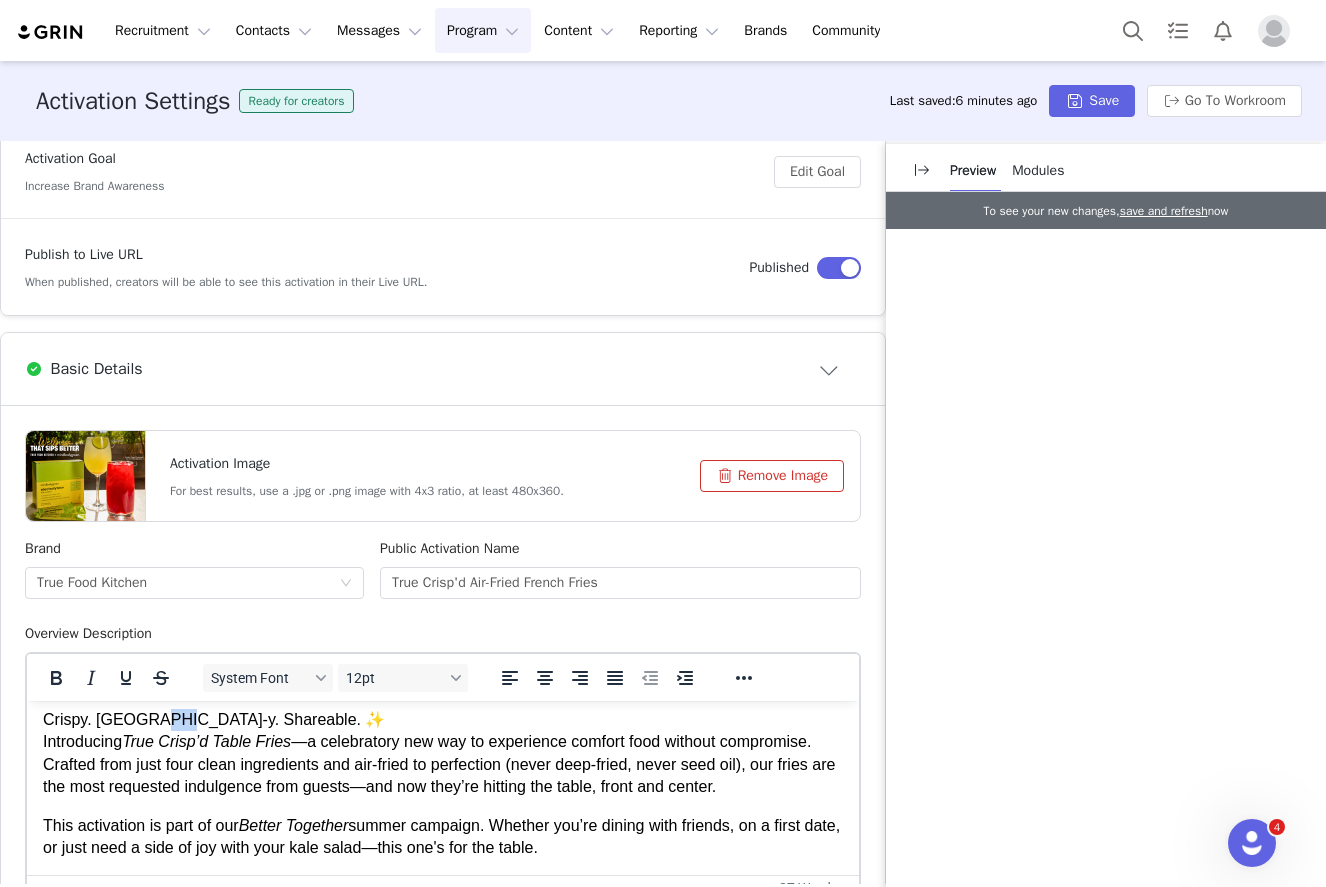 drag, startPoint x: 160, startPoint y: 721, endPoint x: 142, endPoint y: 721, distance: 18 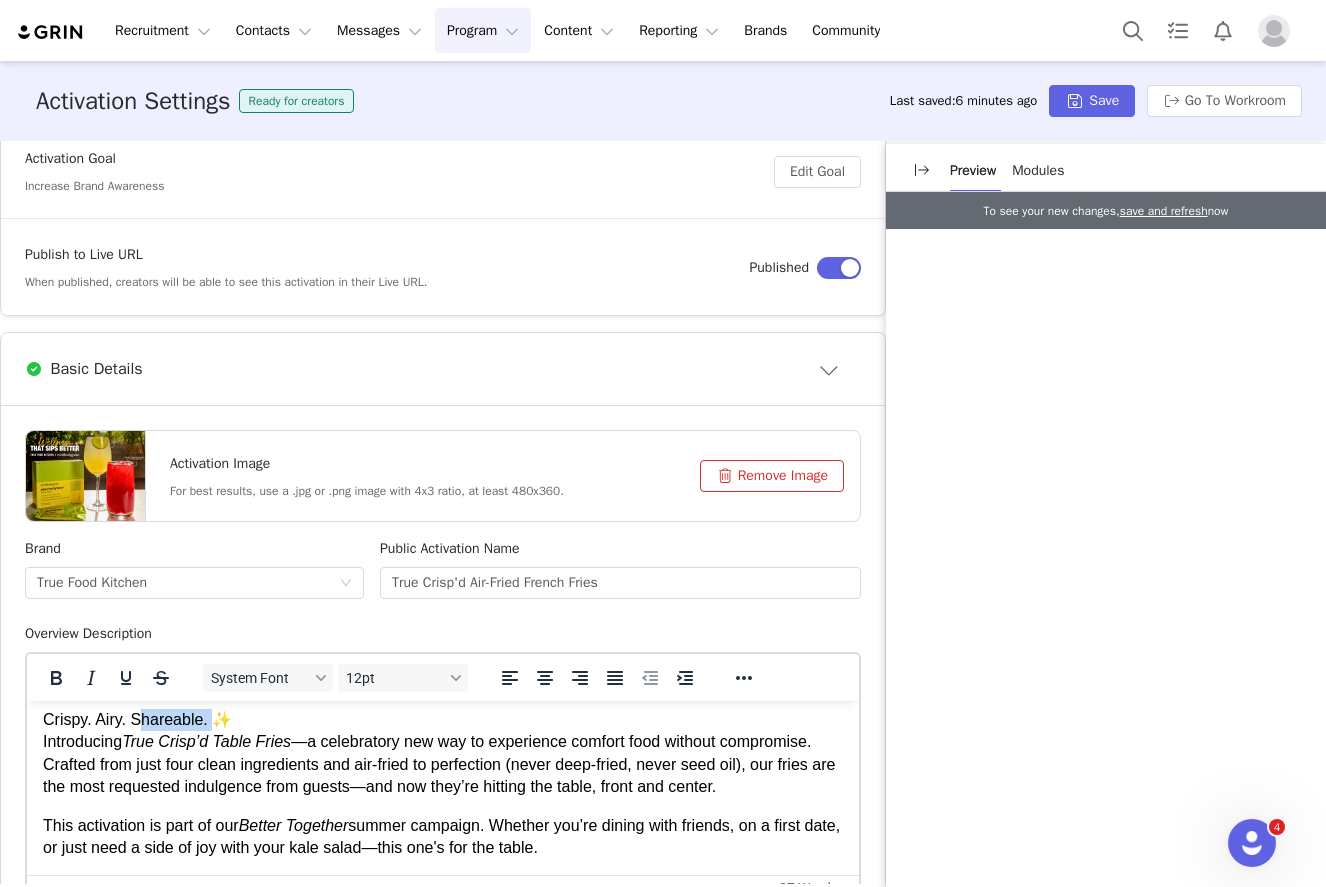 drag, startPoint x: 221, startPoint y: 718, endPoint x: 139, endPoint y: 727, distance: 82.492424 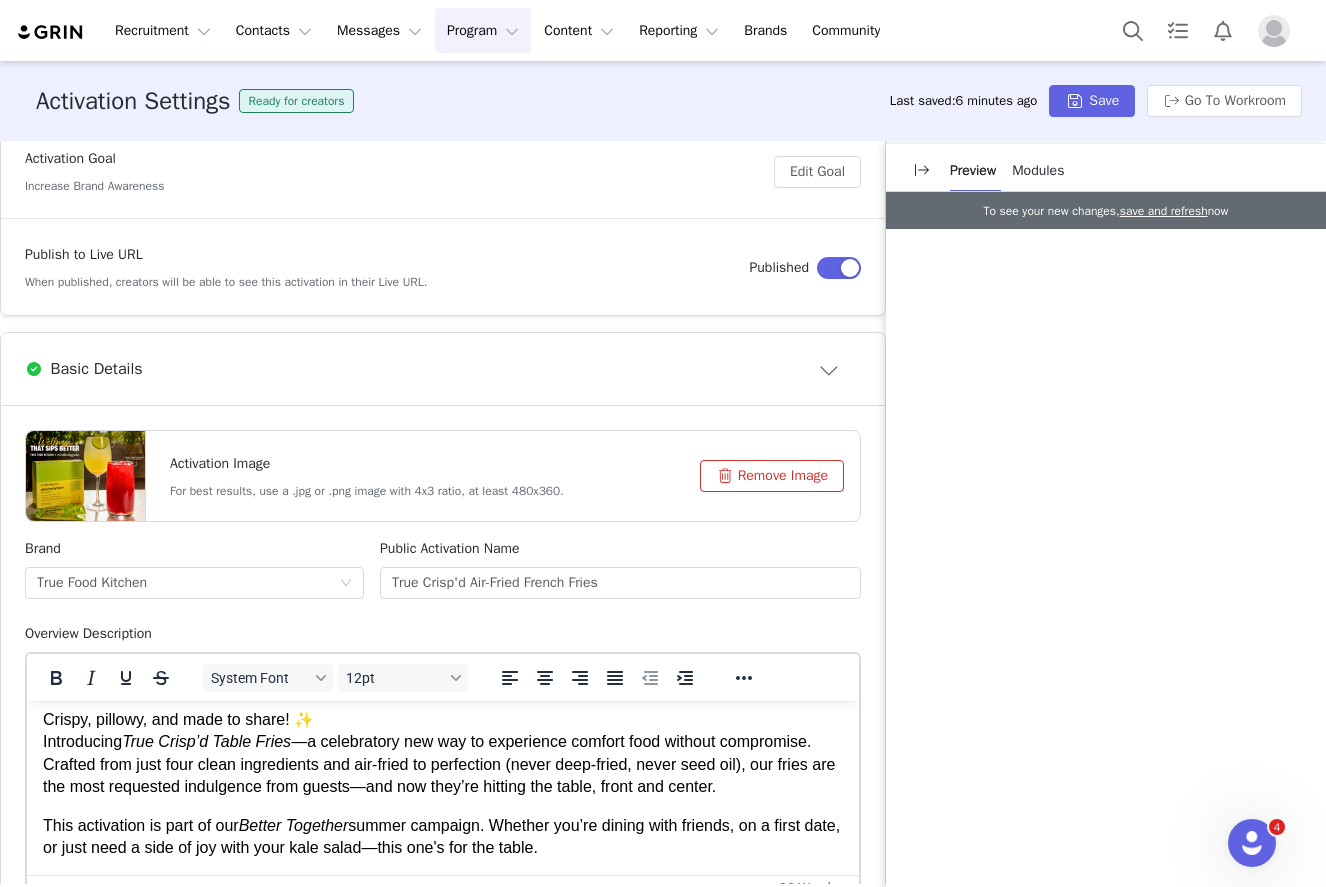 click on "Crispy, pillowy, and made to share! ✨ Introducing  True Crisp’d Table Fries —a celebratory new way to experience comfort food without compromise. Crafted from just four clean ingredients and air-fried to perfection (never deep-fried, never seed oil), our fries are the most requested indulgence from guests—and now they’re hitting the table, front and center." at bounding box center [443, 754] 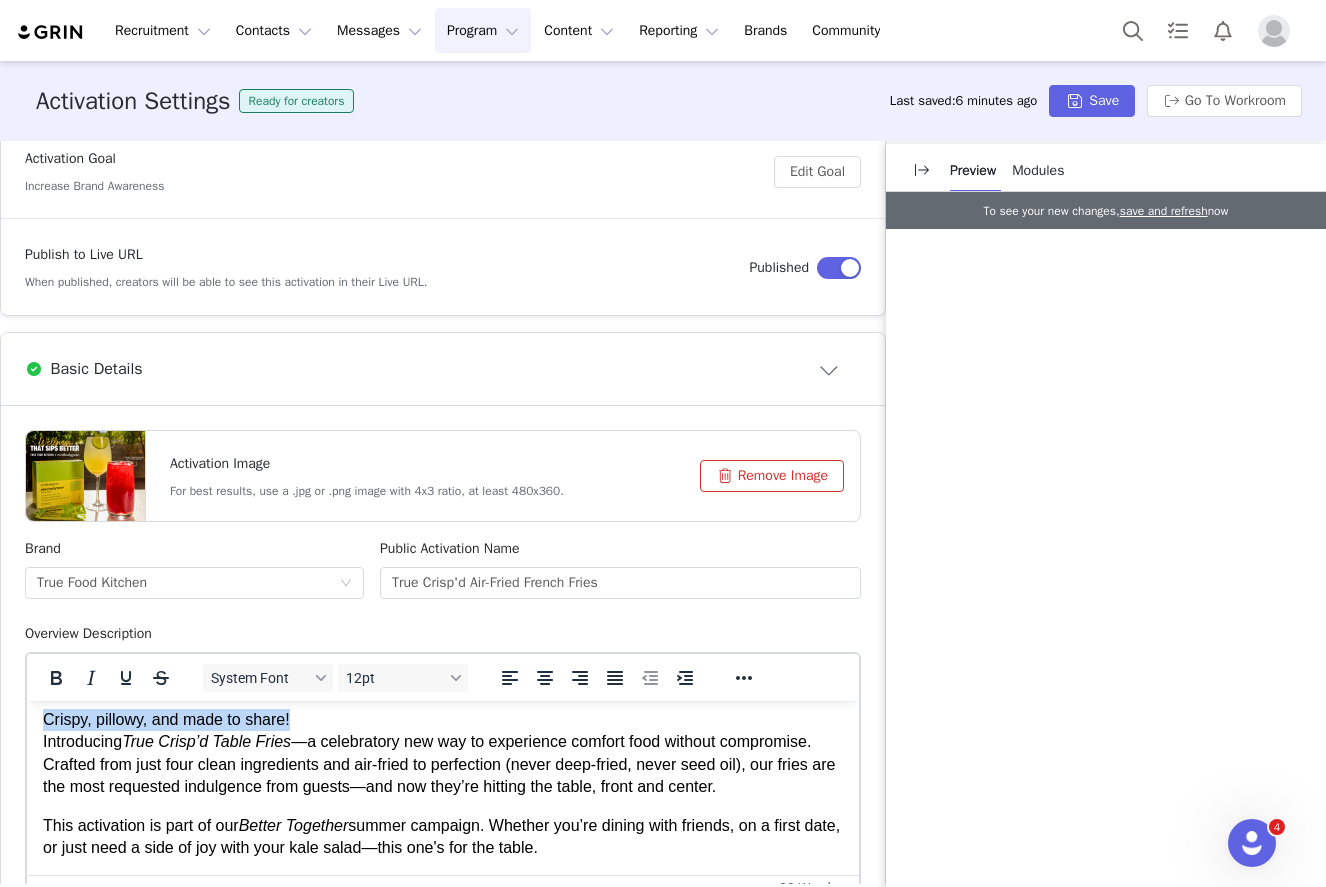 scroll, scrollTop: 0, scrollLeft: 0, axis: both 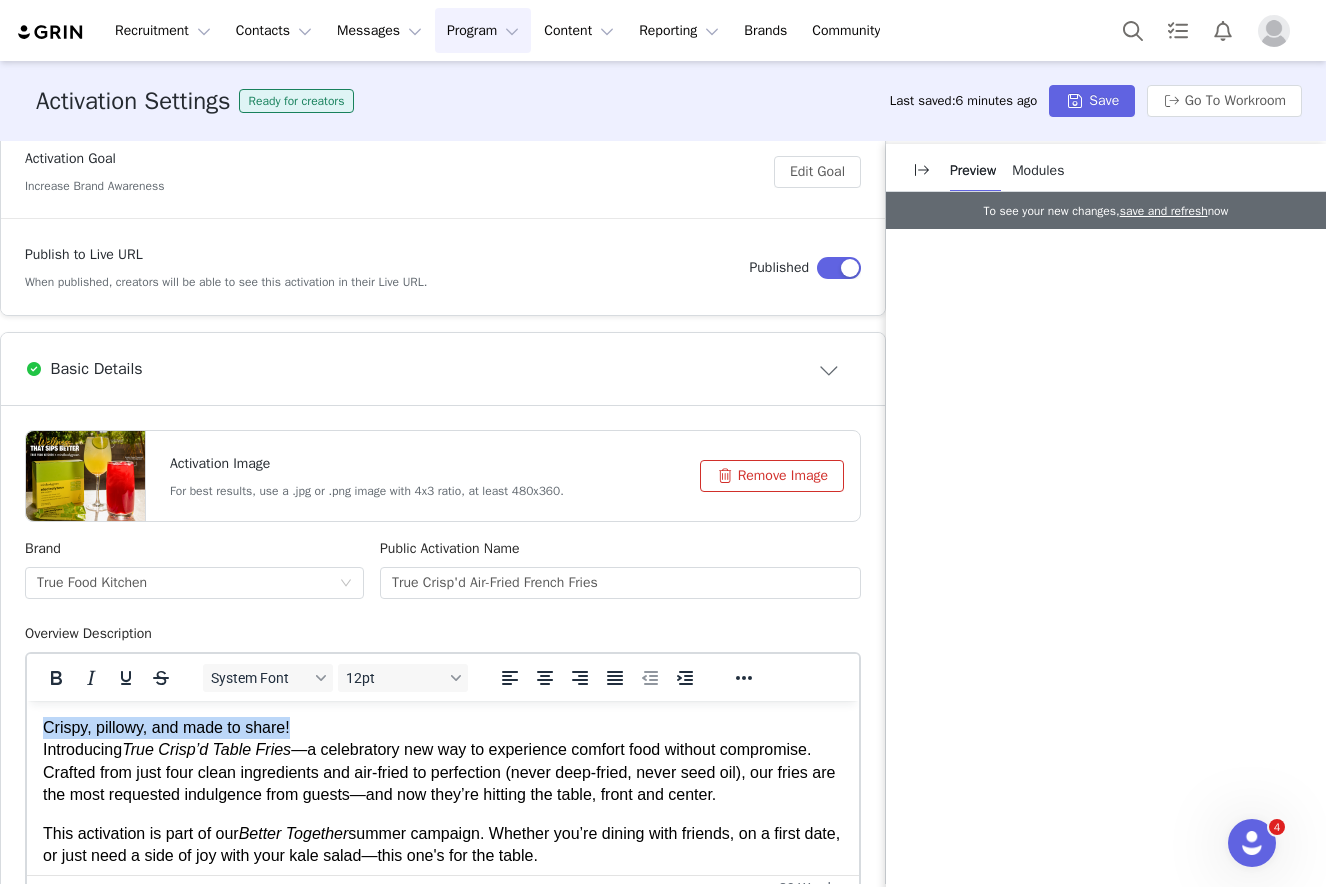 drag, startPoint x: 329, startPoint y: 715, endPoint x: 51, endPoint y: 696, distance: 278.64853 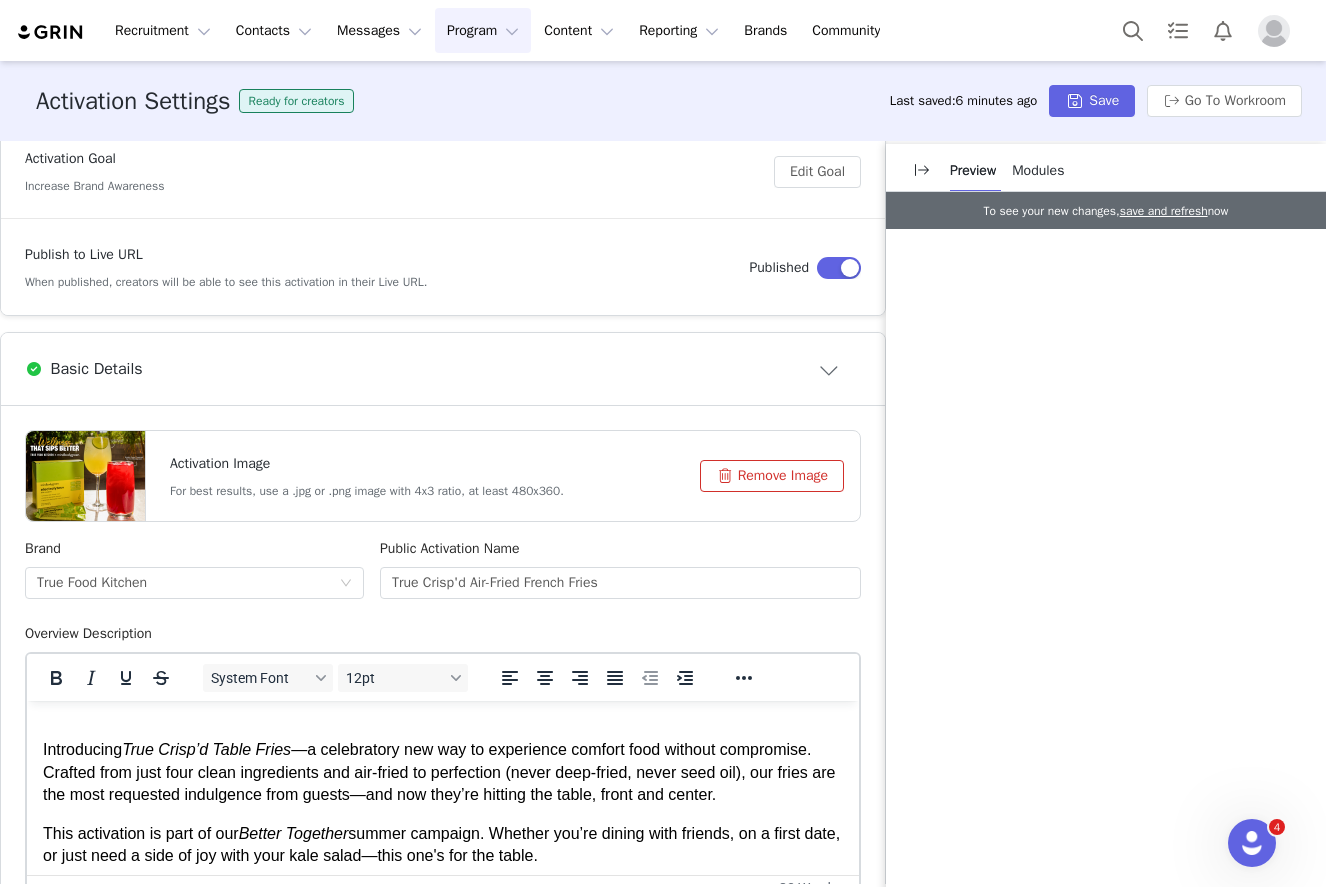 click on "Introducing  True Crisp’d Table Fries —a celebratory new way to experience comfort food without compromise. Crafted from just four clean ingredients and air-fried to perfection (never deep-fried, never seed oil), our fries are the most requested indulgence from guests—and now they’re hitting the table, front and center." at bounding box center (443, 762) 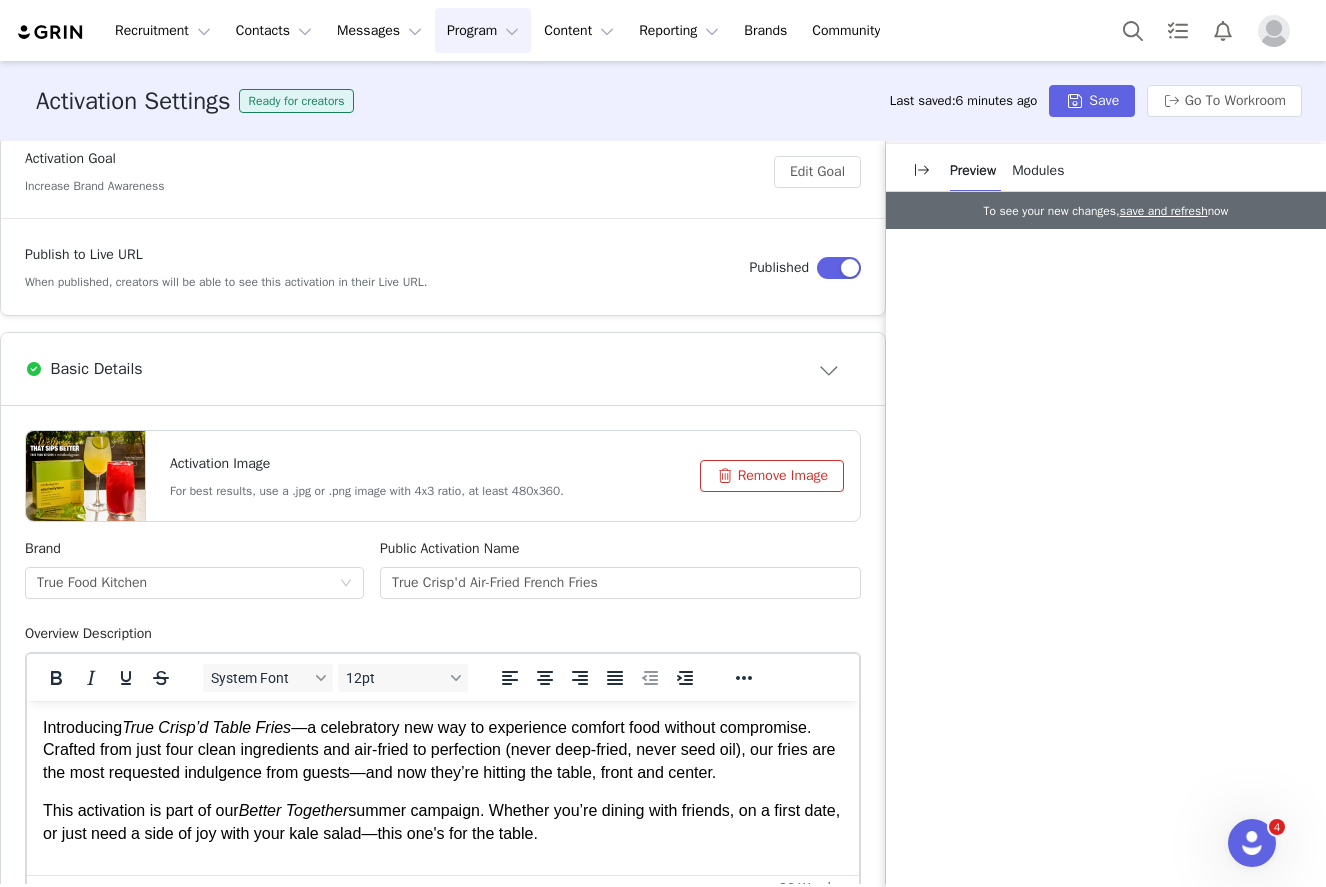 click on "Introducing  True Crisp’d Table Fries —a celebratory new way to experience comfort food without compromise. Crafted from just four clean ingredients and air-fried to perfection (never deep-fried, never seed oil), our fries are the most requested indulgence from guests—and now they’re hitting the table, front and center." at bounding box center [443, 750] 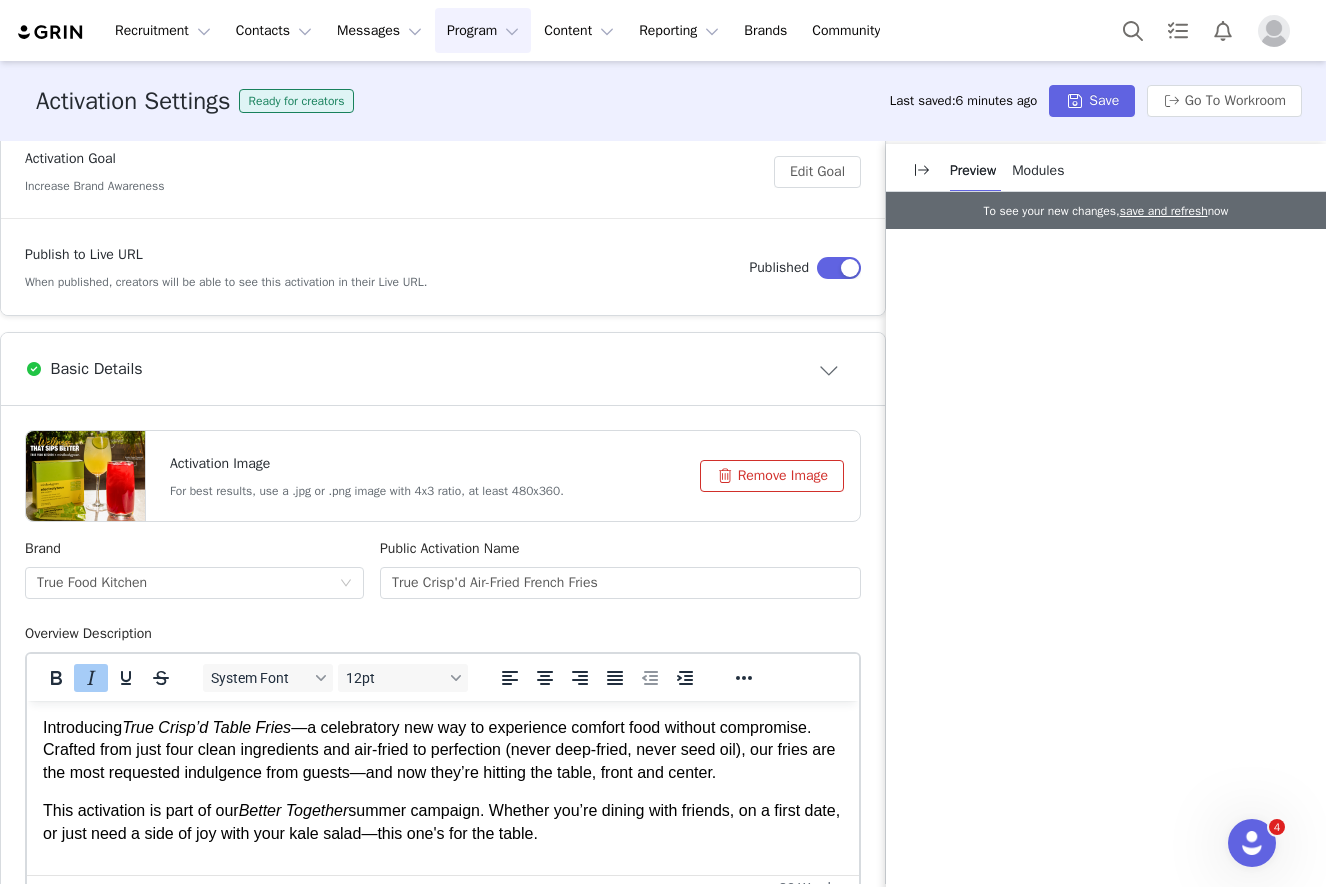 click on "True Crisp’d Table Fries" at bounding box center [206, 727] 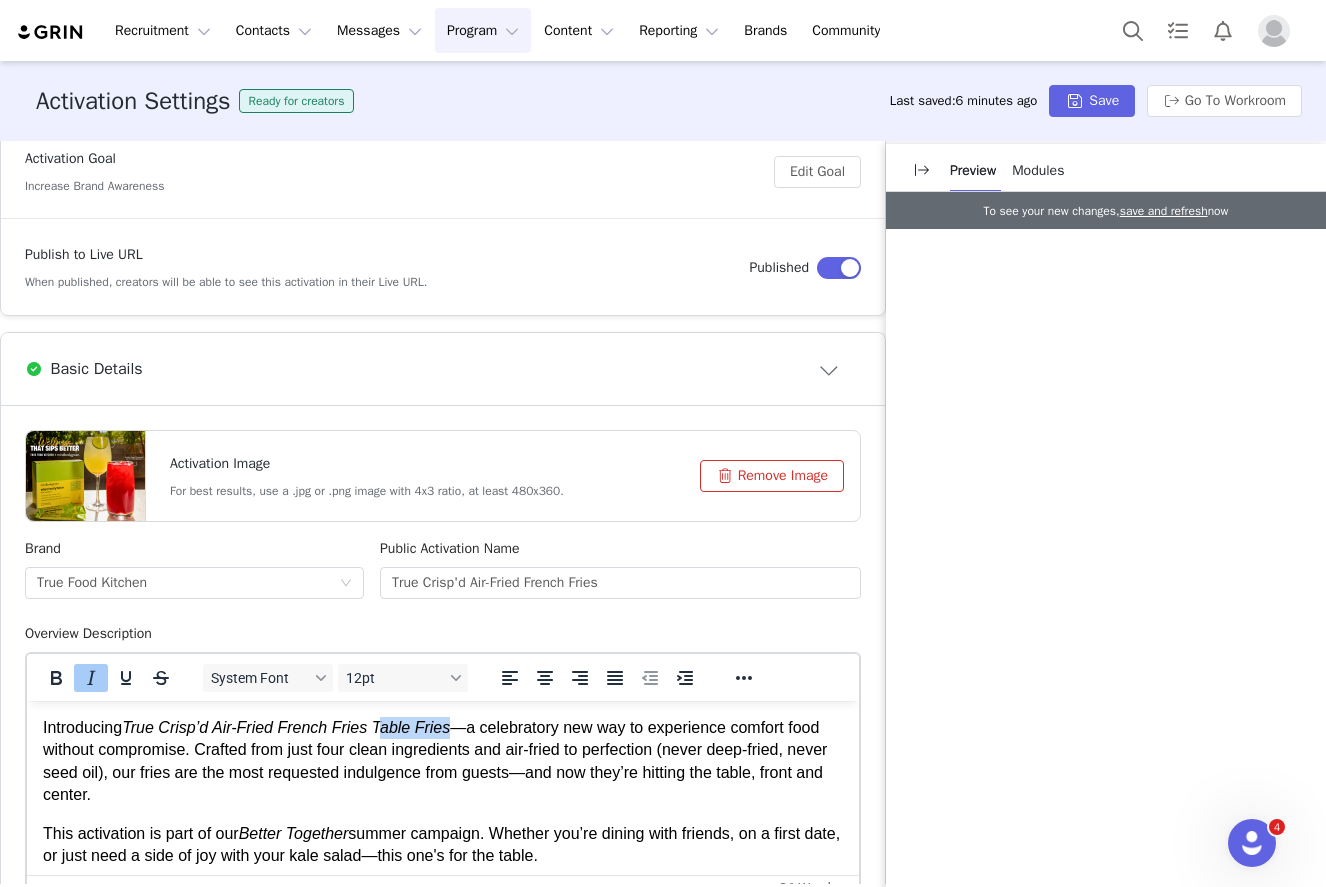 drag, startPoint x: 460, startPoint y: 730, endPoint x: 393, endPoint y: 733, distance: 67.06713 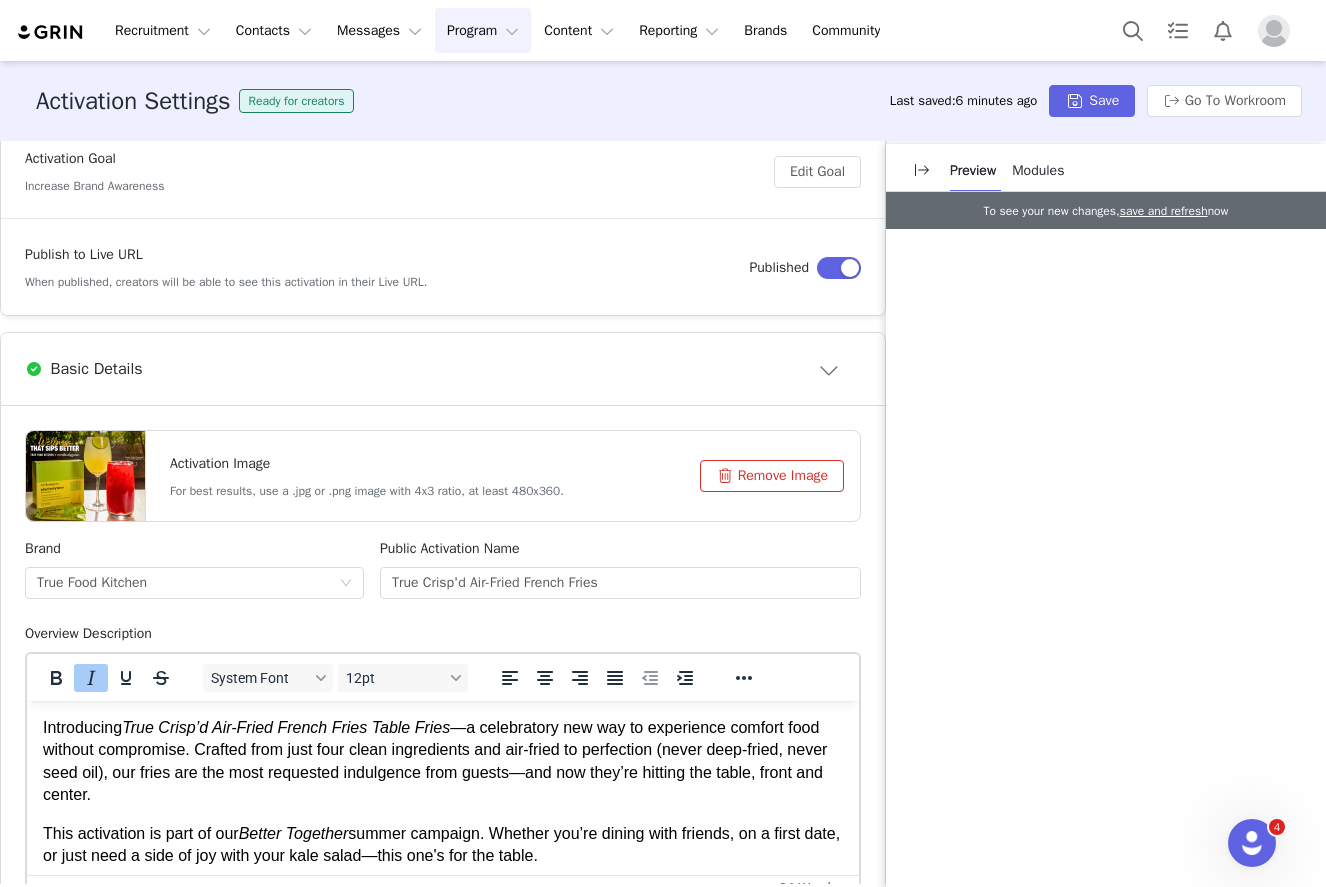 click on "True Crisp’d Air-Fried French Fries Table Fries" at bounding box center (286, 727) 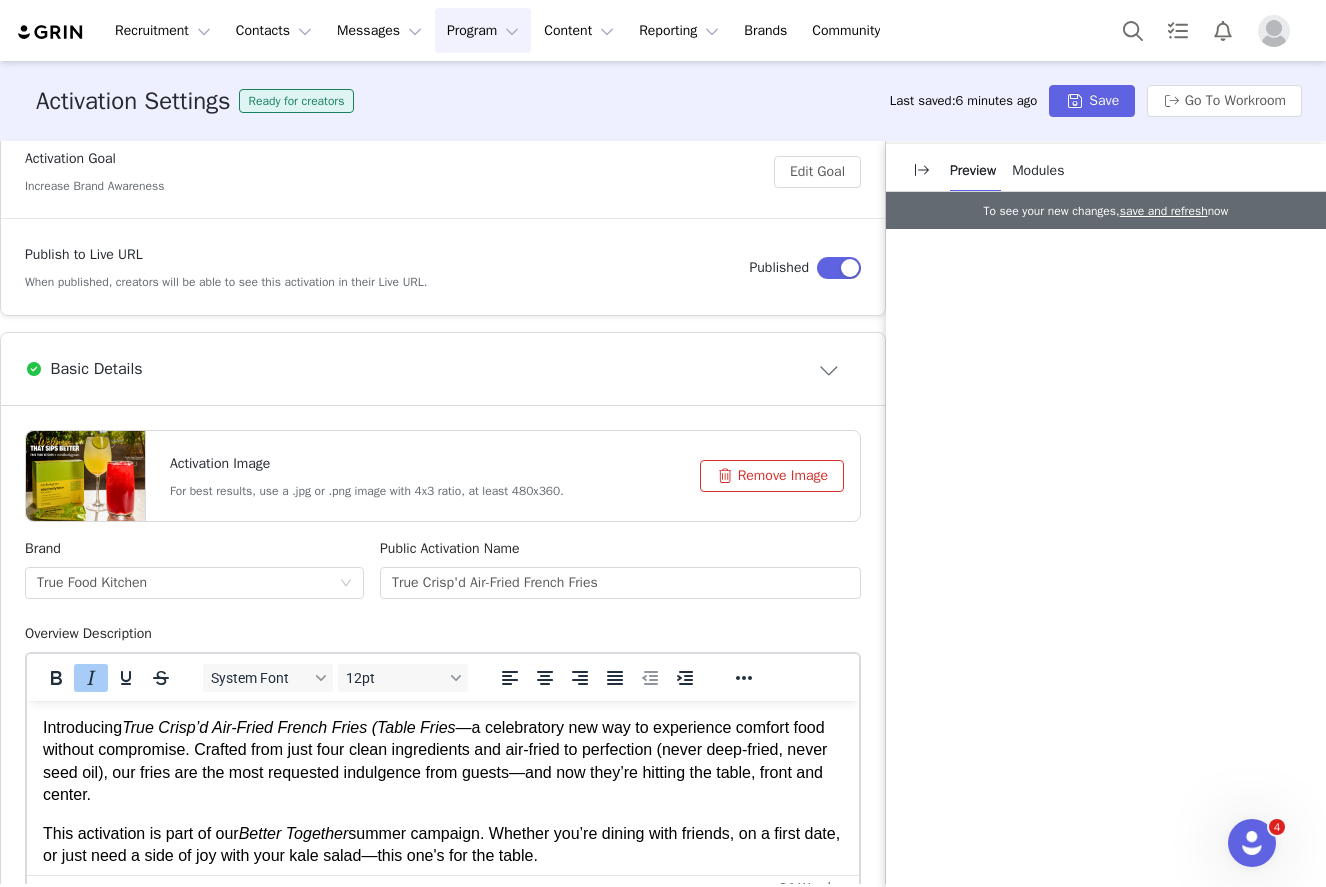 click on "True Crisp’d Air-Fried French Fries (Table Fries" at bounding box center [288, 727] 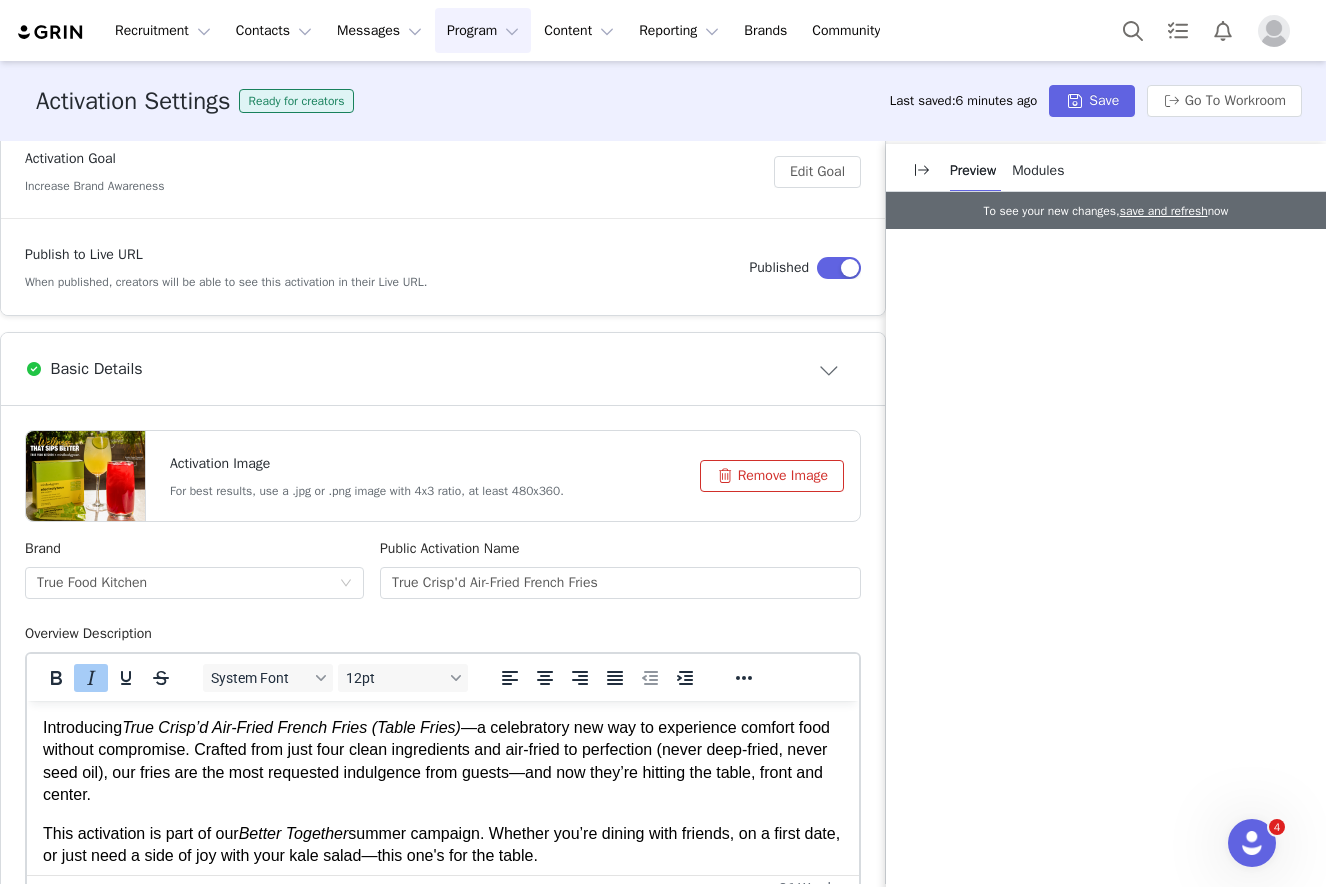 click on "Introducing  True Crisp’d Air-Fried French Fries (Table Fries) —a celebratory new way to experience comfort food without compromise. Crafted from just four clean ingredients and air-fried to perfection (never deep-fried, never seed oil), our fries are the most requested indulgence from guests—and now they’re hitting the table, front and center." at bounding box center [443, 762] 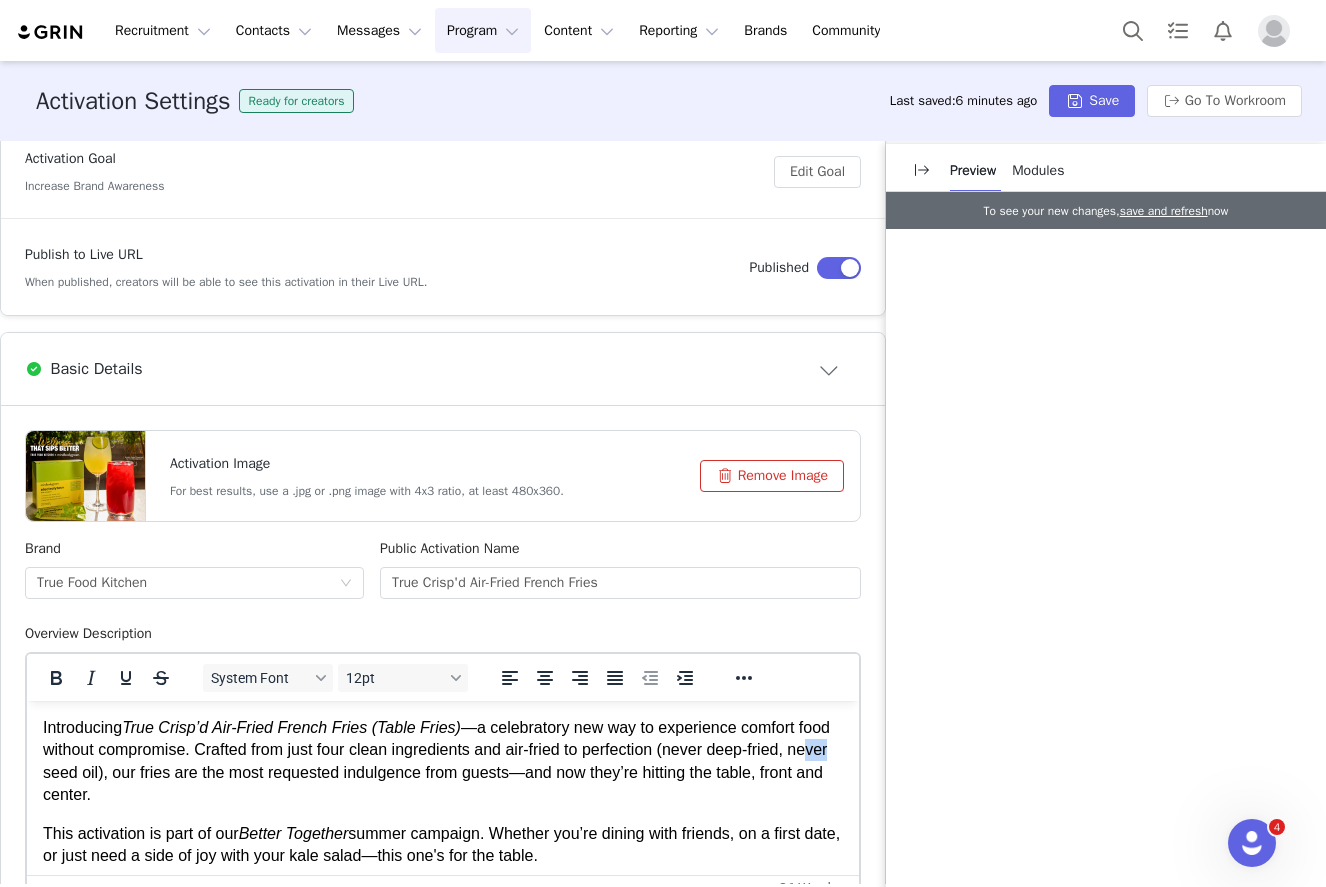 drag, startPoint x: 125, startPoint y: 775, endPoint x: 104, endPoint y: 777, distance: 21.095022 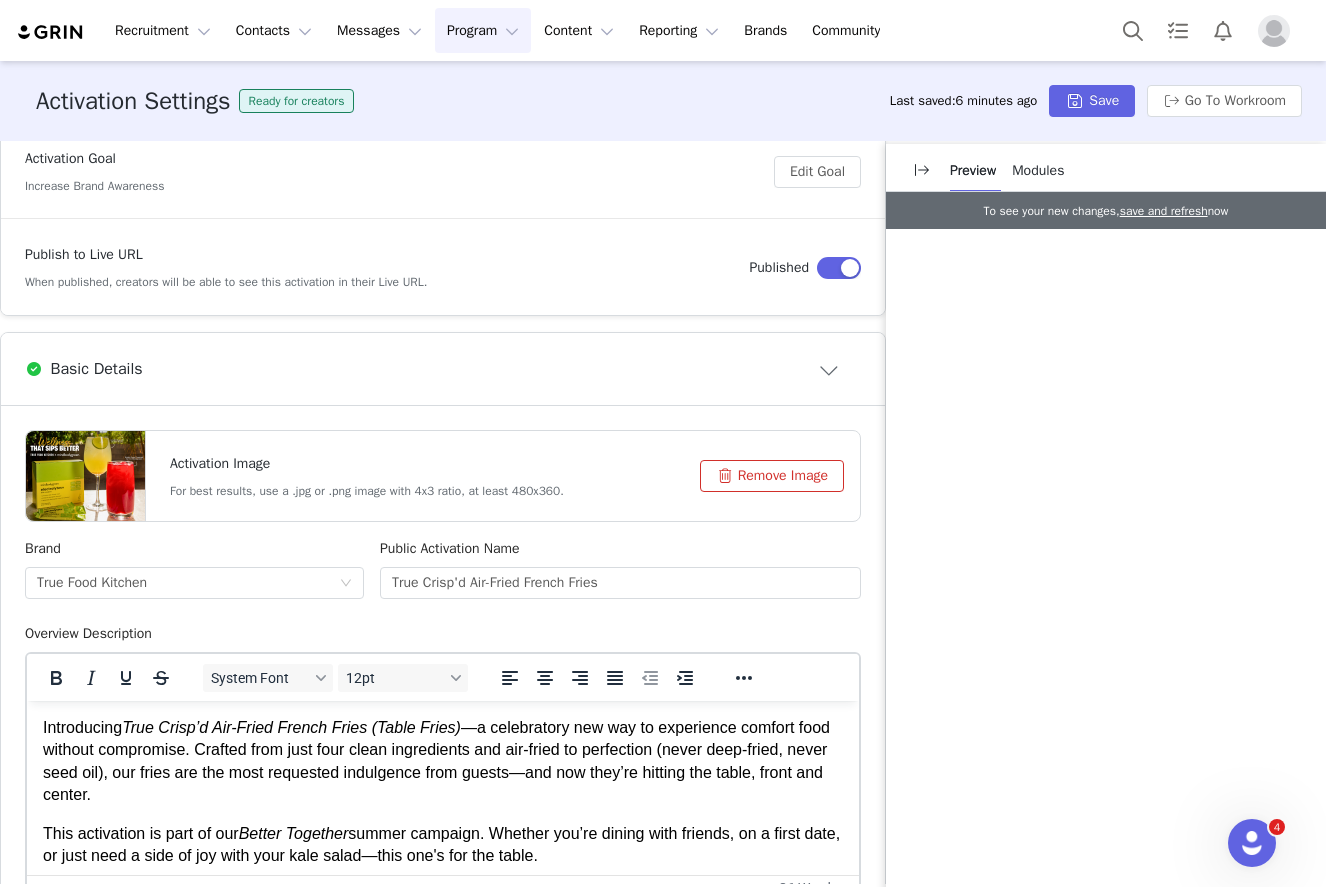 click on "Introducing  True Crisp’d Air-Fried French Fries (Table Fries) —a celebratory new way to experience comfort food without compromise. Crafted from just four clean ingredients and air-fried to perfection (never deep-fried, never seed oil), our fries are the most requested indulgence from guests—and now they’re hitting the table, front and center." at bounding box center (443, 762) 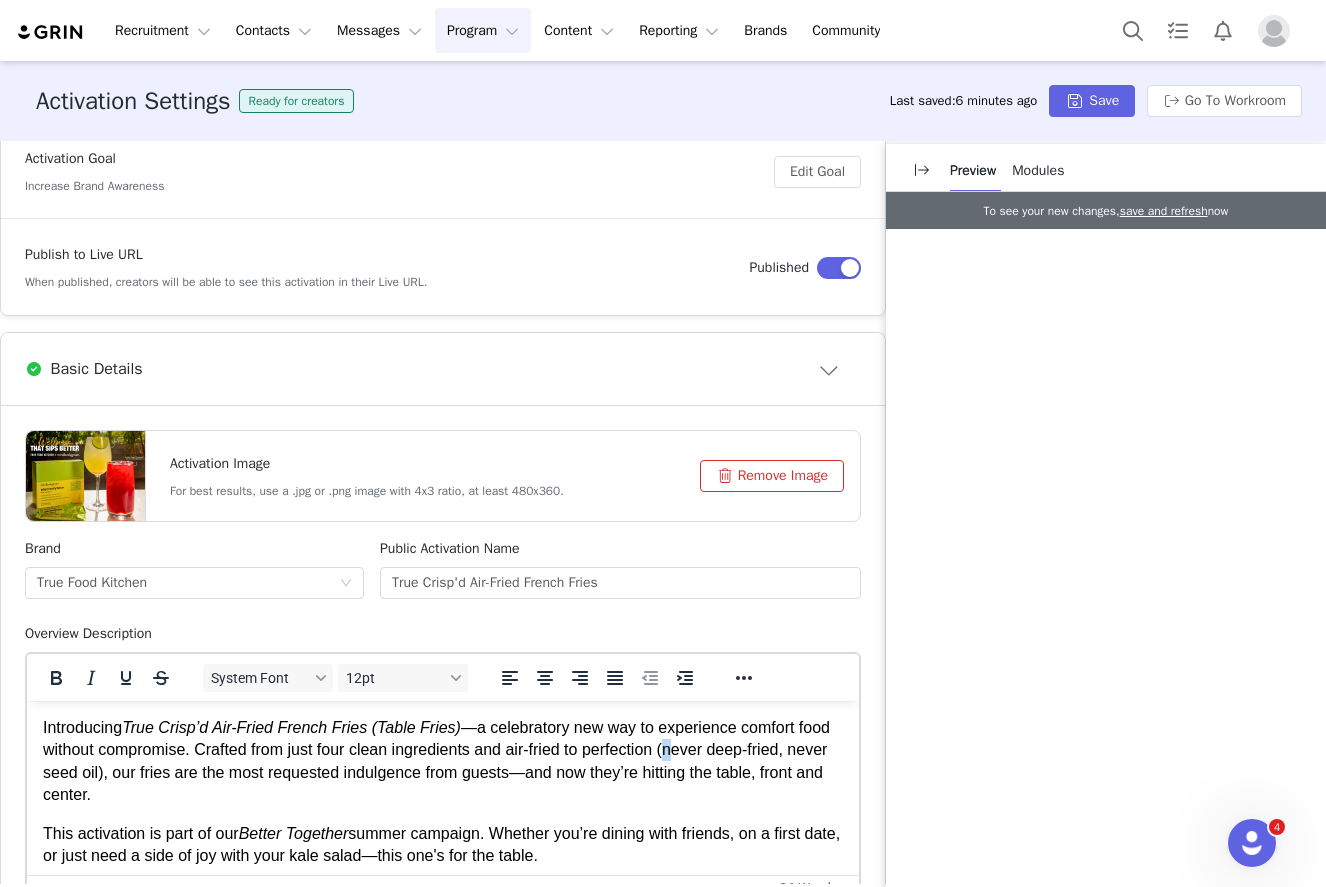 click on "Introducing  True Crisp’d Air-Fried French Fries (Table Fries) —a celebratory new way to experience comfort food without compromise. Crafted from just four clean ingredients and air-fried to perfection (never deep-fried, never seed oil), our fries are the most requested indulgence from guests—and now they’re hitting the table, front and center." at bounding box center [443, 762] 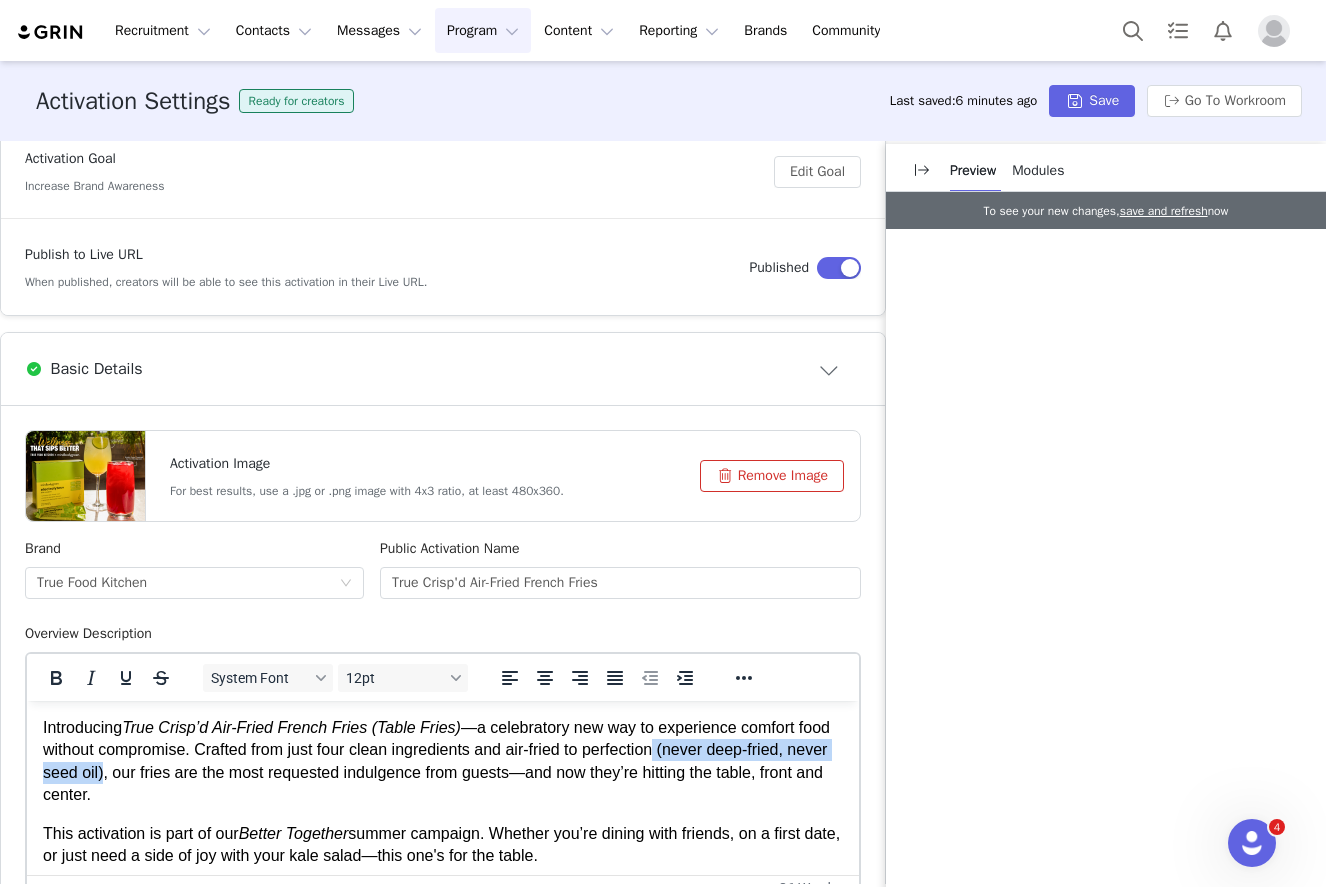 drag, startPoint x: 708, startPoint y: 749, endPoint x: 190, endPoint y: 775, distance: 518.6521 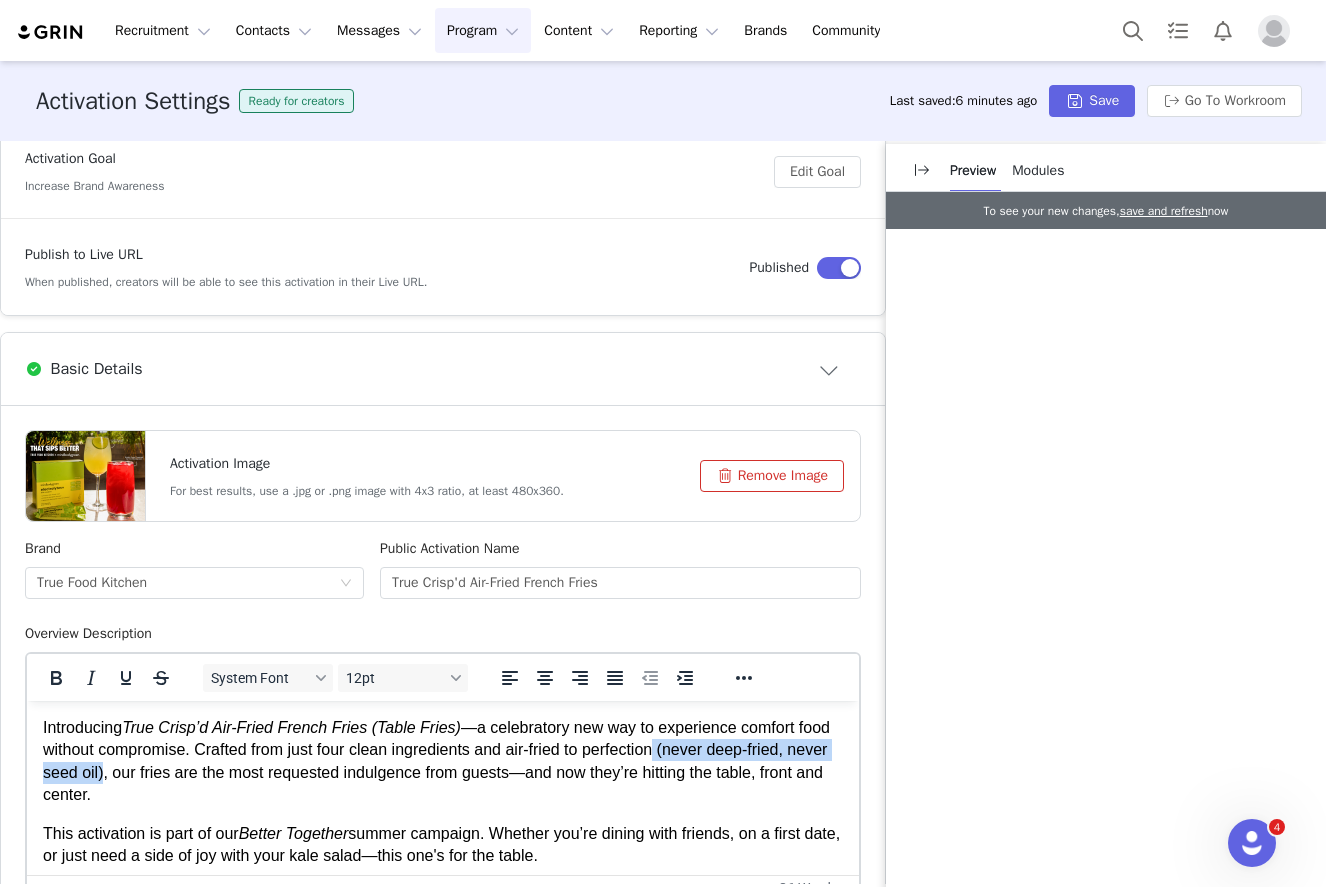 click on "Introducing  True Crisp’d Air-Fried French Fries (Table Fries) —a celebratory new way to experience comfort food without compromise. Crafted from just four clean ingredients and air-fried to perfection (never deep-fried, never seed oil), our fries are the most requested indulgence from guests—and now they’re hitting the table, front and center." at bounding box center [443, 762] 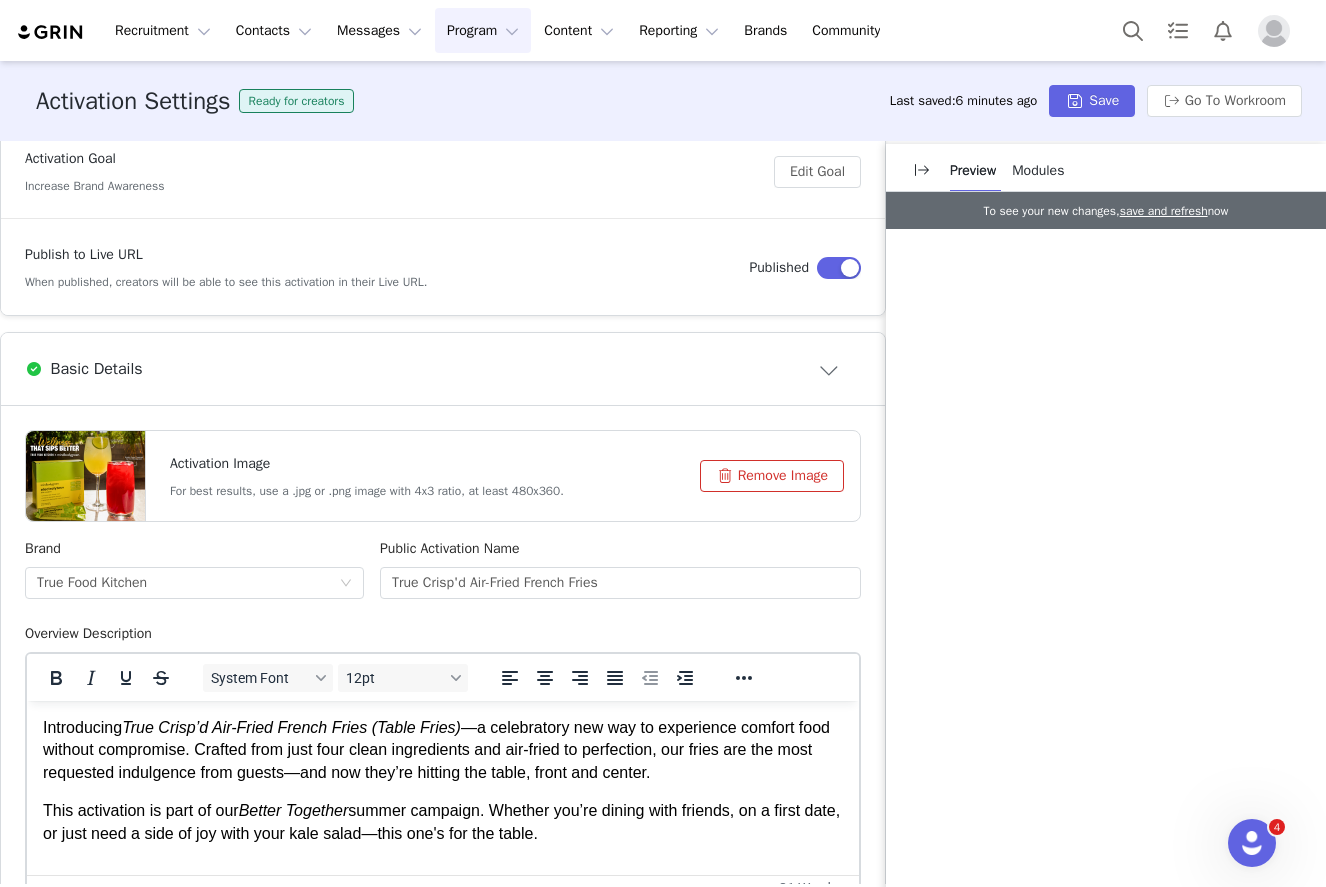 click on "Introducing  True Crisp’d Air-Fried French Fries (Table Fries) —a celebratory new way to experience comfort food without compromise. Crafted from just four clean ingredients and air-fried to perfection, our fries are the most requested indulgence from guests—and now they’re hitting the table, front and center." at bounding box center [443, 750] 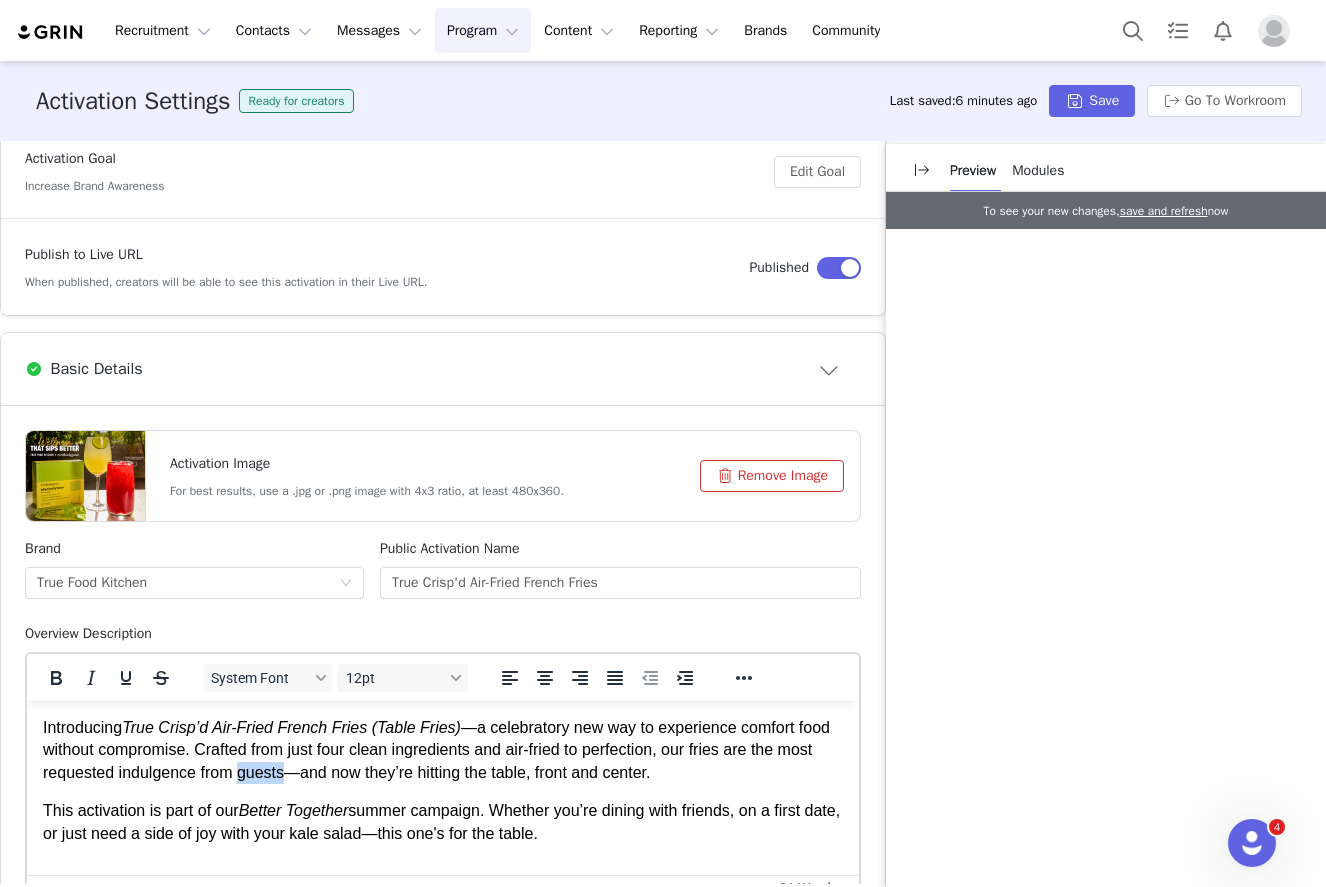 click on "Introducing  True Crisp’d Air-Fried French Fries (Table Fries) —a celebratory new way to experience comfort food without compromise. Crafted from just four clean ingredients and air-fried to perfection, our fries are the most requested indulgence from guests—and now they’re hitting the table, front and center." at bounding box center (443, 750) 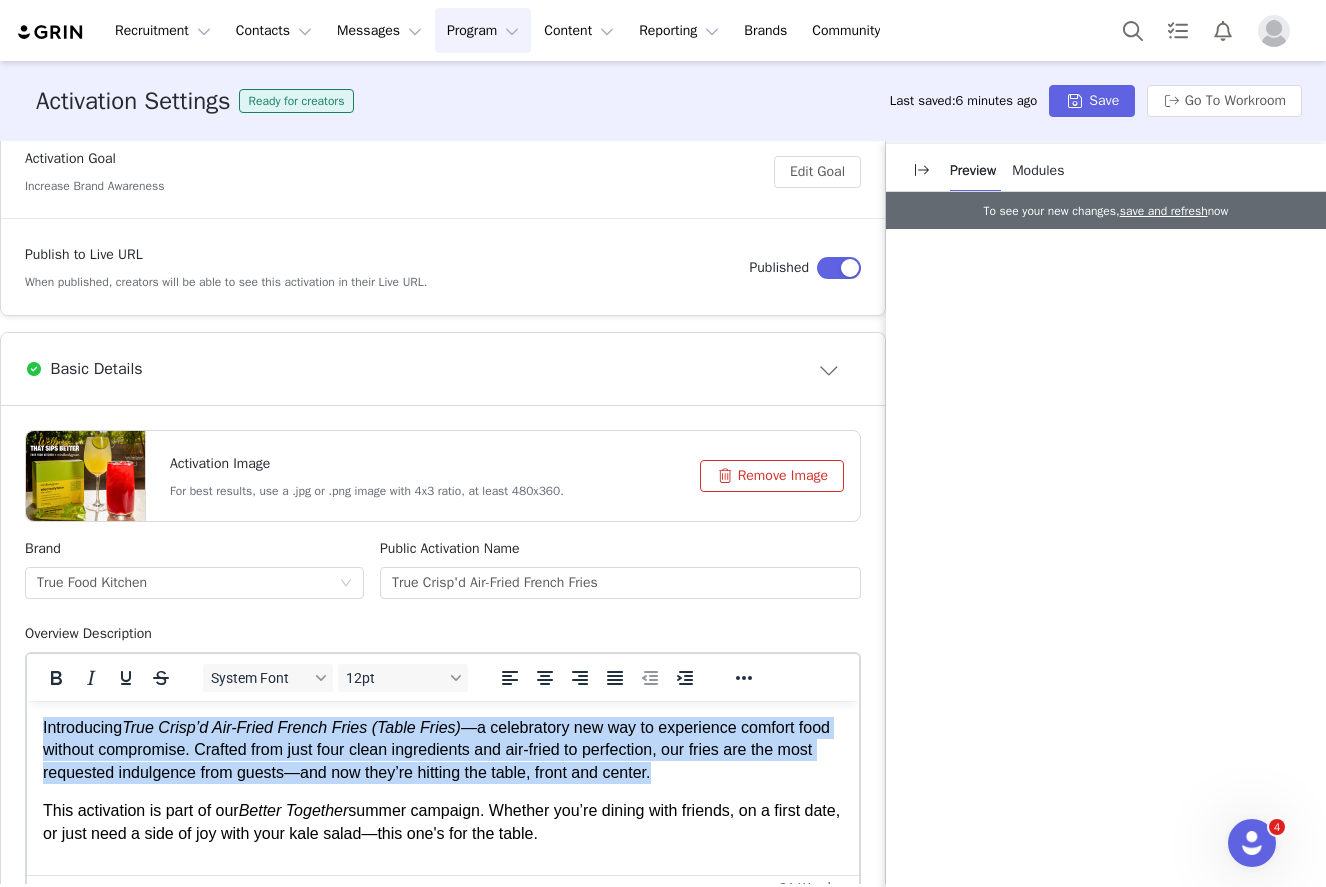 click on "Introducing  True Crisp’d Air-Fried French Fries (Table Fries) —a celebratory new way to experience comfort food without compromise. Crafted from just four clean ingredients and air-fried to perfection, our fries are the most requested indulgence from guests—and now they’re hitting the table, front and center." at bounding box center [443, 750] 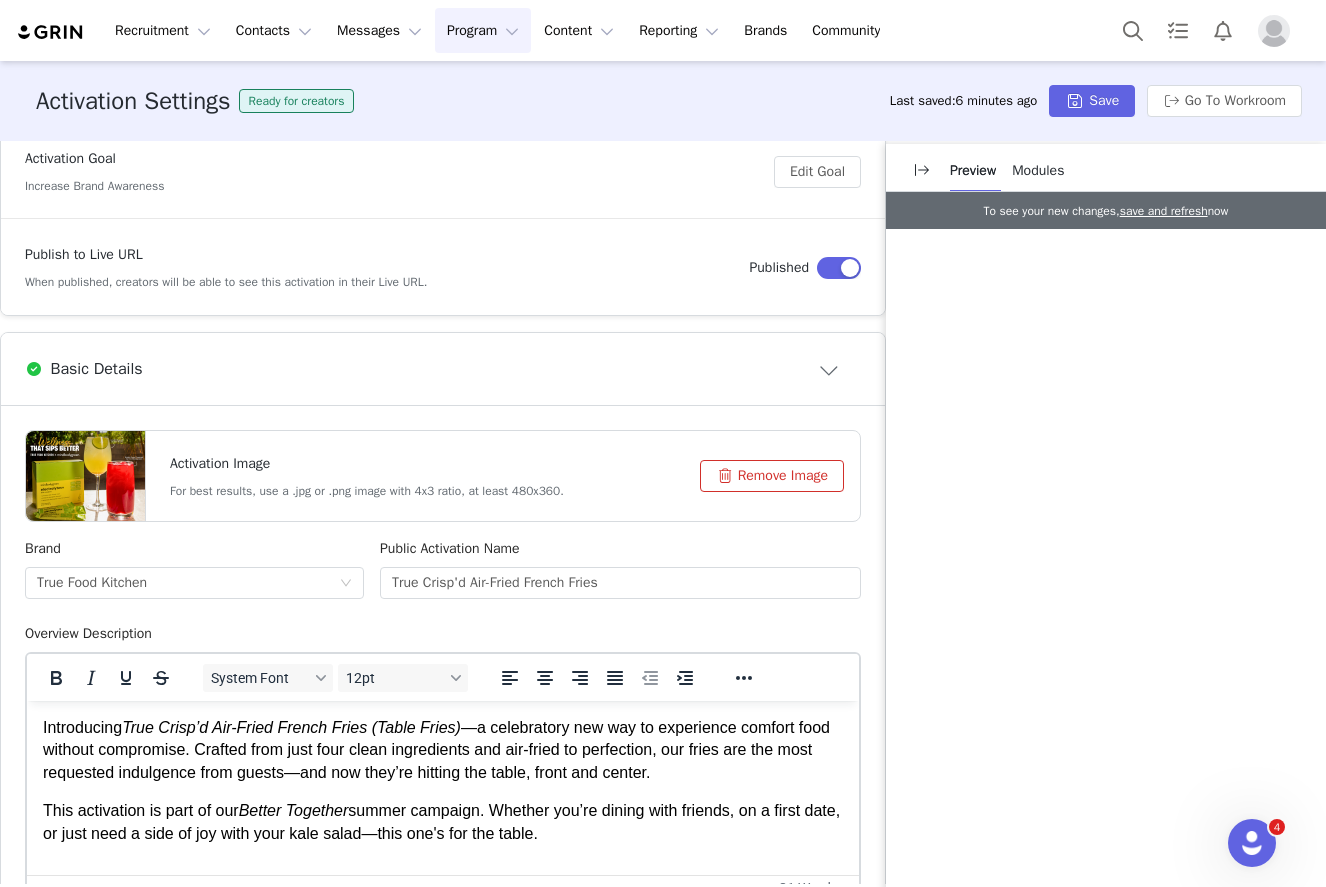 click on "Introducing  True Crisp’d Air-Fried French Fries (Table Fries) —a celebratory new way to experience comfort food without compromise. Crafted from just four clean ingredients and air-fried to perfection, our fries are the most requested indulgence from guests—and now they’re hitting the table, front and center." at bounding box center (443, 750) 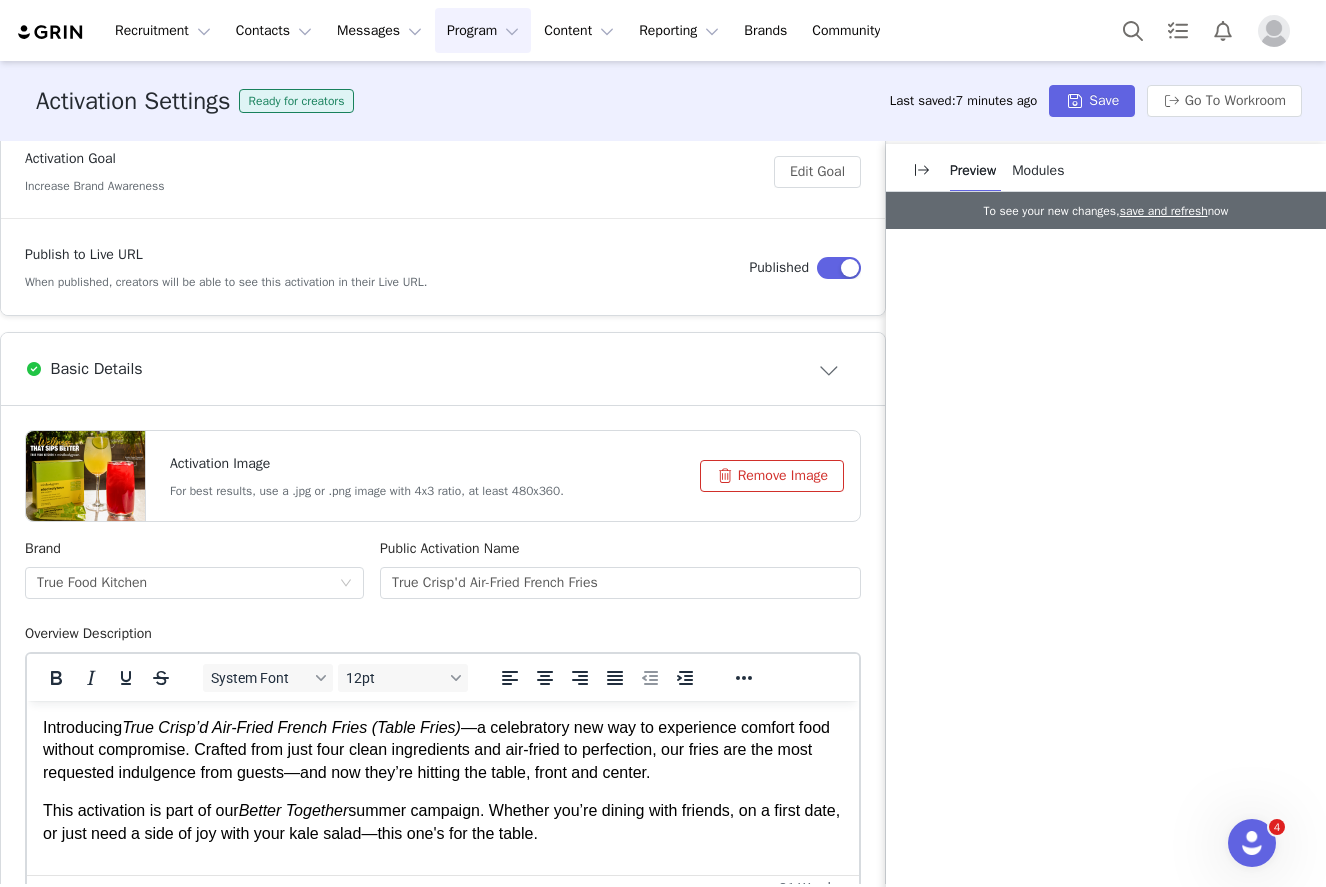 click on "Introducing  True Crisp’d Air-Fried French Fries (Table Fries) —a celebratory new way to experience comfort food without compromise. Crafted from just four clean ingredients and air-fried to perfection, our fries are the most requested indulgence from guests—and now they’re hitting the table, front and center." at bounding box center [443, 750] 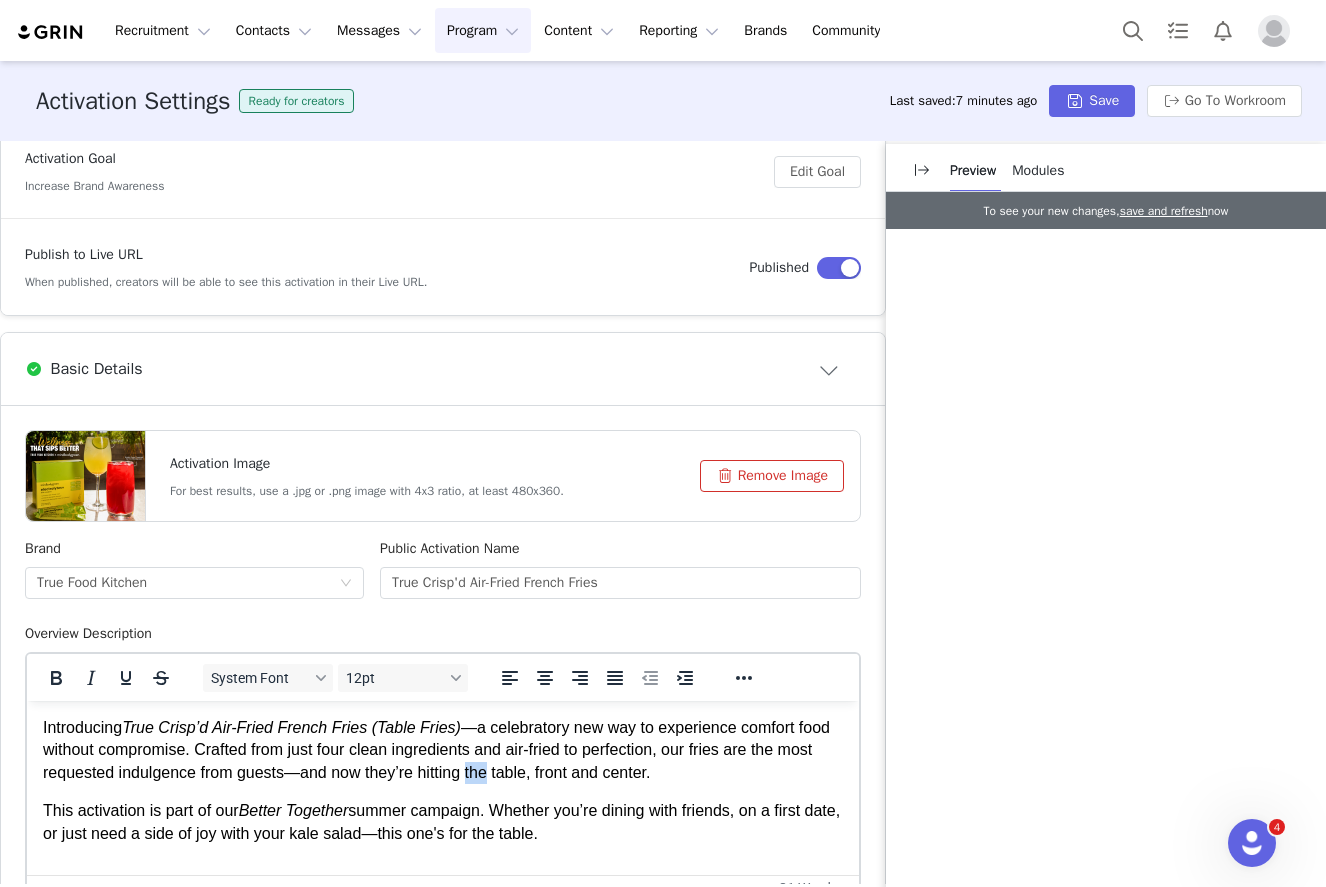 click on "Introducing  True Crisp’d Air-Fried French Fries (Table Fries) —a celebratory new way to experience comfort food without compromise. Crafted from just four clean ingredients and air-fried to perfection, our fries are the most requested indulgence from guests—and now they’re hitting the table, front and center." at bounding box center [443, 750] 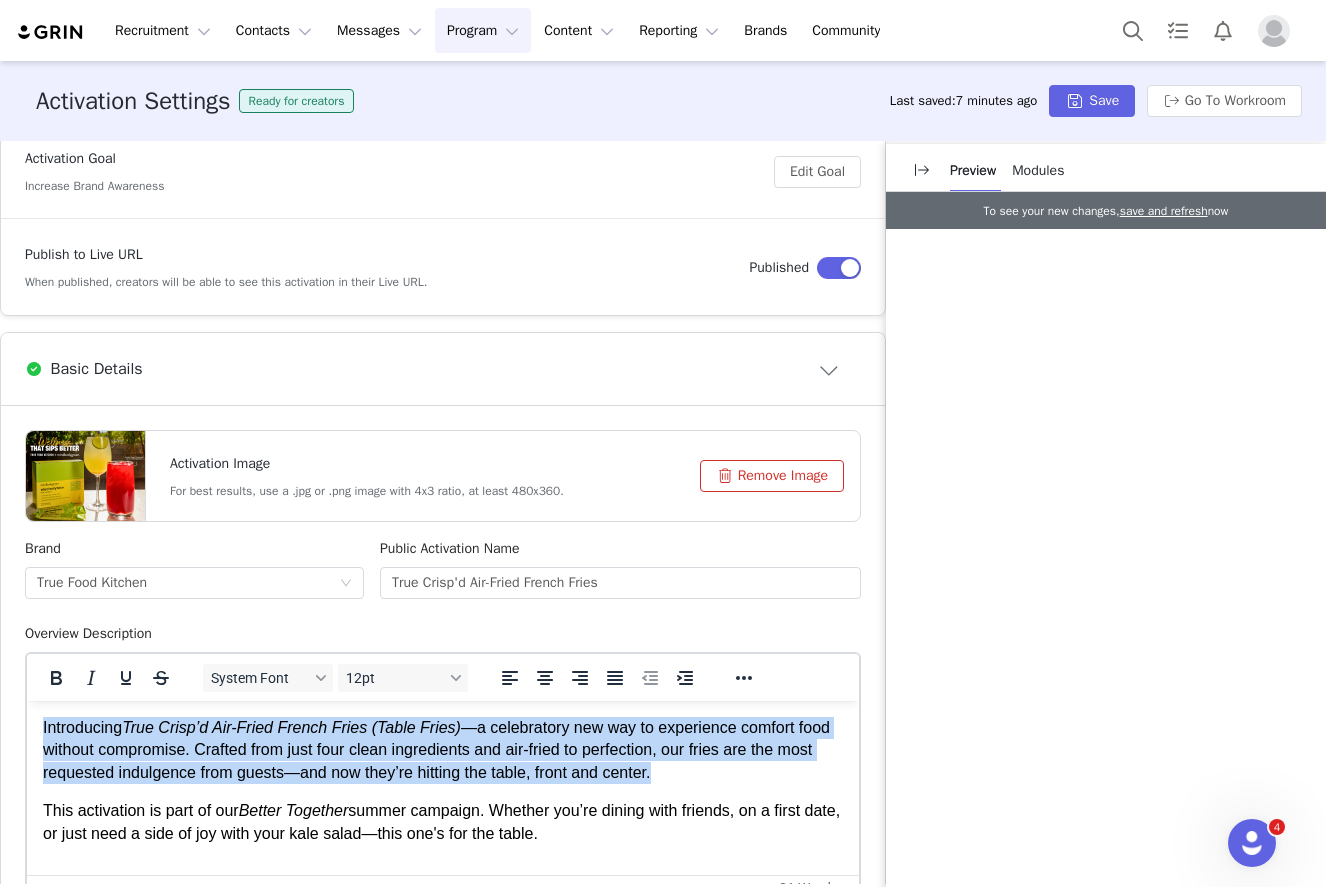 click on "Introducing  True Crisp’d Air-Fried French Fries (Table Fries) —a celebratory new way to experience comfort food without compromise. Crafted from just four clean ingredients and air-fried to perfection, our fries are the most requested indulgence from guests—and now they’re hitting the table, front and center." at bounding box center (443, 750) 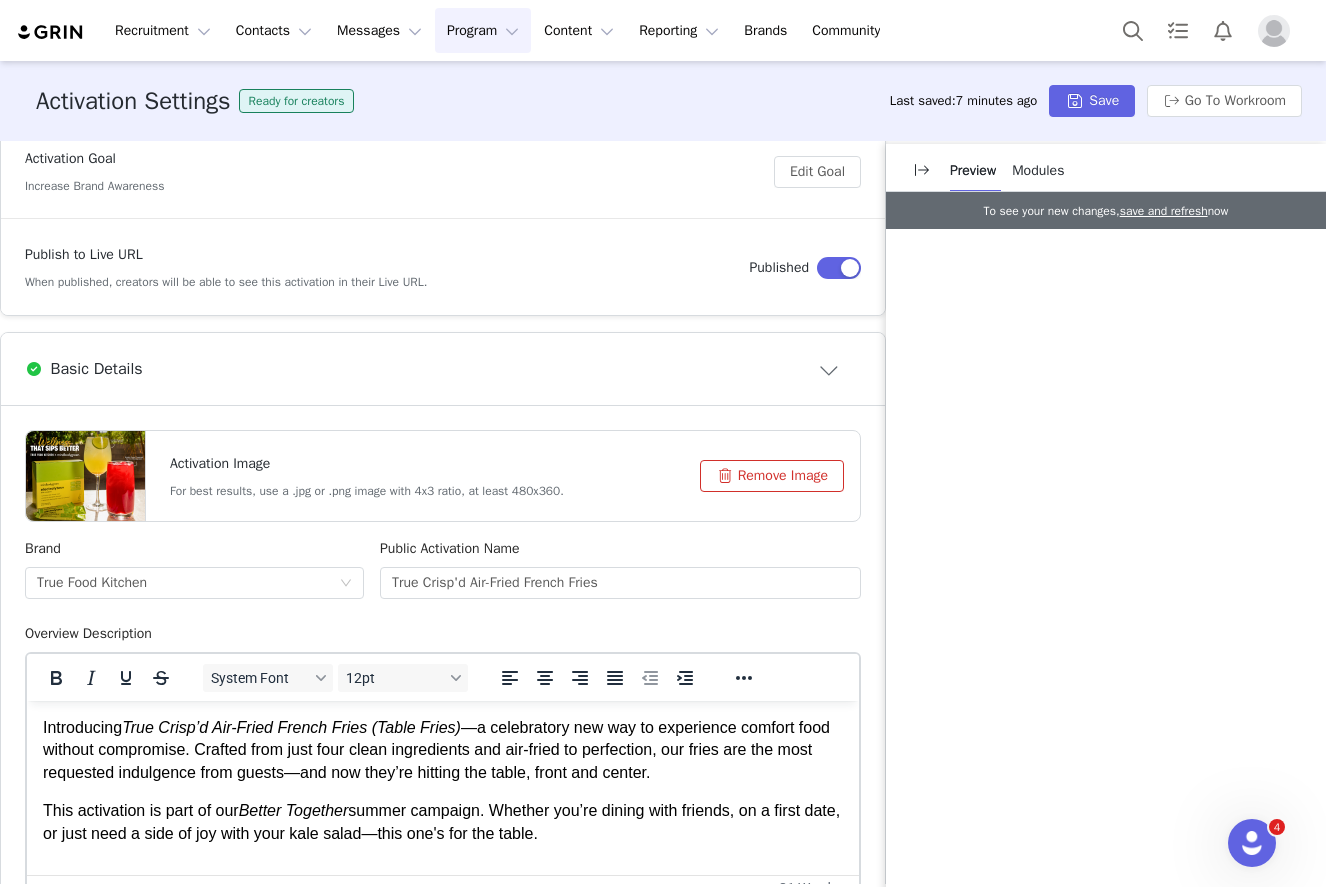 click on "Introducing  True Crisp’d Air-Fried French Fries (Table Fries) —a celebratory new way to experience comfort food without compromise. Crafted from just four clean ingredients and air-fried to perfection, our fries are the most requested indulgence from guests—and now they’re hitting the table, front and center." at bounding box center (443, 750) 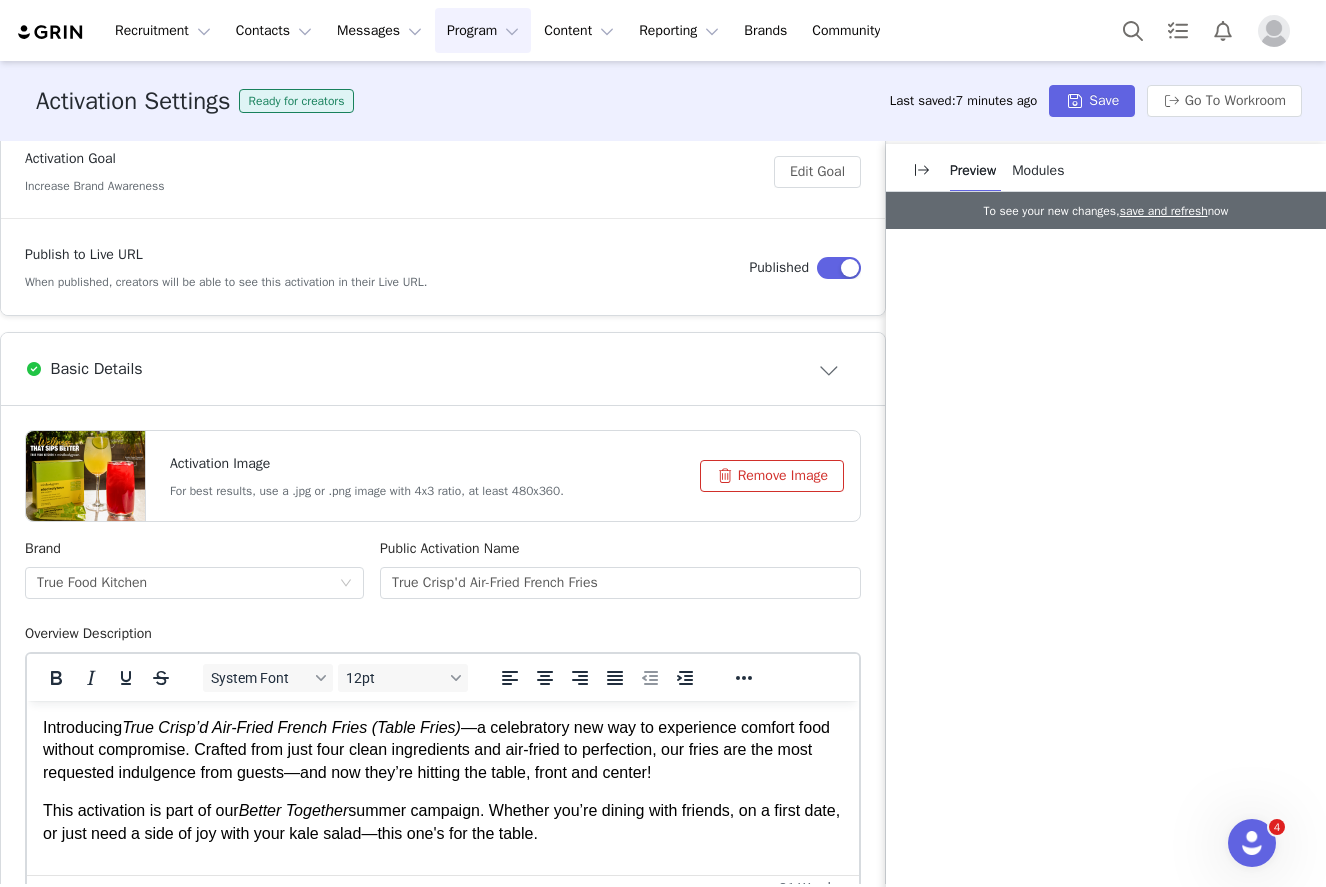 scroll, scrollTop: 406, scrollLeft: 0, axis: vertical 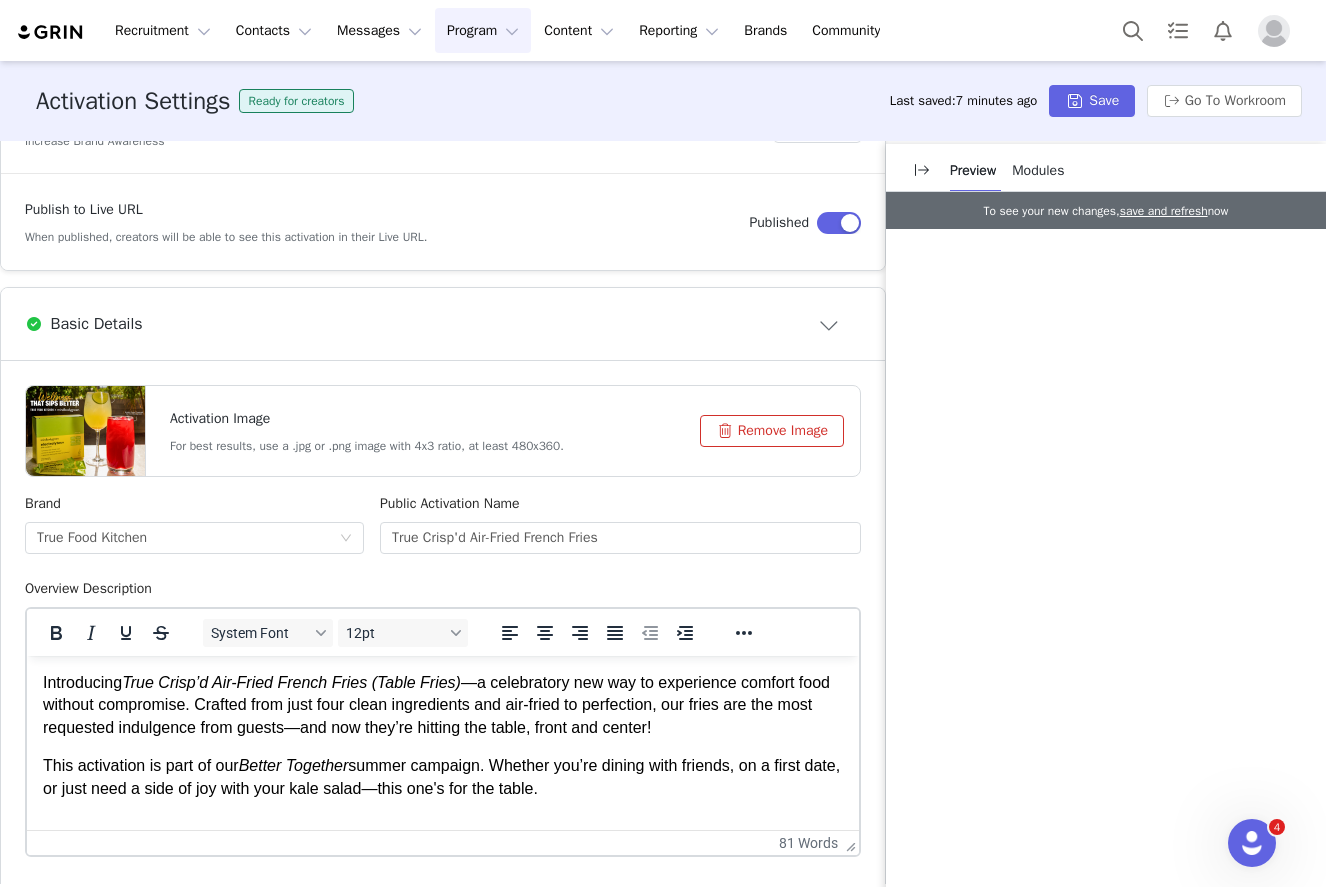 click on "This activation is part of our  Better Together  summer campaign. Whether you’re dining with friends, on a first date, or just need a side of joy with your kale salad—this one's for the table." at bounding box center [443, 777] 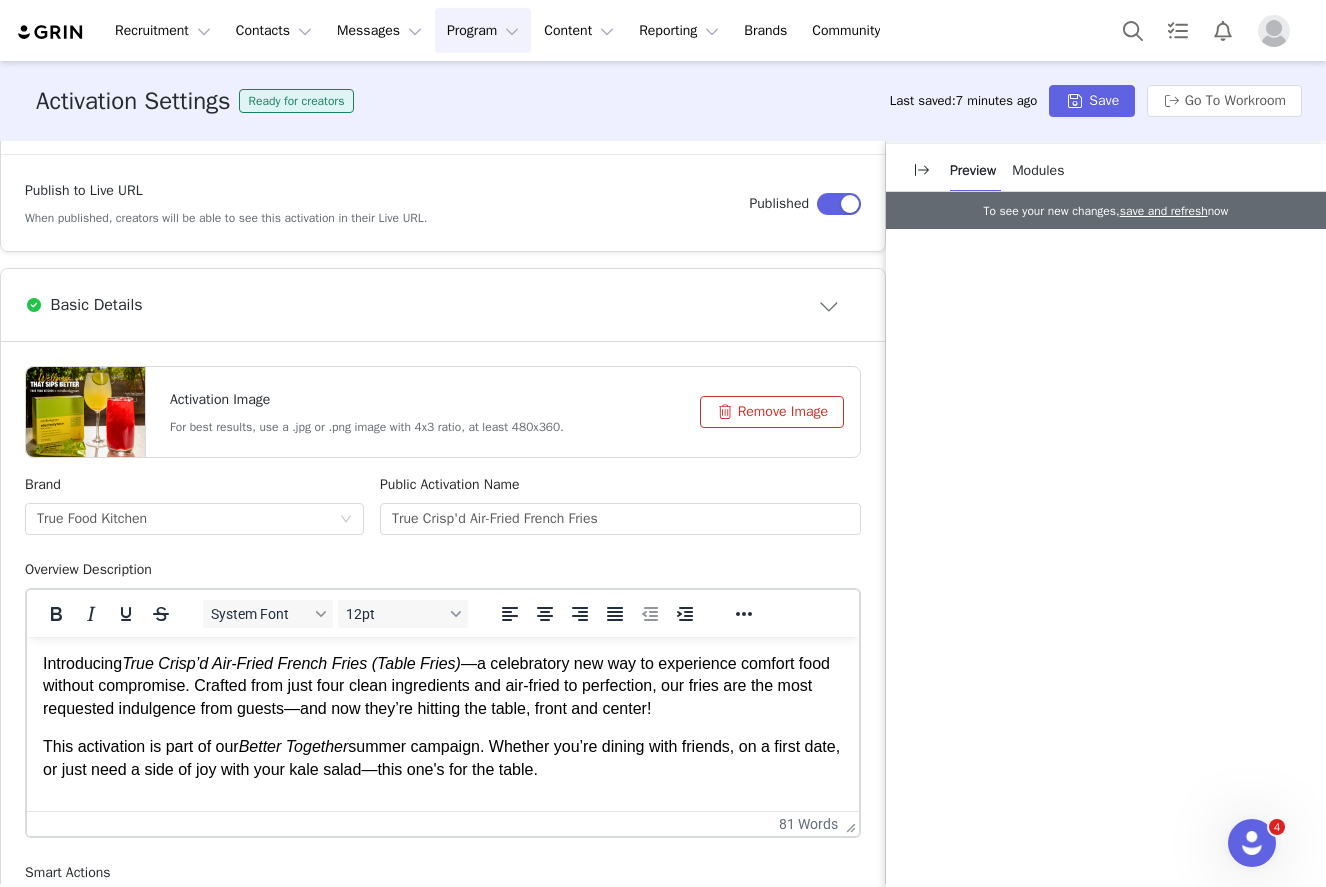 scroll, scrollTop: 428, scrollLeft: 0, axis: vertical 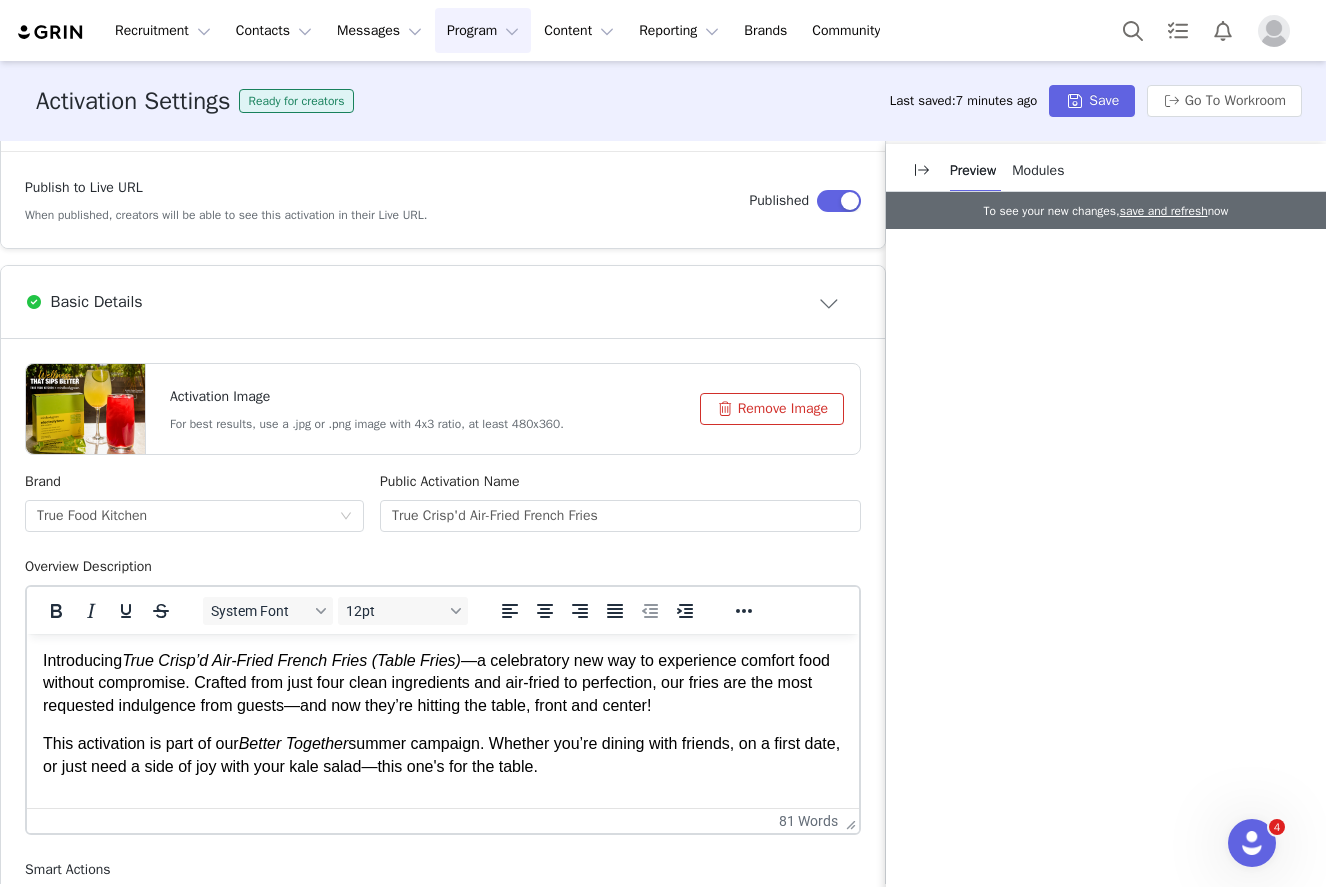 click on "This activation is part of our  Better Together  summer campaign. Whether you’re dining with friends, on a first date, or just need a side of joy with your kale salad—this one's for the table." at bounding box center [443, 755] 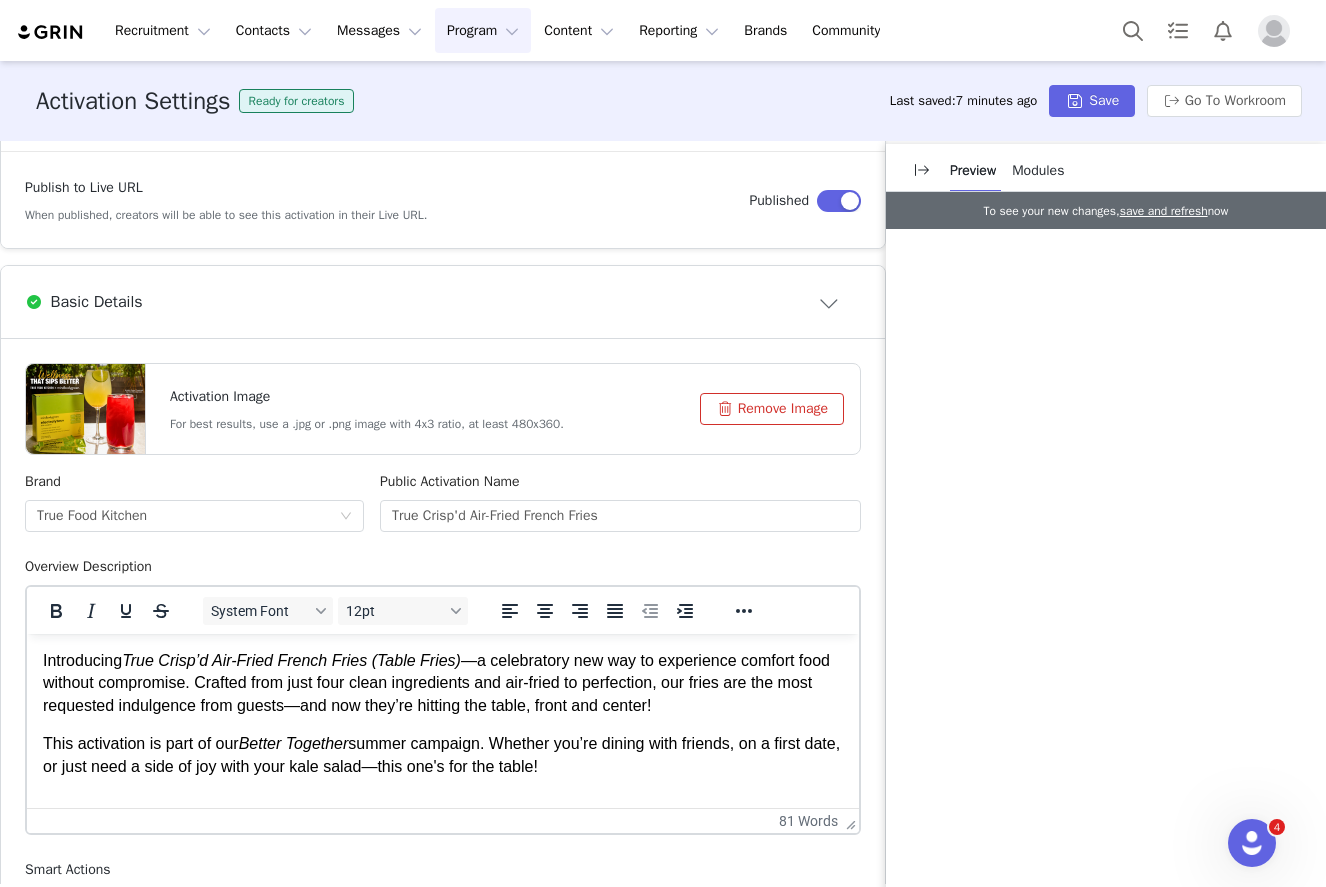 scroll, scrollTop: 0, scrollLeft: 0, axis: both 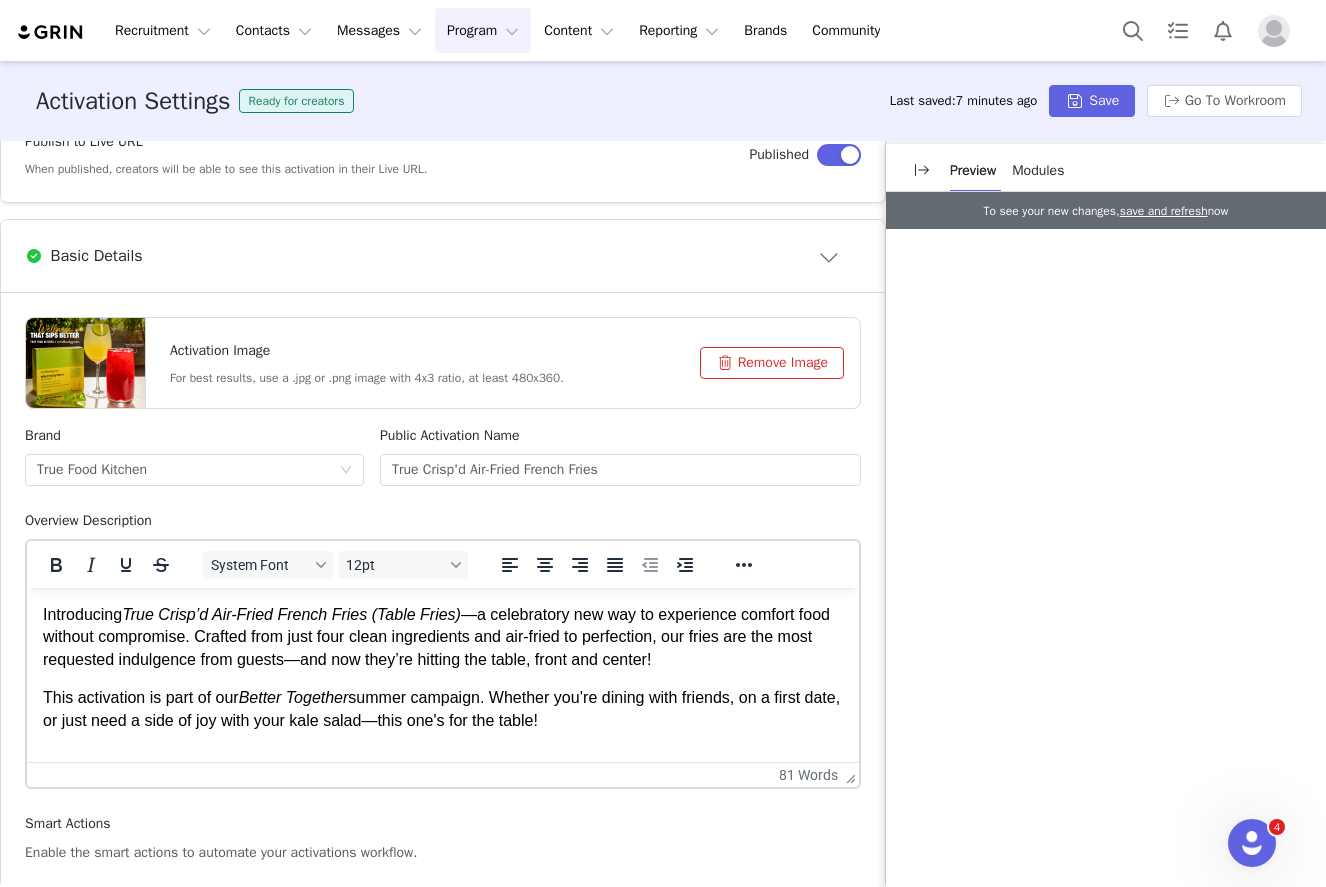 click on "This activation is part of our  Better Together  summer campaign. Whether you’re dining with friends, on a first date, or just need a side of joy with your kale salad—this one's for the table!" at bounding box center (443, 709) 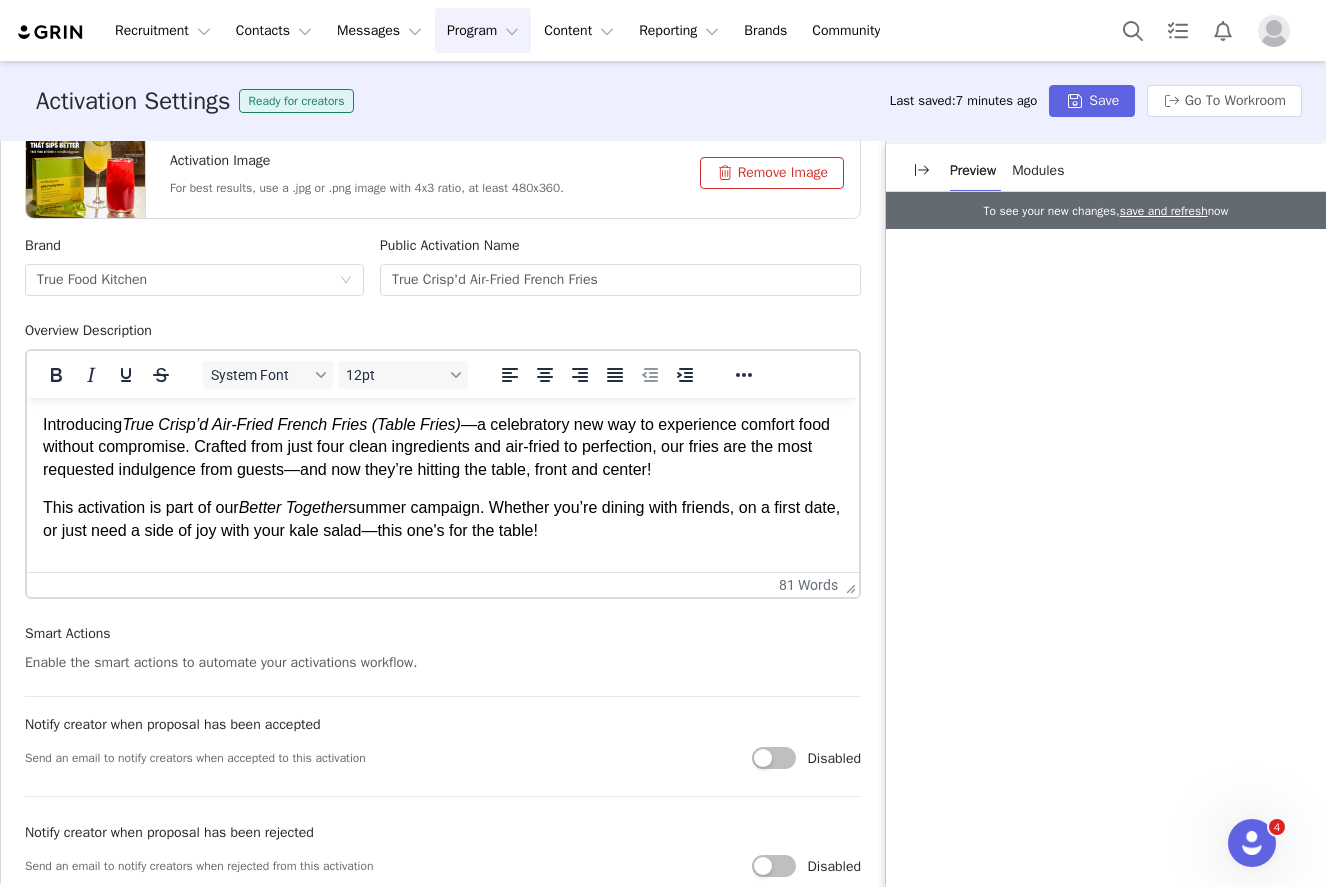 scroll, scrollTop: 668, scrollLeft: 0, axis: vertical 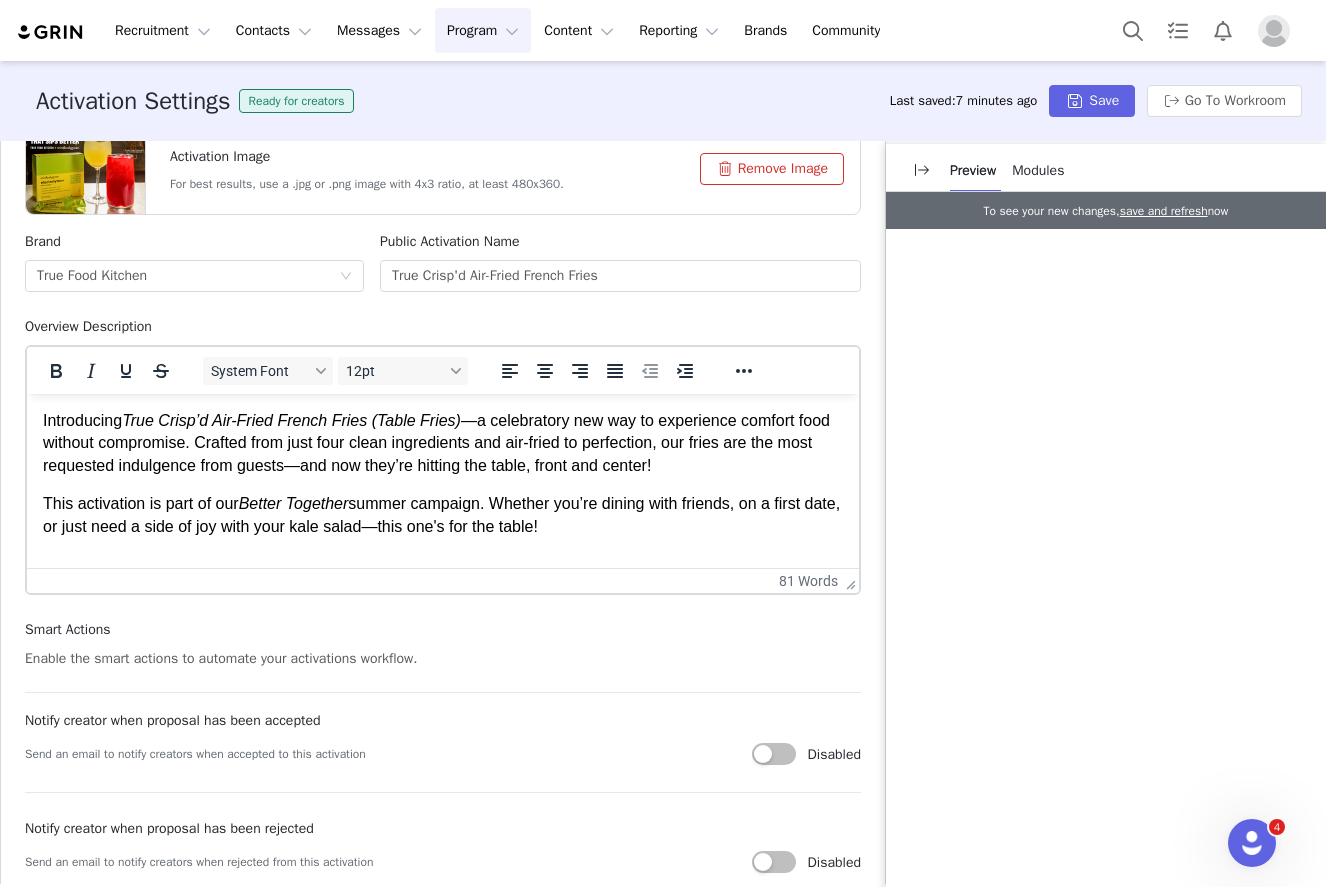 click on "This activation is part of our  Better Together  summer campaign. Whether you’re dining with friends, on a first date, or just need a side of joy with your kale salad—this one's for the table!" at bounding box center [443, 515] 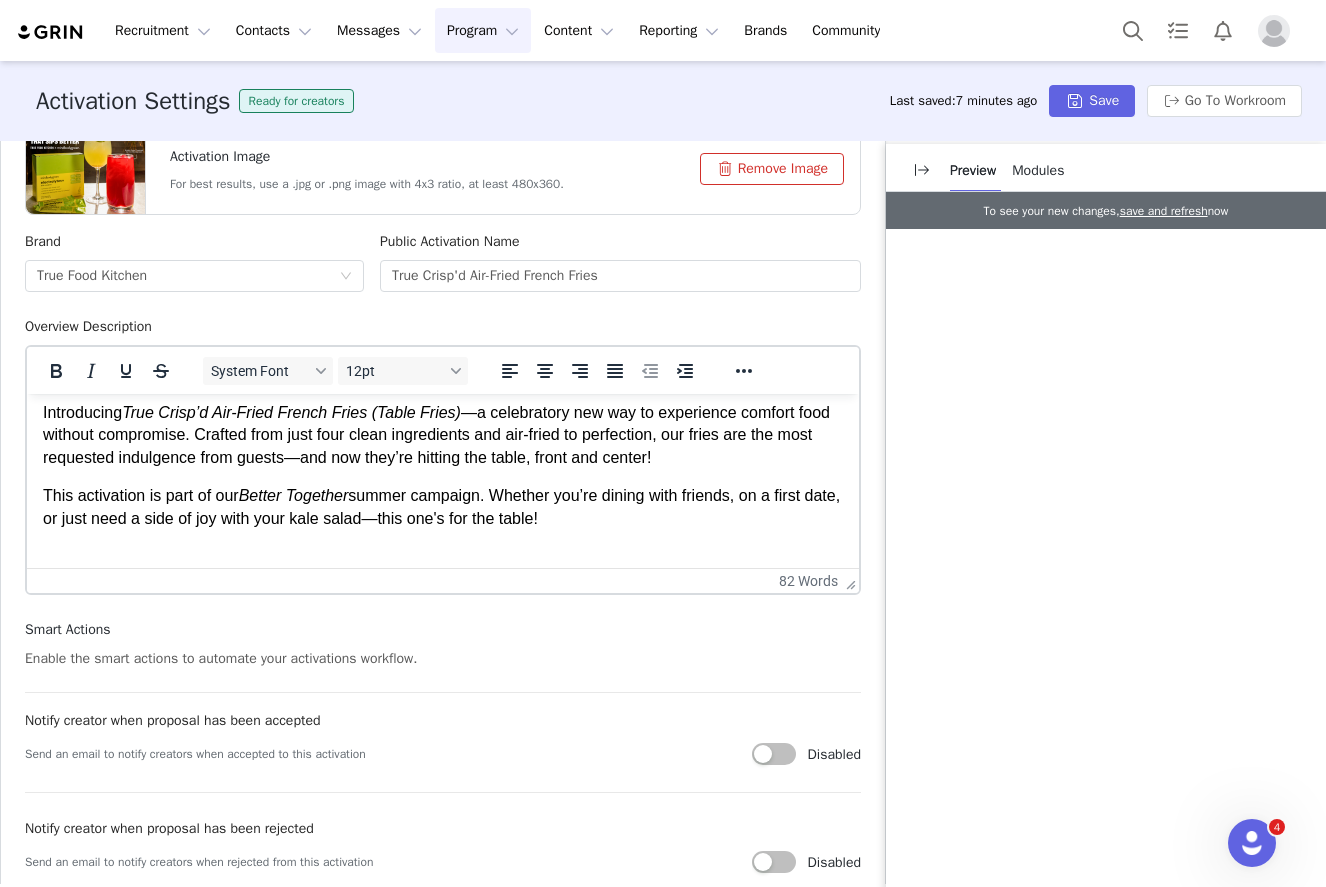 scroll, scrollTop: 6, scrollLeft: 0, axis: vertical 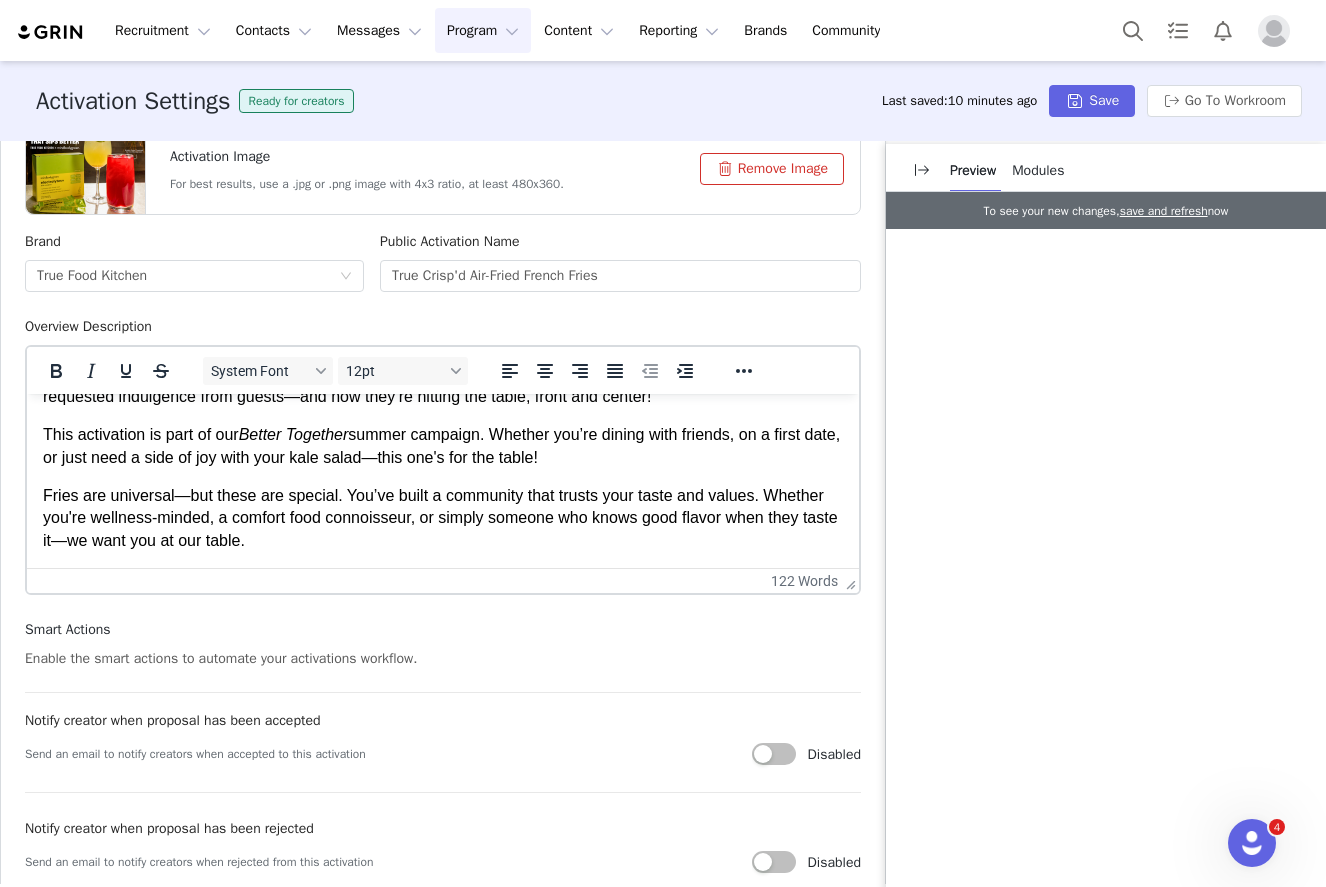 click on "Fries are universal—but these are special. You’ve built a community that trusts your taste and values. Whether you're wellness-minded, a comfort food connoisseur, or simply someone who knows good flavor when they taste it—we want you at our table." at bounding box center (443, 518) 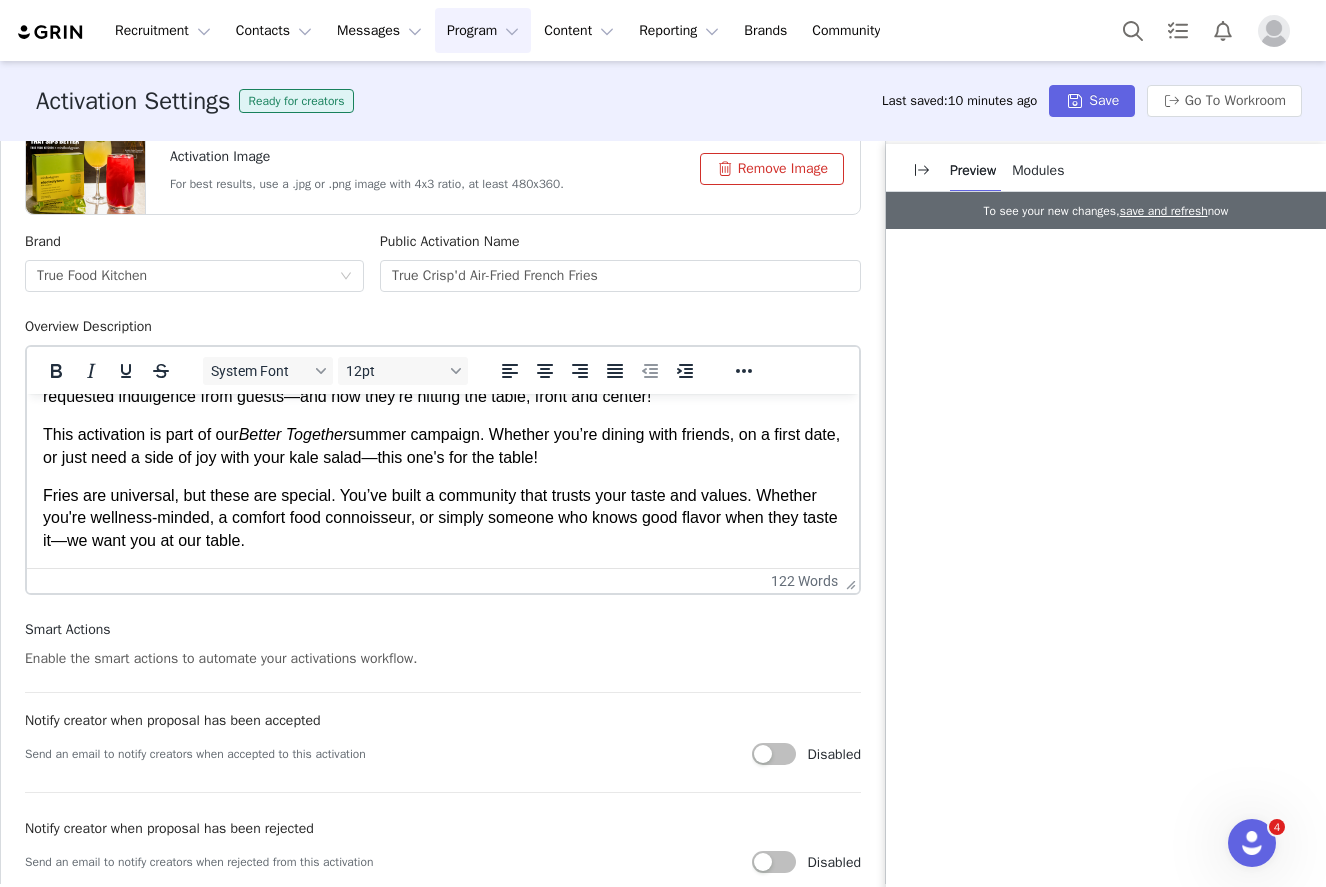click on "This activation is part of our  Better Together  summer campaign. Whether you’re dining with friends, on a first date, or just need a side of joy with your kale salad—this one's for the table!" at bounding box center [443, 446] 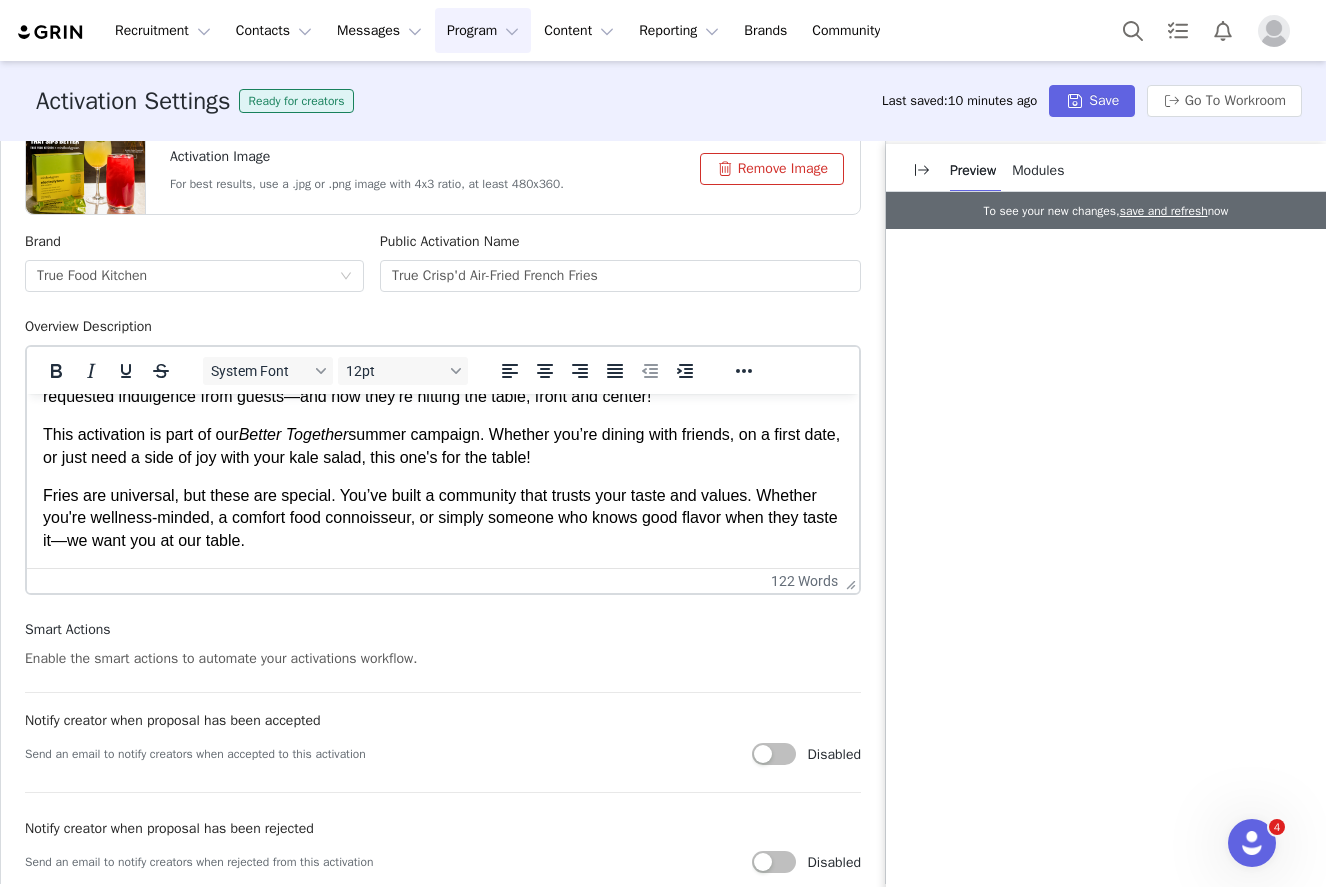 scroll, scrollTop: 0, scrollLeft: 0, axis: both 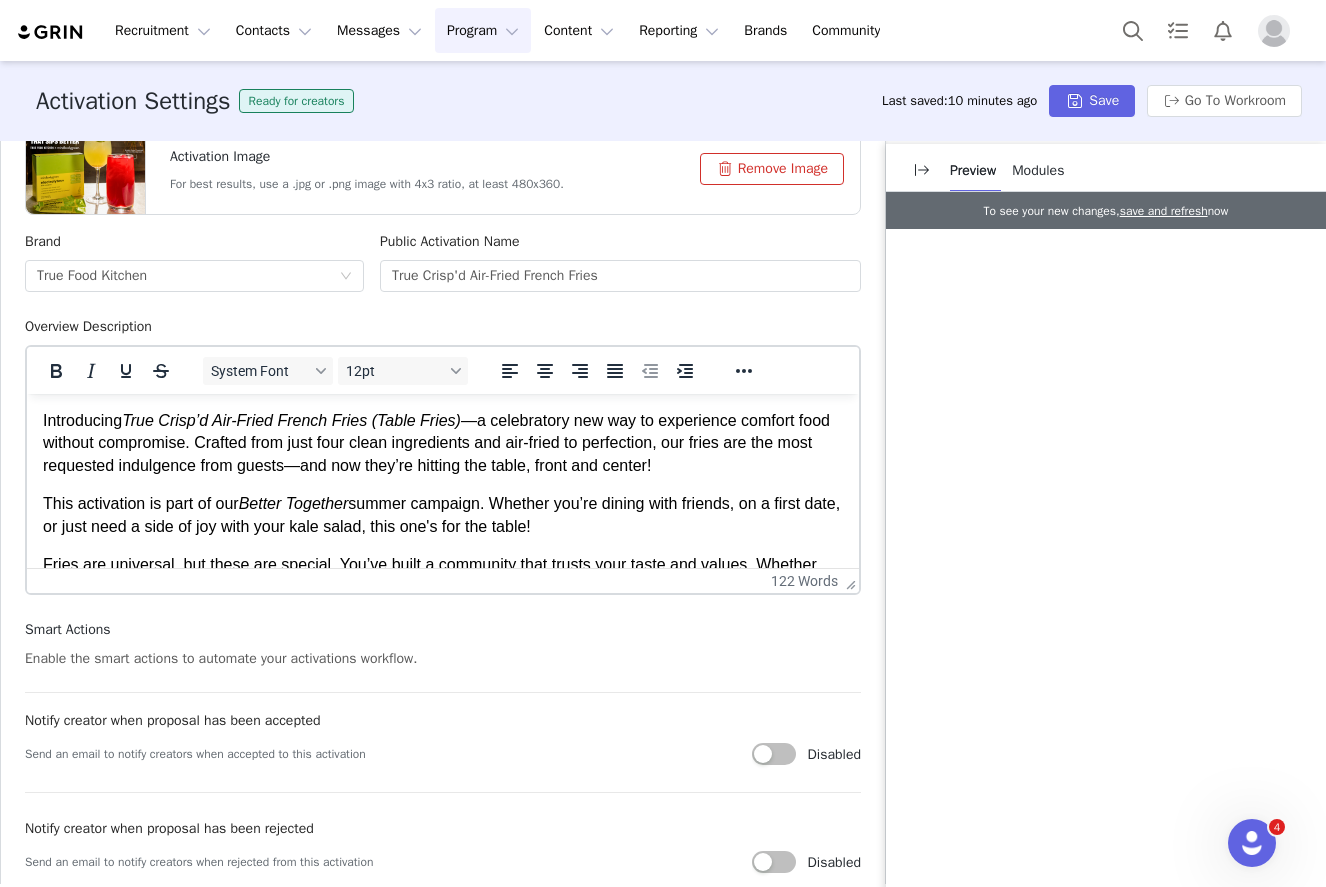 click on "Introducing  True Crisp’d Air-Fried French Fries (Table Fries) —a celebratory new way to experience comfort food without compromise. Crafted from just four clean ingredients and air-fried to perfection, our fries are the most requested indulgence from guests—and now they’re hitting the table, front and center!" at bounding box center [443, 443] 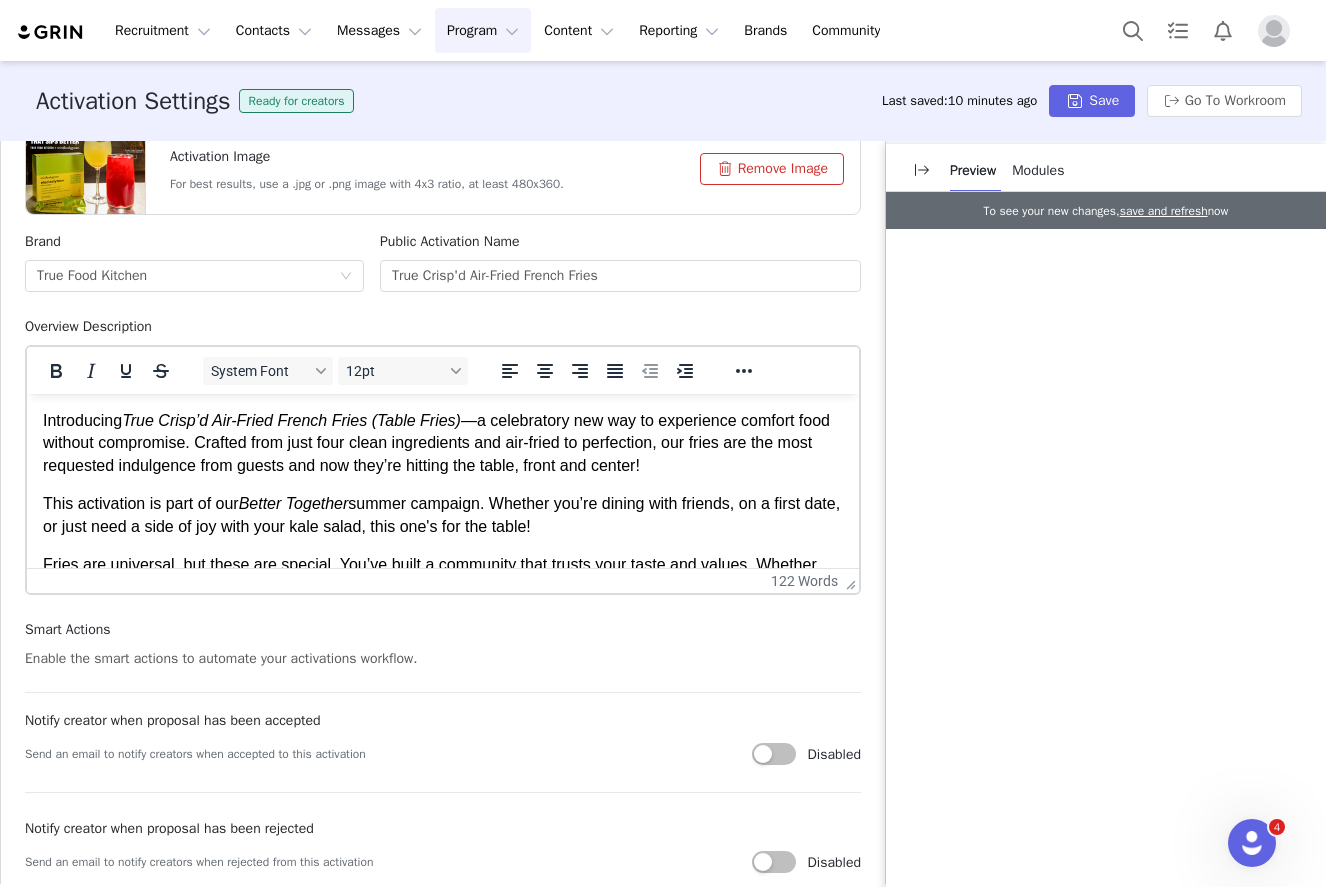 click on "This activation is part of our  Better Together  summer campaign. Whether you’re dining with friends, on a first date, or just need a side of joy with your kale salad, this one's for the table!" at bounding box center (443, 515) 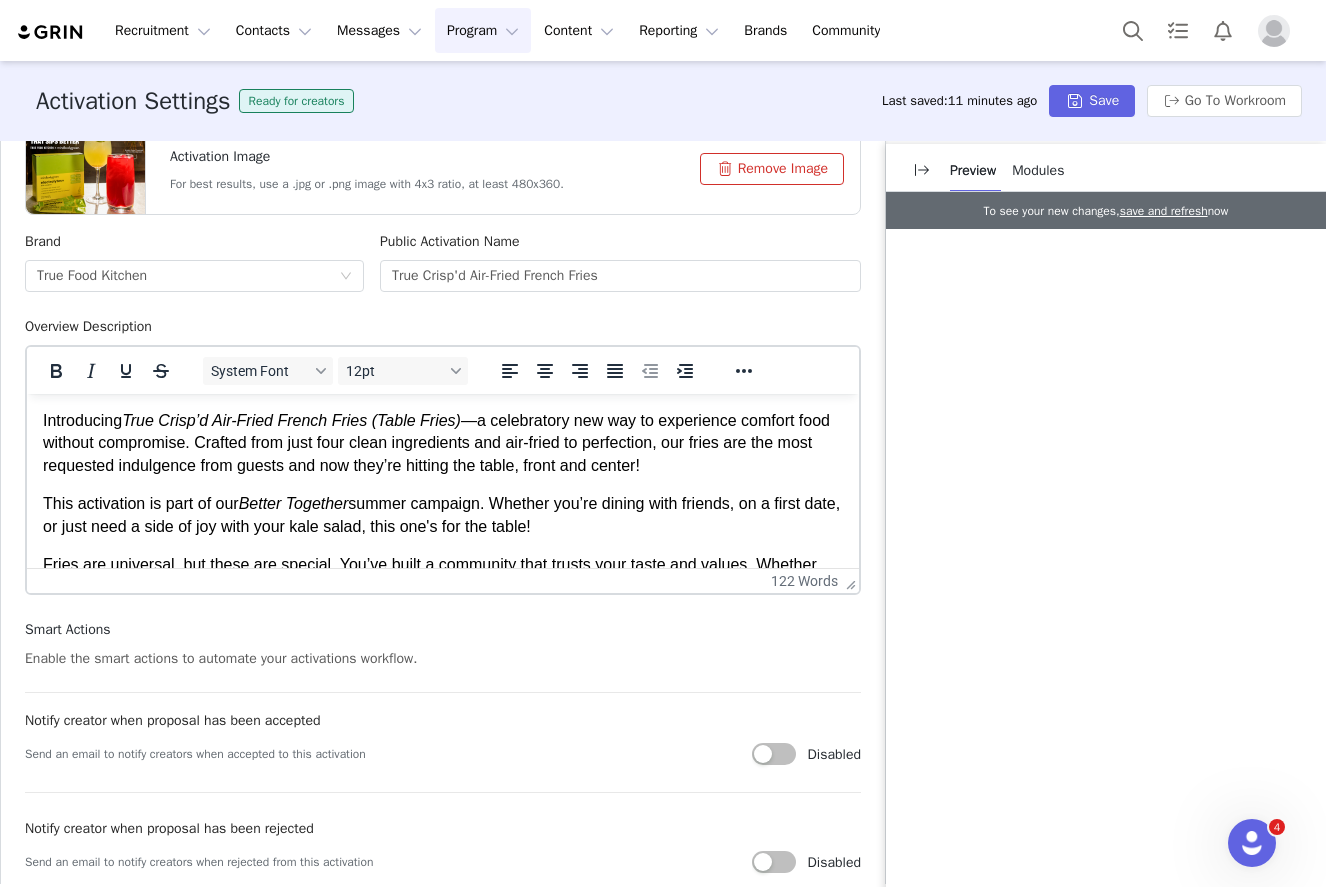 click on "Introducing  True Crisp’d Air-Fried French Fries (Table Fries) —a celebratory new way to experience comfort food without compromise. Crafted from just four clean ingredients and air-fried to perfection, our fries are the most requested indulgence from guests and now they’re hitting the table, front and center!" at bounding box center [443, 443] 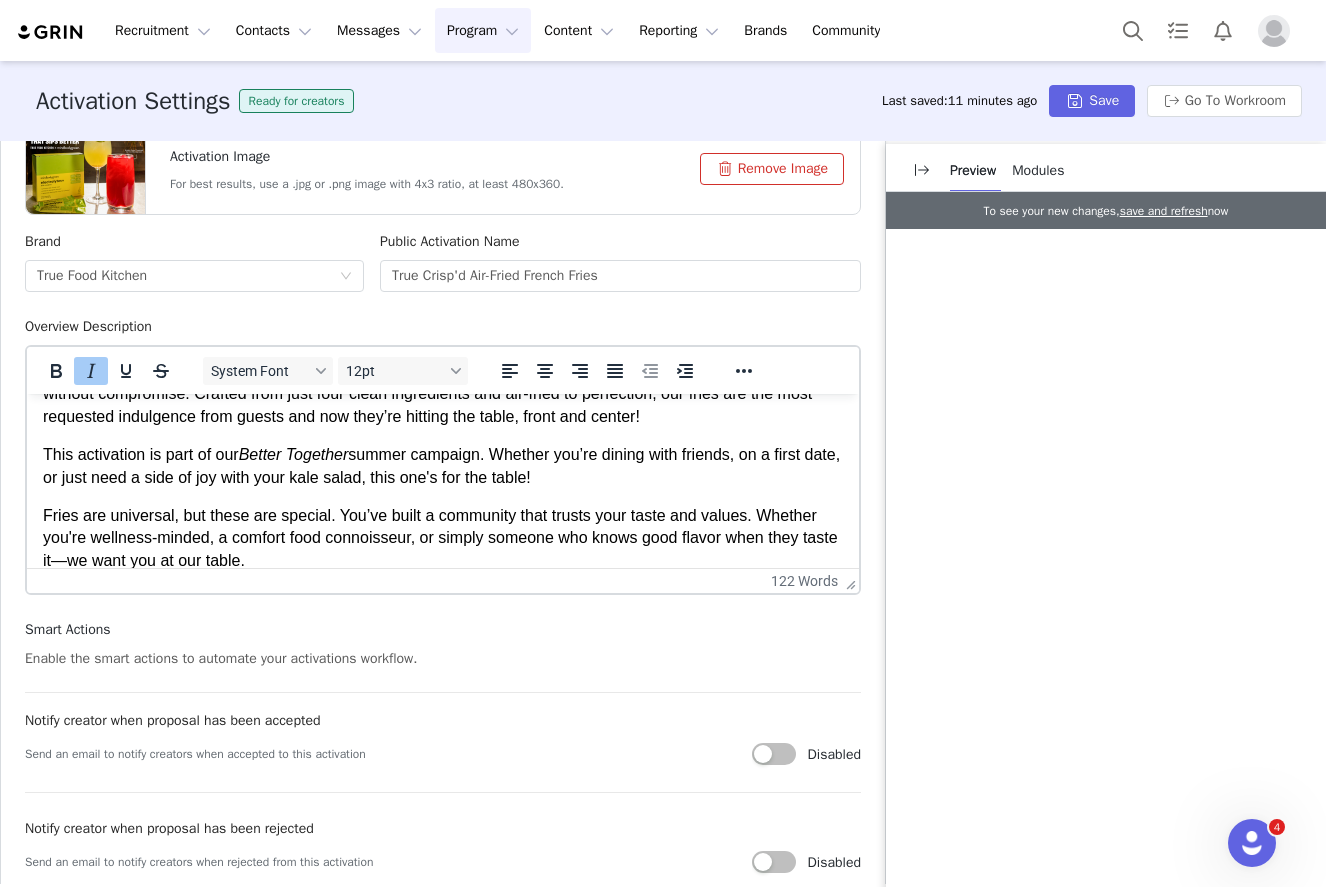 scroll, scrollTop: 69, scrollLeft: 0, axis: vertical 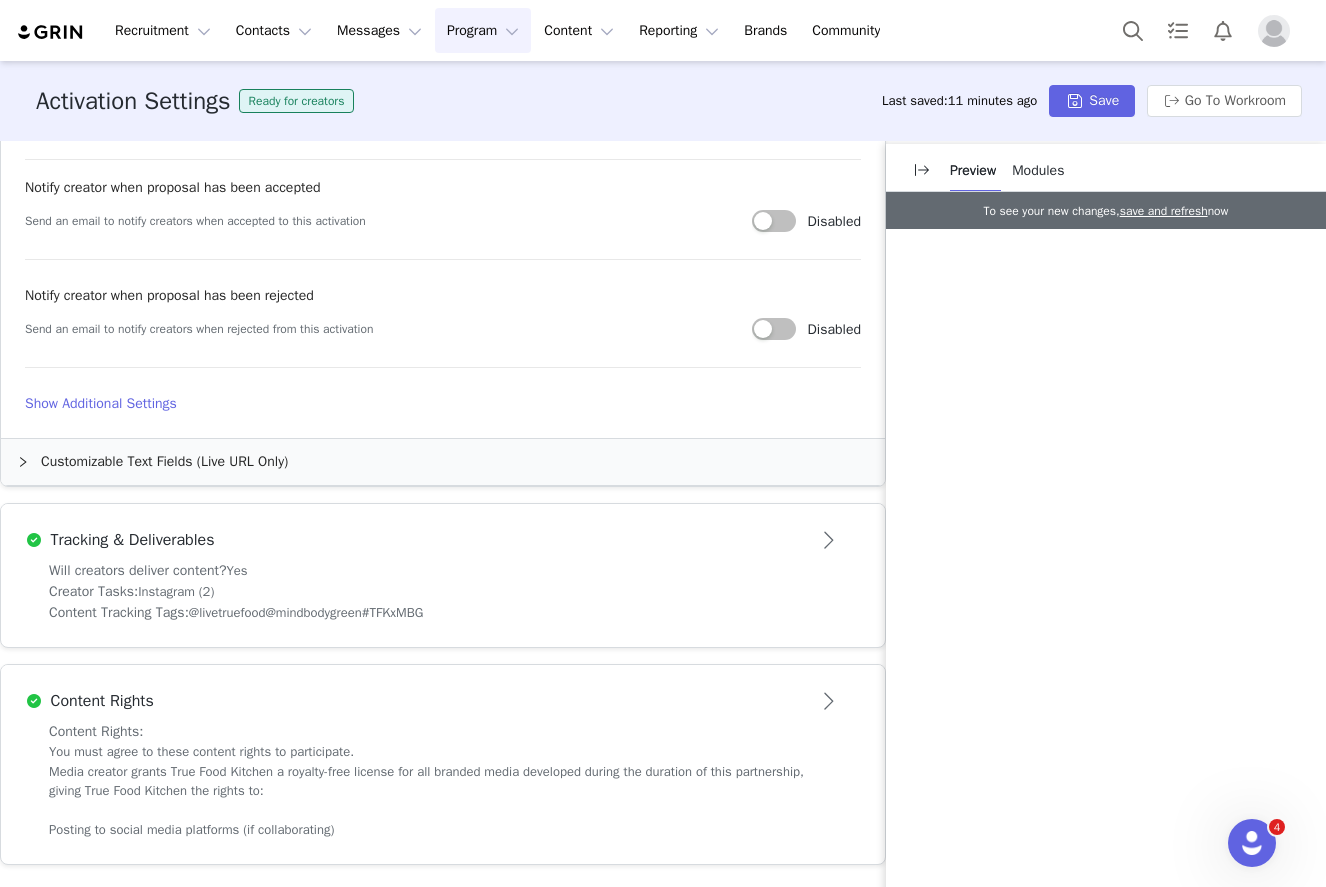 click on "Will creators deliver content?" at bounding box center [138, 570] 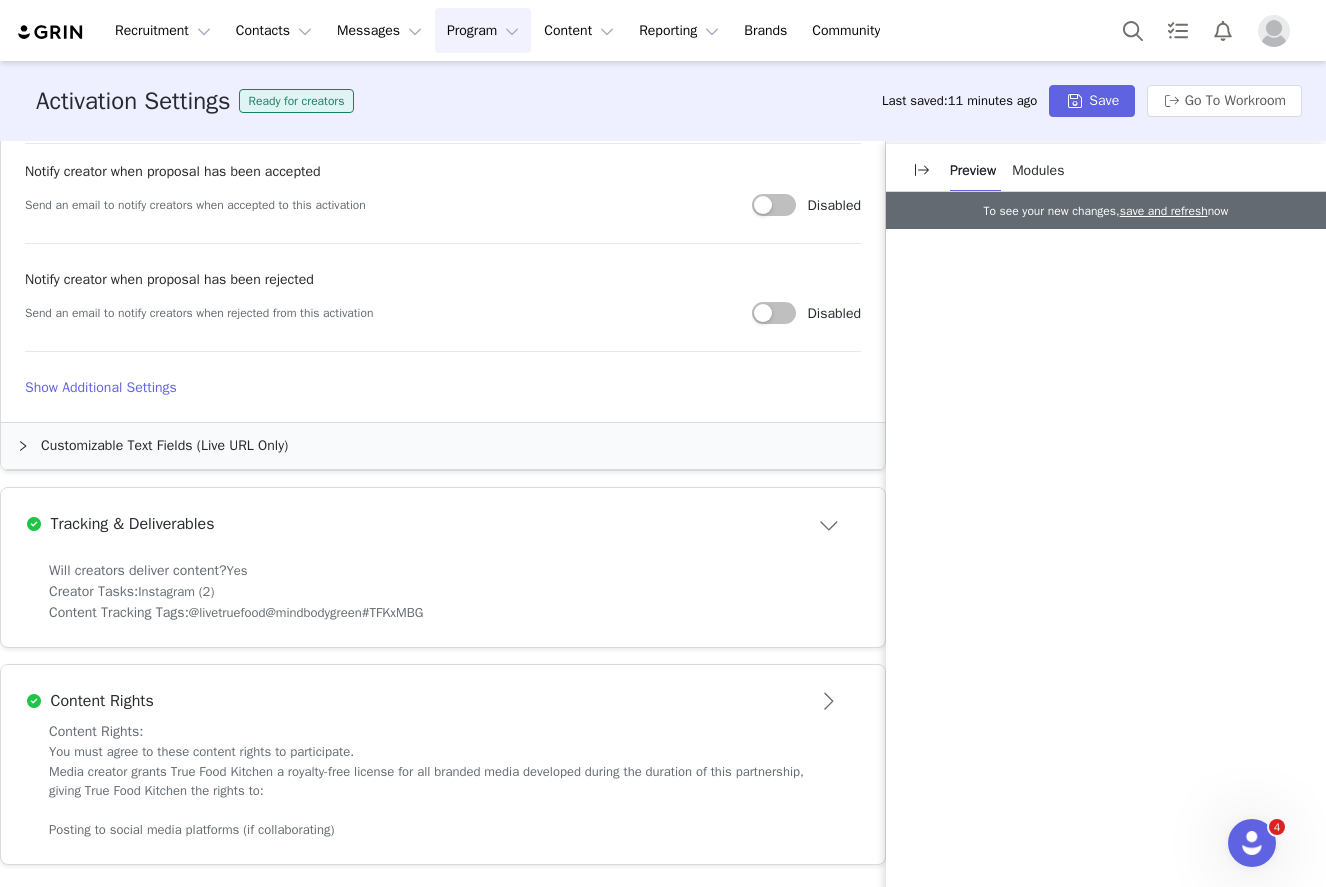 scroll, scrollTop: 982, scrollLeft: 0, axis: vertical 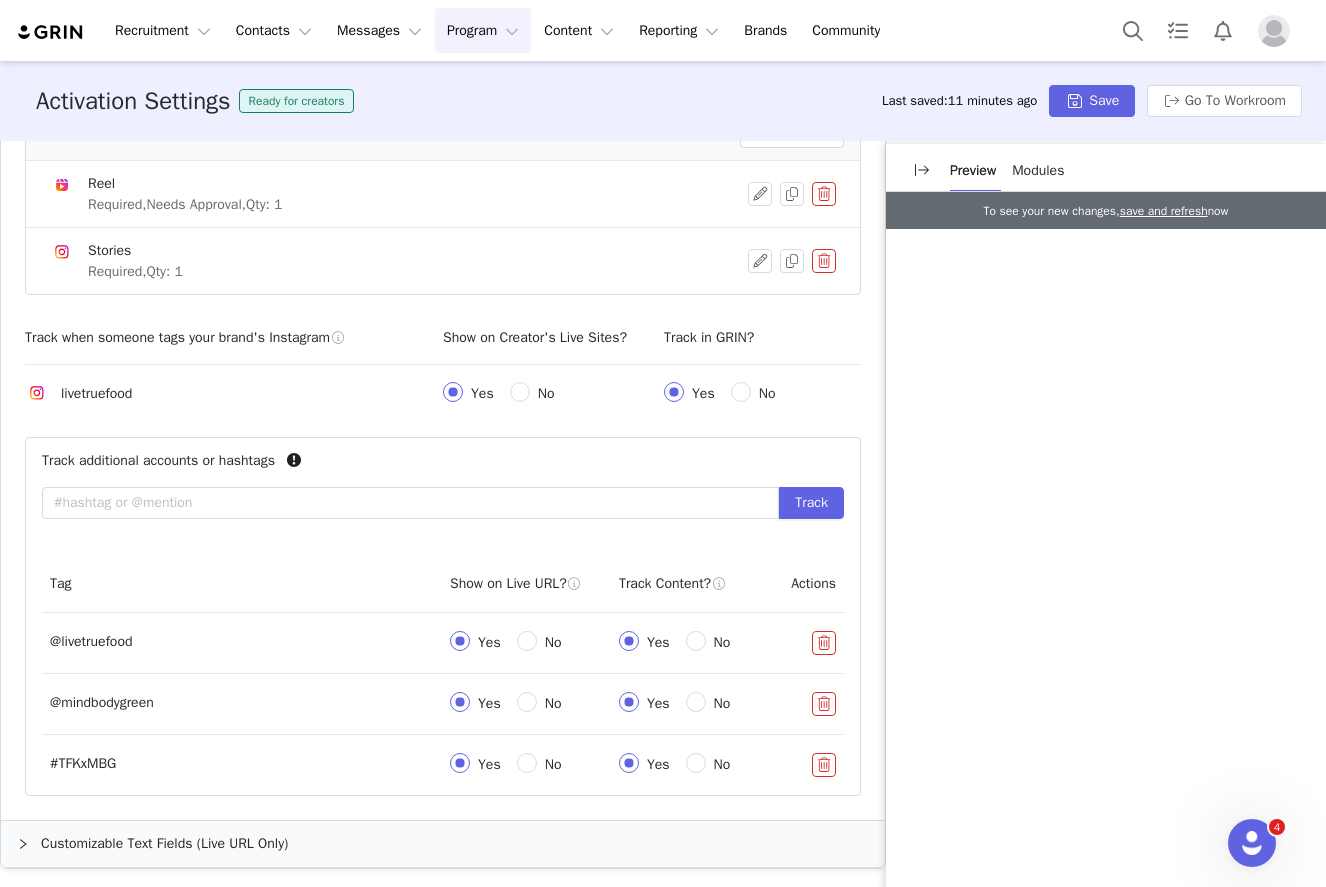 click at bounding box center [824, 704] 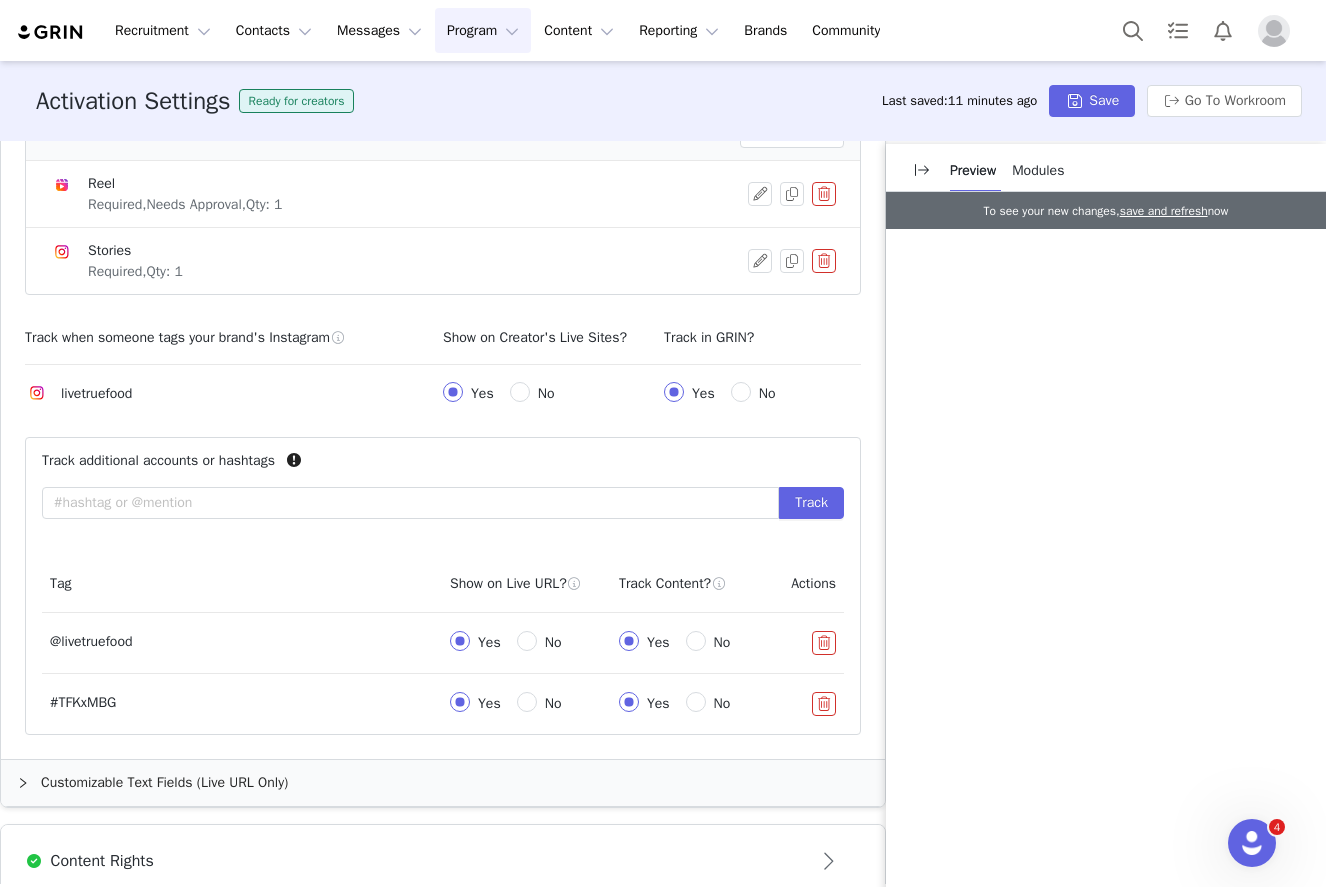 click at bounding box center (824, 704) 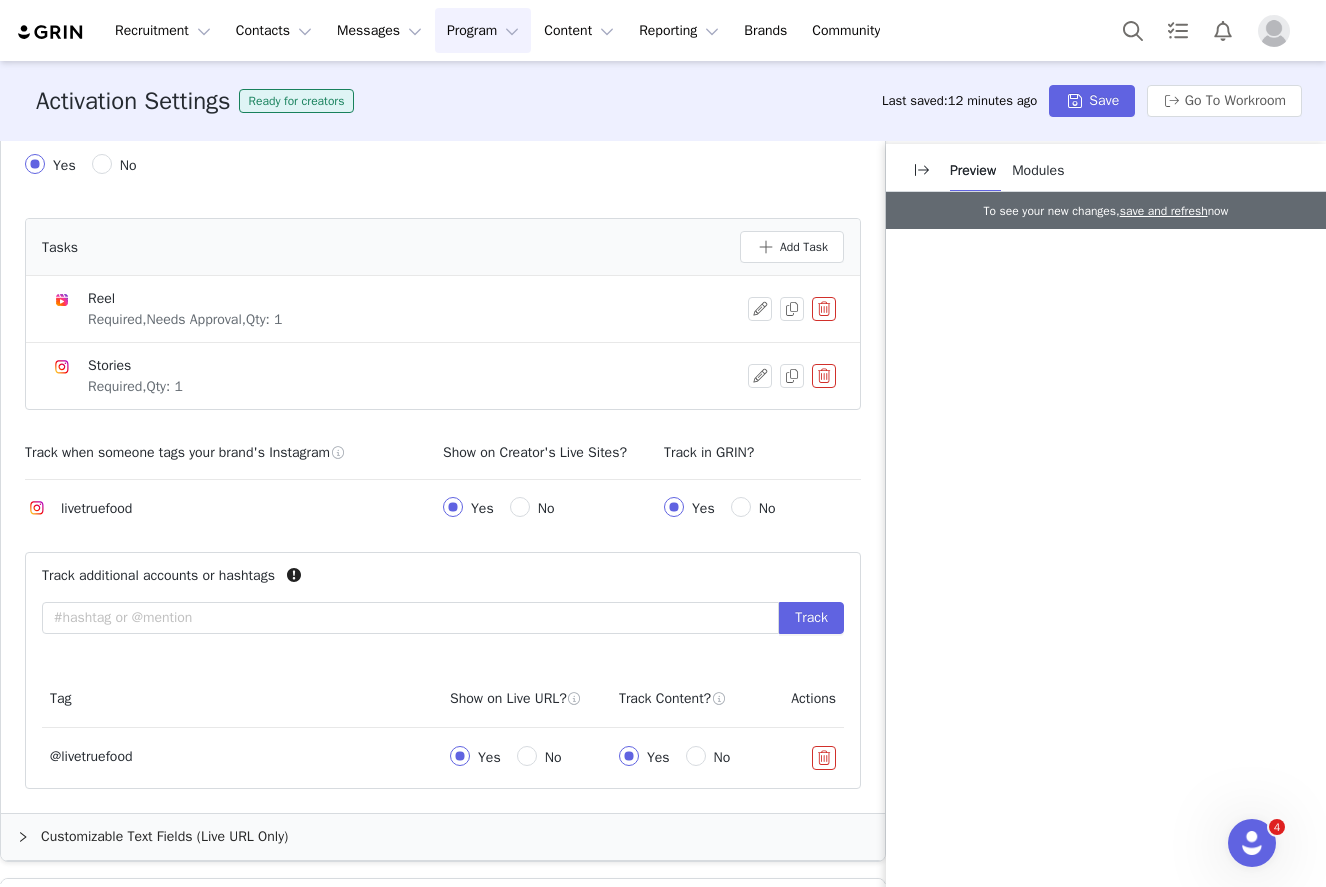 scroll, scrollTop: 866, scrollLeft: 0, axis: vertical 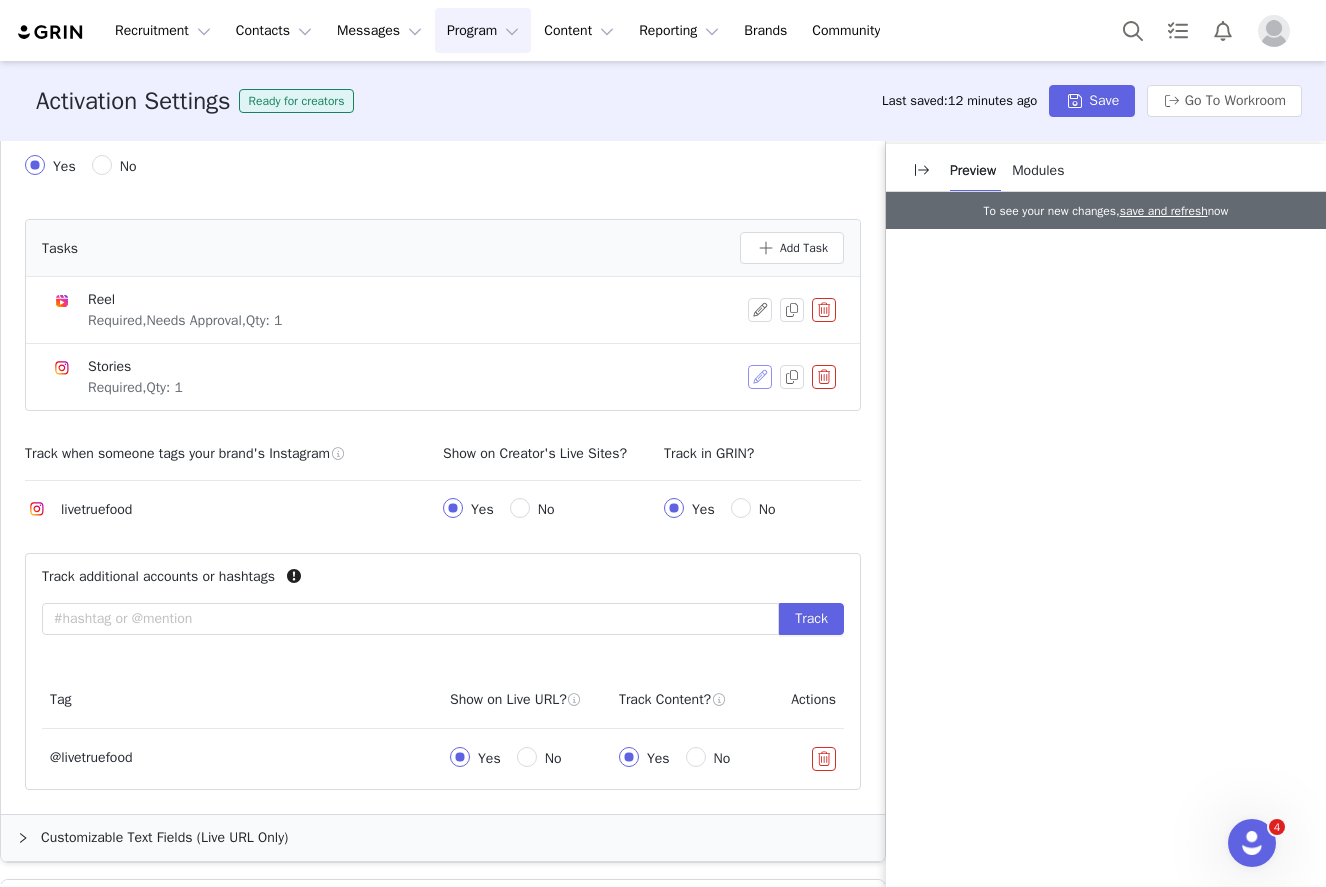 click at bounding box center [760, 377] 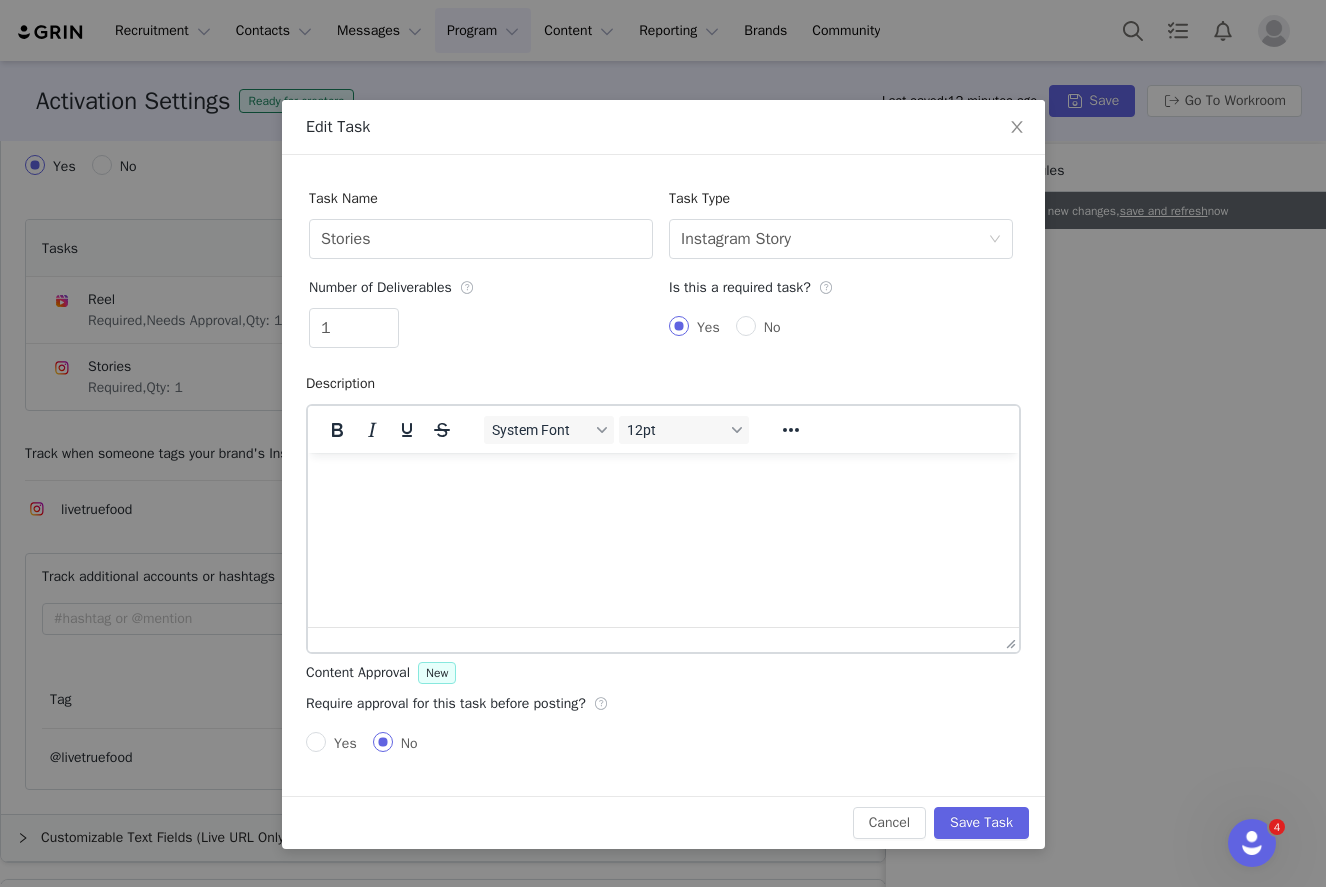scroll, scrollTop: 0, scrollLeft: 0, axis: both 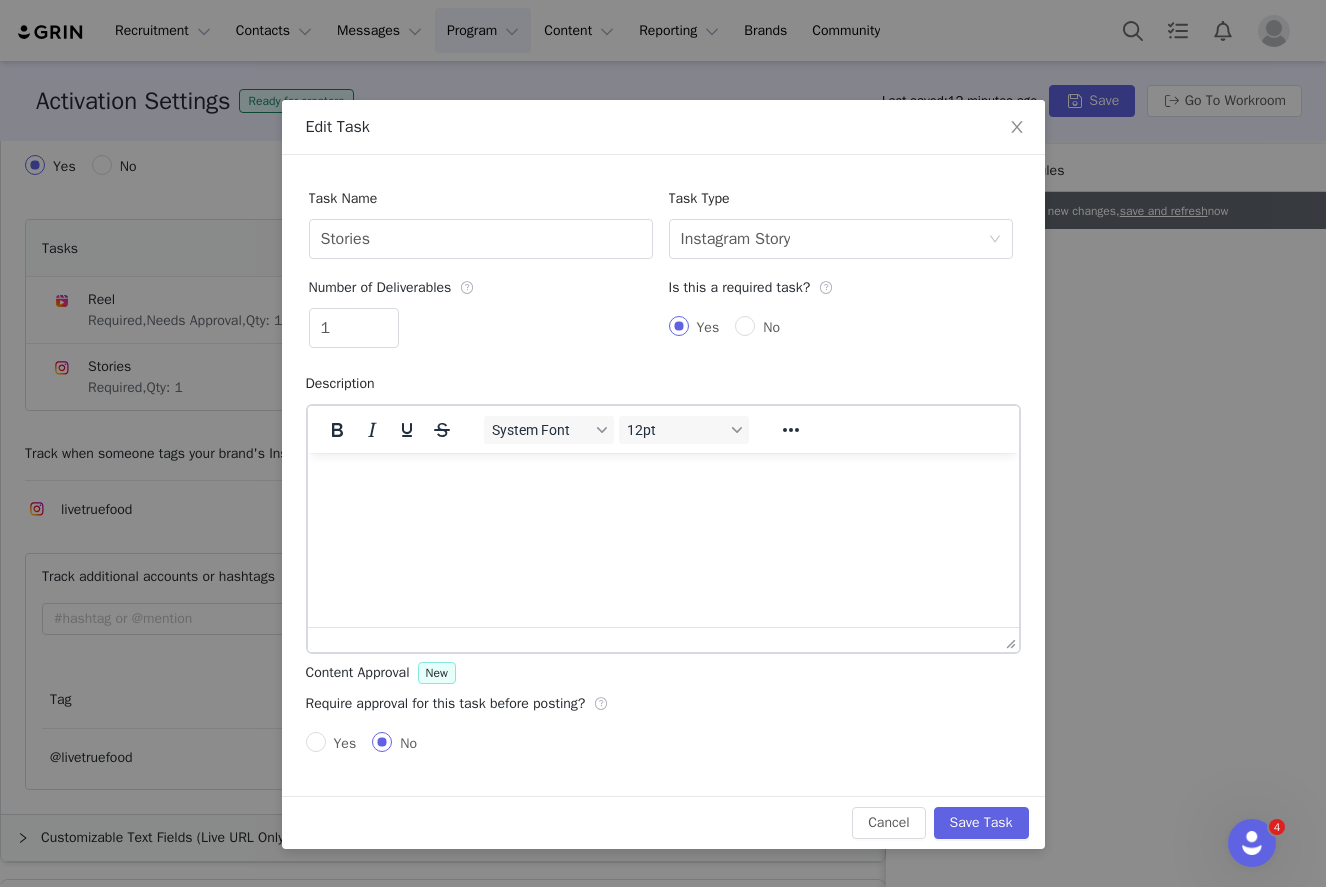 click on "Yes No" at bounding box center [732, 327] 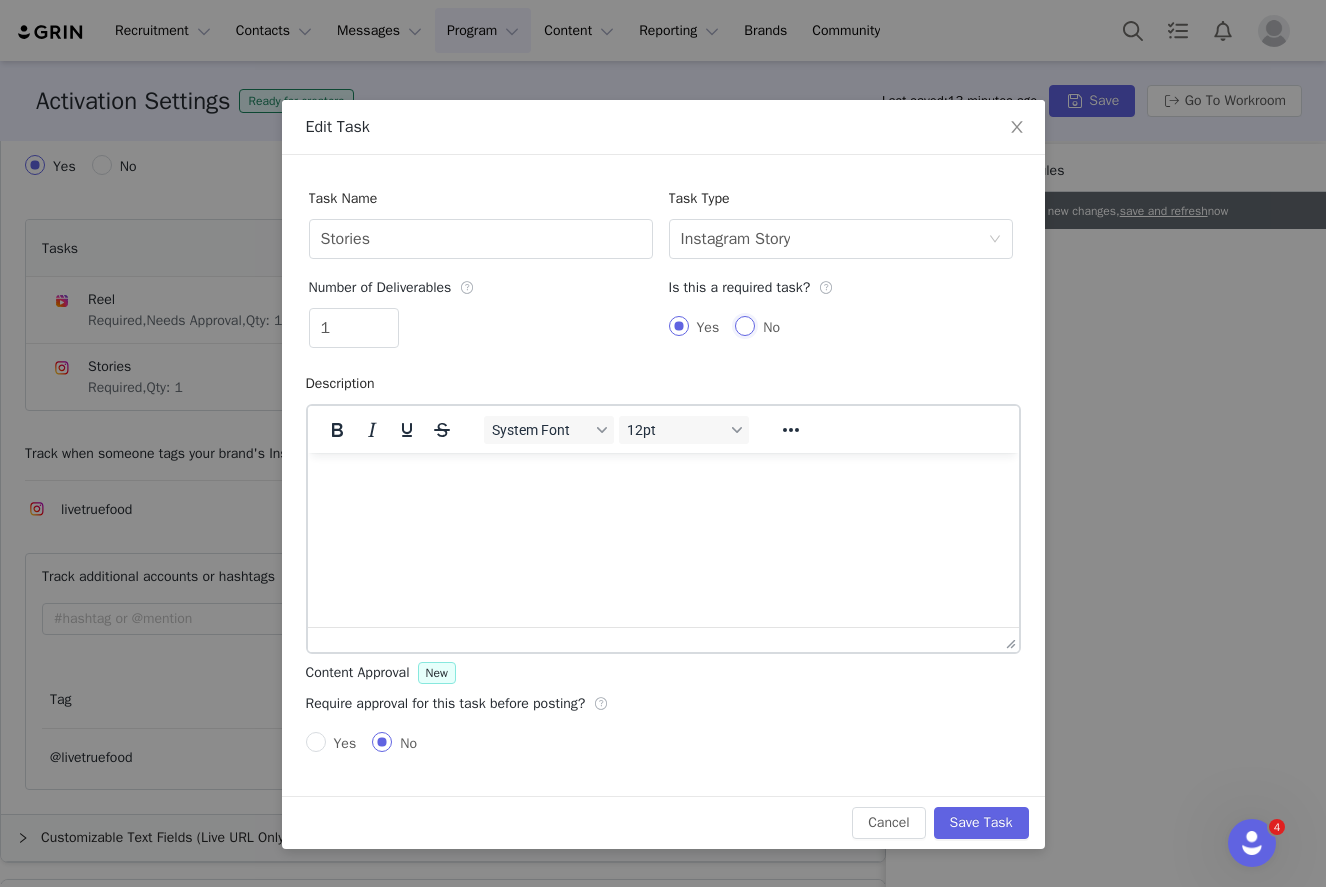 click on "No" at bounding box center [745, 326] 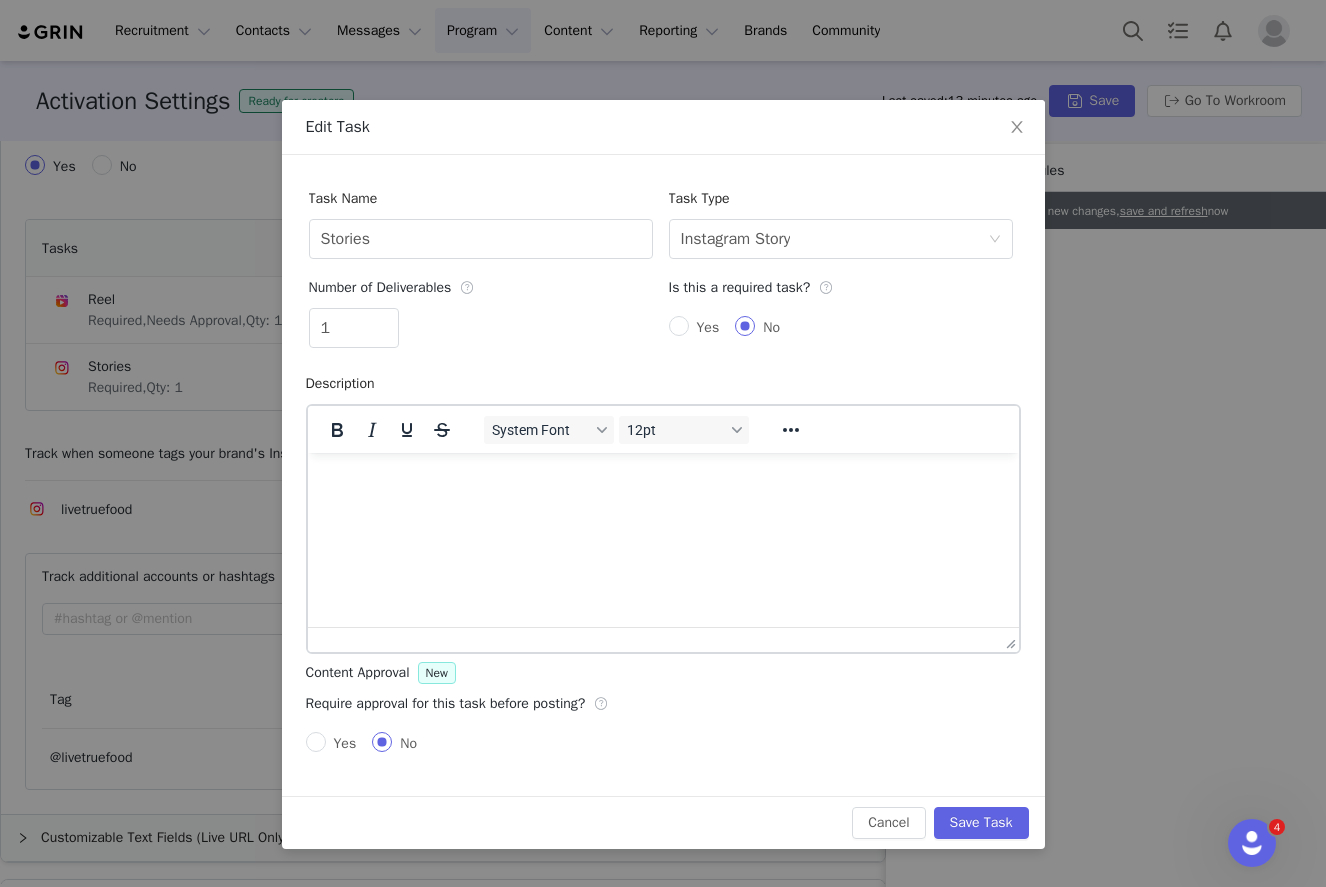 click at bounding box center (662, 480) 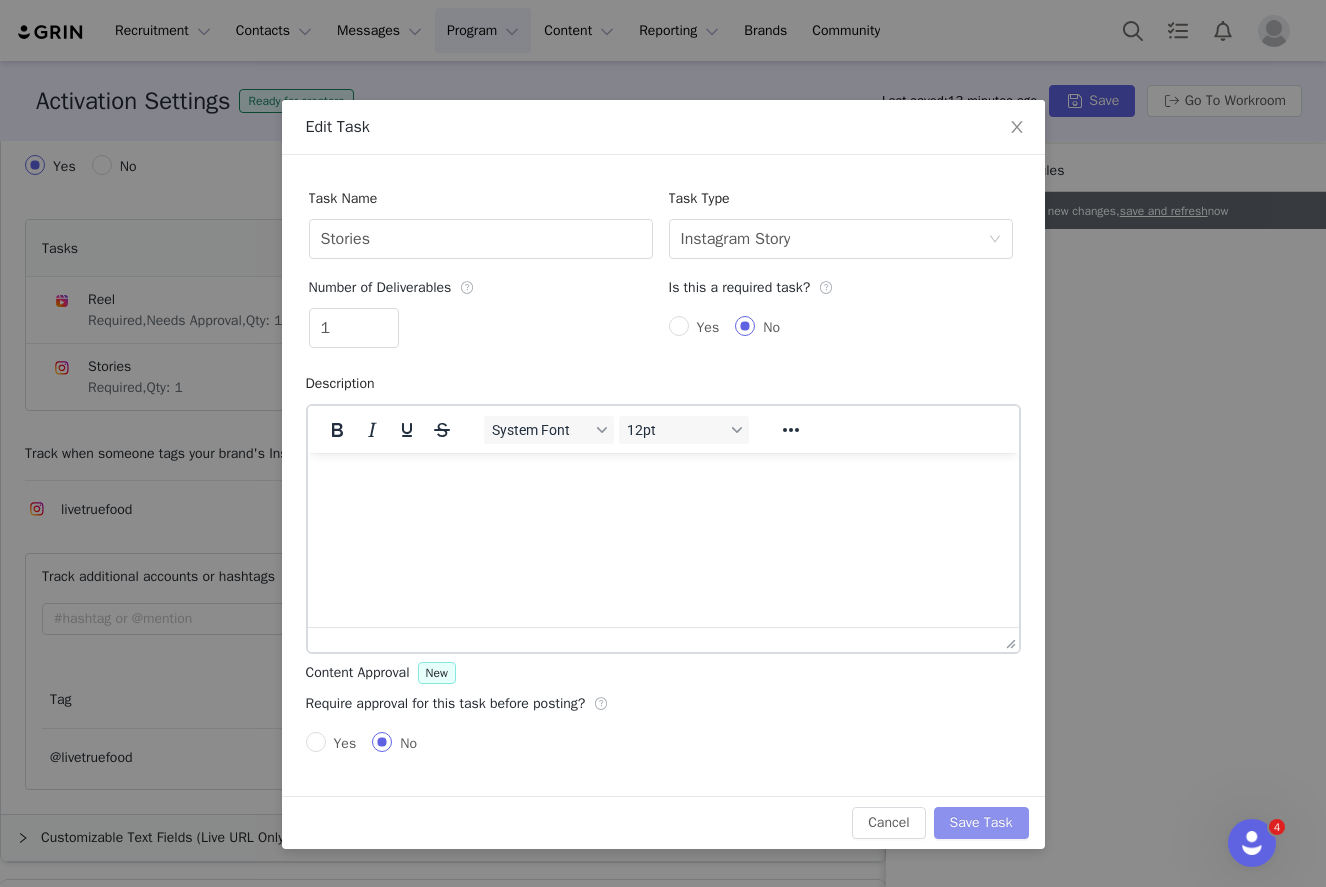 click on "Save Task" at bounding box center (981, 823) 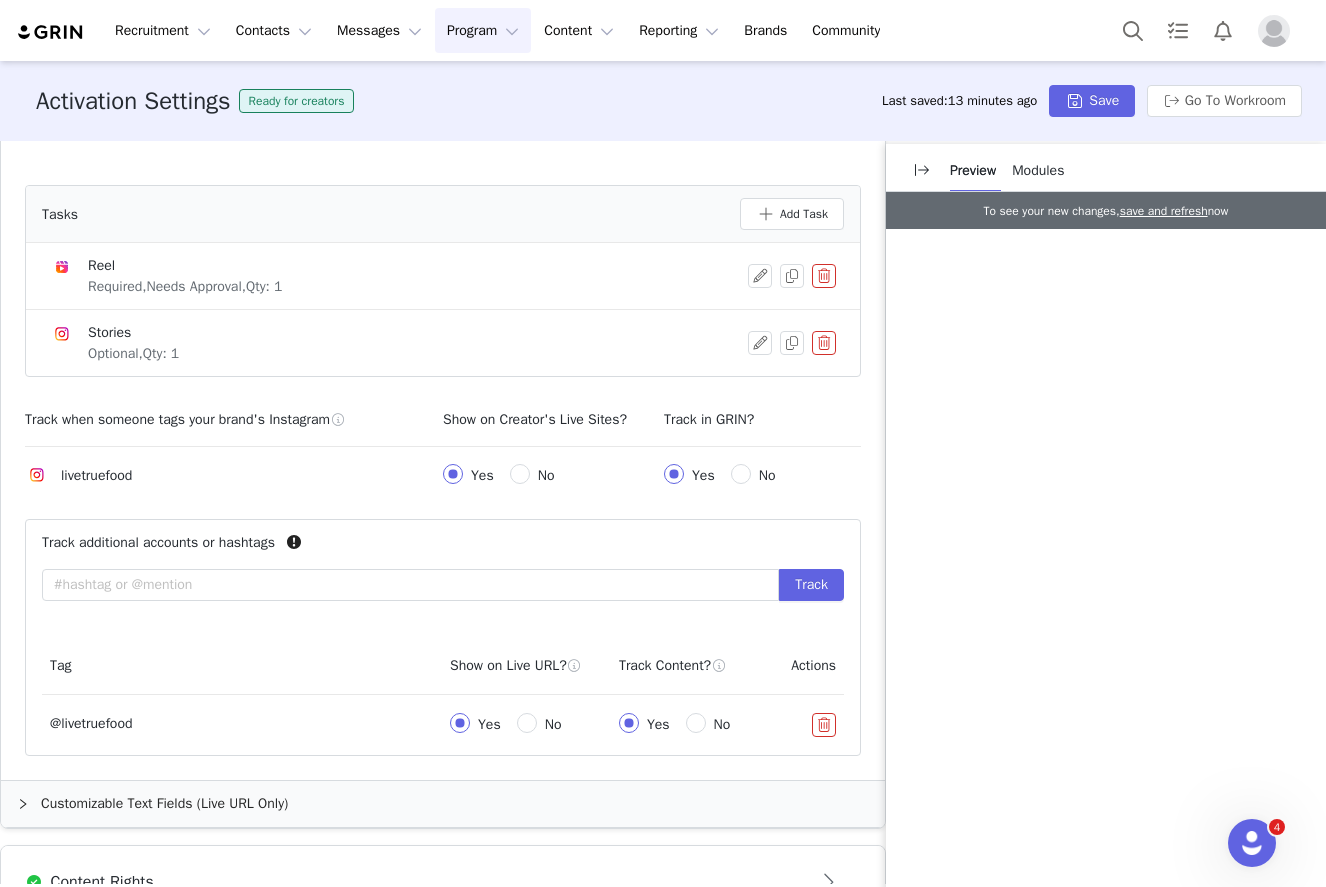 scroll, scrollTop: 902, scrollLeft: 0, axis: vertical 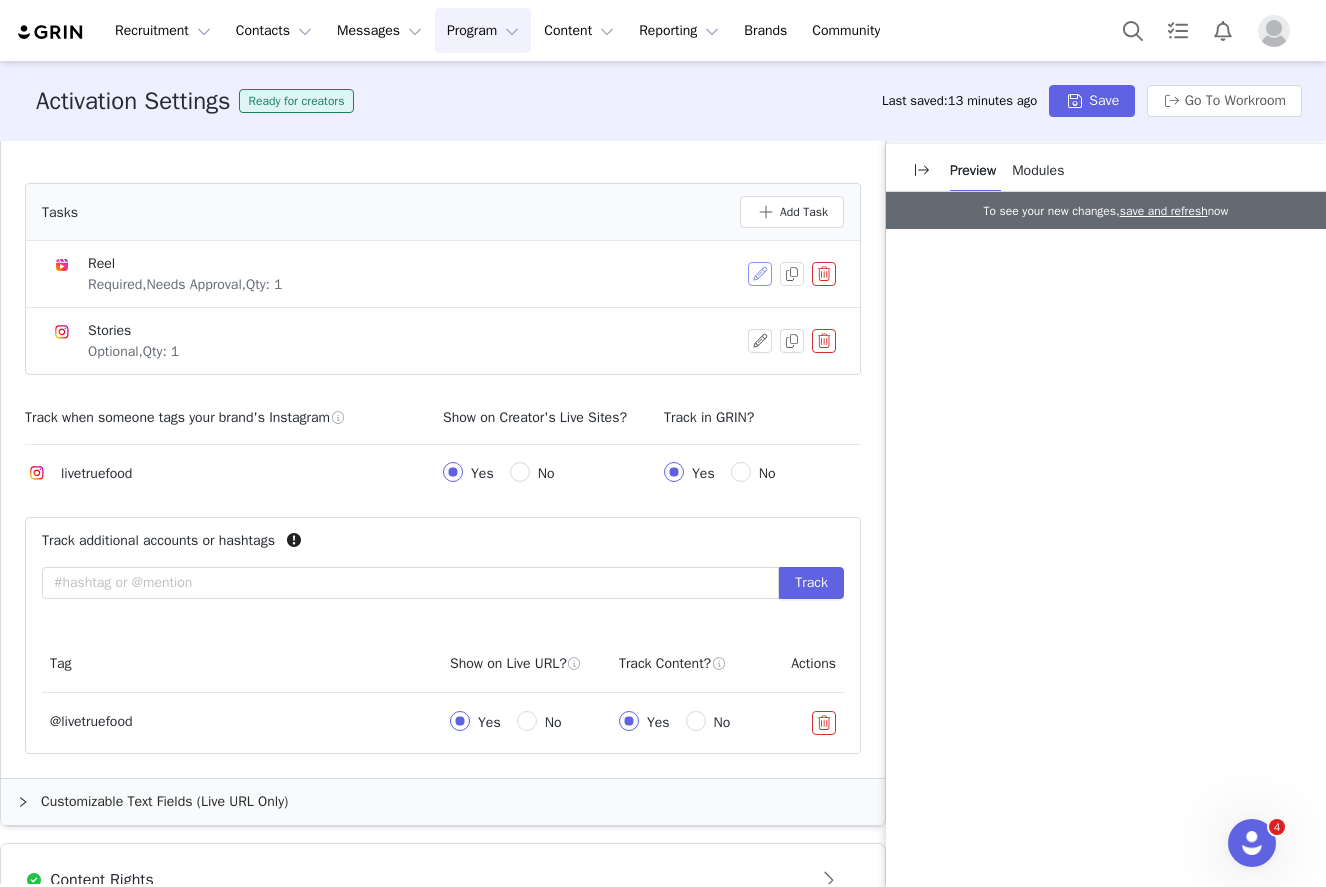 click at bounding box center [760, 274] 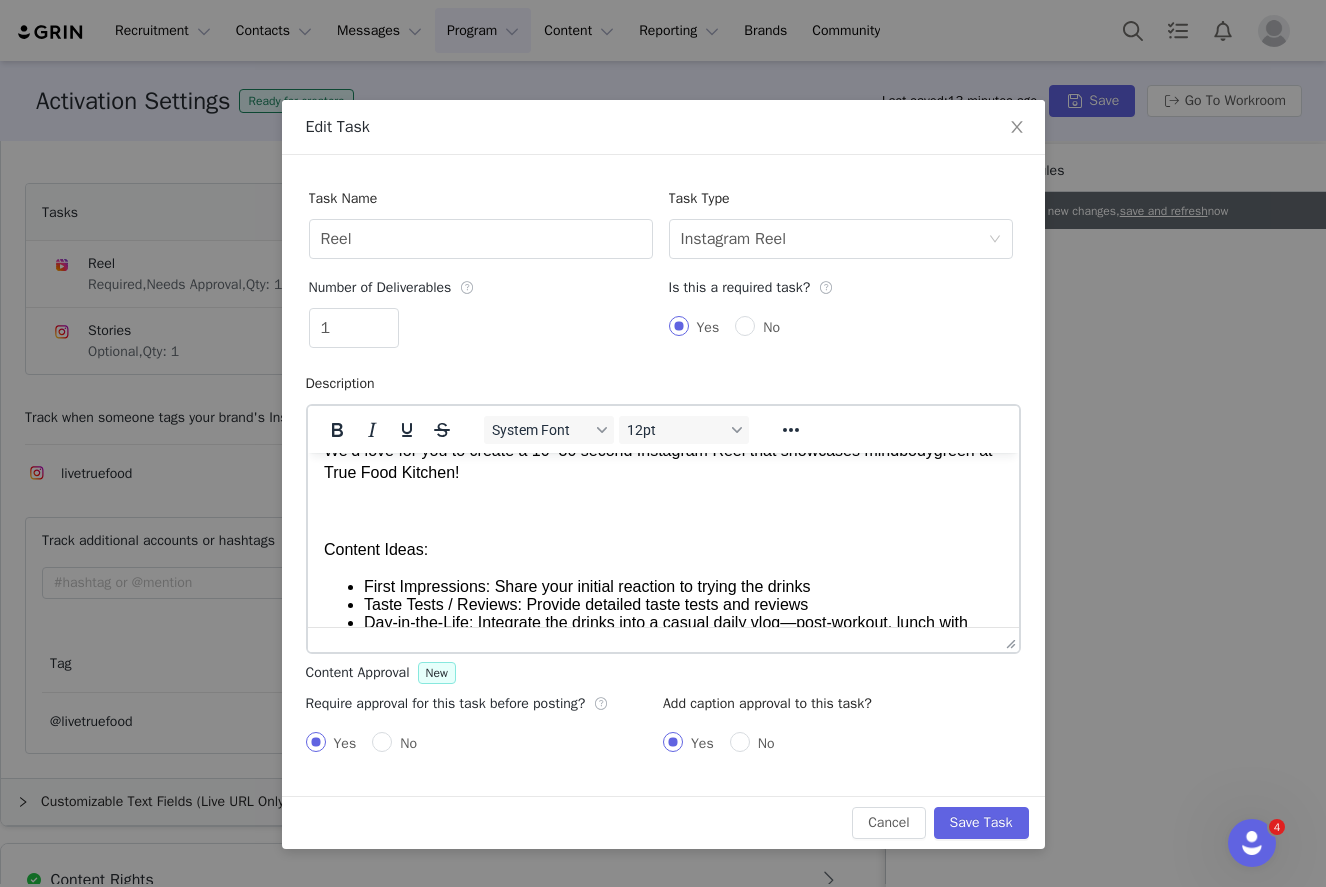 scroll, scrollTop: 39, scrollLeft: 0, axis: vertical 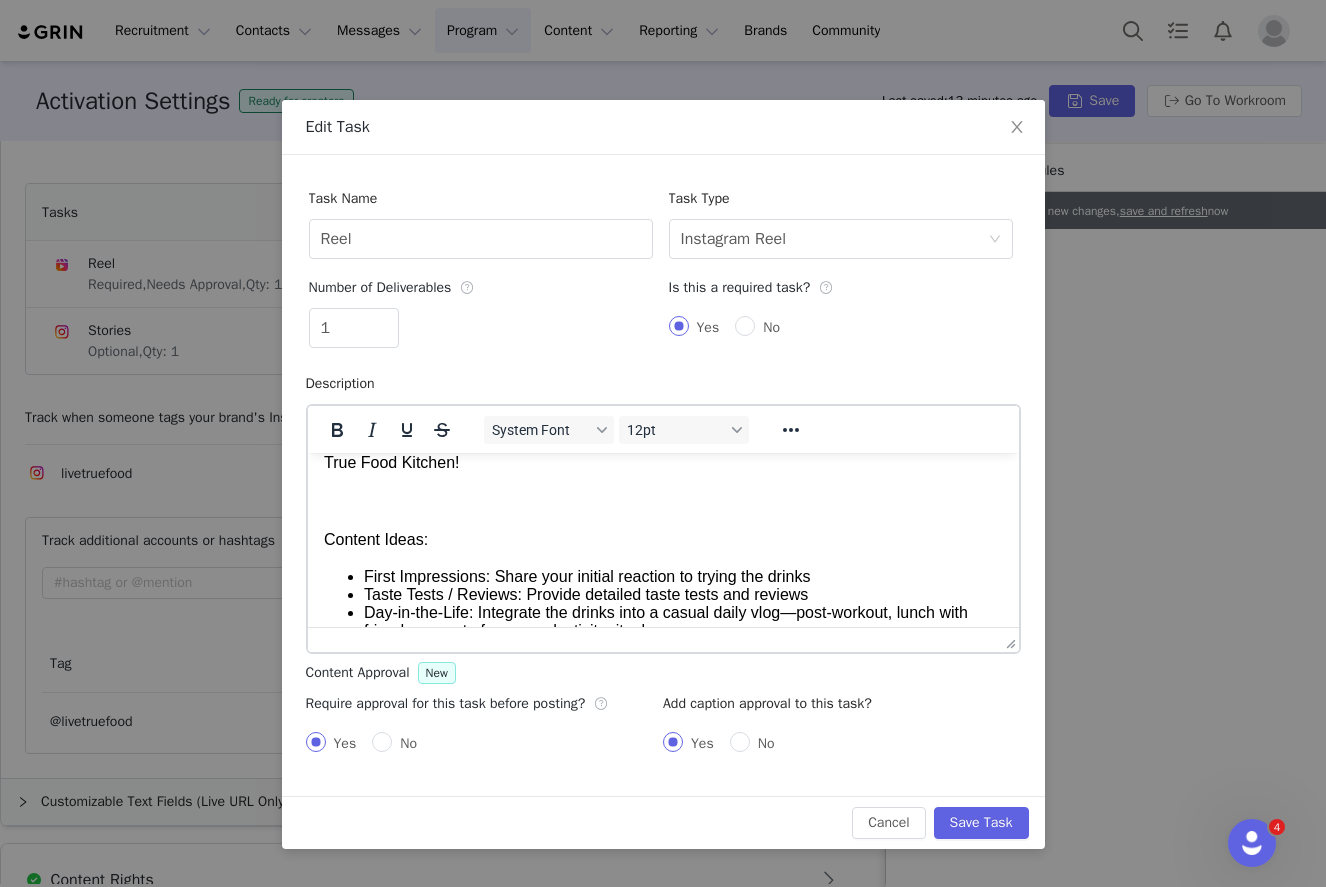 click at bounding box center (662, 502) 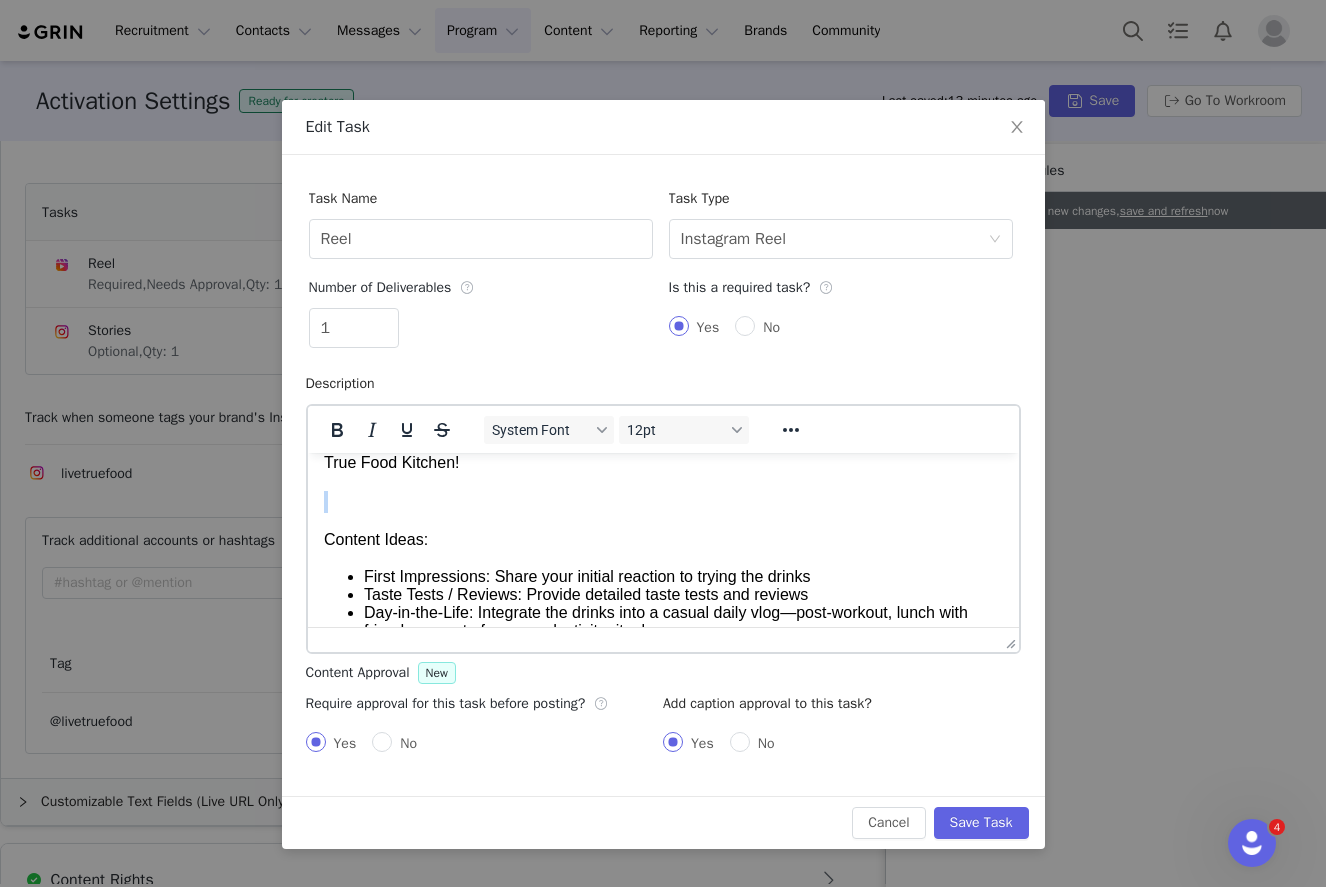 click at bounding box center (662, 502) 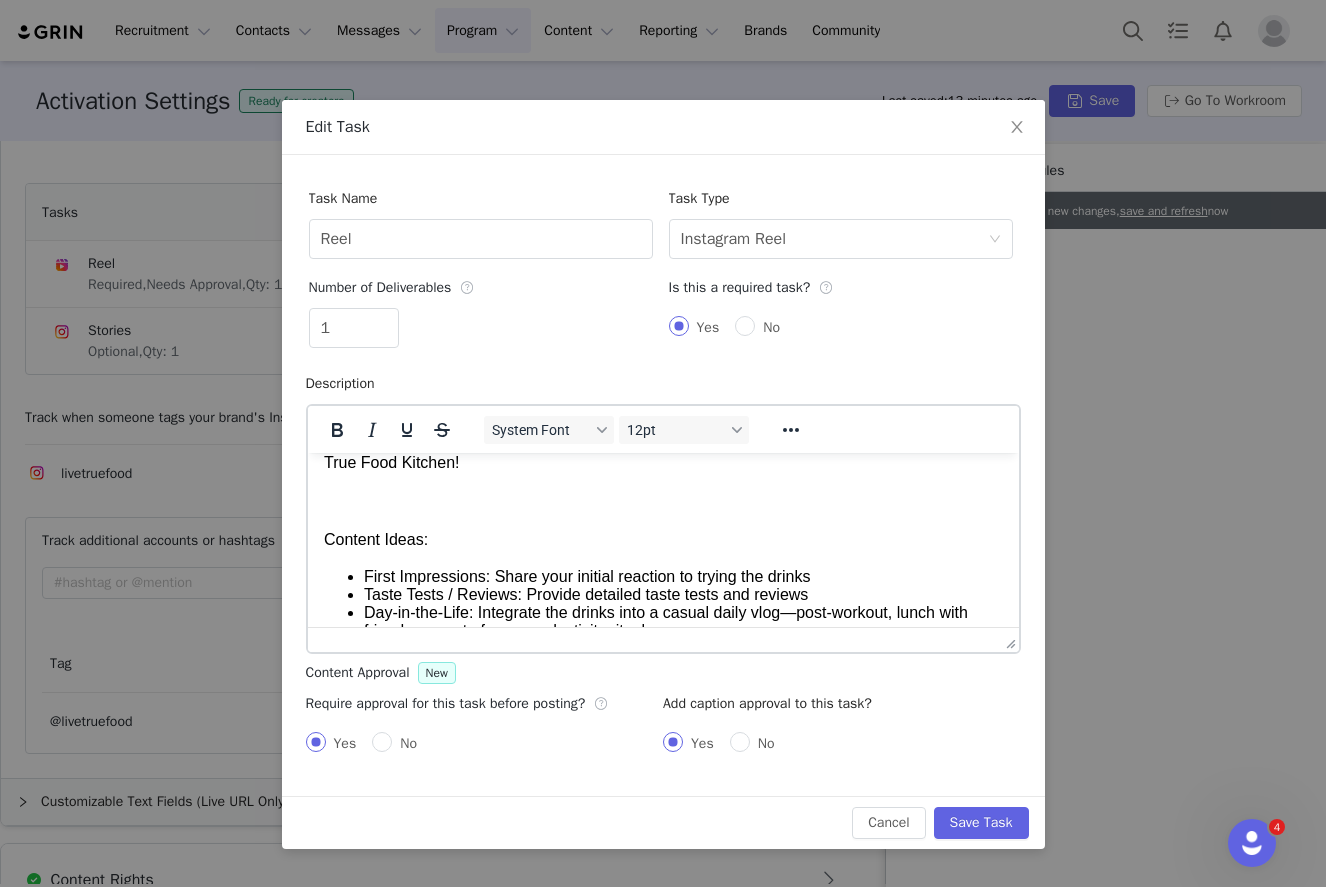 click at bounding box center [662, 502] 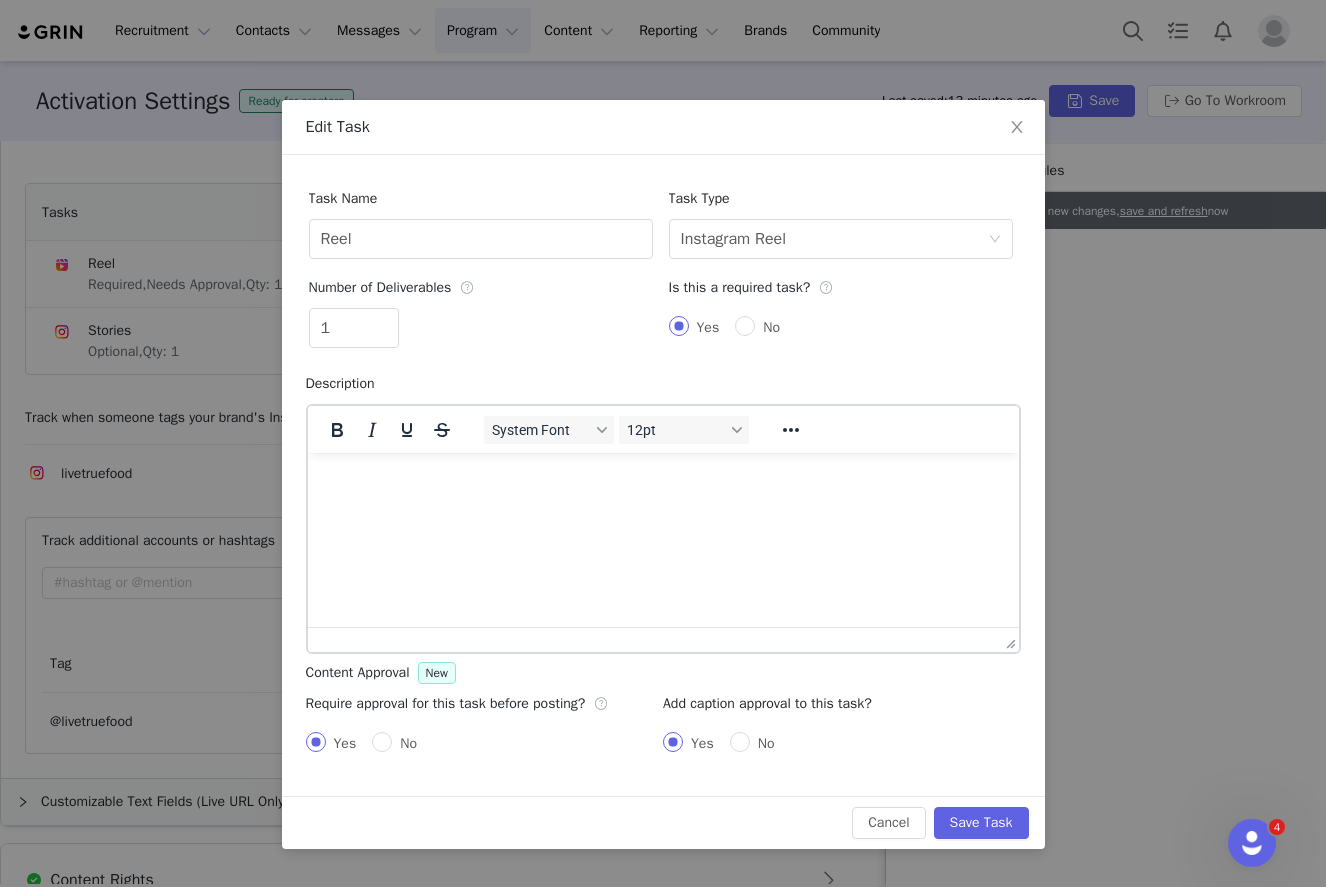 scroll, scrollTop: 0, scrollLeft: 0, axis: both 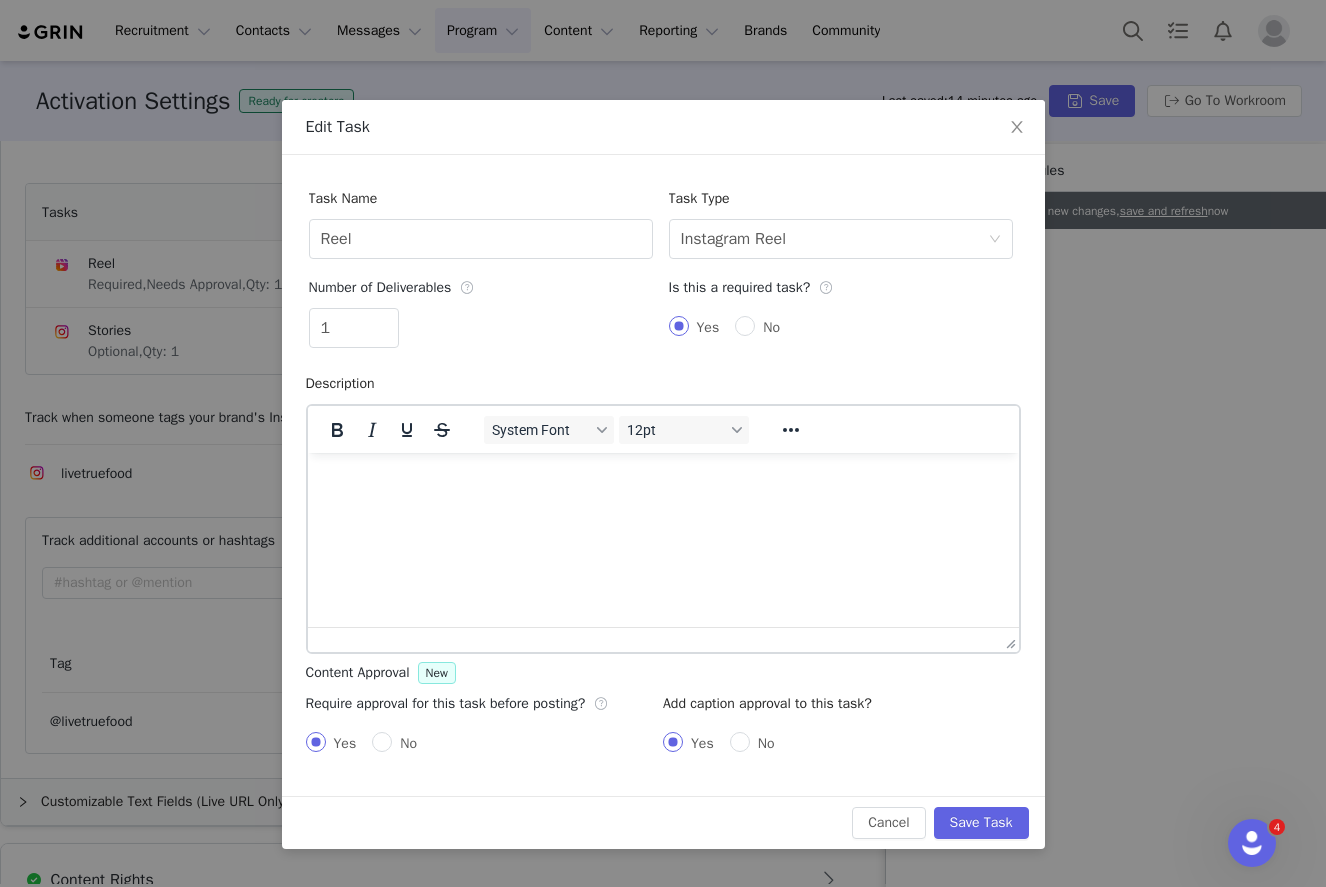 paste 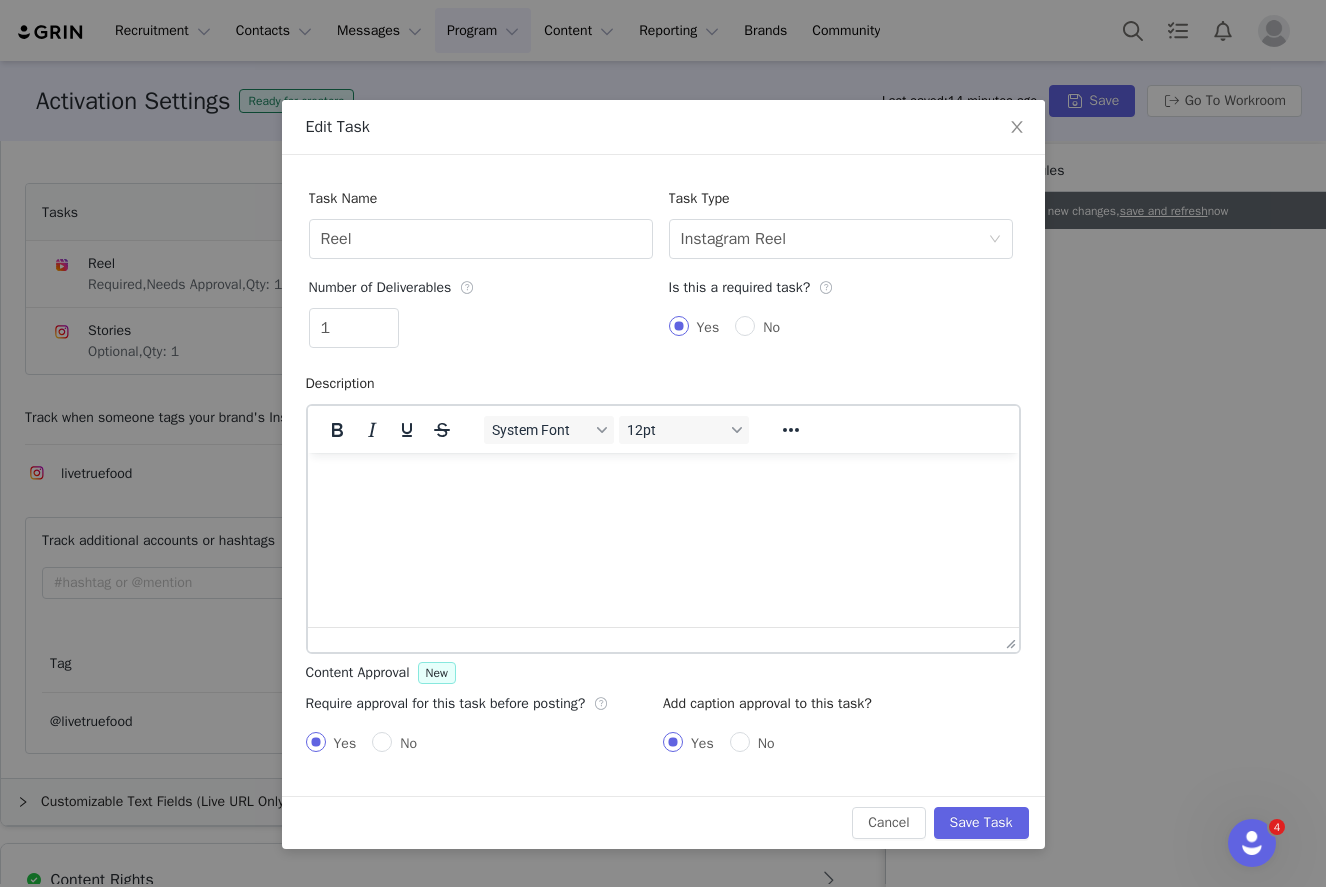 scroll, scrollTop: 267, scrollLeft: 0, axis: vertical 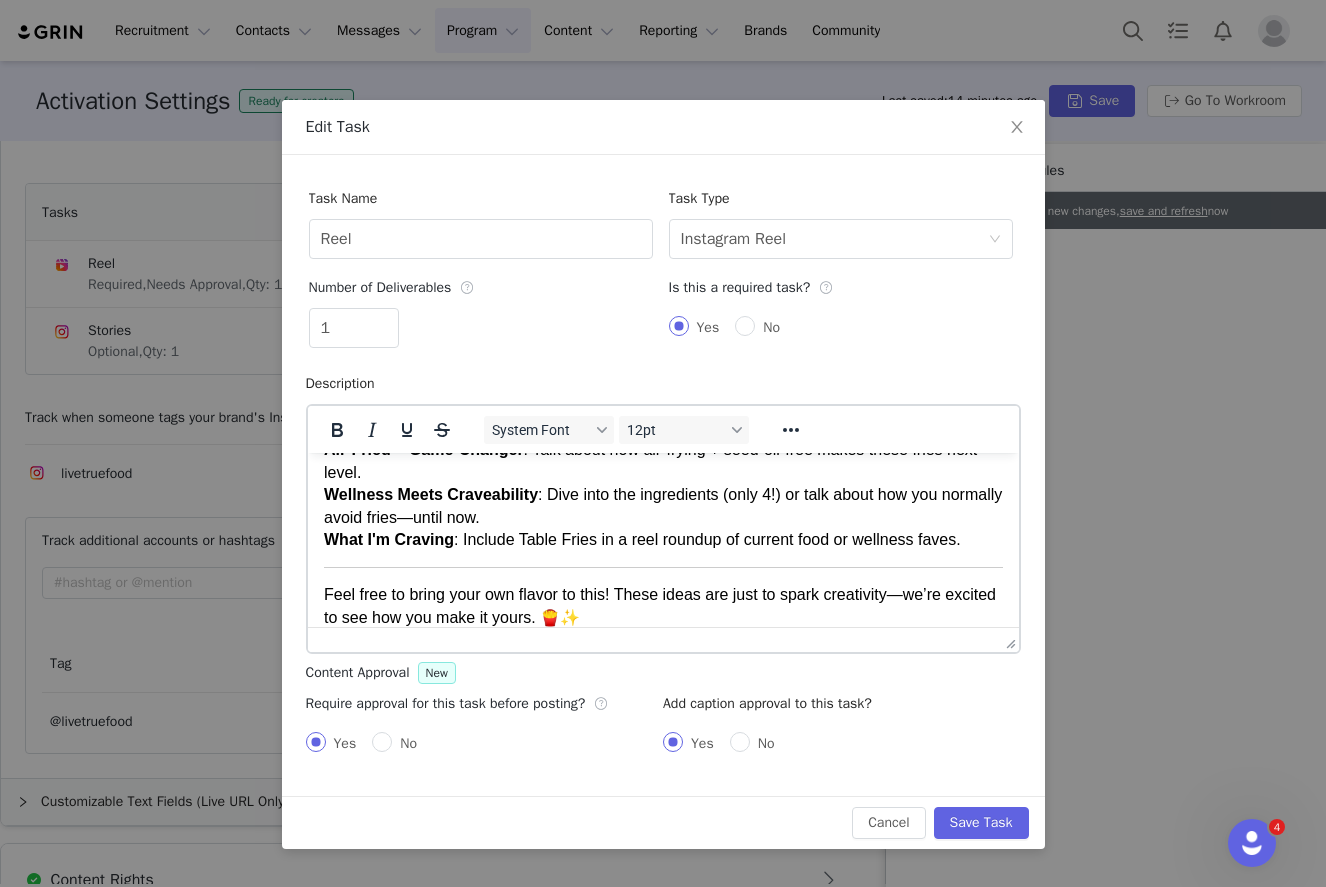 click on "Feel free to bring your own flavor to this! These ideas are just to spark creativity—we’re excited to see how you make it yours. 🍟✨" at bounding box center [662, 606] 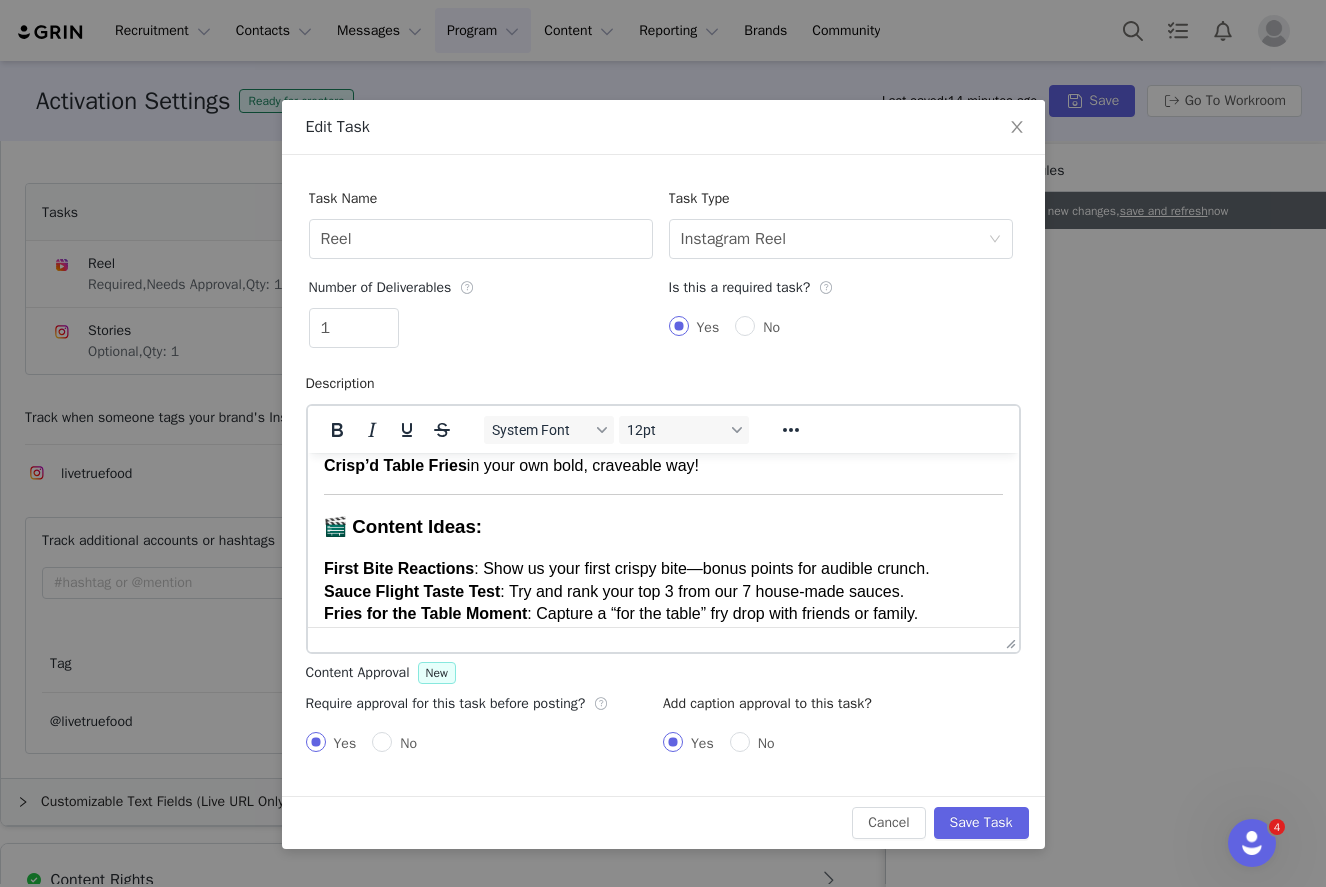 scroll, scrollTop: 0, scrollLeft: 0, axis: both 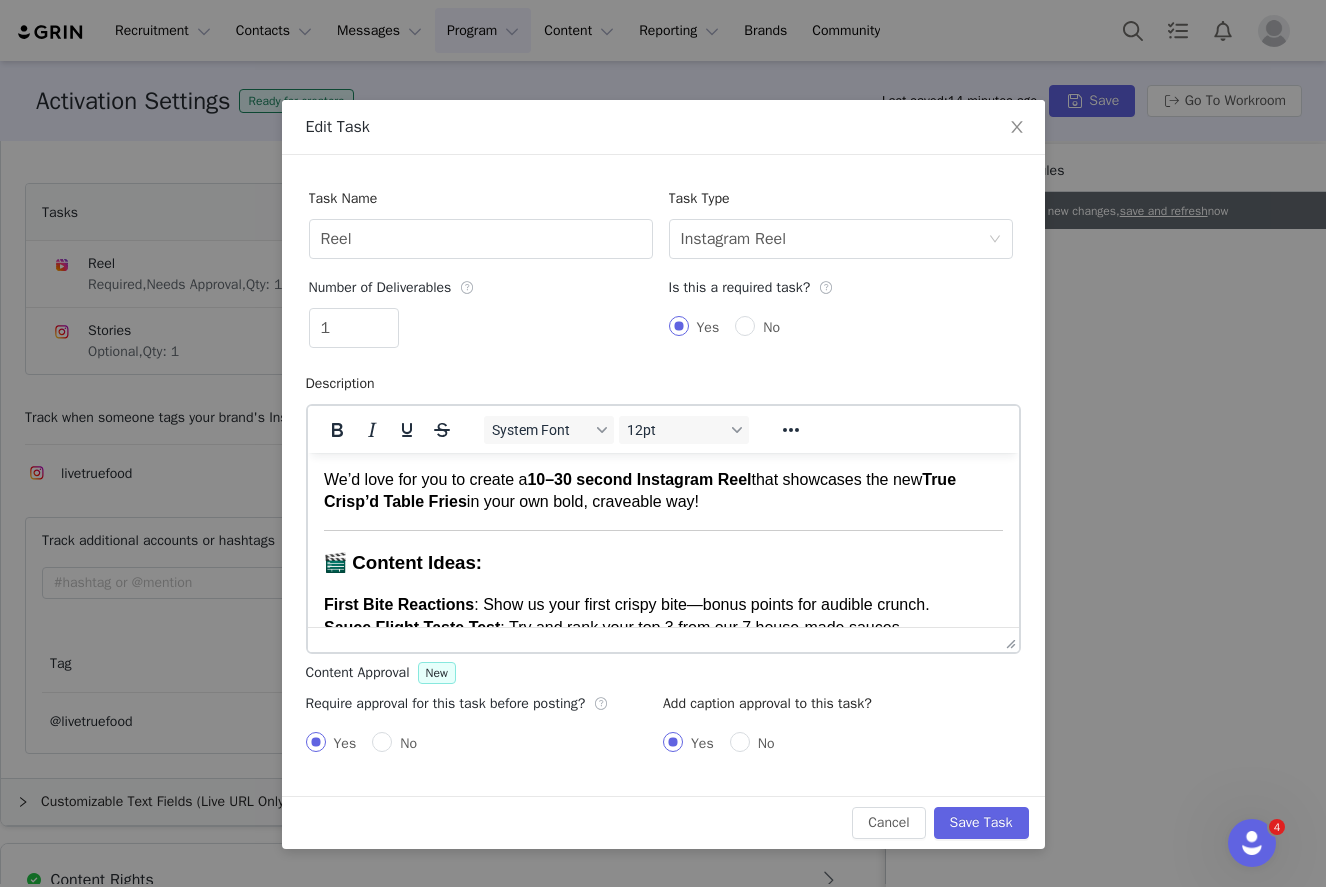 click on "🎬 Content Ideas:" at bounding box center (662, 563) 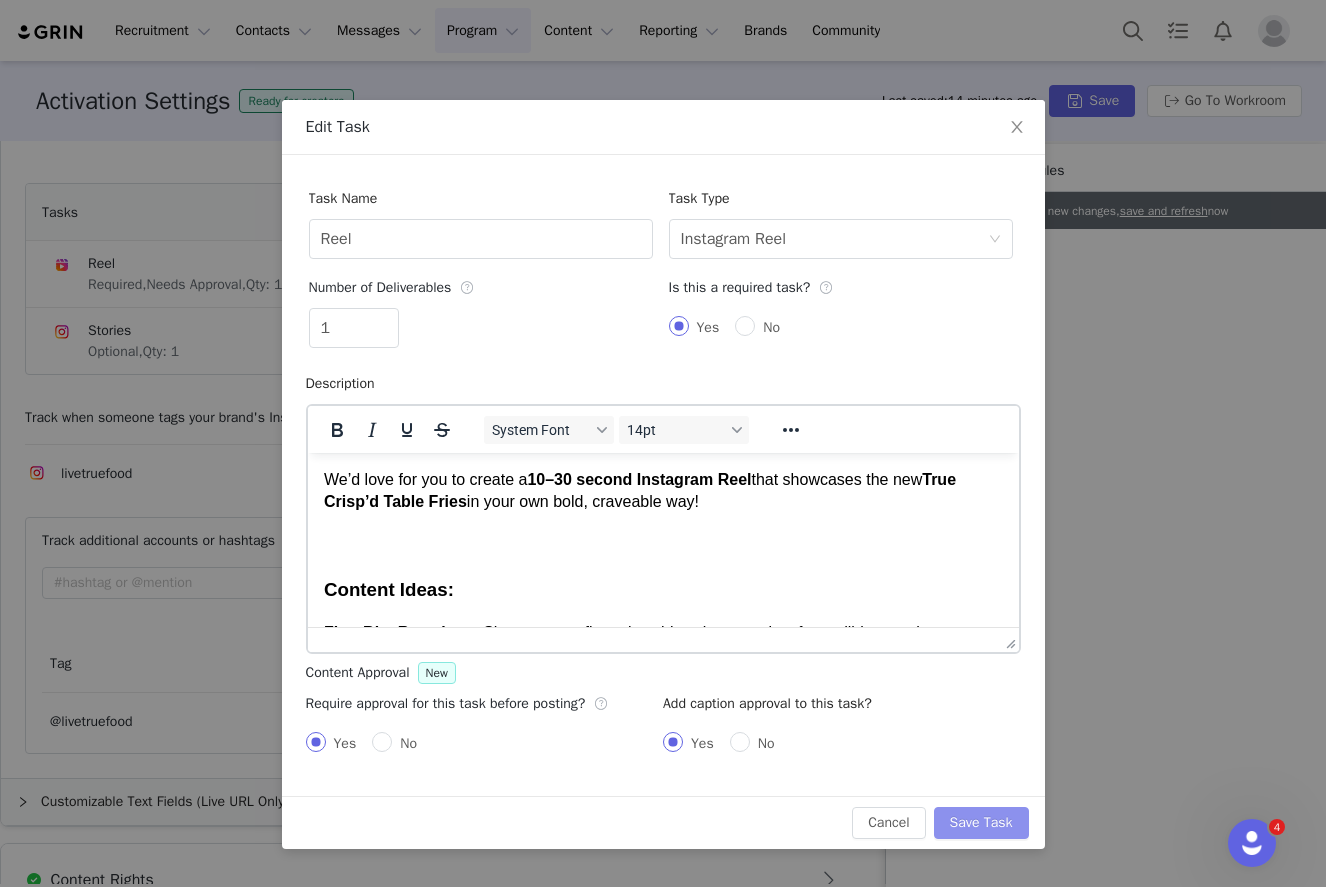 click on "Save Task" at bounding box center (981, 823) 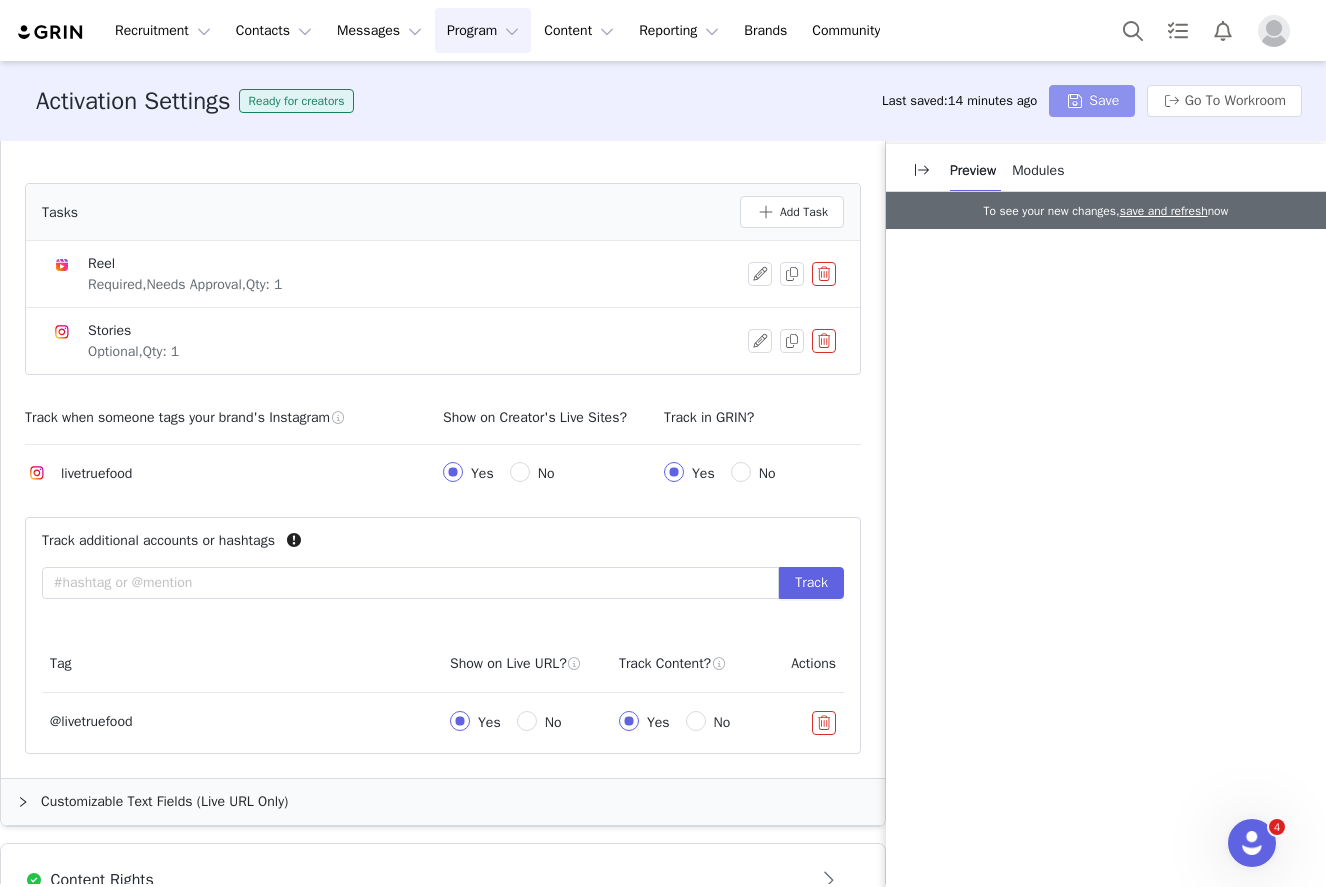 click on "Save" at bounding box center [1092, 101] 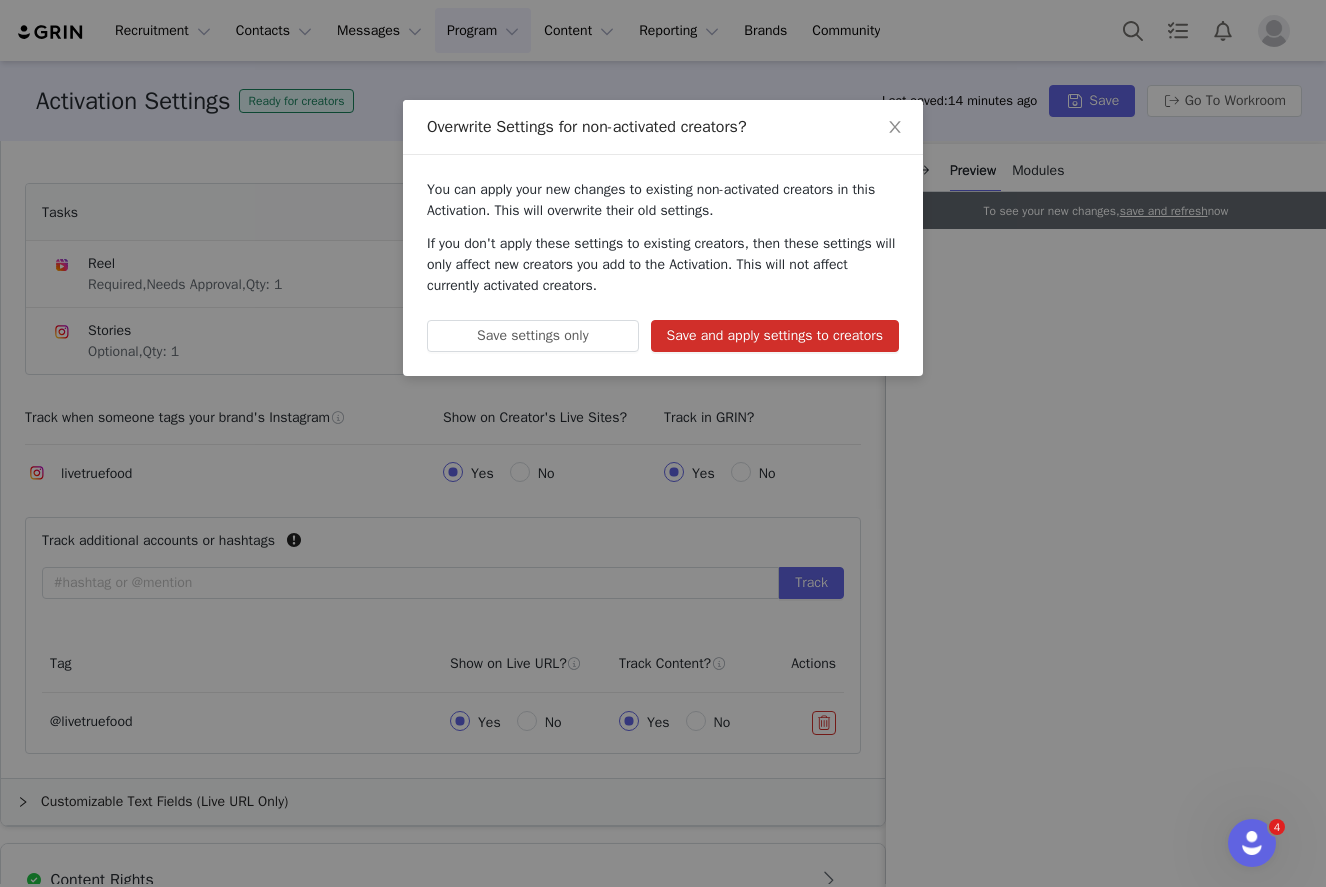 click on "Save and apply settings to creators" at bounding box center (775, 336) 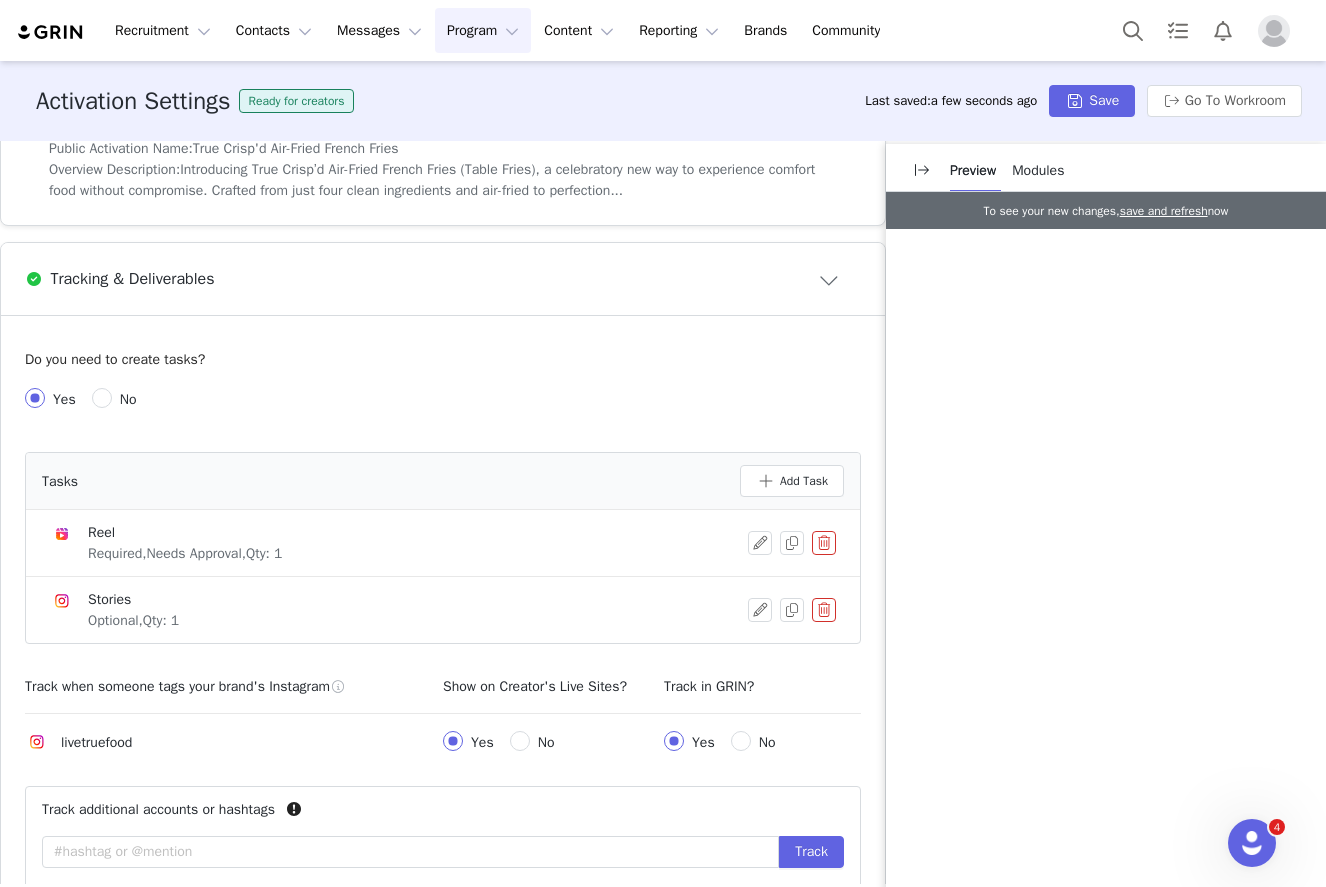 scroll, scrollTop: 686, scrollLeft: 0, axis: vertical 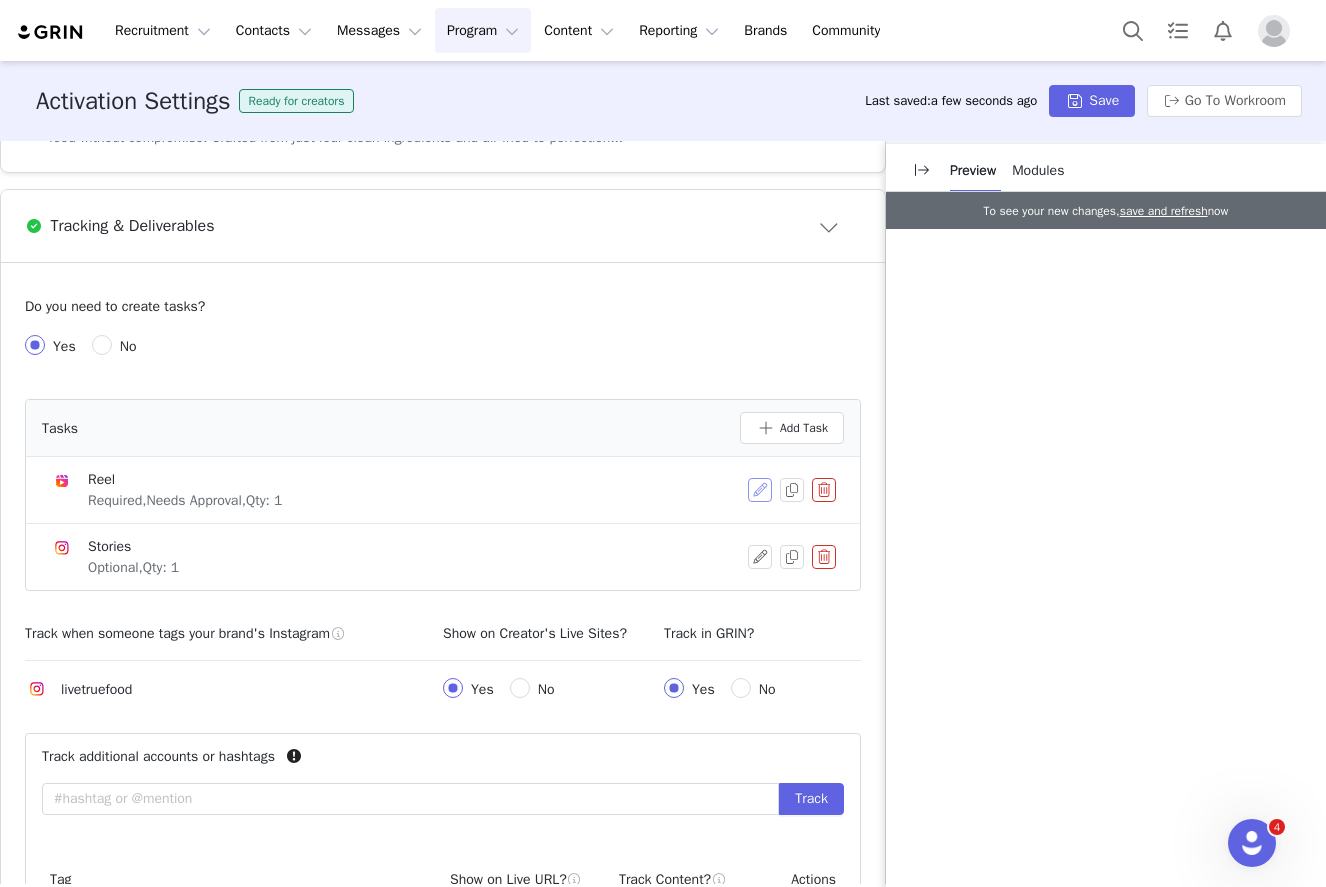 click at bounding box center (760, 490) 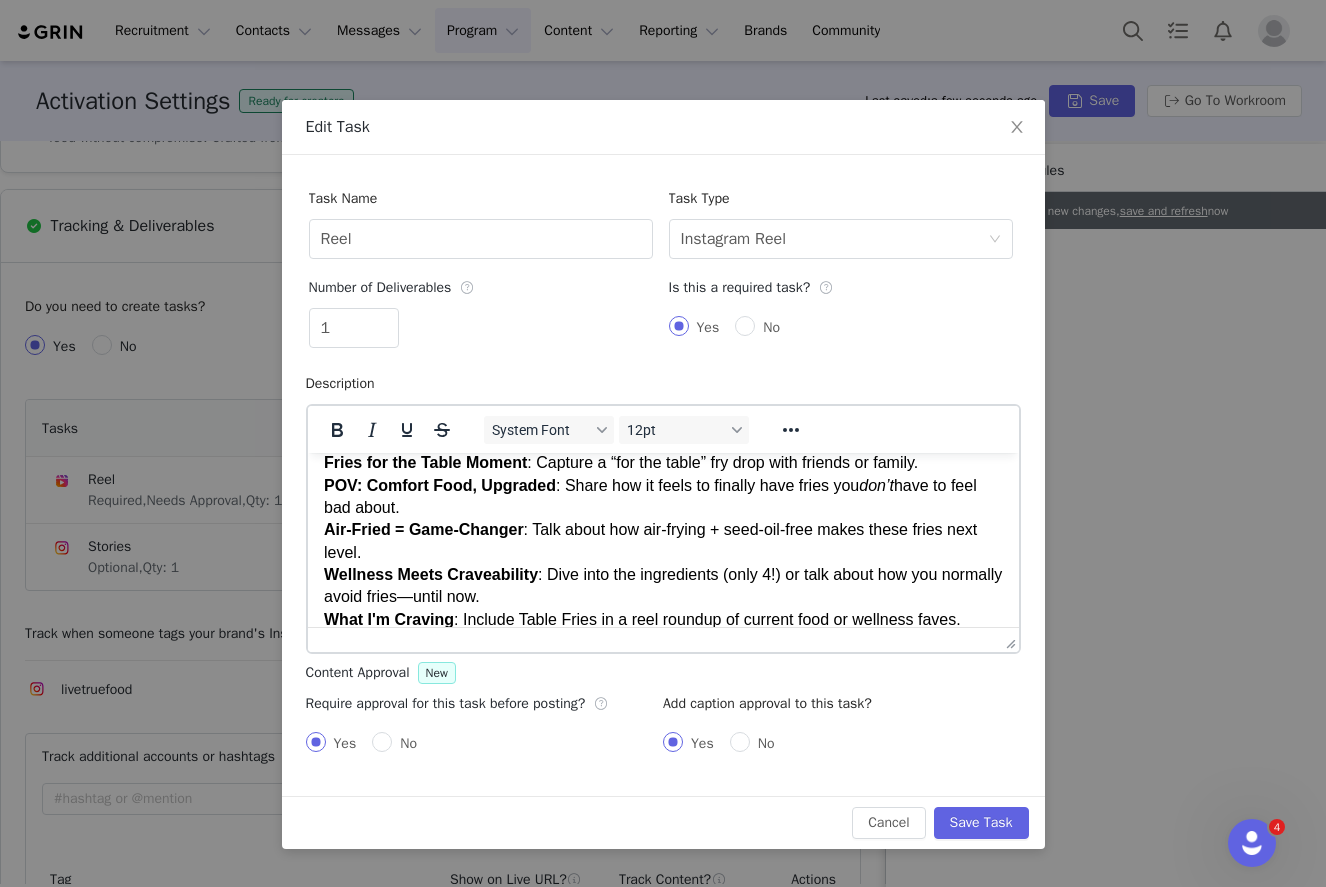 scroll, scrollTop: 334, scrollLeft: 0, axis: vertical 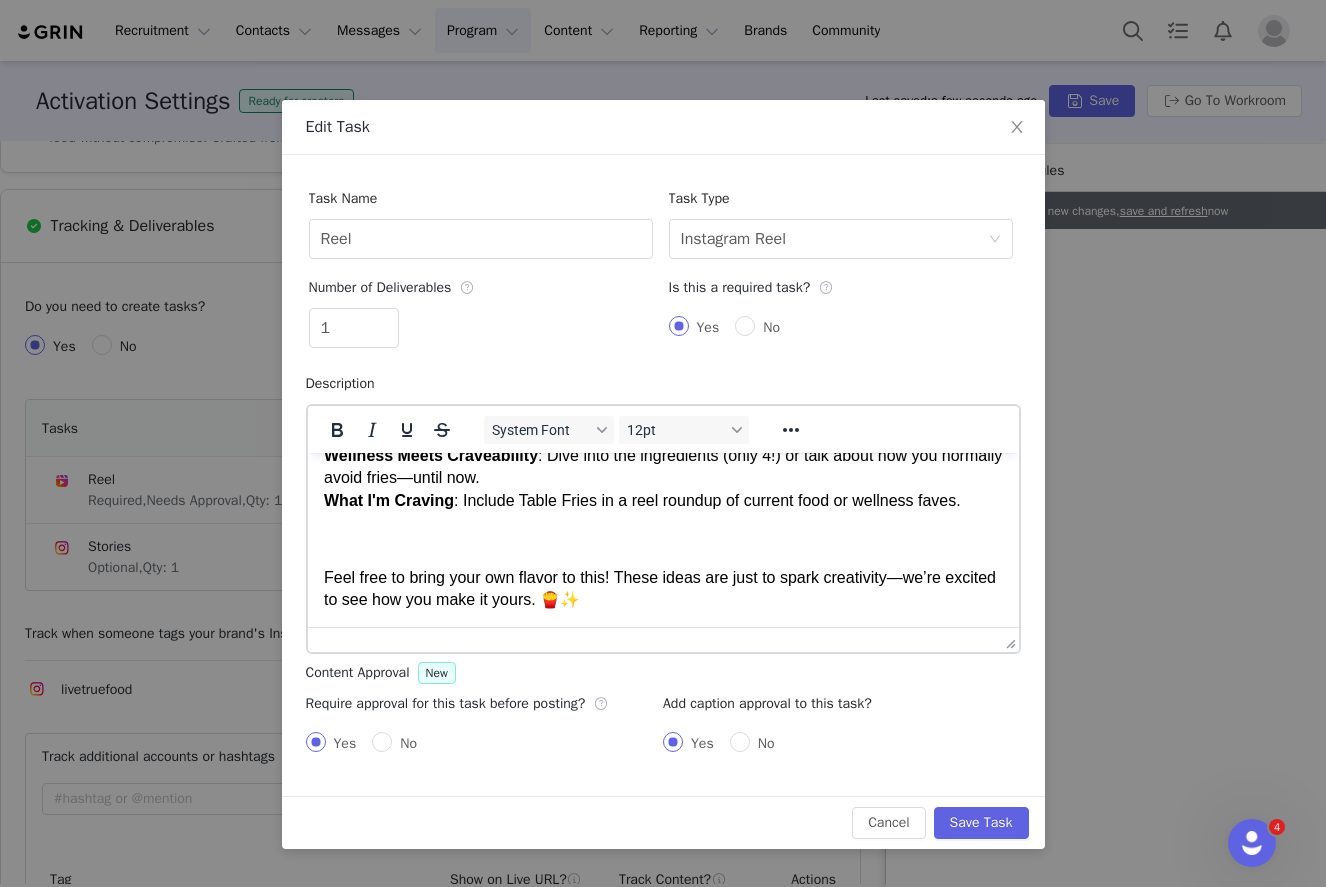 click on "Feel free to bring your own flavor to this! These ideas are just to spark creativity—we’re excited to see how you make it yours. 🍟✨" at bounding box center (662, 589) 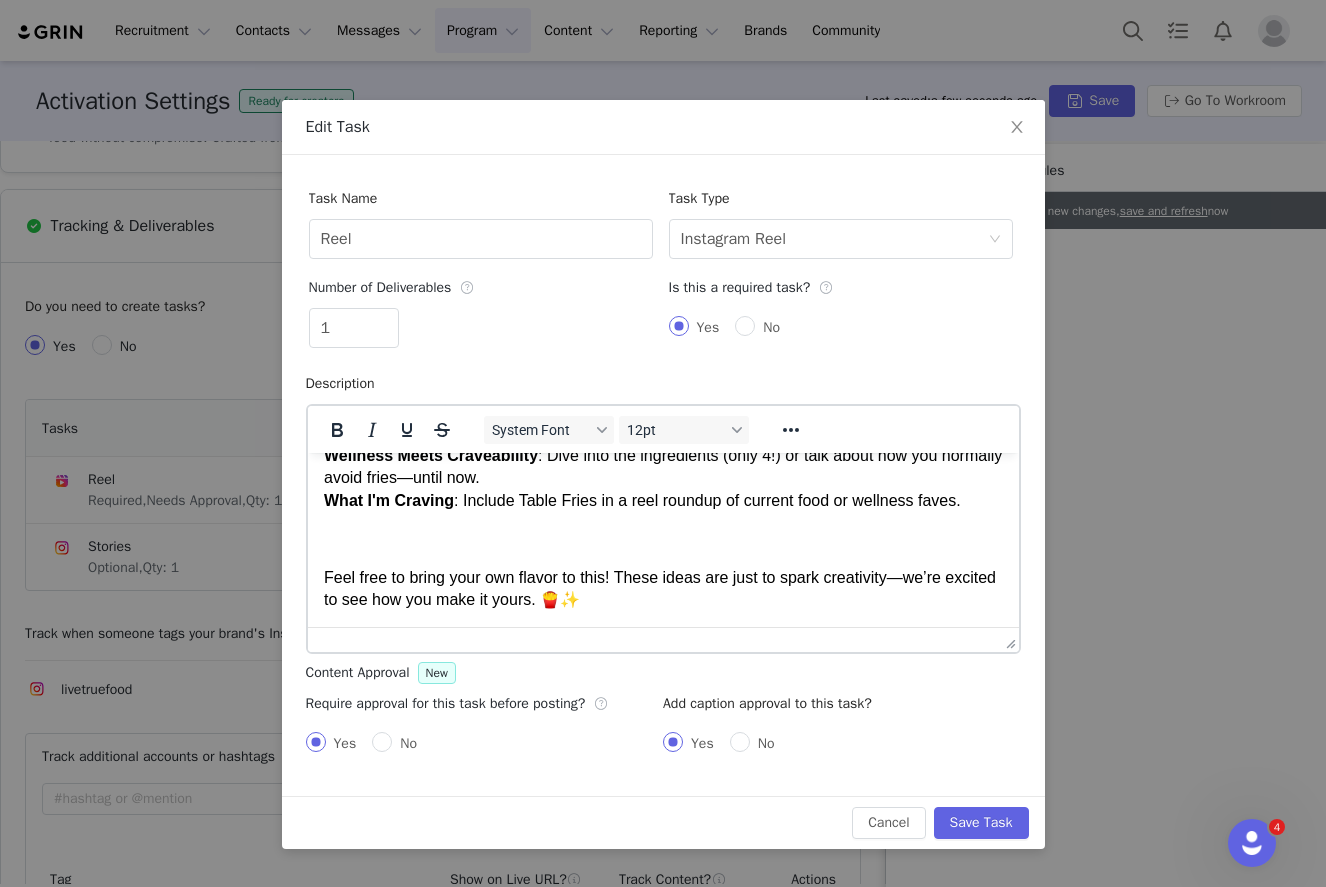 type 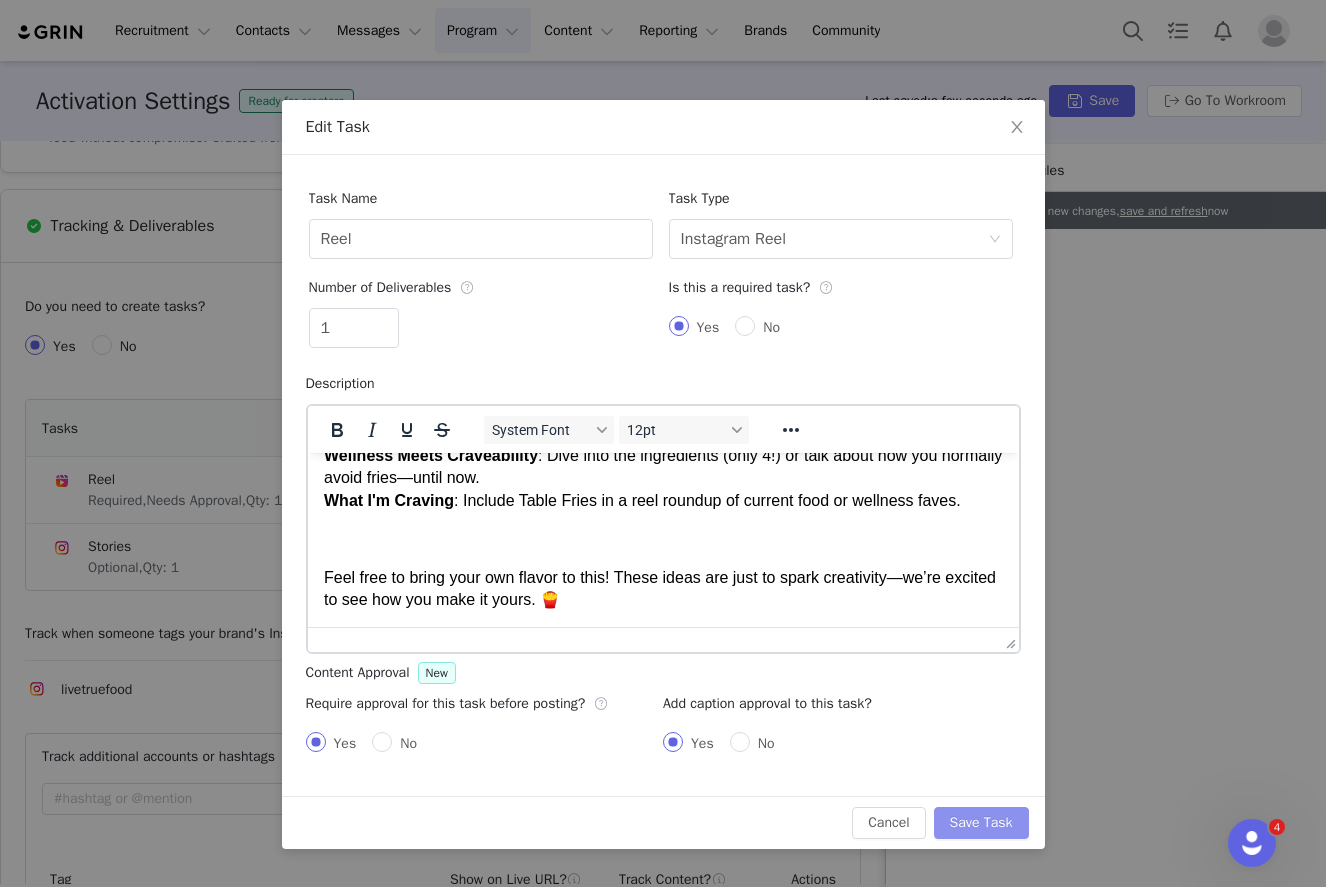 click on "Save Task" at bounding box center [981, 823] 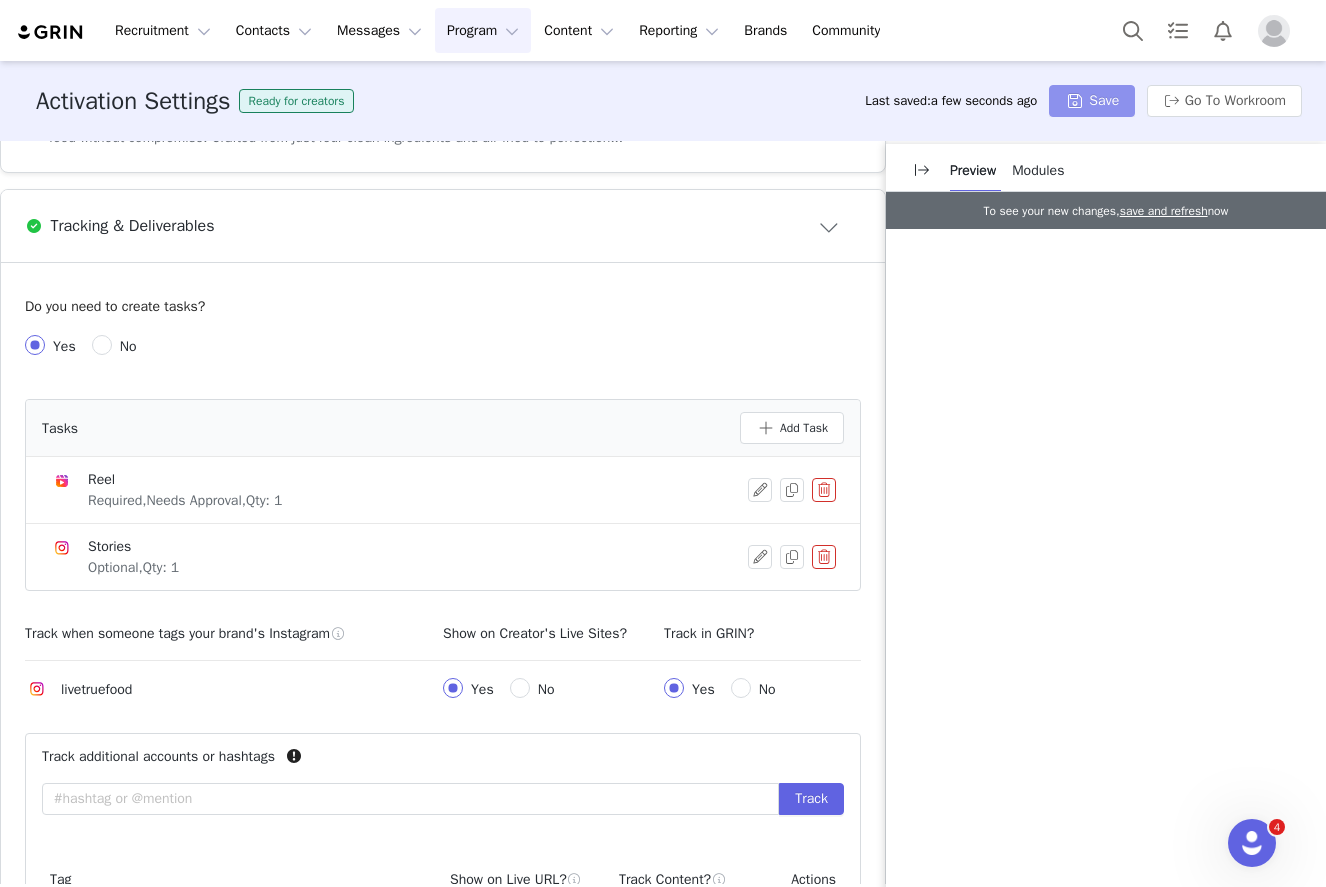 click on "Save" at bounding box center [1092, 101] 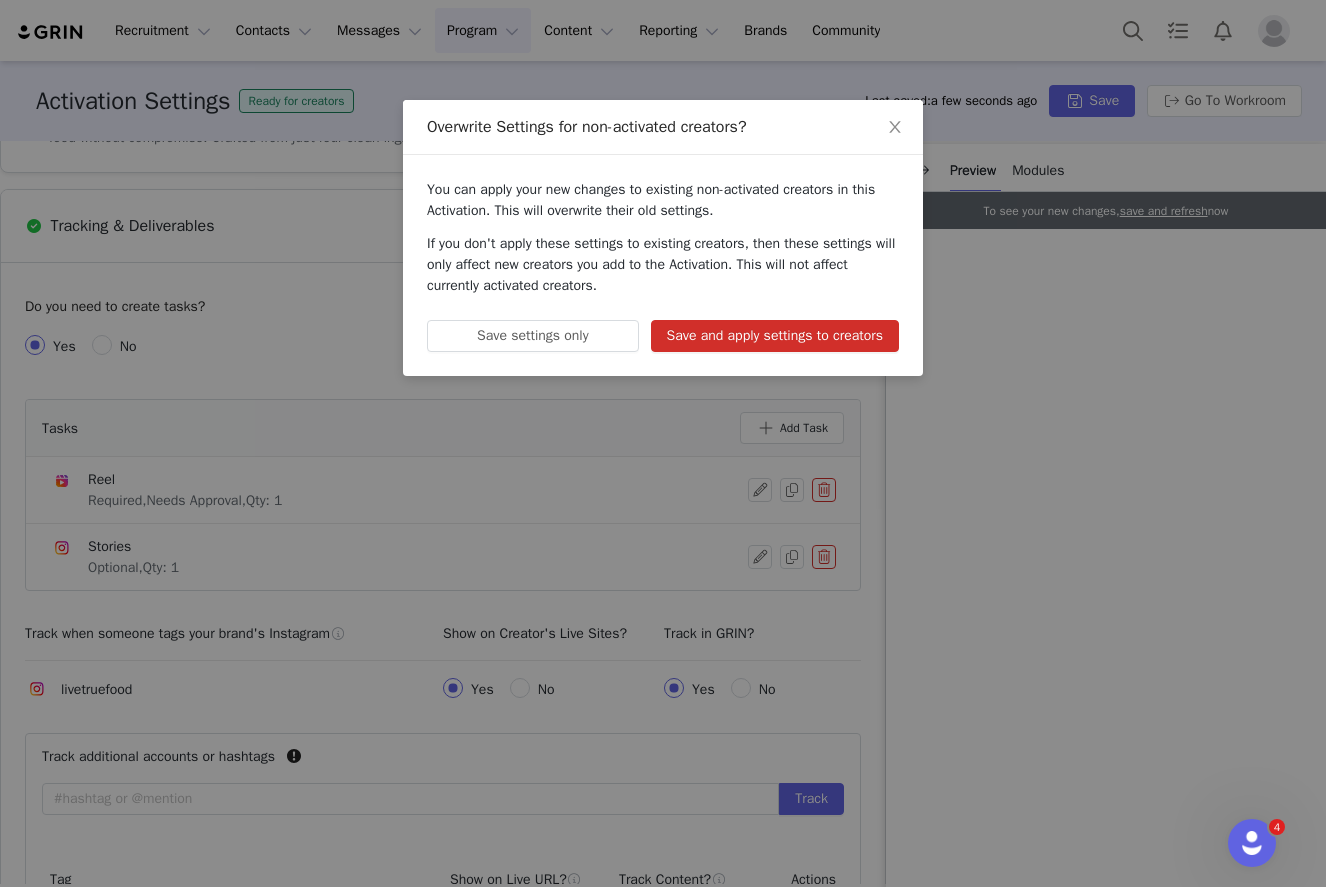 click on "Save and apply settings to creators" at bounding box center [775, 336] 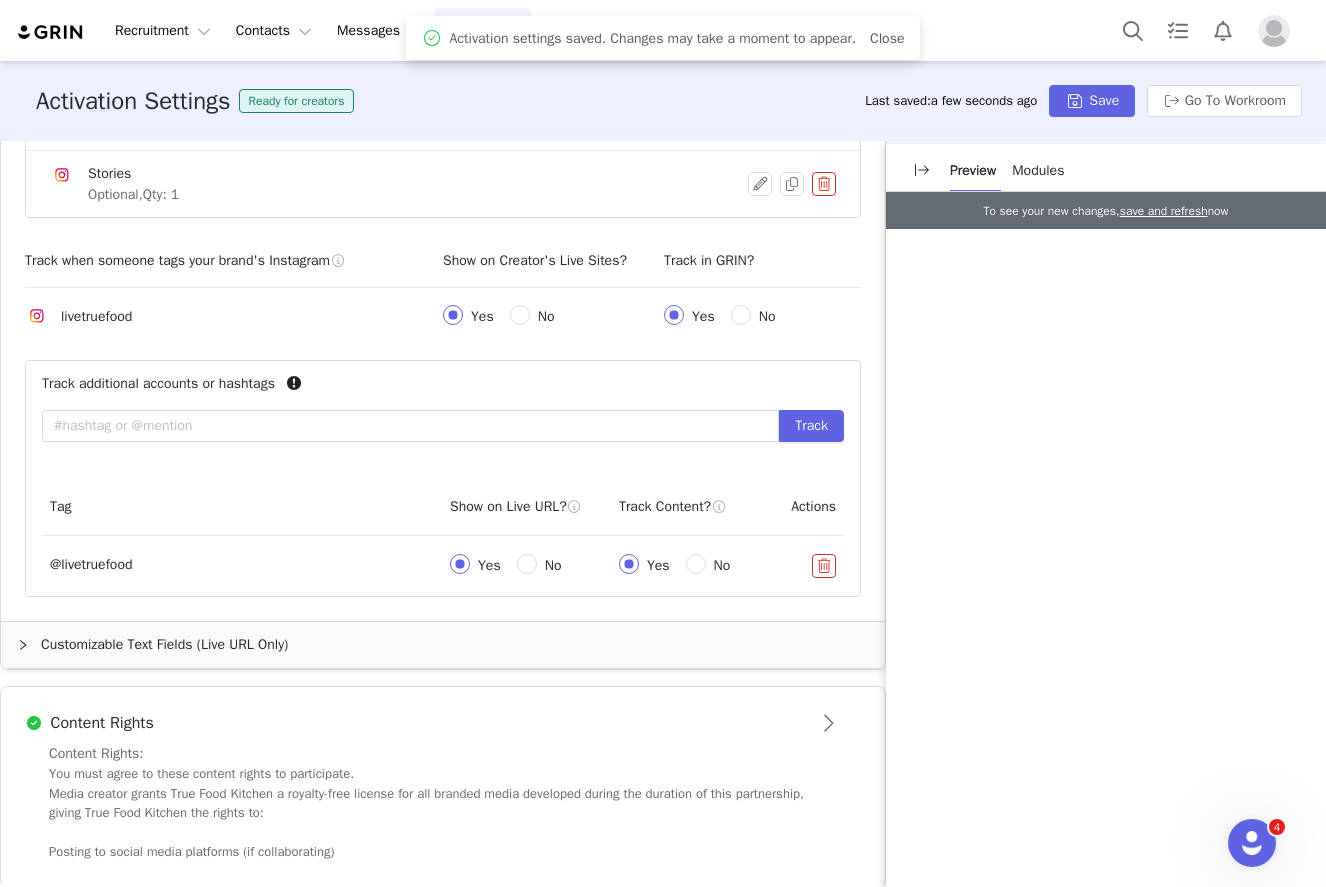 scroll, scrollTop: 1081, scrollLeft: 0, axis: vertical 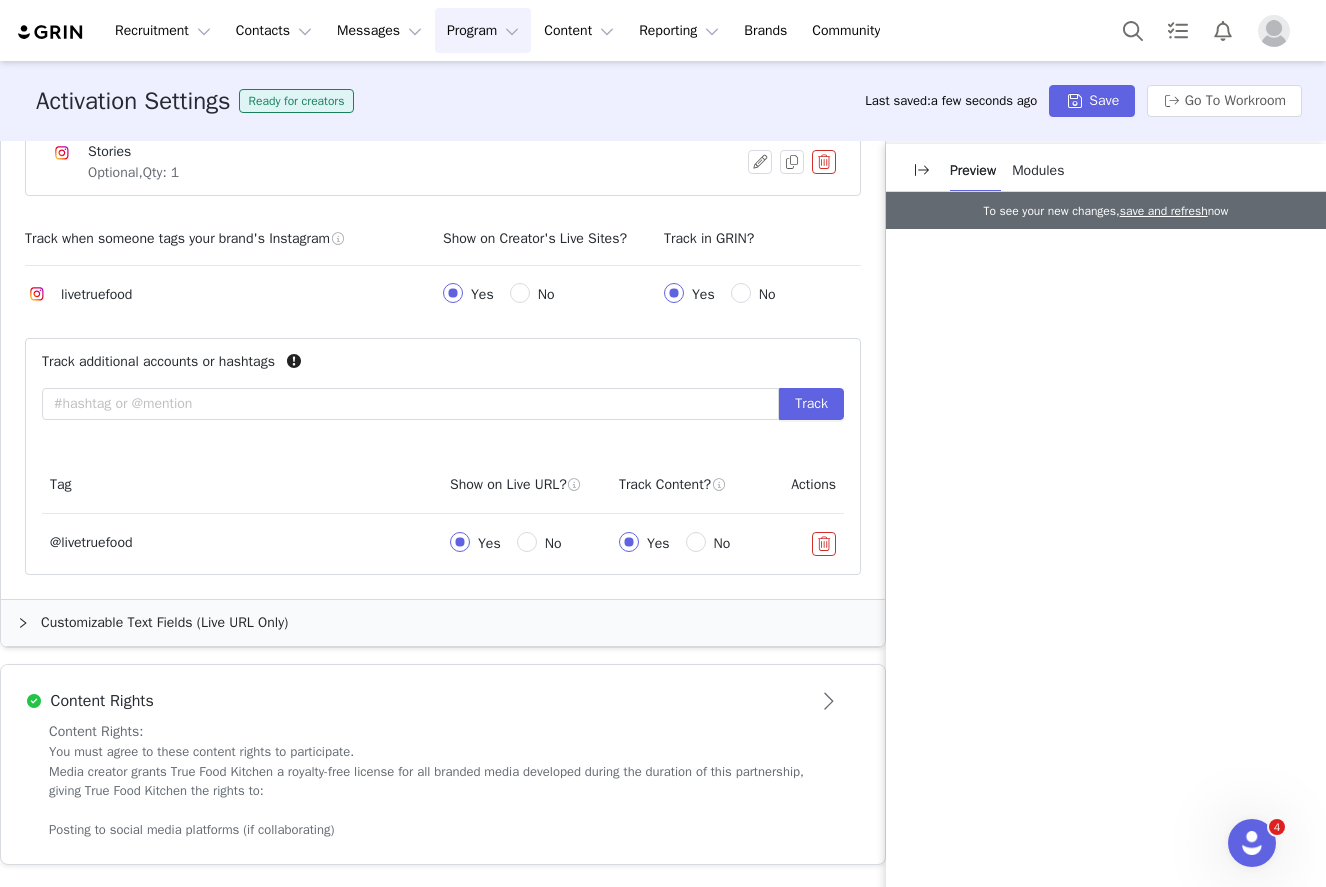 click on "Customizable Text Fields (Live URL Only)" at bounding box center (443, 623) 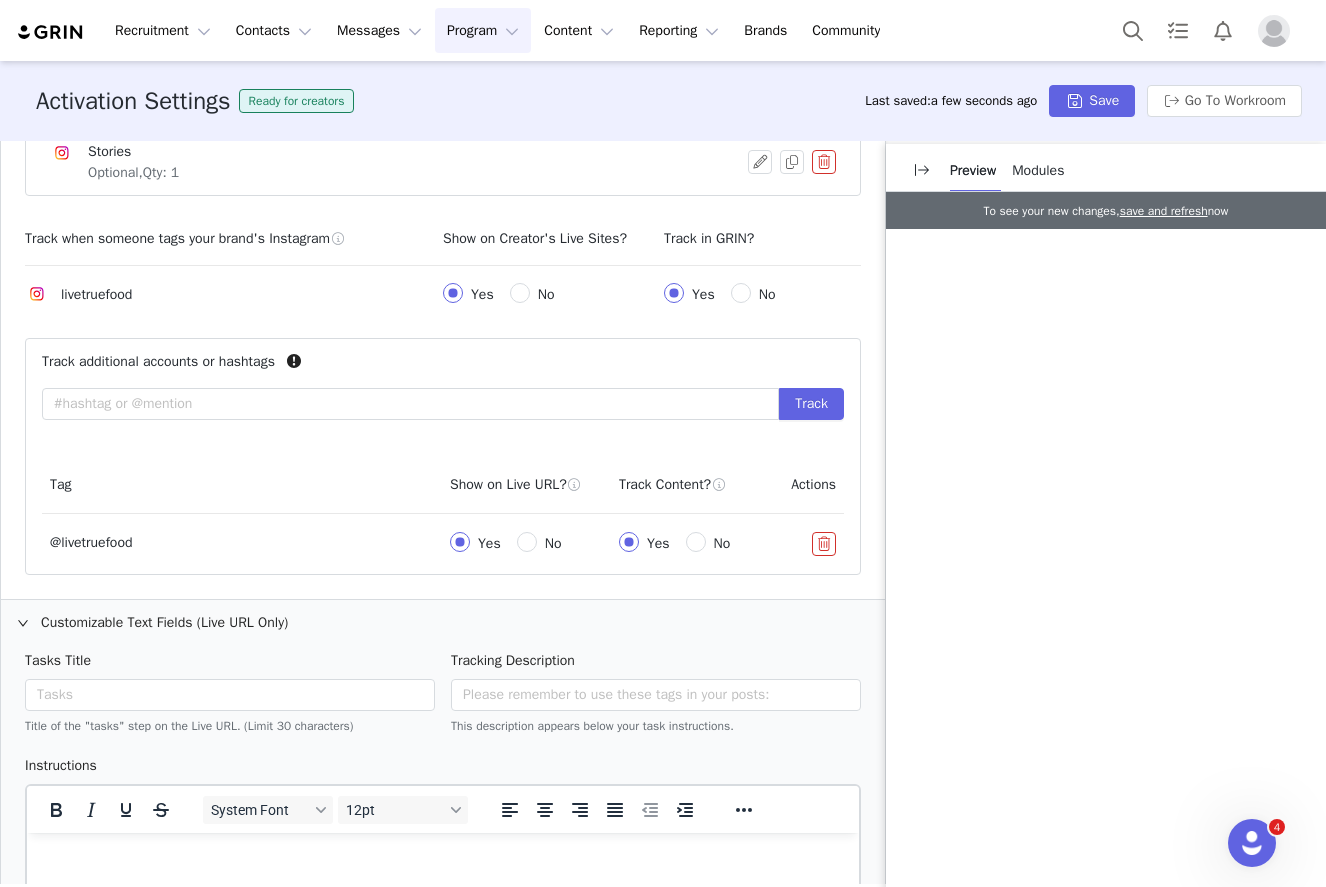scroll, scrollTop: 0, scrollLeft: 0, axis: both 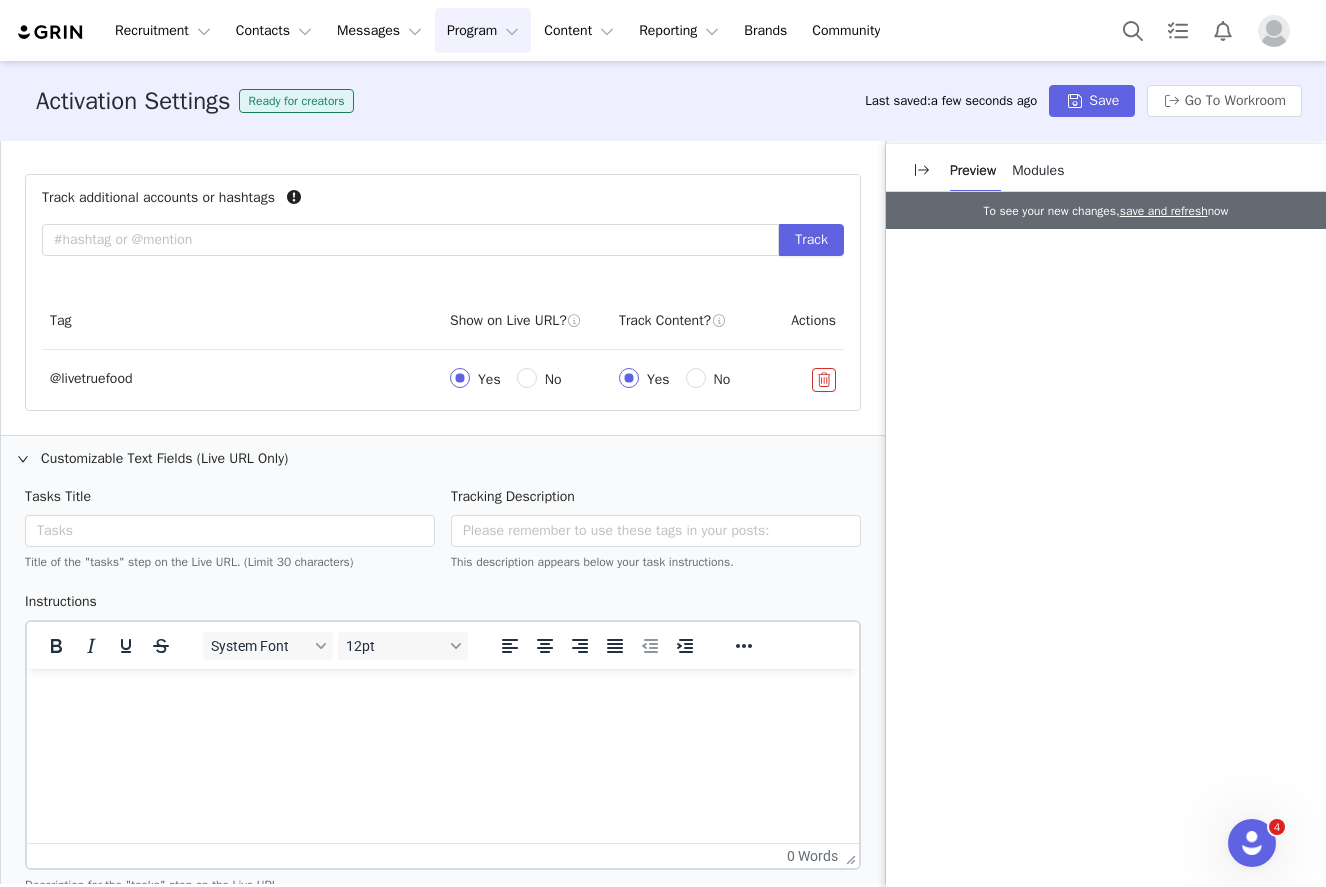 click on "Customizable Text Fields (Live URL Only)" at bounding box center [443, 459] 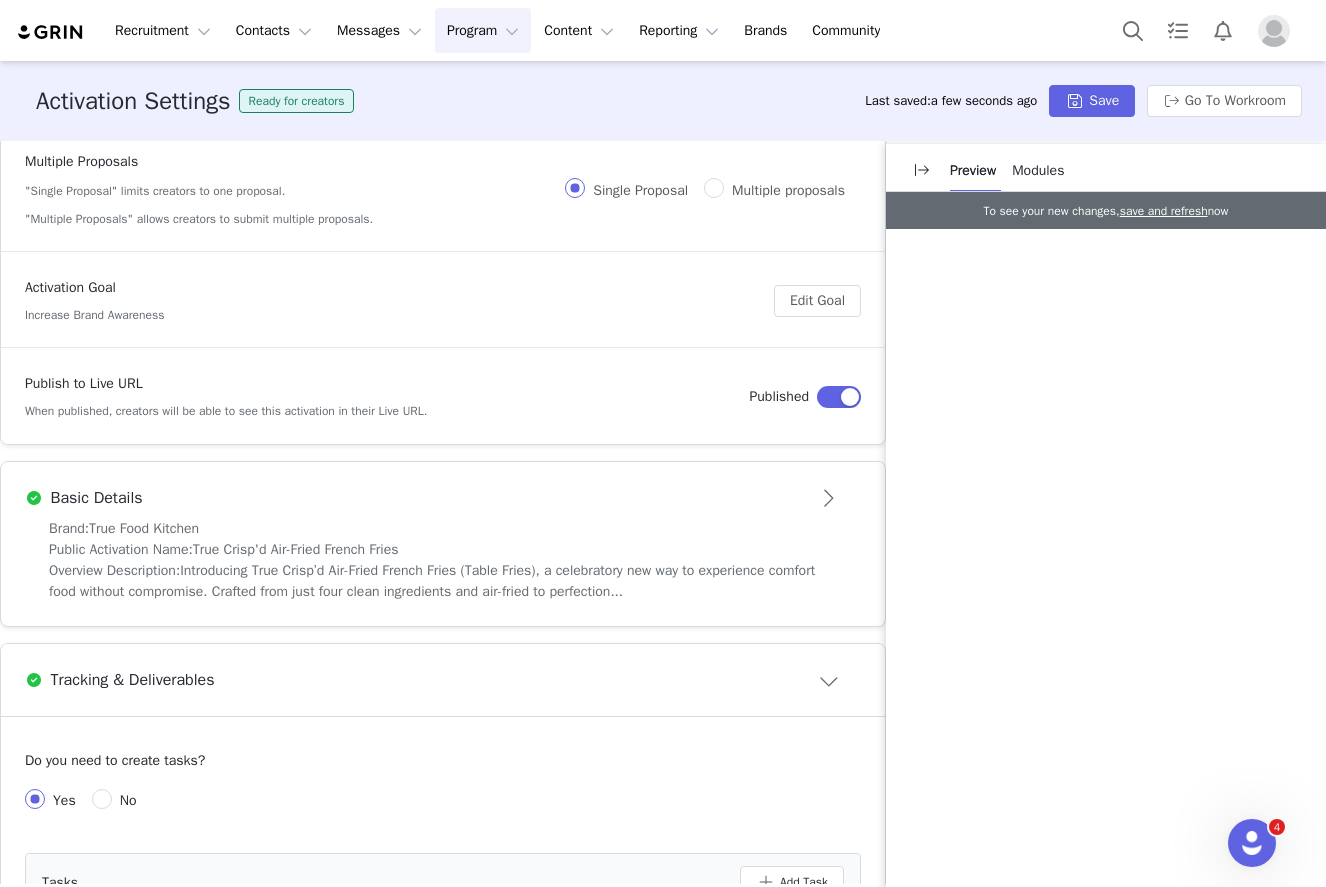 scroll, scrollTop: 0, scrollLeft: 0, axis: both 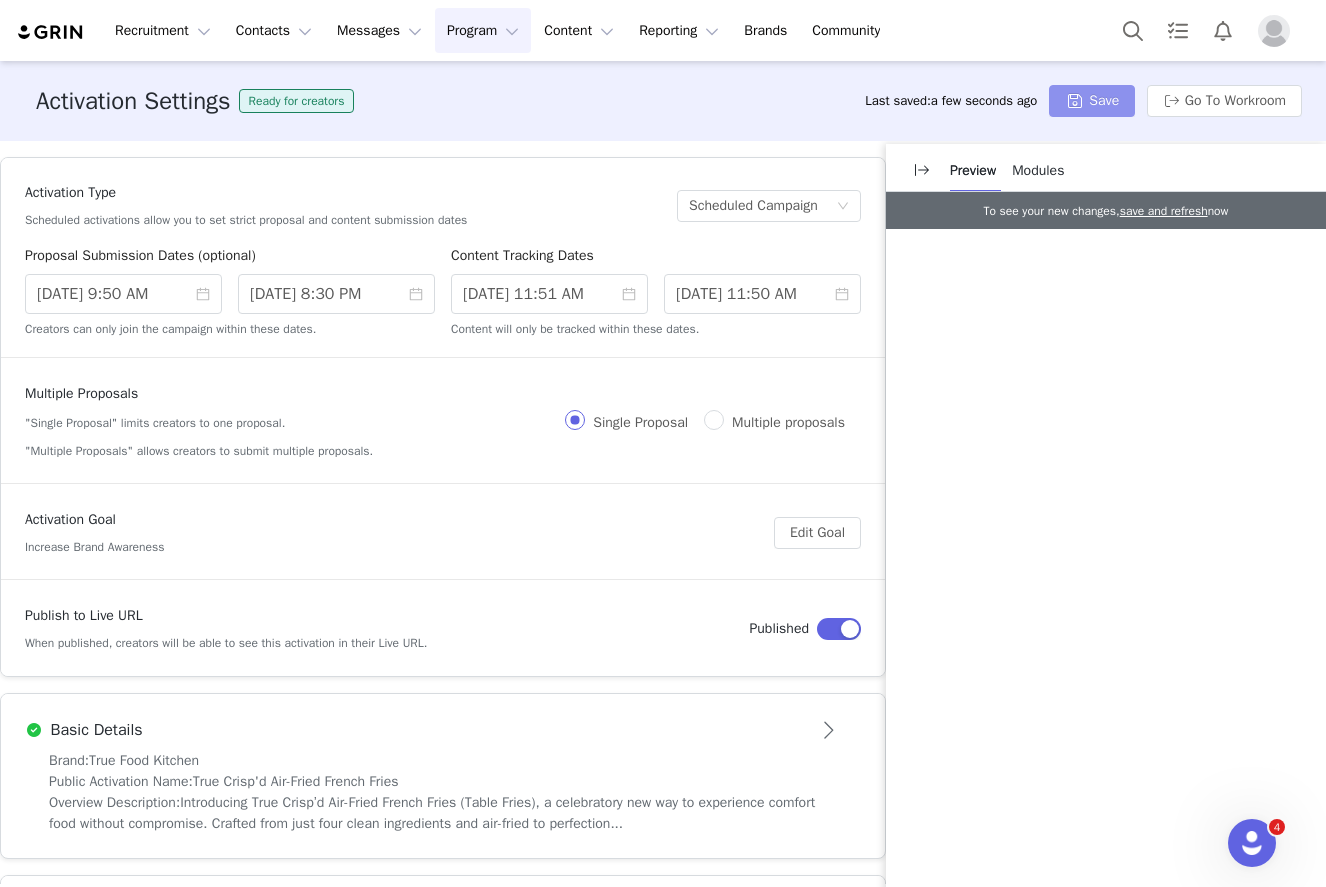 click on "Save" at bounding box center (1092, 101) 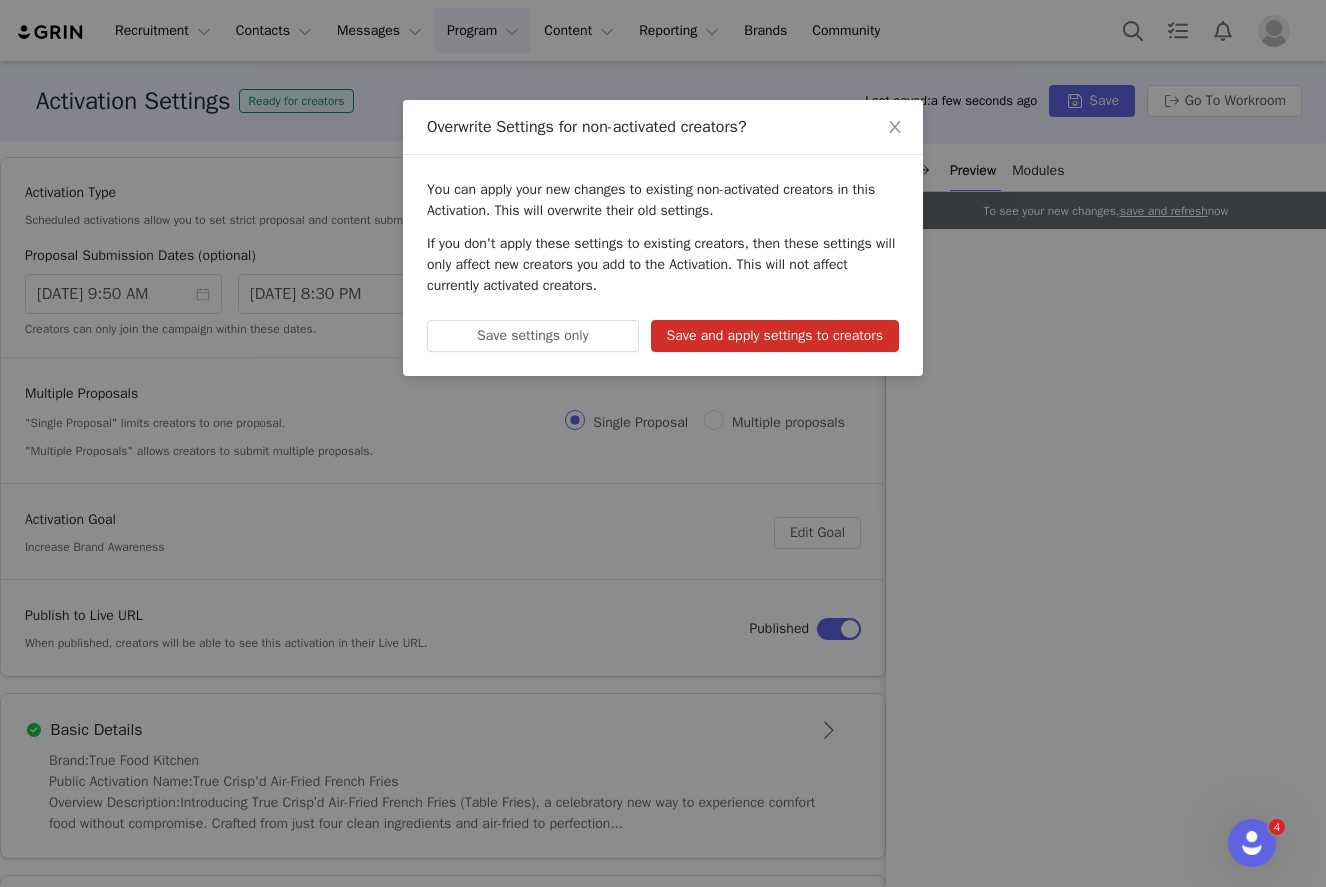 click on "Save and apply settings to creators" at bounding box center [775, 336] 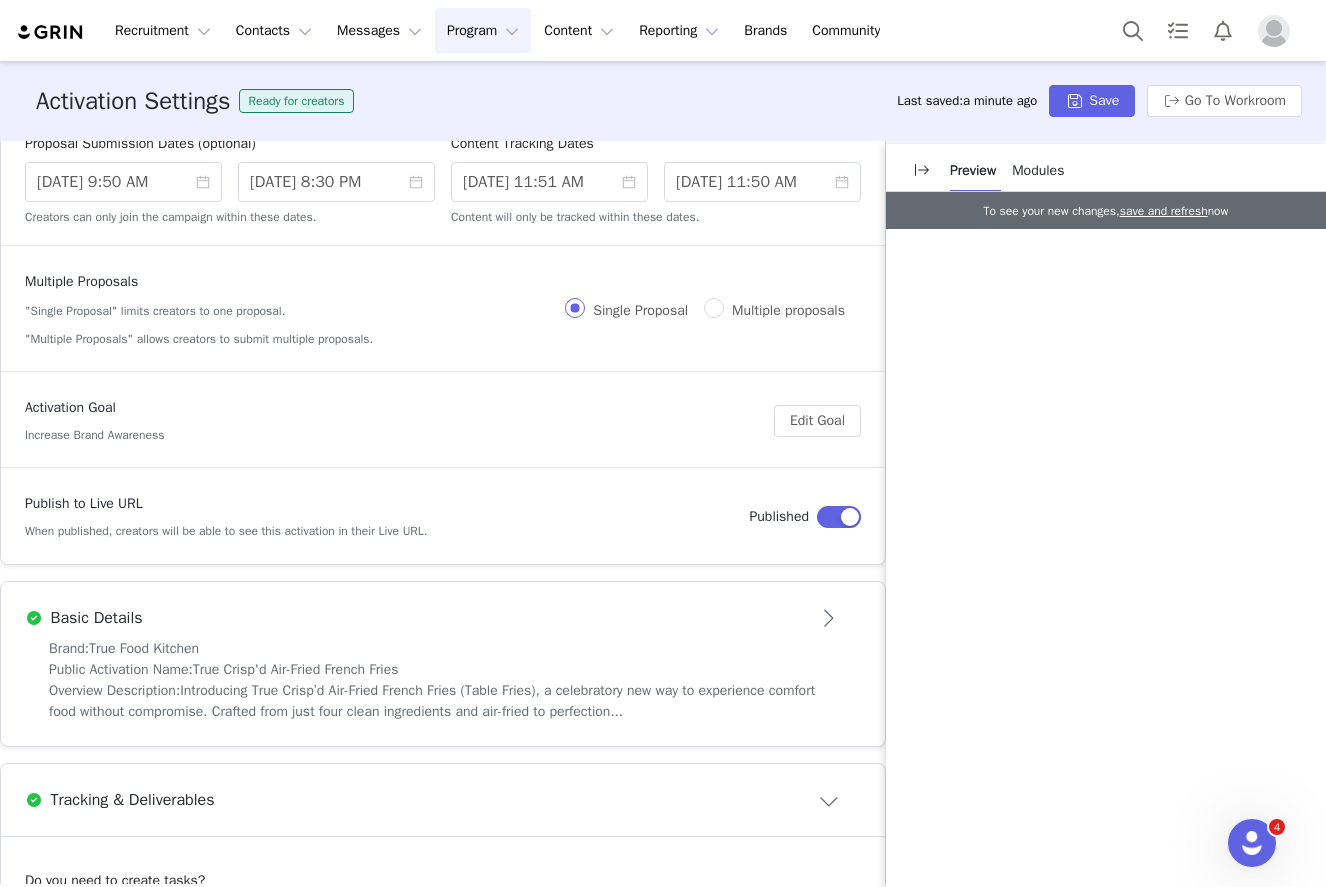 scroll, scrollTop: 176, scrollLeft: 0, axis: vertical 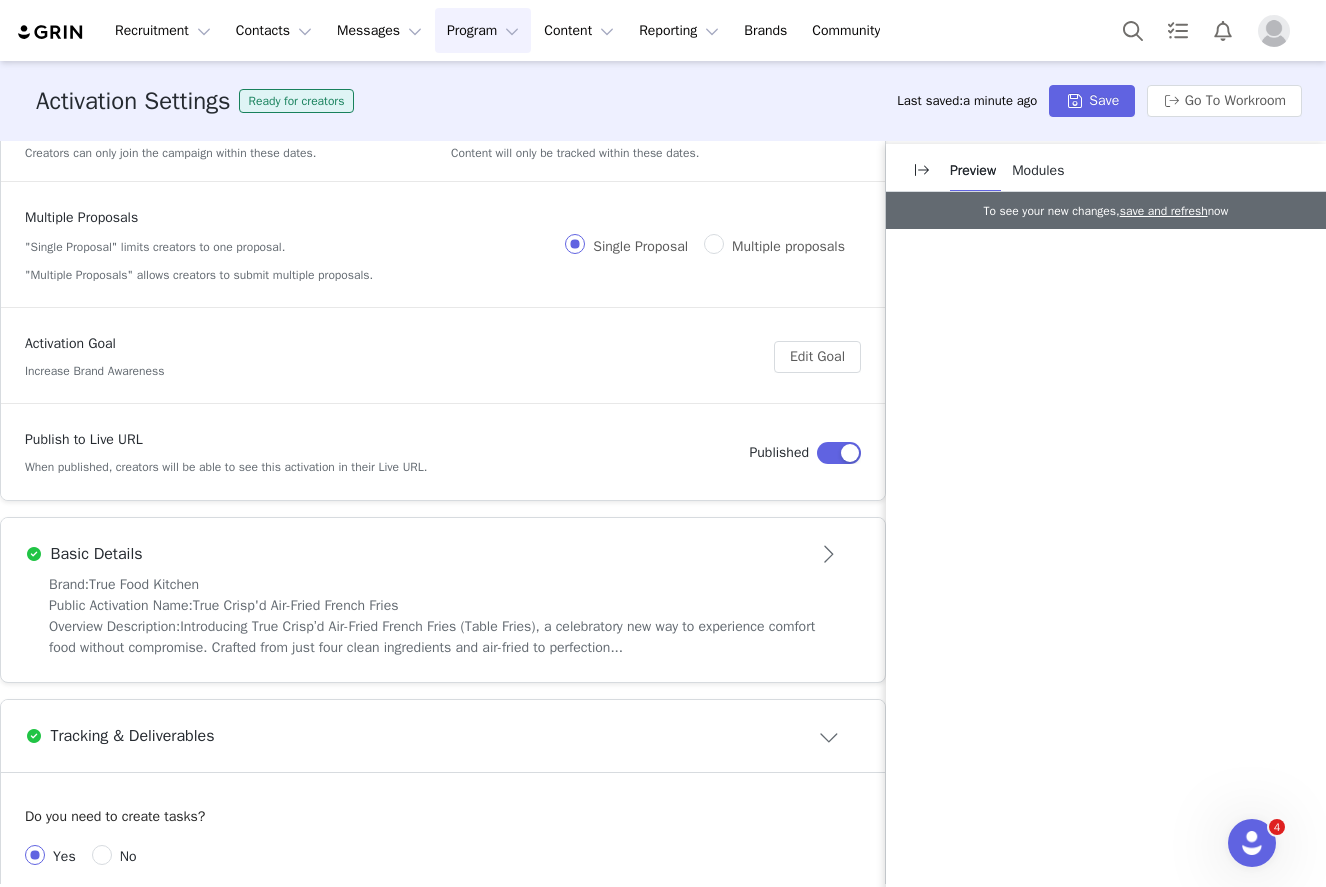 click on "Brand: True Food Kitchen" at bounding box center (443, 584) 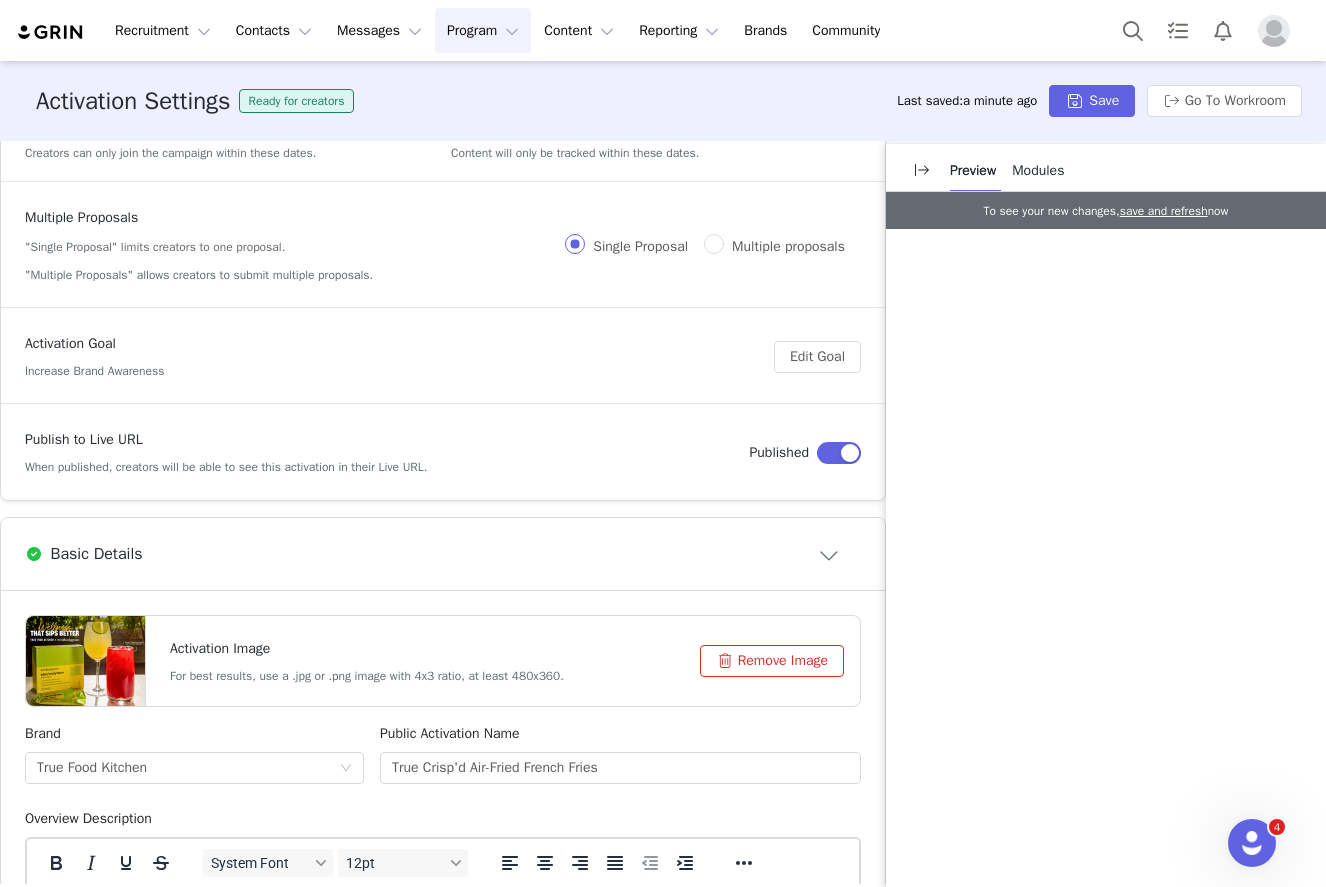 scroll, scrollTop: 0, scrollLeft: 0, axis: both 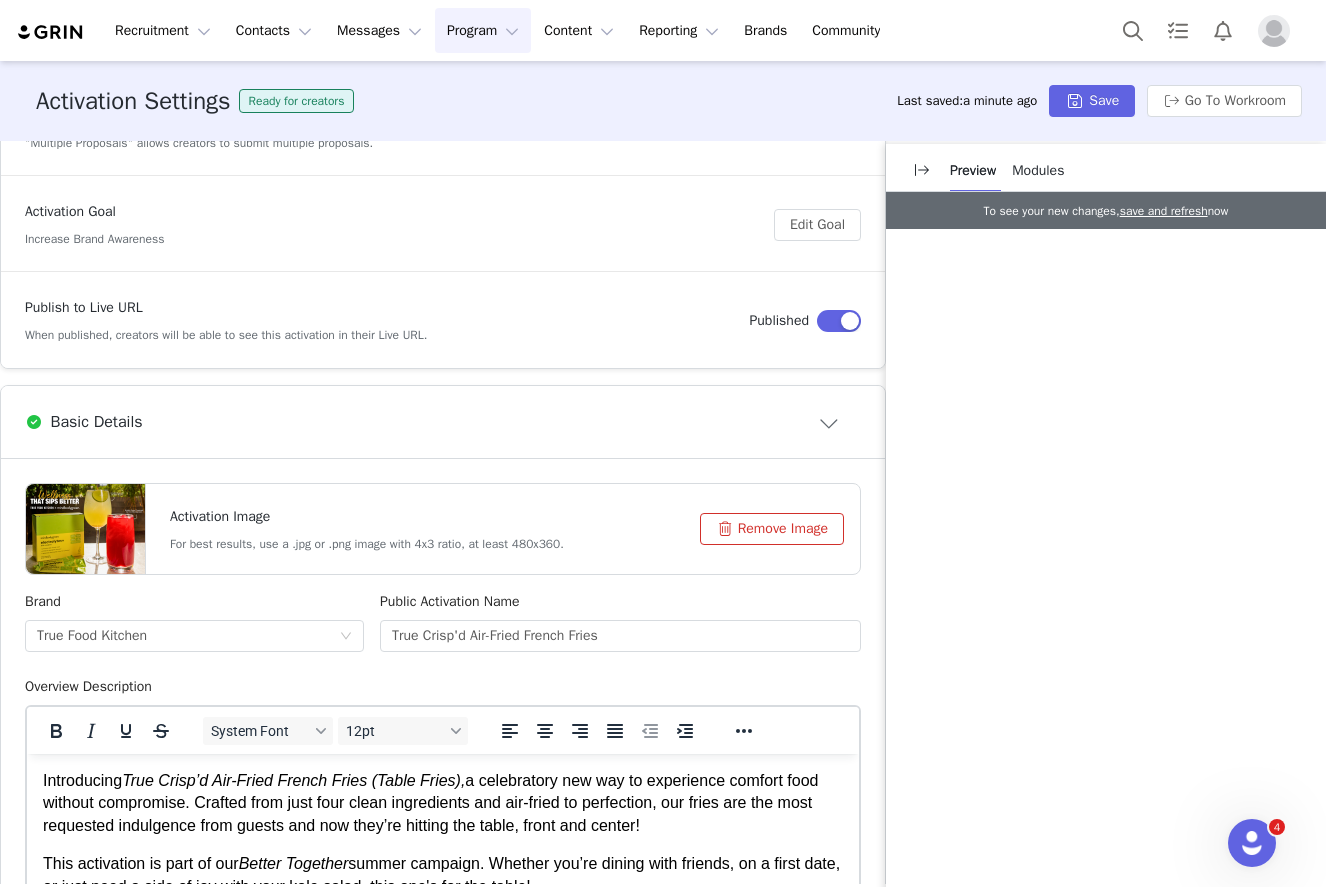 click on "Remove Image" at bounding box center [772, 529] 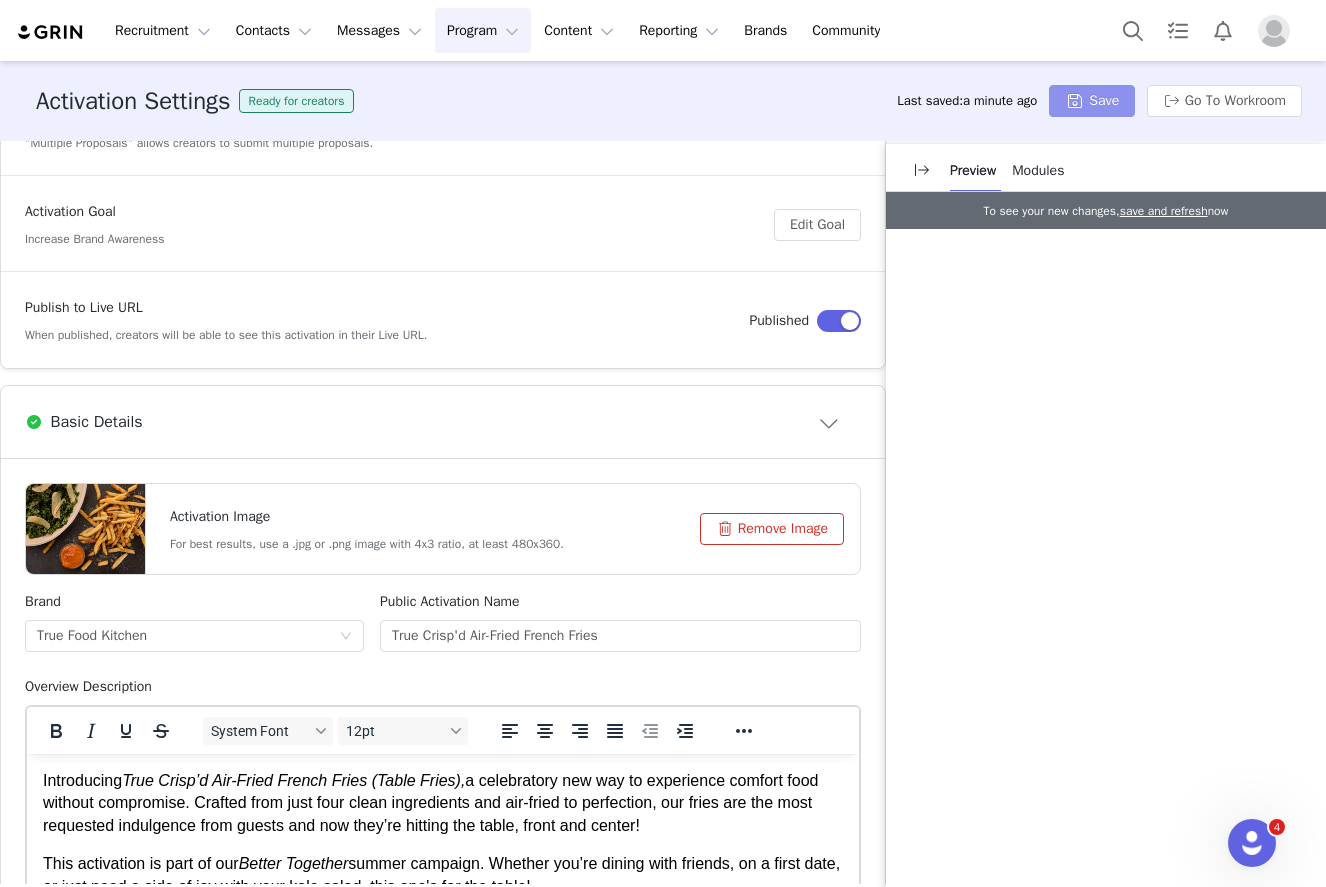 click on "Save" at bounding box center [1092, 101] 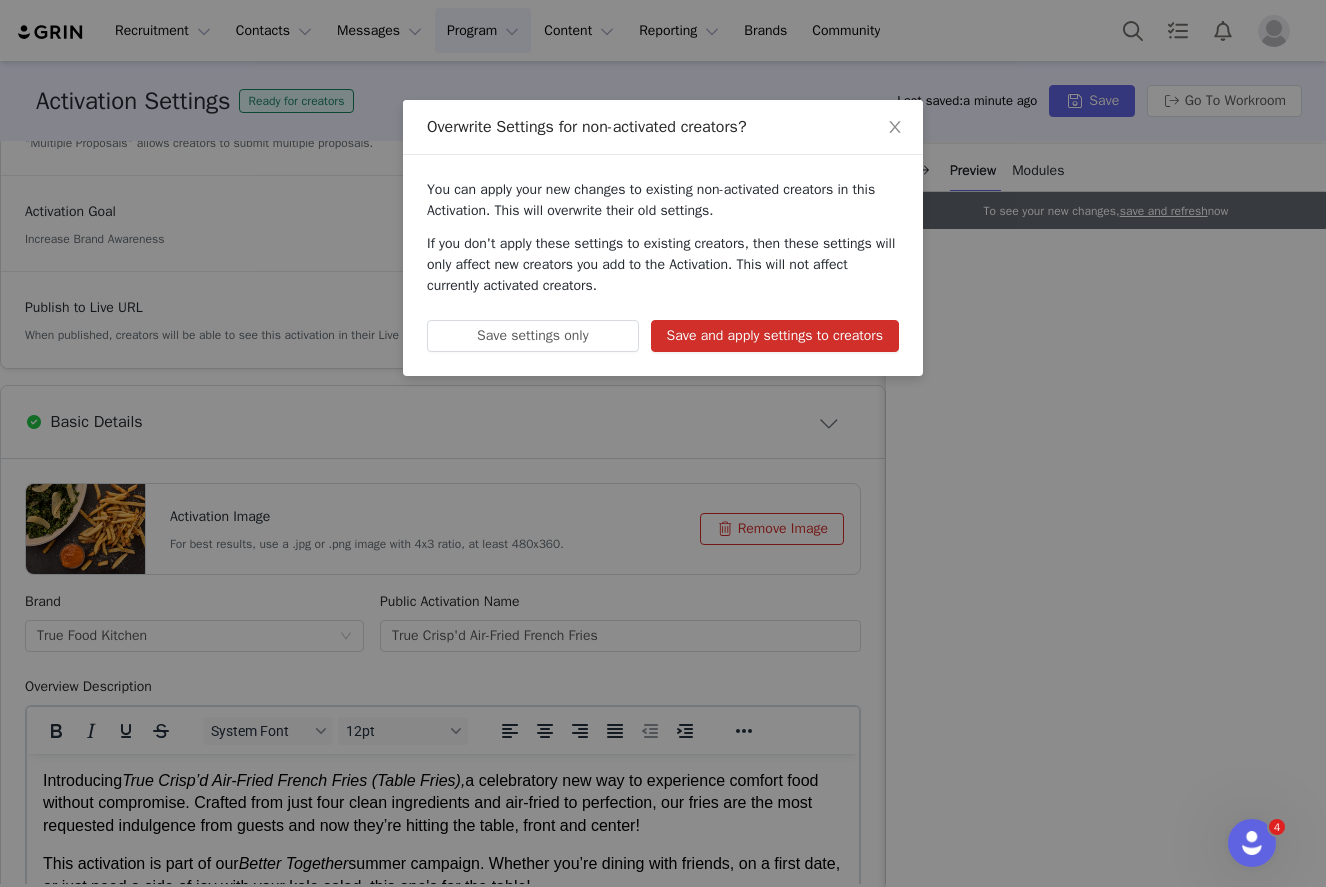 click on "Save and apply settings to creators" at bounding box center [775, 336] 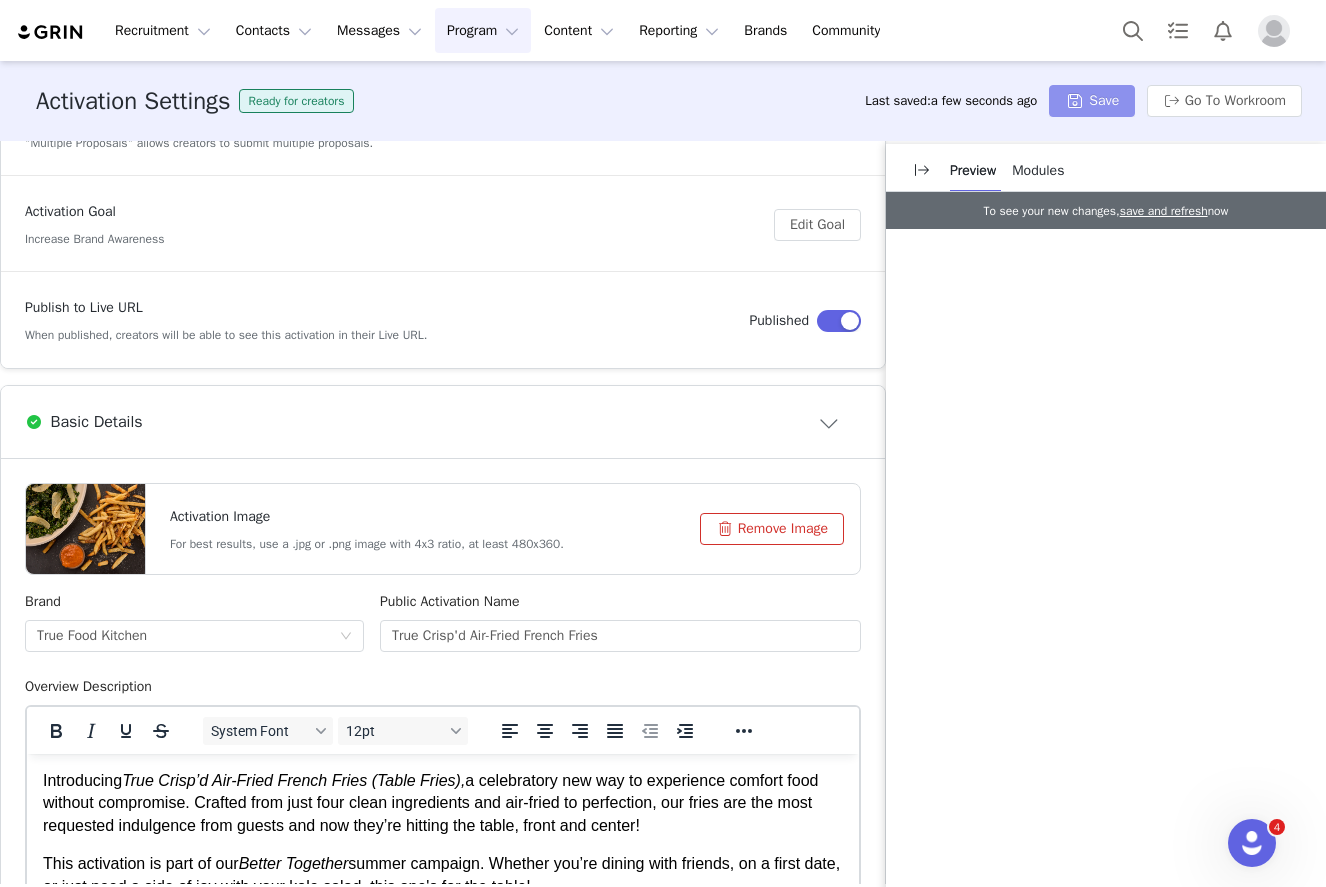 click on "Save" at bounding box center [1092, 101] 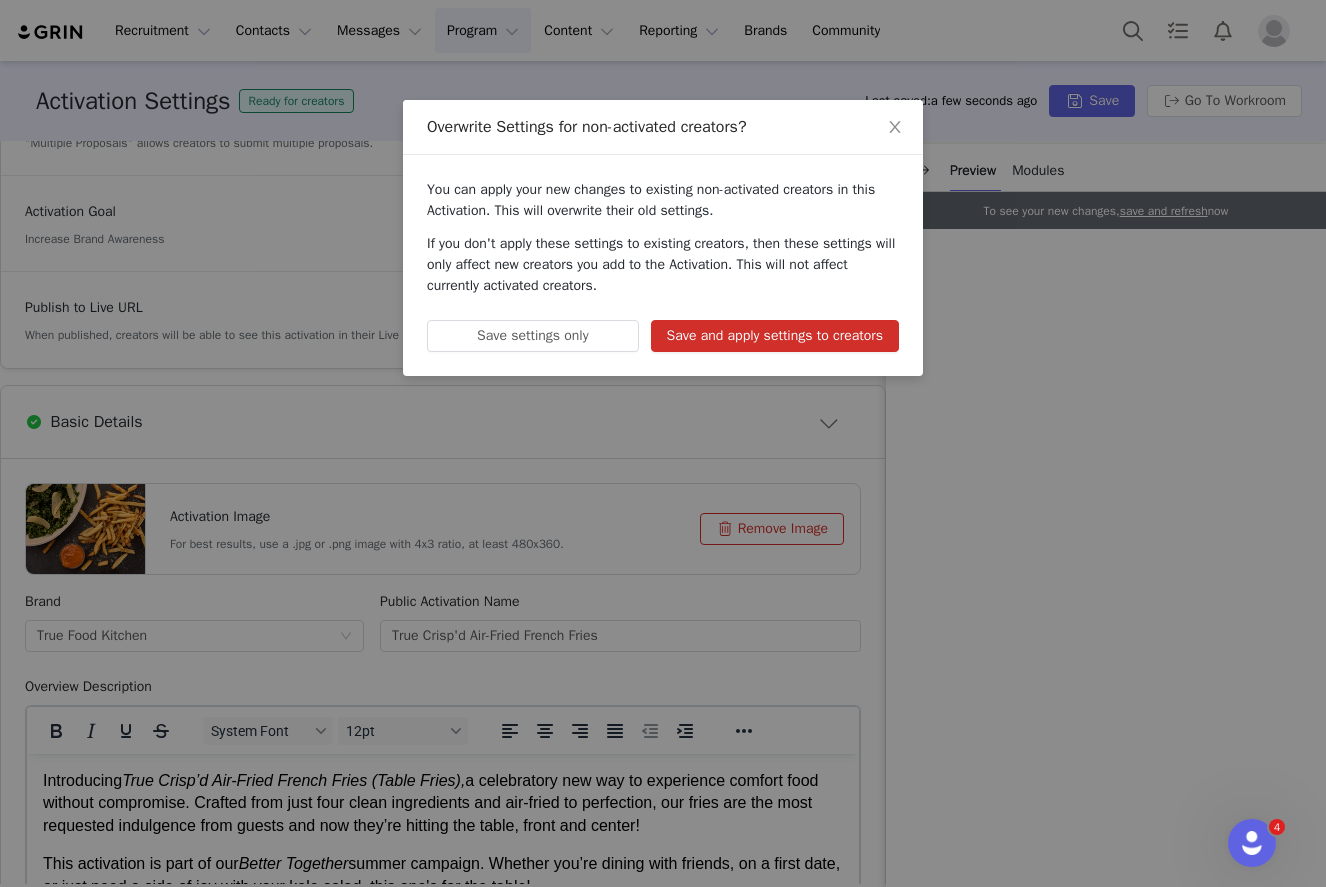 click on "Save and apply settings to creators" at bounding box center [775, 336] 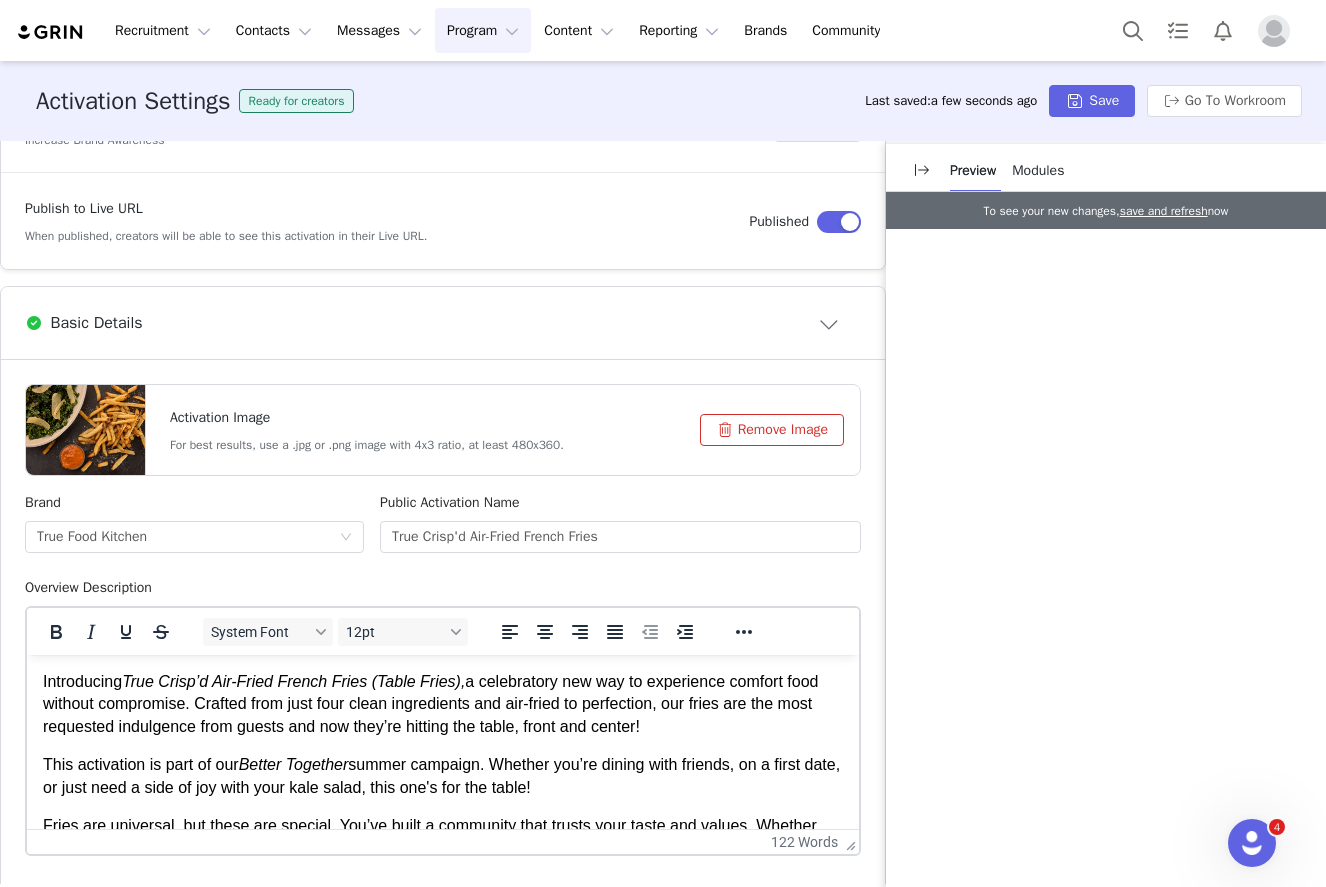 scroll, scrollTop: 420, scrollLeft: 0, axis: vertical 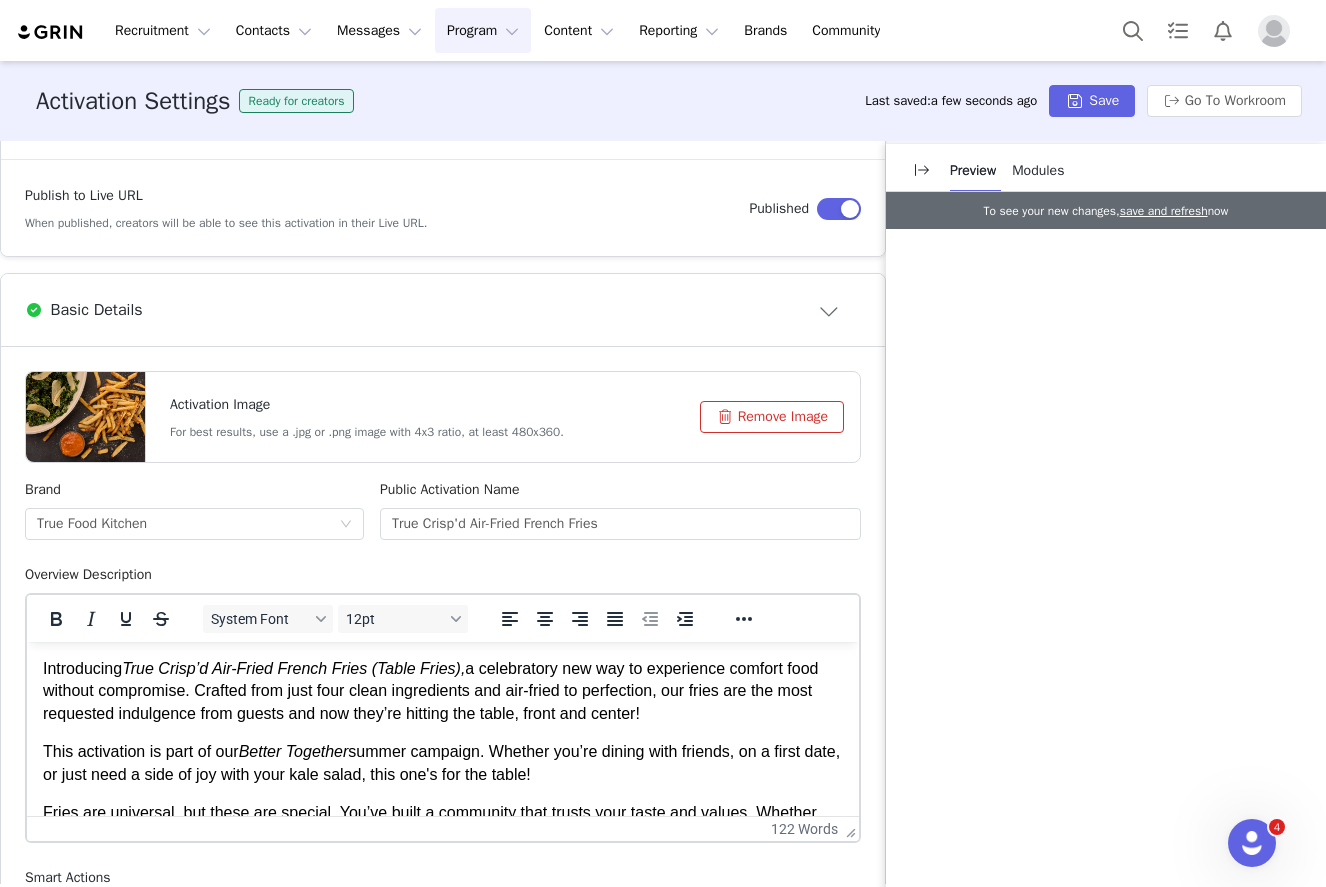 click on "Introducing  True Crisp’d Air-Fried French Fries (Table Fries),  a celebratory new way to experience comfort food without compromise. Crafted from just four clean ingredients and air-fried to perfection, our fries are the most requested indulgence from guests and now they’re hitting the table, front and center! This activation is part of our  Better Together  summer campaign. Whether you’re dining with friends, on a first date, or just need a side of joy with your kale salad, this one's for the table!  Fries are universal, but these are special. You’ve built a community that trusts your taste and values. Whether you're wellness-minded, a comfort food connoisseur, or simply someone who knows good flavor when they taste it—we want you at our table." at bounding box center [443, 763] 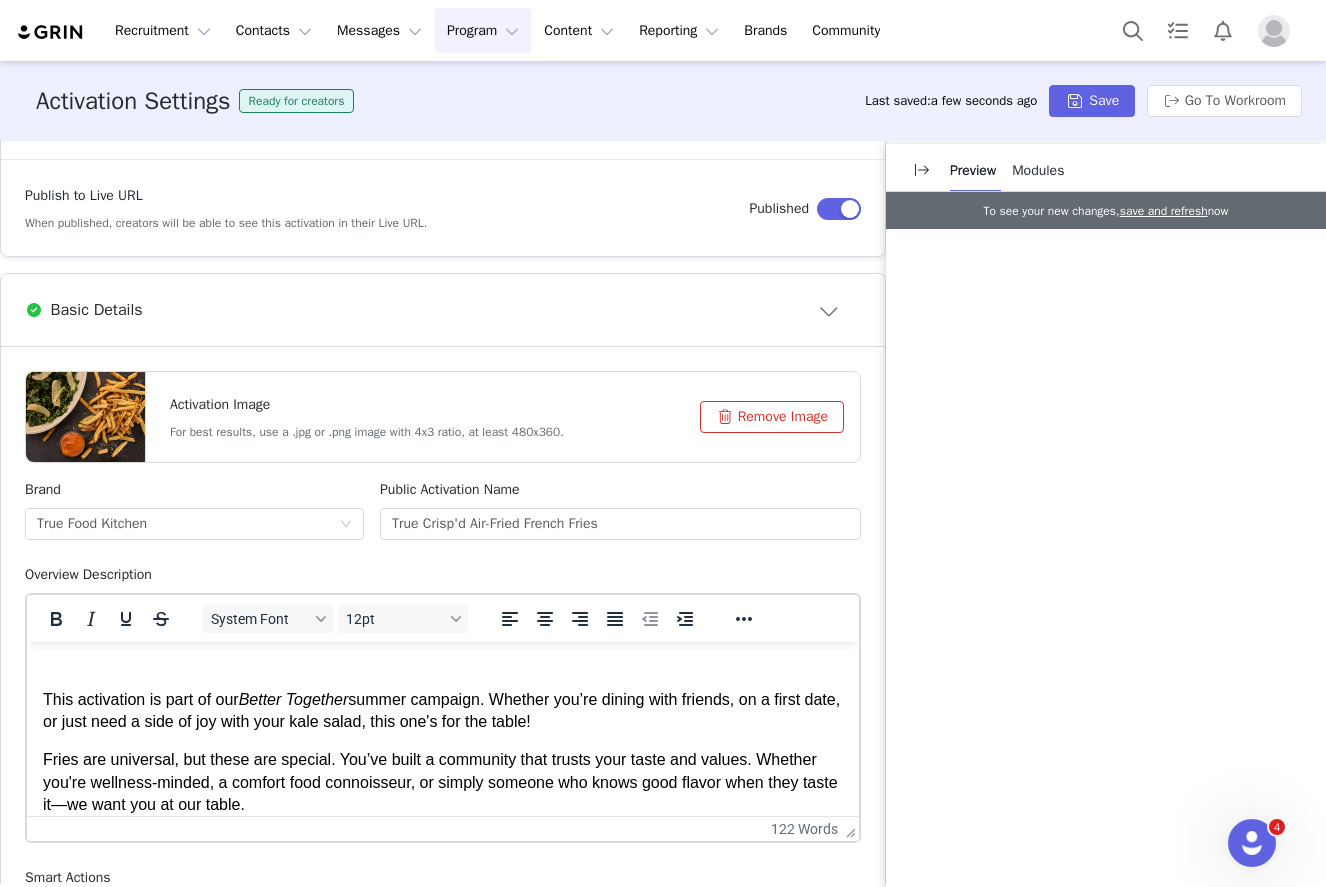 scroll, scrollTop: 93, scrollLeft: 0, axis: vertical 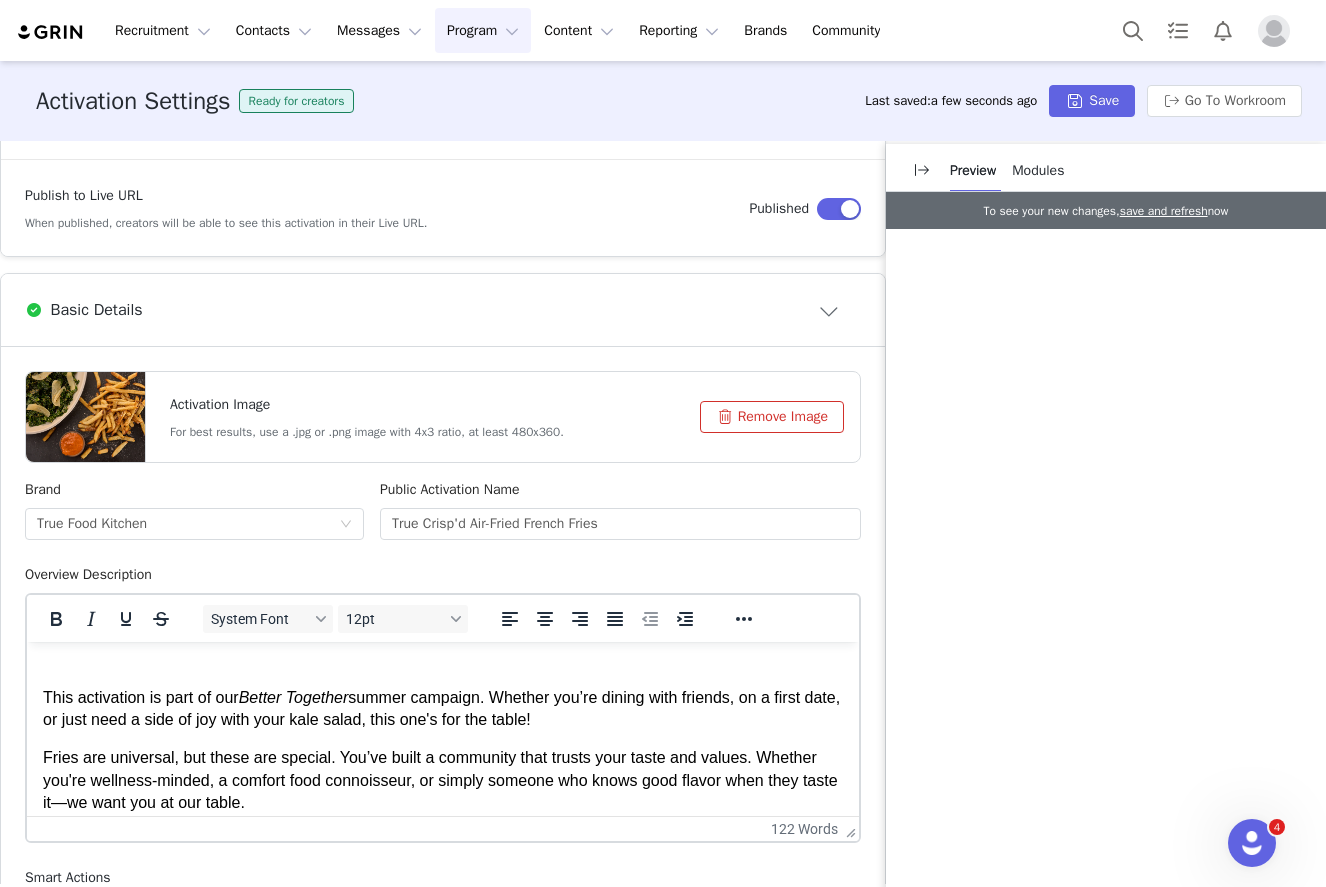 click on "This activation is part of our  Better Together  summer campaign. Whether you’re dining with friends, on a first date, or just need a side of joy with your kale salad, this one's for the table!" at bounding box center [443, 709] 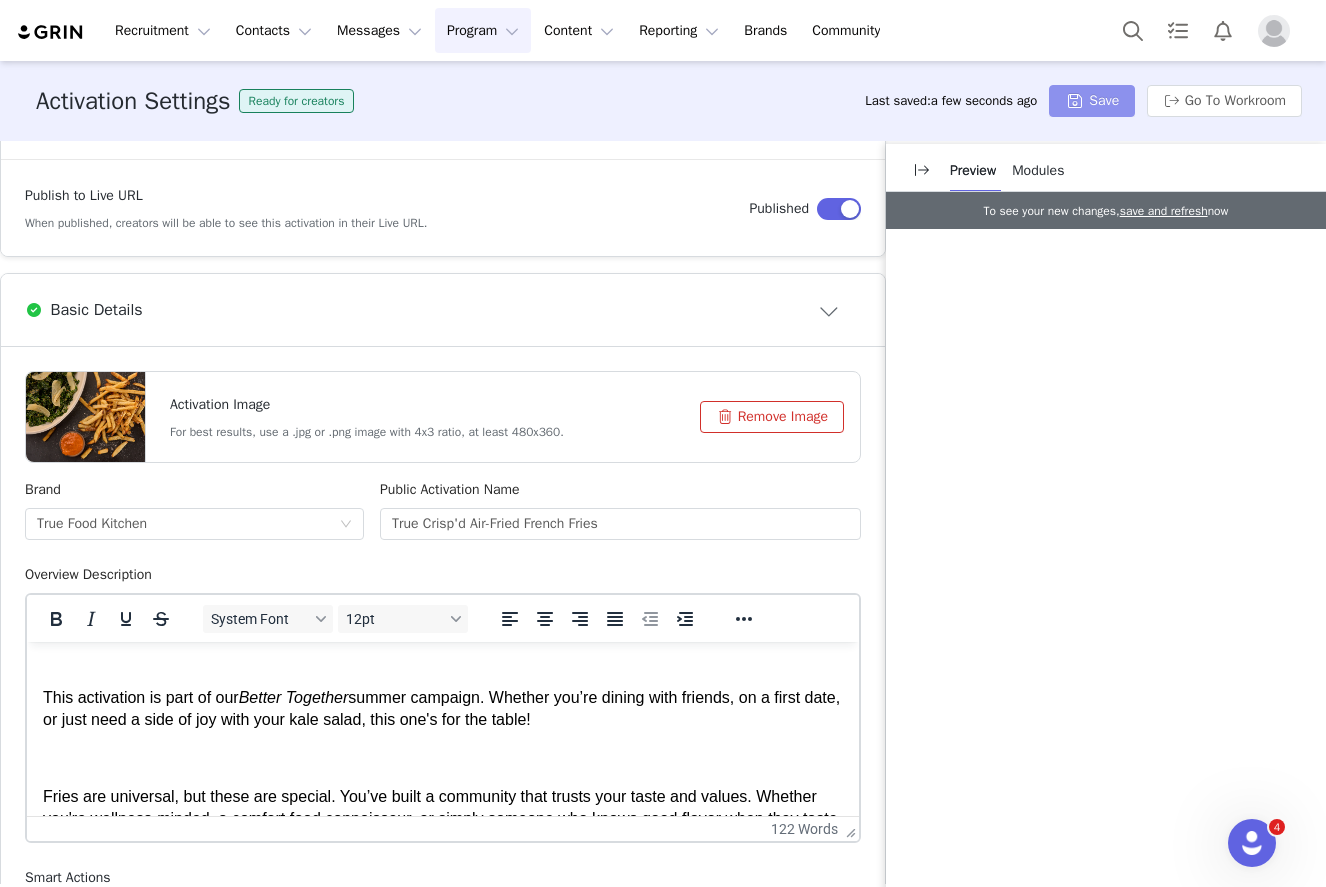 click on "Save" at bounding box center [1092, 101] 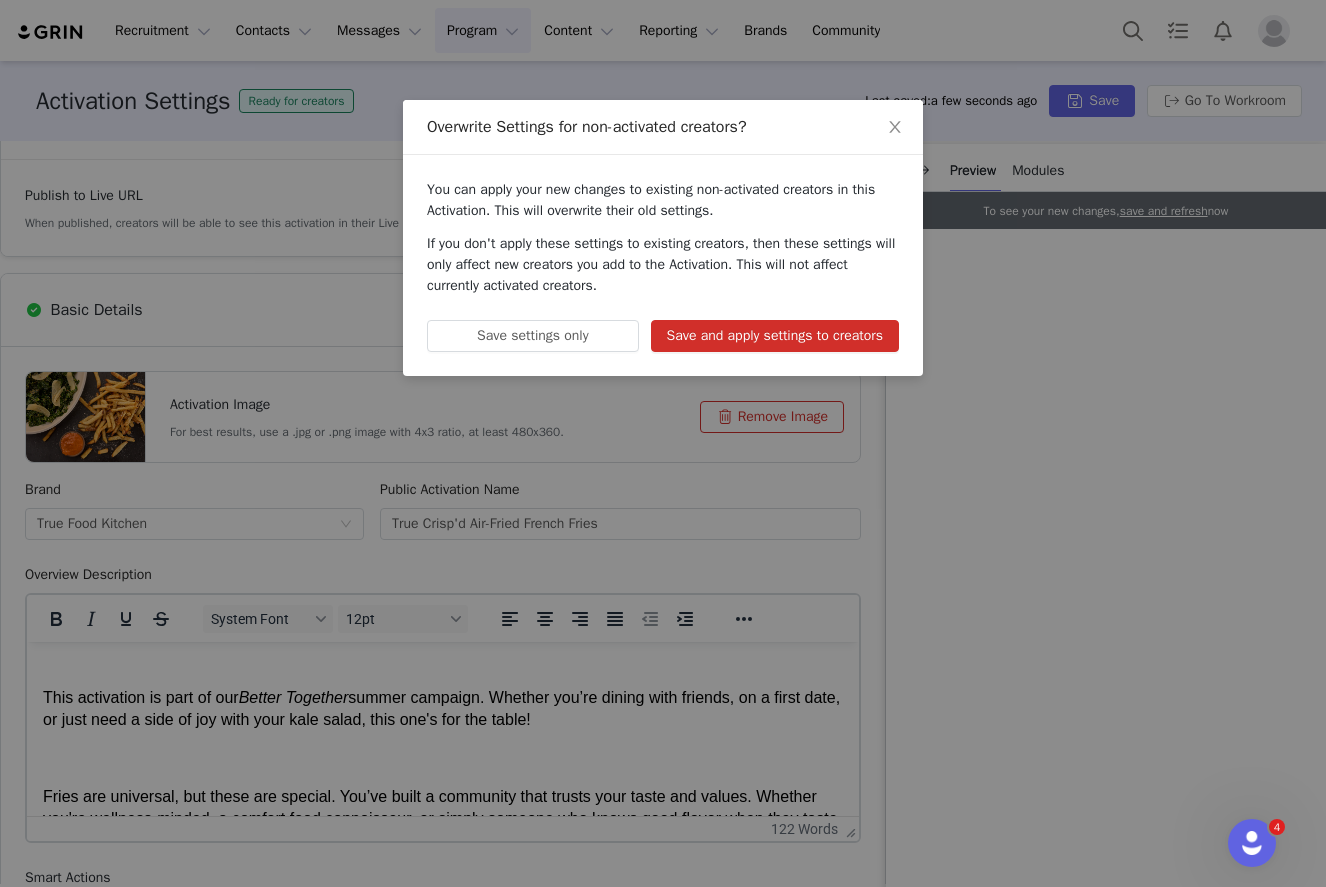 click on "Save and apply settings to creators" at bounding box center (775, 336) 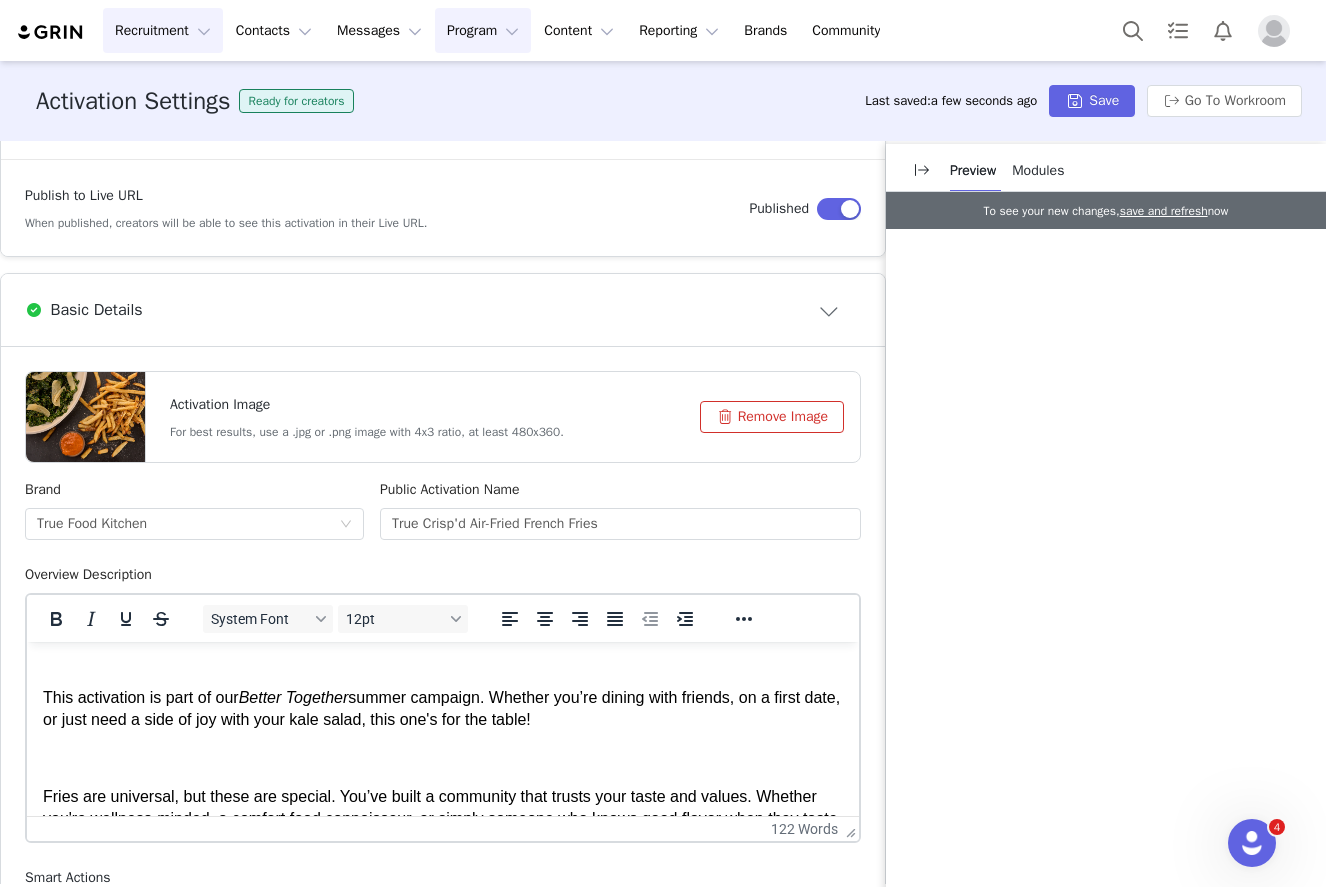click on "Recruitment Recruitment" at bounding box center [163, 30] 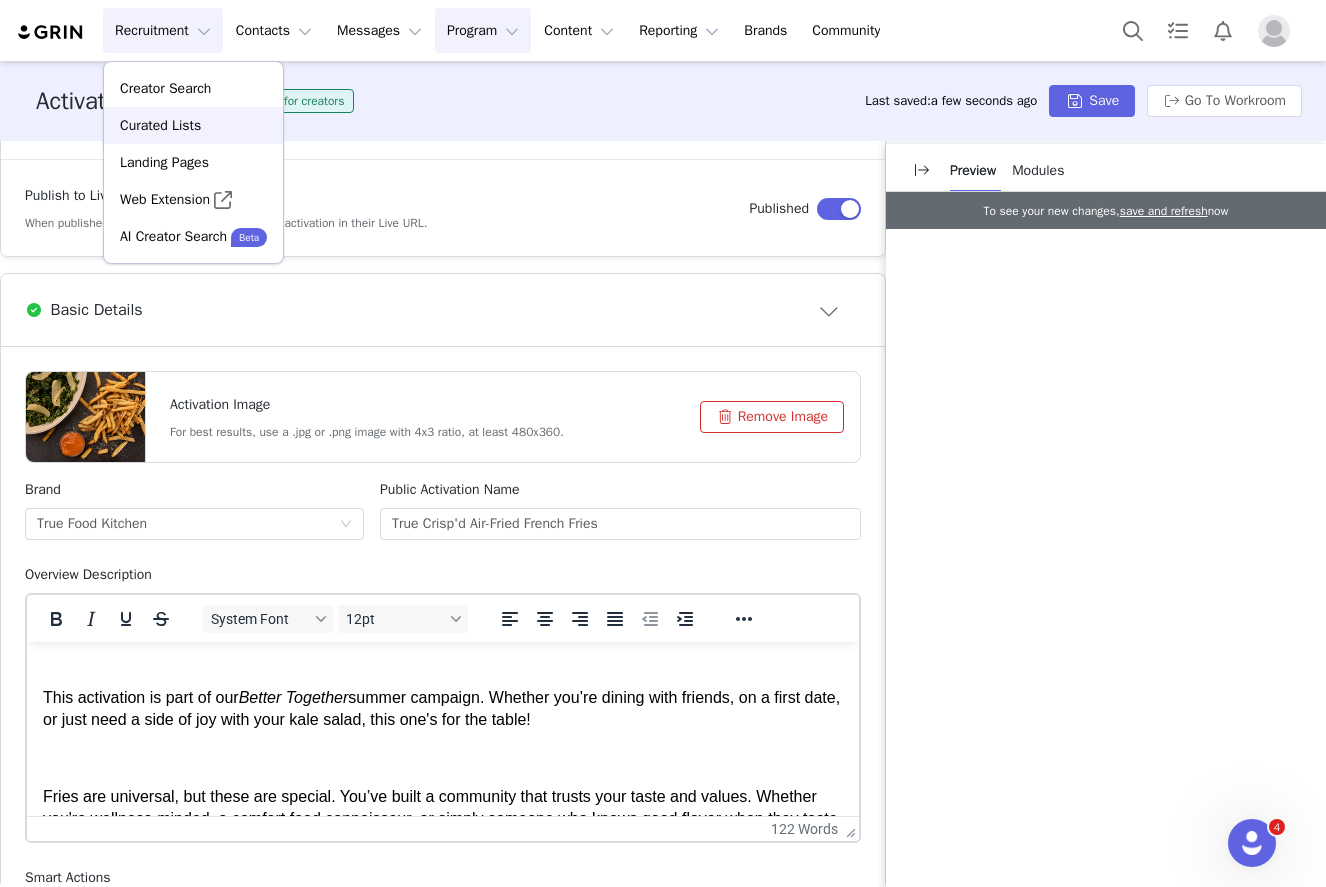 click on "Curated Lists" at bounding box center (160, 125) 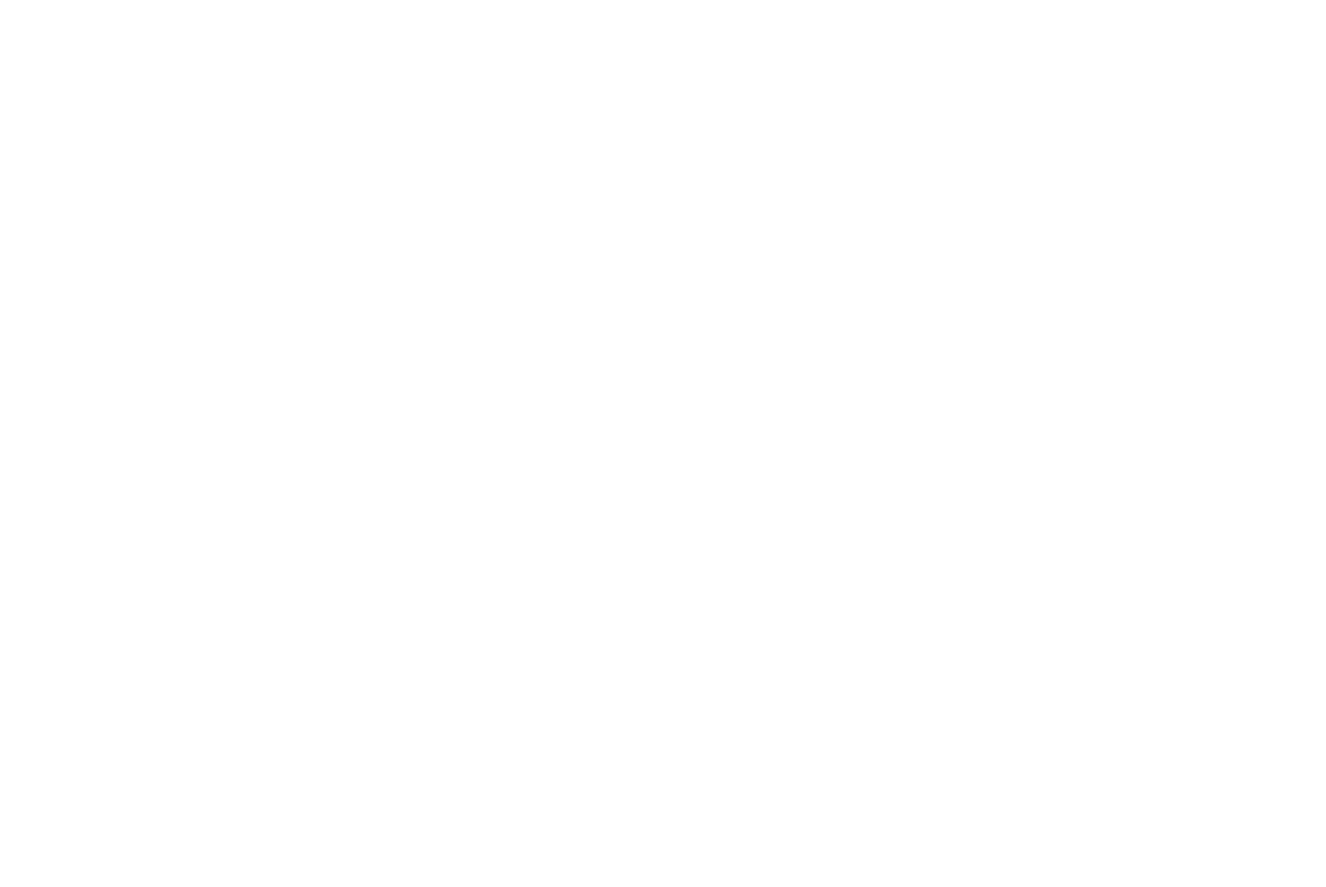 scroll, scrollTop: 0, scrollLeft: 0, axis: both 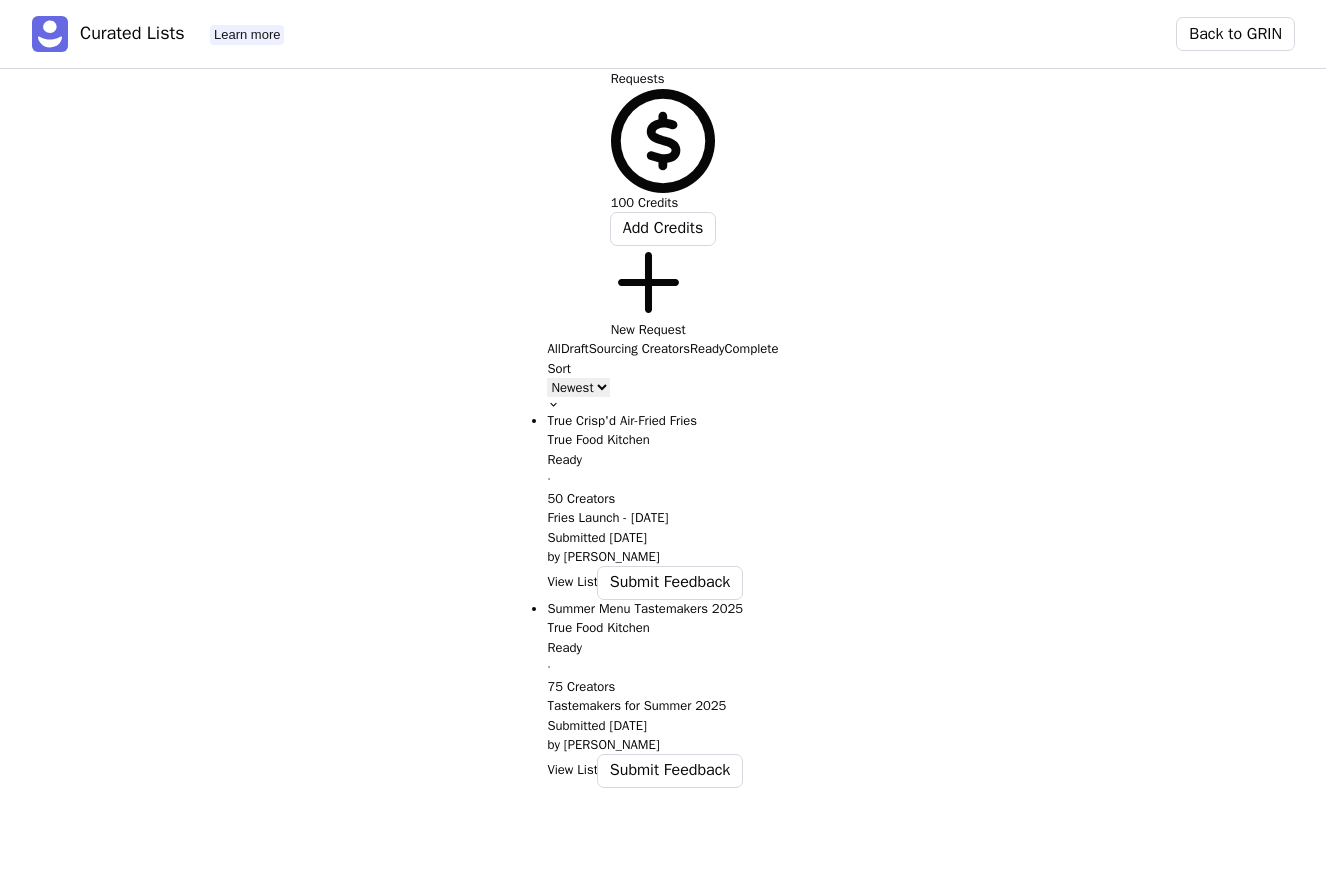 click on "View List" at bounding box center (572, 582) 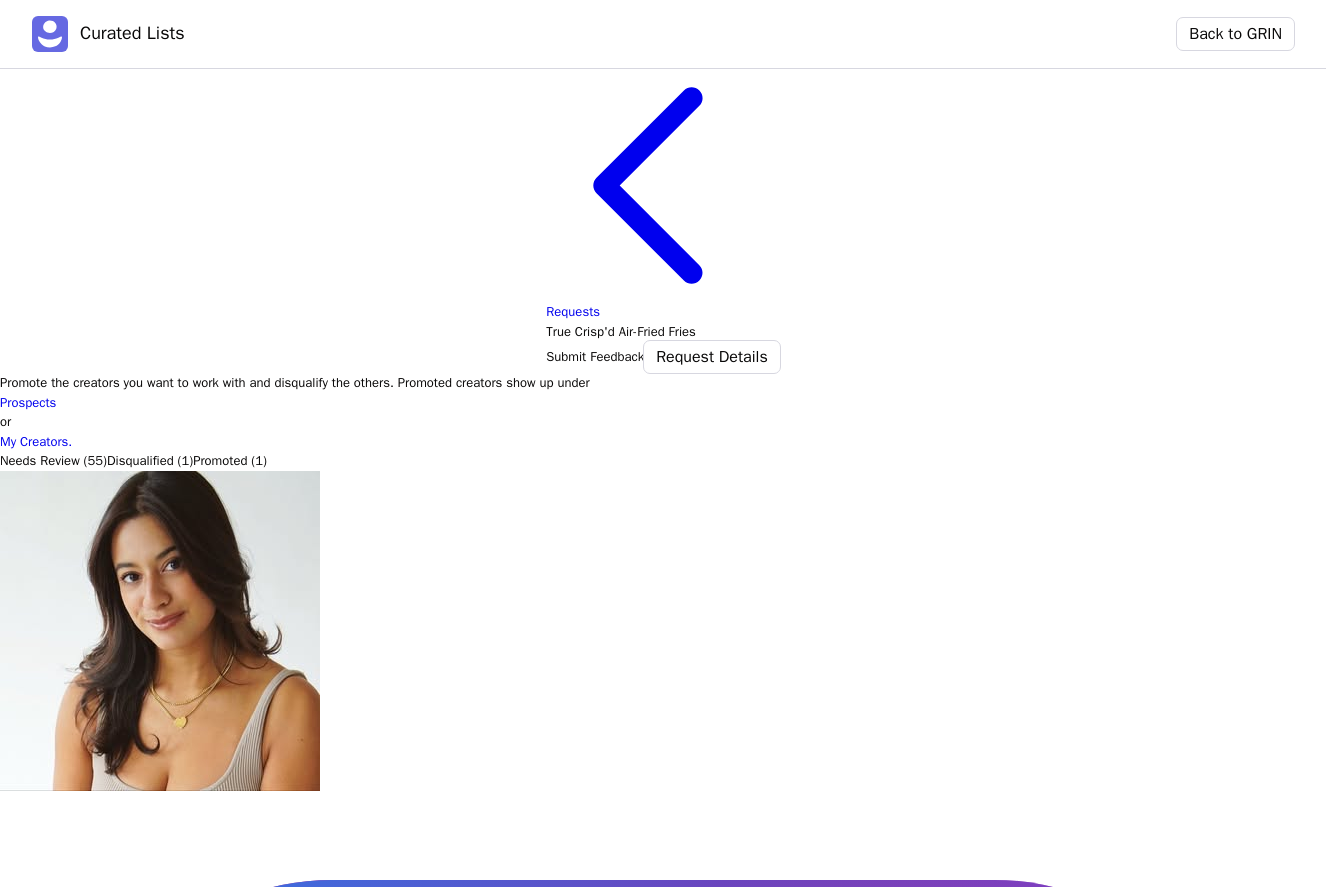 click at bounding box center [102, 7633] 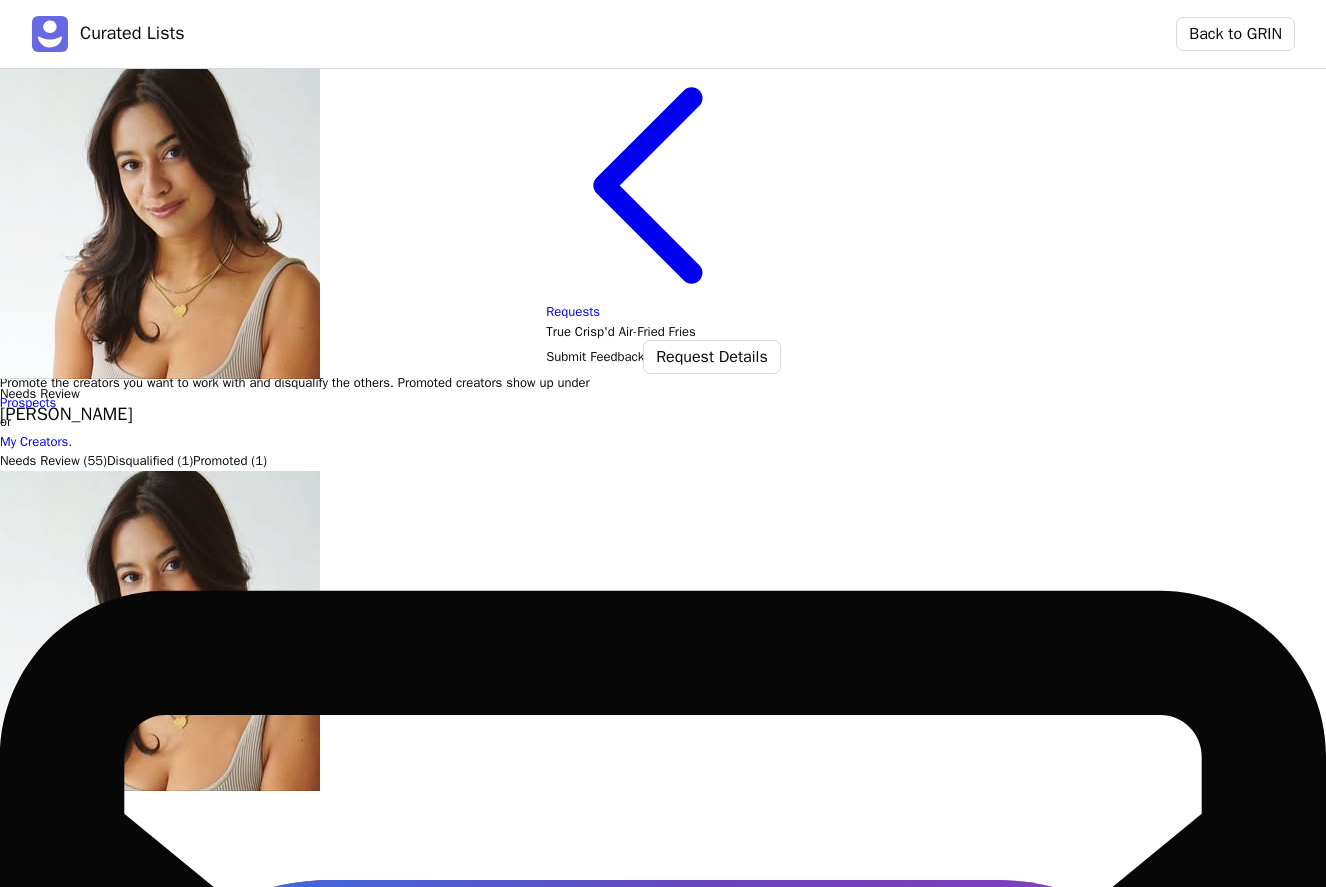 scroll, scrollTop: 0, scrollLeft: 0, axis: both 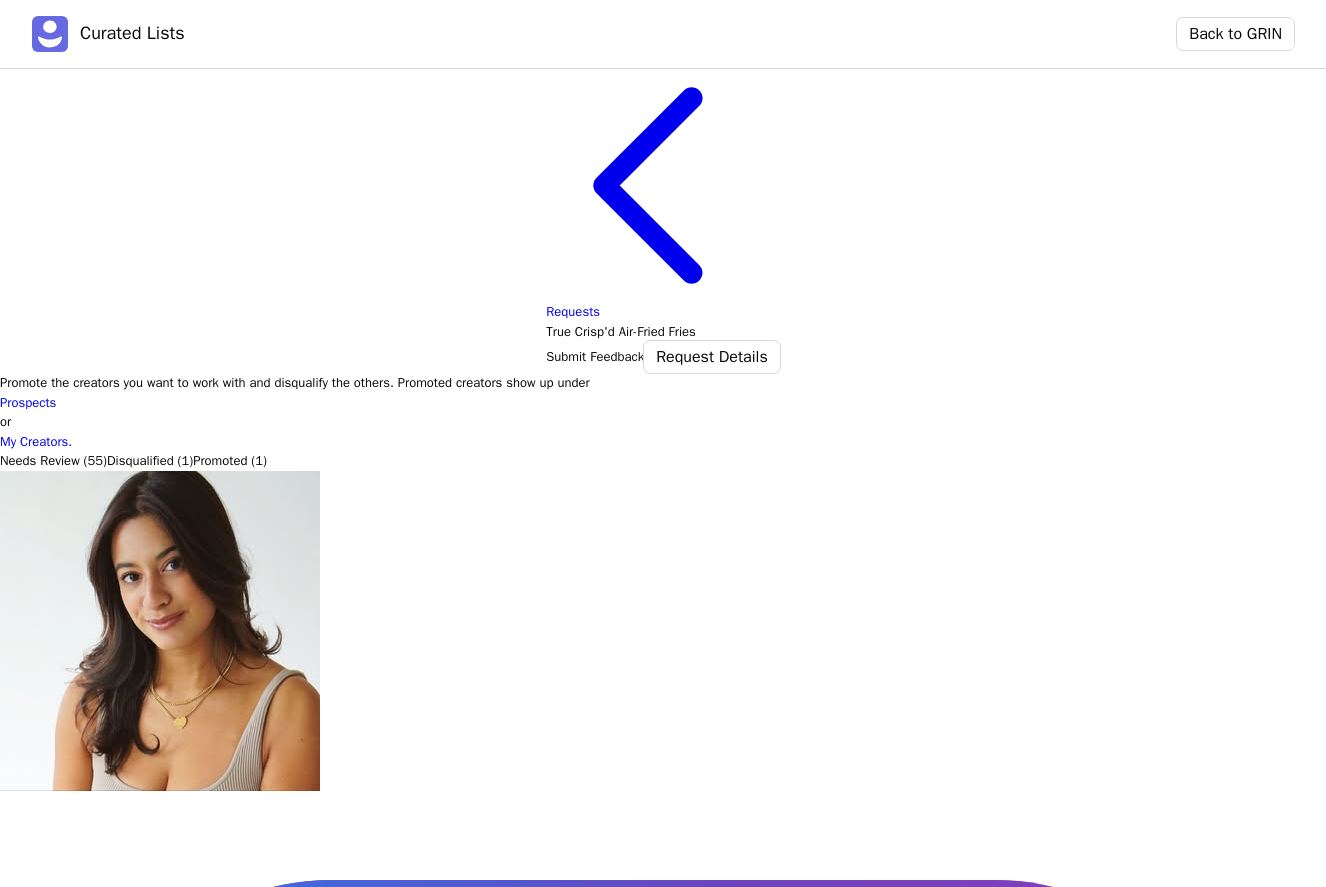 click 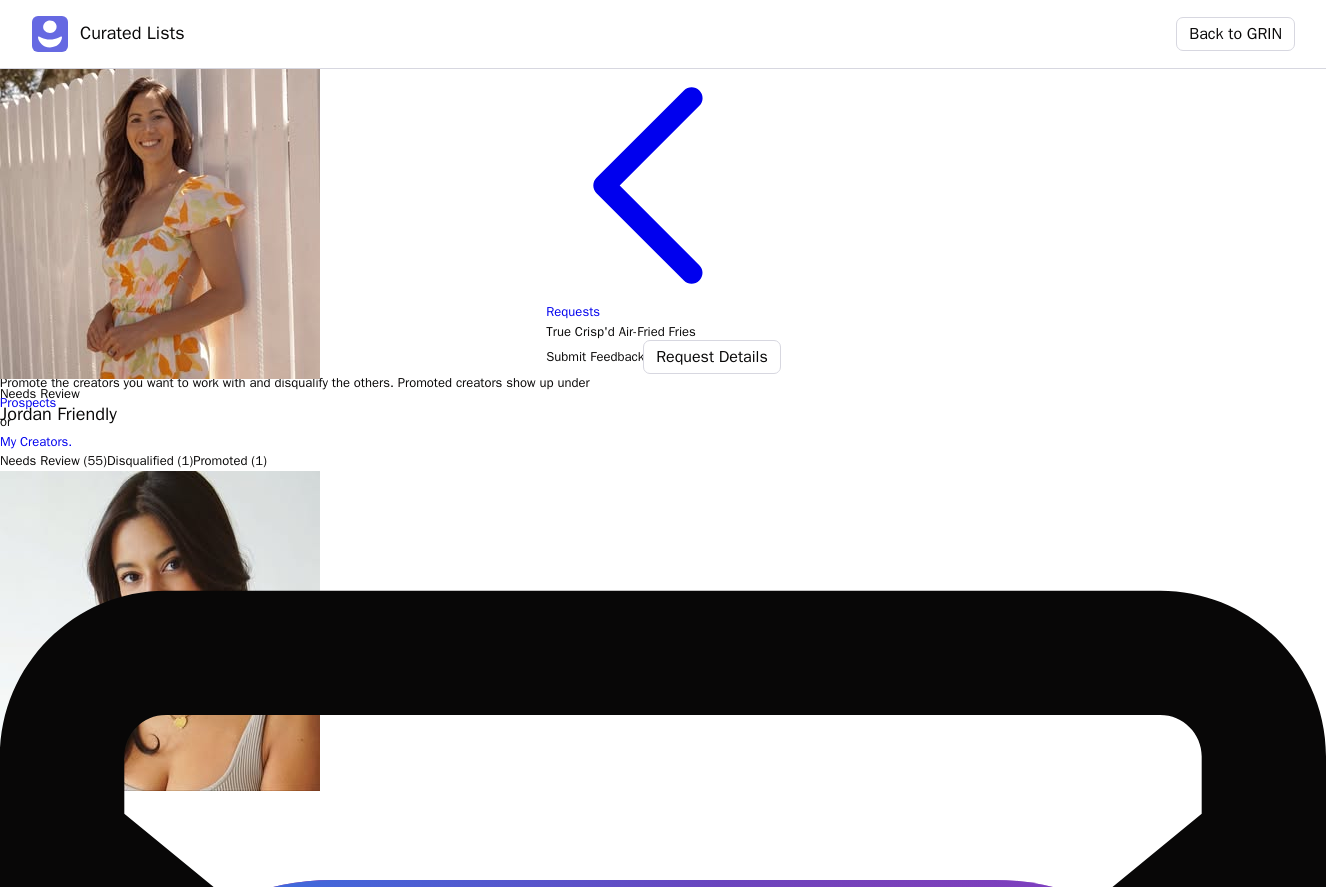 scroll, scrollTop: 0, scrollLeft: 0, axis: both 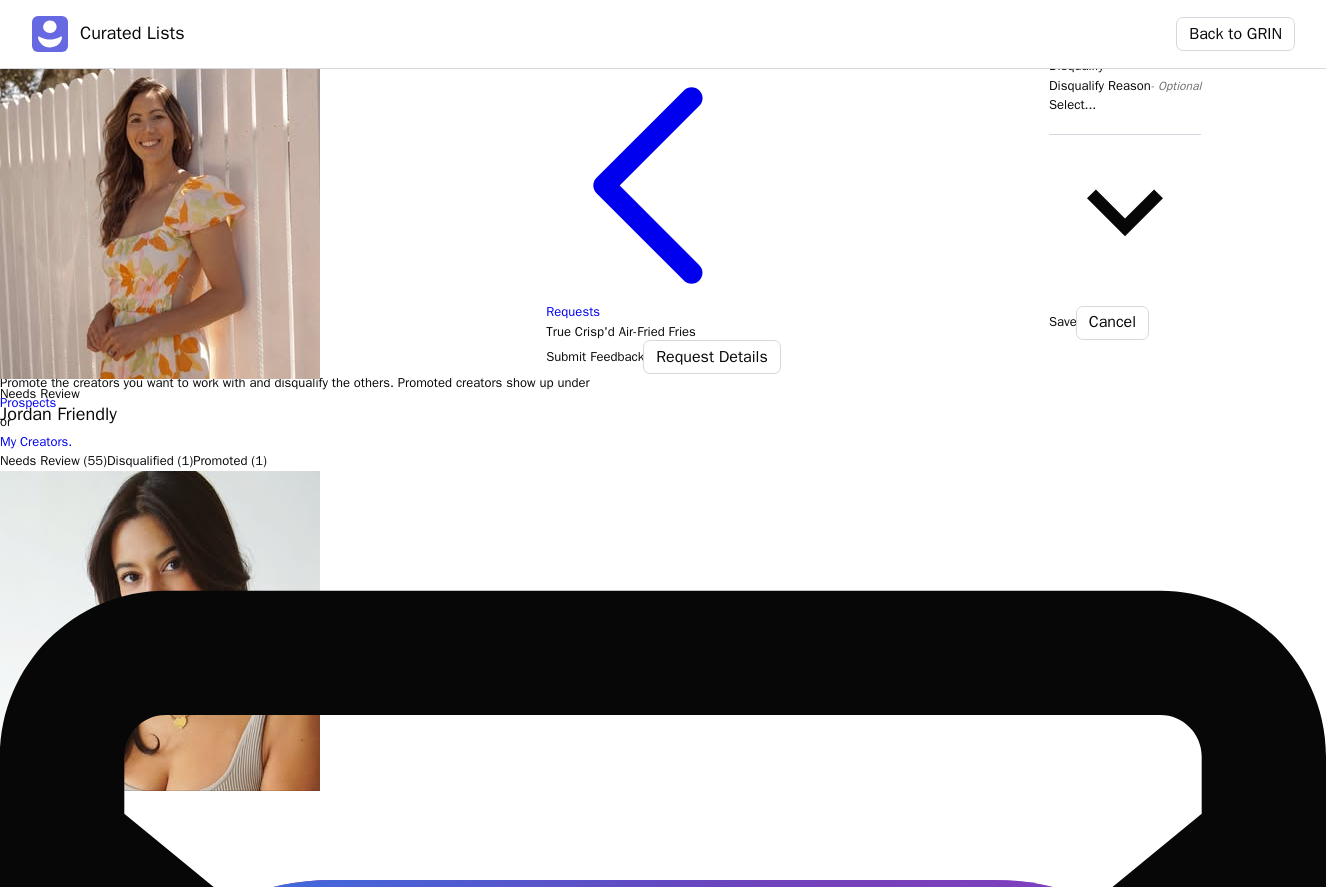 click at bounding box center (1125, 125) 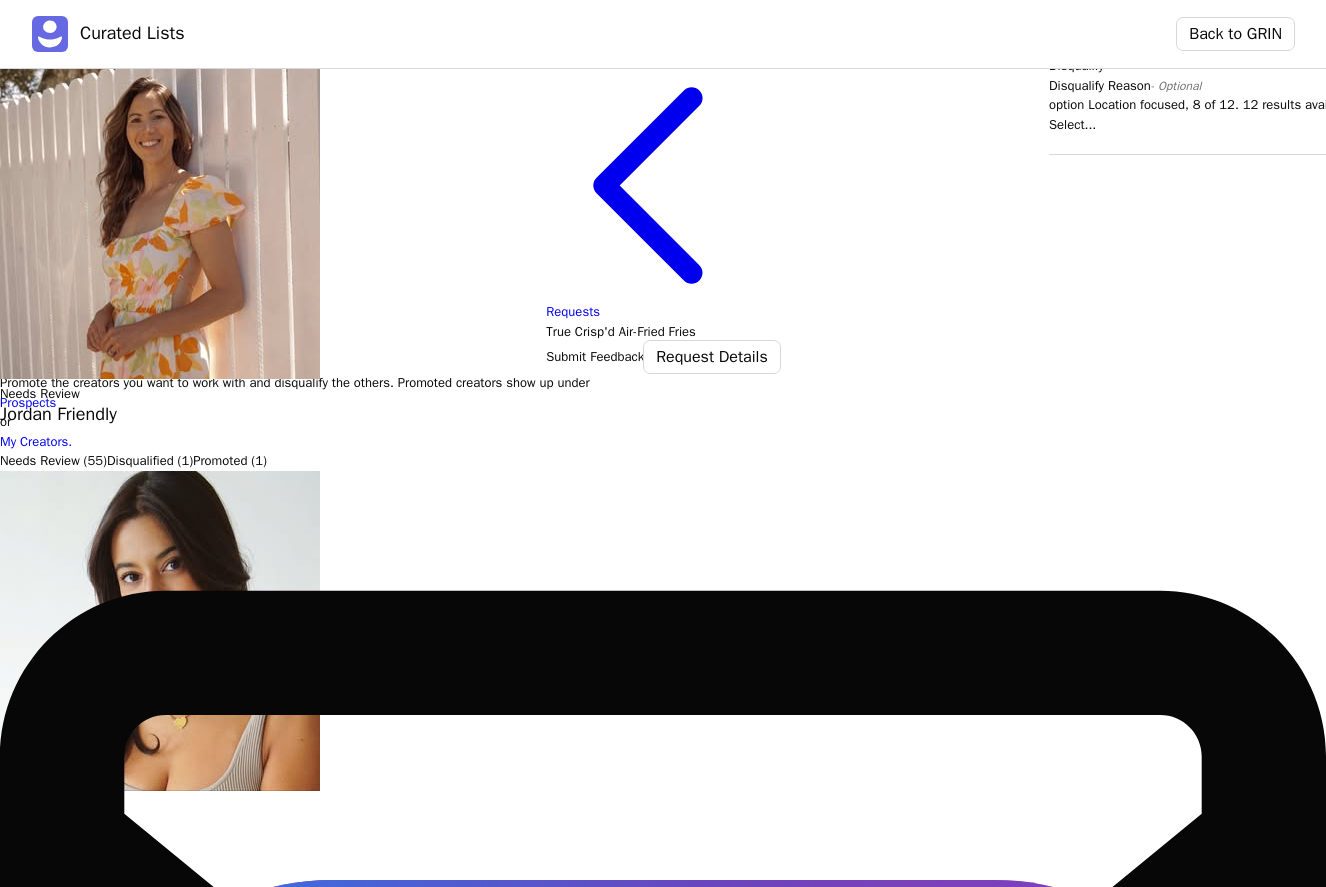 scroll, scrollTop: 30, scrollLeft: 0, axis: vertical 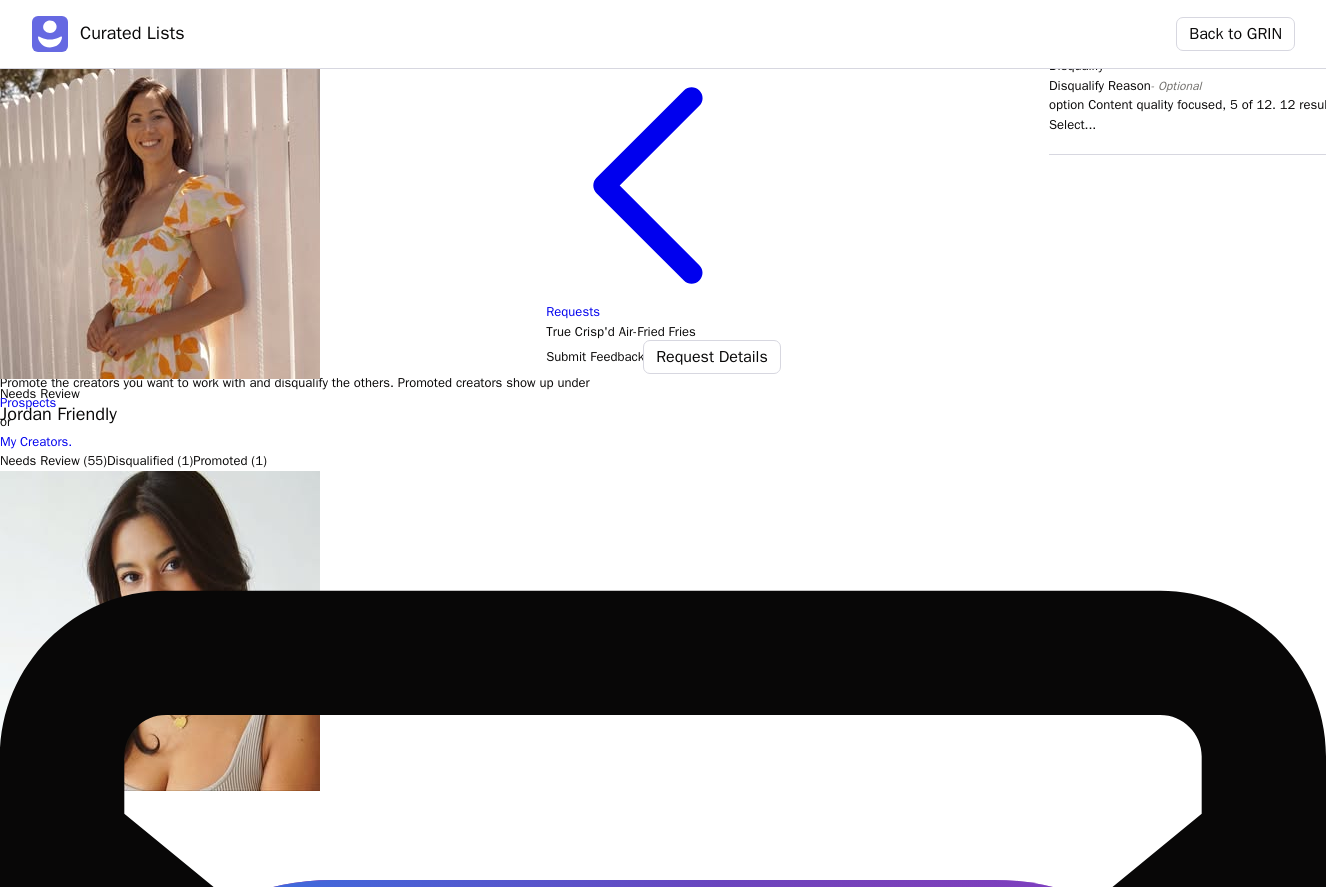 click on "Content quality" at bounding box center (1707, 1559) 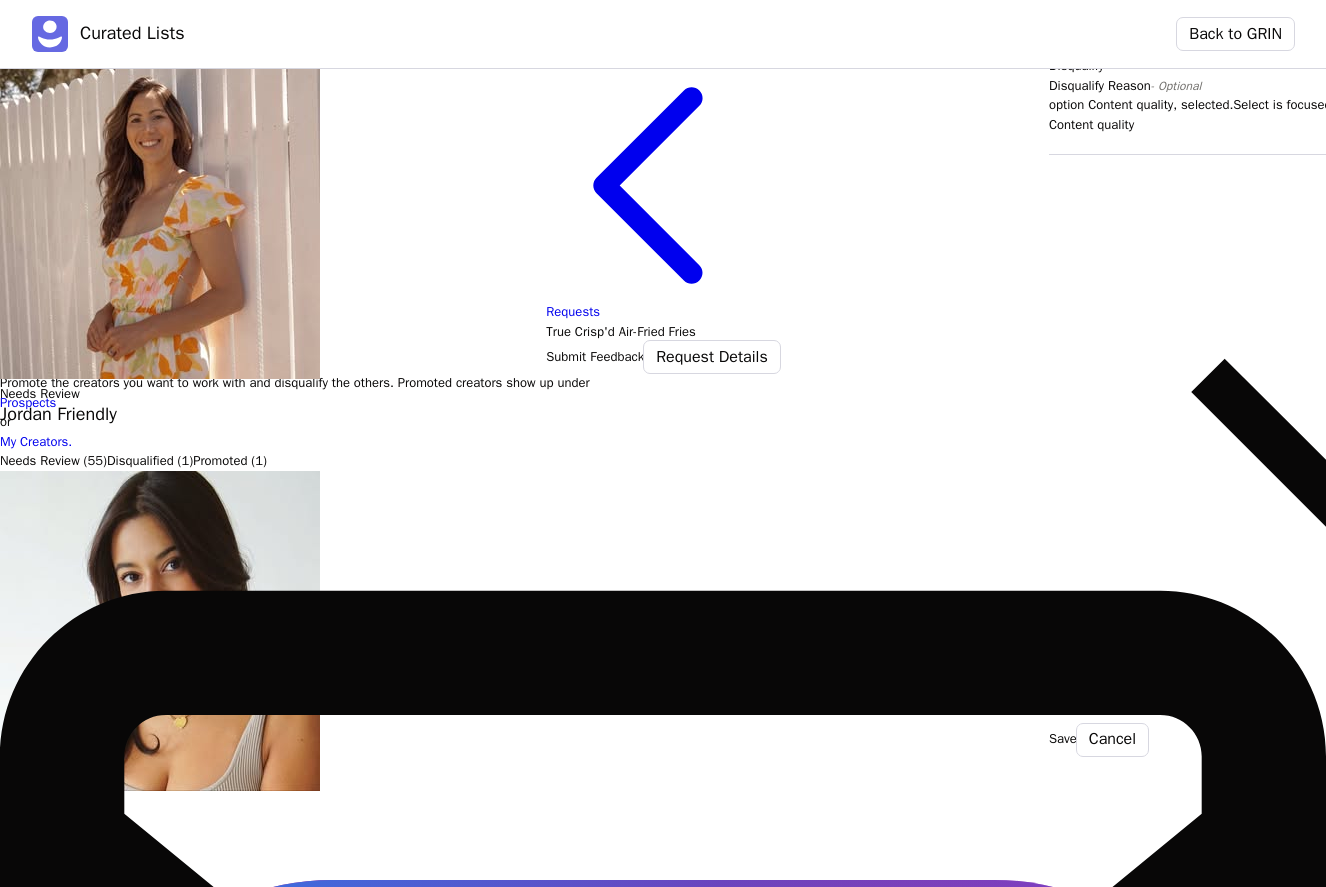 click on "Save" at bounding box center [1063, 739] 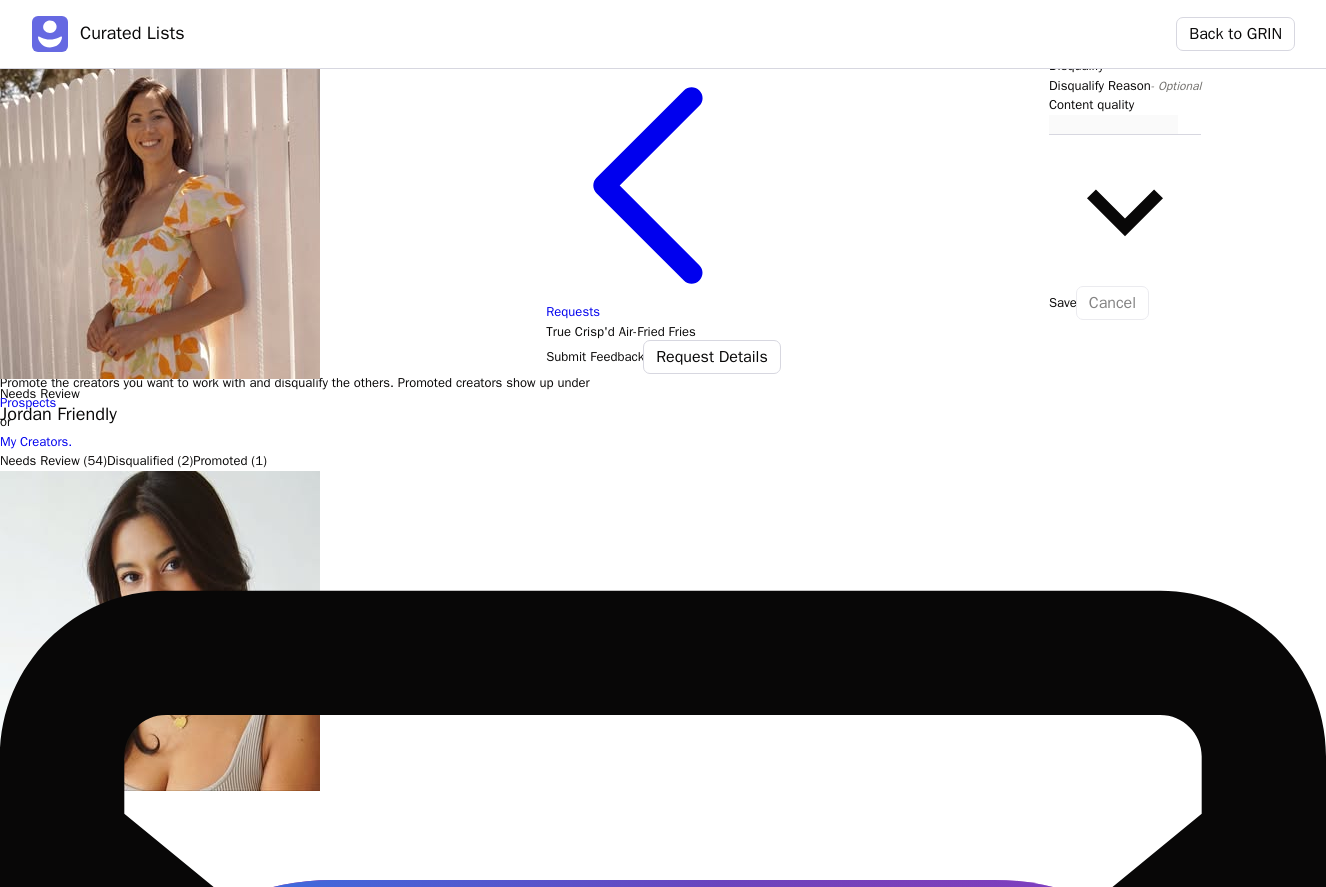 click on "Creator Insights Promote Disqualify Needs Review Jordan Friendly jordan@dancingfordonuts.com About the Creator Instagram profile @jordan.friendly working mom life / attainable wellness
📱social media @hatchforsleep
🎙️host of @hereandthere.pod
🩰 former pro dancer
jordandfriendly@gmail.com Followers   20,620 Posts   2,936 Last Post Date   2 days ago Avg. Likes   207 Avg. Comments   86 Likes/Comments   20:9 Avg. Engagements   298 Avg. Eng. Rate   1.5% Recent Posts Instagram profile 314 133 231 72 223 105 156 46 247 79 215 92 Audience Data Gender Country United States (6.8K%) Canada (407%) United Kingdom (364%) India (313%) Australia (166%) Mentions & Hashtags Top mentions @kirstenamcneill @alexfriendly @sezane @nekohama @horizonorganic Top hashtags #toddlermom #firsttimemom #losangelesmom #losangelesmoms #millenialmom About the Creator Instagram profile @jordan.friendly Followers   20,620 Posts   2,936 Last Post Date   2 days ago Avg. Likes   207 Avg. Comments   86 Likes/Comments   20:9   298   1.5%" at bounding box center (663, 887) 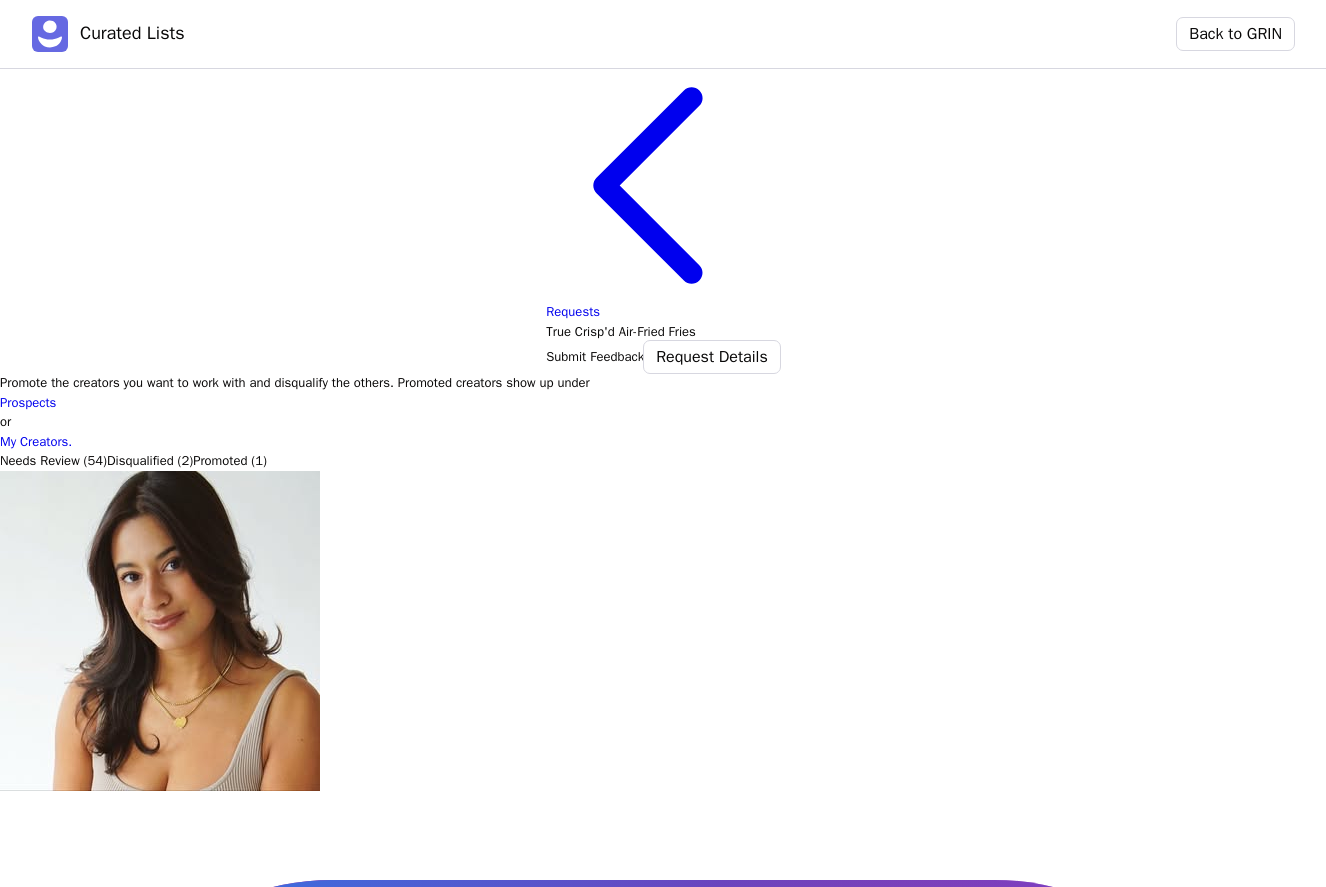 click 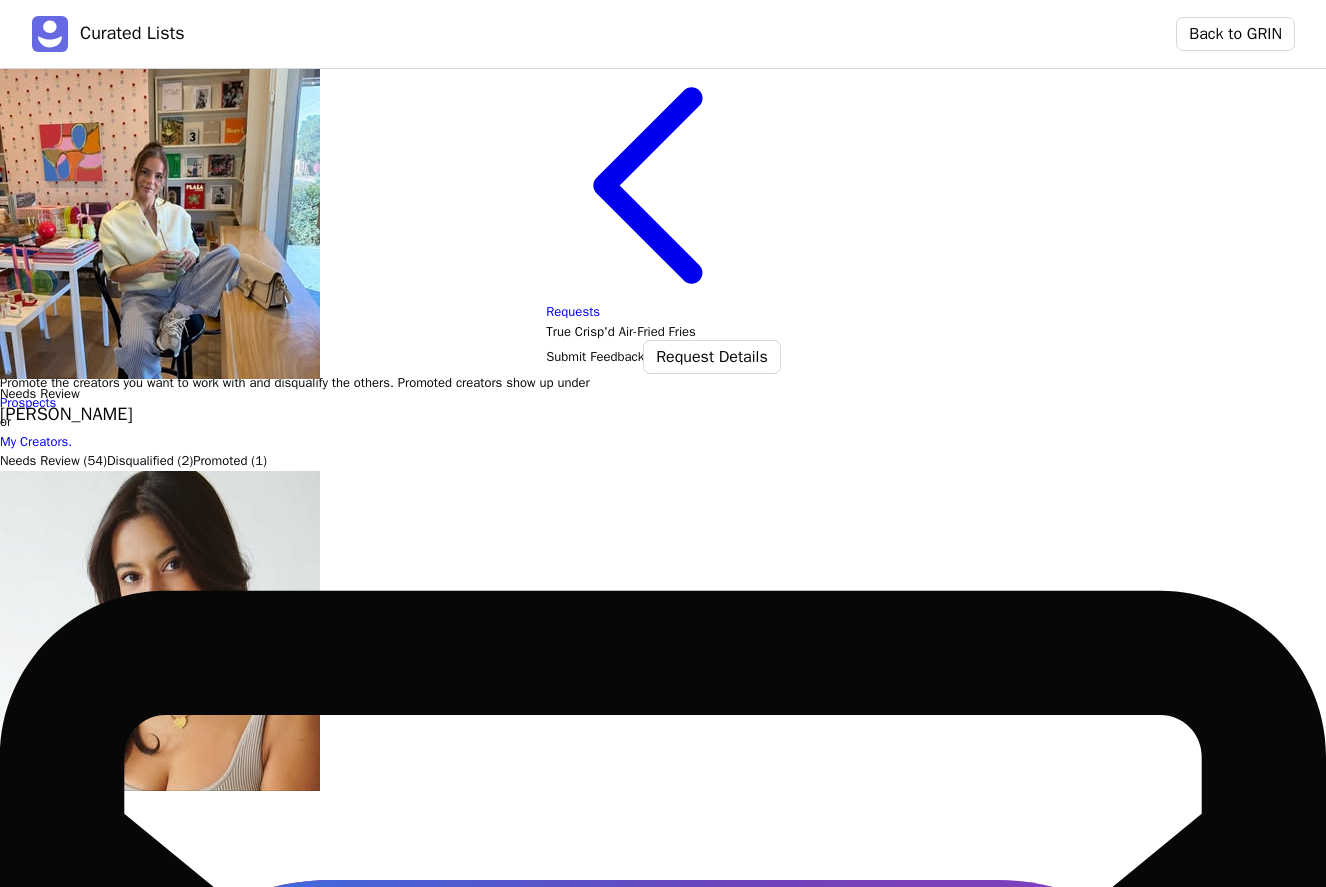scroll, scrollTop: 138, scrollLeft: 0, axis: vertical 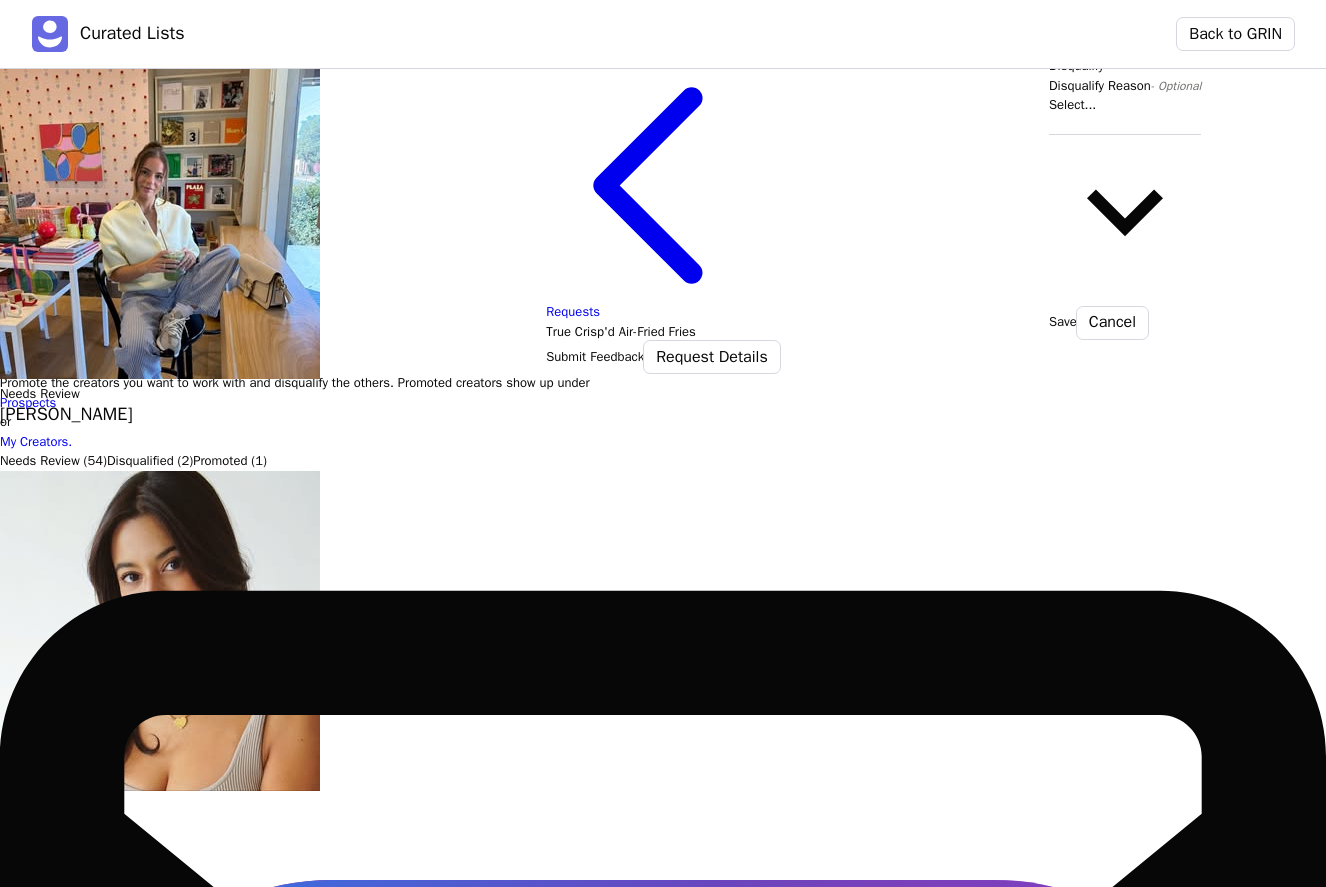 click at bounding box center [1125, 125] 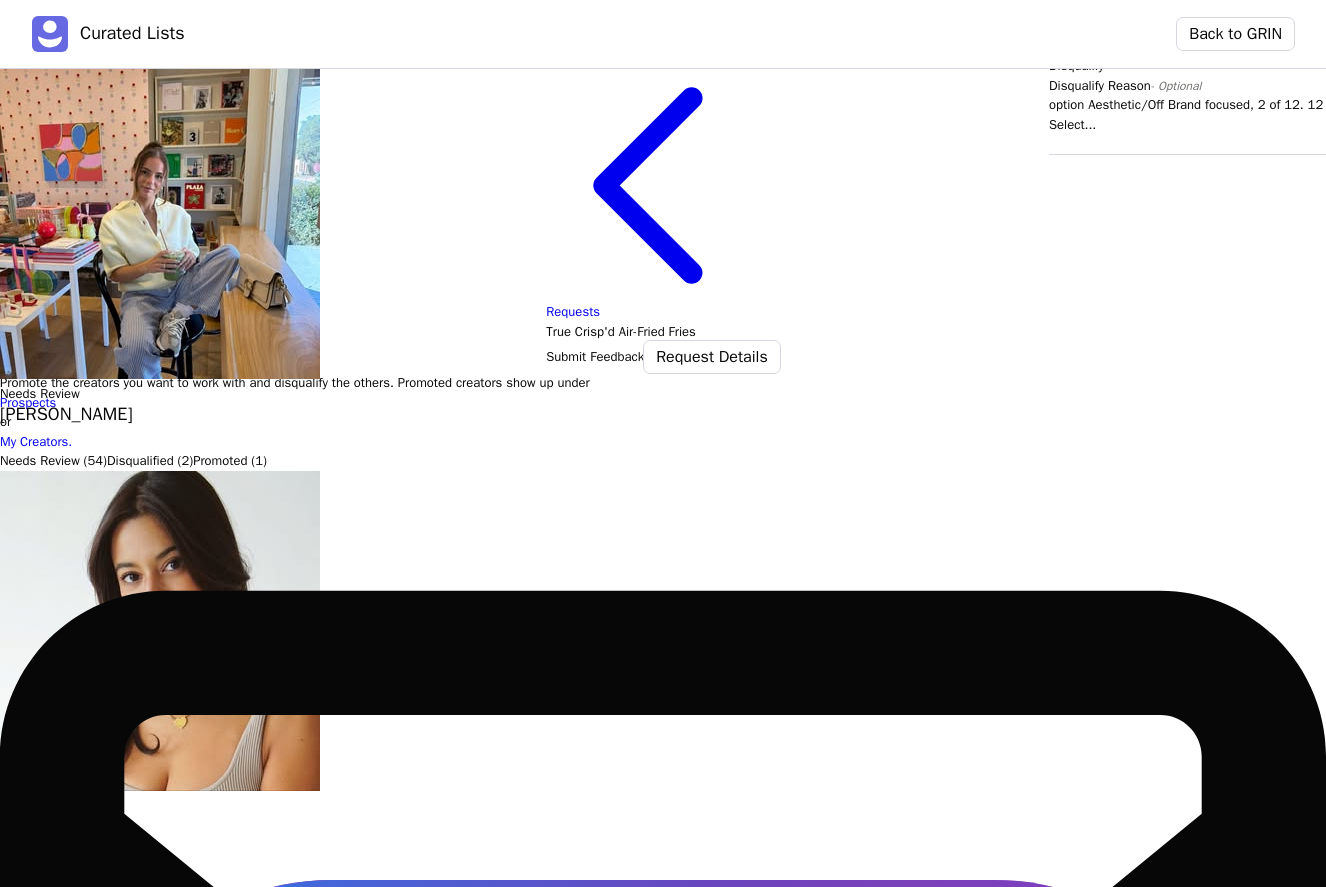 scroll, scrollTop: 81, scrollLeft: 0, axis: vertical 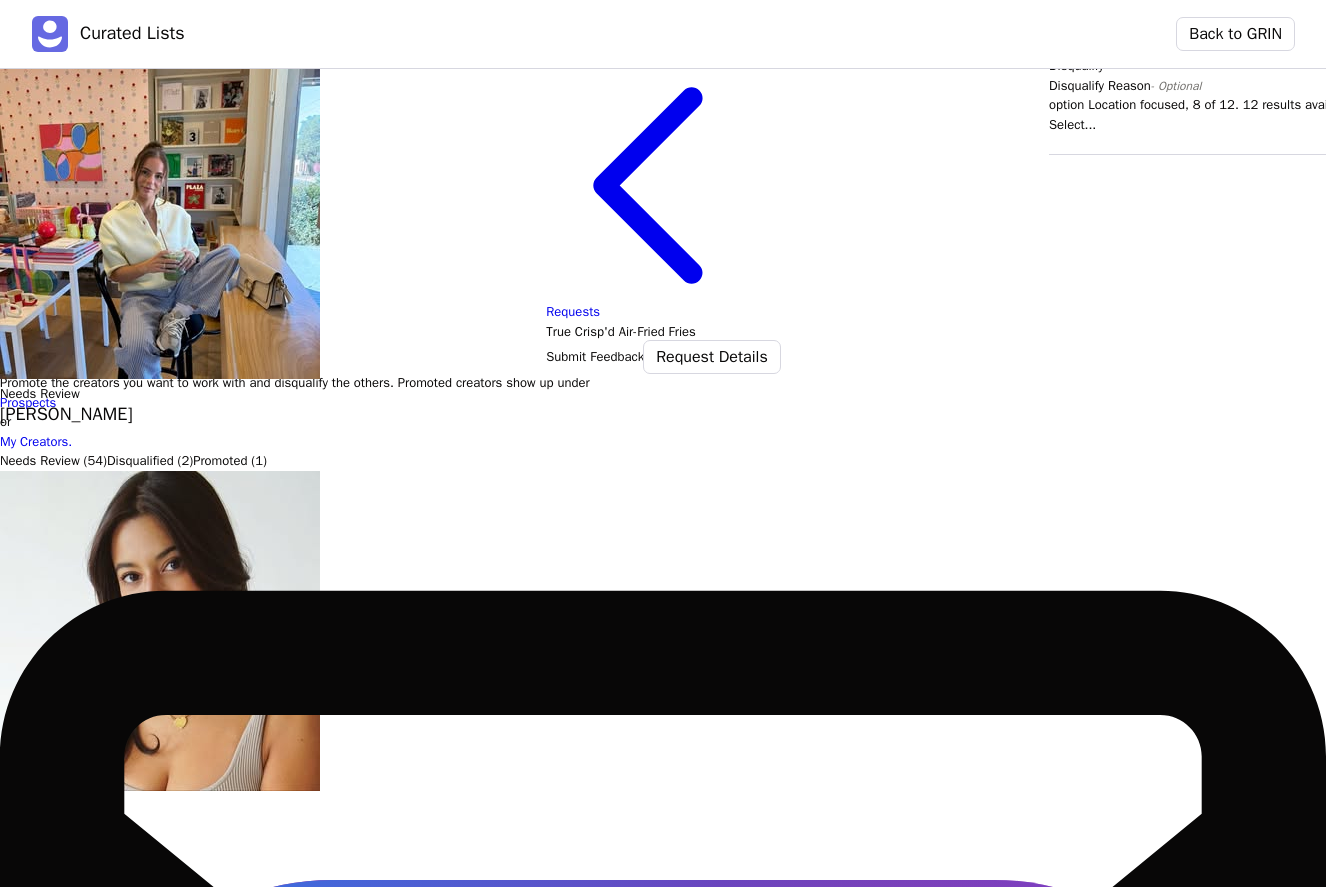 click on "Location" at bounding box center [1688, 1581] 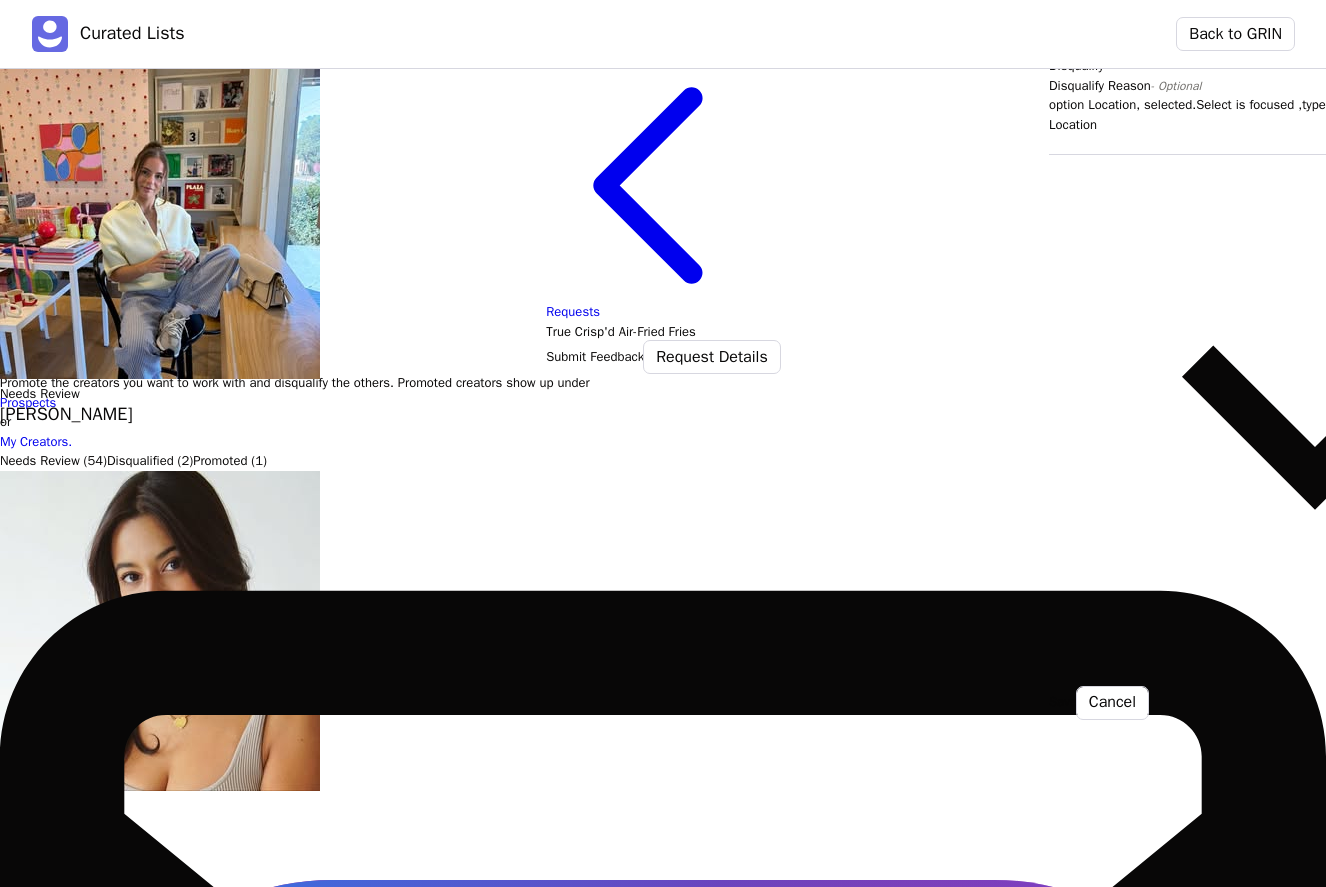 click on "Save" at bounding box center (1063, 702) 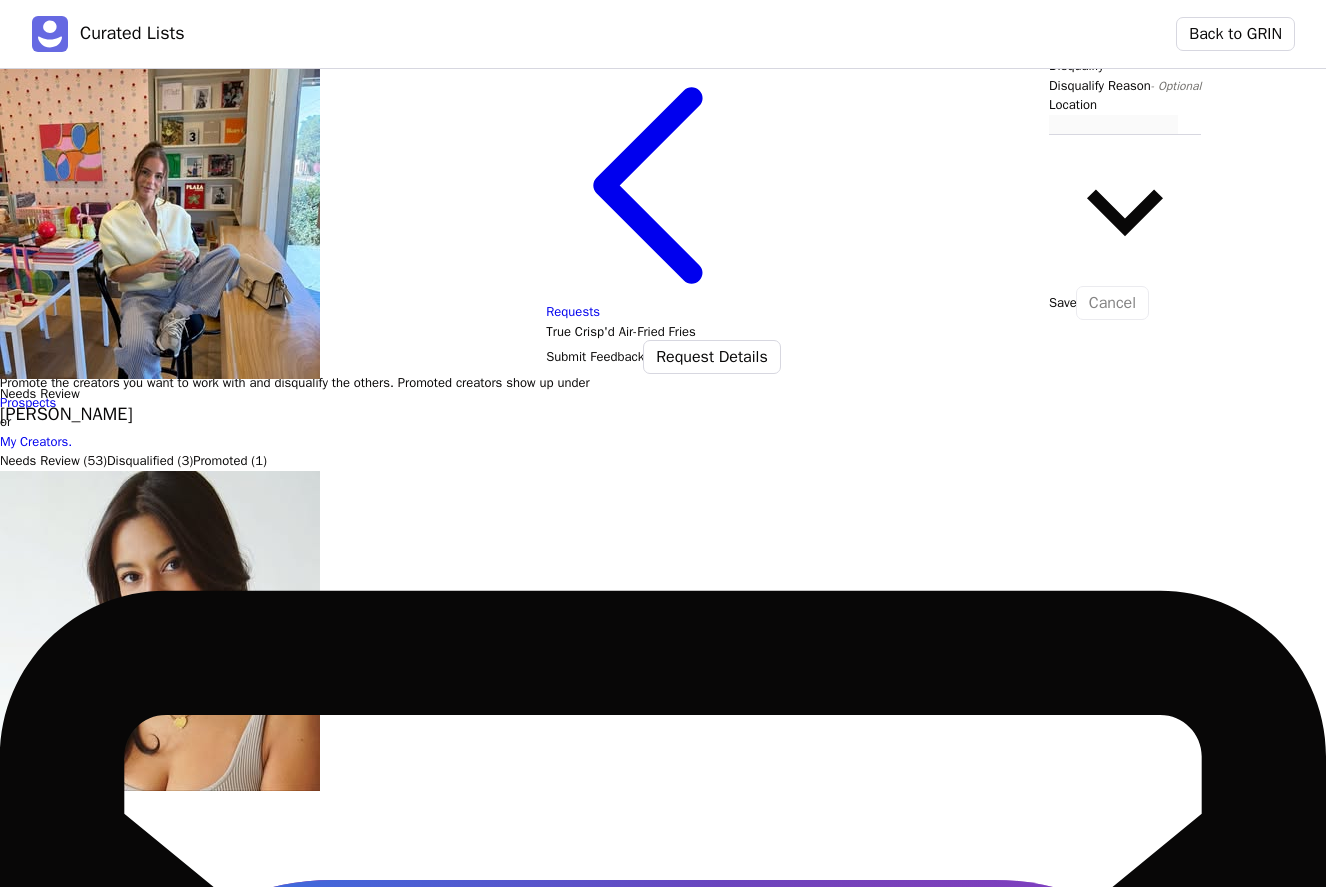click 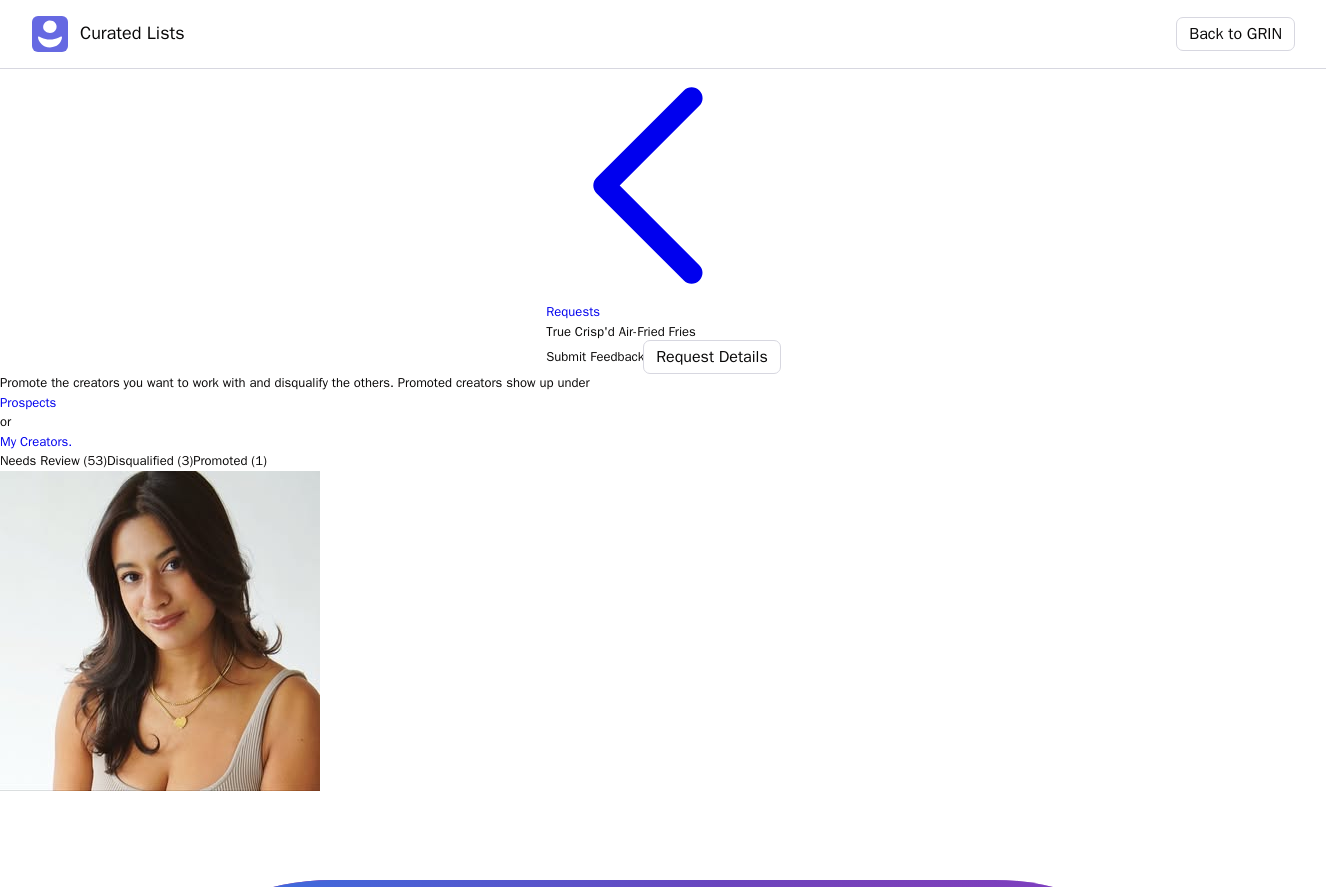 click 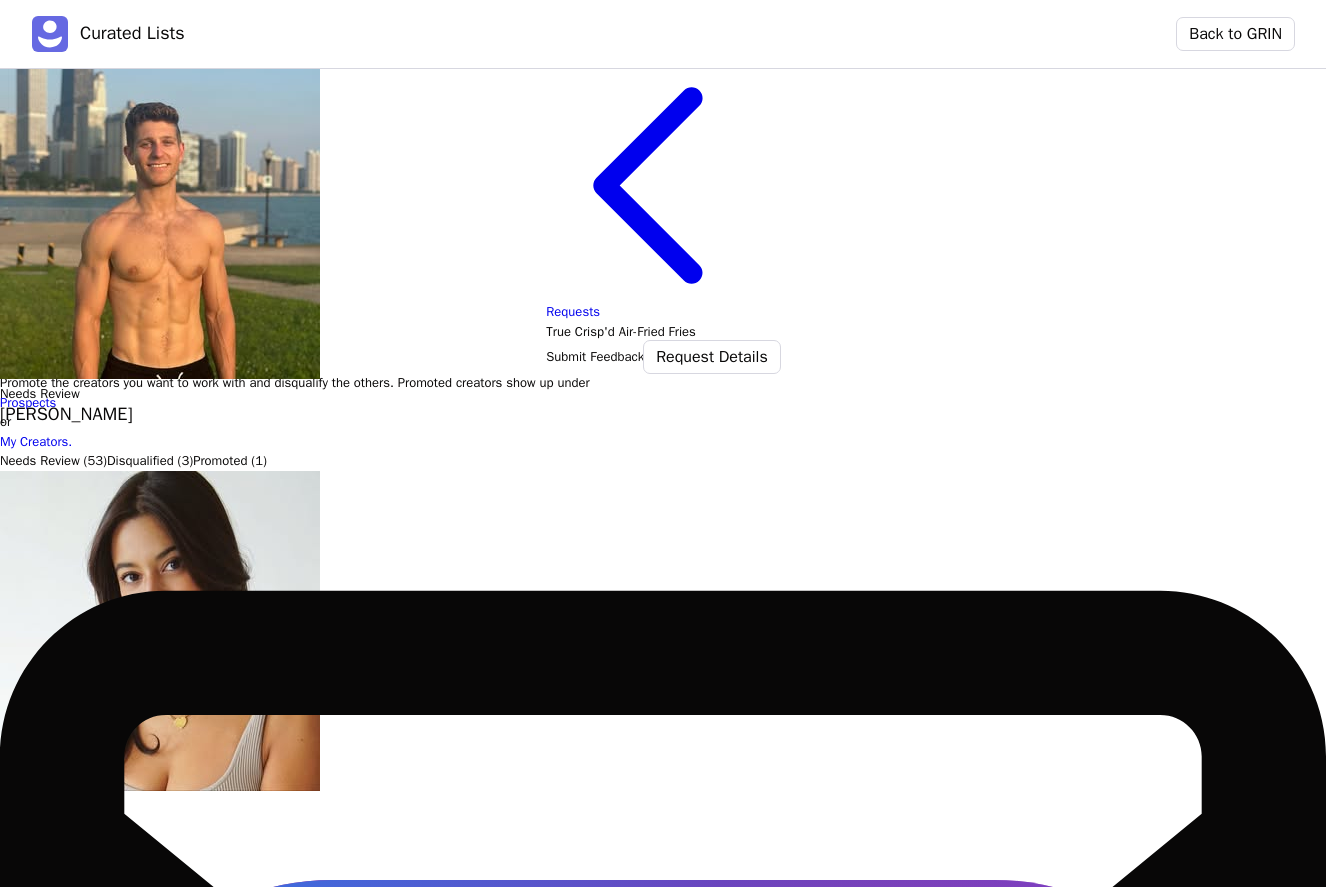 scroll, scrollTop: 317, scrollLeft: 0, axis: vertical 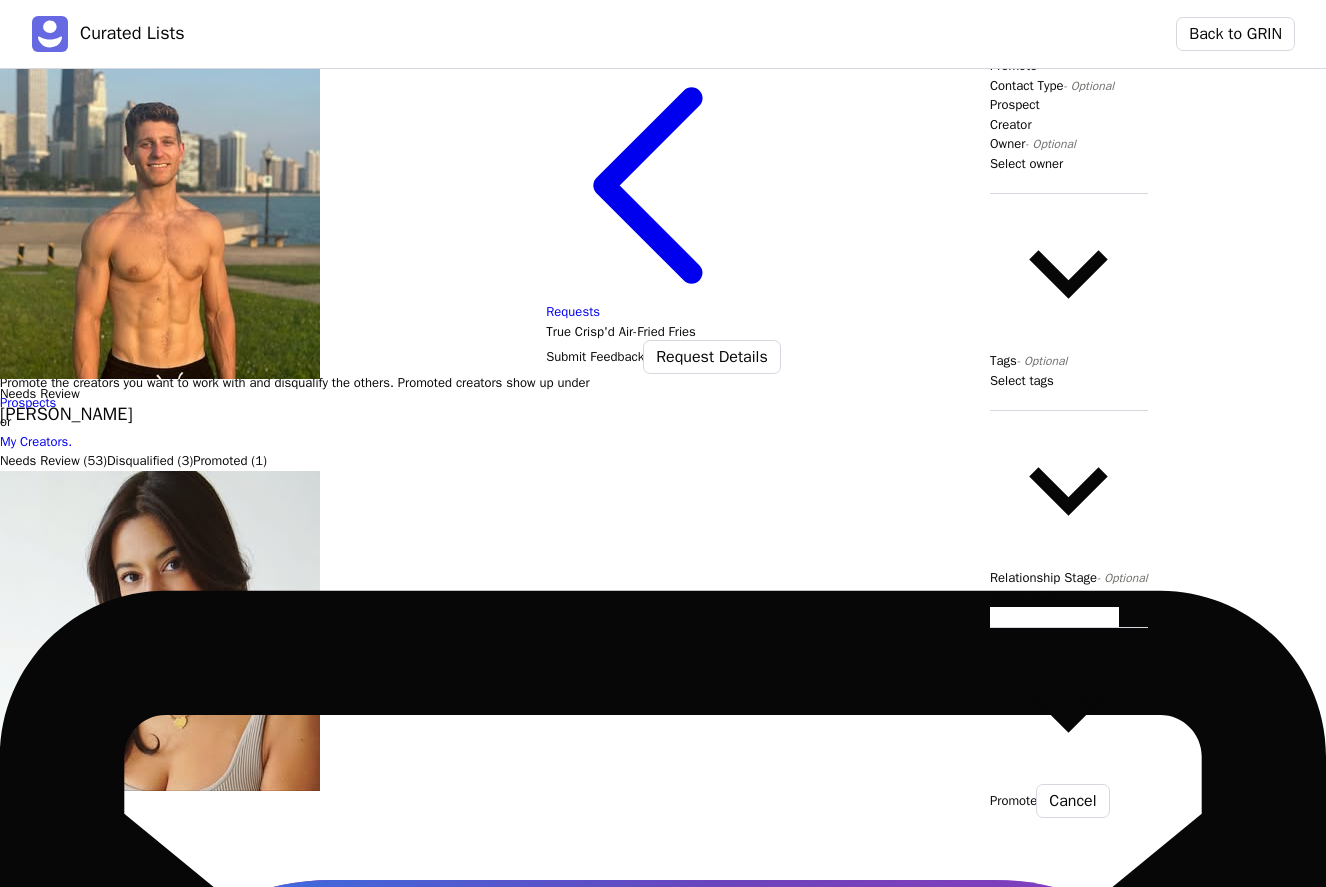 click at bounding box center (1069, 400) 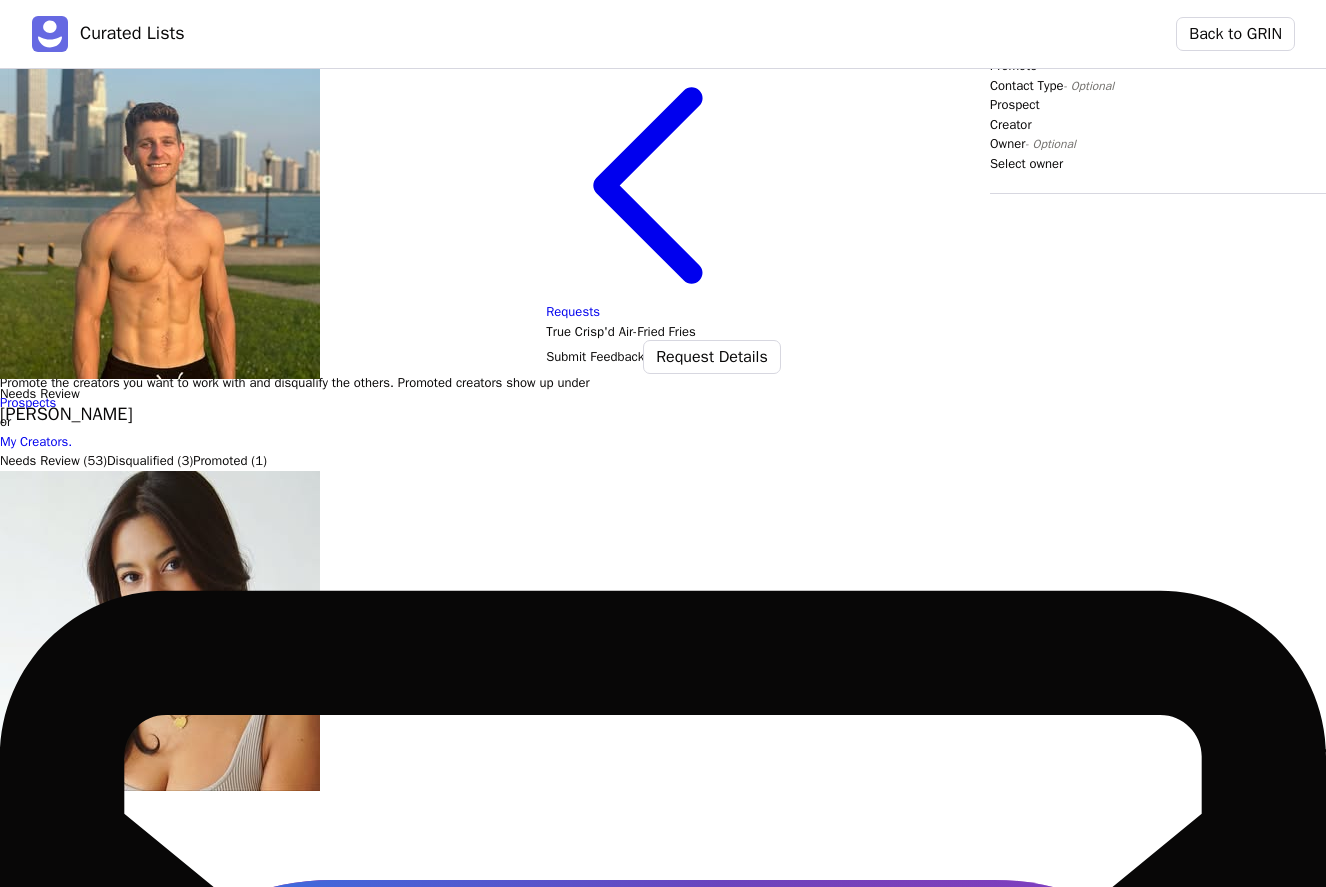 click on "Contact Type  - Optional Prospect Creator Owner  - Optional Select owner Tags  - Optional option Health & Wellness focused, 1 of 30. 30 results available. Use Up and Down to choose options, press Enter to select the currently focused option, press Escape to exit the menu, press Tab to select the option and exit the menu. Select tags Health & Wellness Caroline Look-A-Like Audience Foodie Lifestyle Fitness East West South North UGC Creator Brand Ambassador Influencer (5k-25k) Influencer (25k-50k) Influencer (50k-100k) Influencer (100k-250k) Influencer (250k-500k) Influencer (500k+) AG1 Mind Body Green SZA Gluten-Free Vegan Date Night Take Out True Foodie (loyal guest) Reels First Creator Local Influencer Nutrition Coach/Dietitian MAHA Mom Relationship Stage  - Optional Select stage" at bounding box center (1658, 2501) 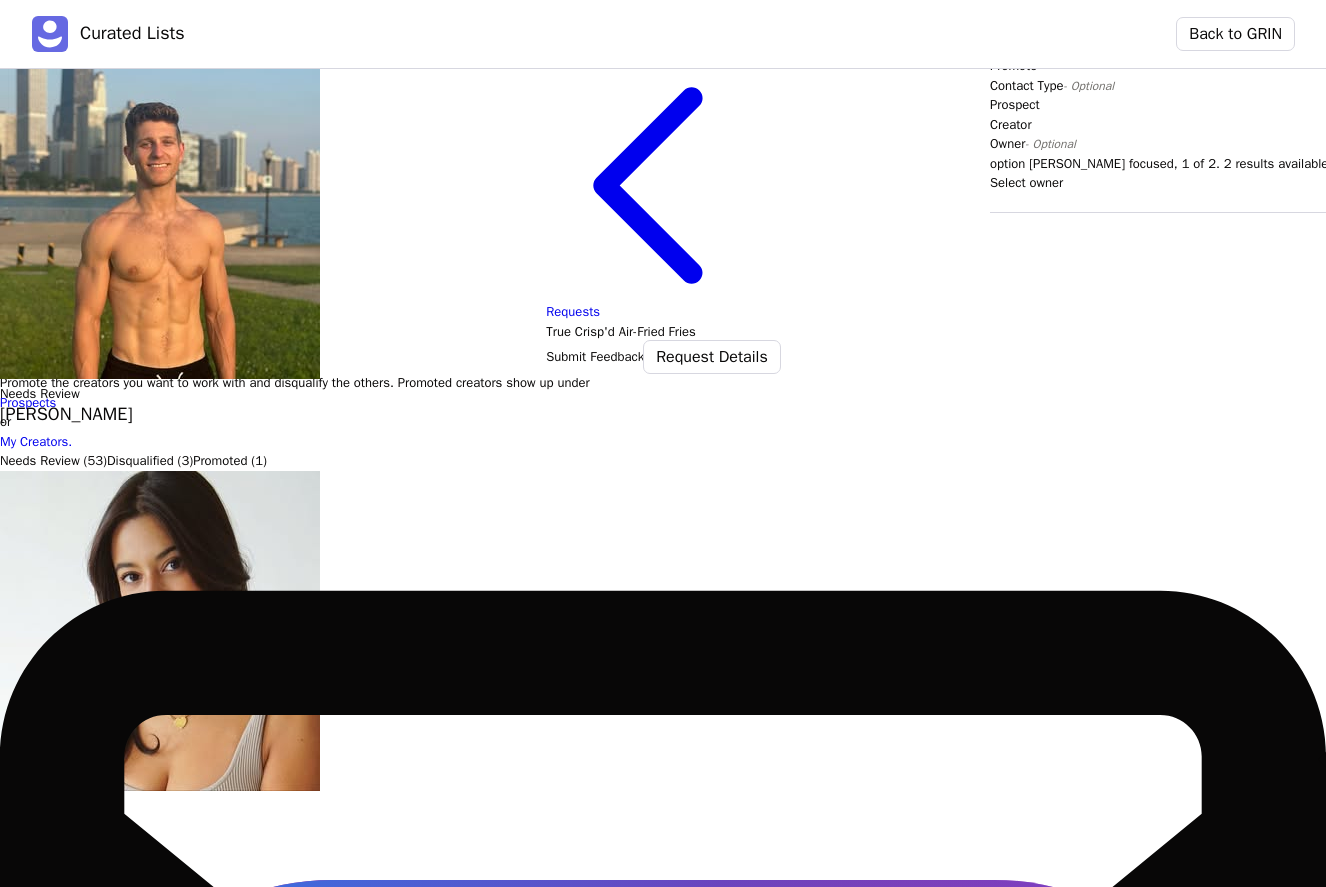 click at bounding box center (1646, 203) 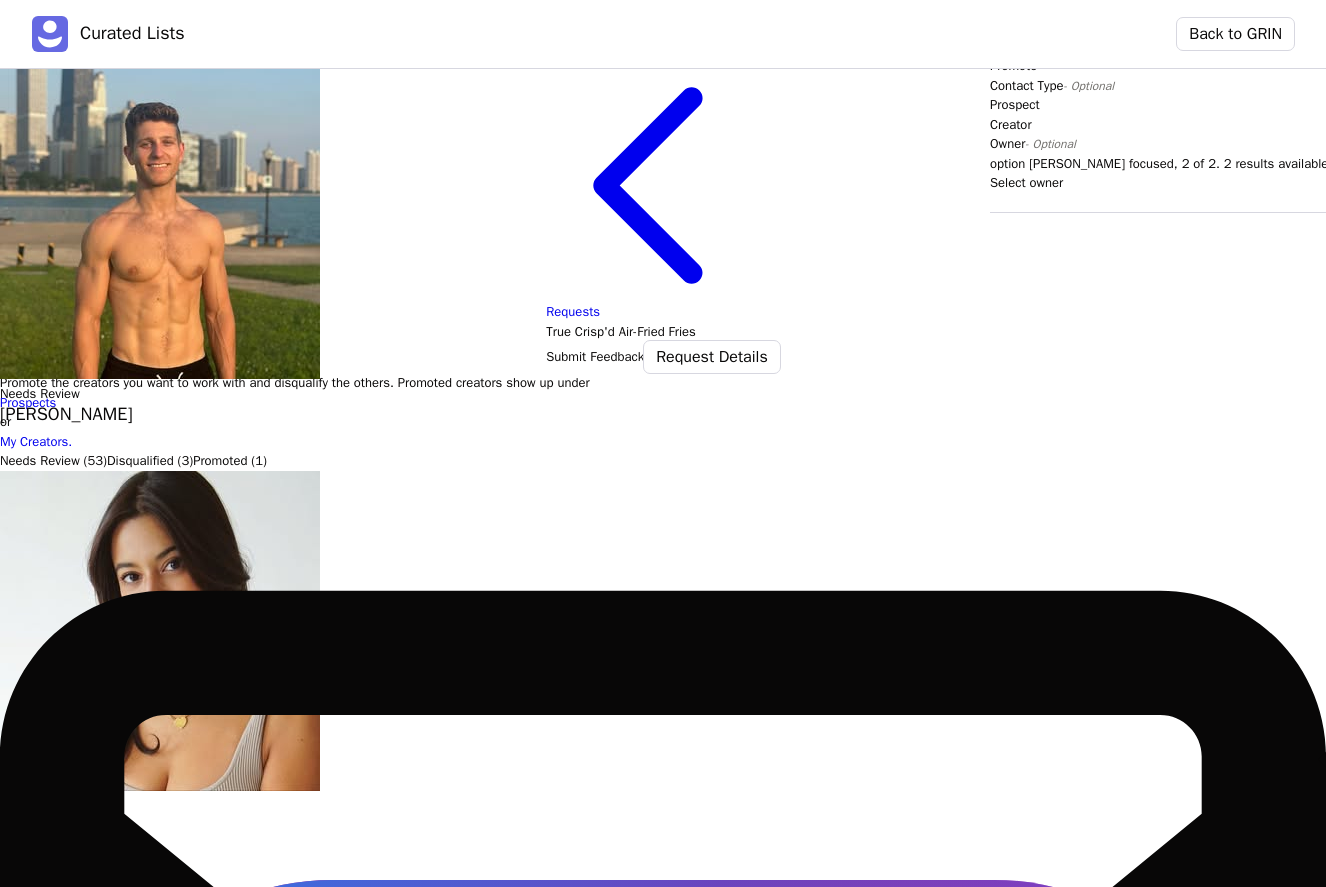 click on "[PERSON_NAME]" at bounding box center (1646, 1554) 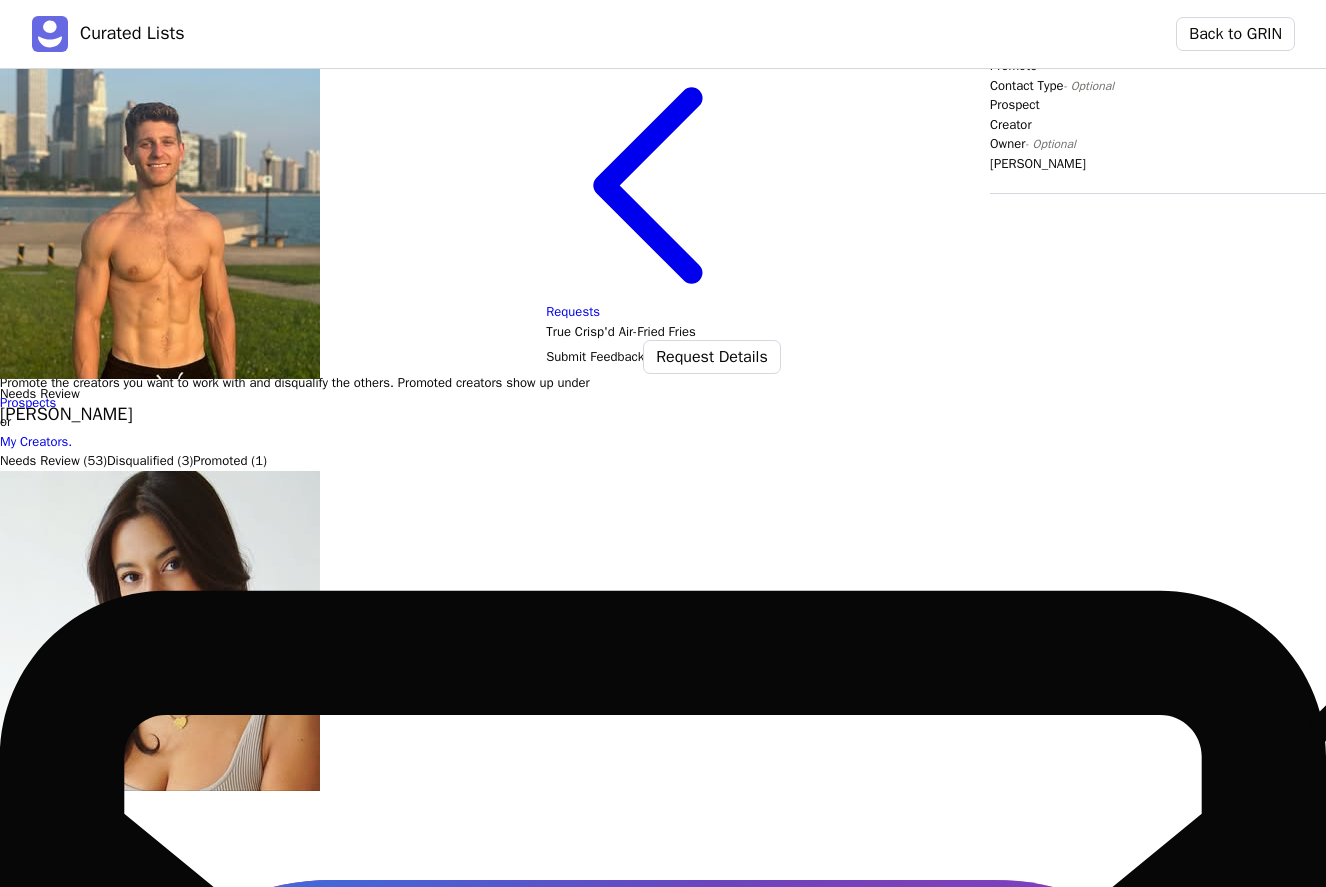 click at bounding box center [1626, 2865] 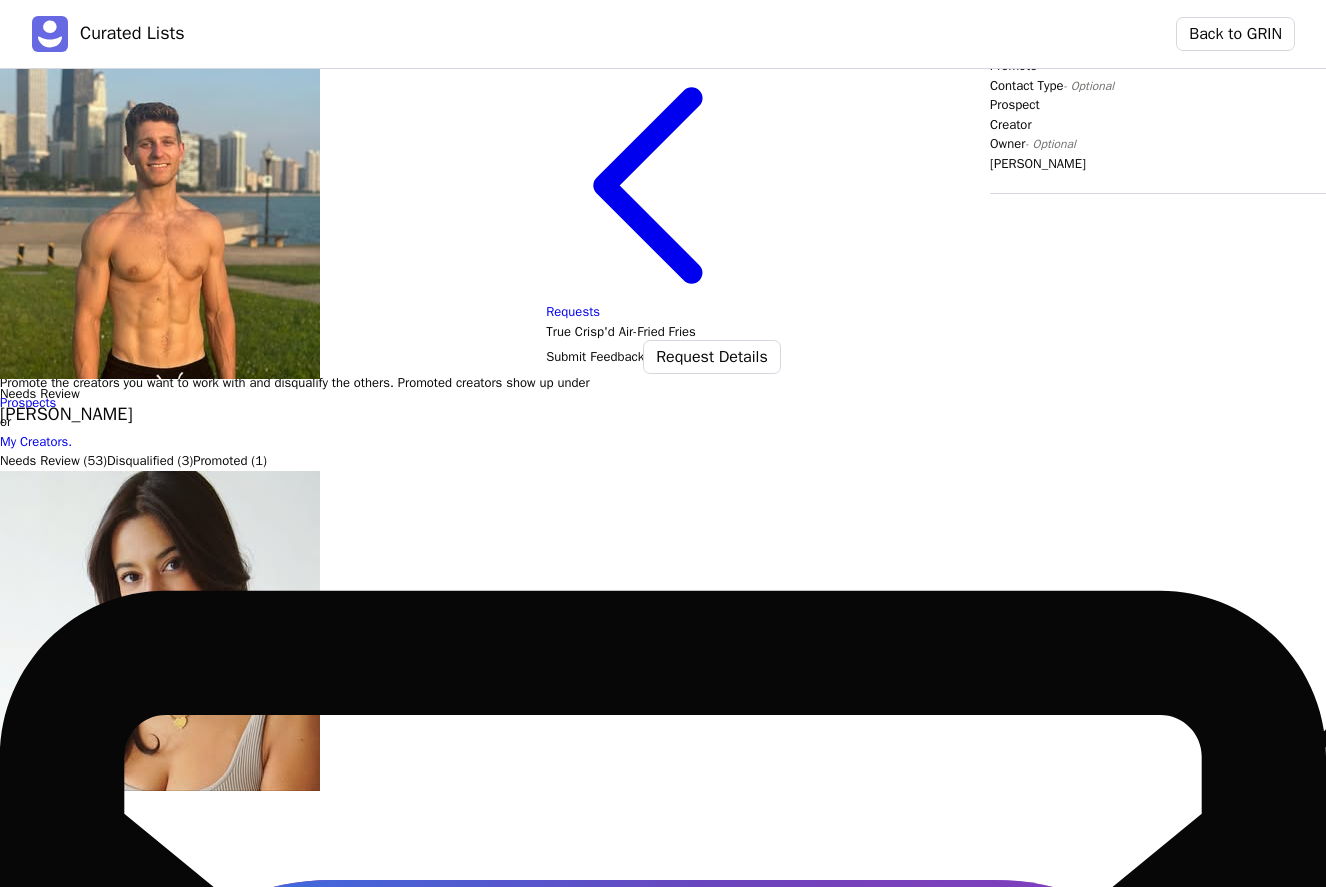click on "Needs Outreach" at bounding box center [1643, 4303] 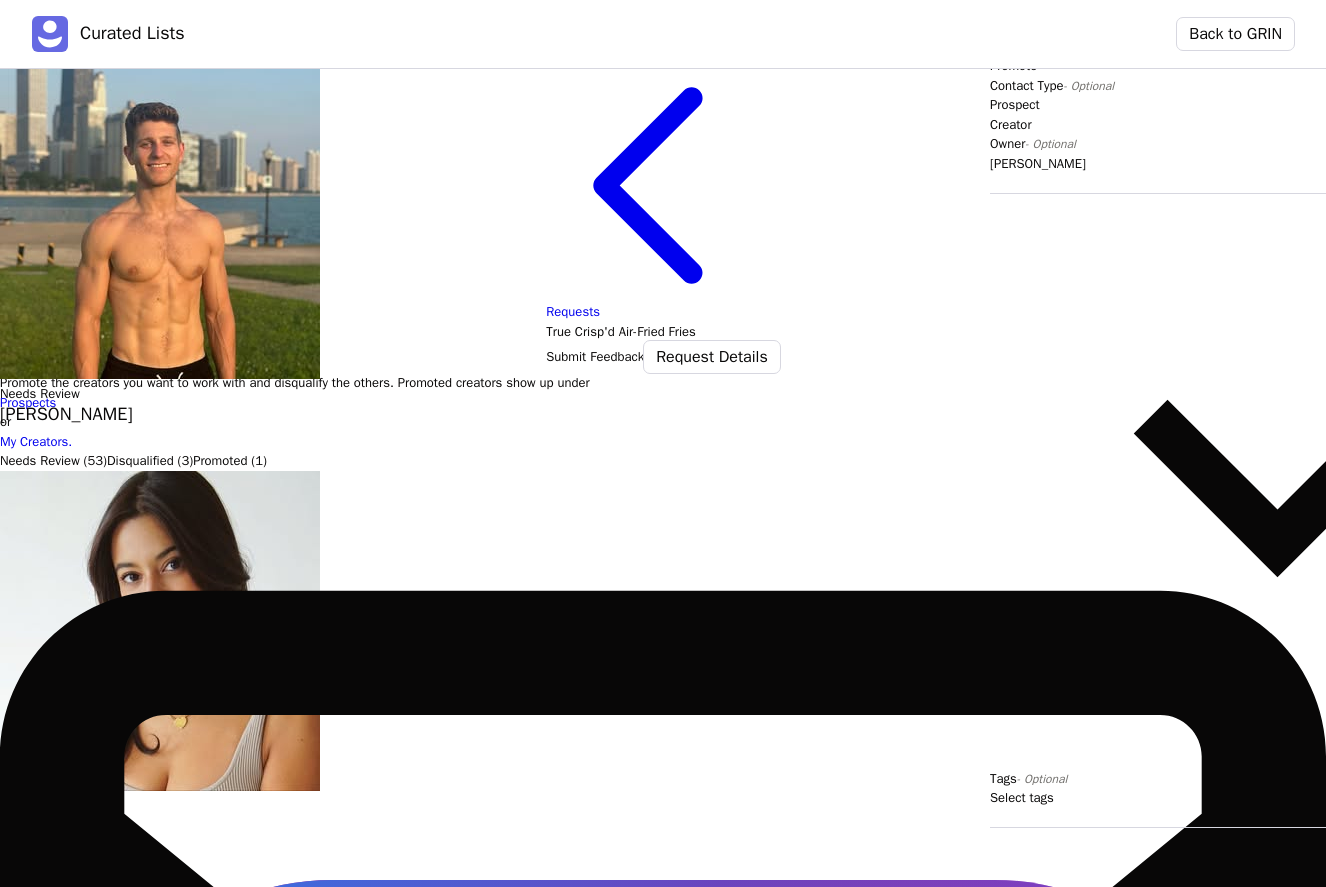 click at bounding box center (1277, 1472) 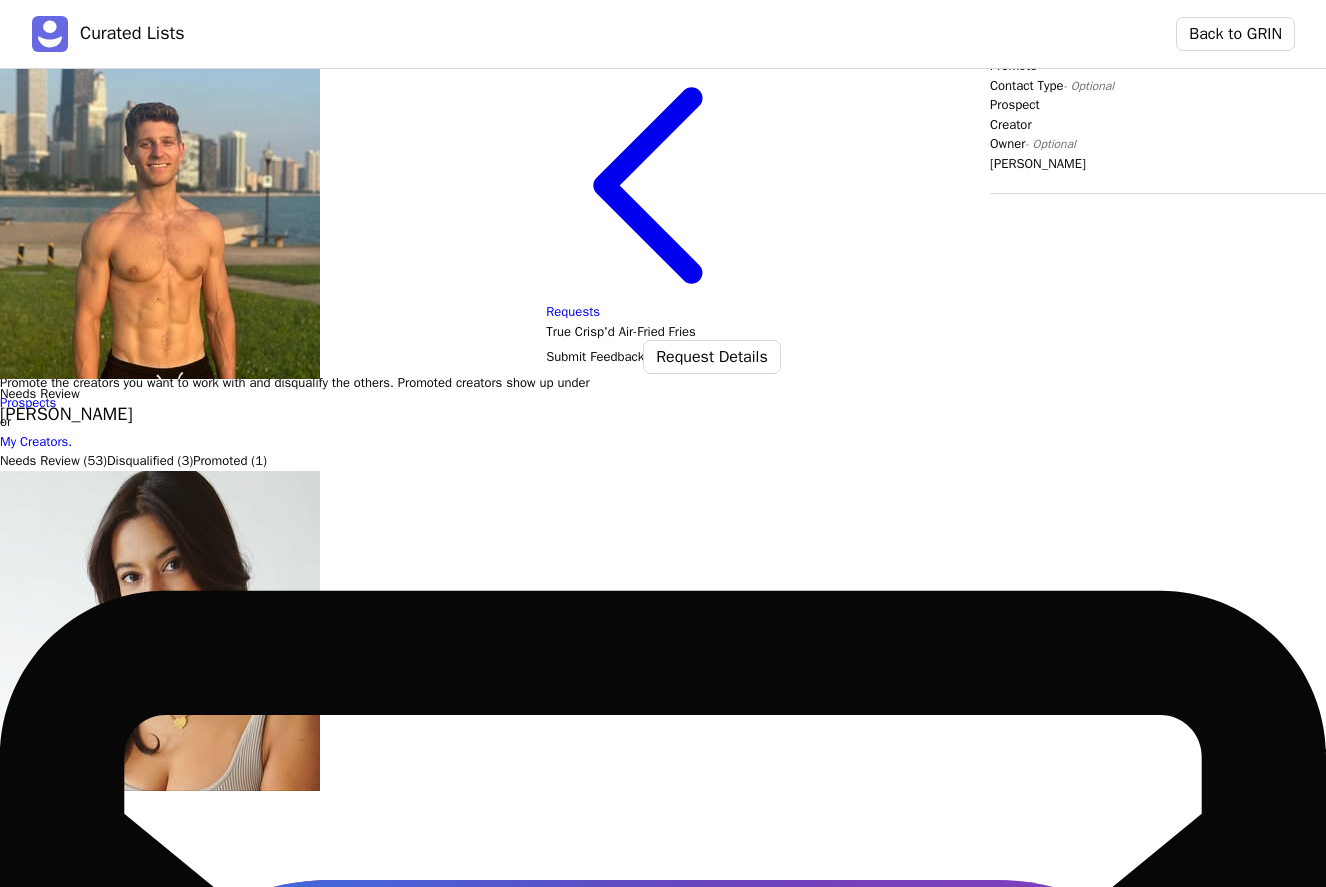 click on "Select tags" at bounding box center (1658, 1588) 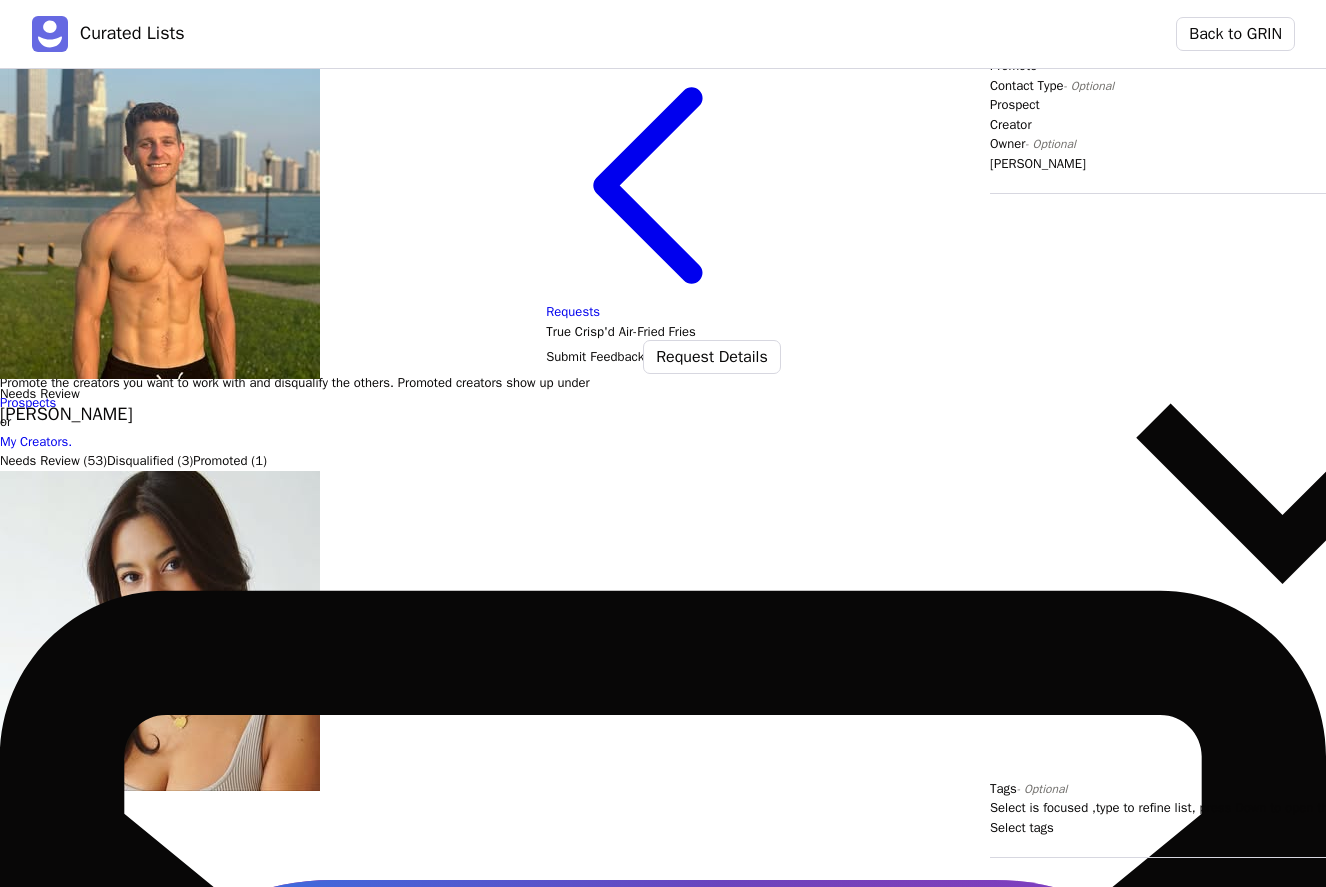 click on "Cancel" at bounding box center [1072, 2103] 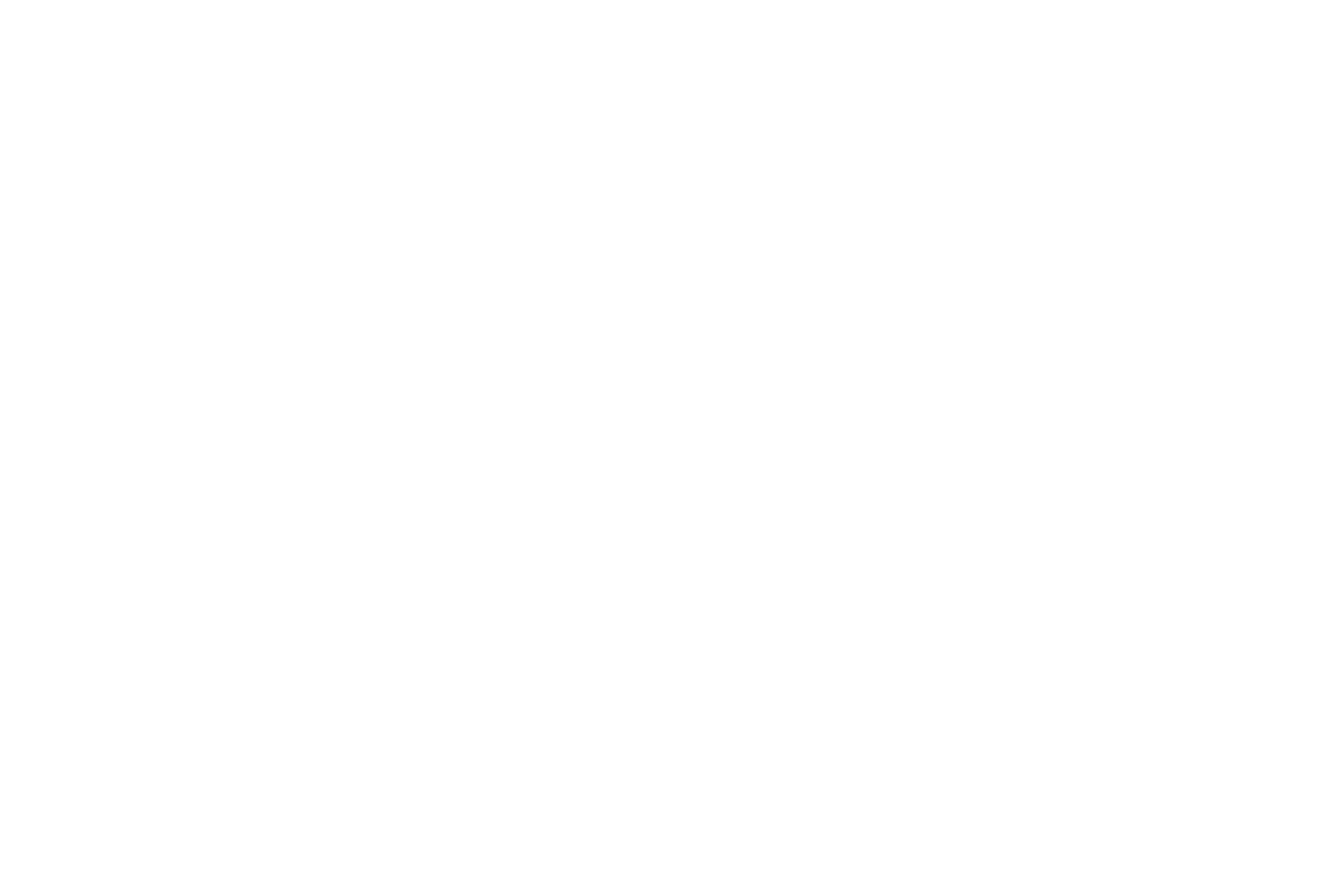 scroll, scrollTop: 0, scrollLeft: 0, axis: both 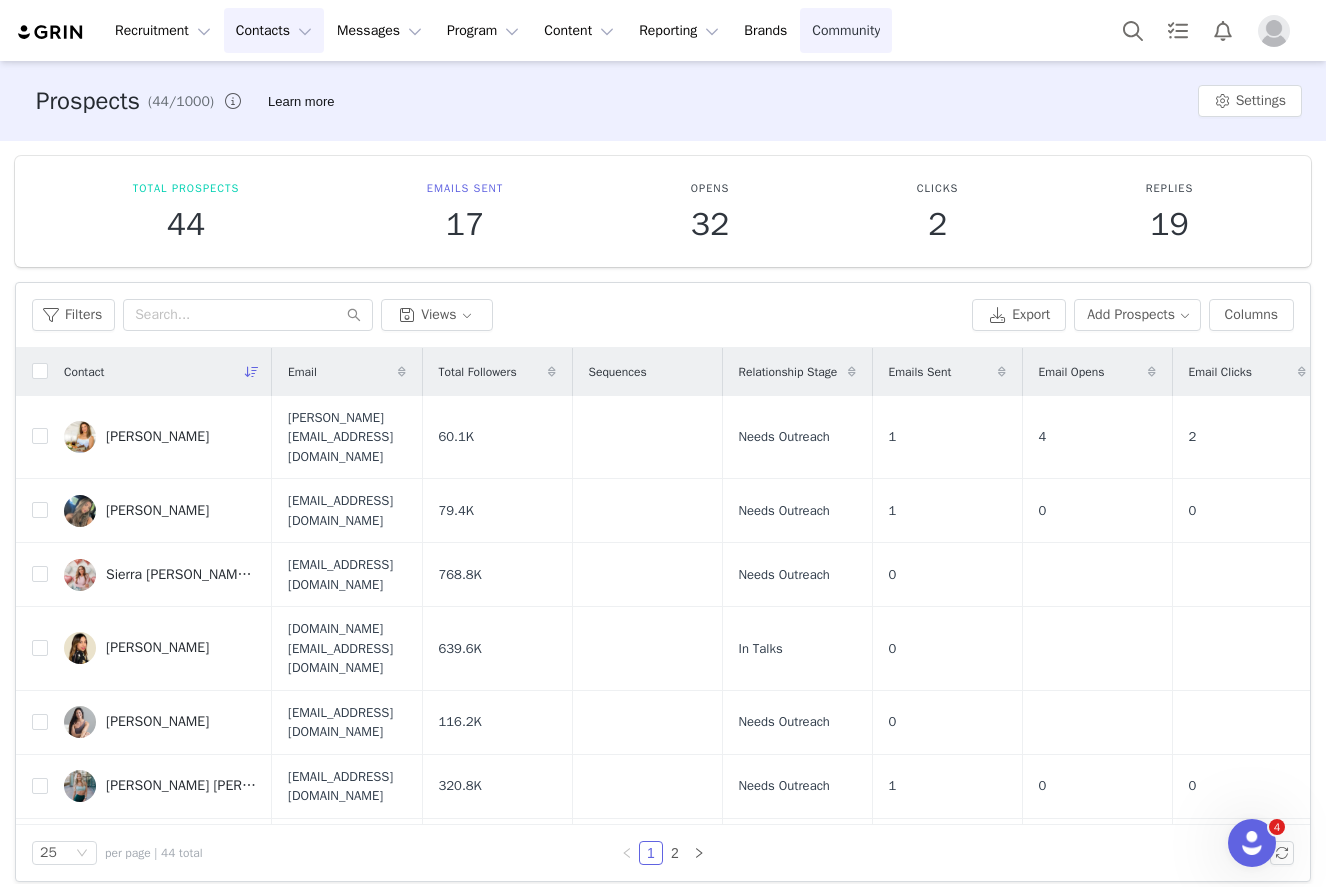 click on "Community Community" at bounding box center [846, 30] 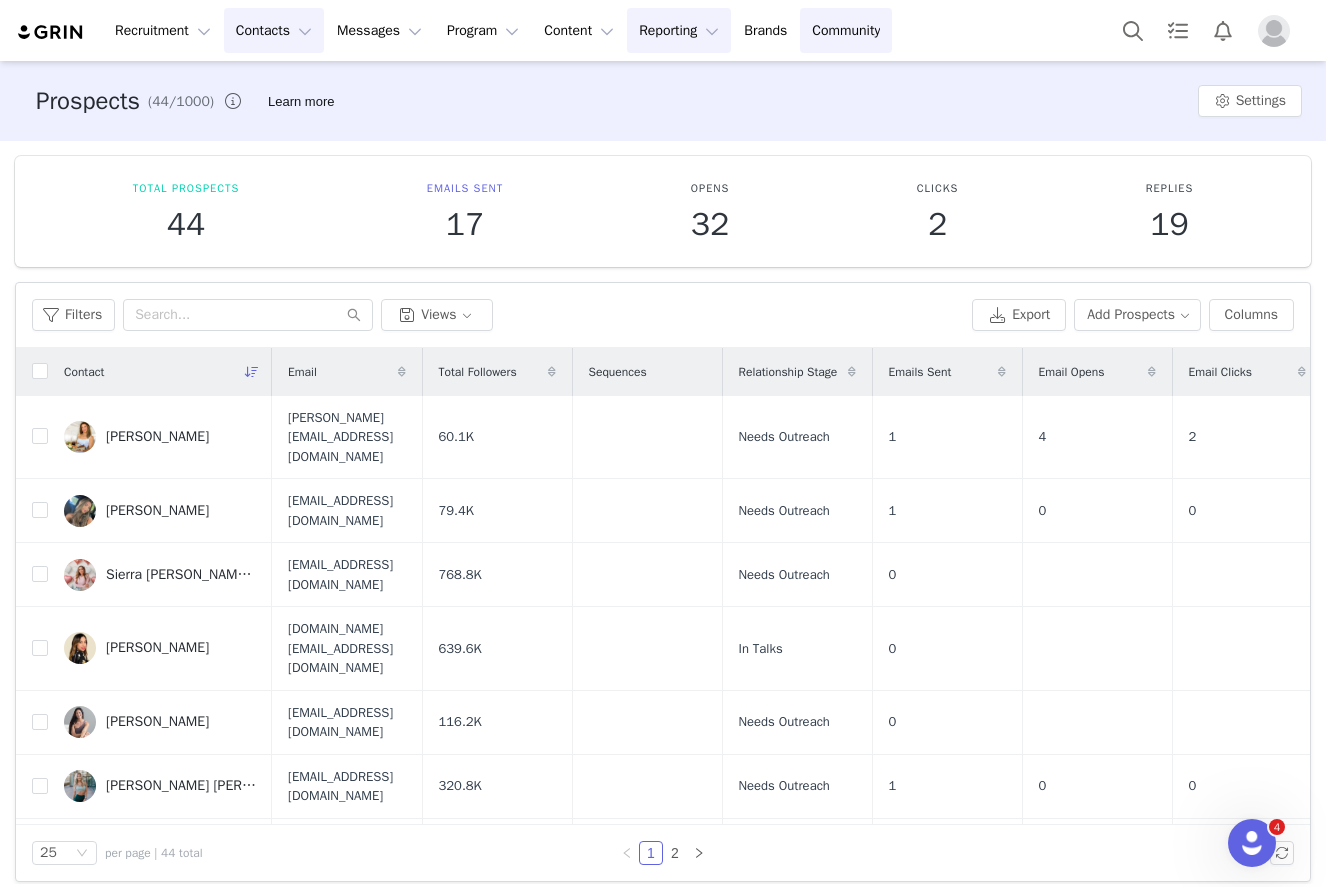 click on "Reporting Reporting" at bounding box center (679, 30) 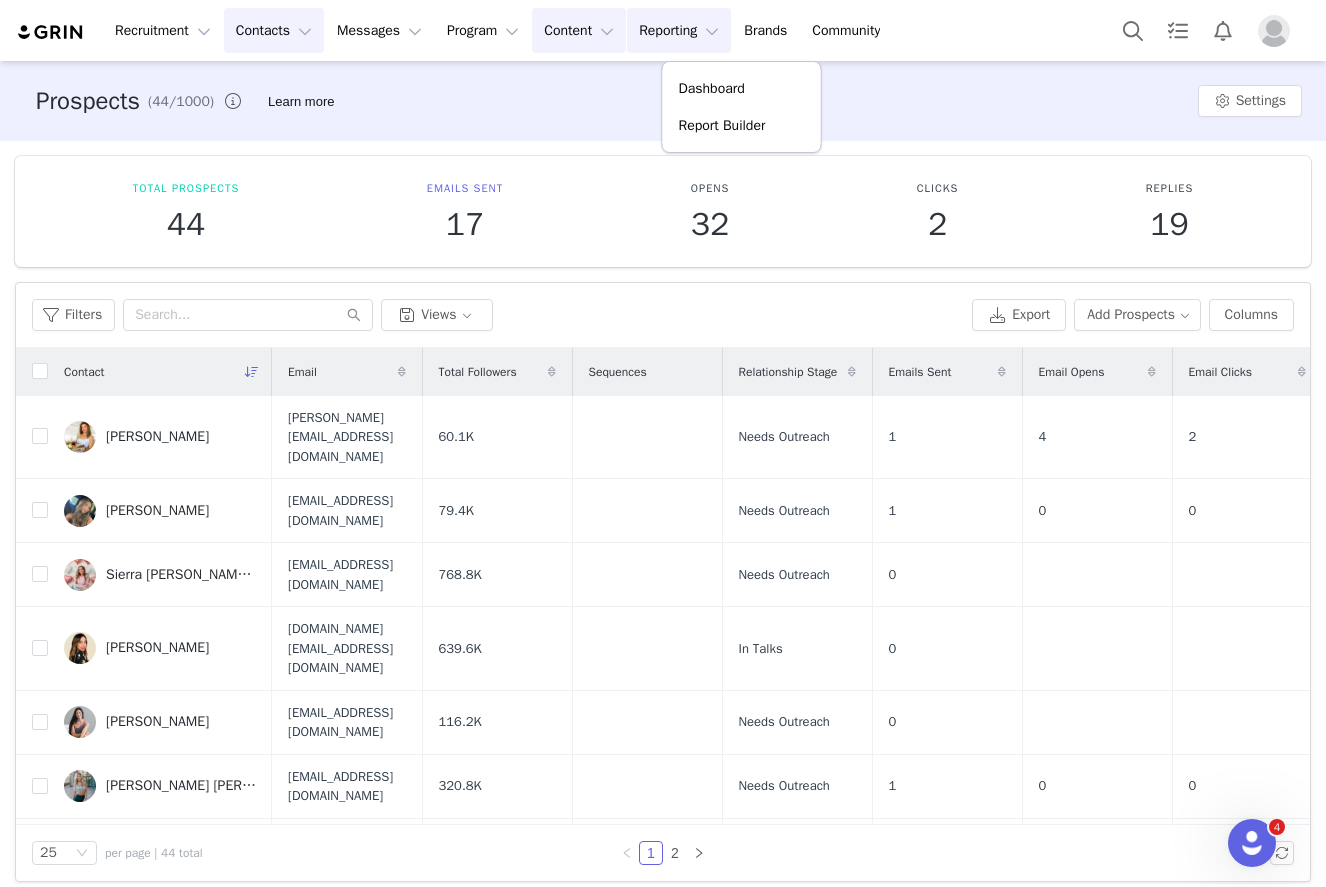 click on "Content Content" at bounding box center (579, 30) 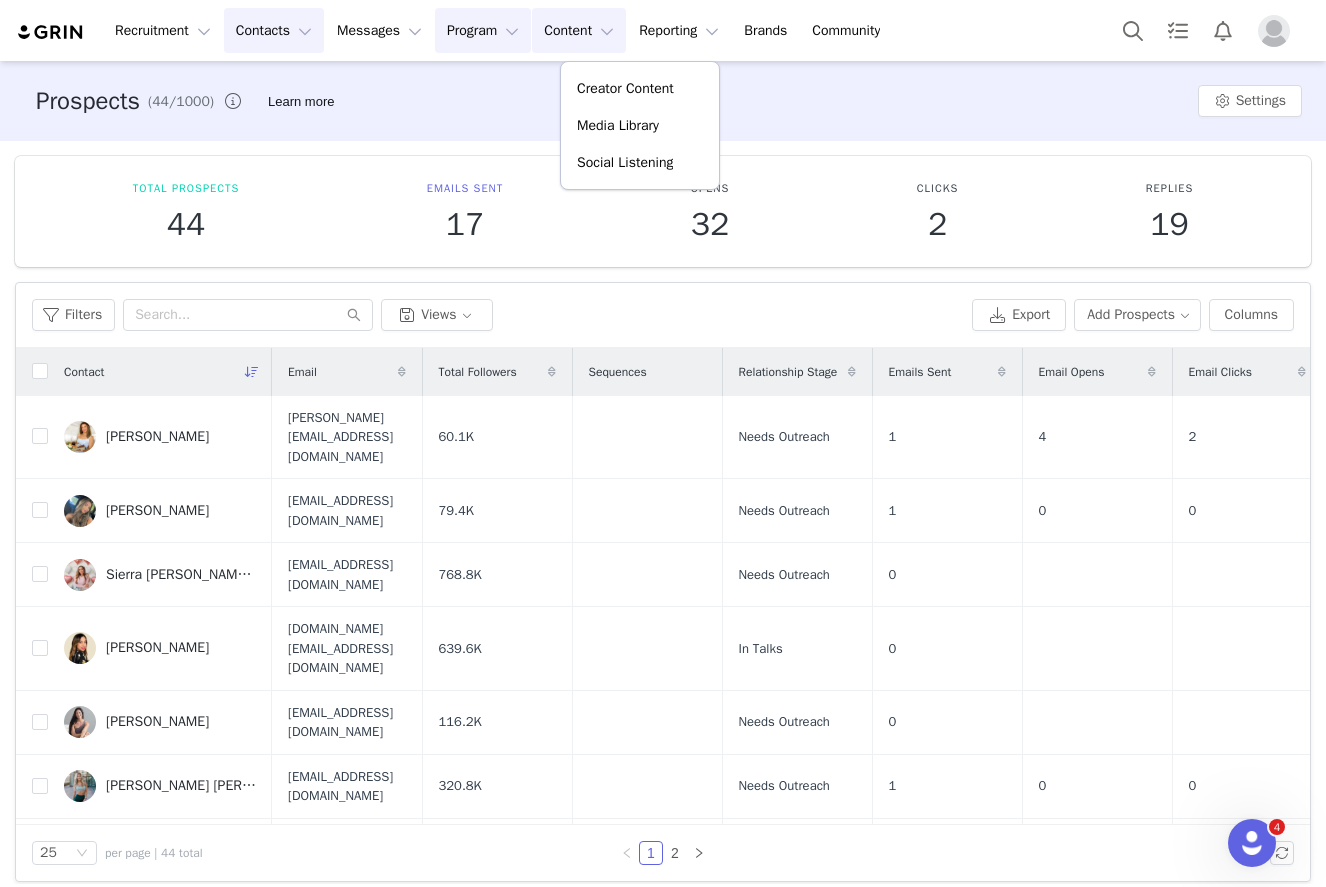 click on "Program Program" at bounding box center (483, 30) 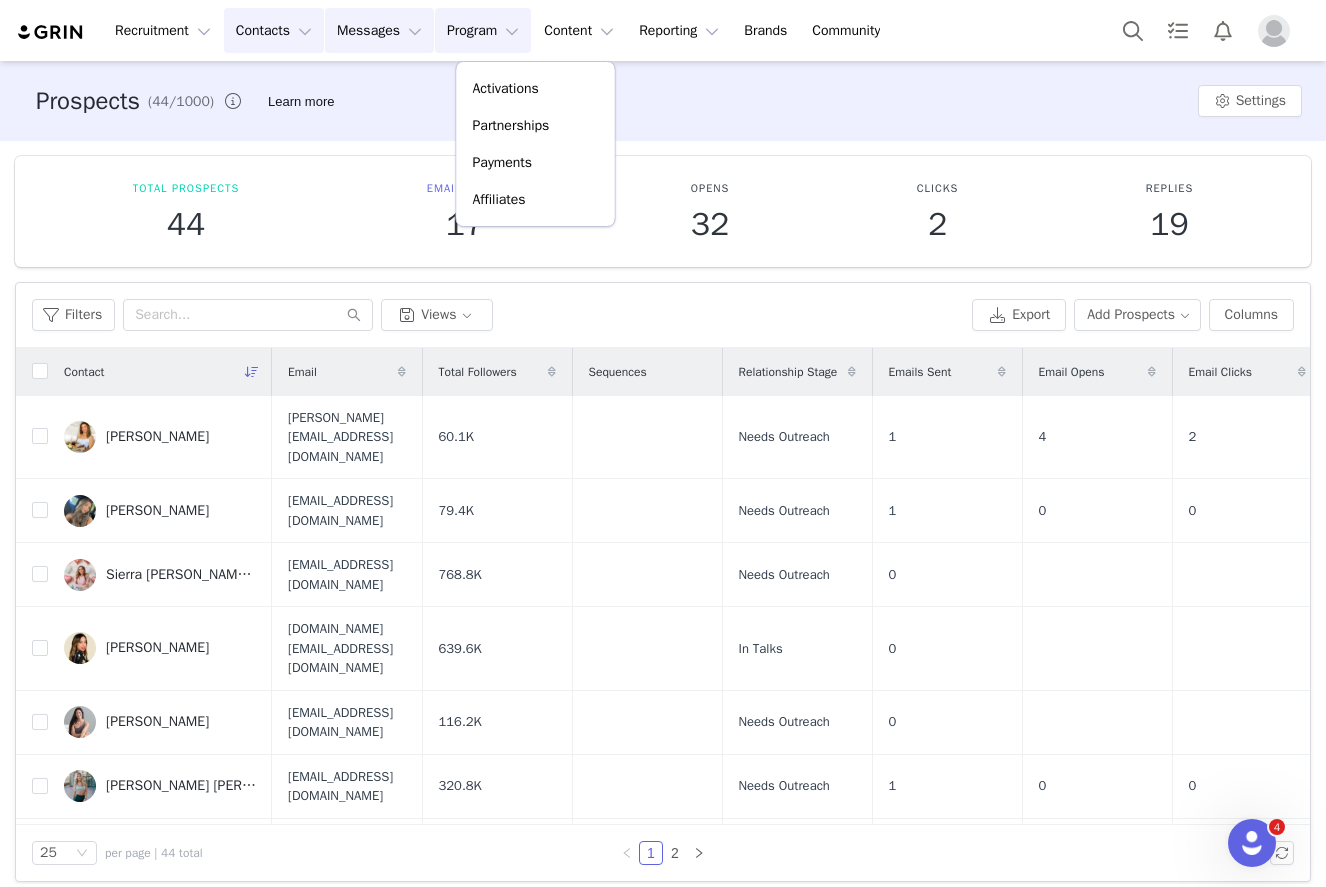 click on "Messages Messages" at bounding box center [379, 30] 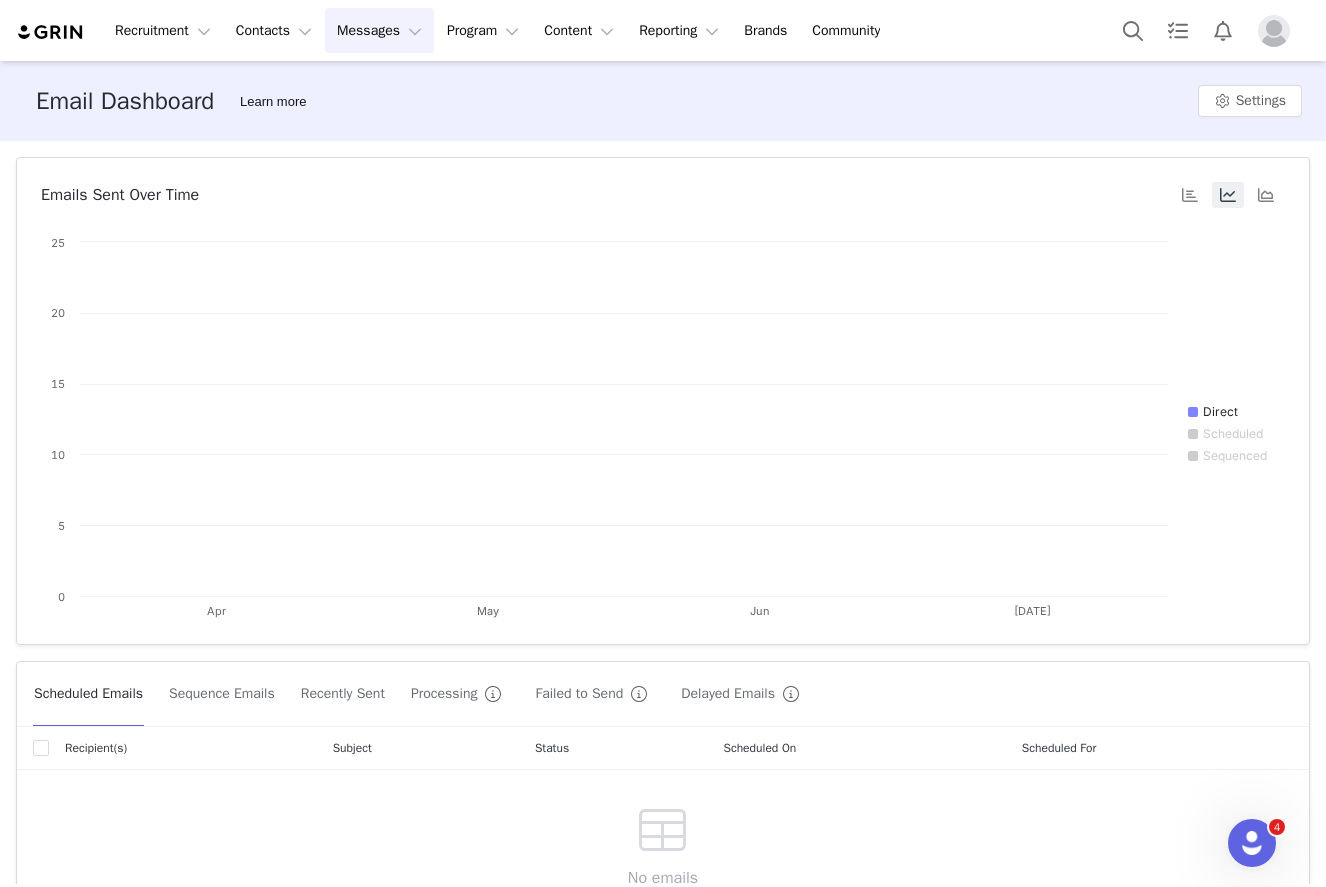 click on "Messages Messages" at bounding box center [379, 30] 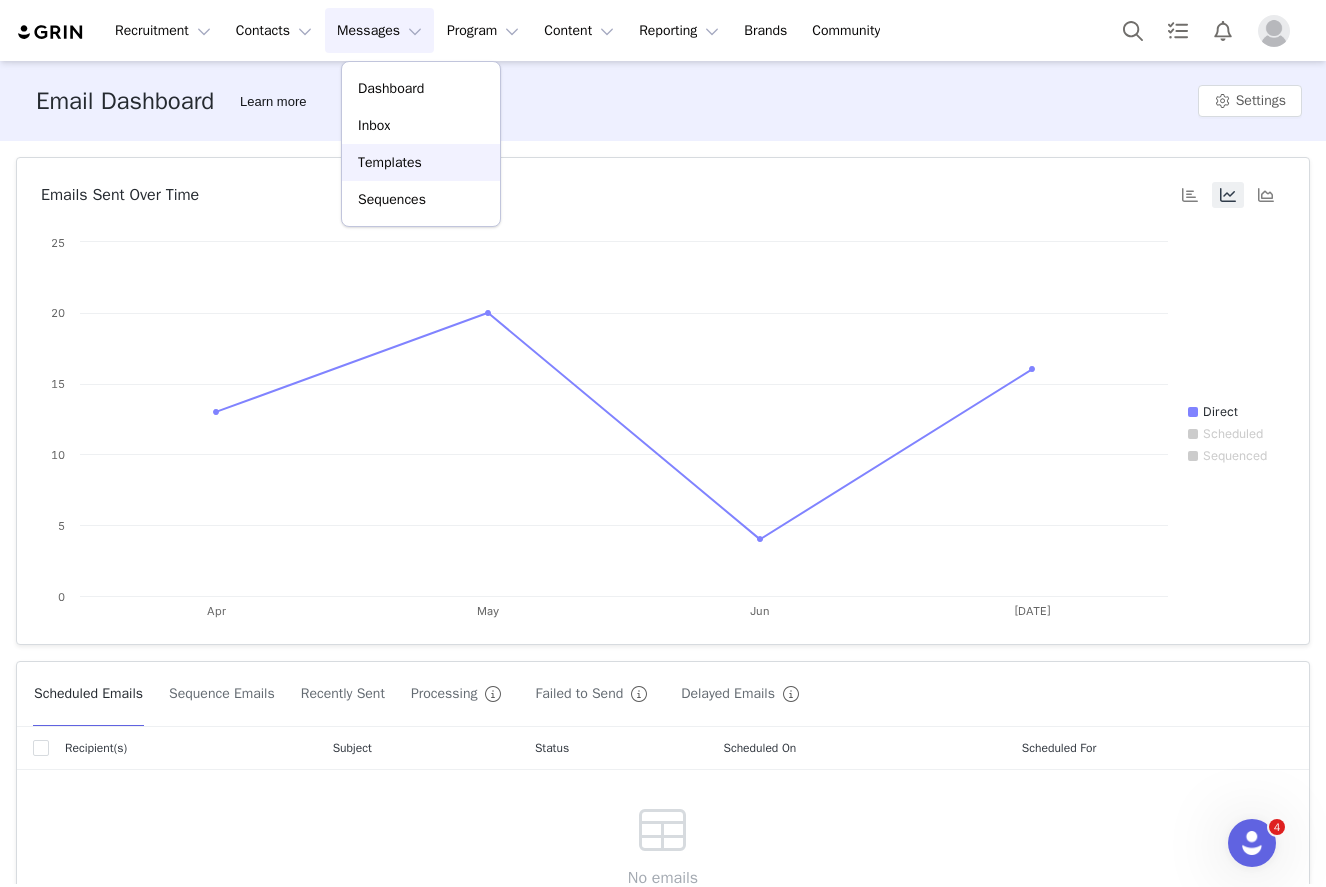 click on "Templates" at bounding box center [421, 162] 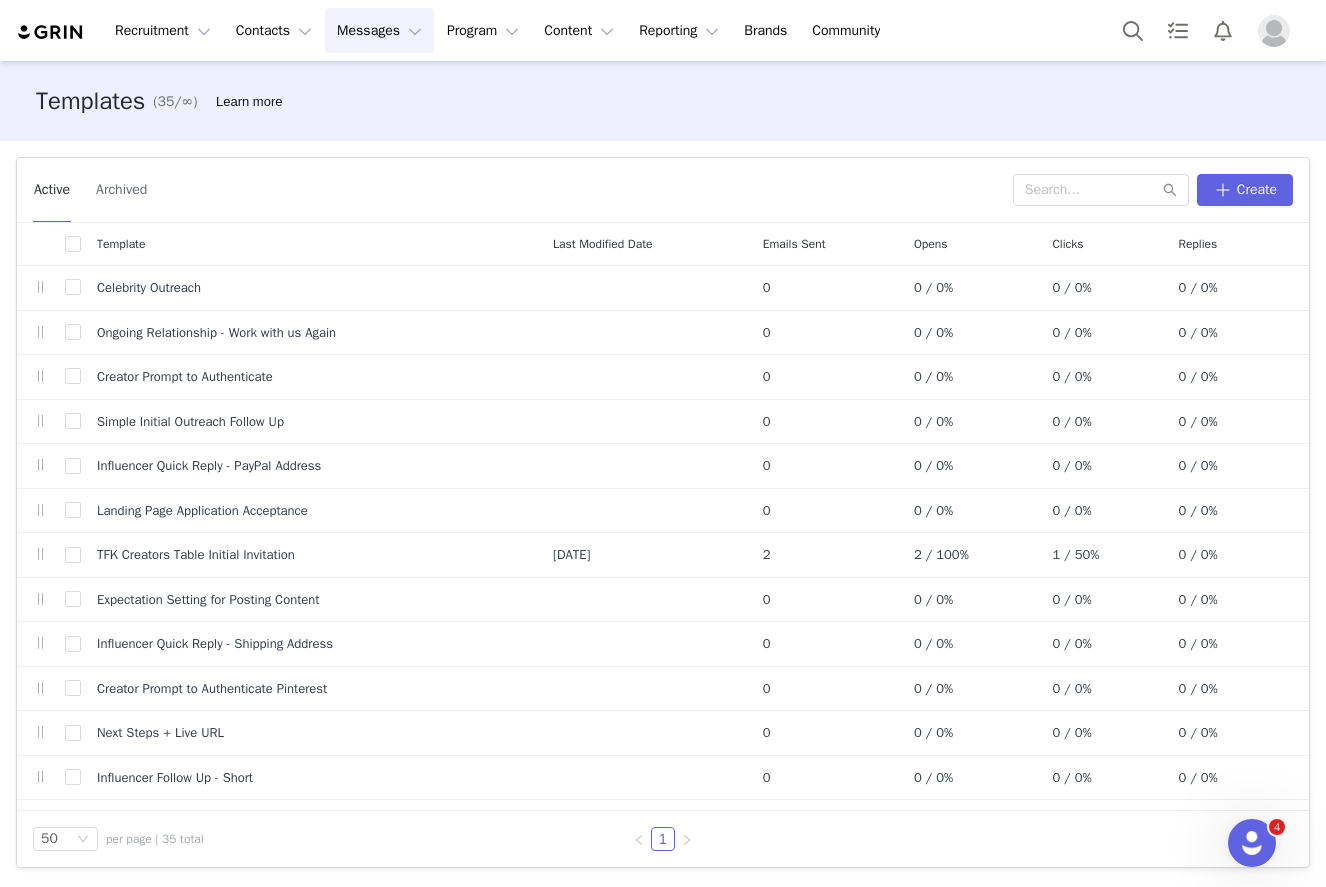 click on "Messages Messages" at bounding box center [379, 30] 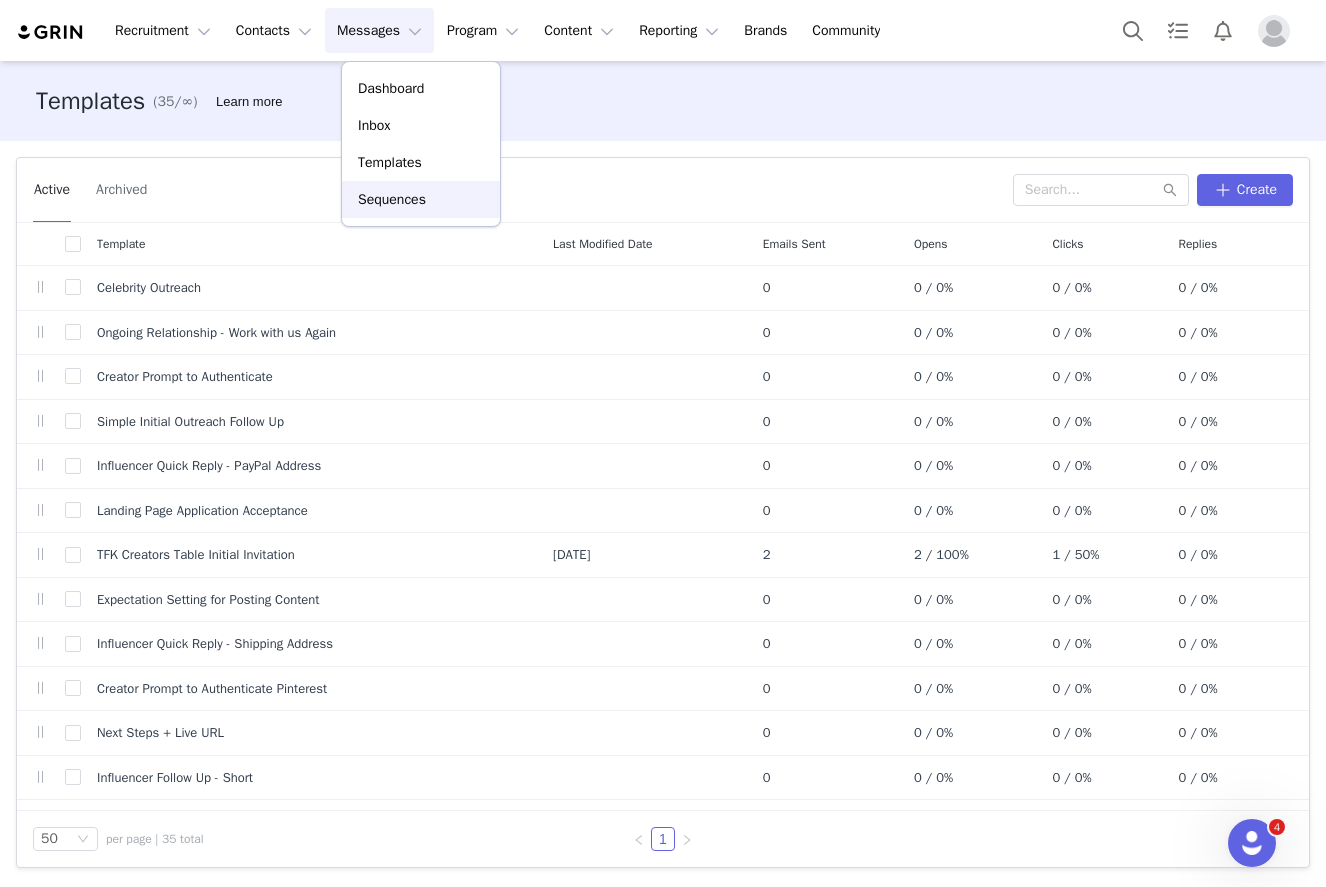 click on "Sequences" at bounding box center [392, 199] 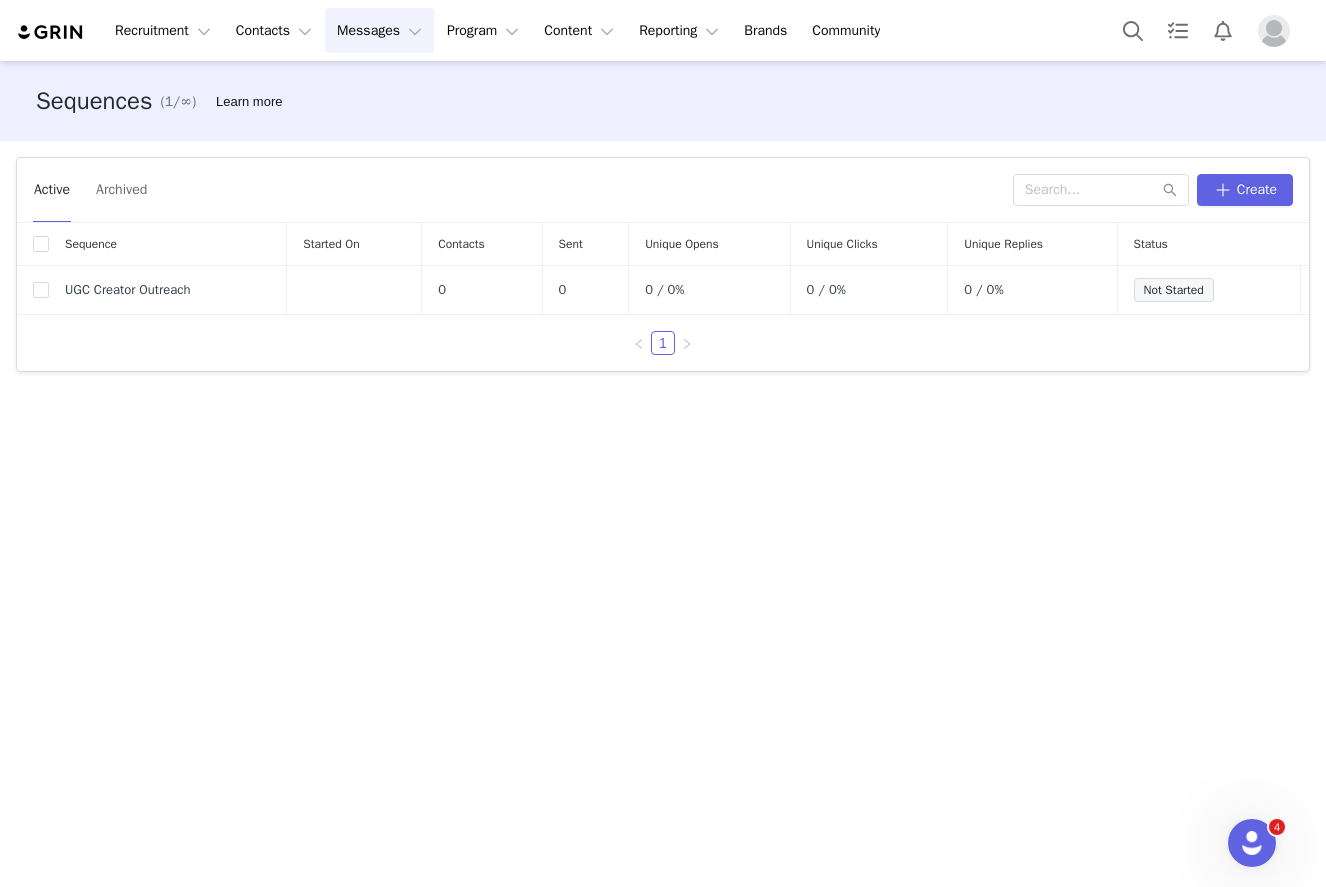 click on "Messages Messages" at bounding box center (379, 30) 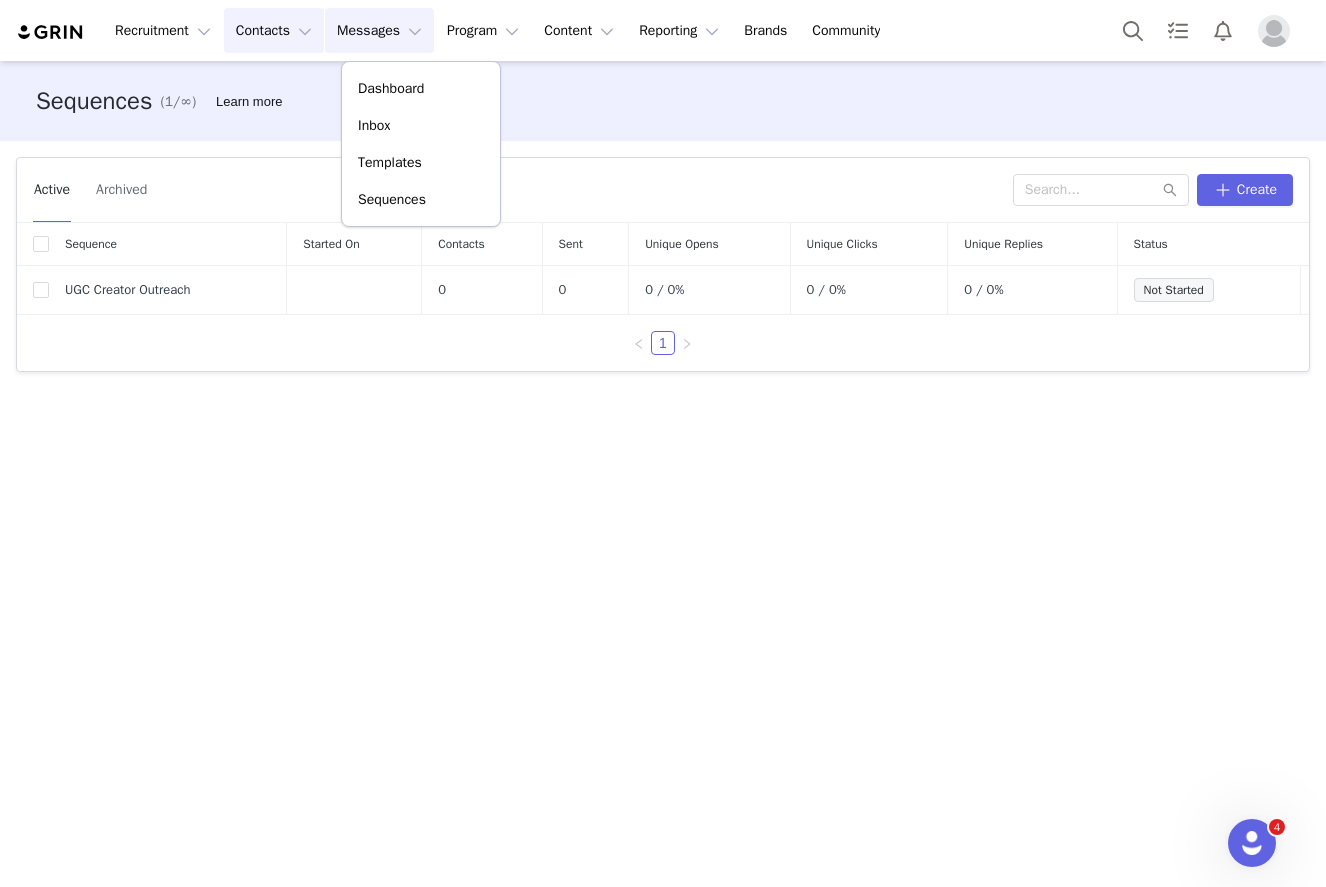 click on "Contacts Contacts" at bounding box center (274, 30) 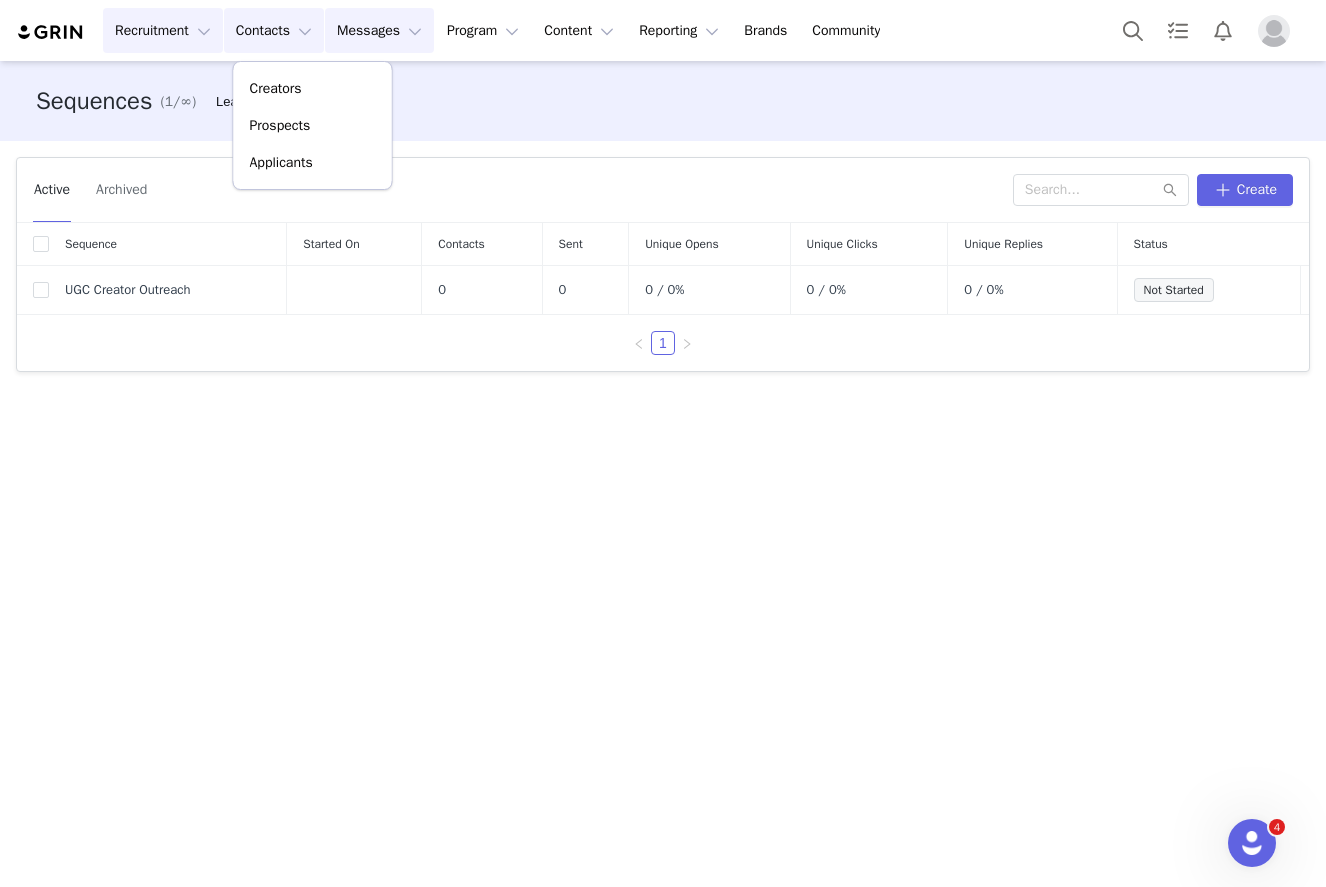 click on "Recruitment Recruitment" at bounding box center [163, 30] 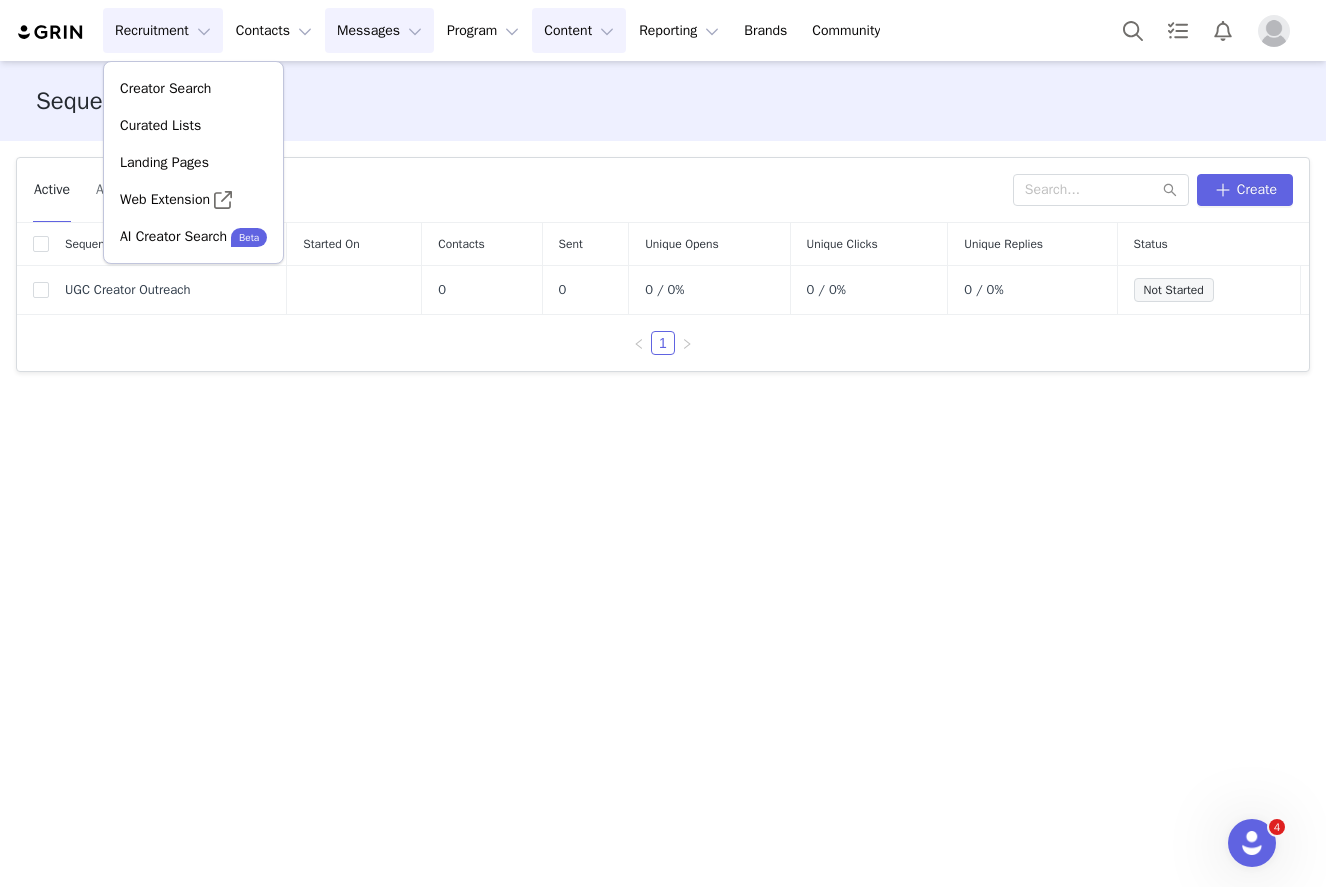 click on "Content Content" at bounding box center [579, 30] 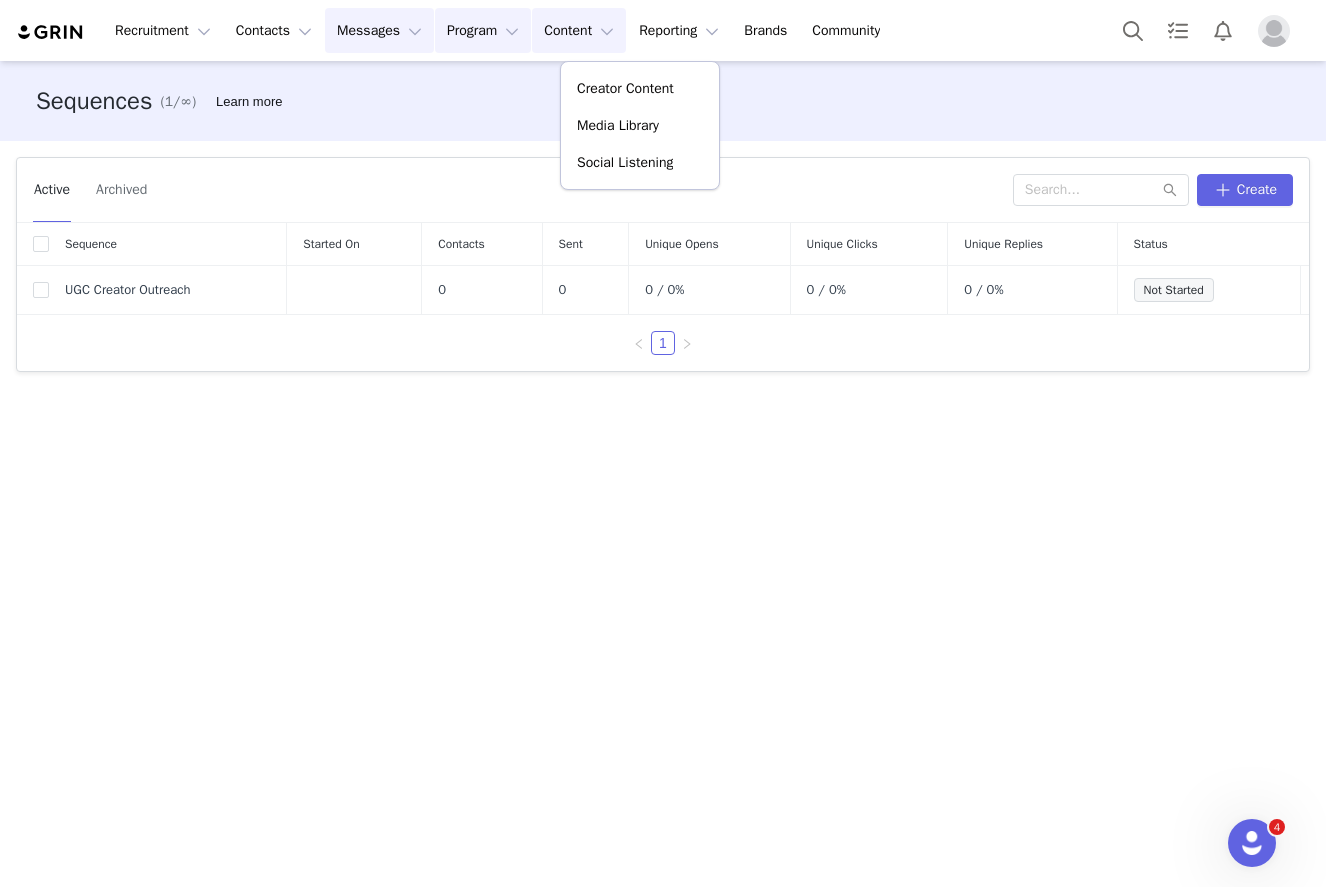click on "Program Program" at bounding box center [483, 30] 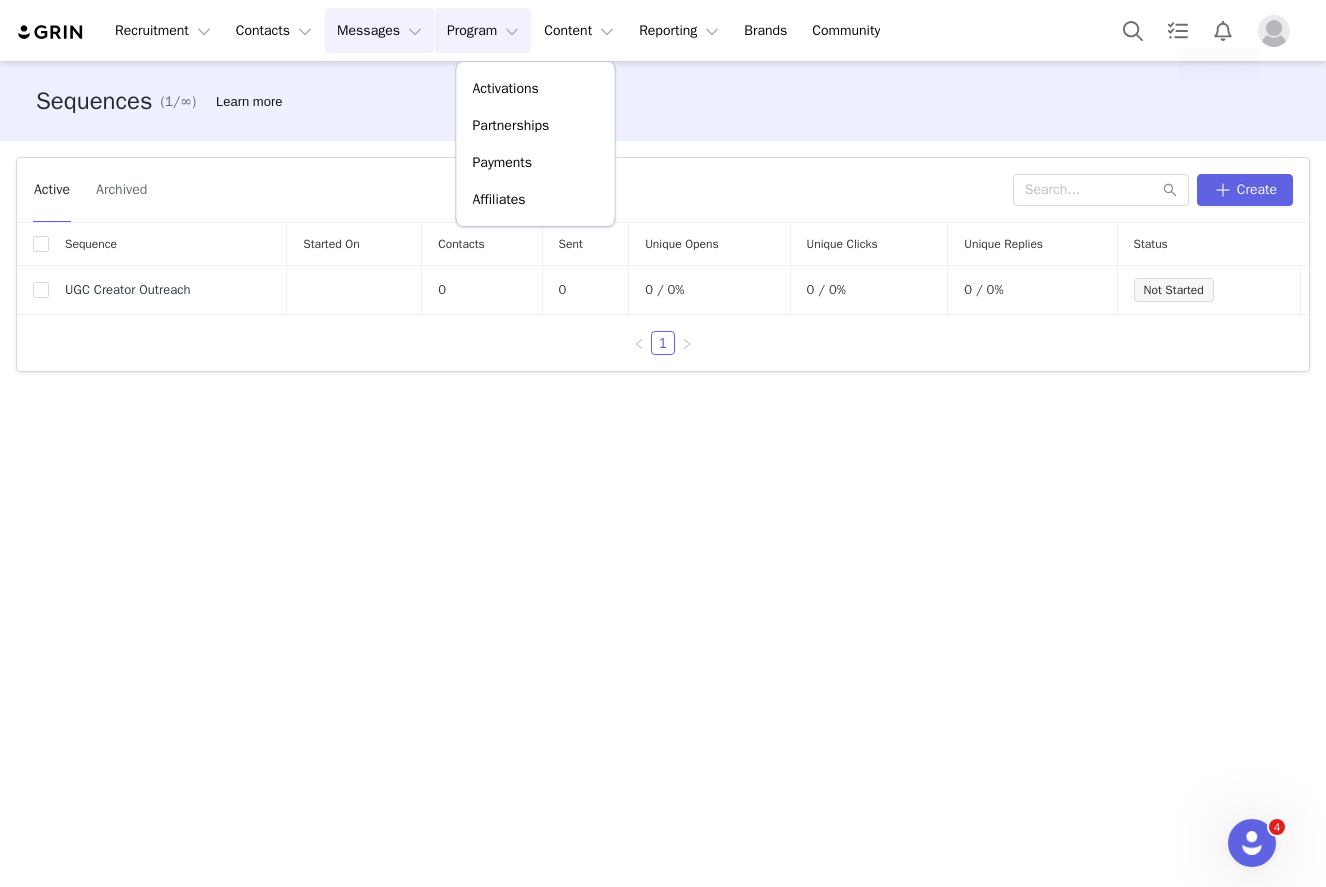 click at bounding box center [1274, 31] 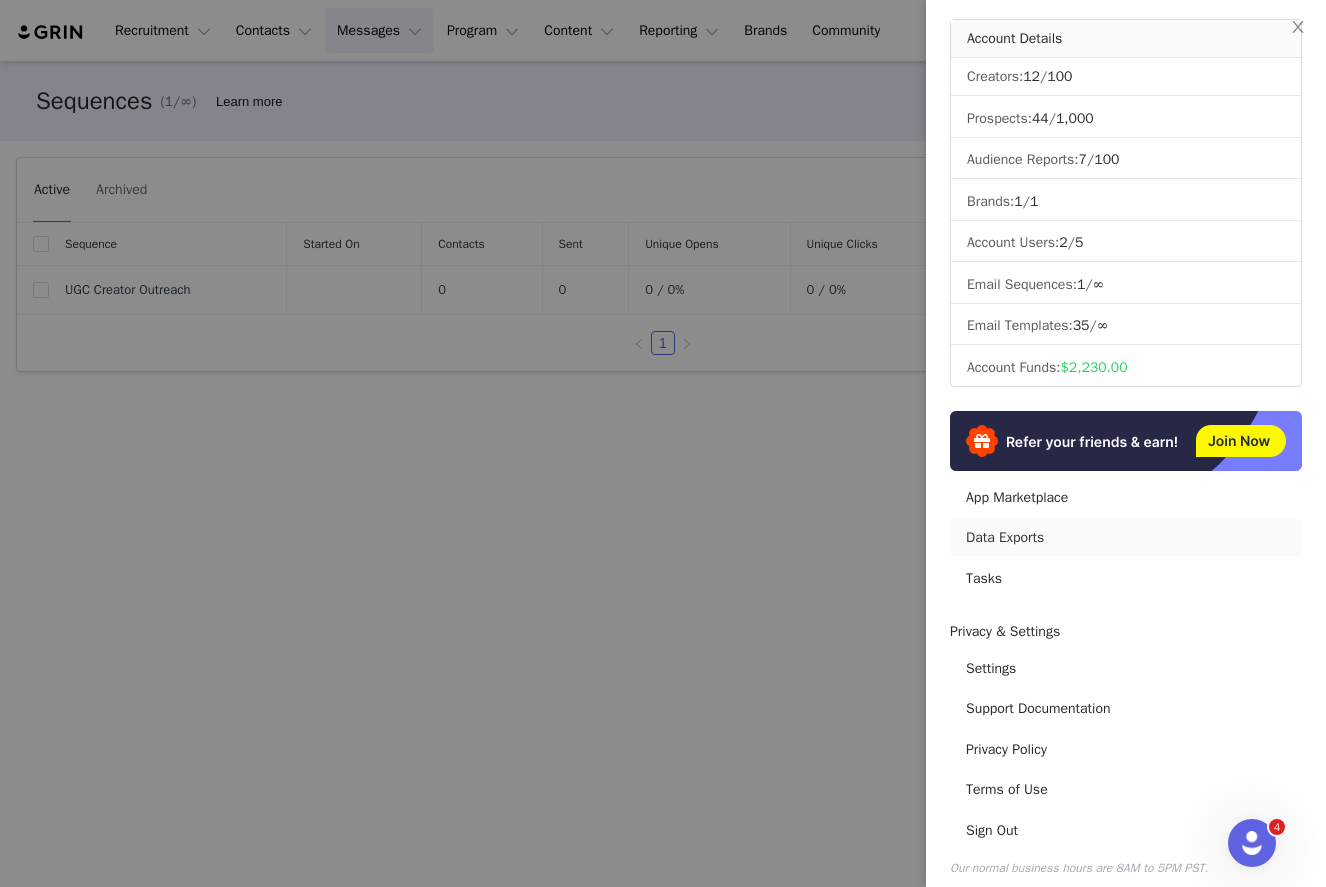 scroll, scrollTop: 106, scrollLeft: 0, axis: vertical 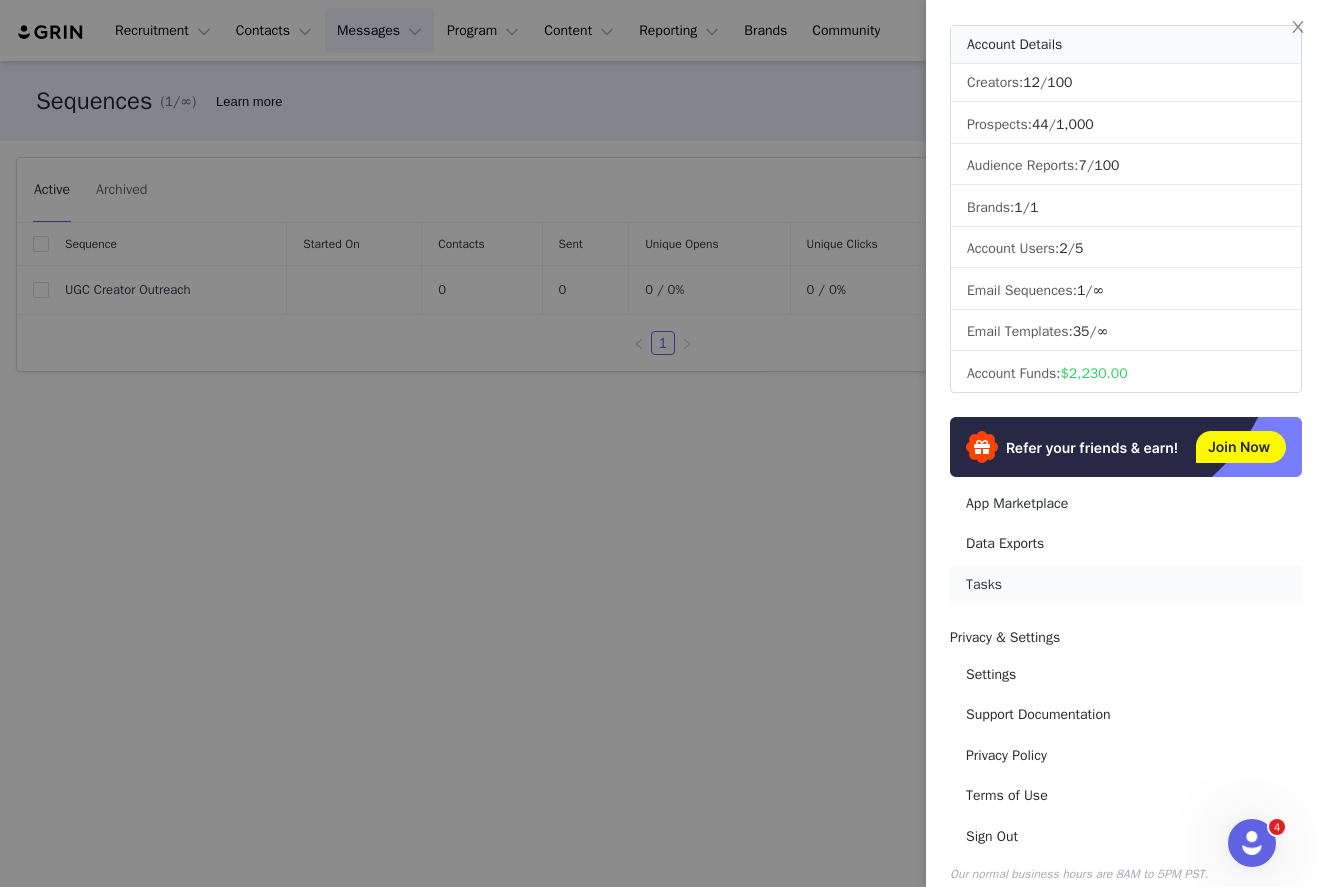 click on "Tasks" at bounding box center (1126, 584) 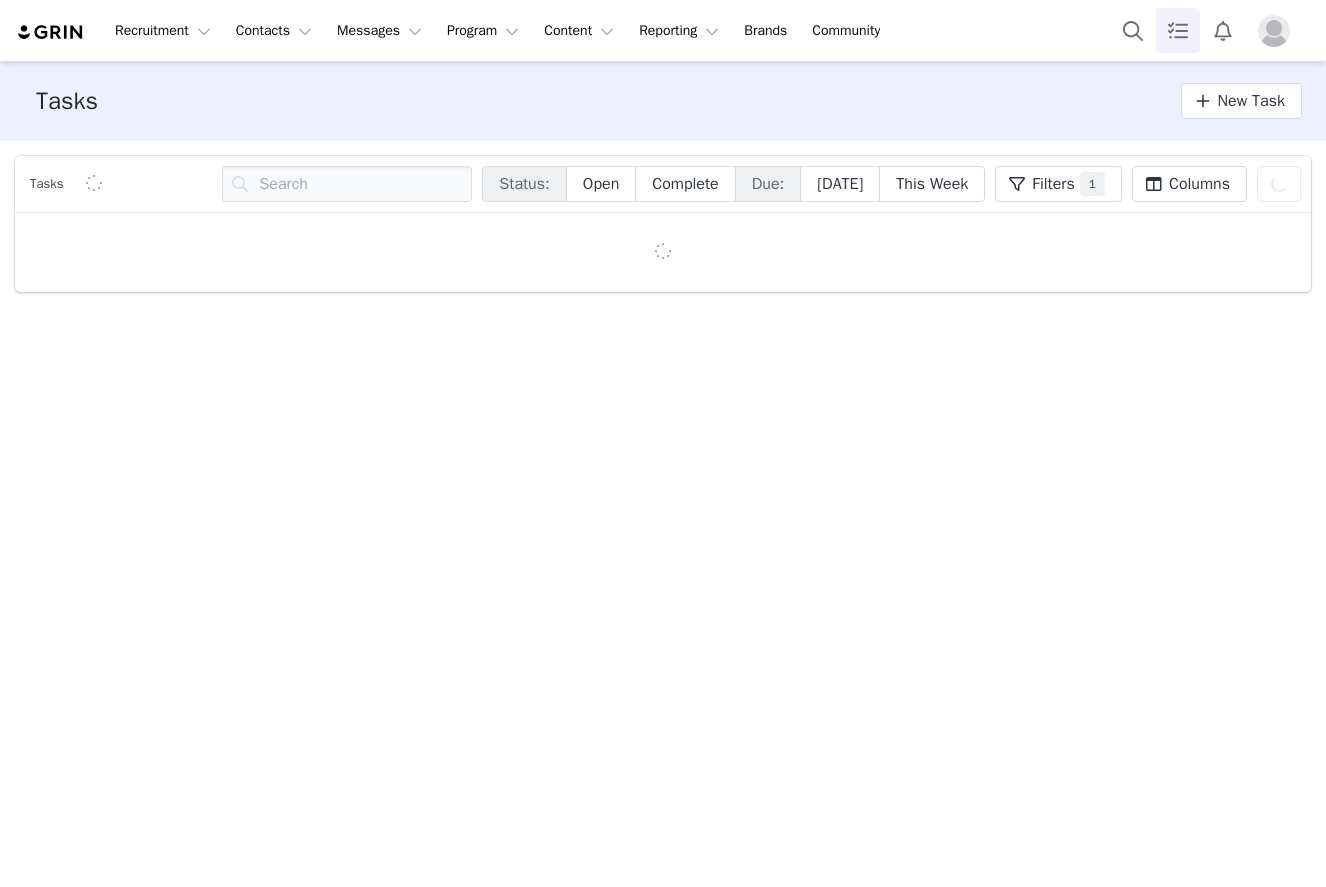 scroll, scrollTop: 0, scrollLeft: 0, axis: both 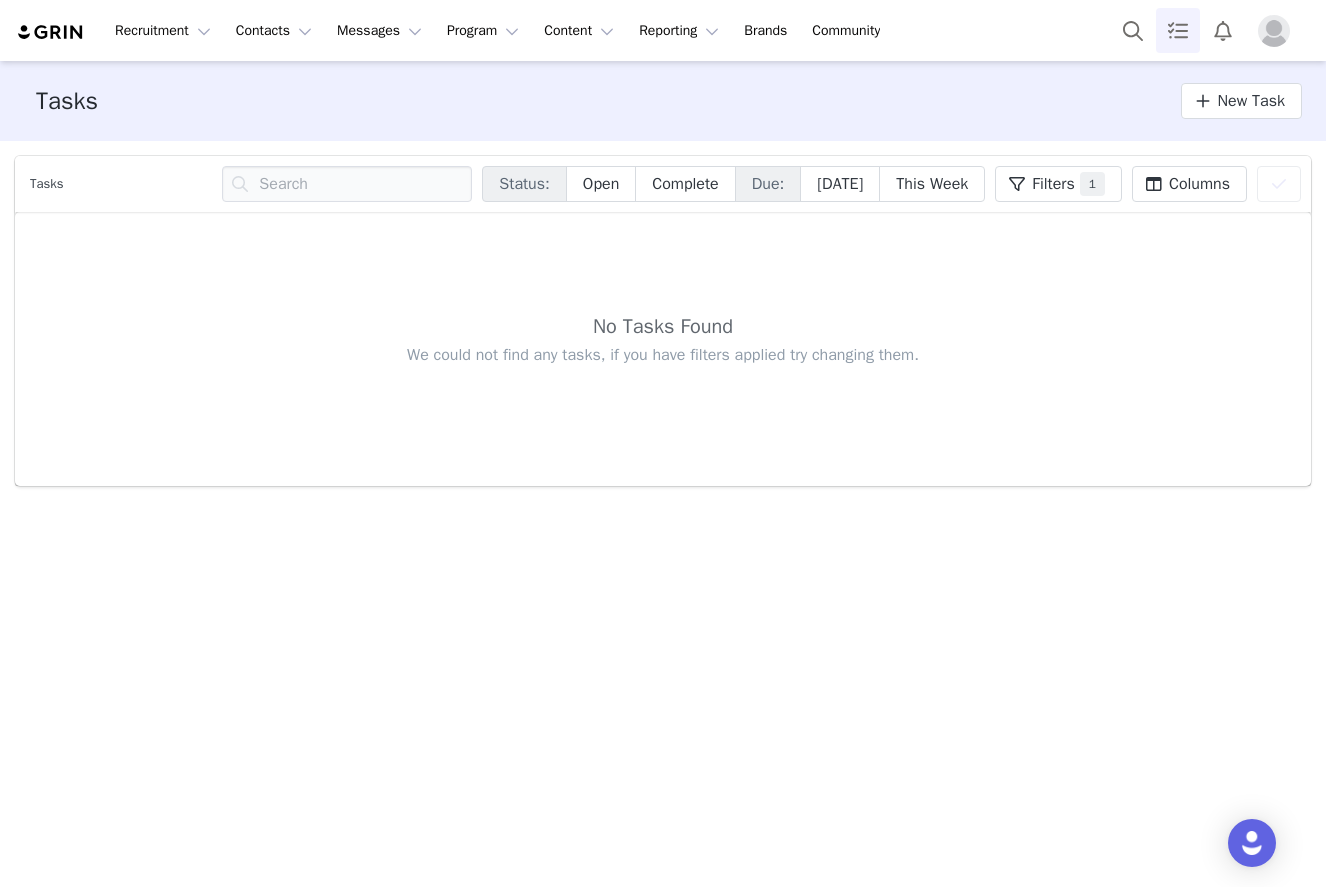 click at bounding box center (1274, 31) 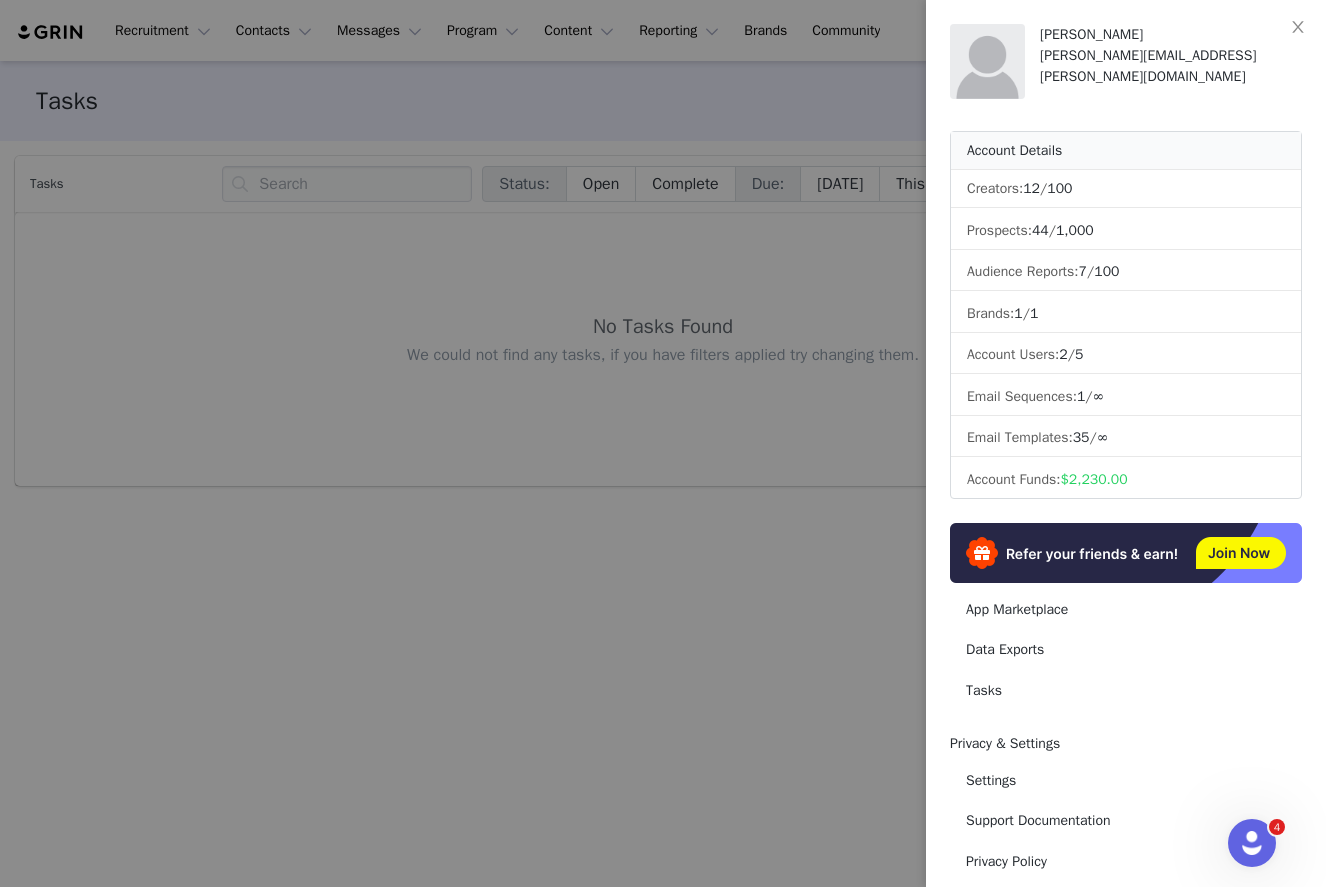 scroll, scrollTop: 0, scrollLeft: 0, axis: both 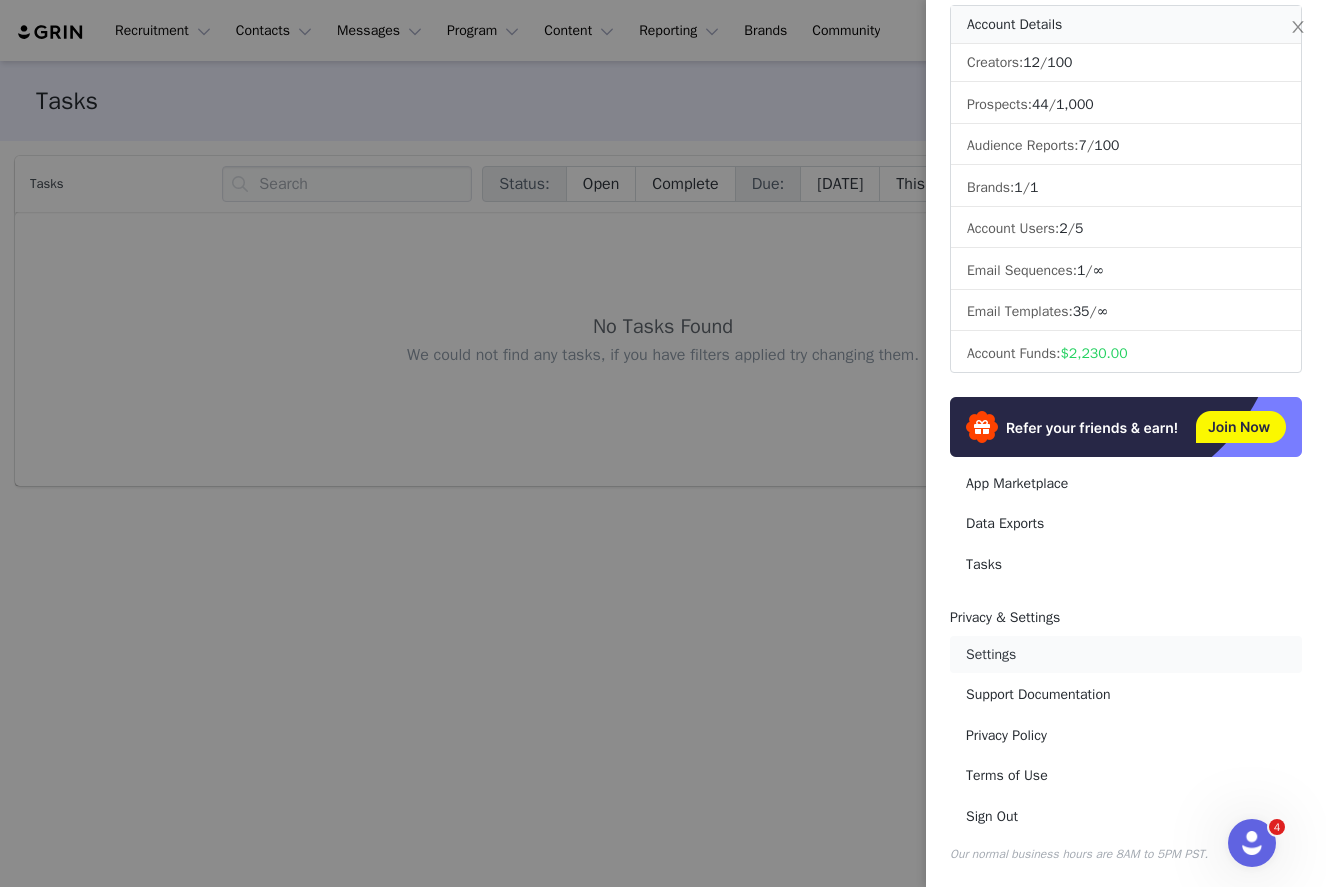 click on "Settings" at bounding box center (1126, 654) 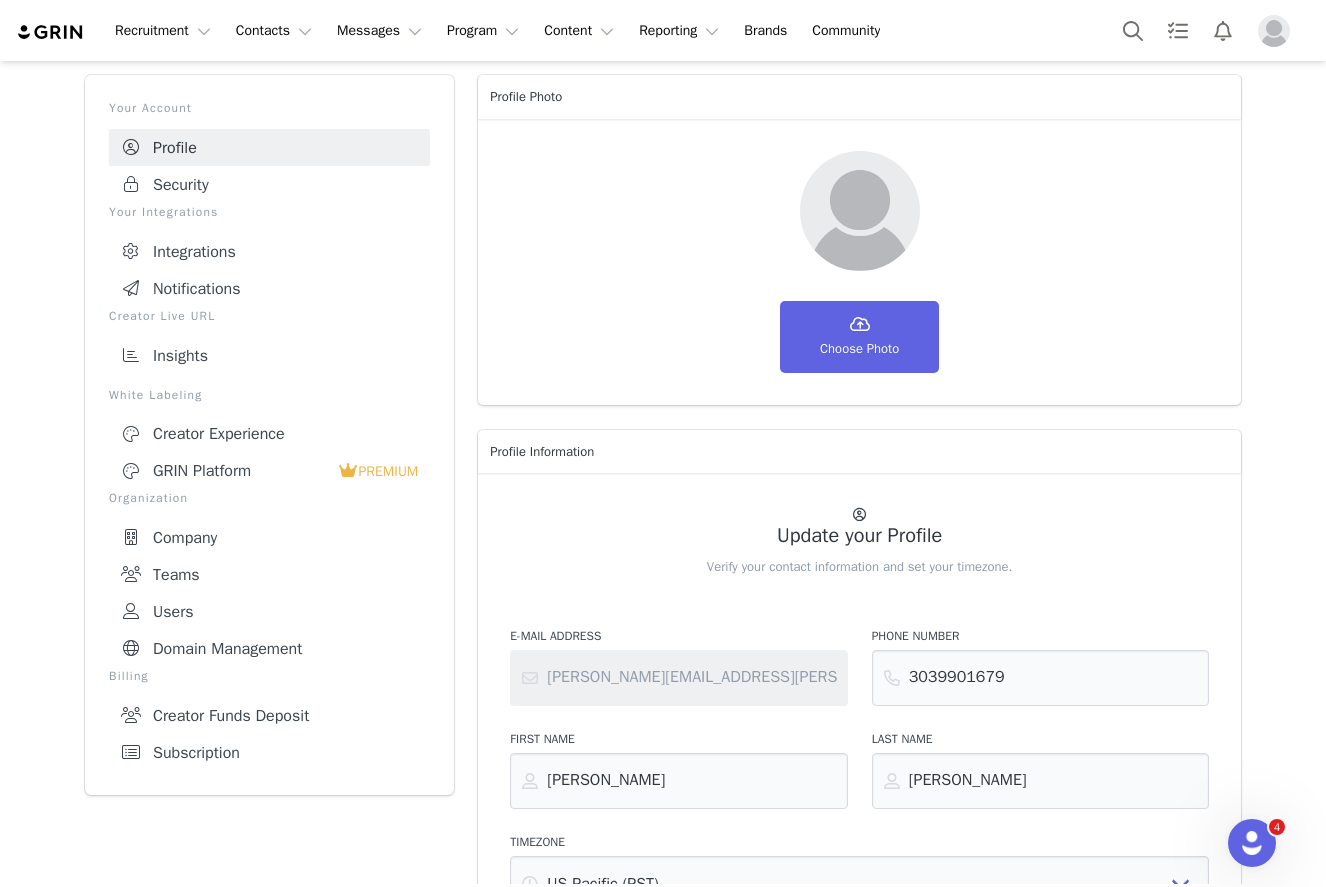 scroll, scrollTop: 0, scrollLeft: 0, axis: both 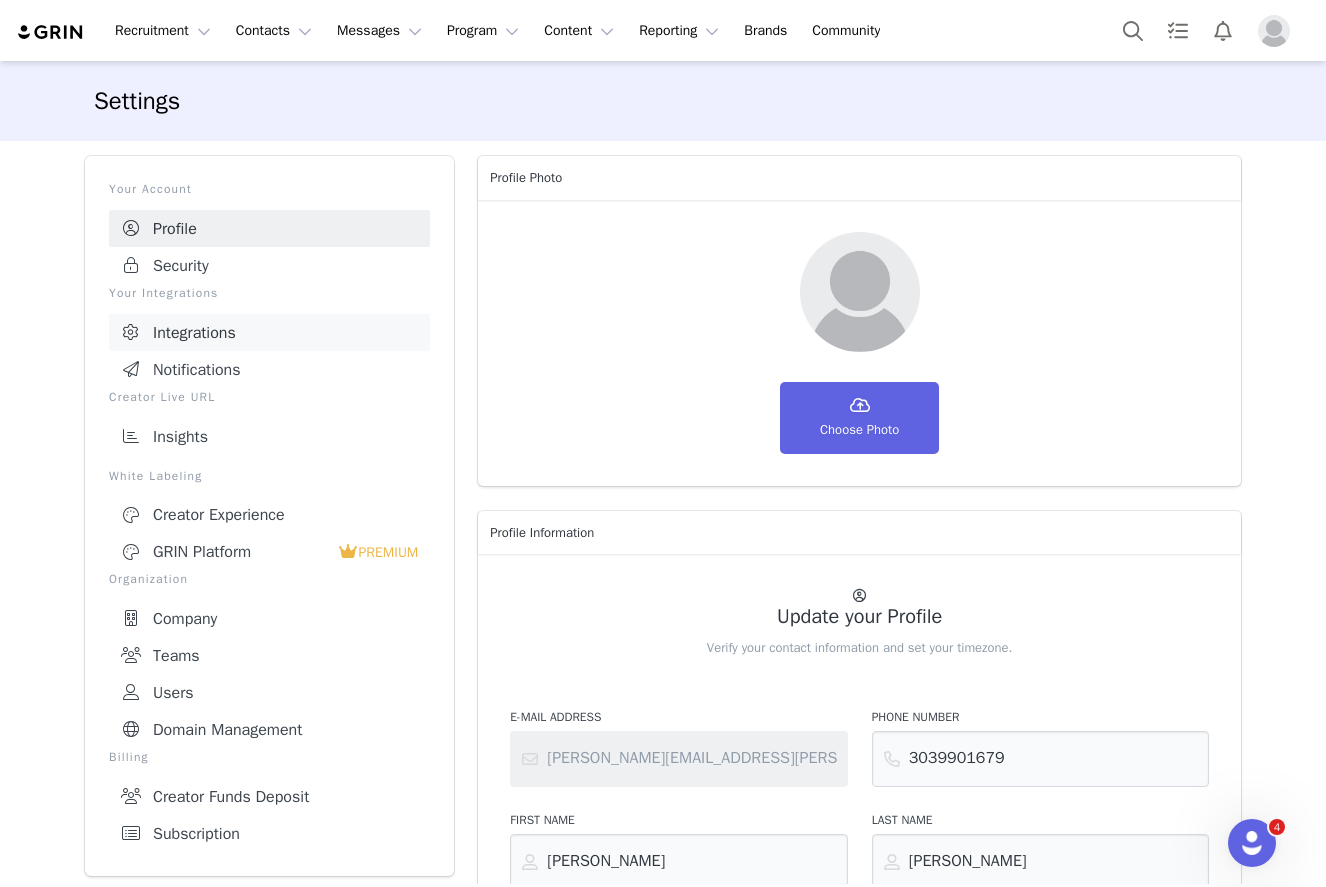 click on "Integrations" at bounding box center [269, 332] 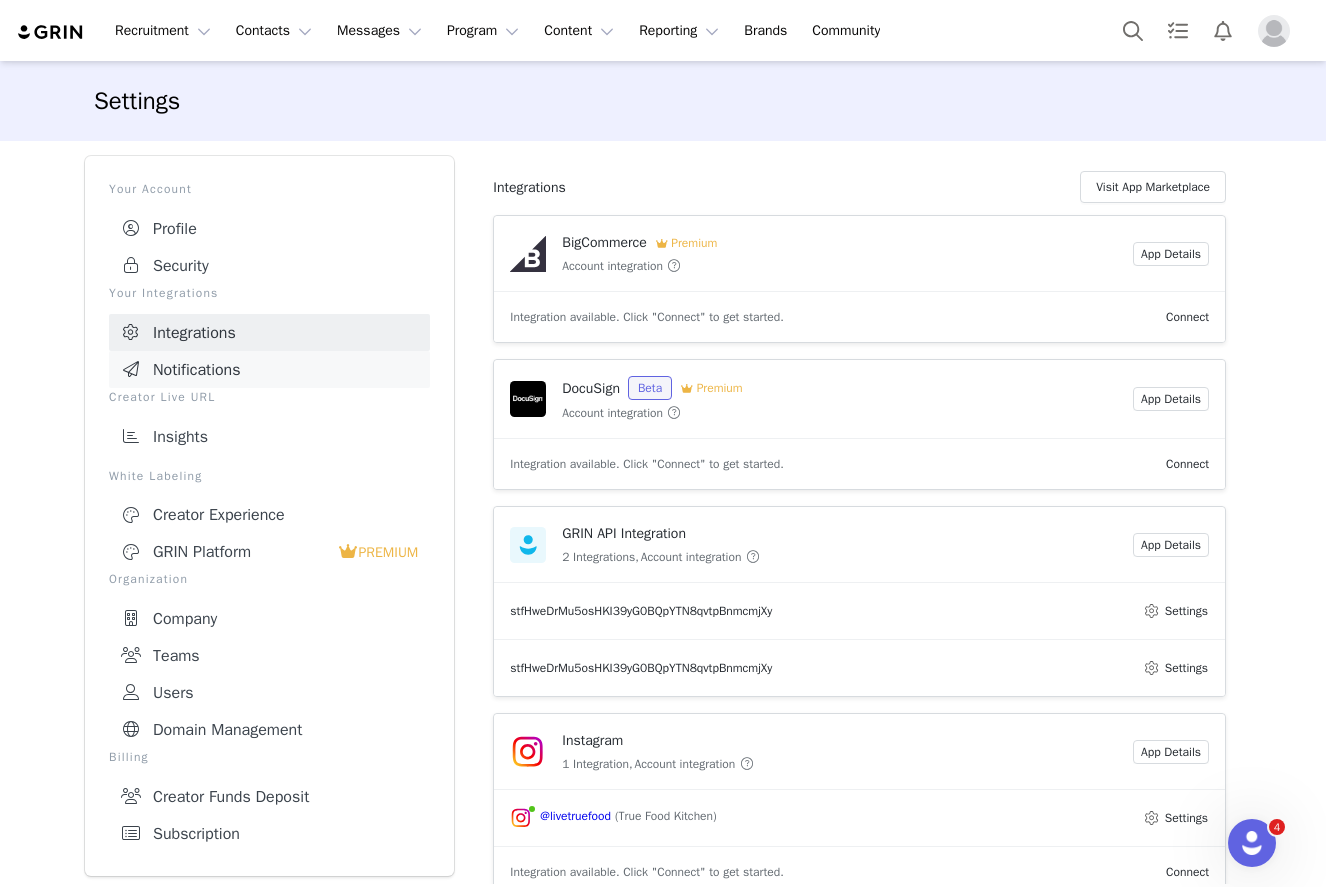 click on "Notifications" at bounding box center (269, 369) 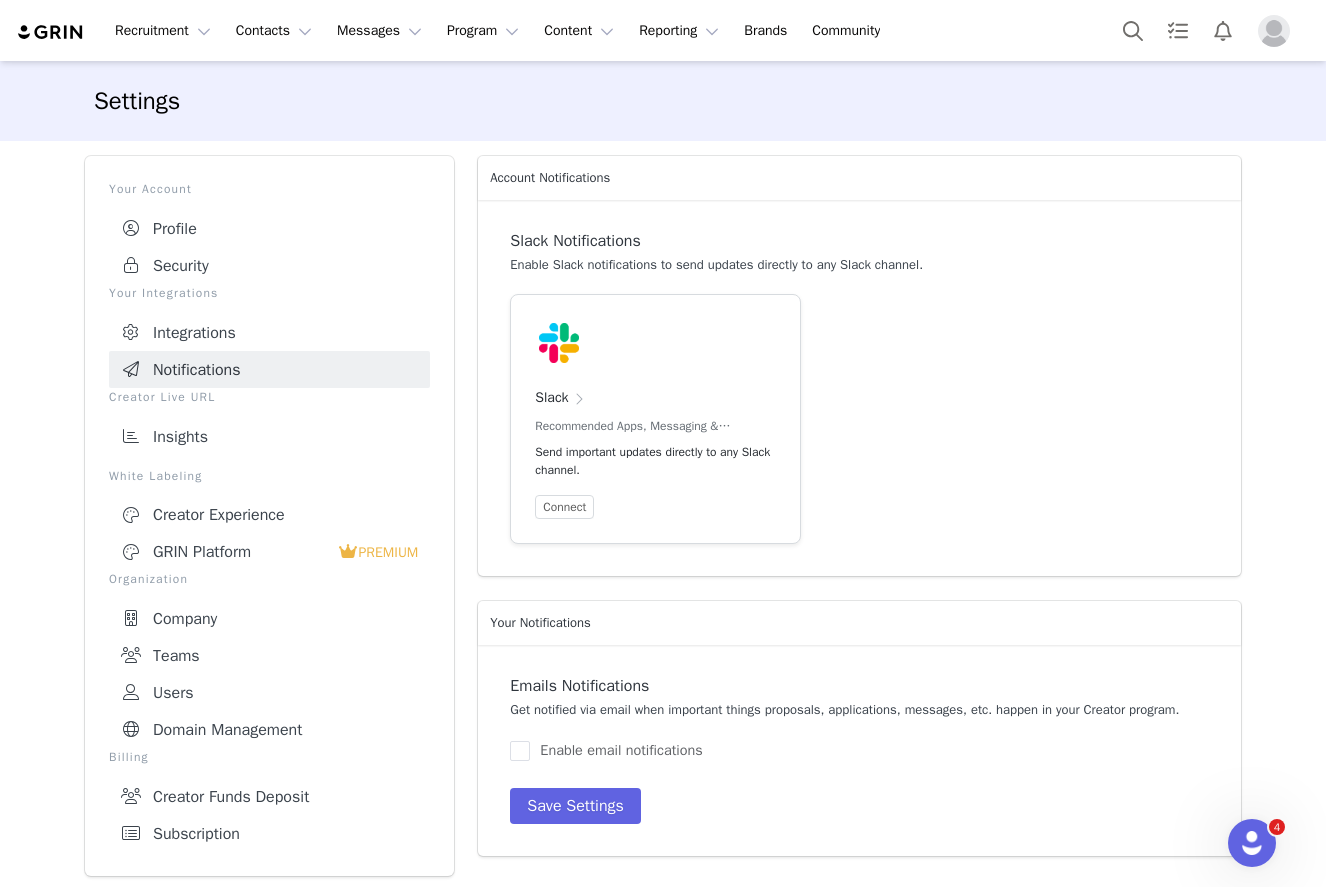 scroll, scrollTop: 5, scrollLeft: 0, axis: vertical 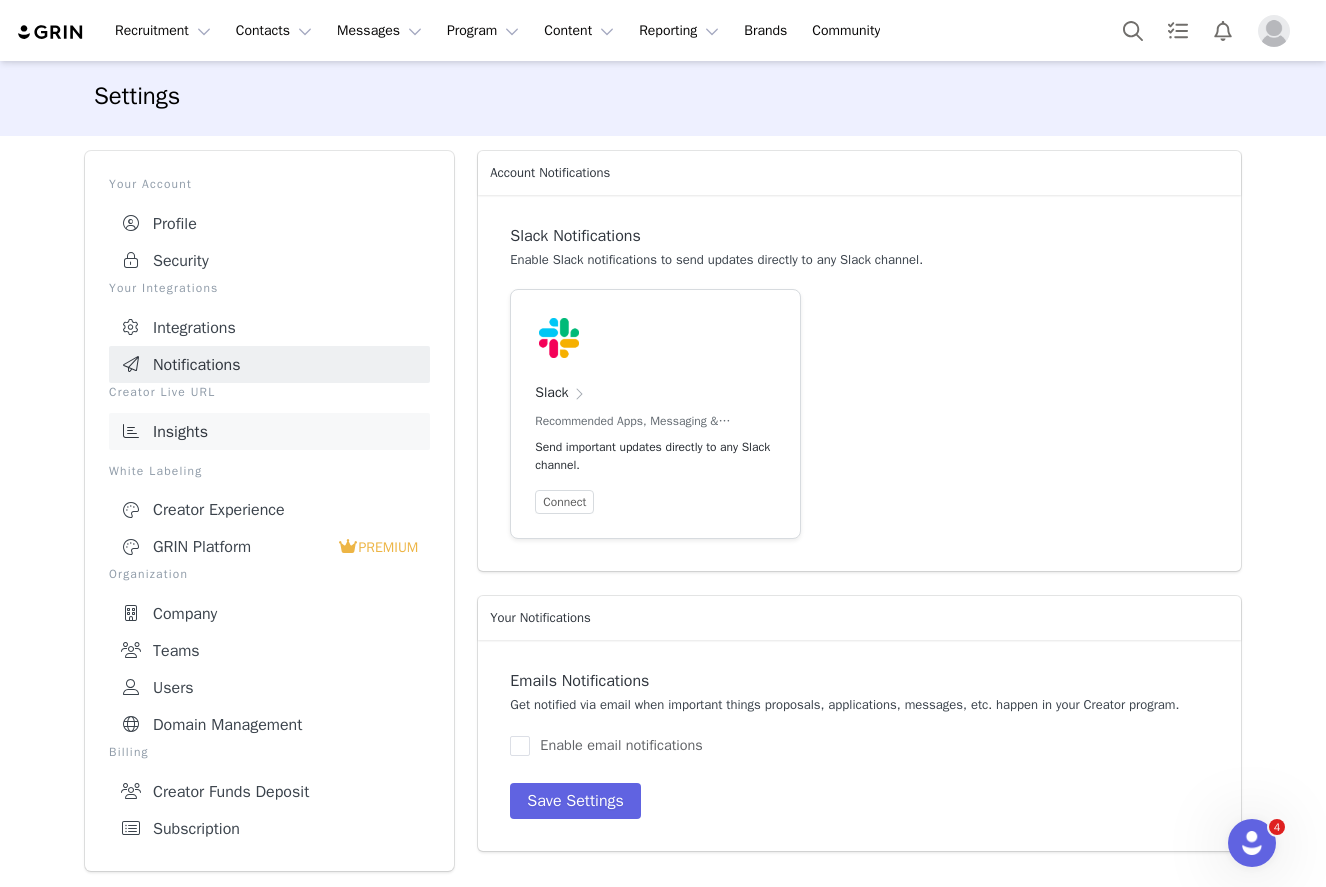 click on "Insights" at bounding box center [269, 431] 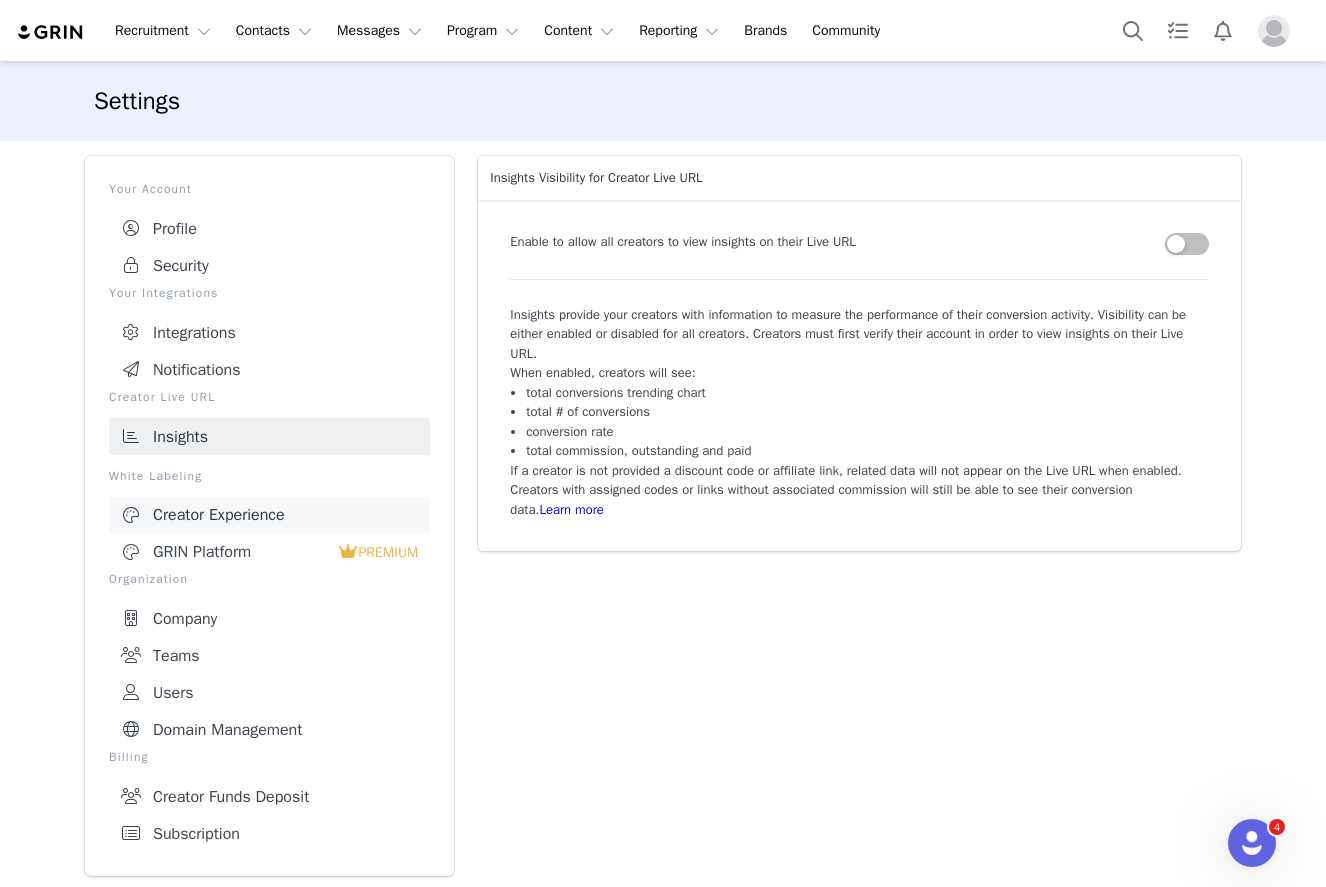 click on "Creator Experience" at bounding box center [269, 515] 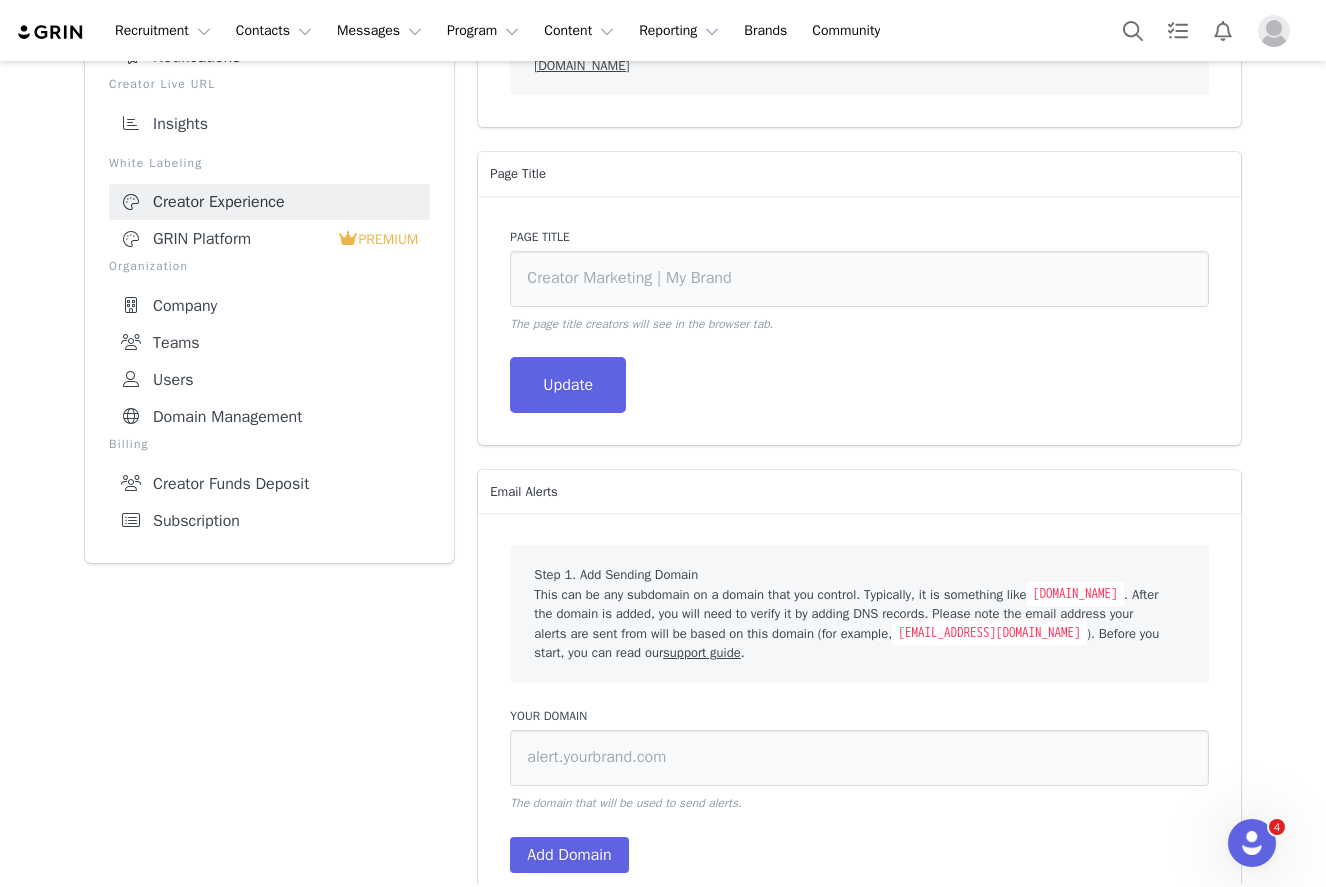 scroll, scrollTop: 330, scrollLeft: 0, axis: vertical 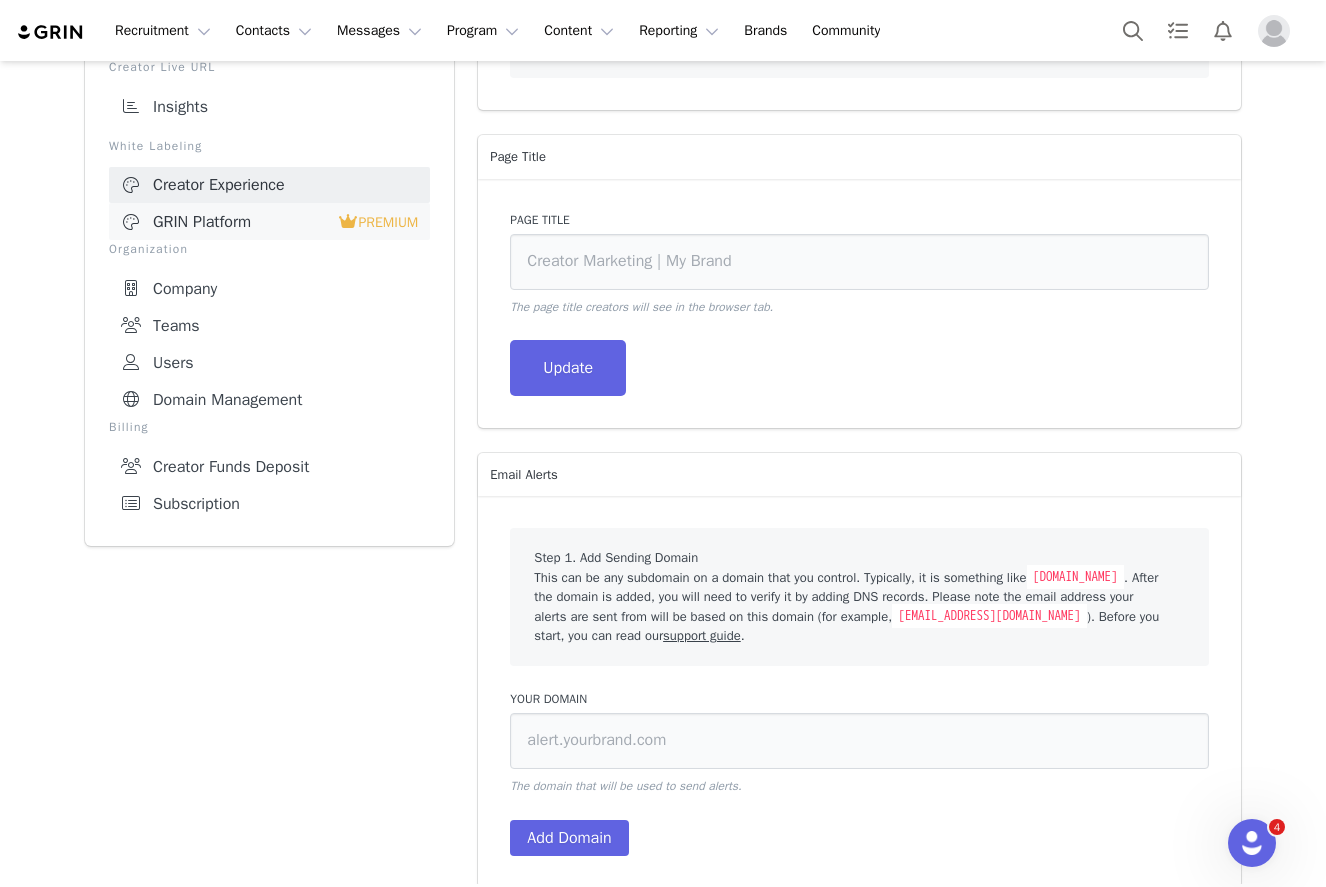 click on "GRIN Platform      PREMIUM" at bounding box center (269, 221) 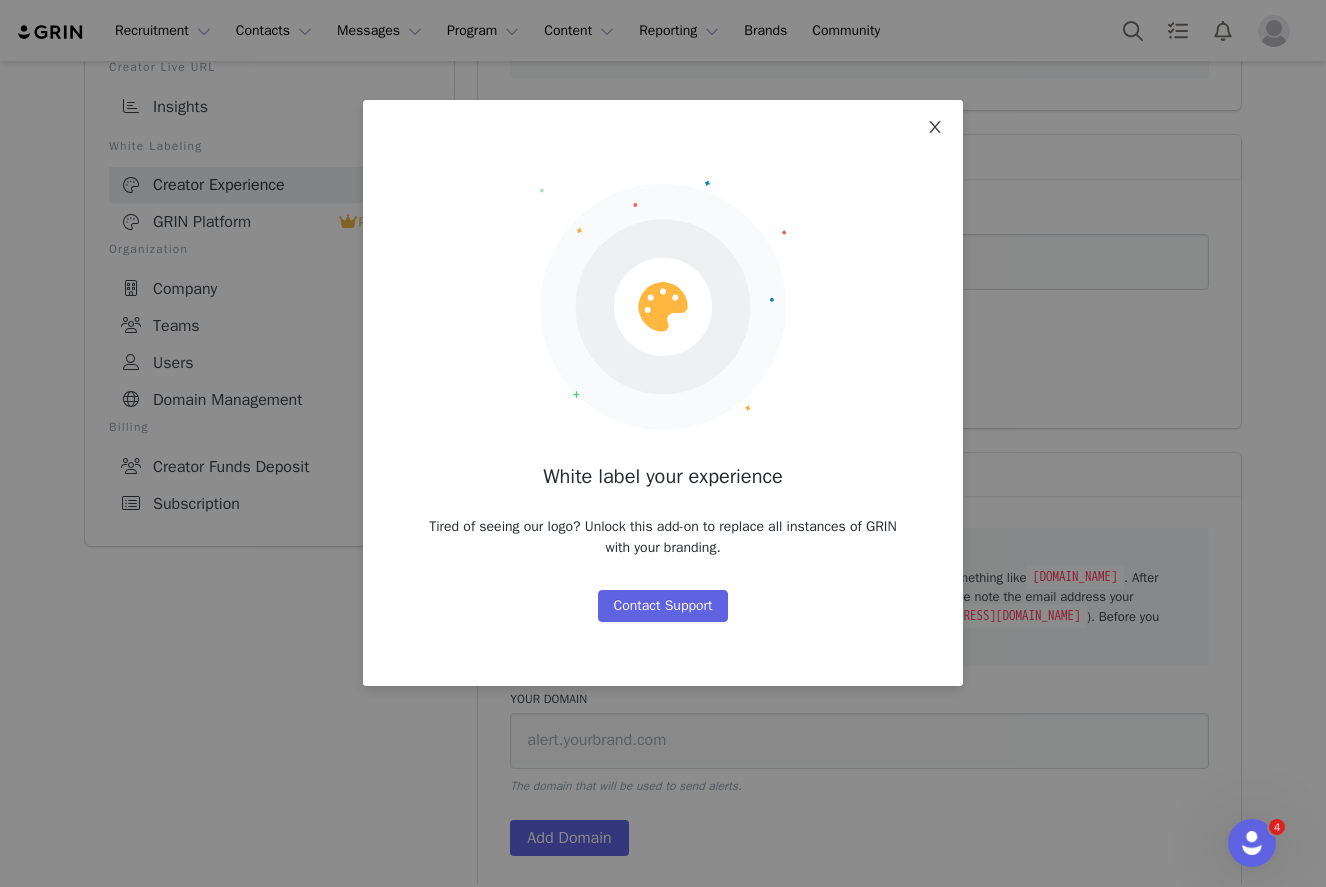 click 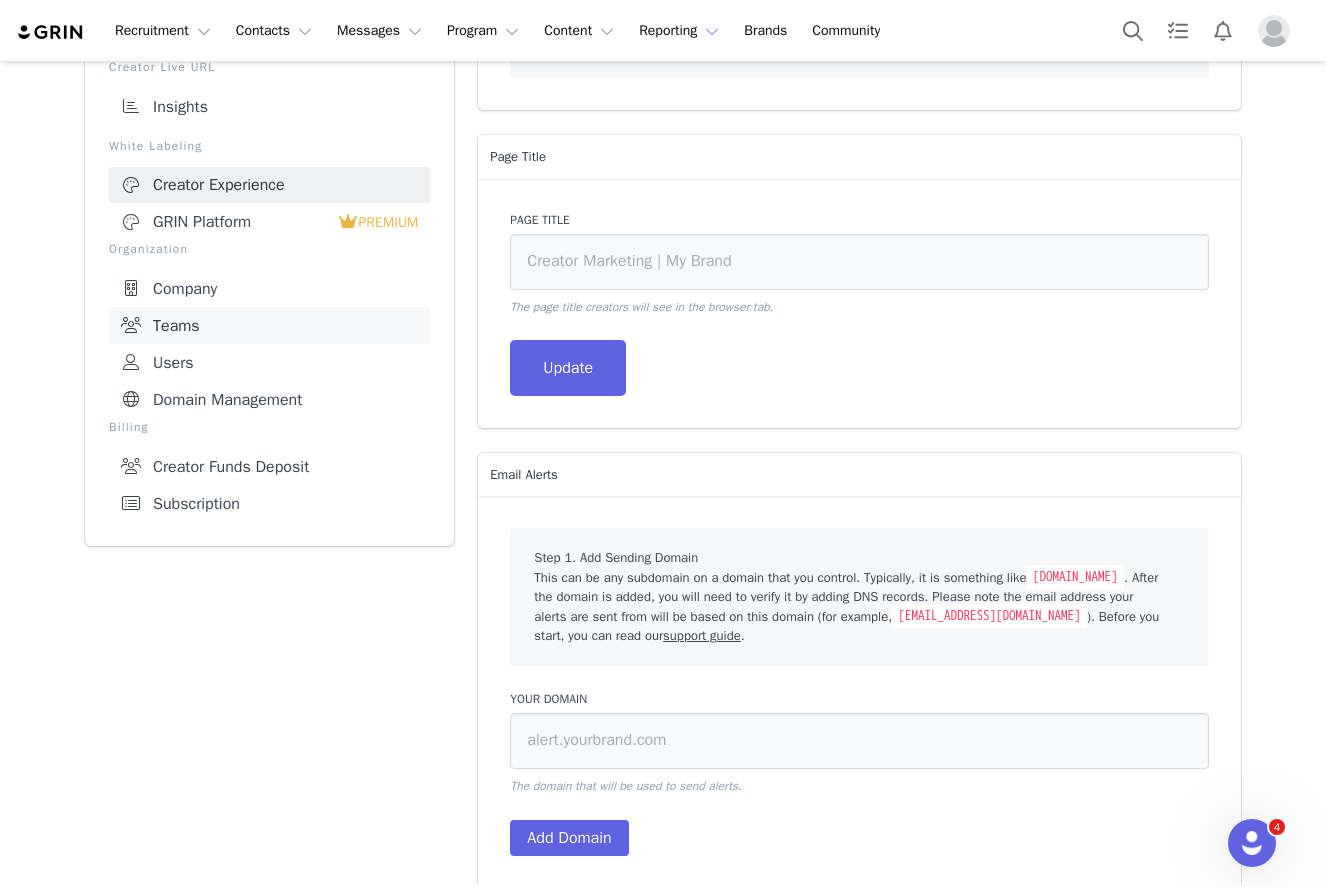 scroll, scrollTop: 314, scrollLeft: 0, axis: vertical 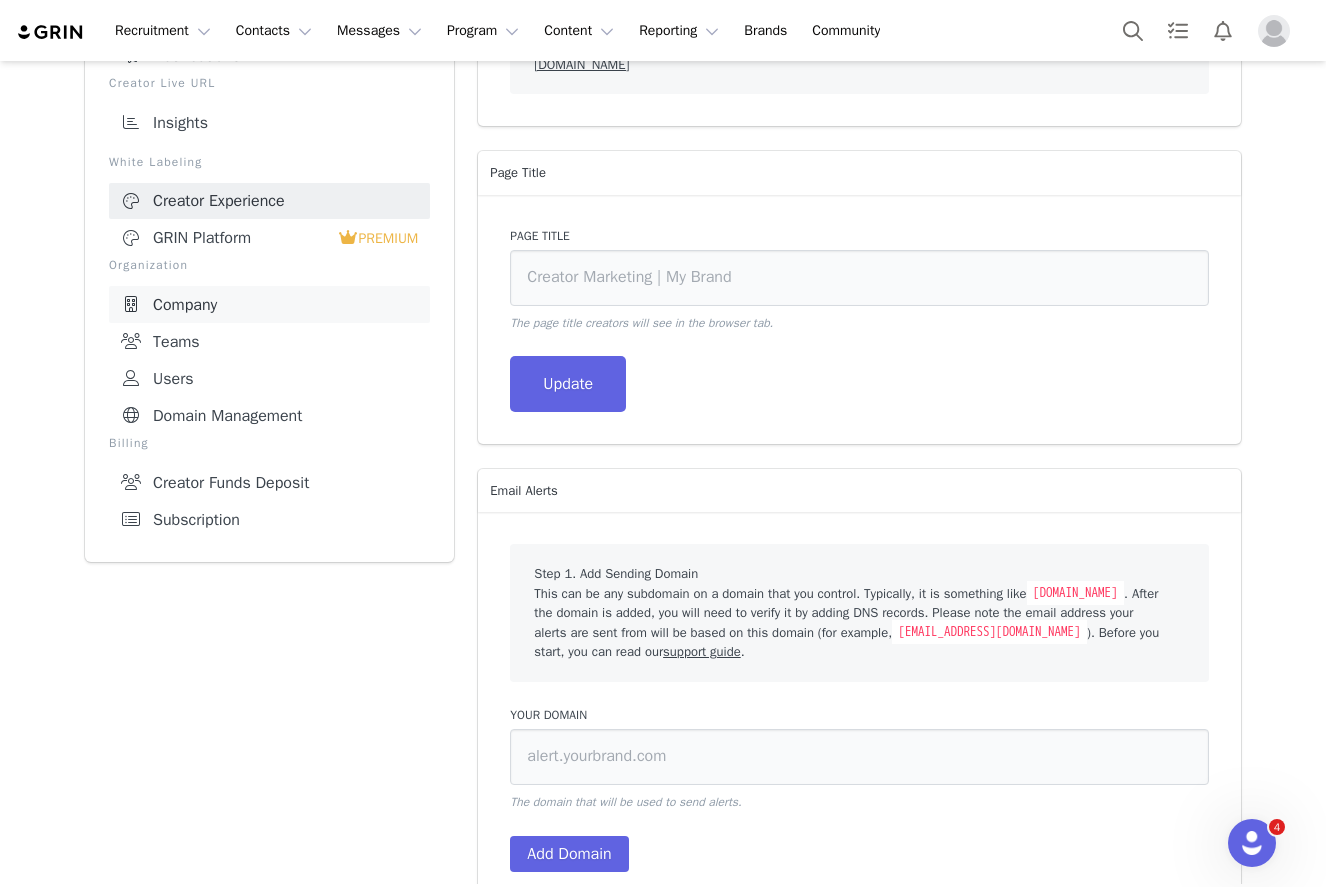 click on "Company" at bounding box center [269, 304] 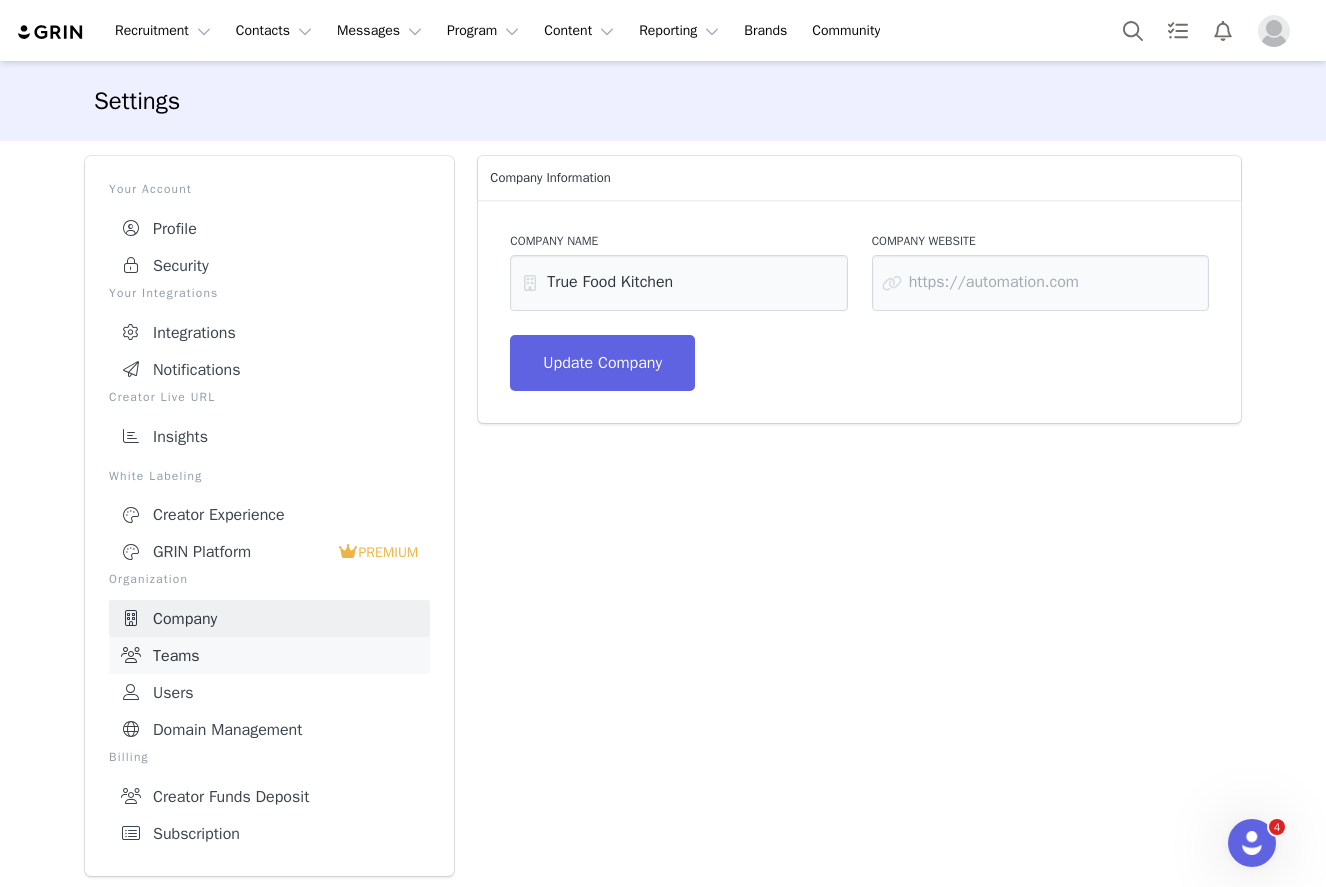 click on "Teams" at bounding box center (269, 655) 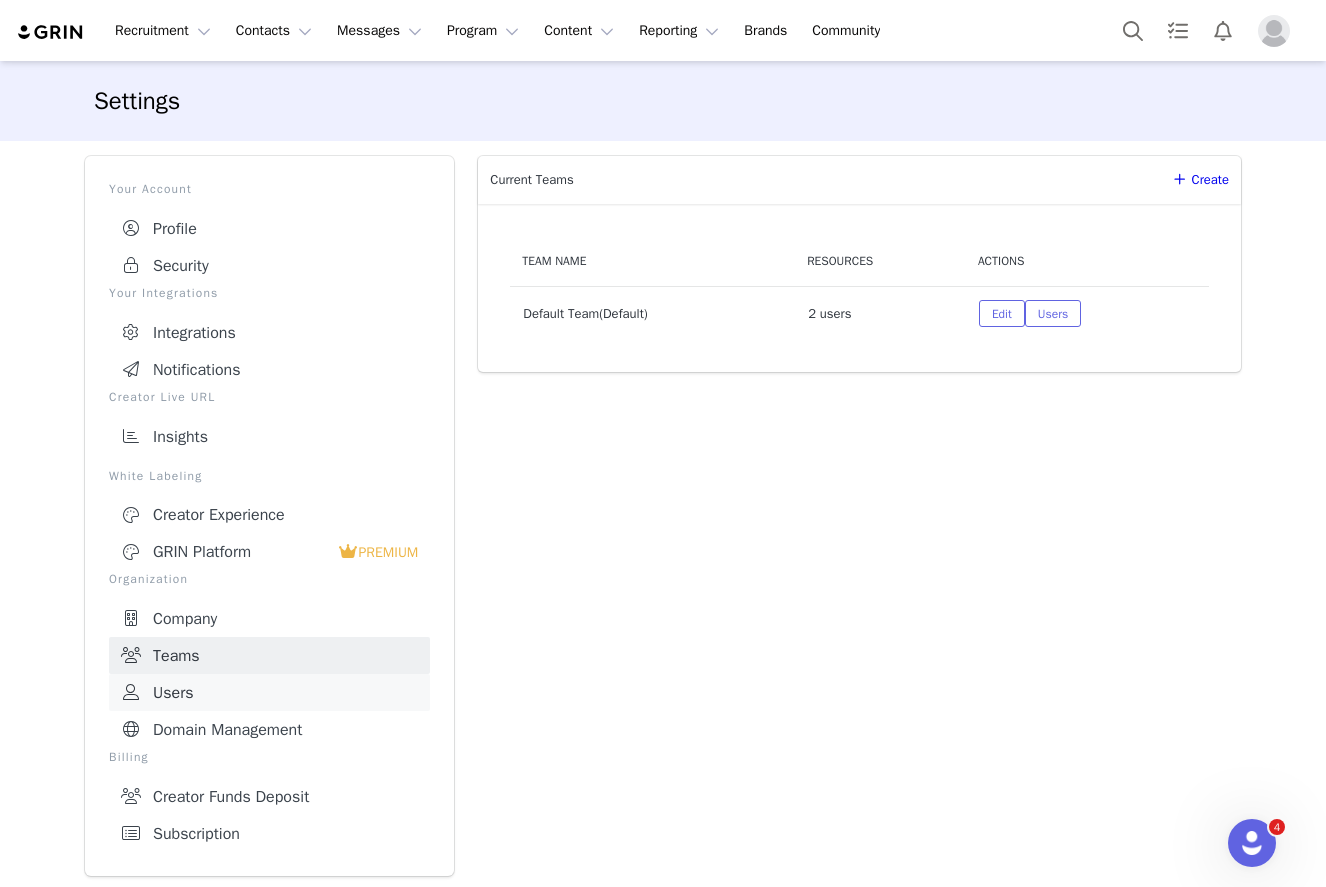 click on "Users" at bounding box center (269, 692) 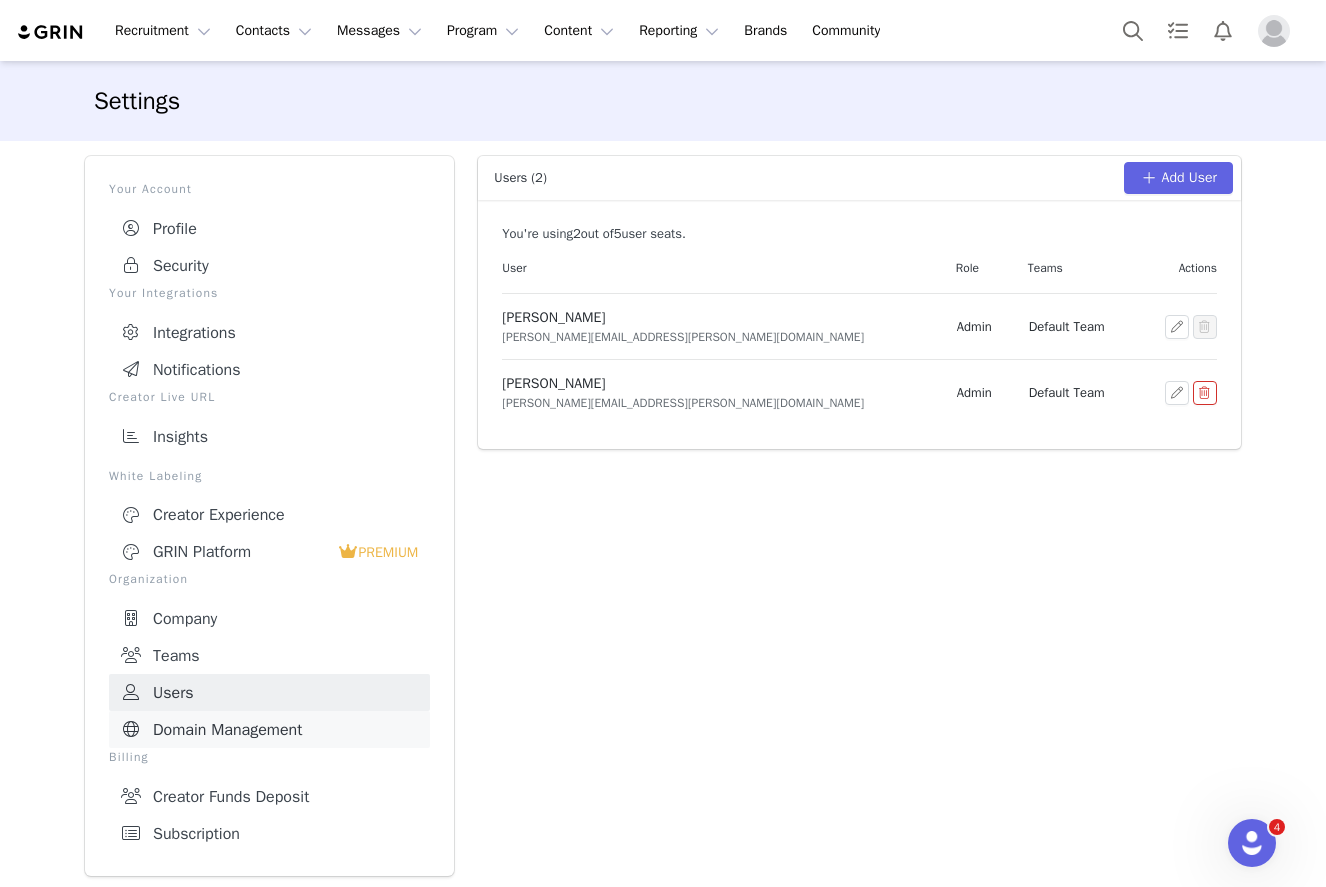 click on "Domain Management" at bounding box center [269, 729] 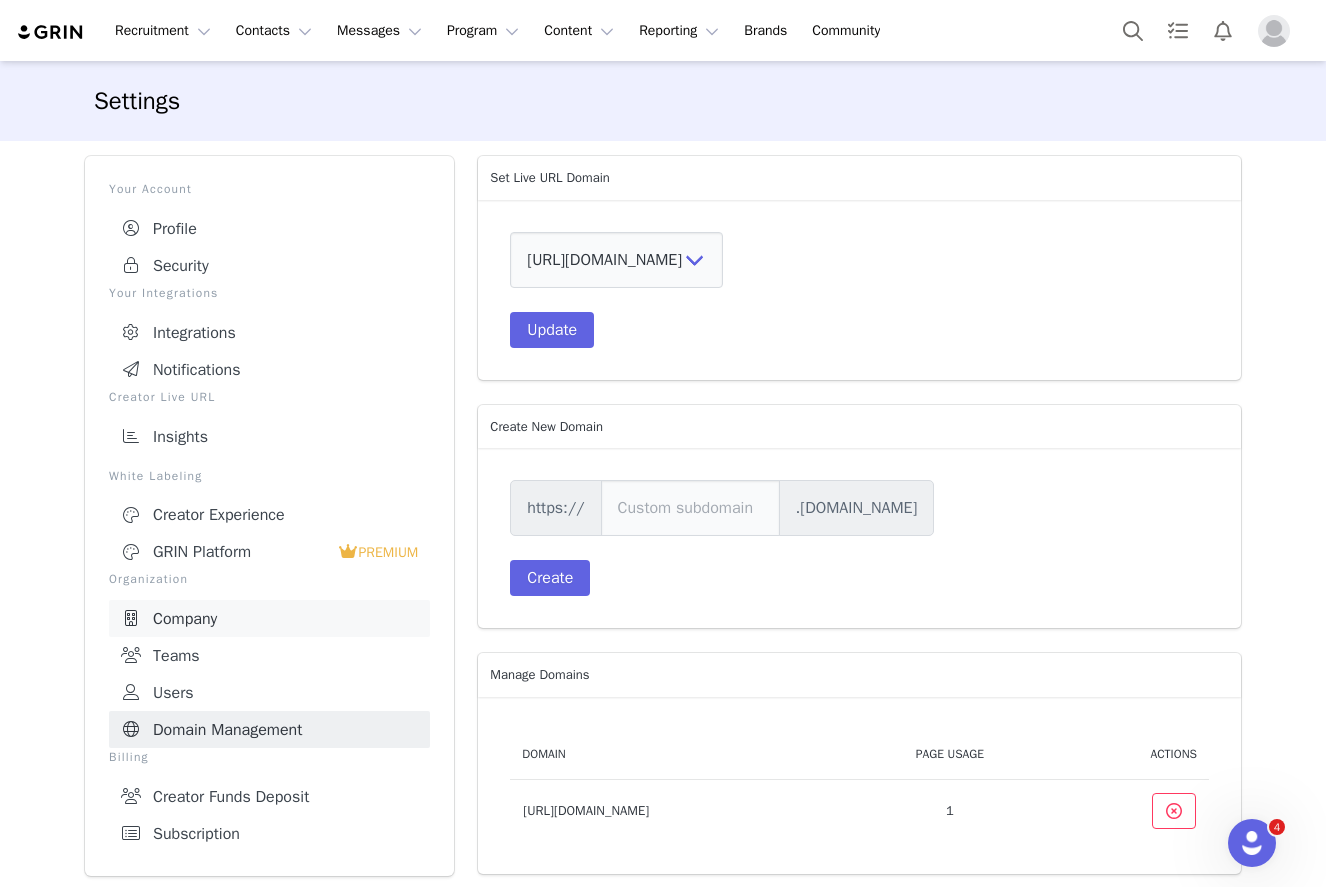 scroll, scrollTop: 4, scrollLeft: 0, axis: vertical 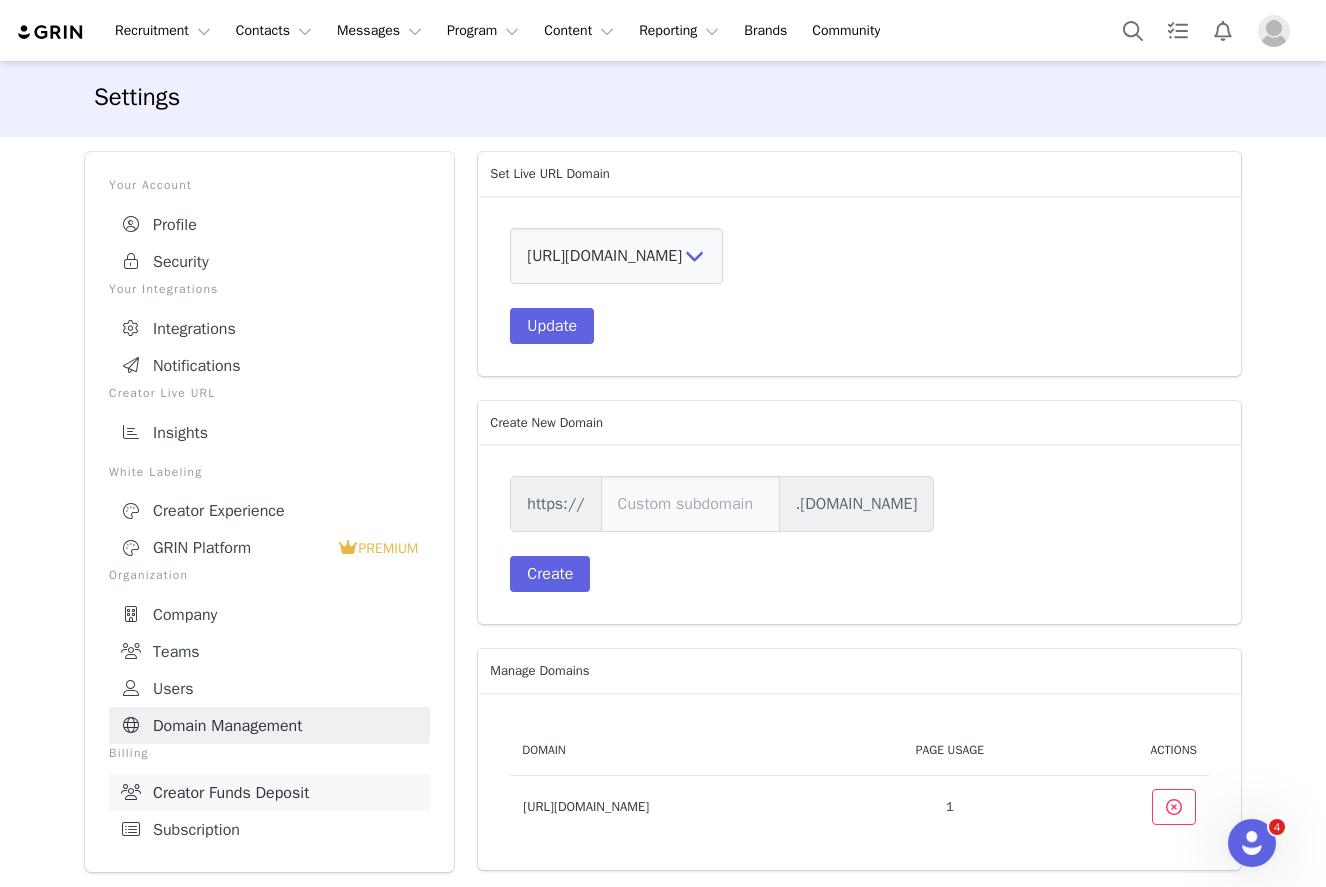 click on "Creator Funds Deposit" at bounding box center (269, 792) 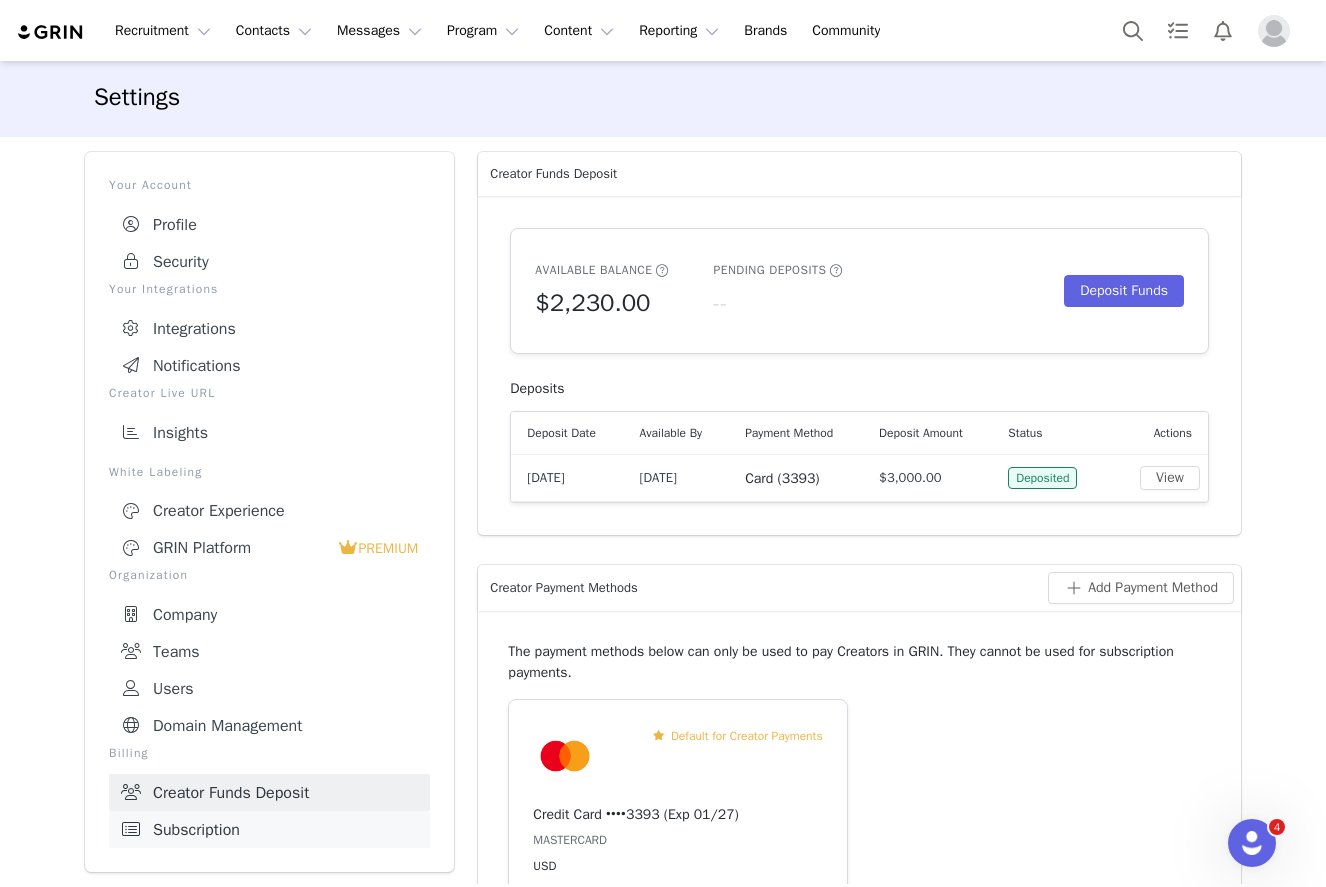 click on "Subscription" at bounding box center [269, 829] 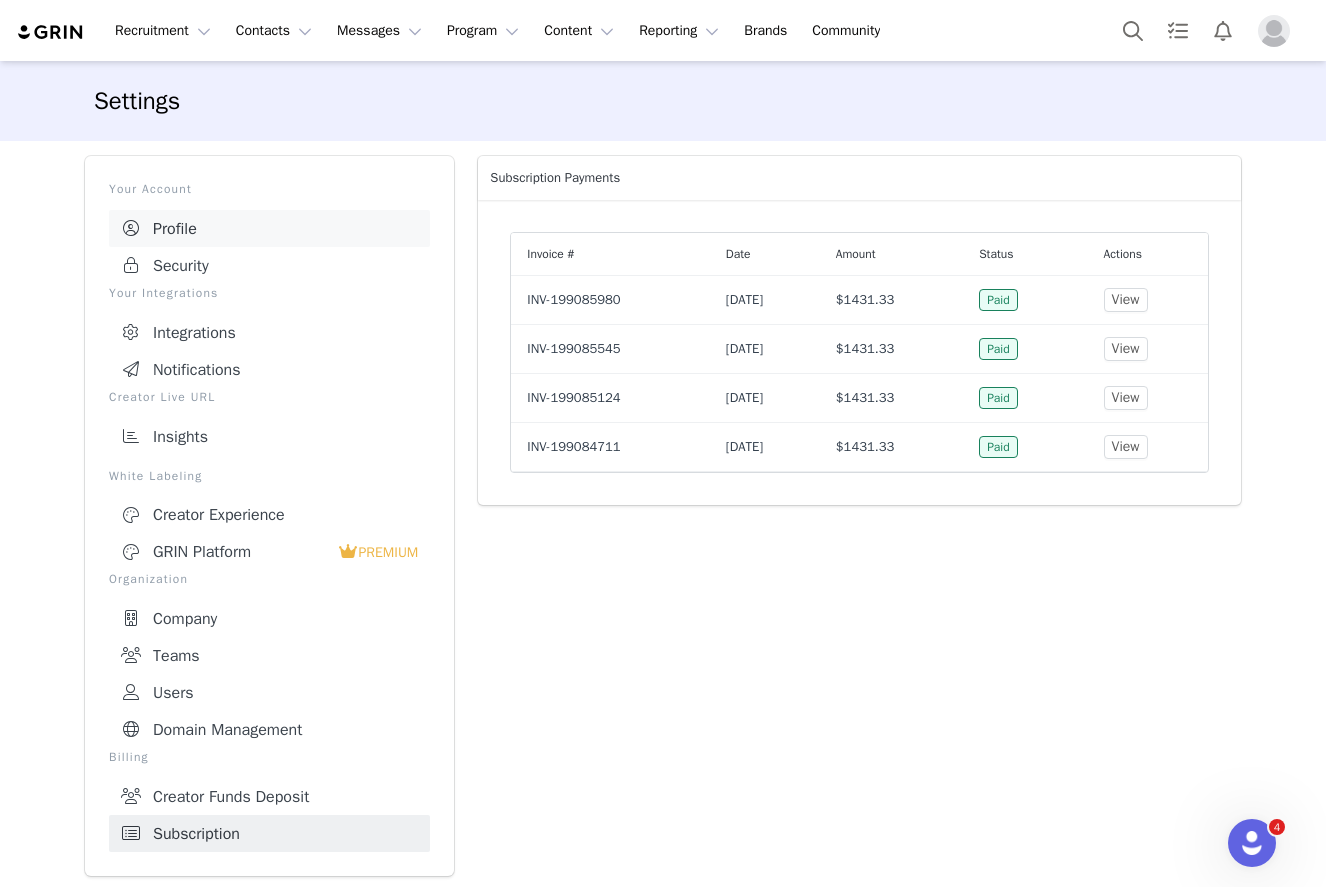 click on "Profile" at bounding box center (269, 228) 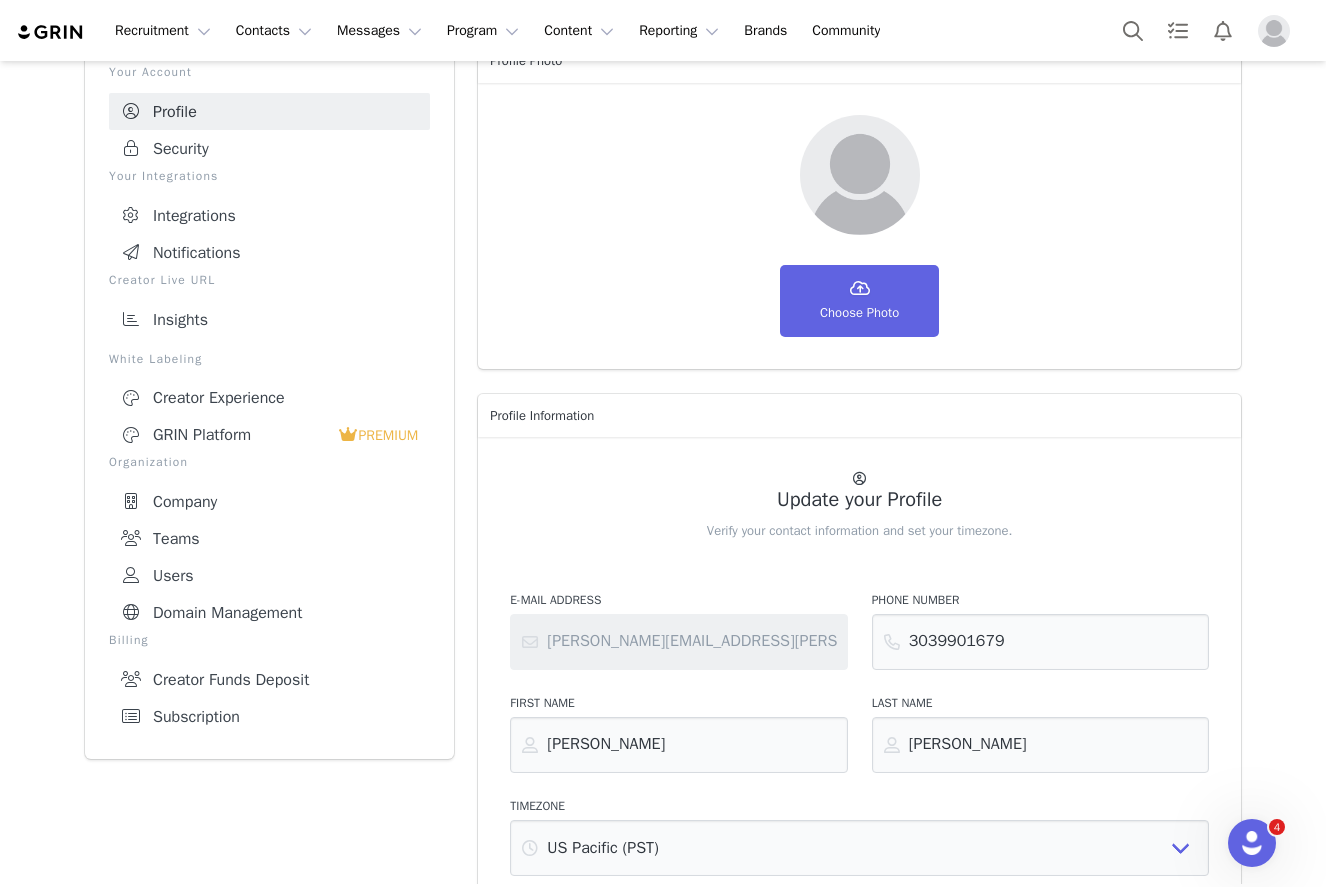 scroll, scrollTop: 0, scrollLeft: 0, axis: both 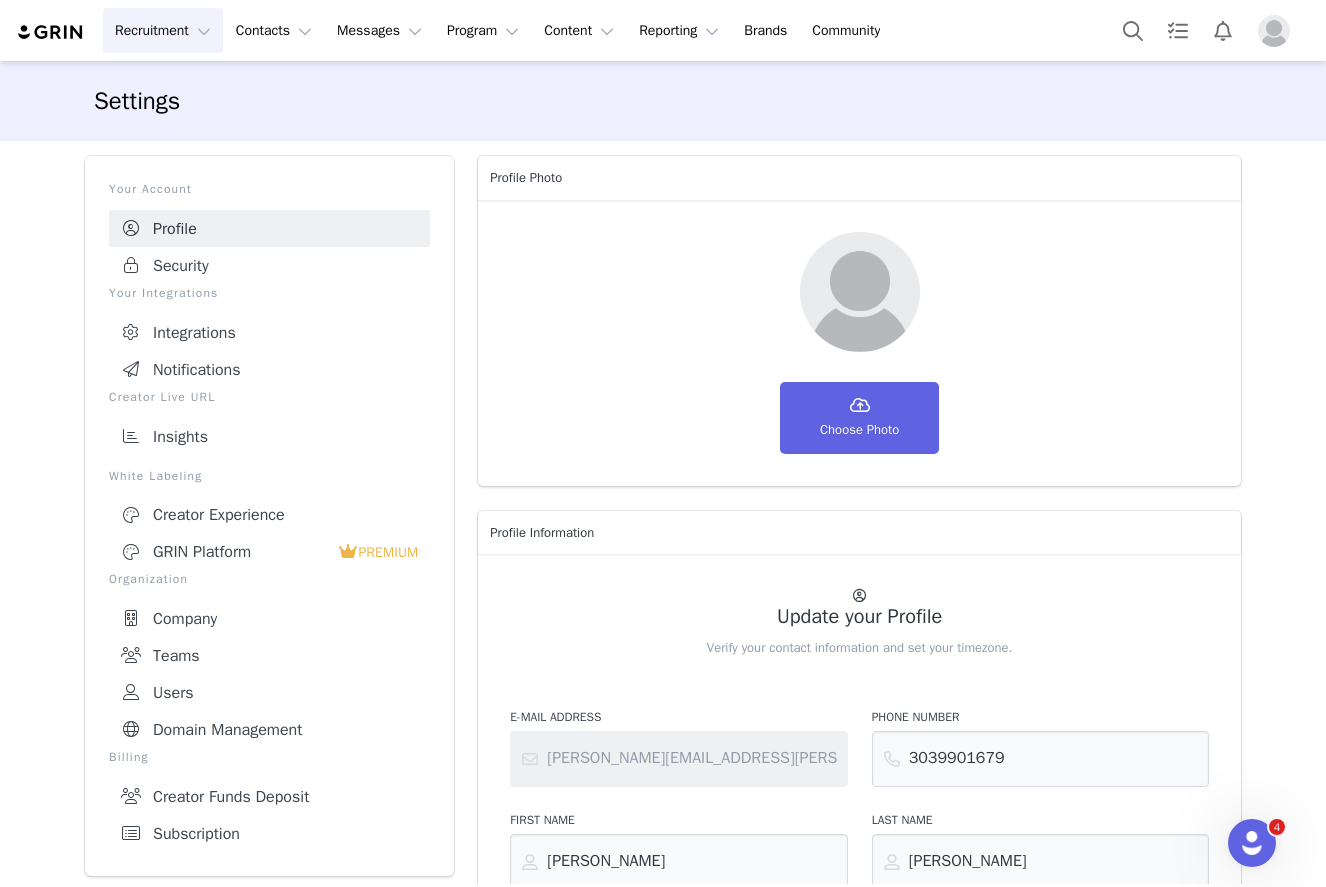 click on "Recruitment Recruitment" at bounding box center (163, 30) 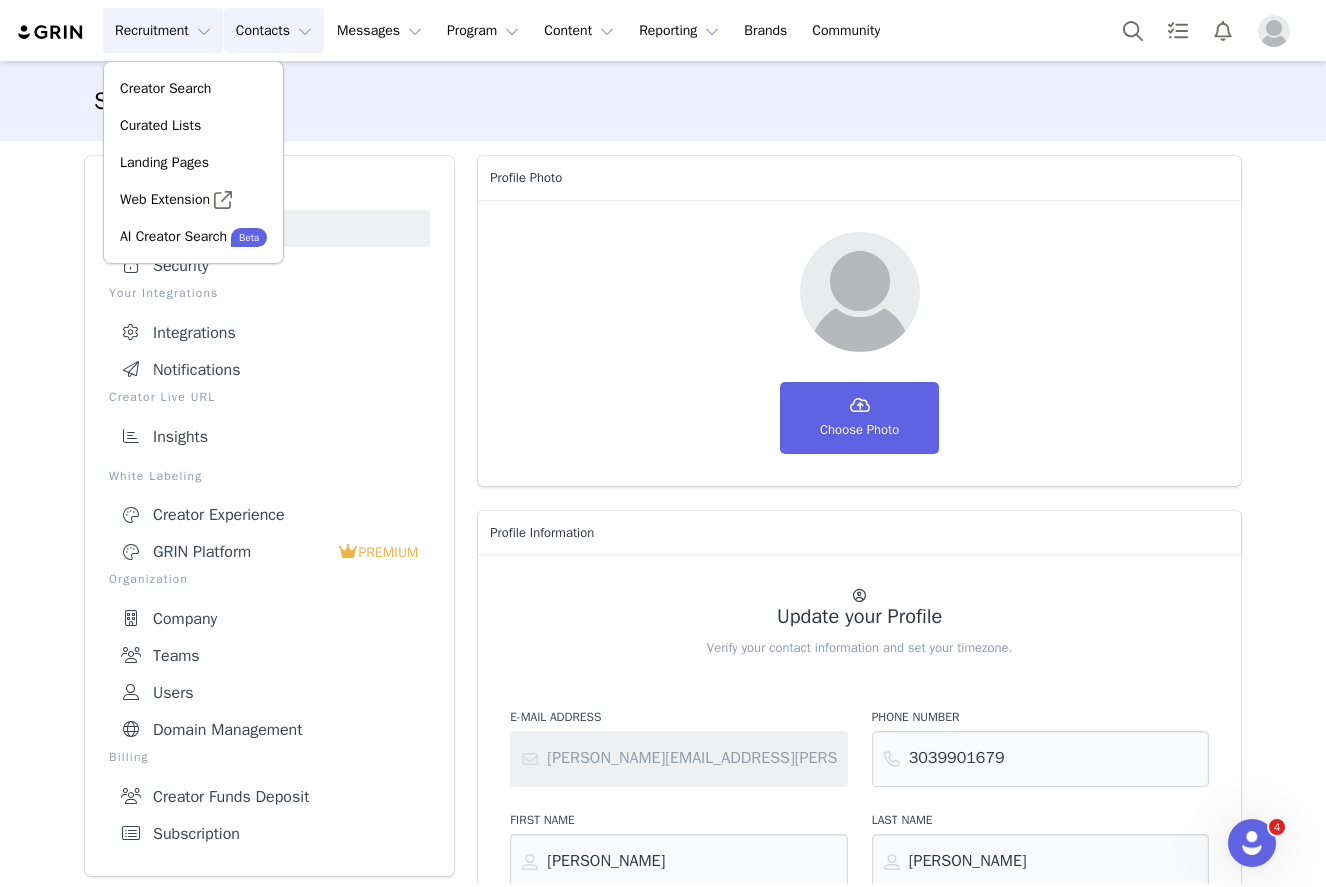 click on "Contacts Contacts" at bounding box center [274, 30] 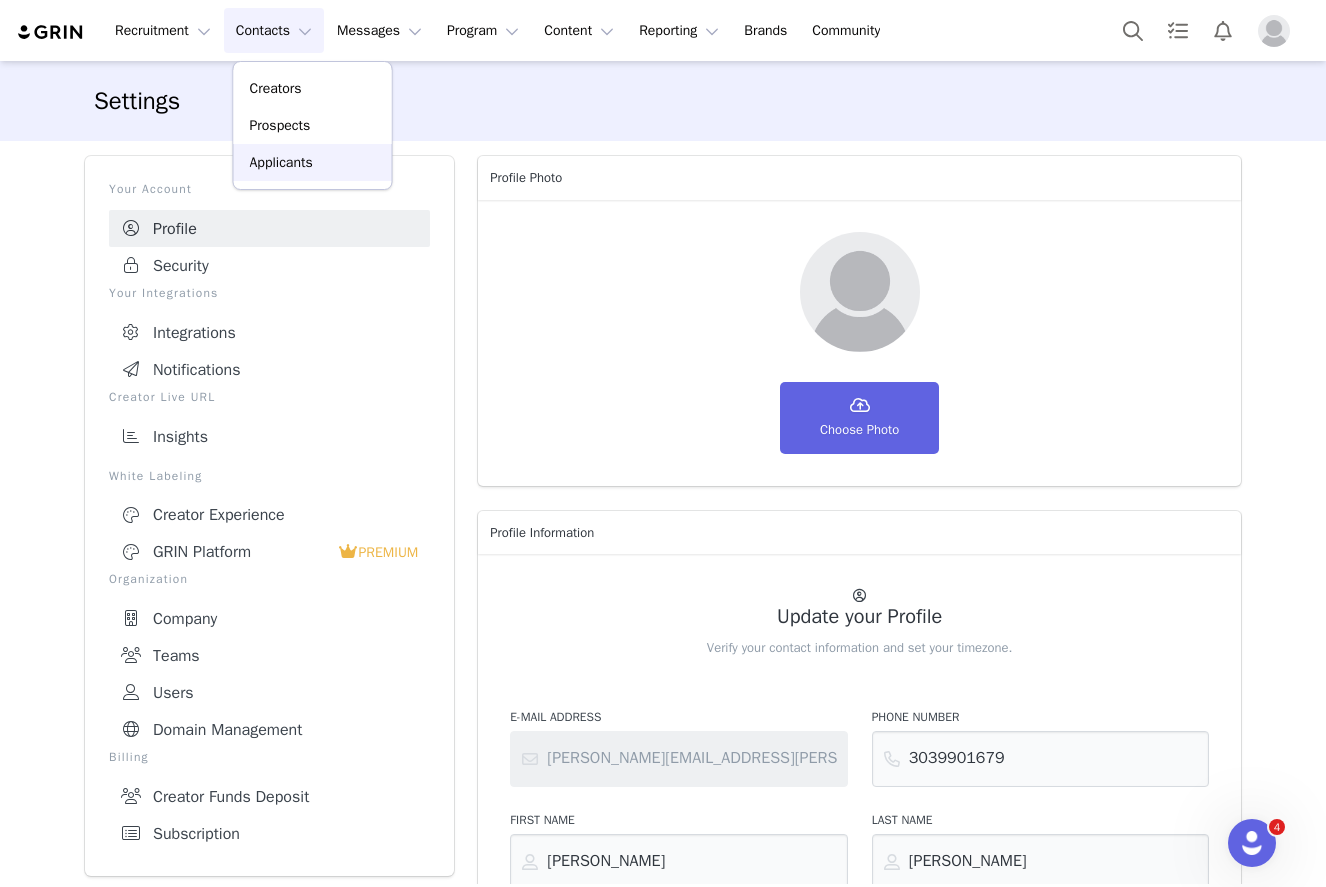 click on "Applicants" at bounding box center [281, 162] 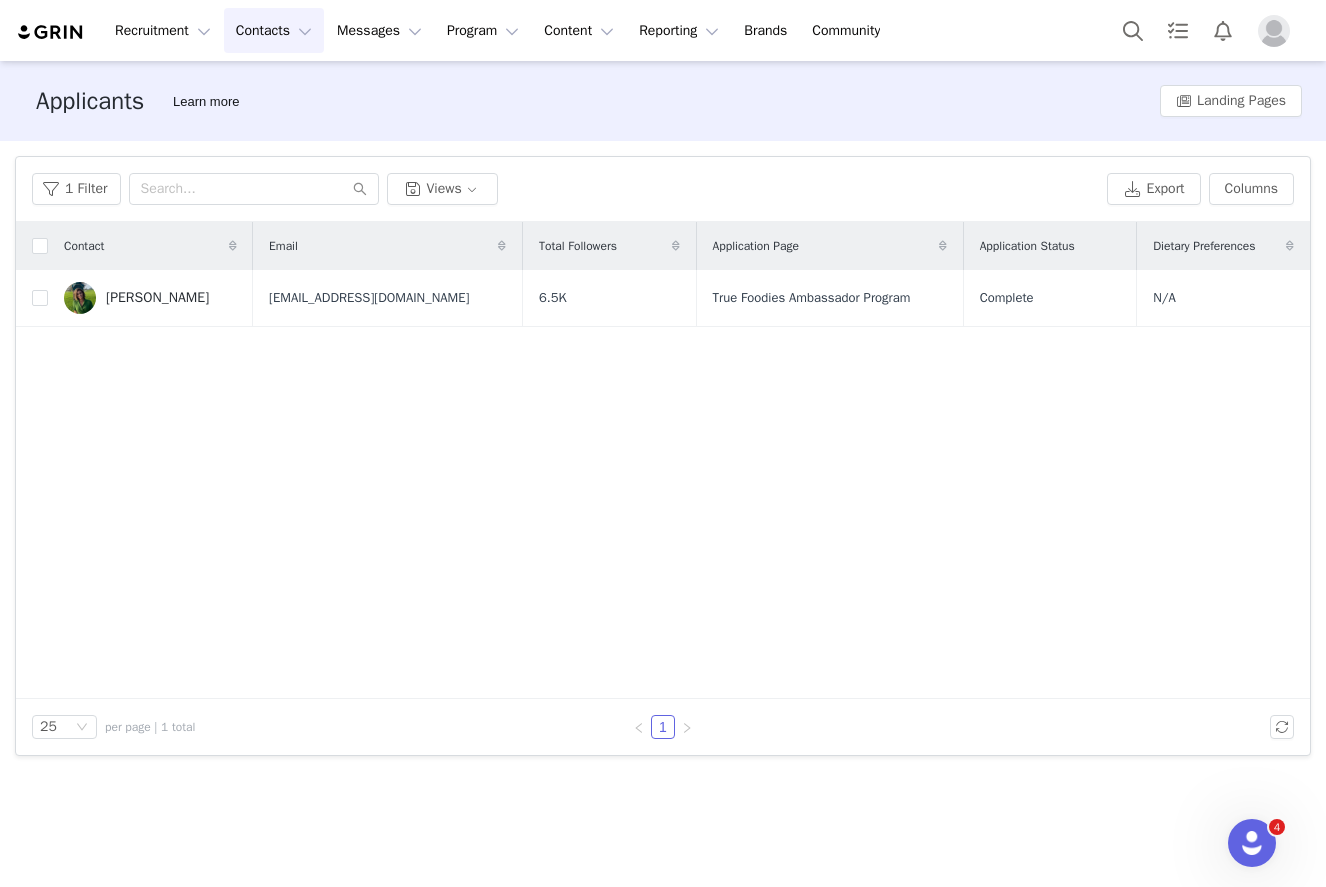 click on "Contacts Contacts" at bounding box center [274, 30] 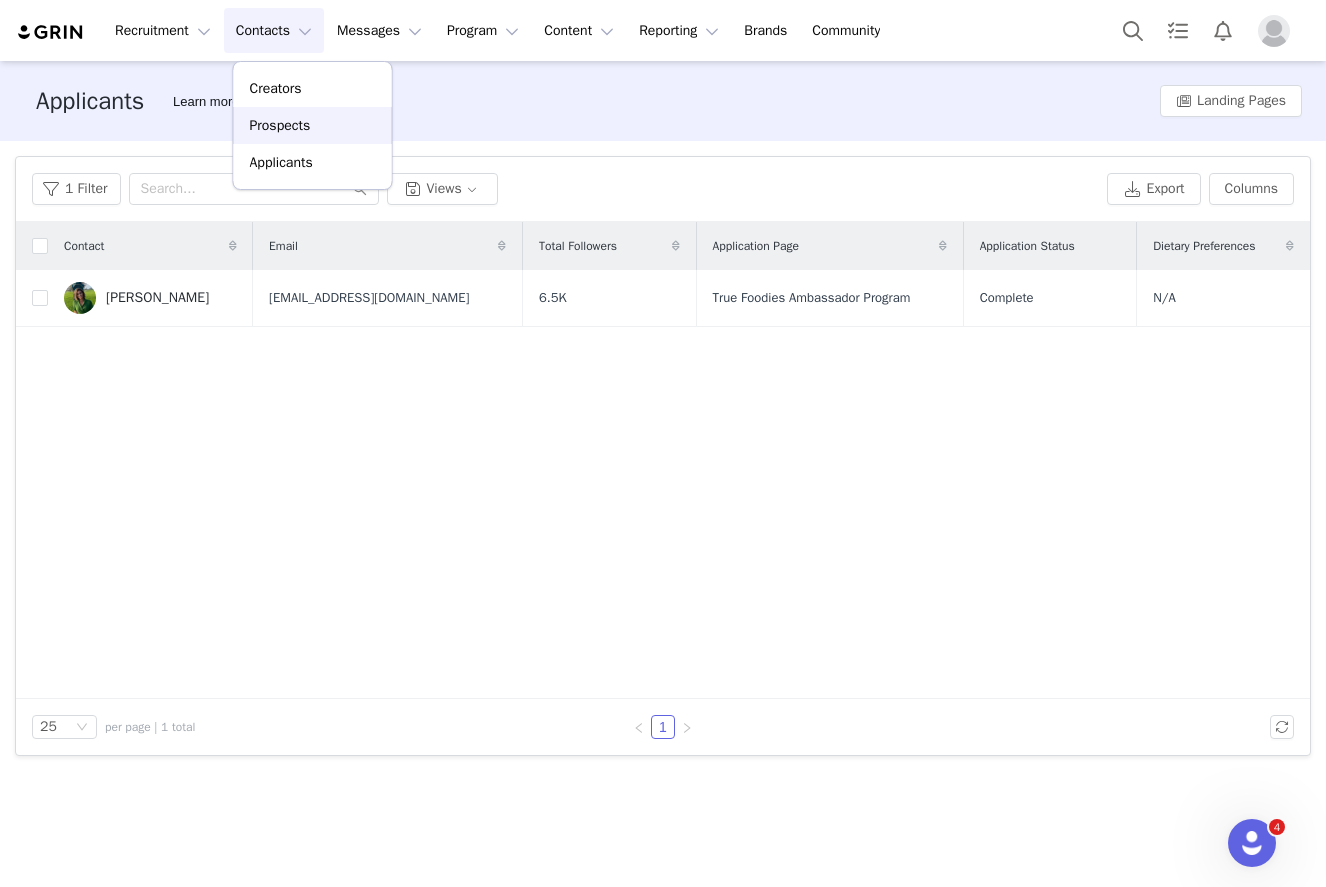 click on "Prospects" at bounding box center [280, 125] 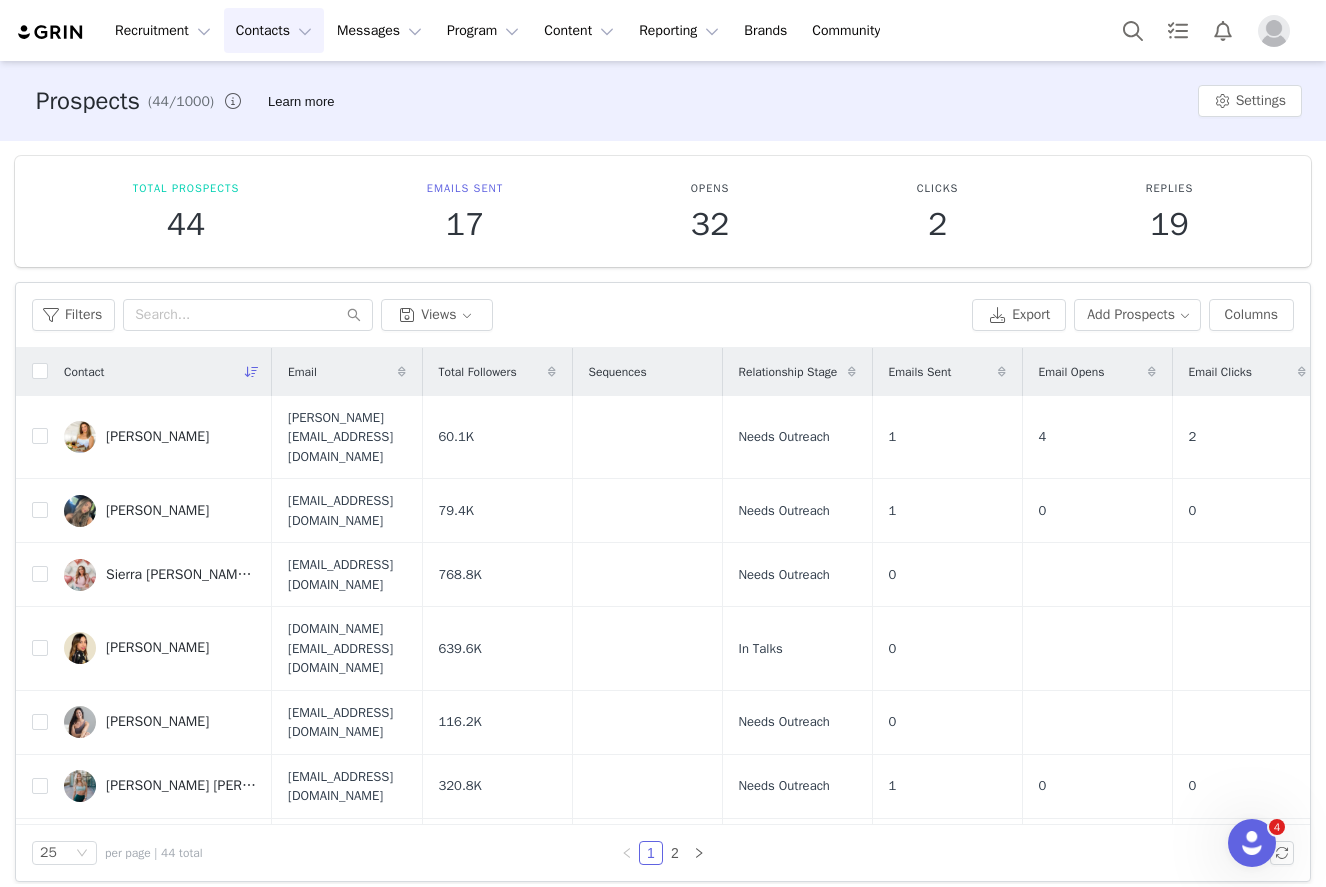 click on "Contacts Contacts" at bounding box center [274, 30] 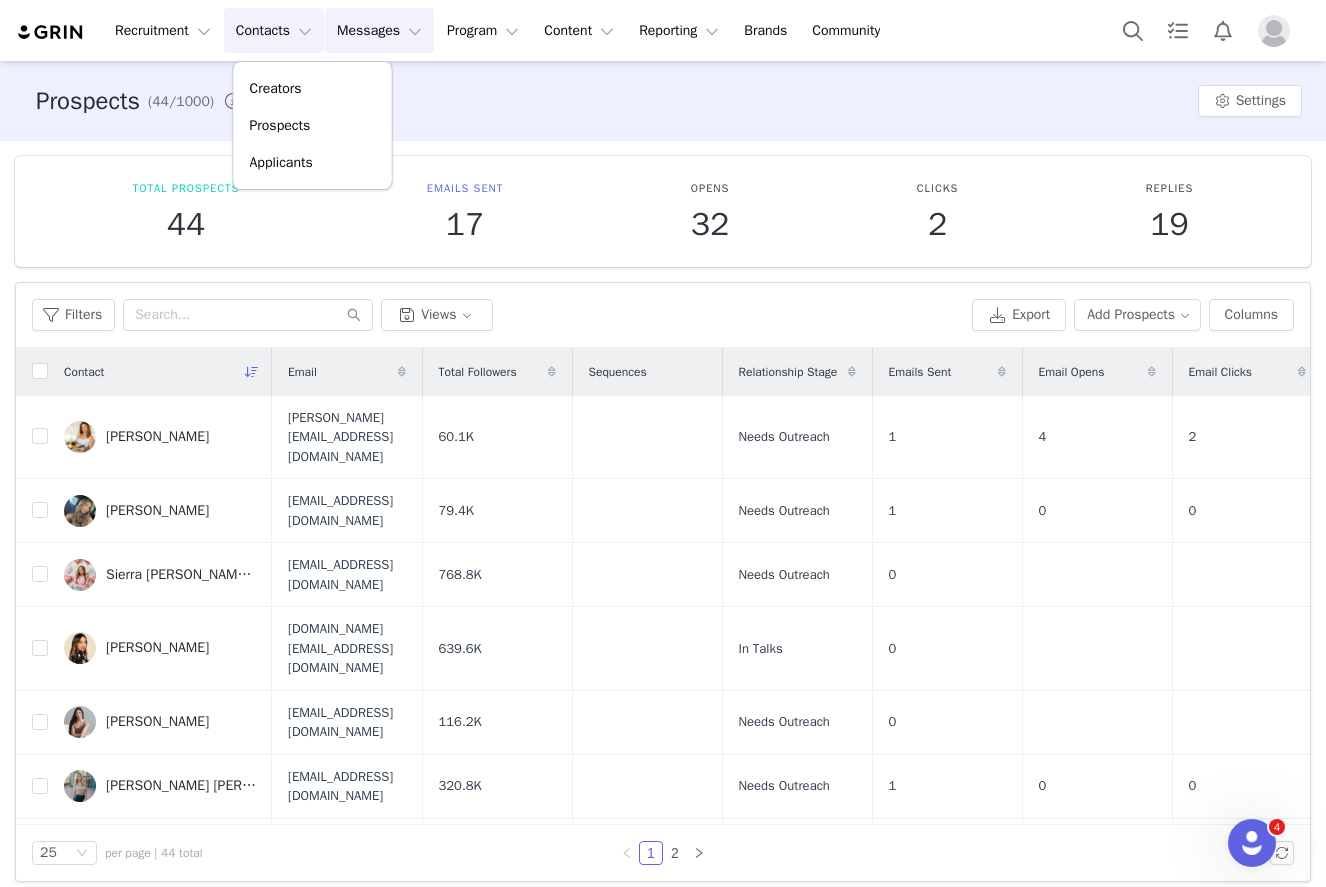 click on "Messages Messages" at bounding box center (379, 30) 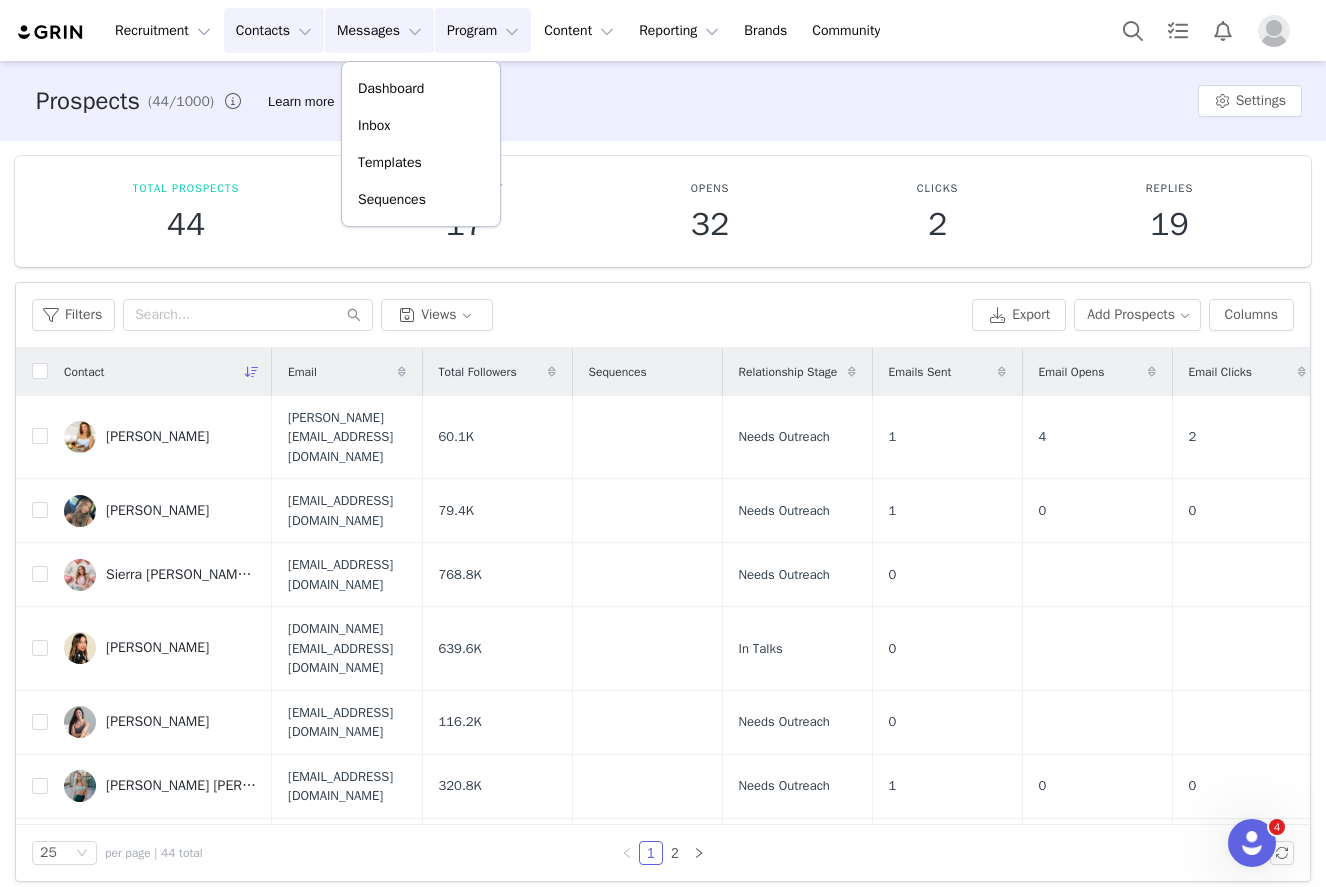 click on "Program Program" at bounding box center (483, 30) 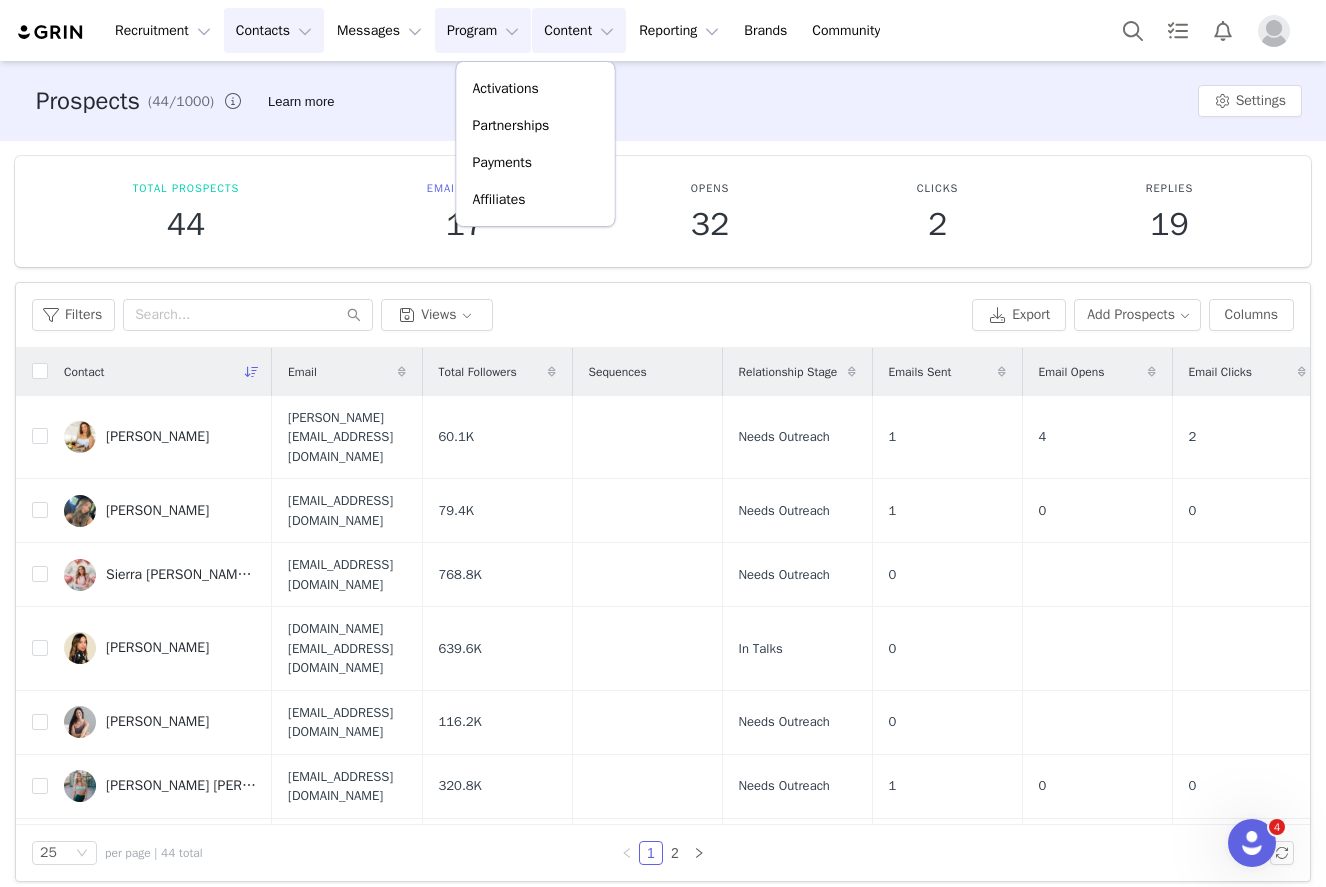 click on "Content Content" at bounding box center [579, 30] 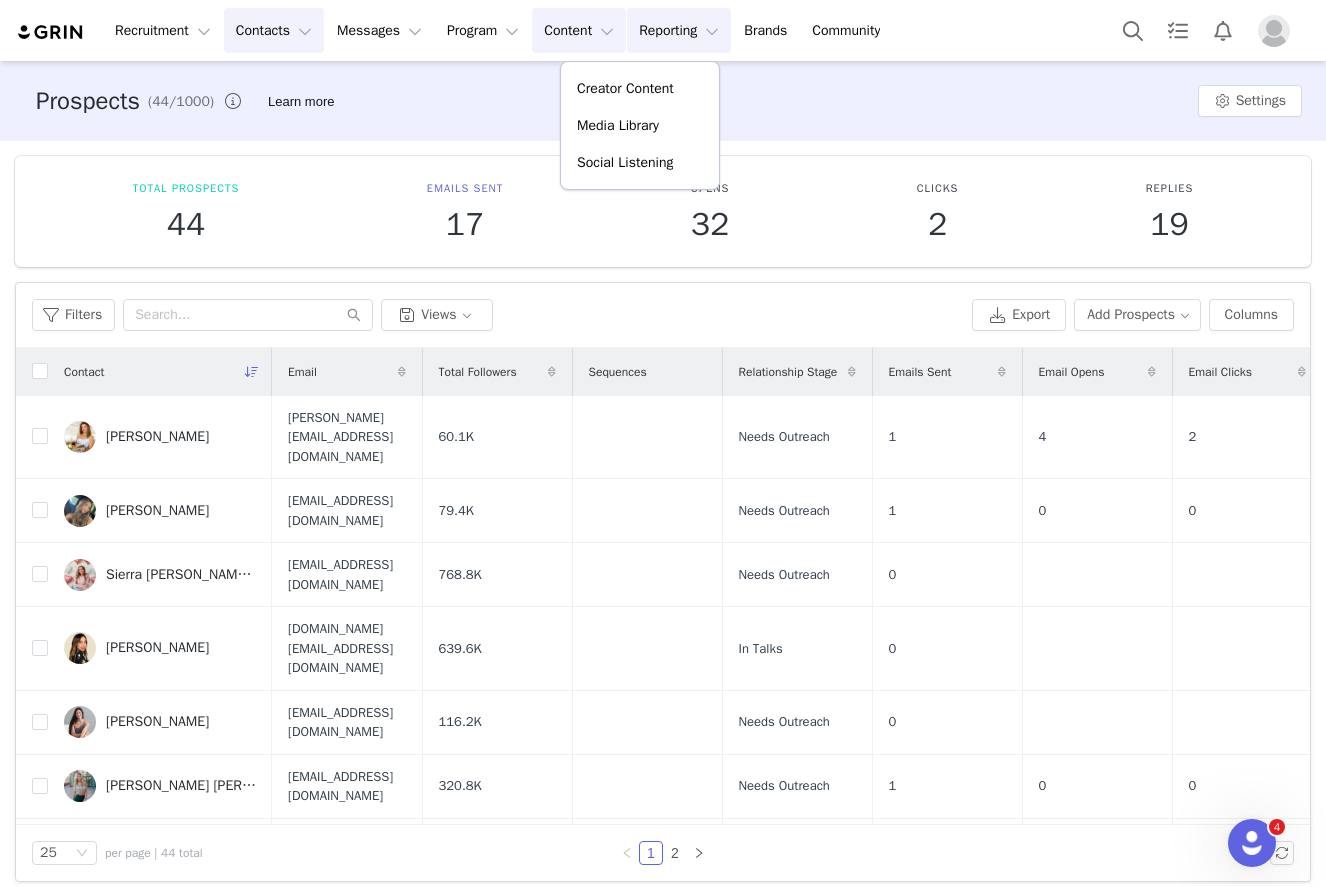click on "Reporting Reporting" at bounding box center [679, 30] 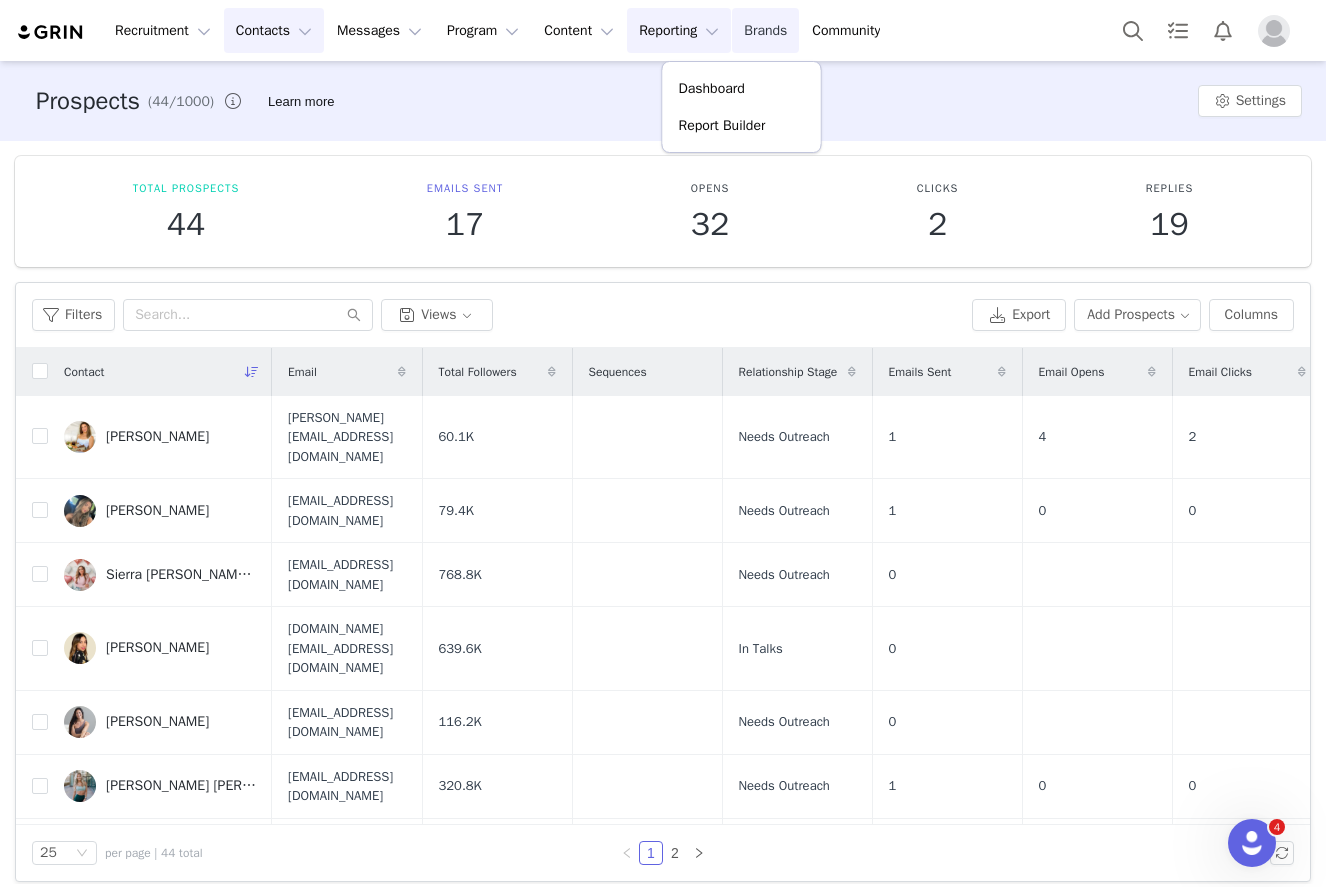 click on "Brands Brands" at bounding box center [765, 30] 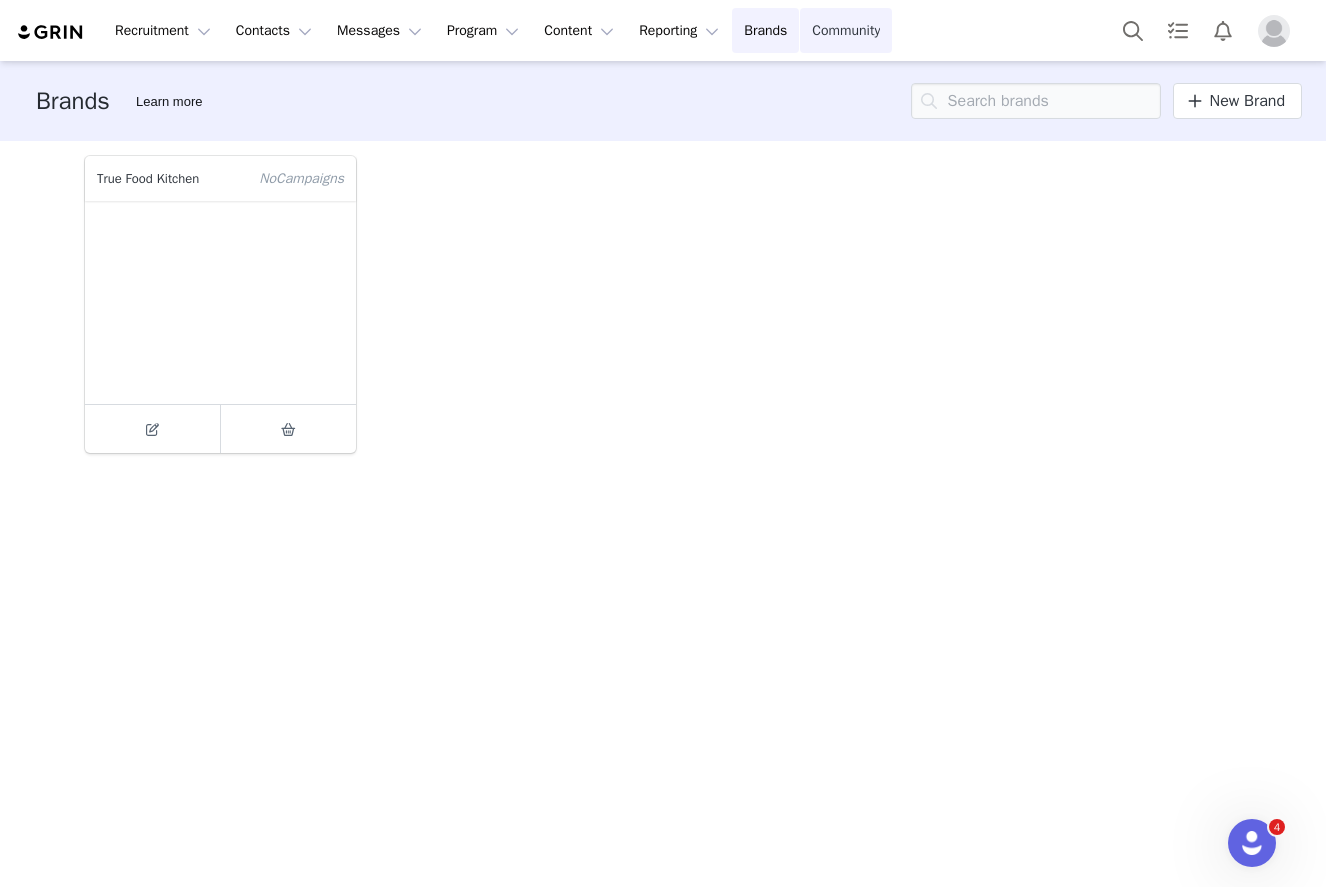 click on "Community Community" at bounding box center (846, 30) 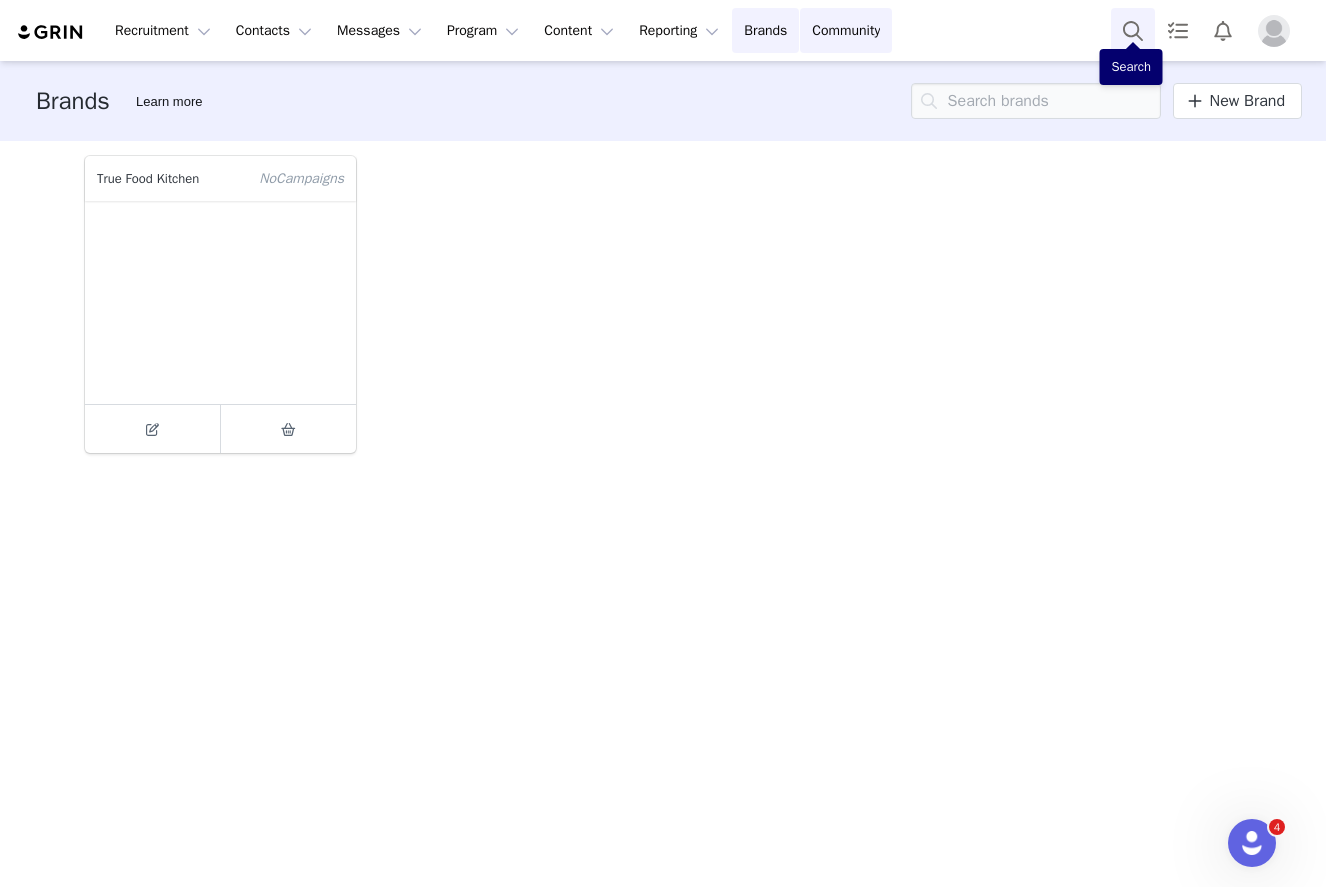 click at bounding box center (1133, 30) 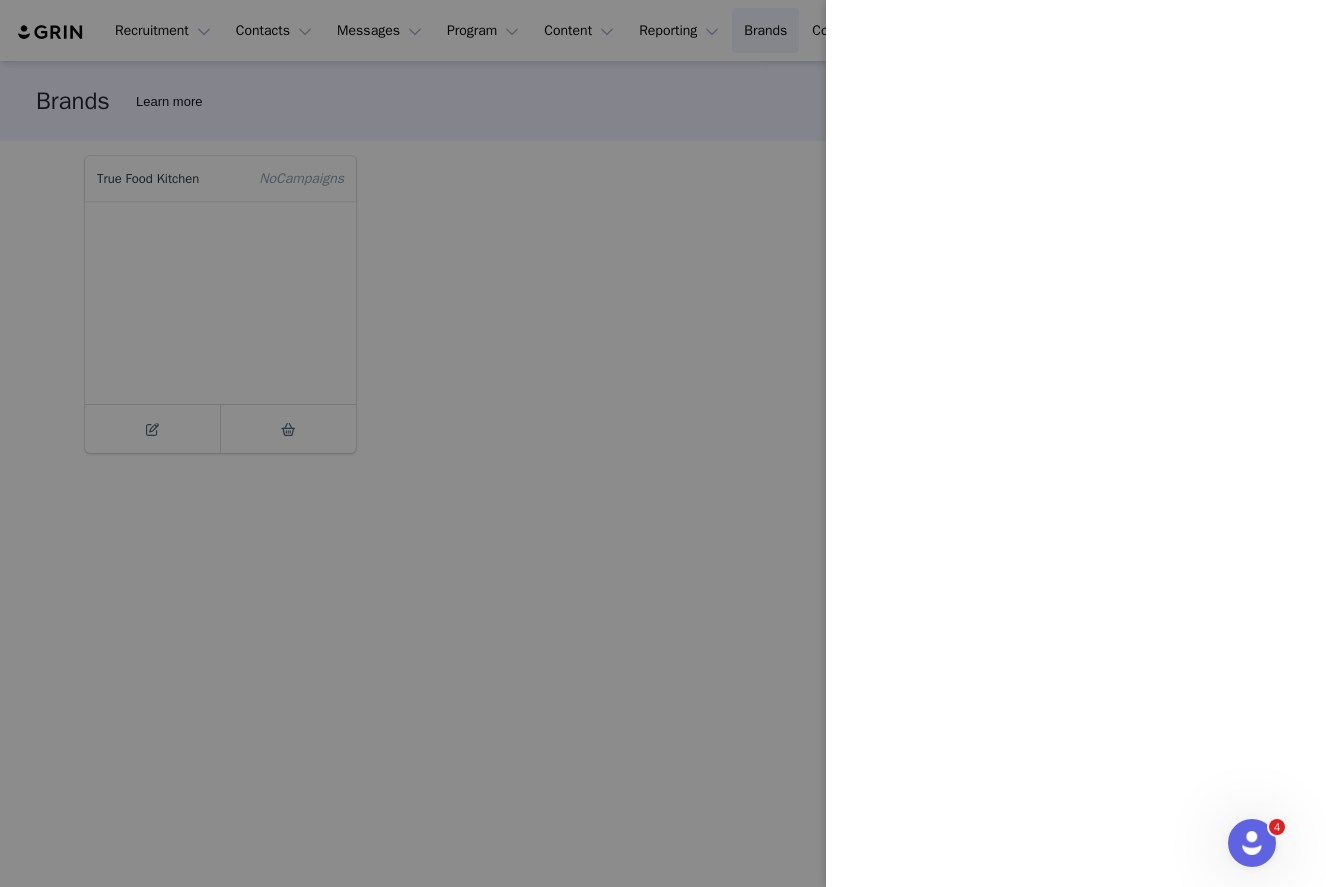 click at bounding box center (663, 443) 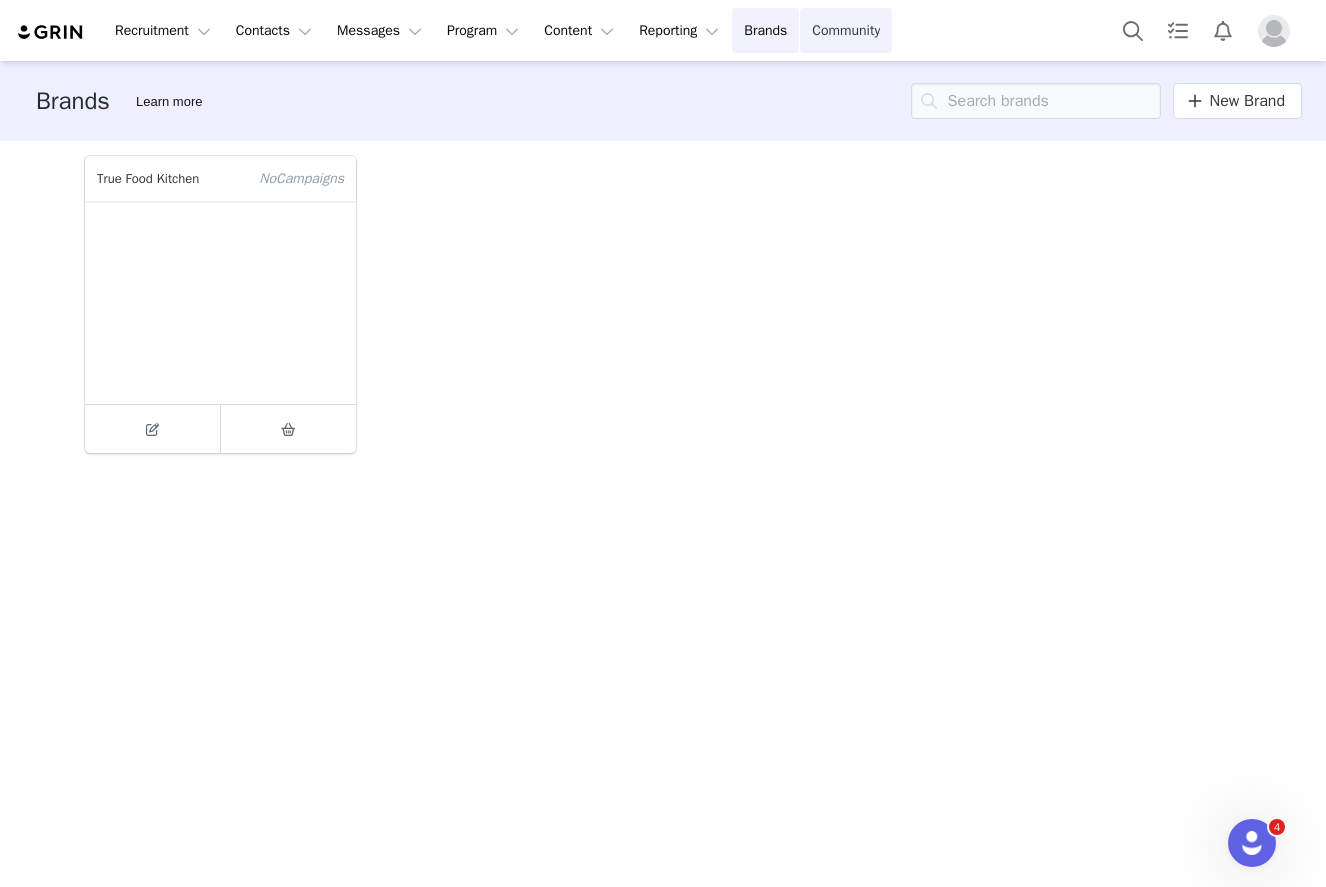 click on "Community Community" at bounding box center (846, 30) 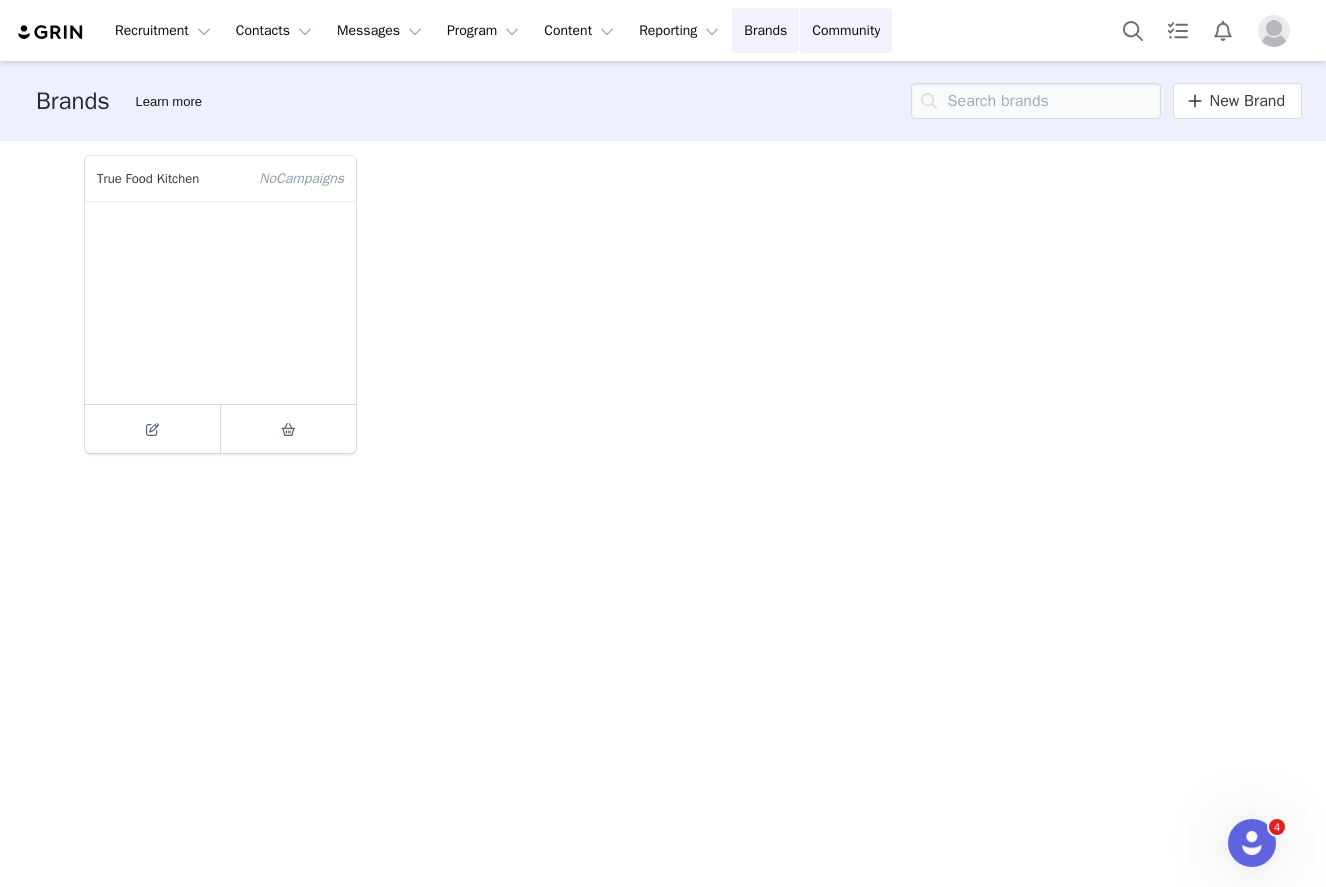 click on "Recruitment Recruitment Creator Search Curated Lists Landing Pages Web Extension AI Creator Search Beta Contacts Contacts Creators Prospects Applicants Messages Messages Dashboard Inbox Templates Sequences Program Program Activations Partnerships Payments Affiliates Content Content Creator Content Media Library Social Listening Reporting Reporting Dashboard Report Builder Brands Brands Community Community" at bounding box center (454, 30) 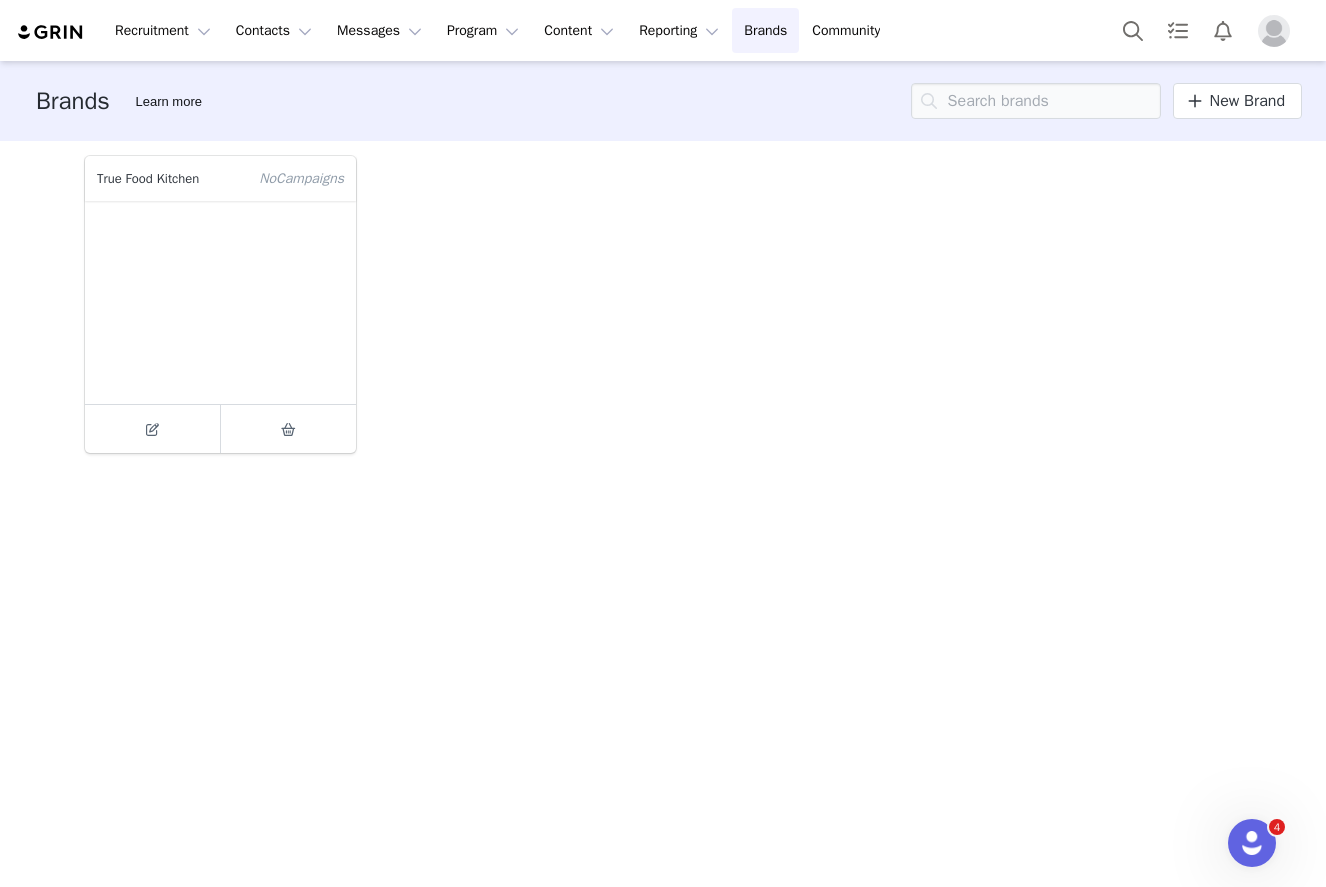 click on "Recruitment Recruitment Creator Search Curated Lists Landing Pages Web Extension AI Creator Search Beta Contacts Contacts Creators Prospects Applicants Messages Messages Dashboard Inbox Templates Sequences Program Program Activations Partnerships Payments Affiliates Content Content Creator Content Media Library Social Listening Reporting Reporting Dashboard Report Builder Brands Brands Community Community" at bounding box center [454, 30] 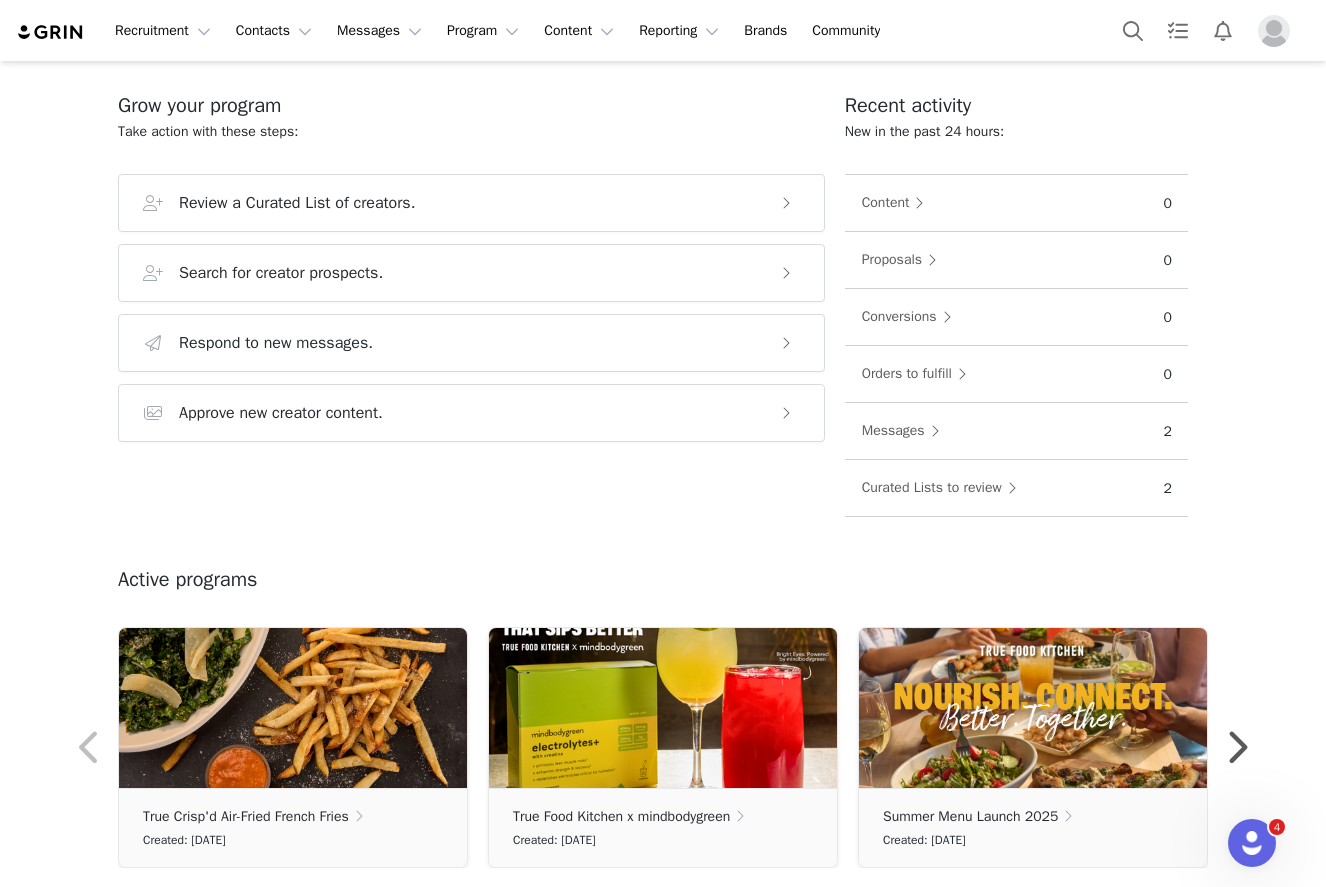scroll, scrollTop: 0, scrollLeft: 0, axis: both 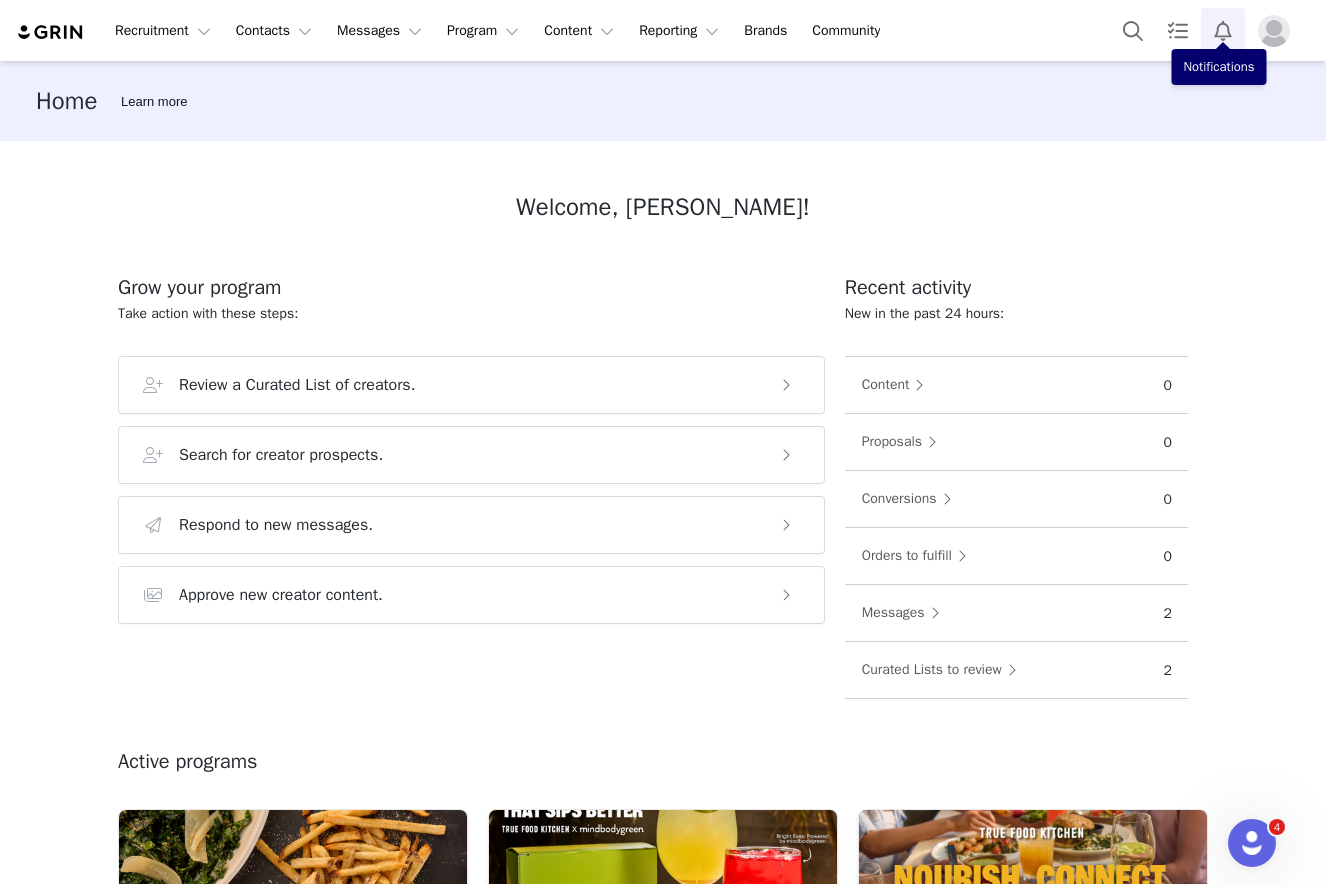 click at bounding box center [1223, 30] 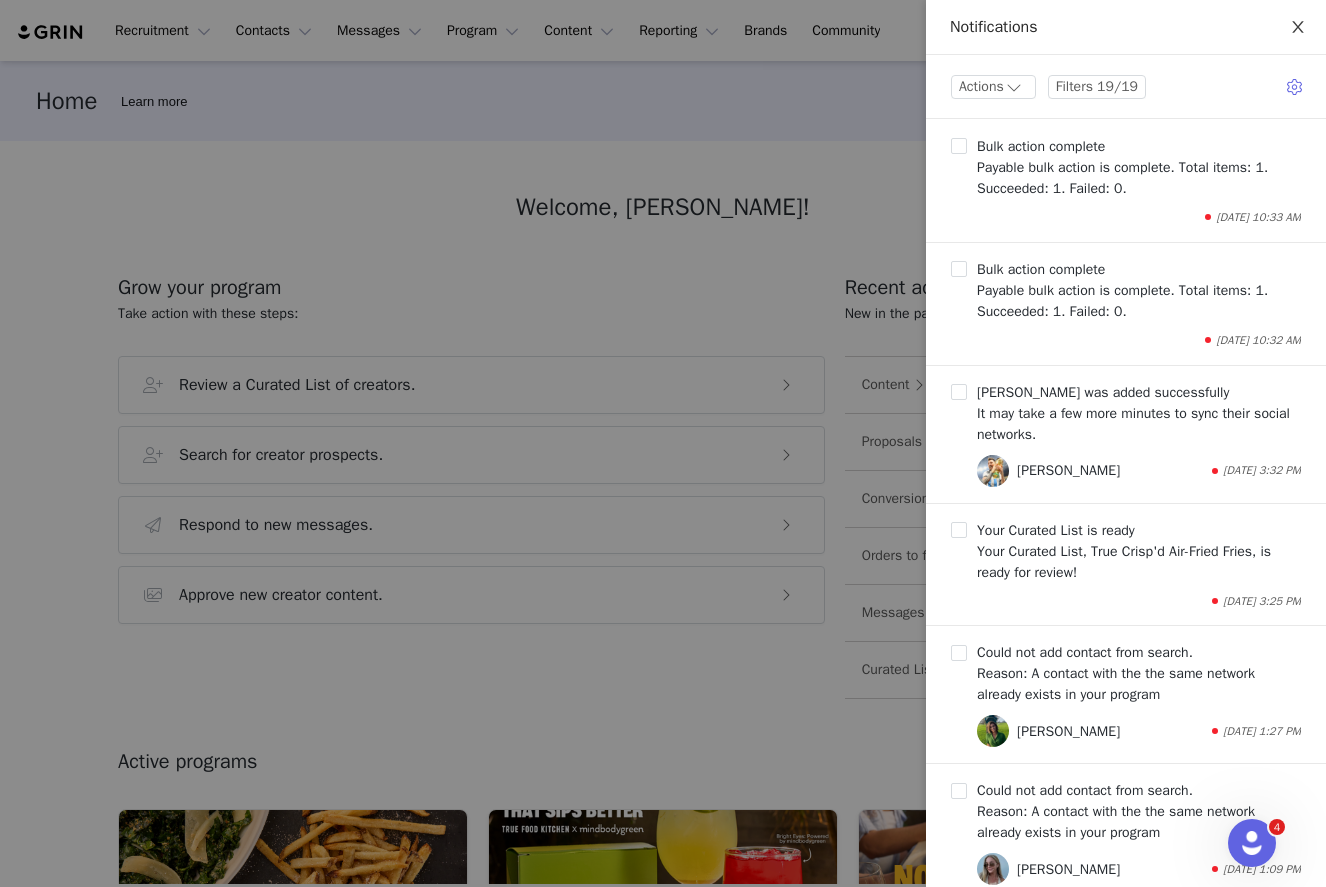 click 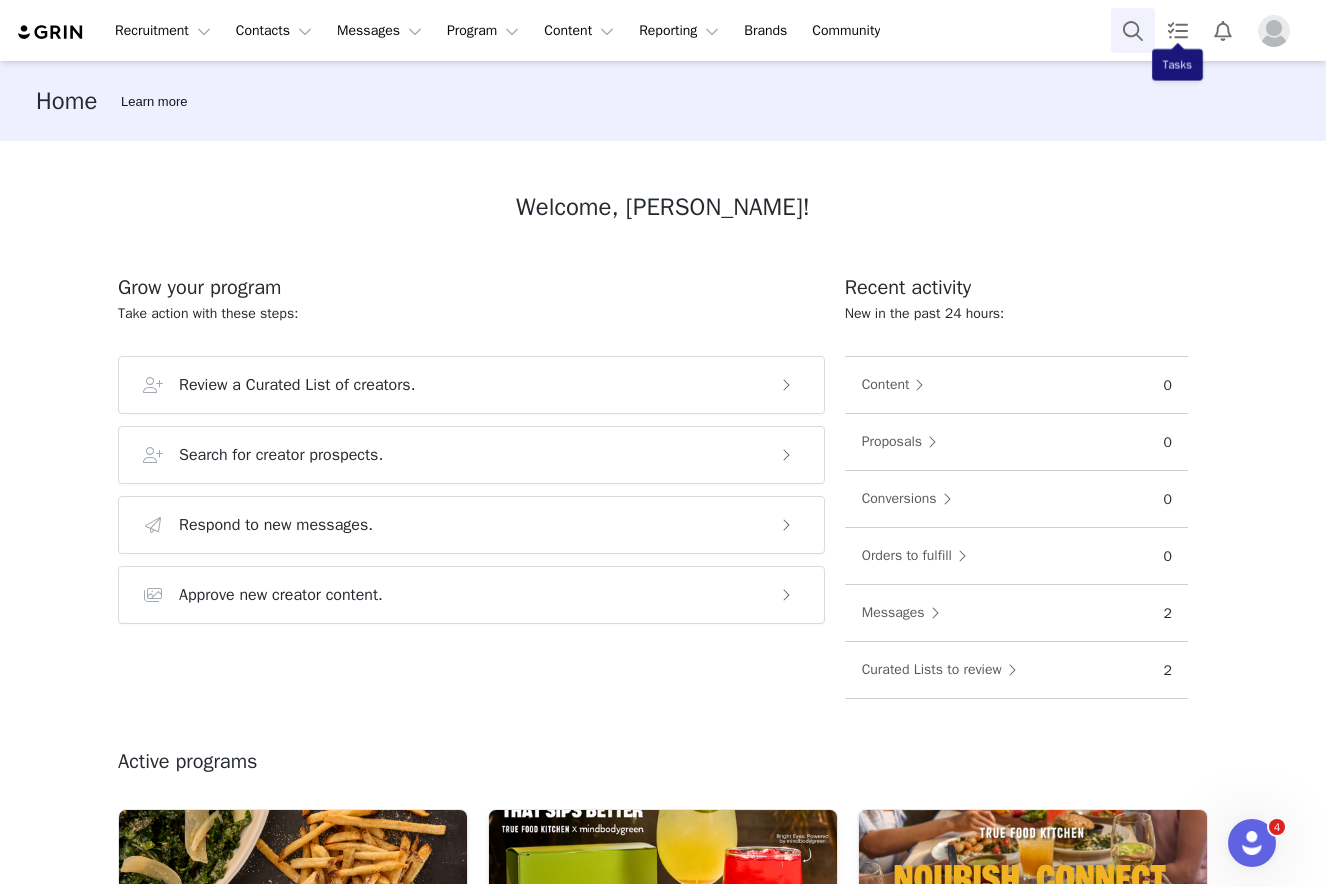click at bounding box center [1133, 30] 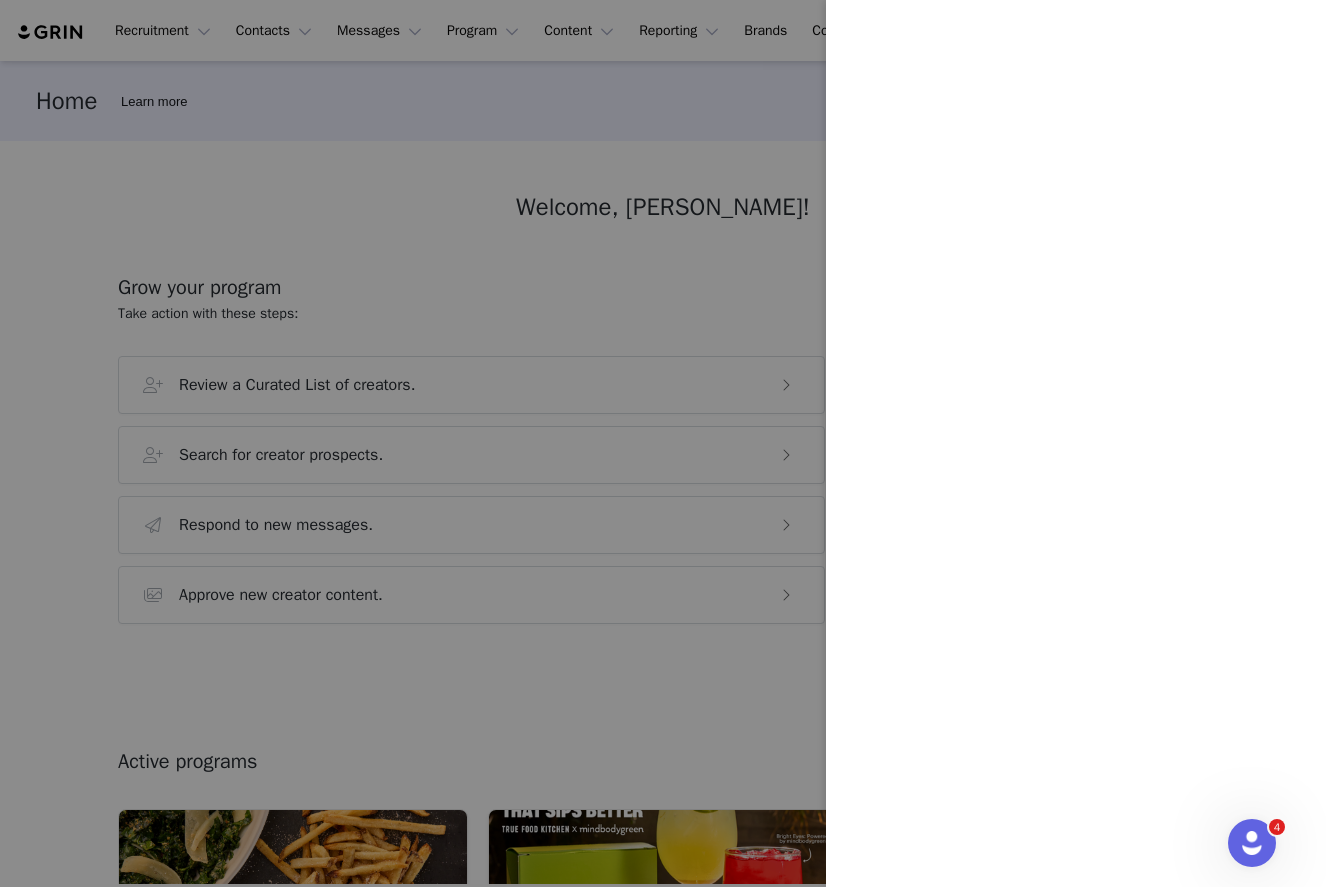 click at bounding box center [663, 443] 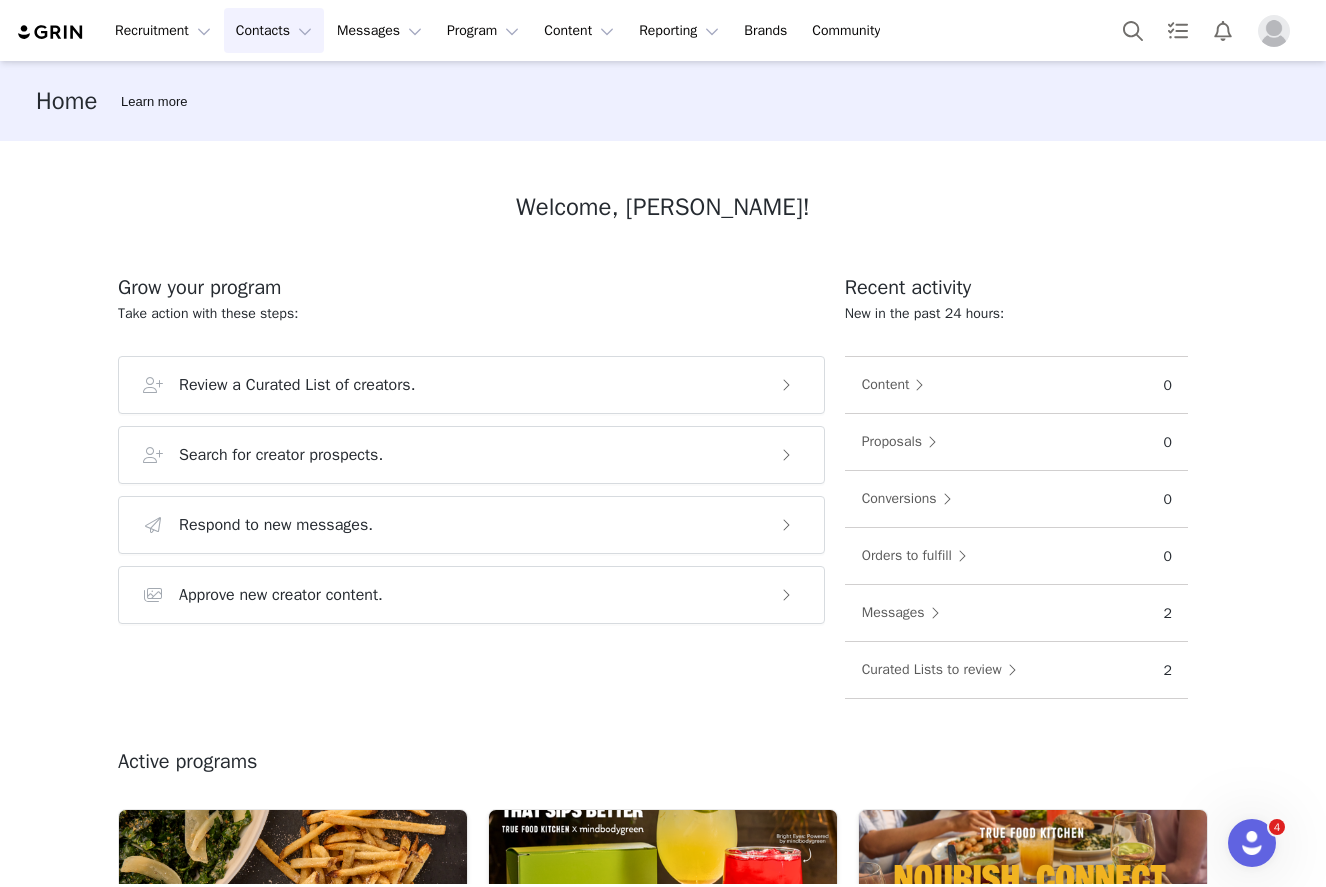 click on "Contacts Contacts" at bounding box center [274, 30] 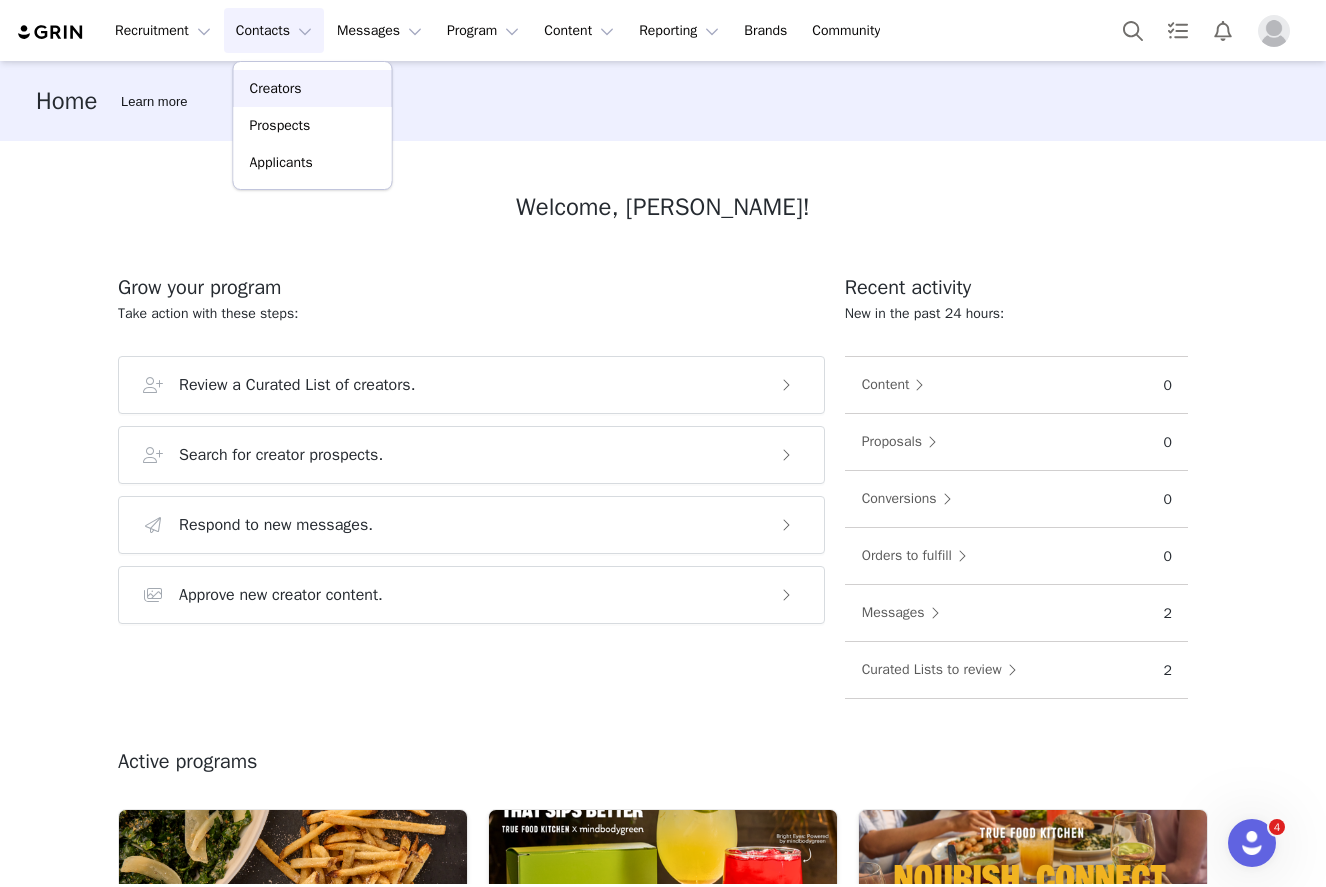 click on "Creators" at bounding box center [313, 88] 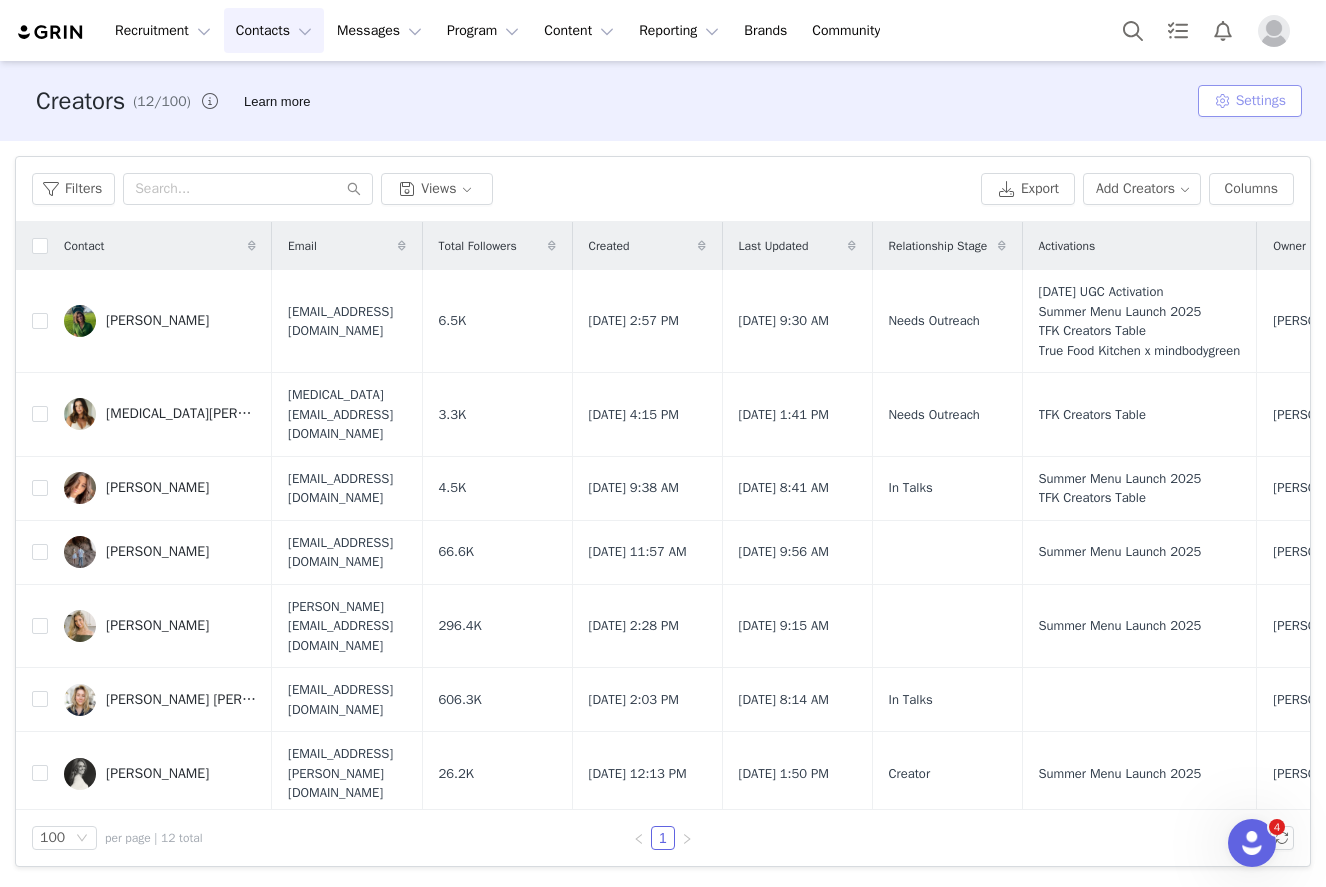 click on "Settings" at bounding box center (1250, 101) 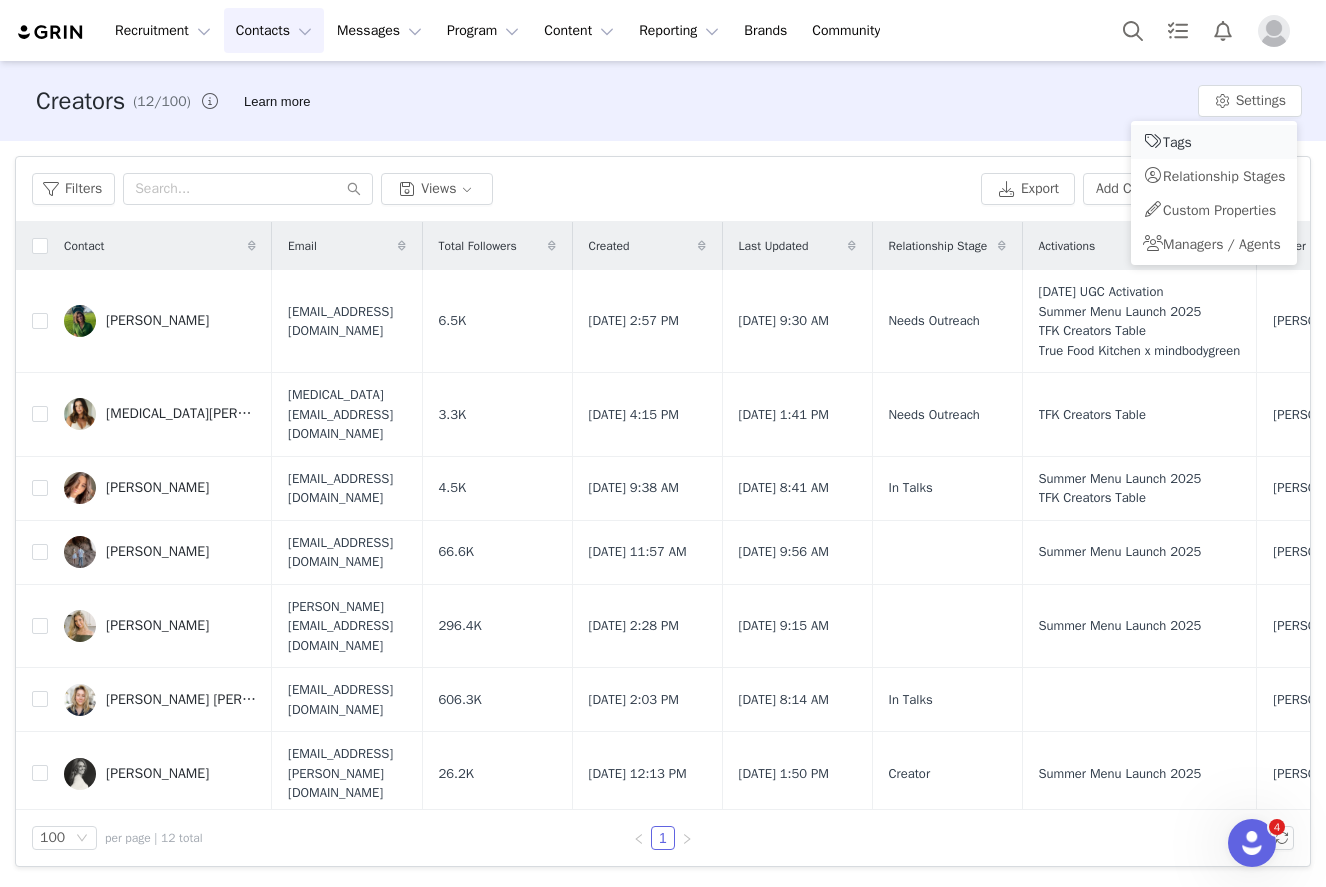 click on "Tags" at bounding box center [1214, 142] 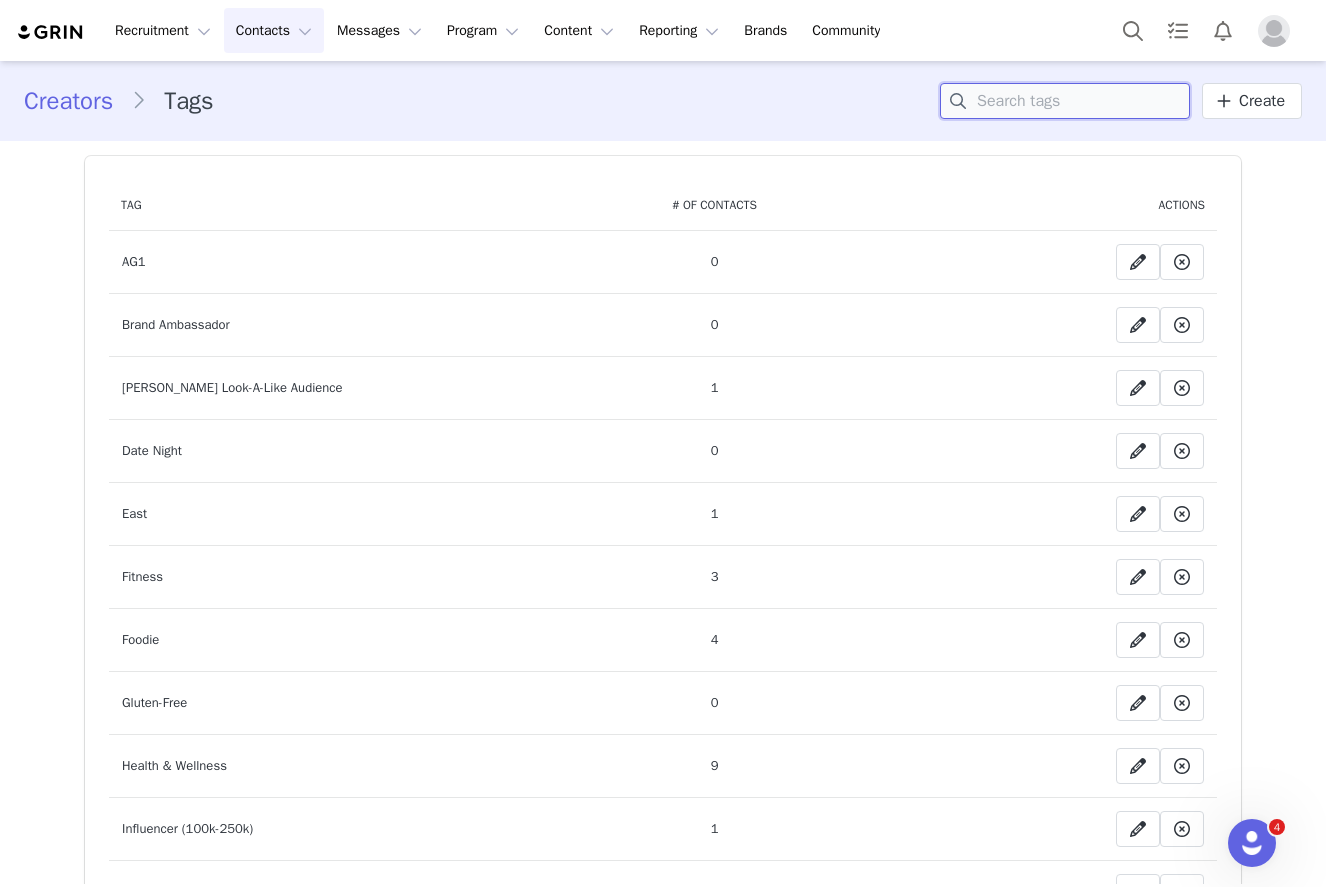 click at bounding box center (1065, 101) 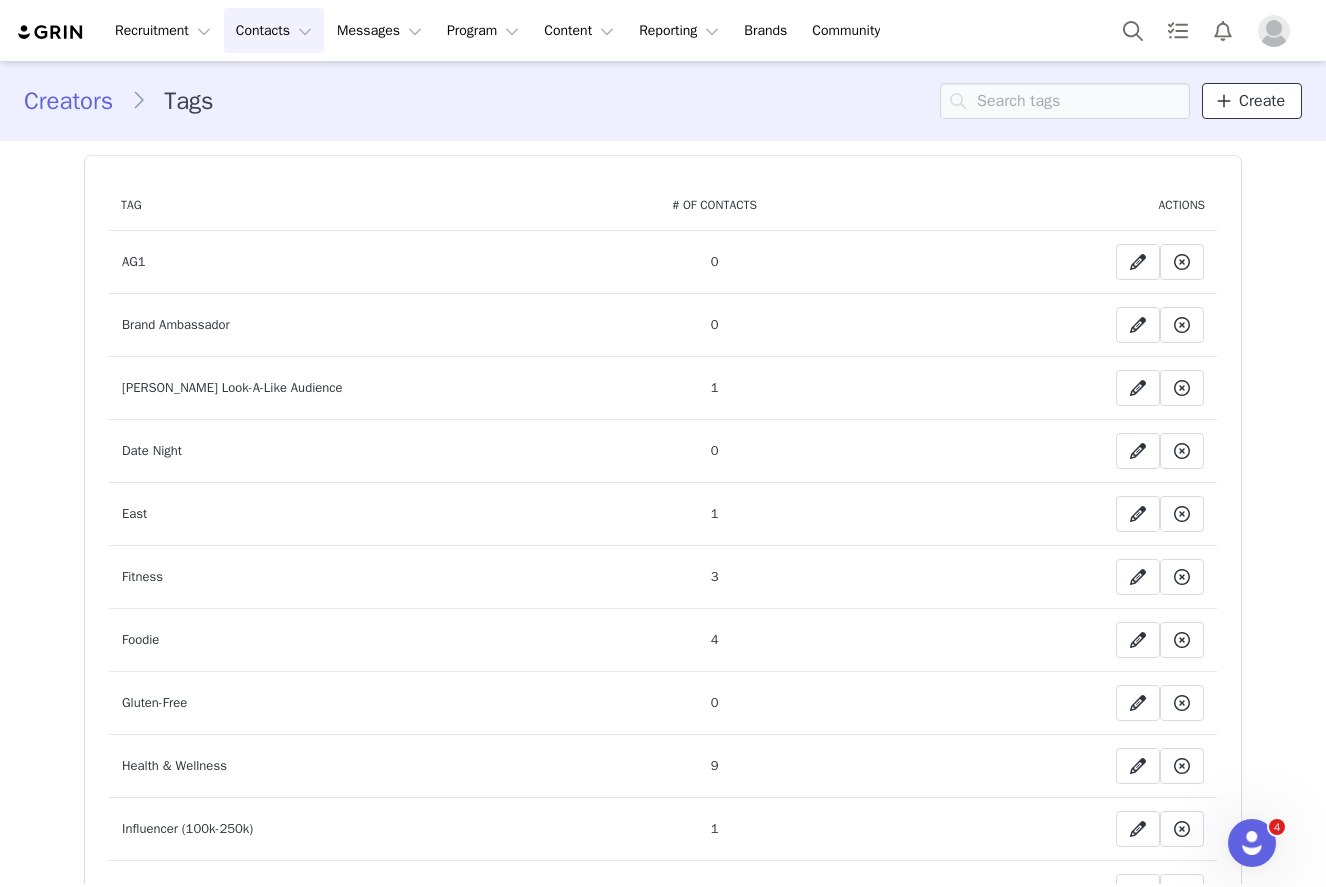 click on "Create" at bounding box center [1262, 101] 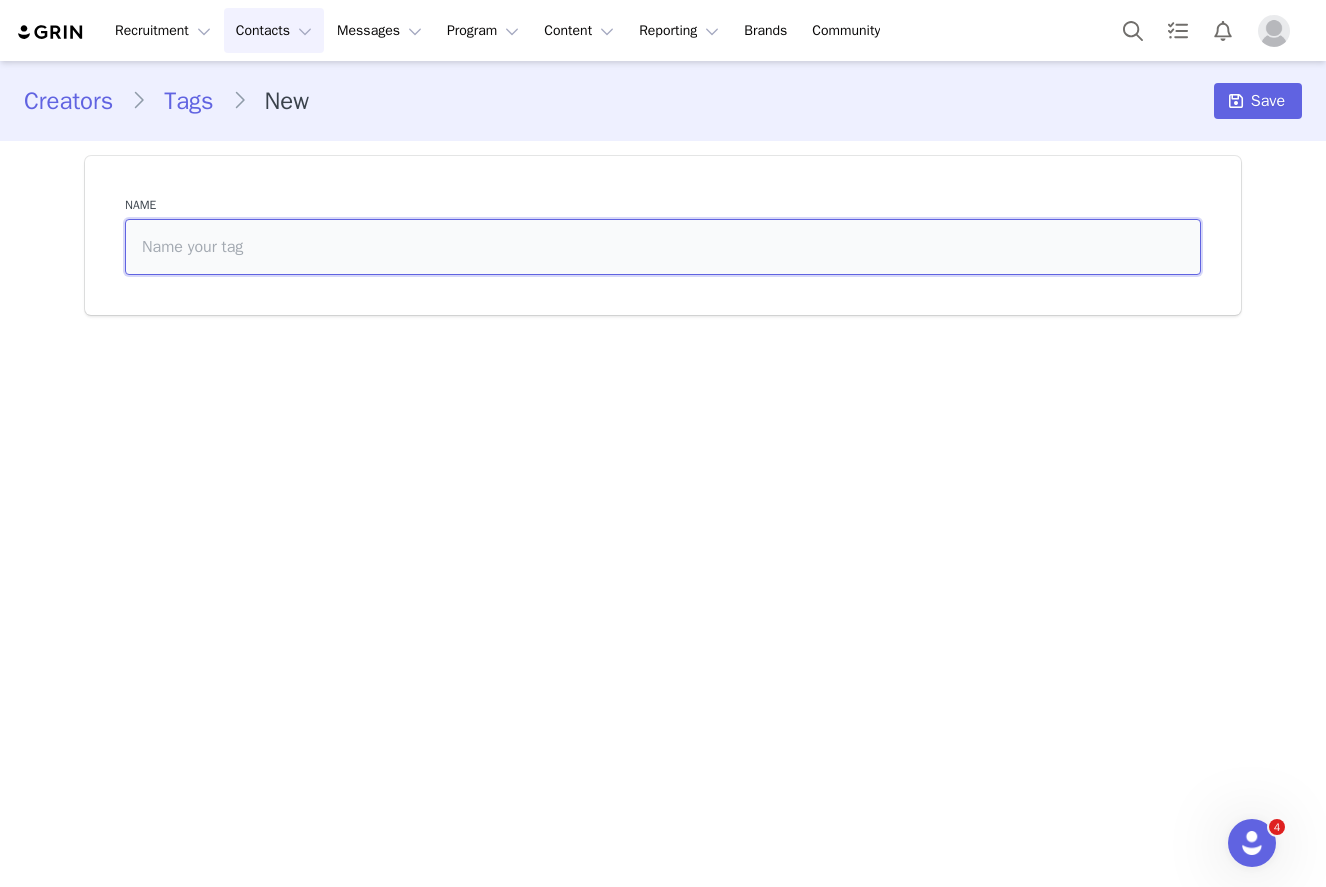 click at bounding box center [663, 247] 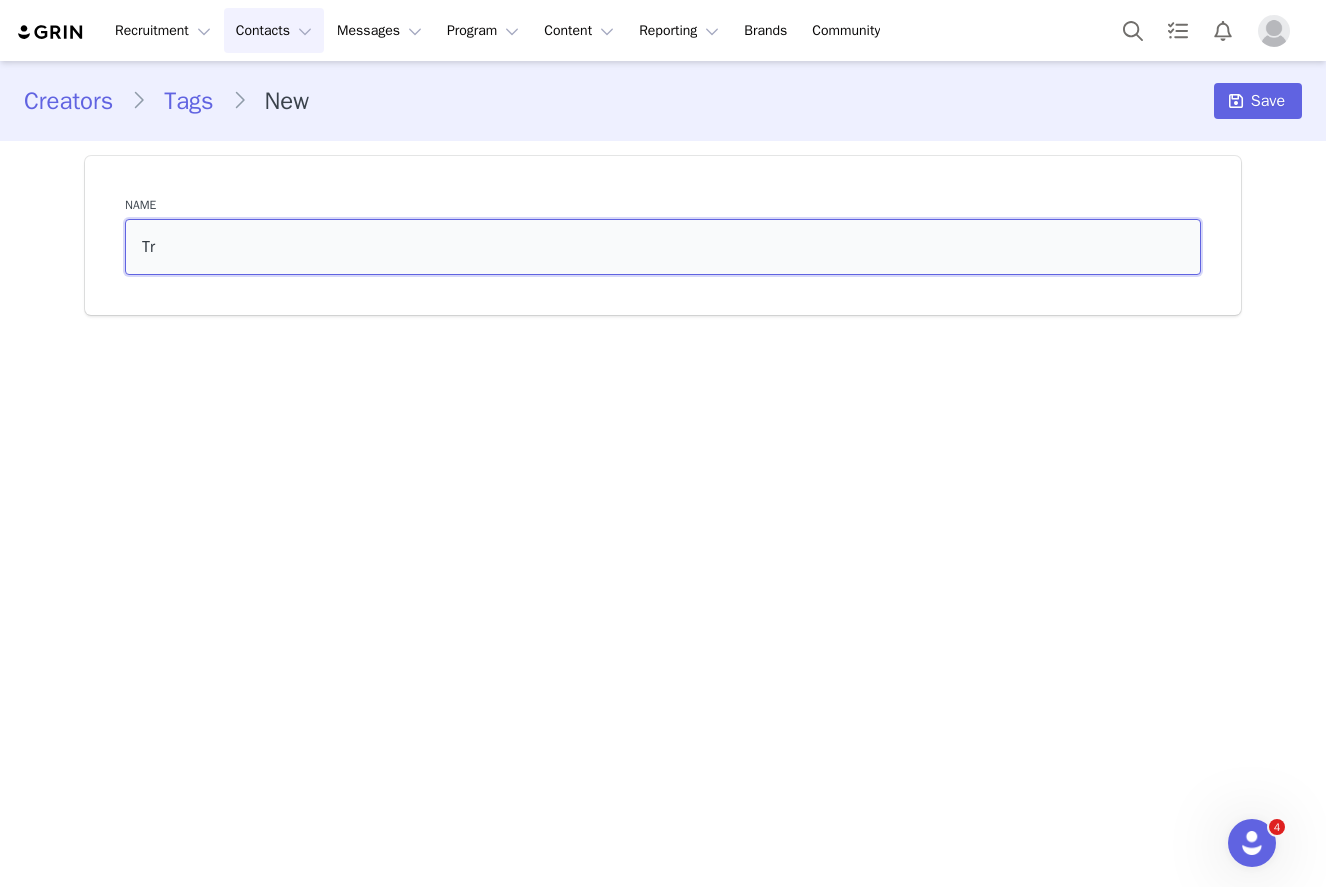 type on "T" 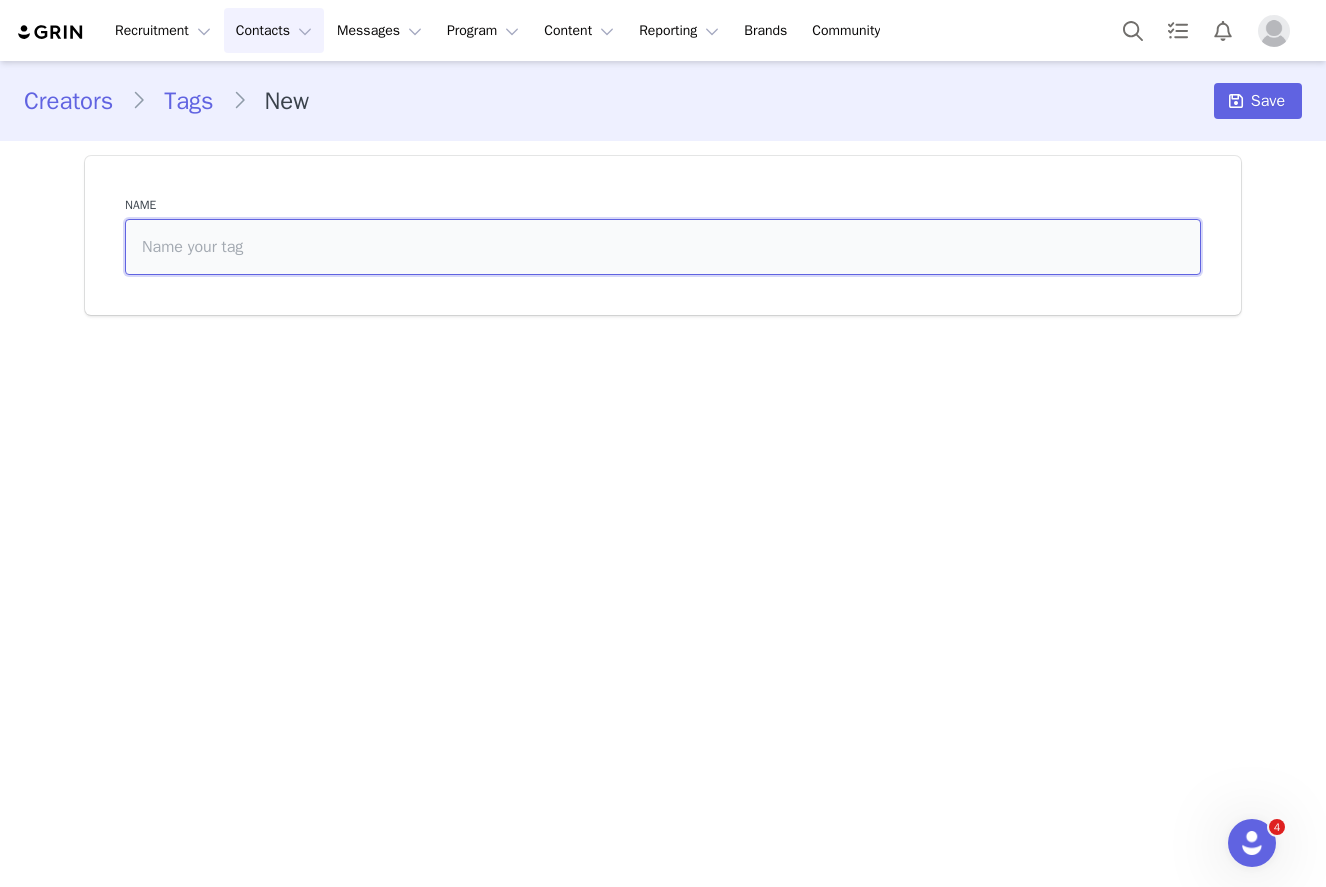 type on "A" 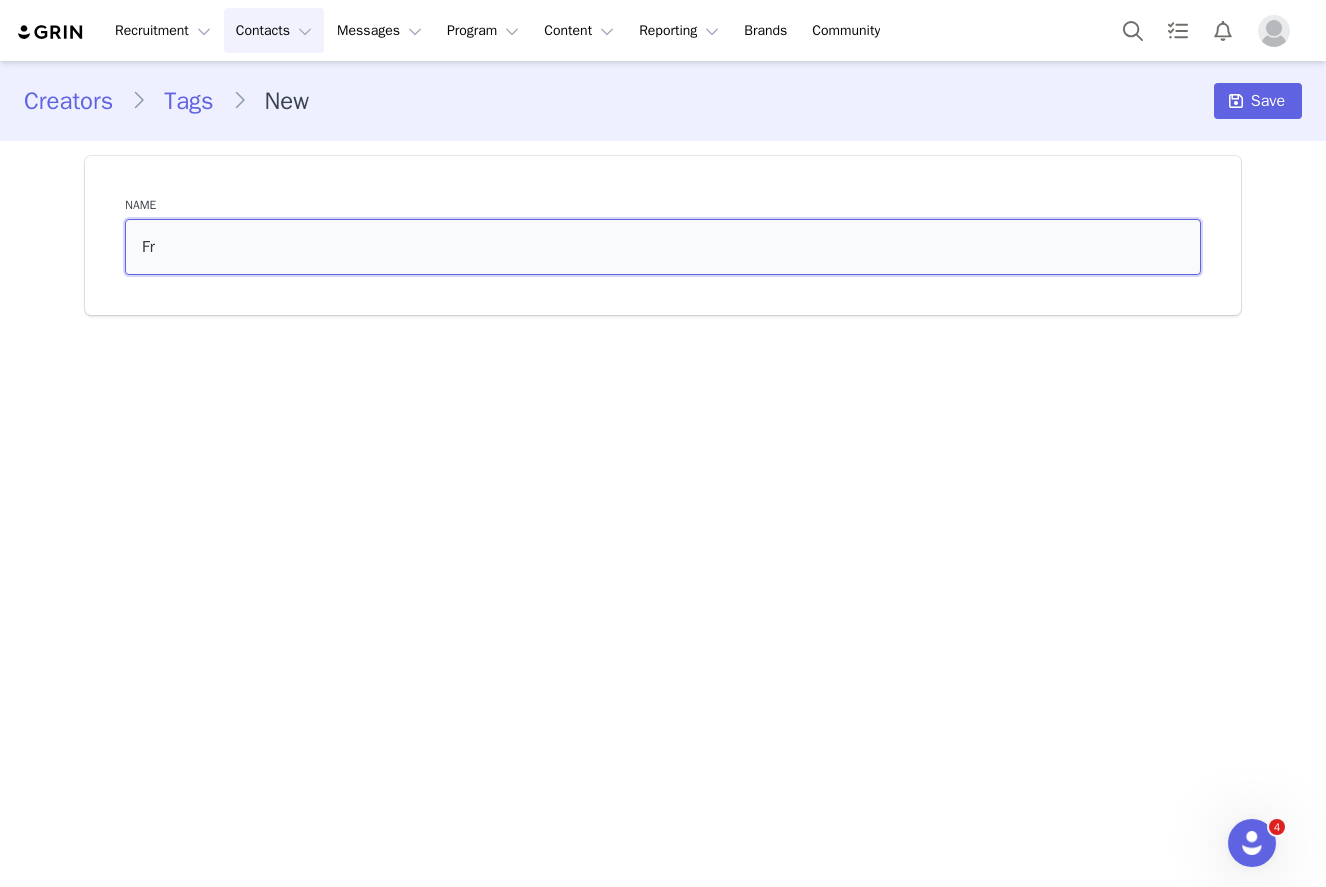 type on "F" 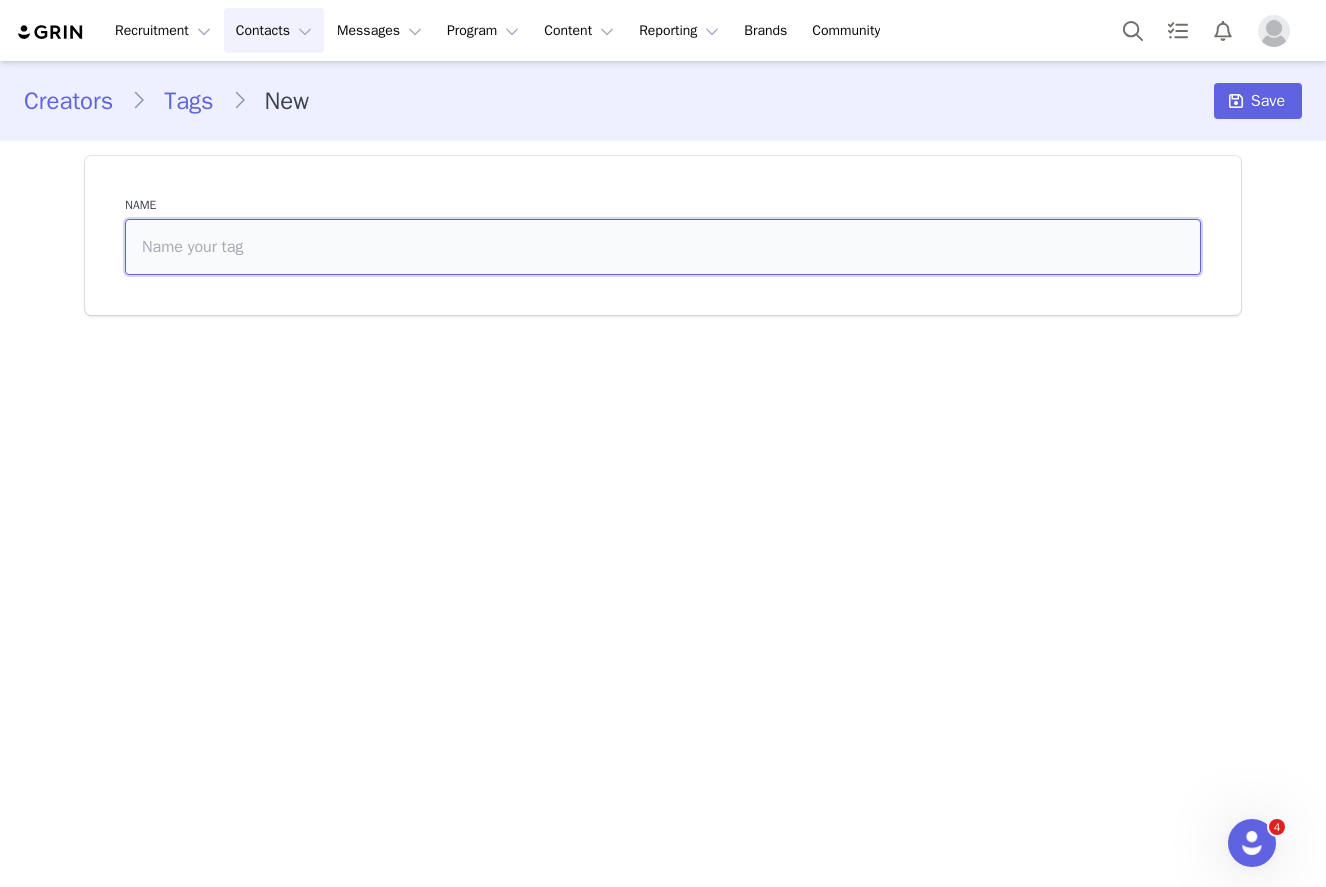 type on "A" 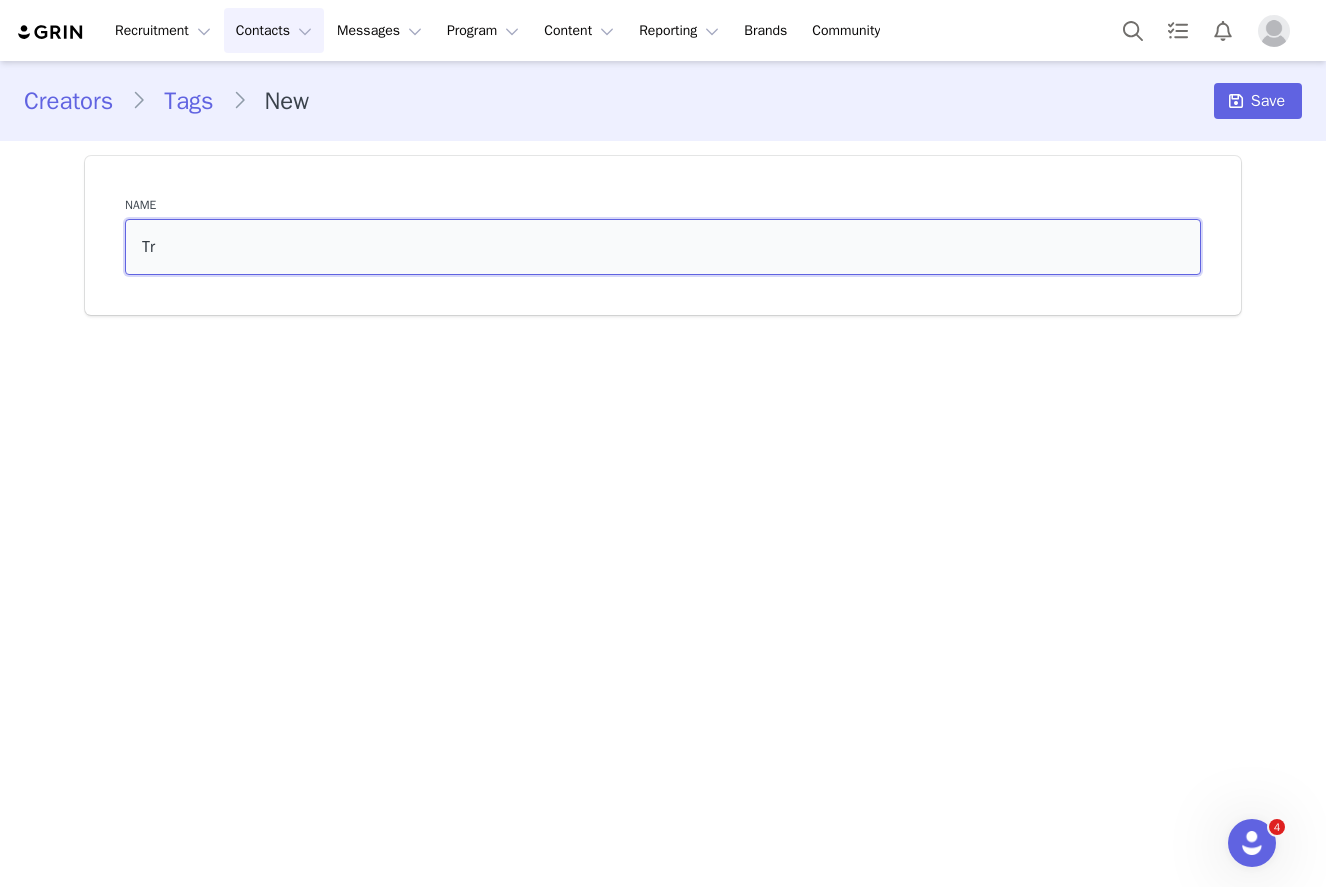 type on "T" 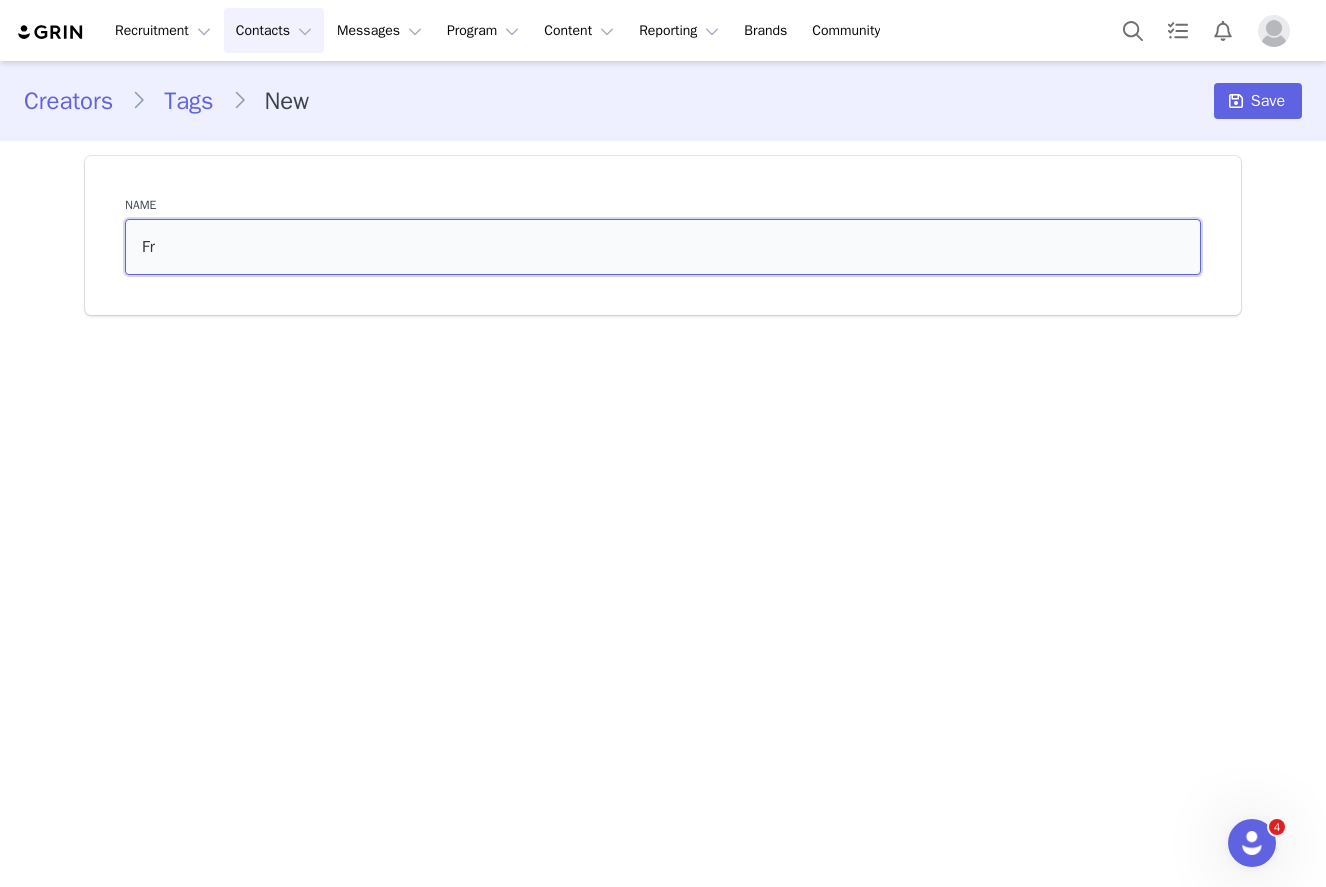 type on "F" 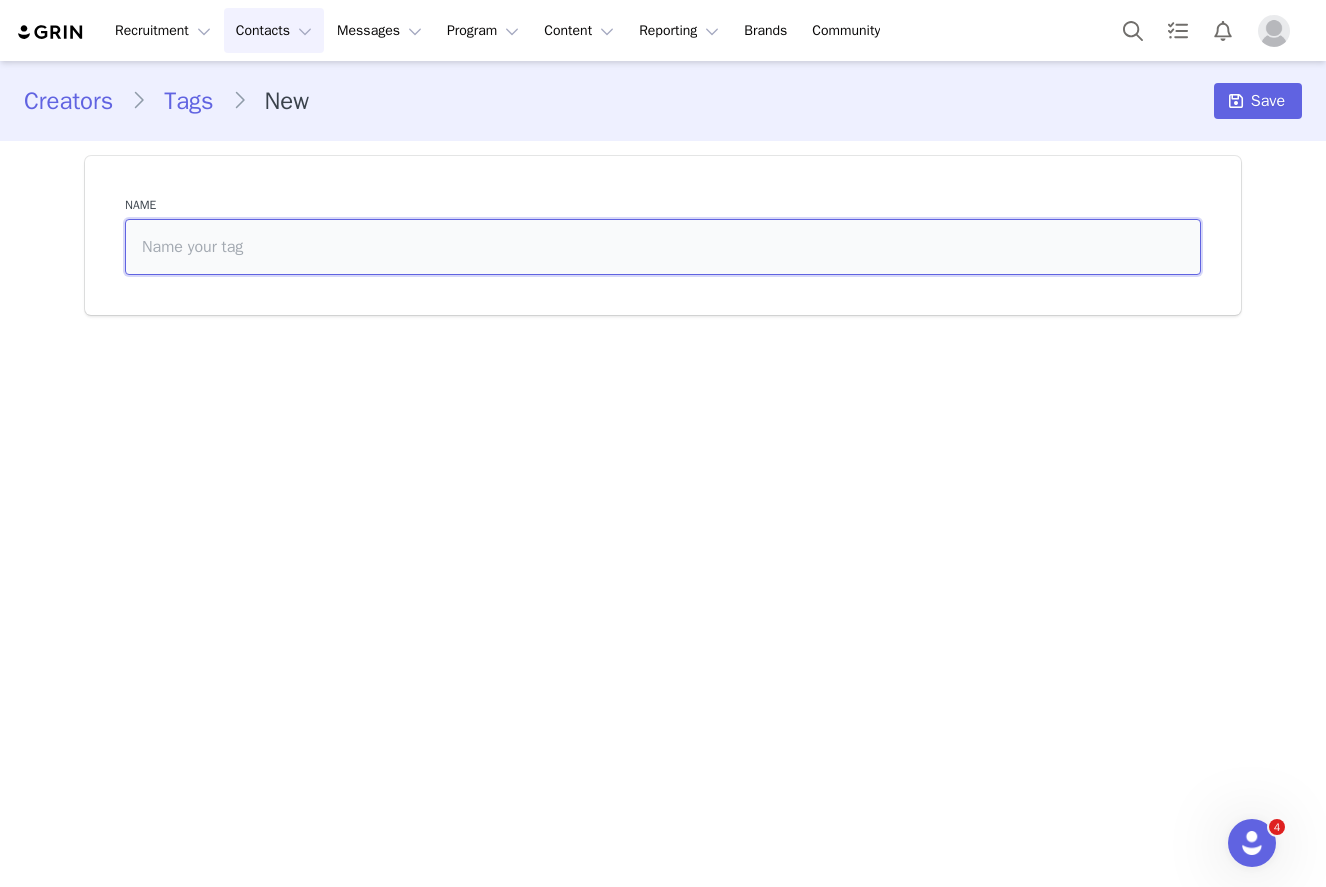 type on "F" 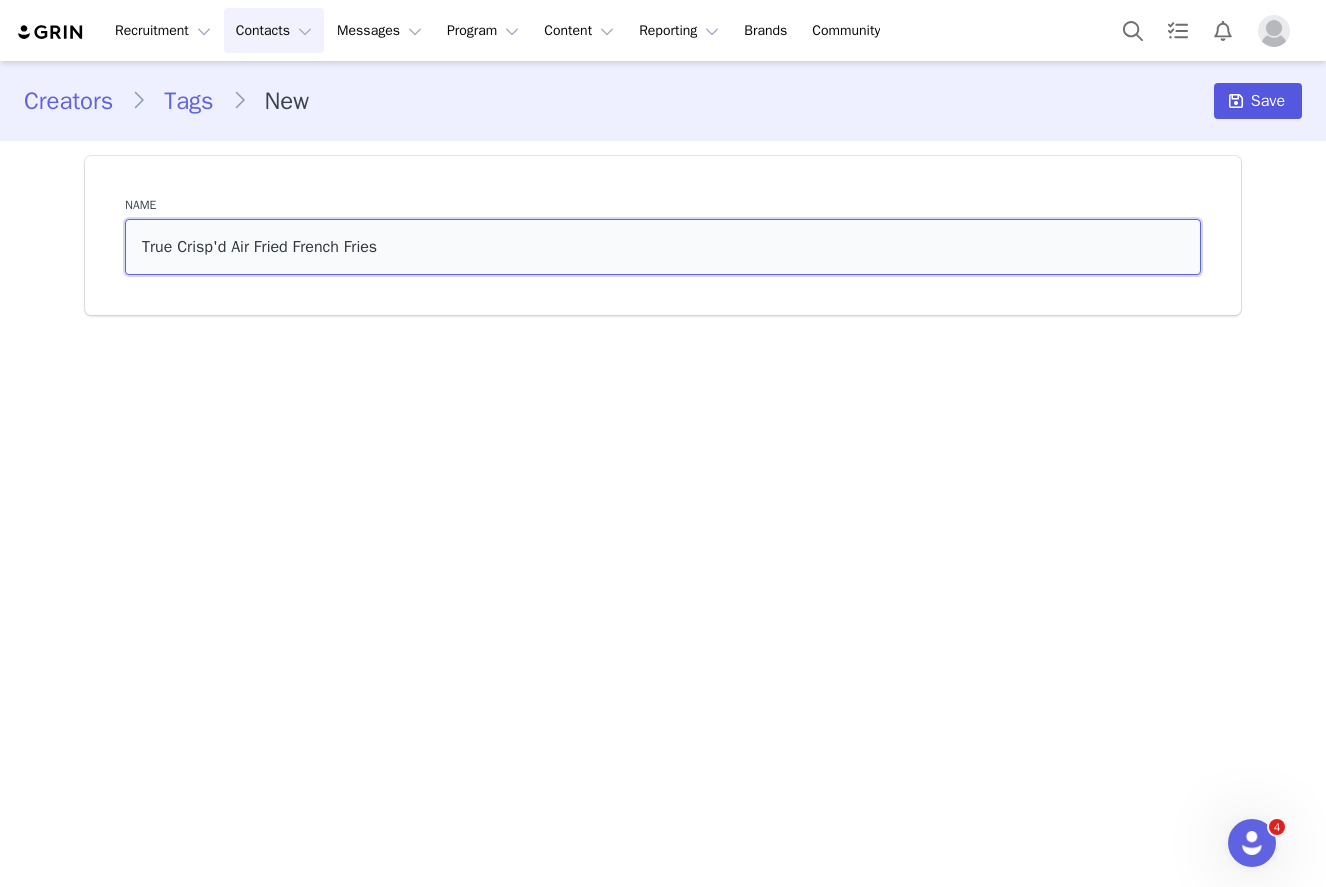 type on "True Crisp'd Air Fried French Fries" 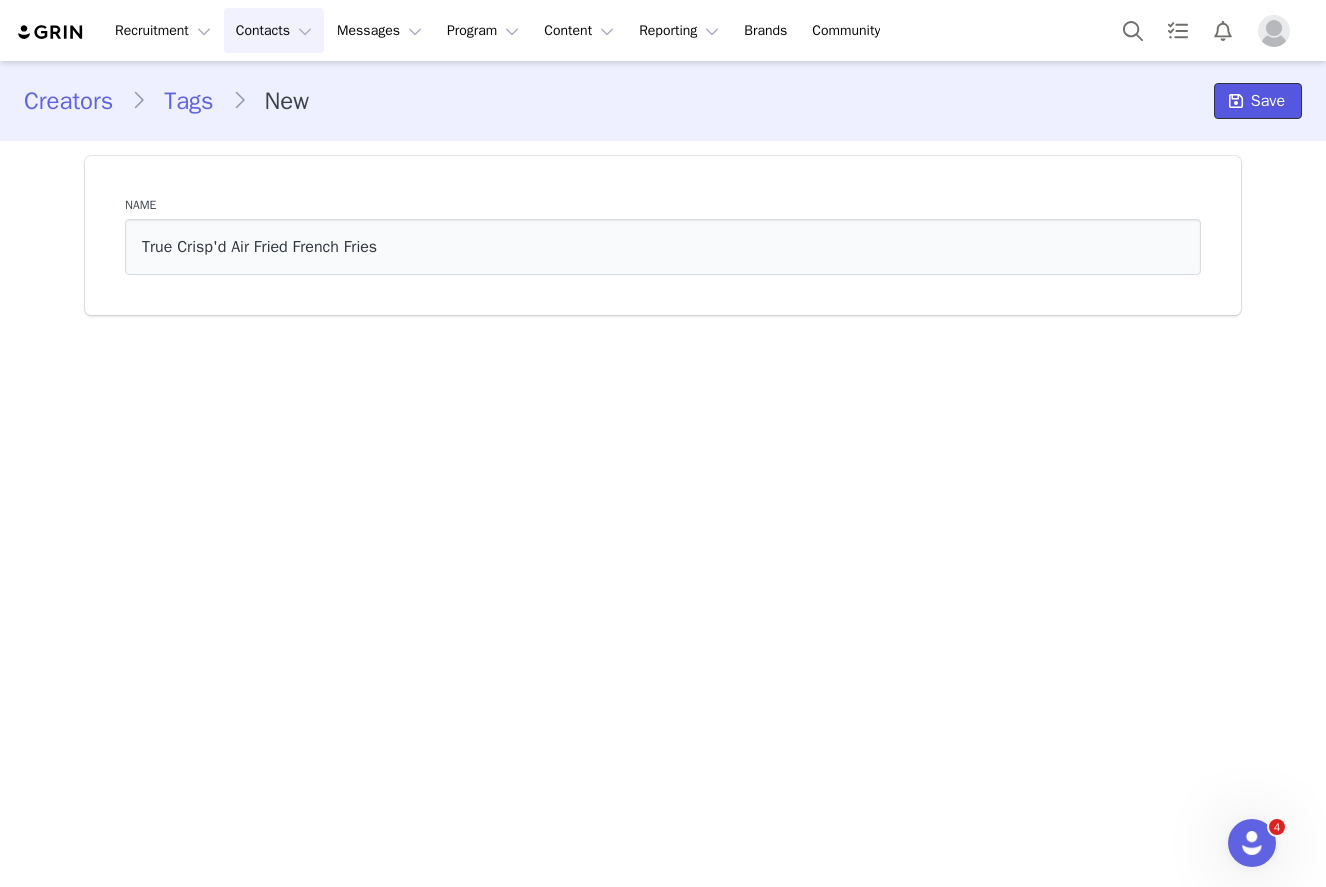 click on "Save" at bounding box center [1268, 101] 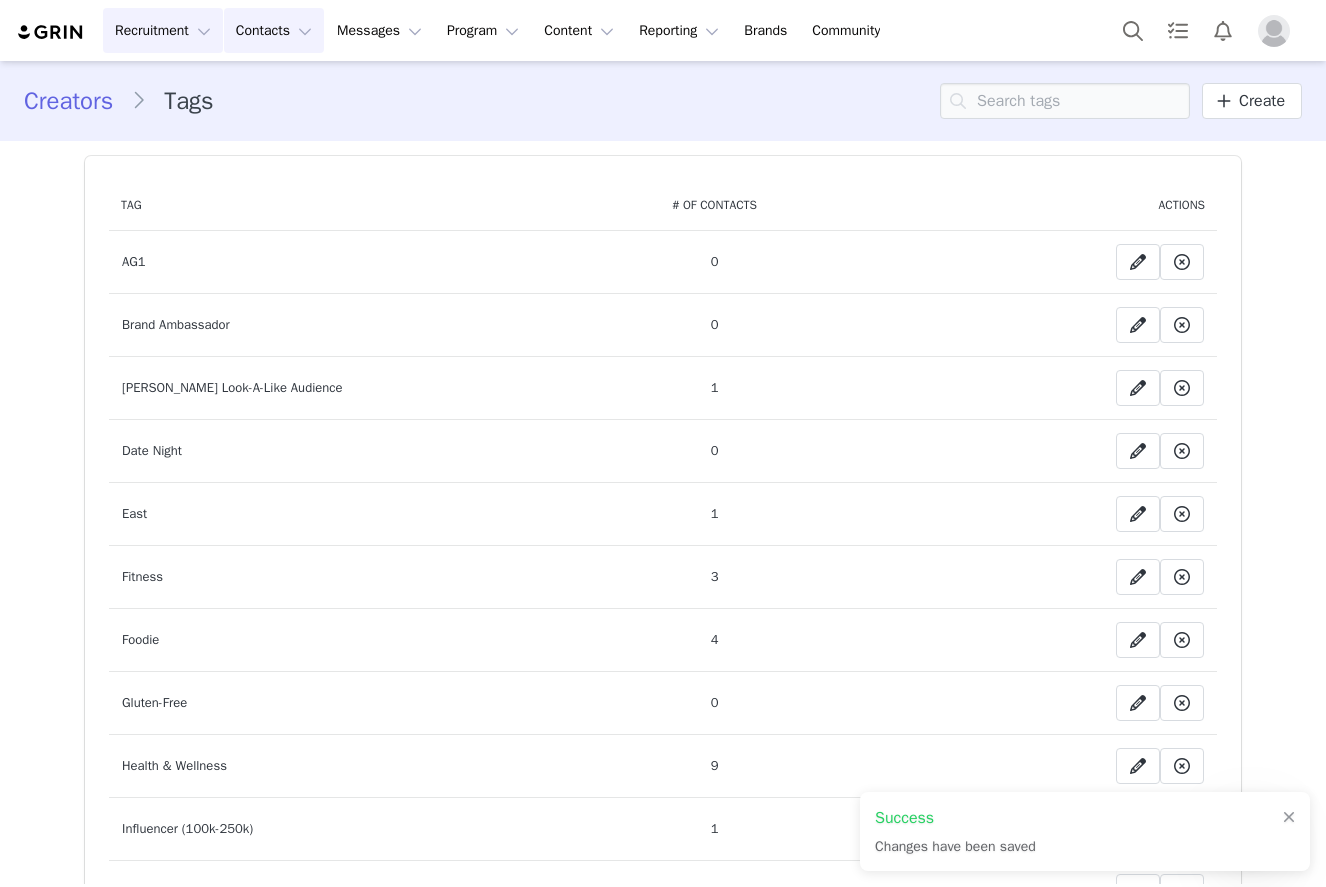 click on "Recruitment Recruitment" at bounding box center (163, 30) 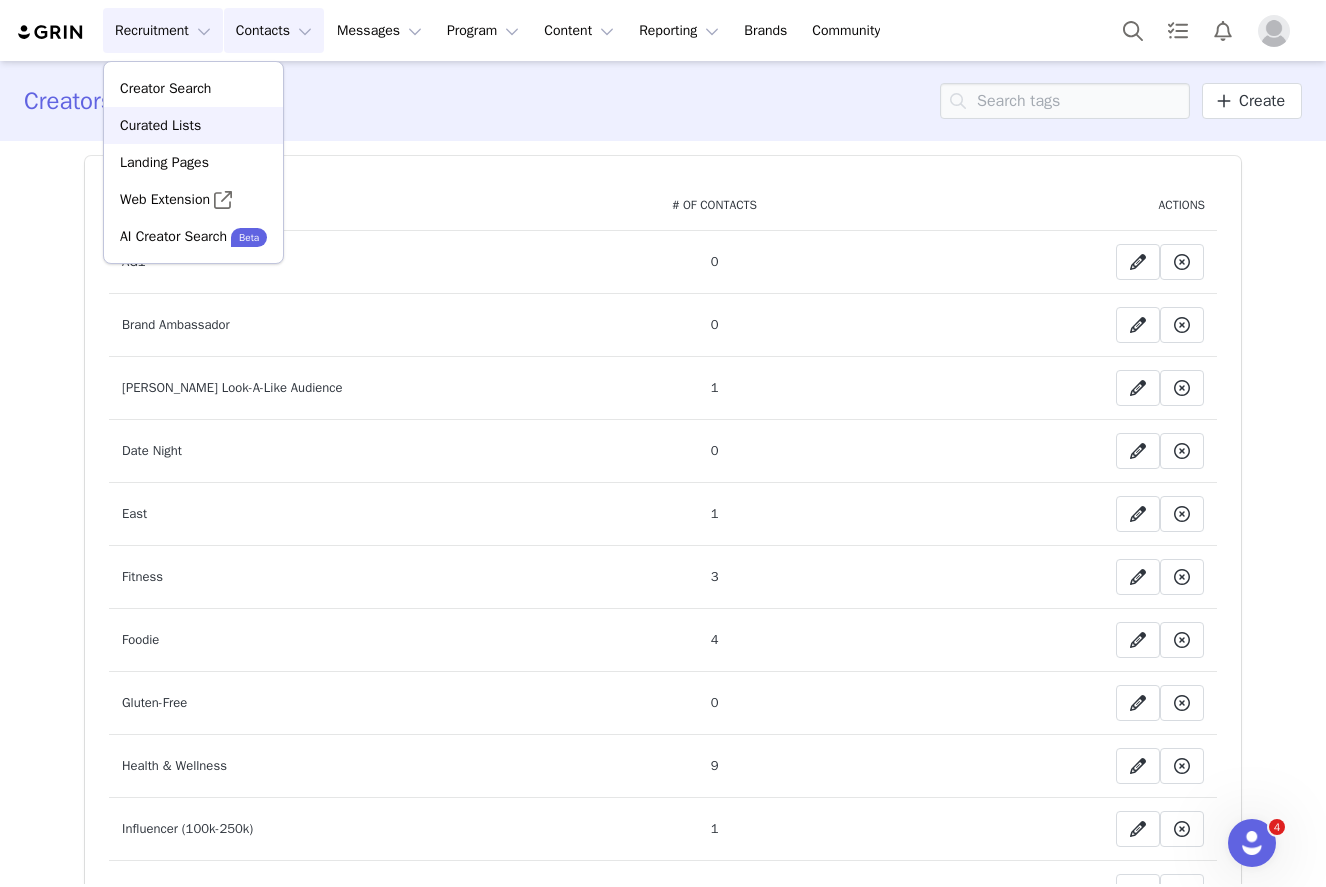 click on "Curated Lists" at bounding box center (160, 125) 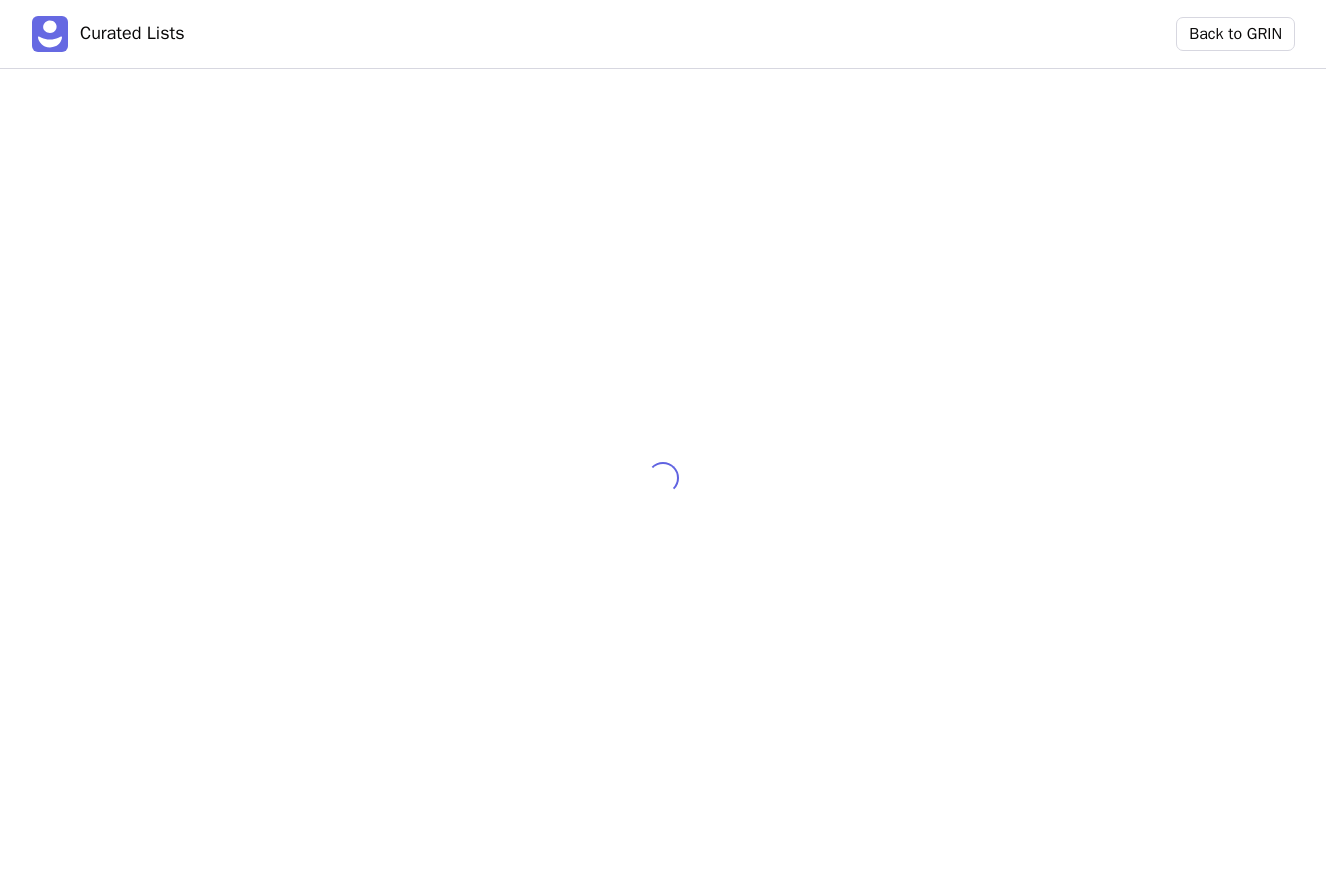 scroll, scrollTop: 0, scrollLeft: 0, axis: both 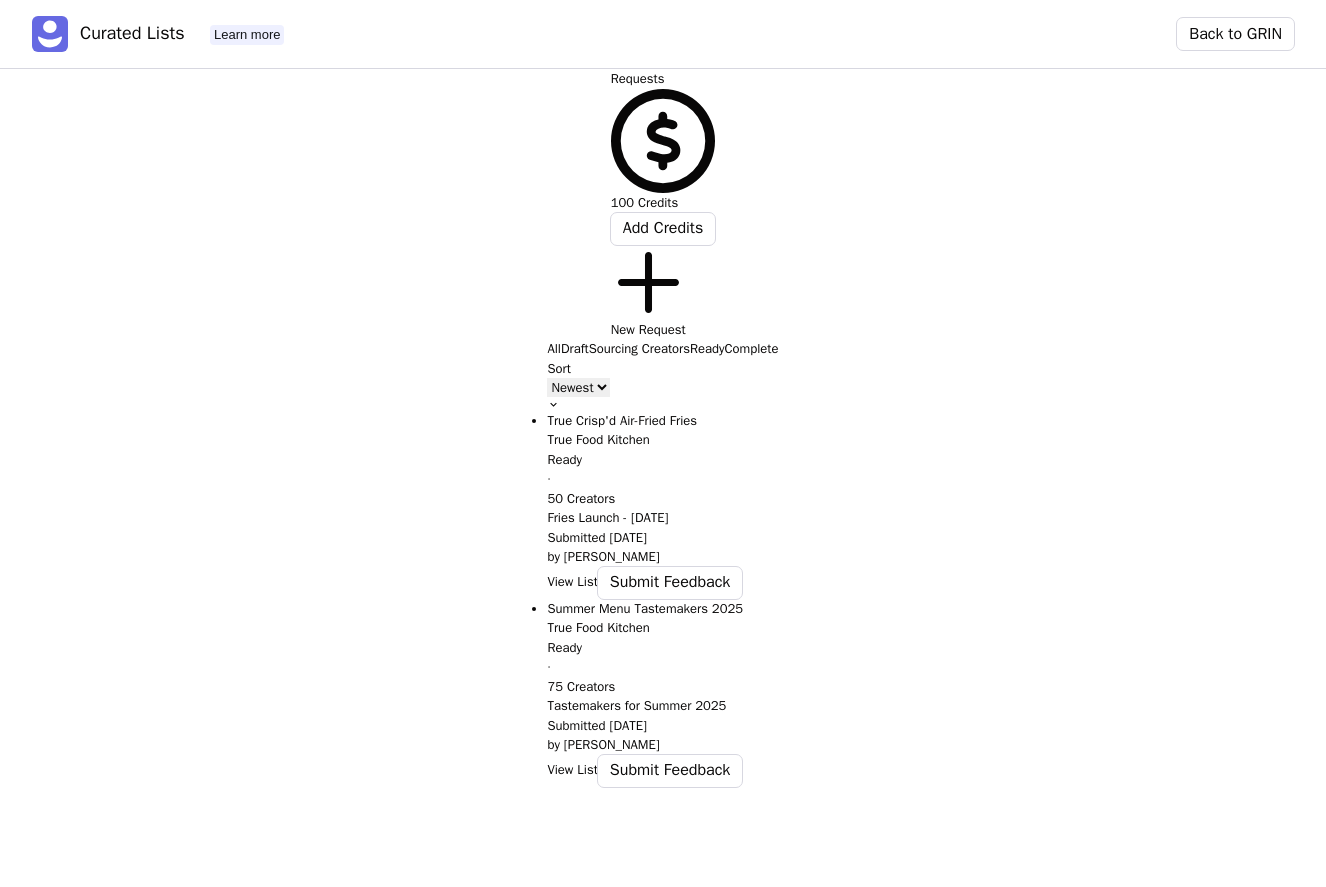 click on "View List" at bounding box center (572, 582) 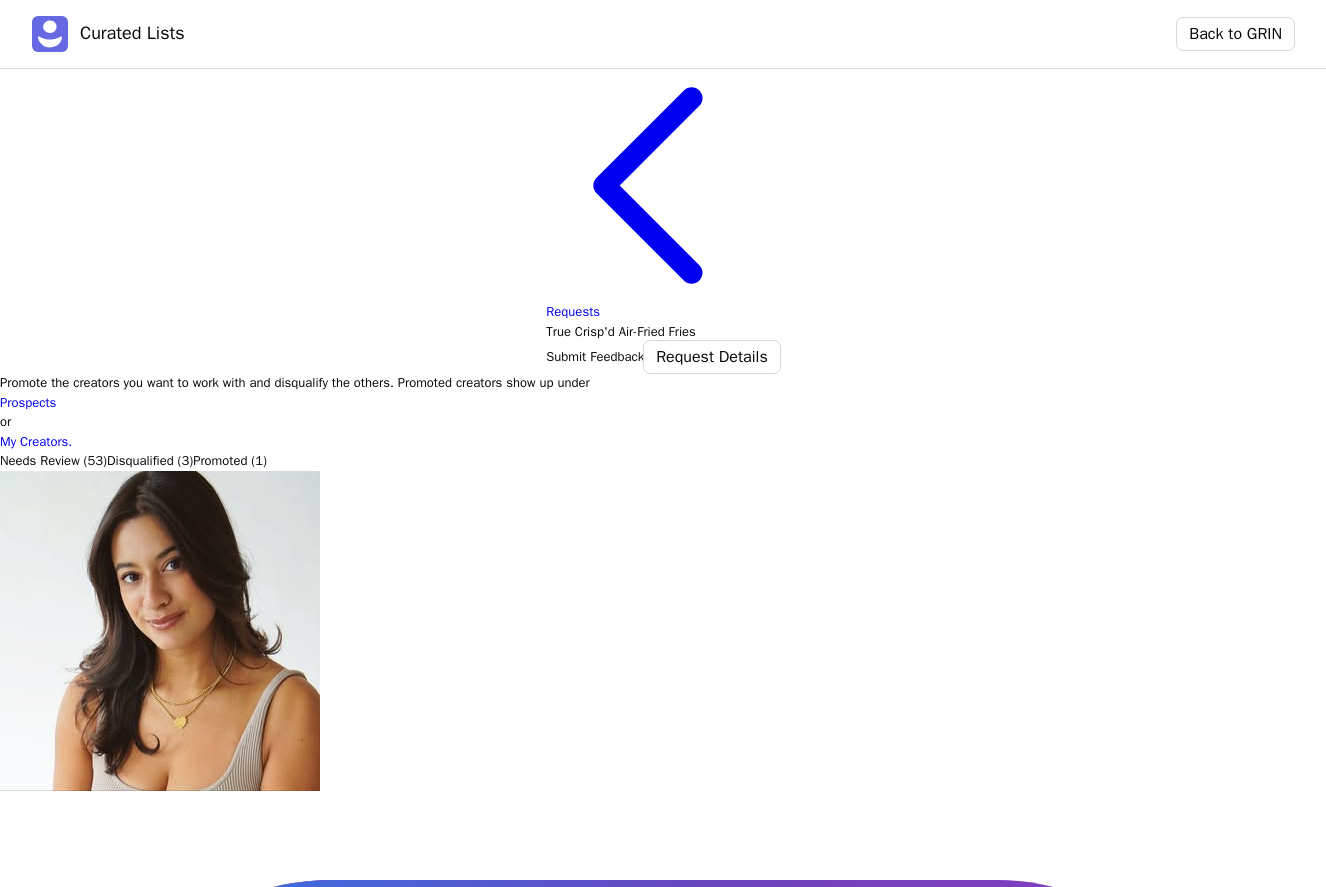 click on "Promote" at bounding box center (23, 17711) 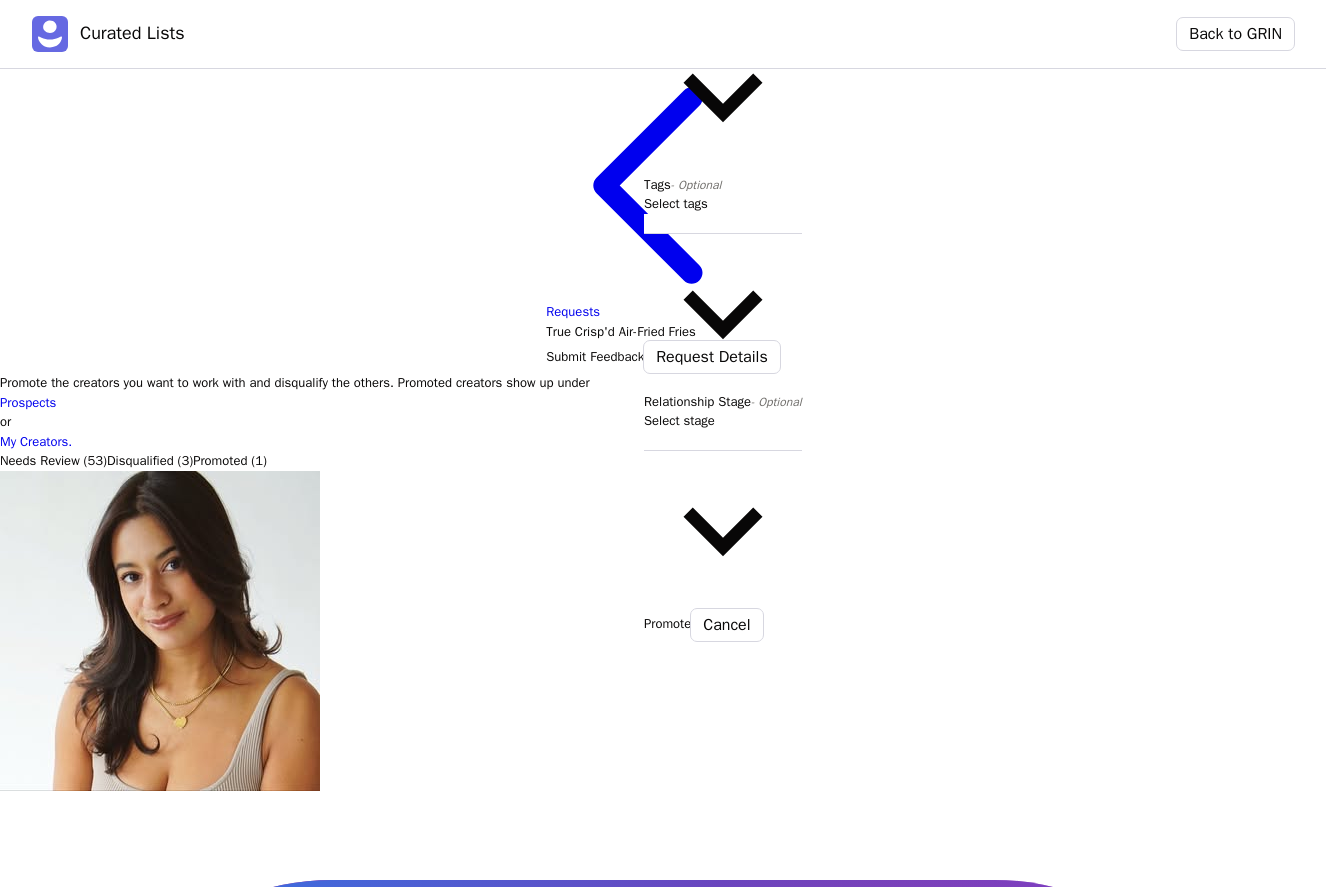 click at bounding box center (723, 7) 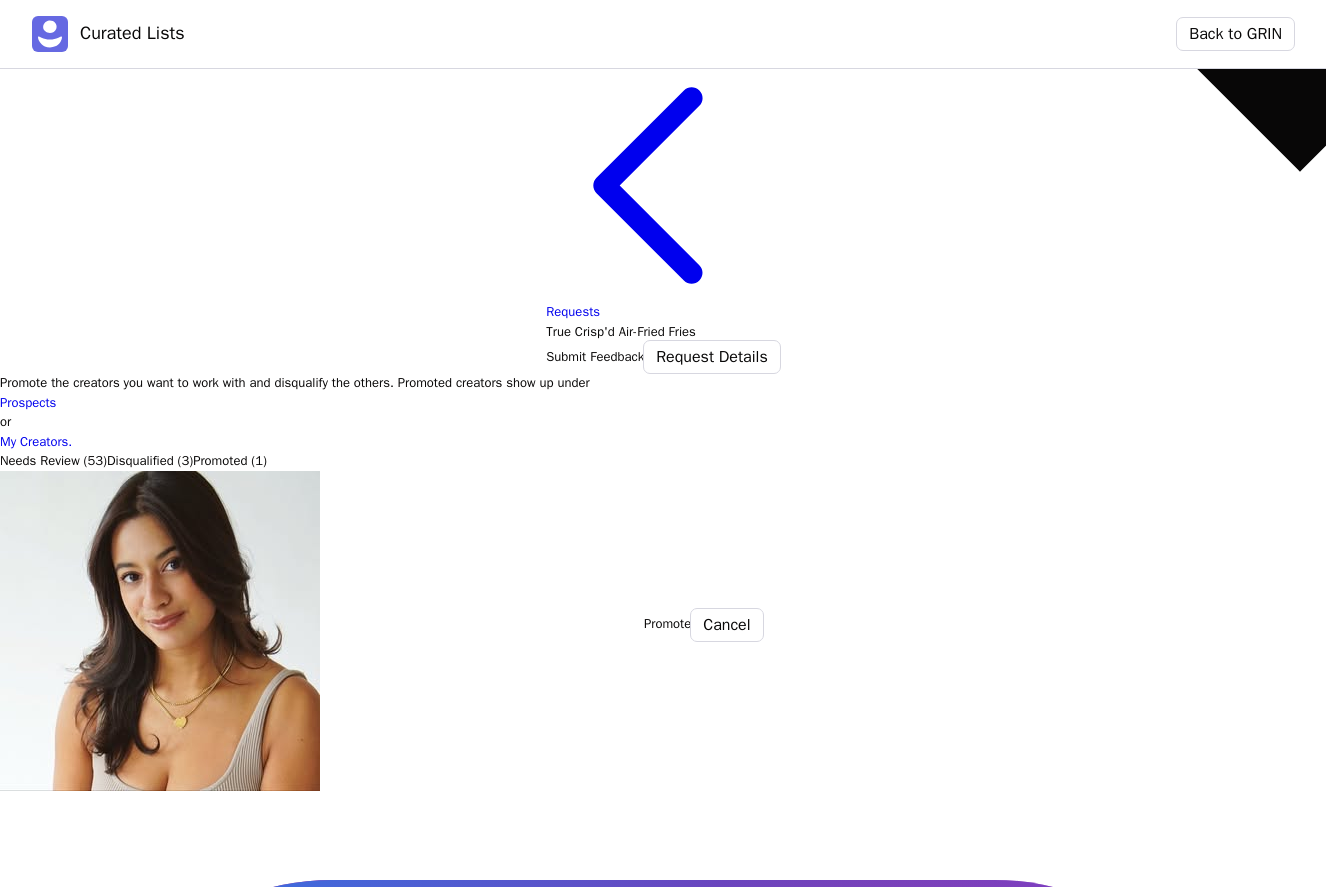 click on "[PERSON_NAME]" at bounding box center [1300, -2143] 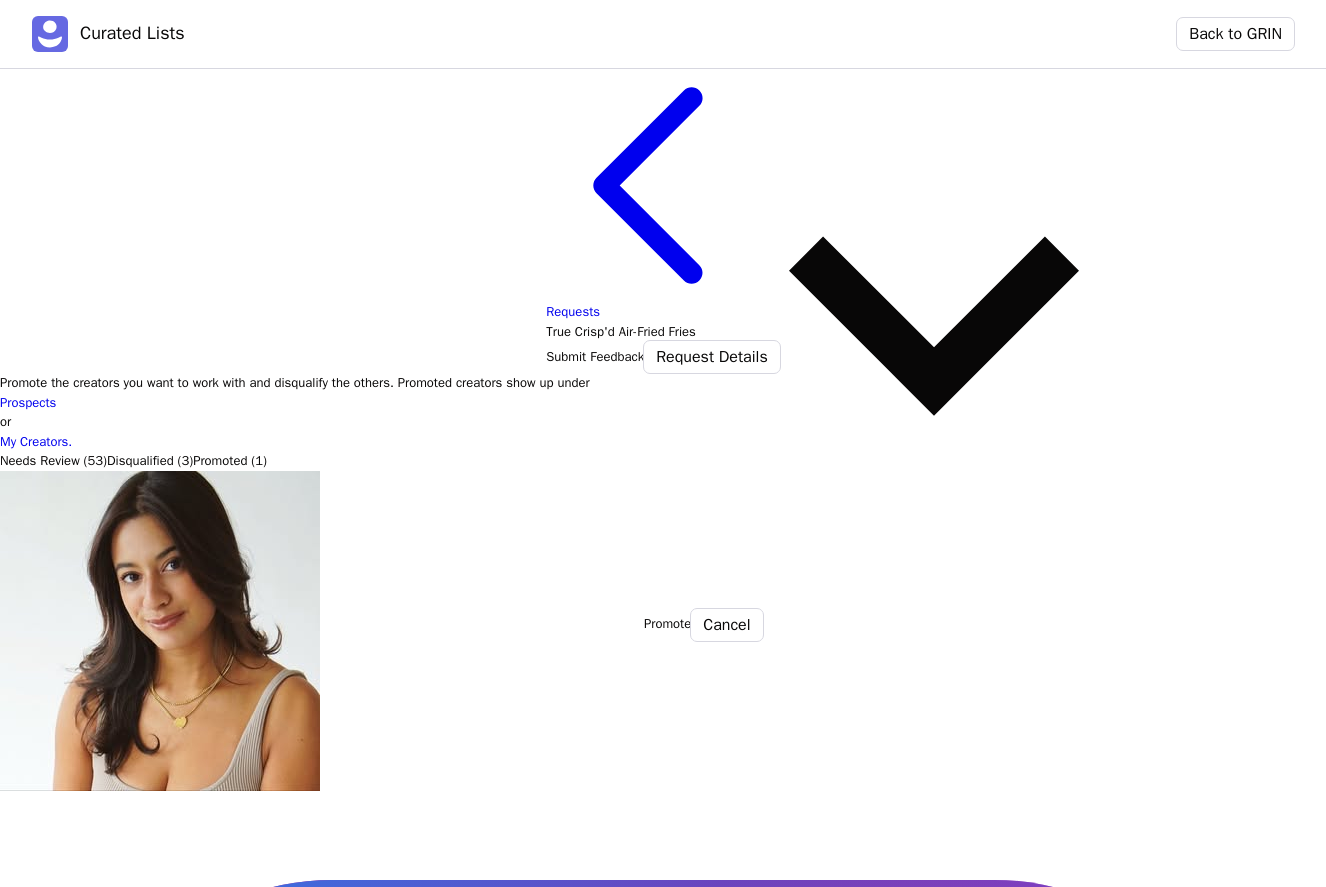 click at bounding box center [934, -621] 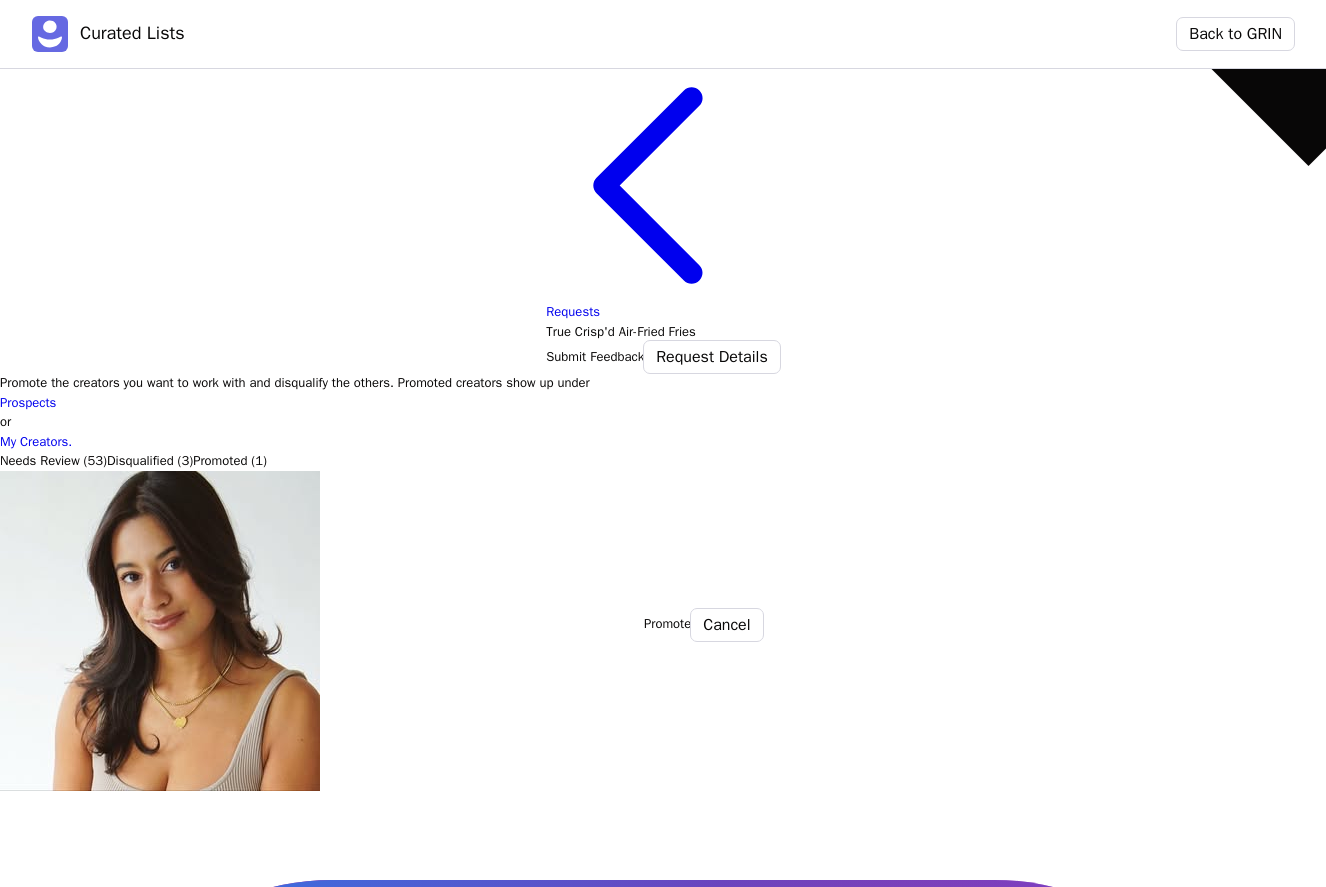 scroll, scrollTop: 666, scrollLeft: 0, axis: vertical 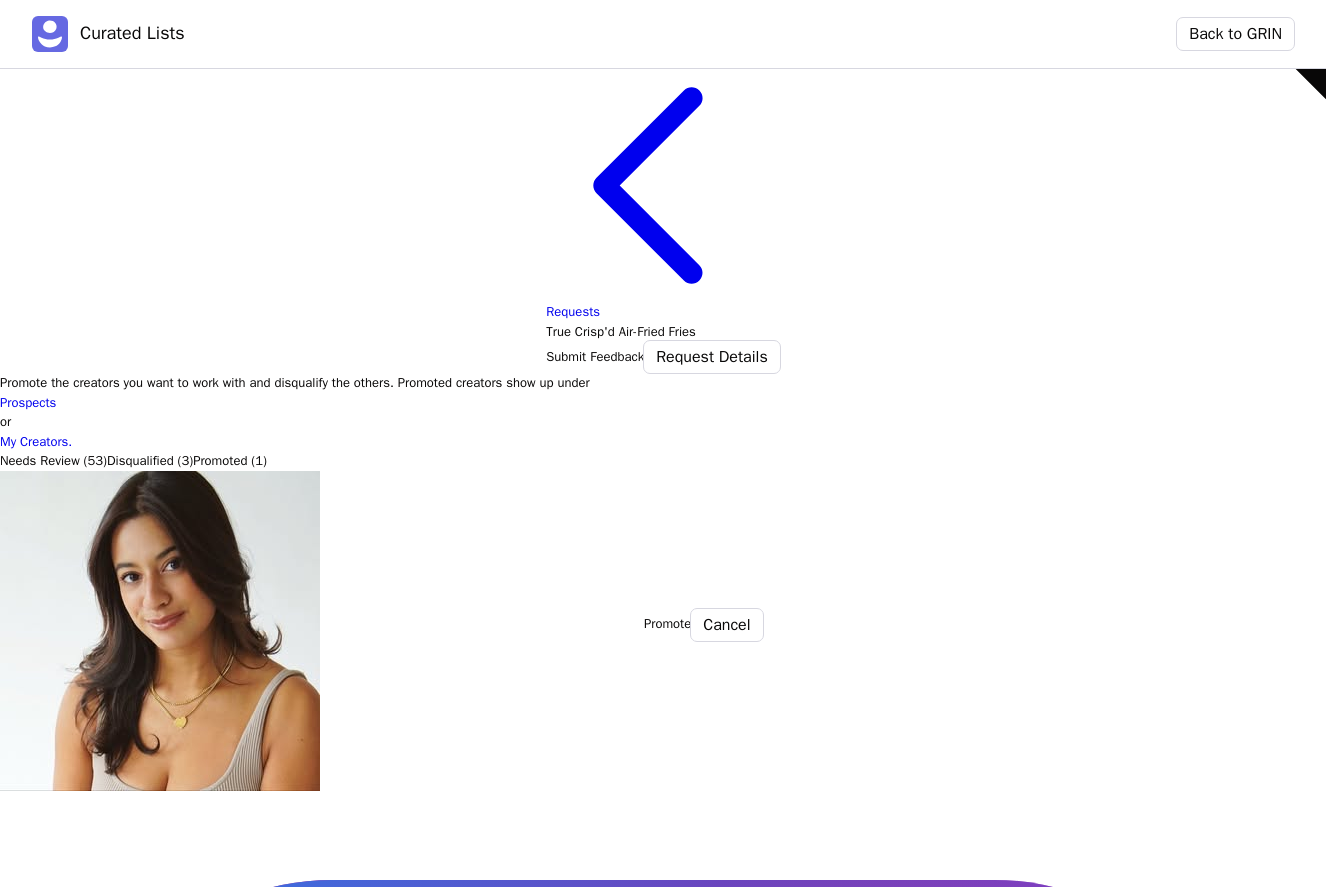 click on "True Crisp'd Air Fried French Fries" at bounding box center [1359, -890] 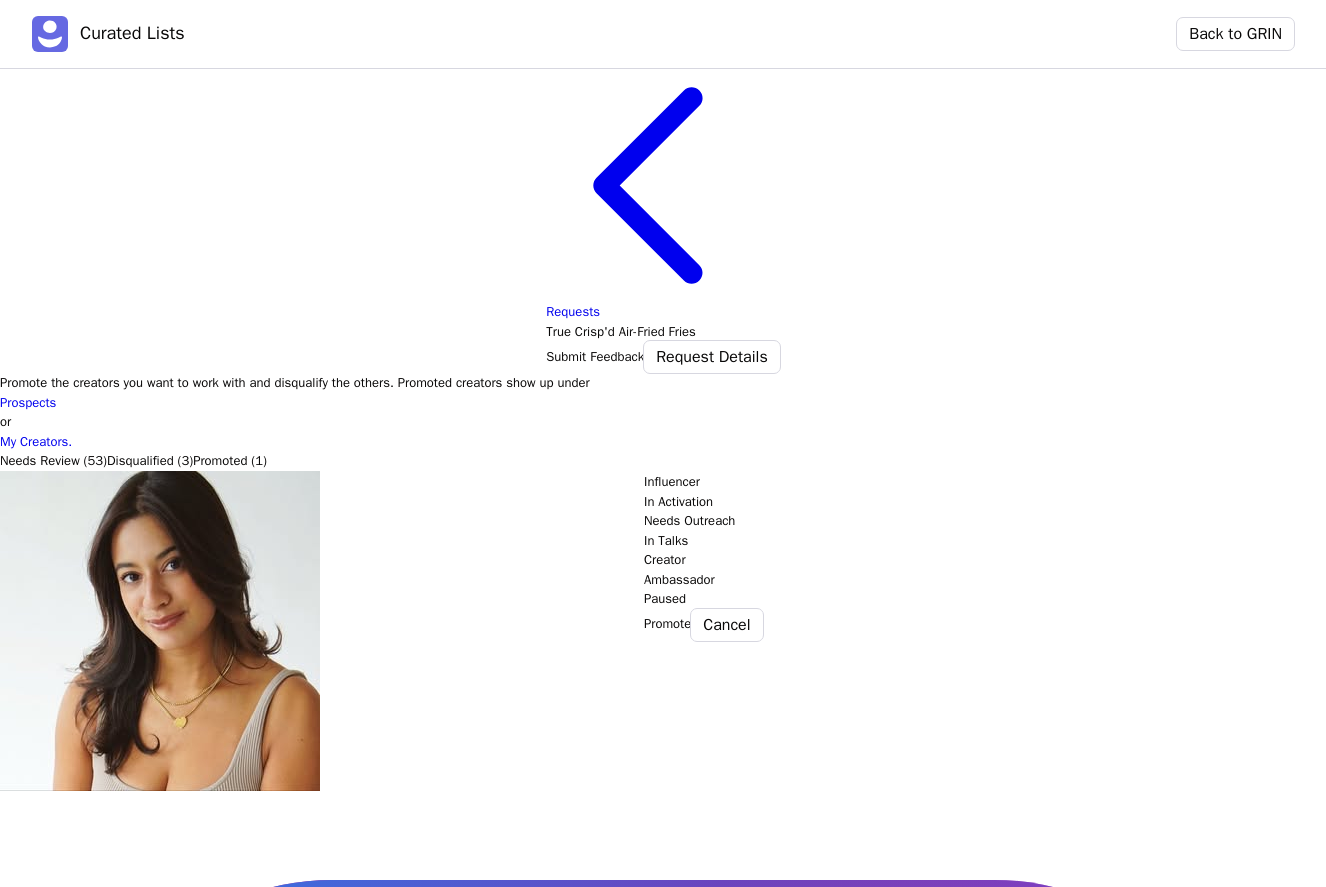 click at bounding box center [1280, -810] 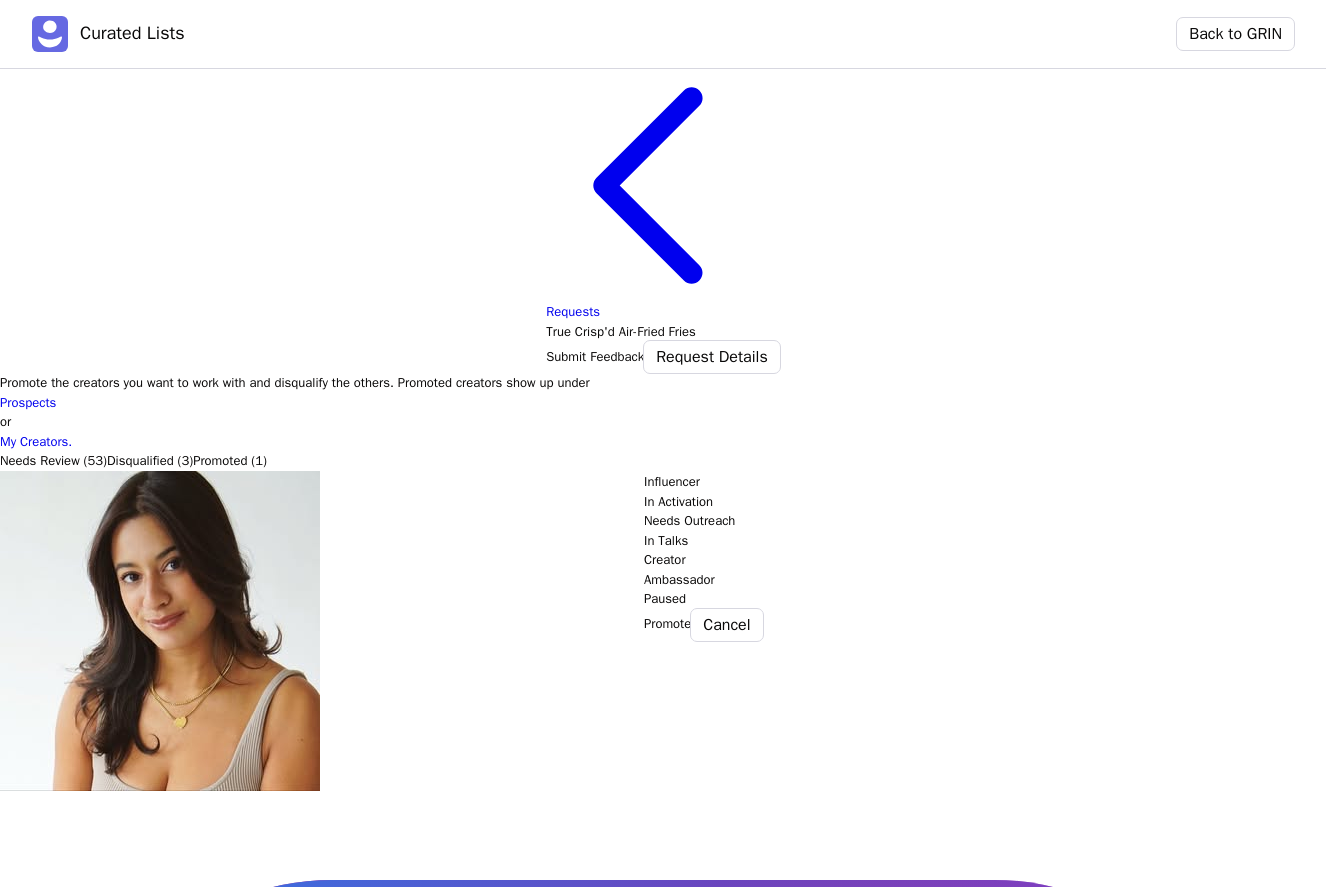 click on "Needs Outreach" at bounding box center [1297, 521] 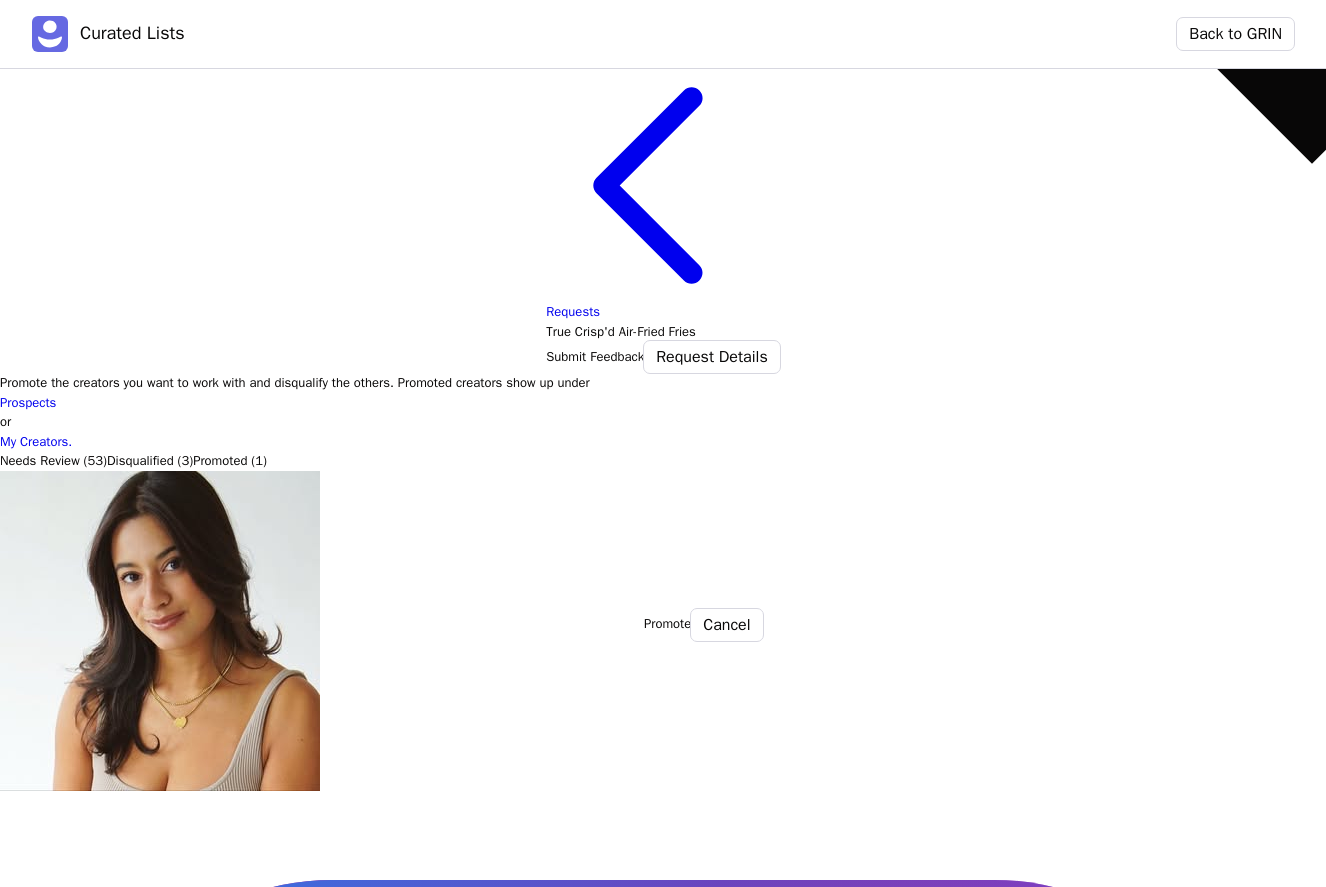 click at bounding box center [1312, -4055] 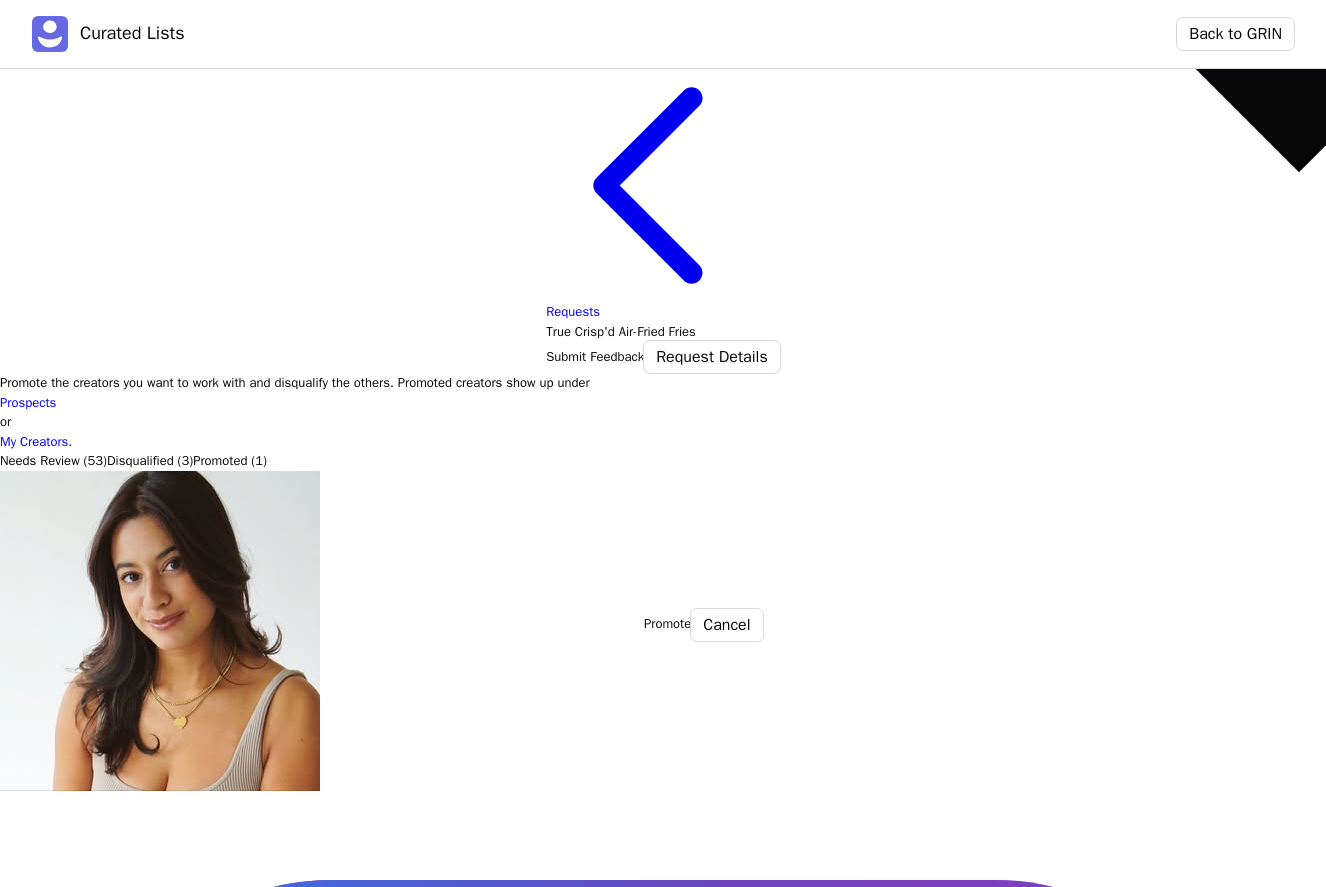 scroll, scrollTop: 257, scrollLeft: 0, axis: vertical 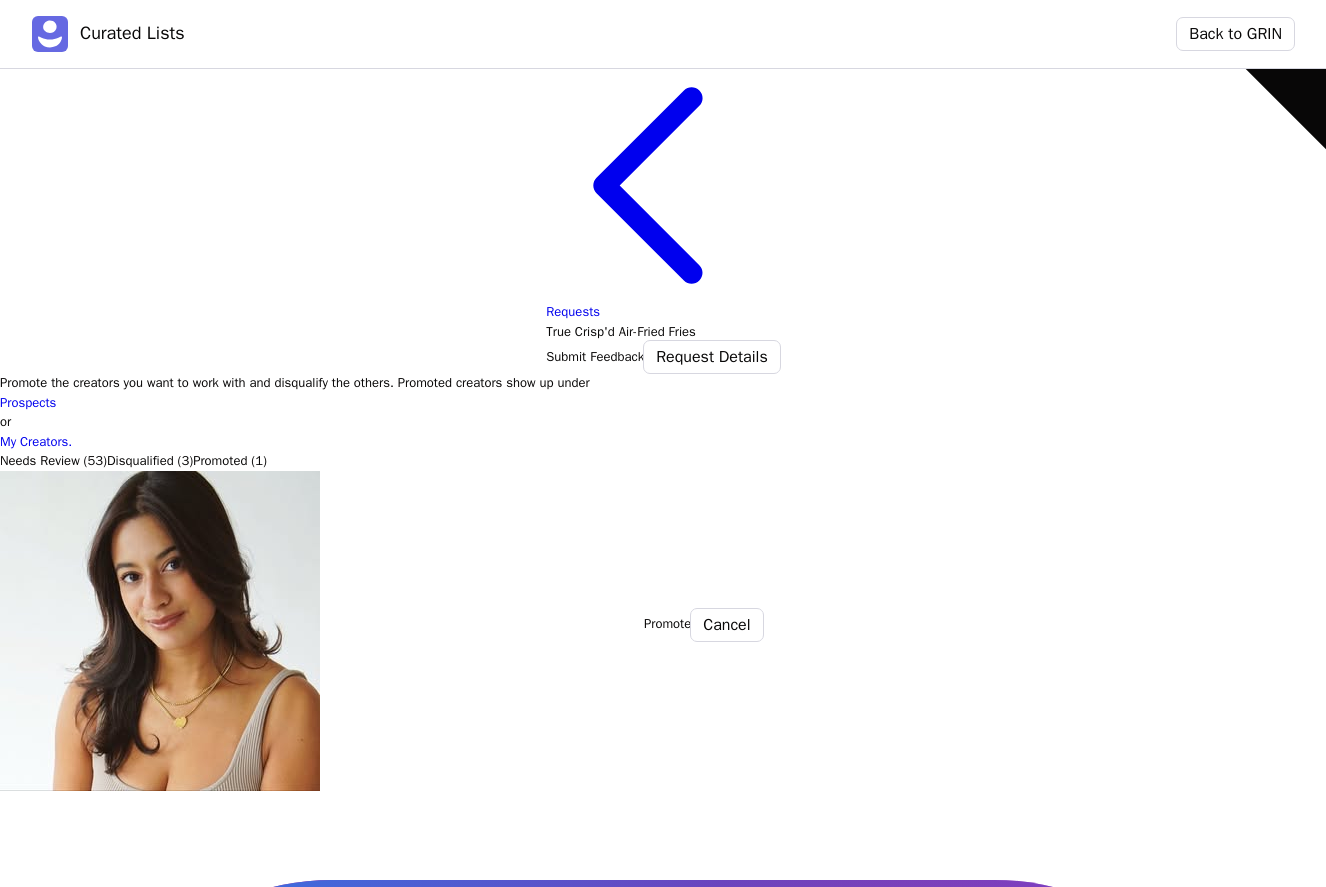 click on "Influencer (250k-500k)" at bounding box center (1329, -1104) 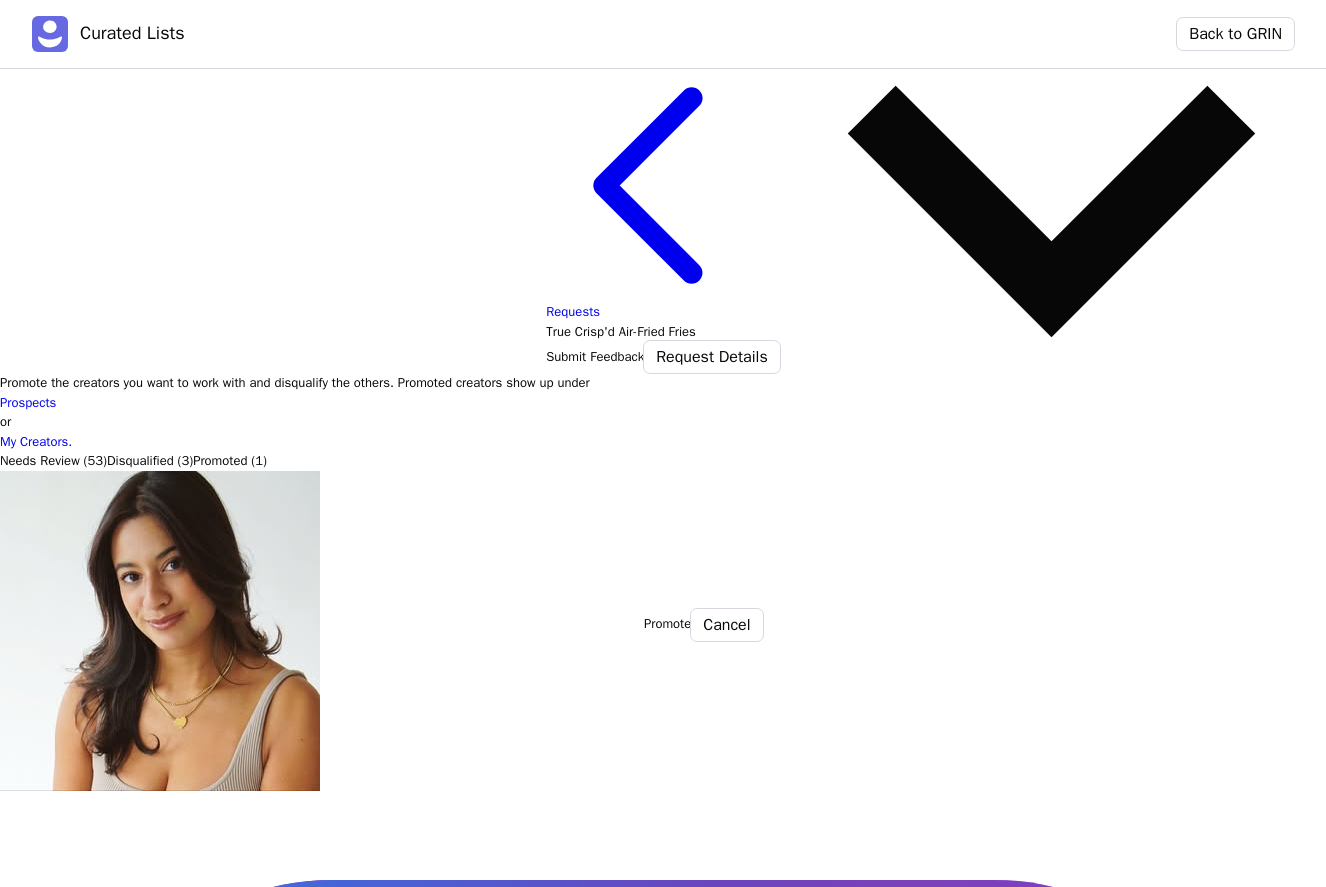 click 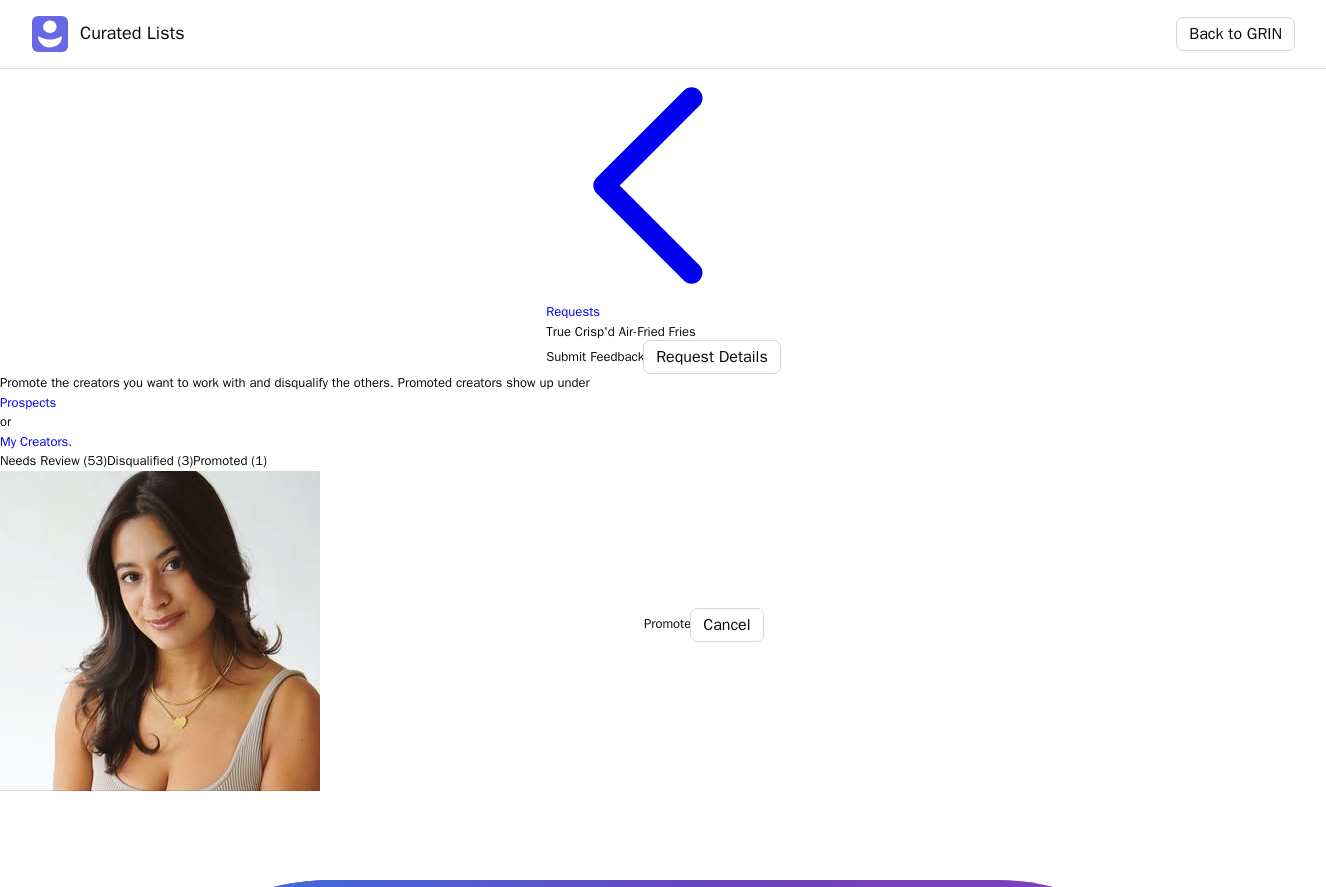 scroll, scrollTop: 43, scrollLeft: 0, axis: vertical 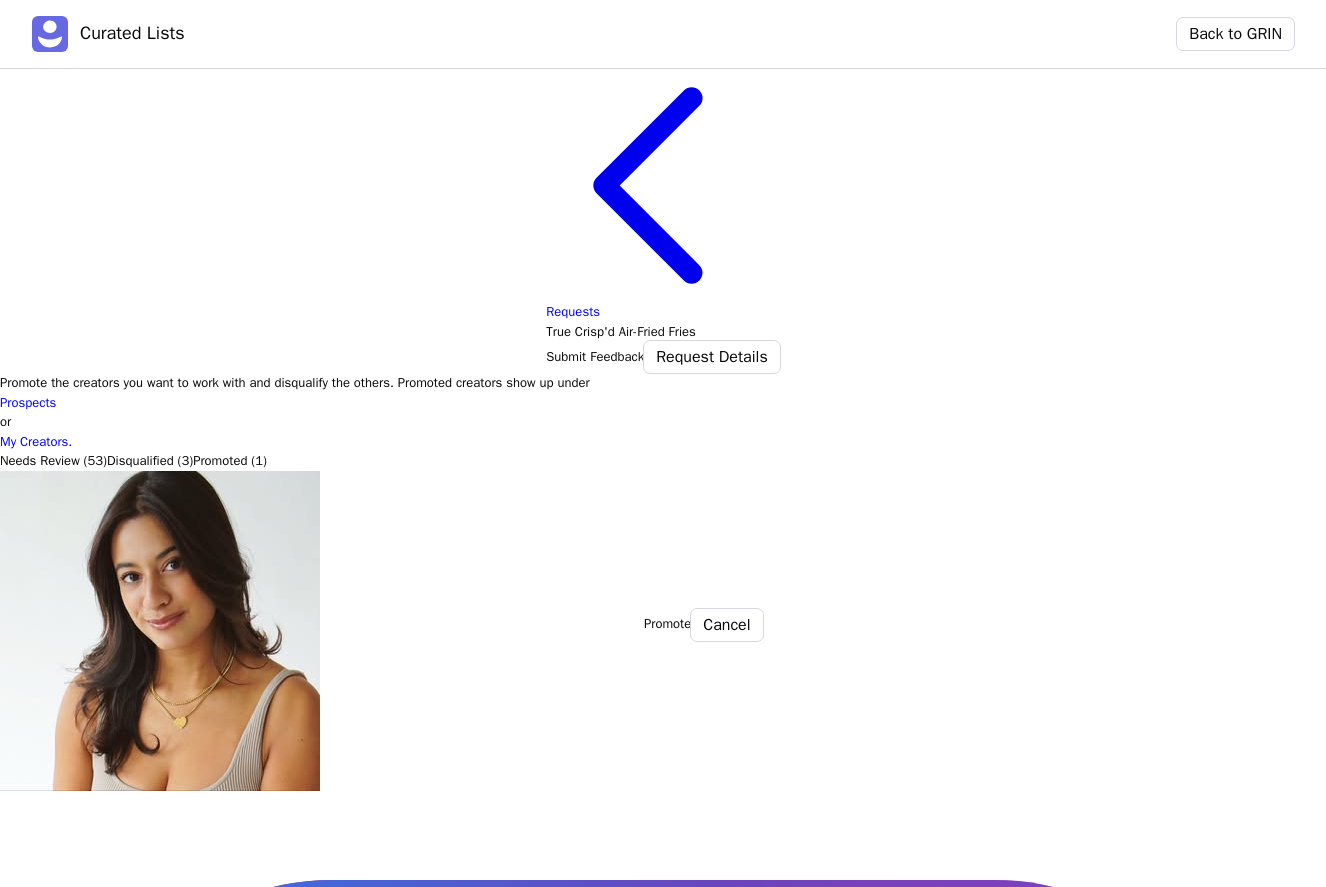click on "Fitness" at bounding box center [1395, -1431] 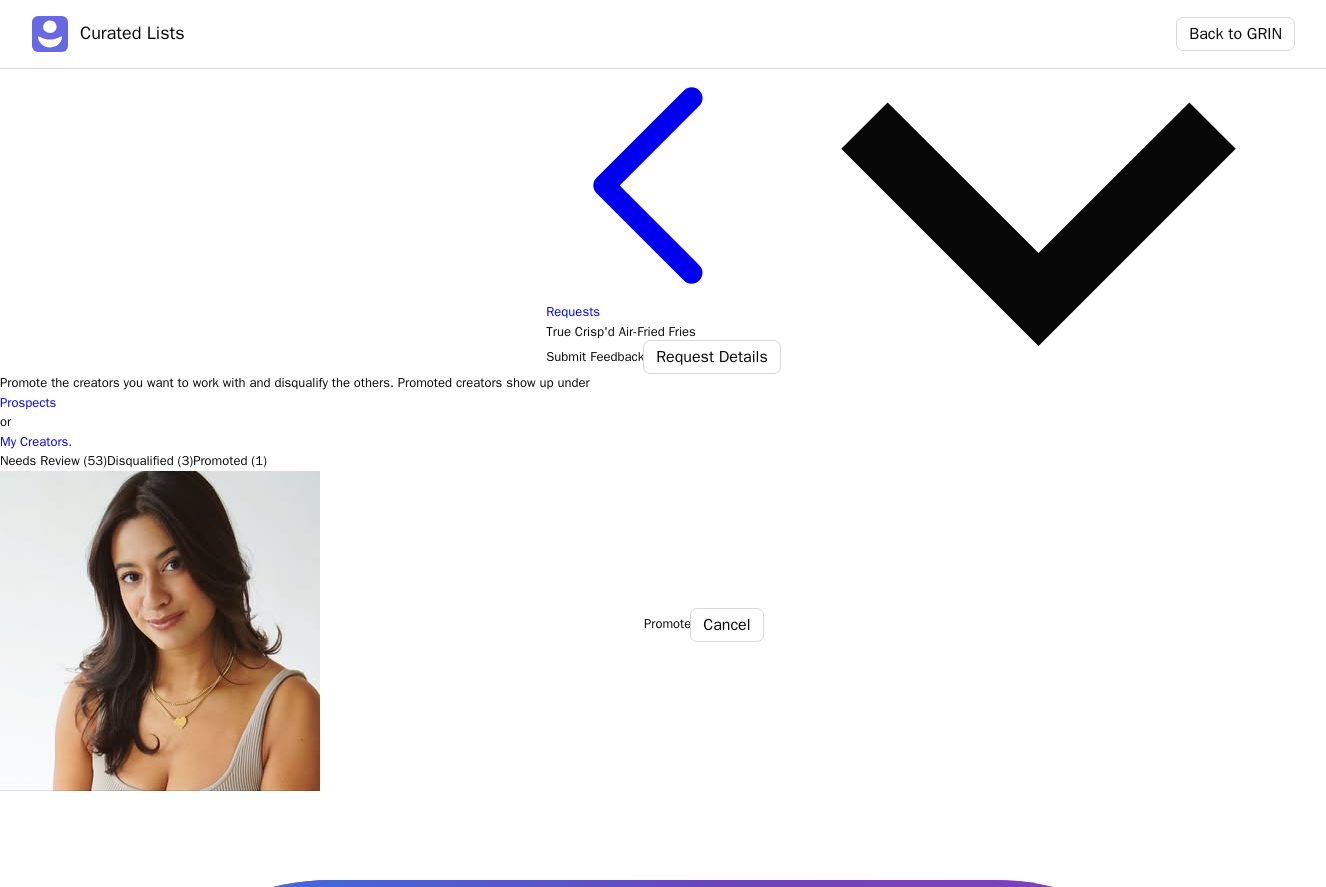 click on "Promote" at bounding box center (667, 624) 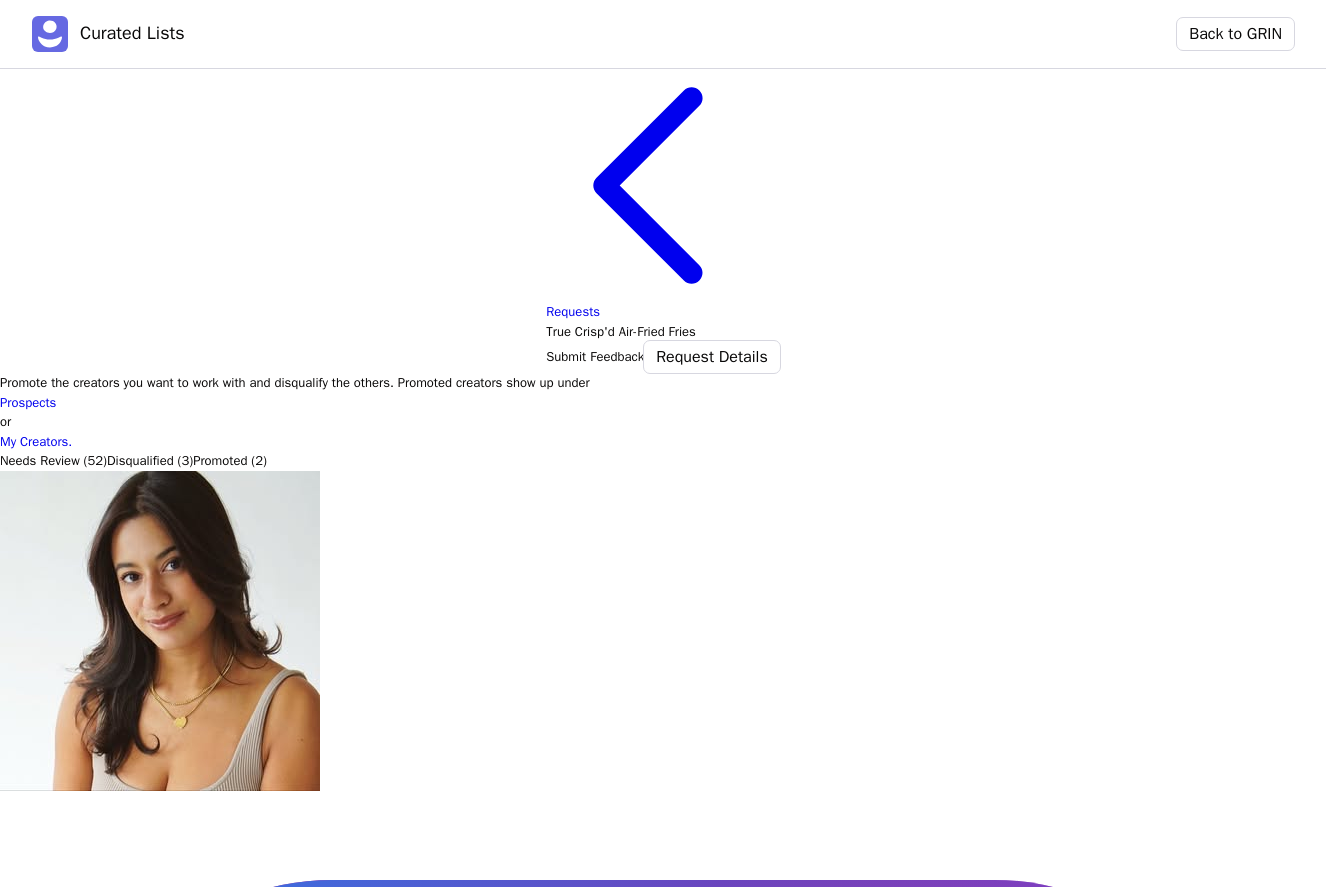 click at bounding box center (102, 18425) 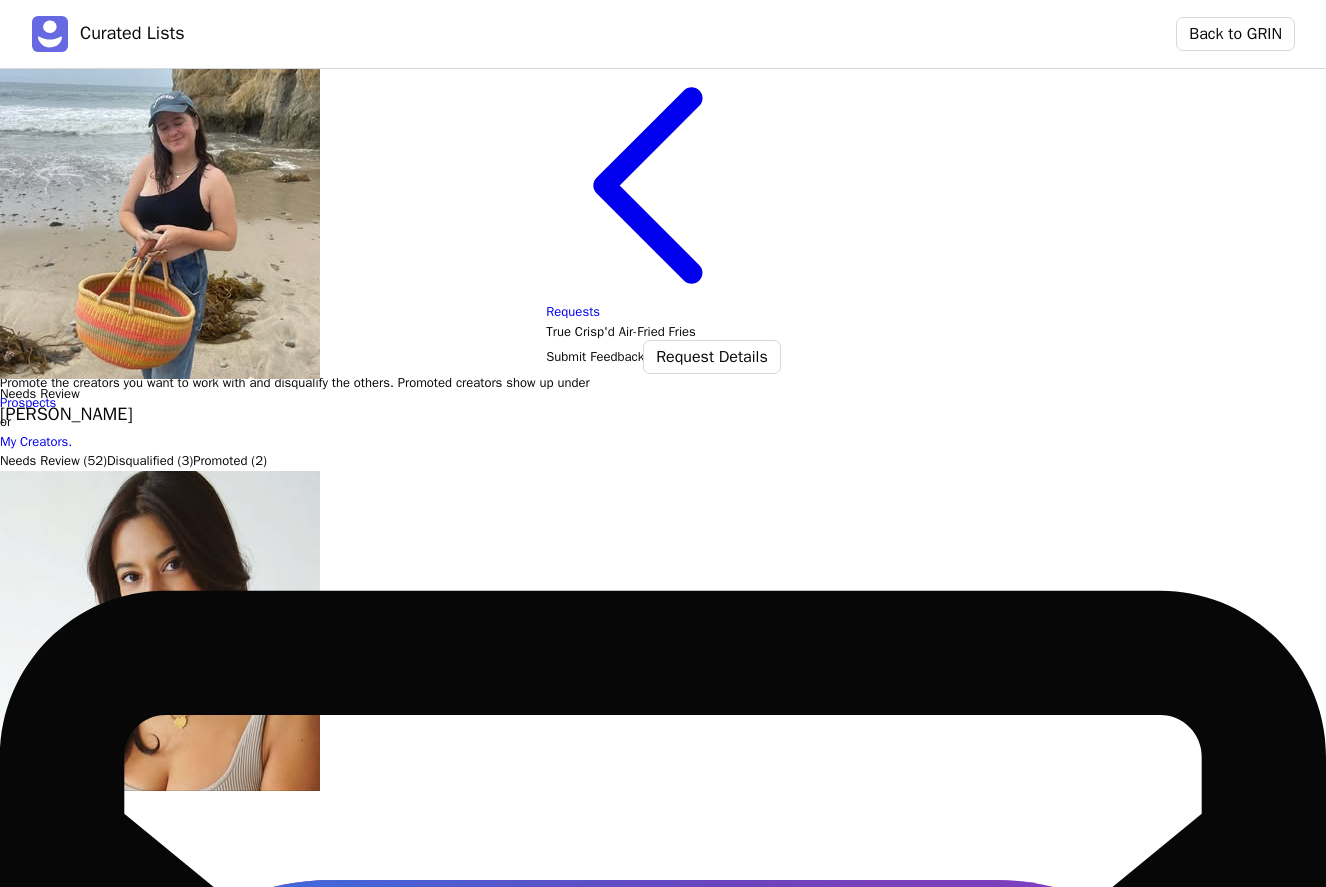 scroll, scrollTop: 386, scrollLeft: 0, axis: vertical 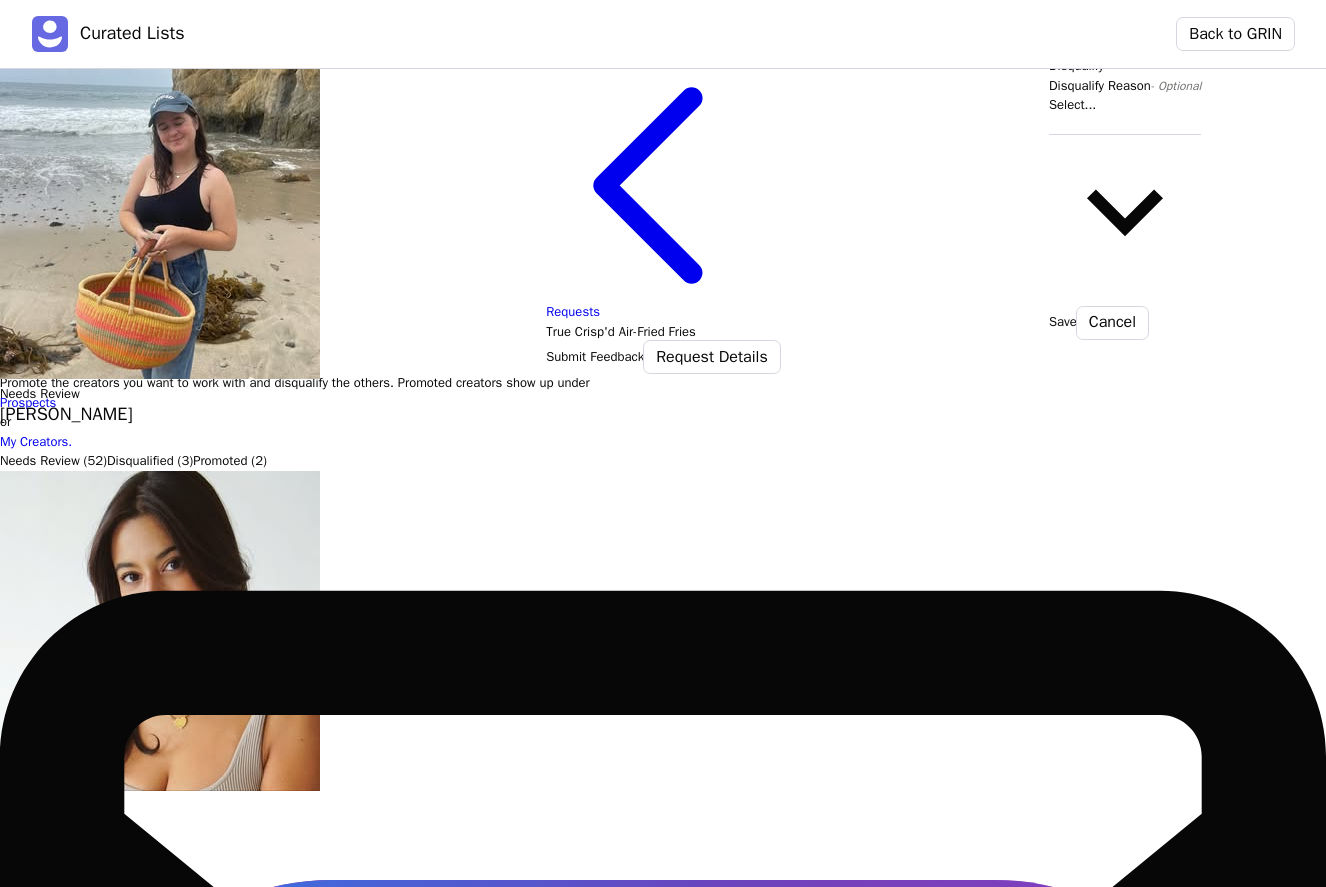 click at bounding box center (1125, 125) 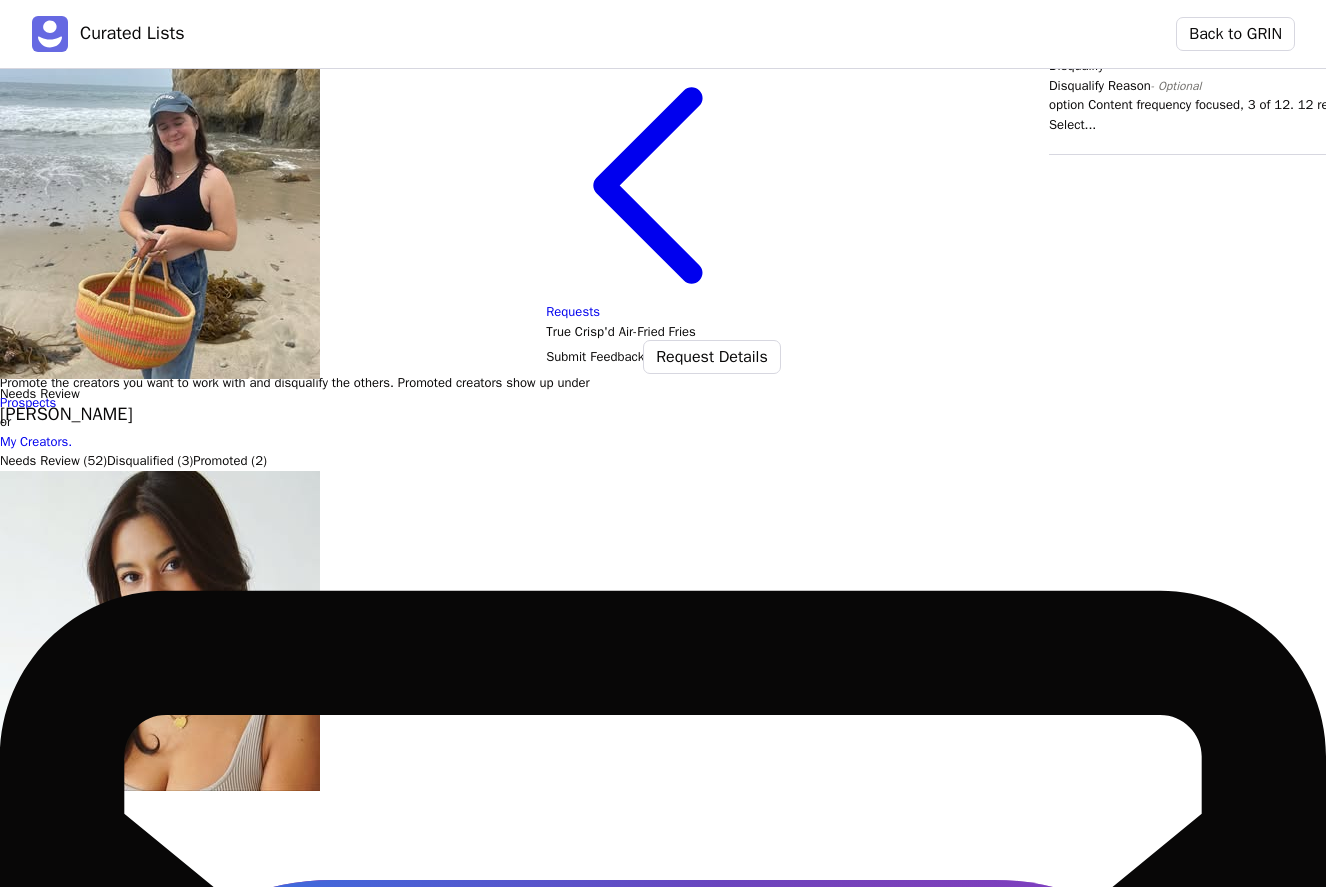 scroll, scrollTop: 85, scrollLeft: 0, axis: vertical 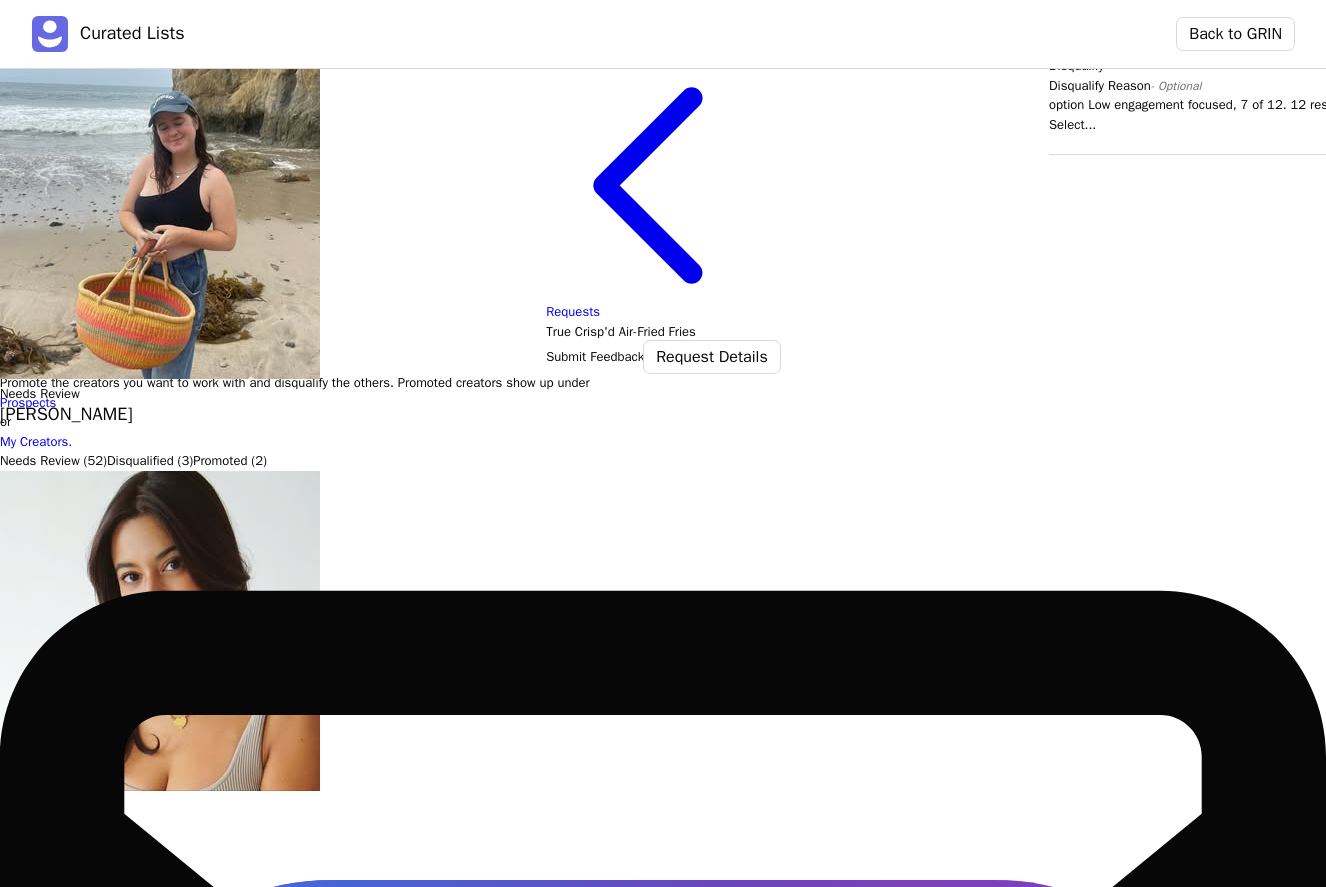 click on "Low engagement" at bounding box center (1712, 1609) 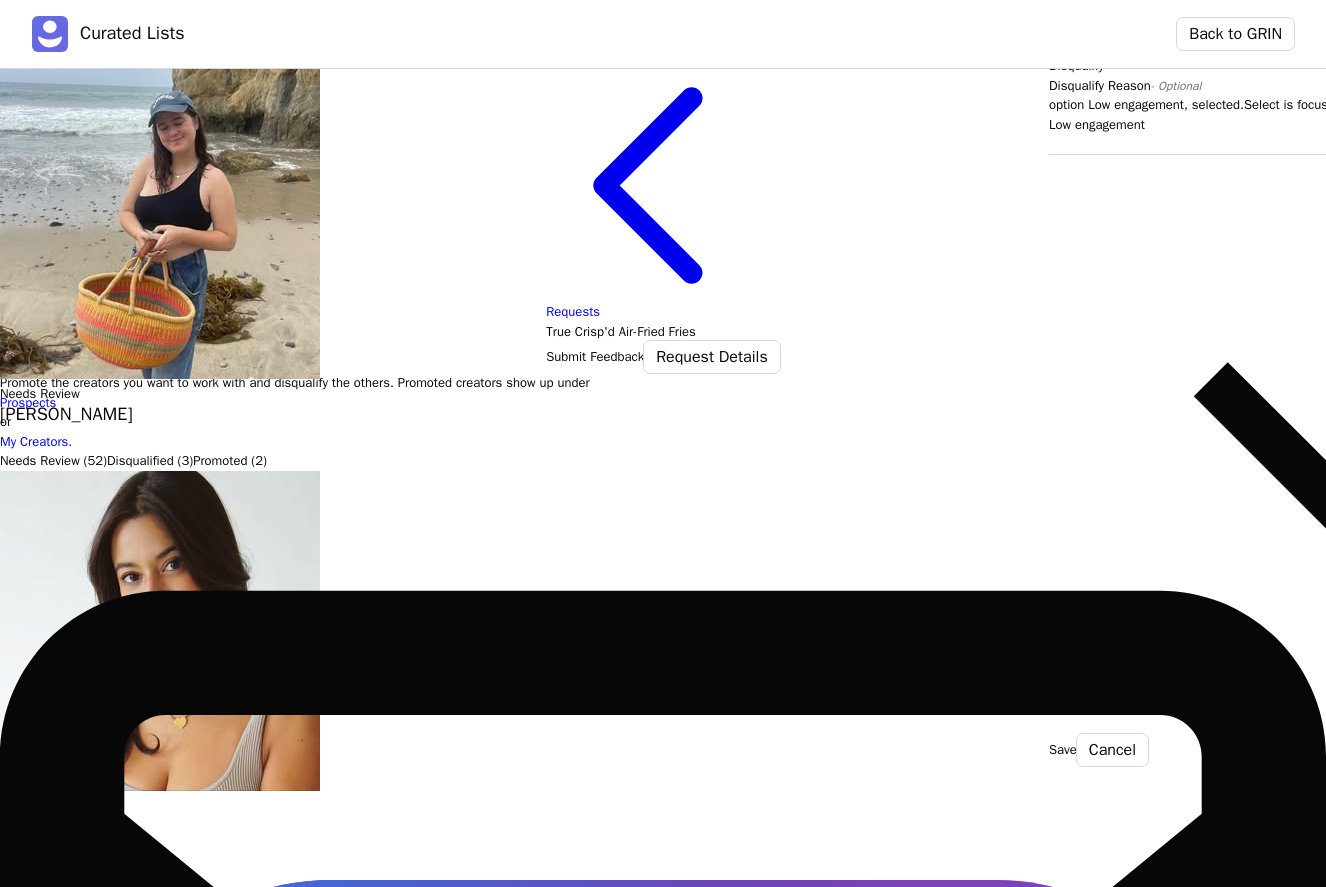 click on "Save" at bounding box center [1063, 750] 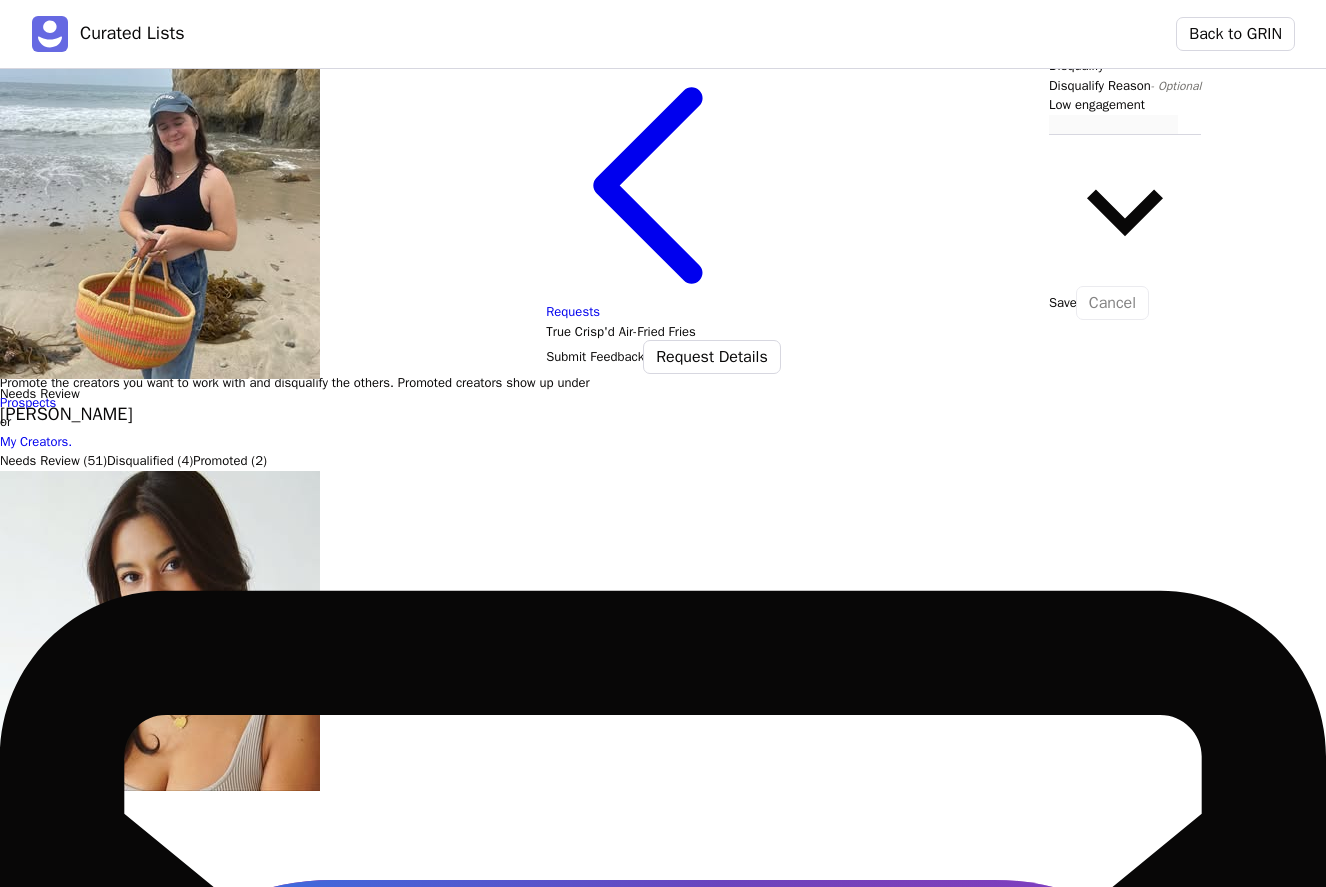 click 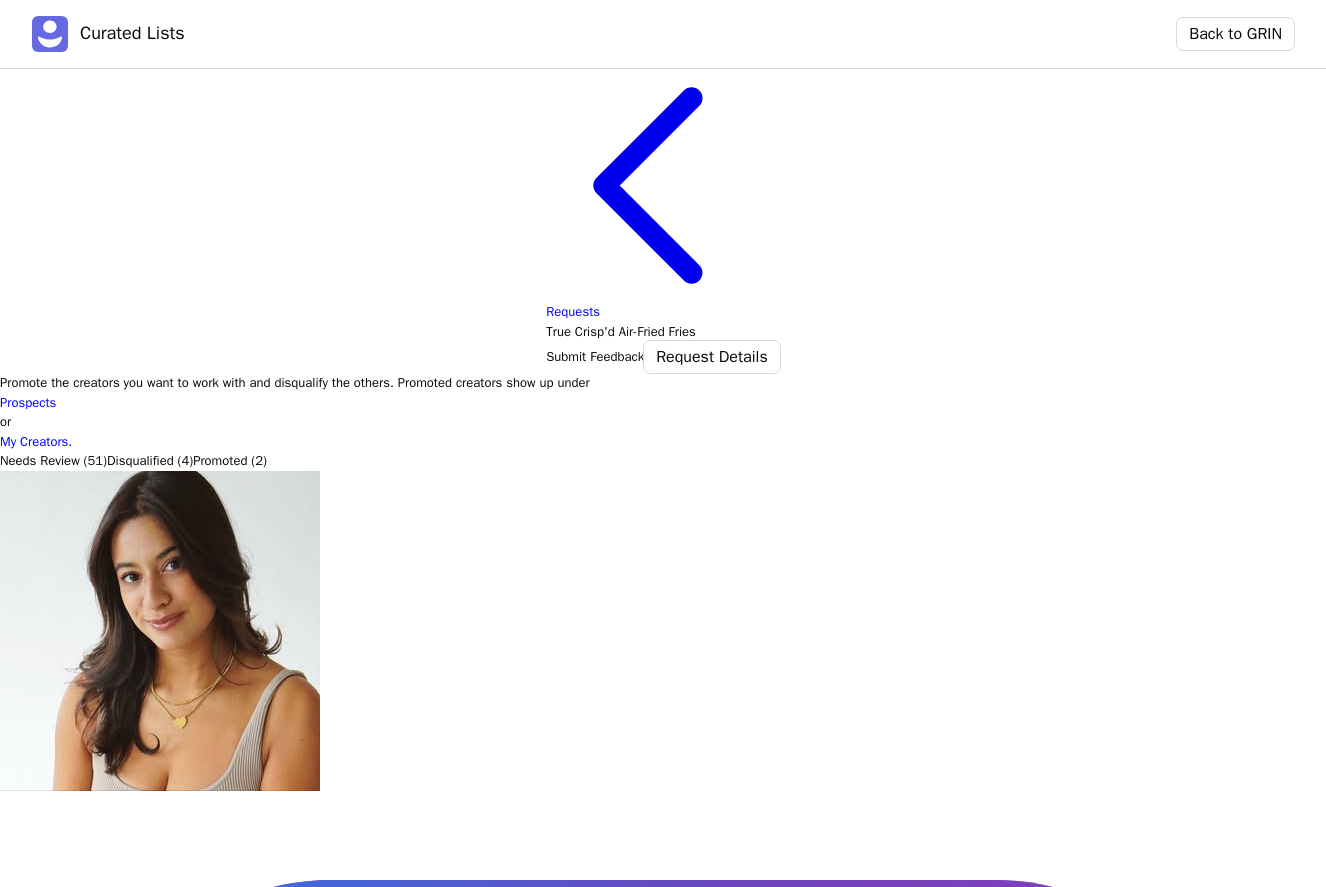 scroll, scrollTop: 283, scrollLeft: 0, axis: vertical 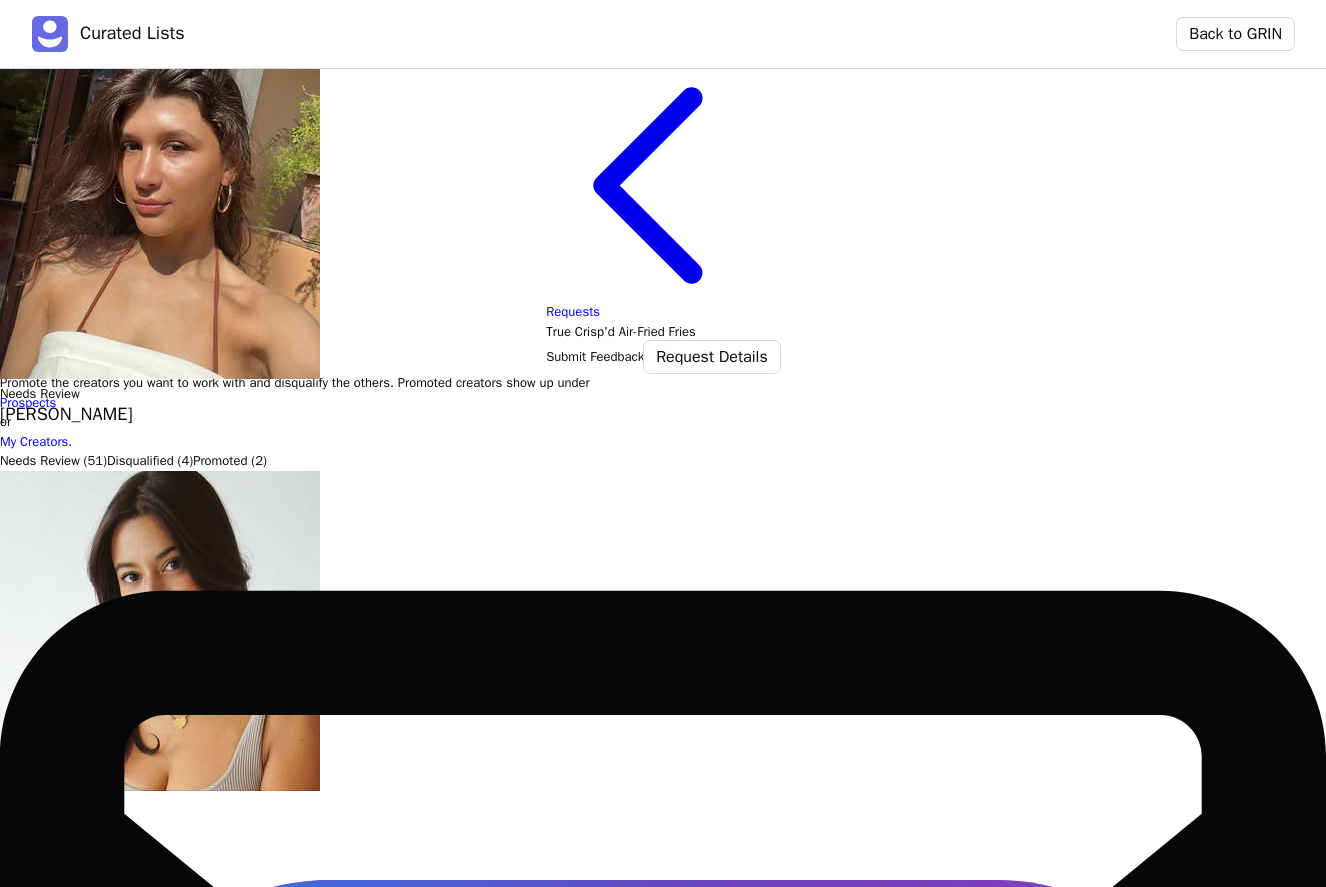 click on "Instagram profile" at bounding box center [663, 4491] 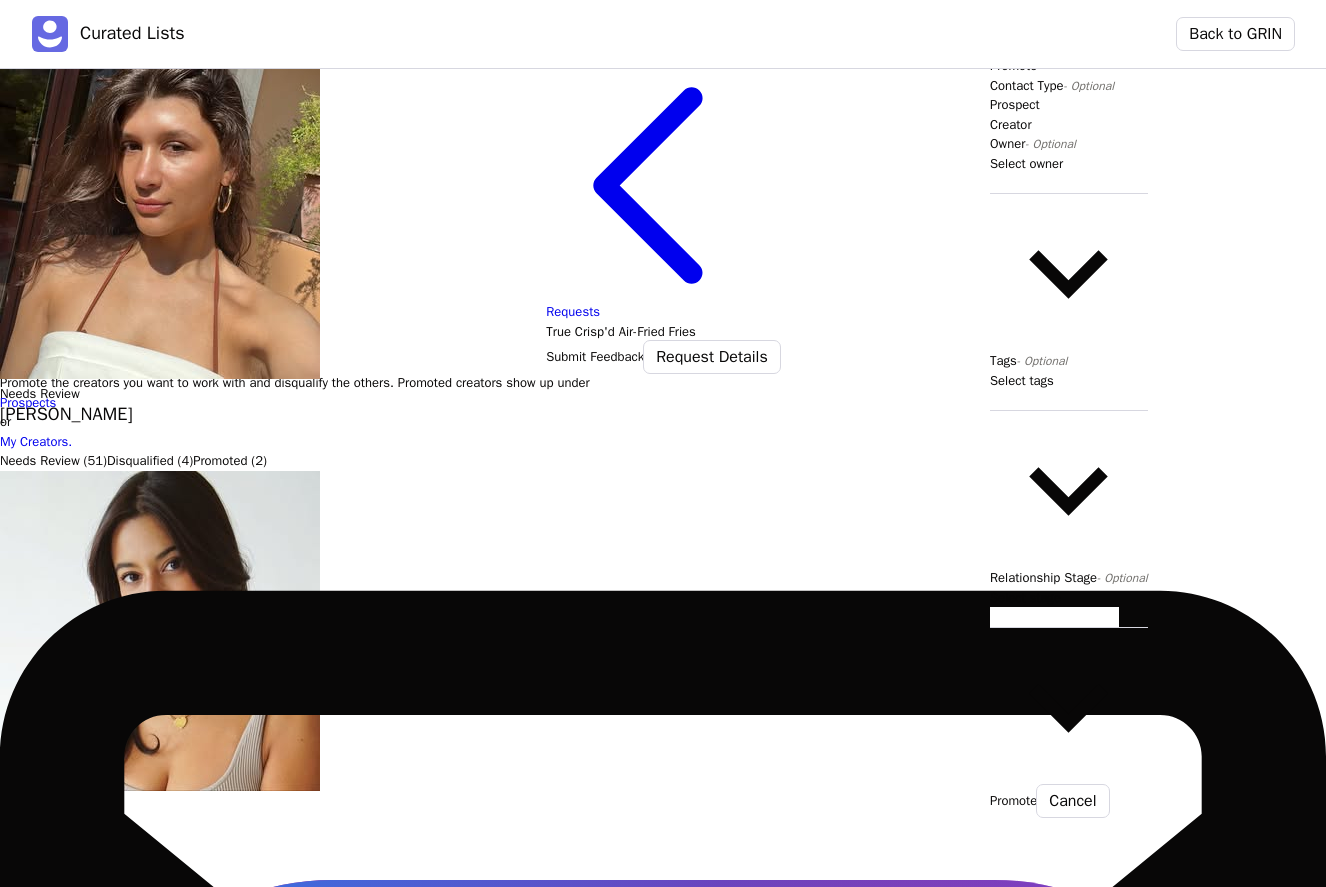 click at bounding box center (1069, 183) 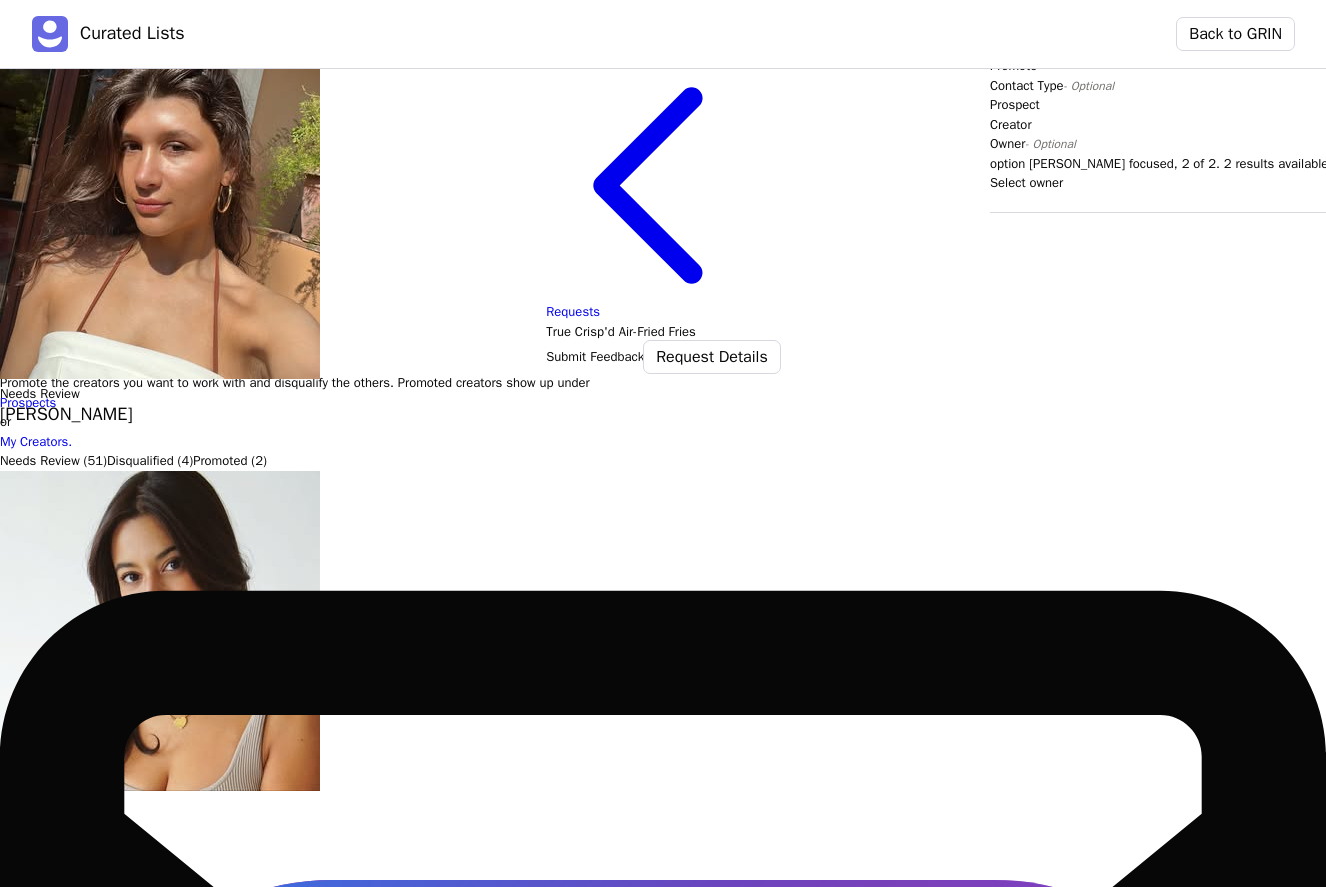 click on "[PERSON_NAME]" at bounding box center [1646, 1554] 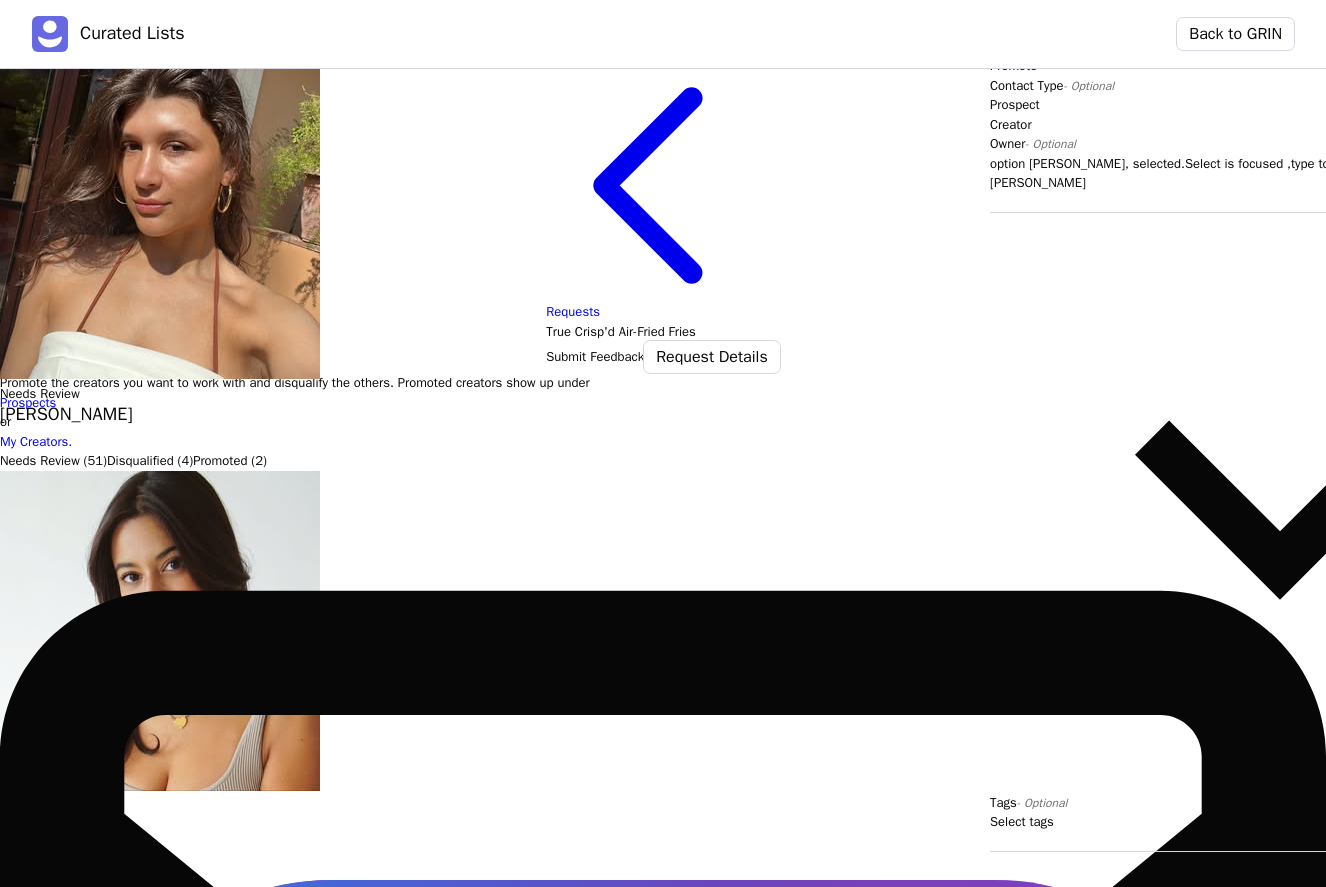 click at bounding box center [1280, 842] 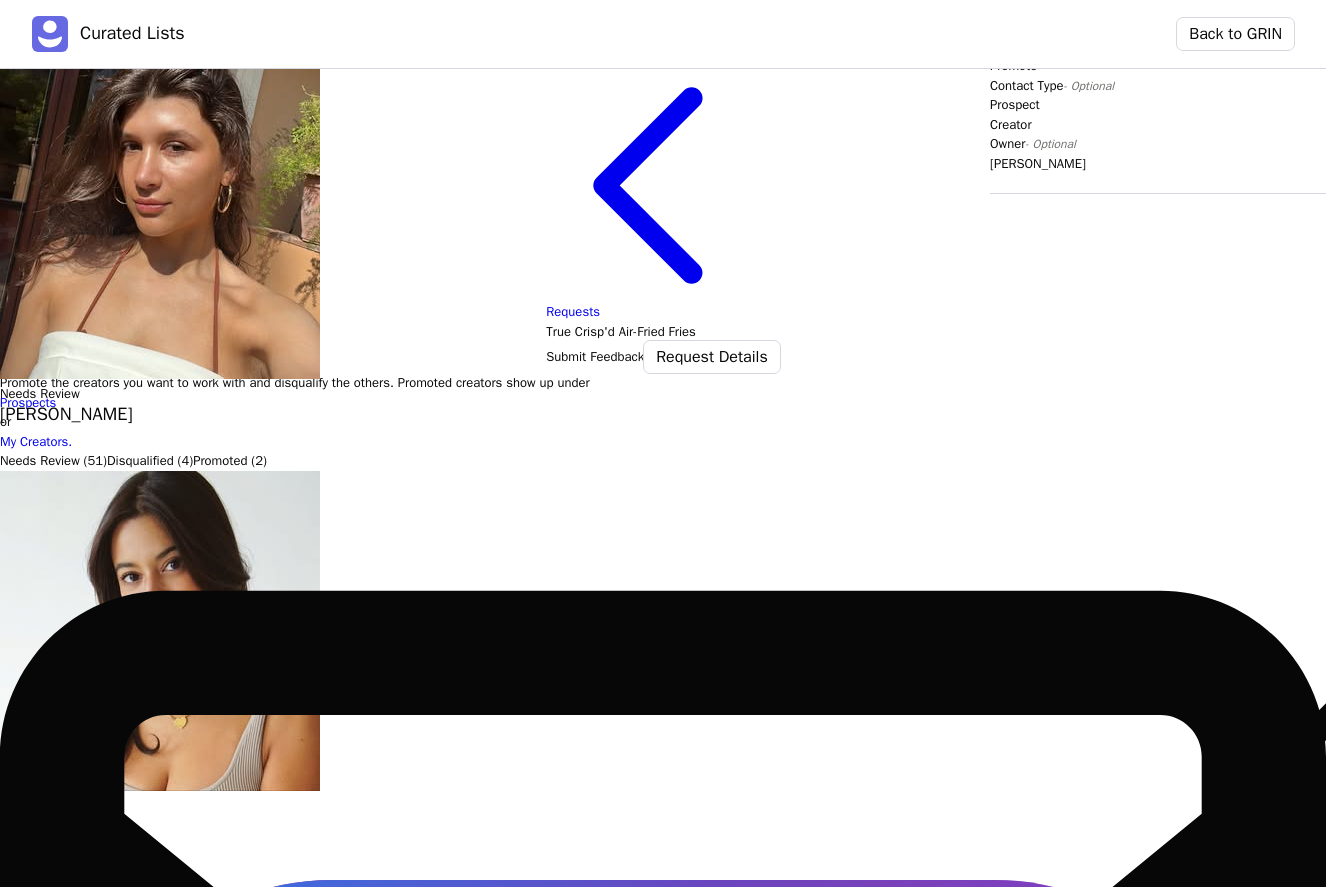 scroll, scrollTop: 666, scrollLeft: 0, axis: vertical 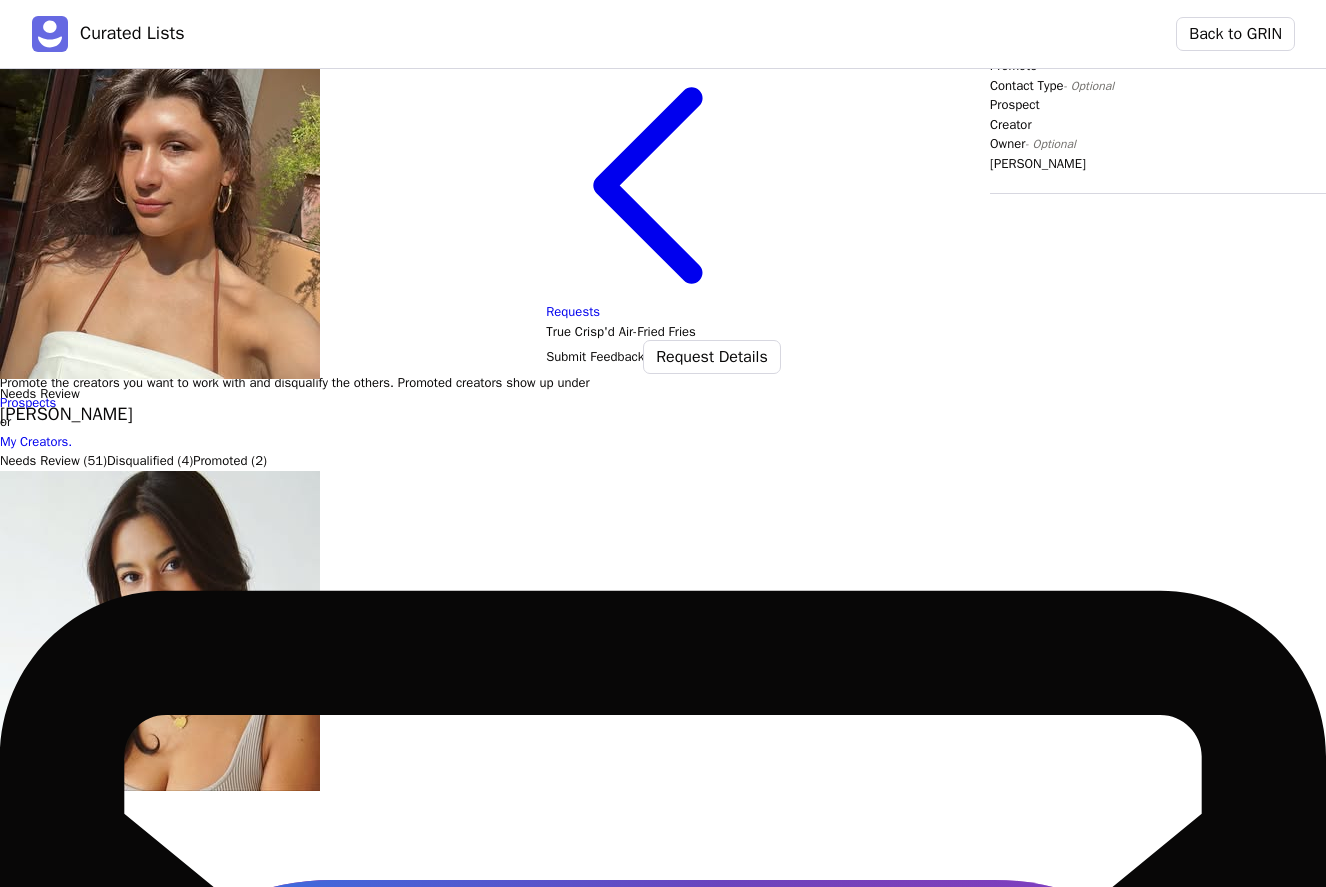 click on "True Crisp'd Air Fried French Fries" at bounding box center (1705, 3729) 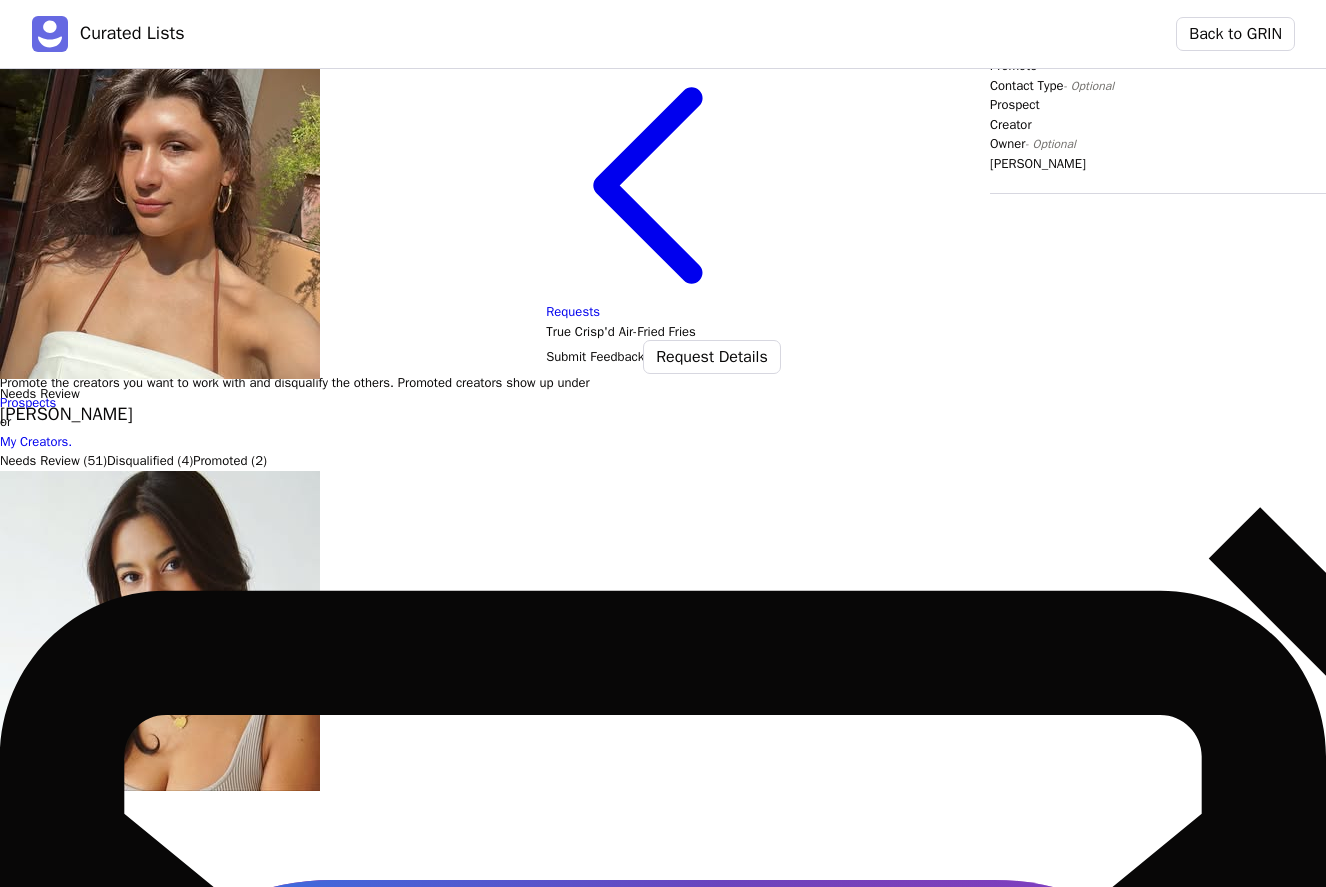 click at bounding box center (1427, 3822) 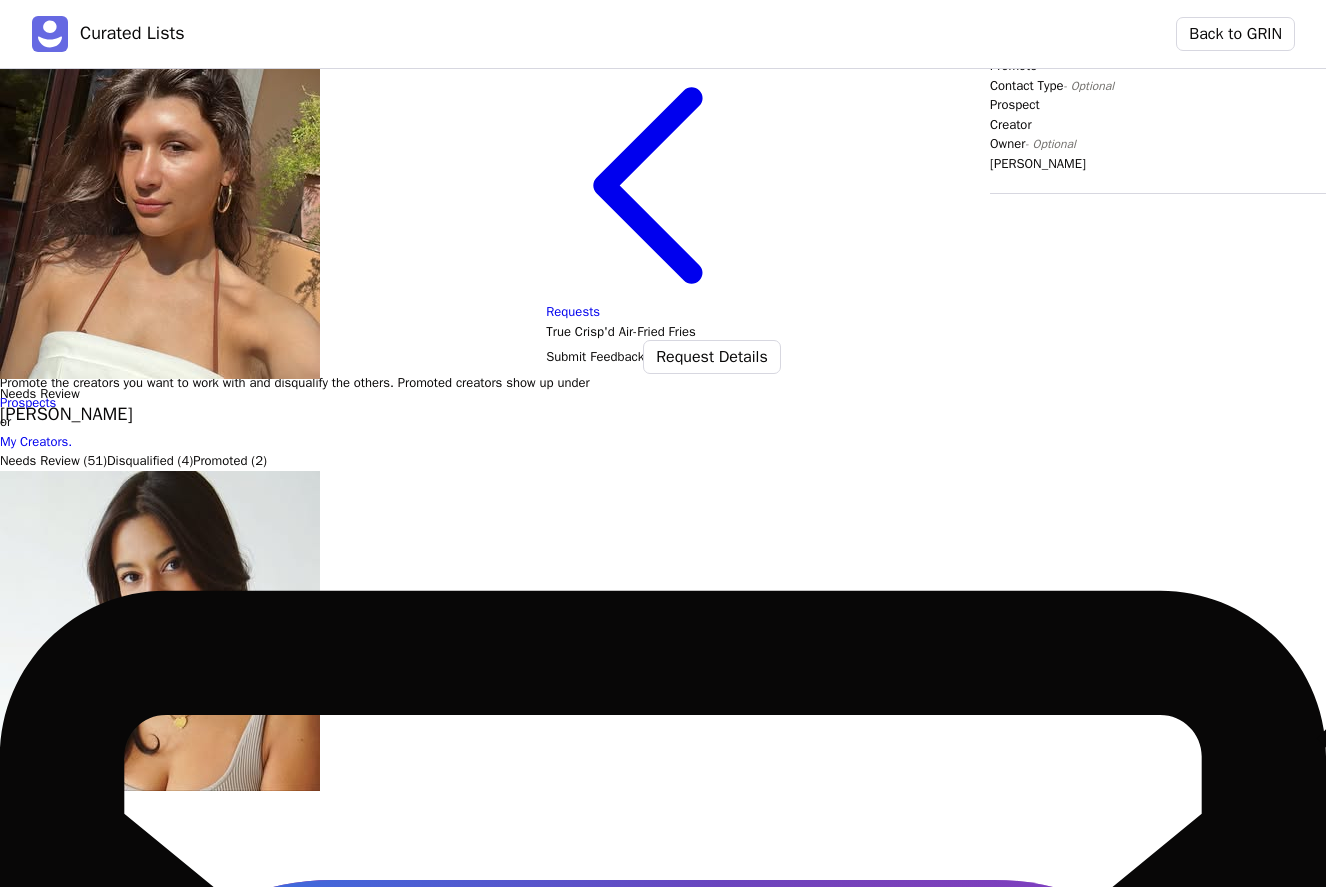 click on "Needs Outreach" at bounding box center [1643, 6917] 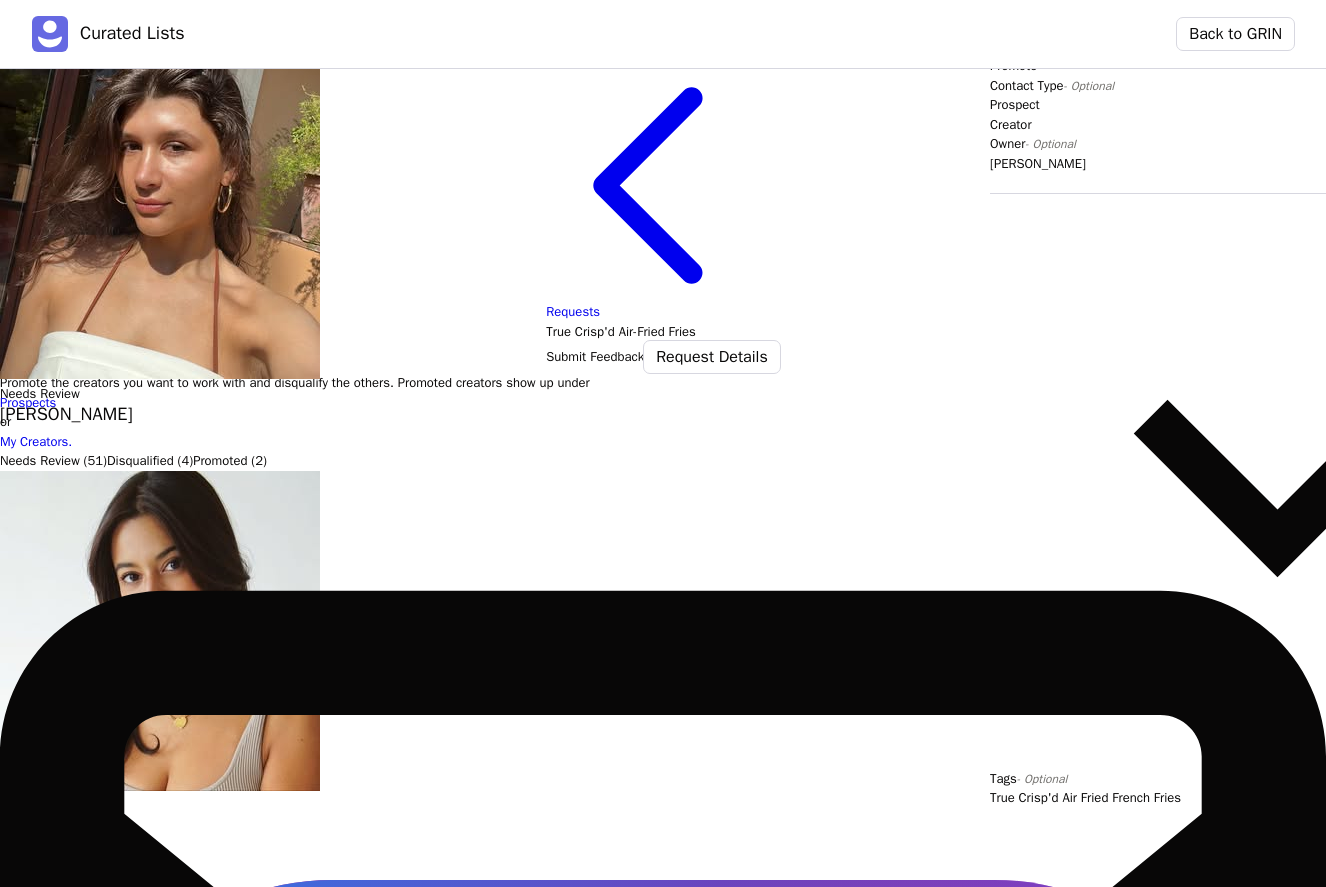 click on "Promote" at bounding box center (1013, 3224) 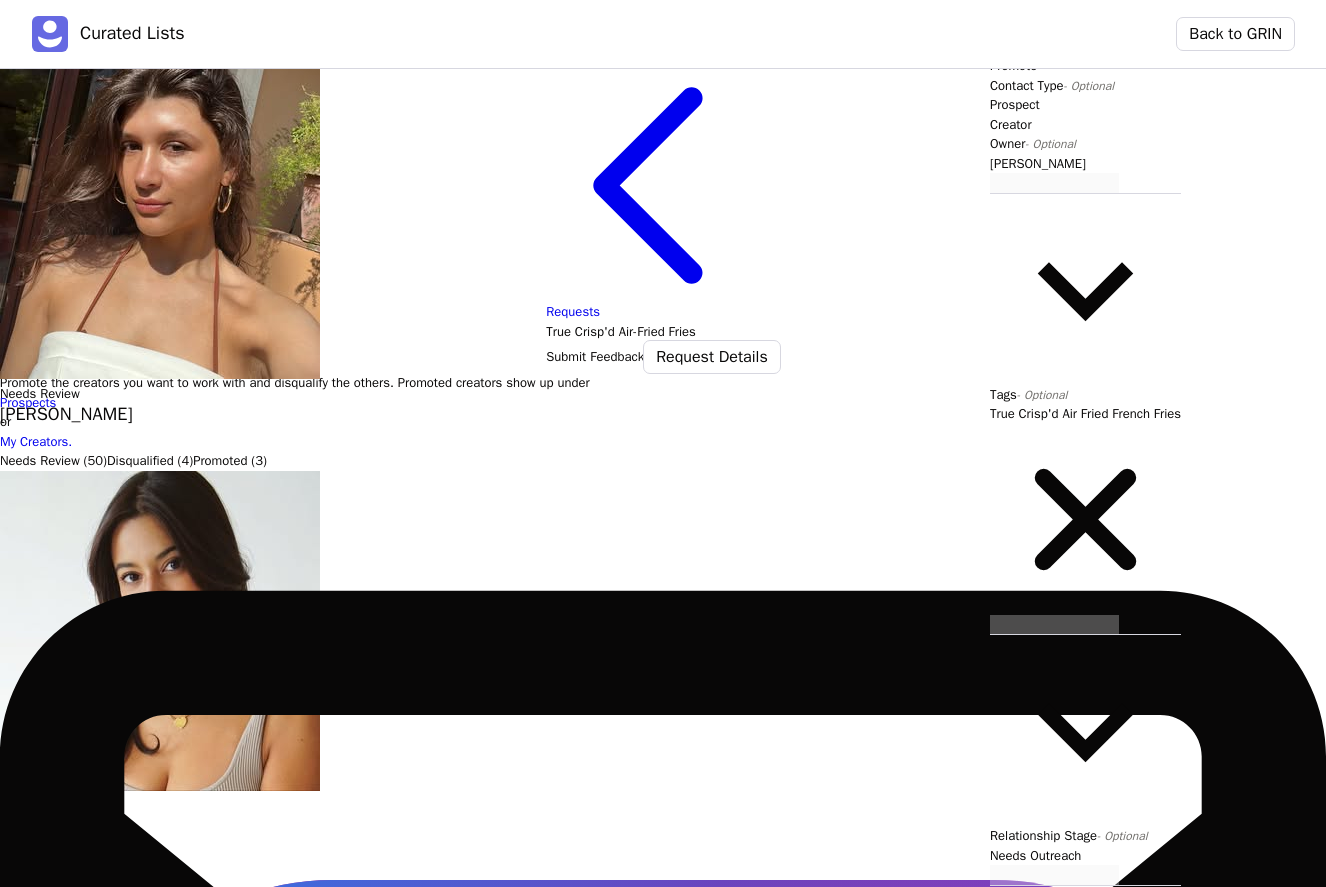 click at bounding box center (0, 14) 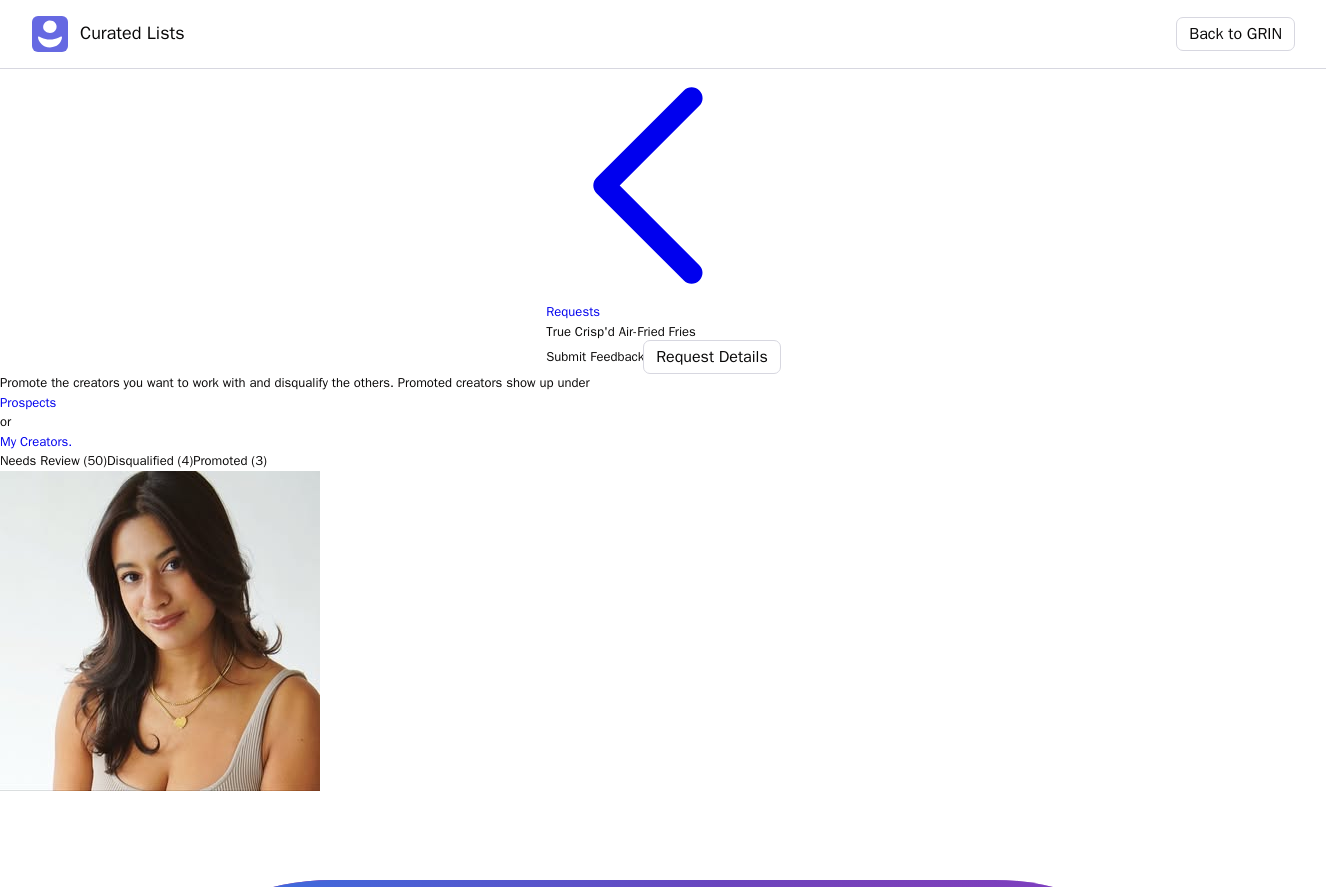 scroll, scrollTop: 303, scrollLeft: 0, axis: vertical 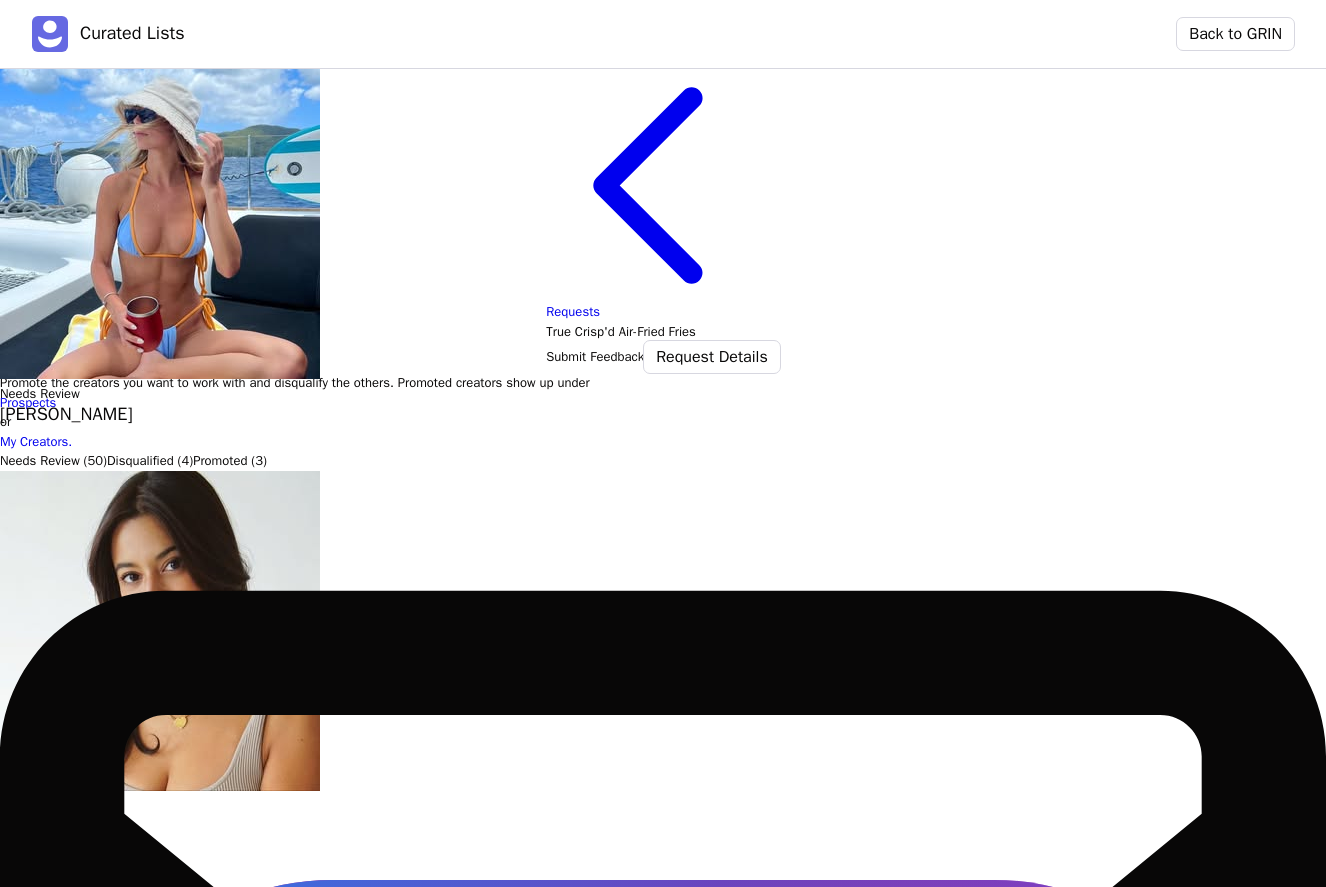 click on "Instagram profile" at bounding box center [663, 4491] 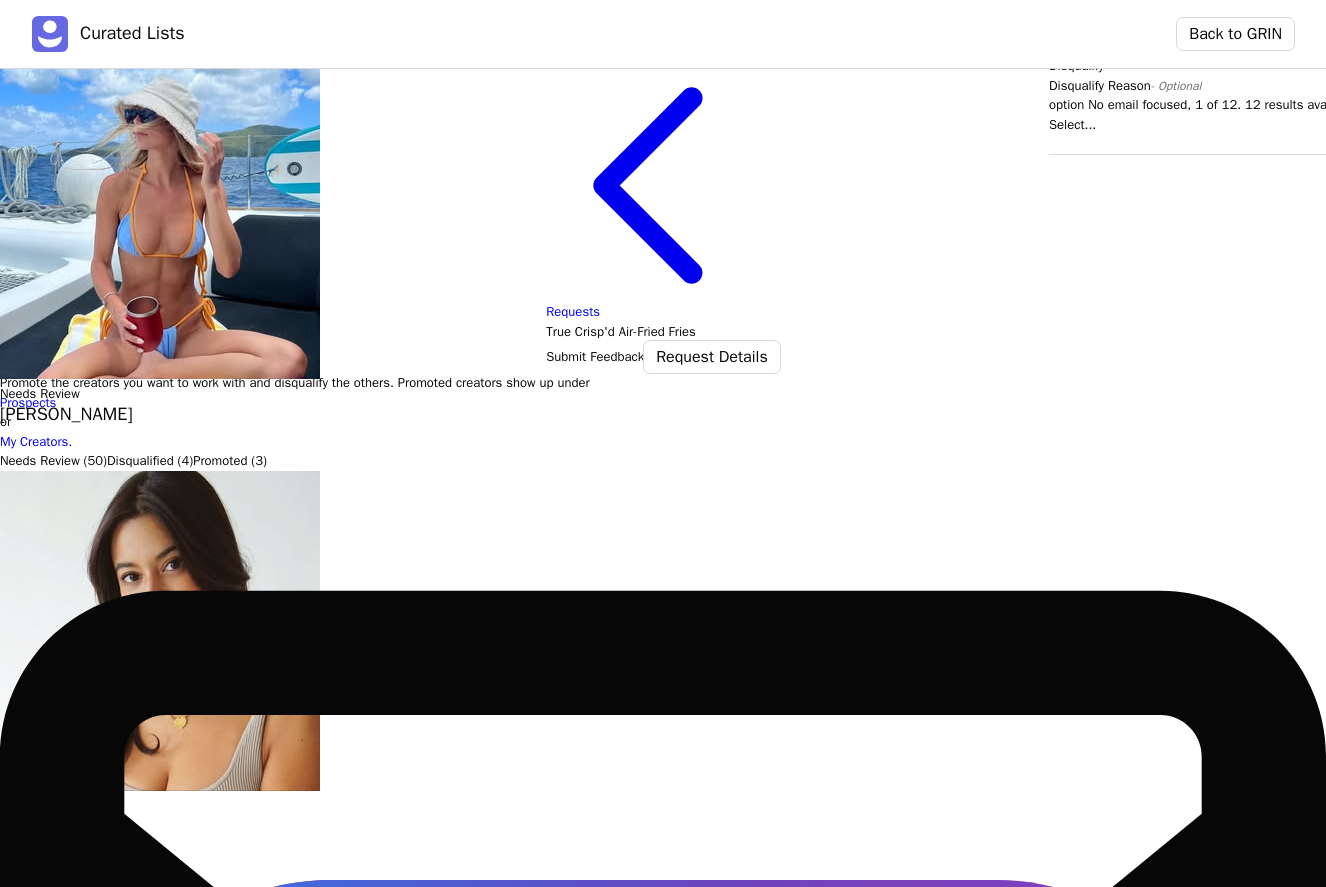 click at bounding box center (1690, 144) 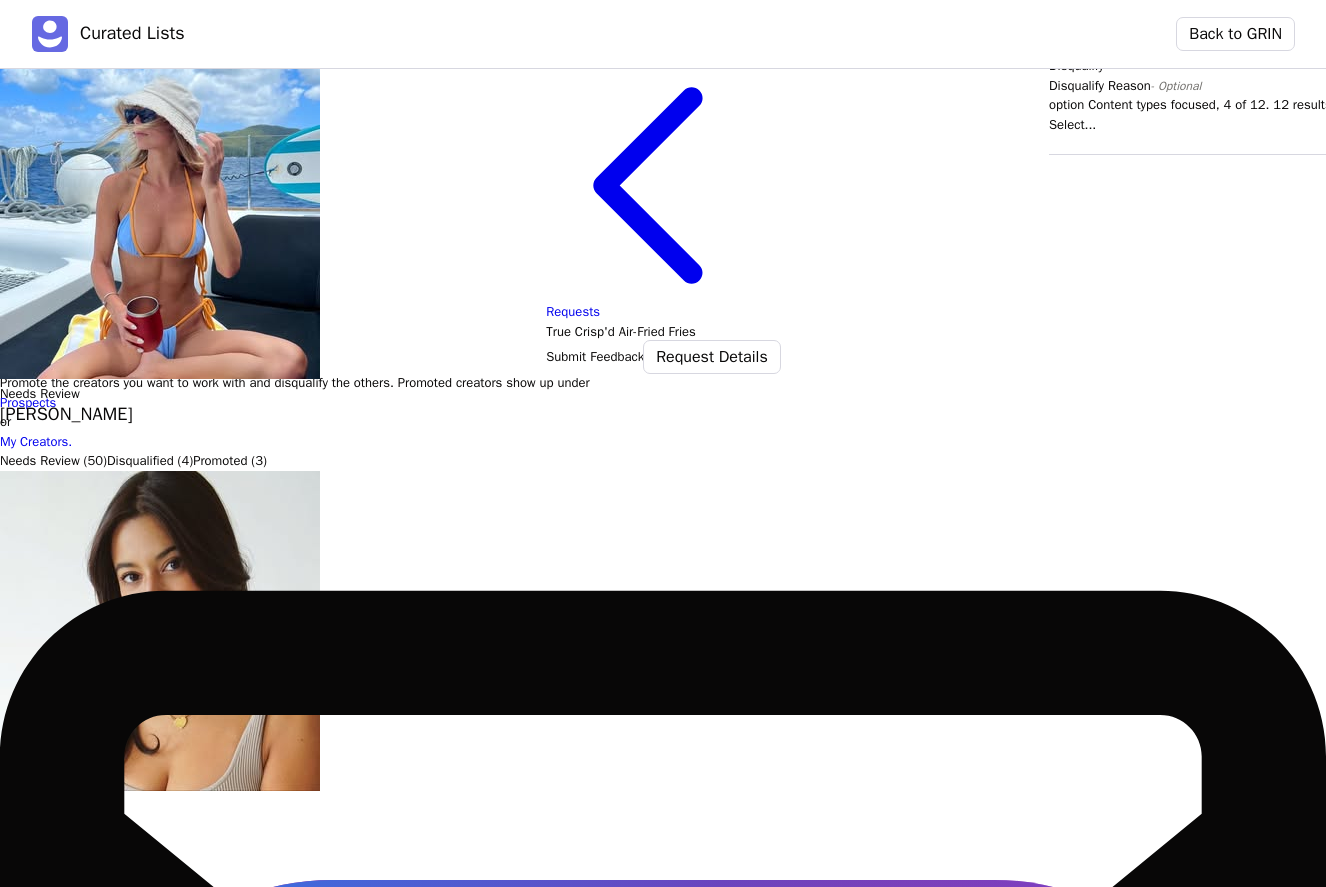 click on "Content types" at bounding box center (1704, 1533) 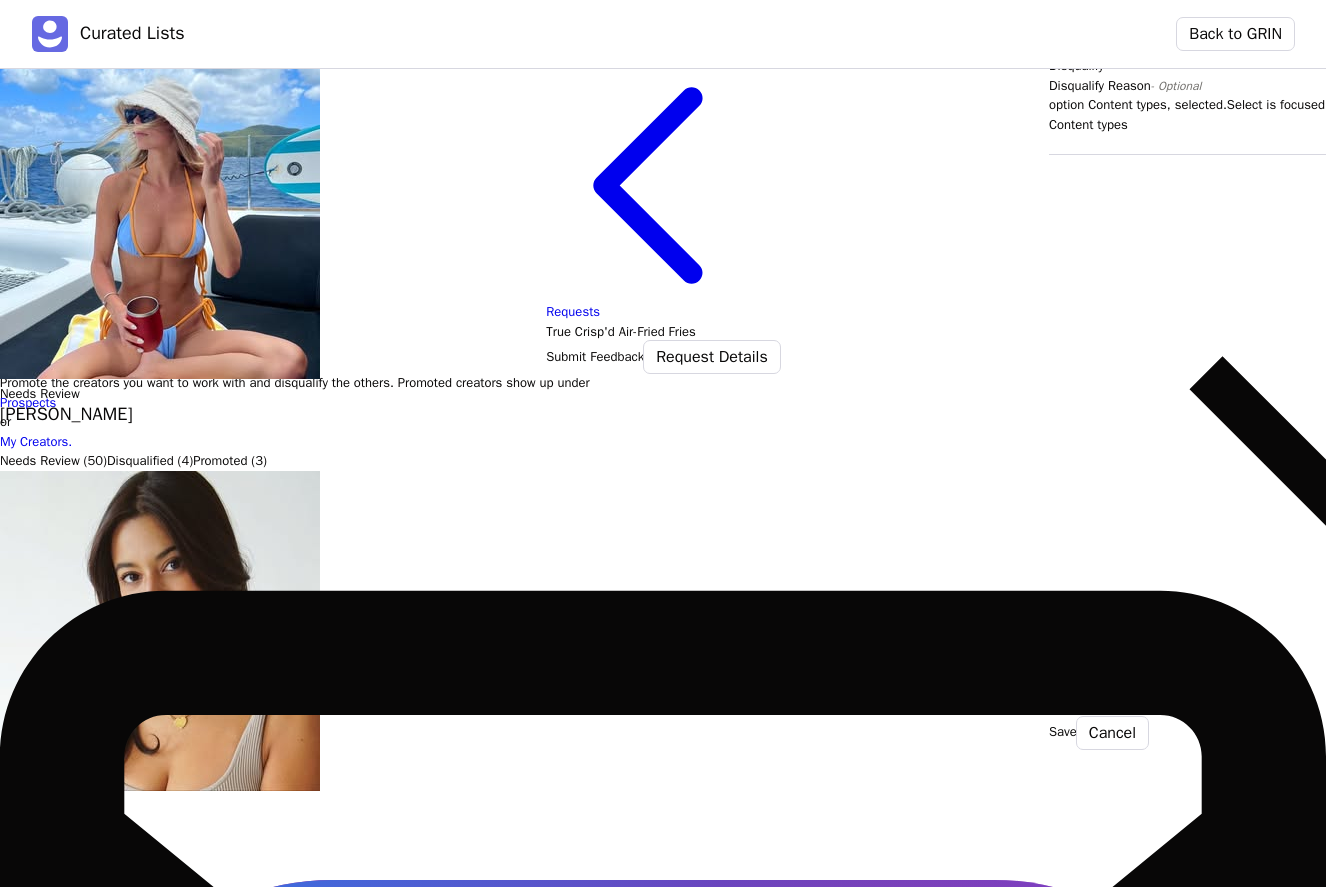 click at bounding box center [1330, 144] 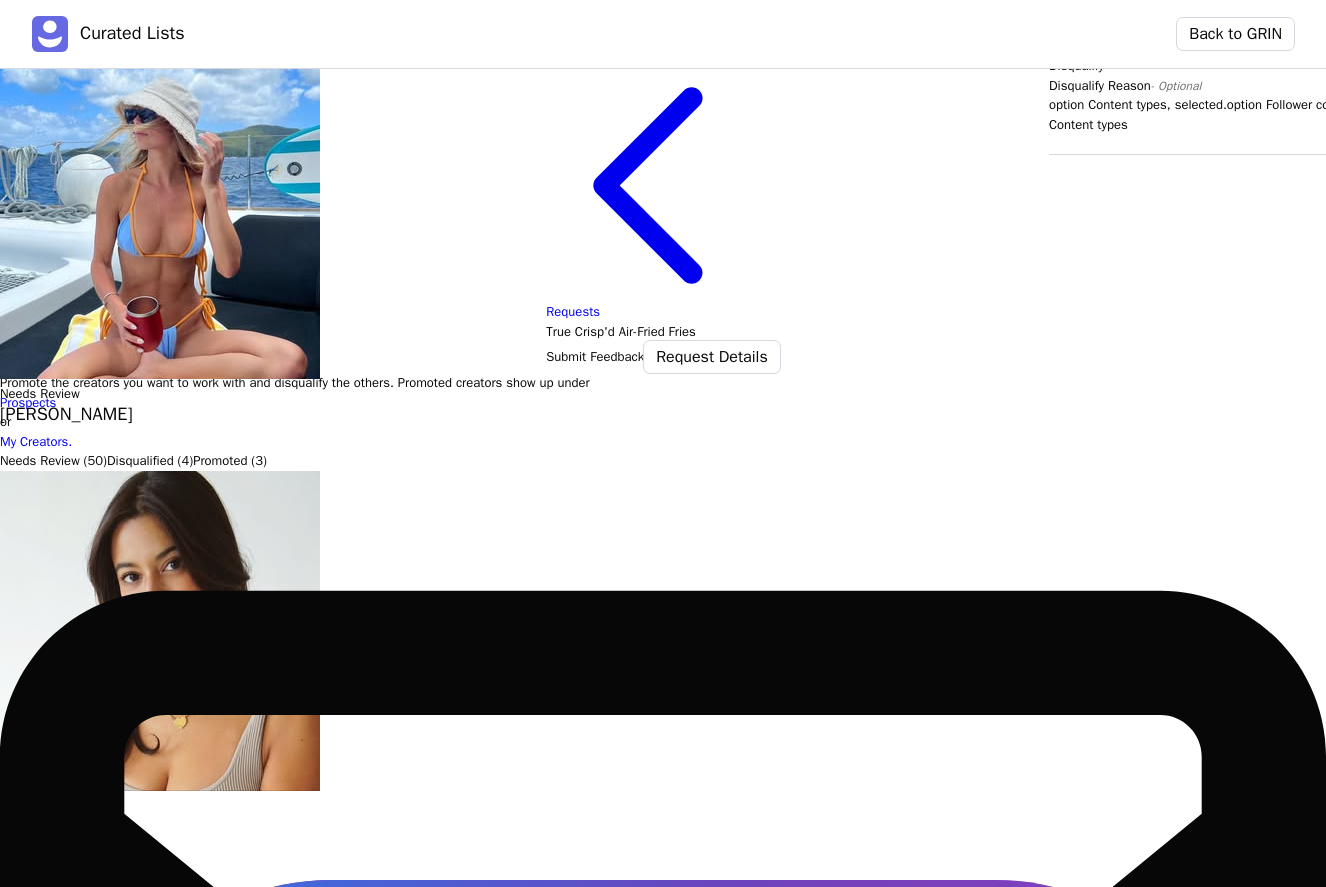 scroll, scrollTop: 0, scrollLeft: 0, axis: both 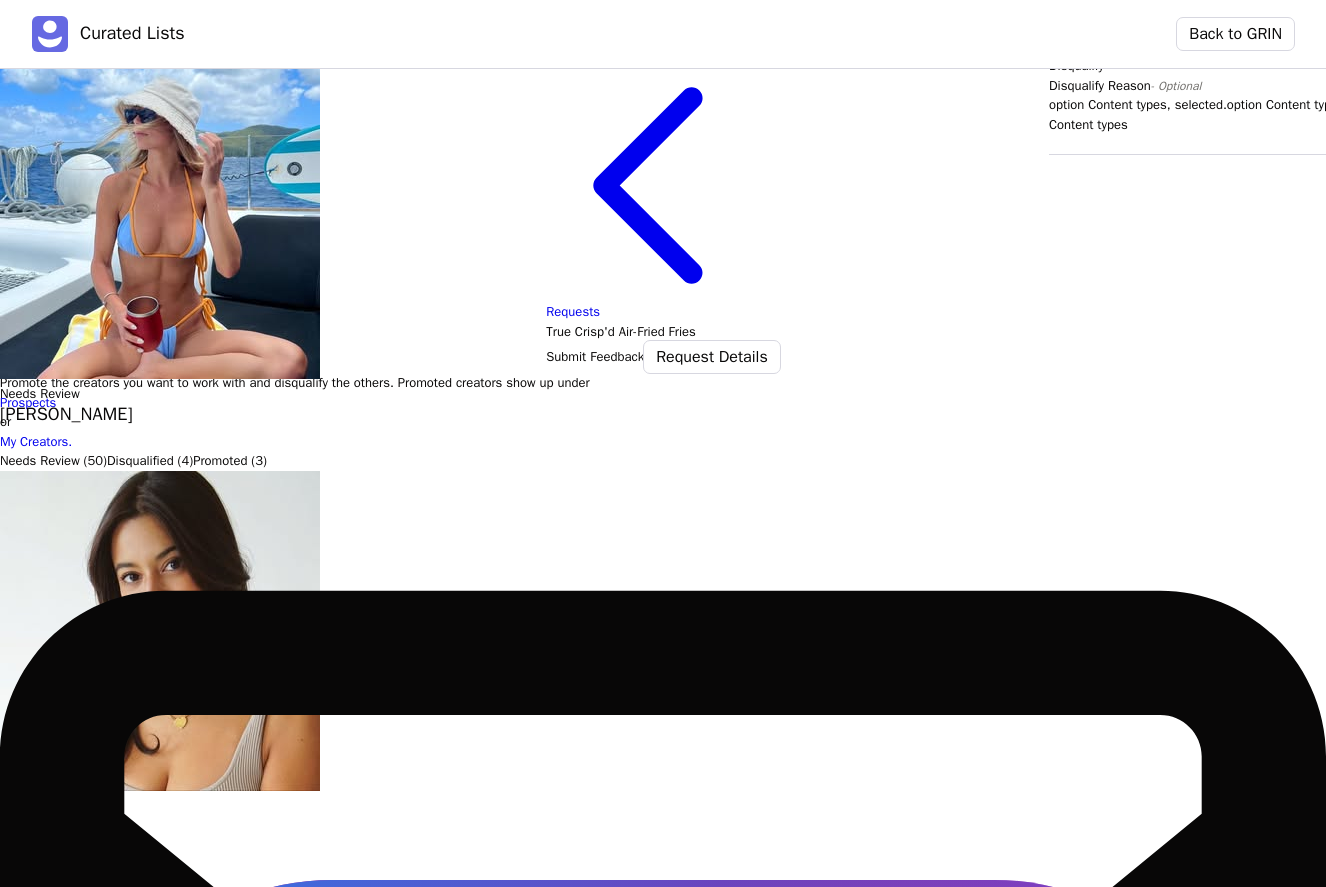 click on "Content types" at bounding box center (1793, 1711) 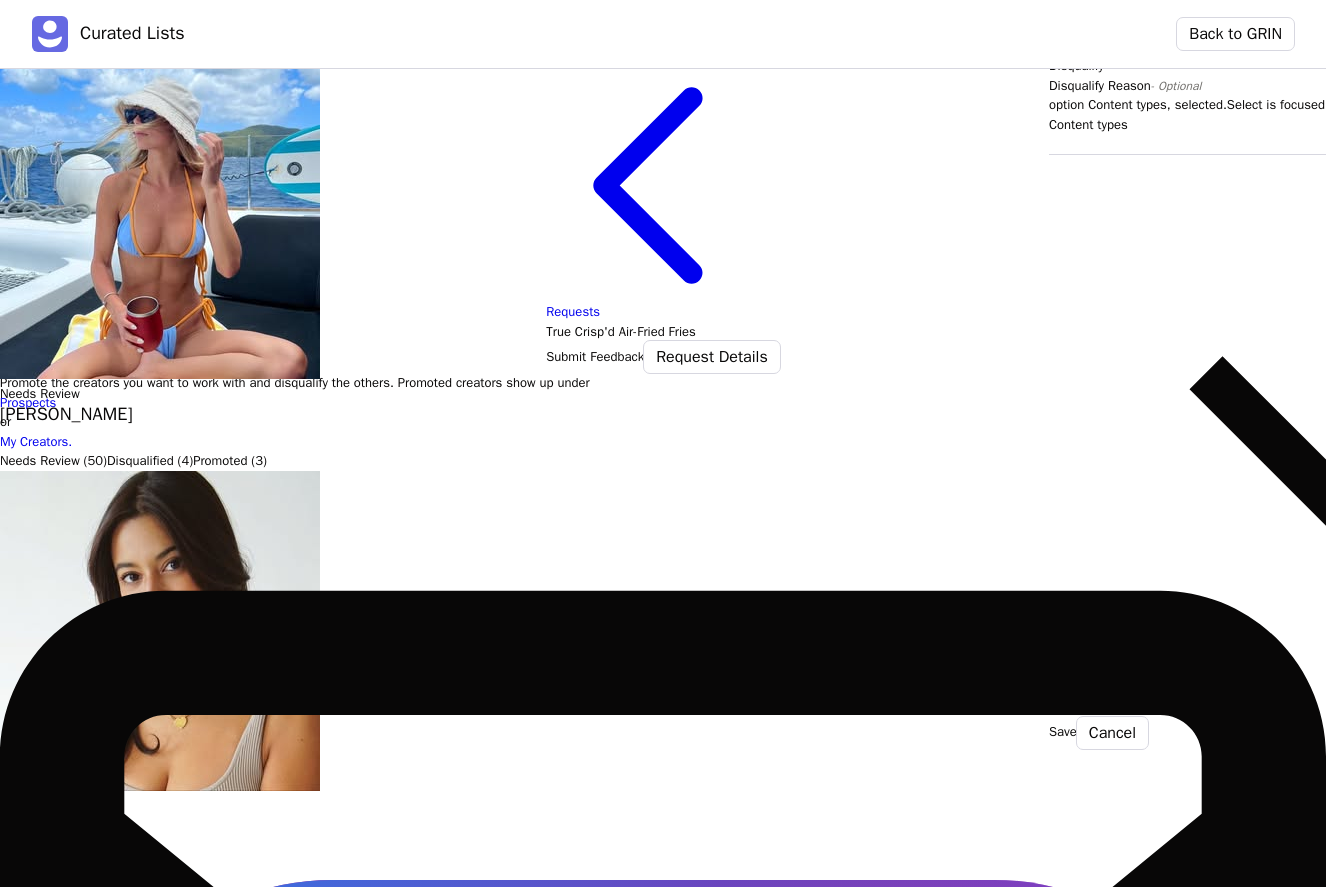 click on "Save" at bounding box center [1063, 732] 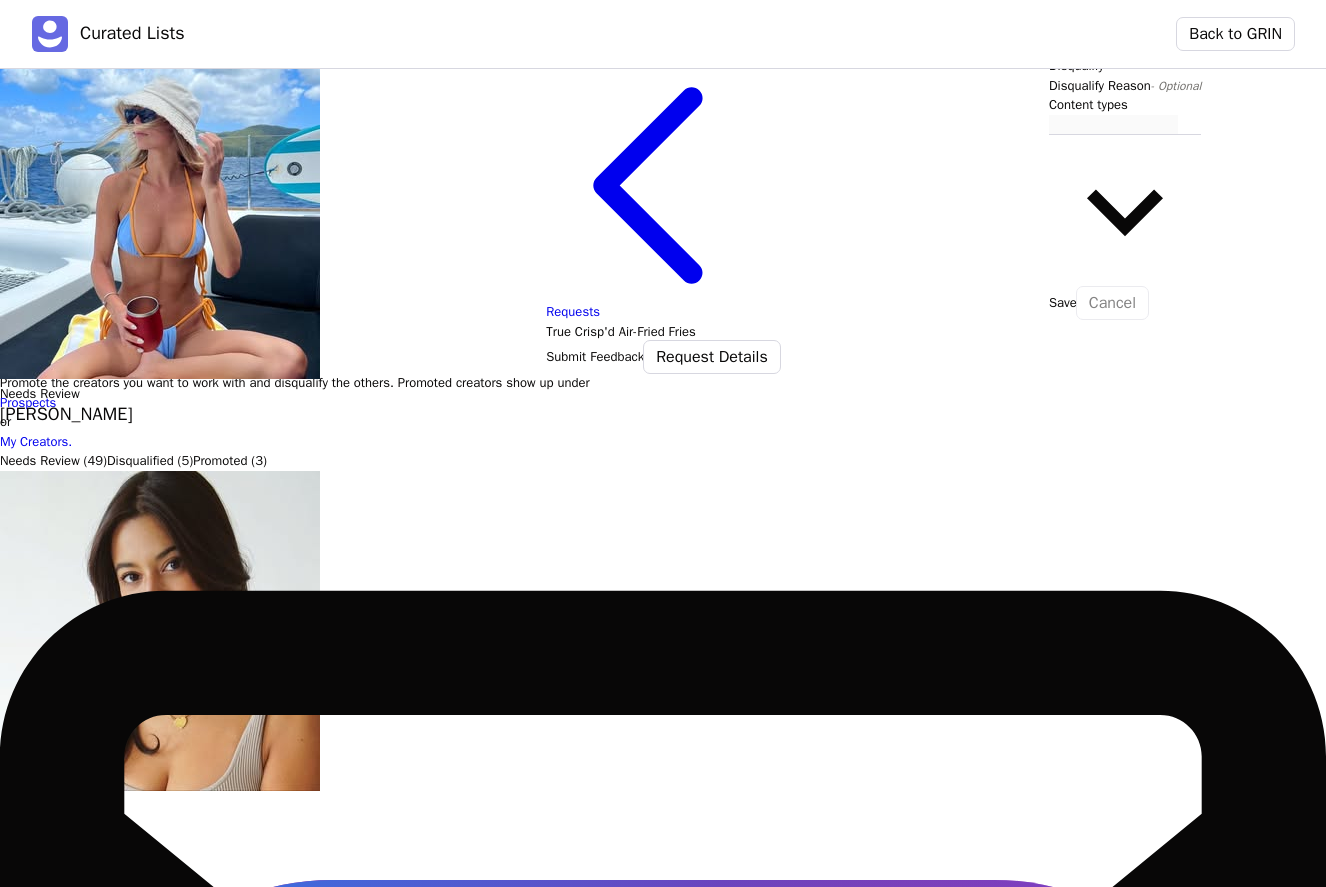 click on "Creator Insights Promote Disqualify Needs Review Olivia Sever oliviasever@icloud.com About the Creator Instagram profile @oliviasever oliviasever@icloud.com Followers   30,863 Posts   340 Last Post Date   Yesterday Avg. Likes   631 Avg. Comments   16 Likes/Comments   30:1 Avg. Engagements   663 Avg. Eng. Rate   2.2% Recent Posts Instagram profile 891 16 622 22 210 11 854 11 432 30 499 10 Mentions & Hashtags Top mentions @alexpfeiff @olecocktails.us @mallorygyulay @madisonrfed @hanzward Top hashtags #morningroutine #healthymorningroutine #matpilates #weddingprep #ad About the Creator Instagram profile @oliviasever oliviasever@icloud.com Followers   30,863 Posts   340 Last Post Date   Yesterday Avg. Likes   631 Avg. Comments   16 Likes/Comments   30:1 Avg. Engagements   663 Avg. Eng. Rate   2.2% Recent Posts Instagram profile 891 16 622 22 210 11 854 11 432 30 499 10 Mentions & Hashtags Top mentions @alexpfeiff @olecocktails.us @mallorygyulay @madisonrfed @hanzward Top hashtags #morningroutine #matpilates #ad" at bounding box center (663, 887) 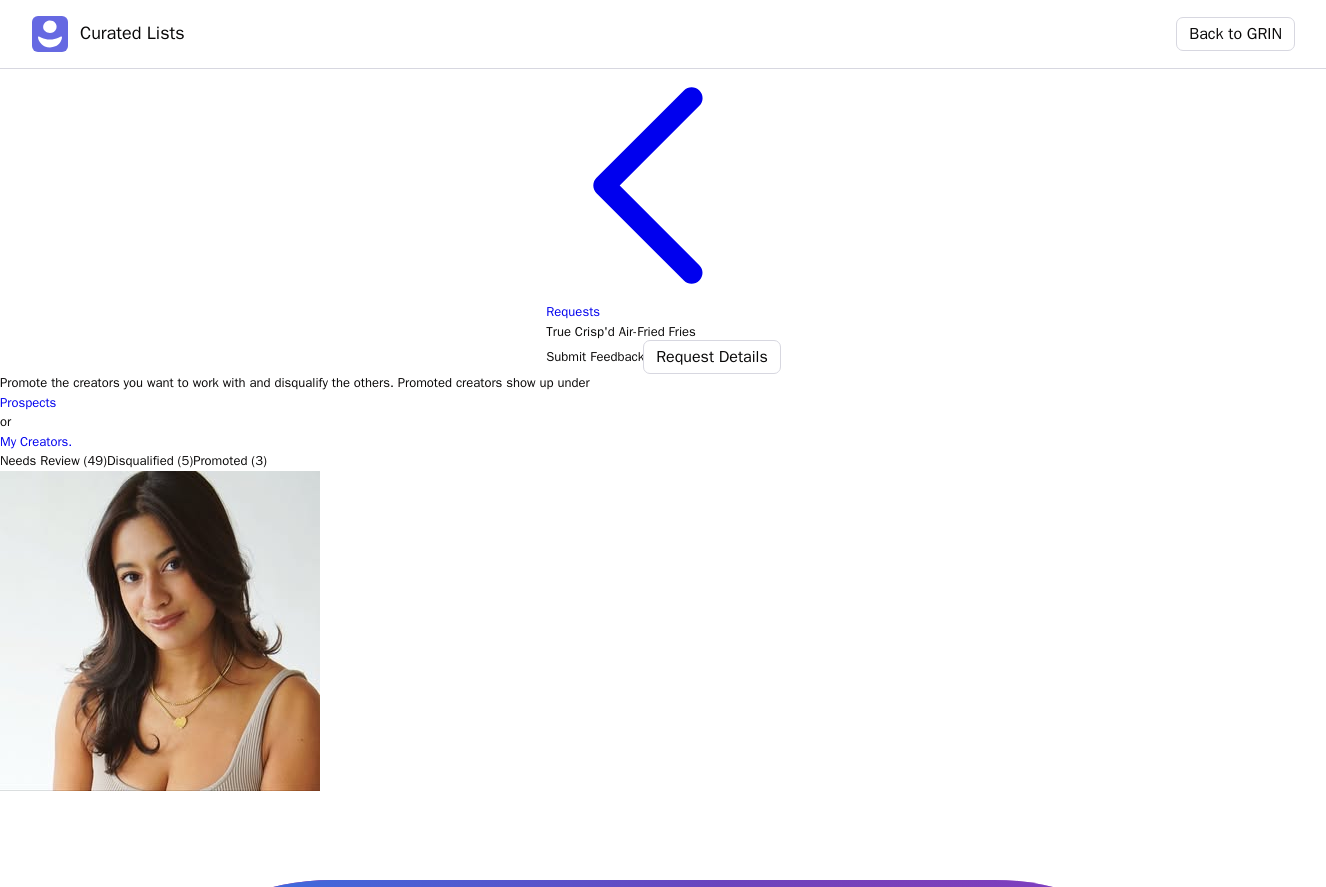 scroll, scrollTop: 2599, scrollLeft: 0, axis: vertical 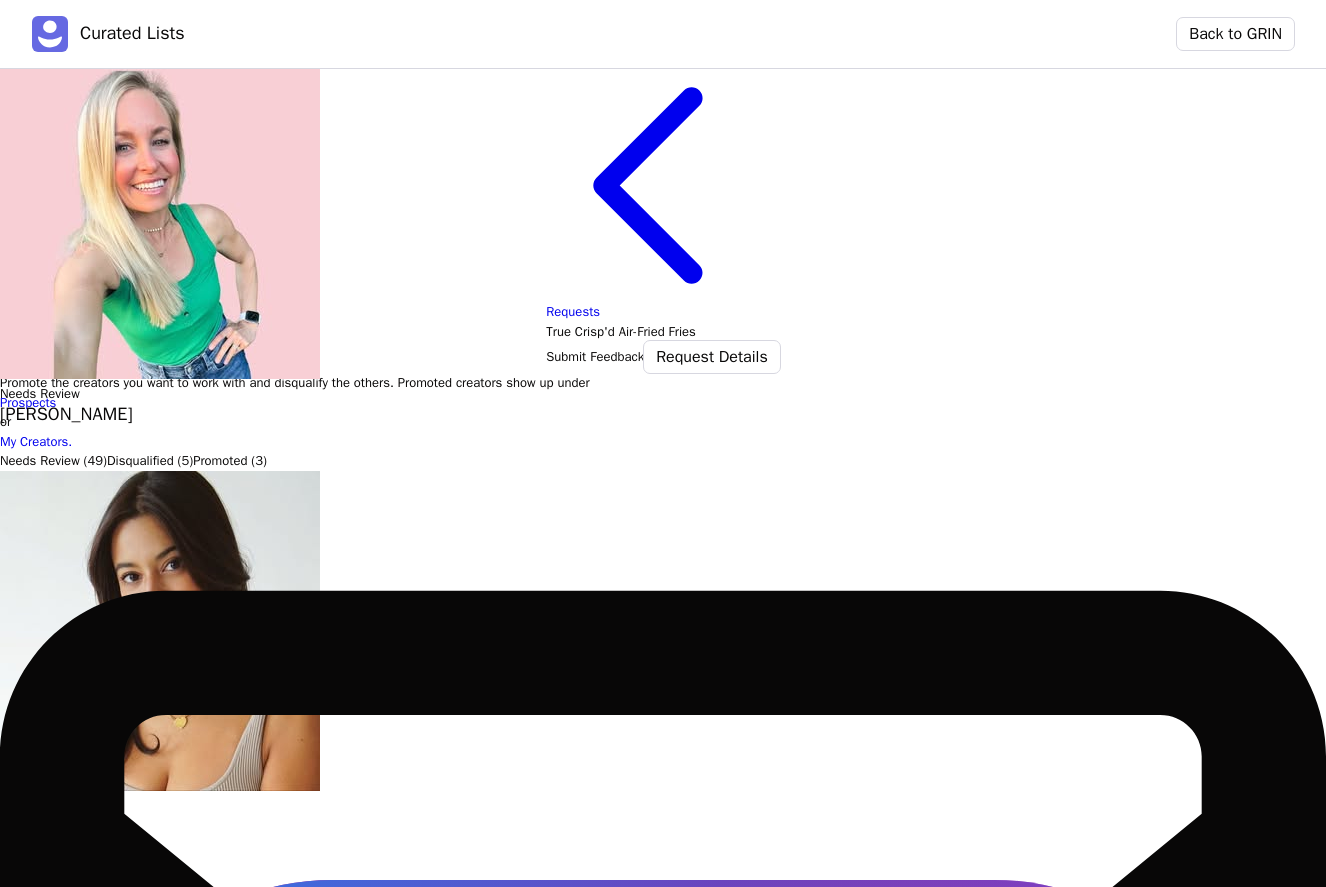 click on "Instagram profile" at bounding box center [663, 15451] 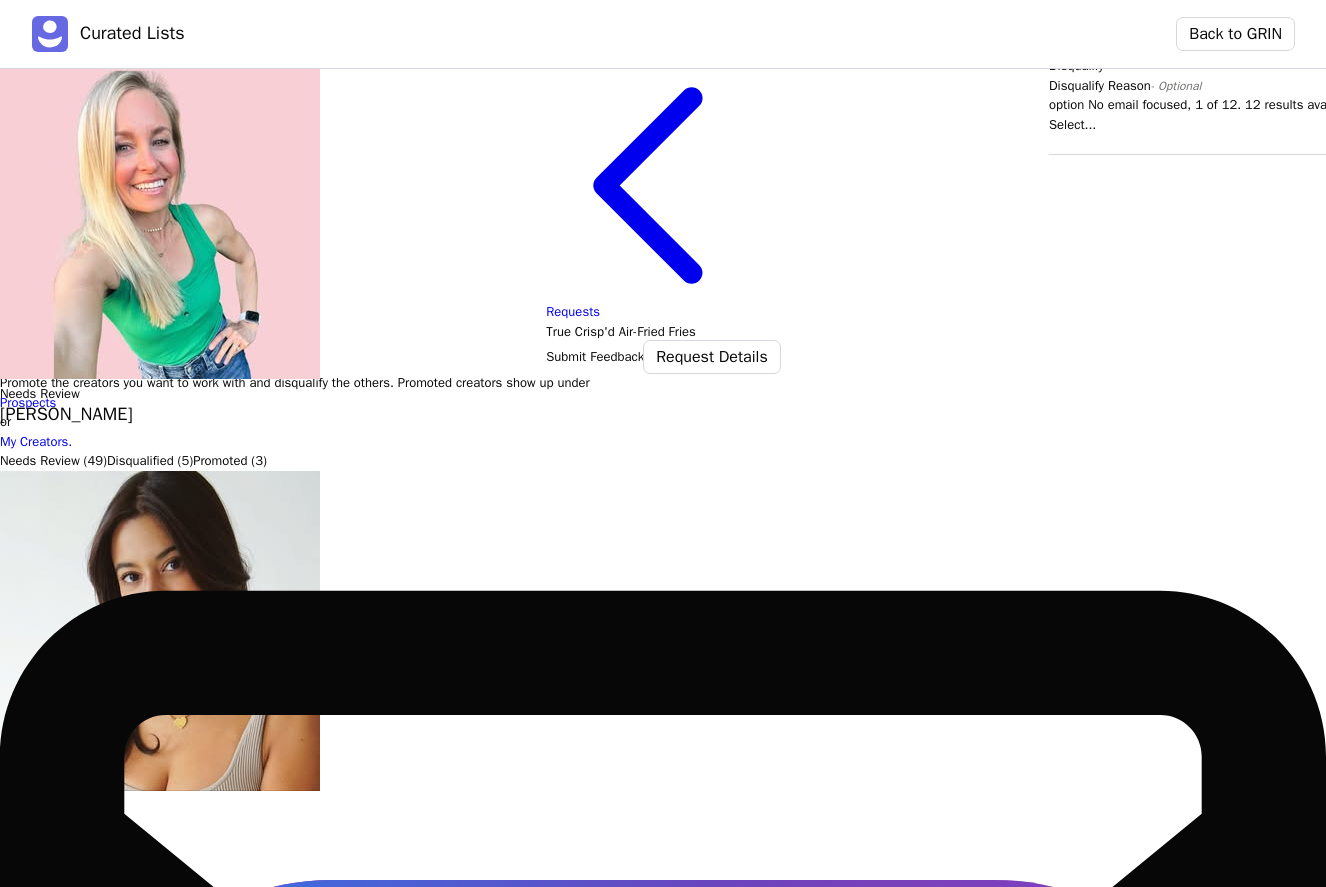 click at bounding box center (1690, 144) 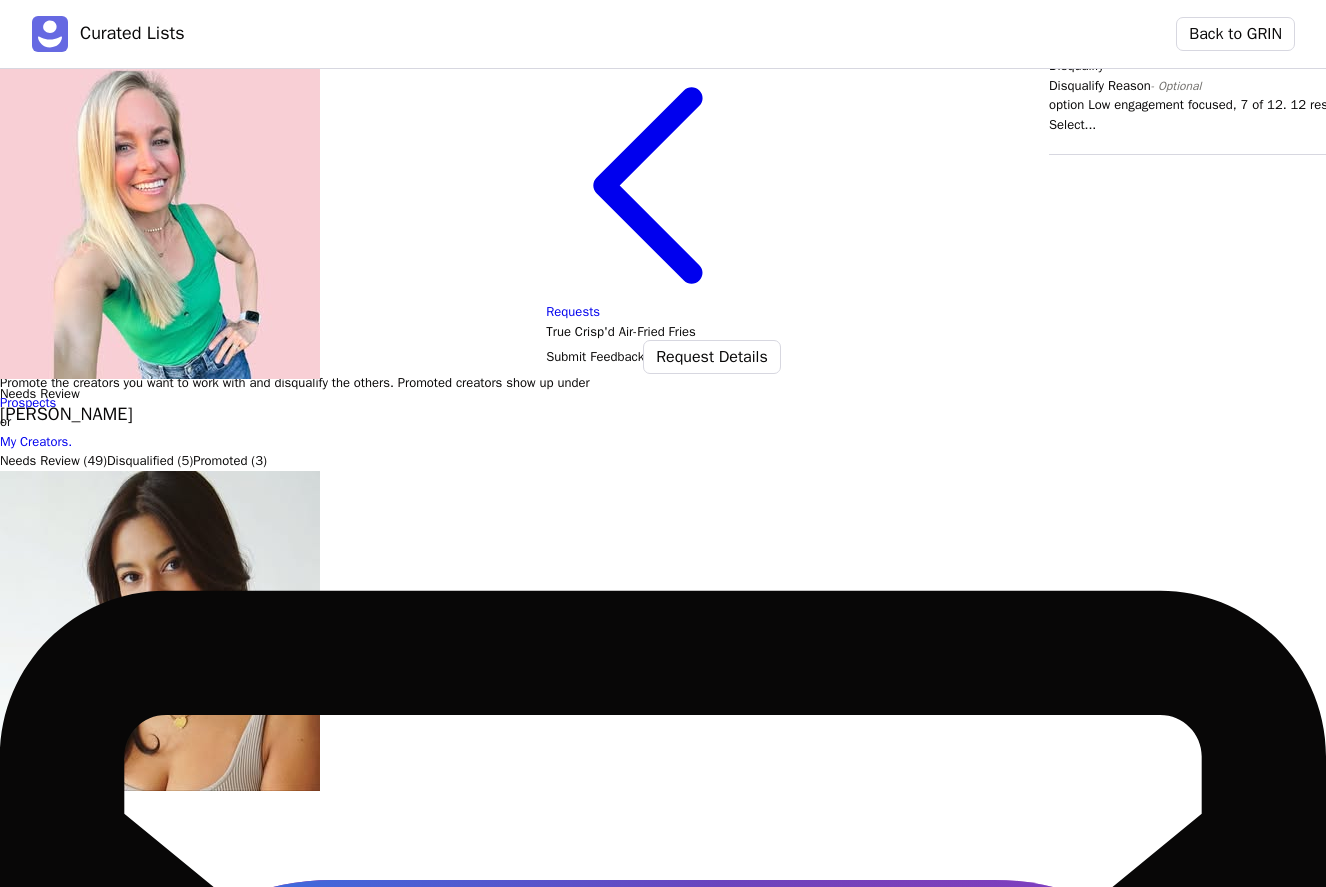 click on "Low engagement" at bounding box center [1712, 1609] 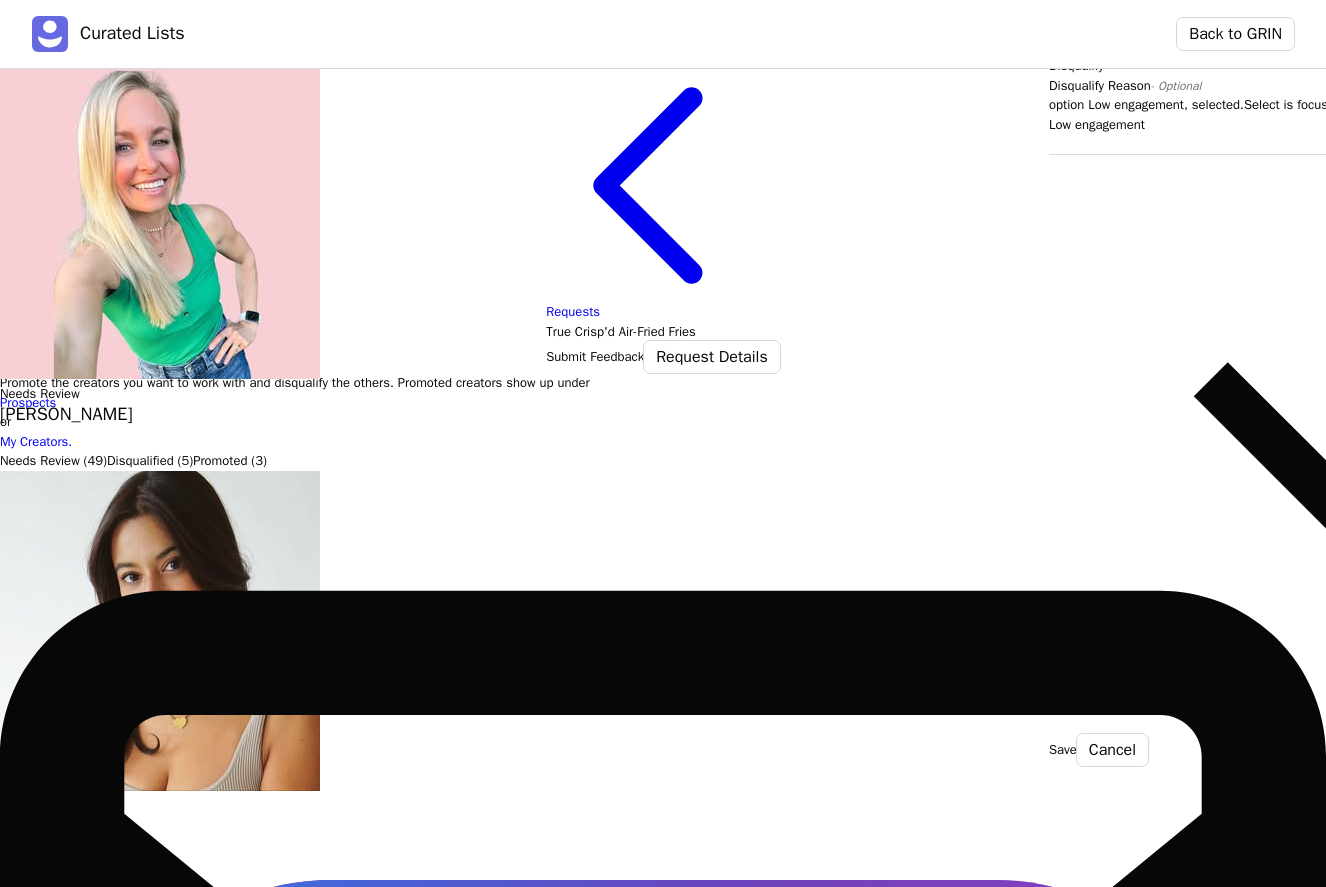 click on "Save" at bounding box center (1063, 750) 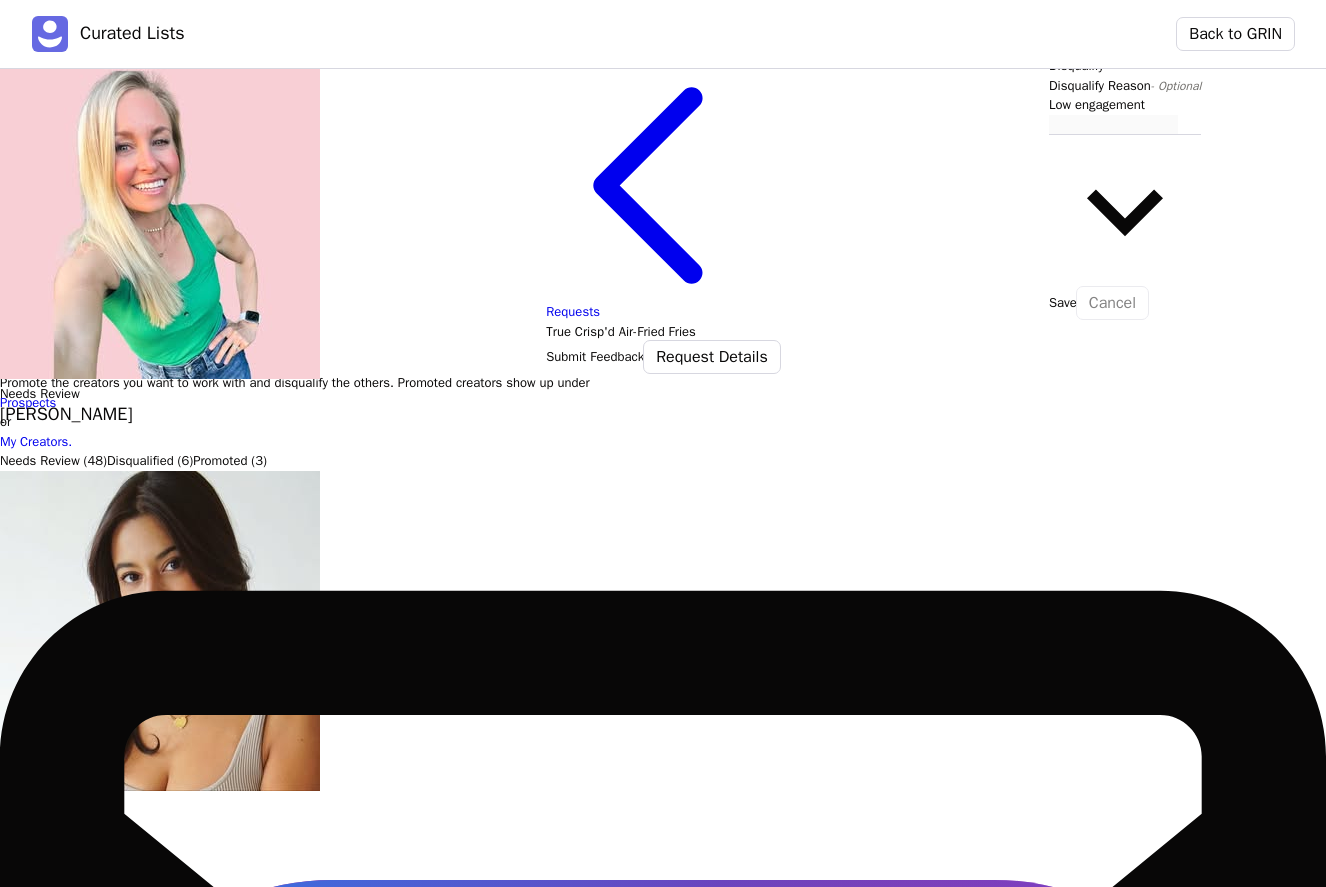 click at bounding box center [0, 14] 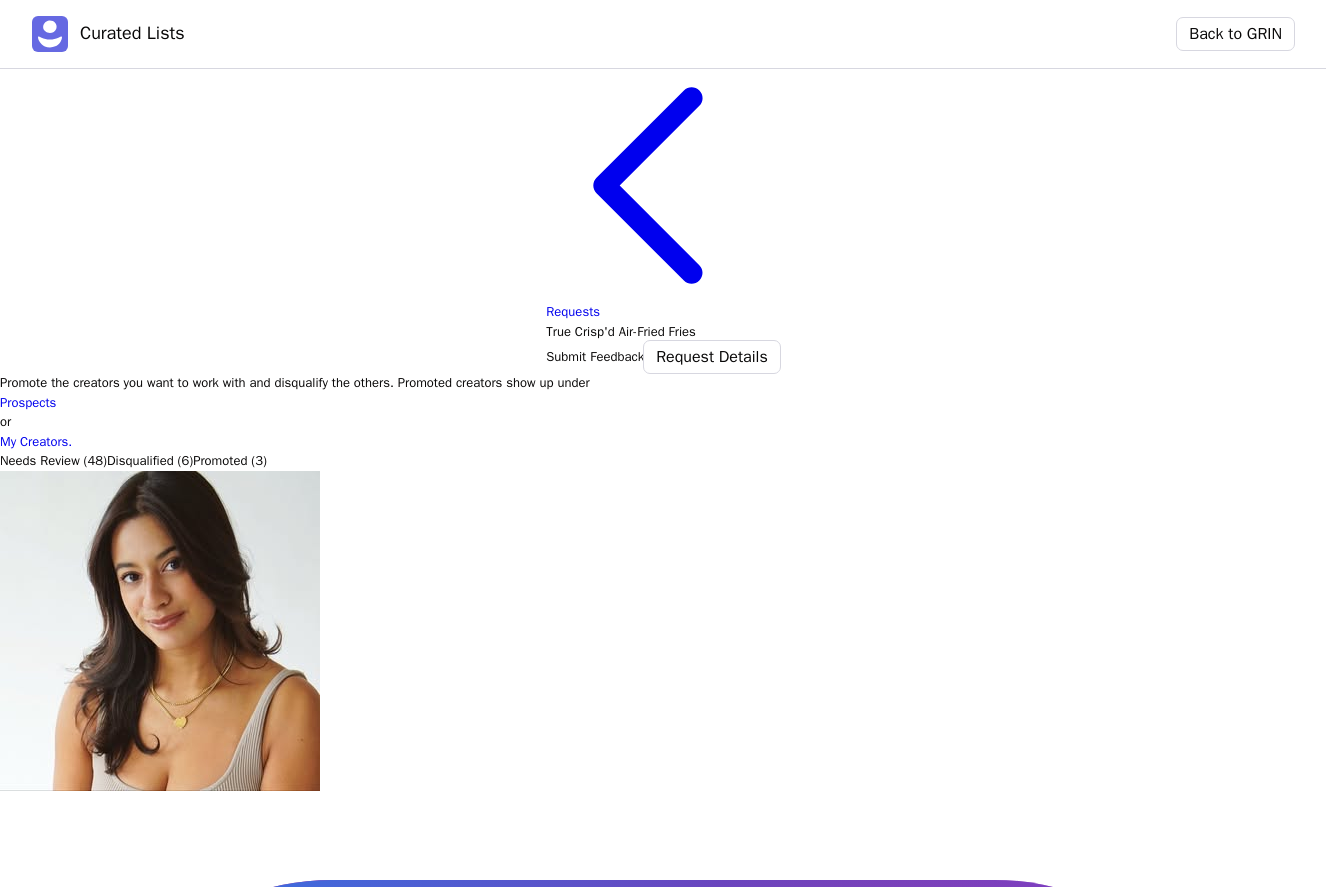 scroll, scrollTop: 4898, scrollLeft: 0, axis: vertical 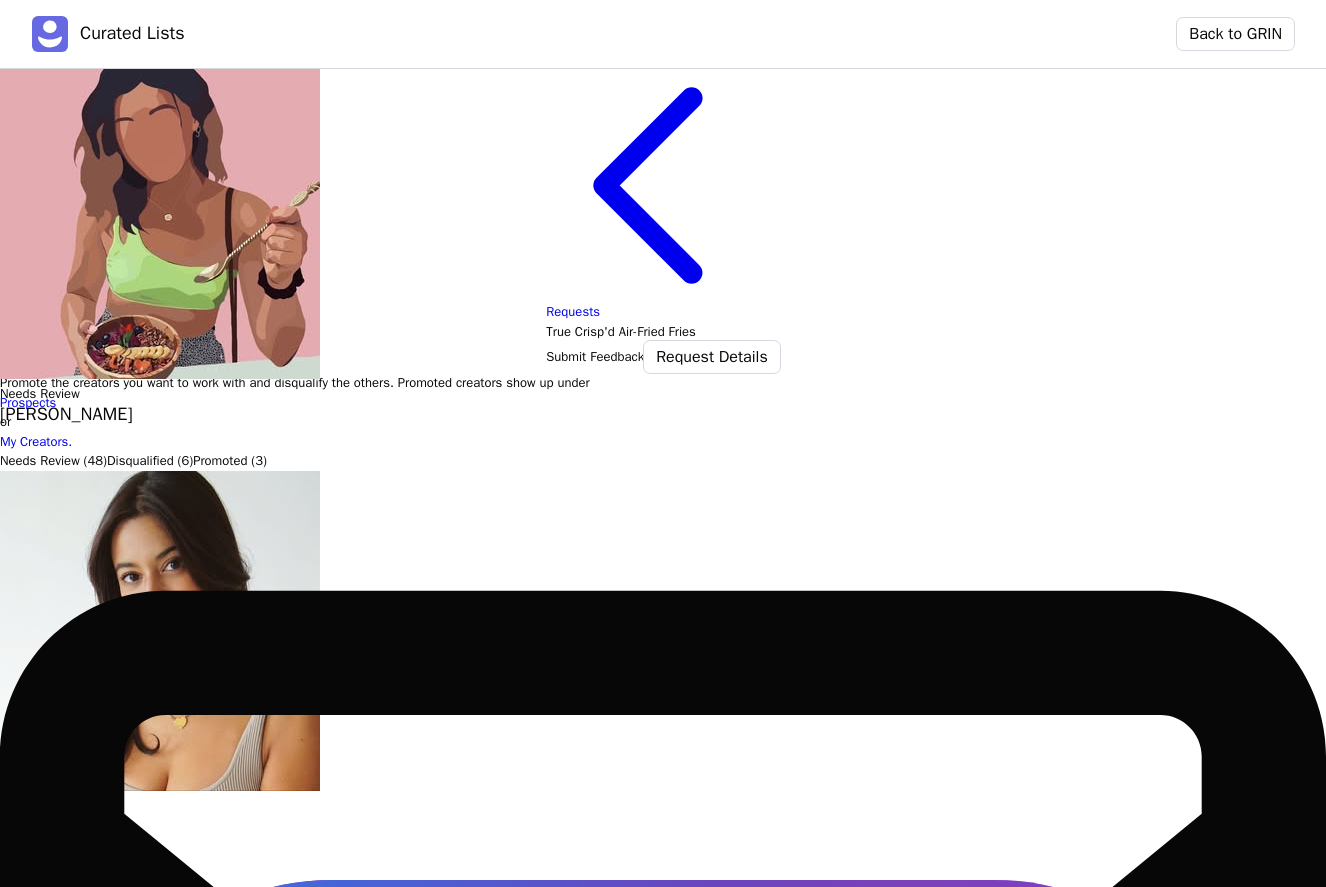 click on "Instagram profile" at bounding box center (663, 3126) 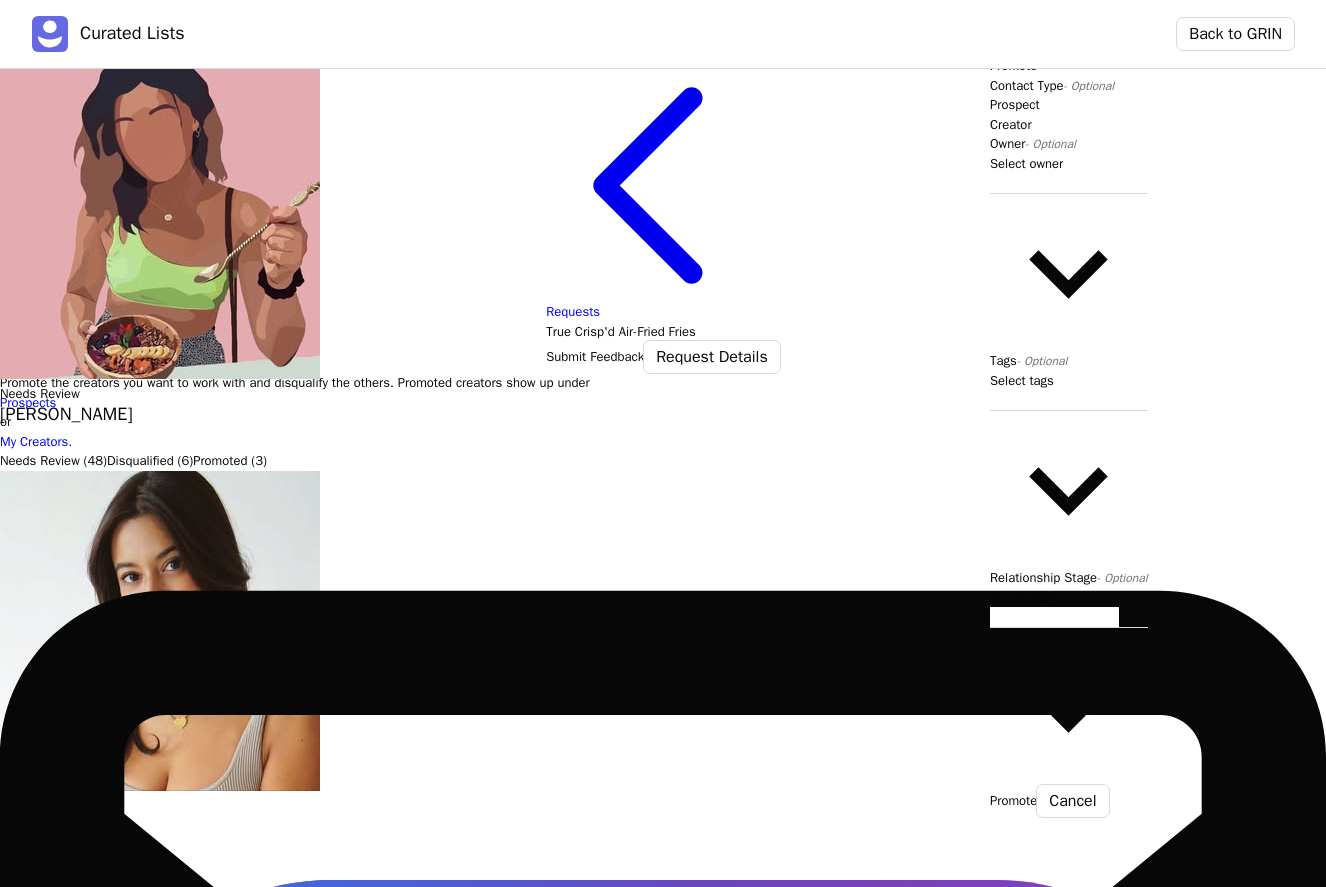 click at bounding box center (1069, 183) 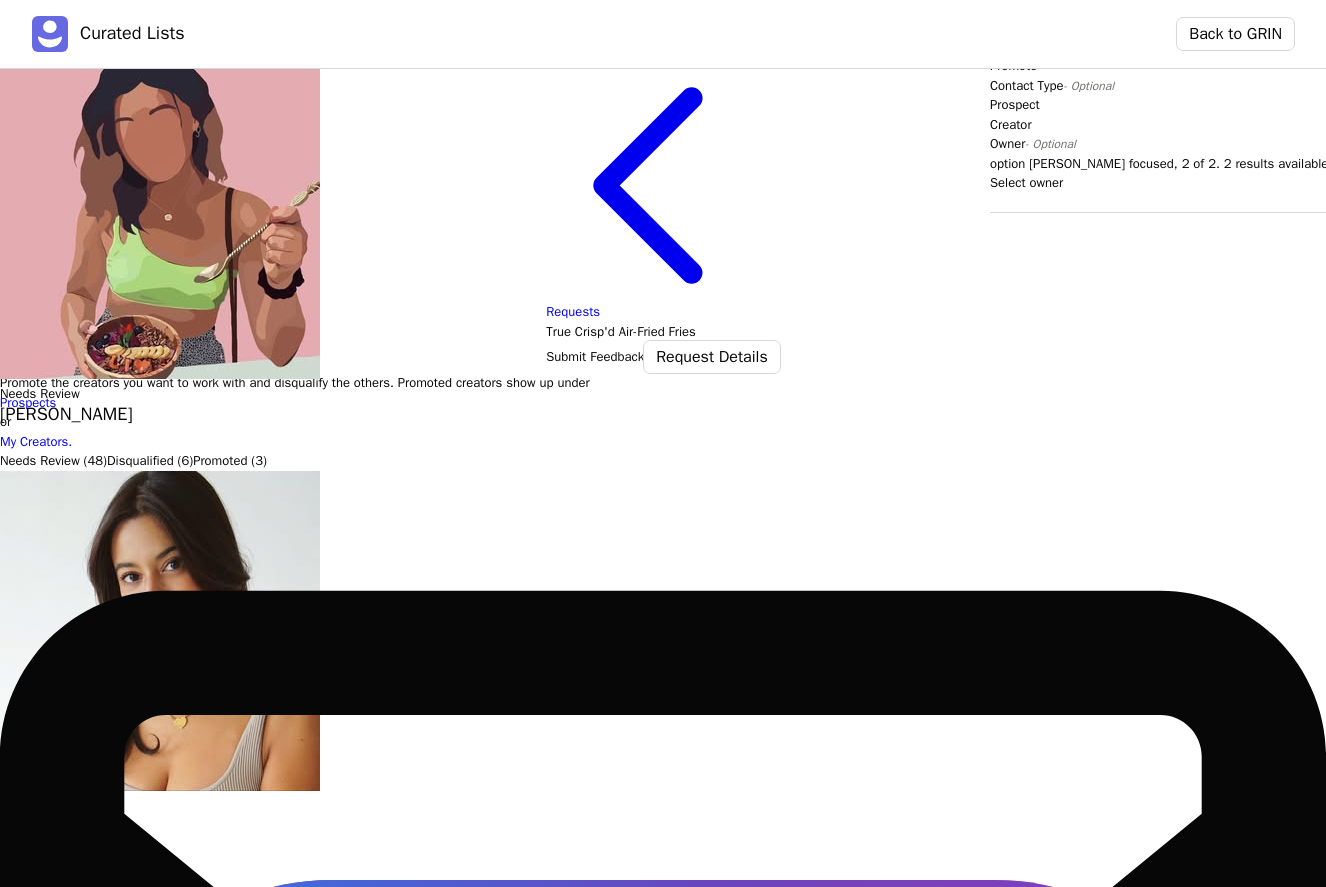 click on "[PERSON_NAME]" at bounding box center (1646, 1554) 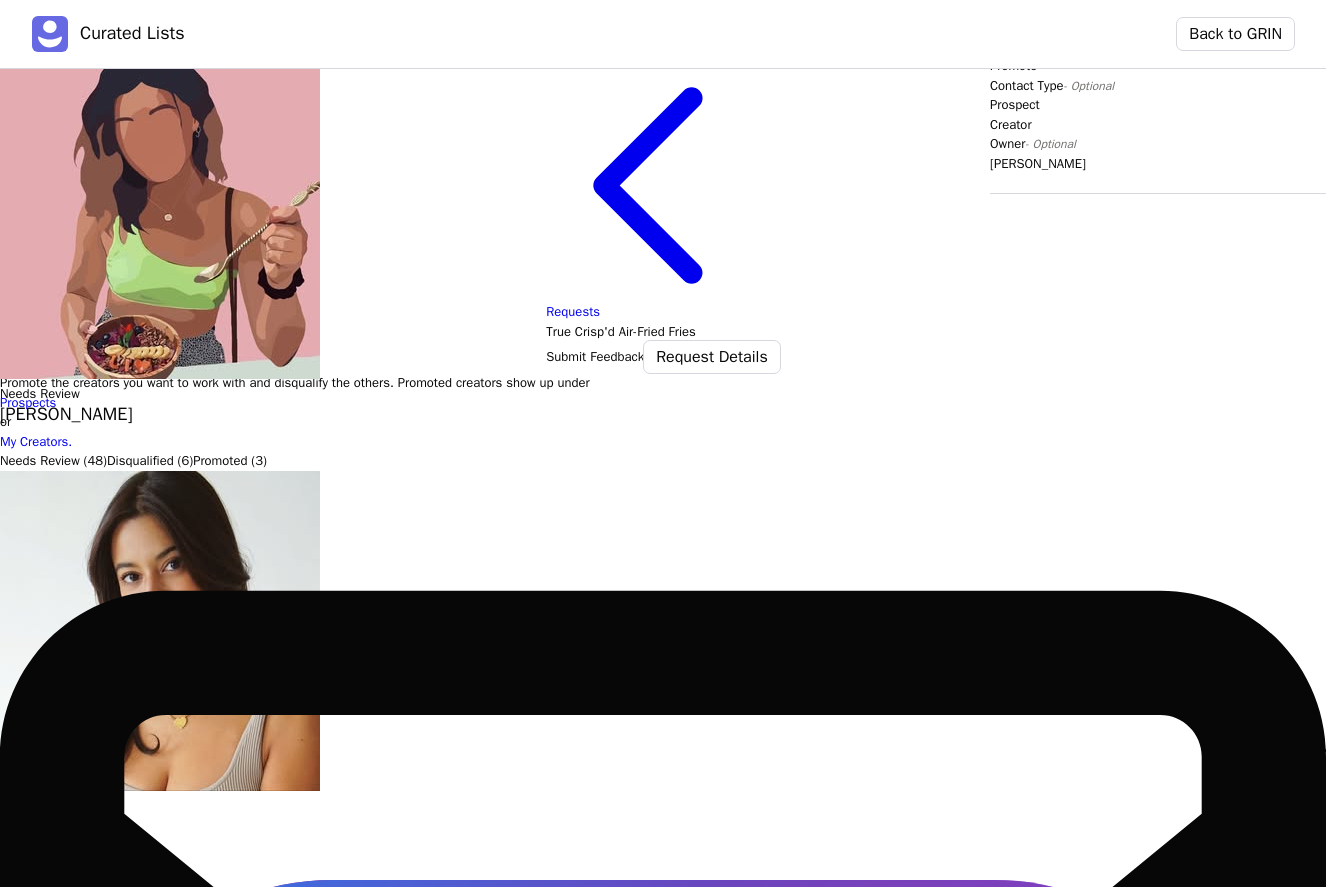click at bounding box center (1658, 1598) 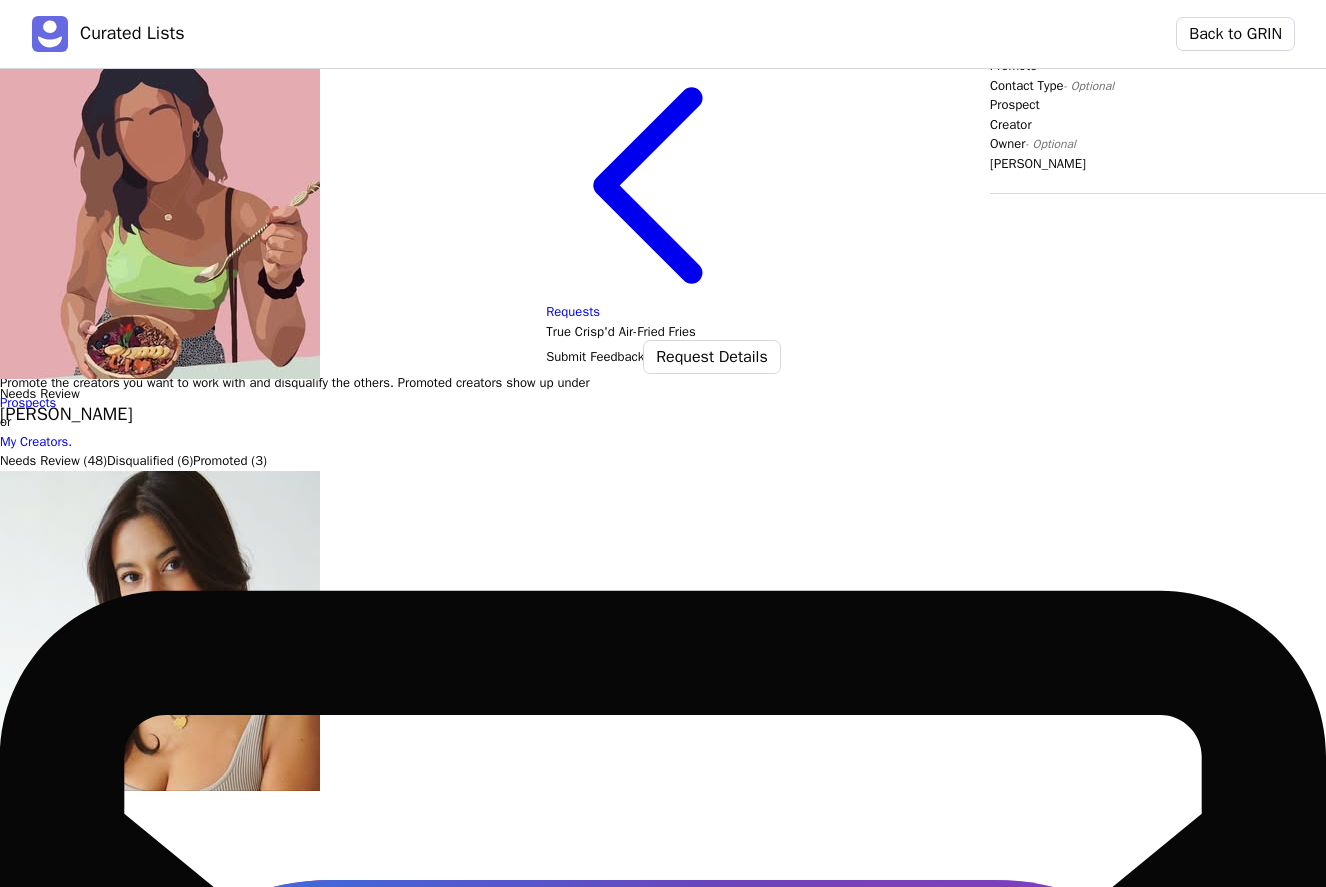 scroll, scrollTop: 666, scrollLeft: 0, axis: vertical 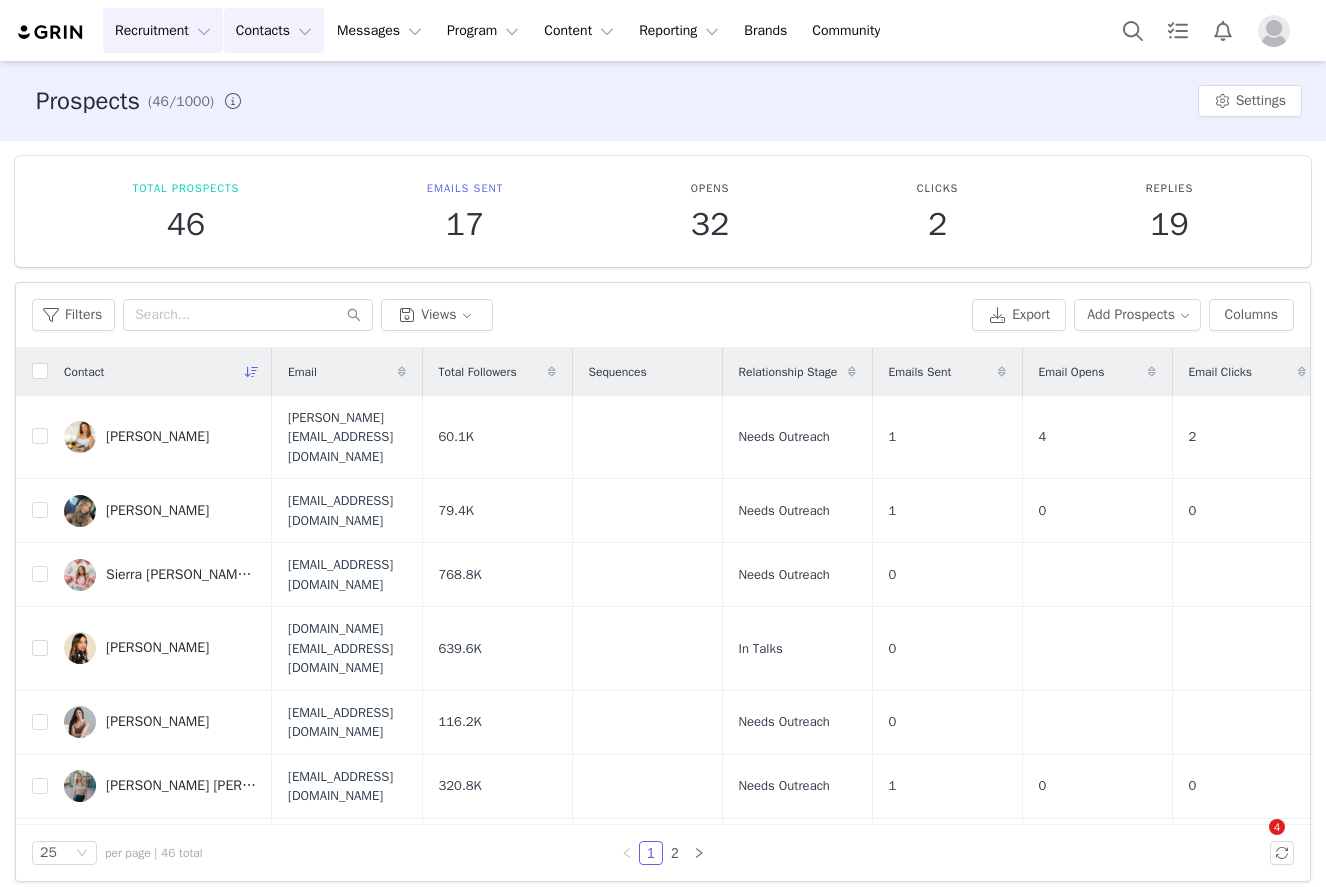 click on "Recruitment Recruitment" at bounding box center [163, 30] 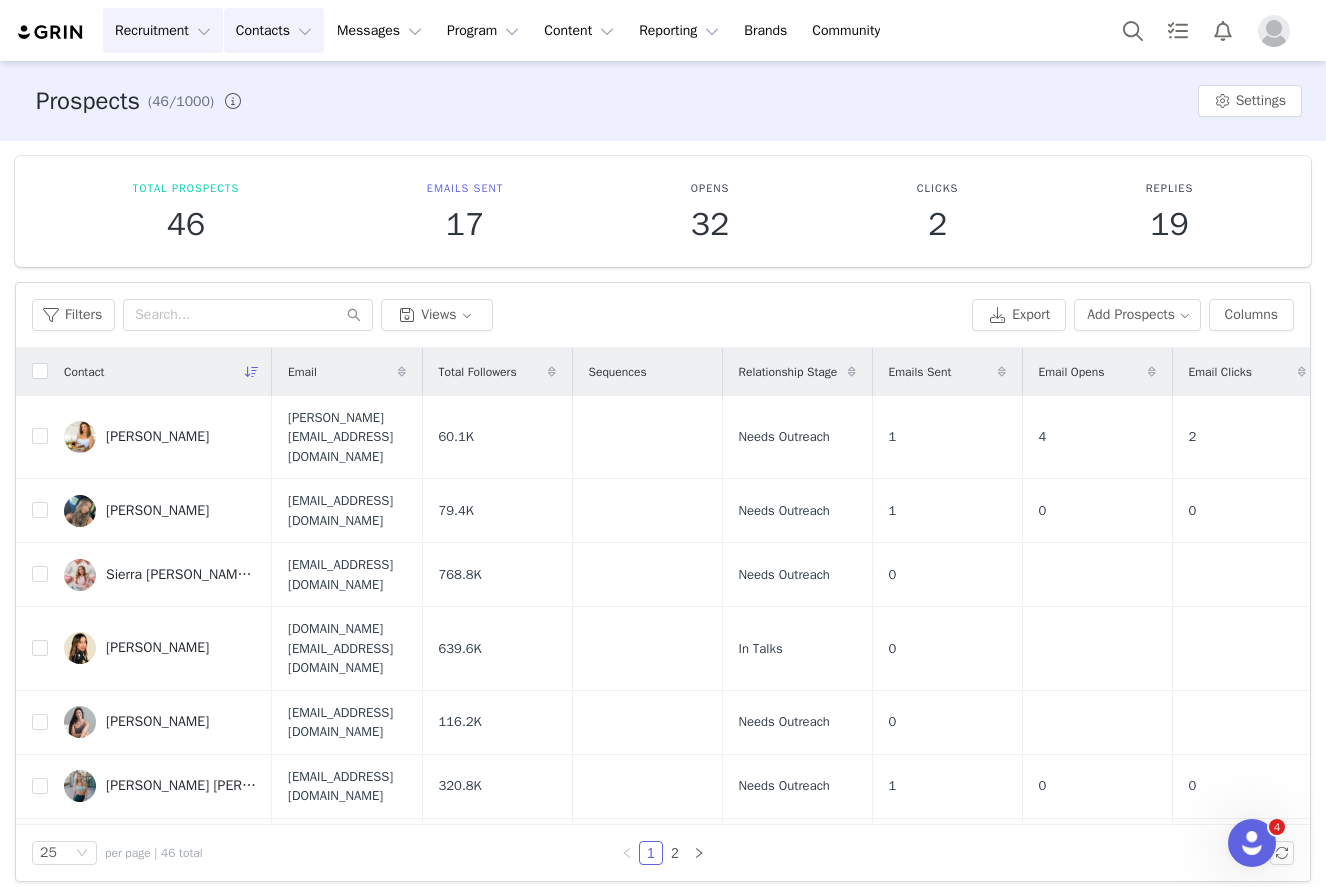 scroll, scrollTop: 0, scrollLeft: 0, axis: both 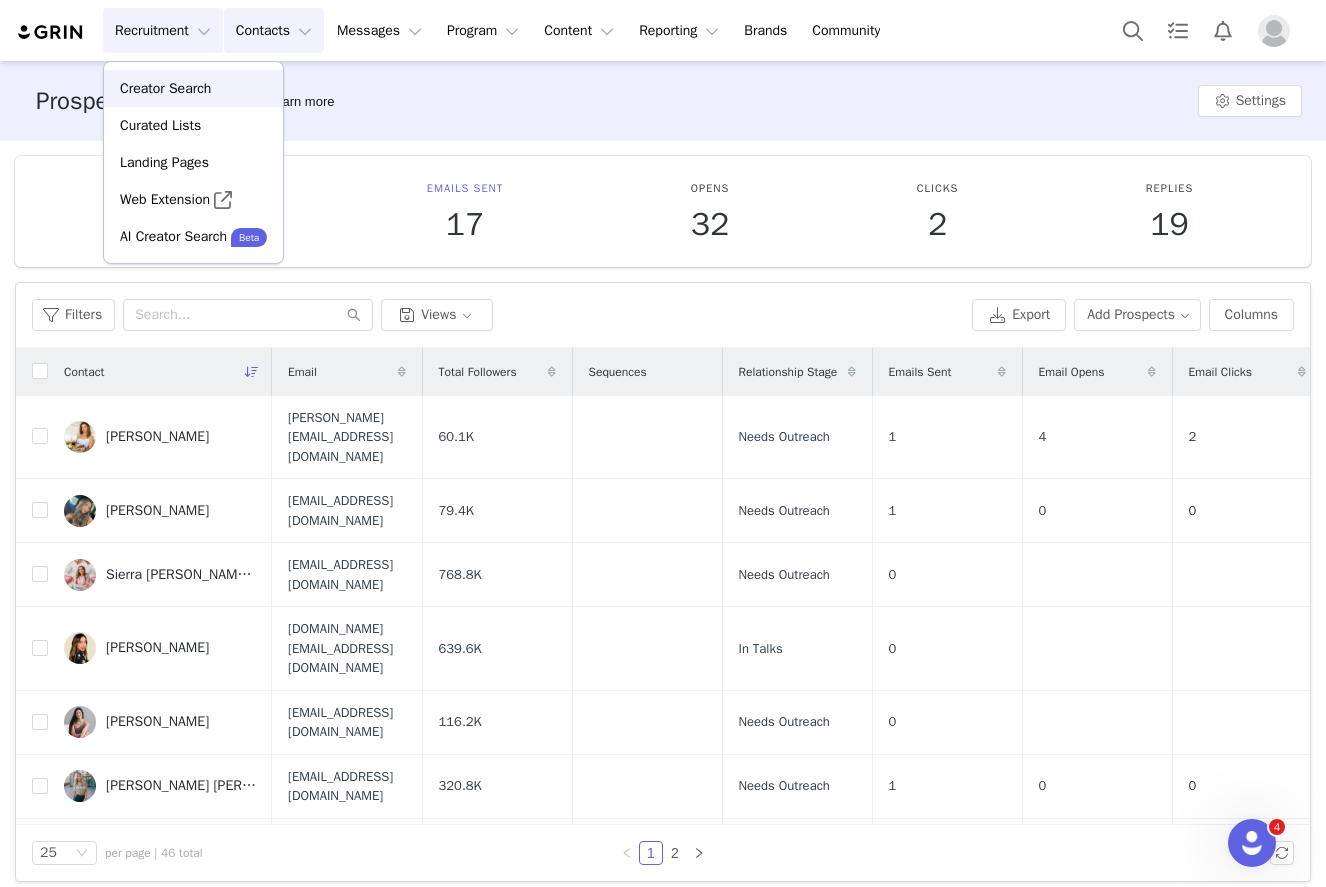 click on "Creator Search" at bounding box center (165, 88) 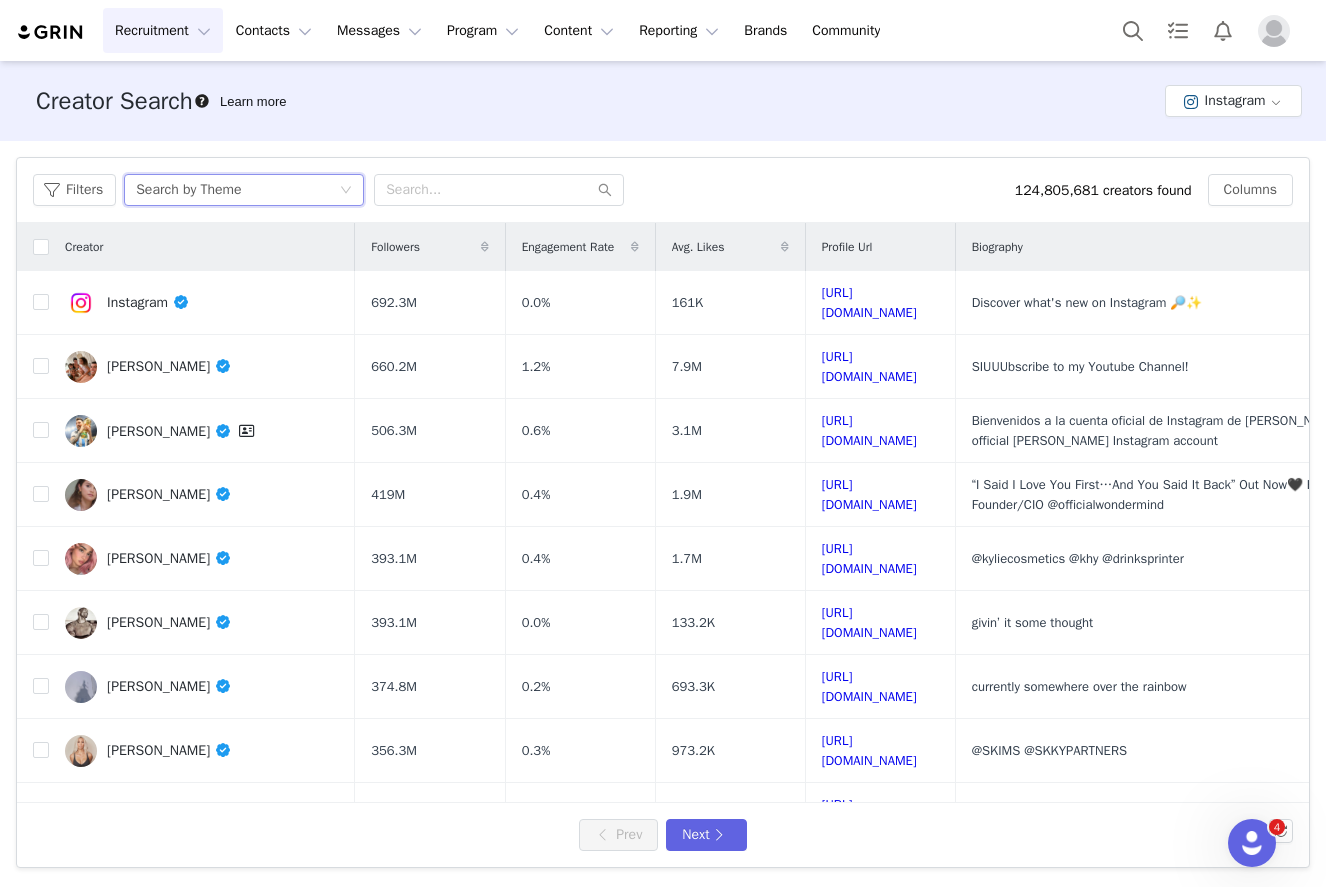 click on "Search by Theme" at bounding box center (237, 190) 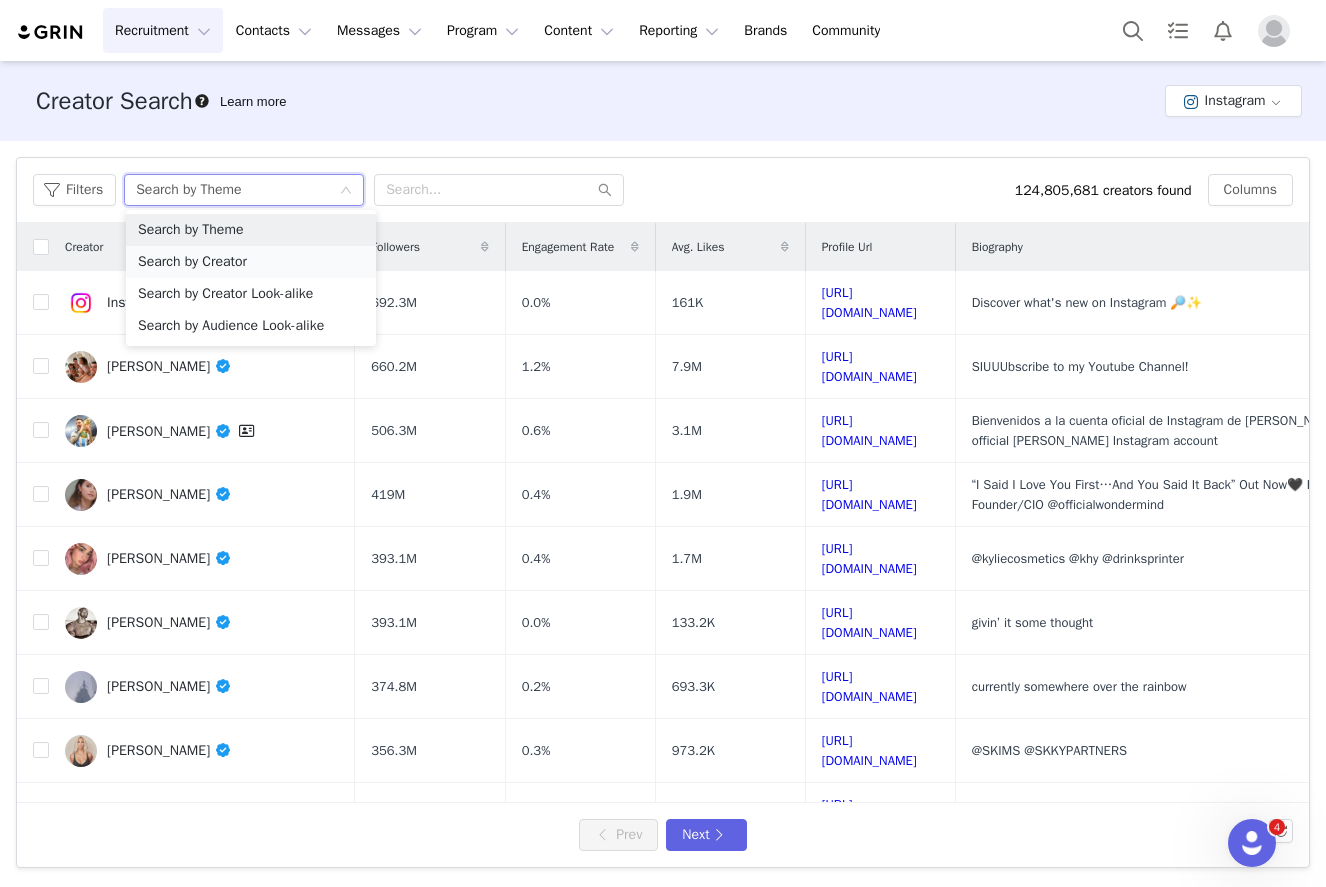 click on "Search by Creator" at bounding box center (251, 262) 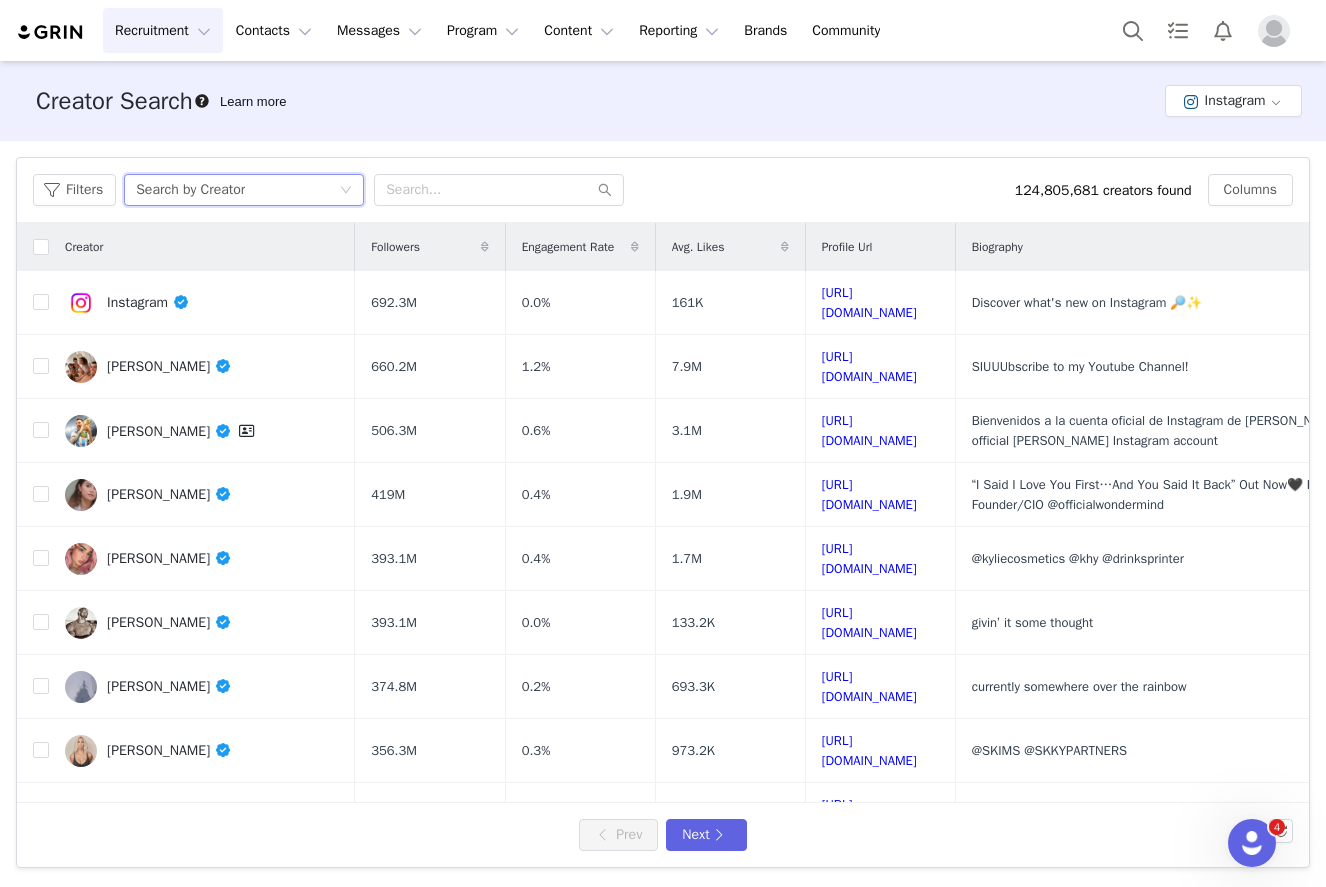click on "Filters  Search by Creator       124,805,681 creators found      Columns" at bounding box center (663, 190) 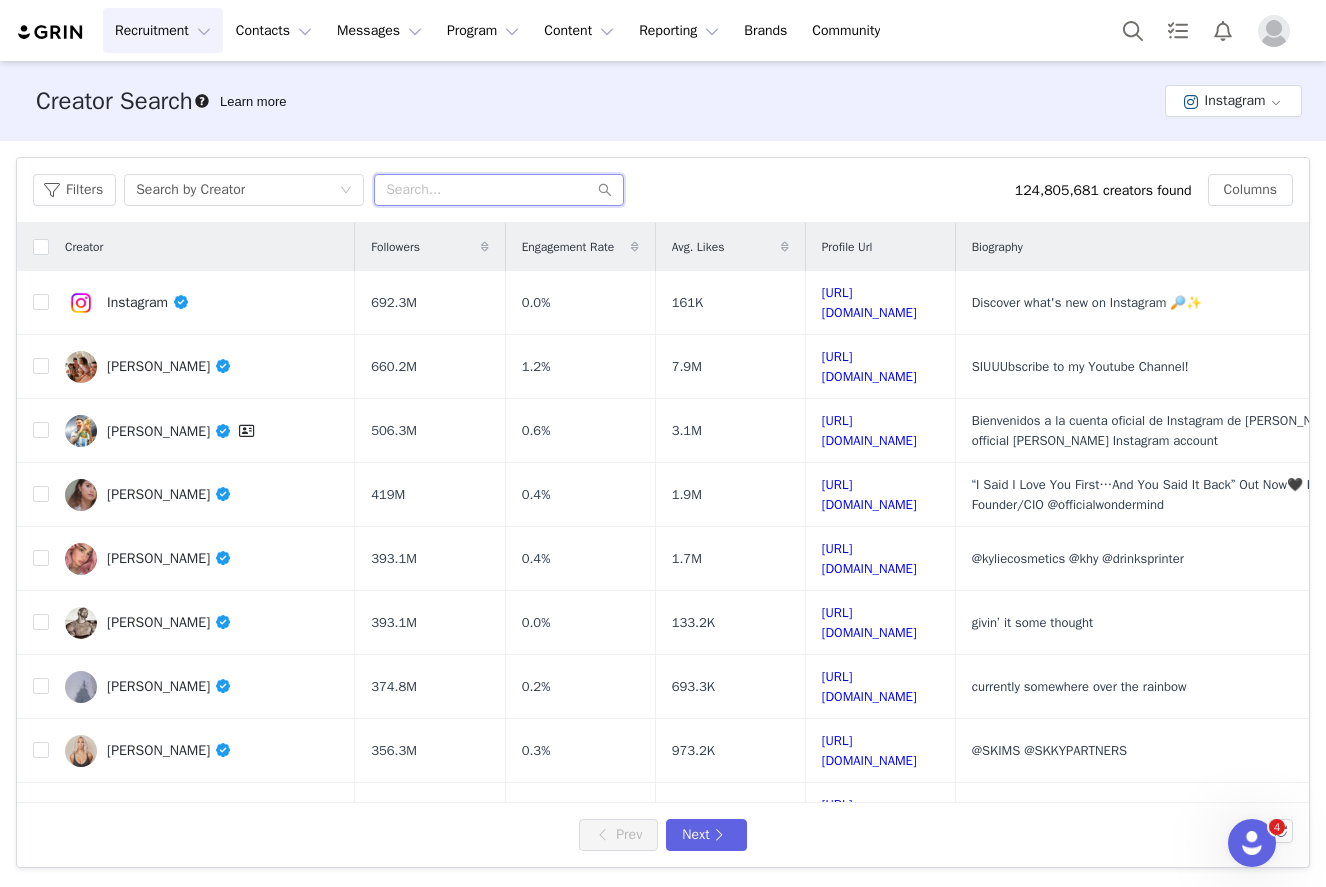 click at bounding box center (499, 190) 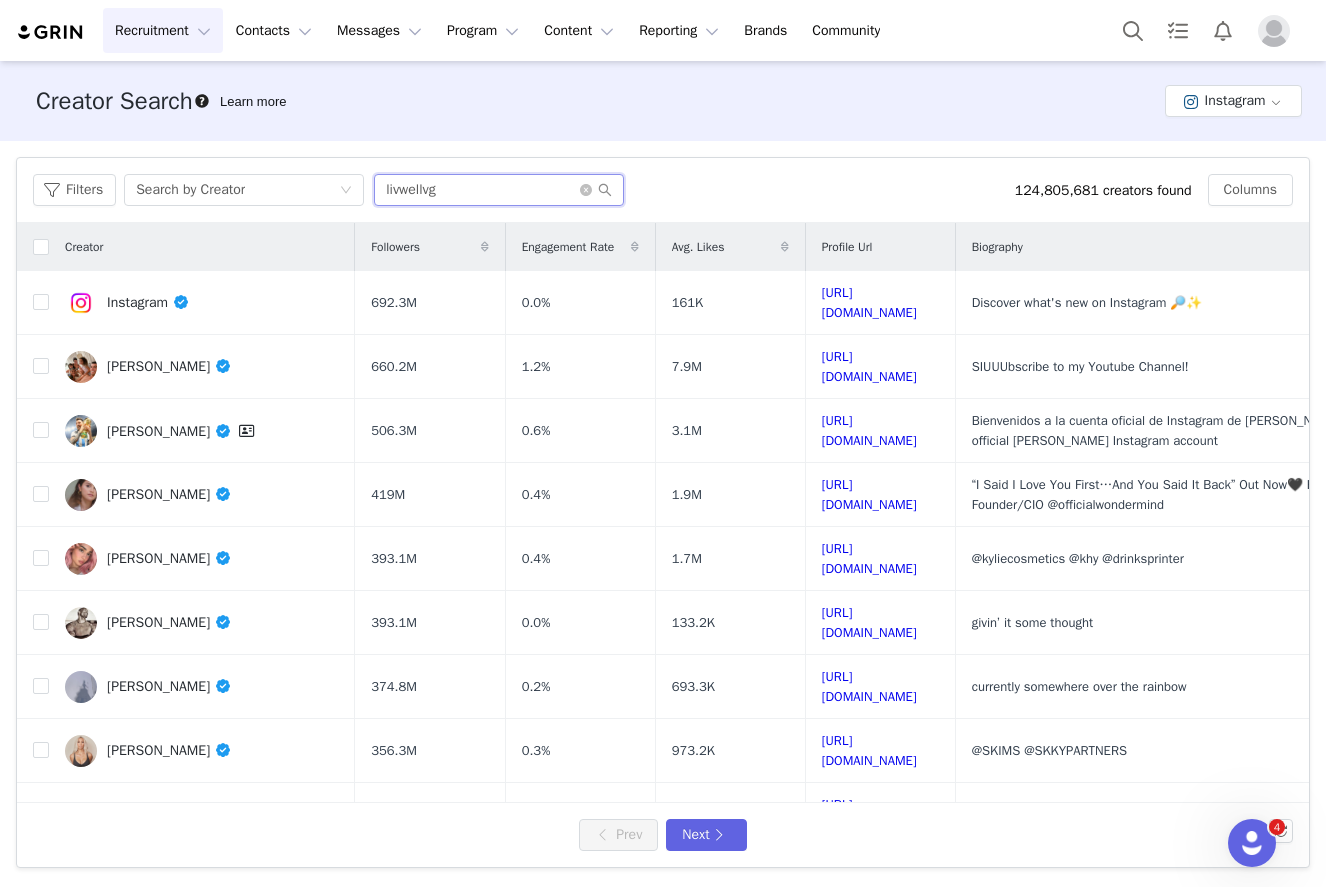 type on "livwellvg" 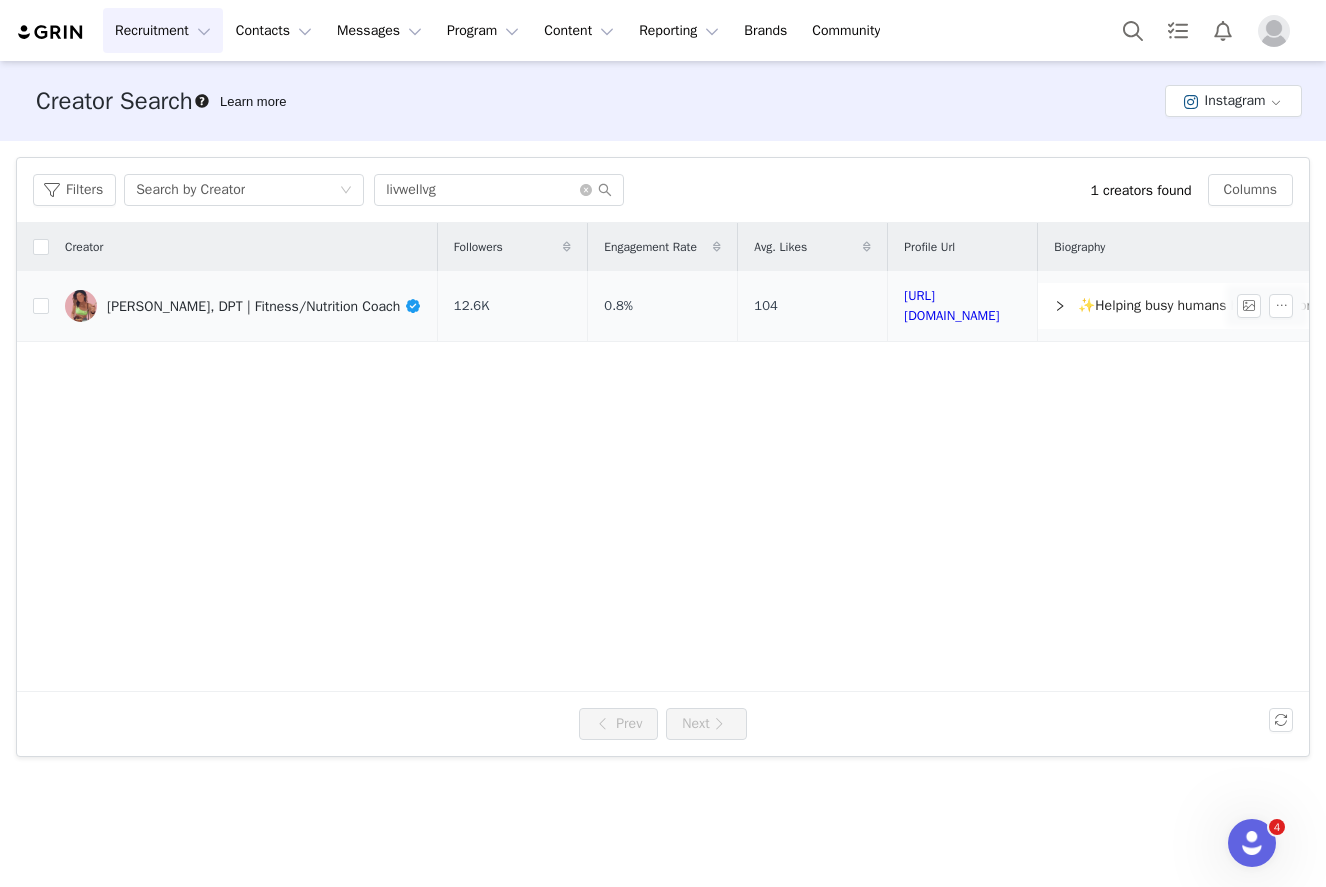 click on "Dr. Olivia Van Guyse, DPT | Fitness/Nutrition Coach" at bounding box center (264, 306) 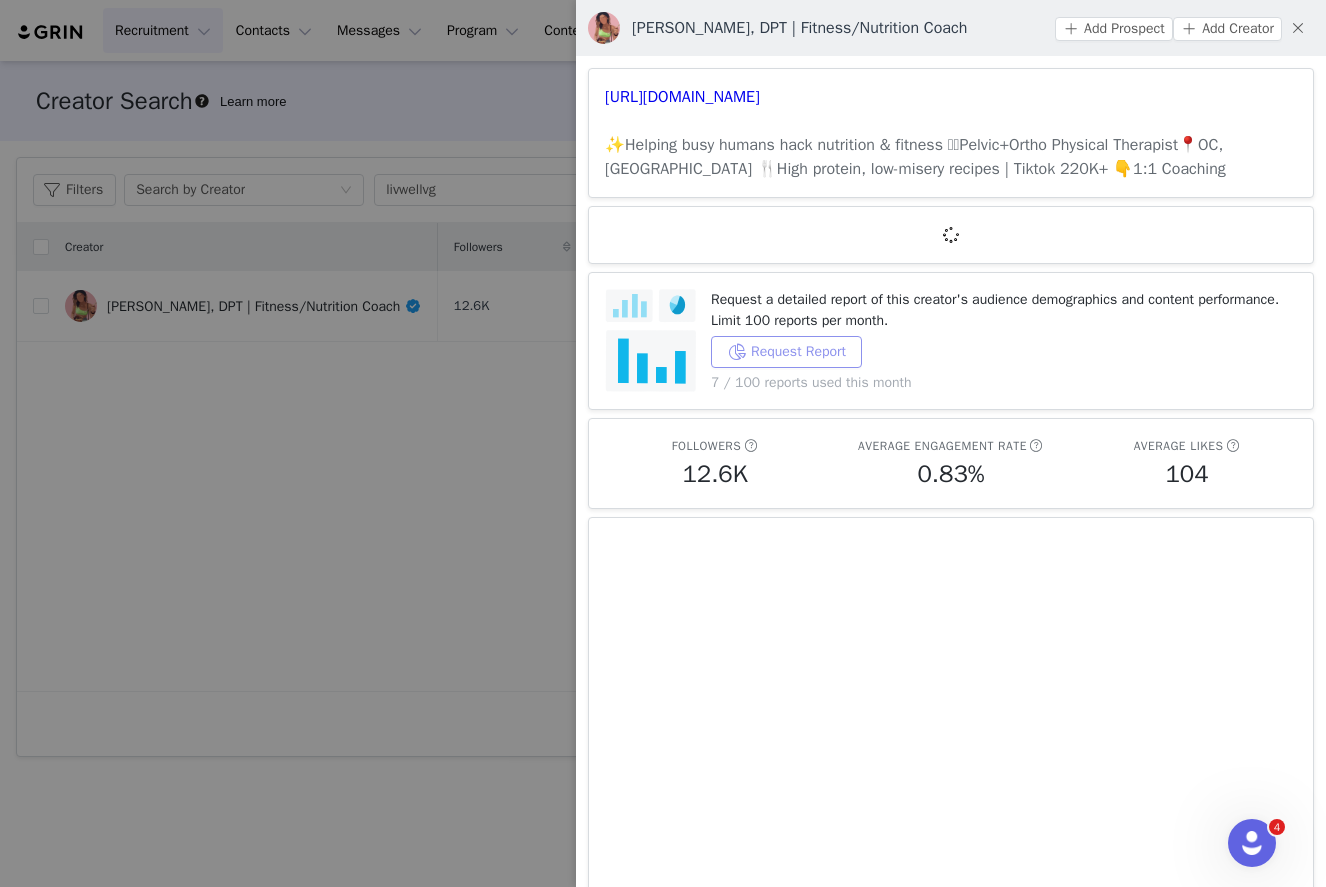 click on "Request Report" at bounding box center (786, 352) 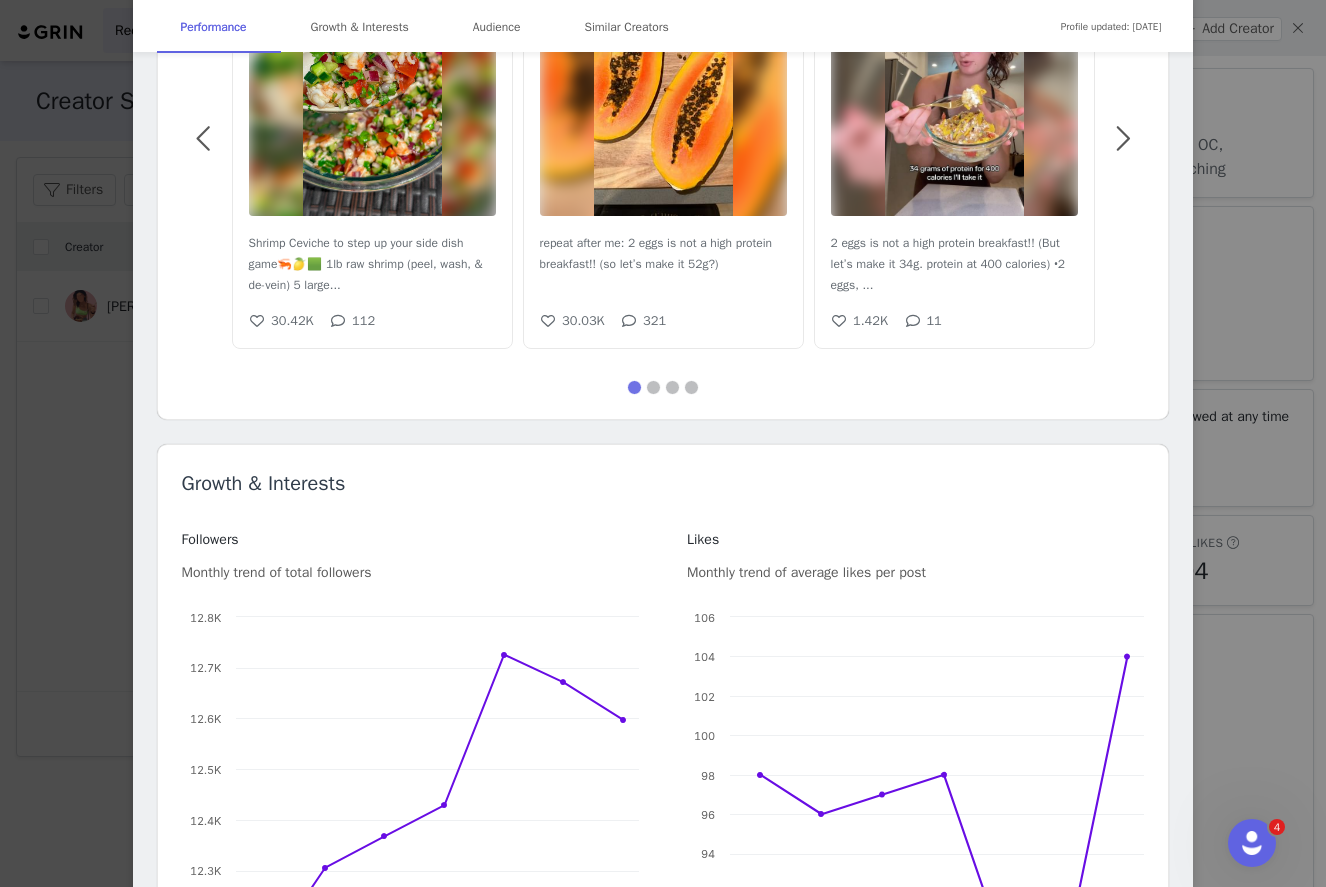 scroll, scrollTop: 787, scrollLeft: 0, axis: vertical 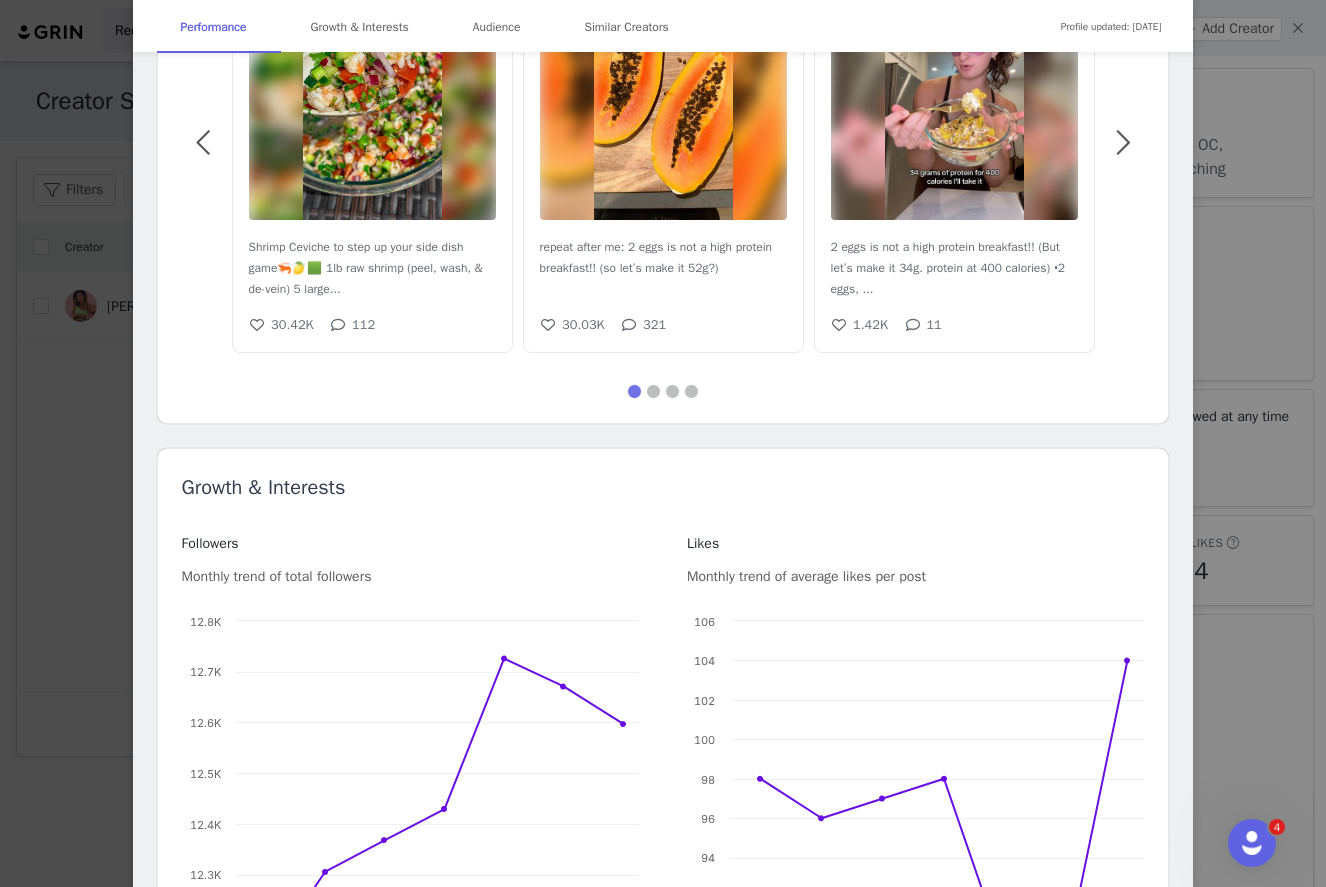 click on "Dr. Olivia Van Guyse, DPT | Fitness/Nutrition Coach Verified @livwellvg ✨Helping busy humans hack nutrition & fitness
🫶🏼Pelvic+Ortho Physical Therapist📍OC, CA
🍴High protein, low-misery recipes | Tiktok 220K+
👇1:1 Coaching Location United States Language English Age Group 25-34 Gender Female Profile updated: Jul 11, 2025 Performance Growth & Interests Audience Similar Creators Performance     12.6K Followers     0.83% Engagement Rate - Sponsored Posts Performance     104 Average Likes Per Post     2 Average Comments Per Post - Average Views Per Video     4.24K Average Views Per Reel  Top Content   Sponsored Content  Nov 04, 2024 Caramel Apple Crumble RECIPE👇🏼
My most popular low cal, high protein, healthier fall recipe from ...     343     7 Apr 01, 2025 Shrimp Ceviche to step up your side dish game🦐🍋‍🟩
1lb raw shrimp (peel, wash, & de-vein)
5 large...     30.42K     112 Jul 23, 2024 repeat after me: 2 eggs is not a high protein breakfast!! (so let’s make it 52g?)" at bounding box center [663, 443] 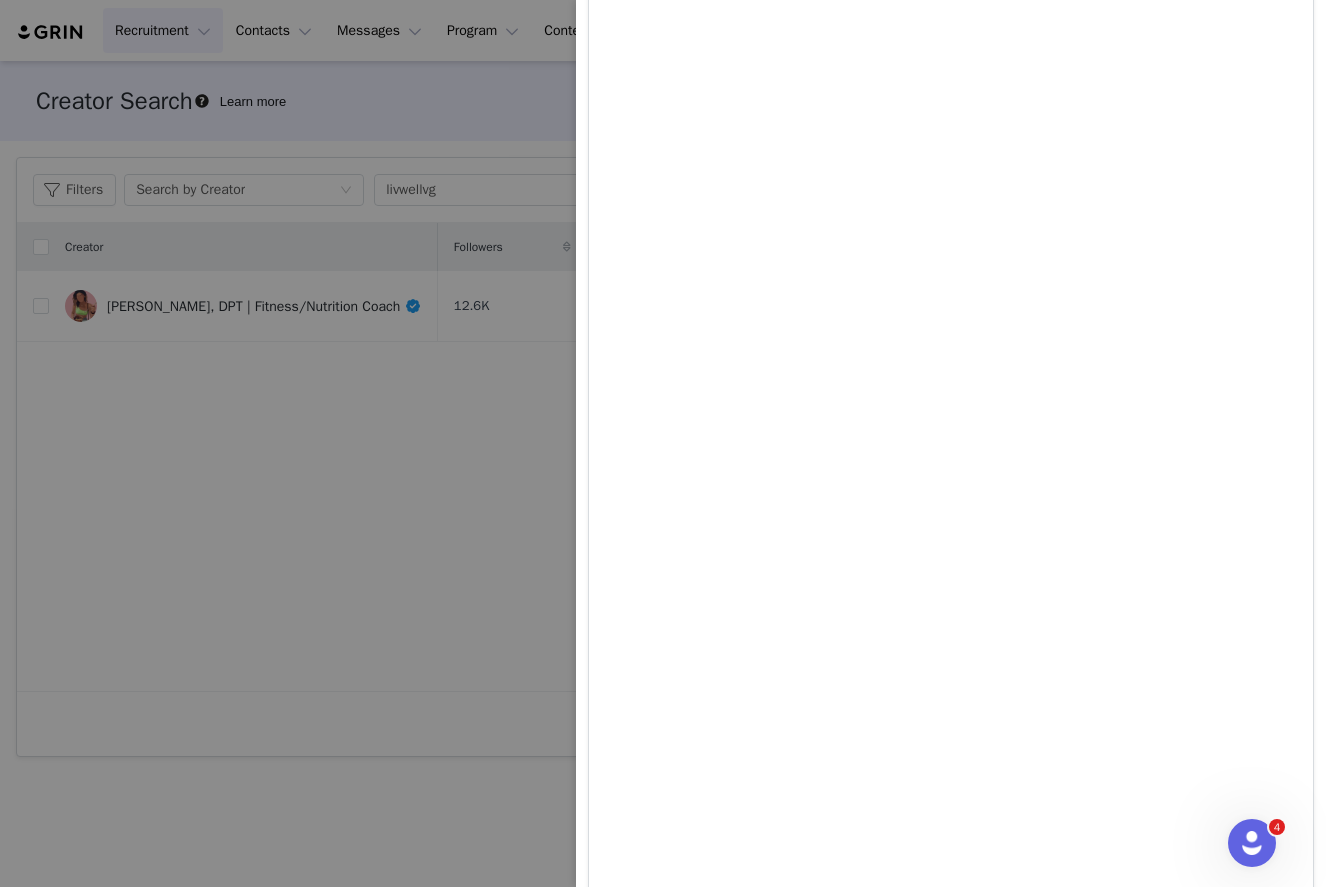 scroll, scrollTop: 0, scrollLeft: 0, axis: both 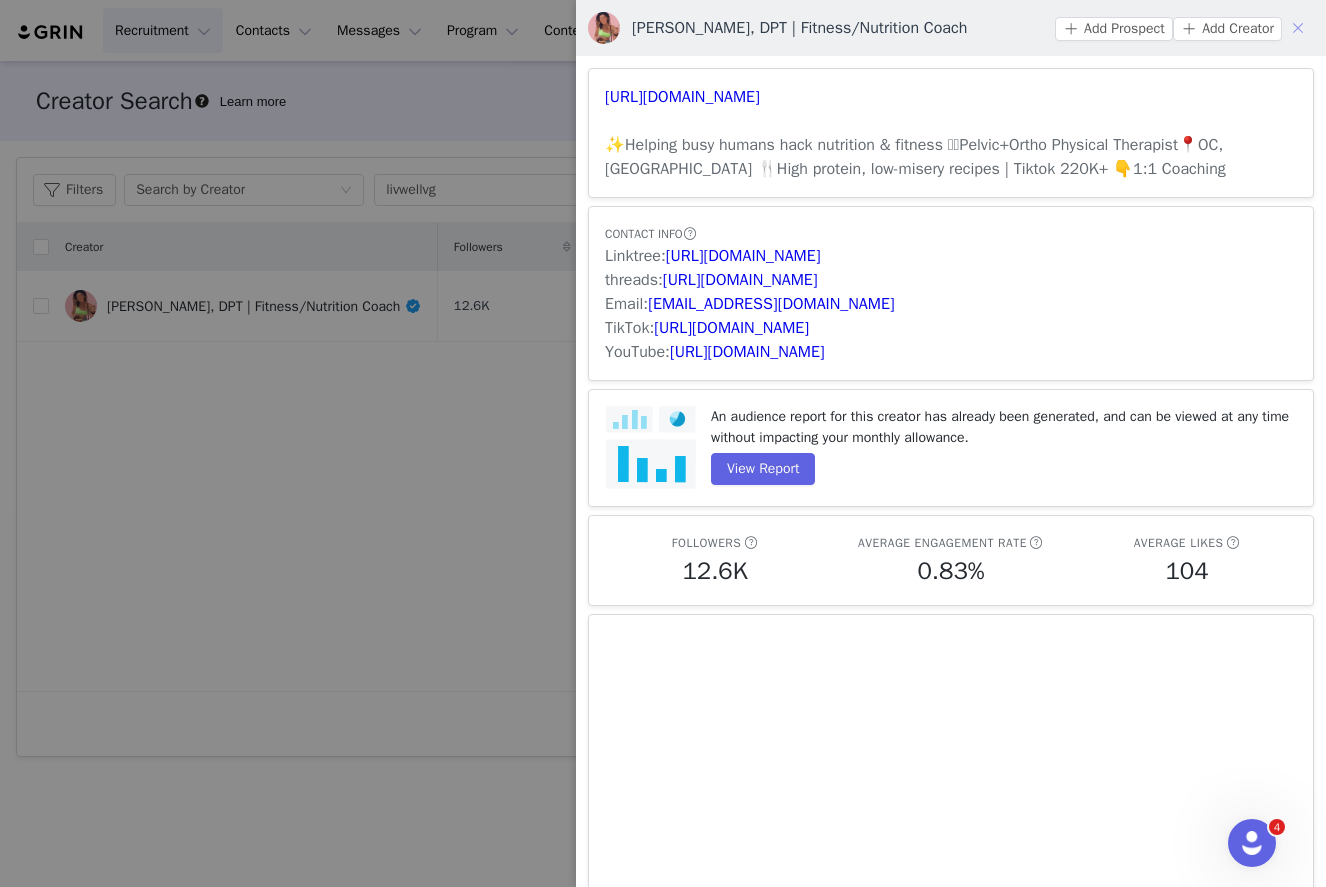 click at bounding box center [1298, 28] 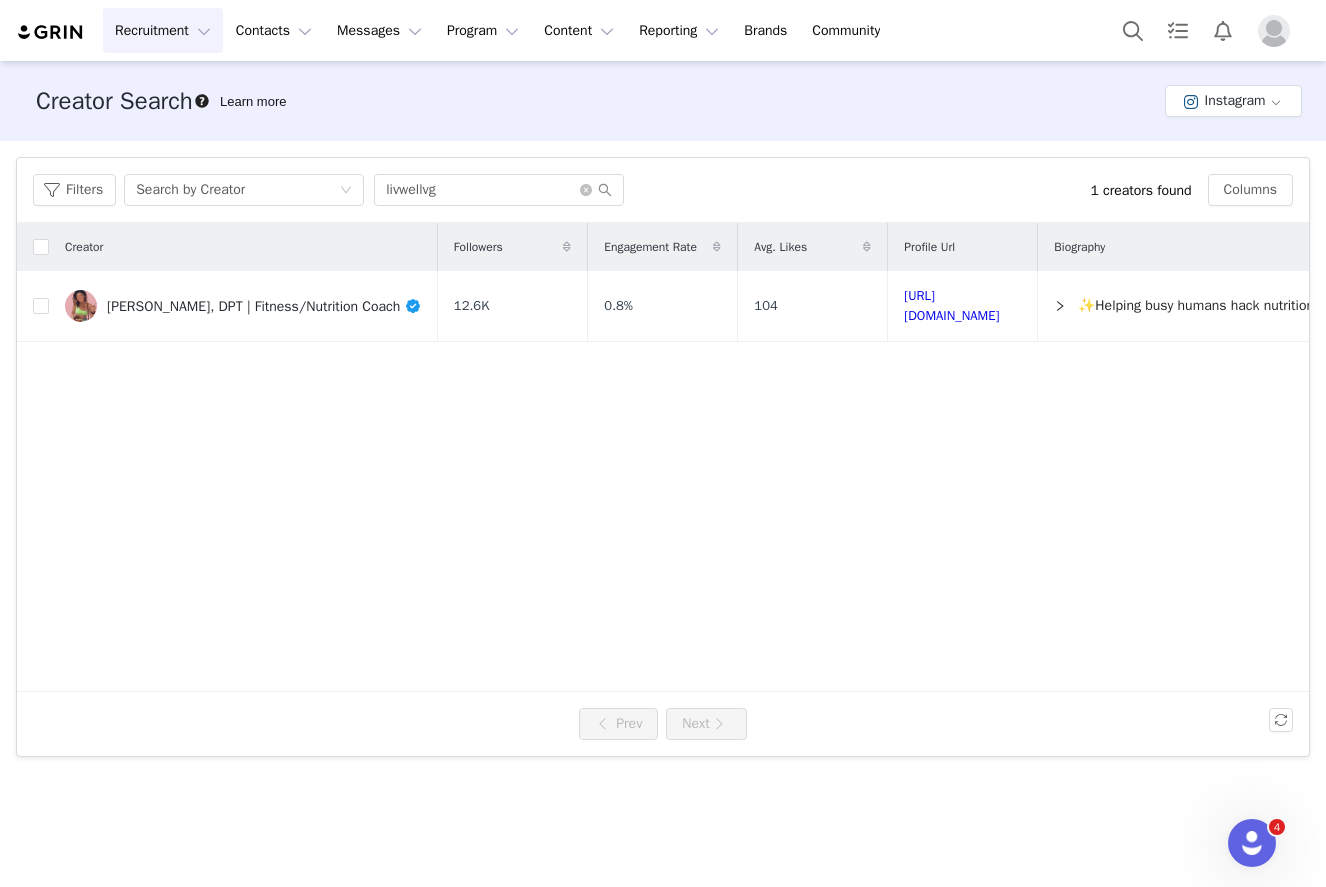 click on "Recruitment Recruitment" at bounding box center [163, 30] 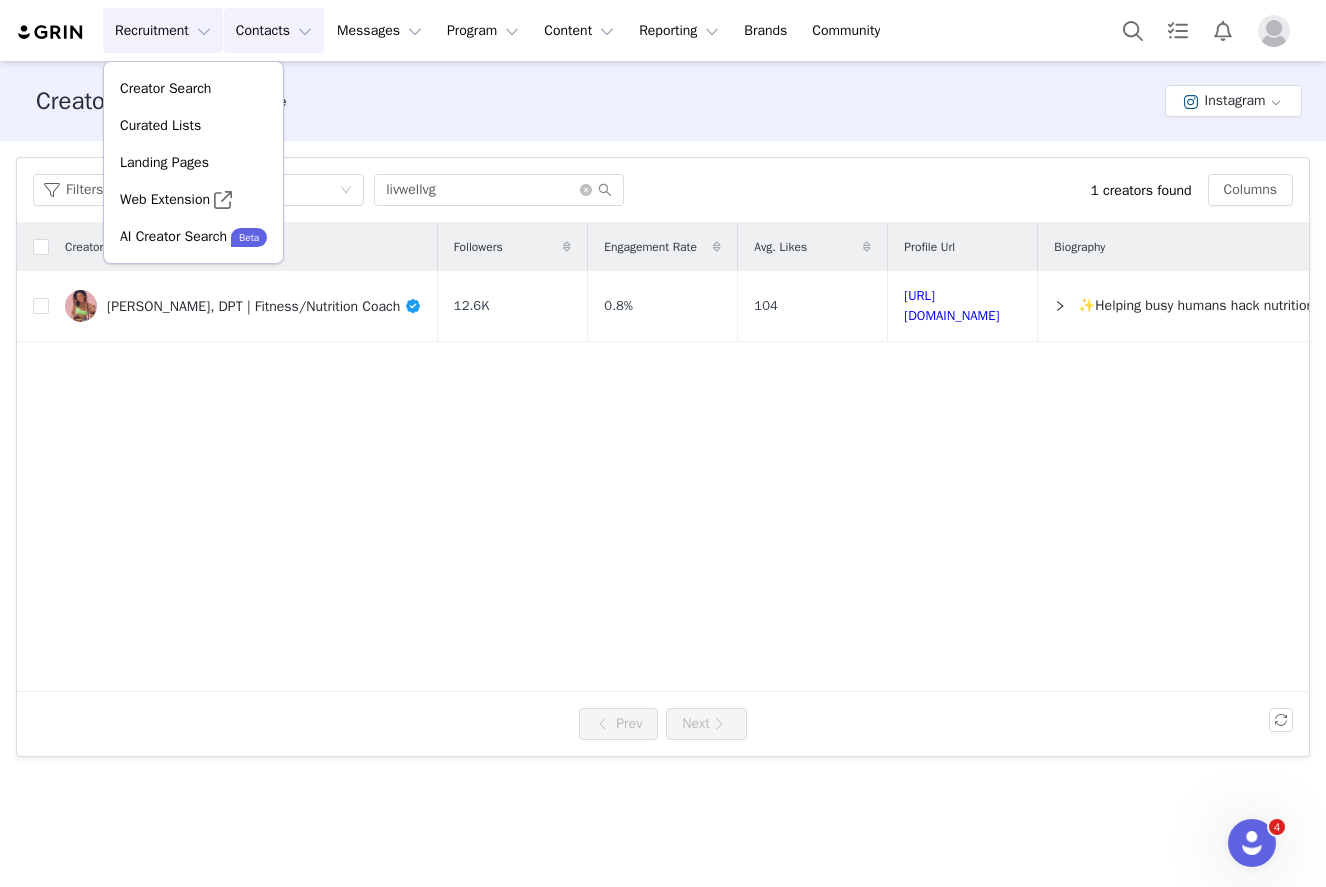 click on "Contacts Contacts" at bounding box center [274, 30] 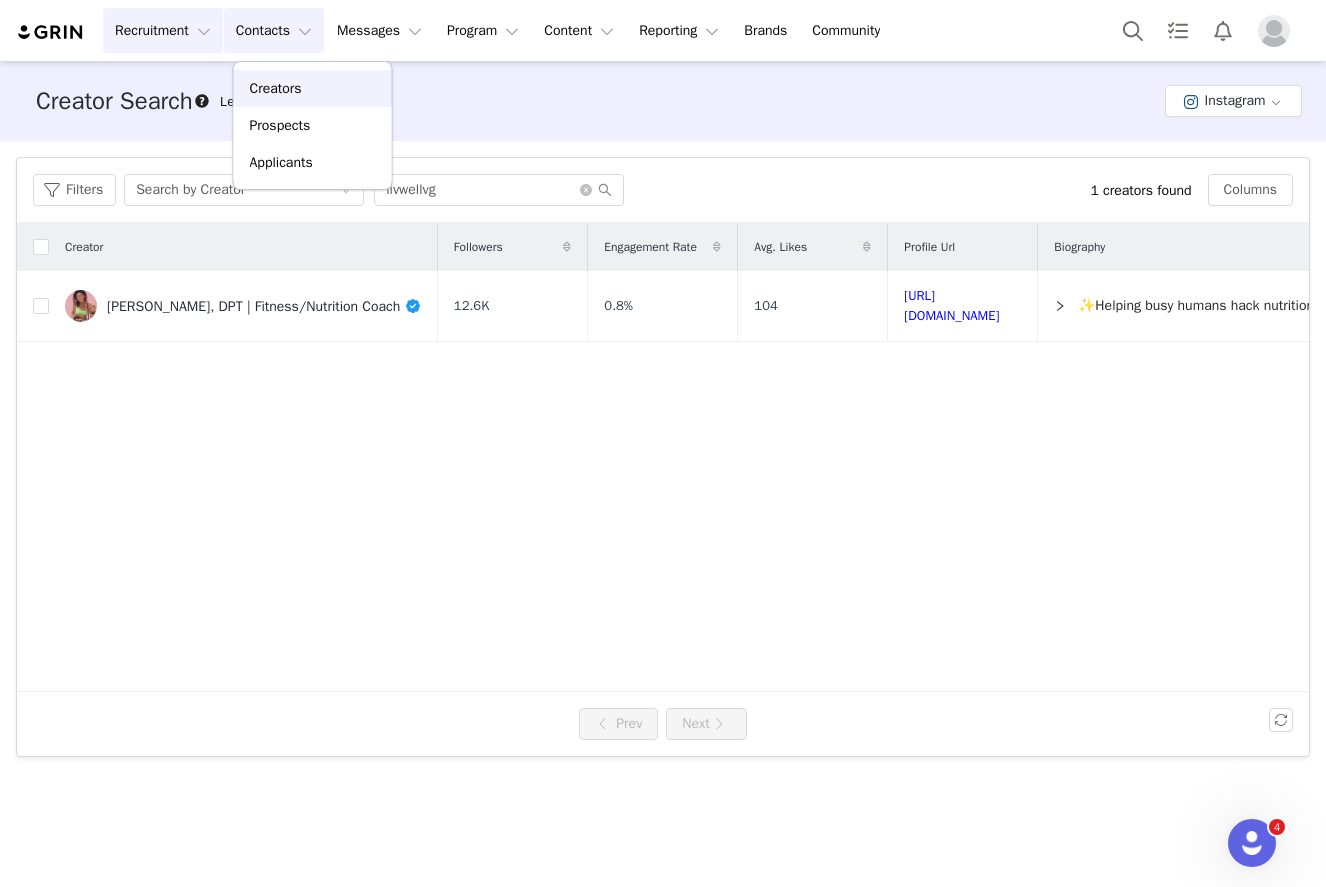 click on "Creators" at bounding box center (276, 88) 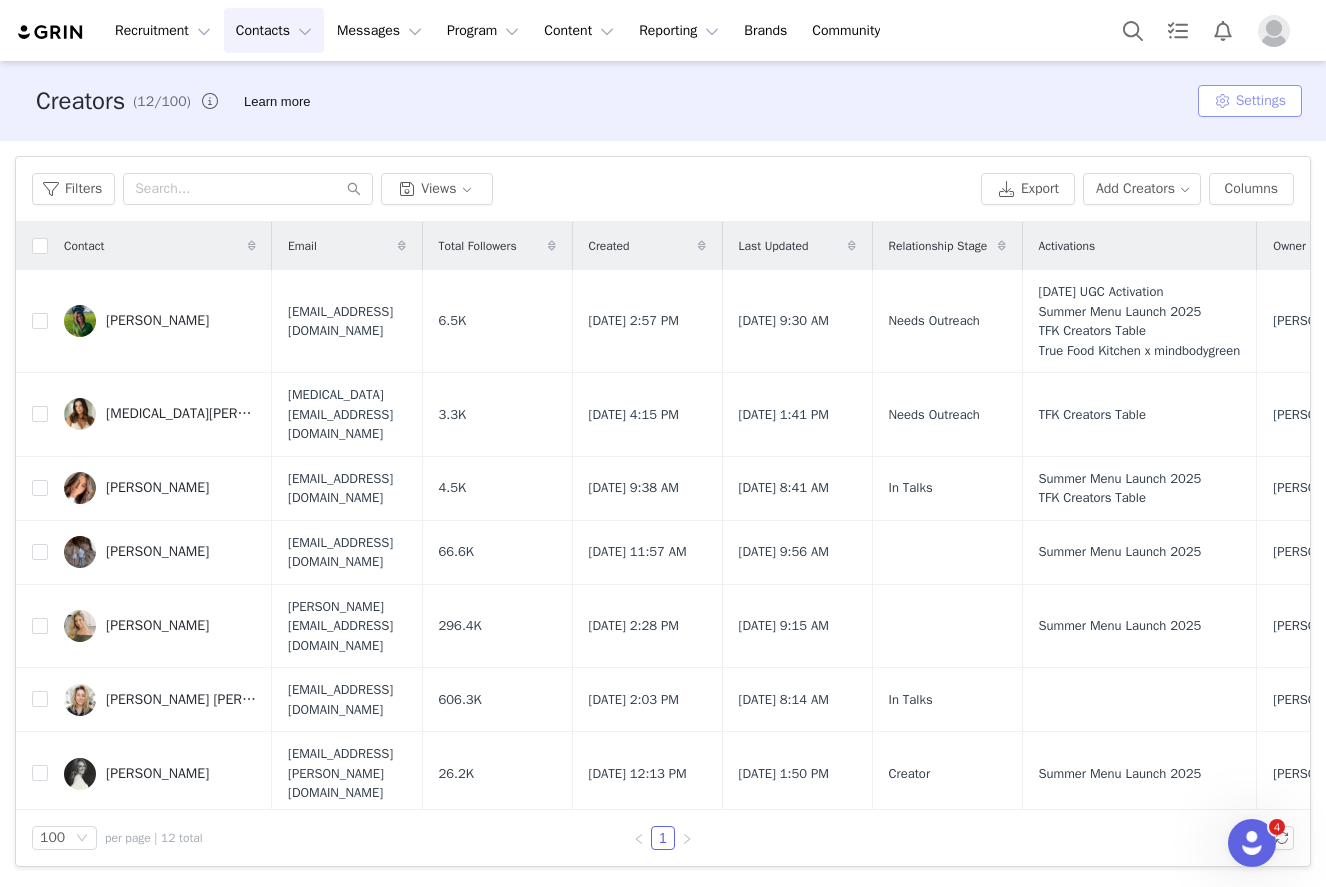 click on "Settings" at bounding box center [1250, 101] 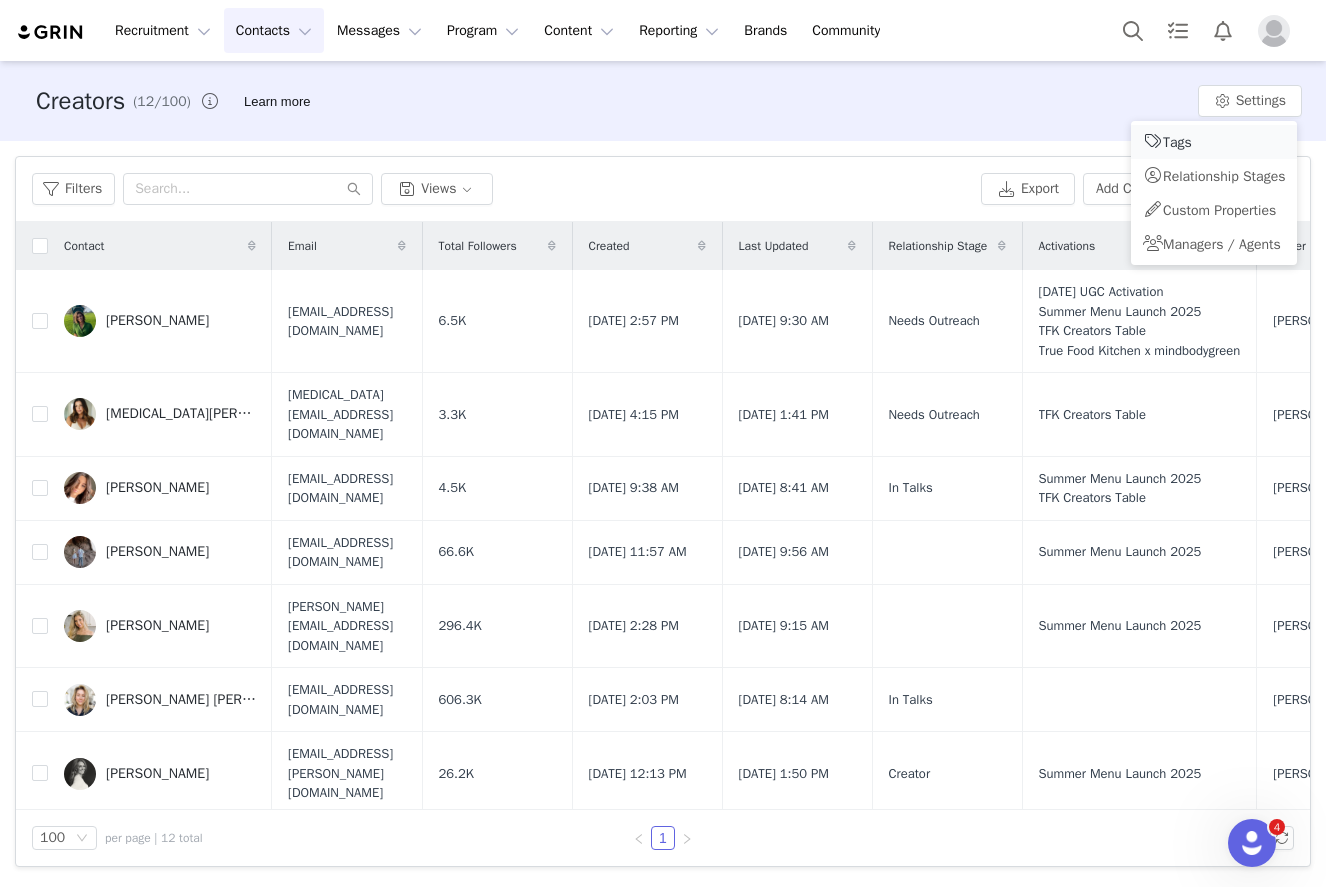 click on "Tags" at bounding box center [1214, 142] 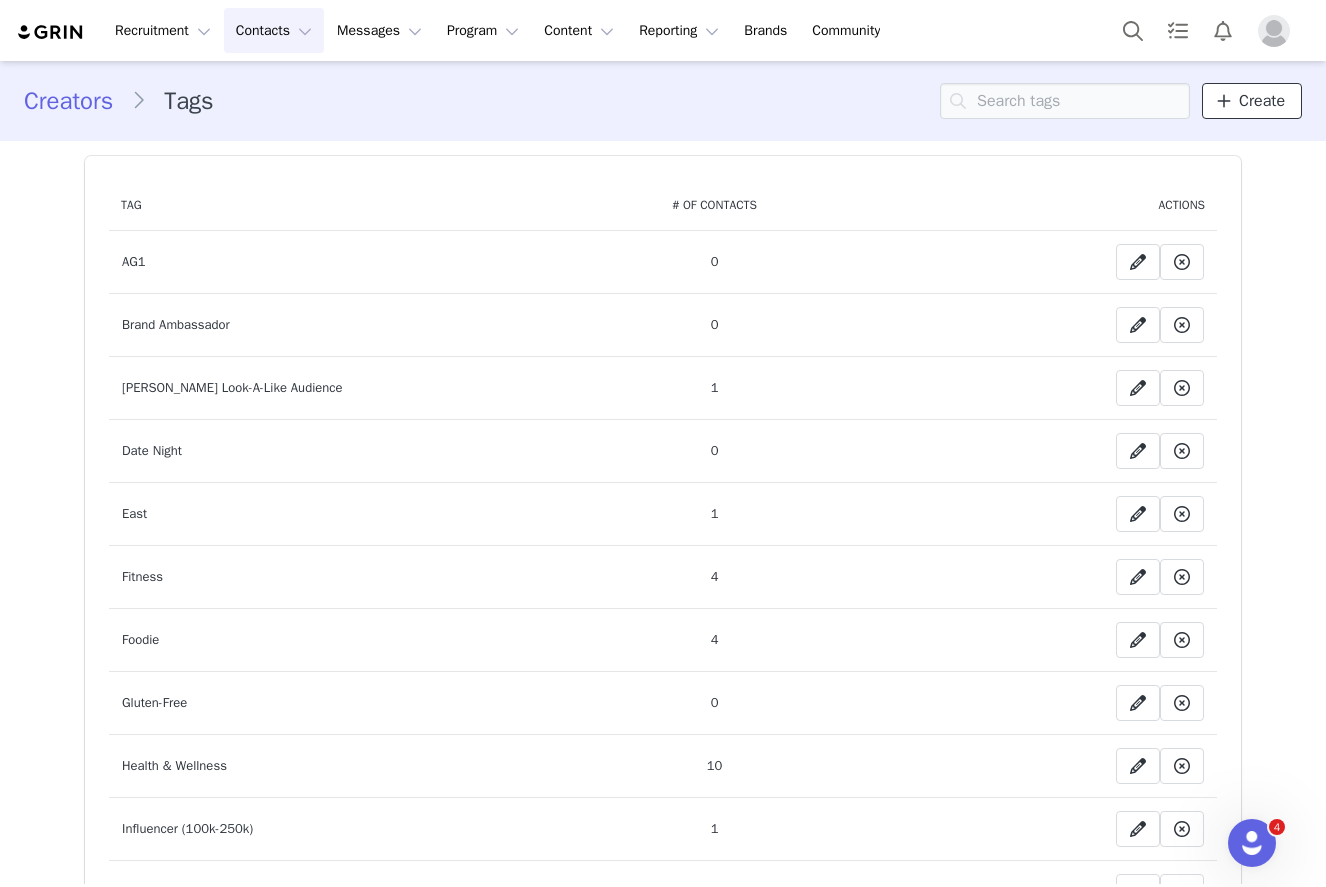 click on "Create" at bounding box center (1262, 101) 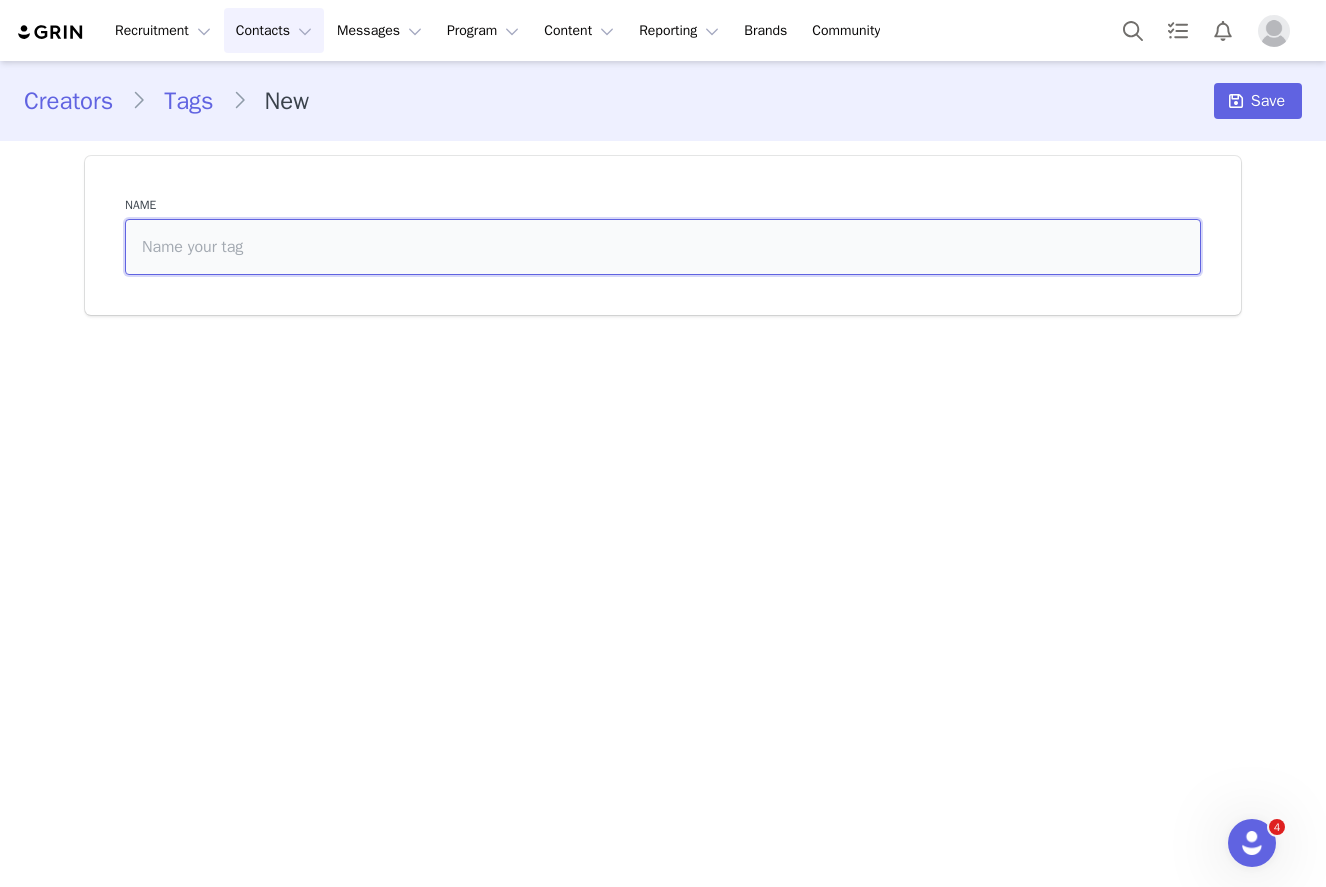 click at bounding box center (663, 247) 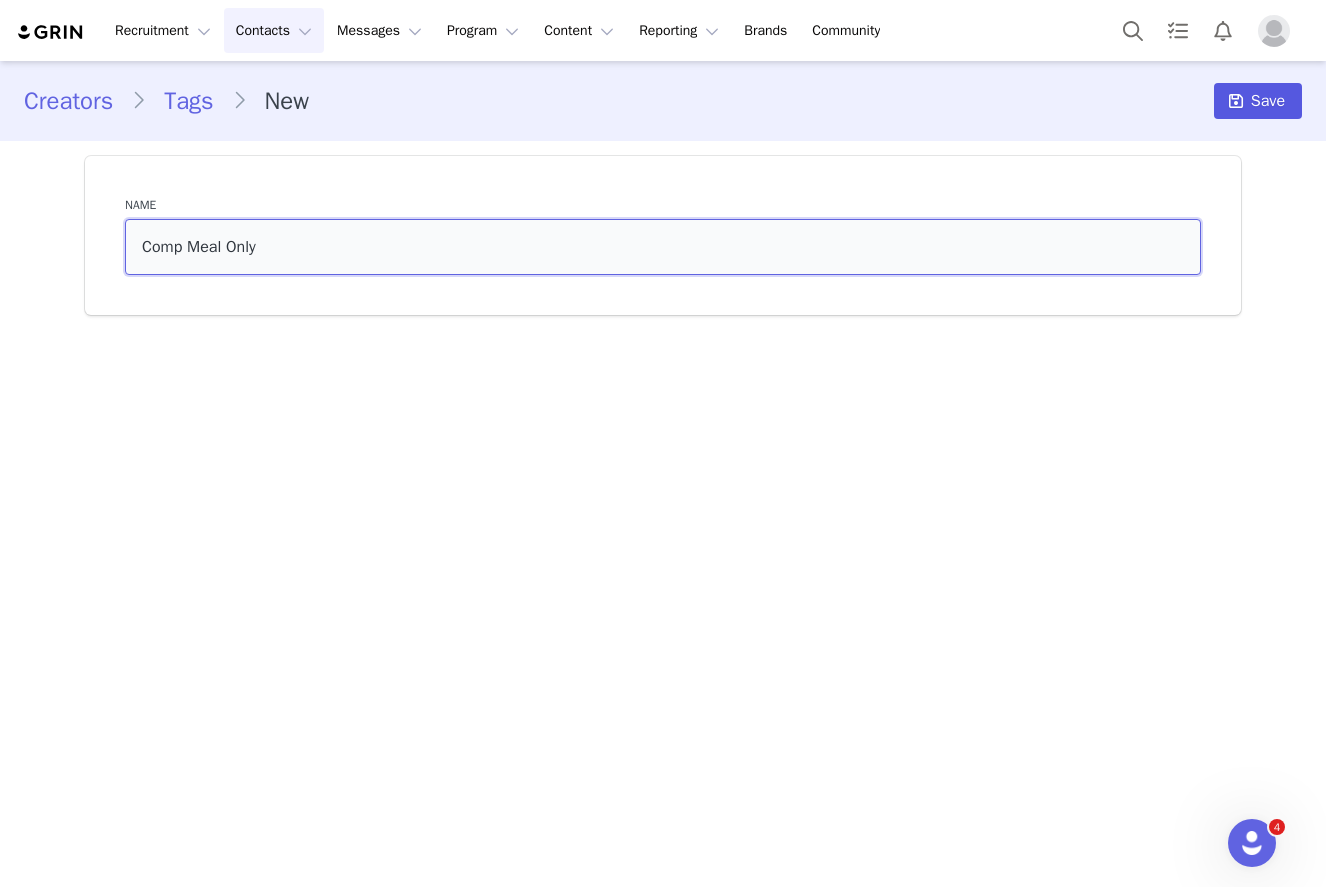 type on "Comp Meal Only" 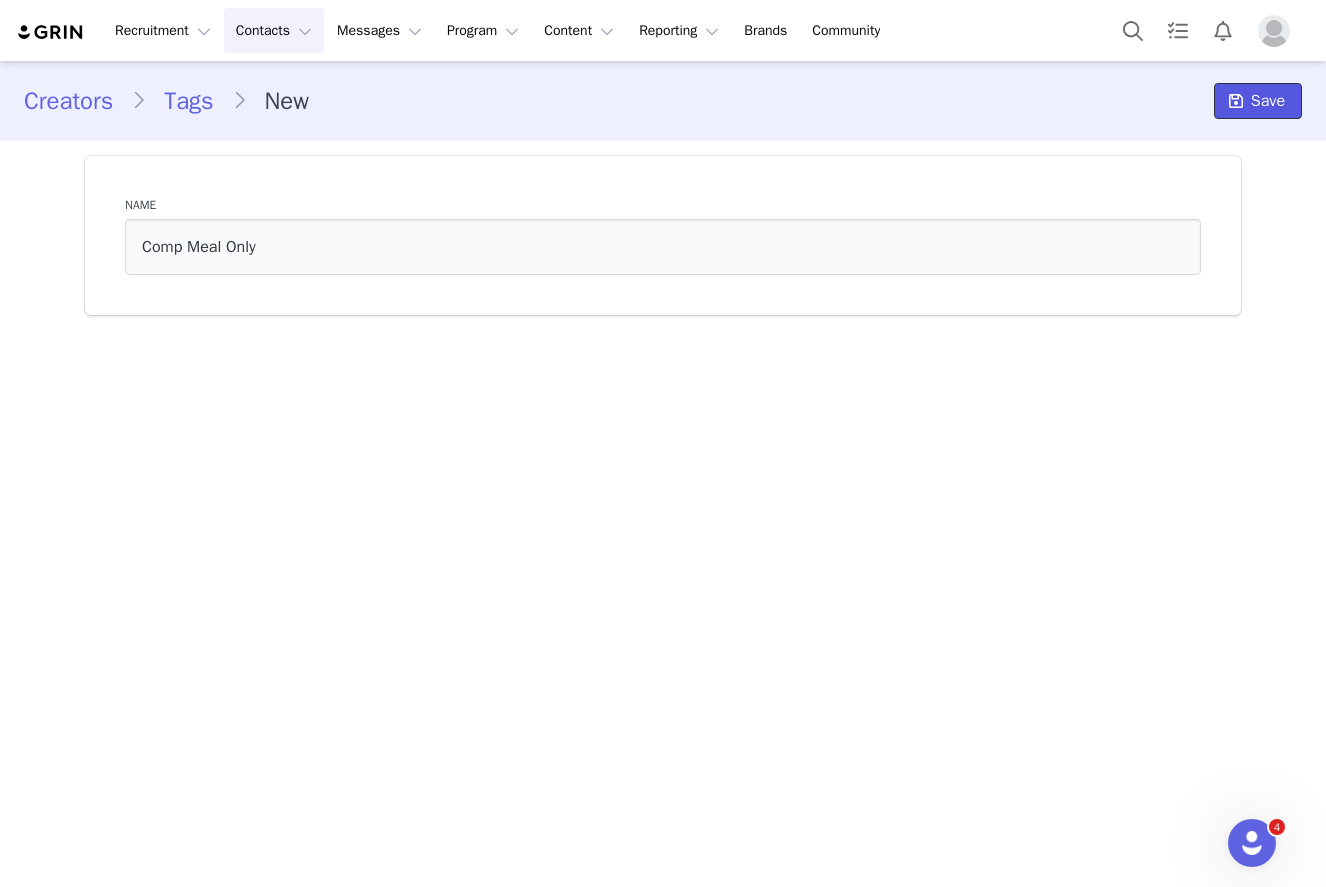 click at bounding box center (1236, 101) 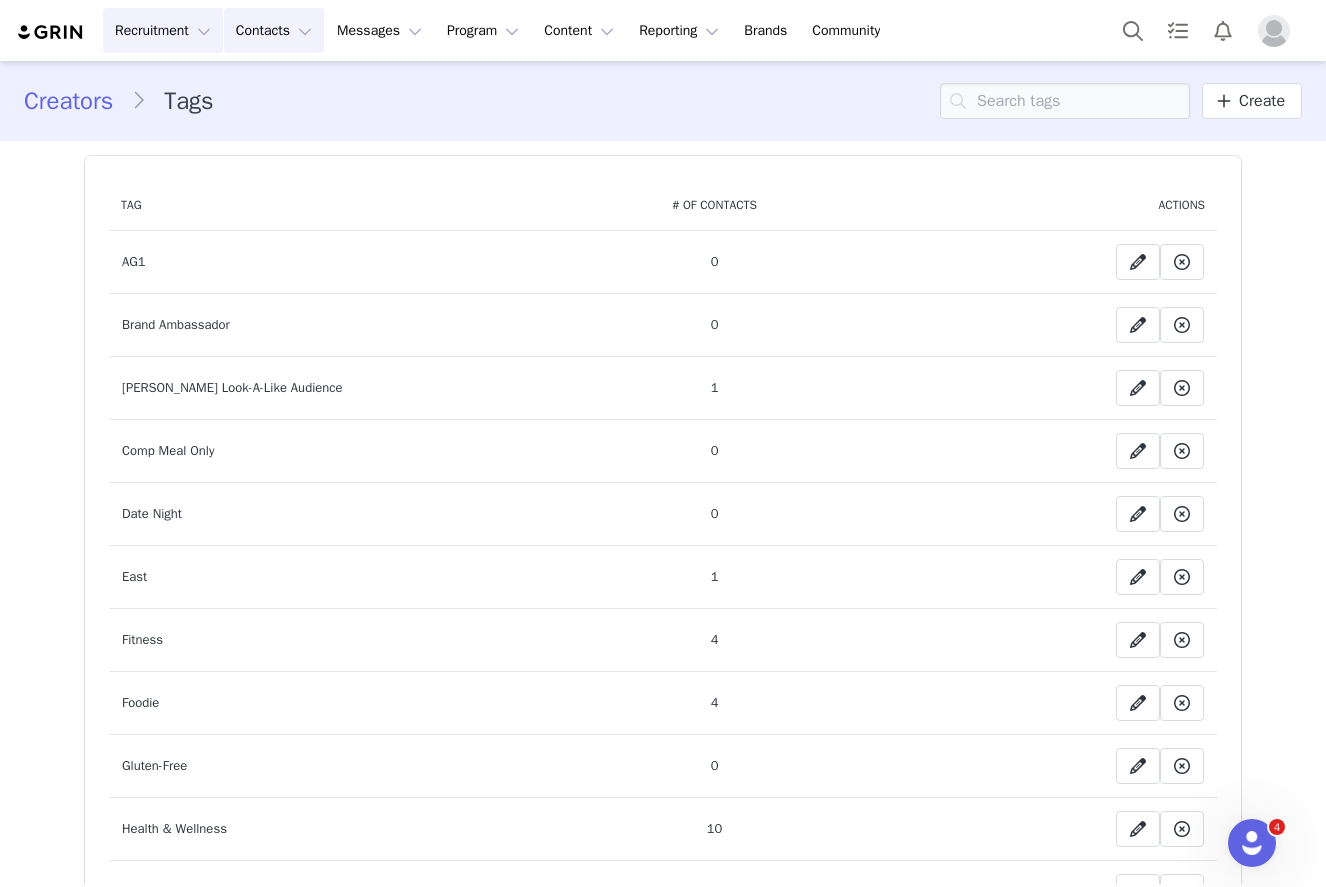 click on "Recruitment Recruitment" at bounding box center (163, 30) 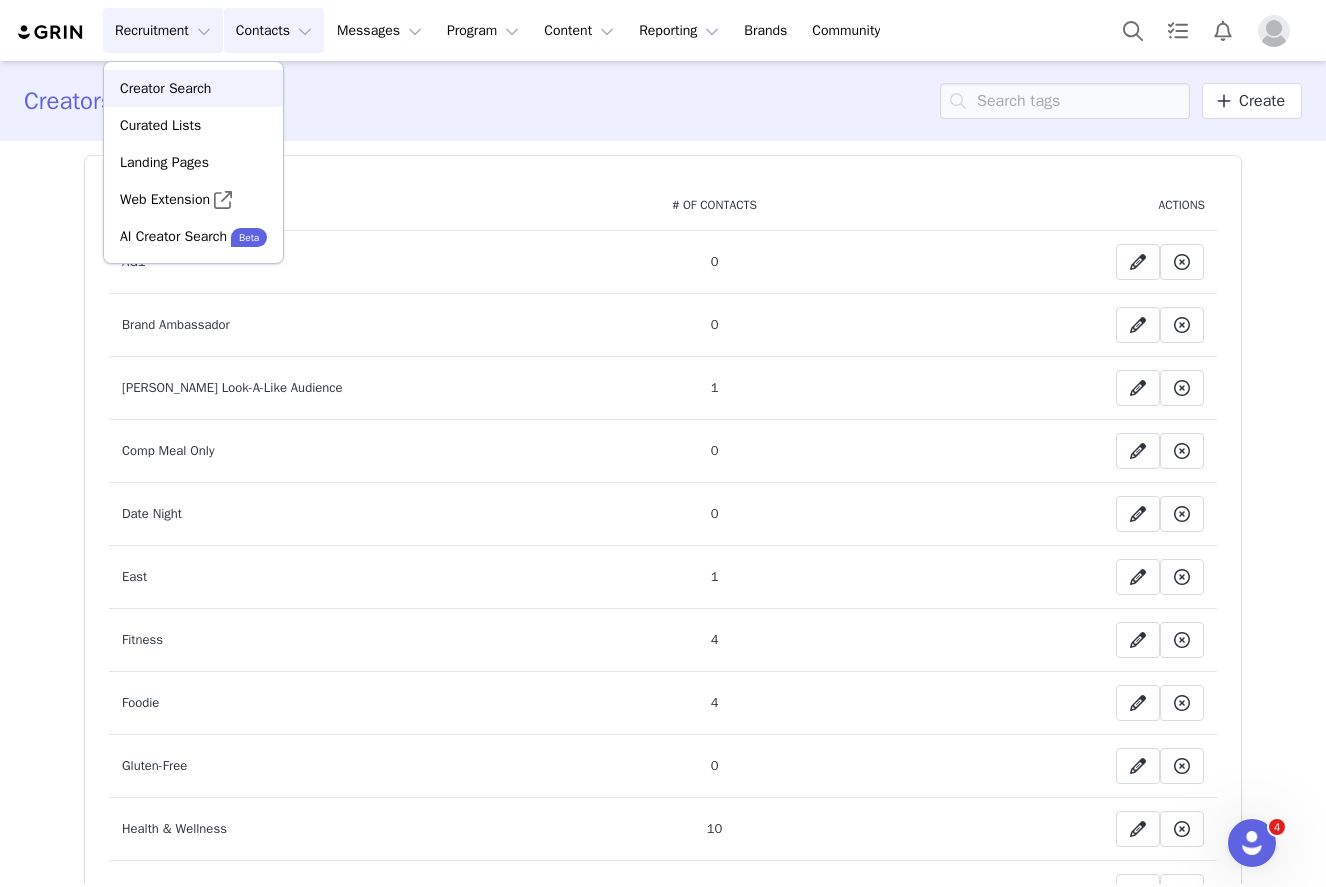 click on "Creator Search" at bounding box center (165, 88) 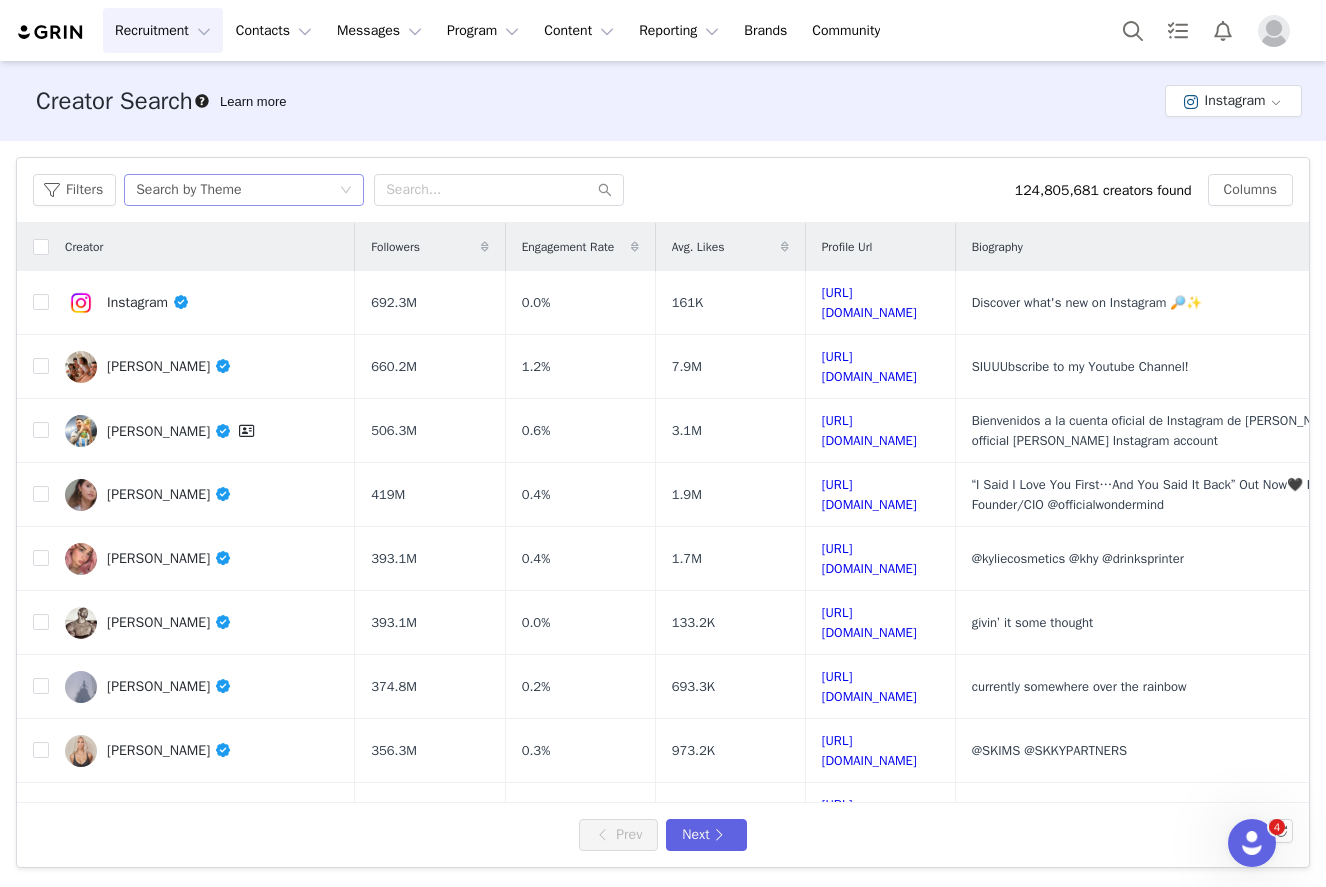 click on "Search by Theme" at bounding box center [237, 190] 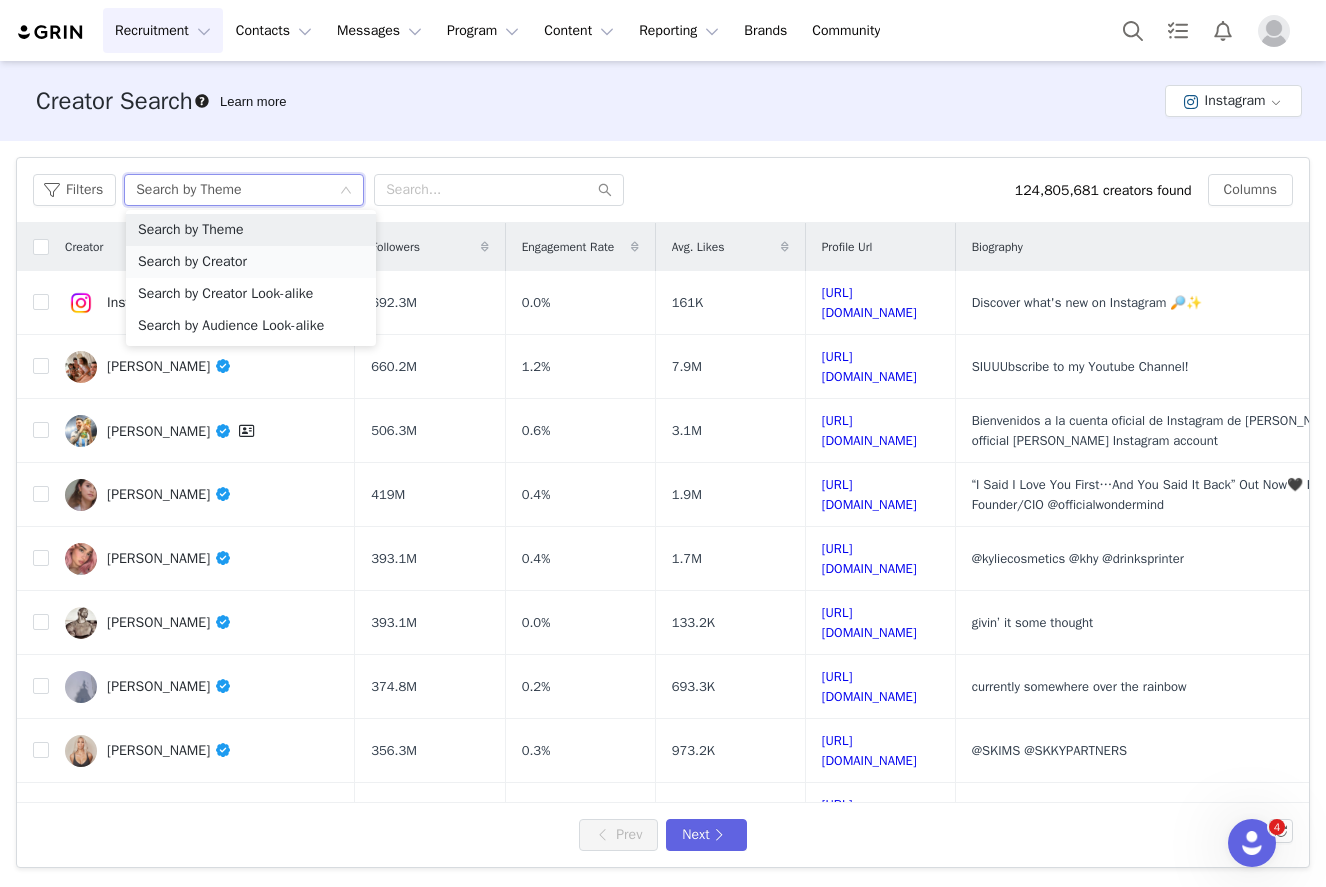 click on "Search by Creator" at bounding box center (251, 262) 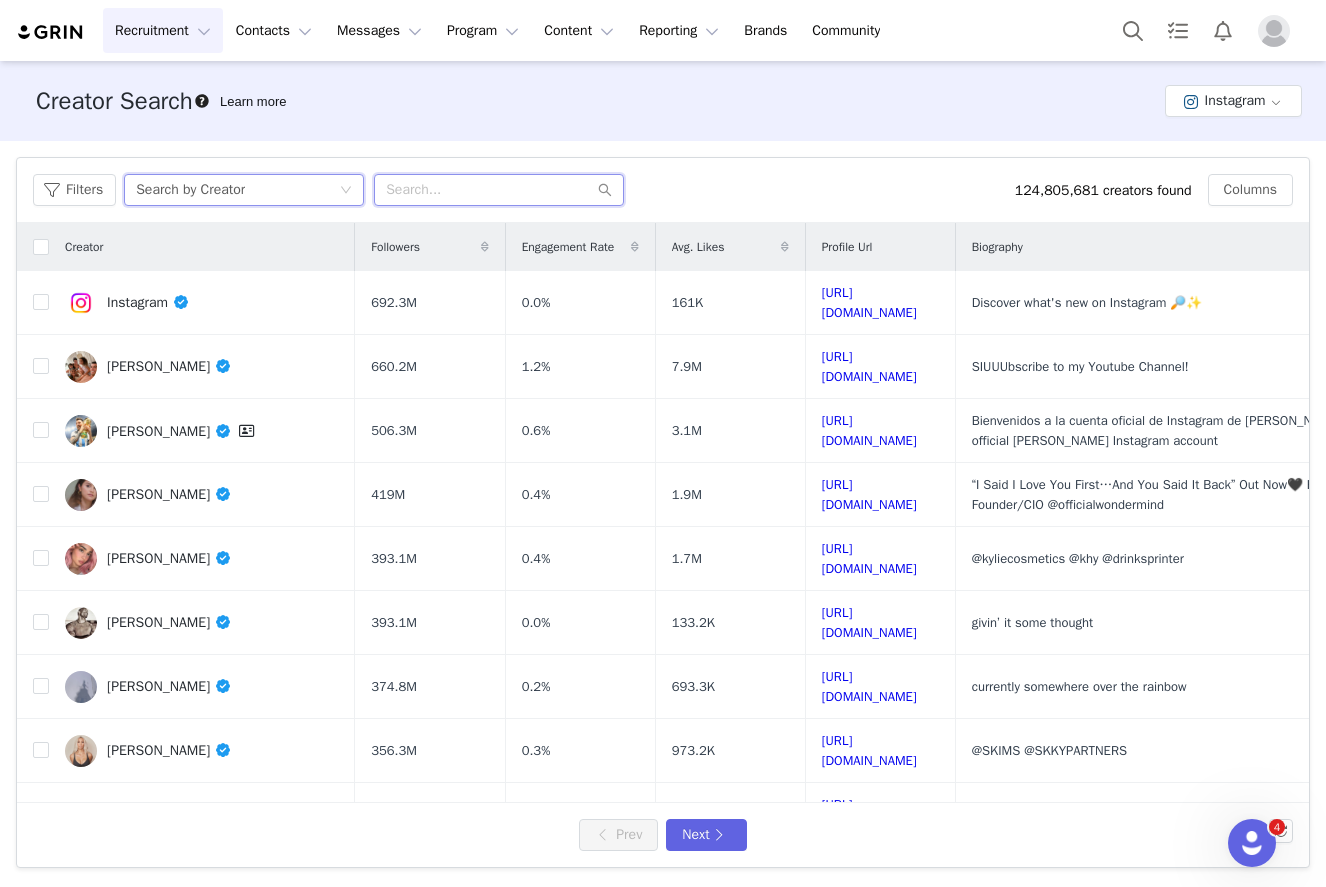 click at bounding box center (499, 190) 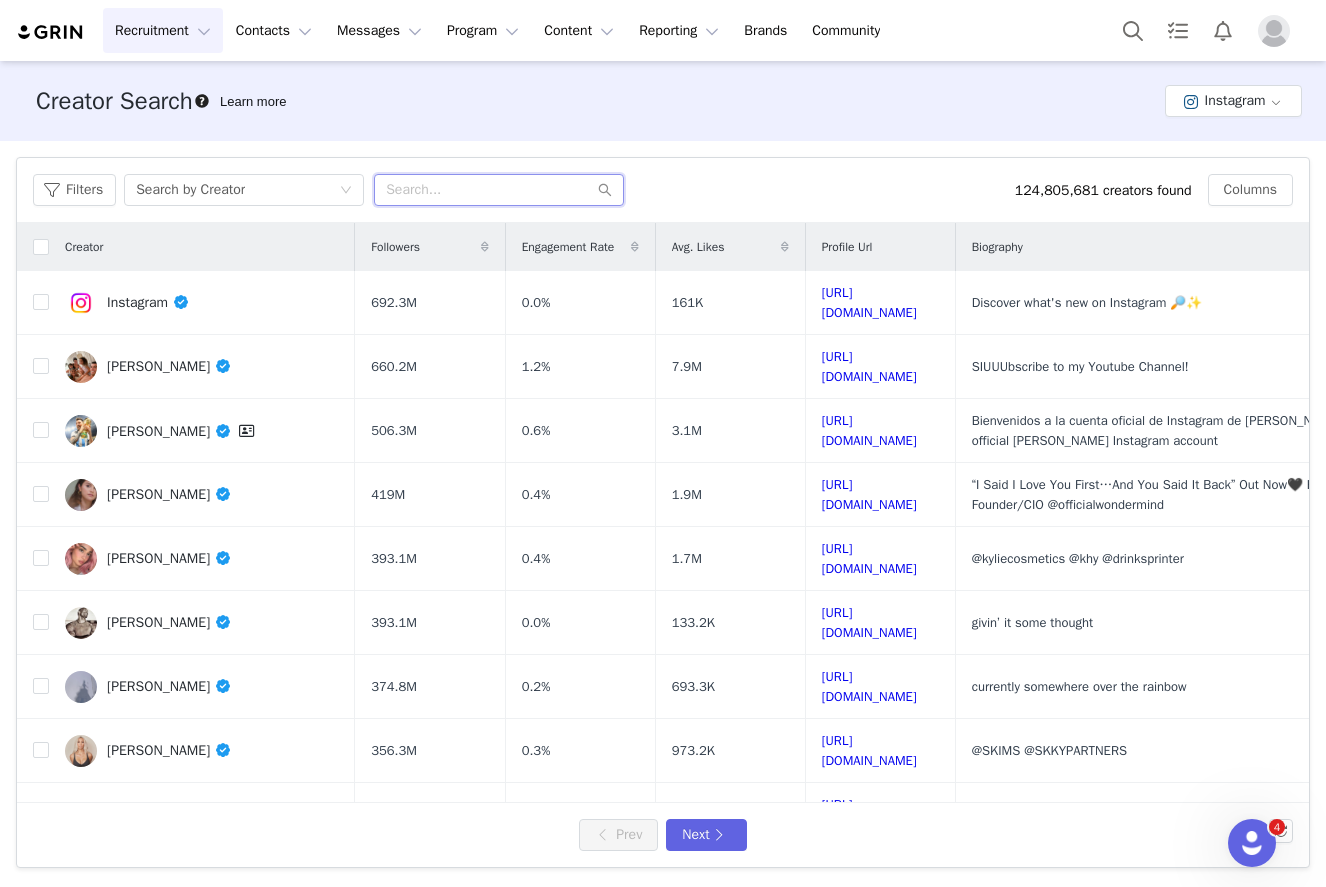 paste on "@simpleats_" 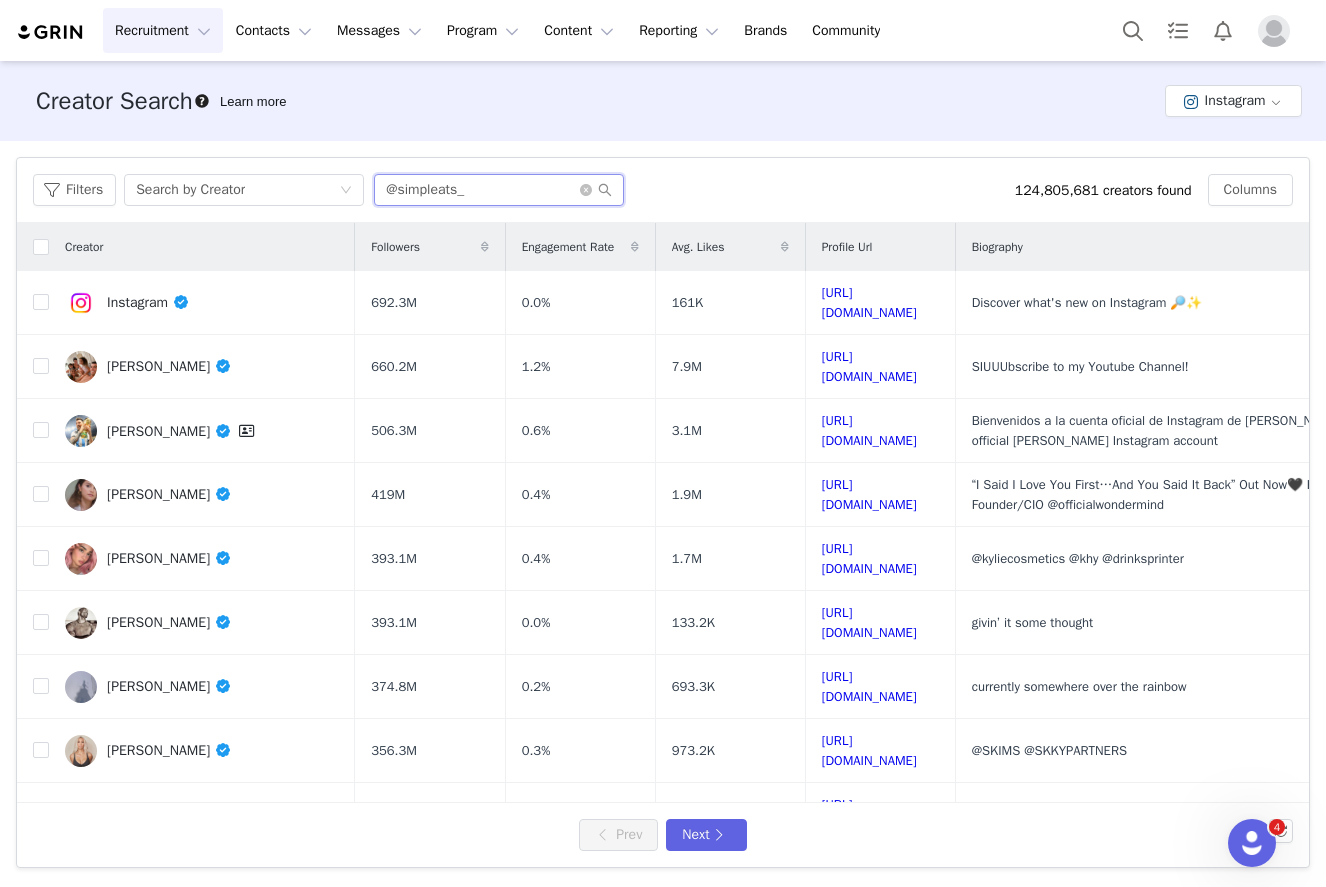 type on "@simpleats_" 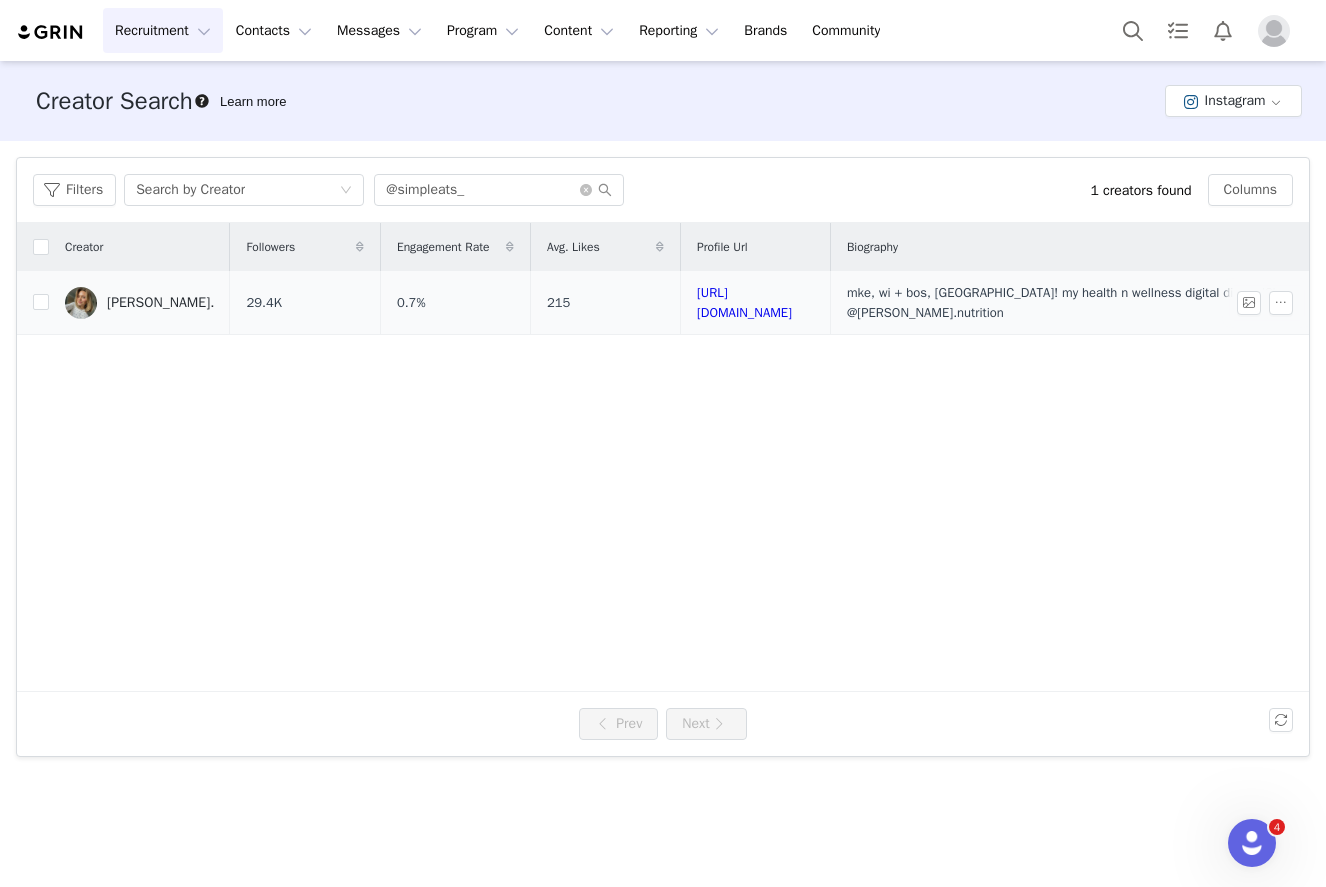 click on "anastasia." at bounding box center (139, 303) 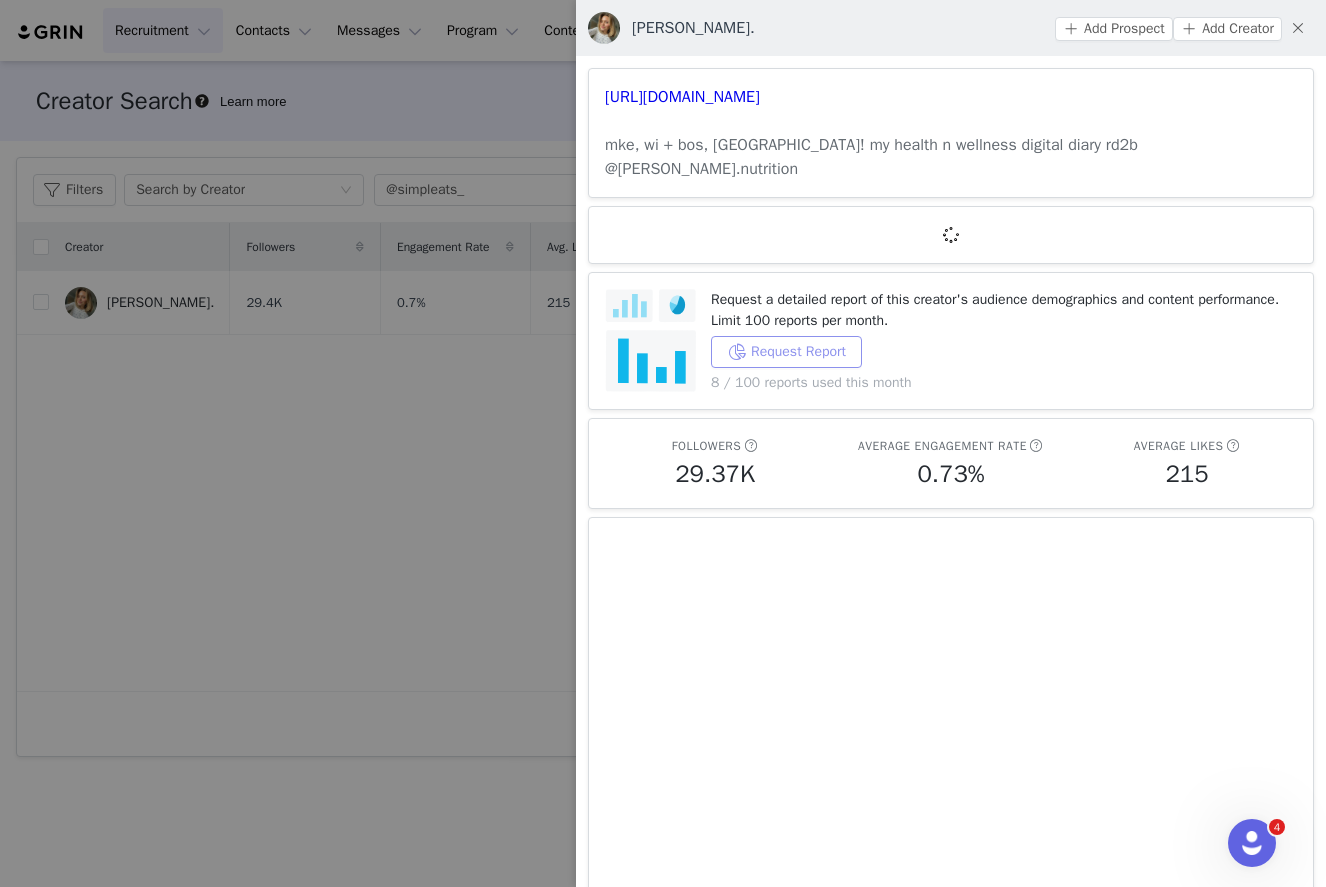 click on "Request Report" at bounding box center (786, 352) 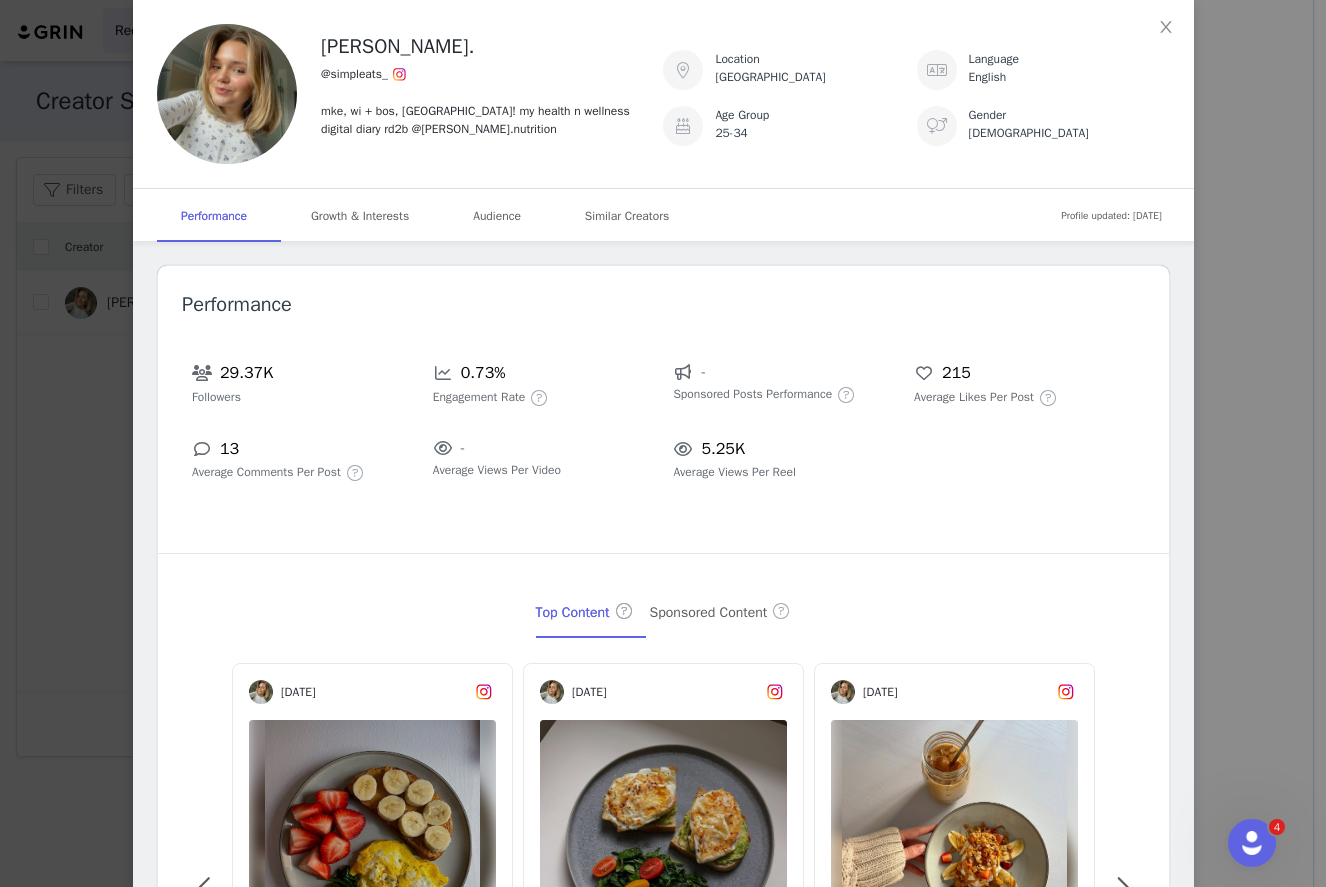 scroll, scrollTop: 2316, scrollLeft: 0, axis: vertical 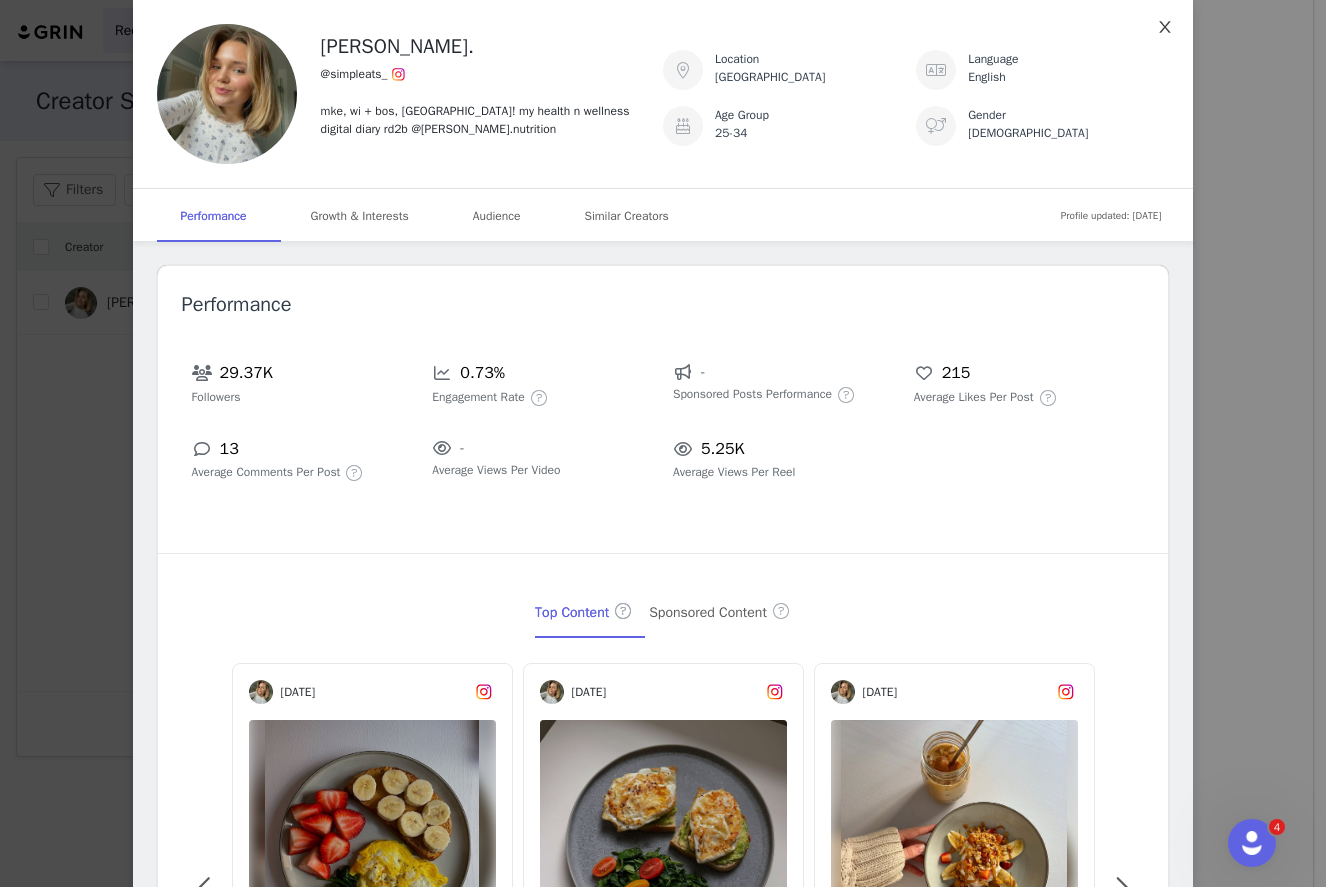 click 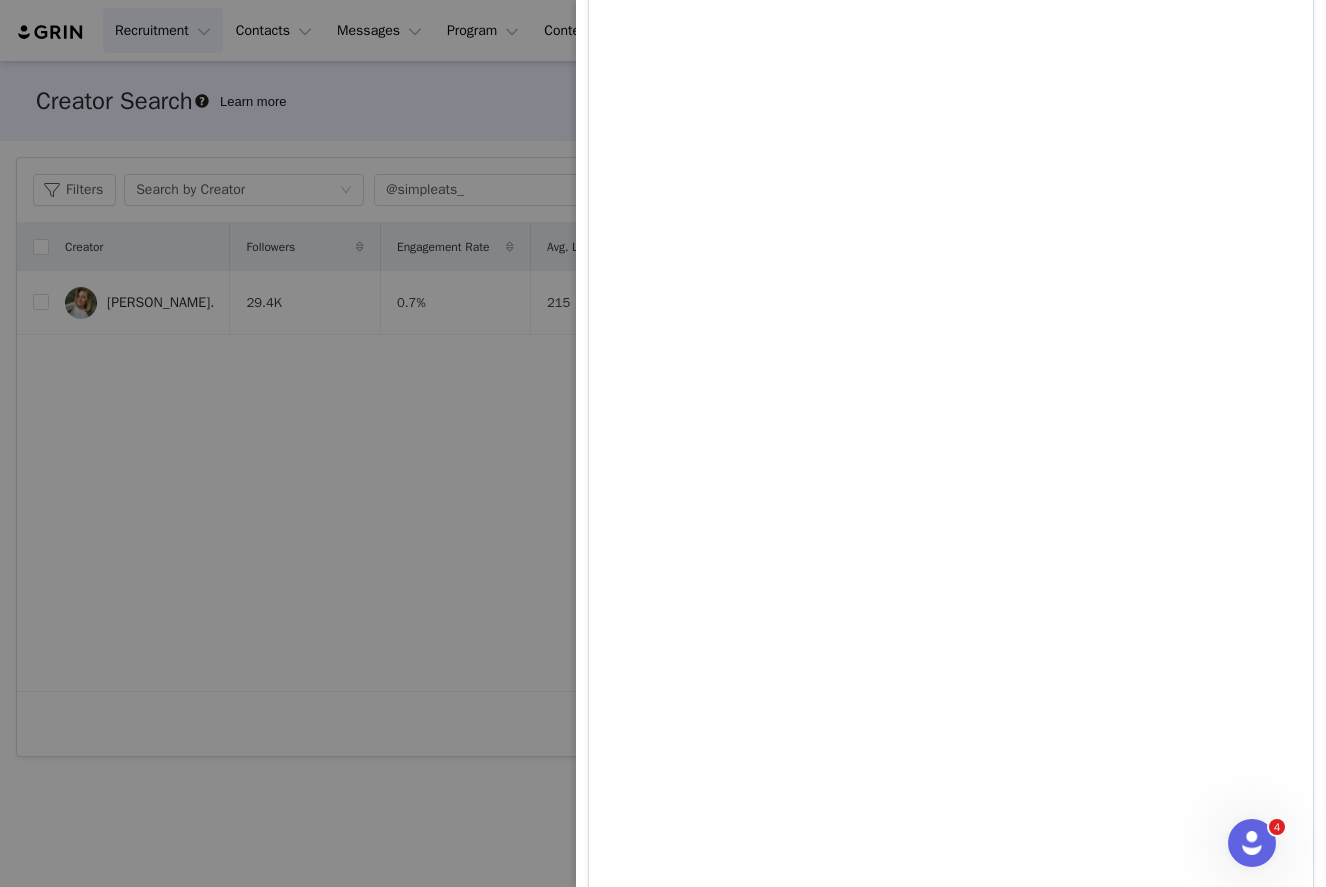 scroll, scrollTop: 3443, scrollLeft: 0, axis: vertical 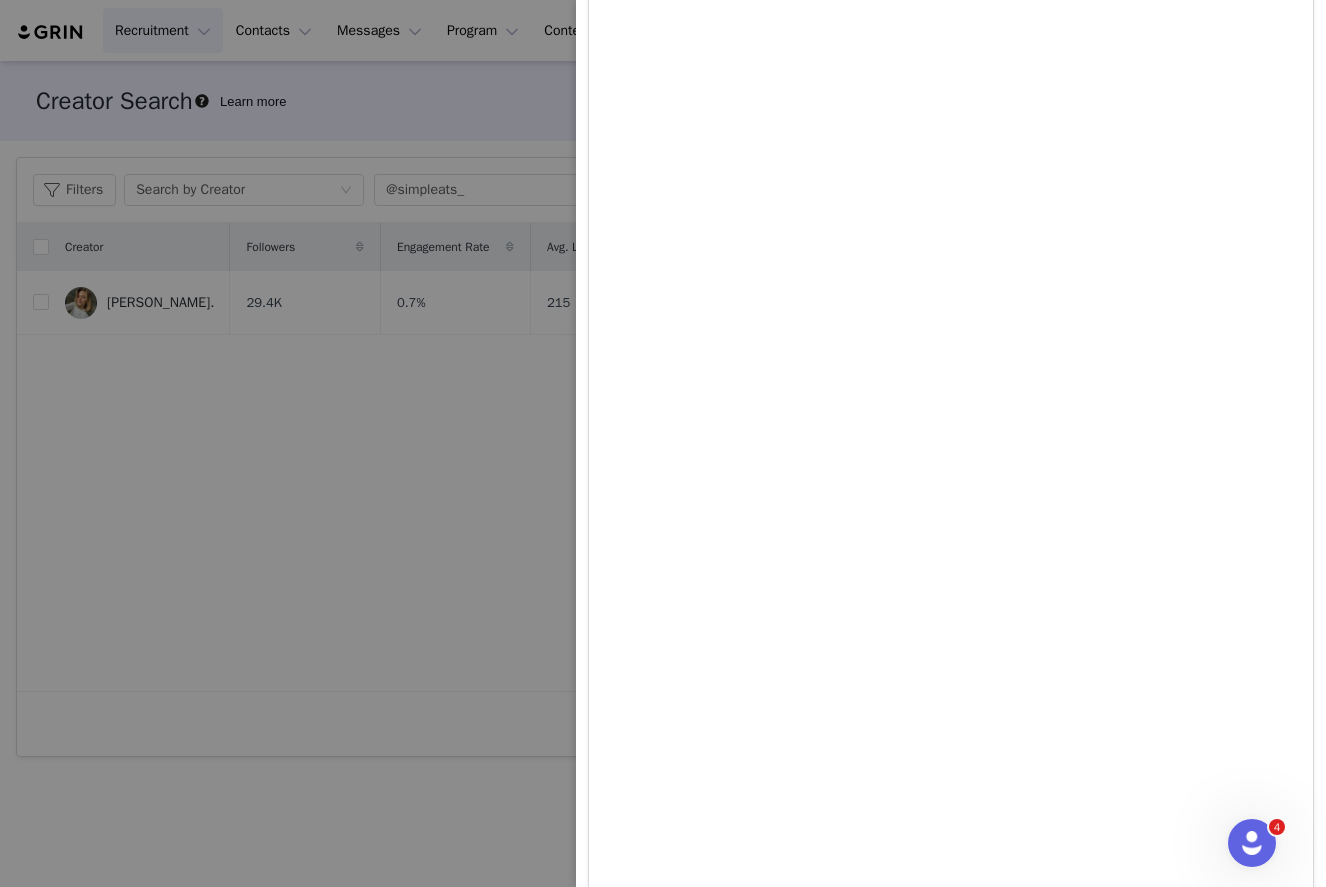 click at bounding box center (663, 443) 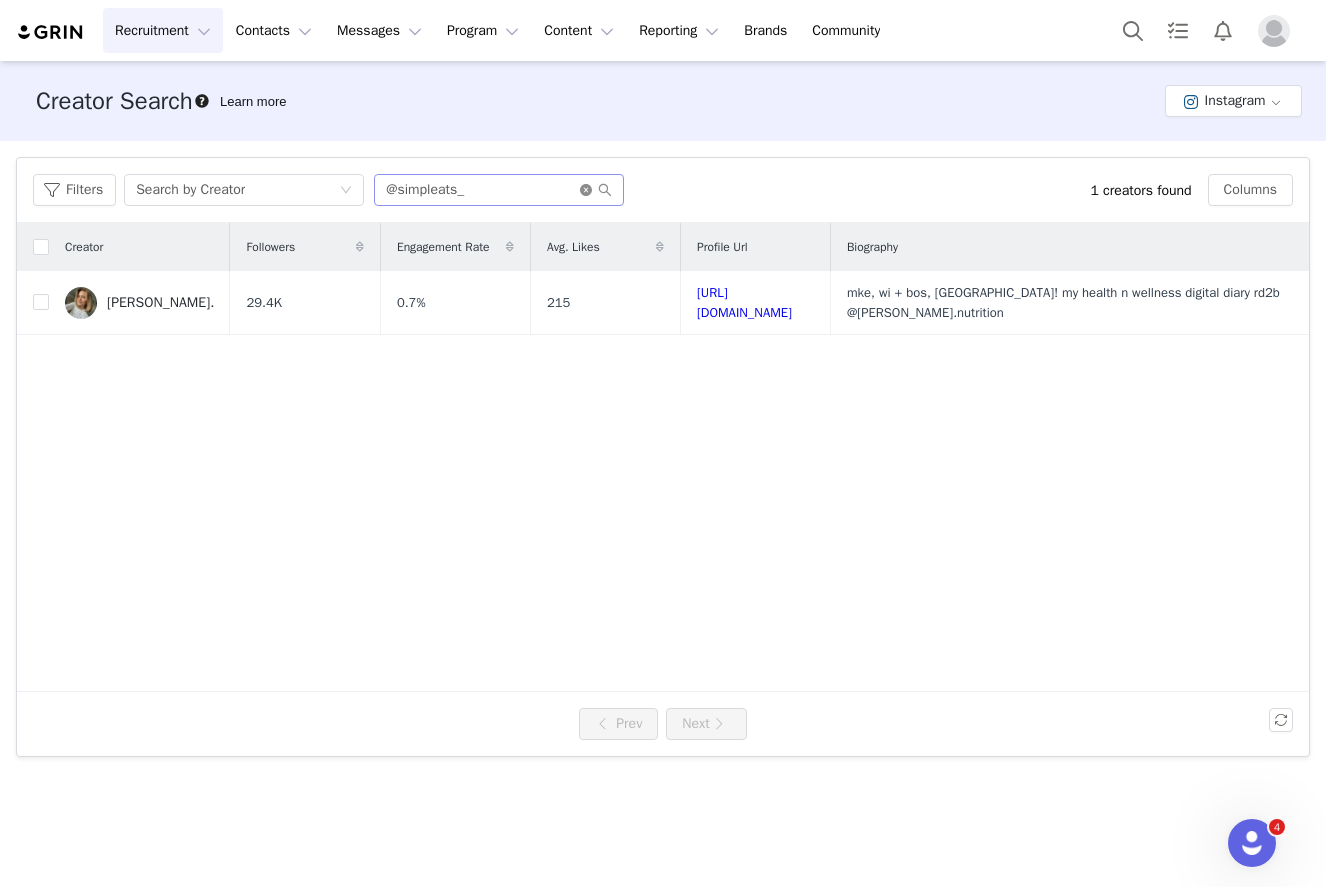 click 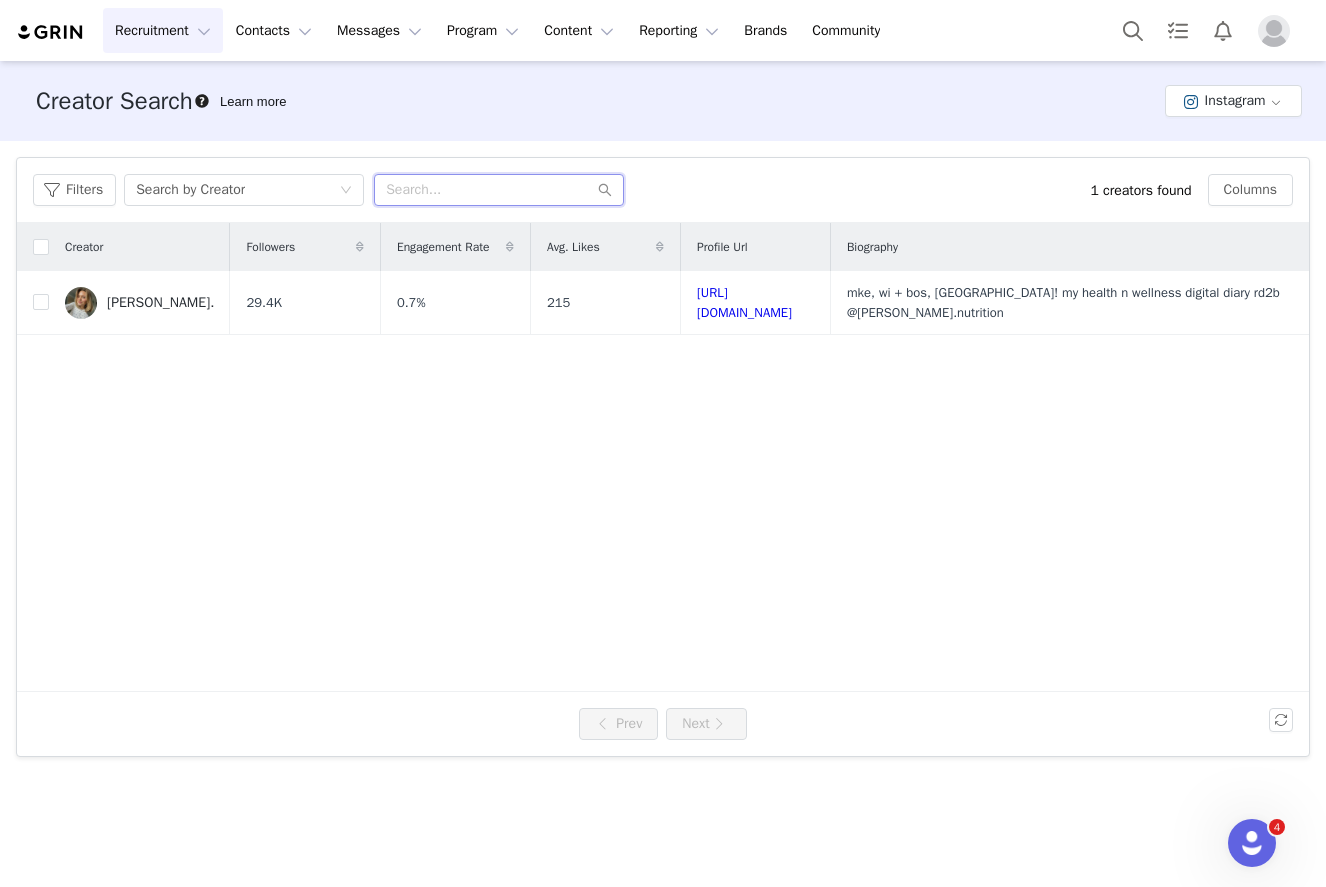 click at bounding box center [499, 190] 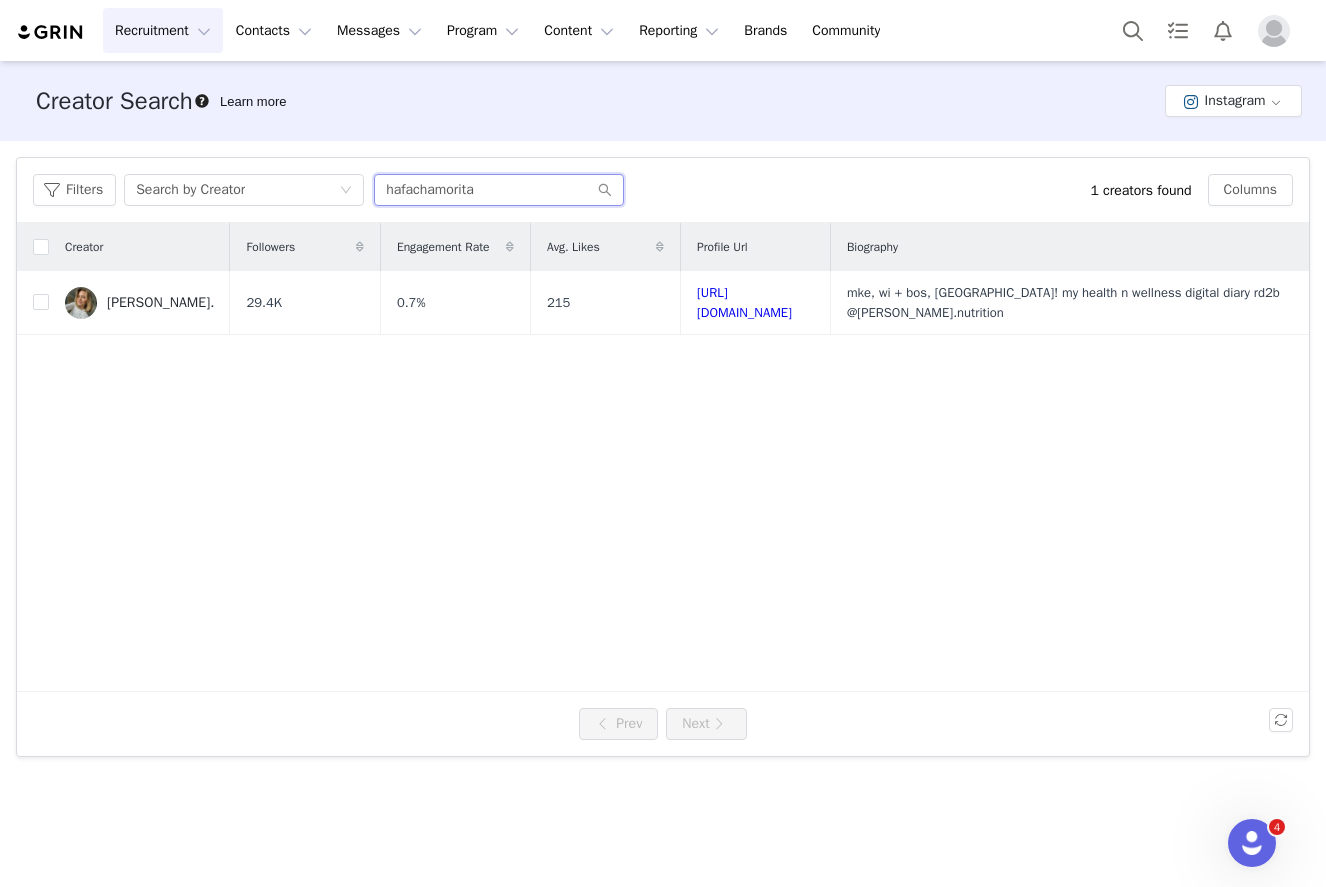 type on "hafachamorita" 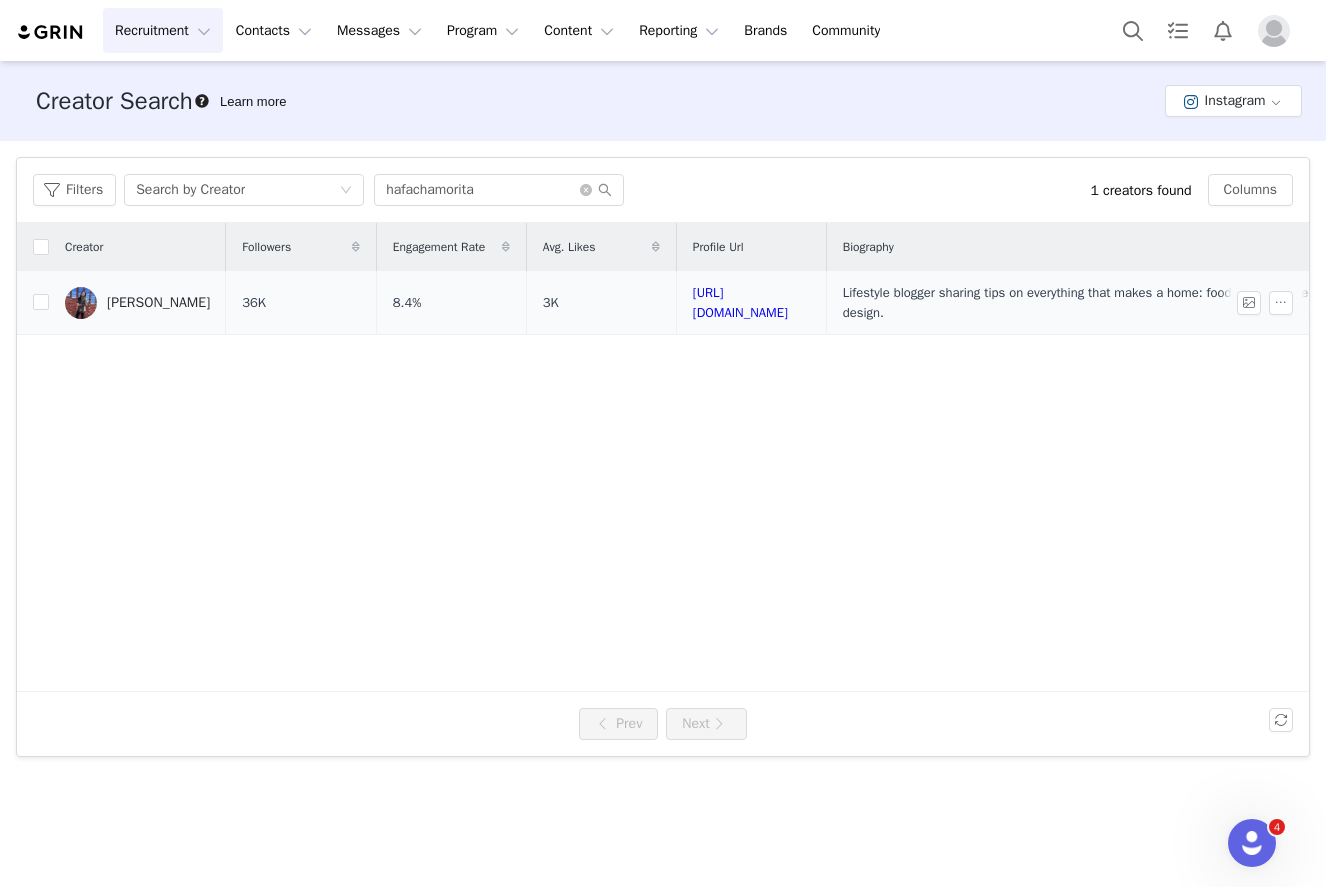 click on "36K" at bounding box center [301, 303] 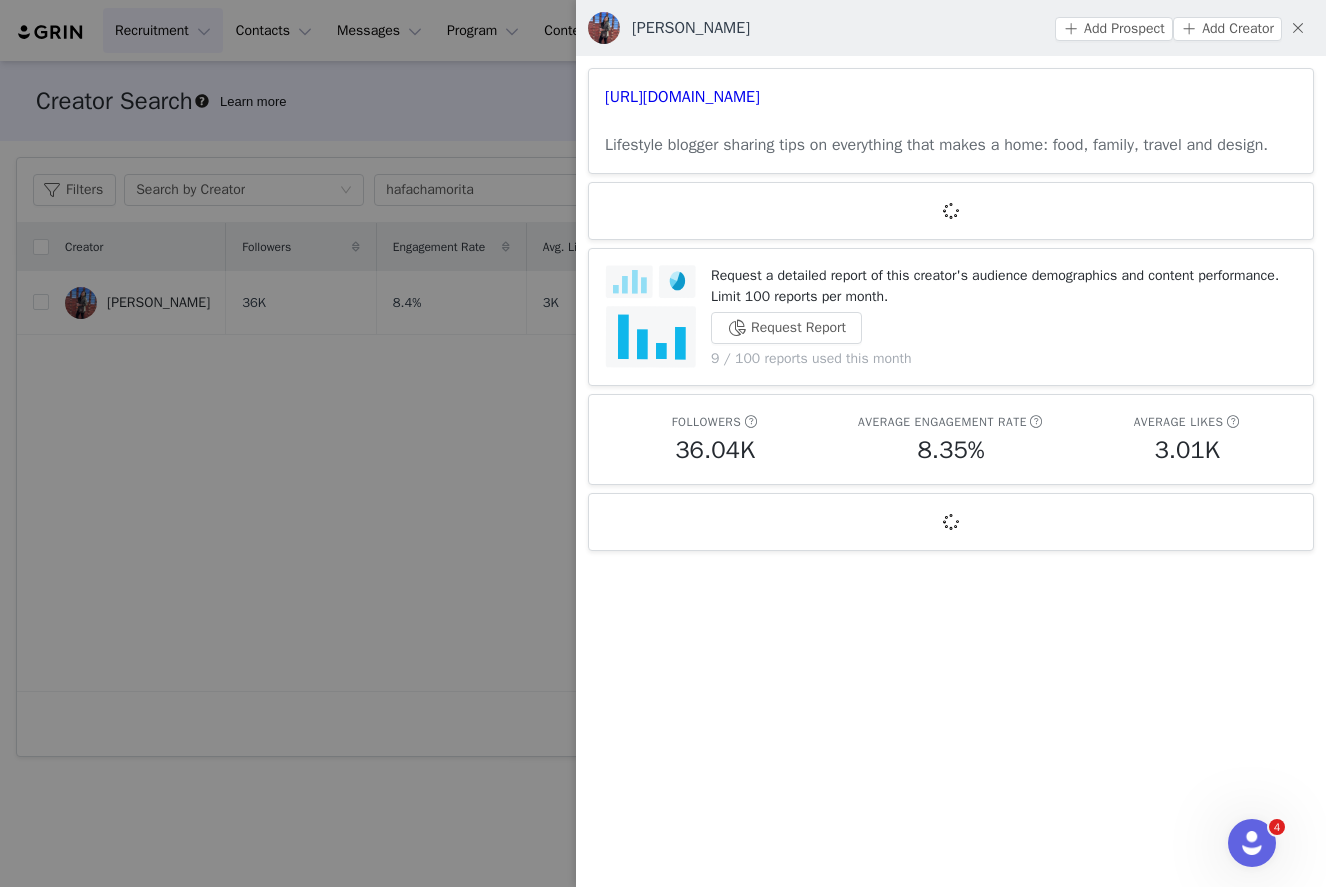 click on "Request a detailed report of this creator's audience demographics and content performance. Limit 100 reports per month." at bounding box center [1004, 286] 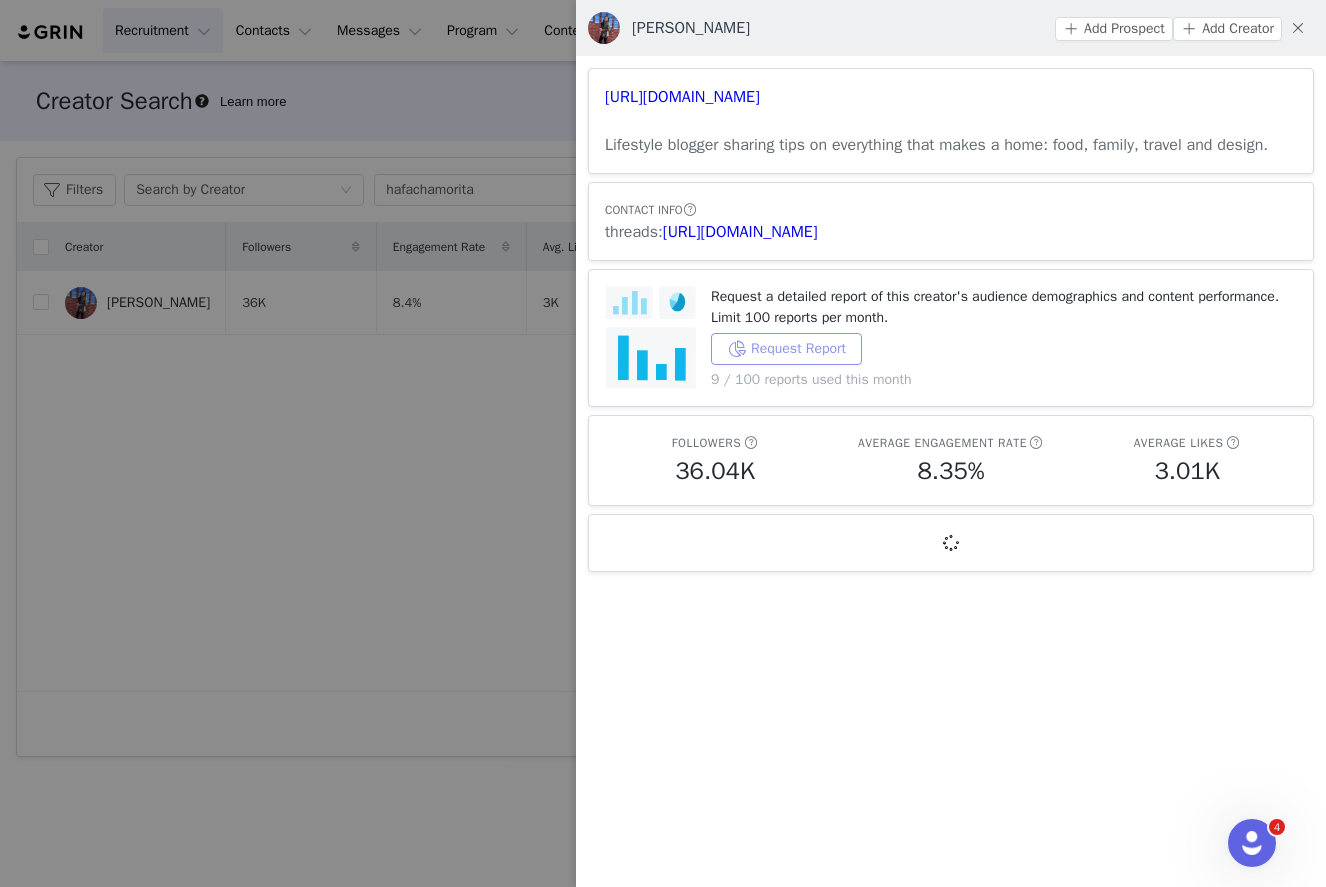 click on "Request Report" at bounding box center (786, 349) 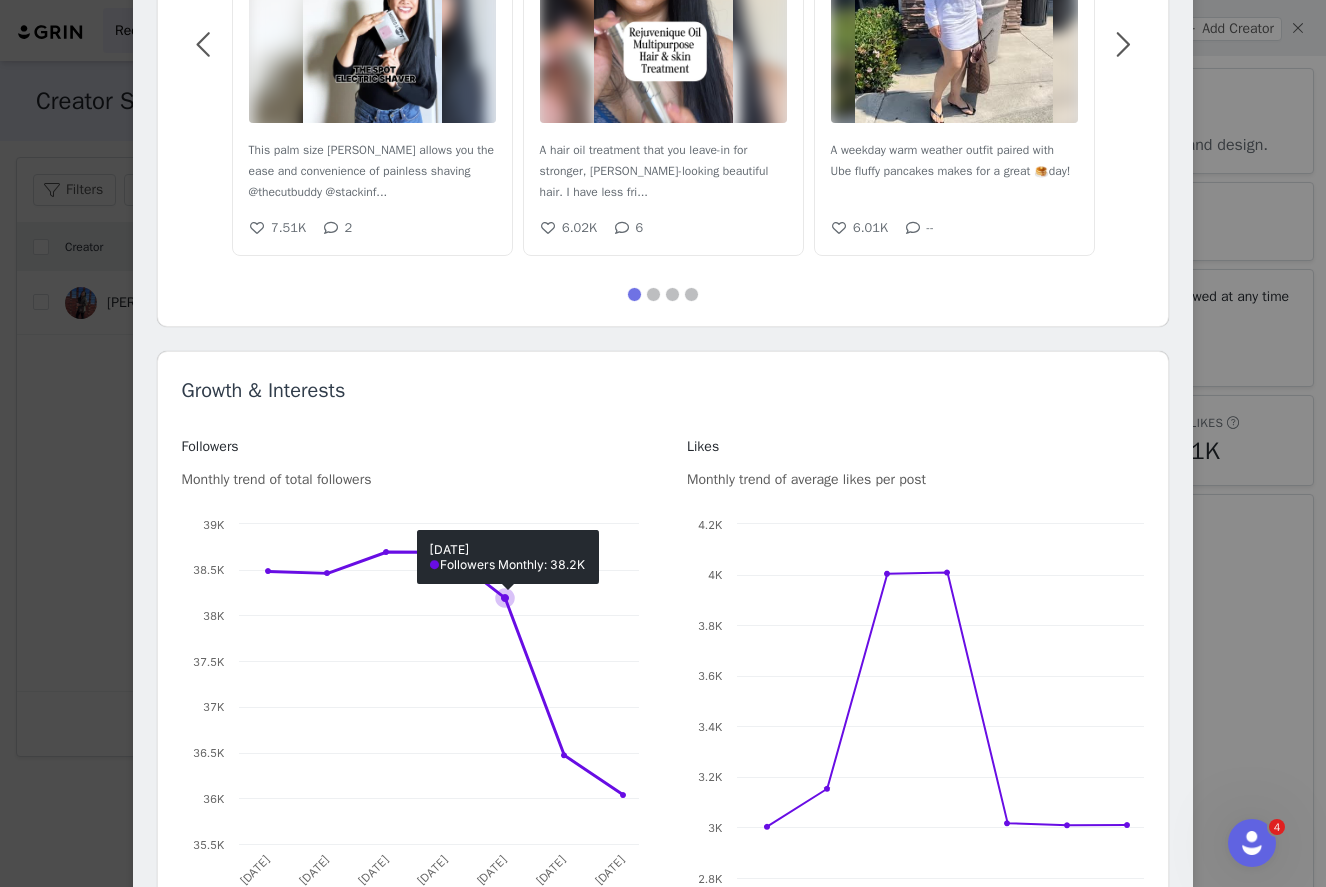 scroll, scrollTop: 0, scrollLeft: 0, axis: both 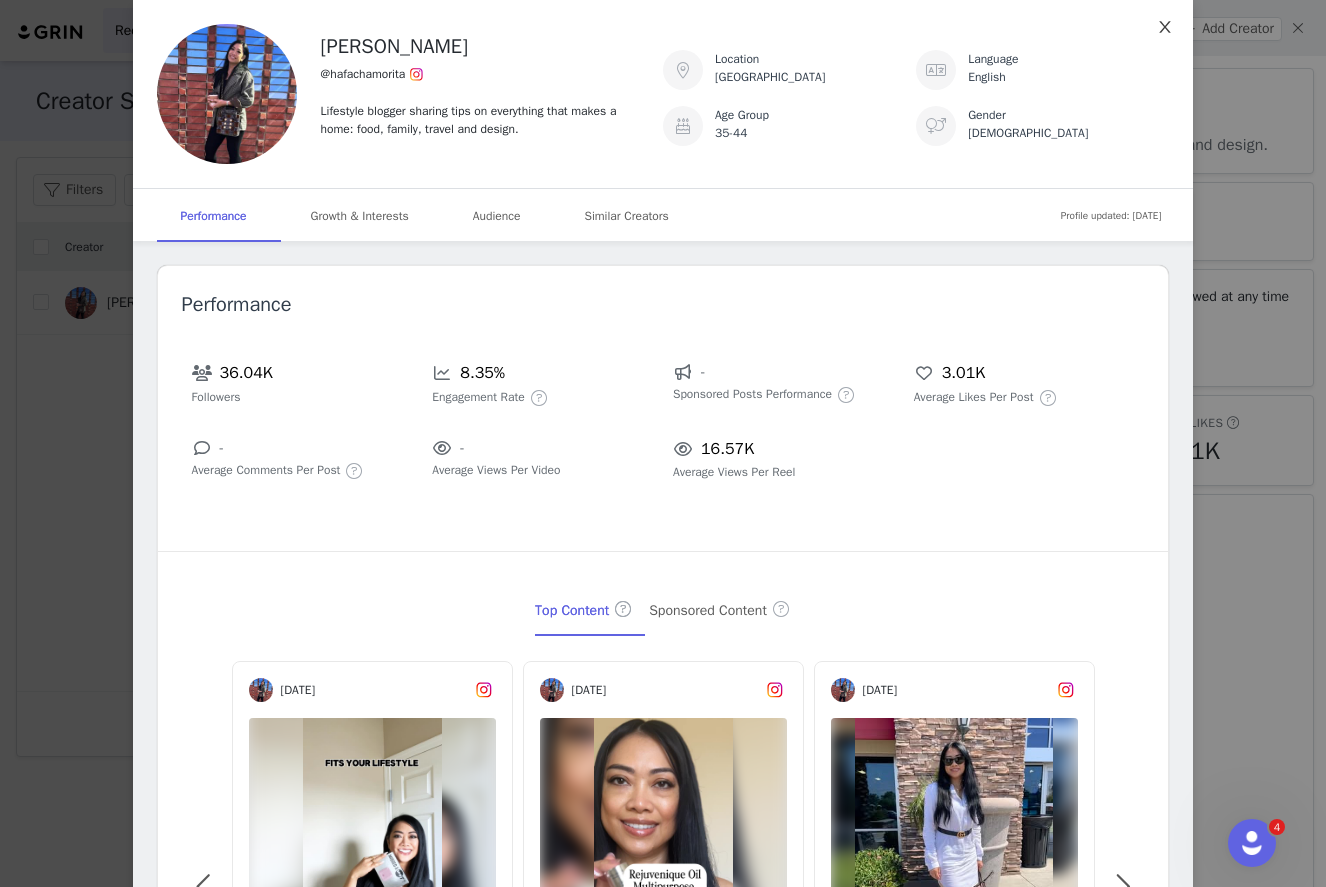 click 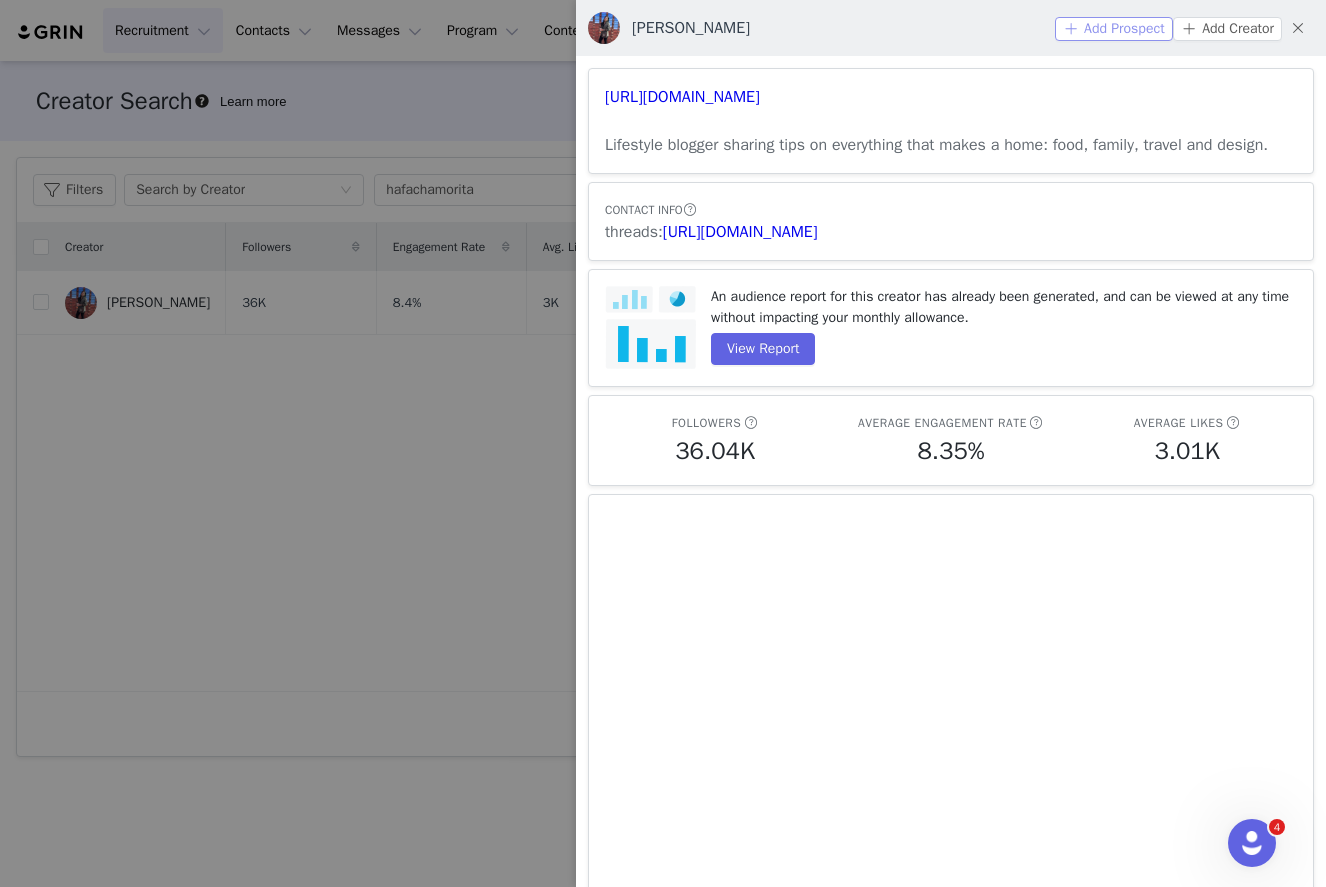 click on "Add Prospect" at bounding box center (1114, 29) 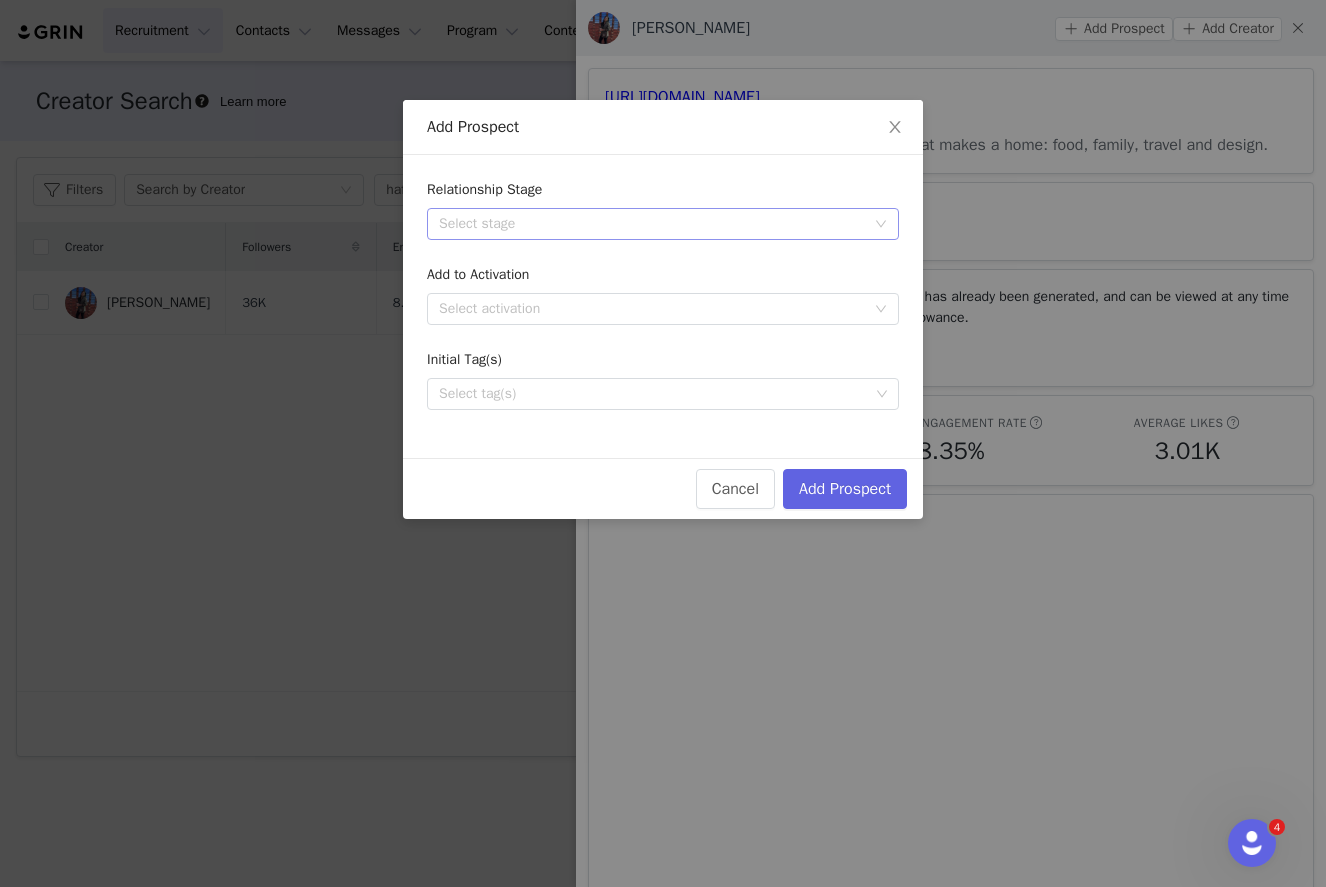 click on "Select stage" at bounding box center (652, 224) 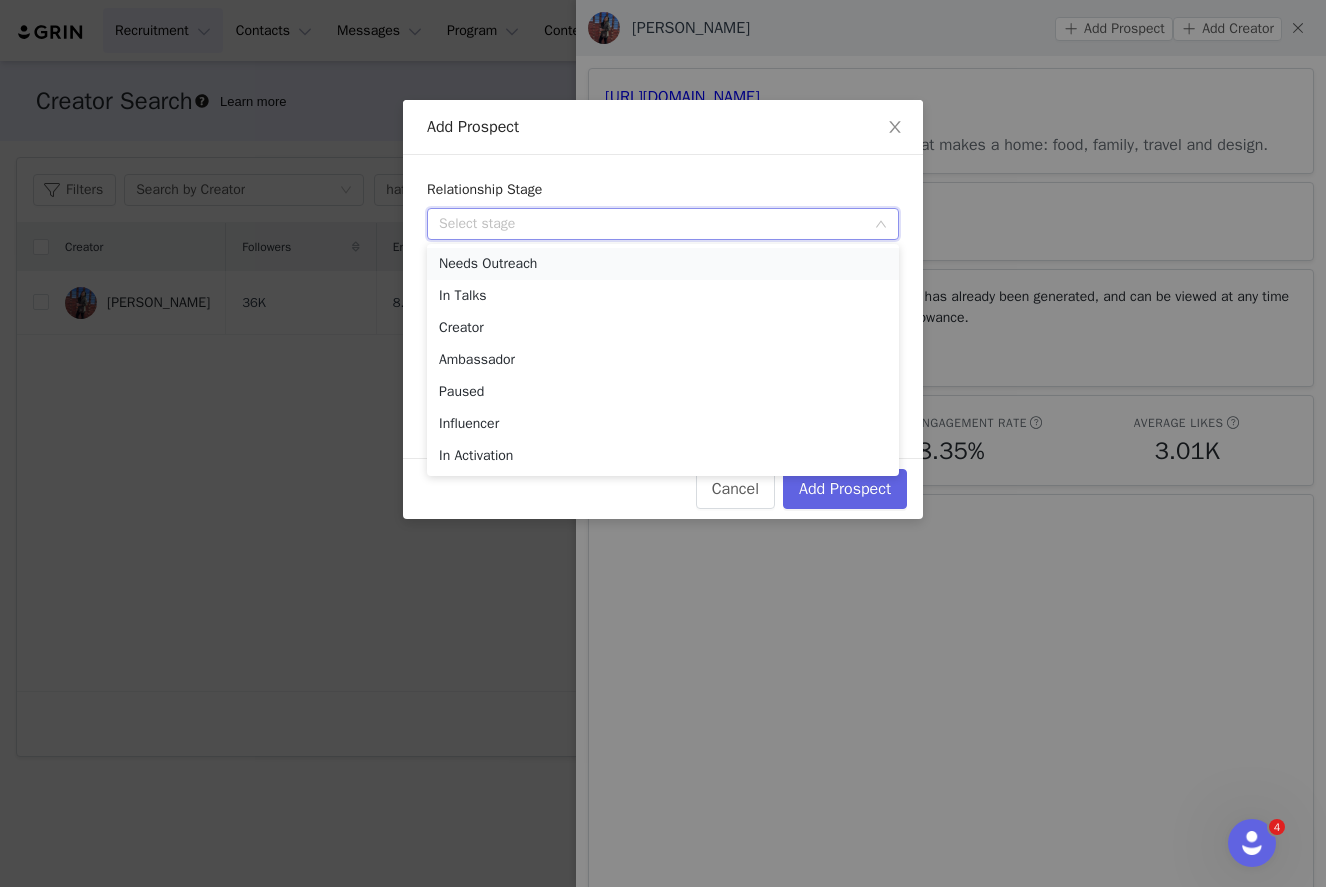 click on "Needs Outreach" at bounding box center [663, 264] 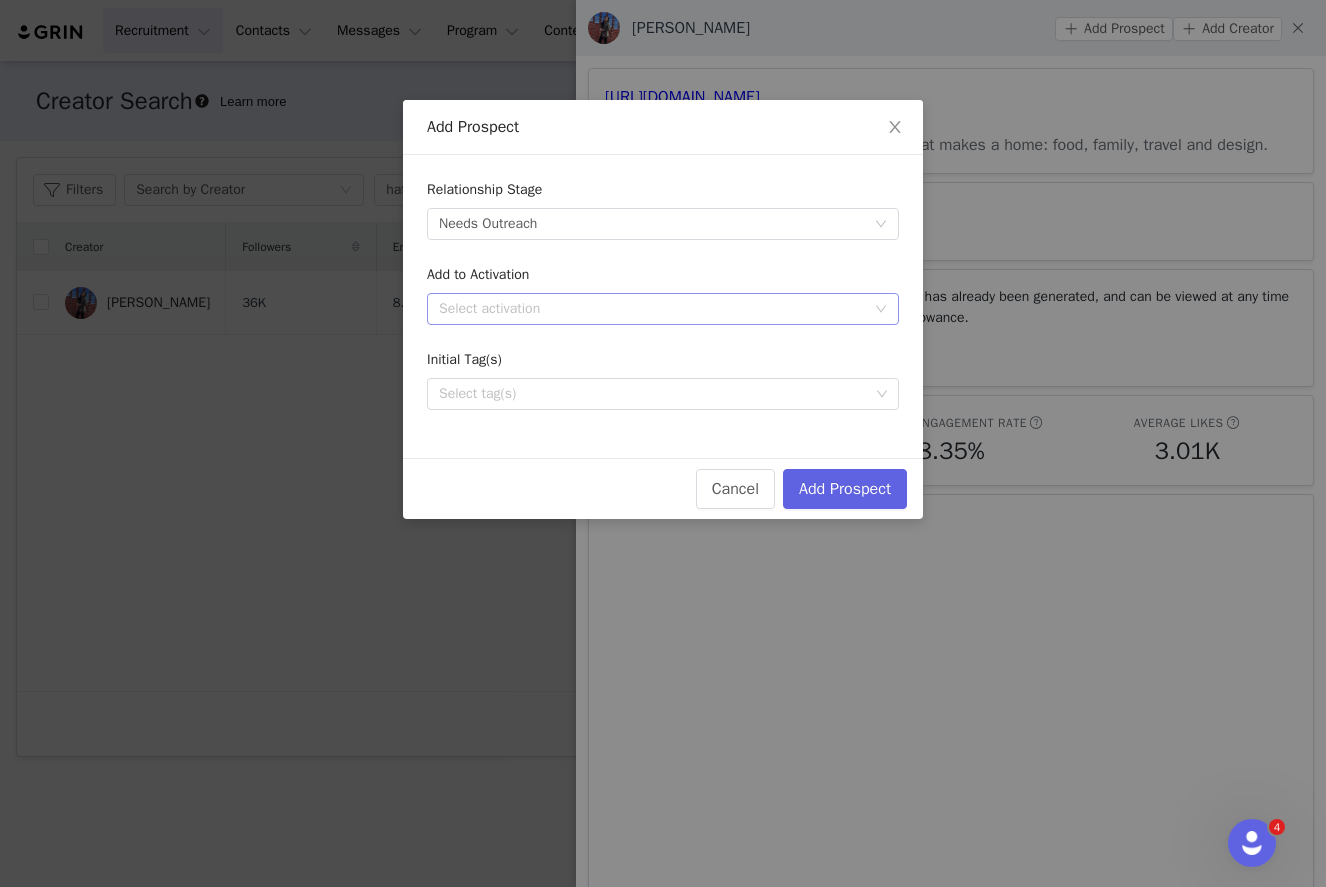 click on "Select activation" at bounding box center [663, 309] 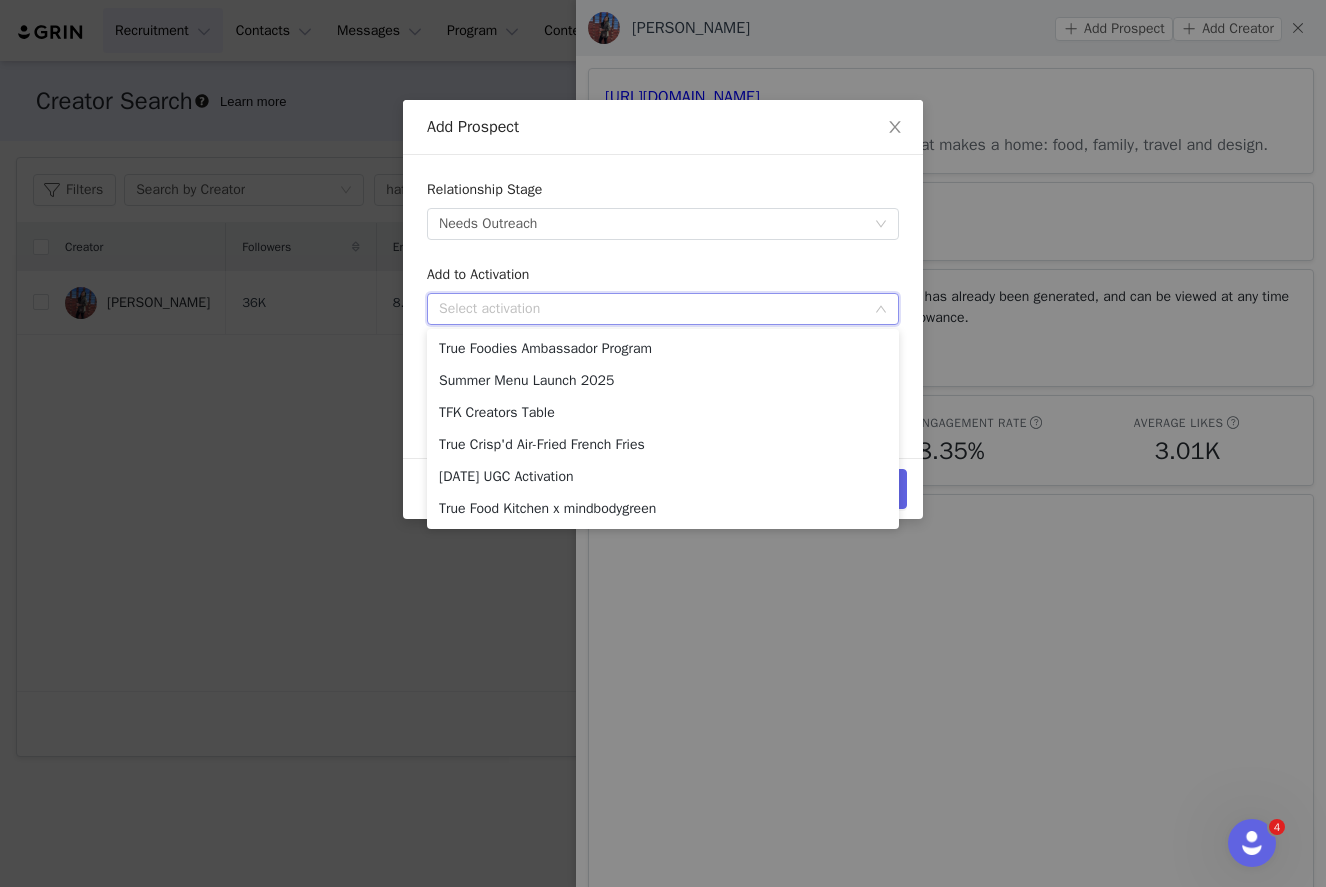 click on "Add to Activation" at bounding box center [663, 278] 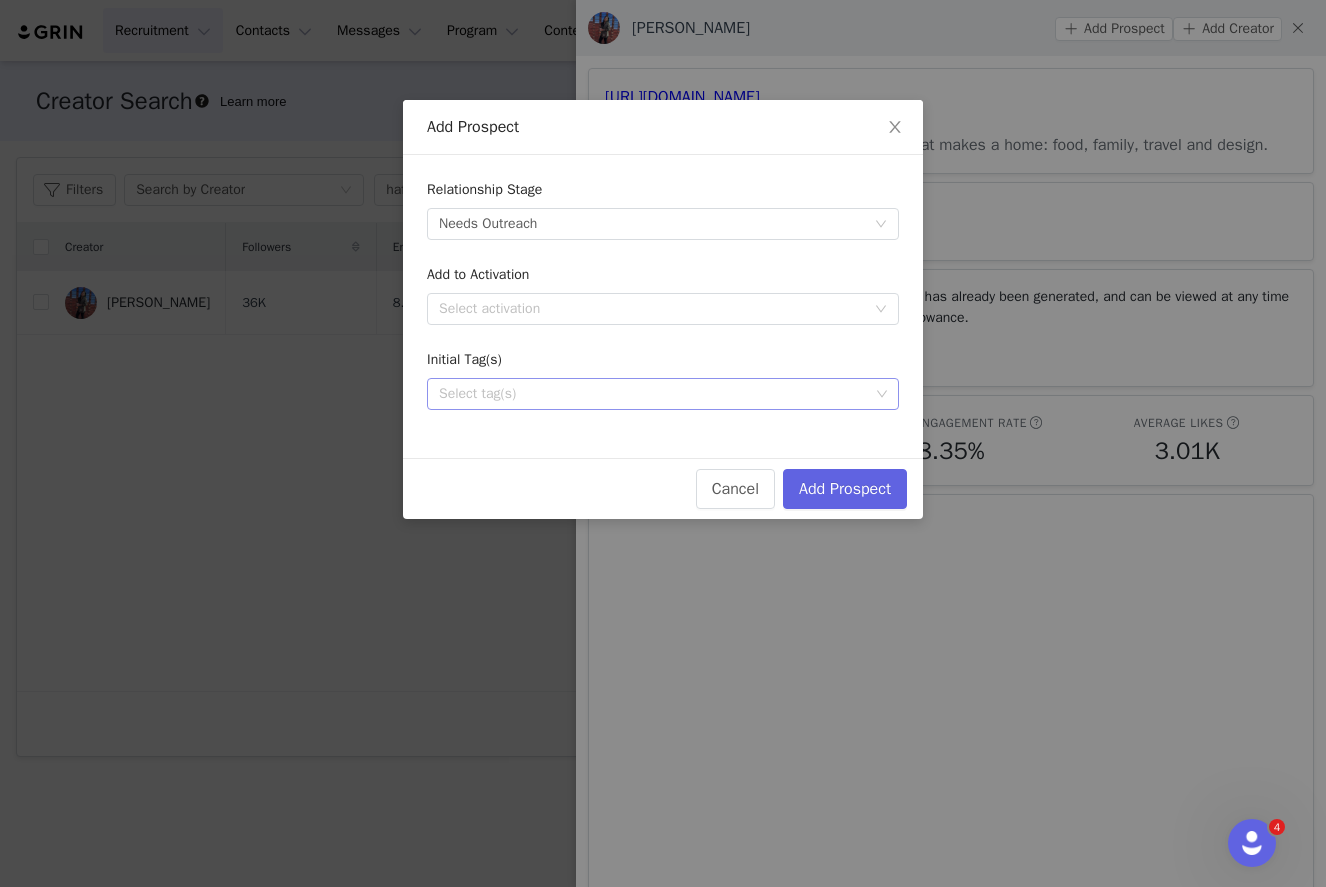 click on "Select tag(s)" at bounding box center [655, 394] 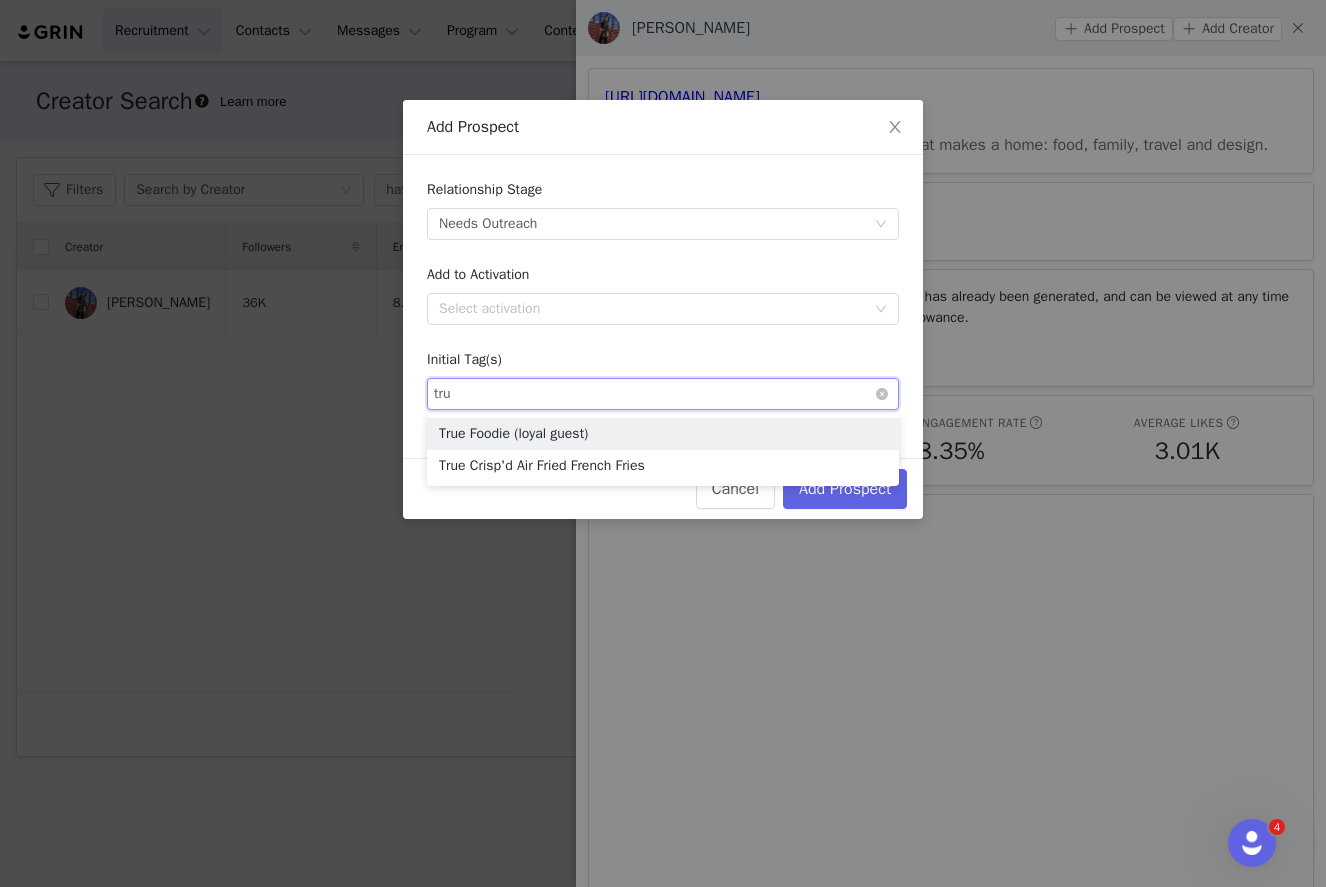 type on "true" 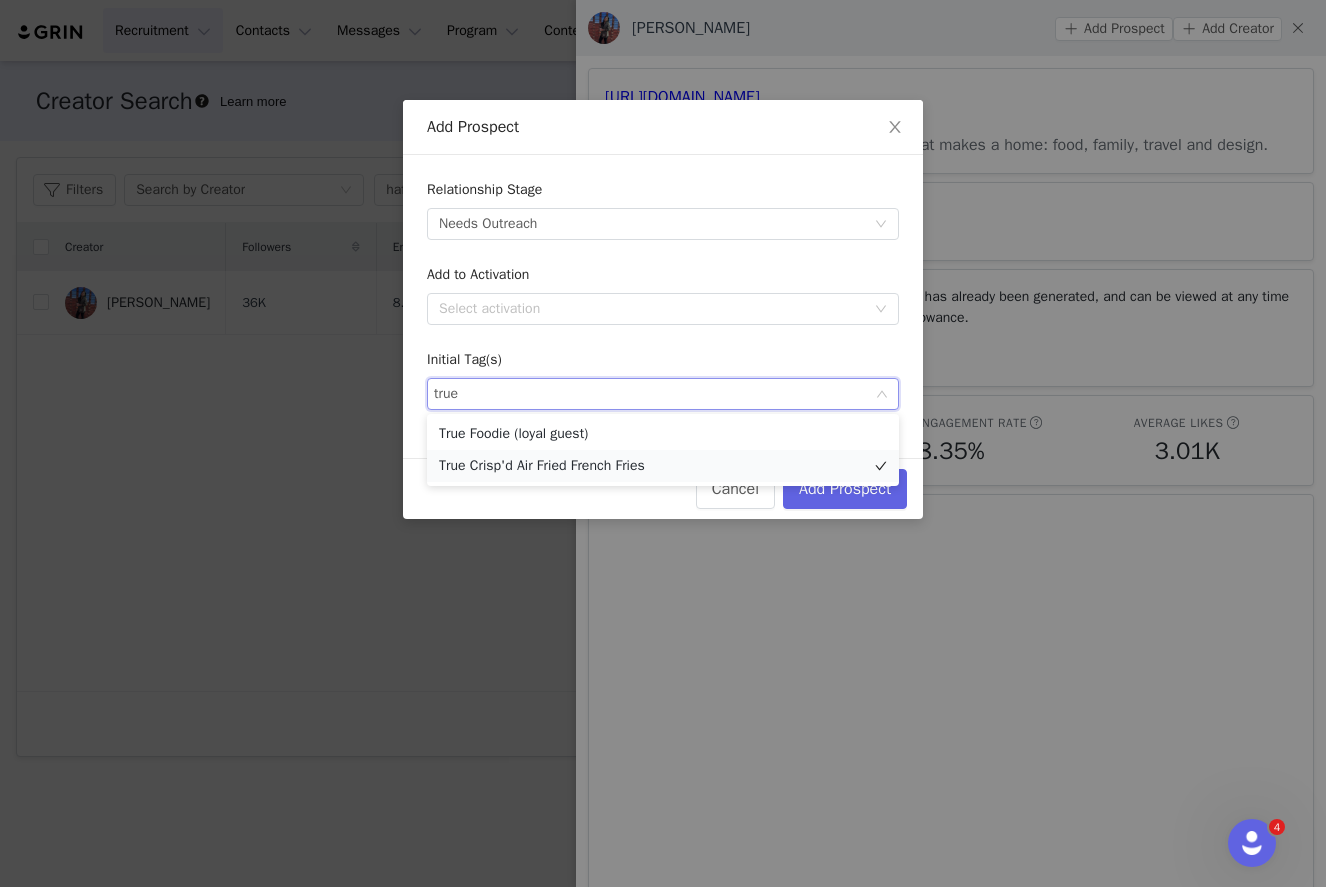 click on "True Crisp'd Air Fried French Fries" at bounding box center (663, 466) 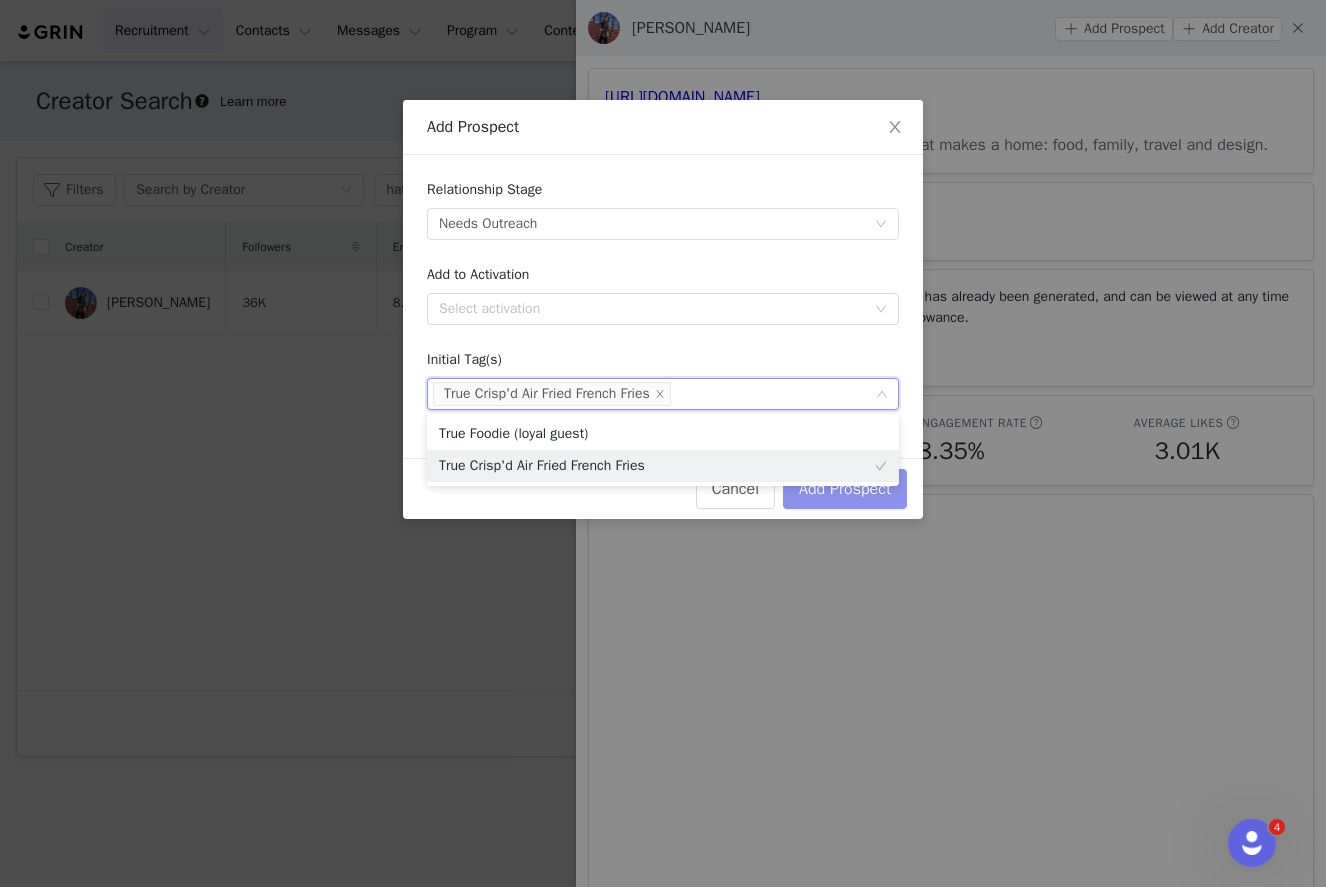 click on "Add Prospect" at bounding box center [845, 489] 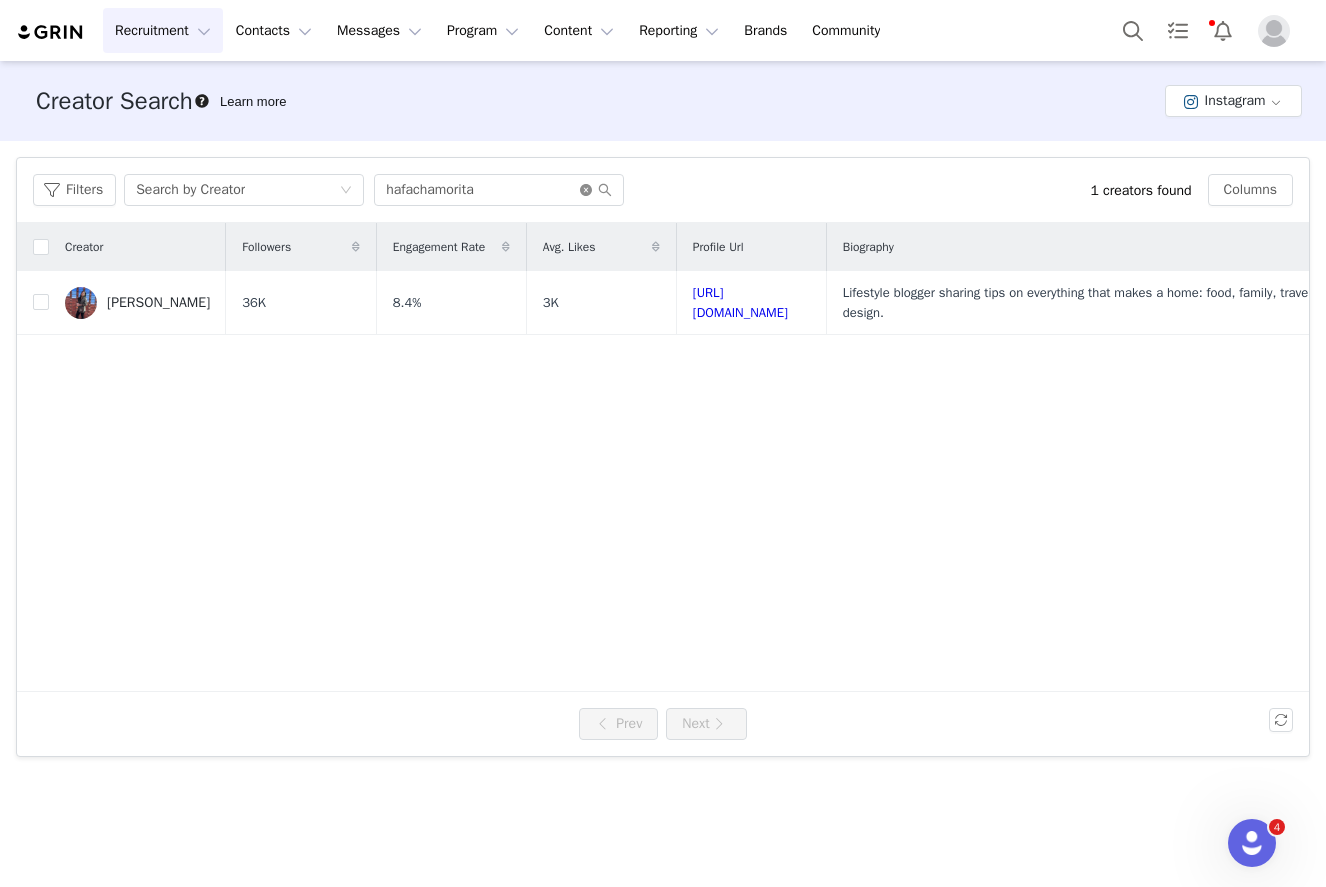 click 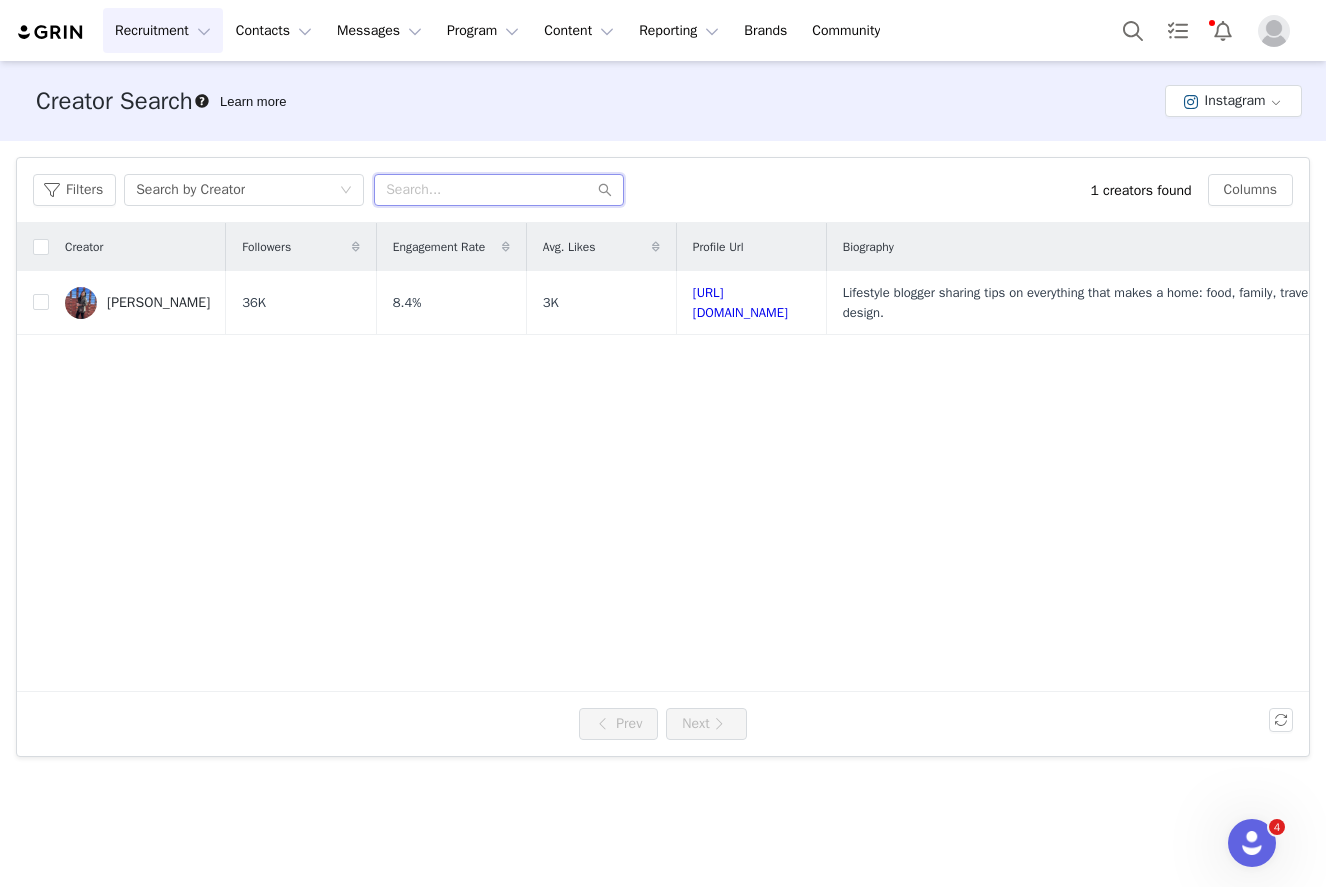 click at bounding box center [499, 190] 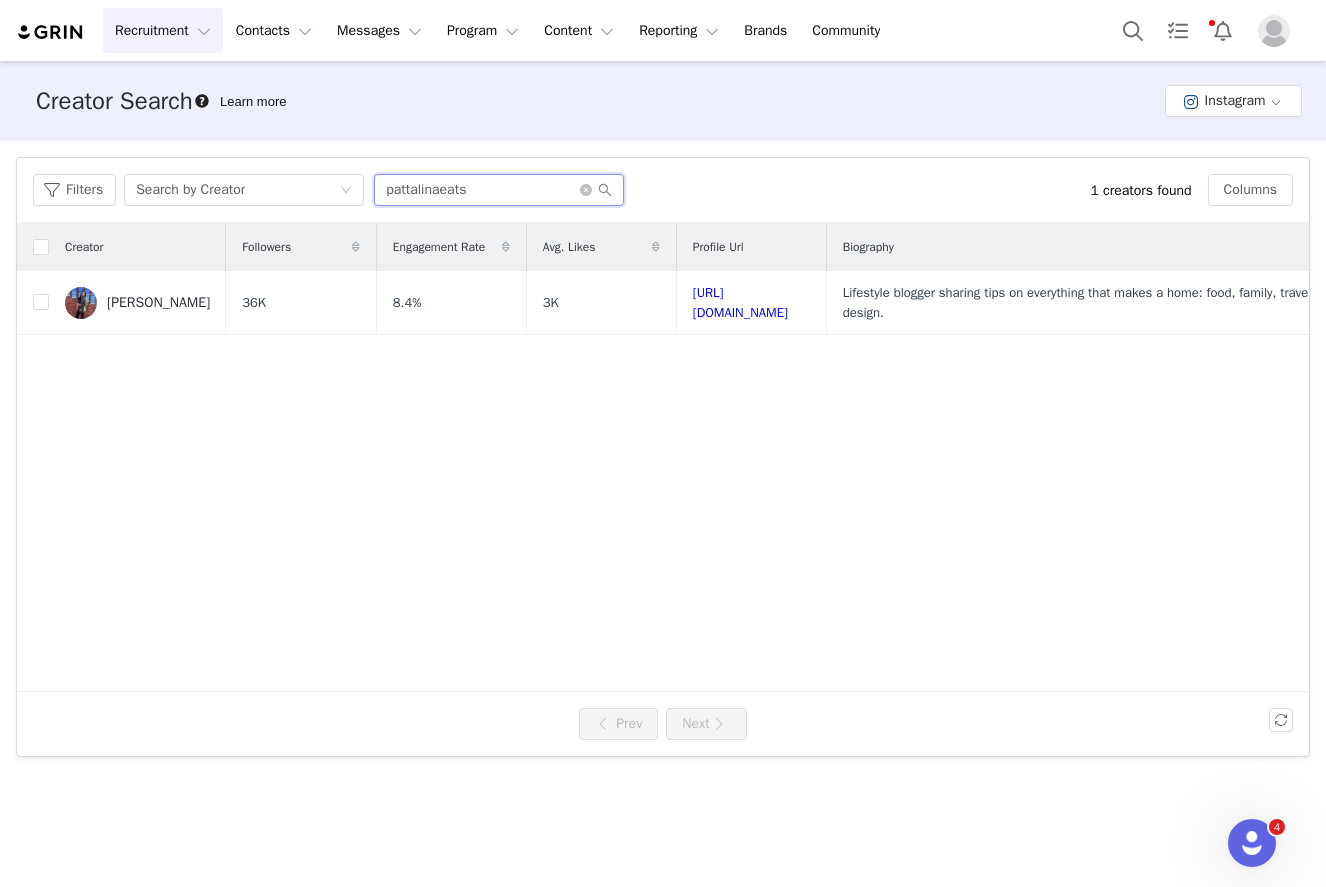 type on "pattalinaeats" 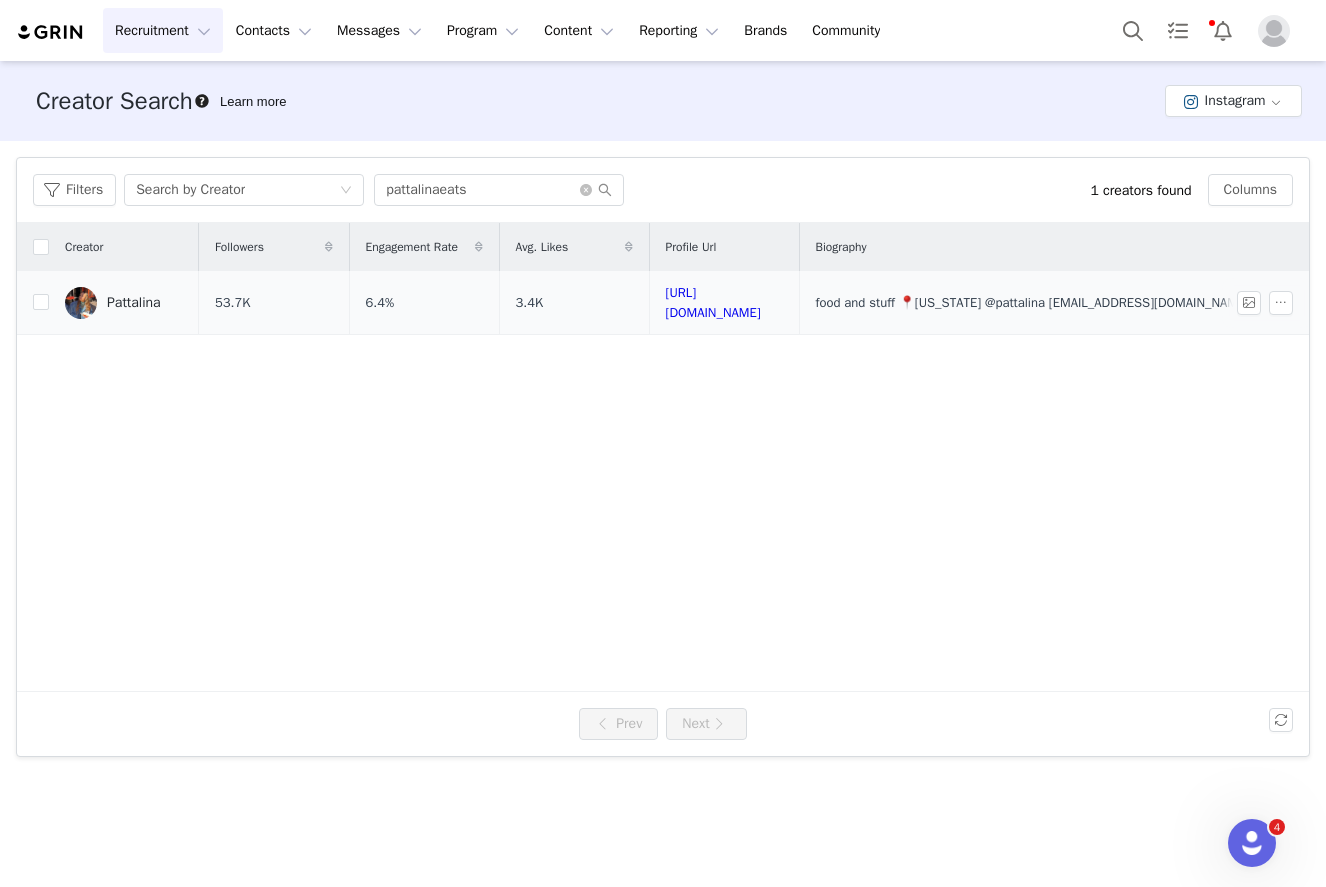 click on "Pattalina" at bounding box center [134, 303] 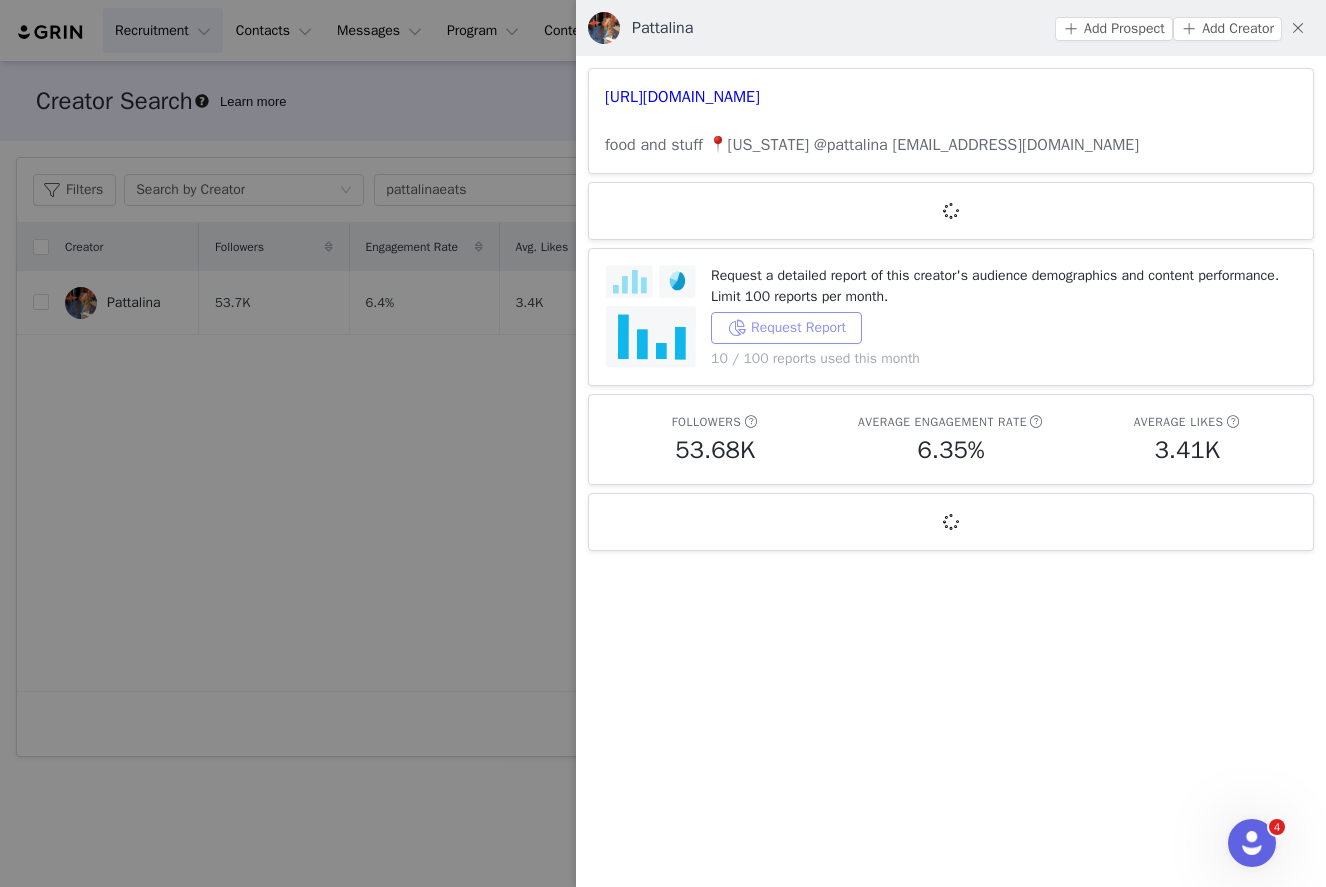 click on "Request Report" at bounding box center [786, 328] 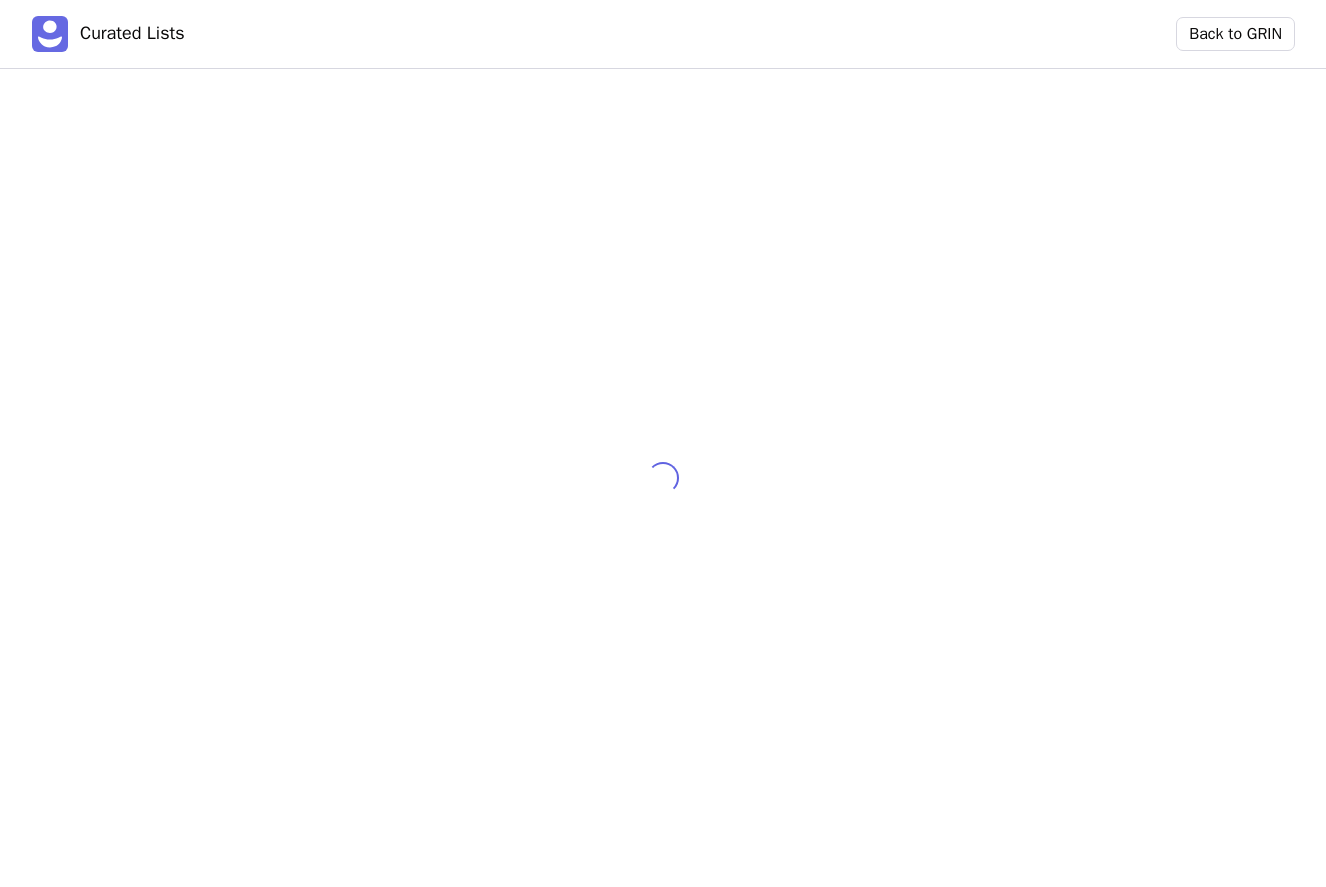 scroll, scrollTop: 0, scrollLeft: 0, axis: both 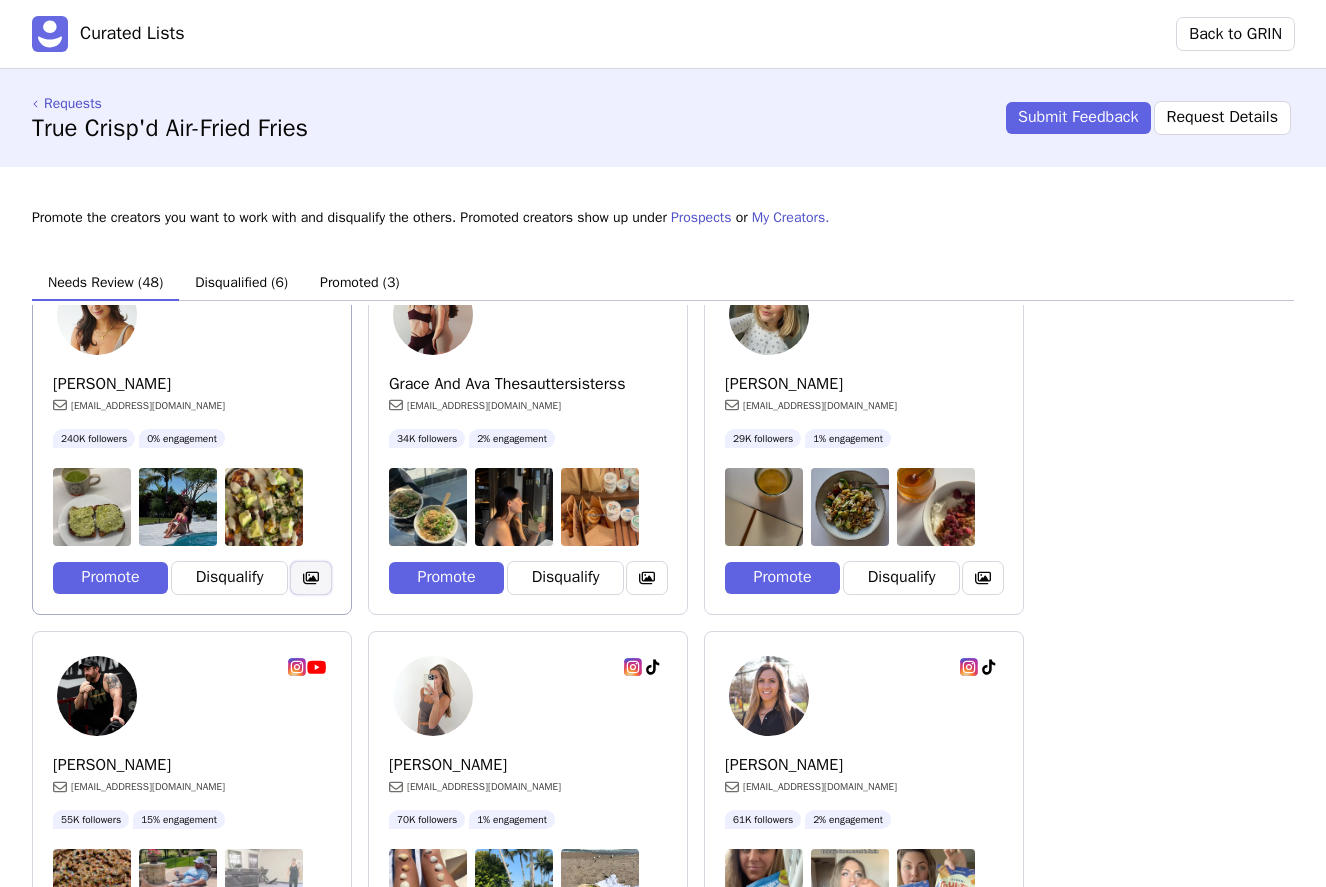 click 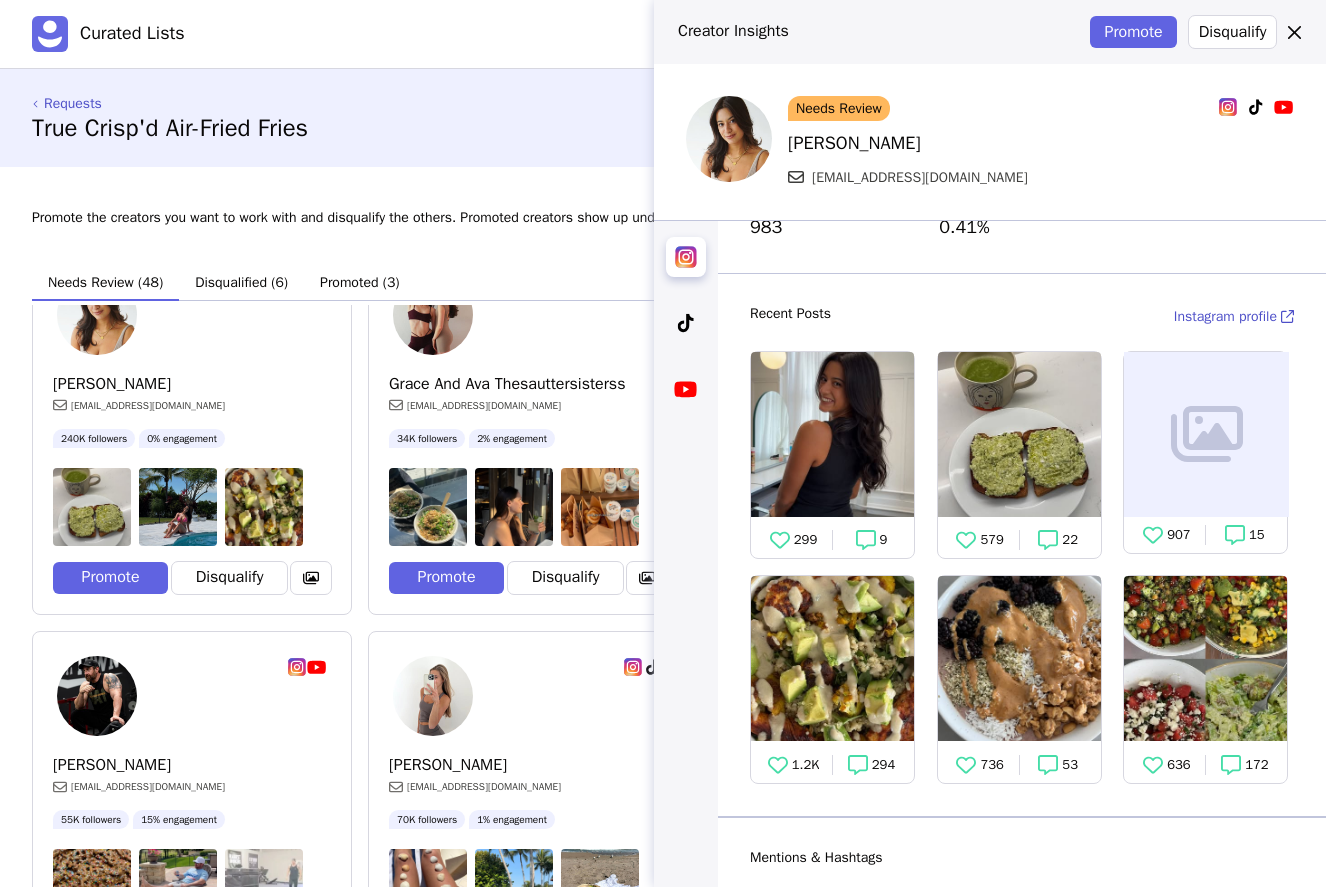 scroll, scrollTop: 376, scrollLeft: 0, axis: vertical 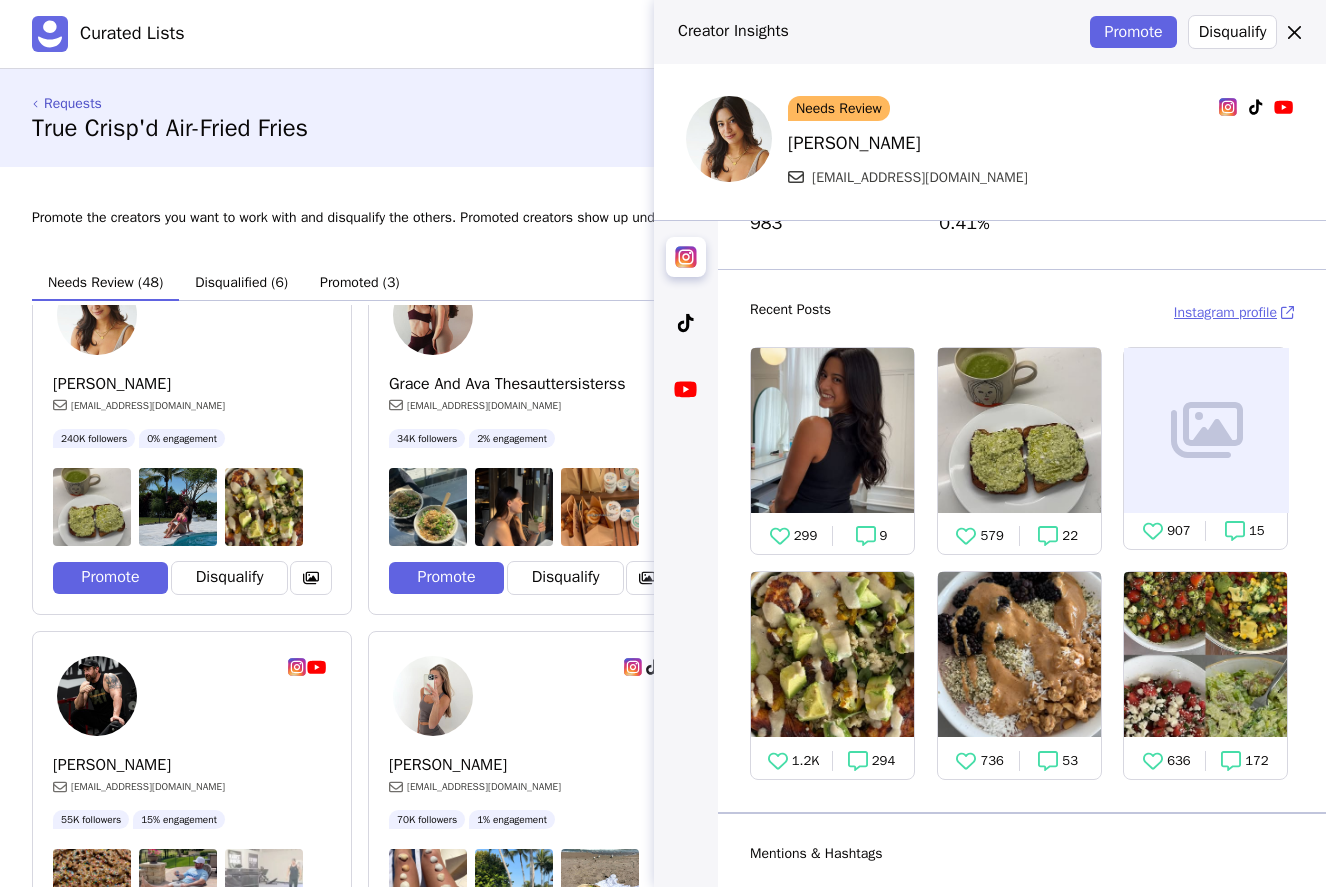 click on "Instagram profile" at bounding box center (1225, 312) 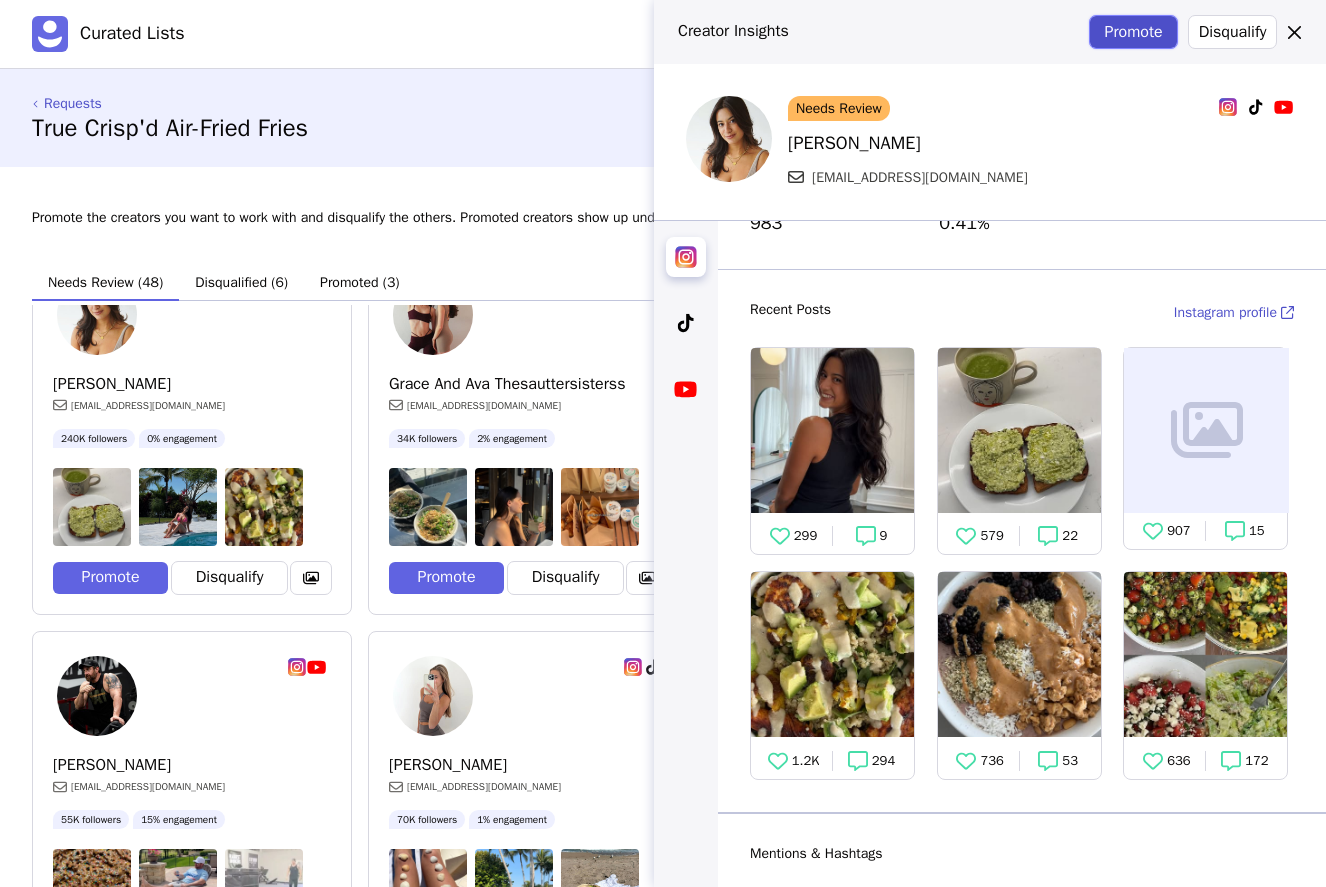 click on "Promote" at bounding box center (1133, 32) 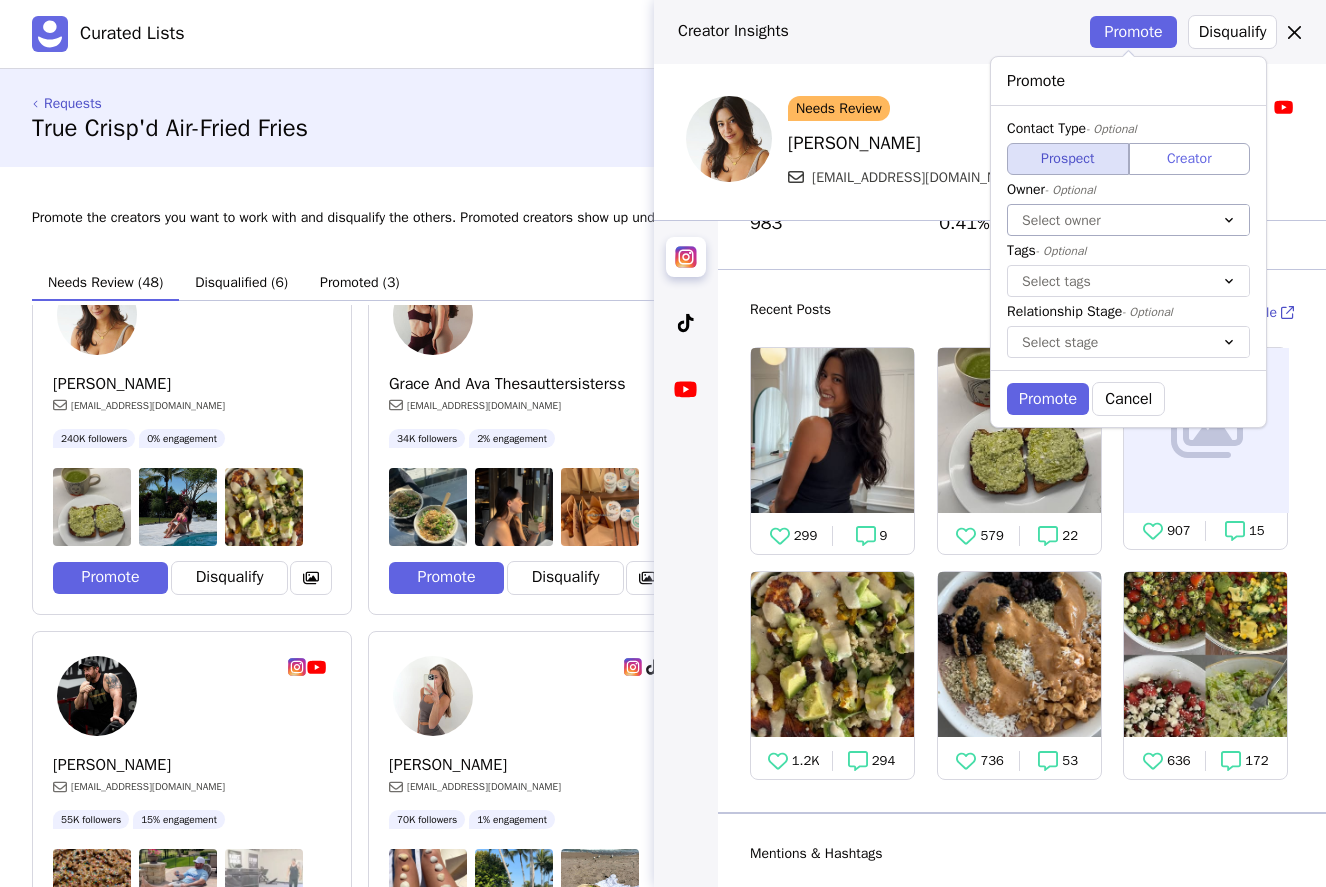 click at bounding box center (1108, 220) 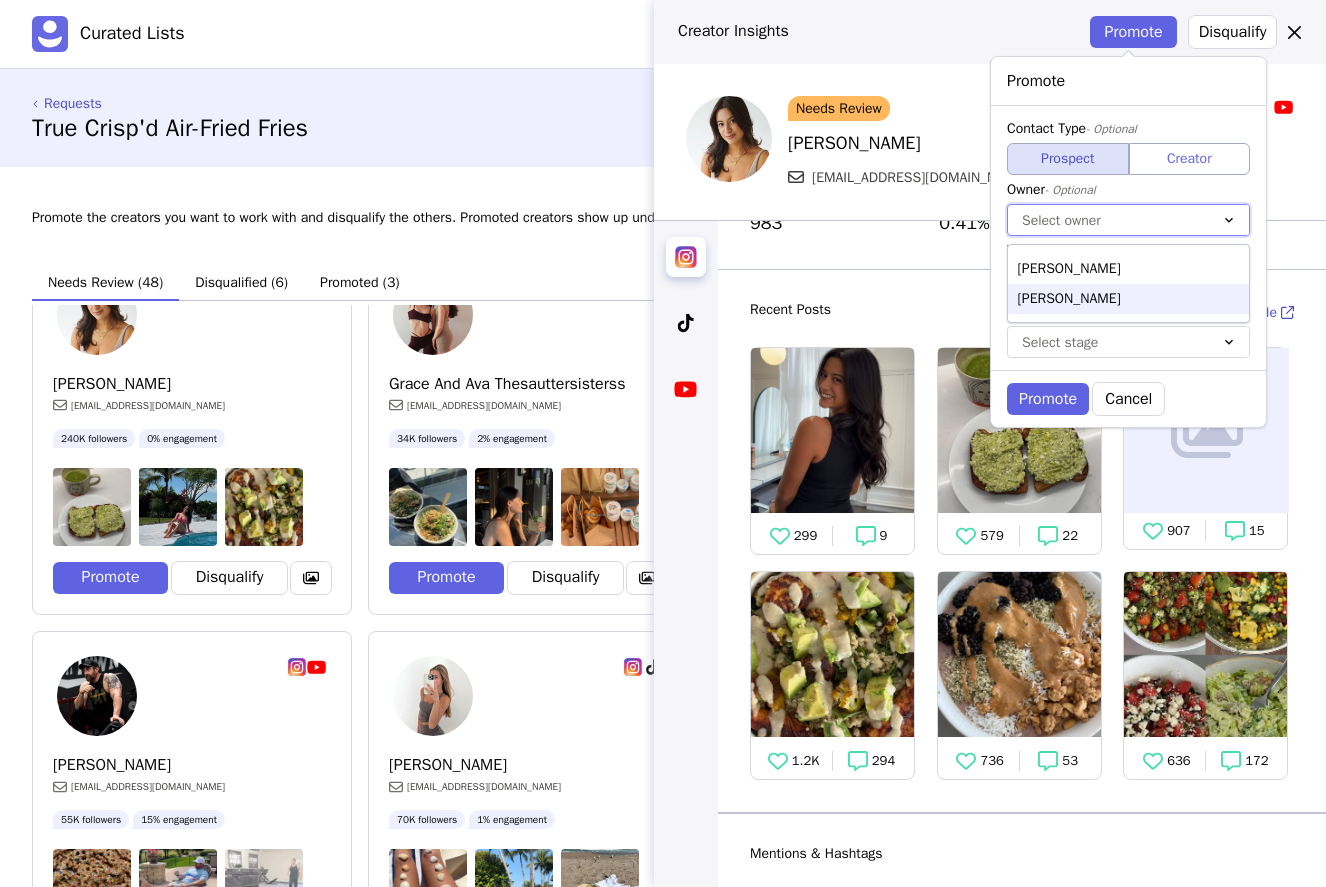 click on "[PERSON_NAME]" at bounding box center [1128, 299] 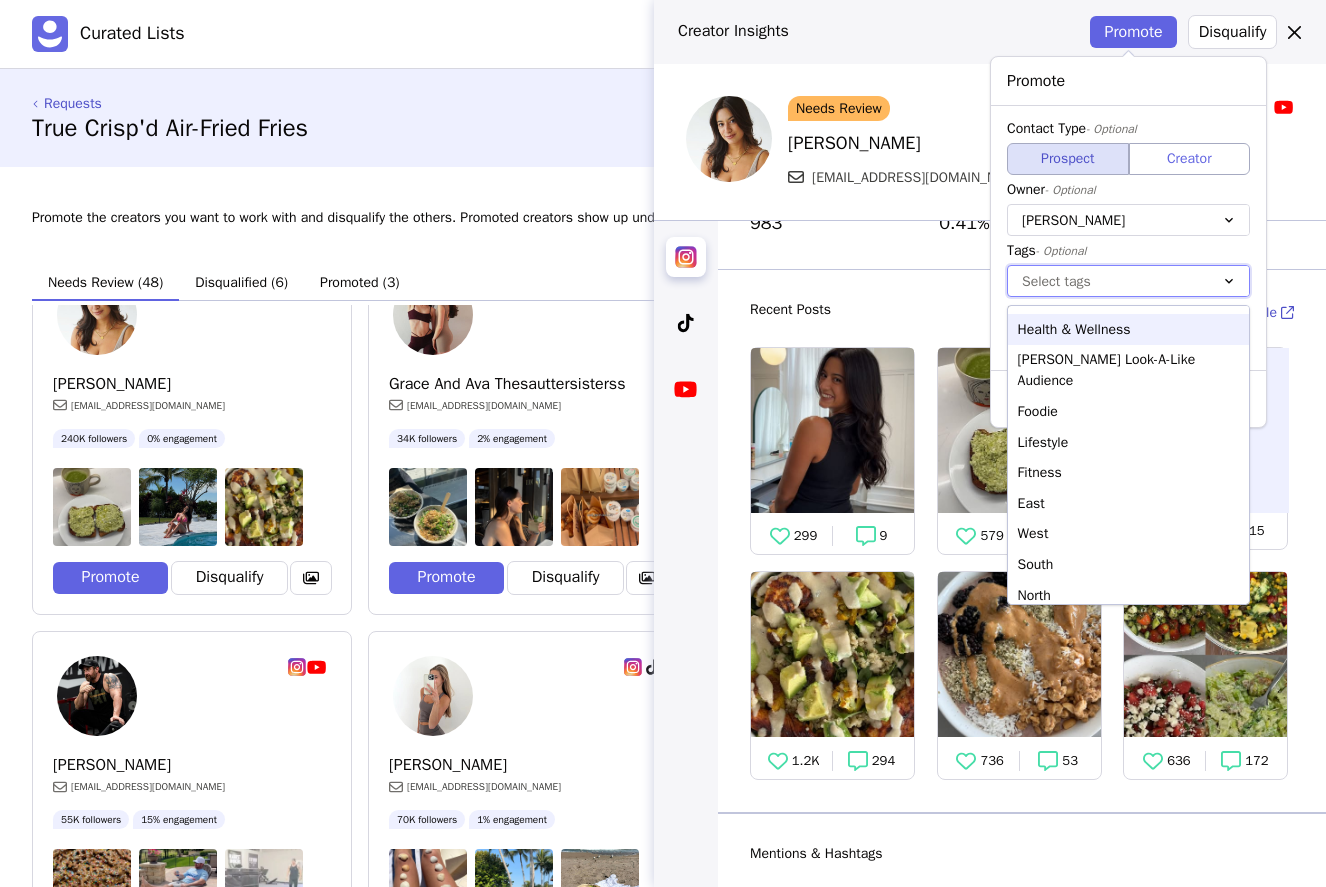 click at bounding box center (1108, 281) 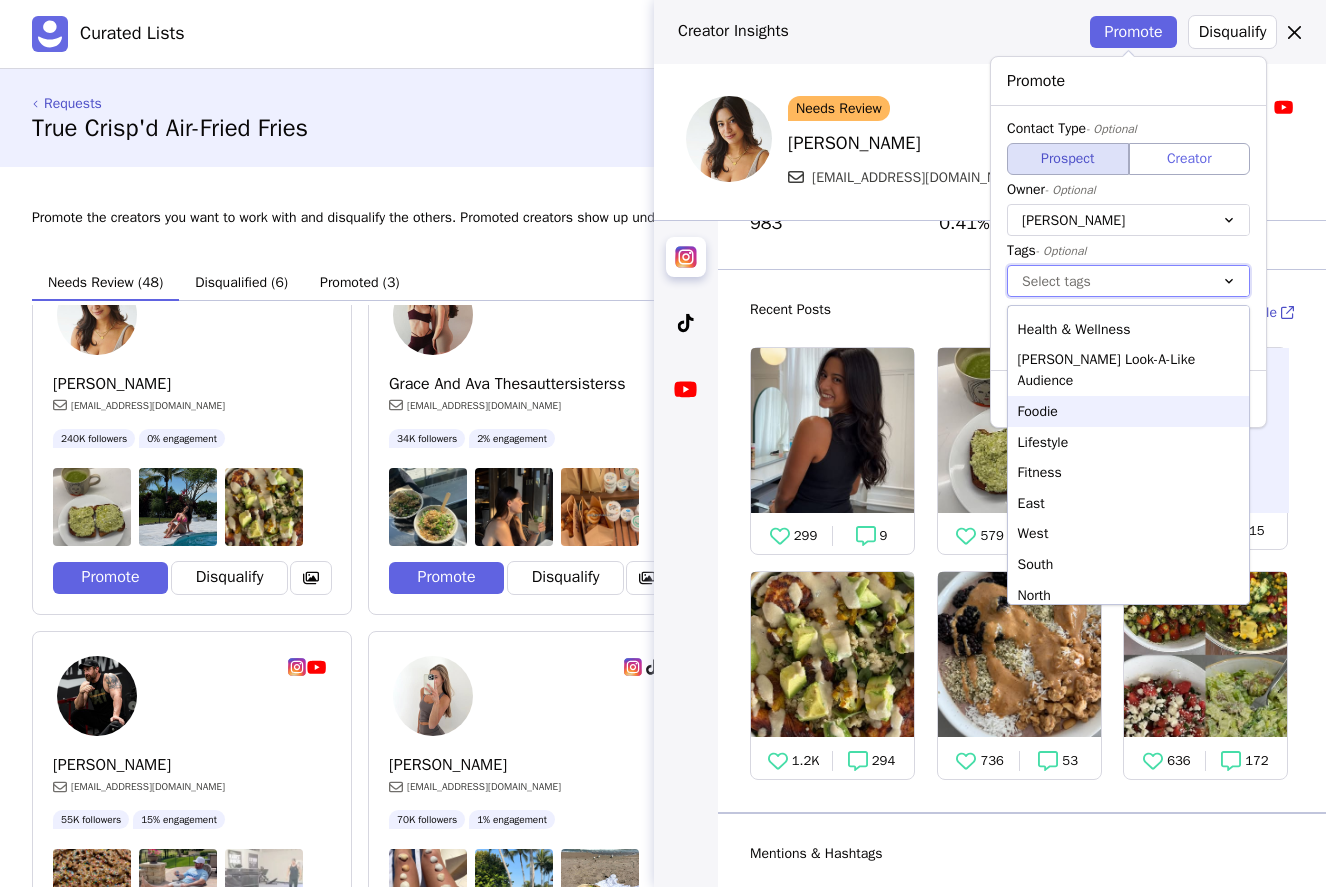 click on "Foodie" at bounding box center [1128, 411] 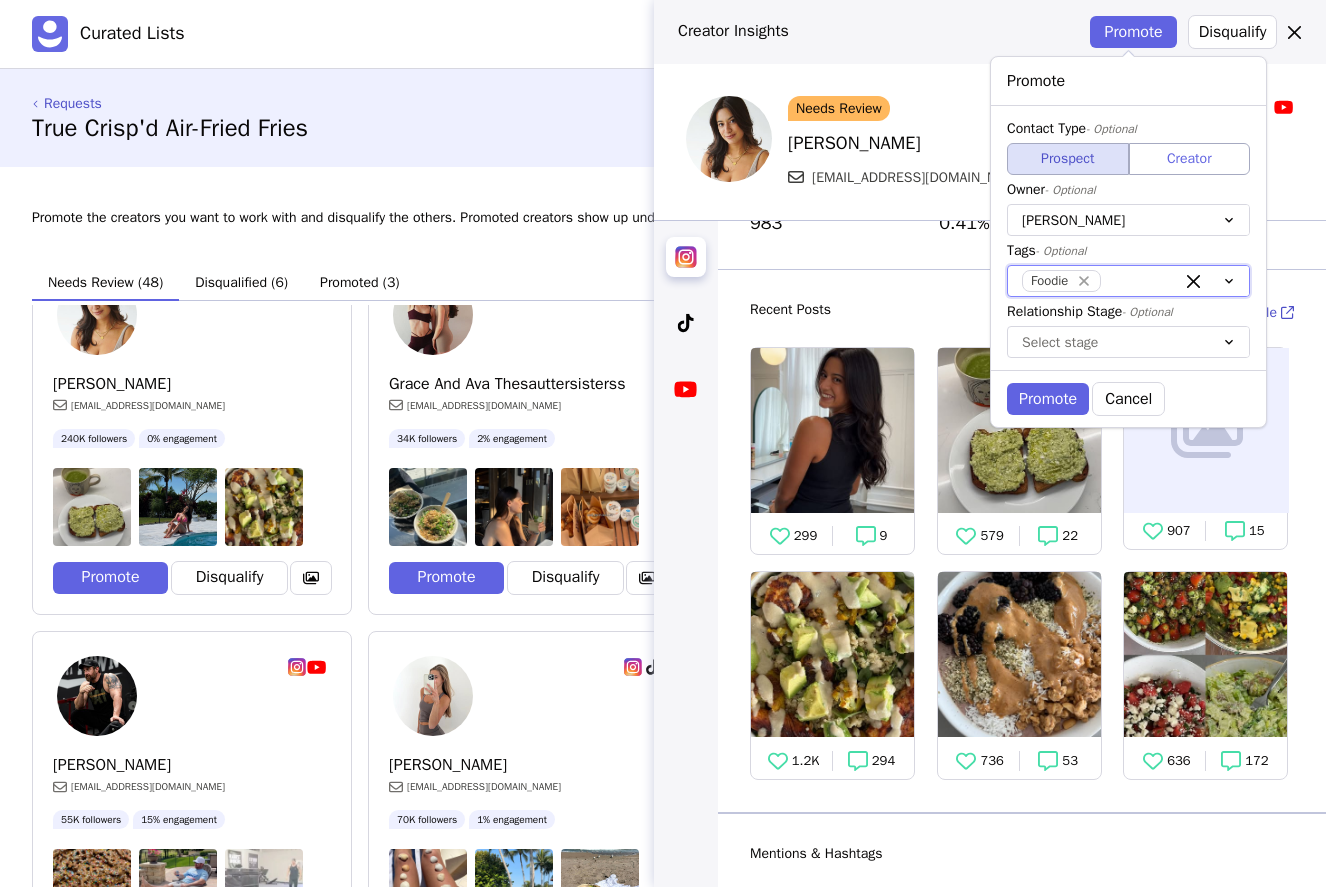 click 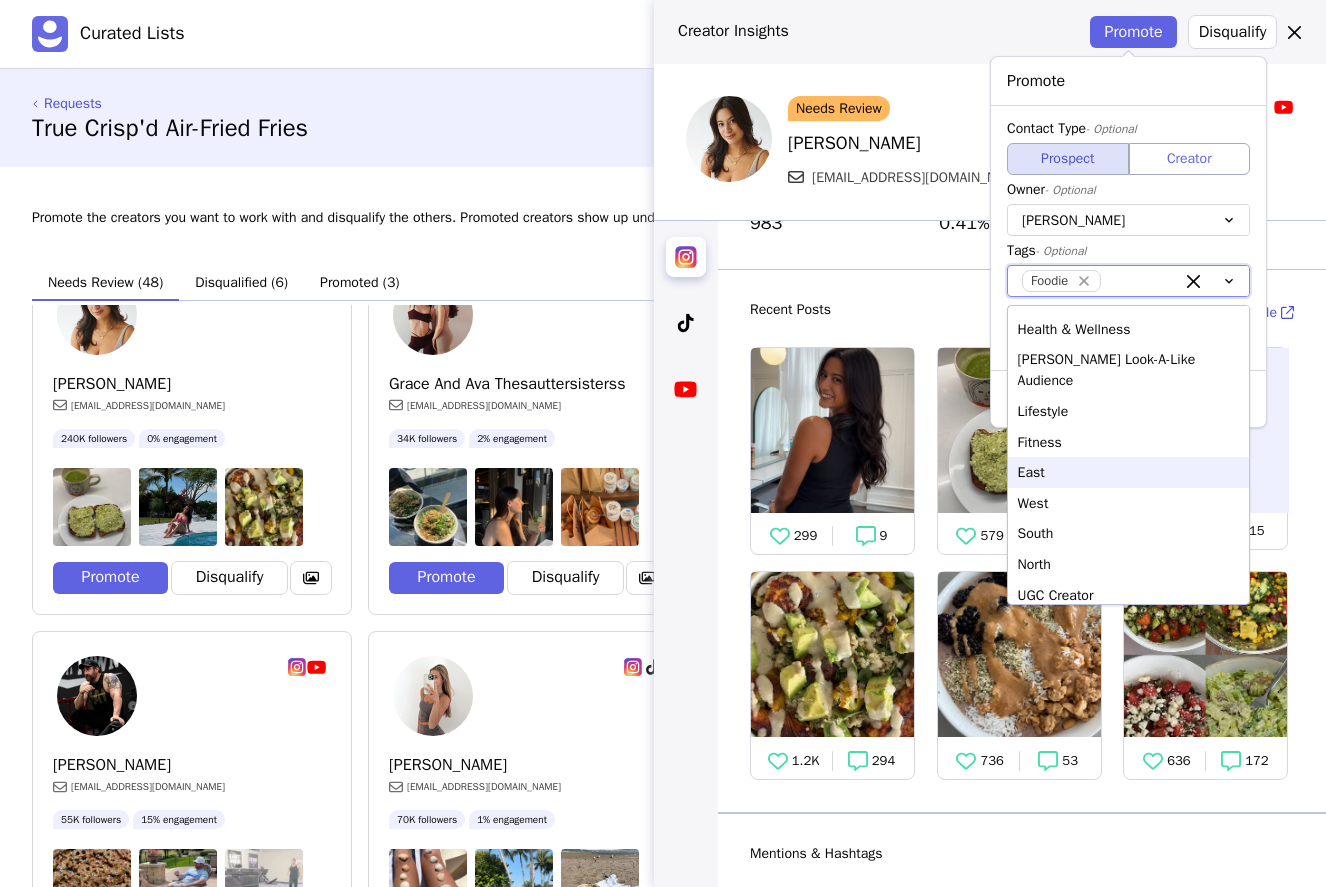 scroll, scrollTop: 666, scrollLeft: 0, axis: vertical 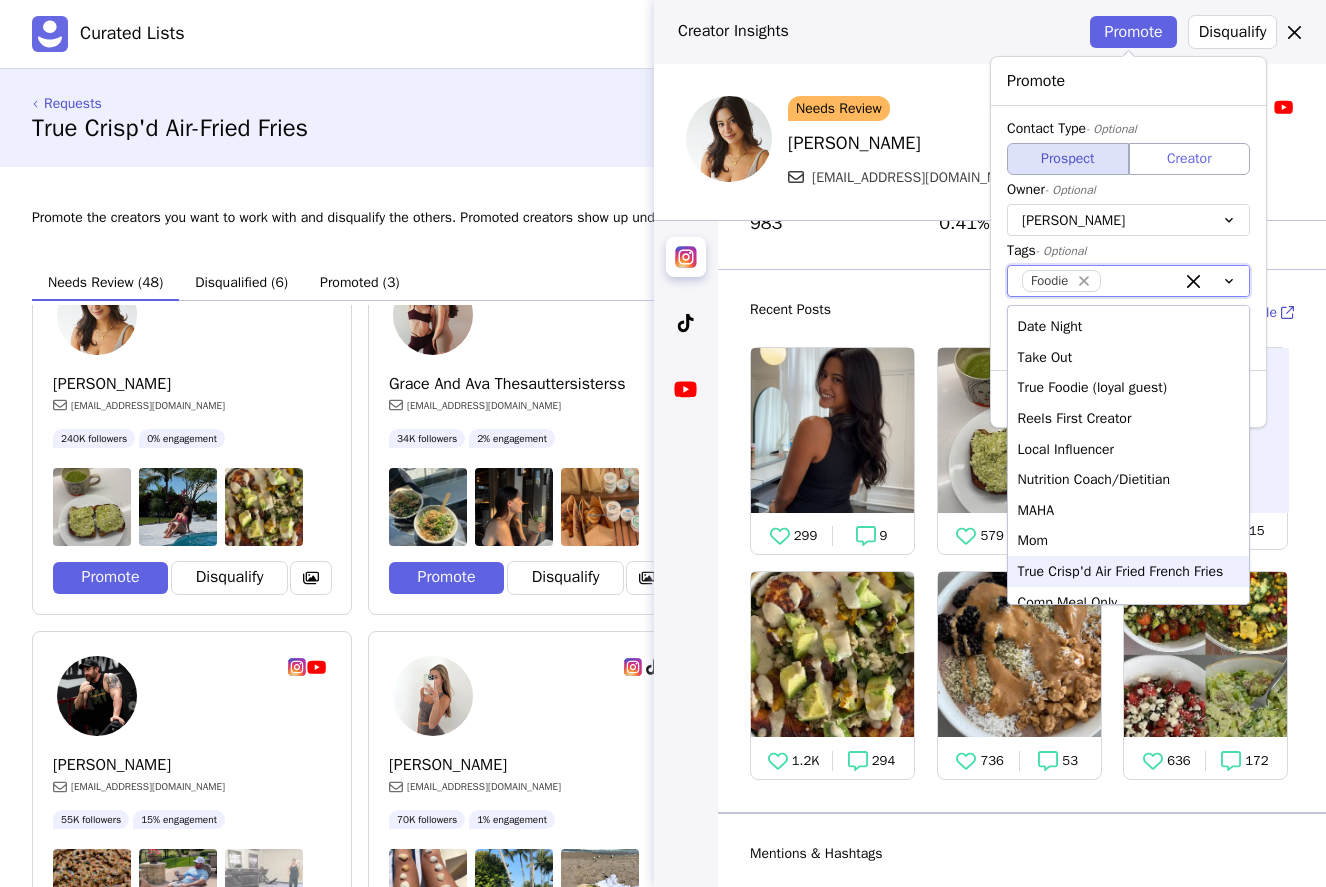 click on "True Crisp'd Air Fried French Fries" at bounding box center (1128, 571) 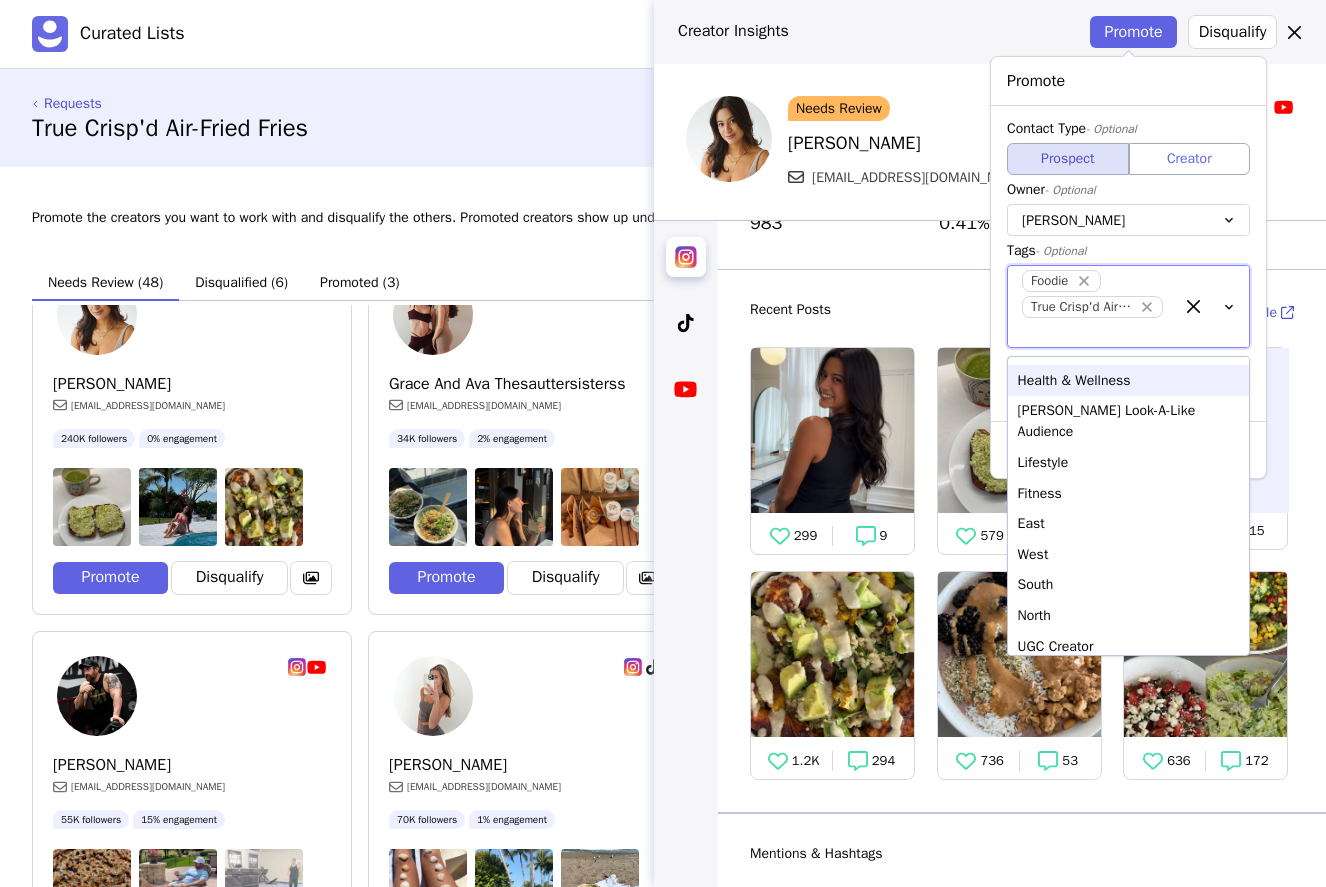 click 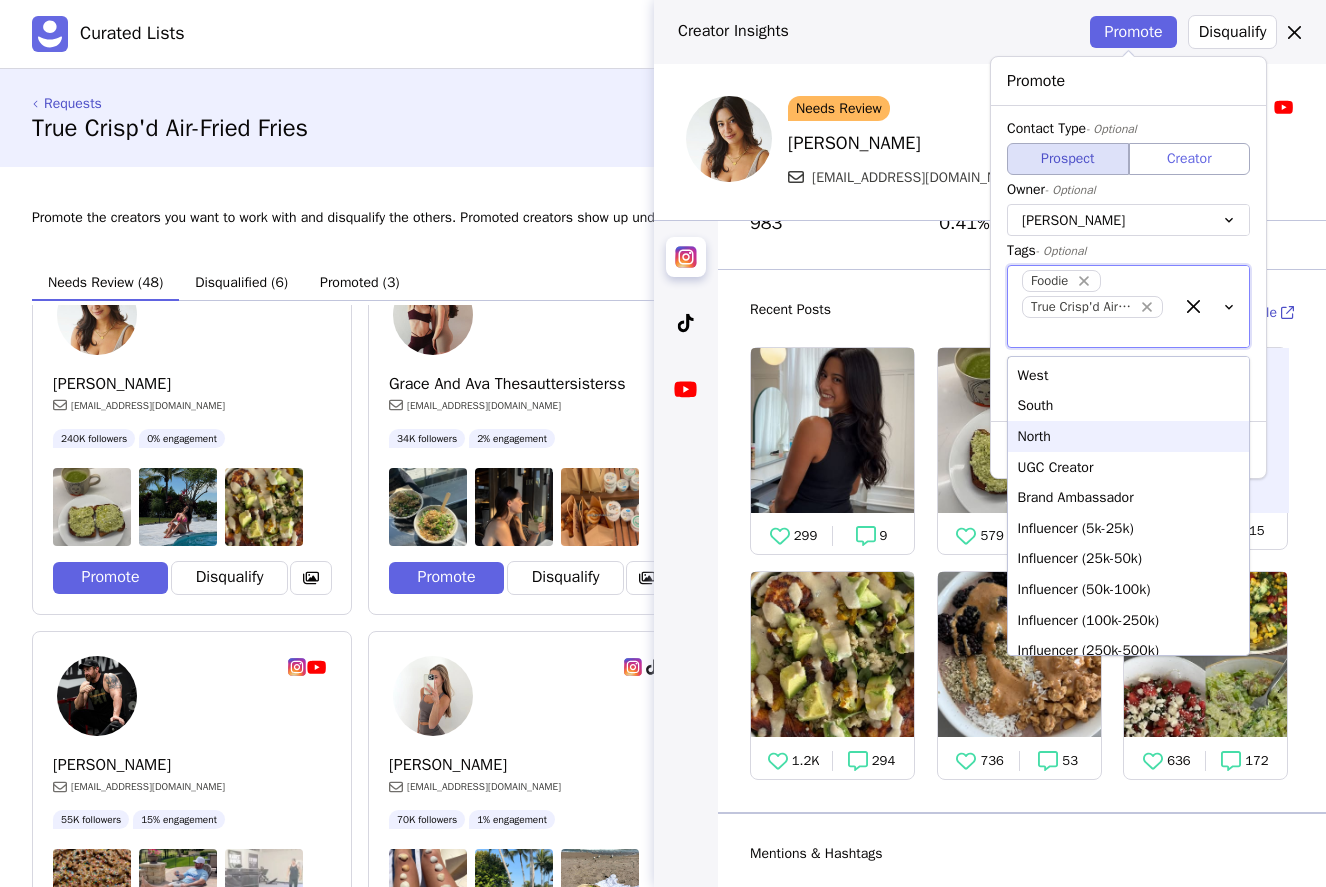 scroll, scrollTop: 182, scrollLeft: 0, axis: vertical 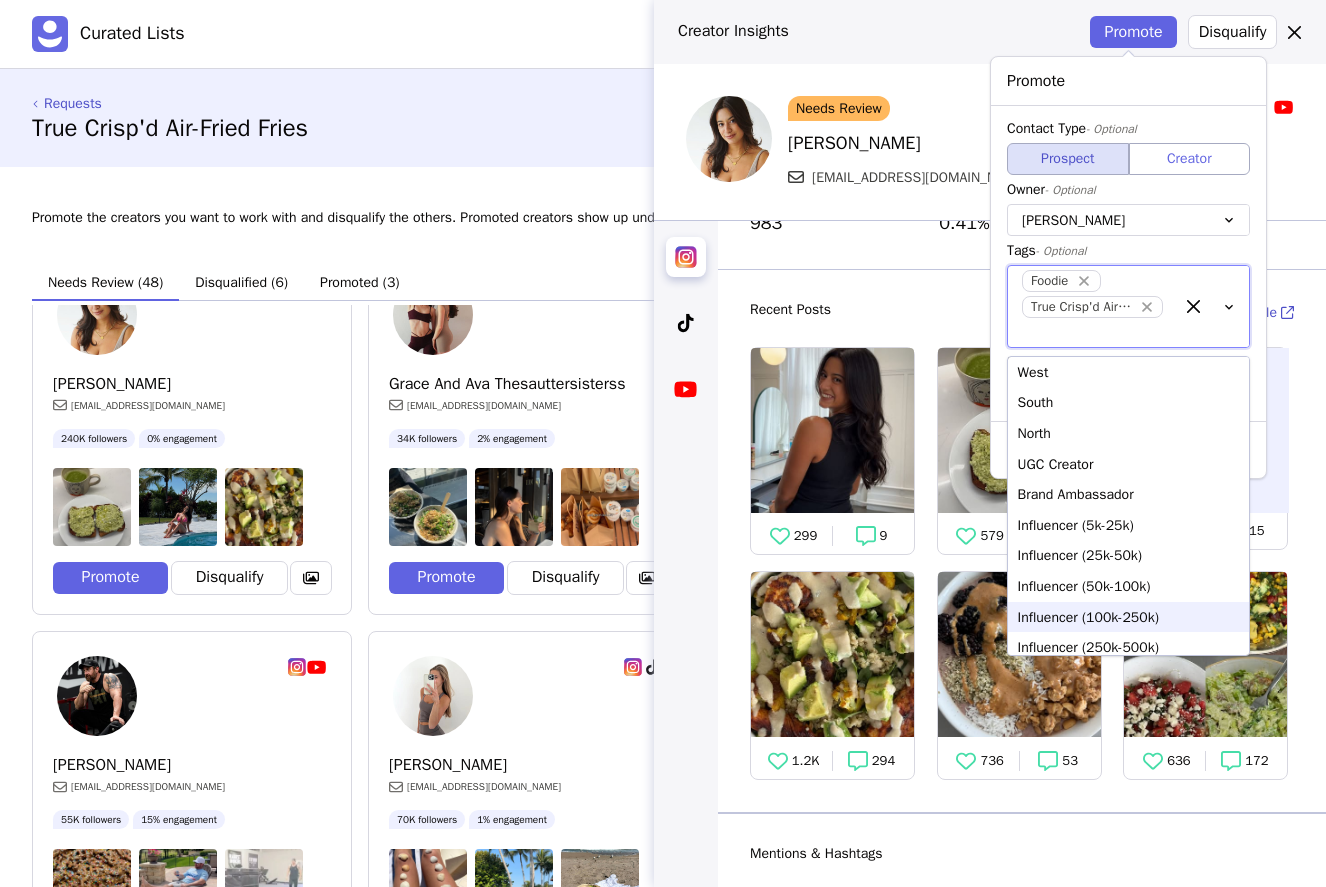 click on "Influencer (100k-250k)" at bounding box center [1128, 617] 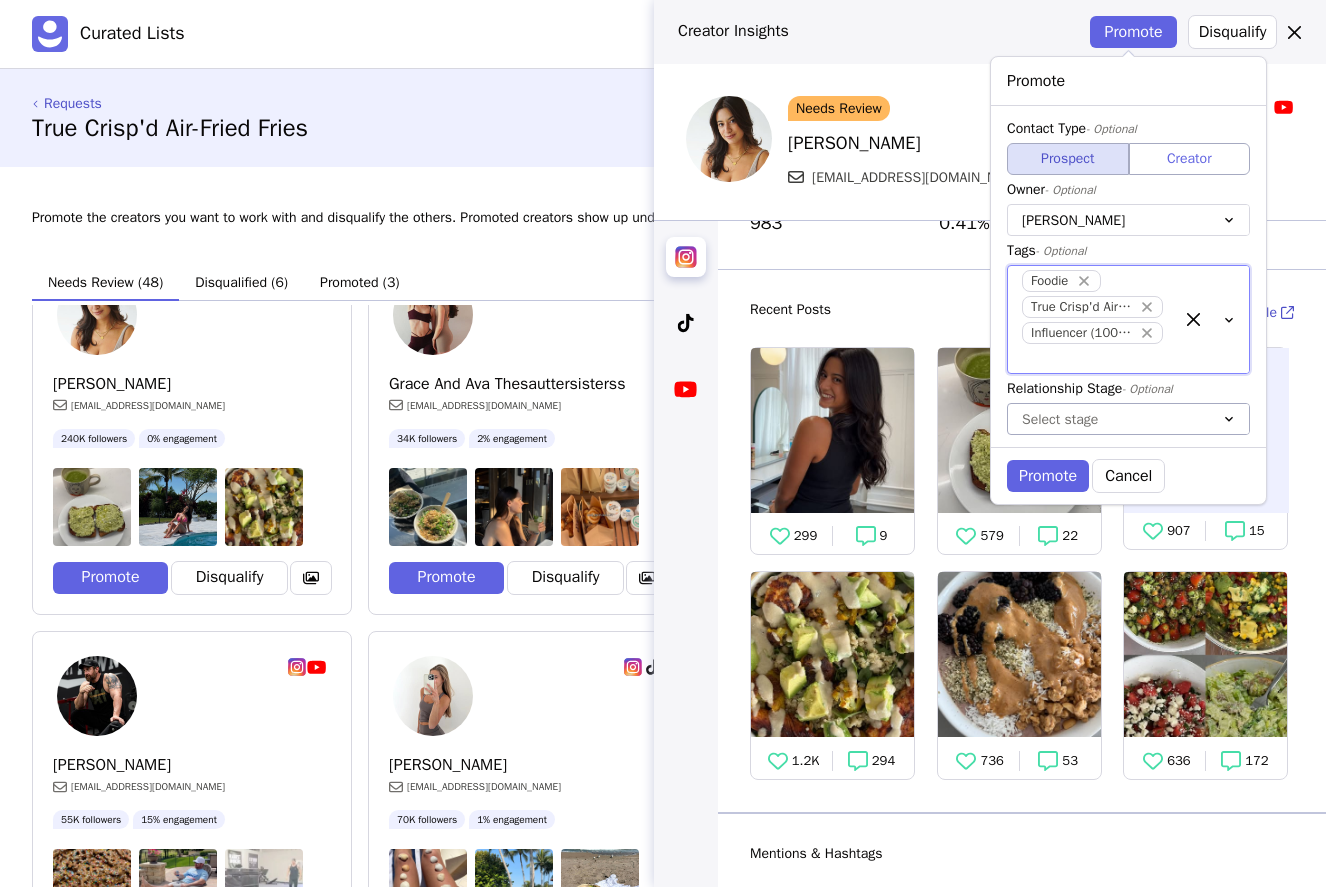 click at bounding box center (1108, 419) 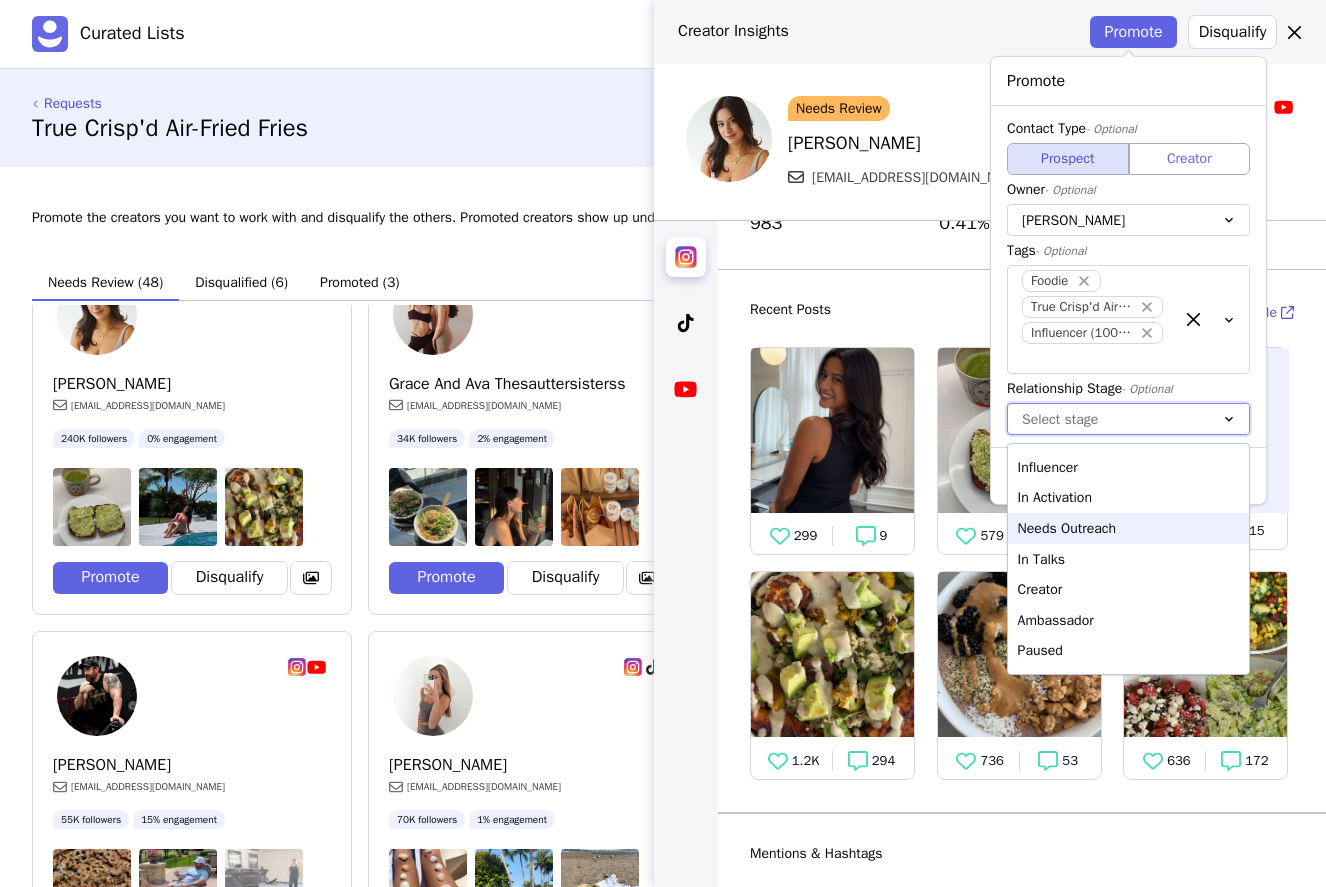 click on "Needs Outreach" at bounding box center (1128, 528) 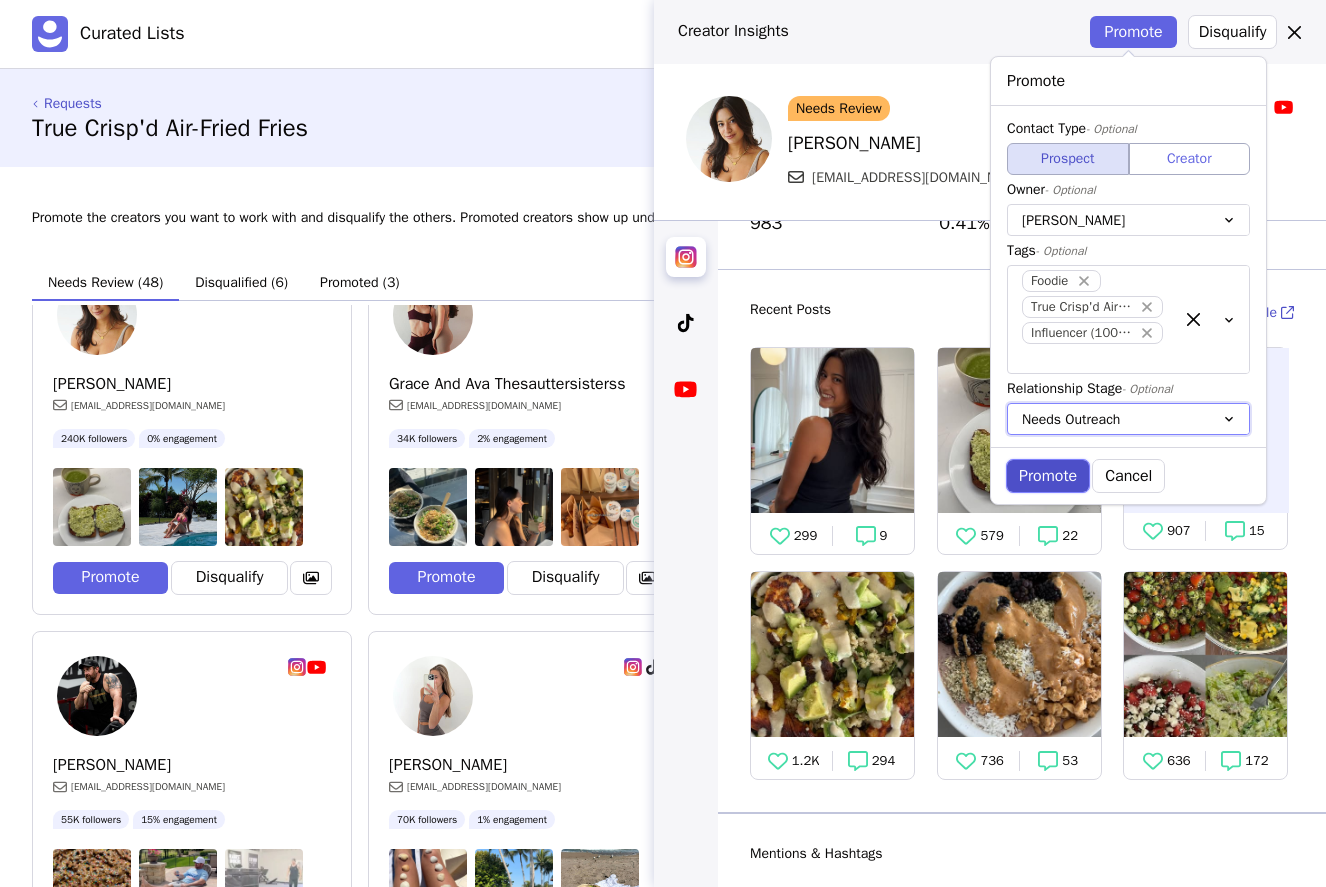 click on "Promote" at bounding box center [1048, 476] 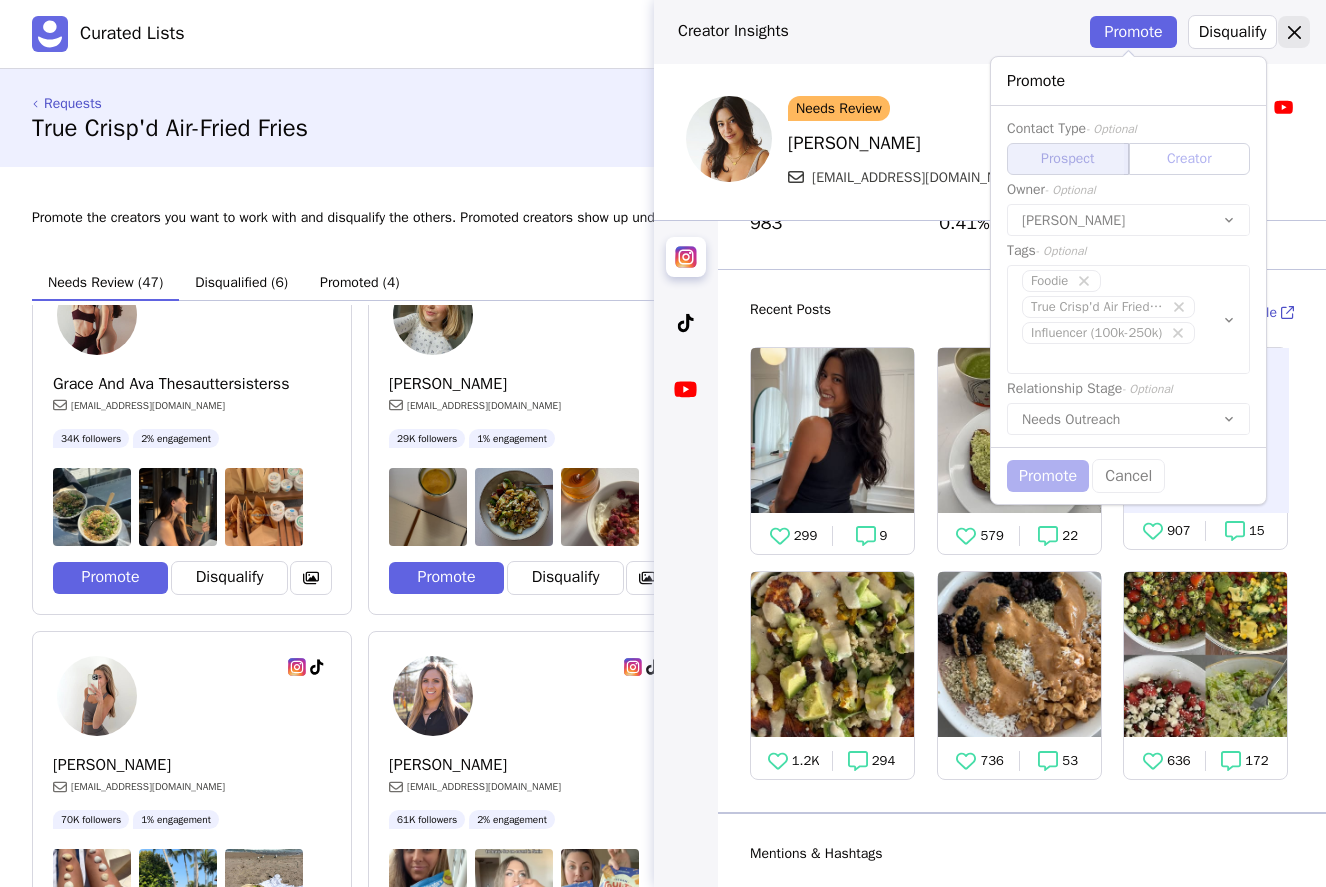 click at bounding box center [1294, 32] 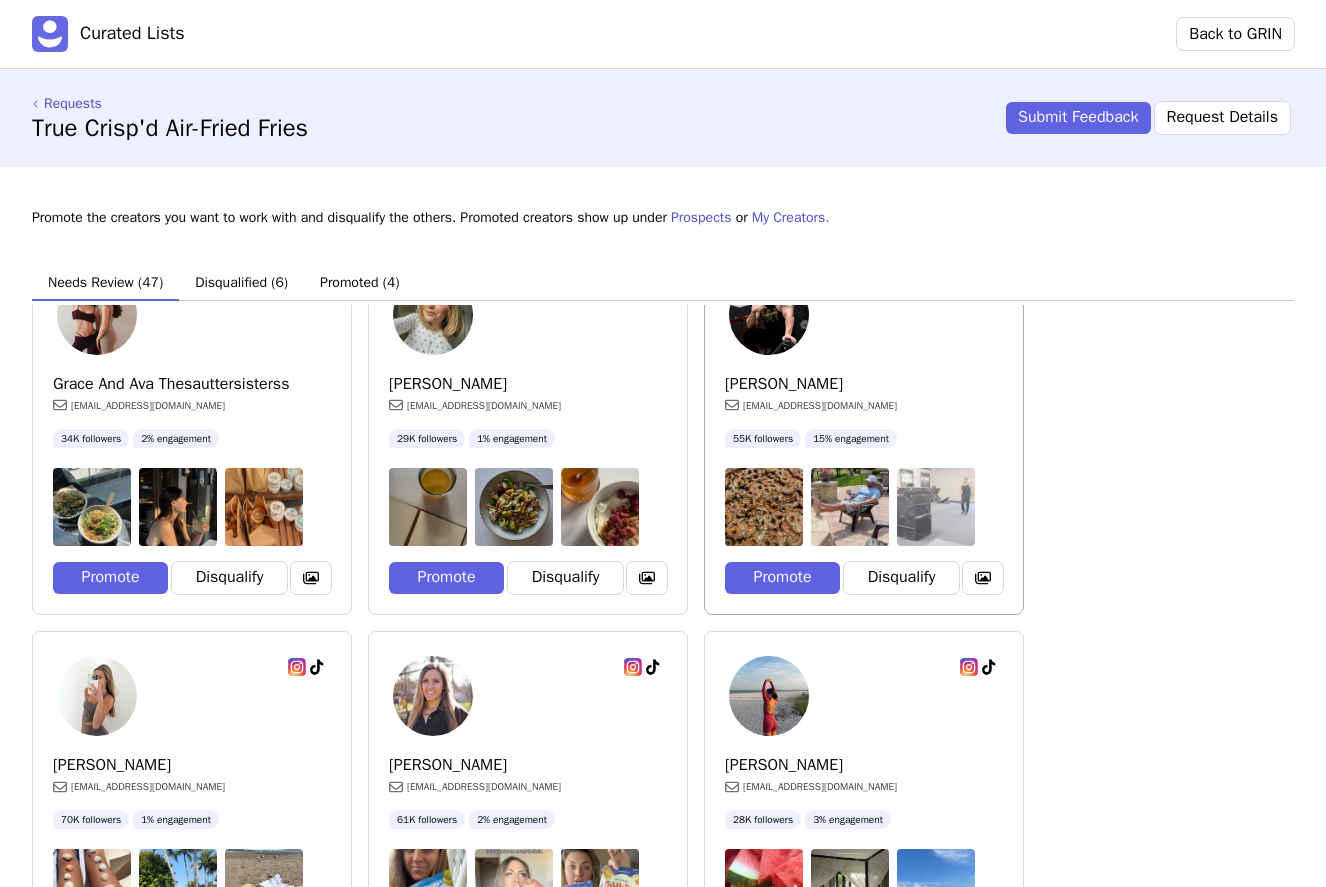 scroll, scrollTop: 0, scrollLeft: 0, axis: both 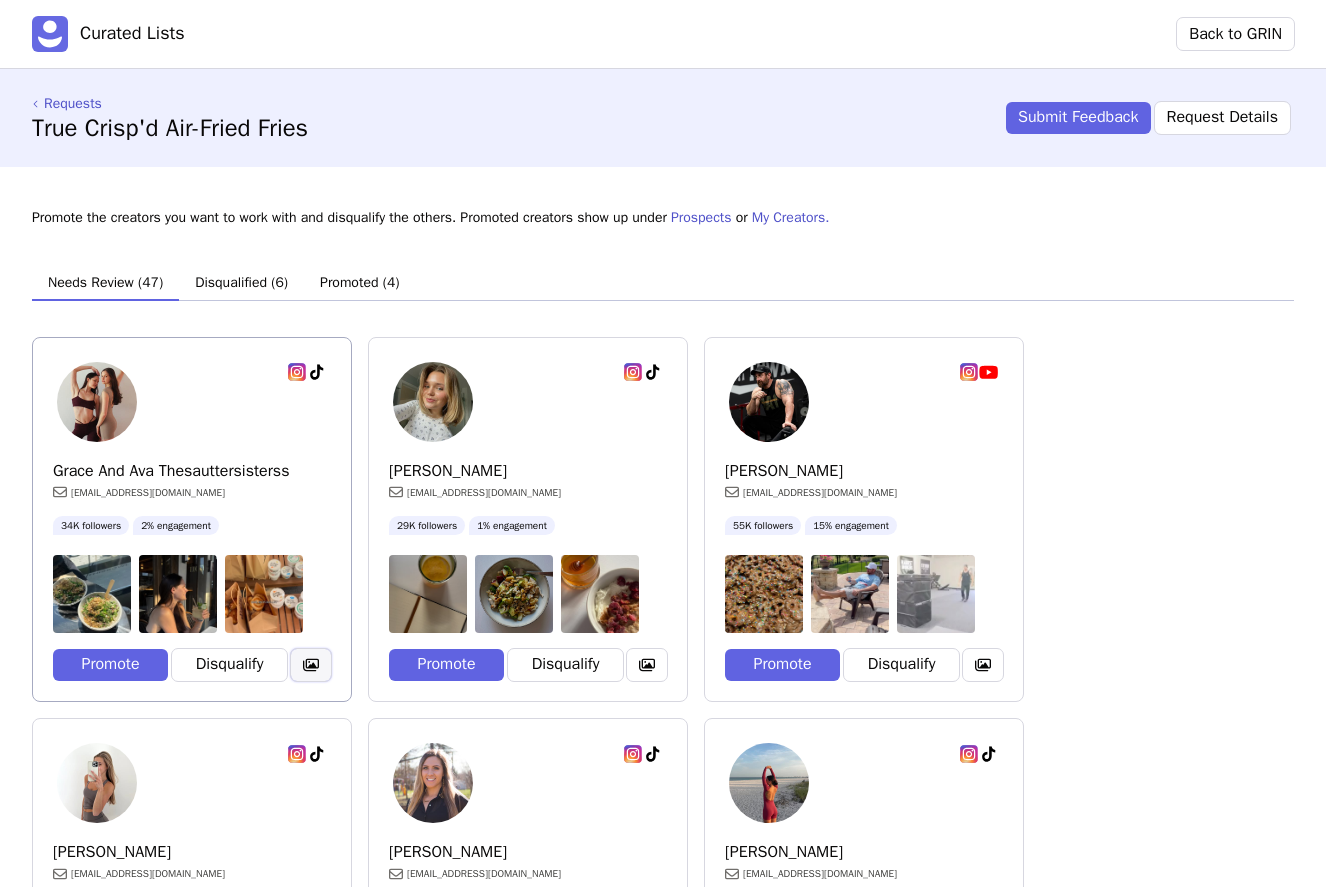 click 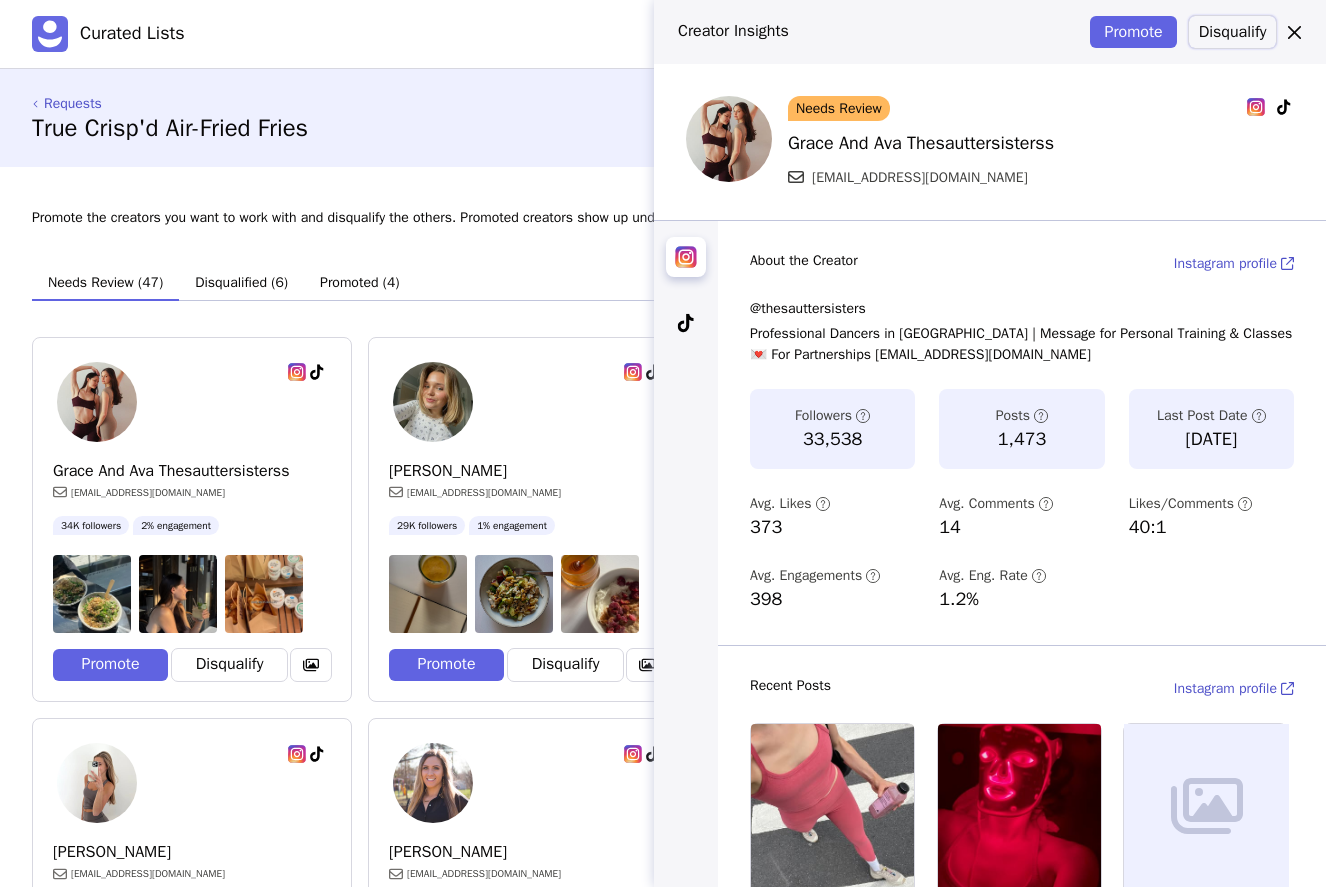 click on "Disqualify" at bounding box center (1232, 32) 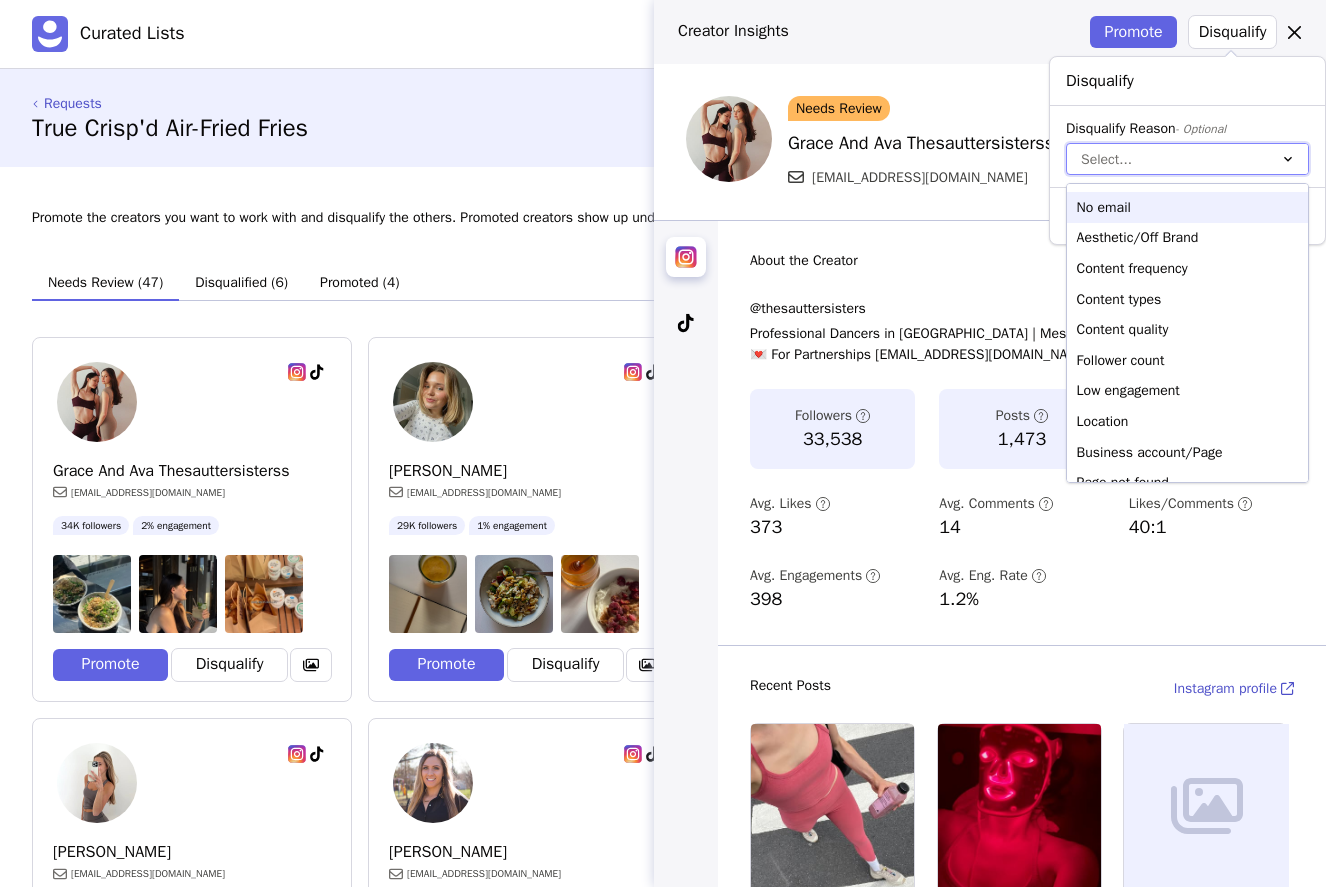 click at bounding box center [1167, 159] 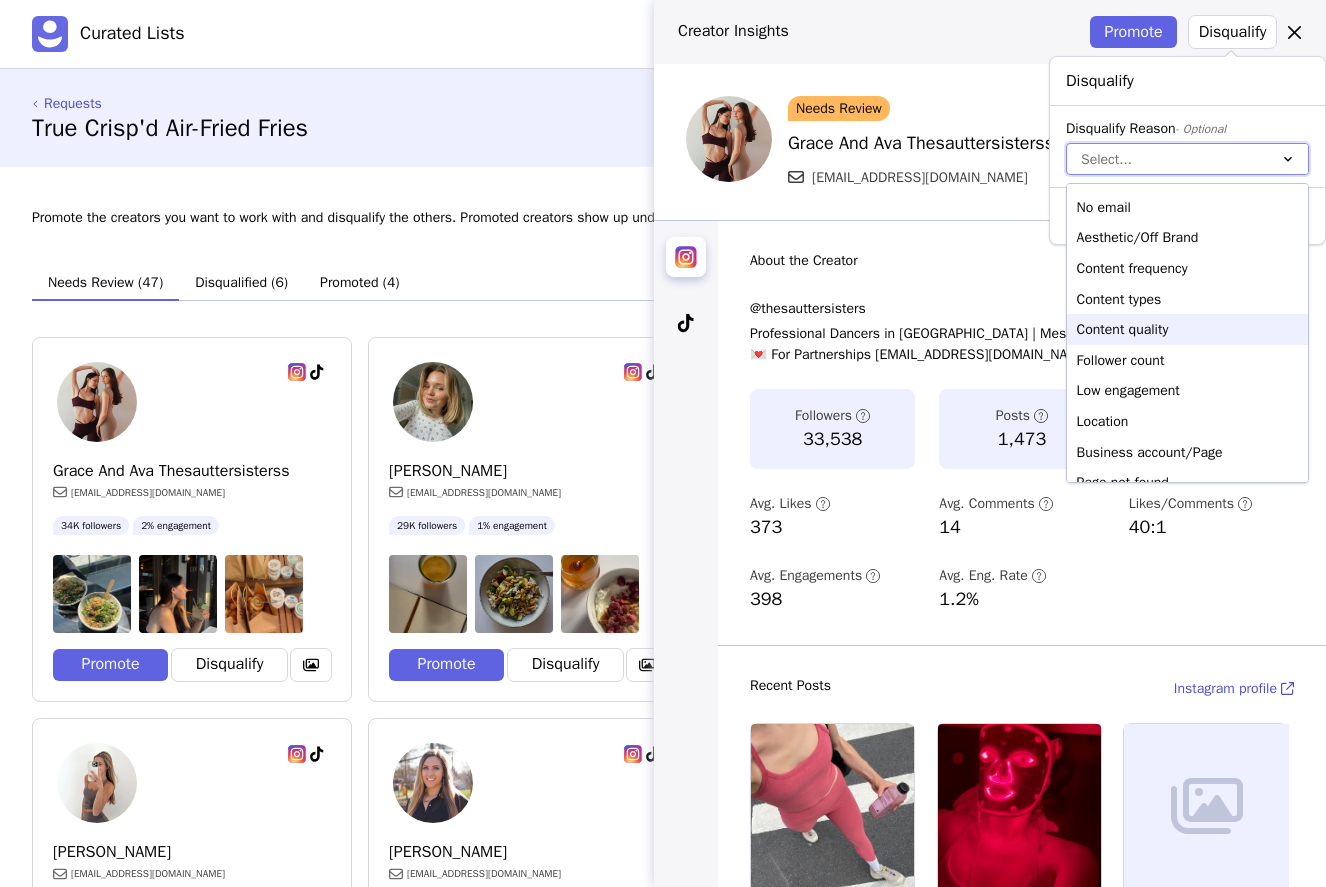 scroll, scrollTop: 23, scrollLeft: 0, axis: vertical 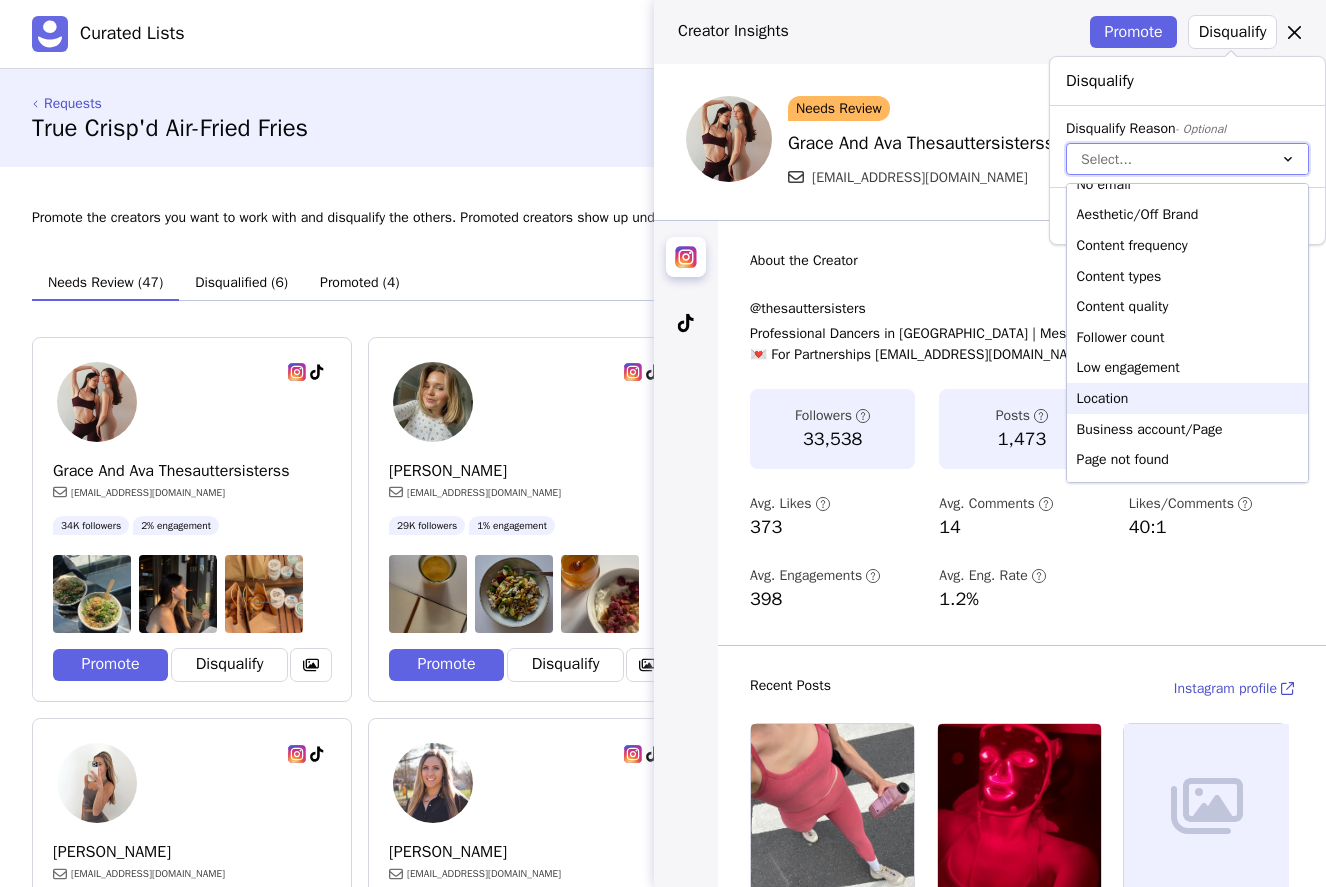 click on "Location" at bounding box center [1187, 398] 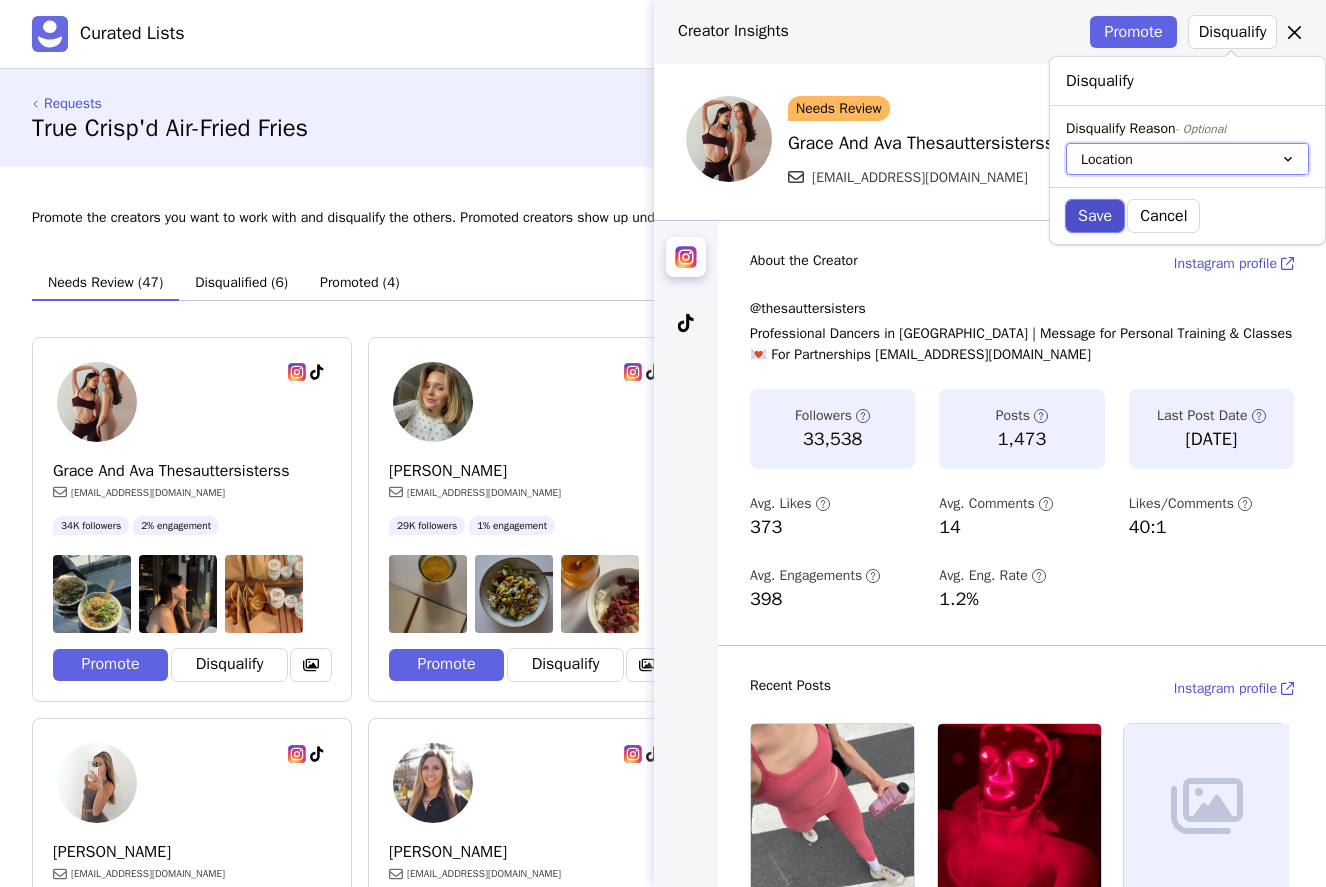 click on "Save" at bounding box center [1095, 216] 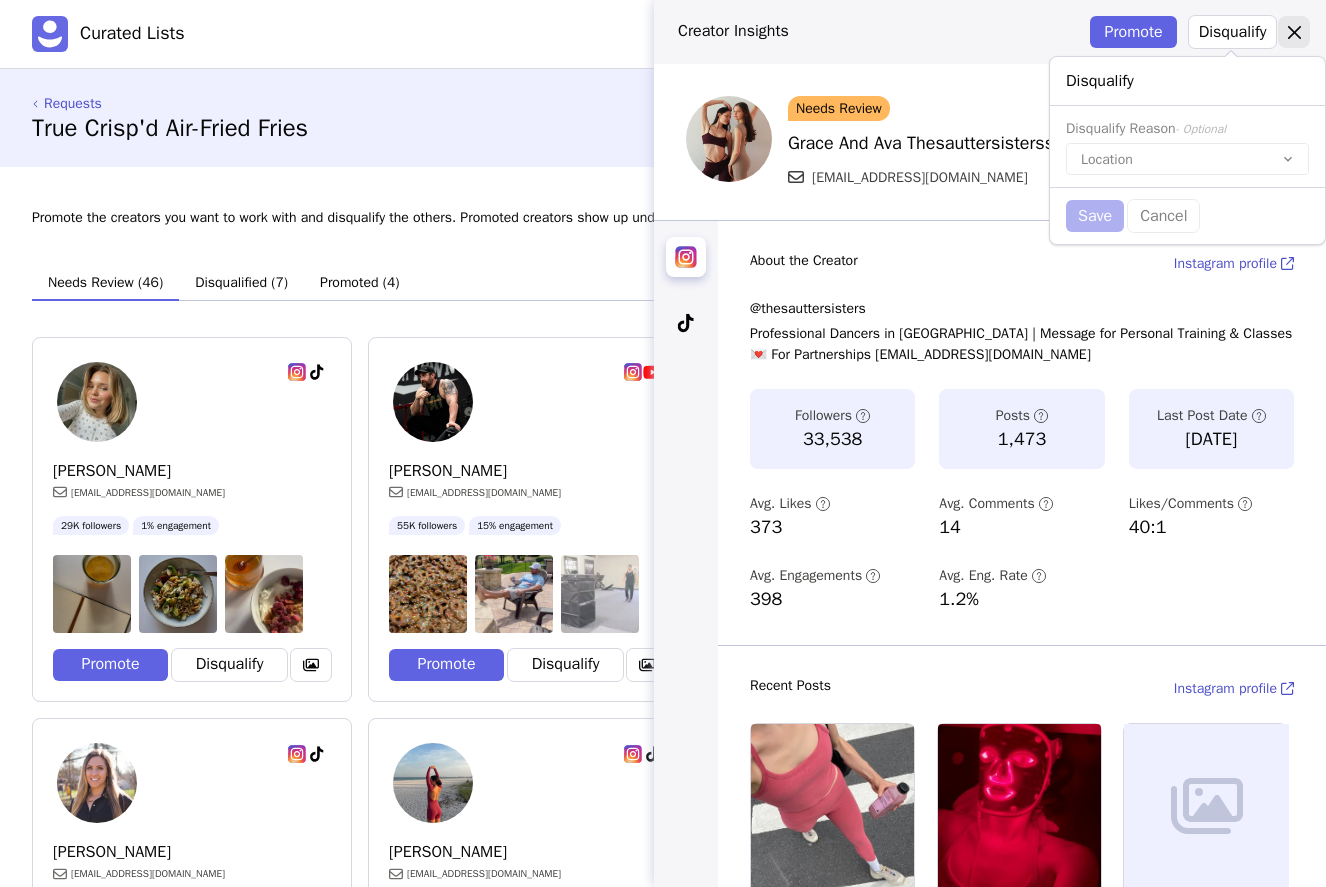 click at bounding box center [1294, 32] 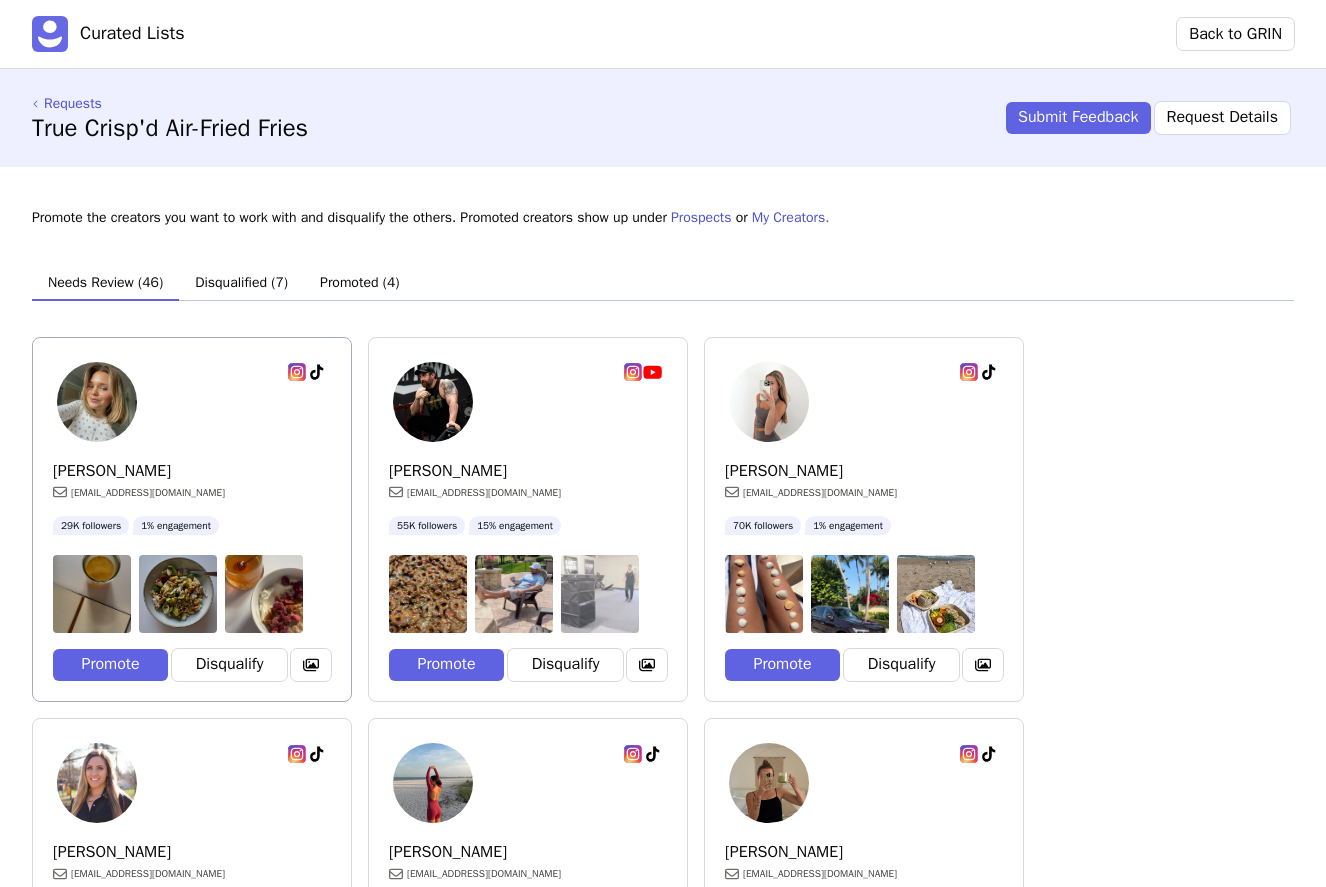 click on "Promote Disqualify" at bounding box center (192, 667) 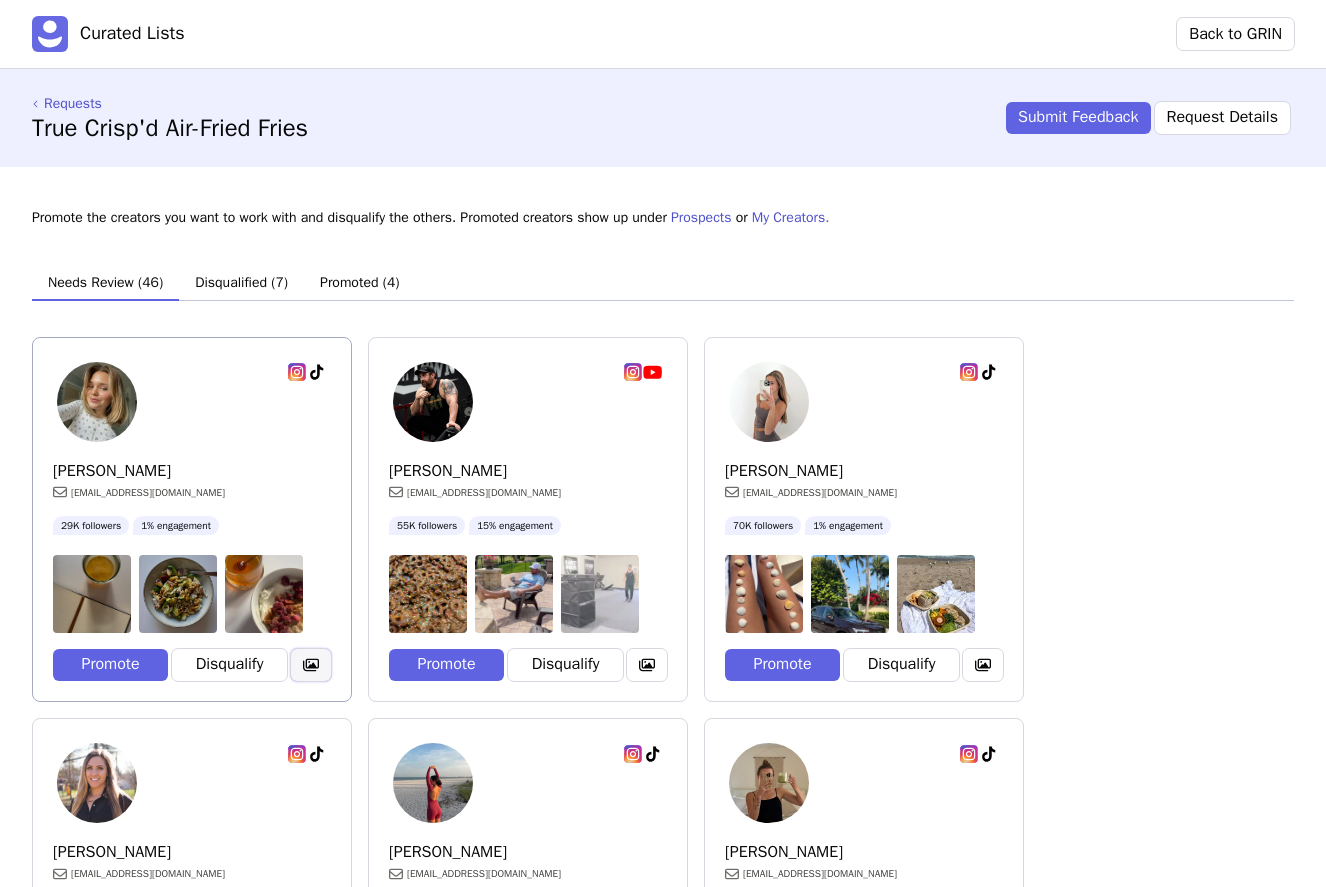click 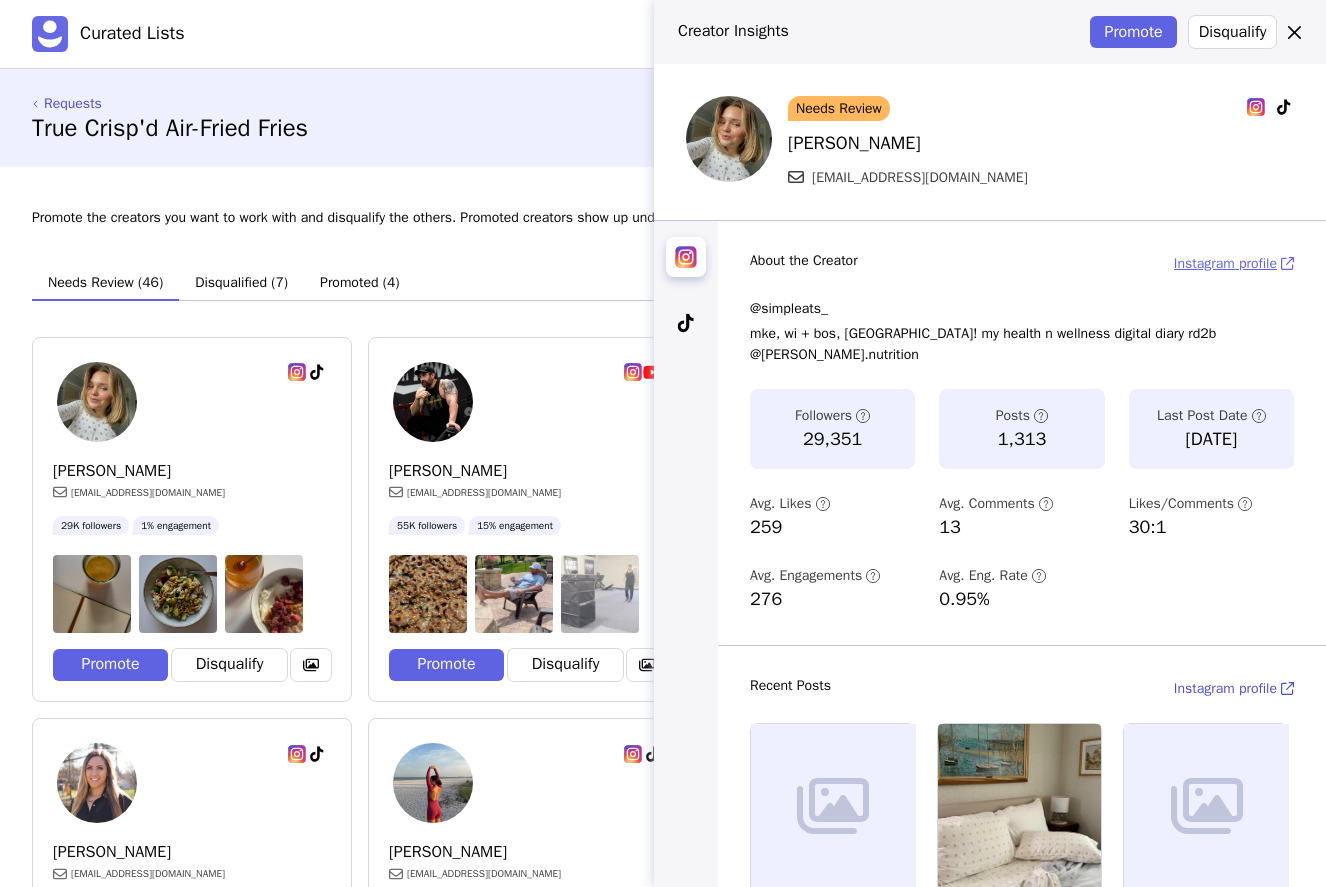 click on "Instagram profile" at bounding box center (1225, 263) 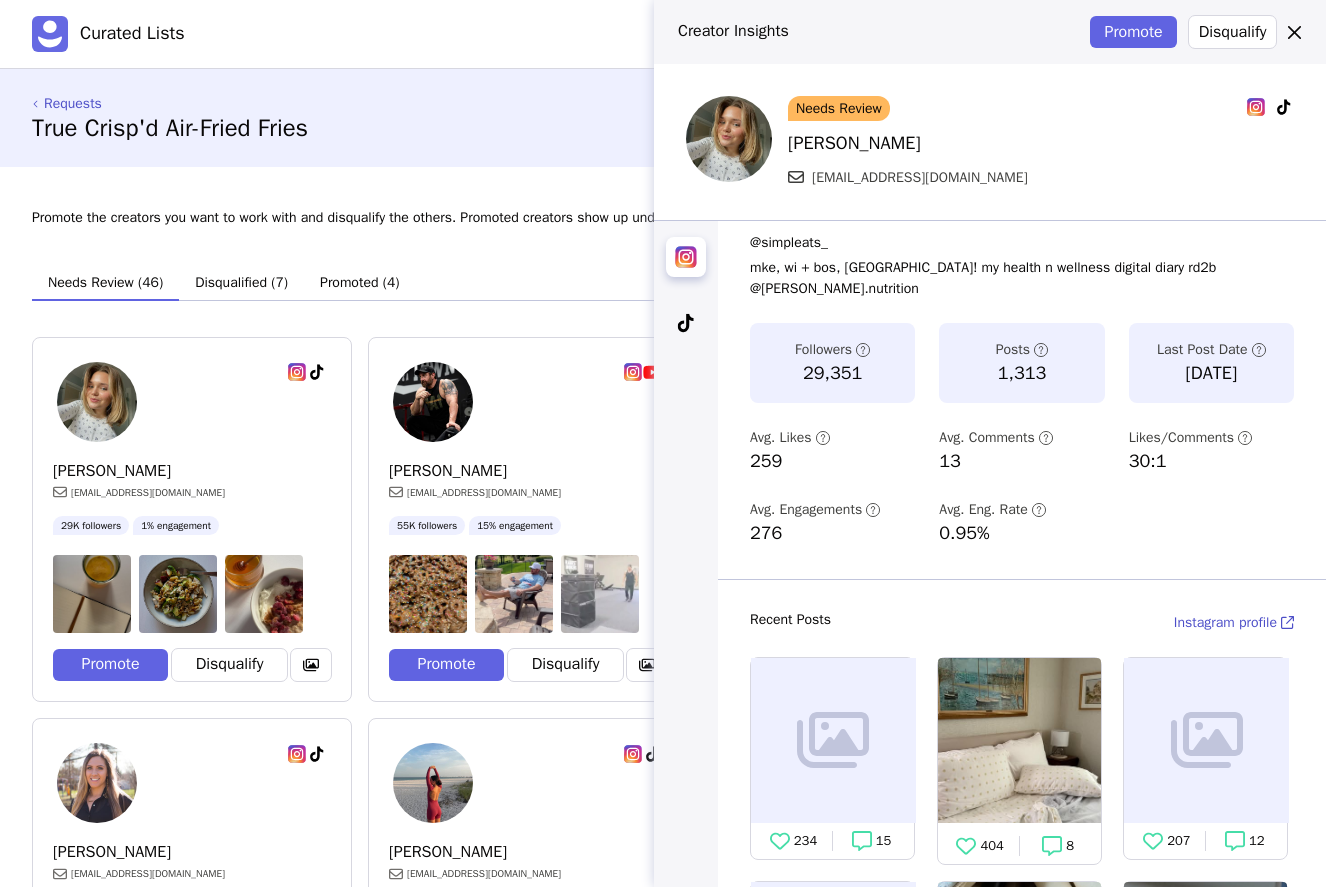 scroll, scrollTop: 0, scrollLeft: 0, axis: both 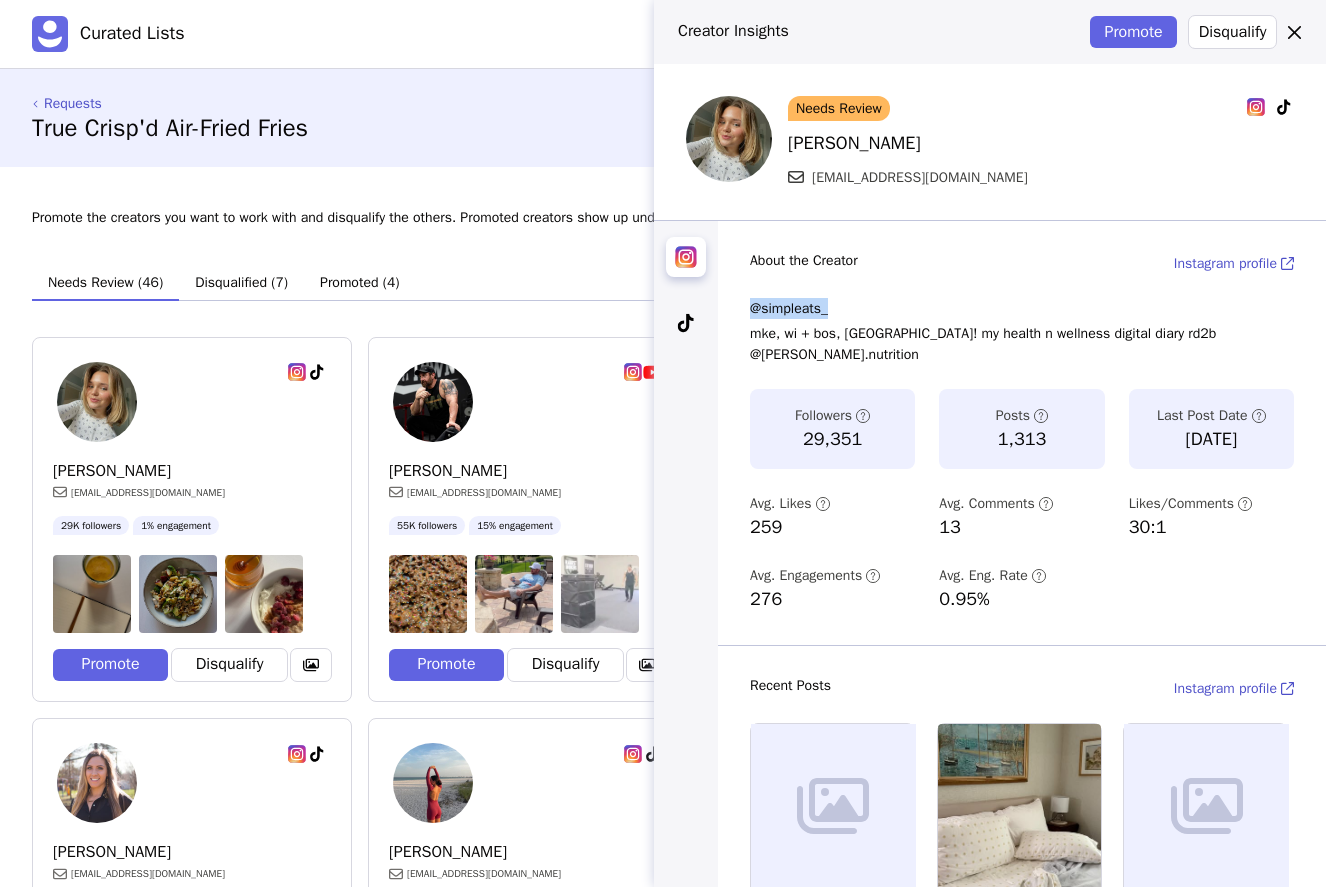 drag, startPoint x: 750, startPoint y: 307, endPoint x: 842, endPoint y: 307, distance: 92 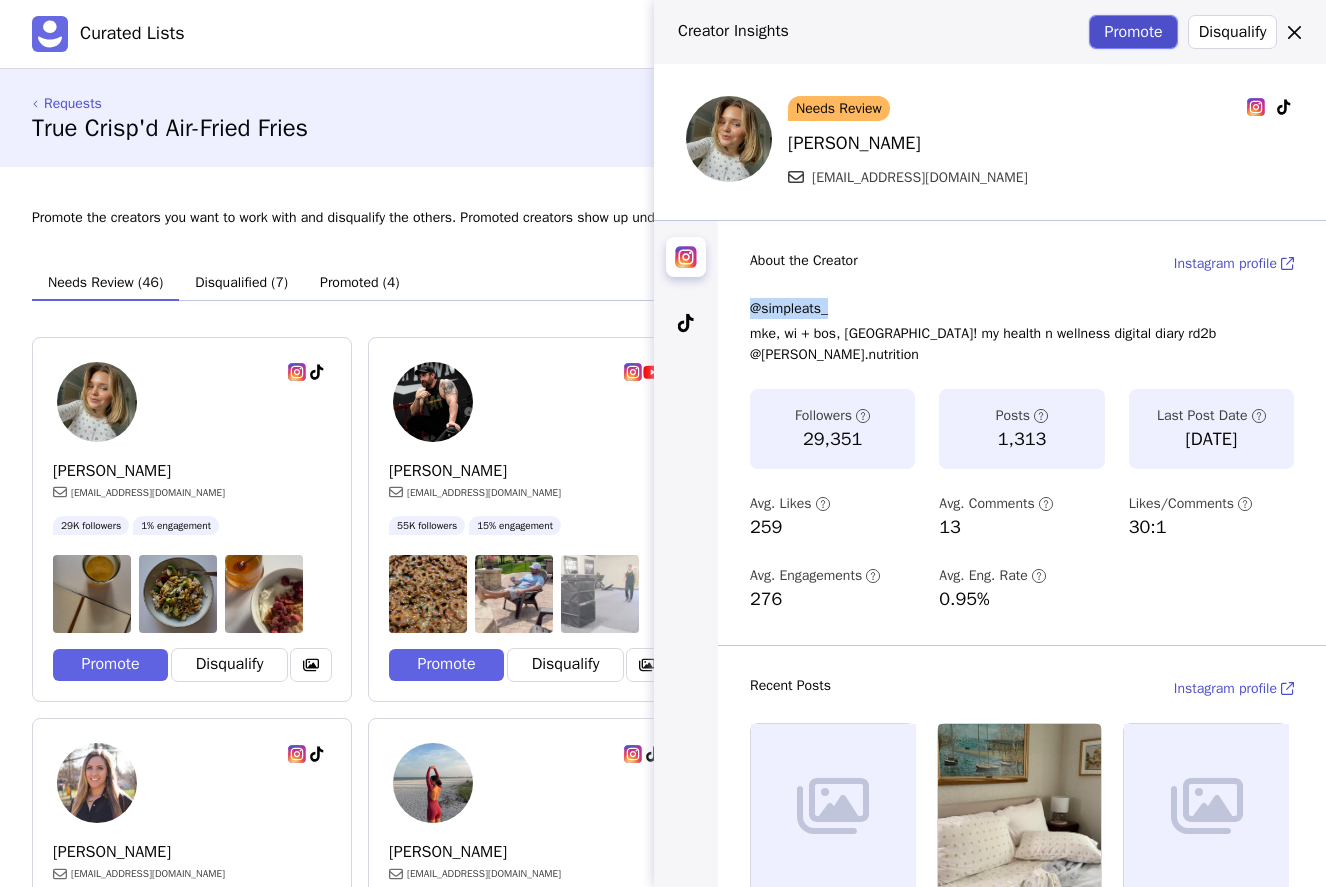 click on "Promote" at bounding box center (1133, 32) 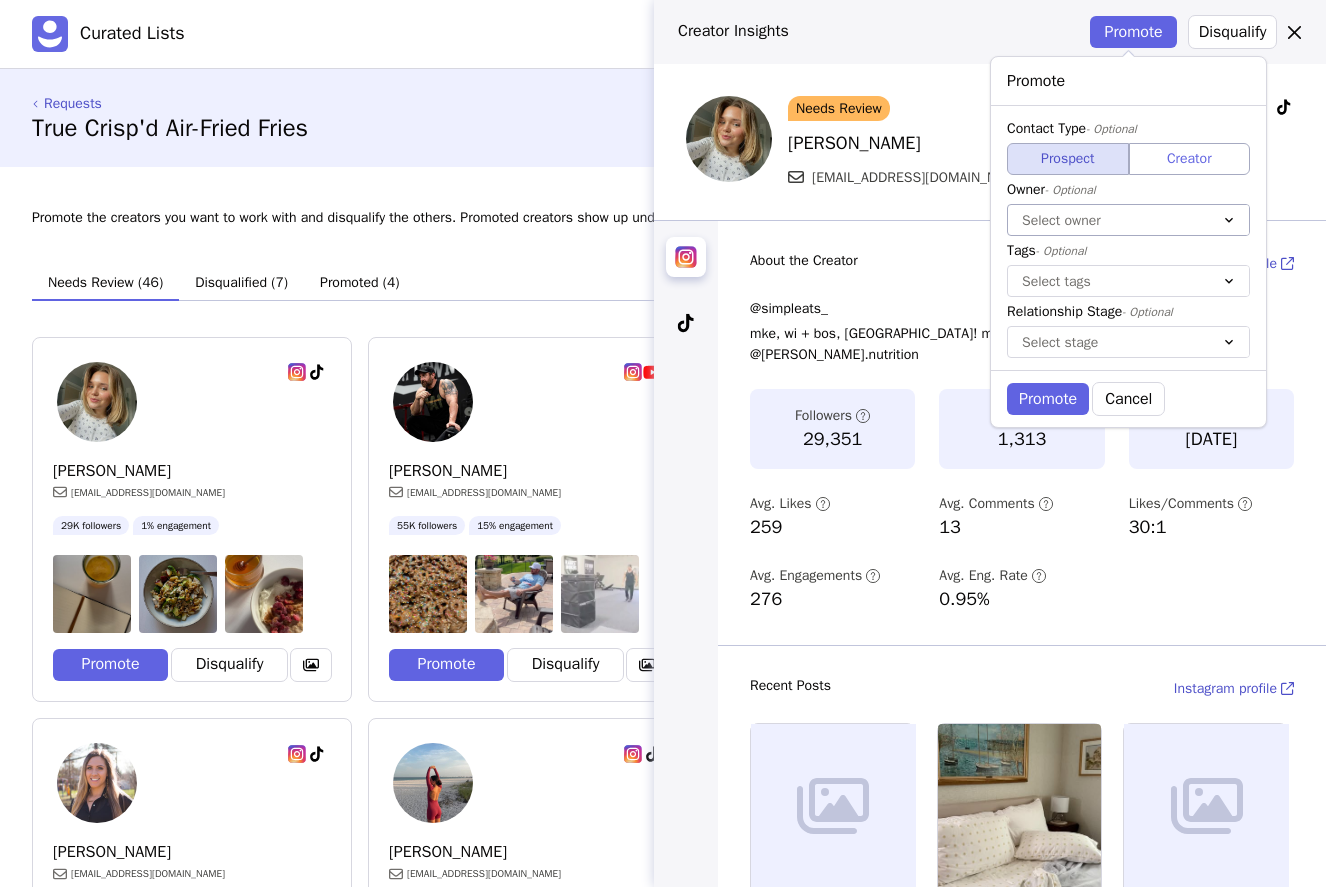 click at bounding box center (1108, 220) 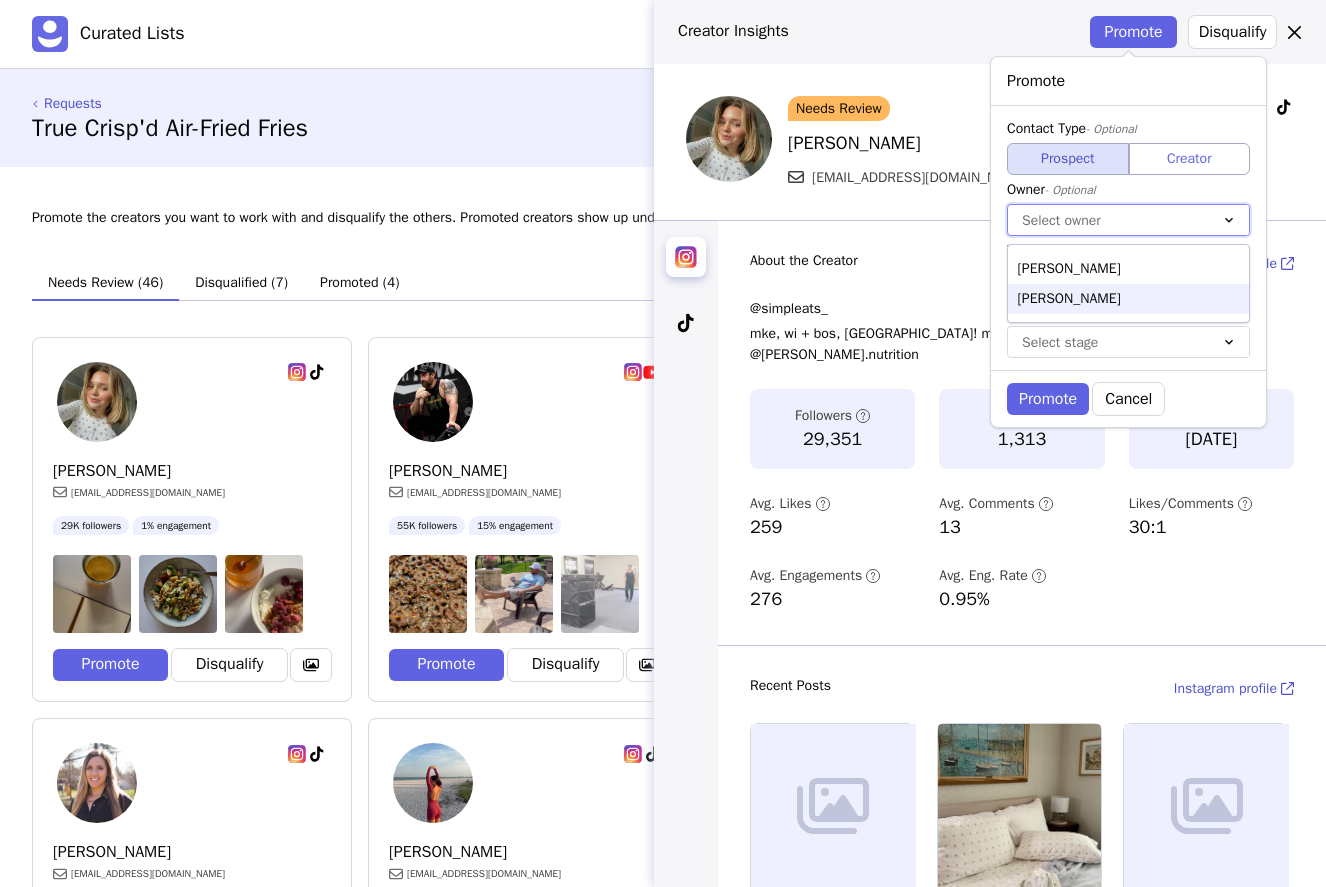 click on "Alexis Perry" at bounding box center (1128, 299) 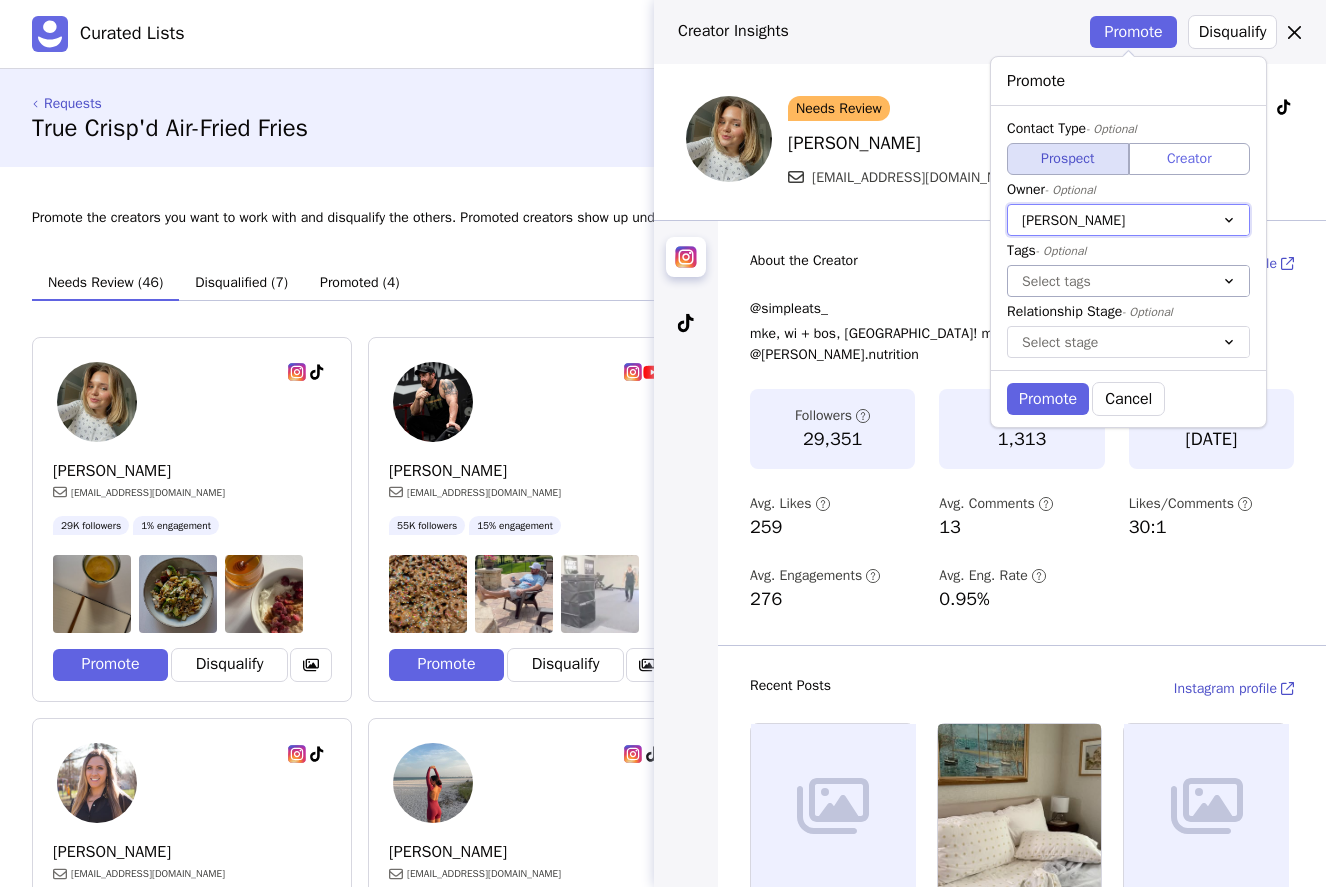 click at bounding box center (1108, 281) 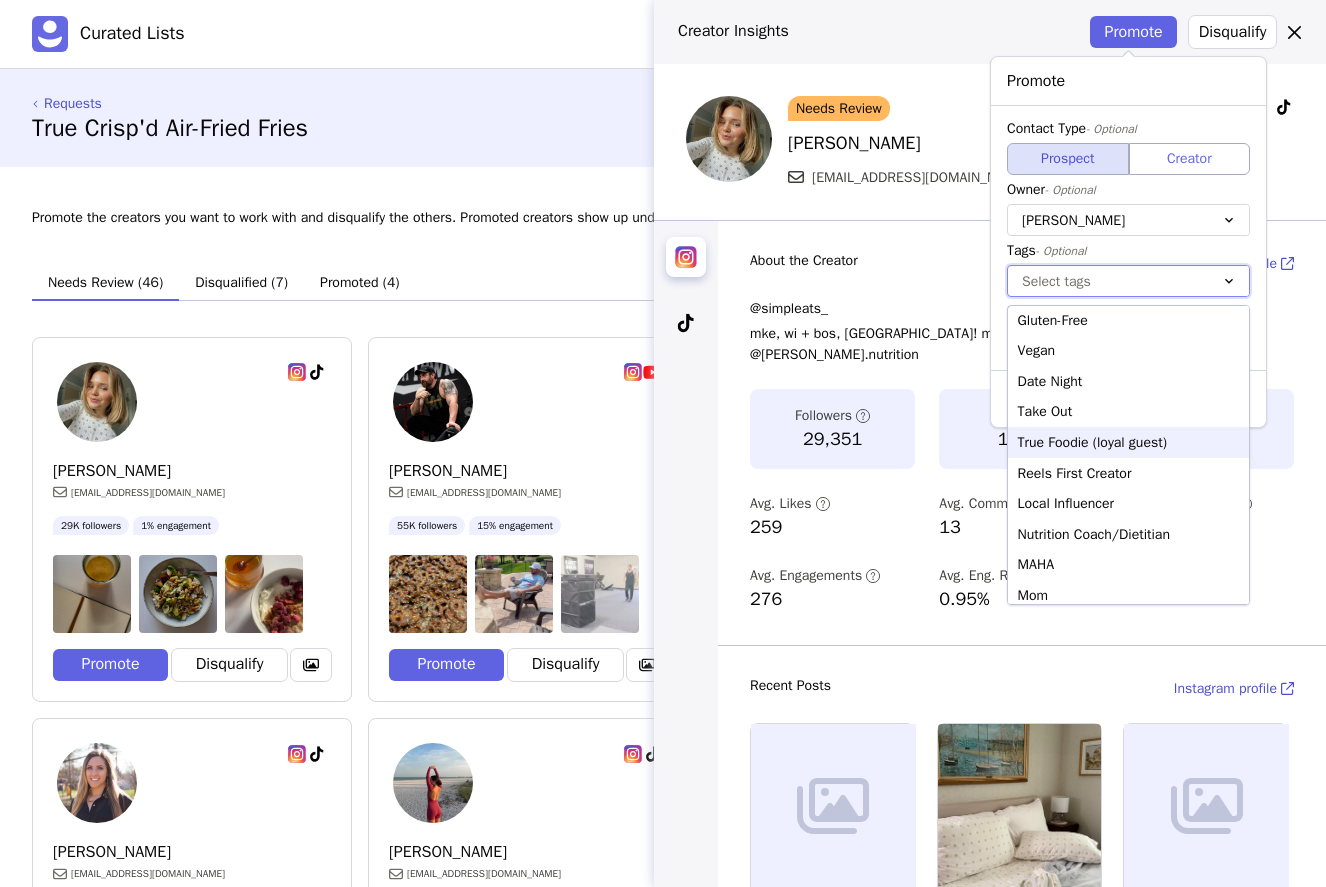 scroll, scrollTop: 640, scrollLeft: 0, axis: vertical 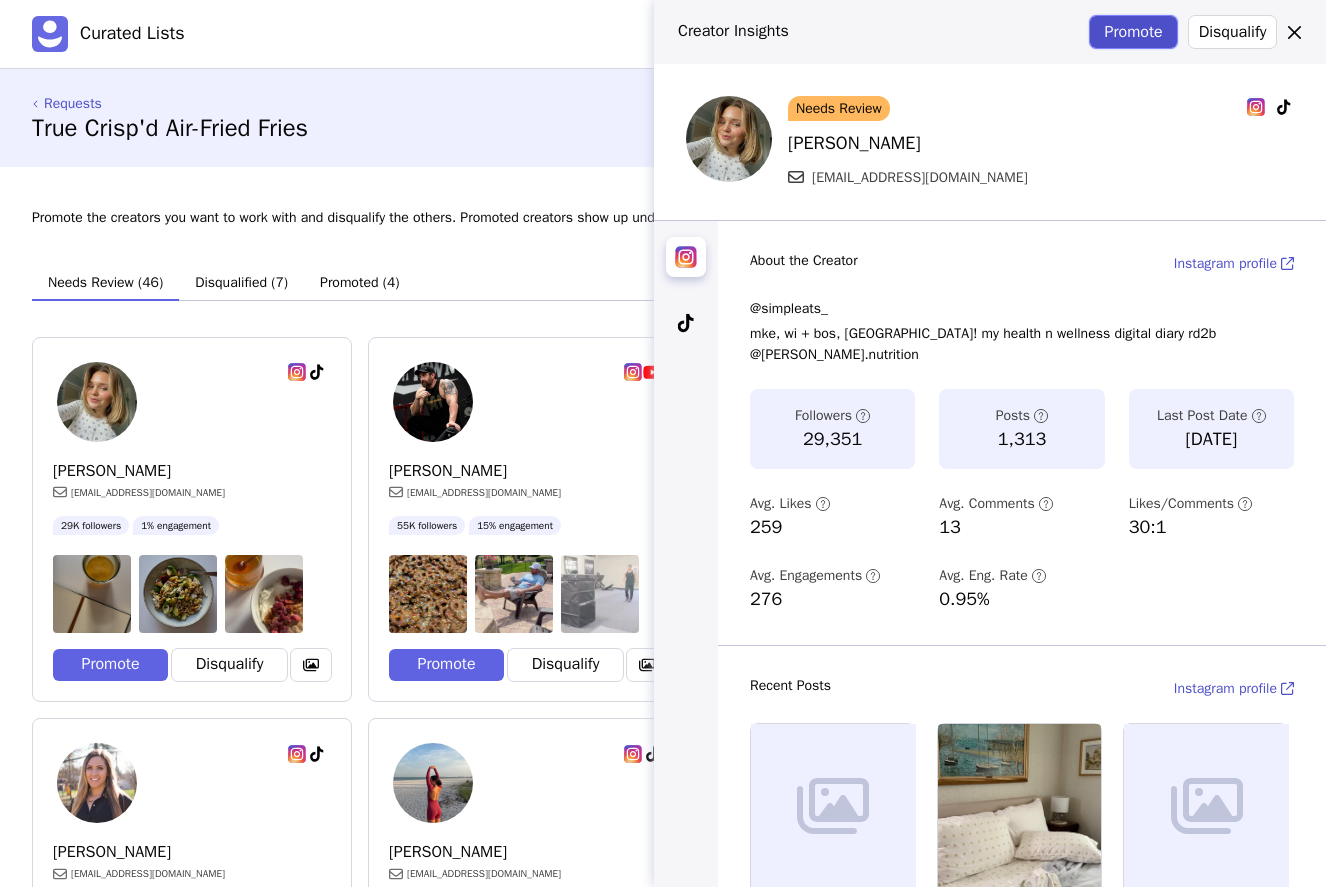 click on "About the Creator Instagram profile" at bounding box center (1022, 263) 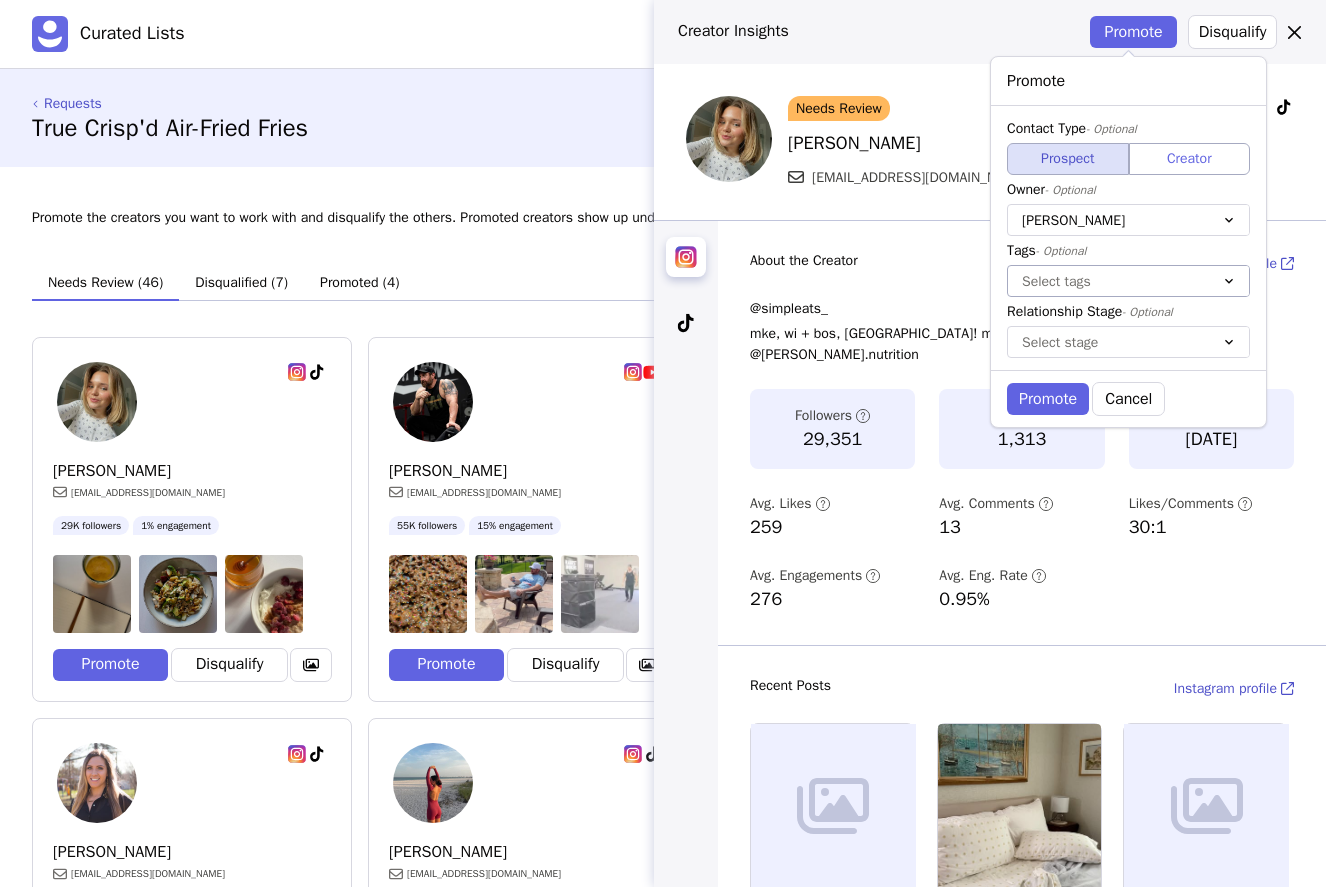 click at bounding box center [1108, 281] 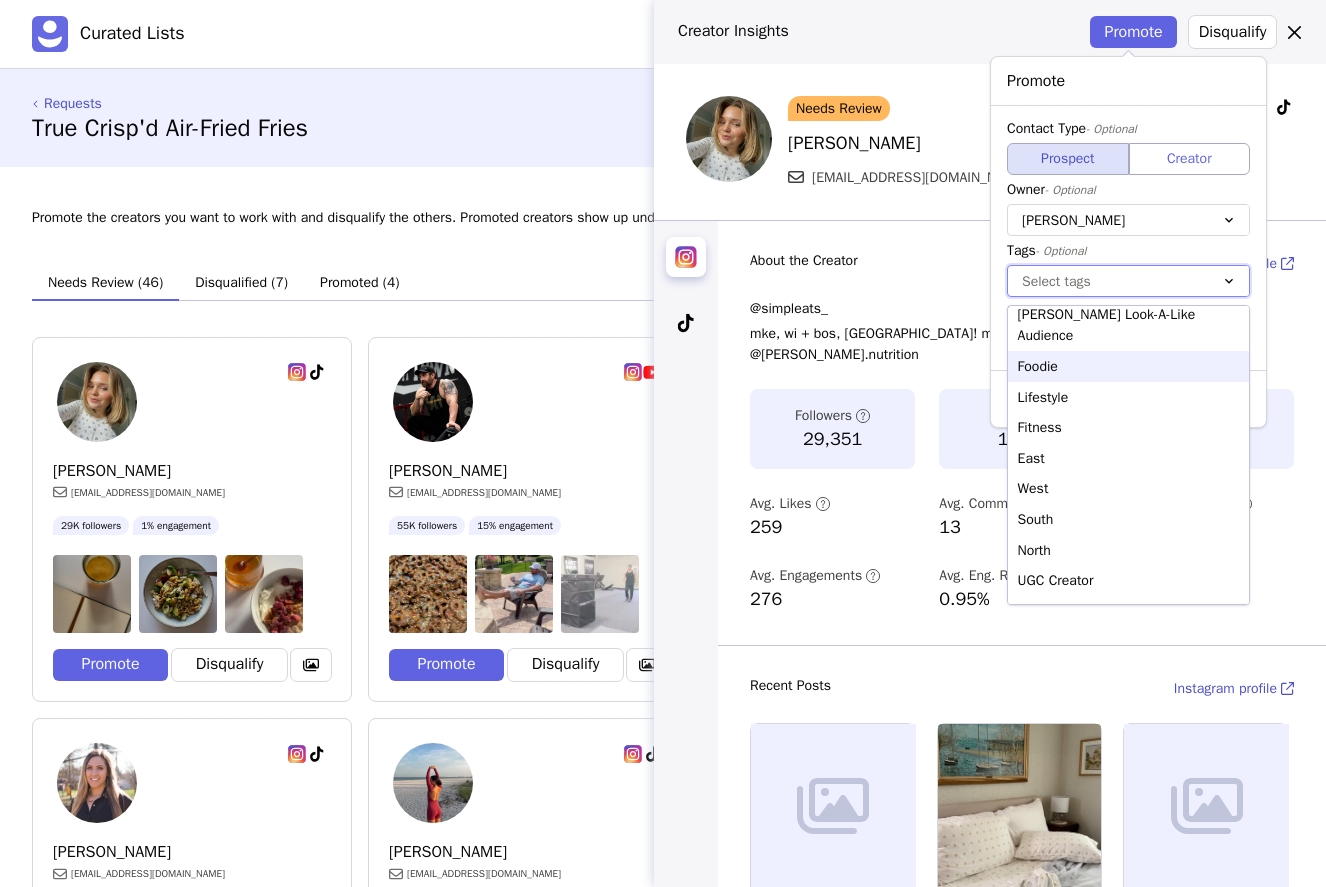 scroll, scrollTop: 46, scrollLeft: 0, axis: vertical 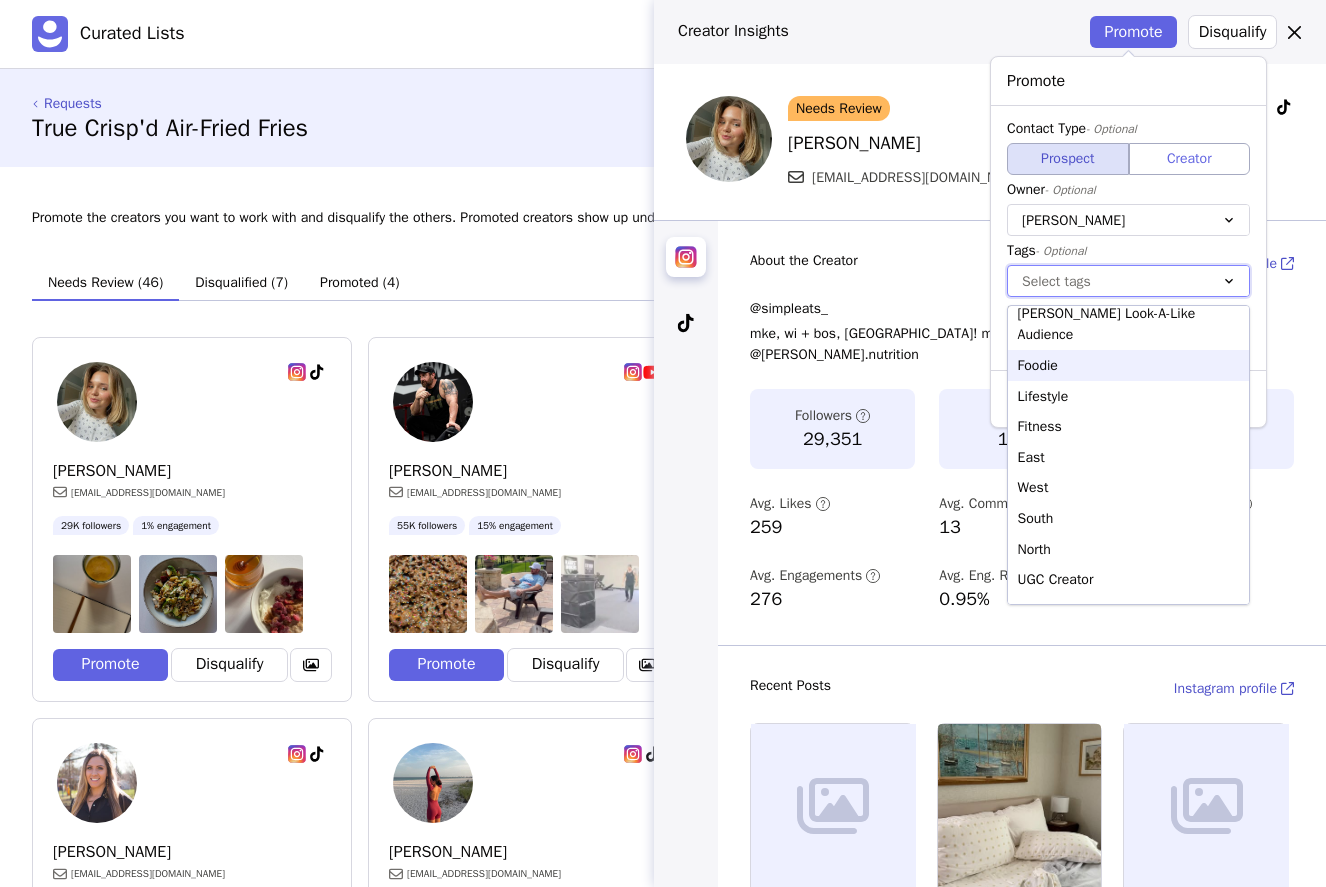 click on "Foodie" at bounding box center [1128, 365] 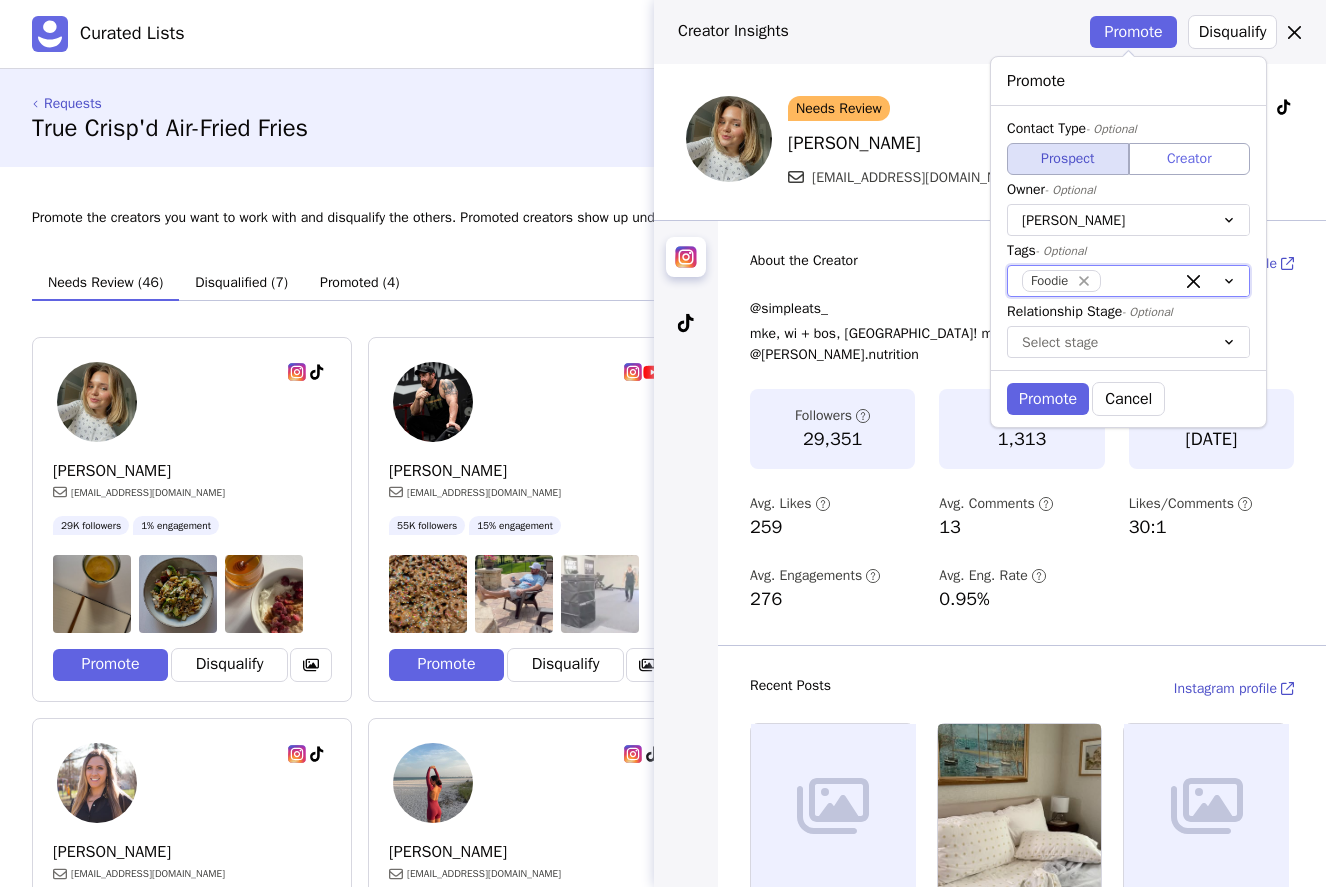 click at bounding box center [1134, 281] 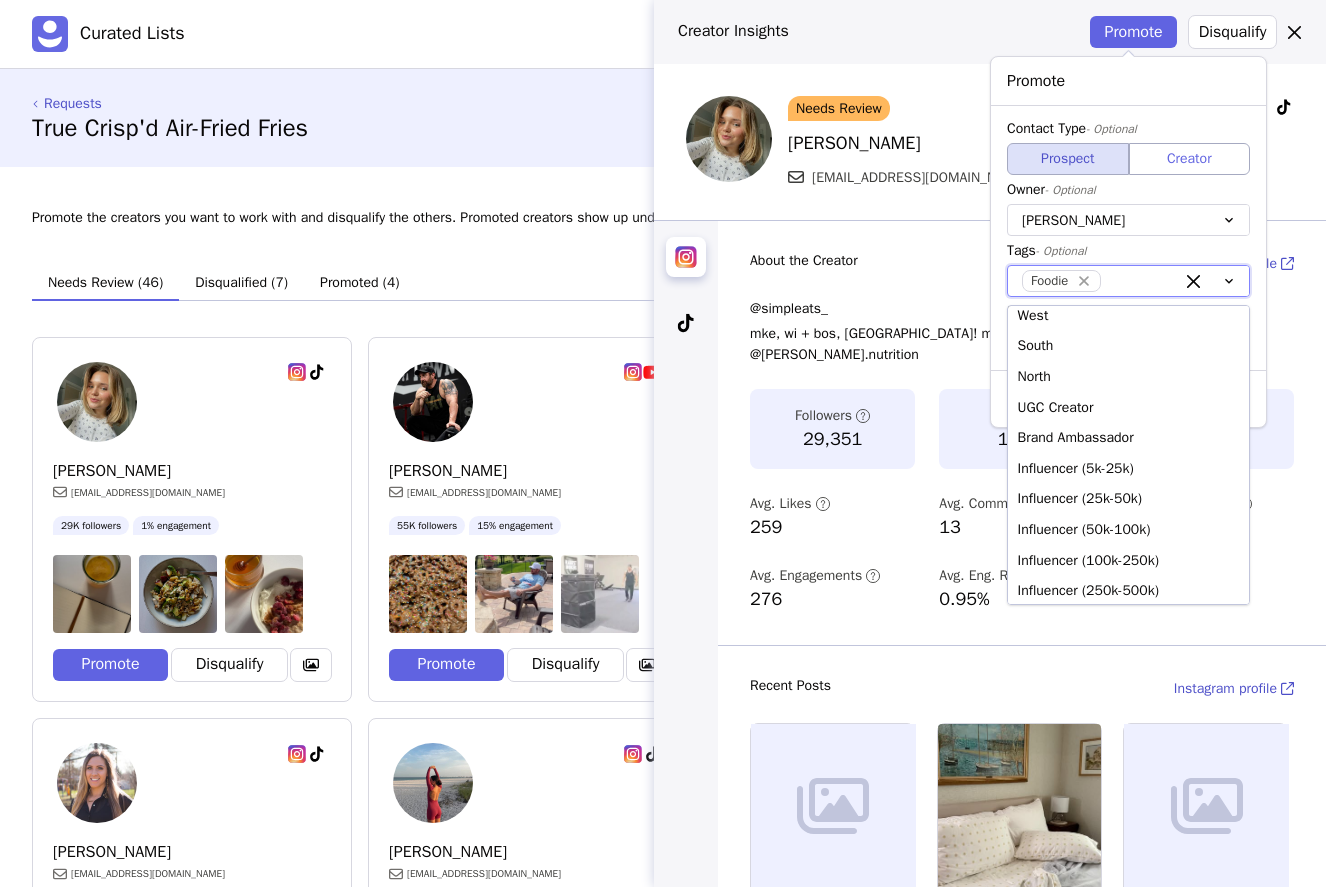 scroll, scrollTop: 200, scrollLeft: 0, axis: vertical 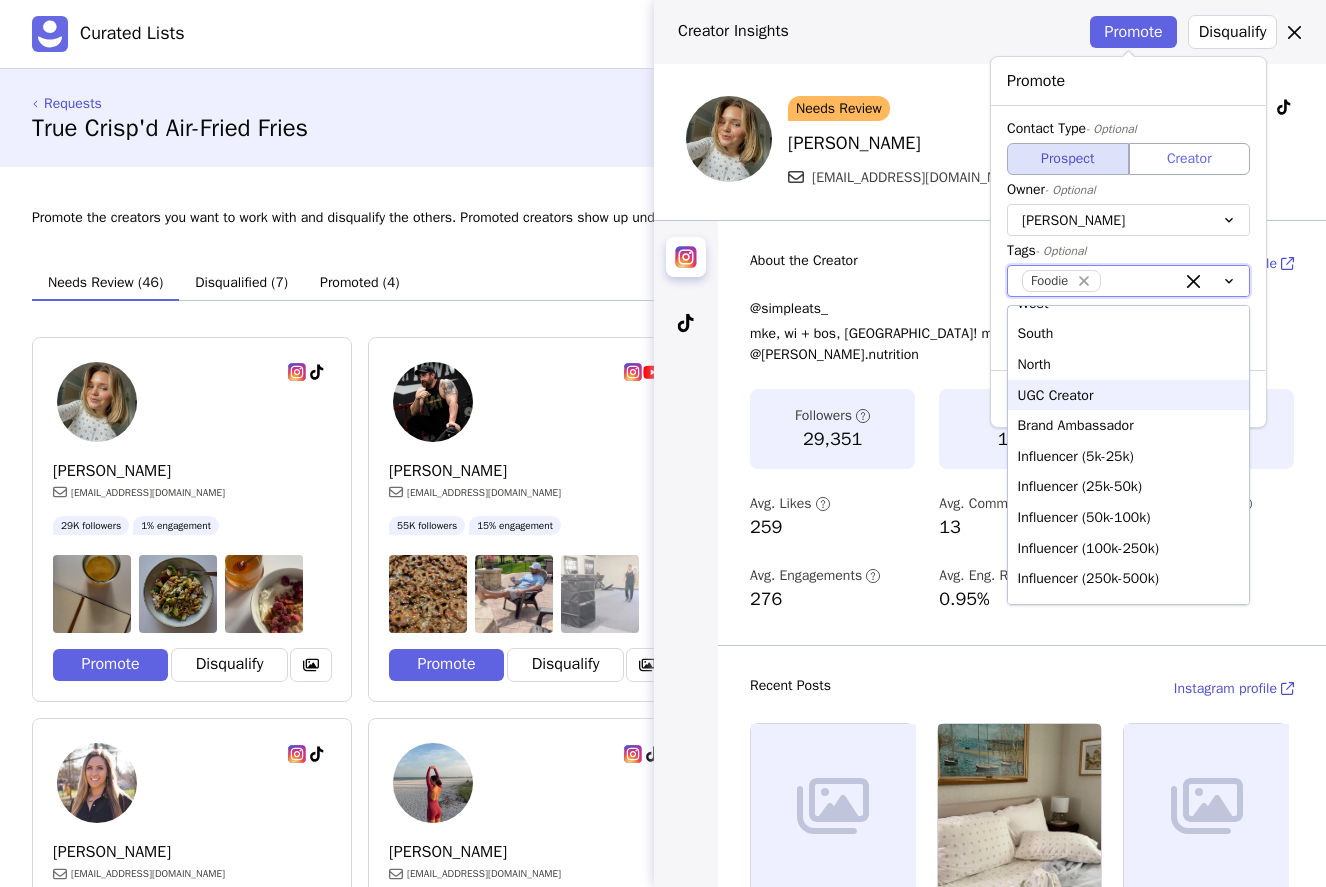 click on "UGC Creator" at bounding box center (1128, 395) 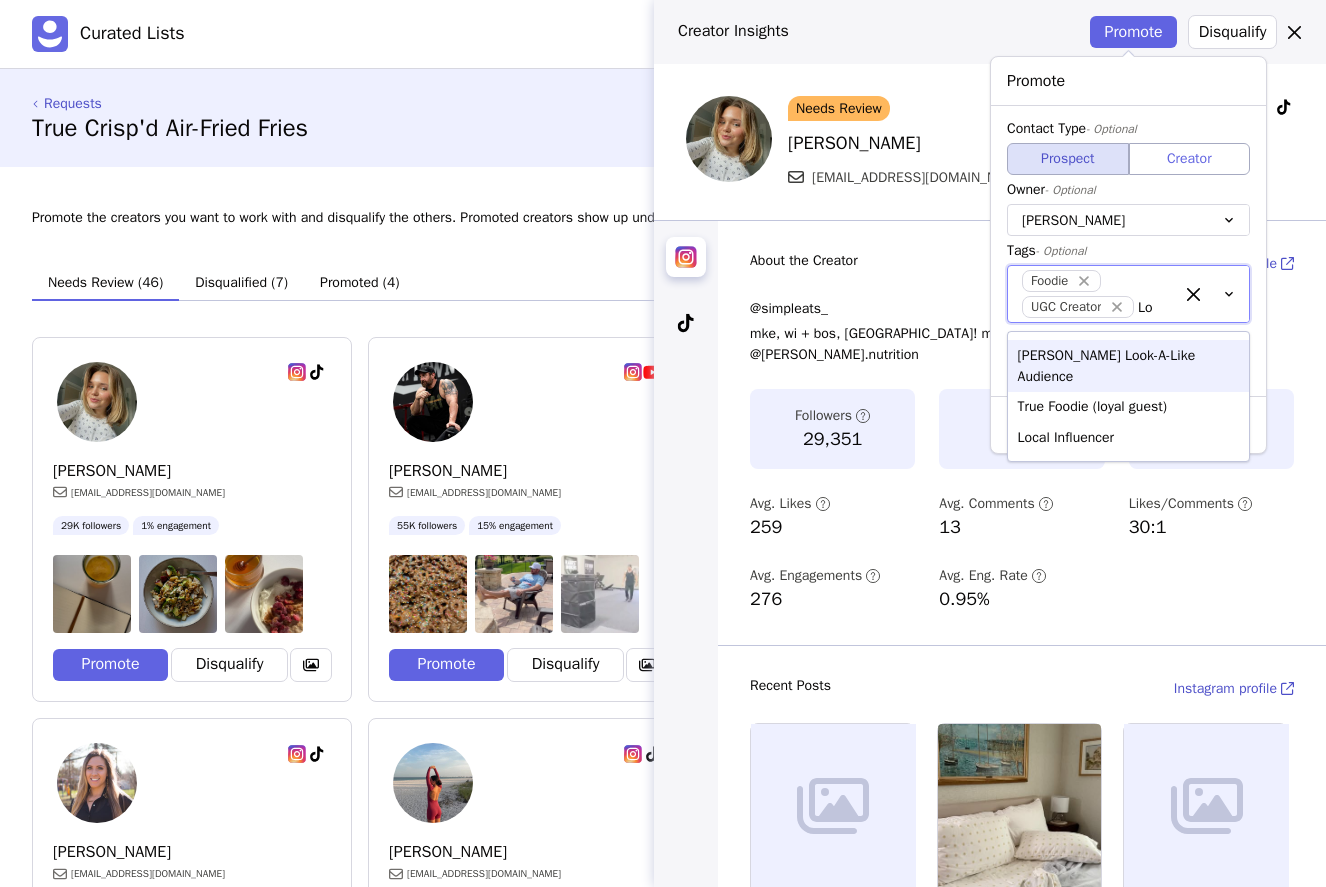 type on "L" 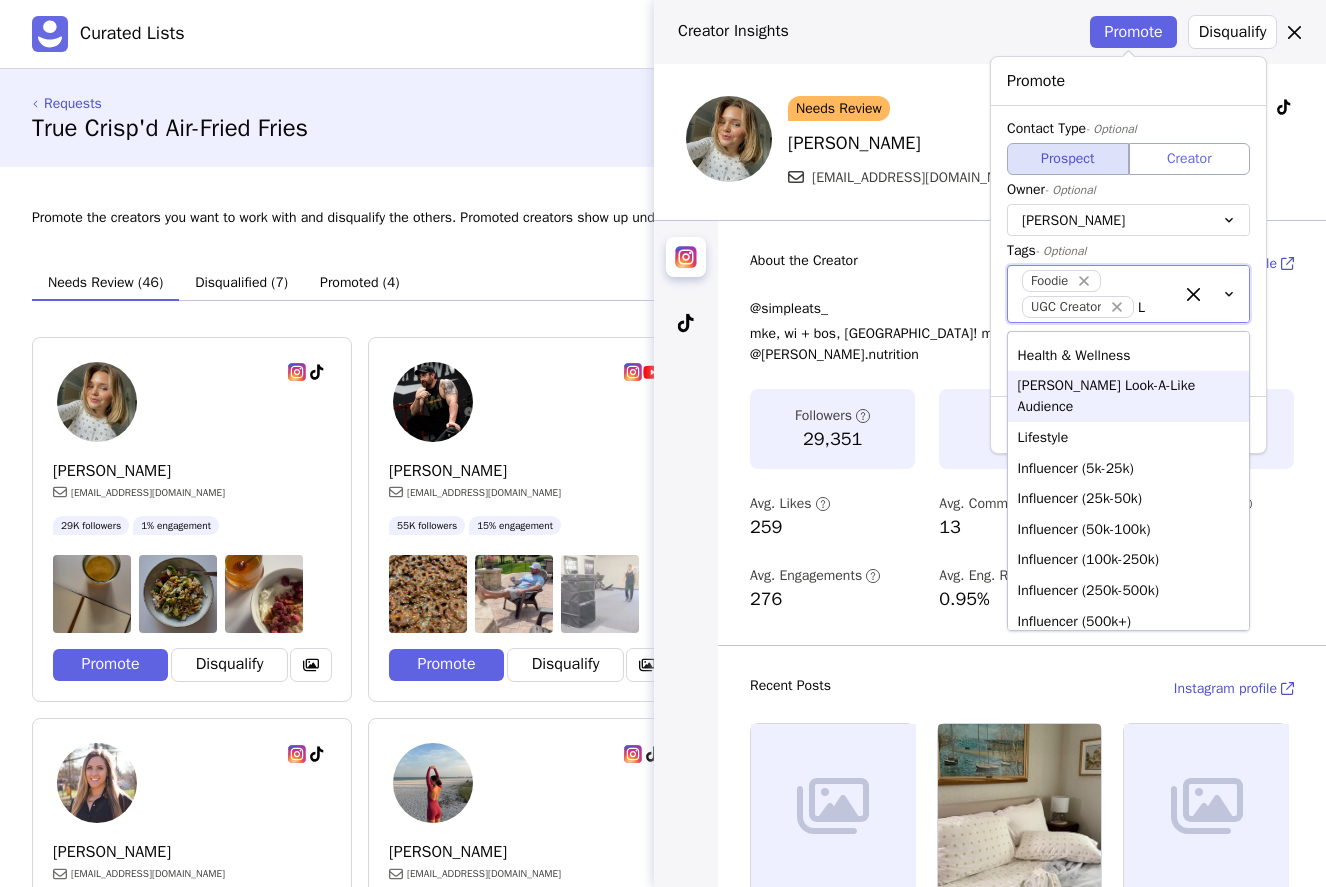 type 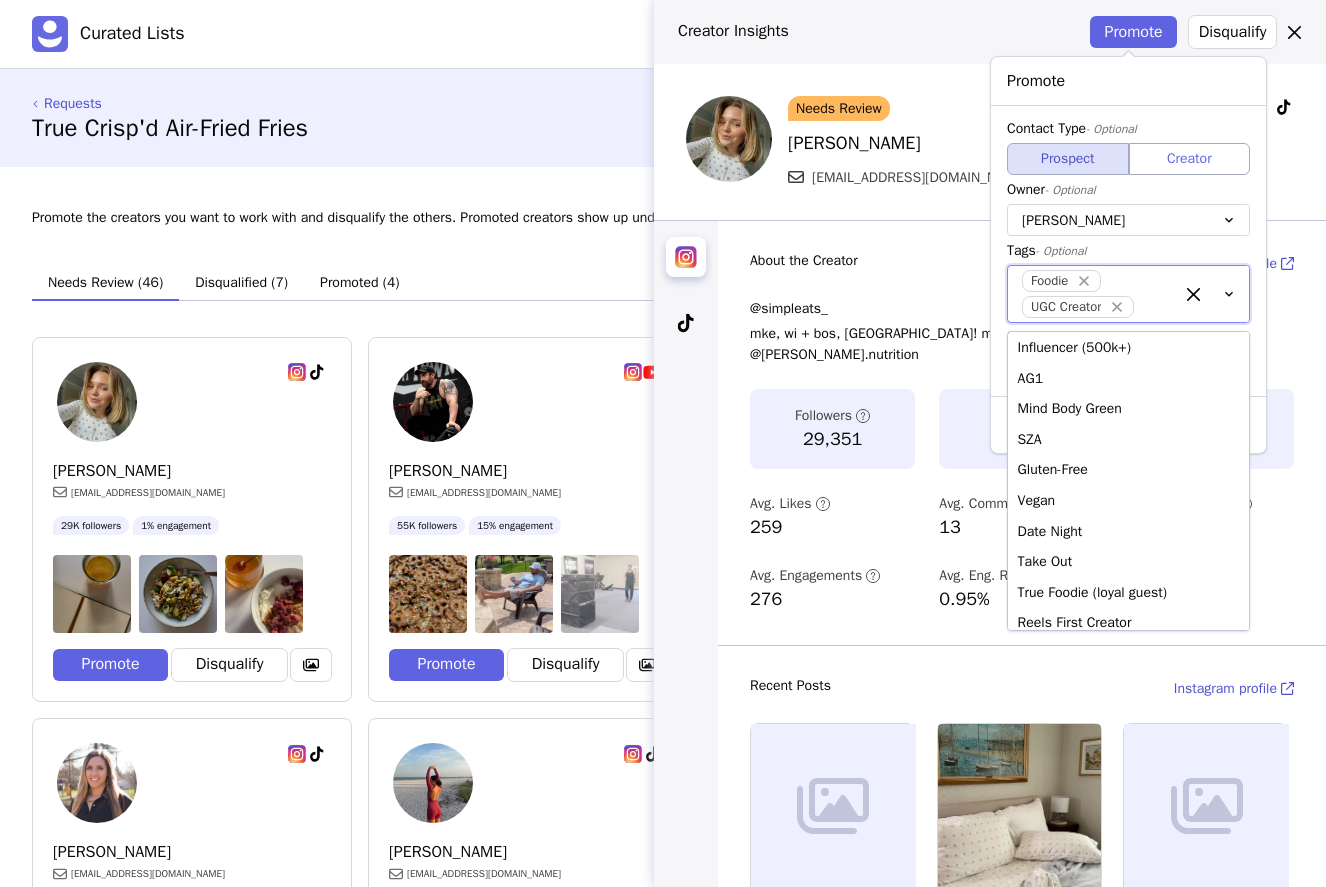 scroll, scrollTop: 636, scrollLeft: 0, axis: vertical 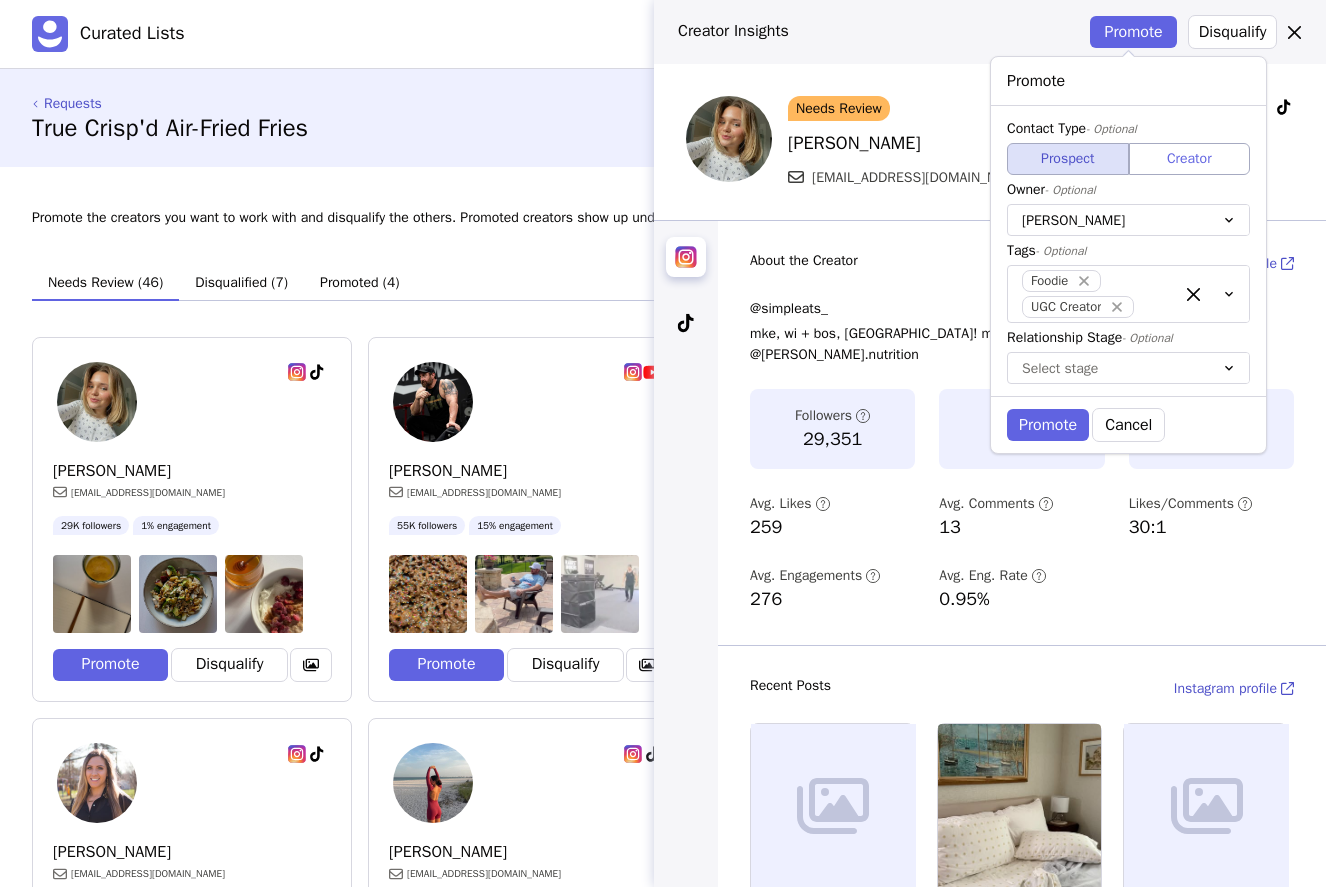click on "Tags  - Optional" at bounding box center [1122, 250] 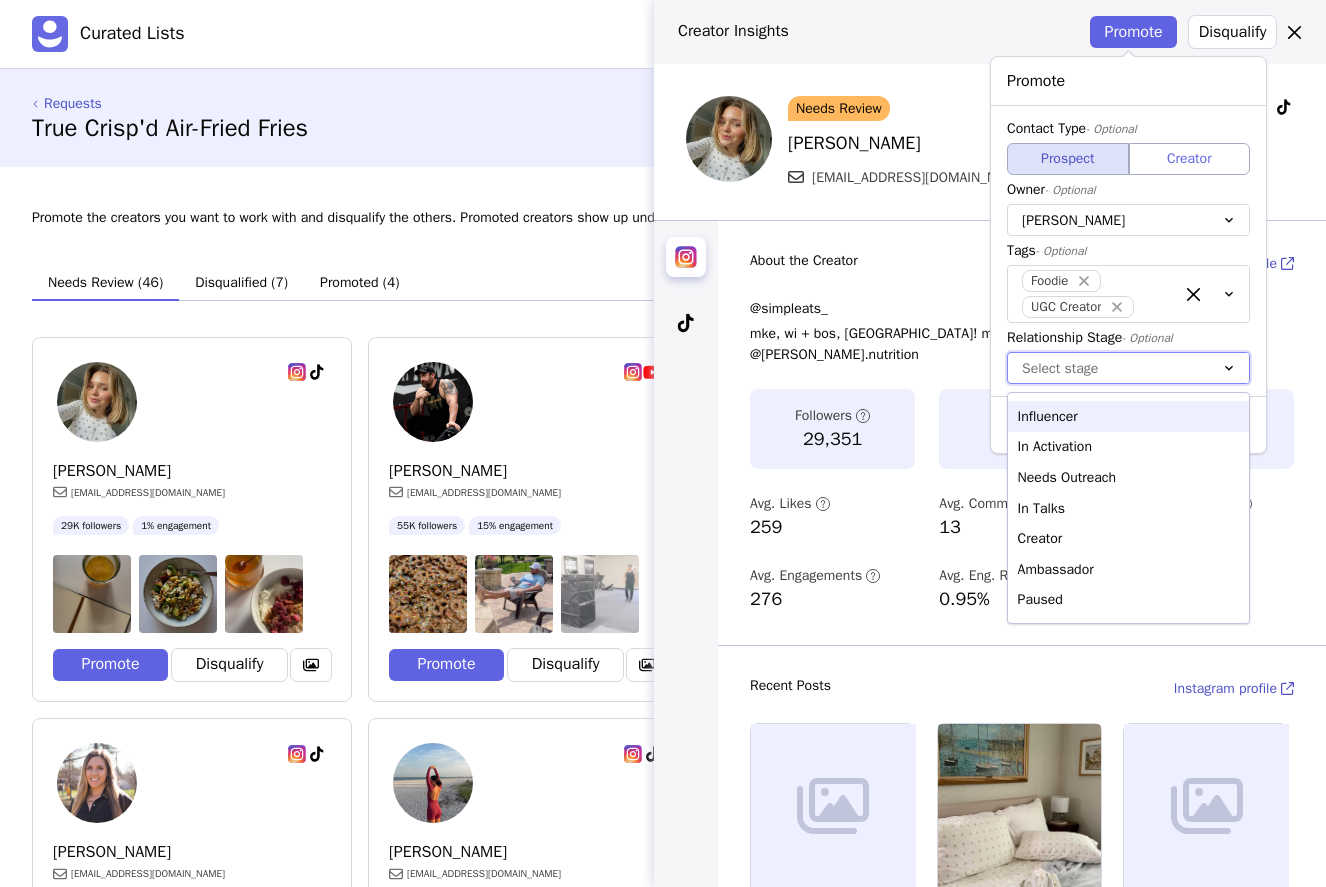 click at bounding box center [1108, 368] 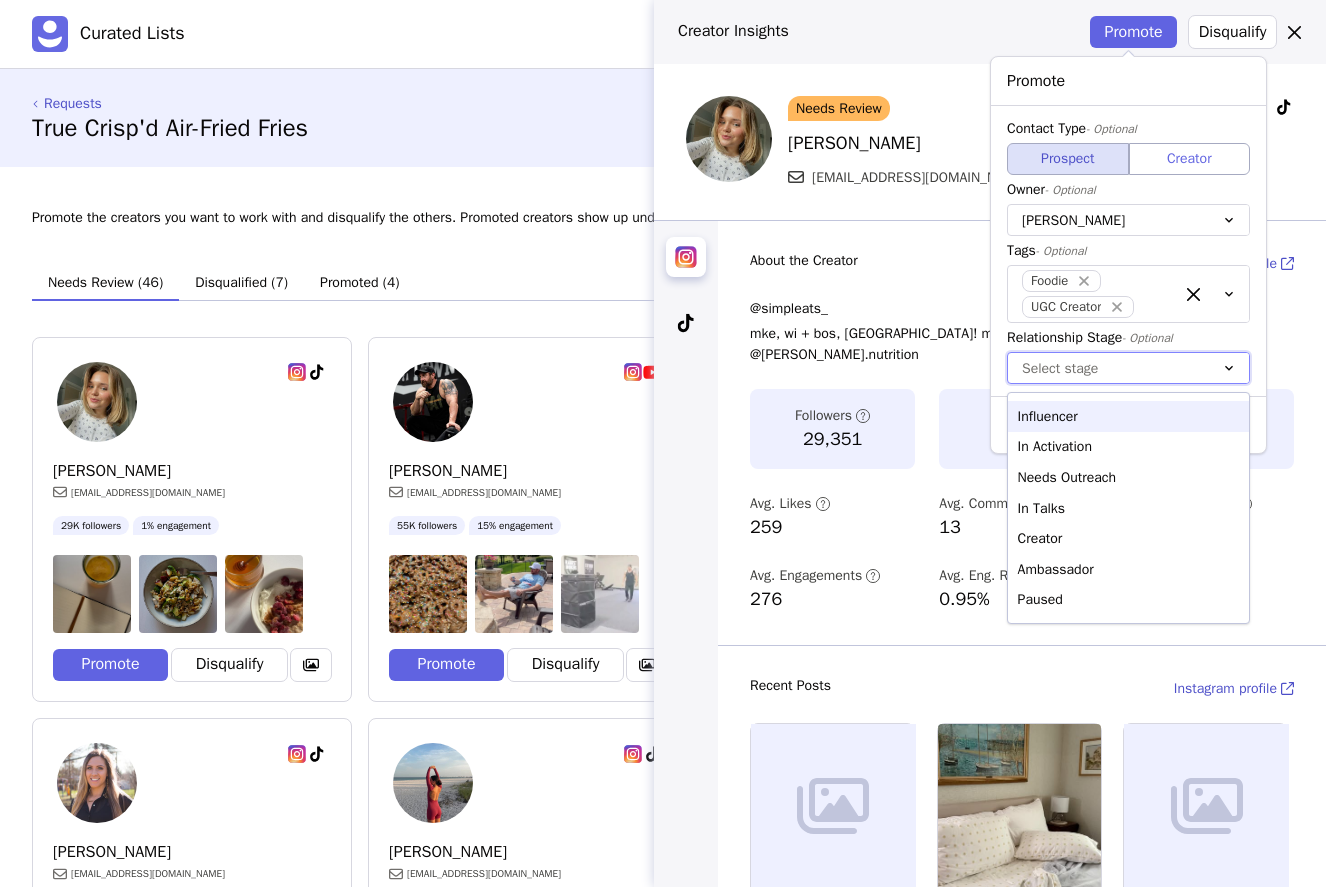 click on "Relationship Stage  - Optional" at bounding box center [1122, 337] 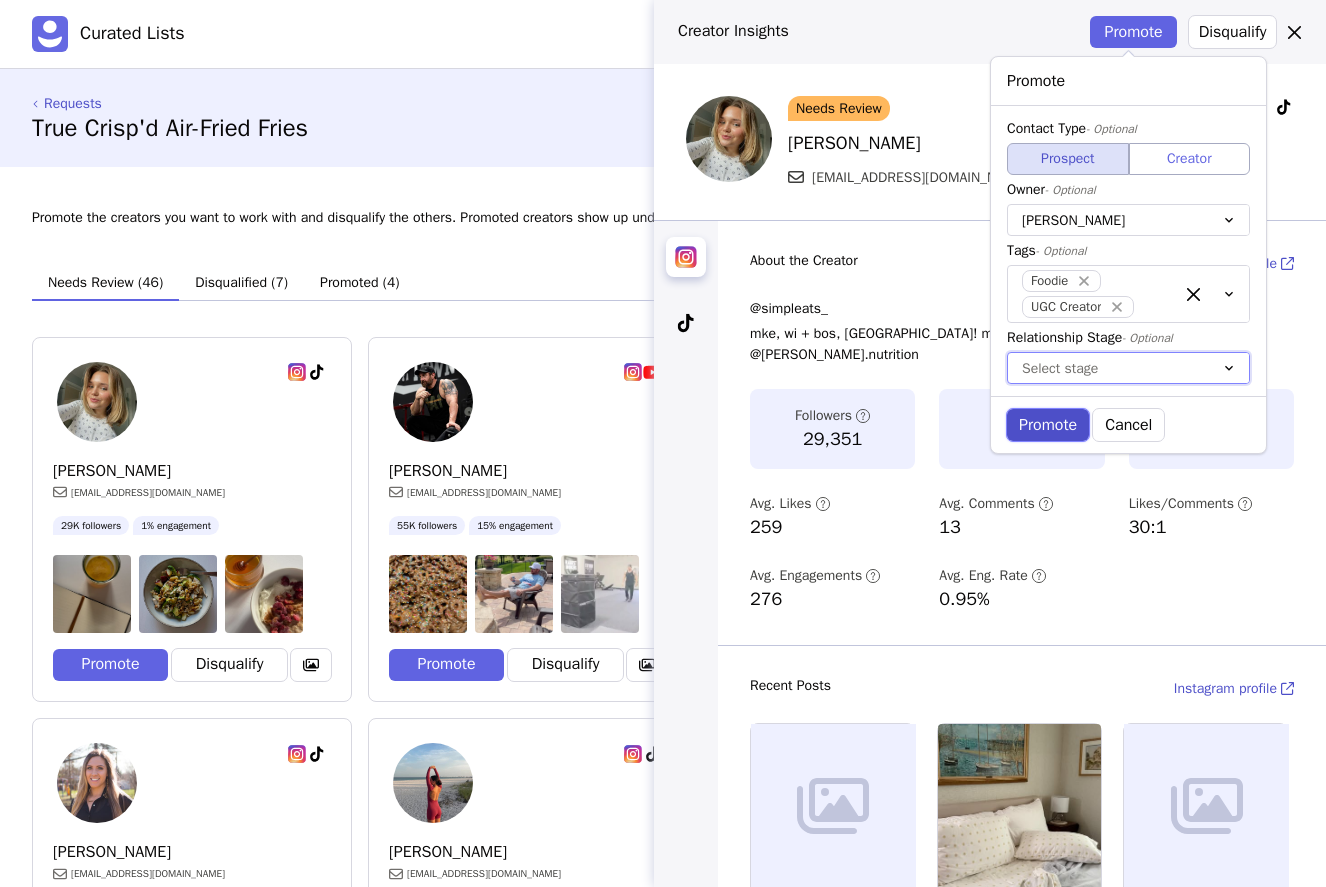 click on "Promote" at bounding box center (1048, 425) 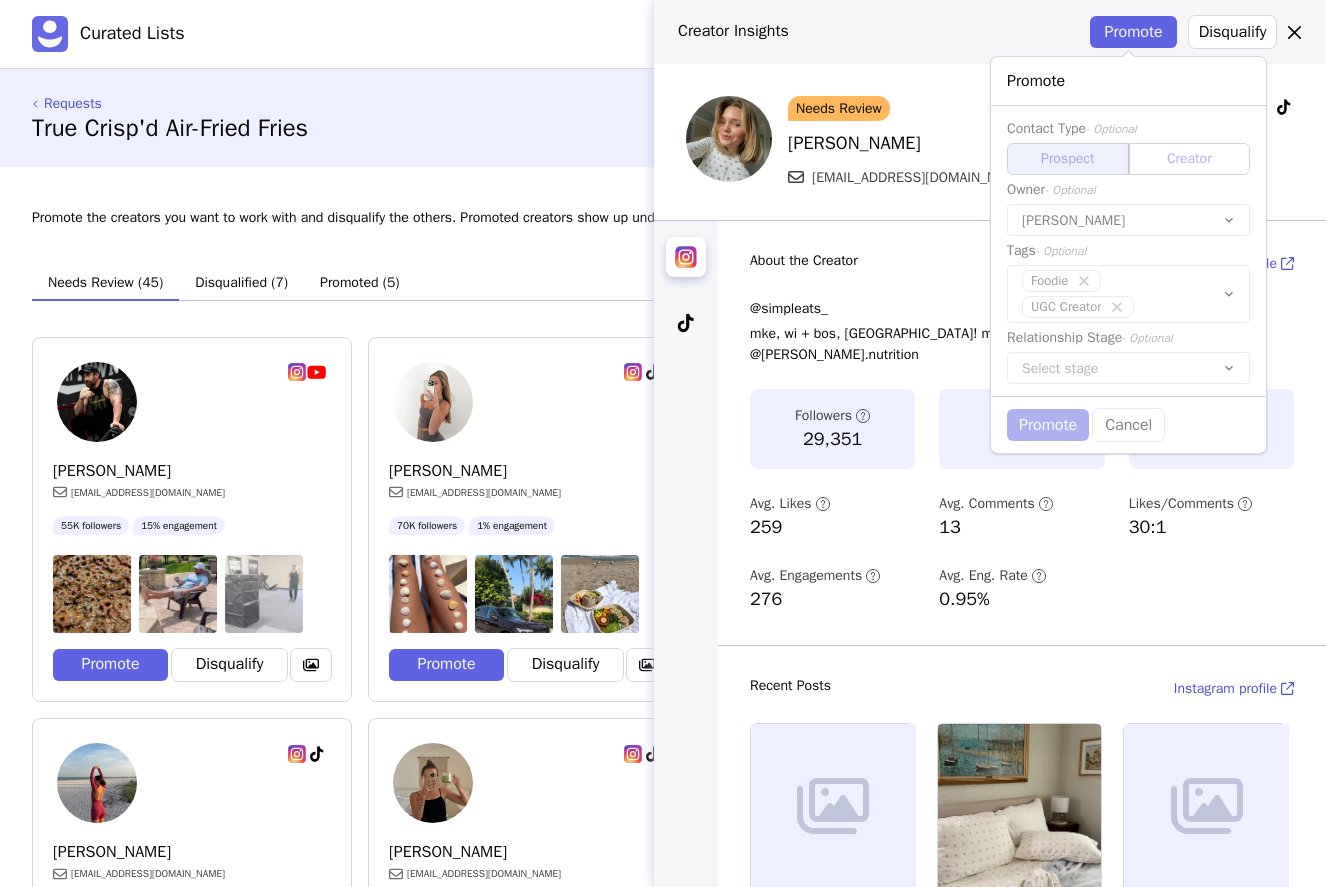 click on "Creator Insights Promote Disqualify Needs Review Anastasia Eurich eurichanastasia@gmail.com About the Creator Instagram profile @simpleats_ mke, wi + bos, ma!
my health n wellness digital diary
rd2b @simmons.nutrition Followers   29,351 Posts   1,313 Last Post Date   Yesterday Avg. Likes   259 Avg. Comments   13 Likes/Comments   30:1 Avg. Engagements   276 Avg. Eng. Rate   0.95% Recent Posts Instagram profile 234 15 404 8 207 12 295 10 46 8 103 9 Mentions & Hashtags Top mentions @letseatwliv @chathambarsinn @nantucketjuicebar @milliesnantucket @45surfside Top hashtags #aesthetic #pinterestaesthetic #healthylifestyle #summer #reels About the Creator Instagram profile @simpleats_ mke, wi + bos, ma!
my health n wellness digital diary
rd2b @simmons.nutrition Followers   29,351 Posts   1,313 Last Post Date   Yesterday Avg. Likes   259 Avg. Comments   13 Likes/Comments   30:1 Avg. Engagements   276 Avg. Eng. Rate   0.95% Recent Posts Instagram profile 234 15 404 8 207 12 295 10 46 8 103 9 Mentions & Hashtags #reels" at bounding box center (663, 443) 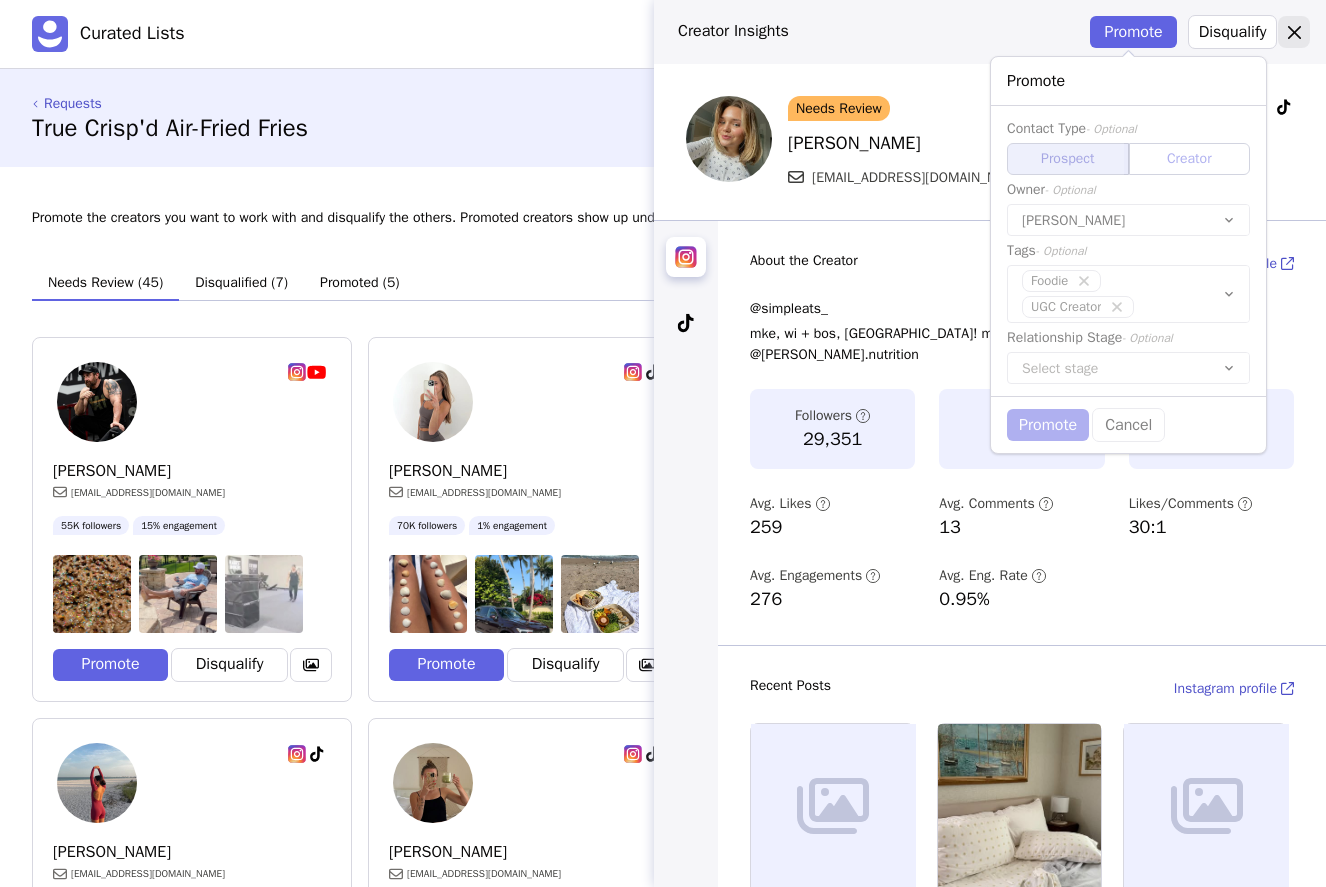 click at bounding box center [1294, 32] 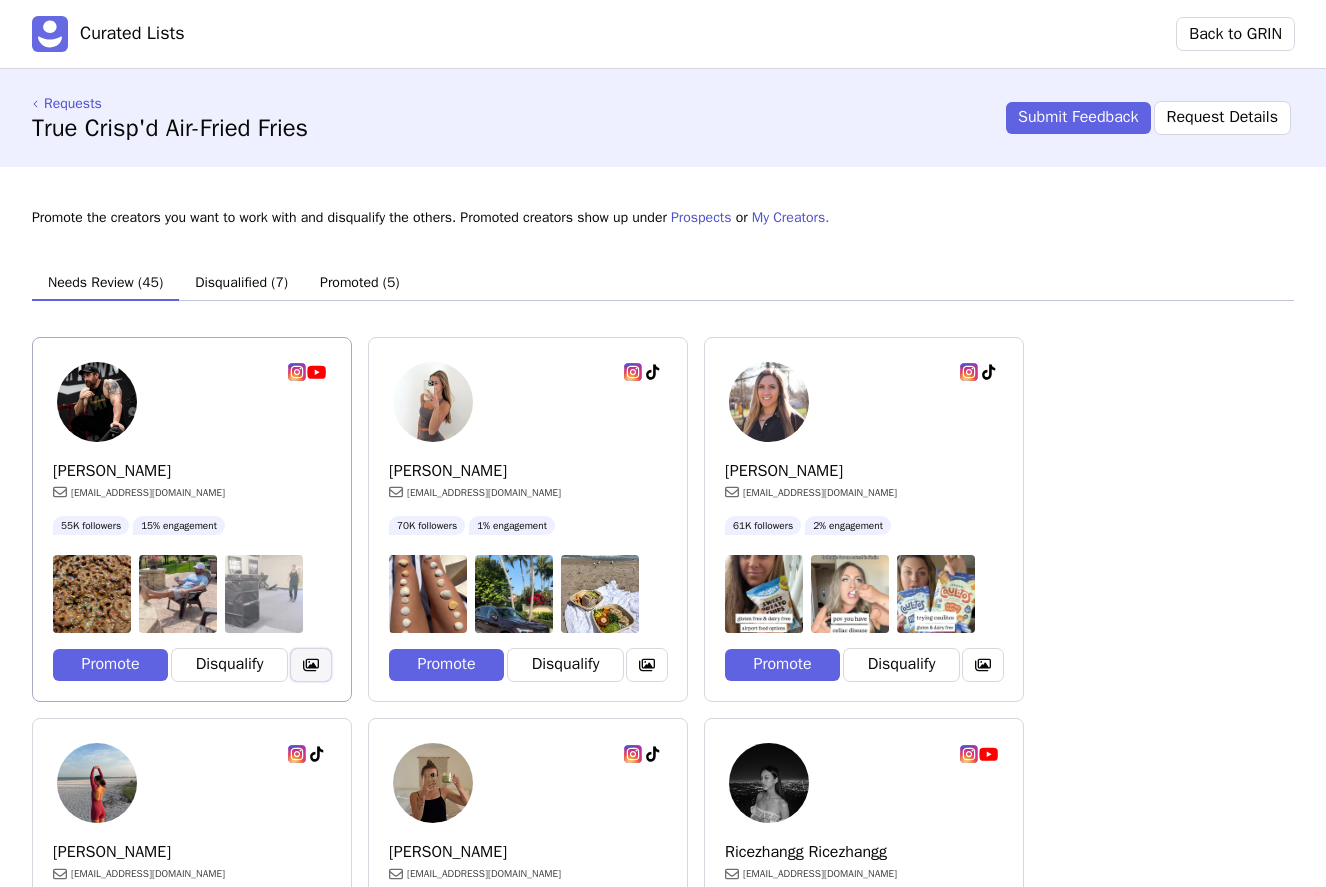 click 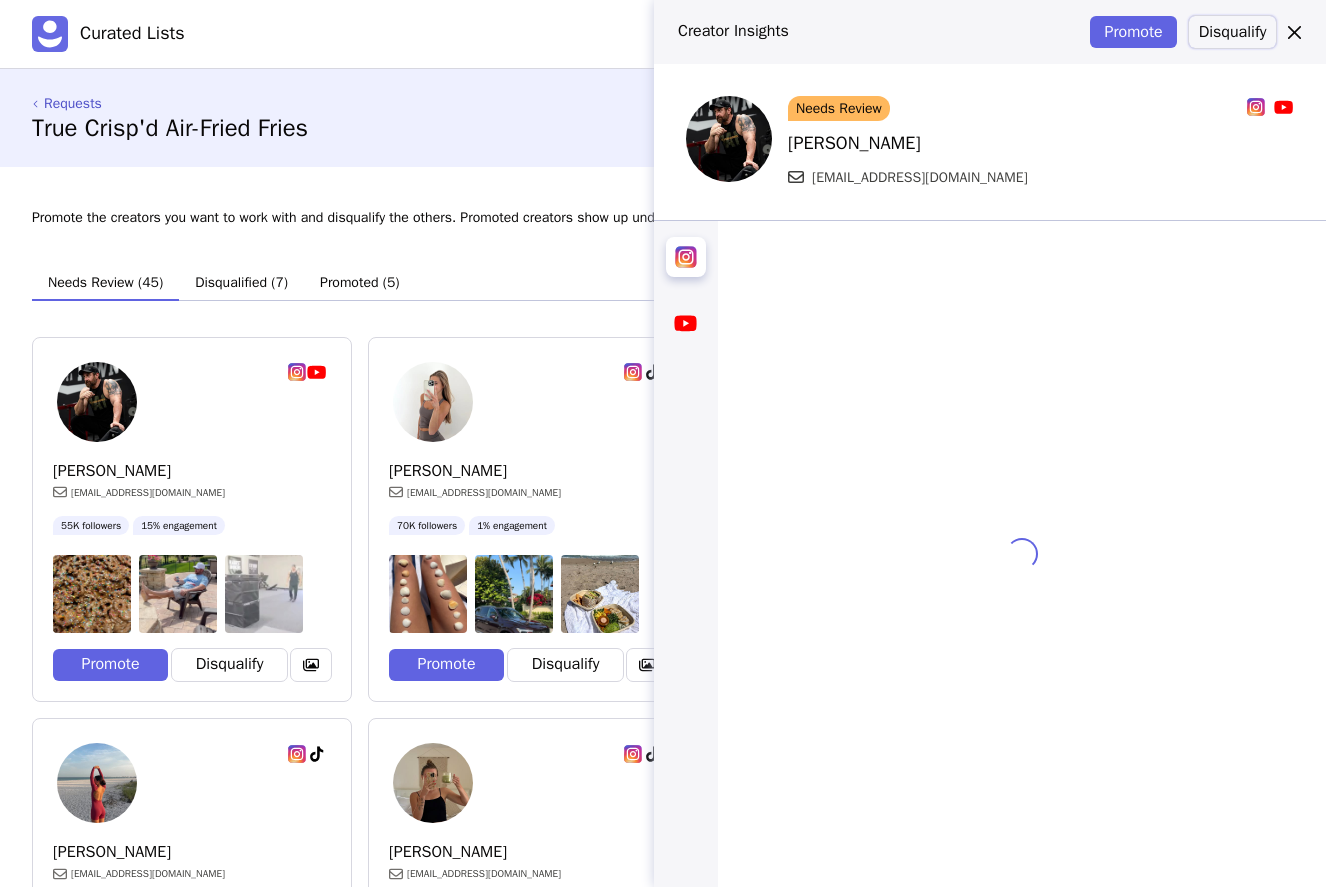 click on "Disqualify" at bounding box center (1232, 32) 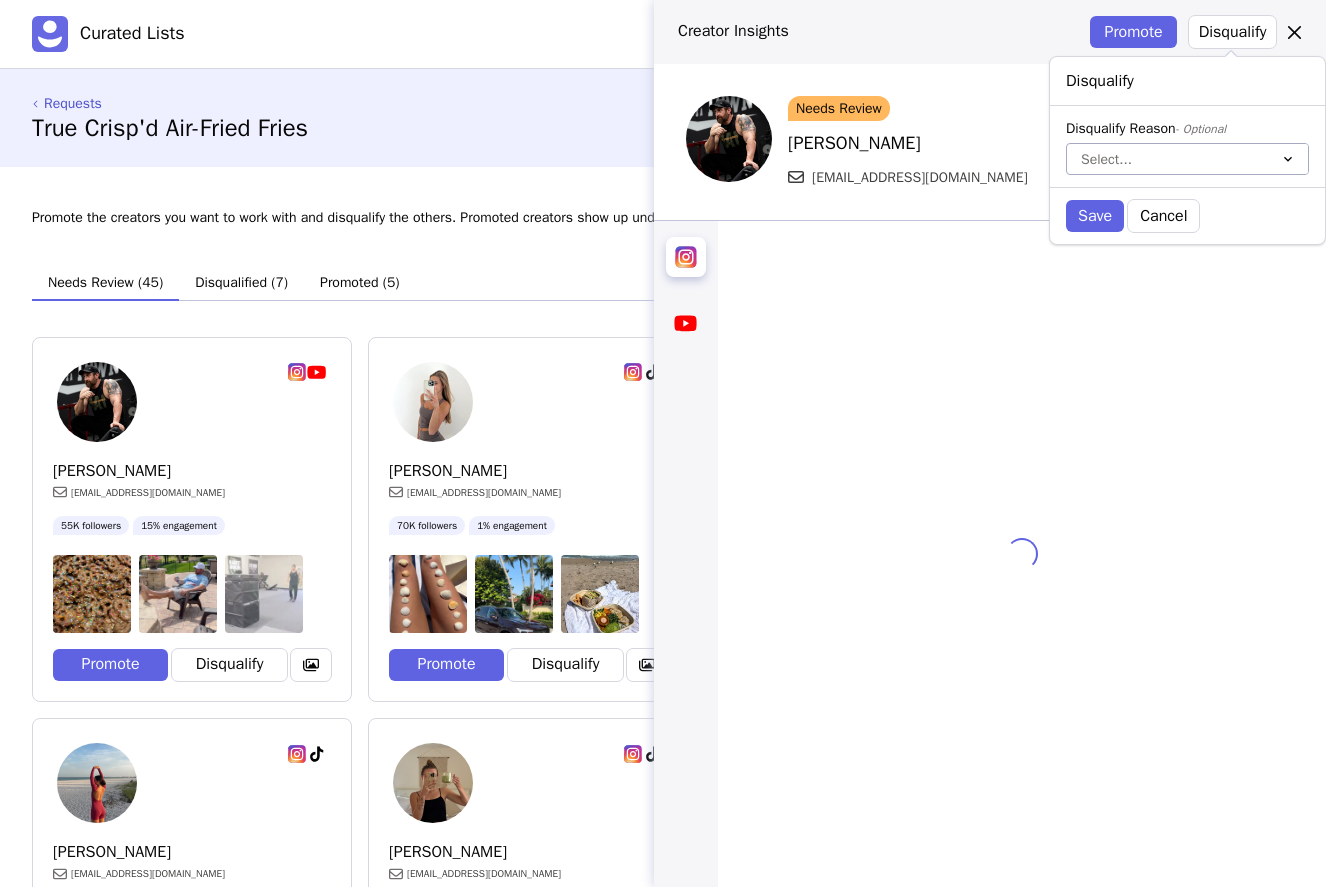 click at bounding box center [1167, 159] 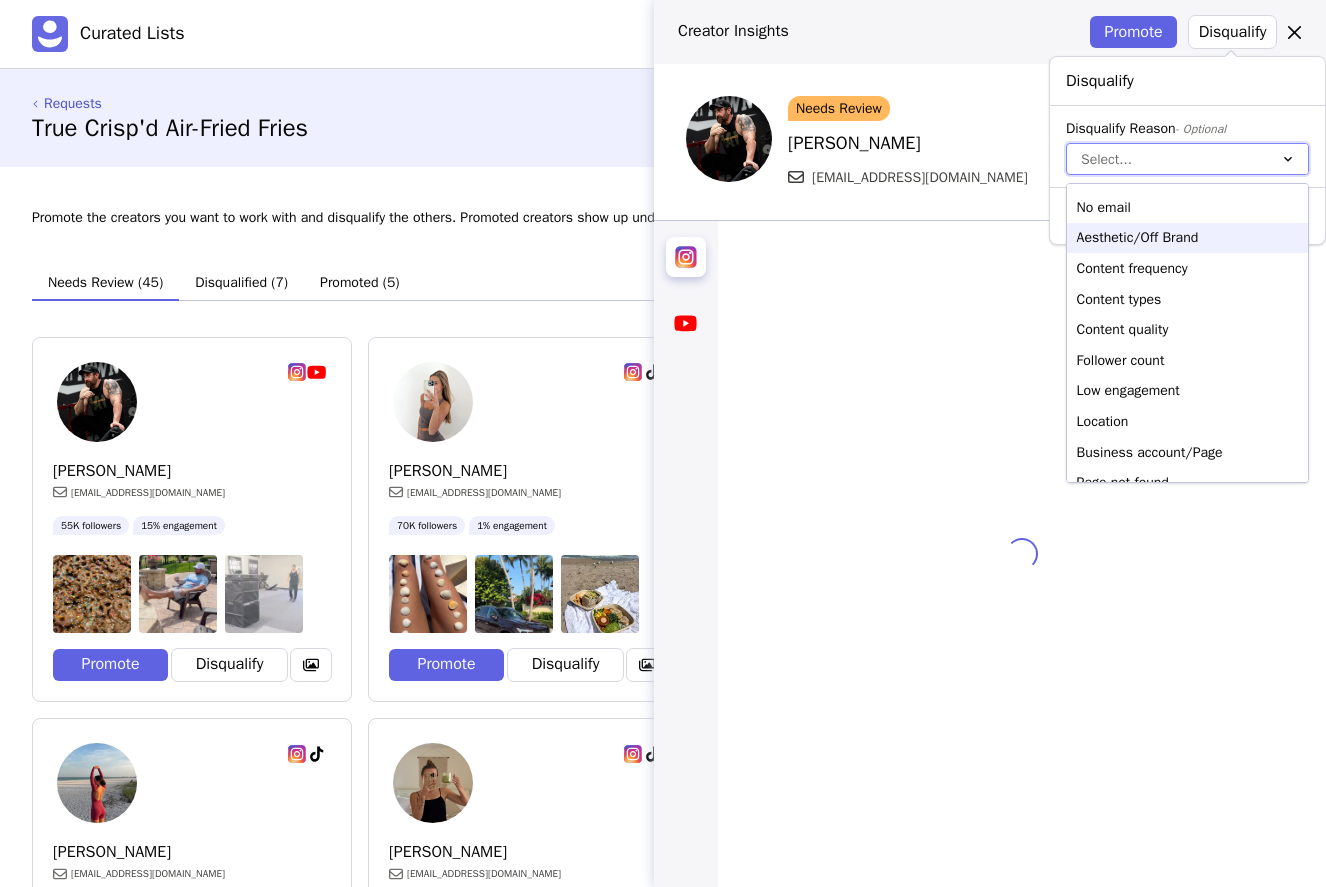 click on "Aesthetic/Off Brand" at bounding box center (1187, 238) 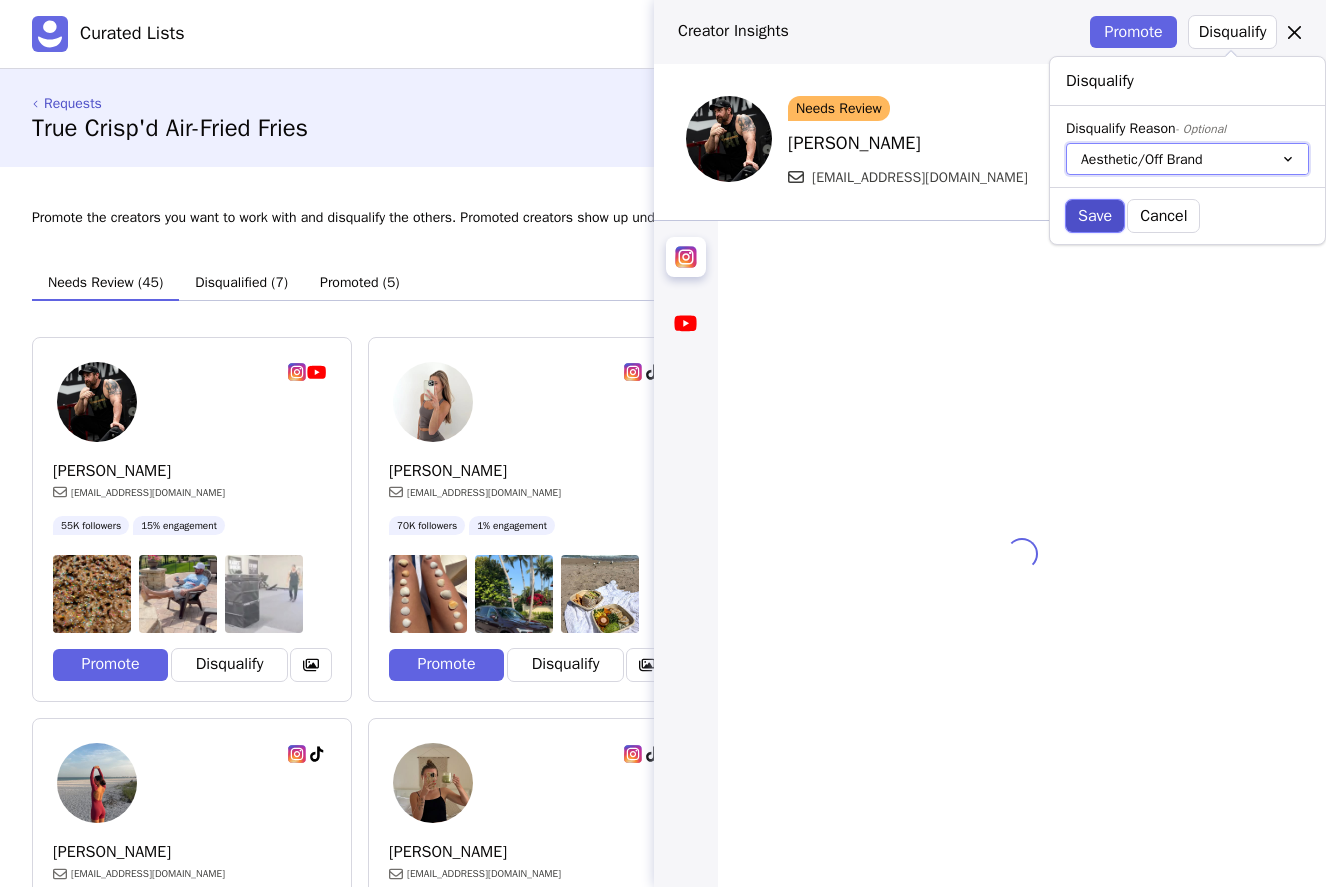 click on "Save" at bounding box center [1095, 216] 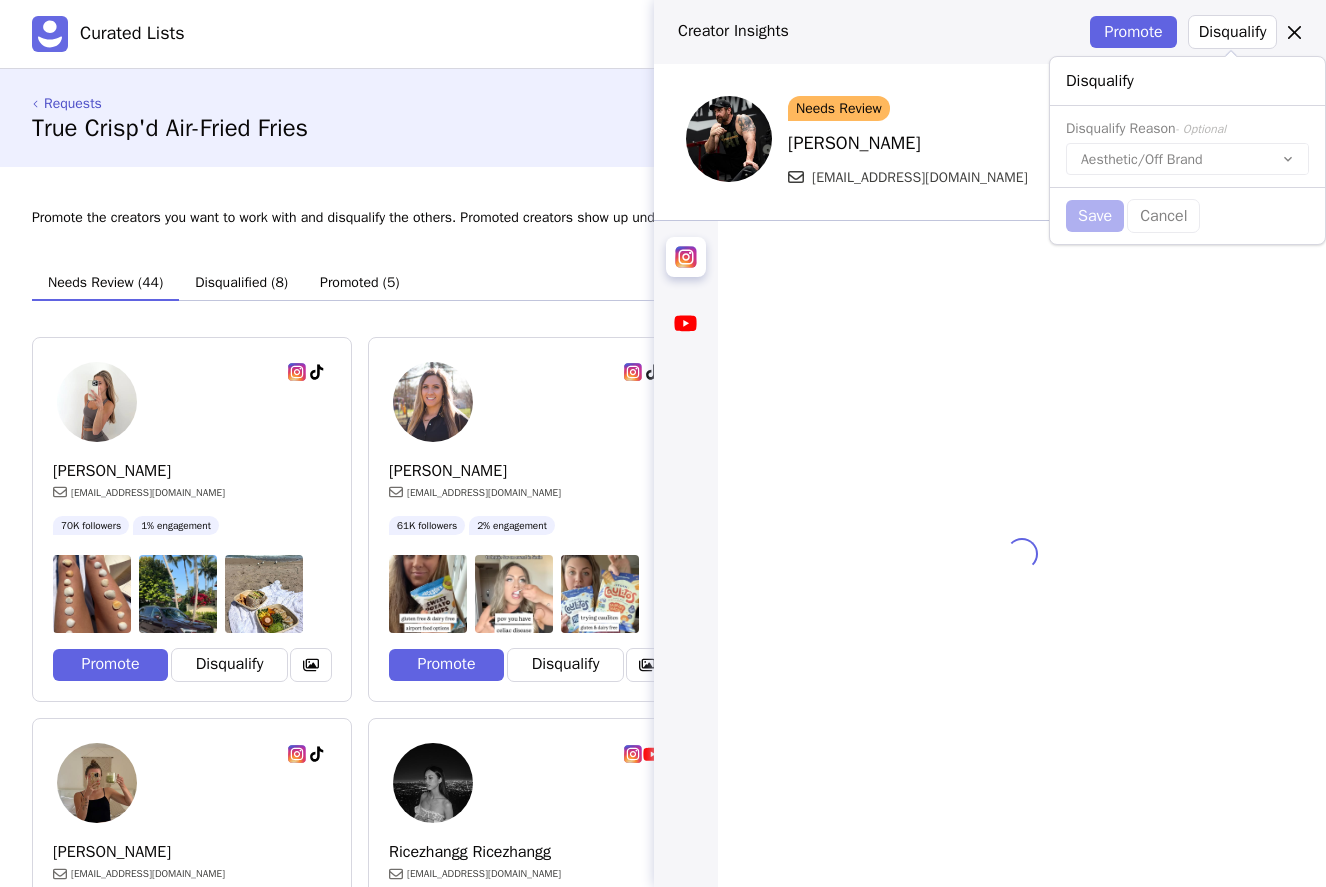 click on "Creator Insights Promote Disqualify Needs Review Dean Perrone support@deanperronefitness.com Loading... Loading..." at bounding box center (663, 443) 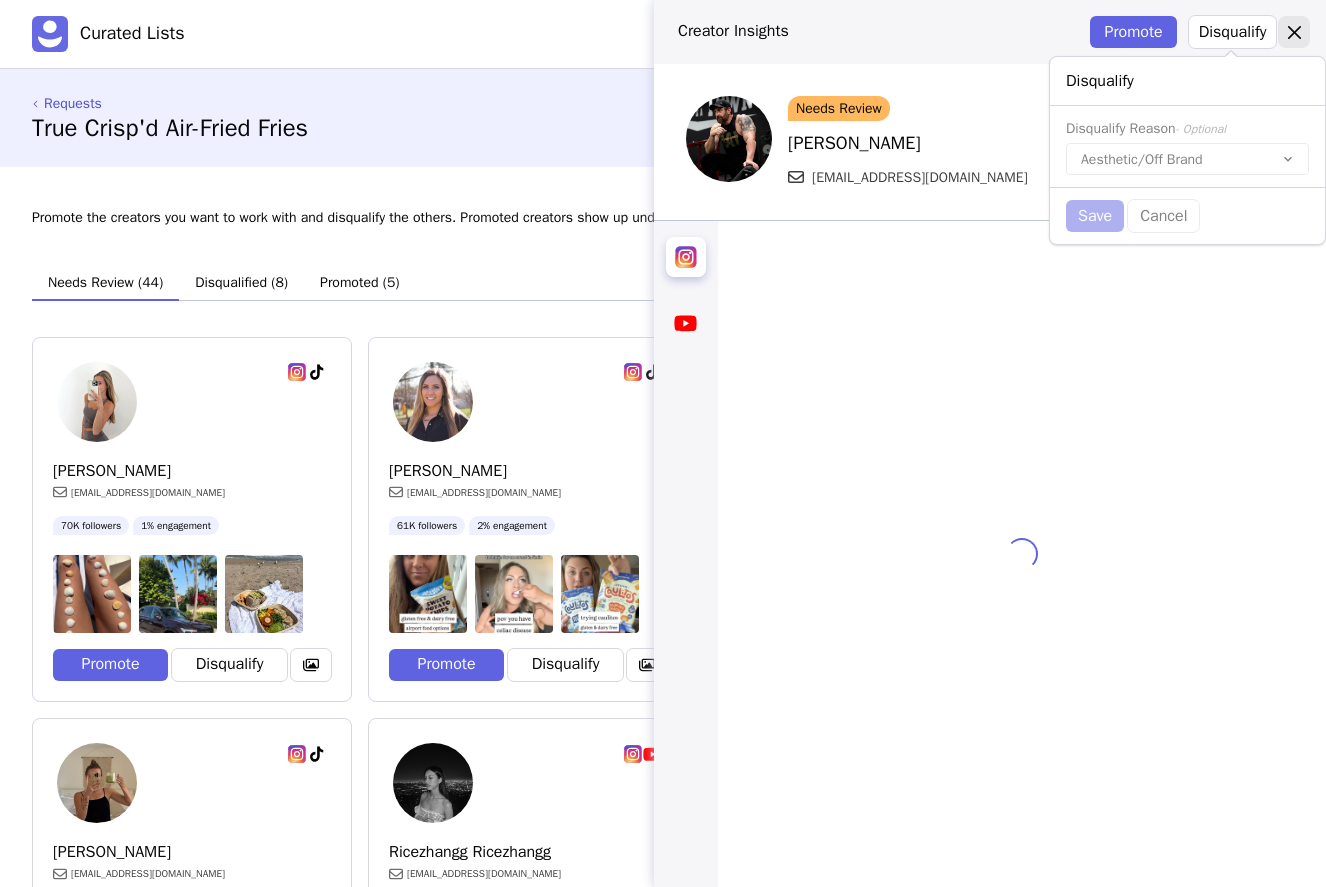click 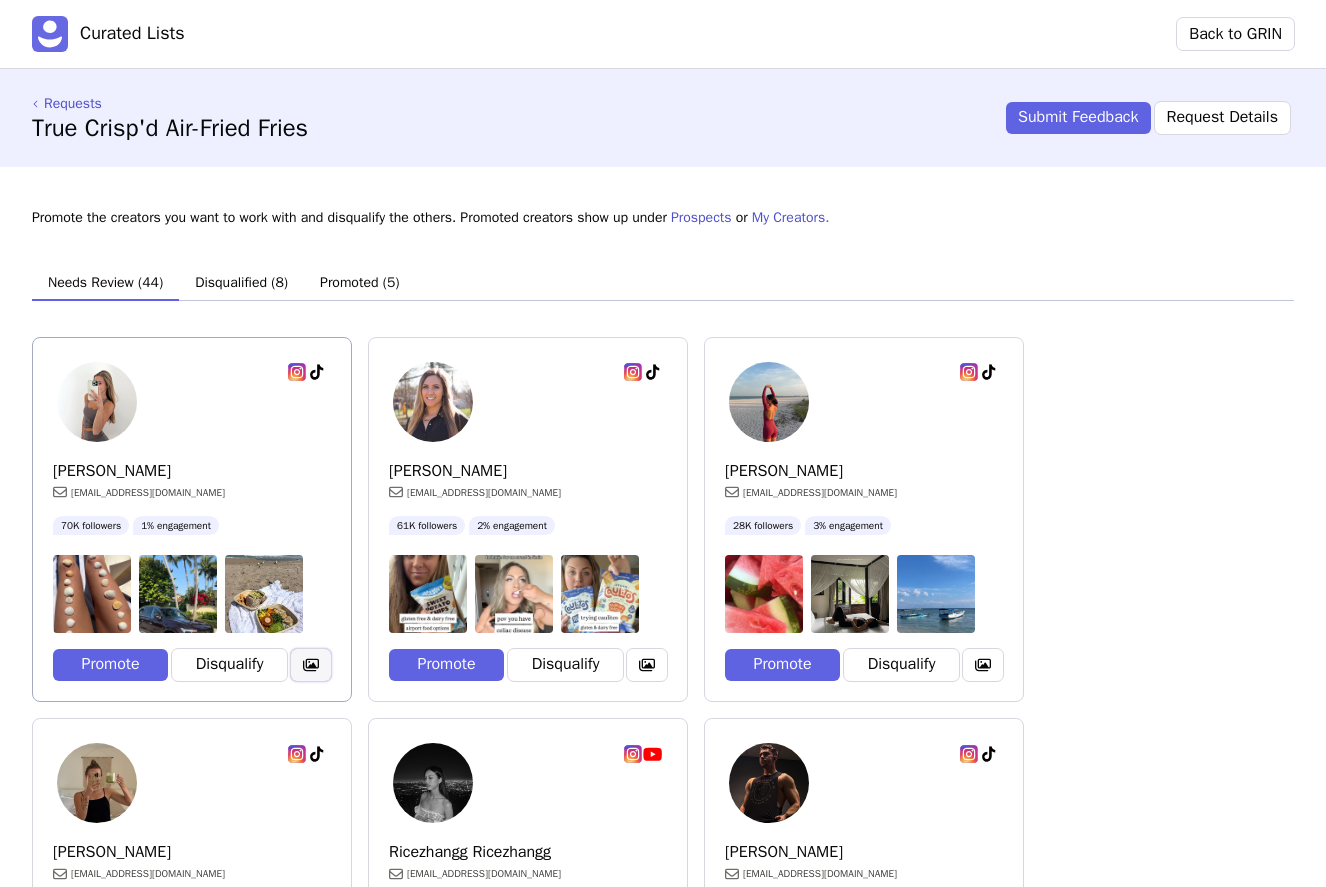 click at bounding box center (311, 665) 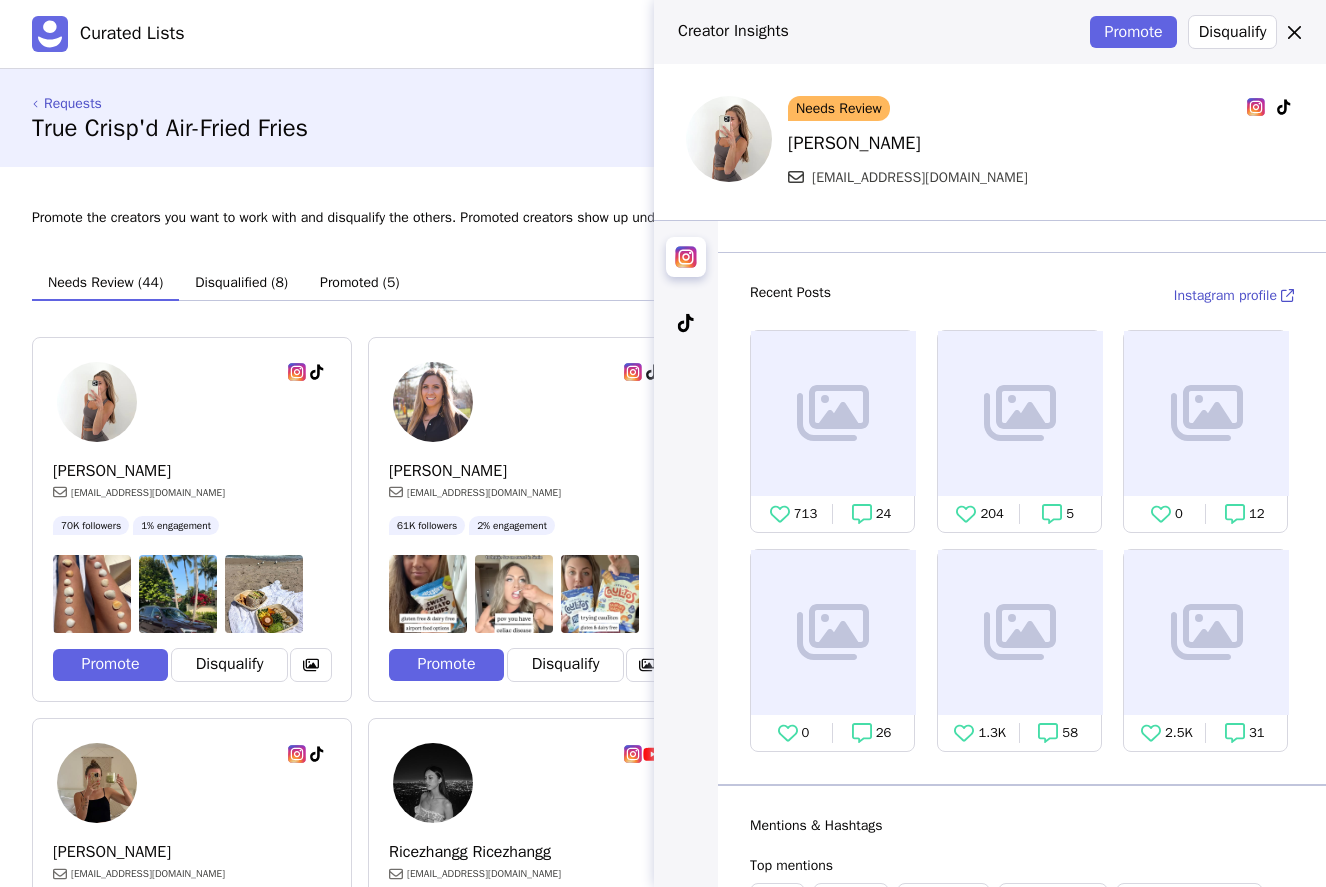 scroll, scrollTop: 0, scrollLeft: 0, axis: both 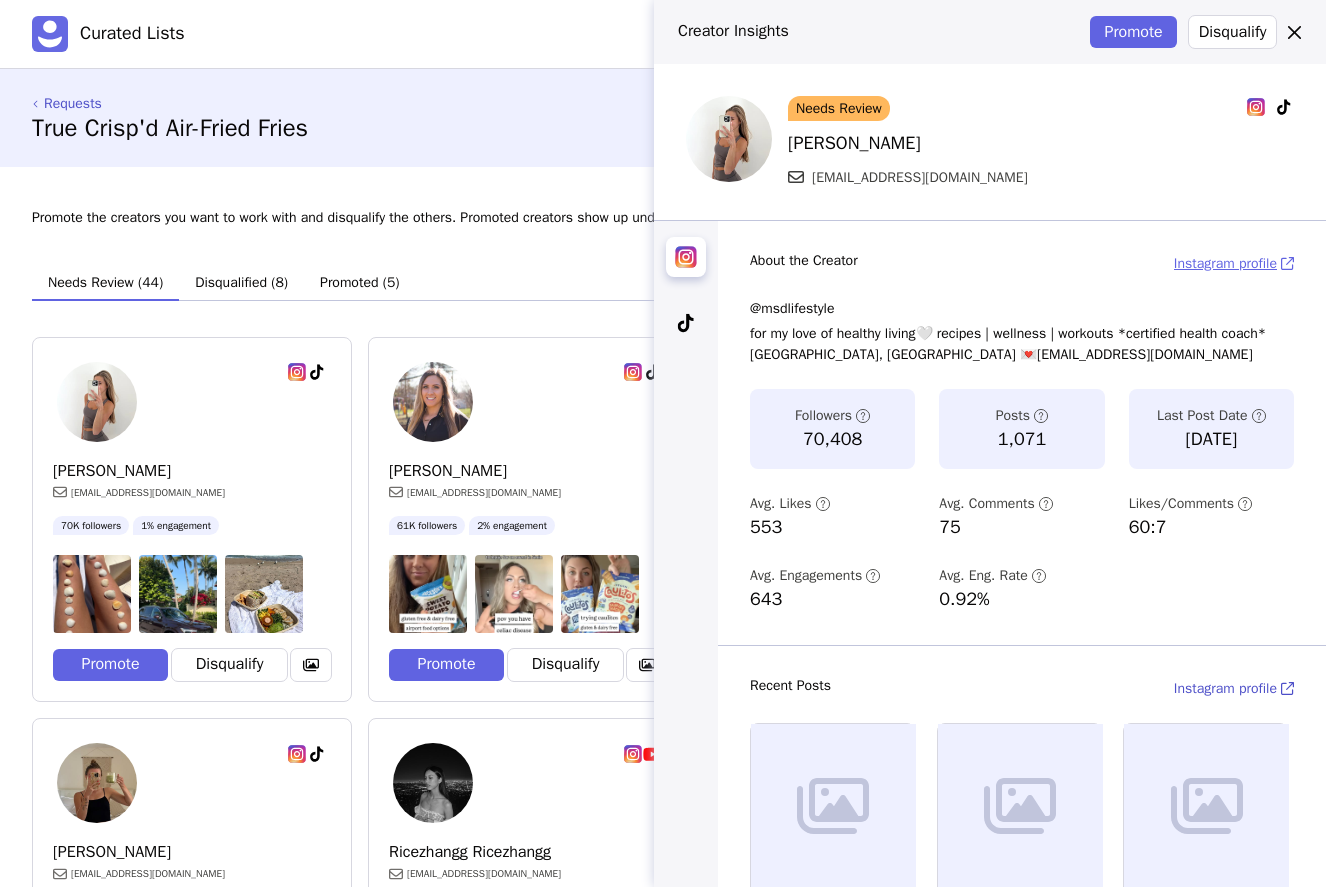 click on "Instagram profile" at bounding box center [1225, 263] 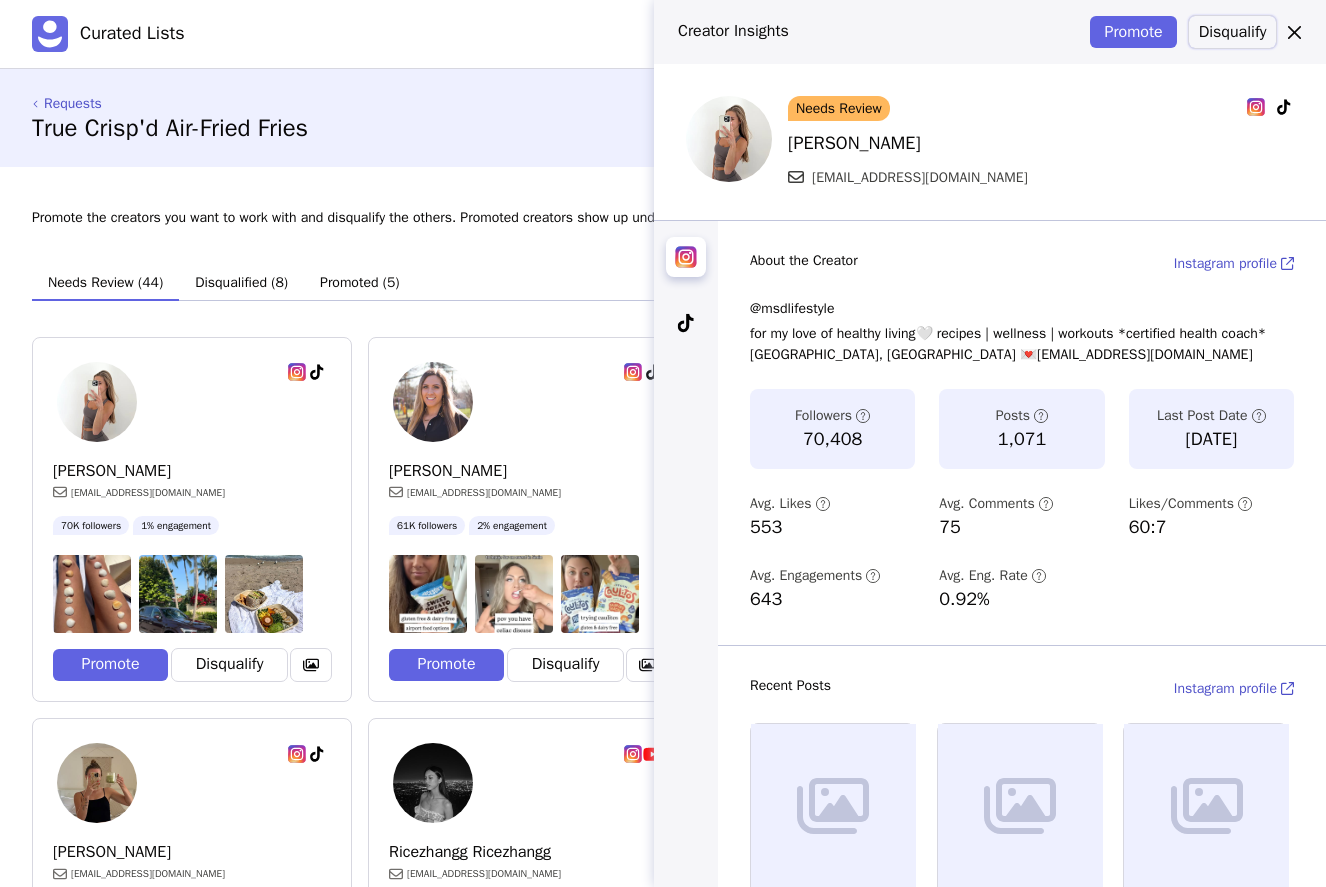 click on "Disqualify" at bounding box center (1232, 32) 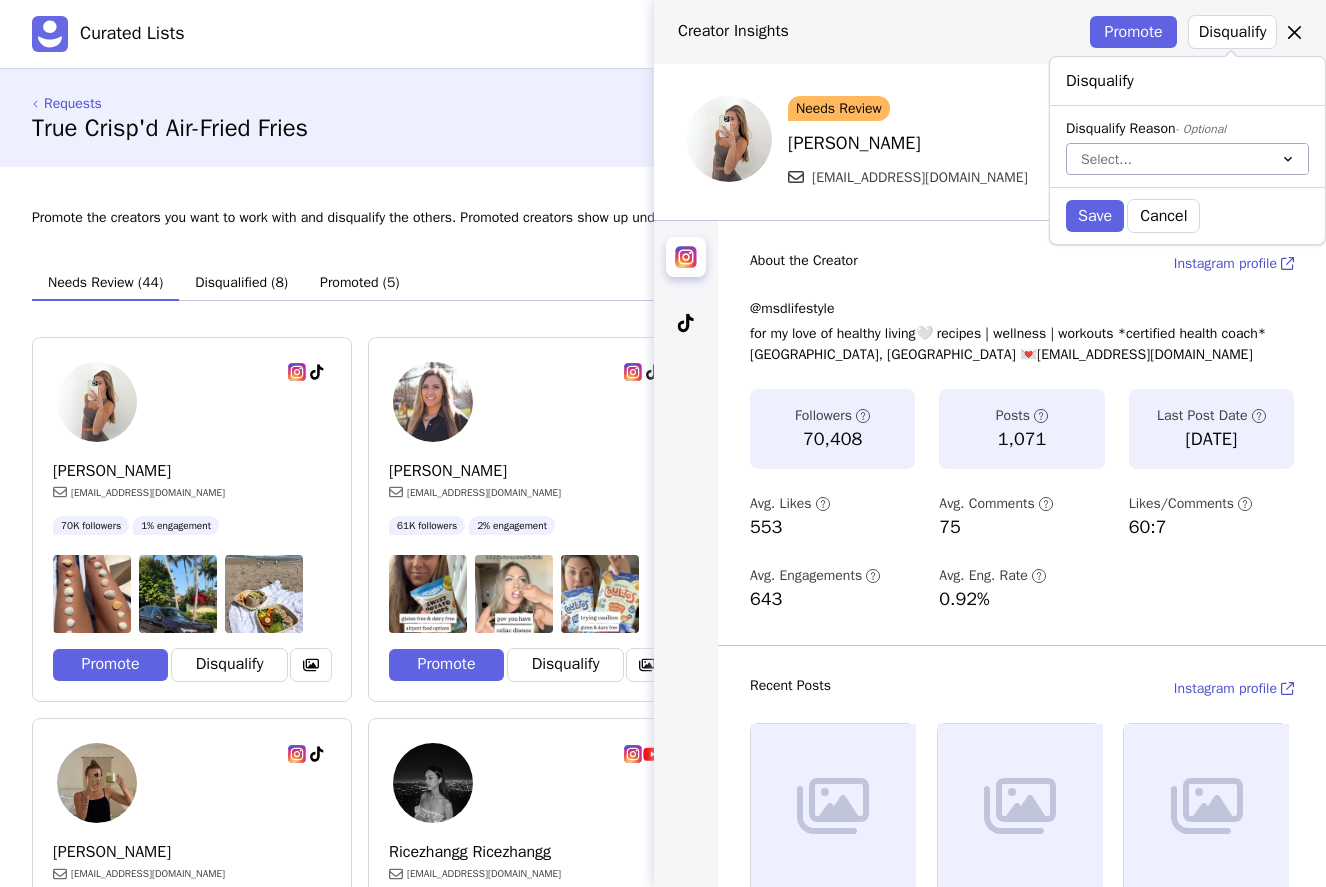 click at bounding box center [1167, 159] 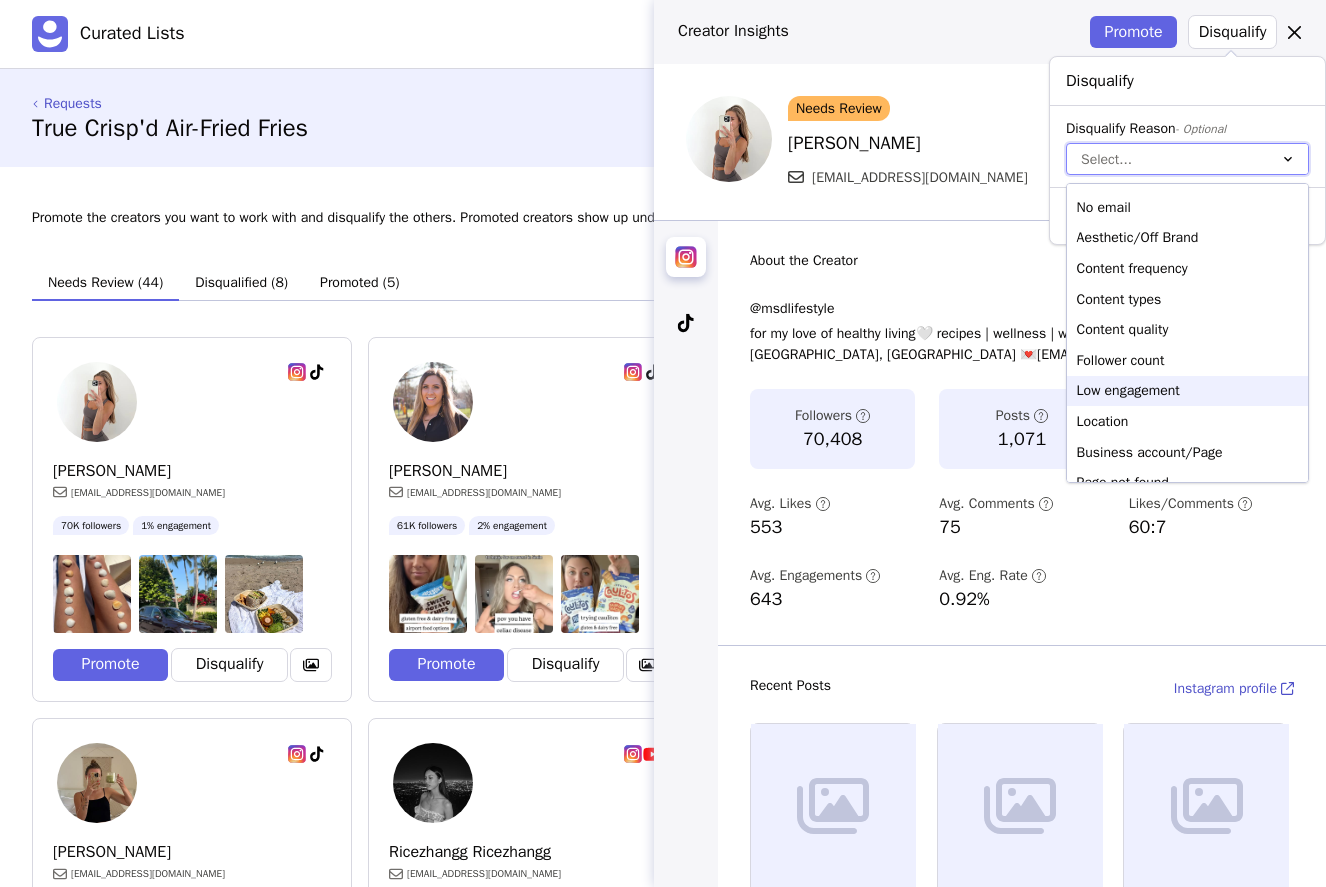 click on "Location" at bounding box center (1187, 421) 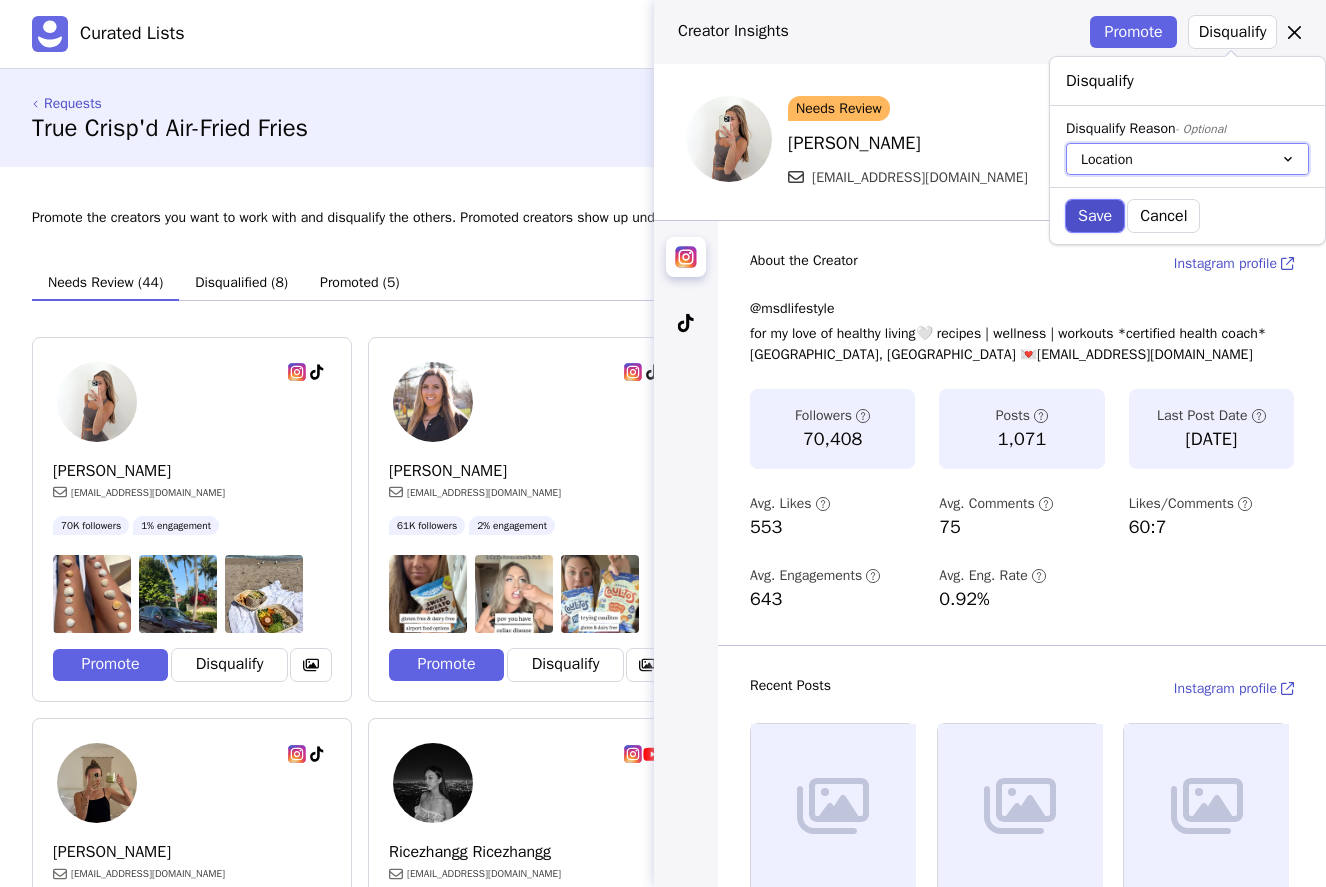 click on "Save" at bounding box center (1095, 216) 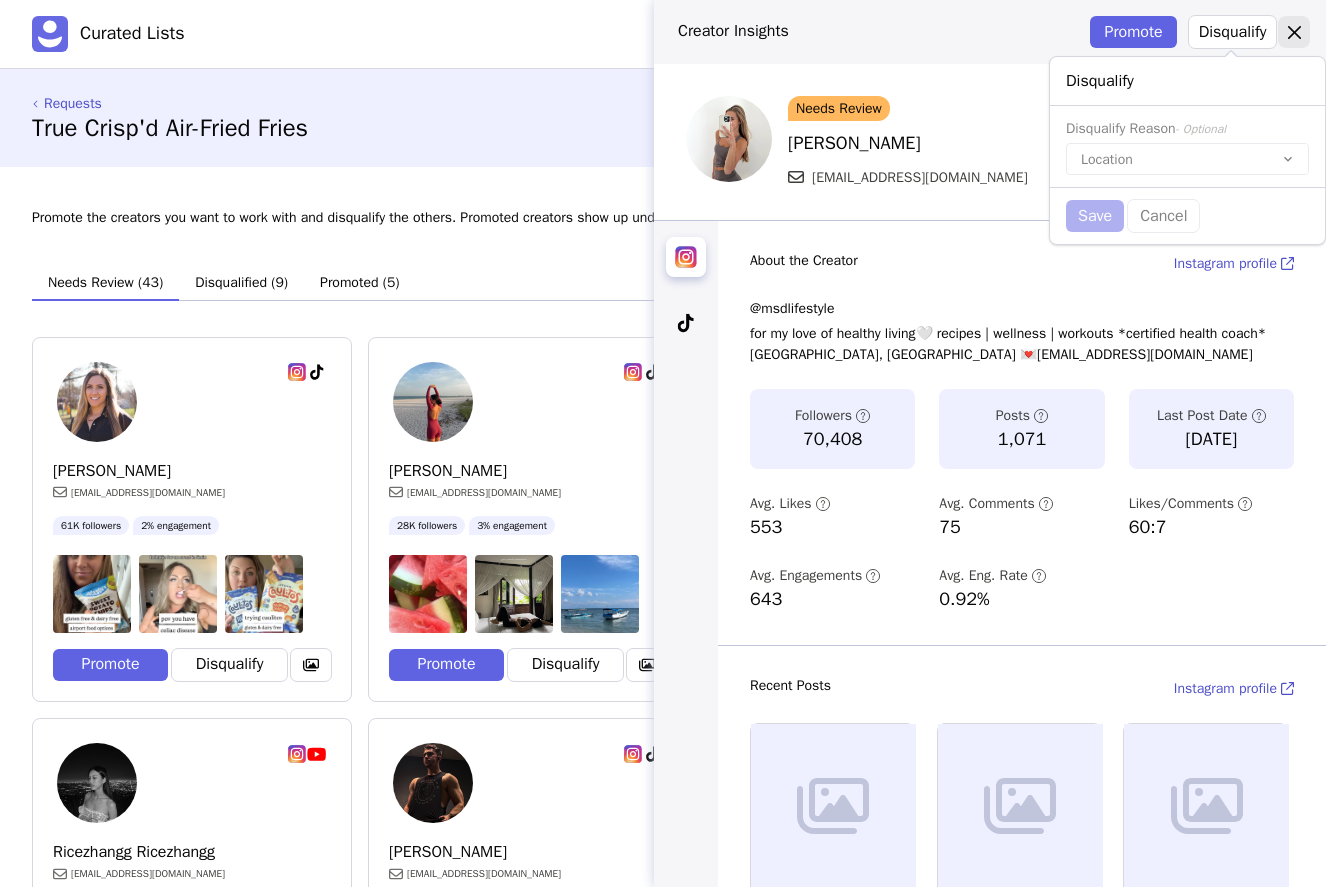 click 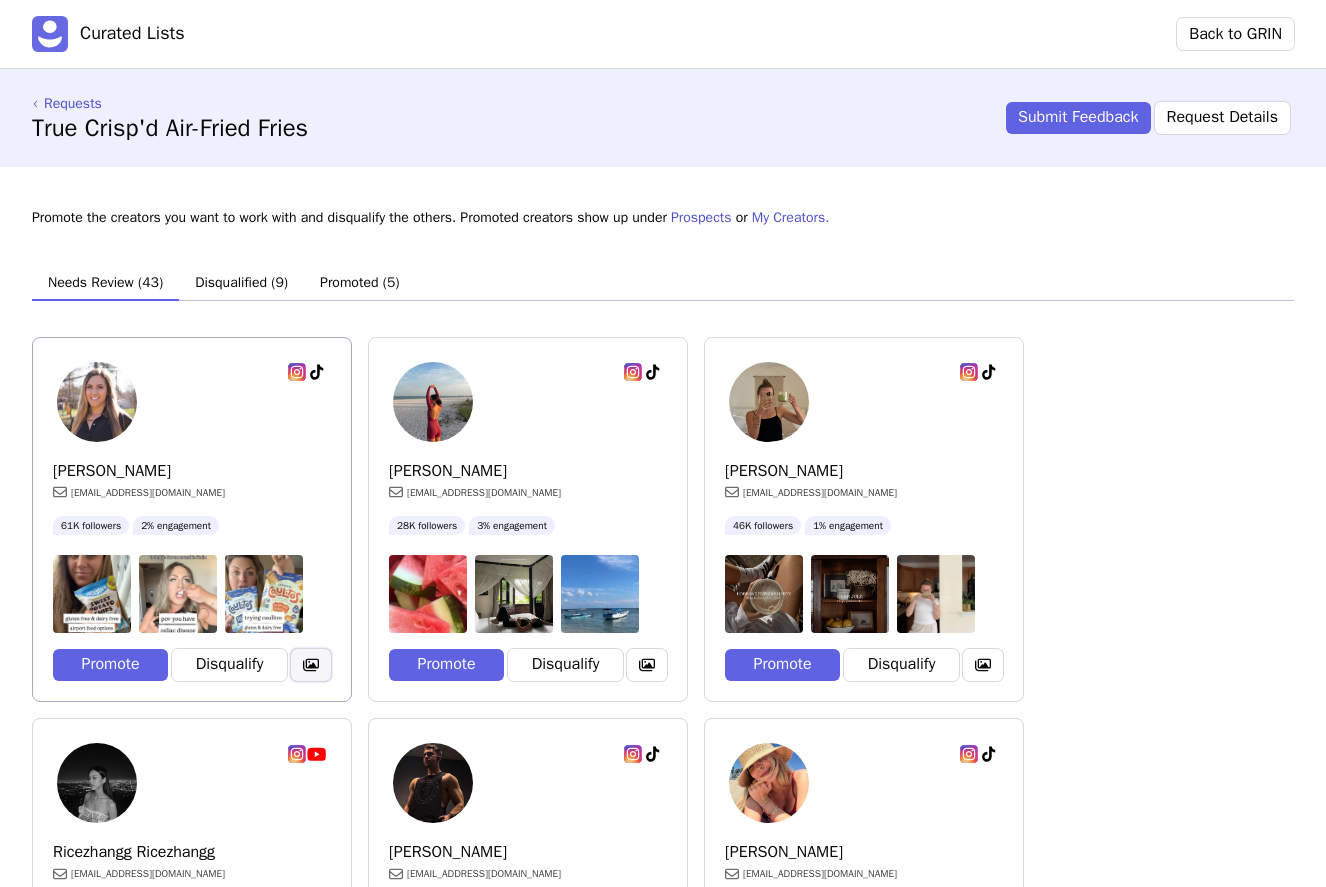 click 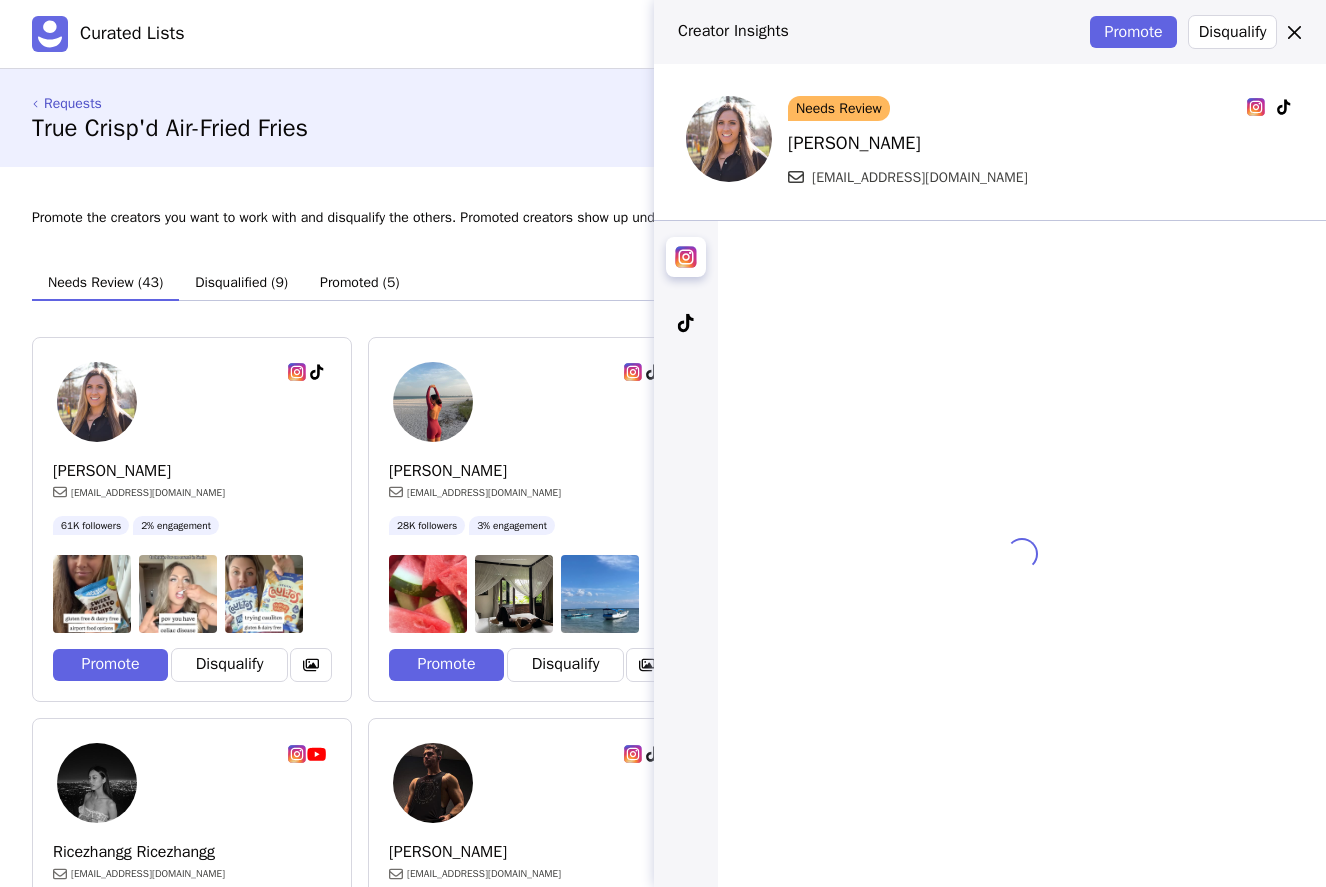 type 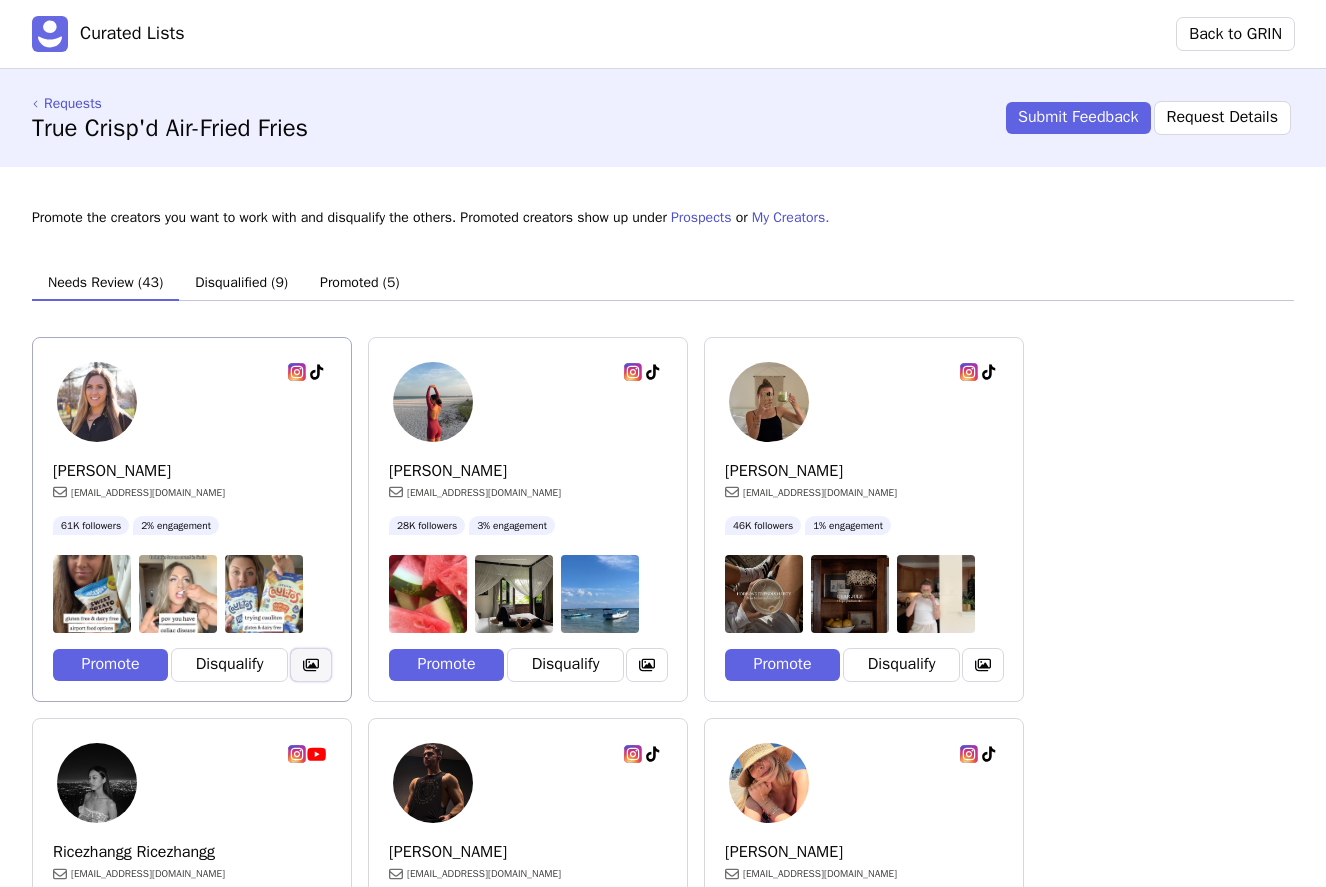 click at bounding box center [311, 665] 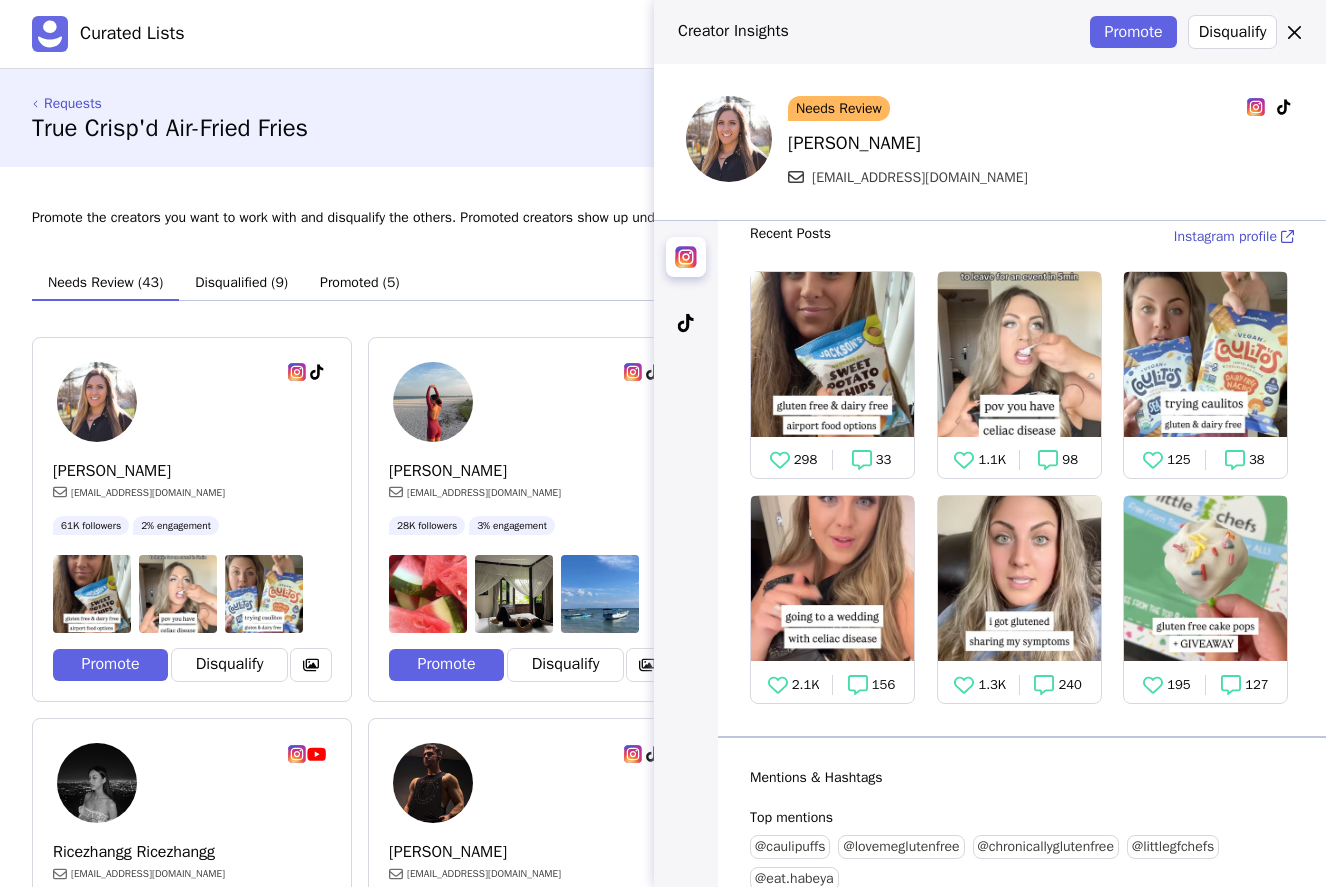 scroll, scrollTop: 0, scrollLeft: 0, axis: both 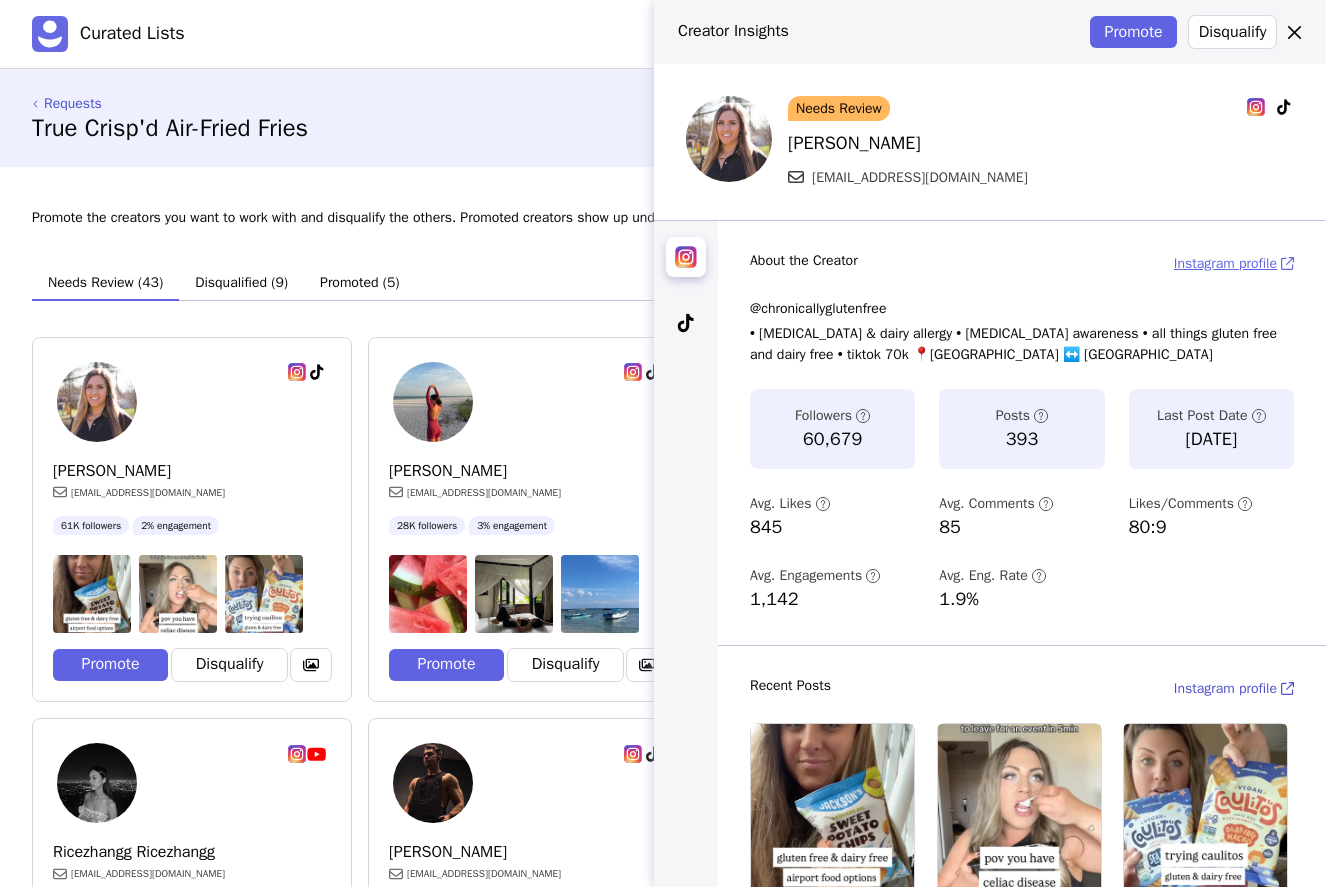 click on "Instagram profile" at bounding box center (1225, 263) 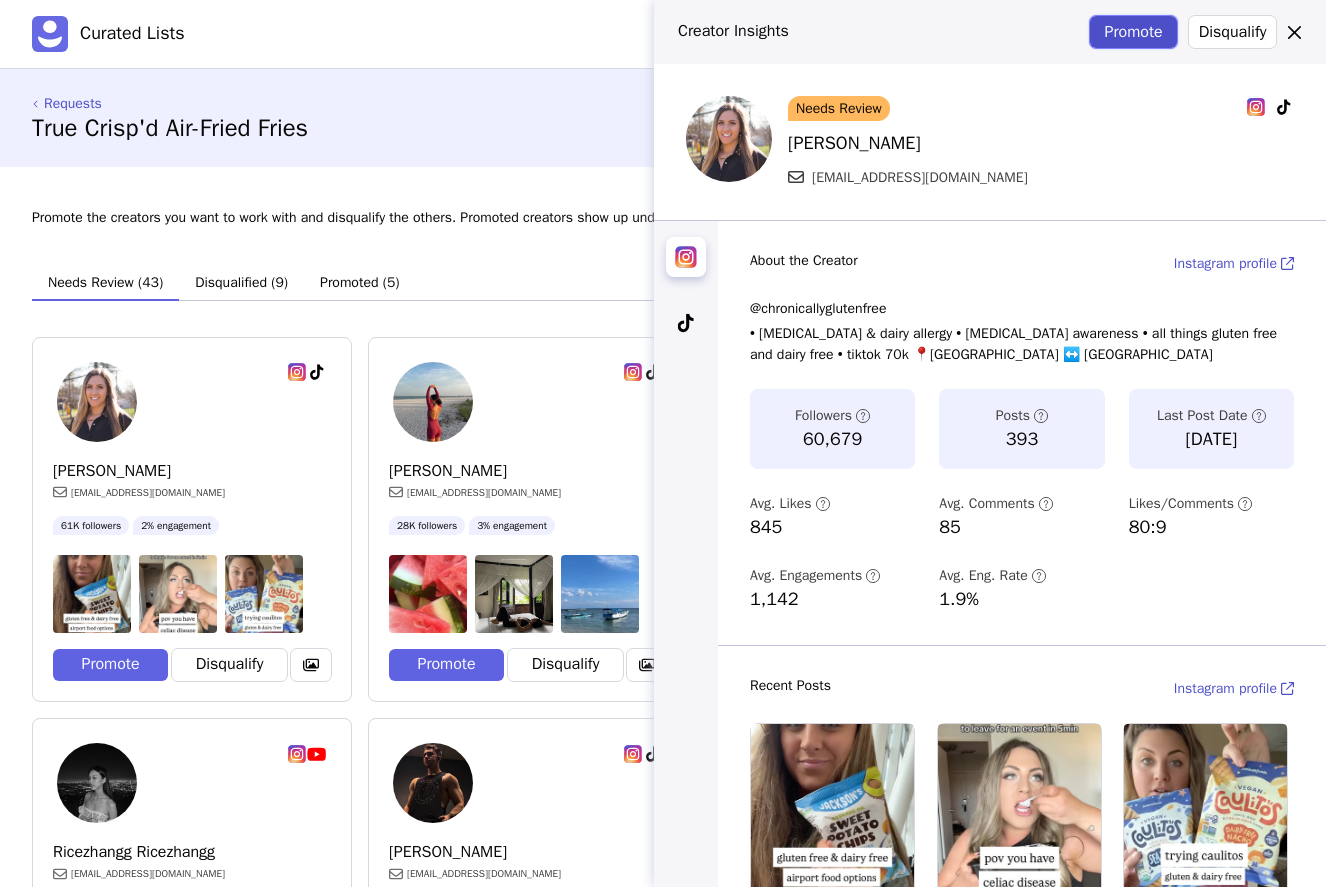 click on "Promote" at bounding box center (1133, 32) 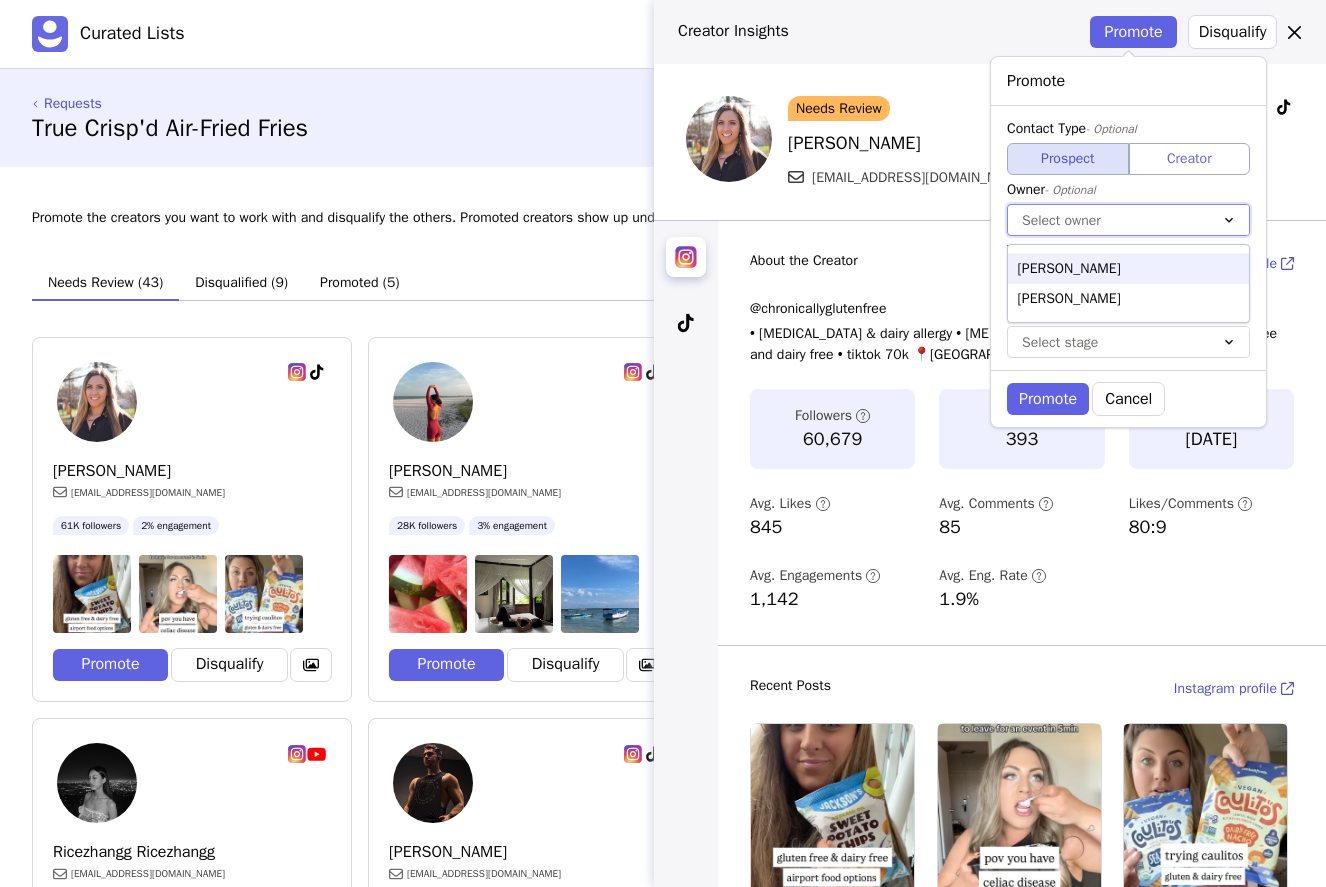 click at bounding box center (1108, 220) 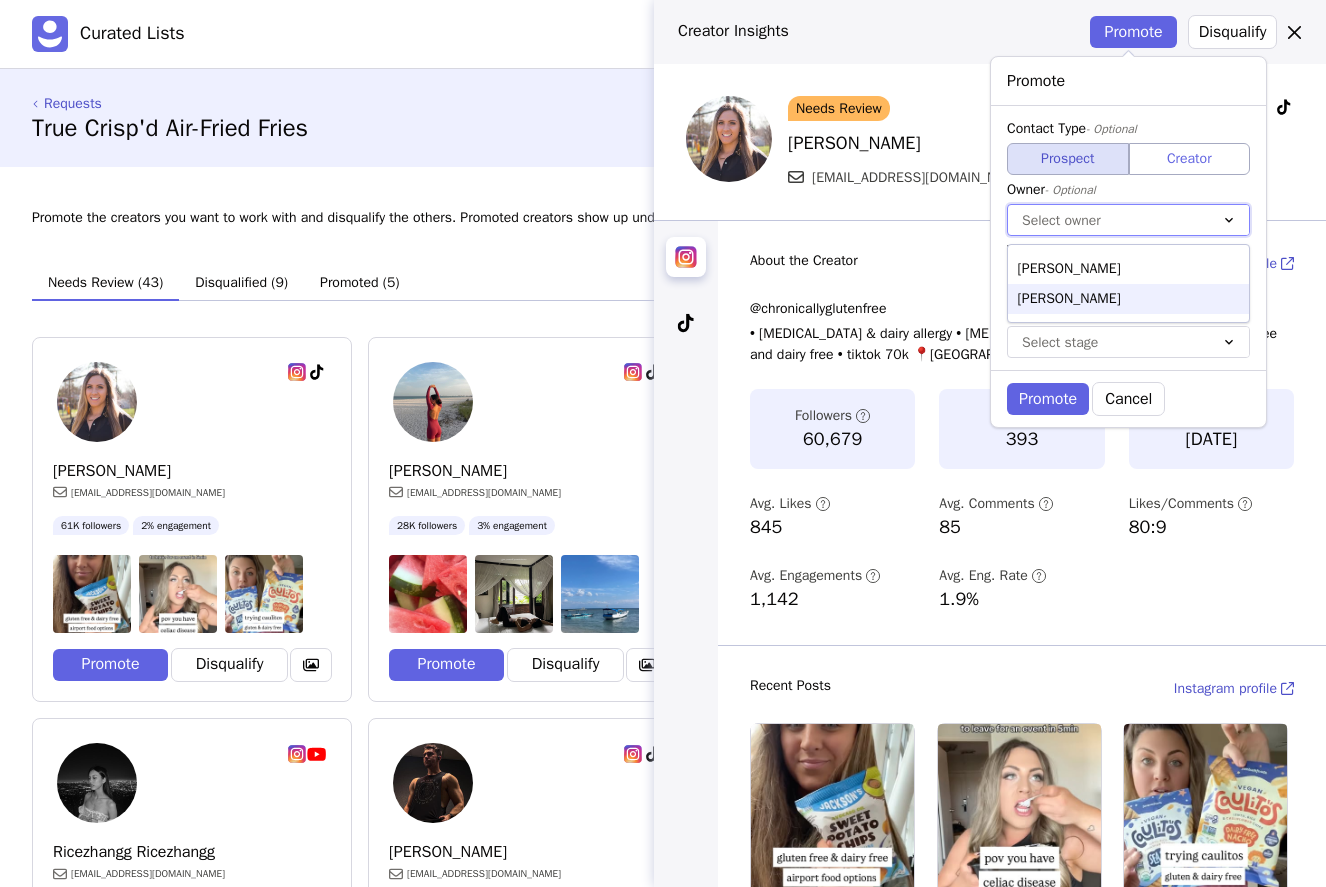 click on "[PERSON_NAME]" at bounding box center (1128, 299) 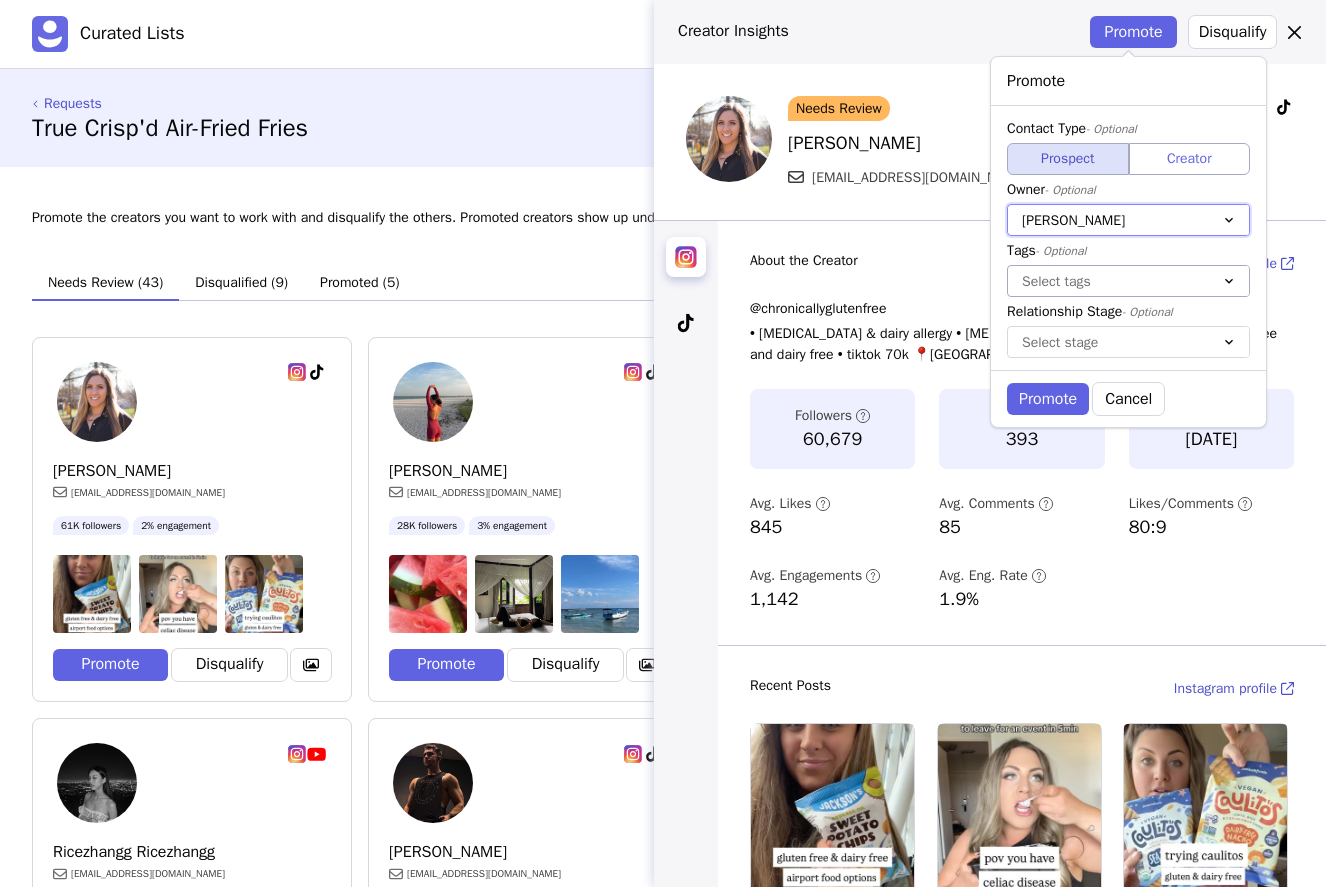 click at bounding box center [1108, 281] 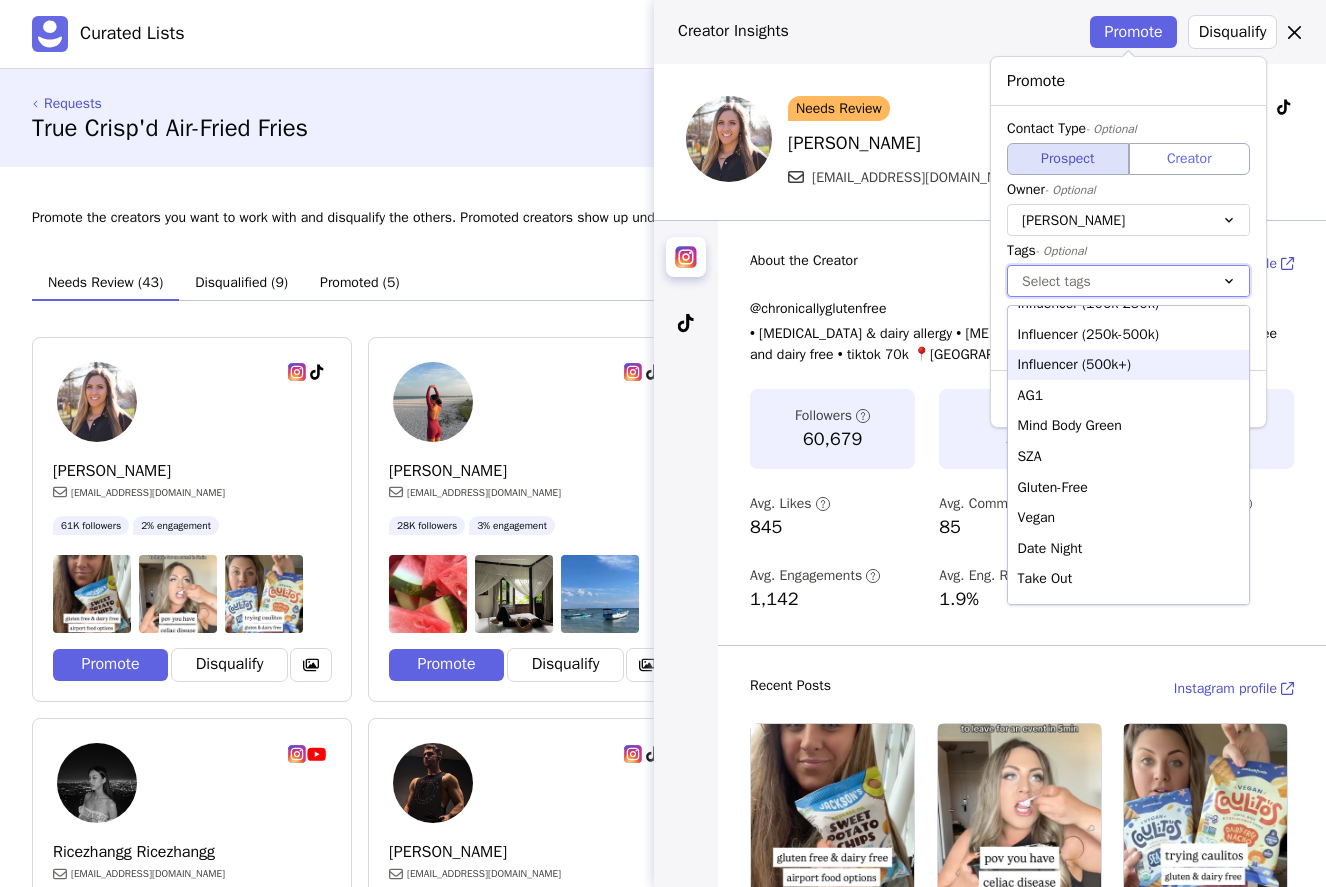 scroll, scrollTop: 505, scrollLeft: 0, axis: vertical 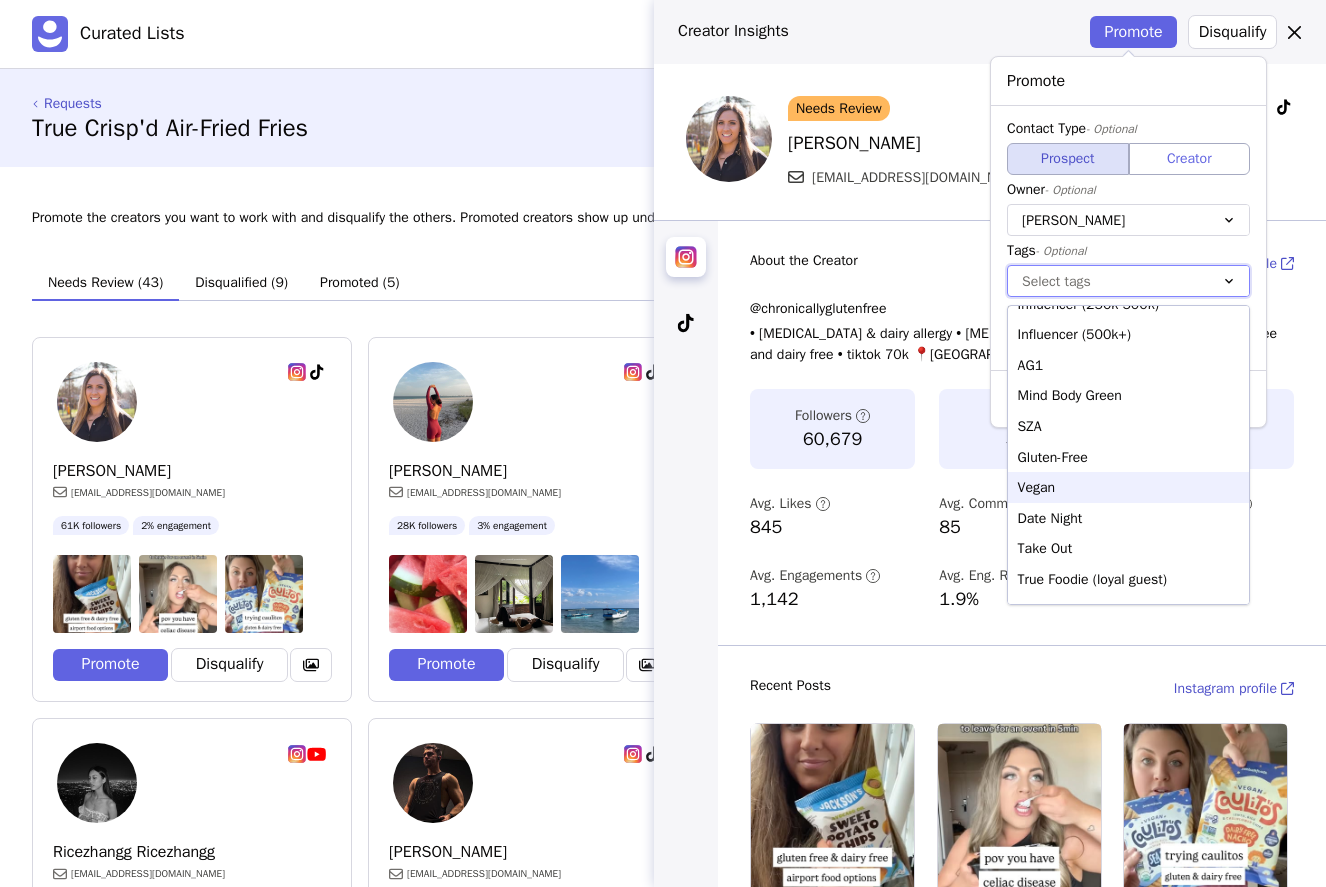 click on "Gluten-Free" at bounding box center [1128, 457] 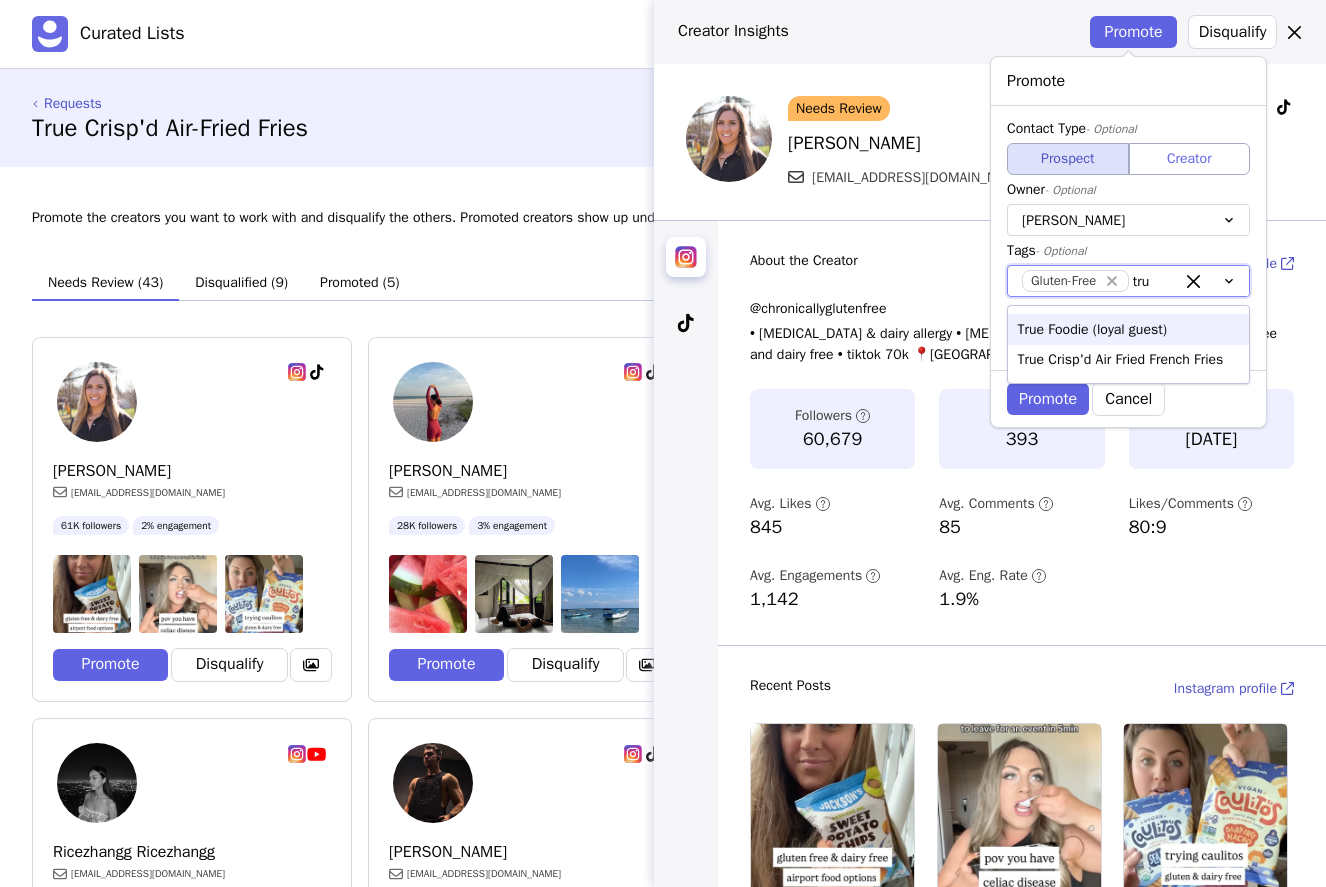 type on "true" 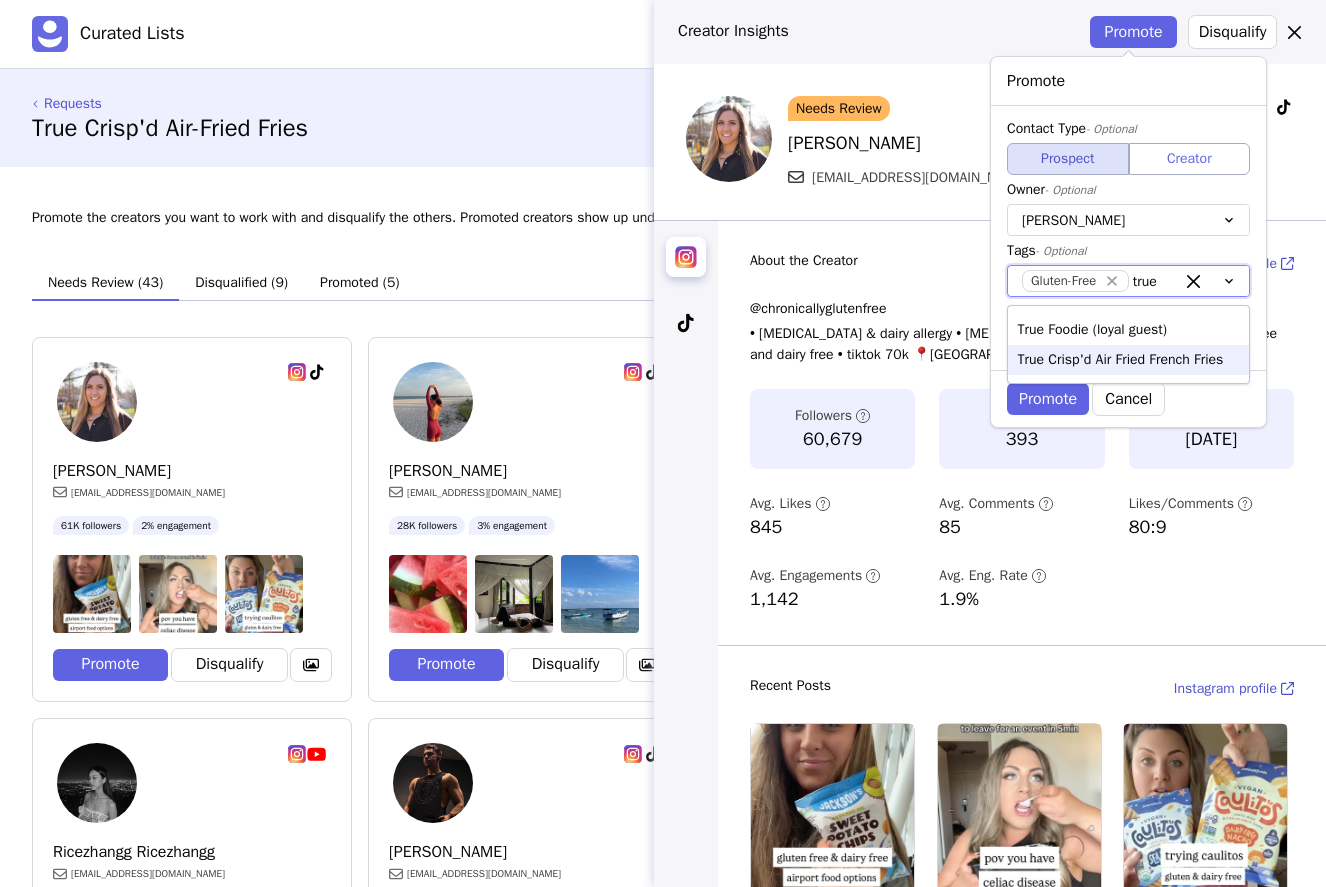 click on "True Crisp'd Air Fried French Fries" at bounding box center (1128, 360) 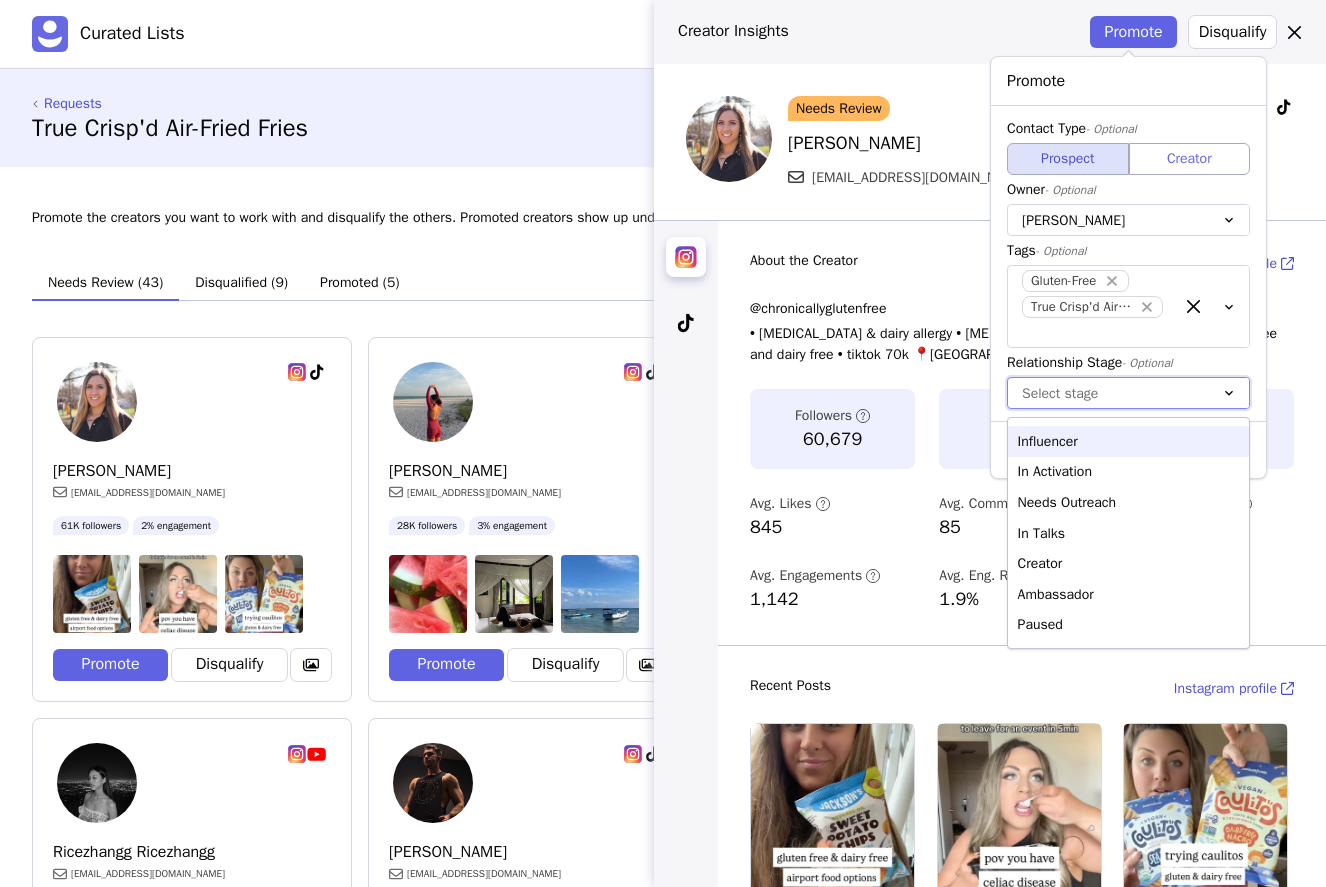 click on "Select stage" at bounding box center [1108, 393] 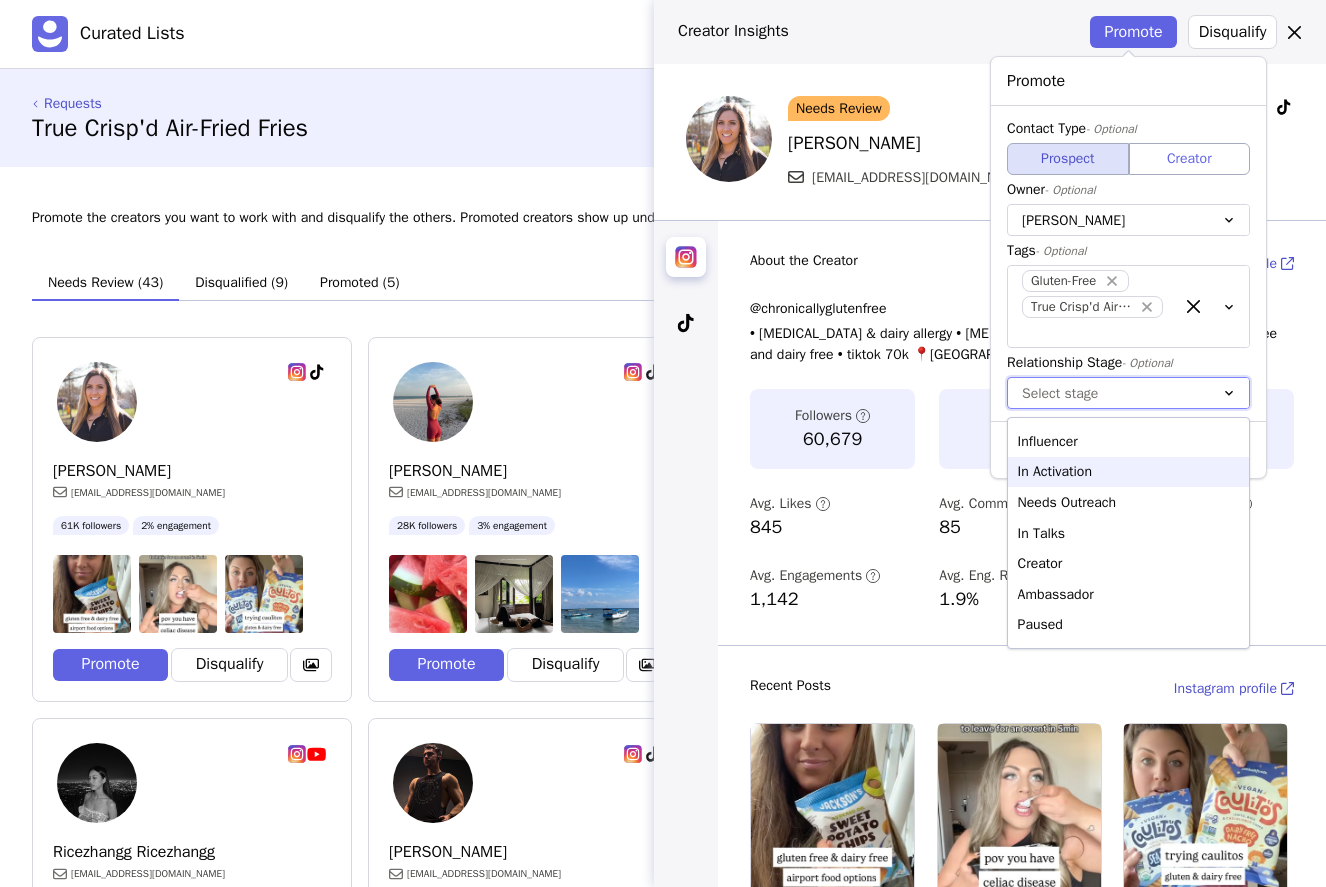 click on "In Activation" at bounding box center (1128, 472) 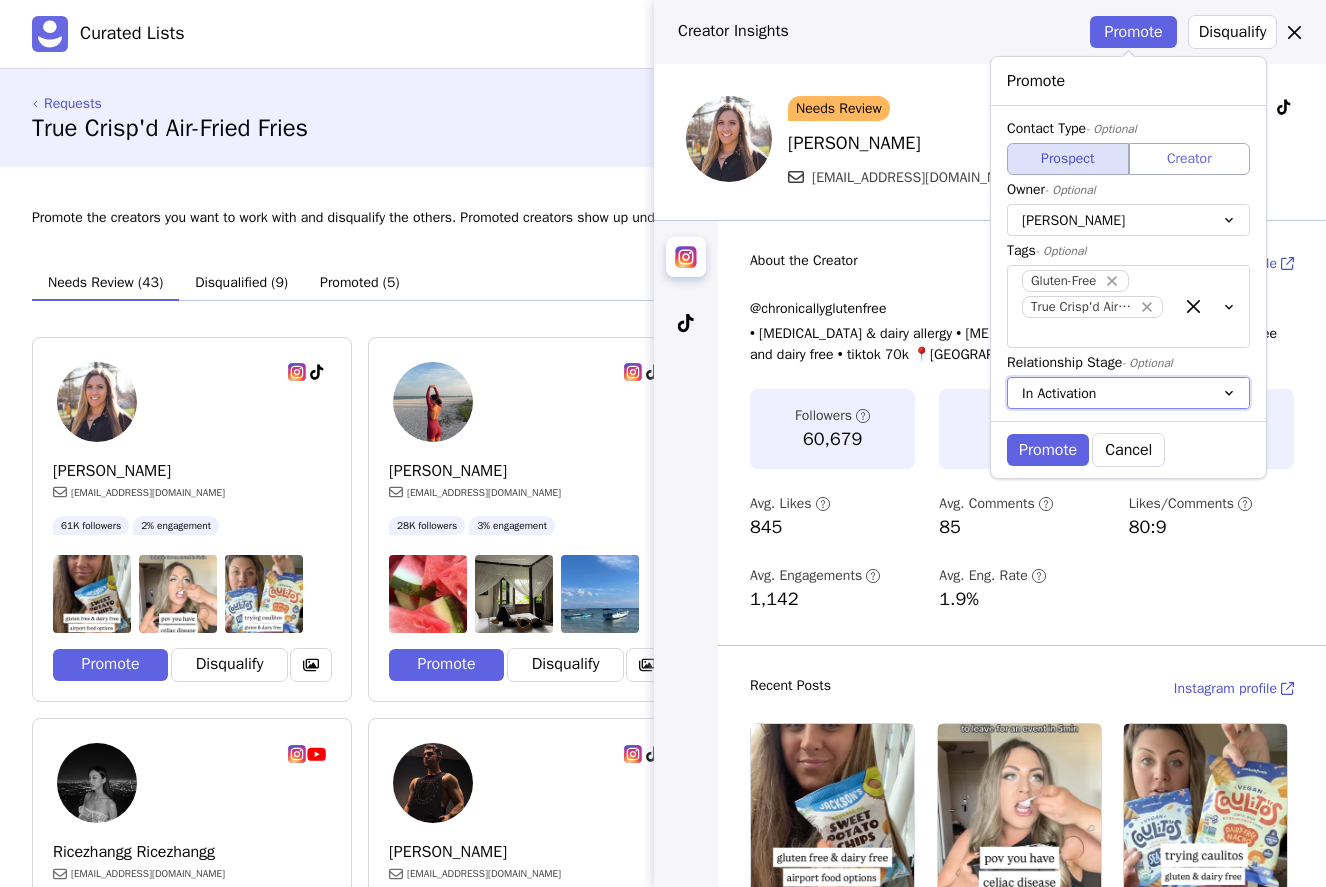 click on "Contact Type  - Optional Prospect Creator Owner  - Optional Alexis Perry Tags  - Optional Gluten-Free True Crisp'd Air Fried French Fries Relationship Stage  - Optional option In Activation, selected.   Select is focused ,type to refine list, press Down to open the menu,  In Activation" at bounding box center [1128, 263] 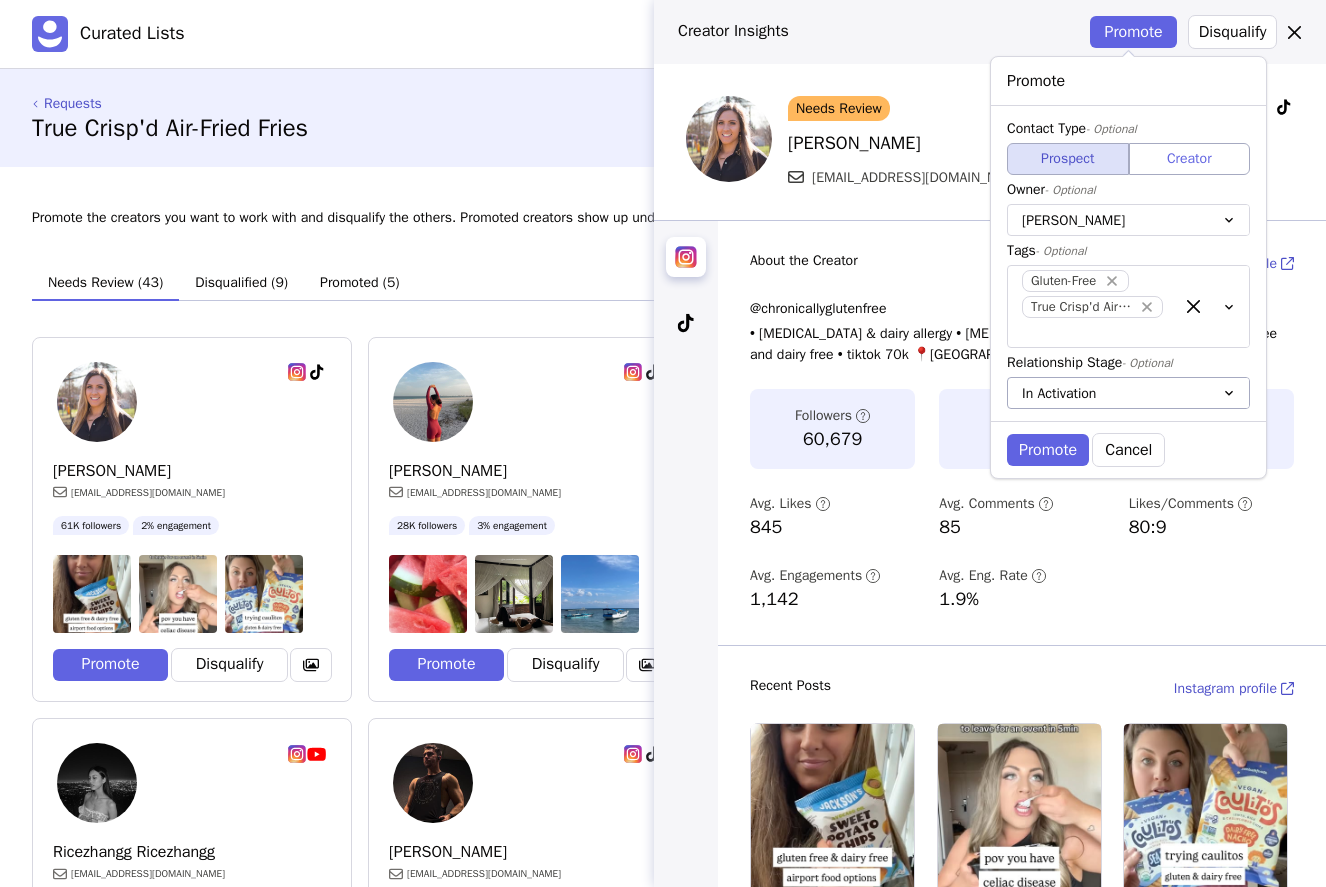 click at bounding box center (1108, 393) 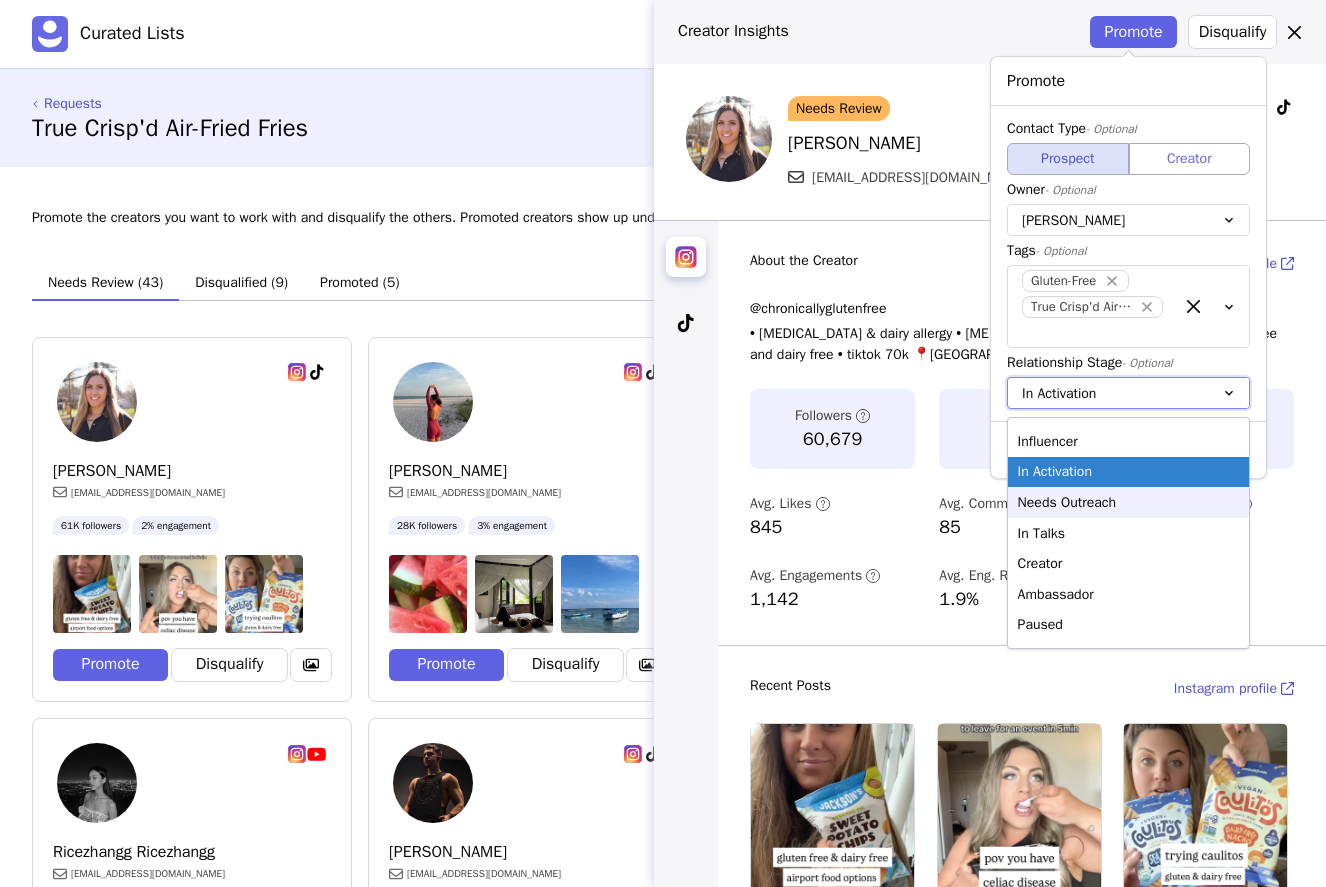 click on "Needs Outreach" at bounding box center [1128, 502] 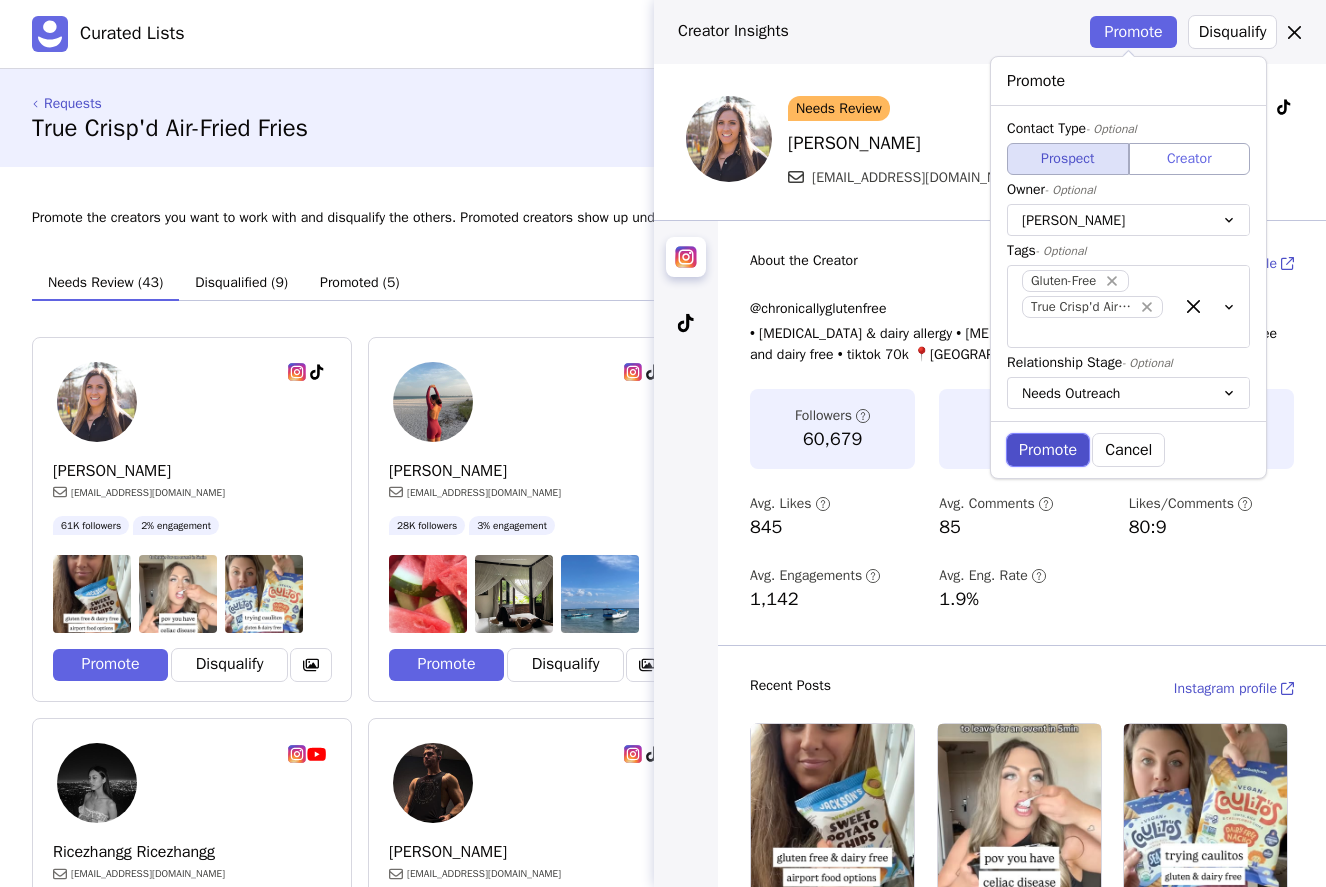 click on "Promote" at bounding box center [1048, 450] 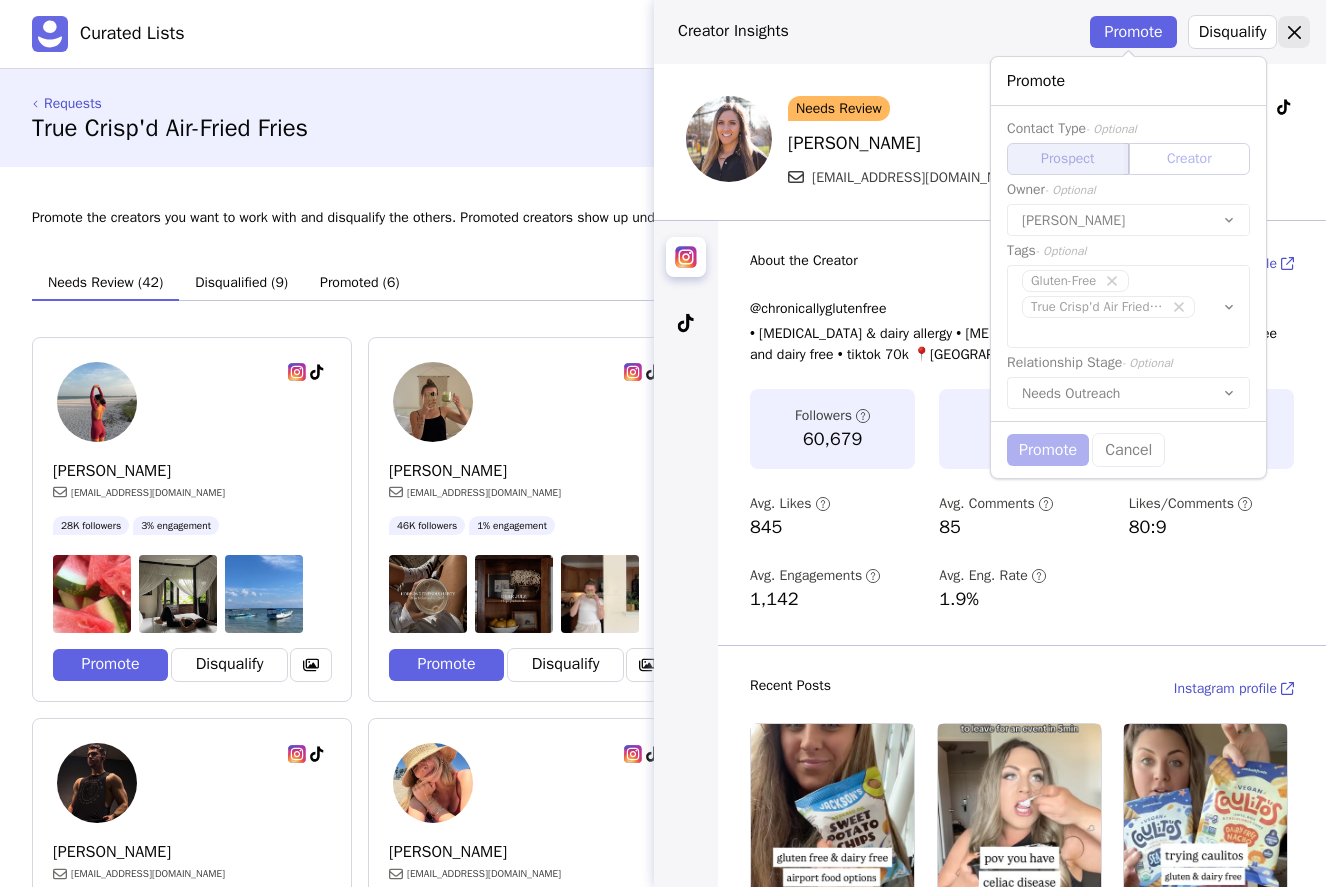 click 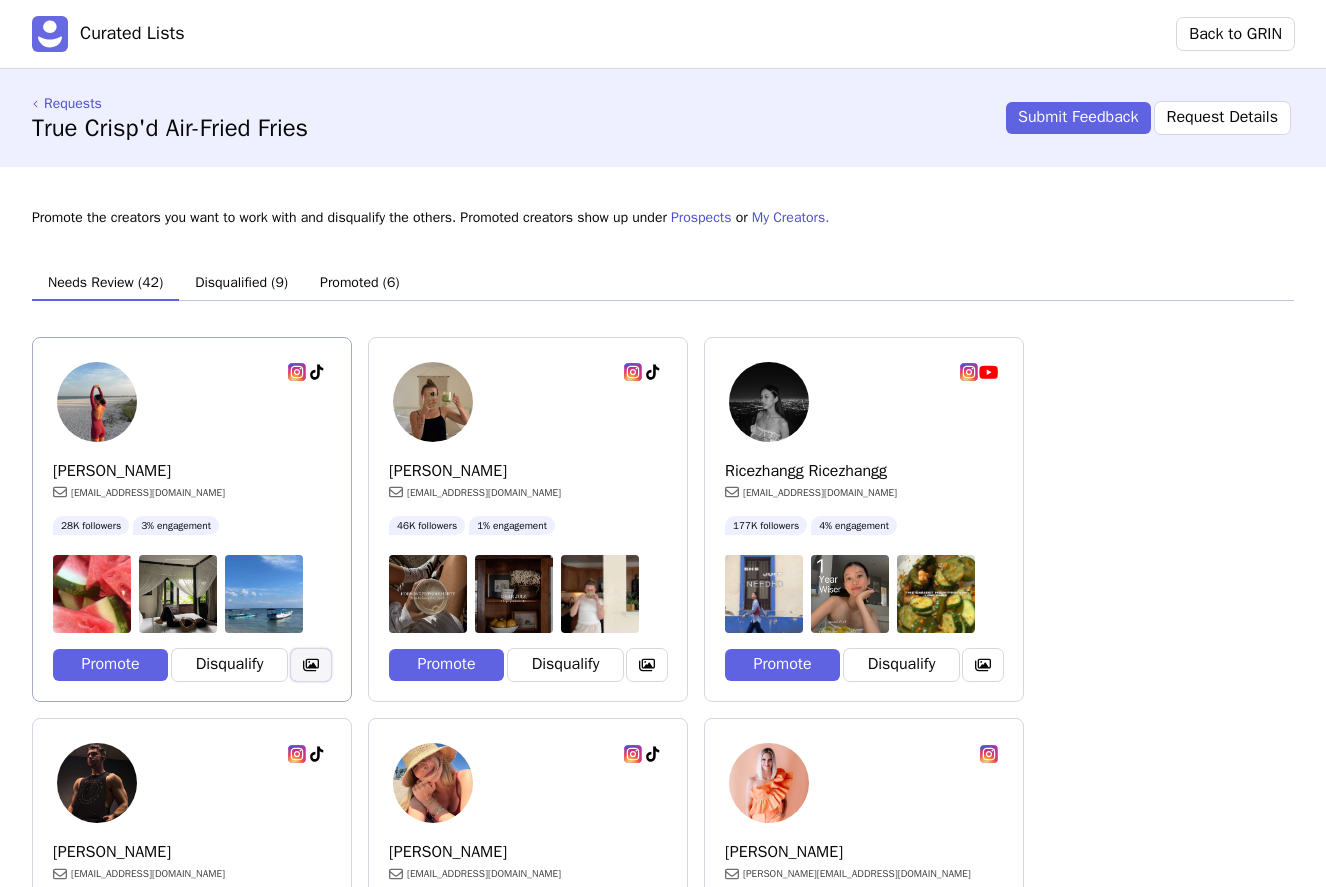 click 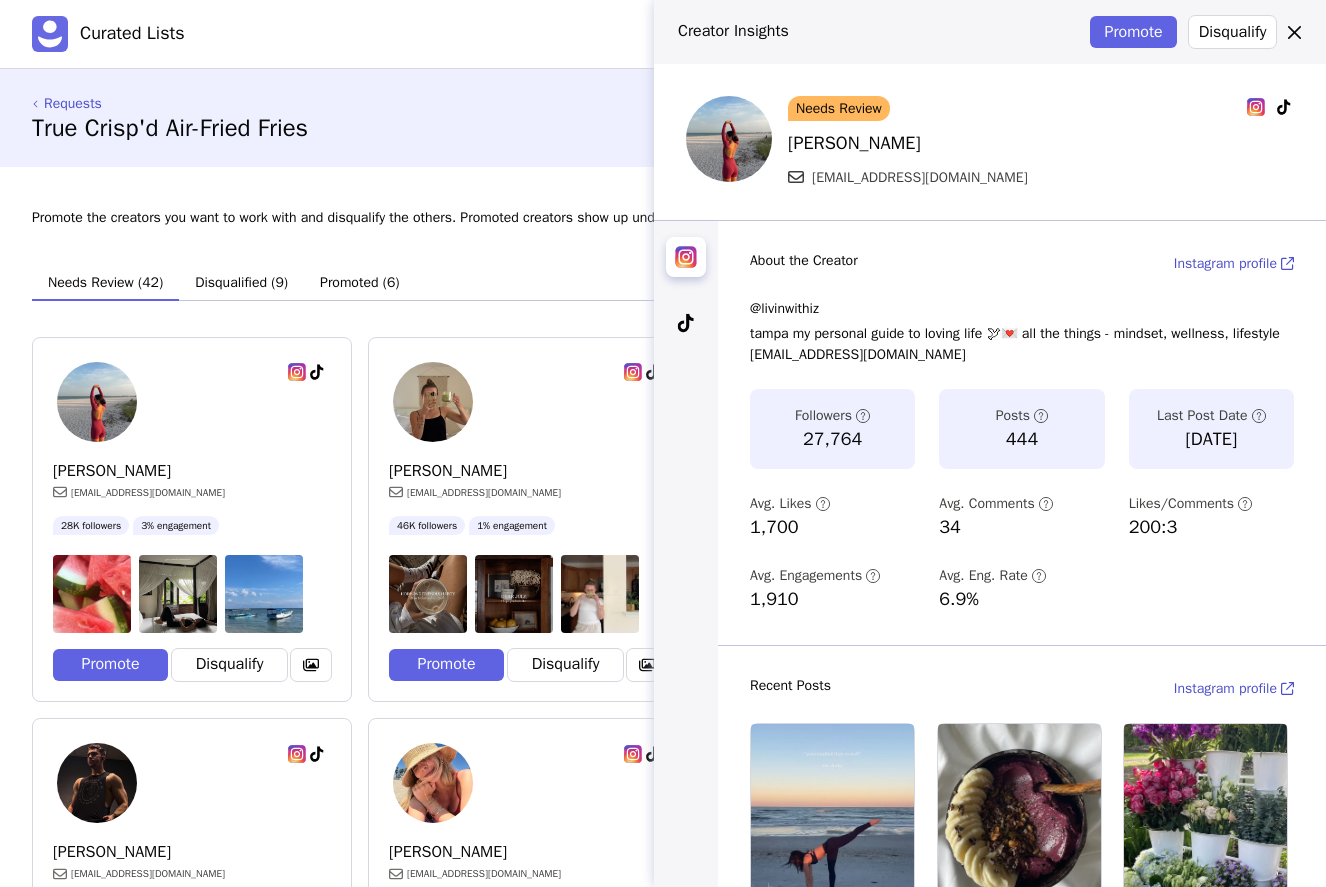 click on "About the Creator Instagram profile @livinwithiz tampa
my personal guide to loving life 🕊💌
all the things - mindset, wellness, lifestyle
izzyrae03@gmail.com" at bounding box center [1022, 305] 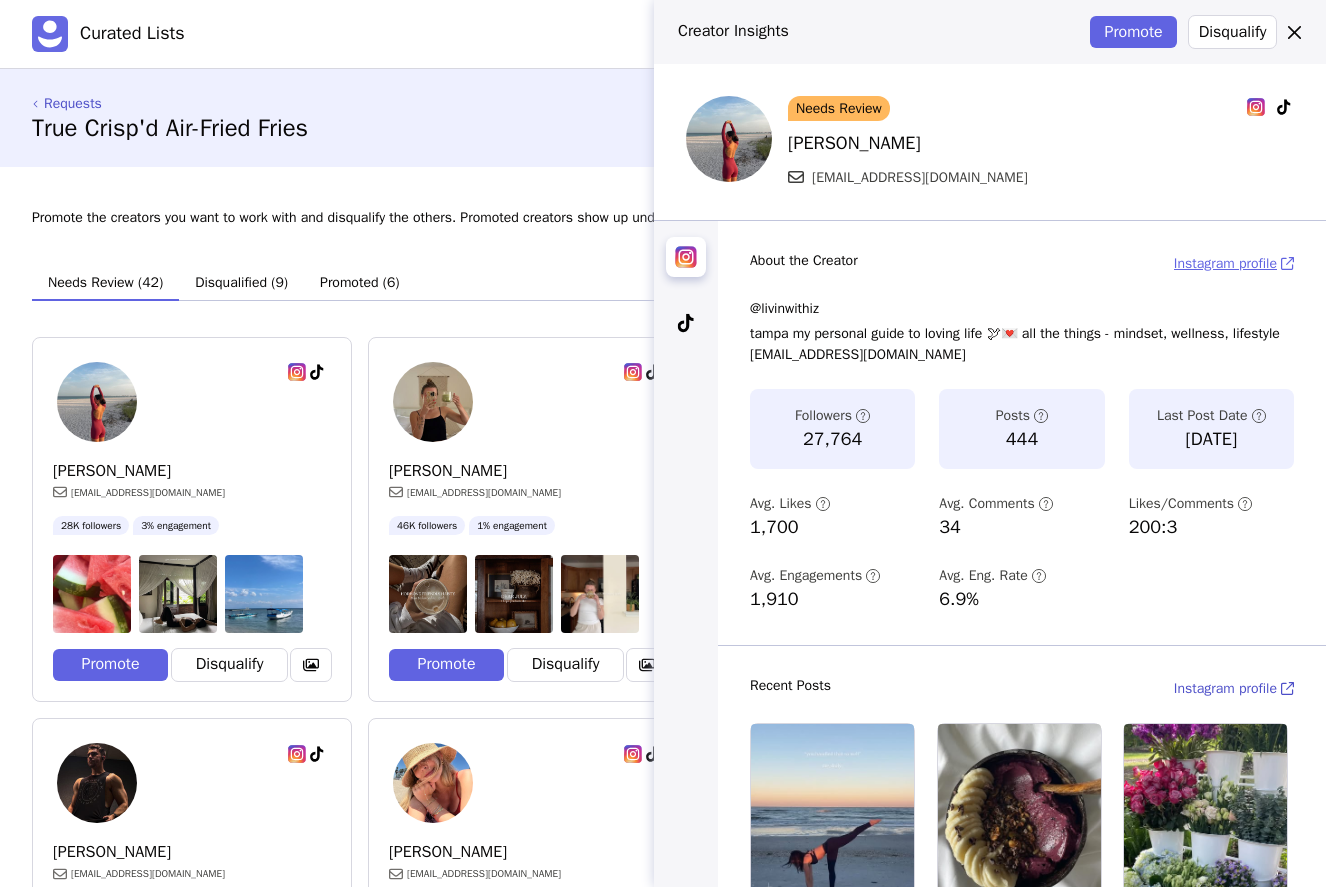 click on "Instagram profile" at bounding box center (1225, 263) 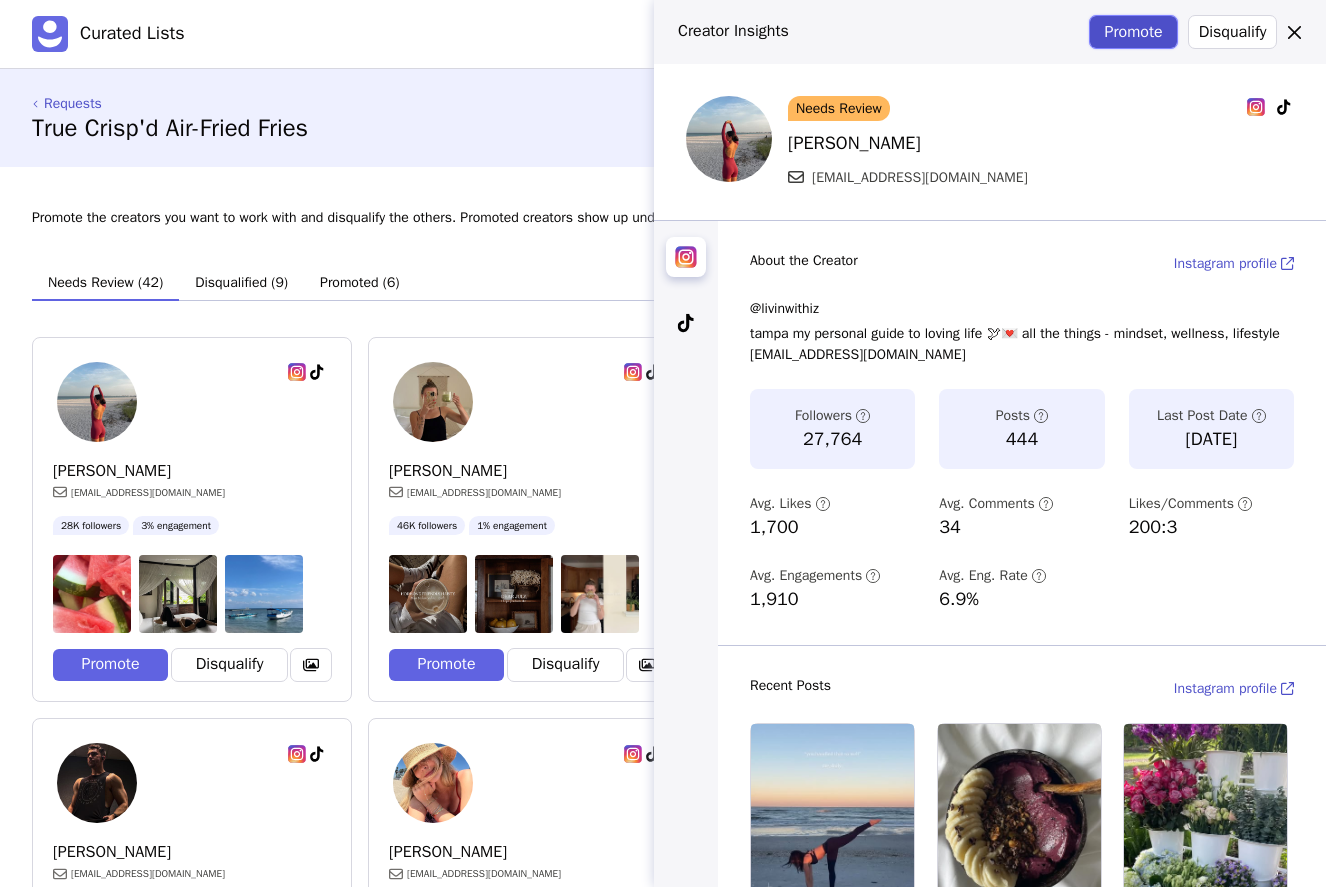 click on "Promote" at bounding box center [1133, 32] 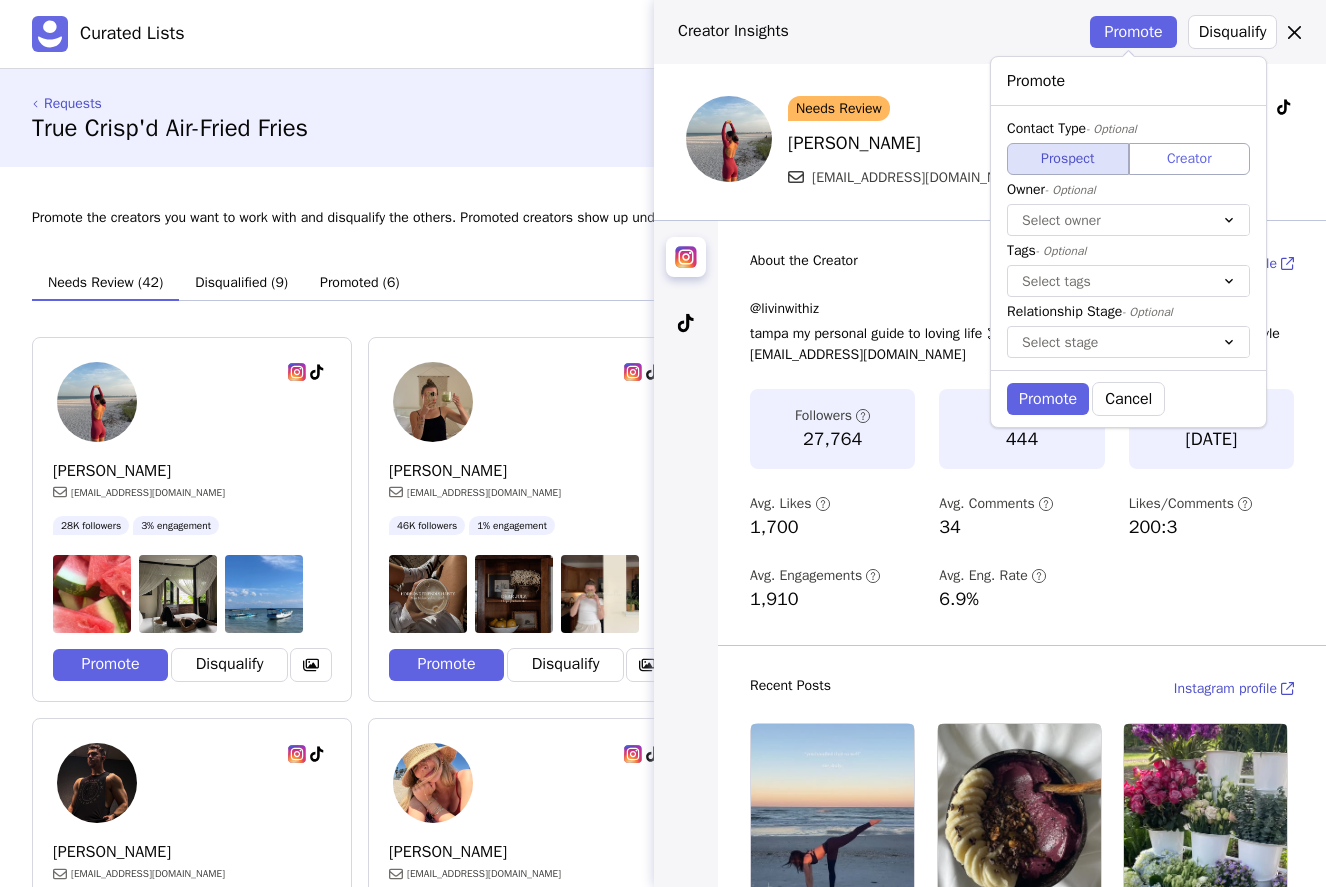 click on "Contact Type  - Optional Prospect Creator Owner  - Optional Select owner Tags  - Optional Select tags Relationship Stage  - Optional Select stage" at bounding box center [1128, 238] 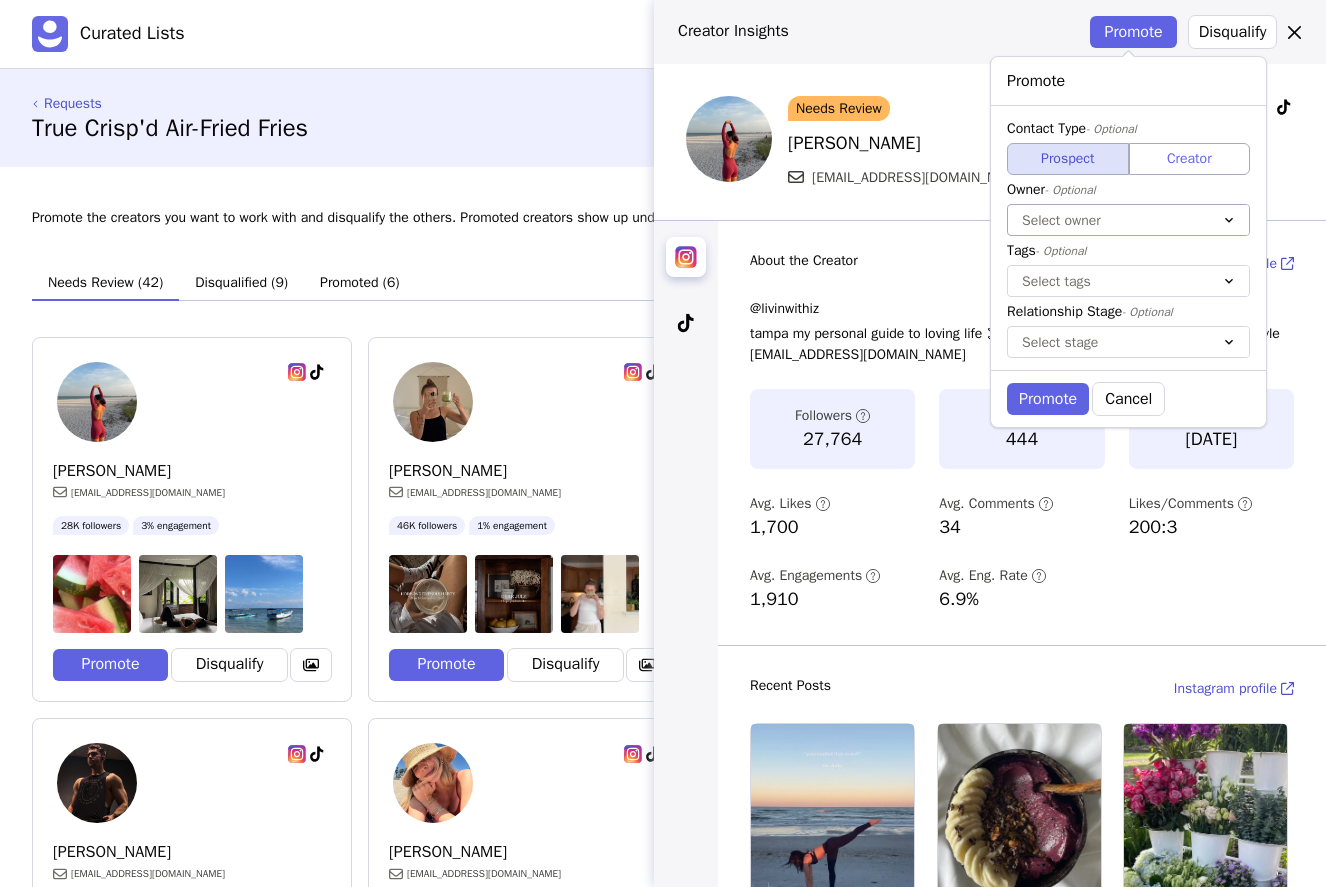 click on "Select owner" at bounding box center [1108, 220] 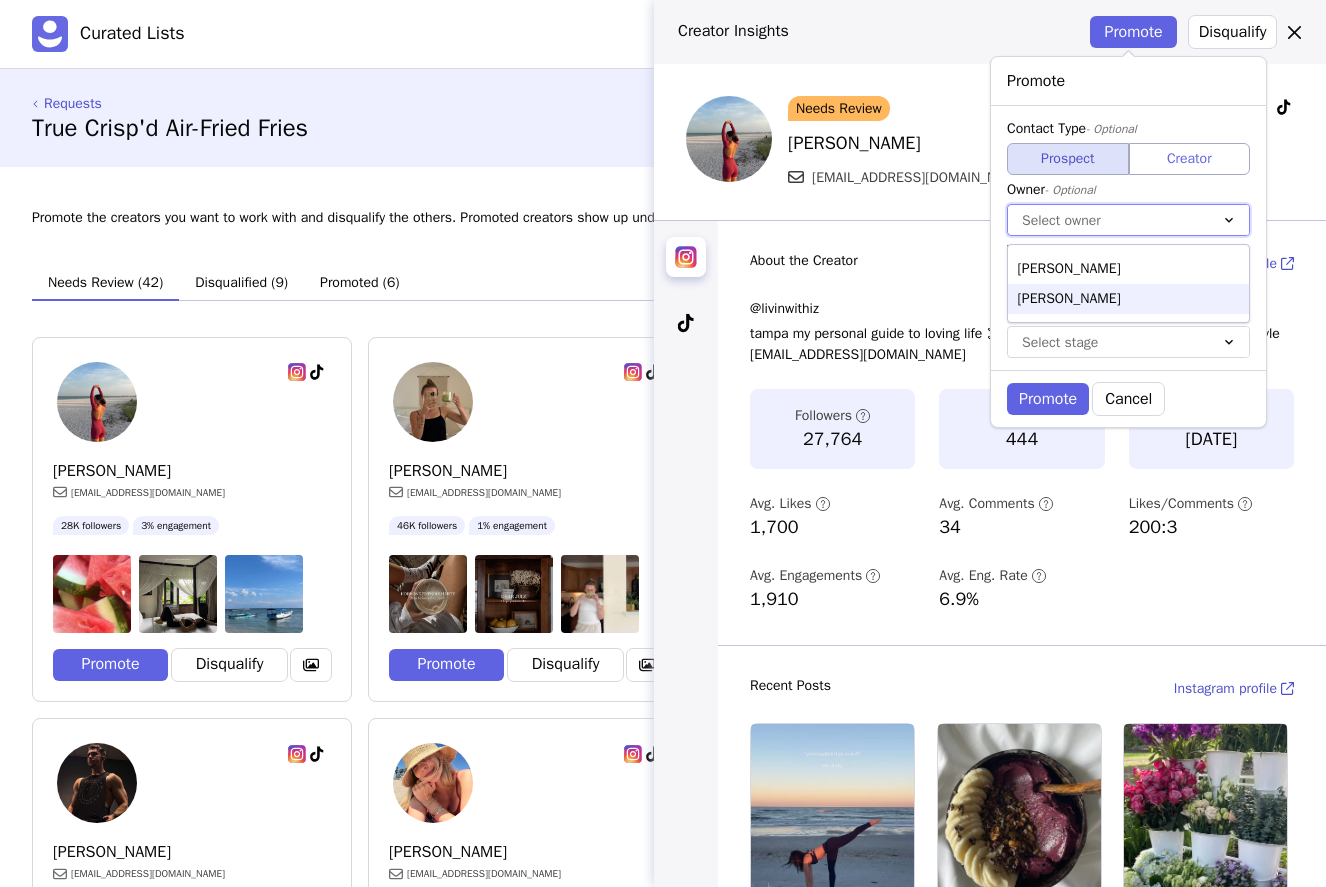 click on "[PERSON_NAME]" at bounding box center (1128, 299) 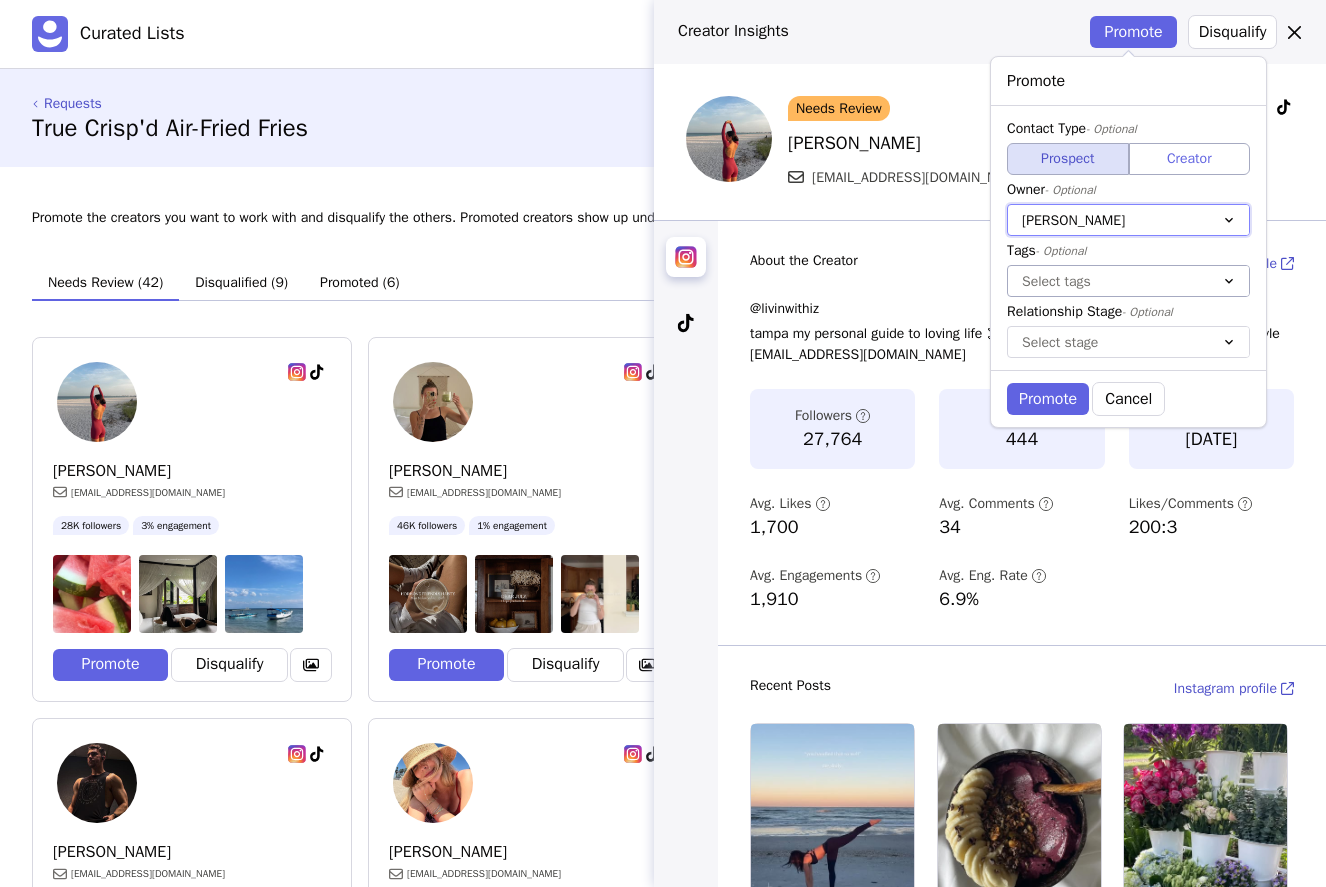 click at bounding box center [1108, 281] 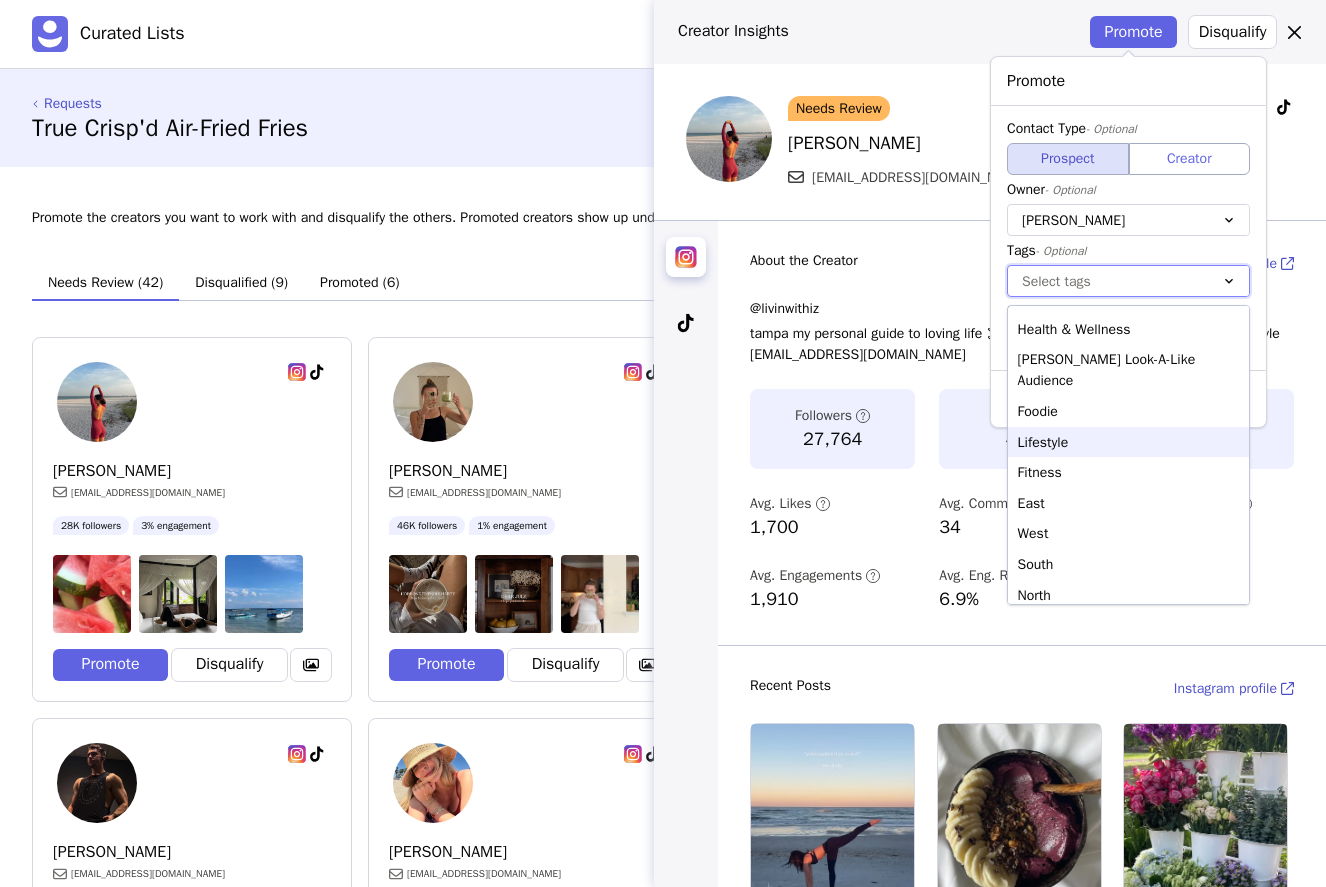click on "Lifestyle" at bounding box center (1128, 442) 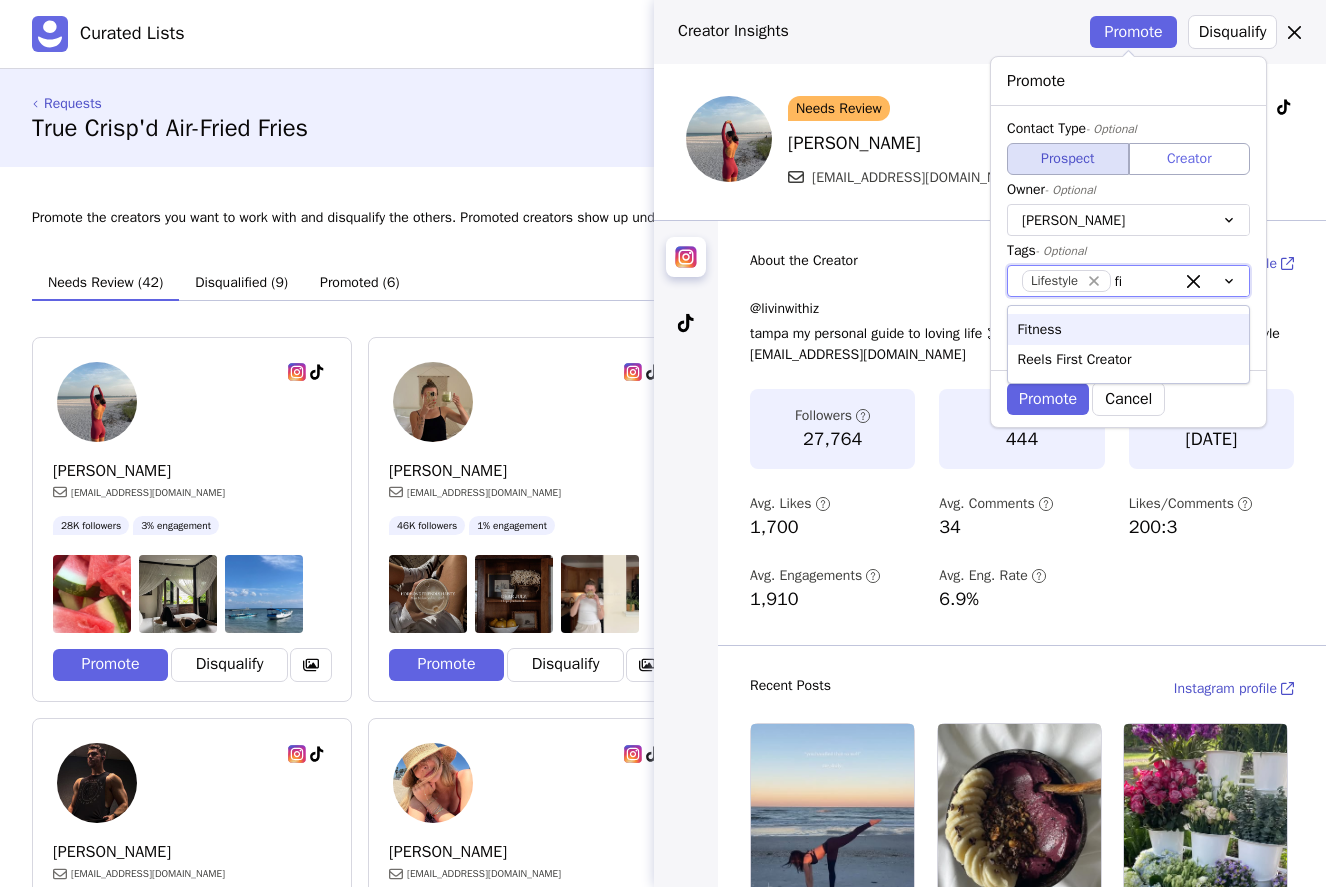 type on "fit" 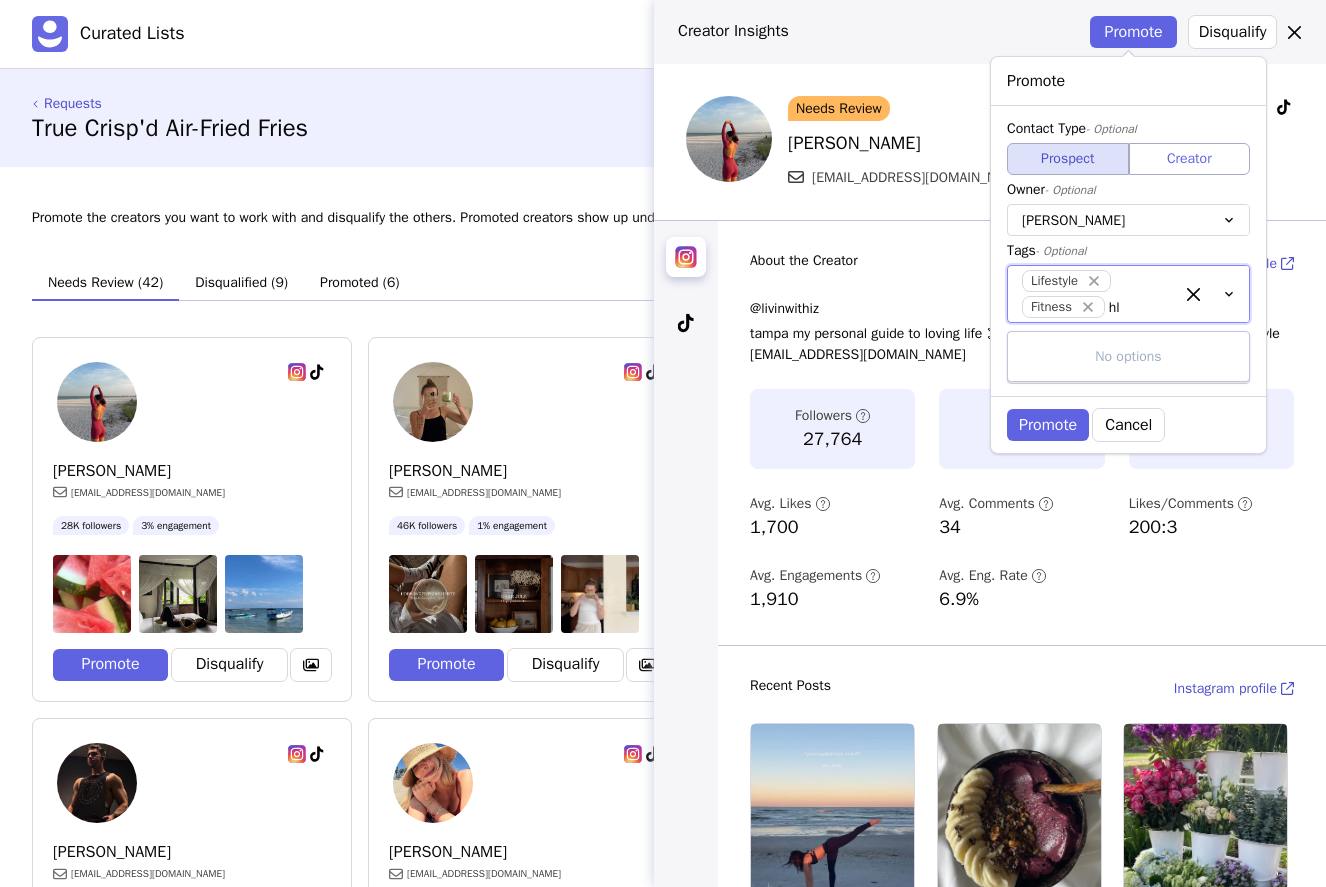 type on "h" 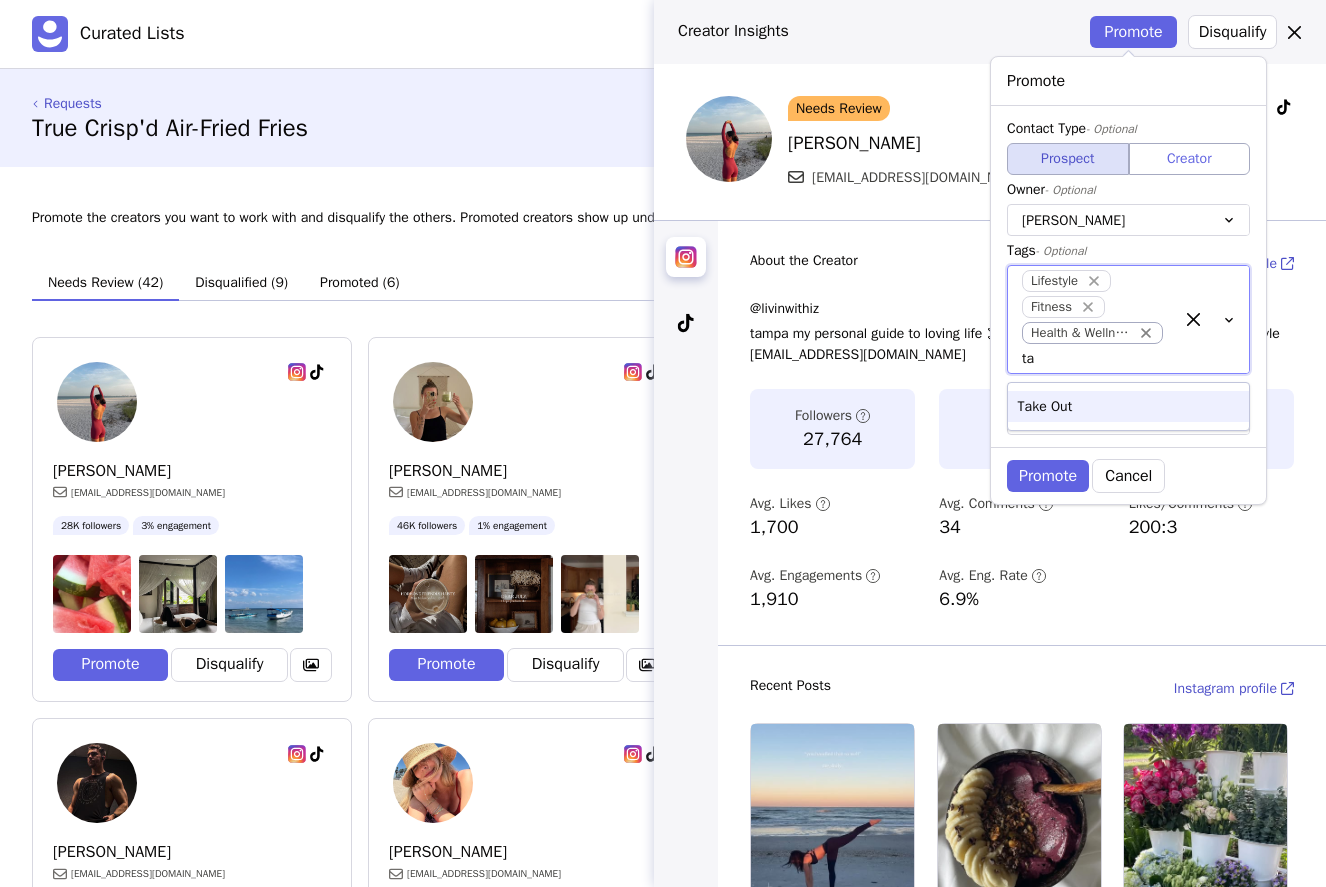 type on "t" 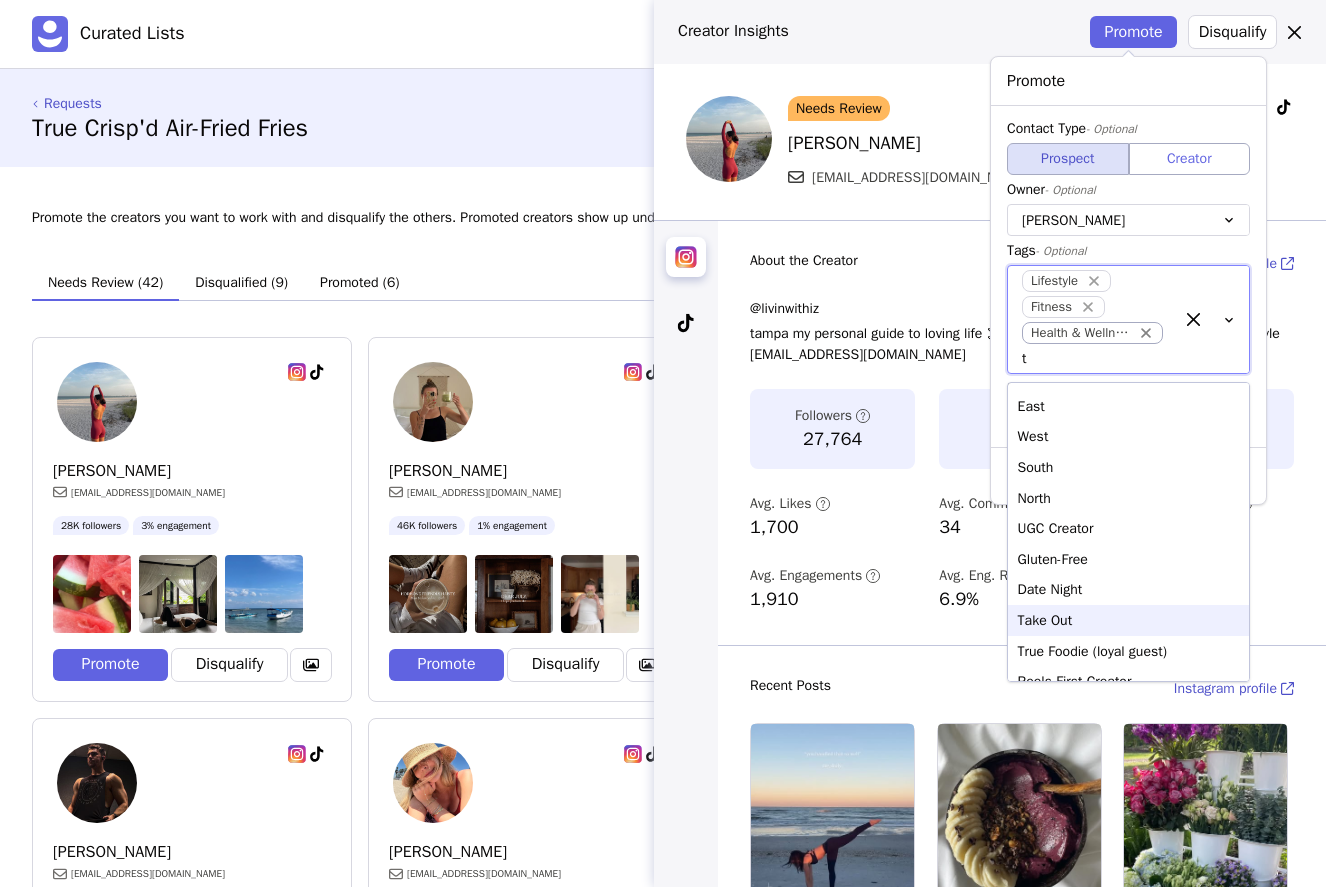 type 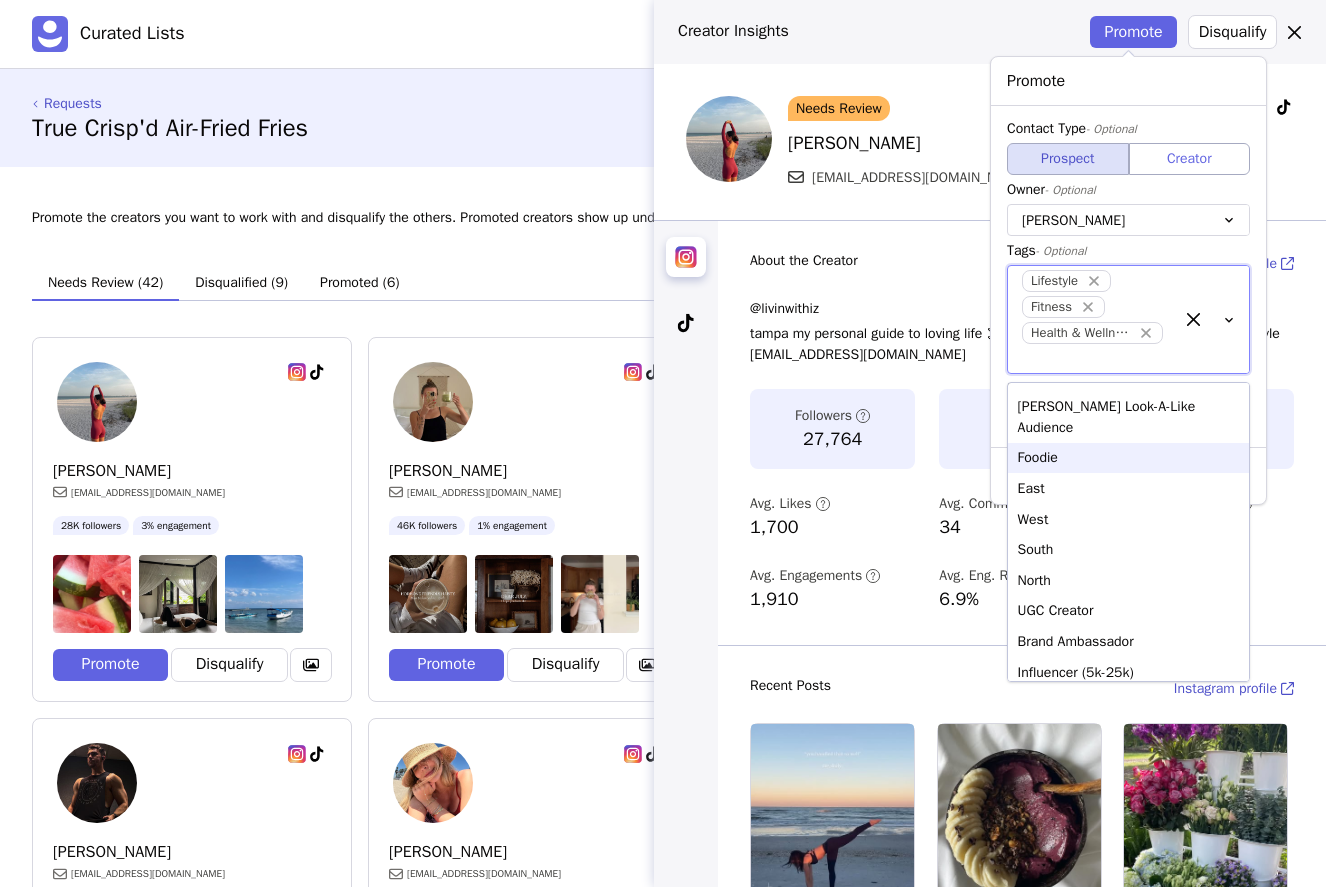 click on "East" at bounding box center [1128, 488] 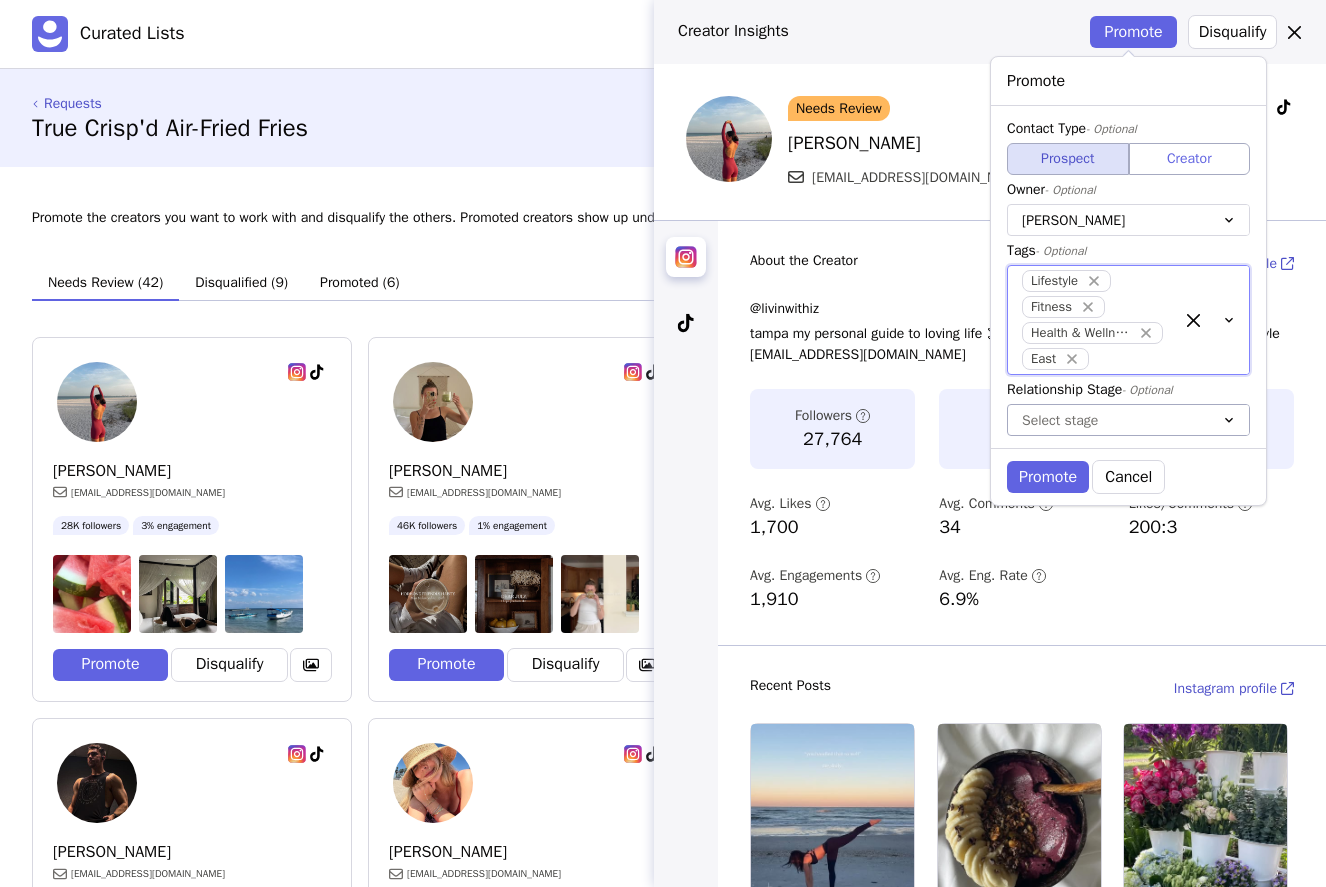 click at bounding box center (1108, 420) 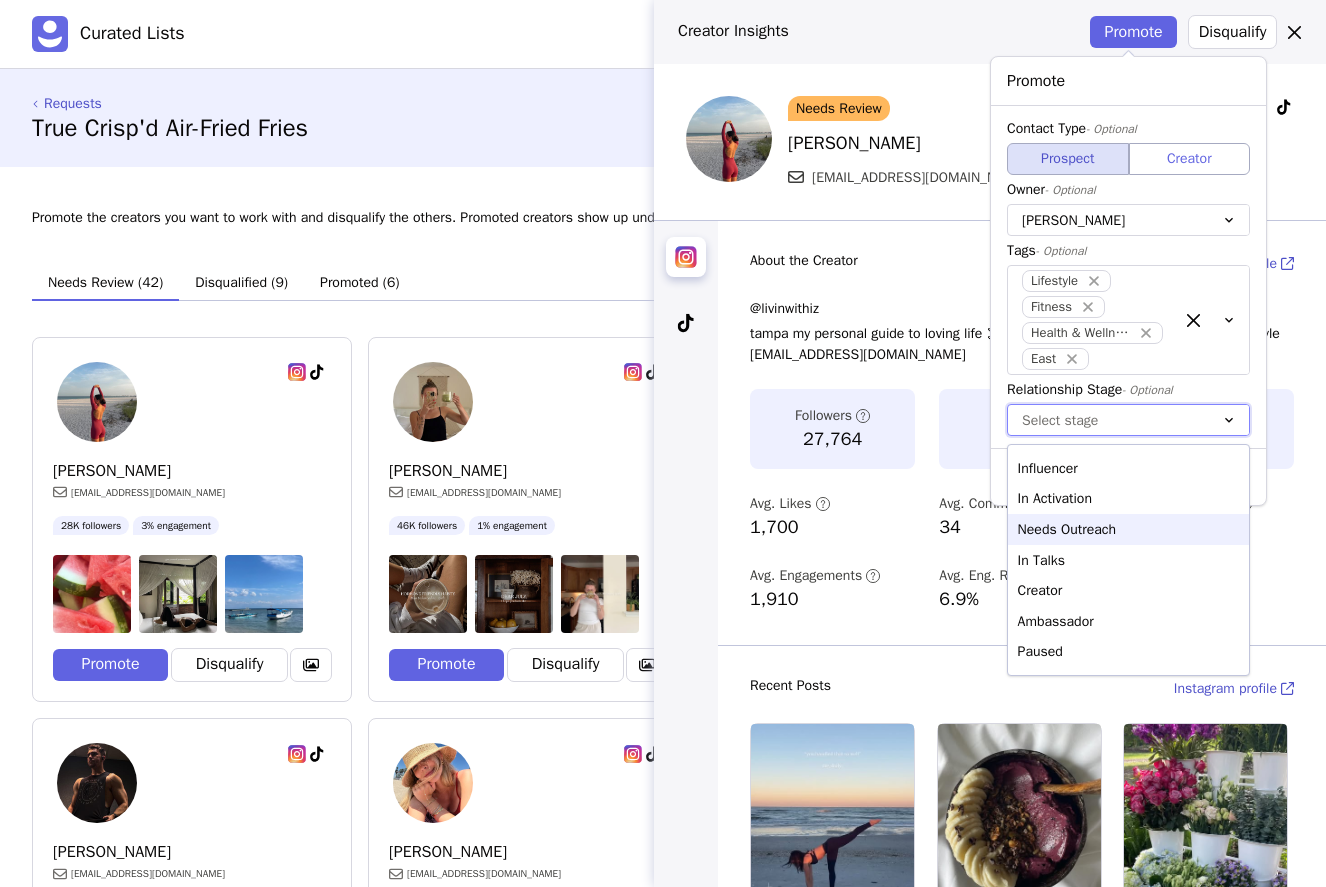 click on "Needs Outreach" at bounding box center (1128, 529) 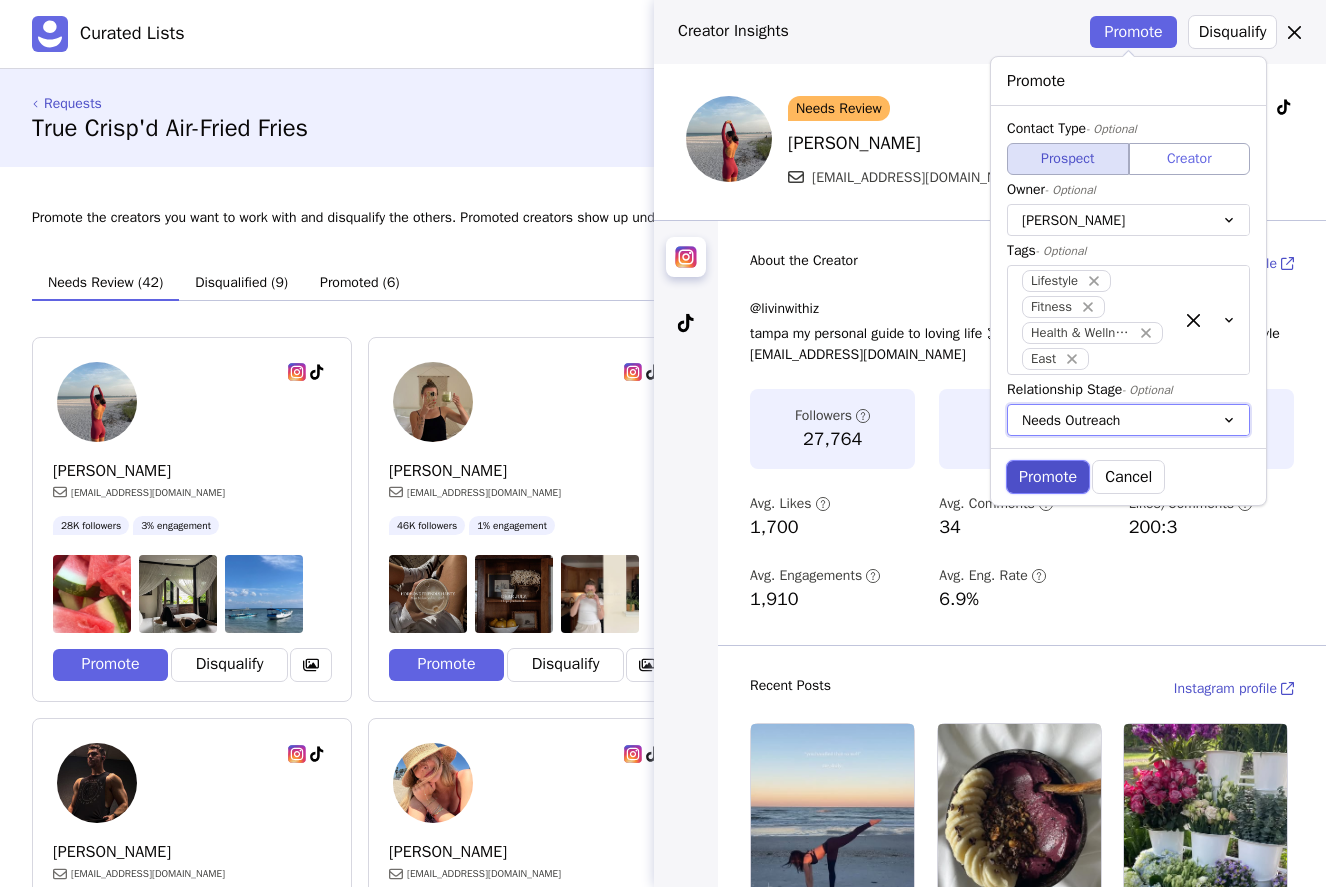 click on "Promote" at bounding box center [1048, 477] 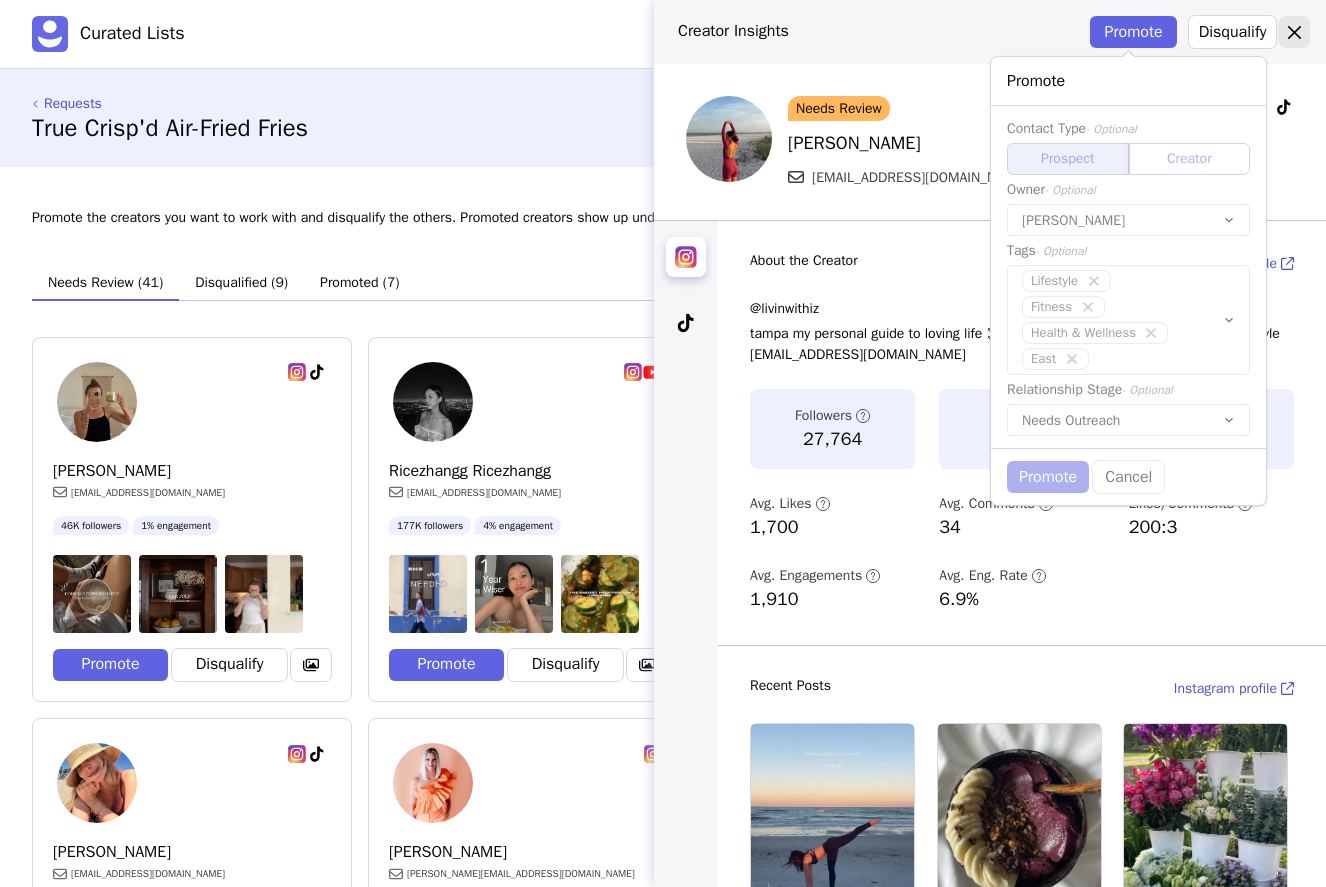 click at bounding box center (1294, 32) 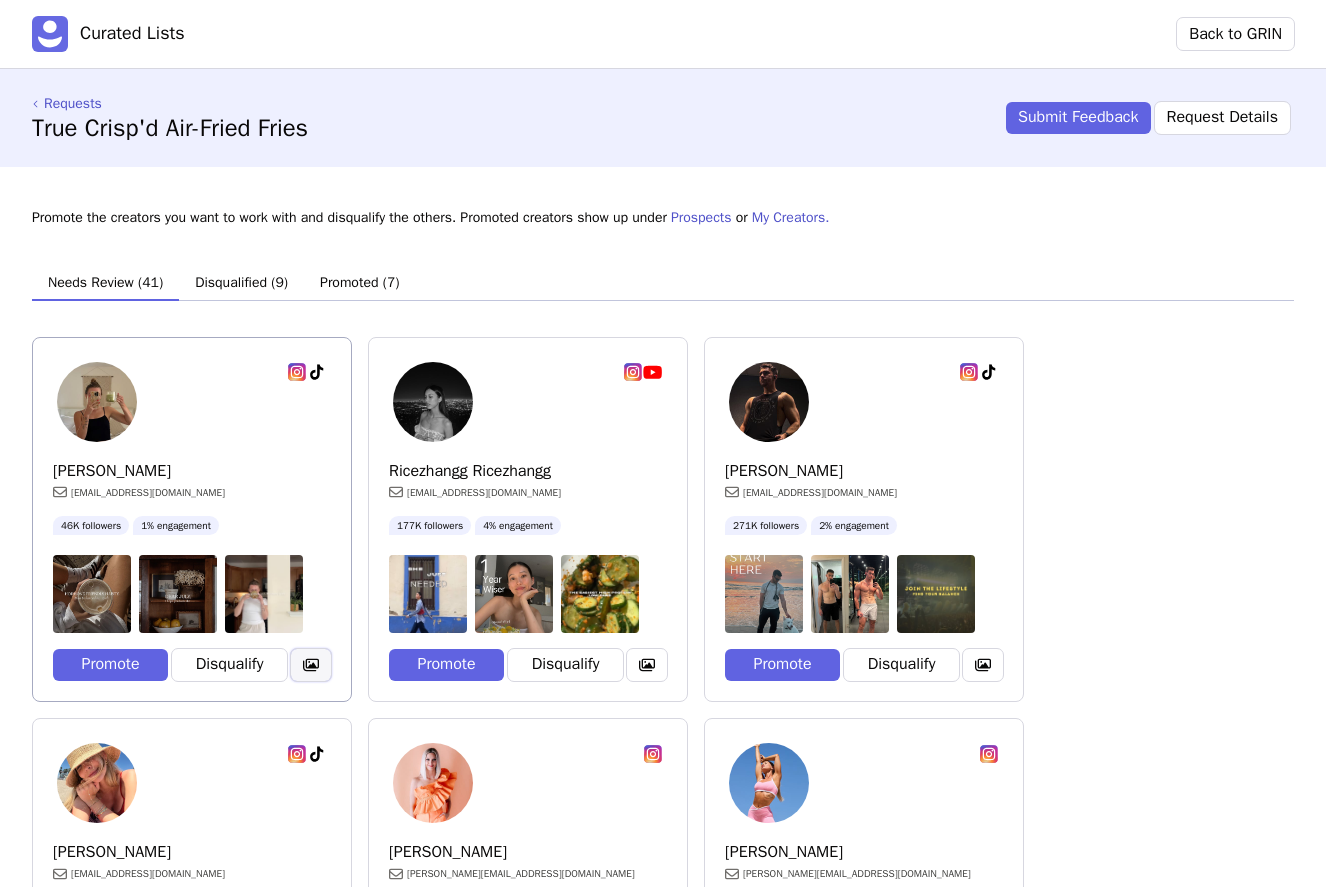 click 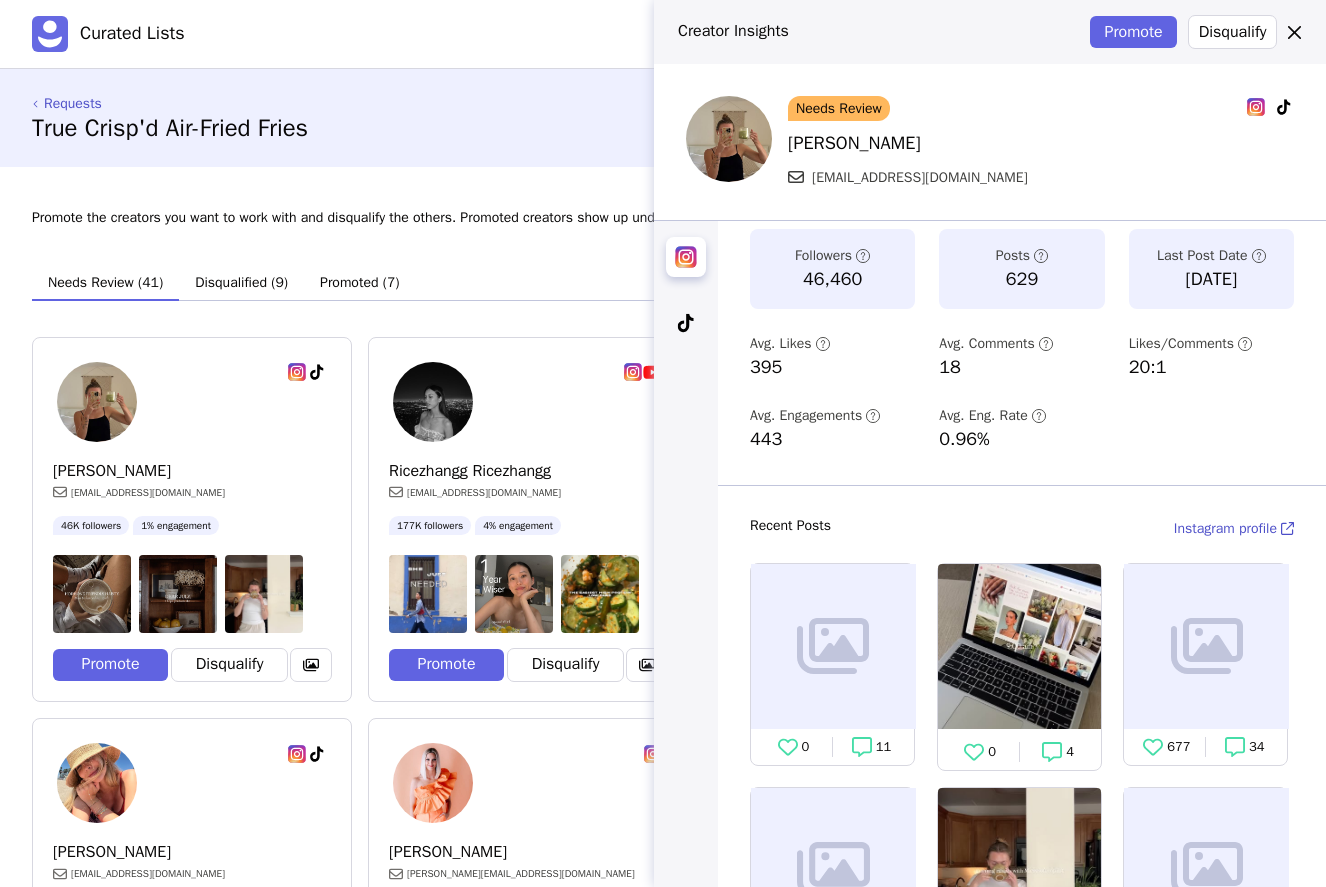 scroll, scrollTop: 97, scrollLeft: 0, axis: vertical 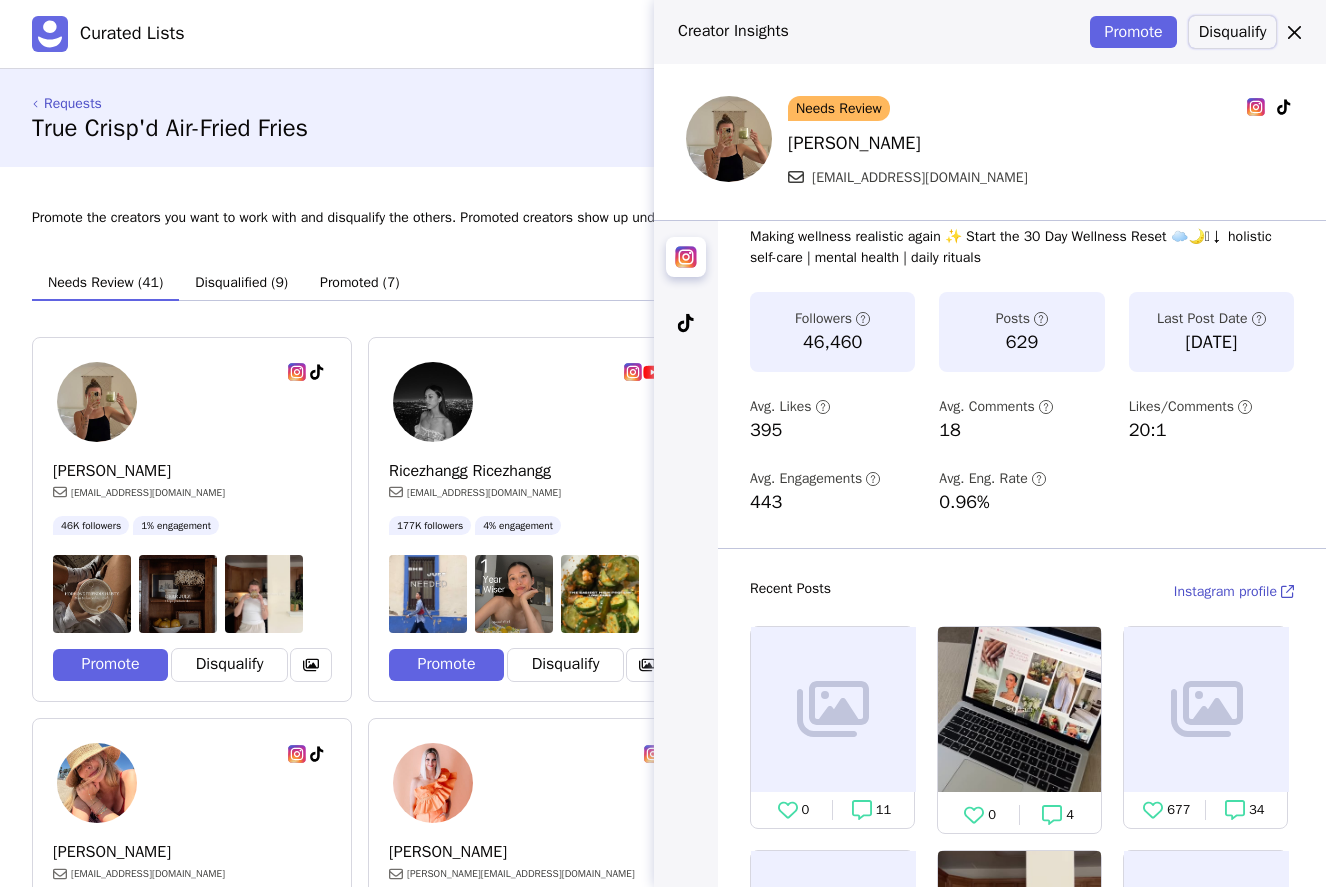 click on "Disqualify" at bounding box center (1232, 32) 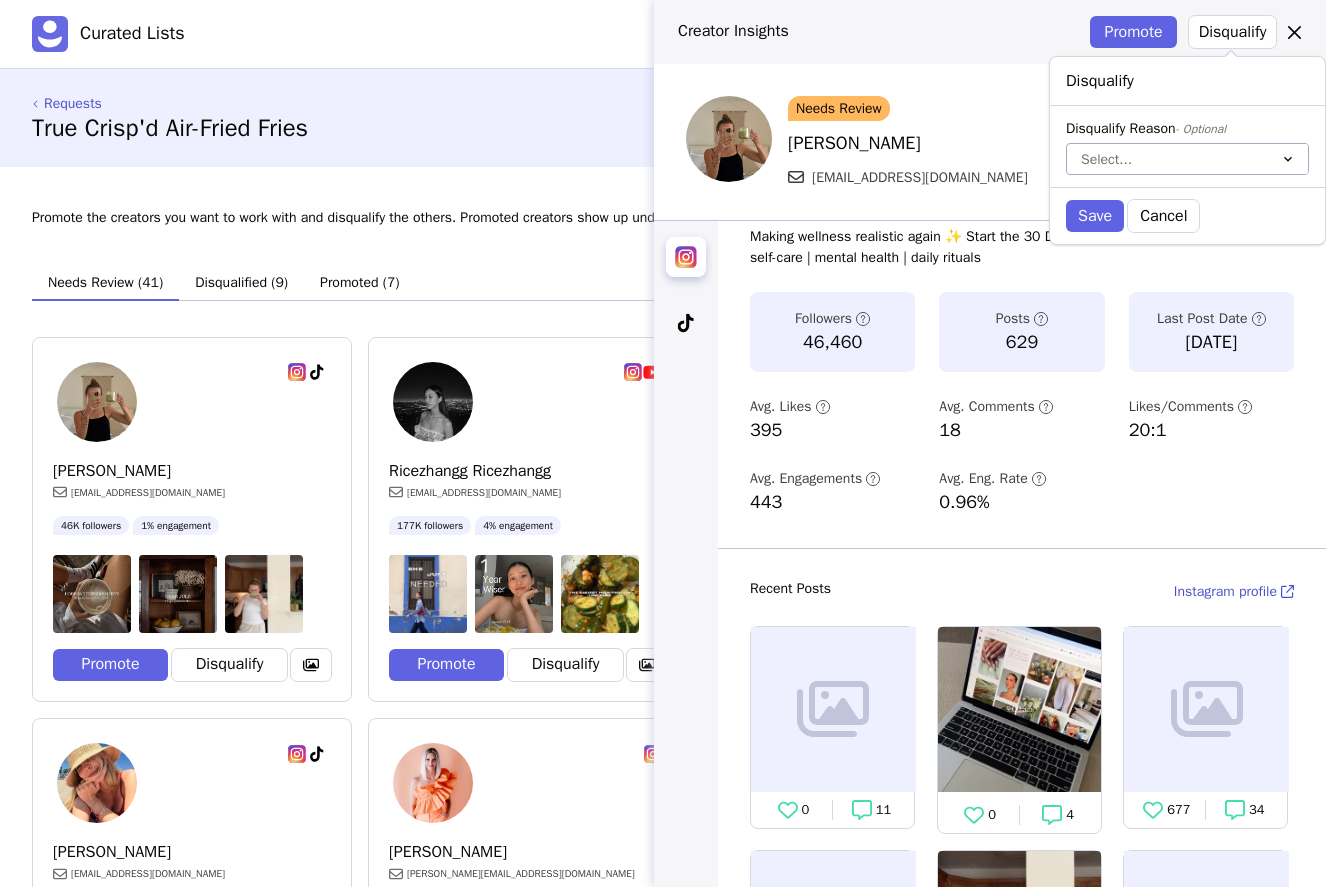click at bounding box center [1167, 159] 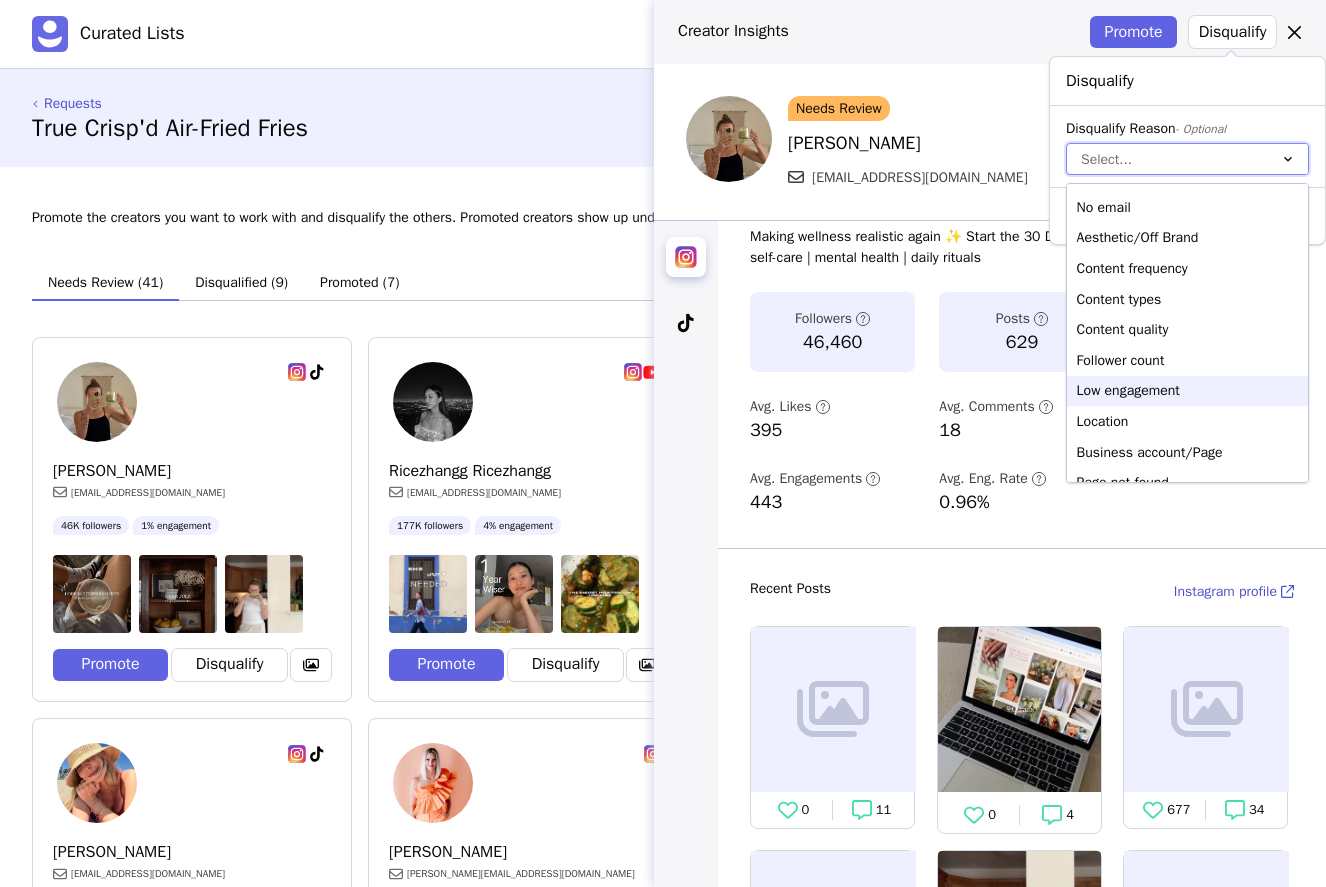 click on "Low engagement" at bounding box center [1187, 391] 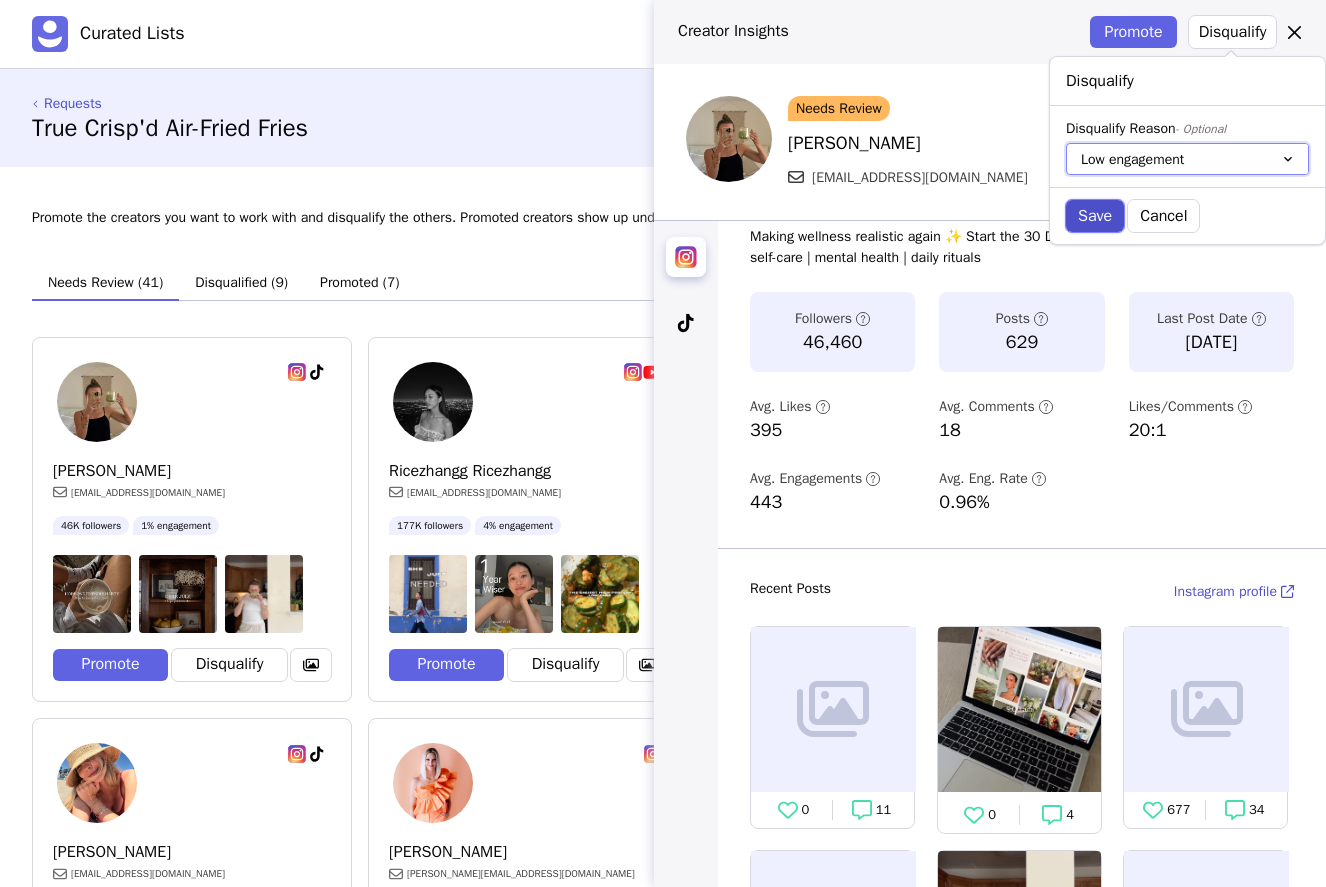 click on "Save" at bounding box center [1095, 216] 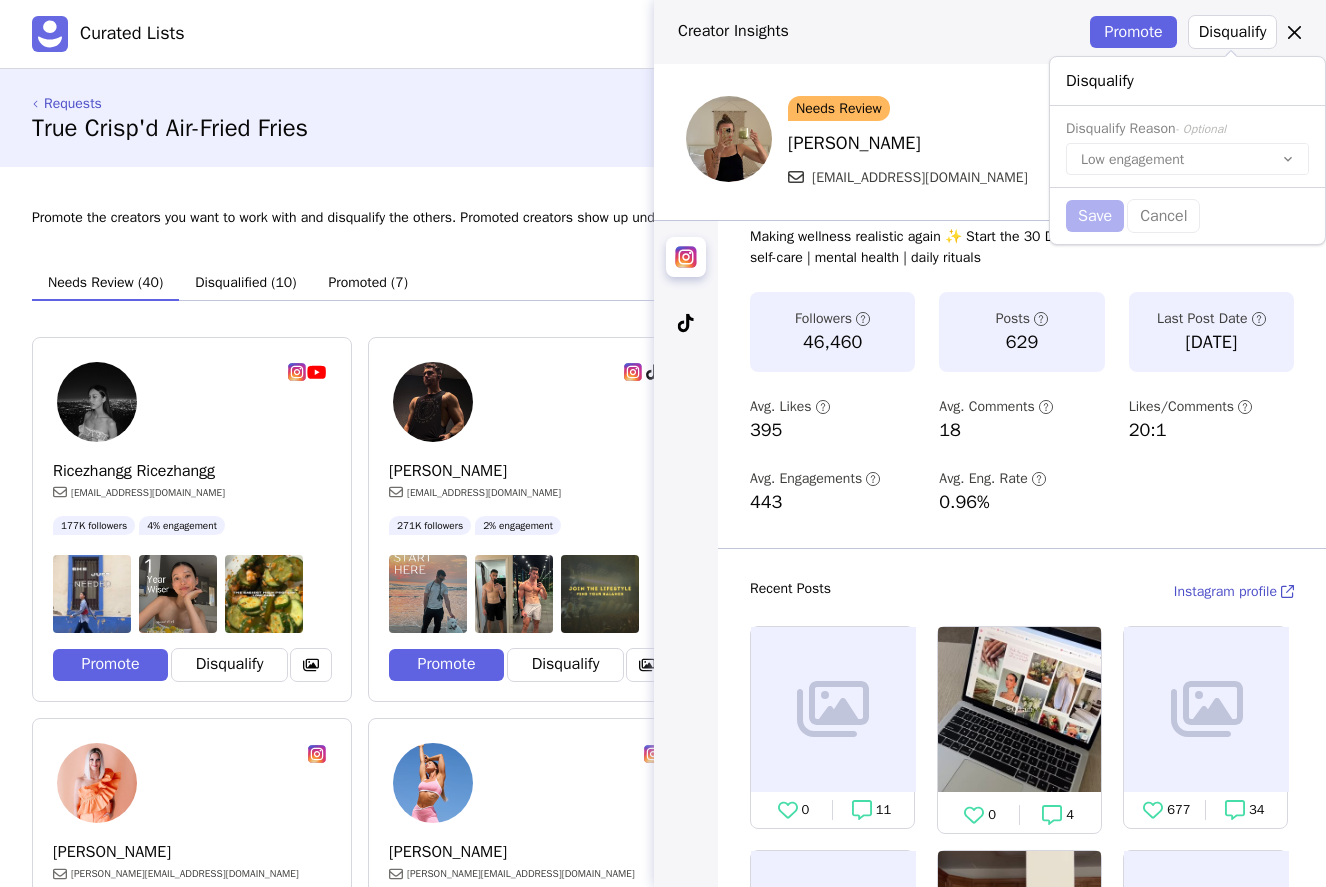 click on "Creator Insights Promote Disqualify Needs Review Logan Dawson logandawsoncollab@gmail.com About the Creator Instagram profile @__logandawson Making wellness realistic again ✨
Start the 30 Day Wellness Reset ☁️🌙🪻⭣
holistic self-care | mental health | daily rituals Followers   46,460 Posts   629 Last Post Date   Yesterday Avg. Likes   395 Avg. Comments   18 Likes/Comments   20:1 Avg. Engagements   443 Avg. Eng. Rate   0.96% Recent Posts Instagram profile 0 11 0 4 677 34 983 39 0 11 2.2K 27 Mentions & Hashtags Top mentions @microsoftcopilot @fitchef_app @rodanandfields @madisonpark_2010 @endoca Top hashtags #selfcare #wellness #selflove #wellnessjourney #holistichealth About the Creator Instagram profile @__logandawson Making wellness realistic again ✨
Start the 30 Day Wellness Reset ☁️🌙🪻⭣
holistic self-care | mental health | daily rituals Followers   46,460 Posts   629 Last Post Date   Yesterday Avg. Likes   395 Avg. Comments   18 Likes/Comments   20:1 Avg. Engagements   443   0.96%" at bounding box center (663, 443) 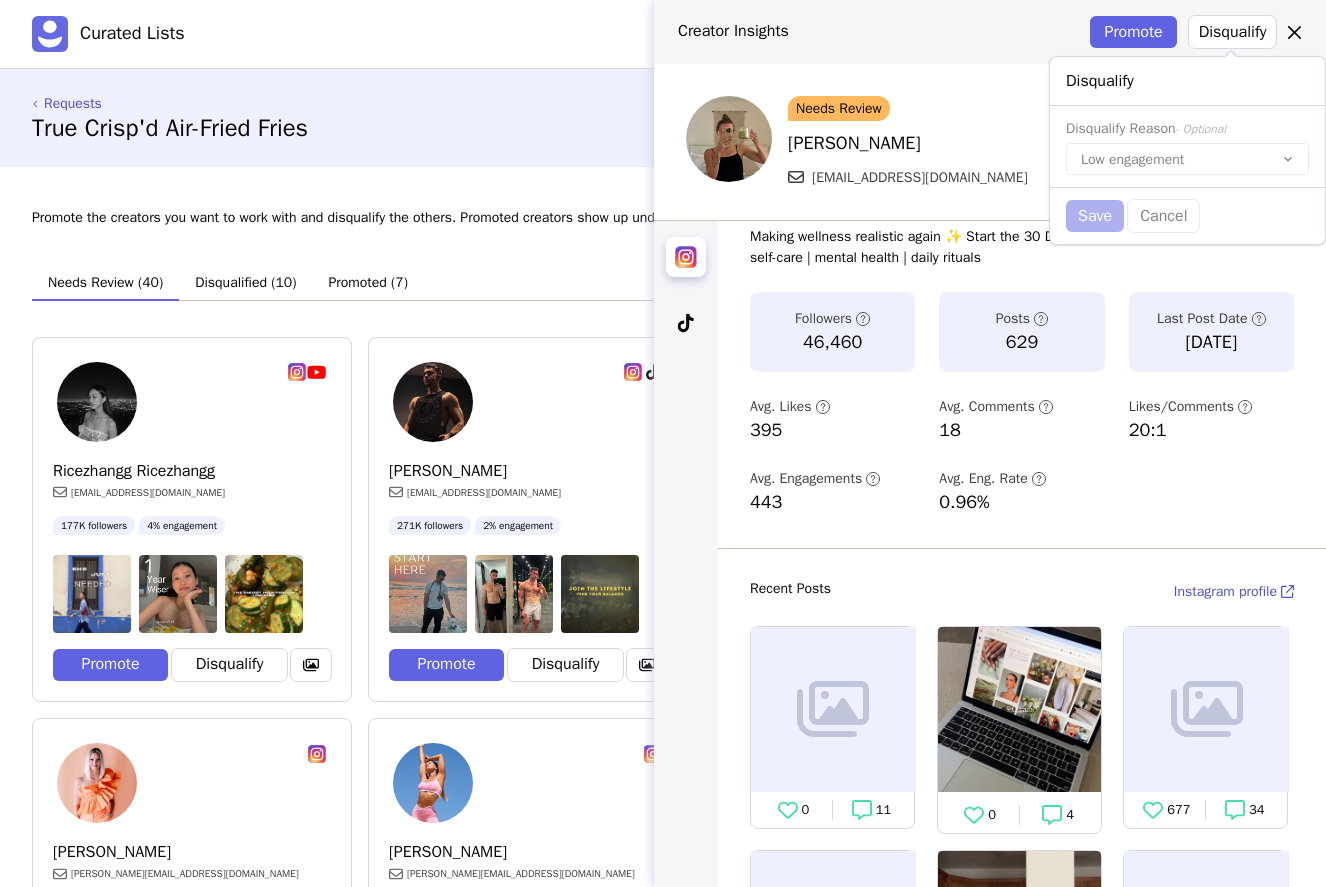 click on "Creator Insights Promote Disqualify Needs Review Logan Dawson logandawsoncollab@gmail.com About the Creator Instagram profile @__logandawson Making wellness realistic again ✨
Start the 30 Day Wellness Reset ☁️🌙🪻⭣
holistic self-care | mental health | daily rituals Followers   46,460 Posts   629 Last Post Date   Yesterday Avg. Likes   395 Avg. Comments   18 Likes/Comments   20:1 Avg. Engagements   443 Avg. Eng. Rate   0.96% Recent Posts Instagram profile 0 11 0 4 677 34 983 39 0 11 2.2K 27 Mentions & Hashtags Top mentions @microsoftcopilot @fitchef_app @rodanandfields @madisonpark_2010 @endoca Top hashtags #selfcare #wellness #selflove #wellnessjourney #holistichealth About the Creator Instagram profile @__logandawson Making wellness realistic again ✨
Start the 30 Day Wellness Reset ☁️🌙🪻⭣
holistic self-care | mental health | daily rituals Followers   46,460 Posts   629 Last Post Date   Yesterday Avg. Likes   395 Avg. Comments   18 Likes/Comments   20:1 Avg. Engagements   443   0.96%" at bounding box center (663, 443) 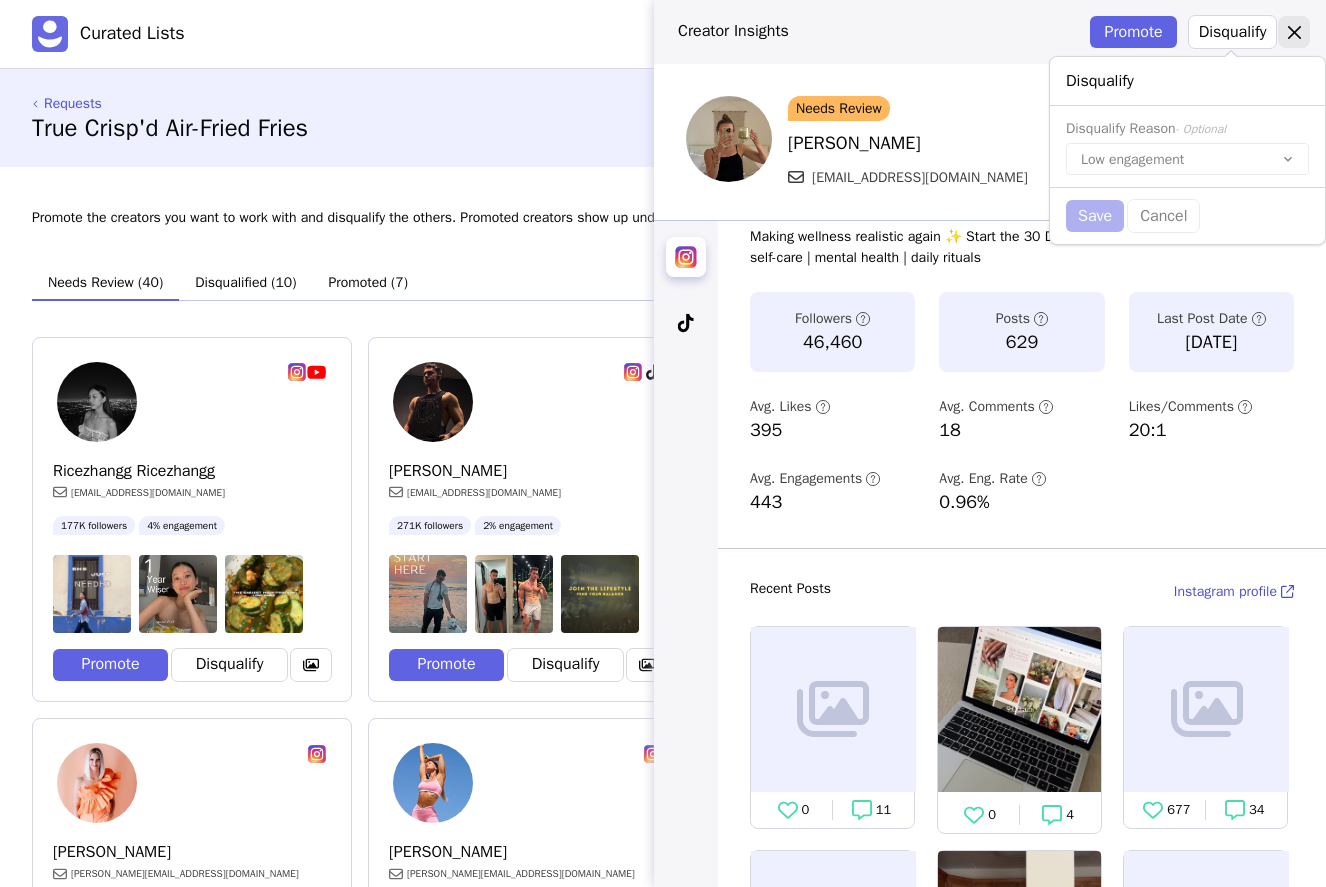 click at bounding box center (1294, 32) 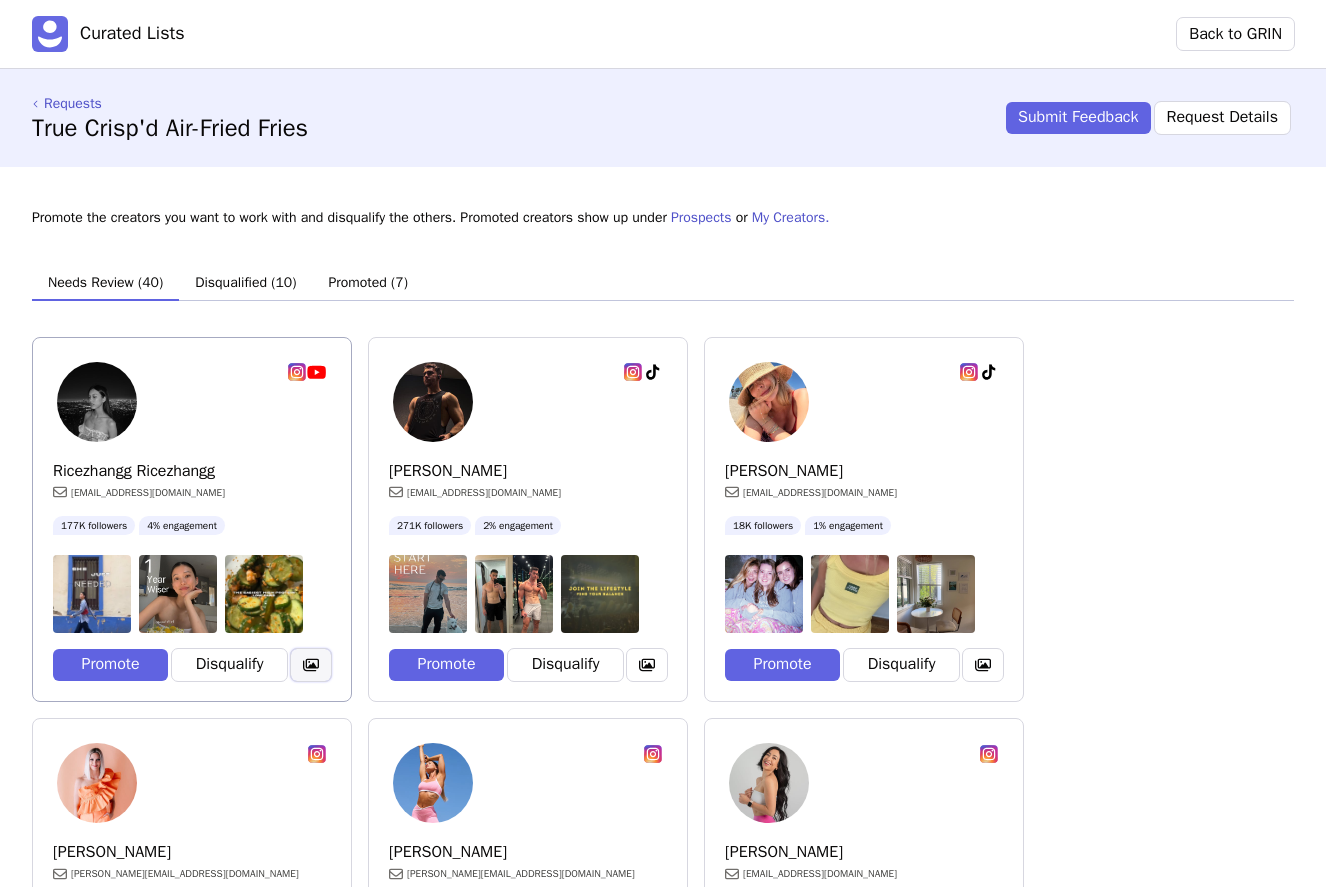 click at bounding box center (311, 665) 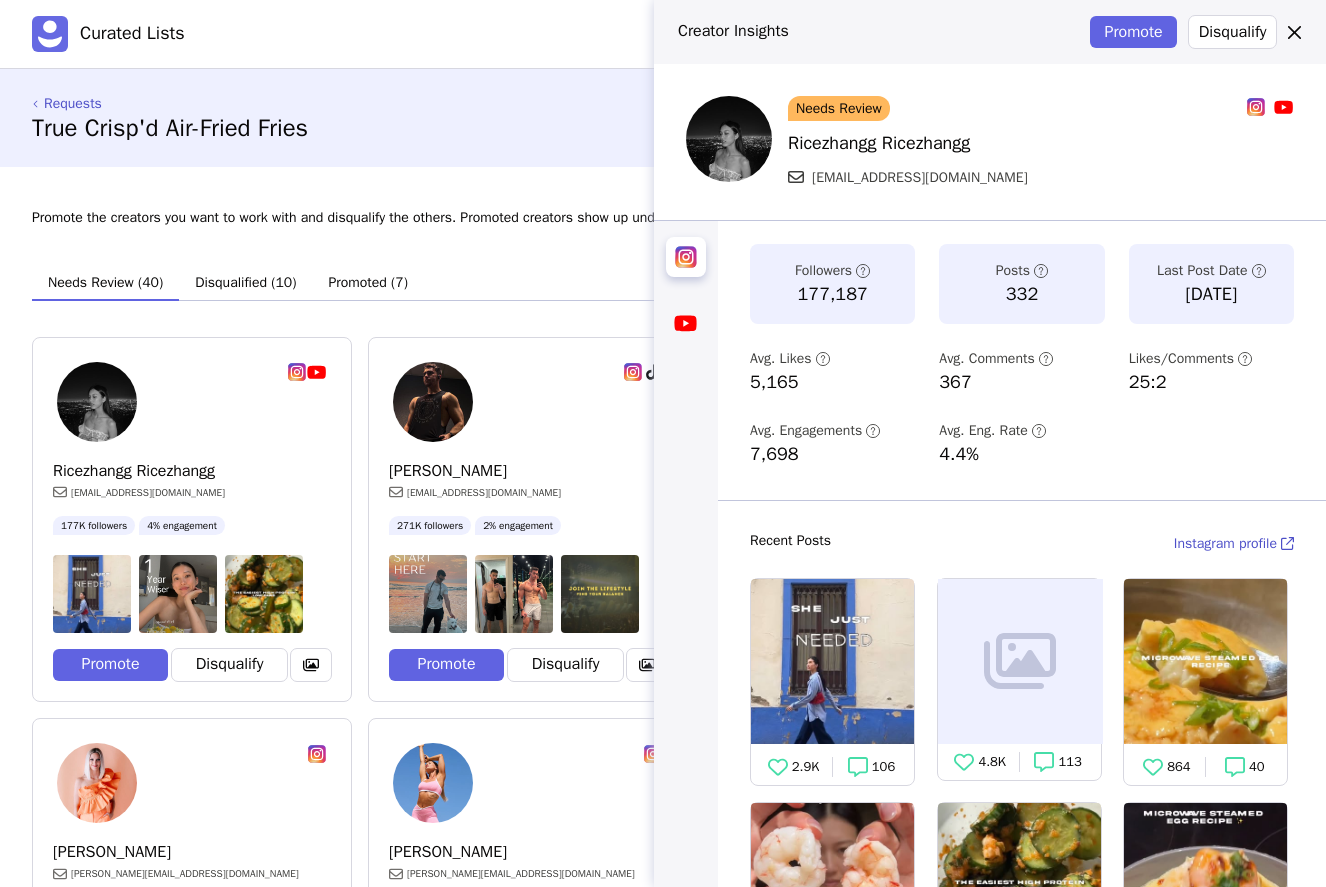 scroll, scrollTop: 0, scrollLeft: 0, axis: both 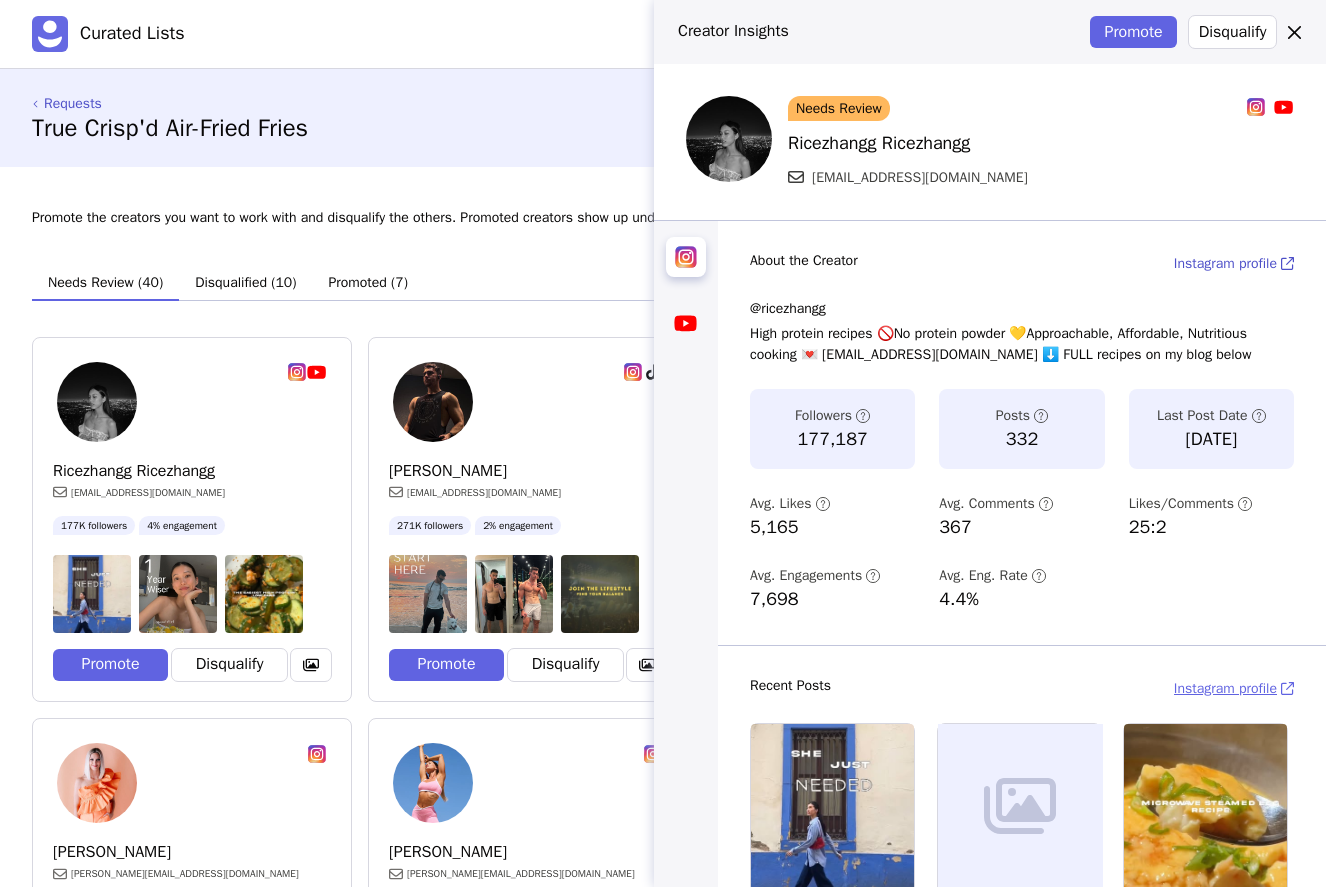 click on "Instagram profile" at bounding box center [1225, 688] 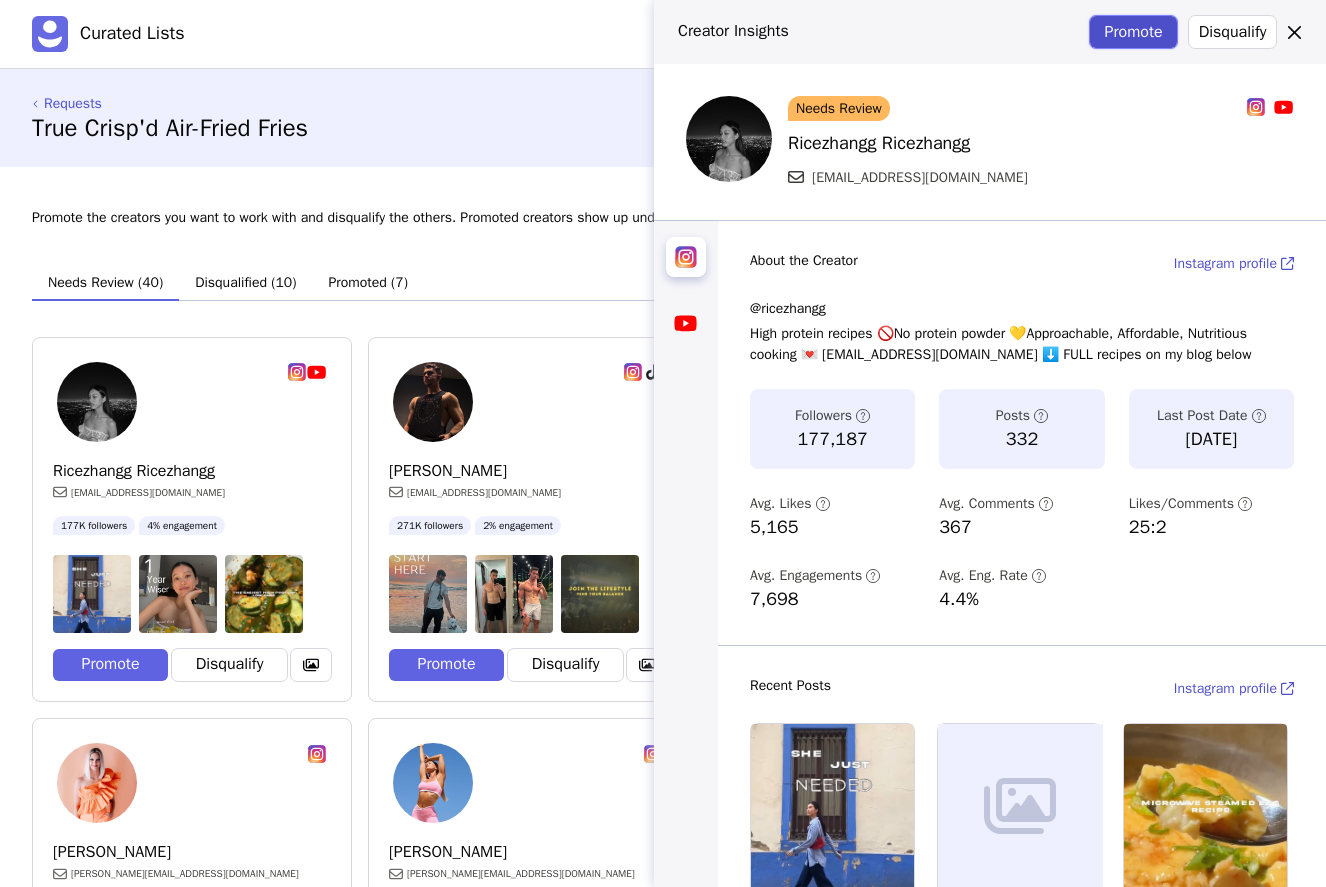 click on "Promote" at bounding box center [1133, 32] 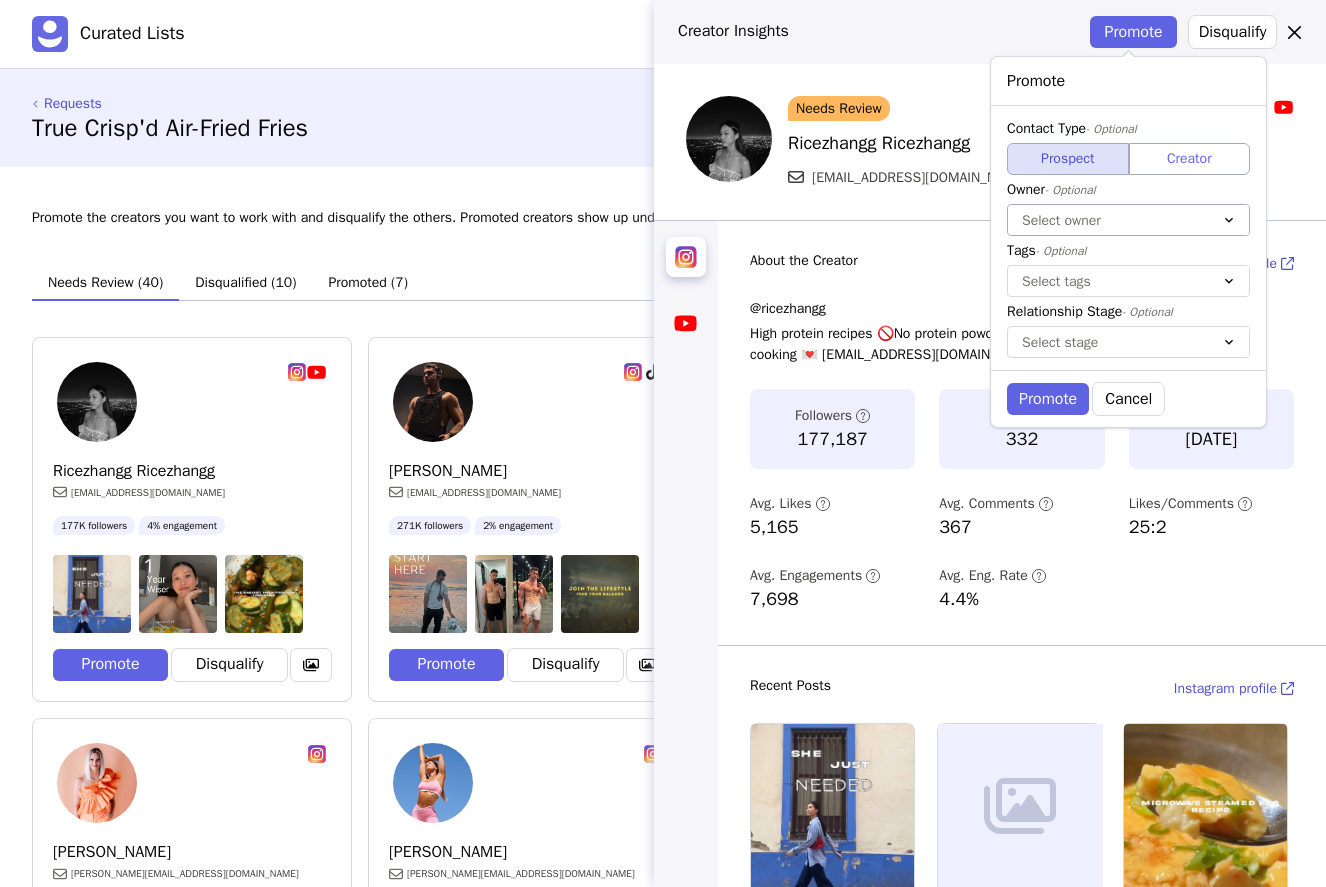 click at bounding box center (1108, 220) 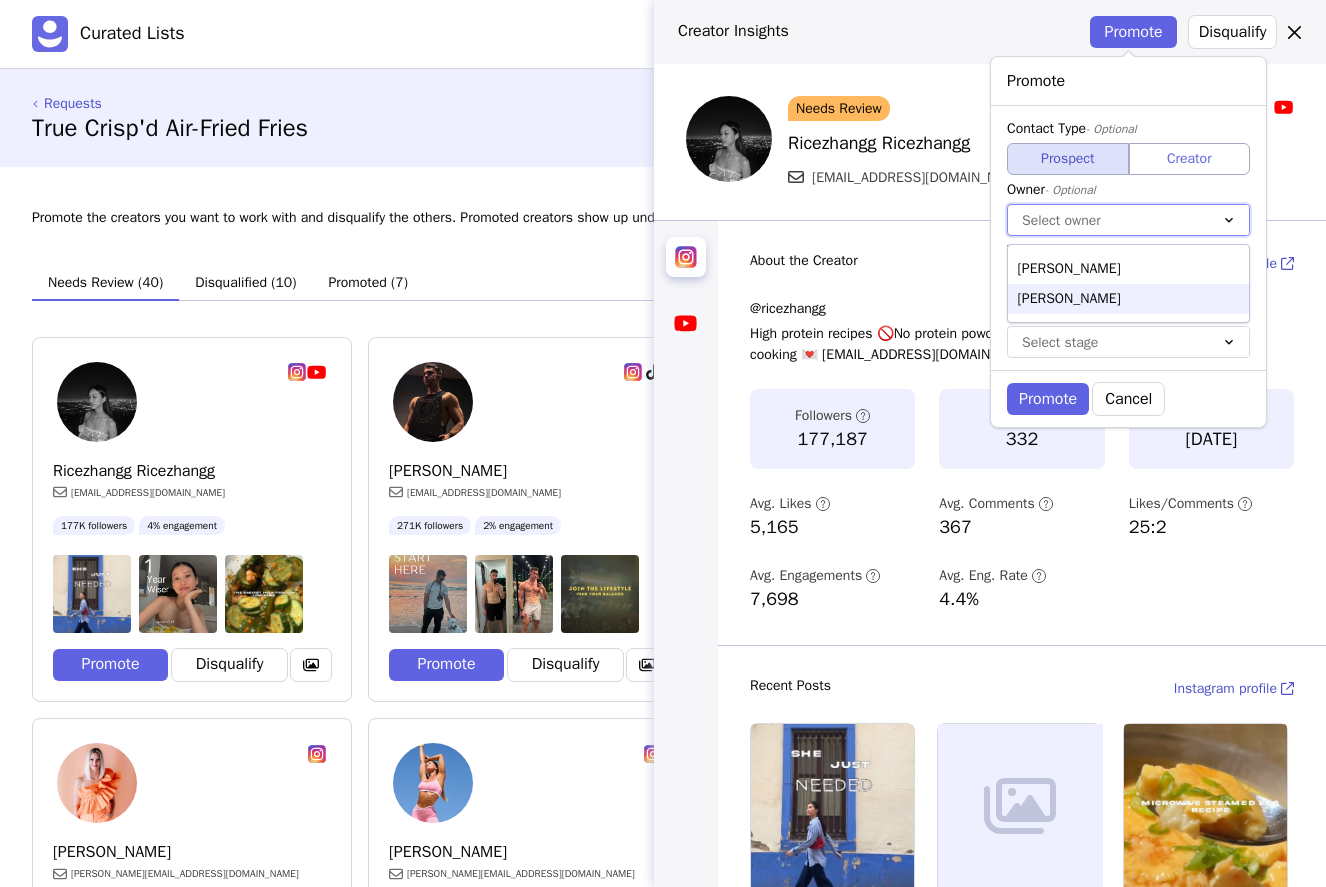 click on "[PERSON_NAME]" at bounding box center (1128, 299) 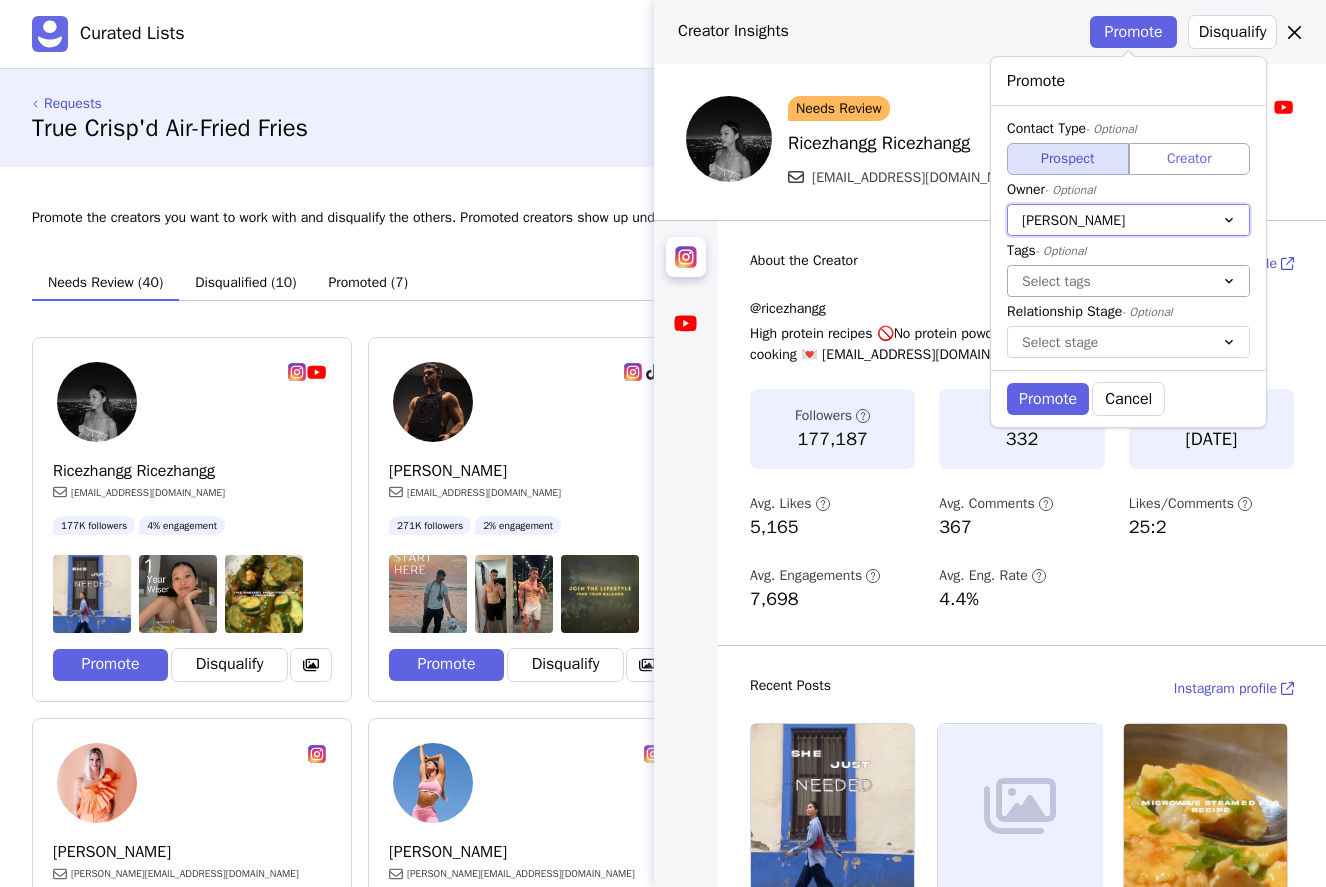click at bounding box center [1108, 281] 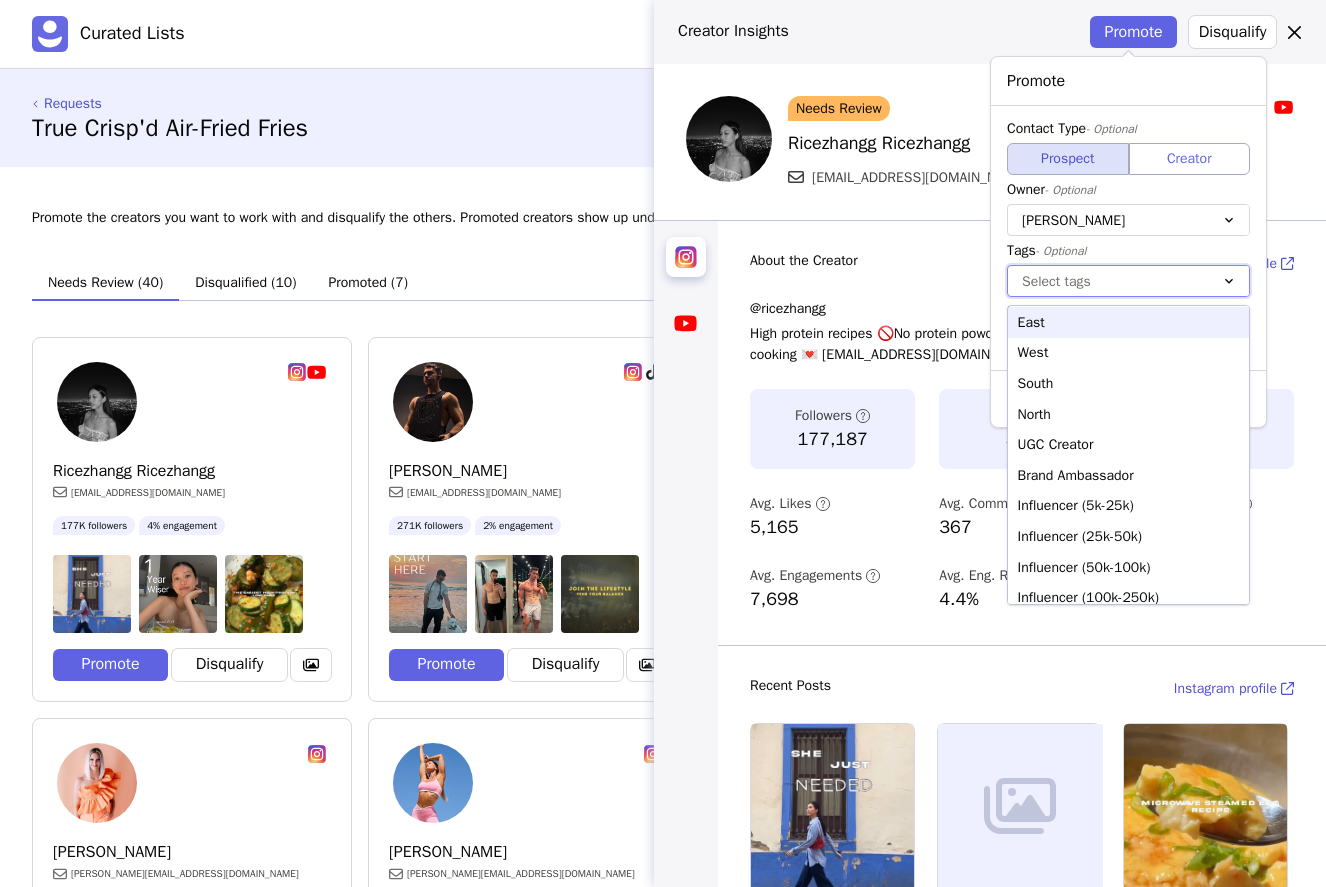 scroll, scrollTop: 217, scrollLeft: 0, axis: vertical 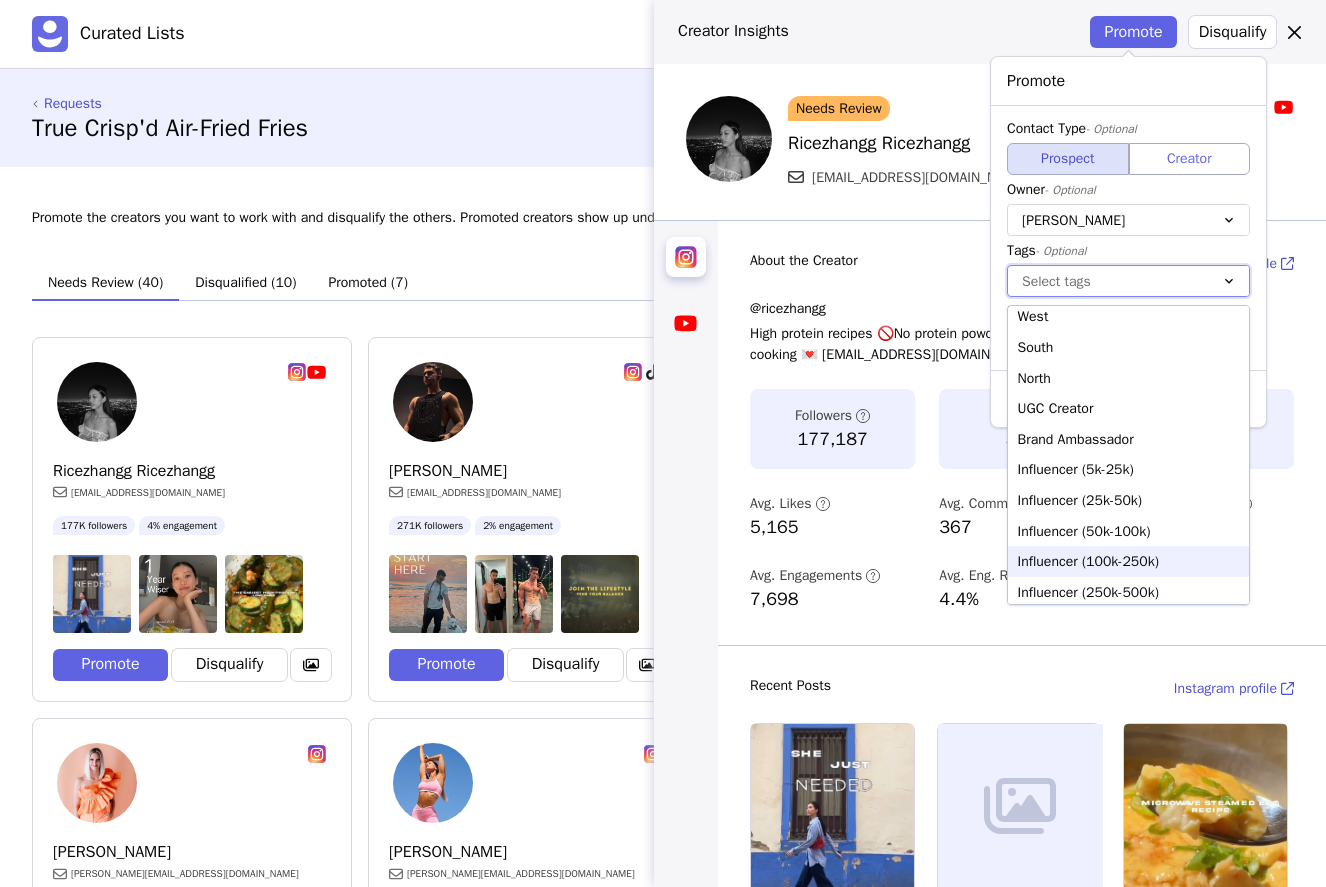 click on "Influencer (100k-250k)" at bounding box center [1128, 561] 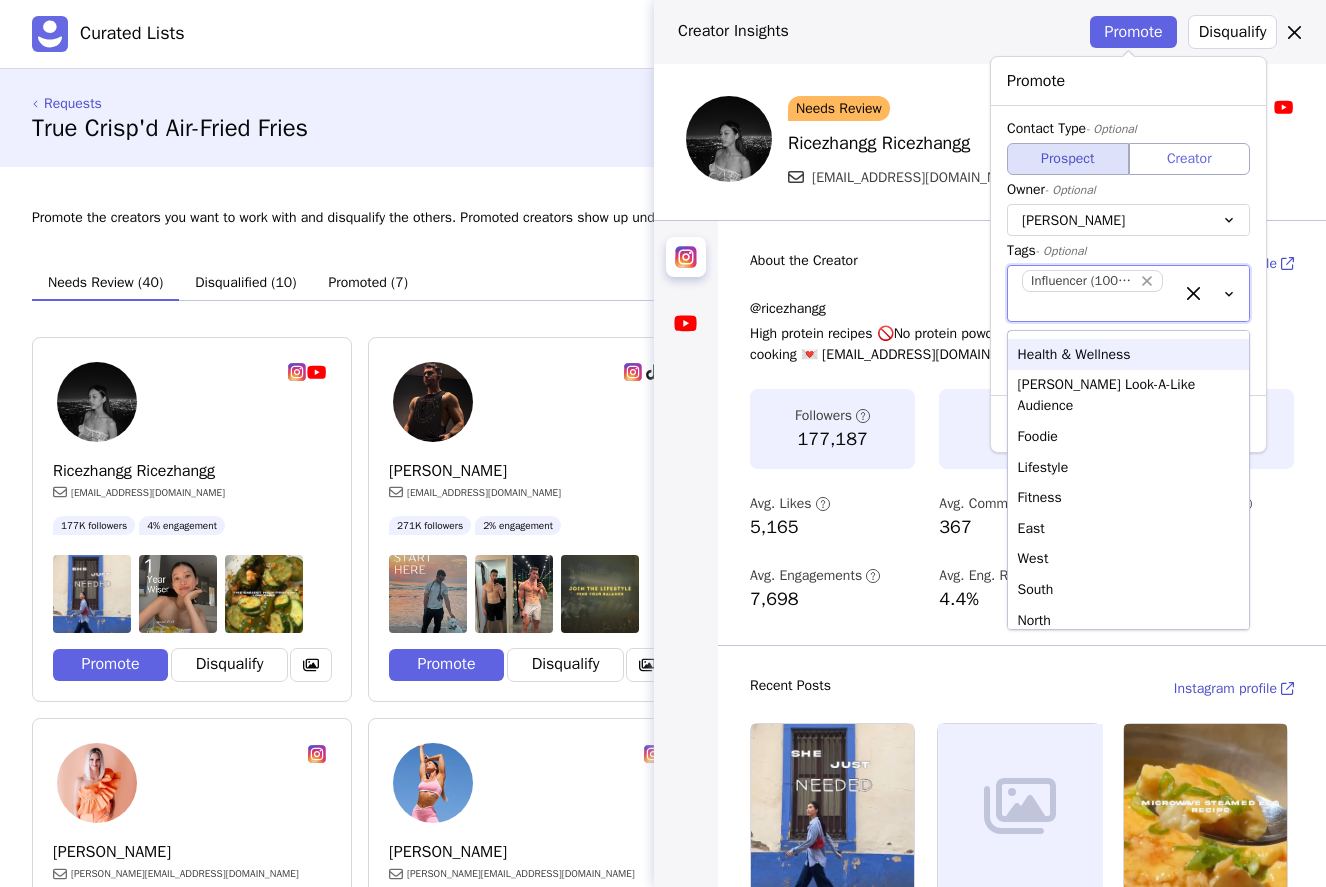 click at bounding box center (1092, 306) 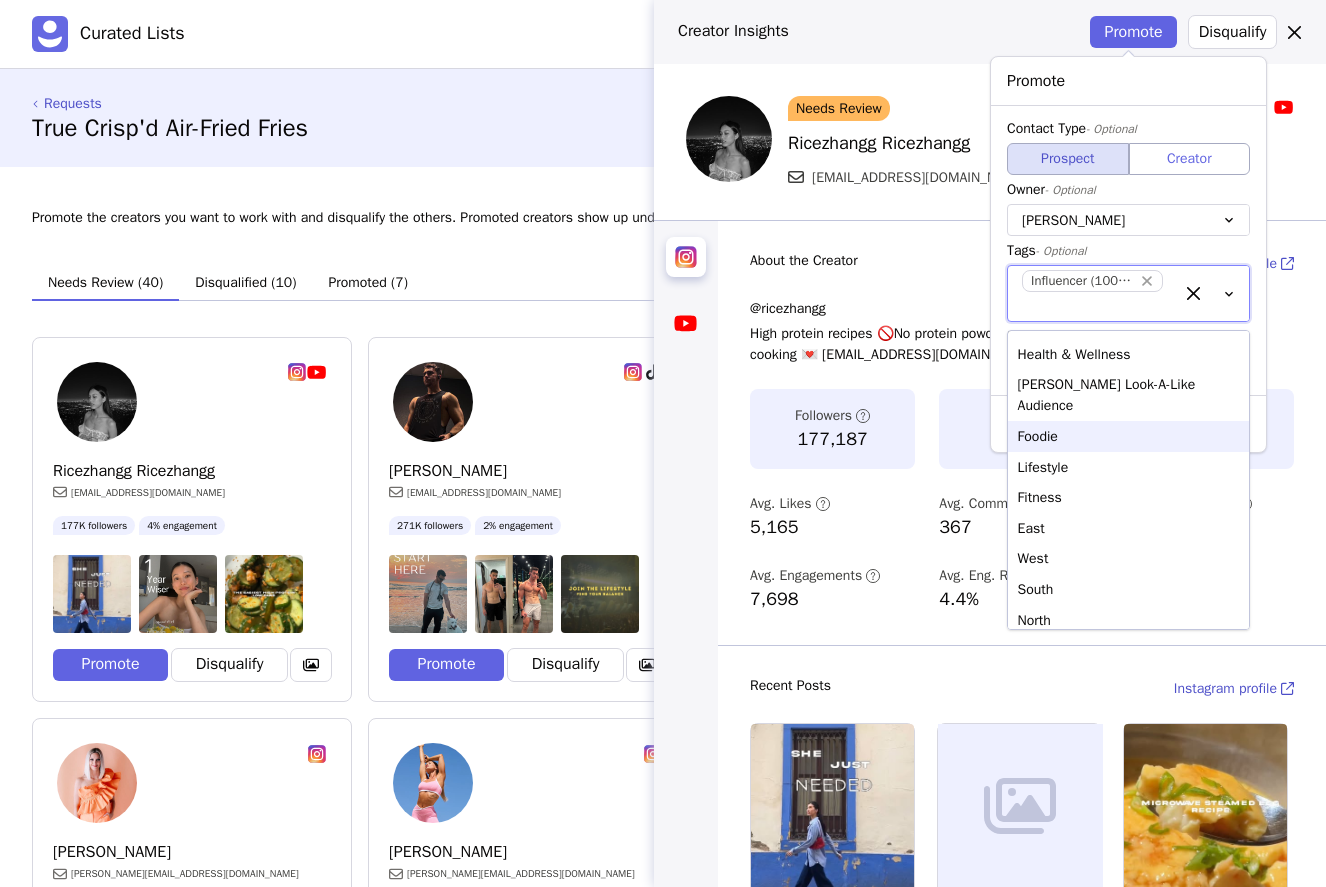 click on "Foodie" at bounding box center (1128, 436) 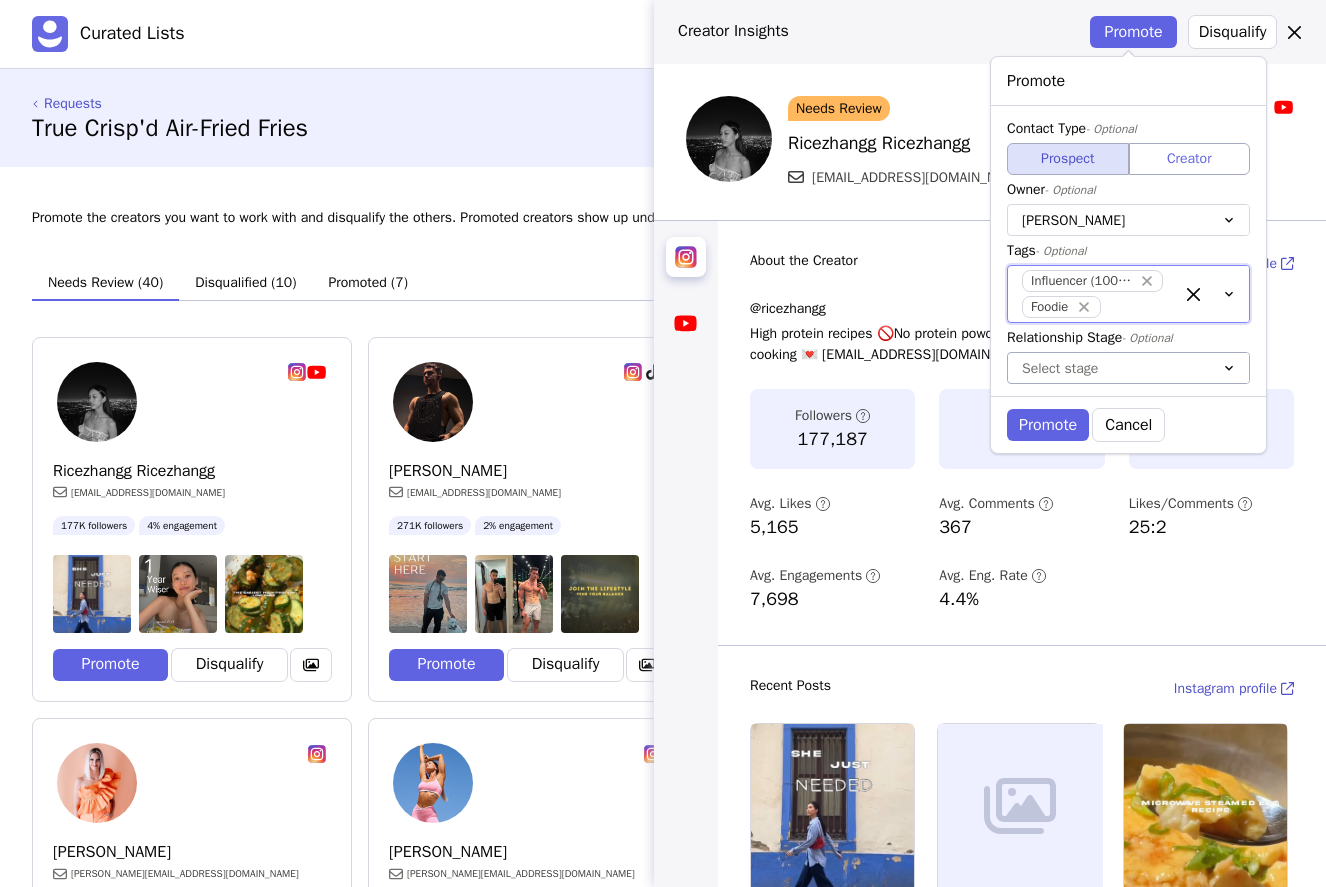 click at bounding box center [1108, 368] 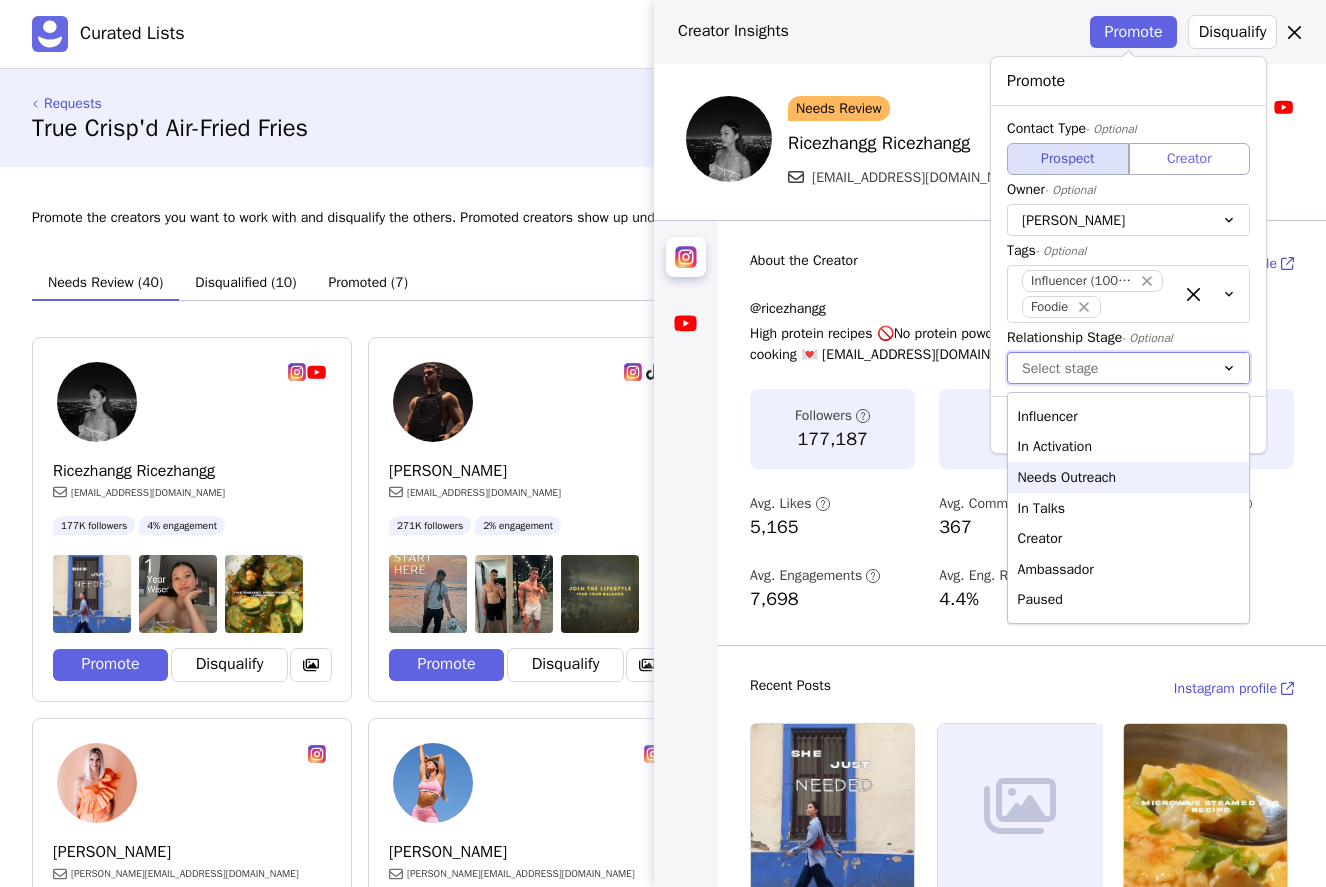 click on "Needs Outreach" at bounding box center [1128, 477] 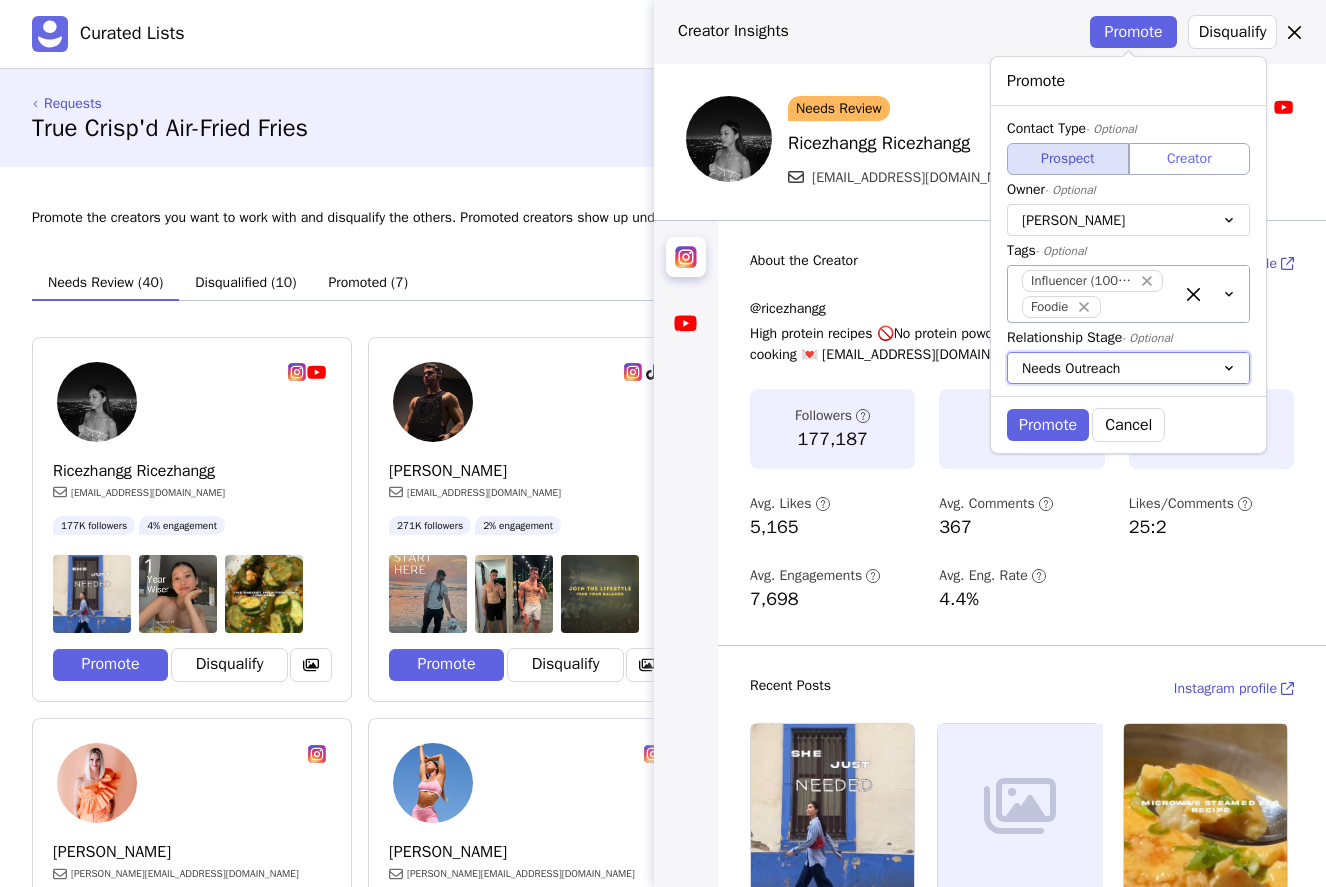 click at bounding box center (1134, 307) 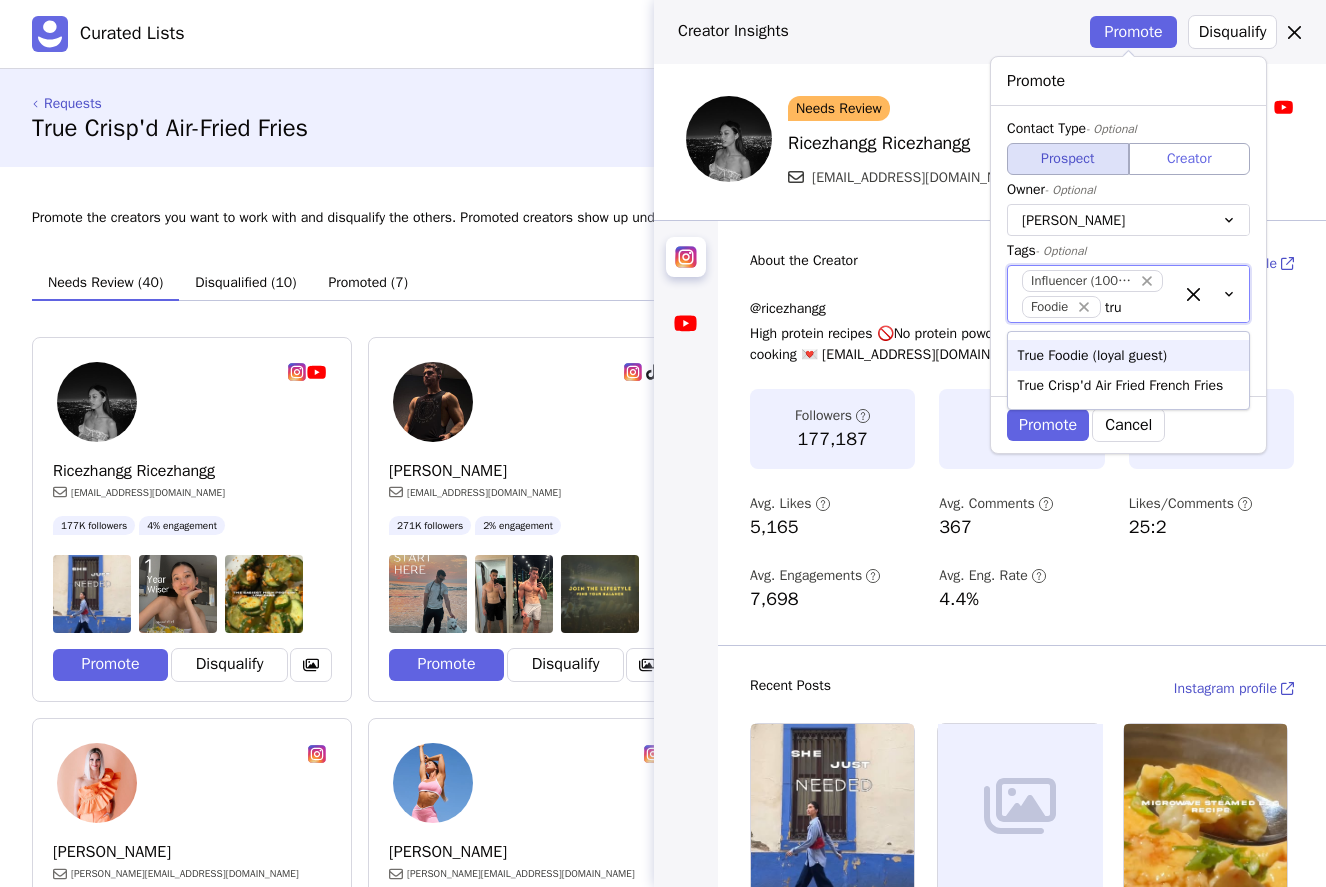 type on "true" 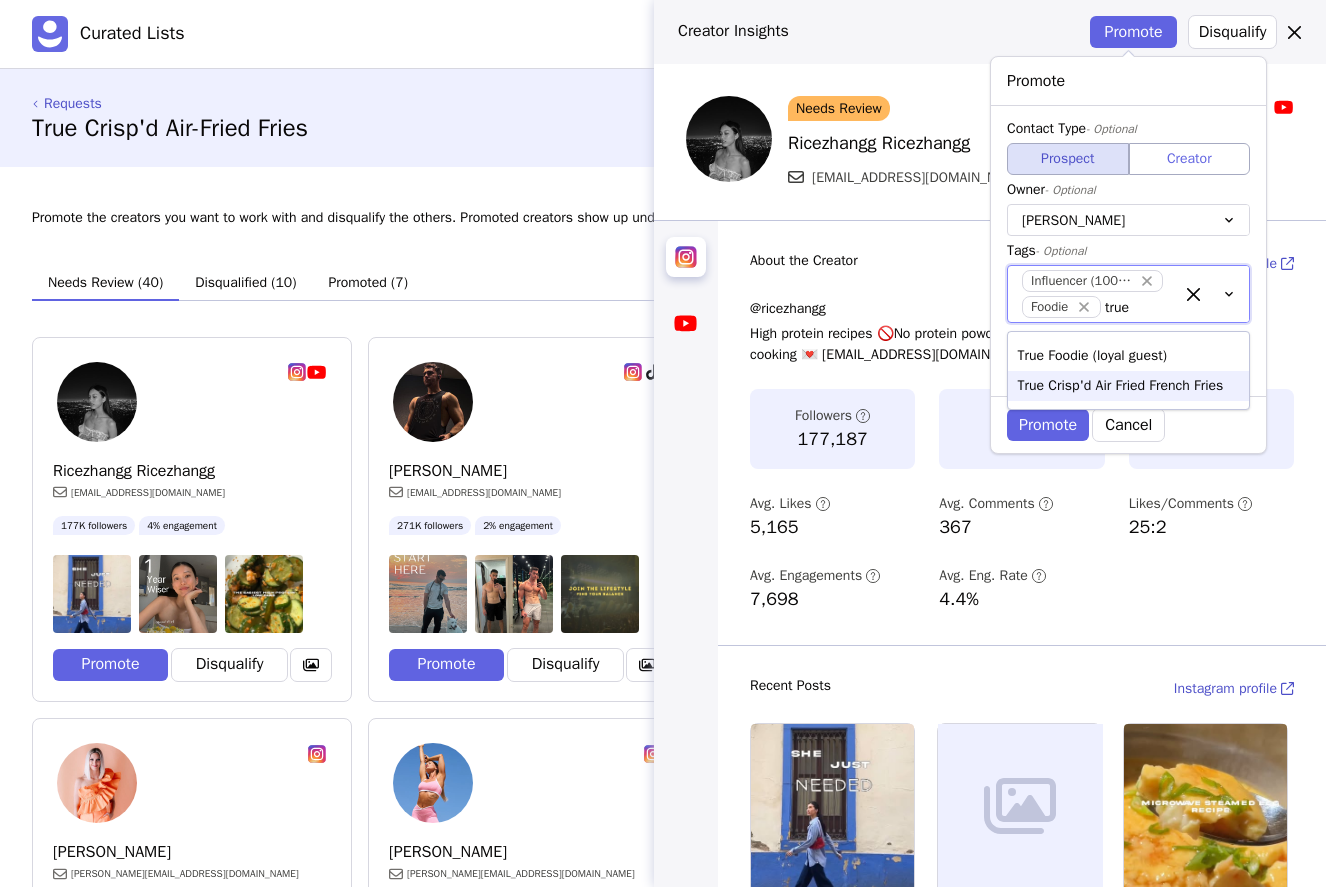 click on "True Crisp'd Air Fried French Fries" at bounding box center (1128, 386) 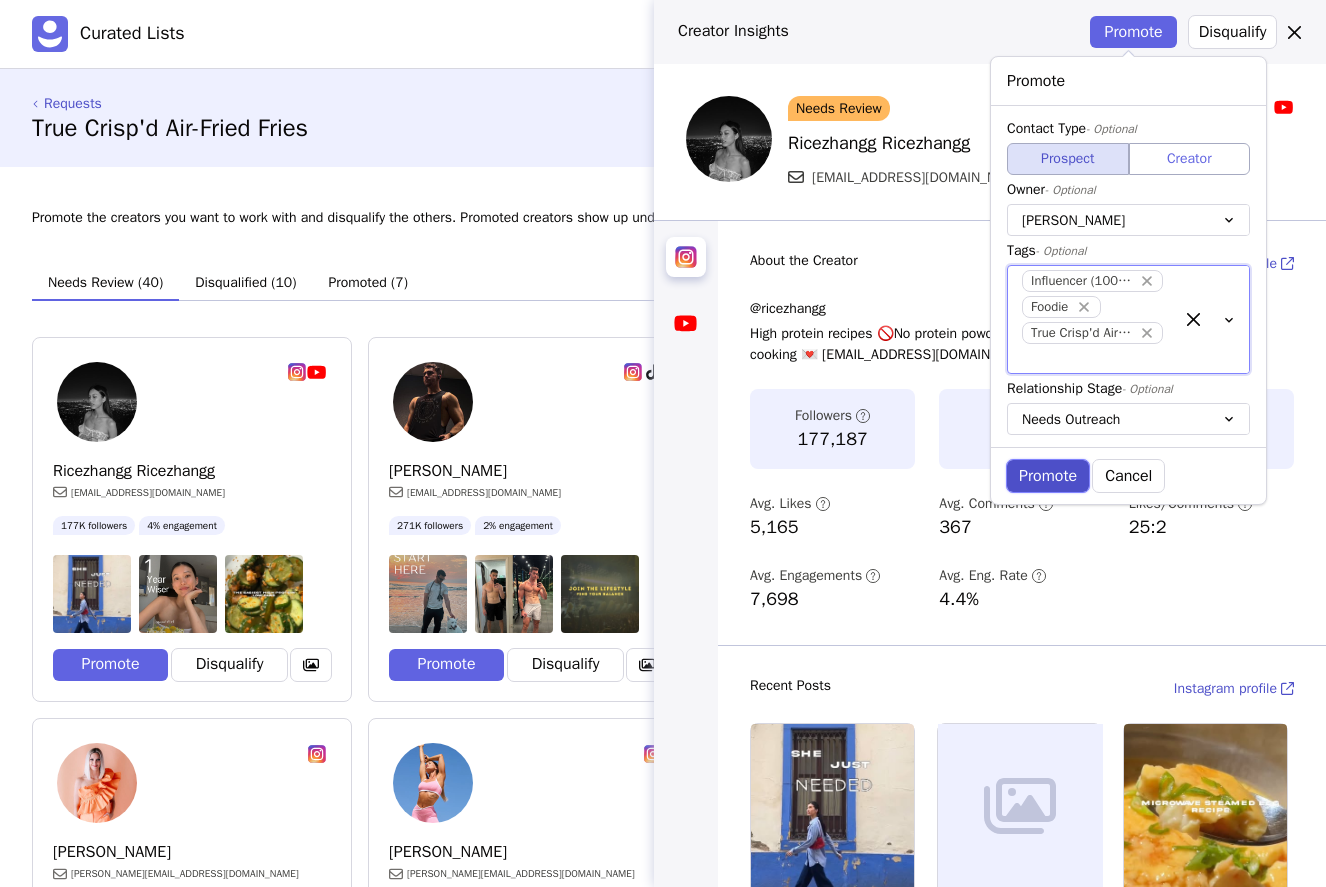 click on "Promote" at bounding box center (1048, 476) 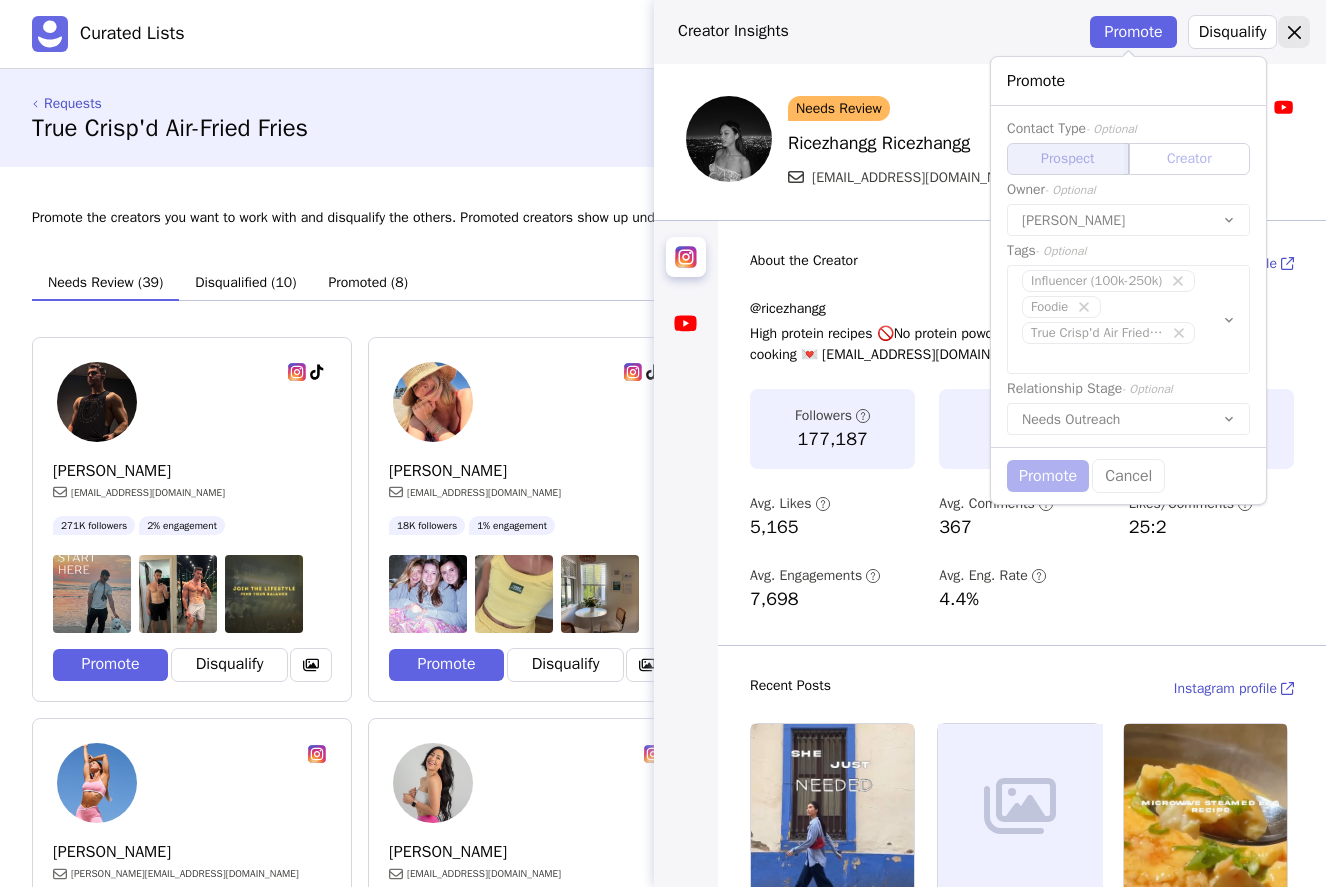 click 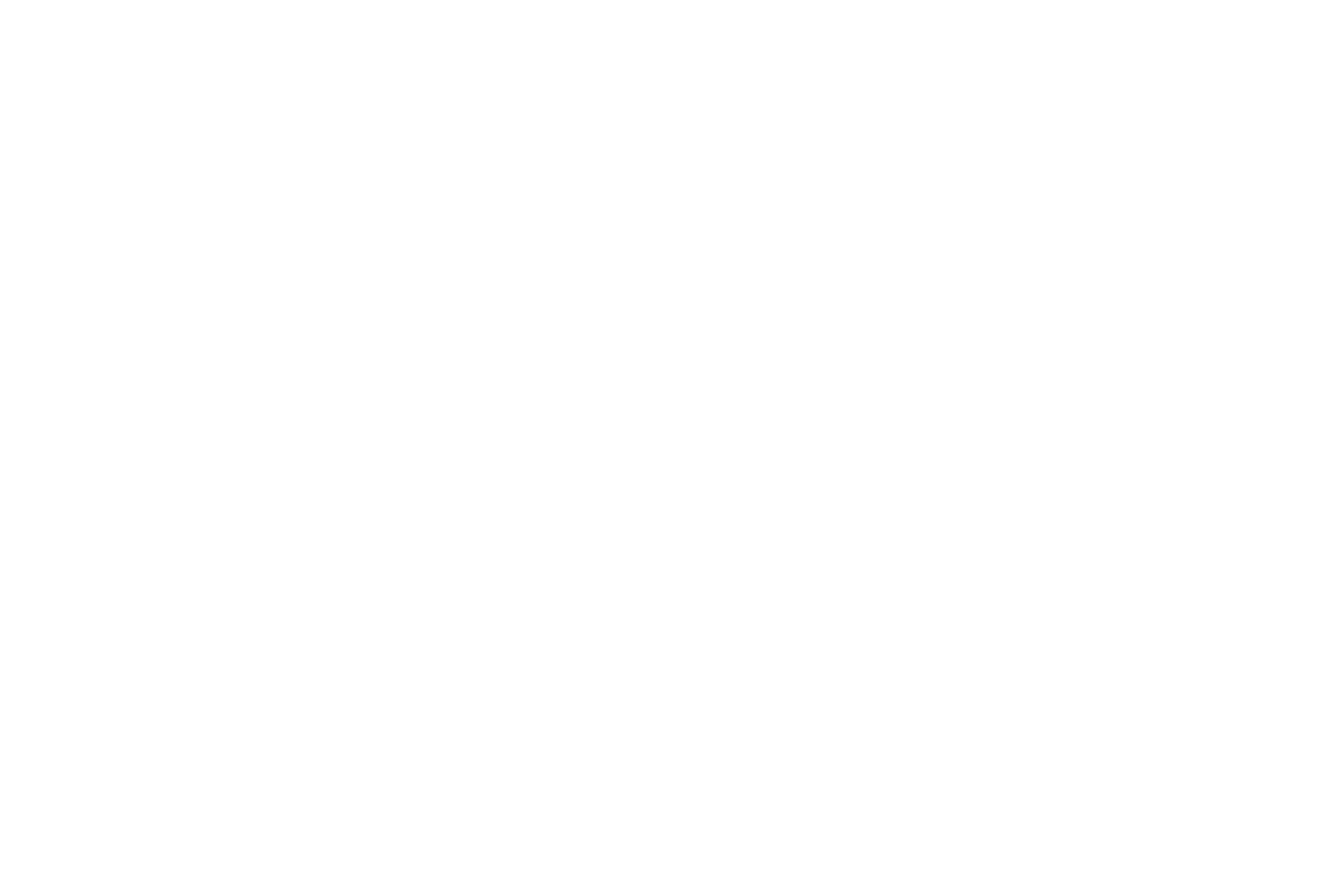scroll, scrollTop: 0, scrollLeft: 0, axis: both 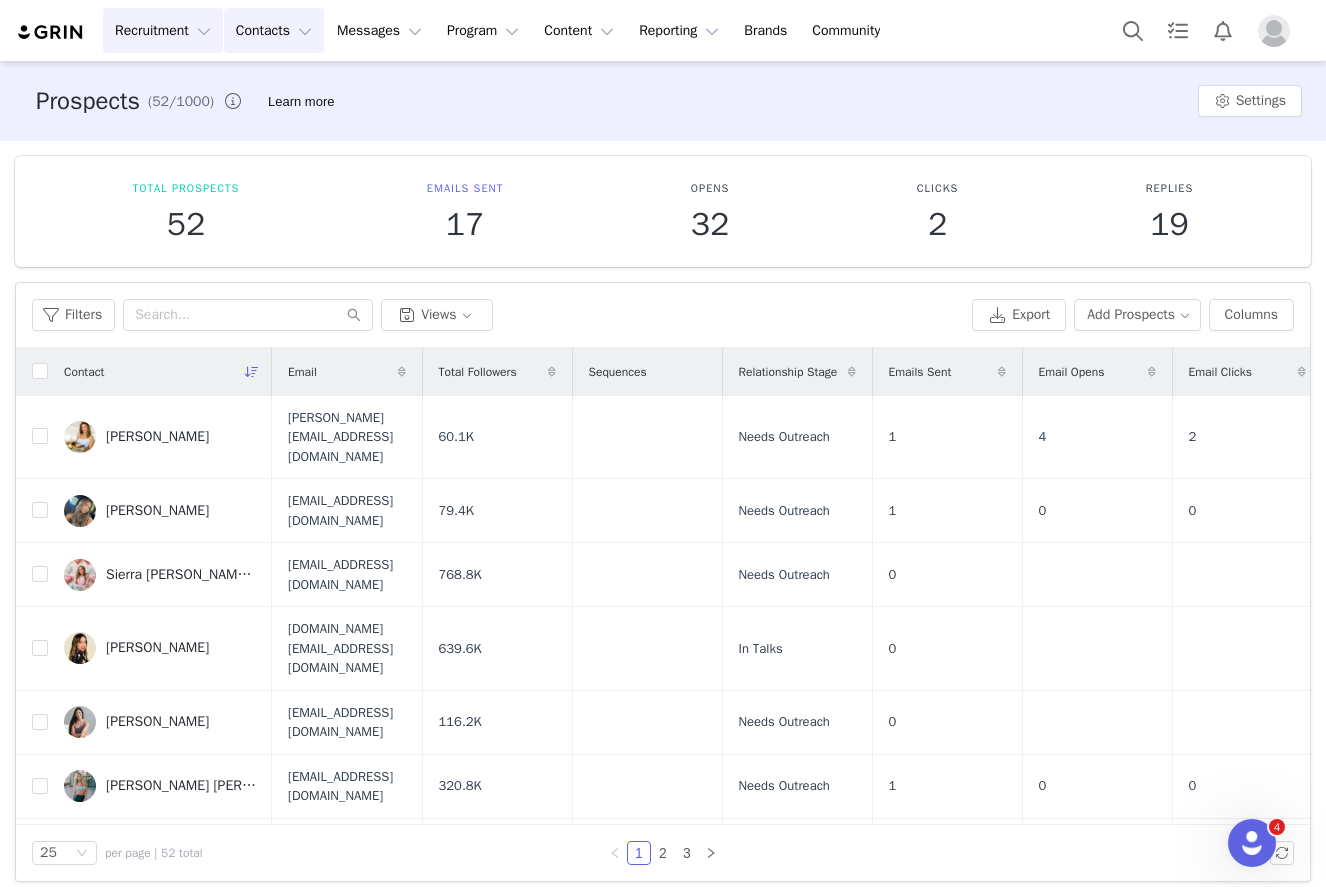 click on "Recruitment Recruitment" at bounding box center (163, 30) 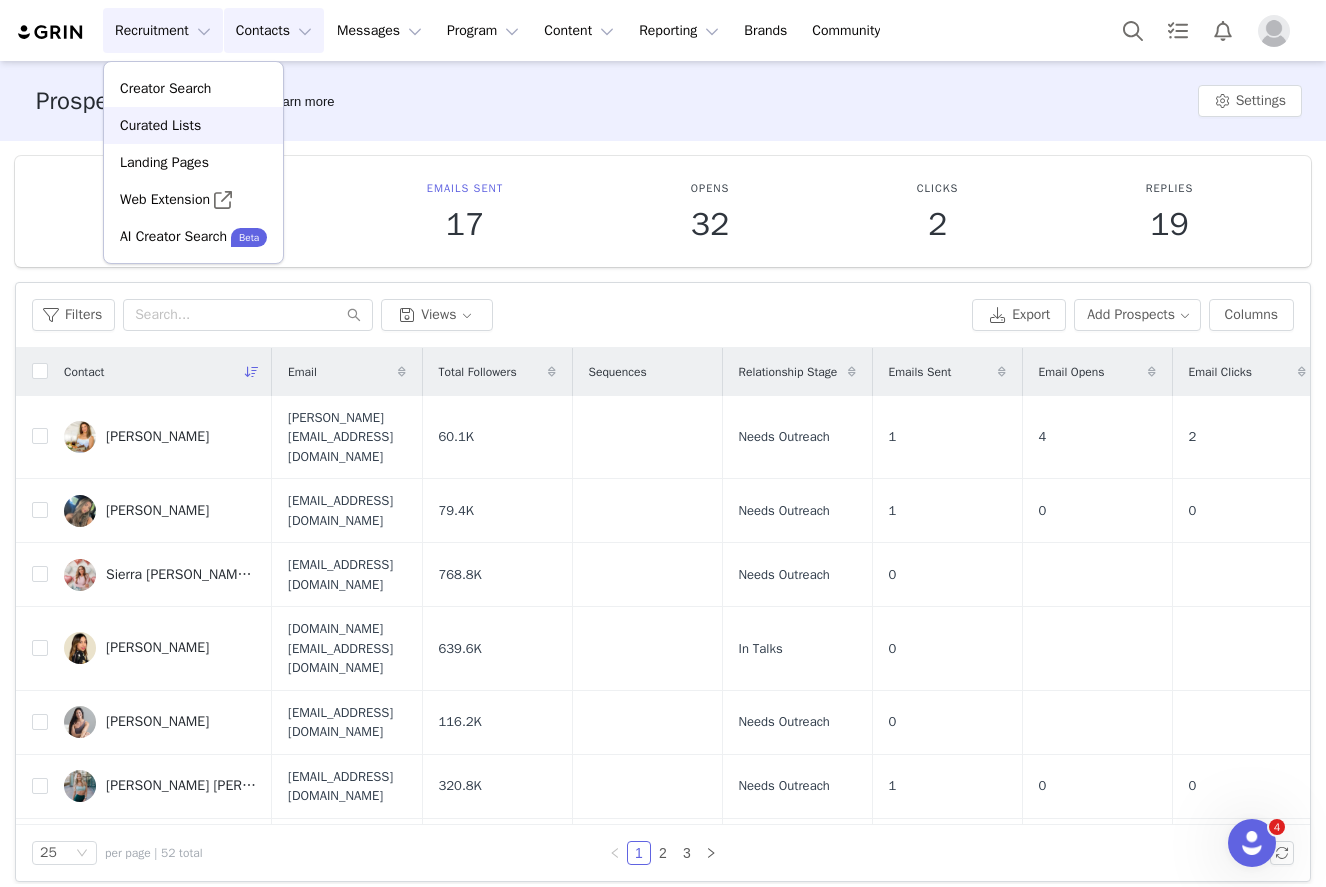 click on "Curated Lists" at bounding box center [160, 125] 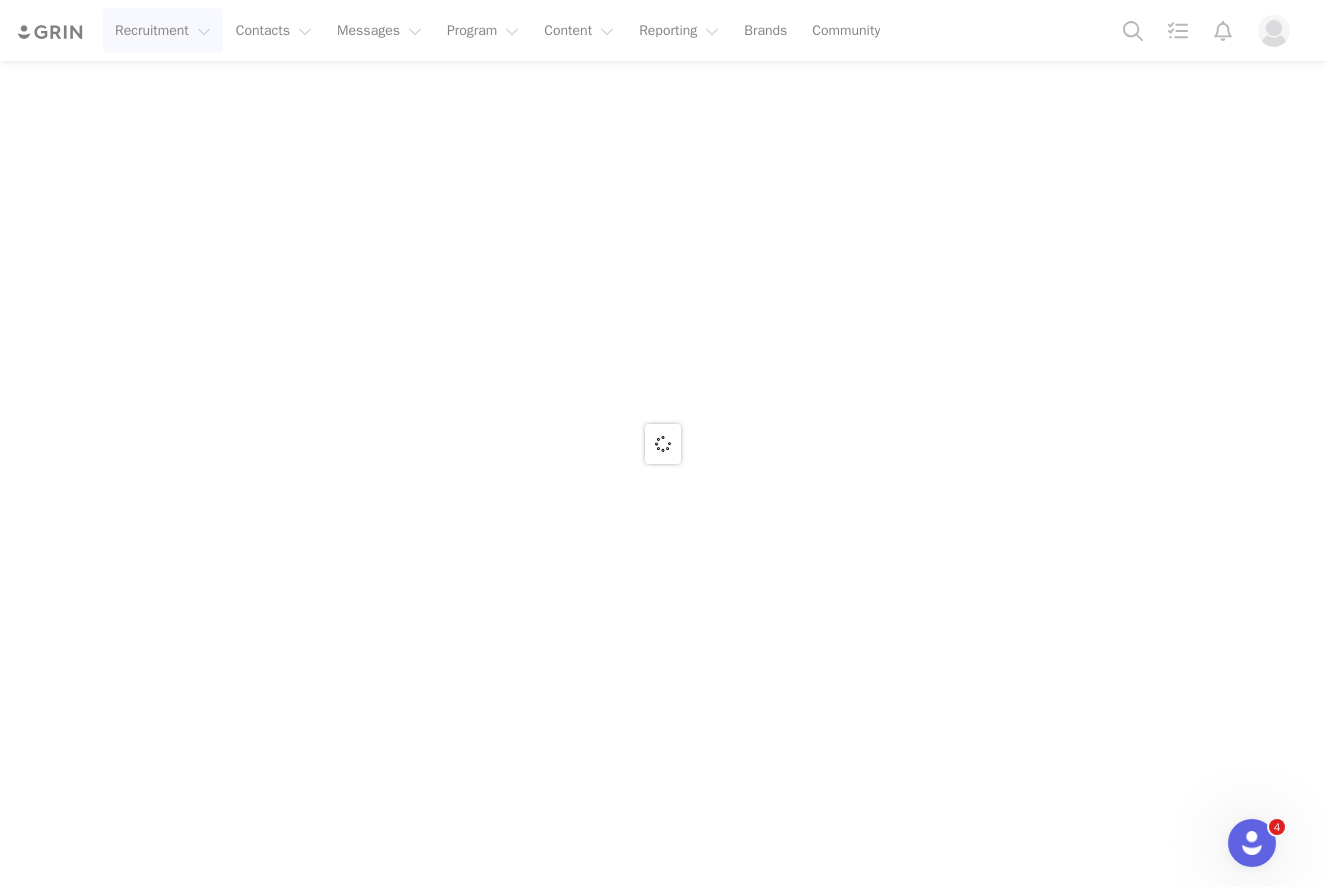 click at bounding box center (663, 443) 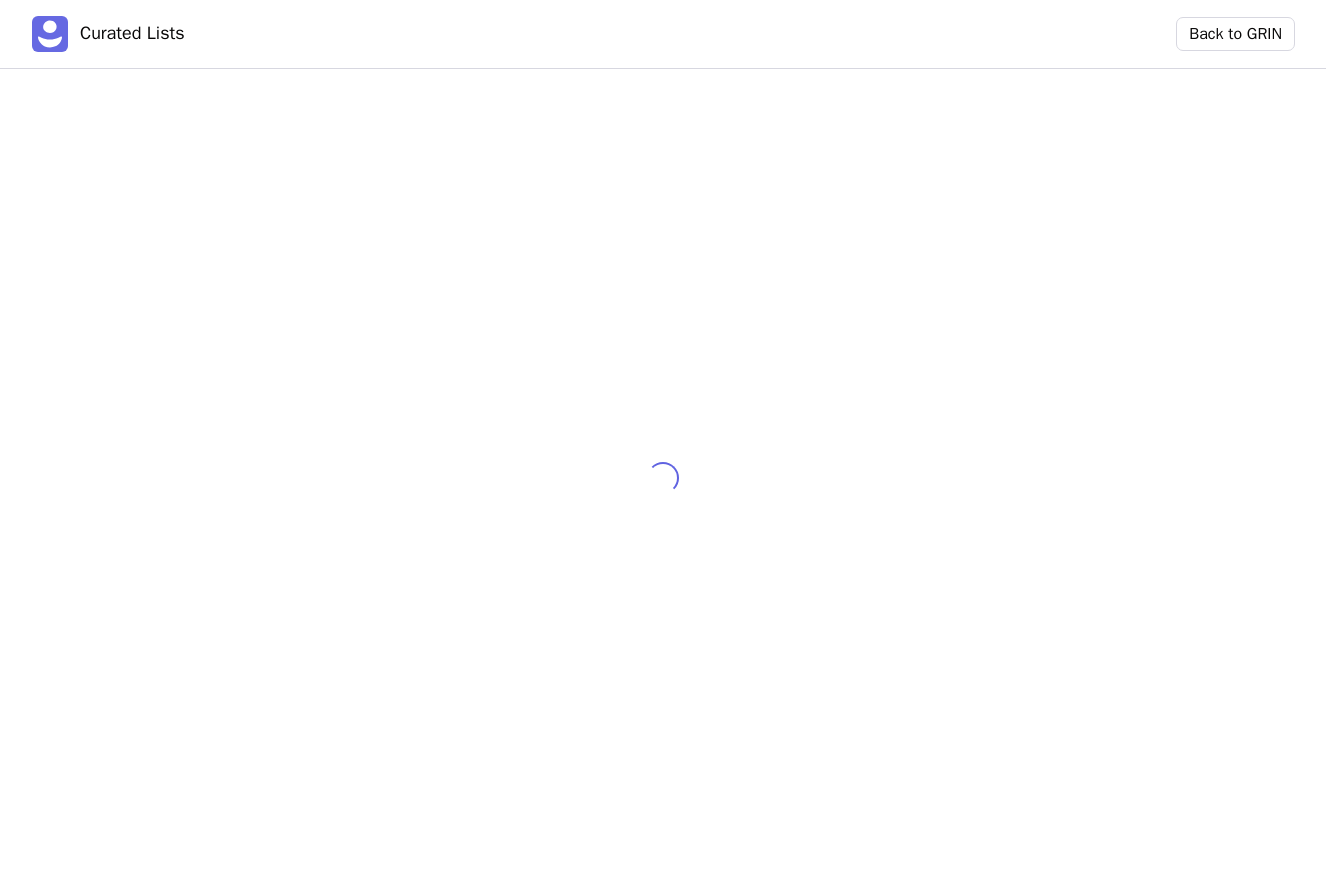 scroll, scrollTop: 0, scrollLeft: 0, axis: both 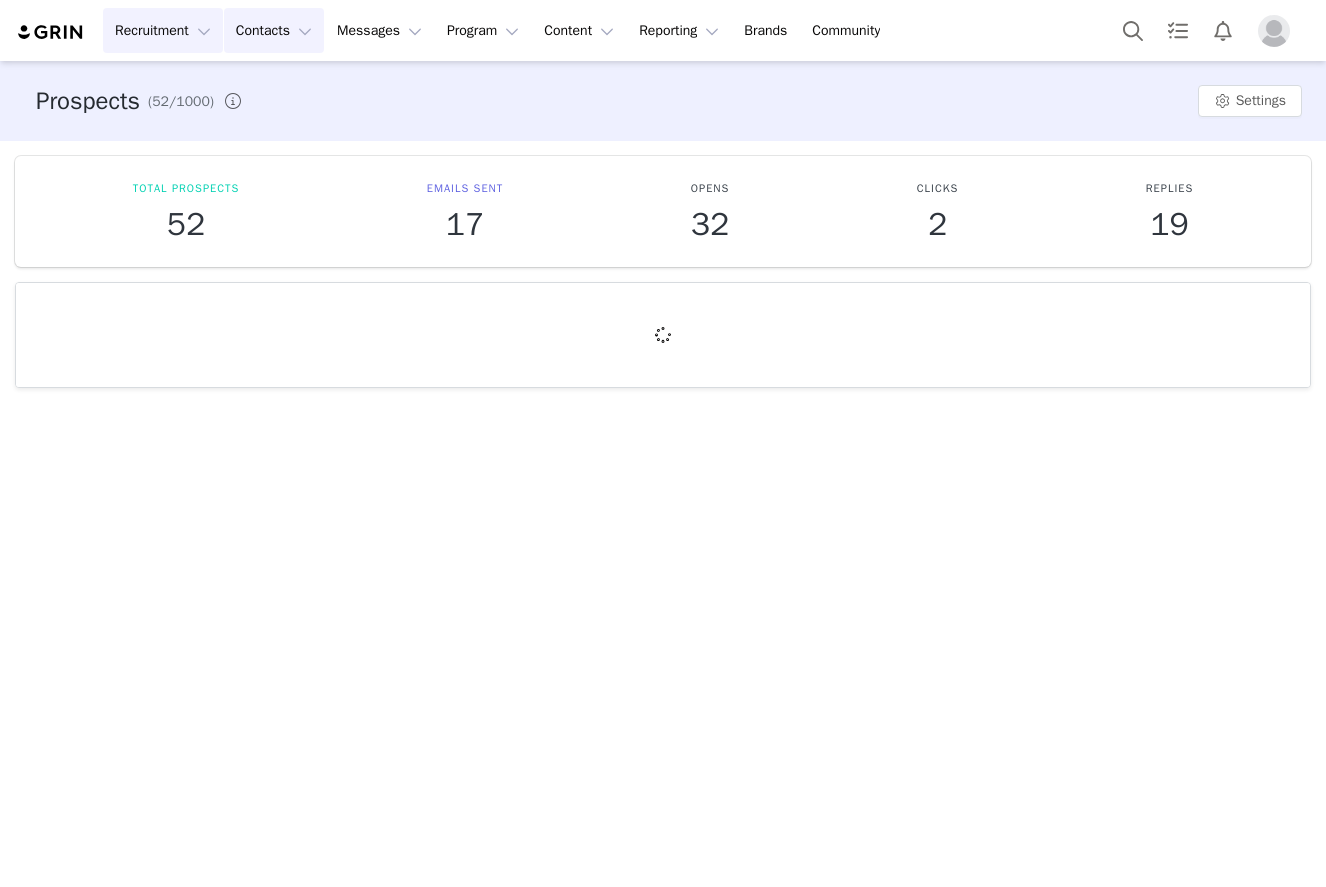 click on "Recruitment Recruitment" at bounding box center [163, 30] 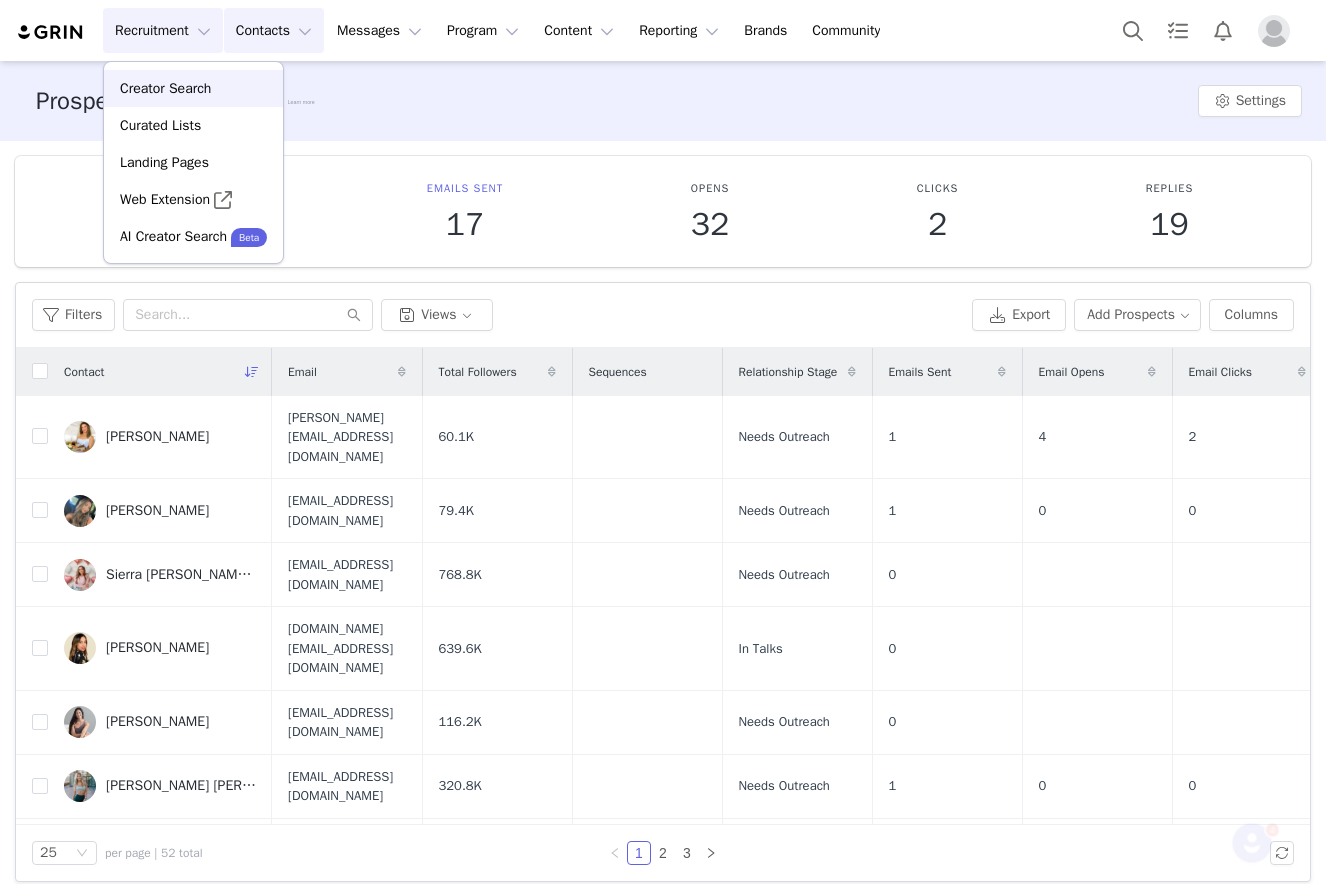 scroll, scrollTop: 0, scrollLeft: 0, axis: both 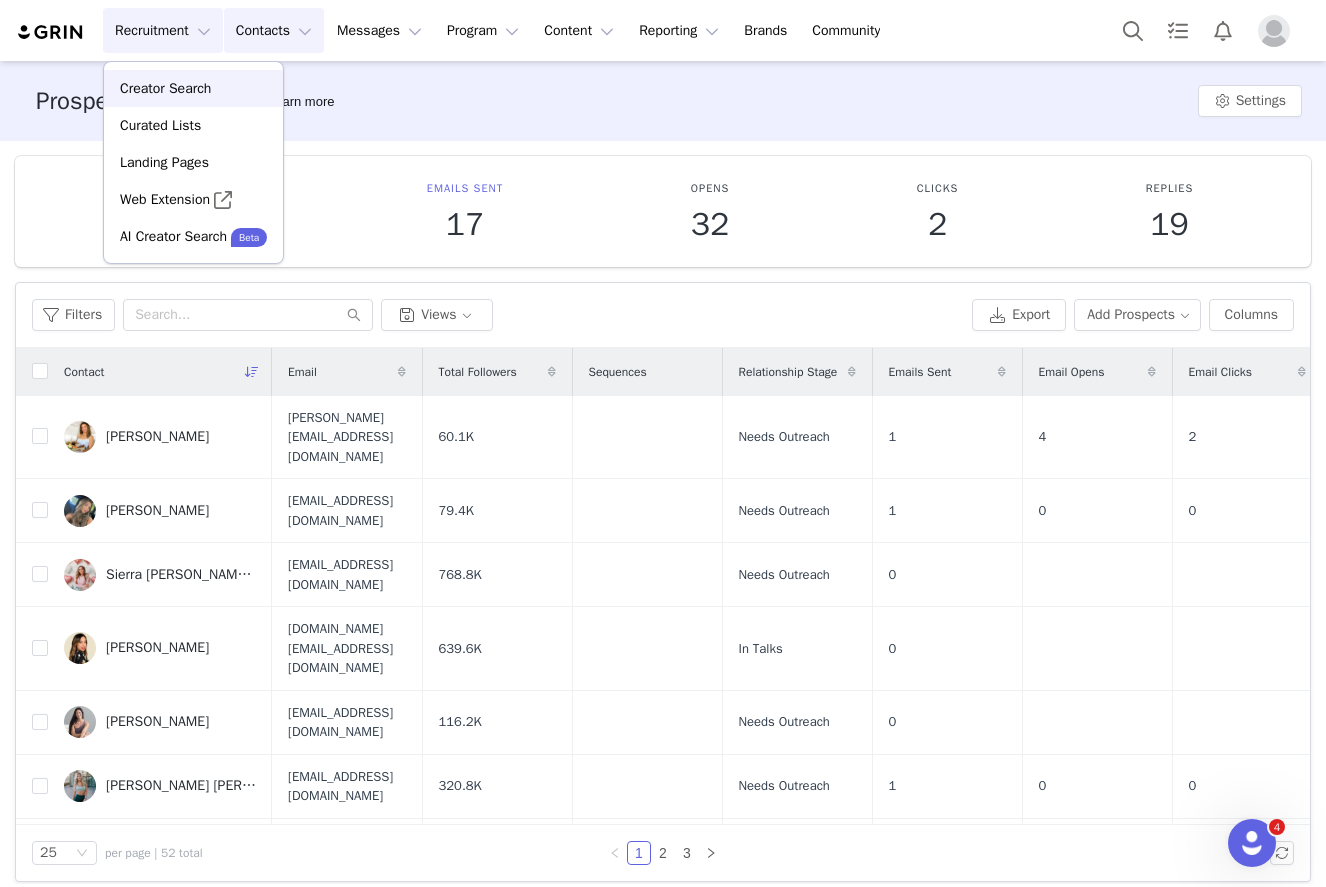 click on "Creator Search" at bounding box center (165, 88) 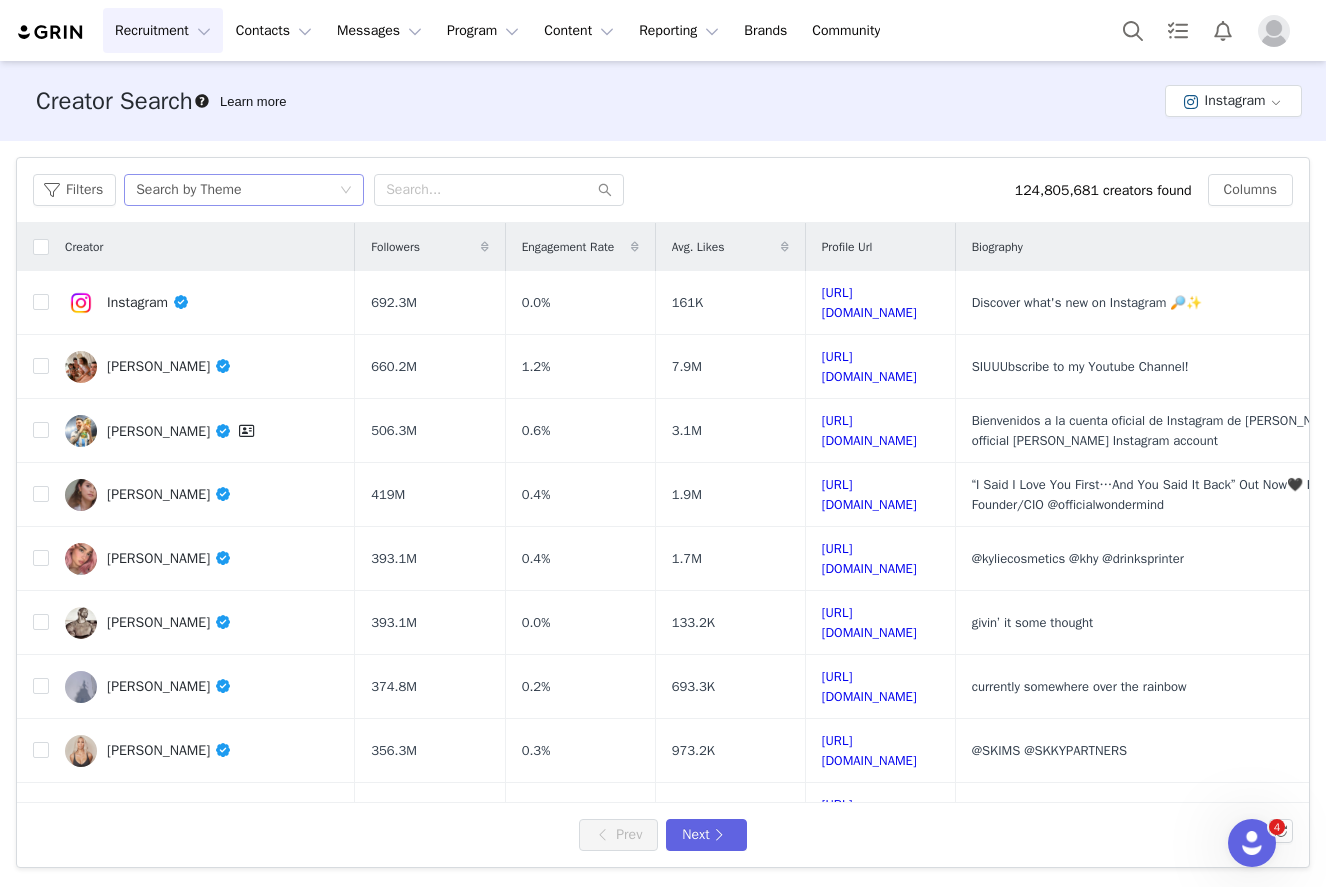 click on "Search by Theme" at bounding box center (237, 190) 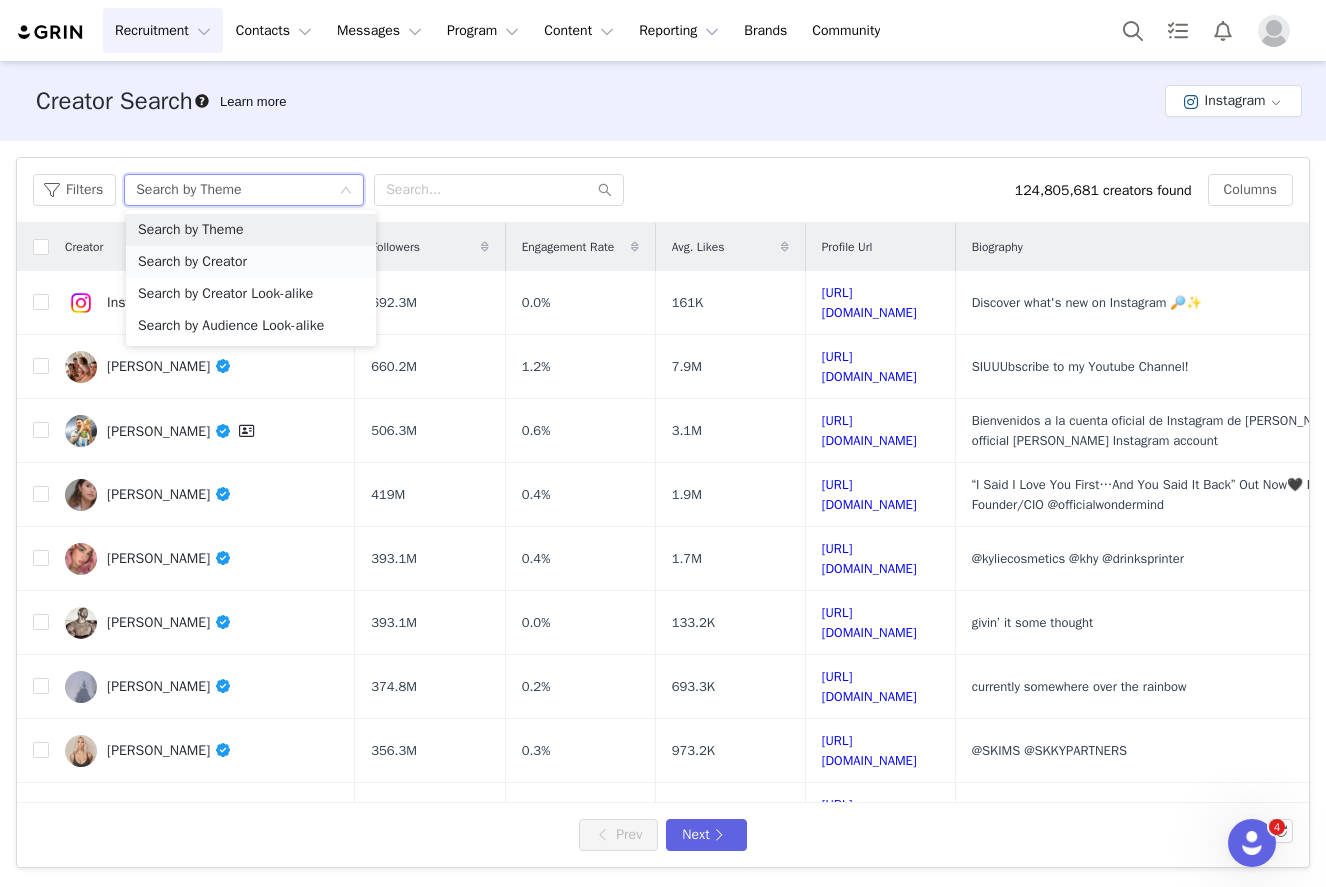 click on "Search by Creator" at bounding box center [251, 262] 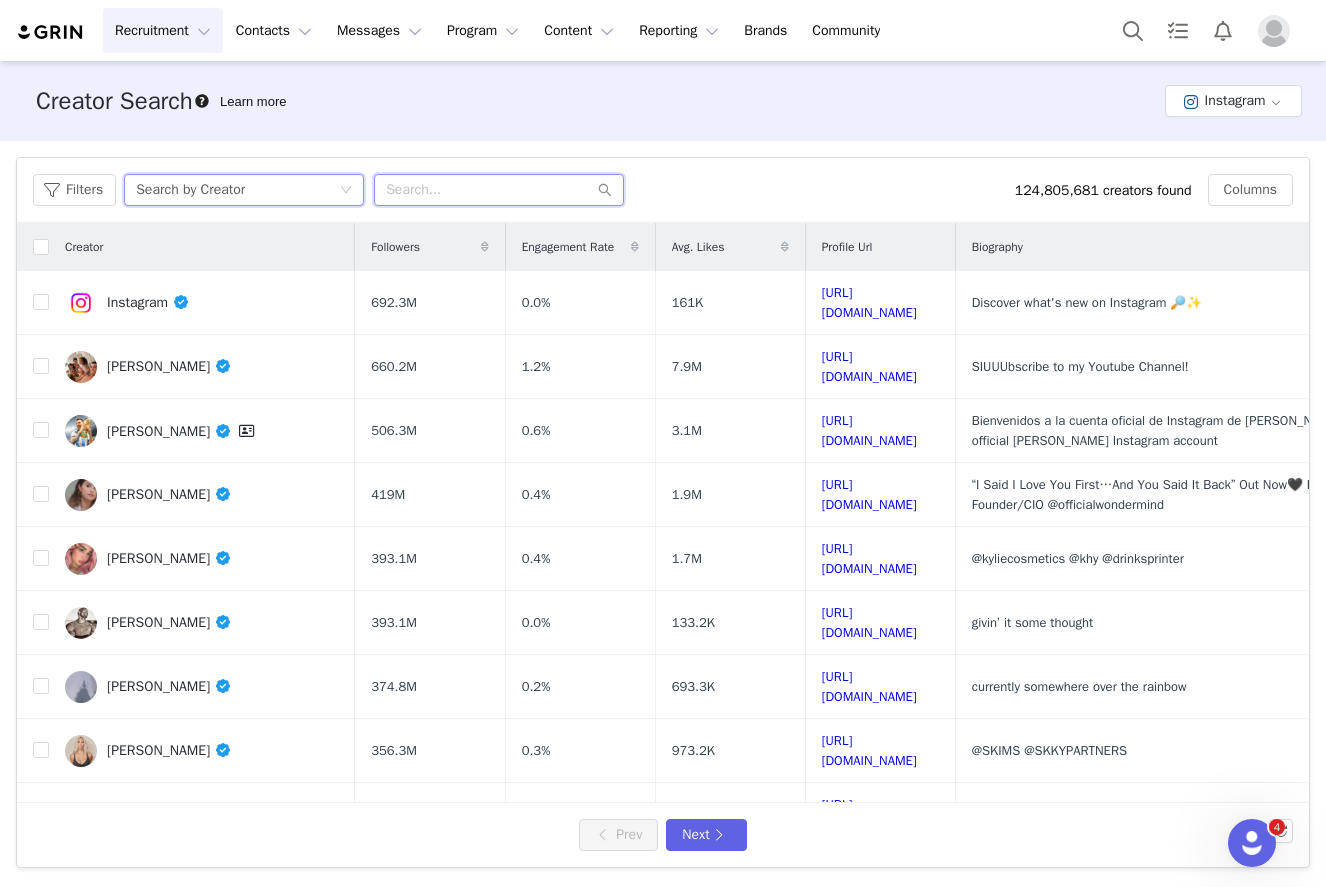 click at bounding box center [499, 190] 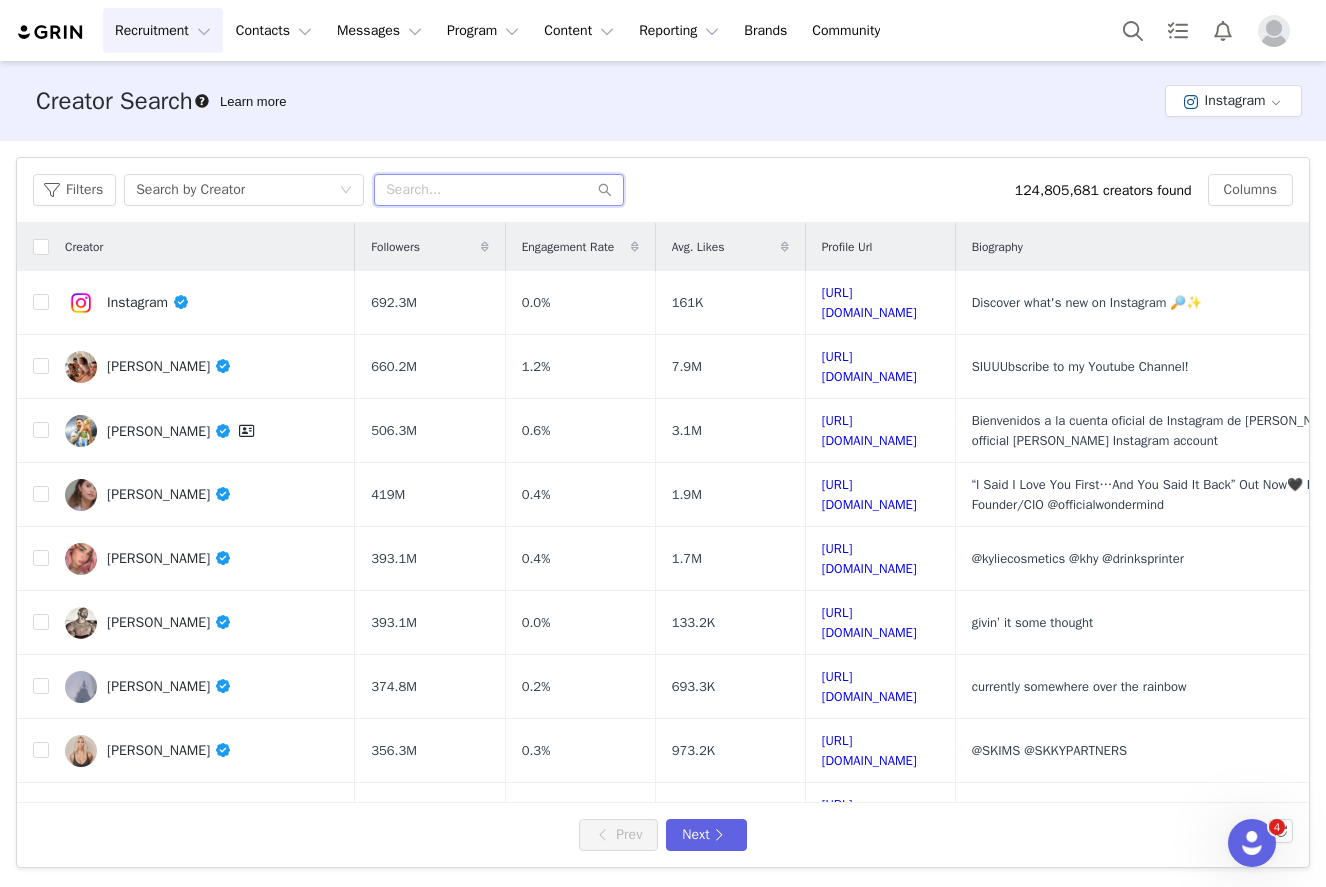 paste on "sanaaeats" 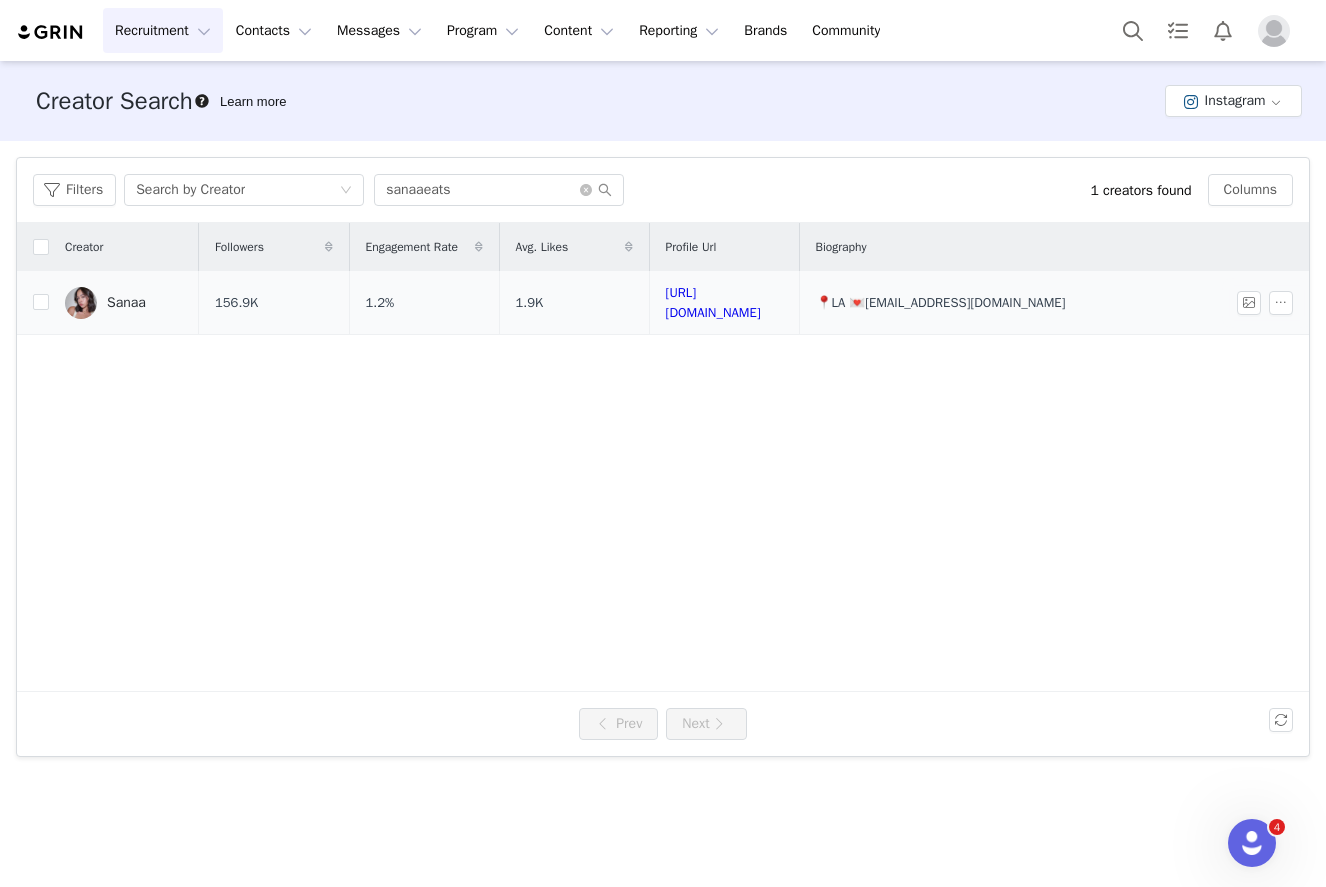 click on "Sanaa" at bounding box center [124, 303] 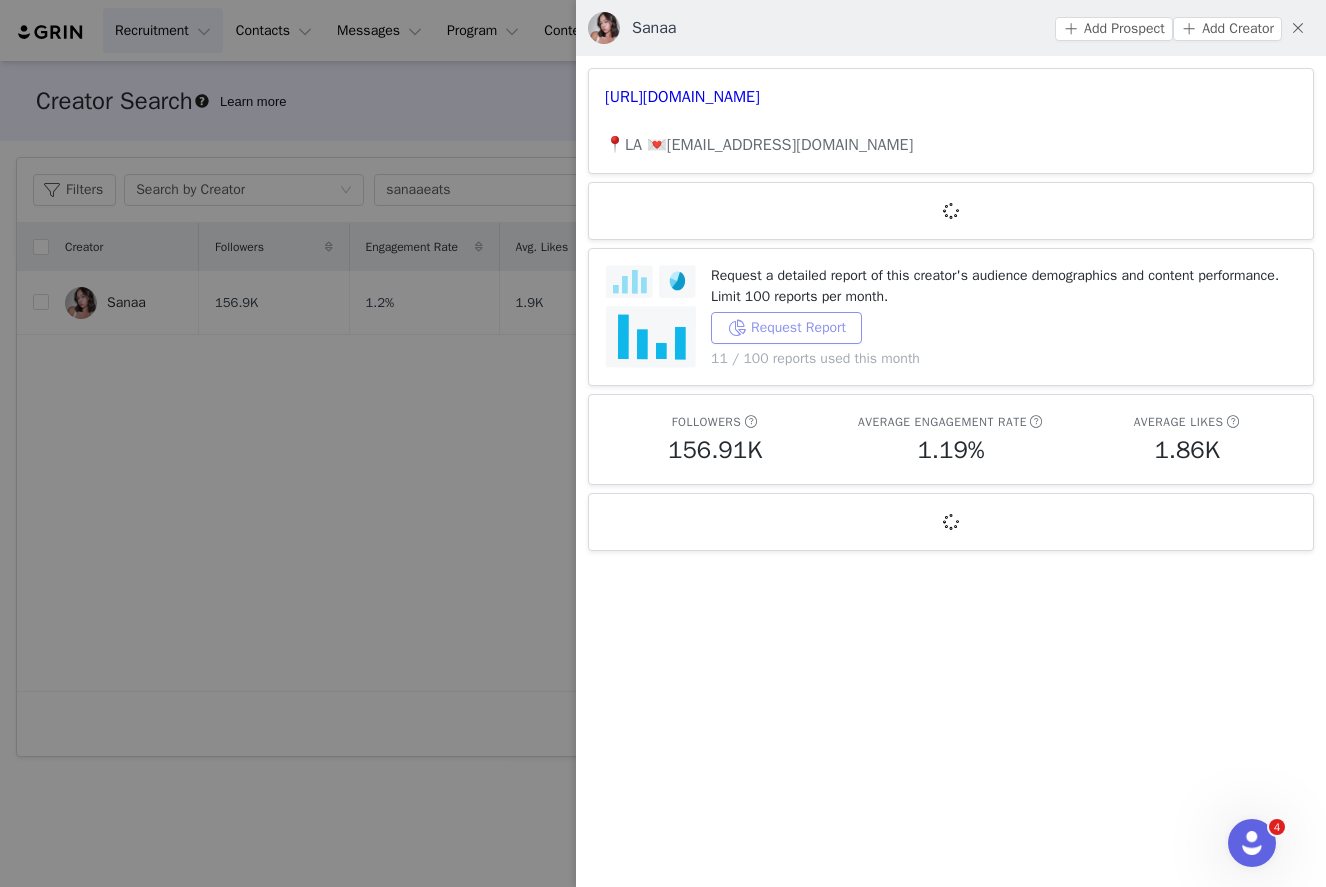 click on "Request Report" at bounding box center (786, 328) 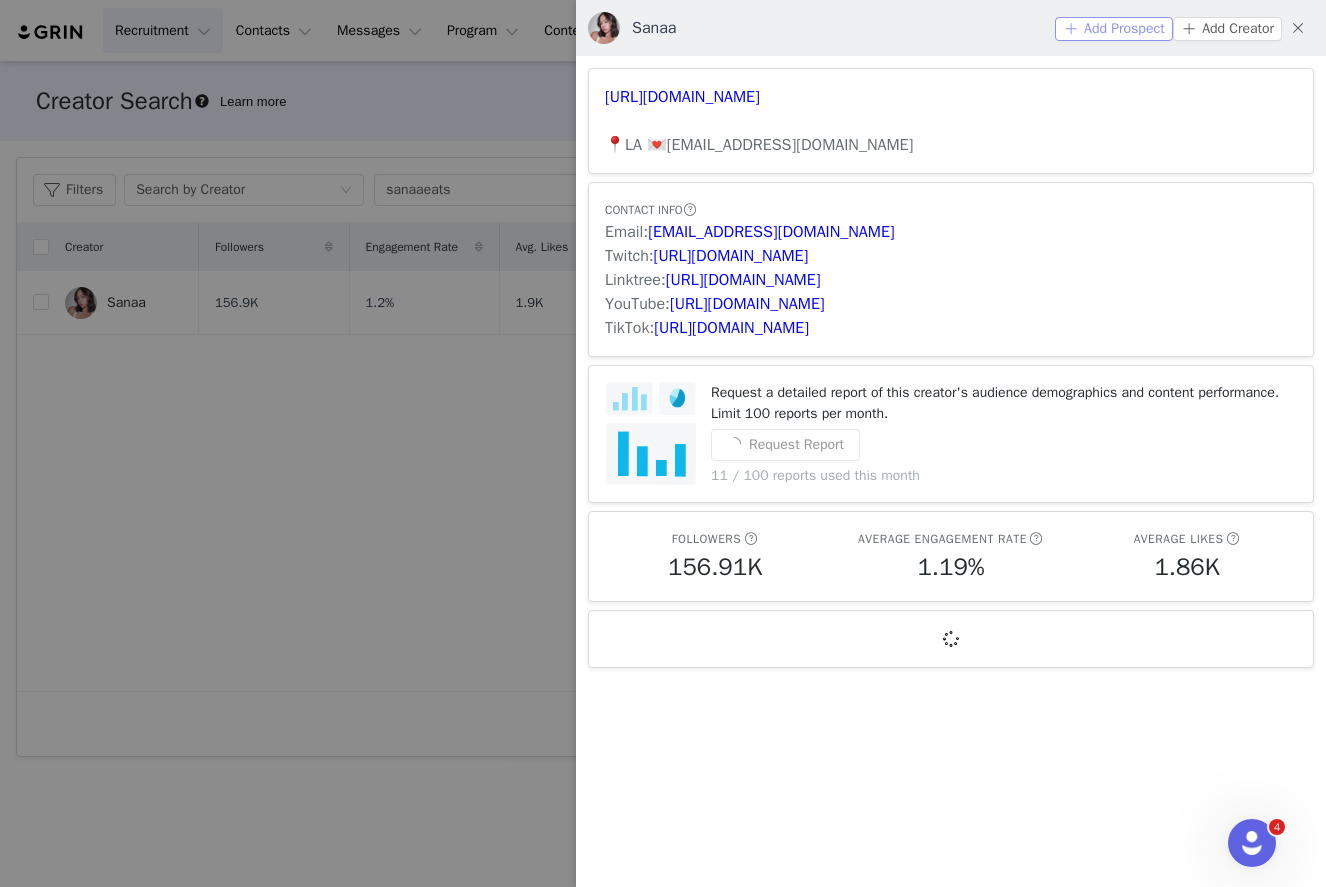 click on "Add Prospect" at bounding box center [1114, 29] 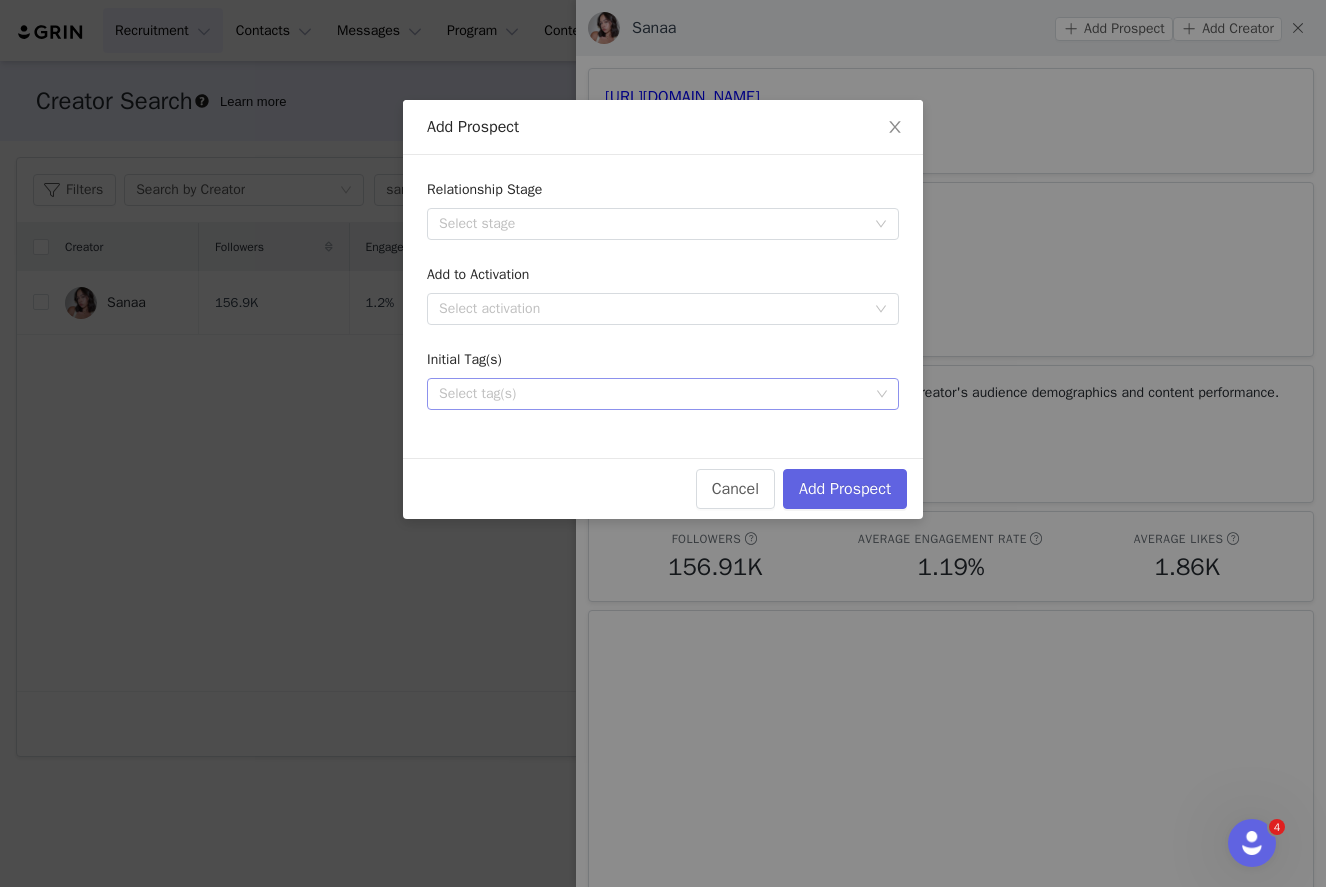 click on "Select tag(s)" at bounding box center (654, 394) 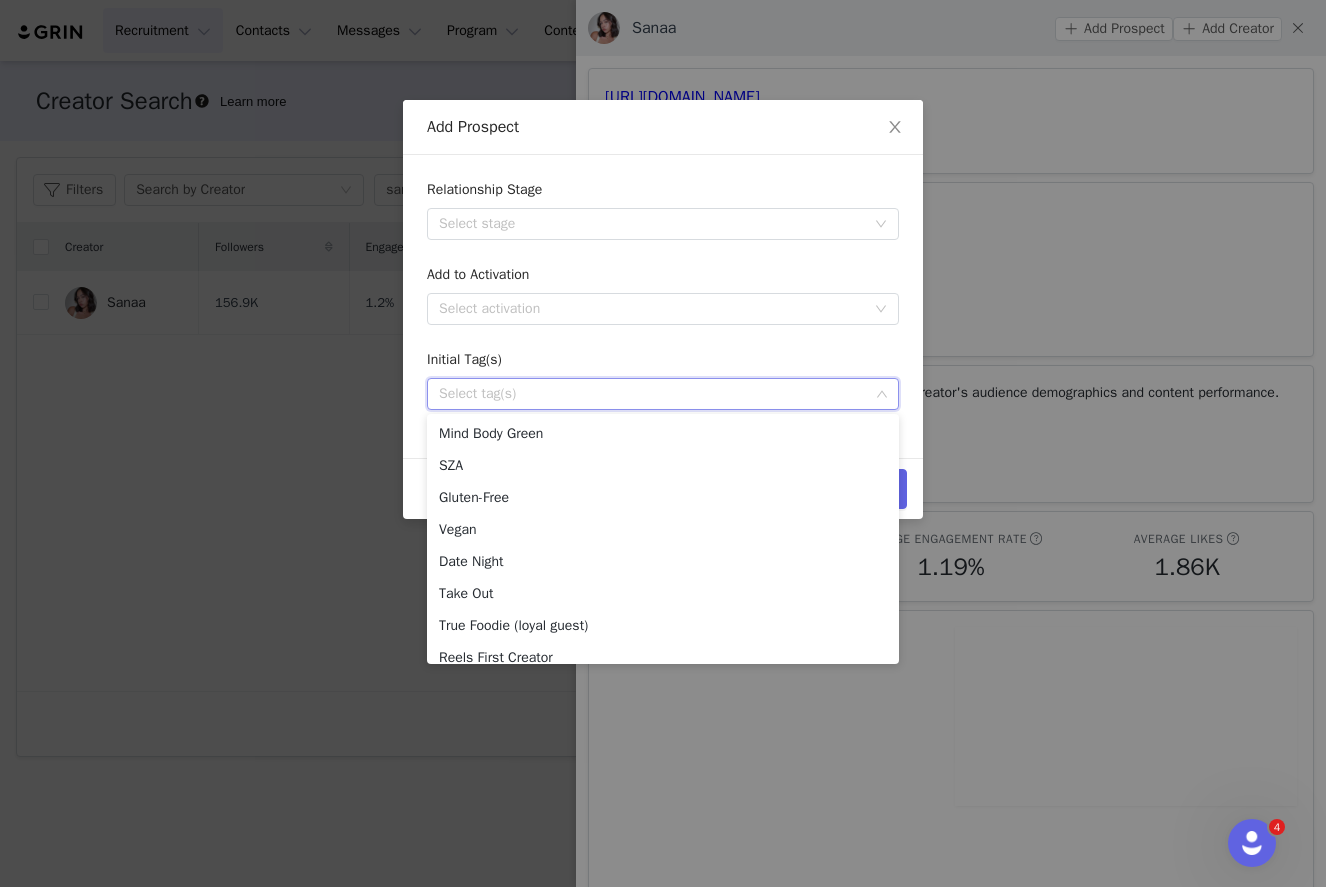 scroll, scrollTop: 782, scrollLeft: 0, axis: vertical 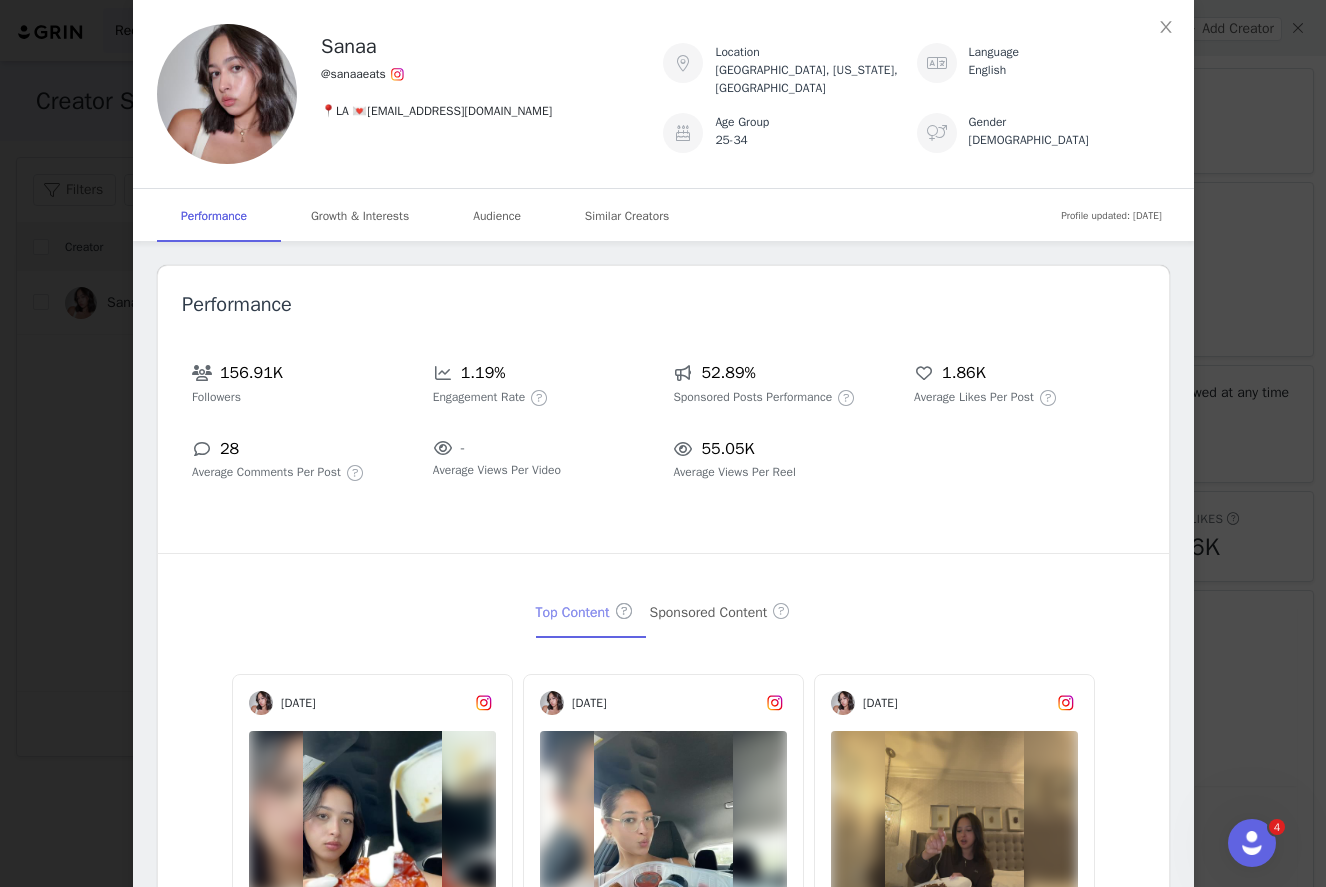 click on "Top Content" at bounding box center [584, 613] 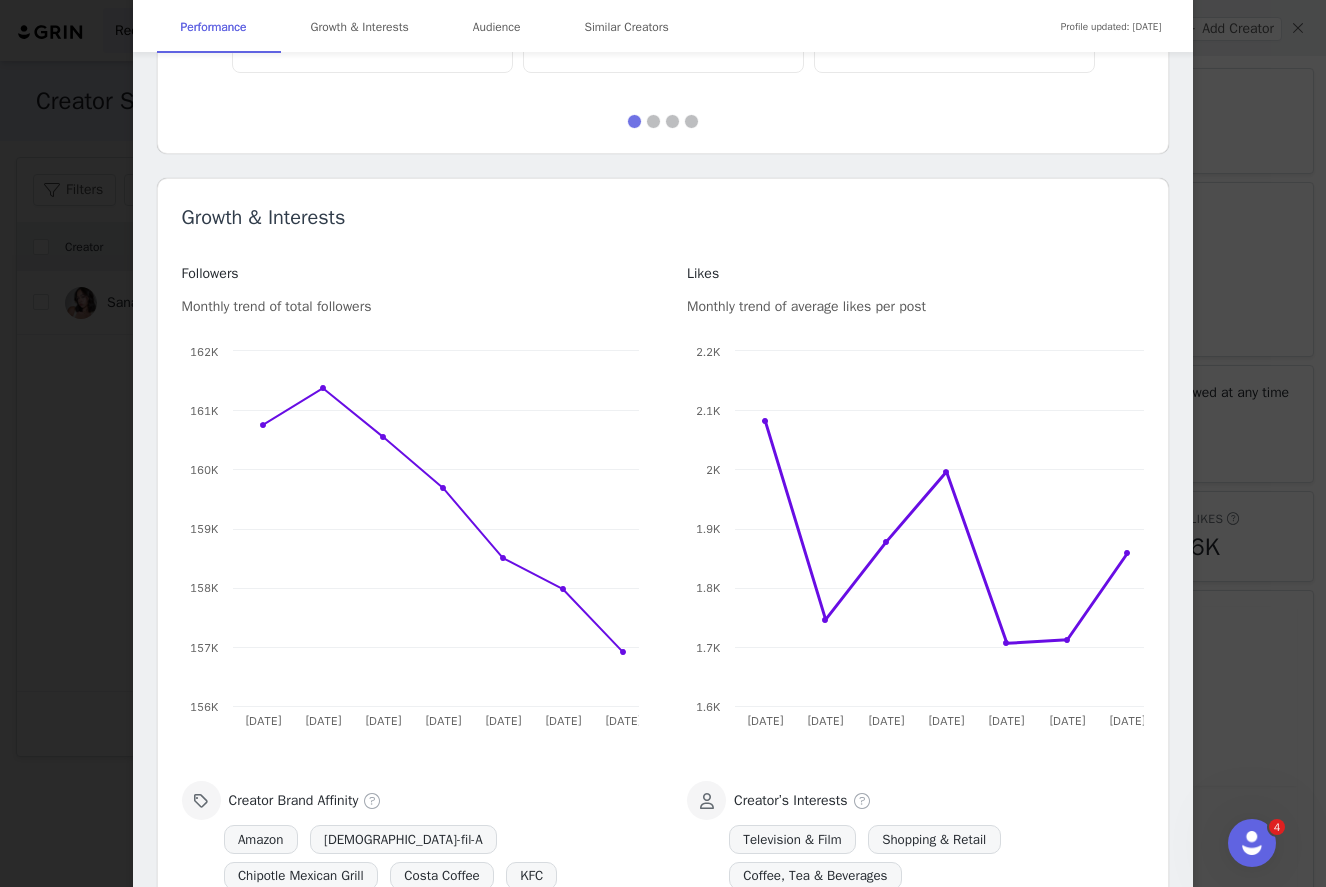 scroll, scrollTop: 0, scrollLeft: 0, axis: both 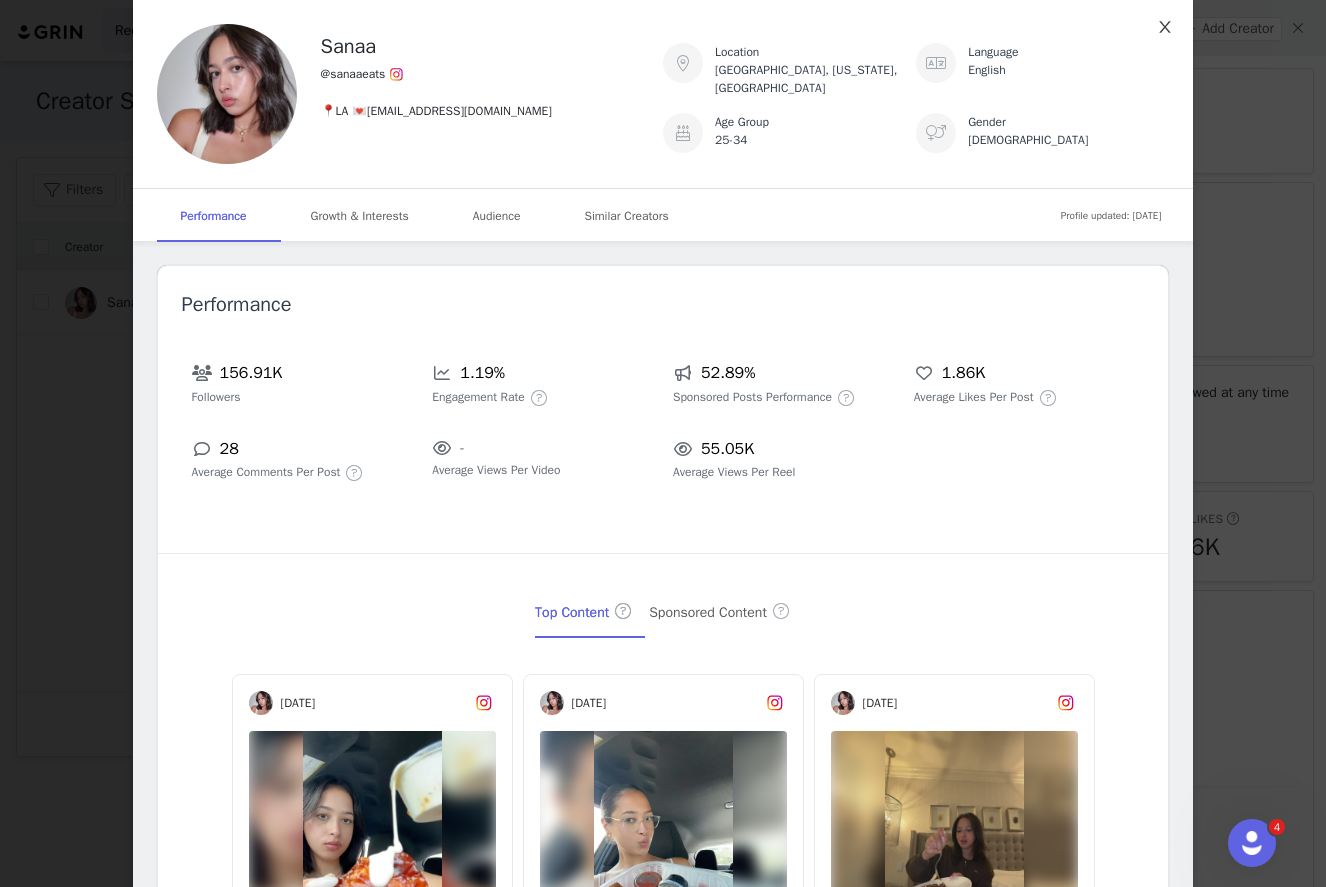 click 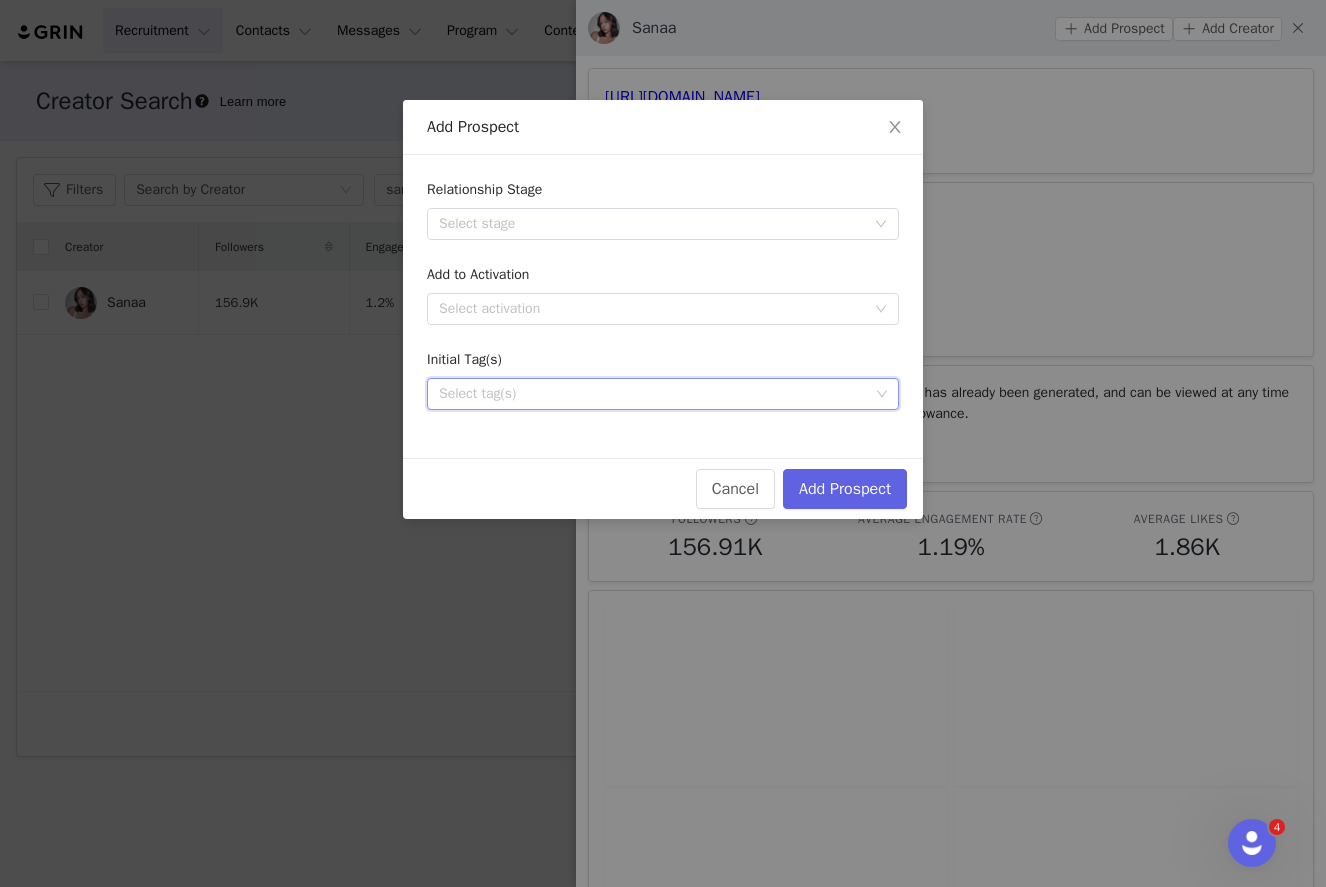 click on "Select tag(s)" at bounding box center [654, 394] 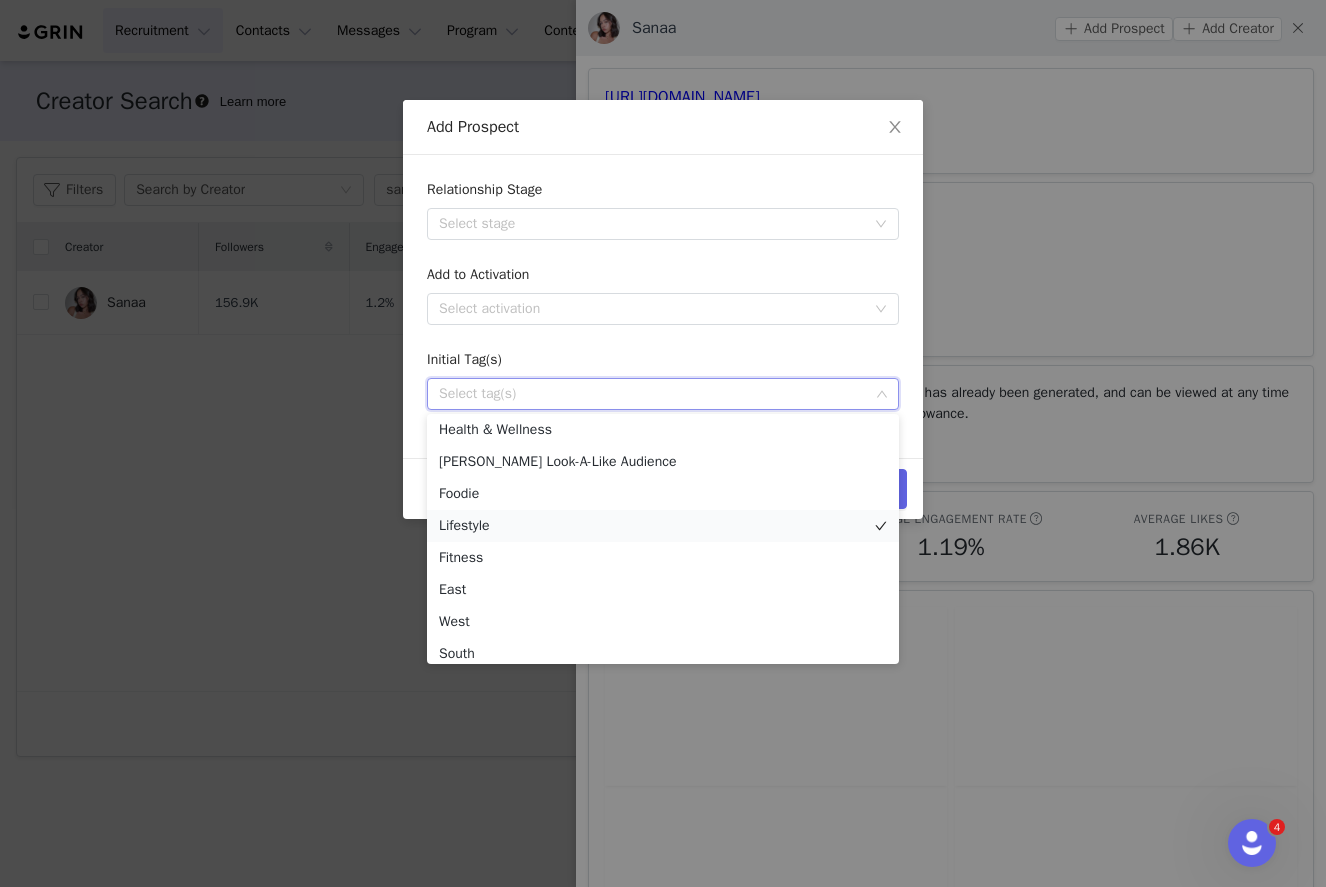 scroll, scrollTop: 782, scrollLeft: 0, axis: vertical 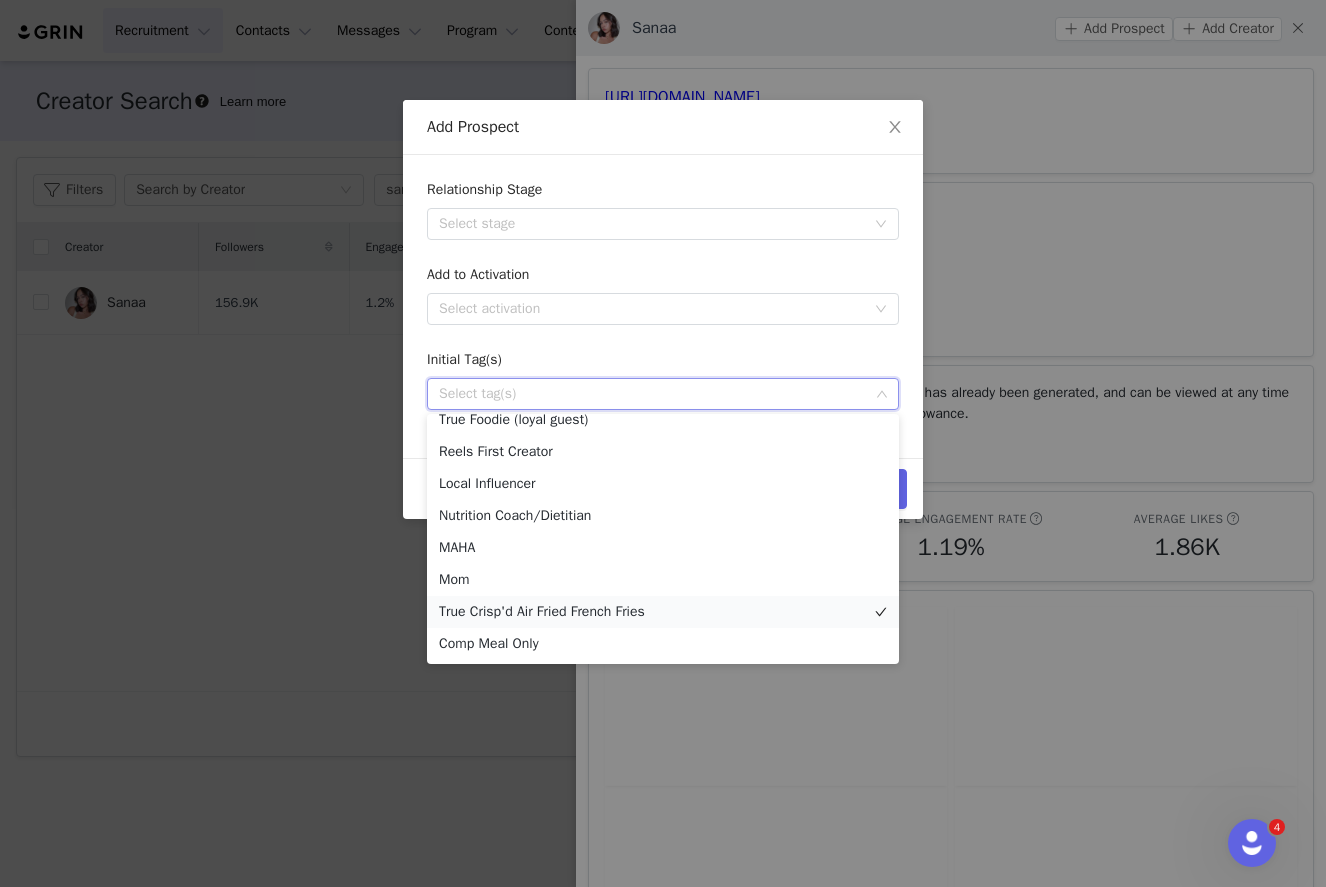 click on "True Crisp'd Air Fried French Fries" at bounding box center (663, 612) 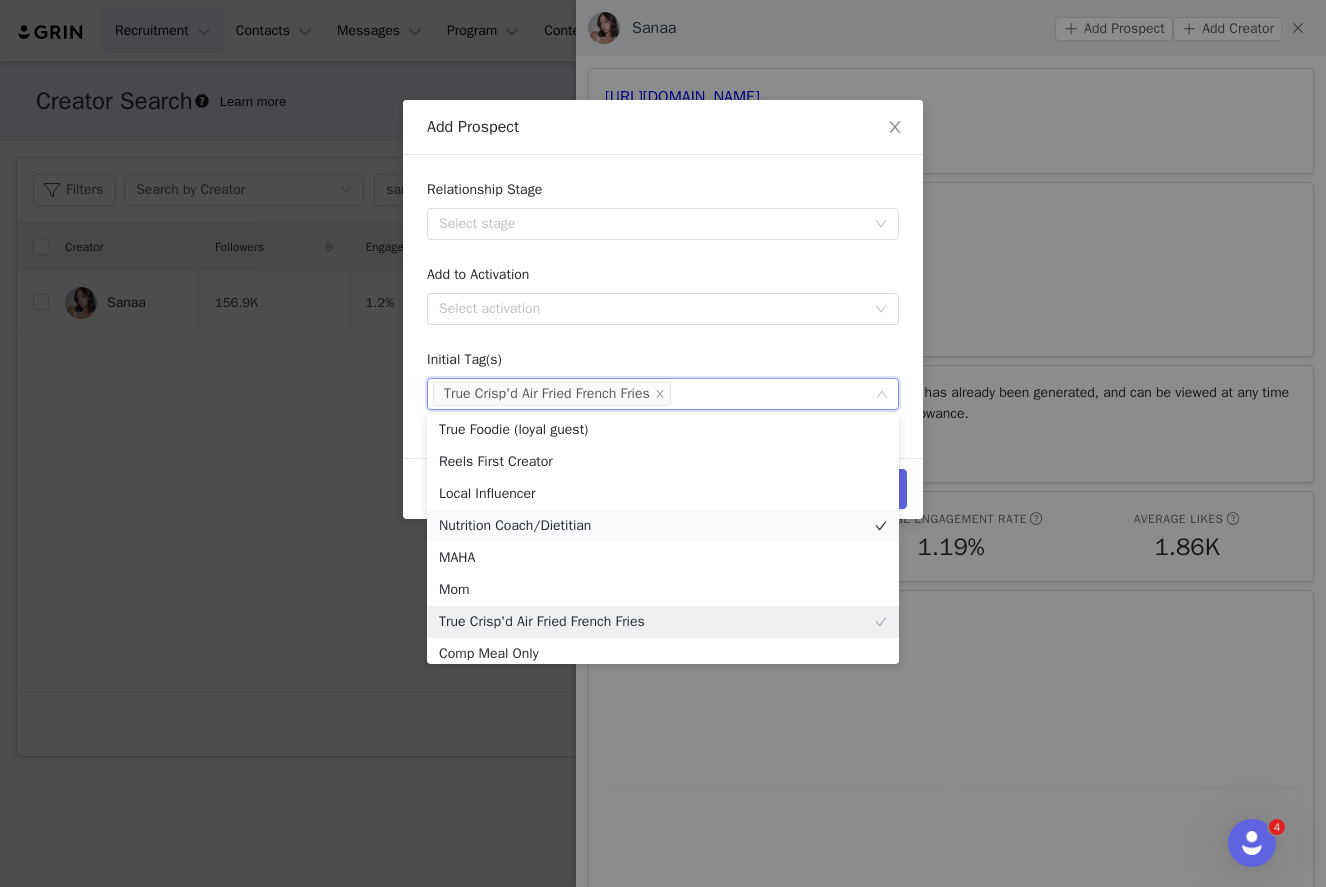 scroll, scrollTop: 0, scrollLeft: 0, axis: both 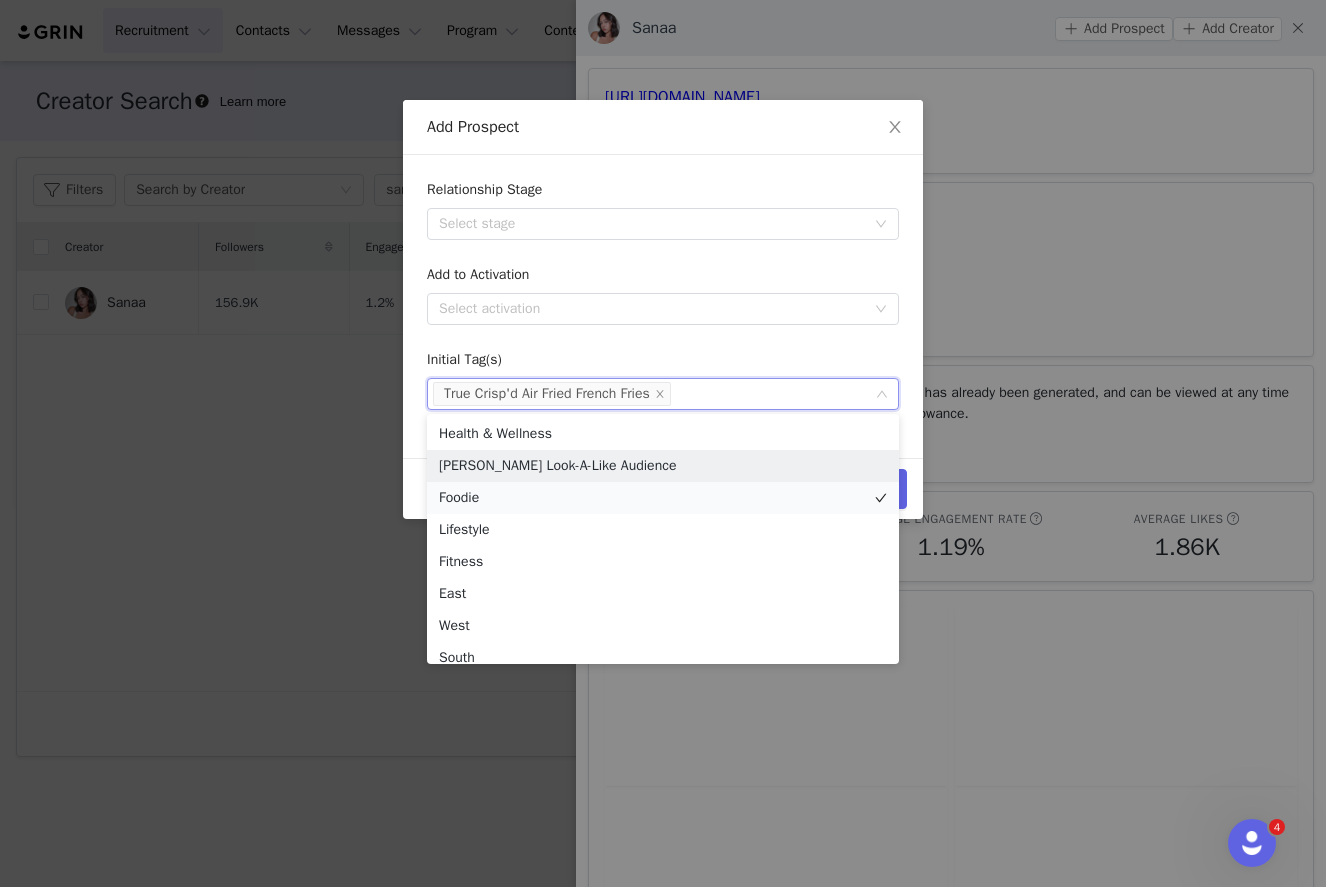 click on "Foodie" at bounding box center (663, 498) 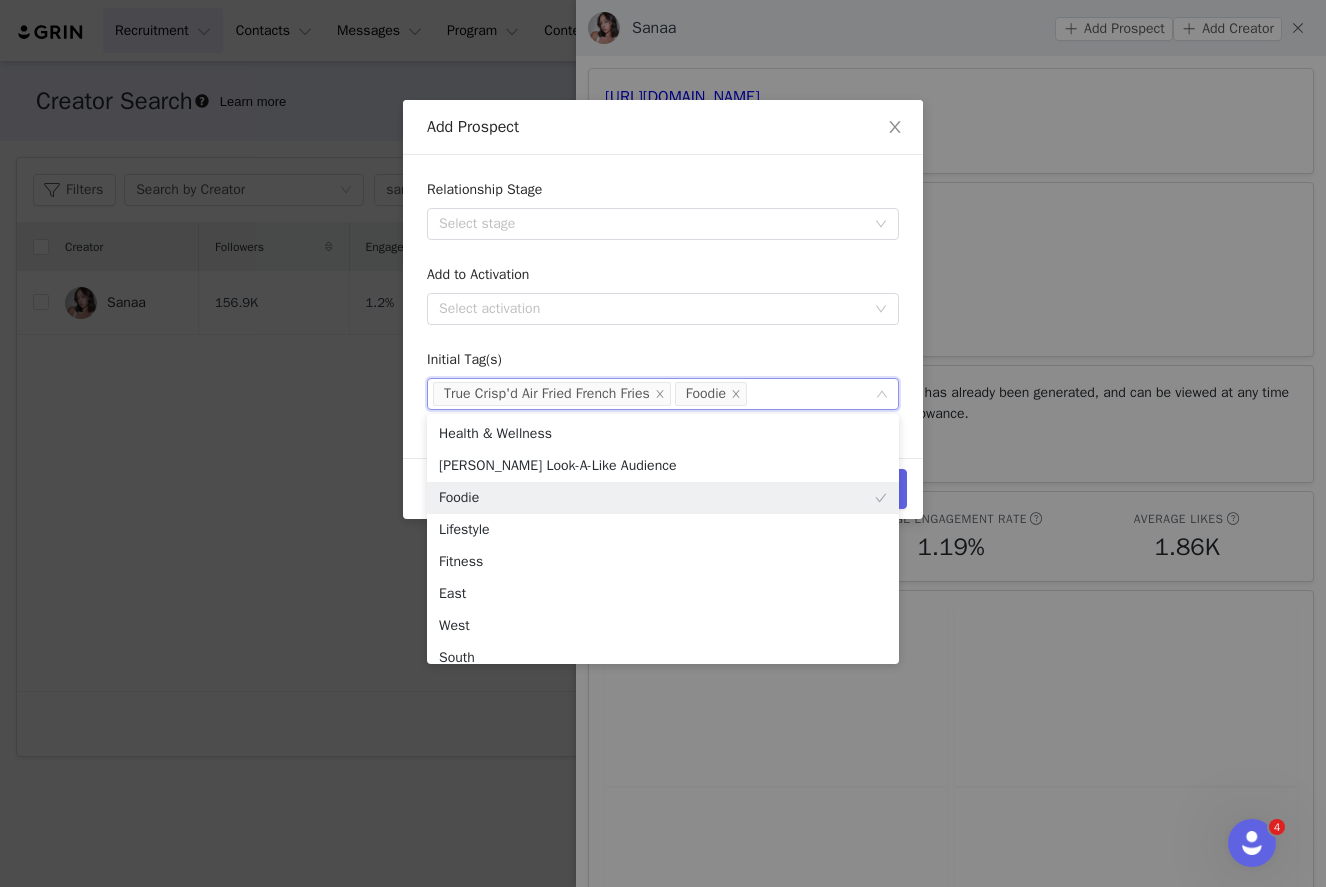 click on "Relationship Stage Select stage   Add to Activation Select activation   Initial Tag(s) Select tag(s)  True Crisp'd Air Fried French Fries   Foodie" at bounding box center [663, 306] 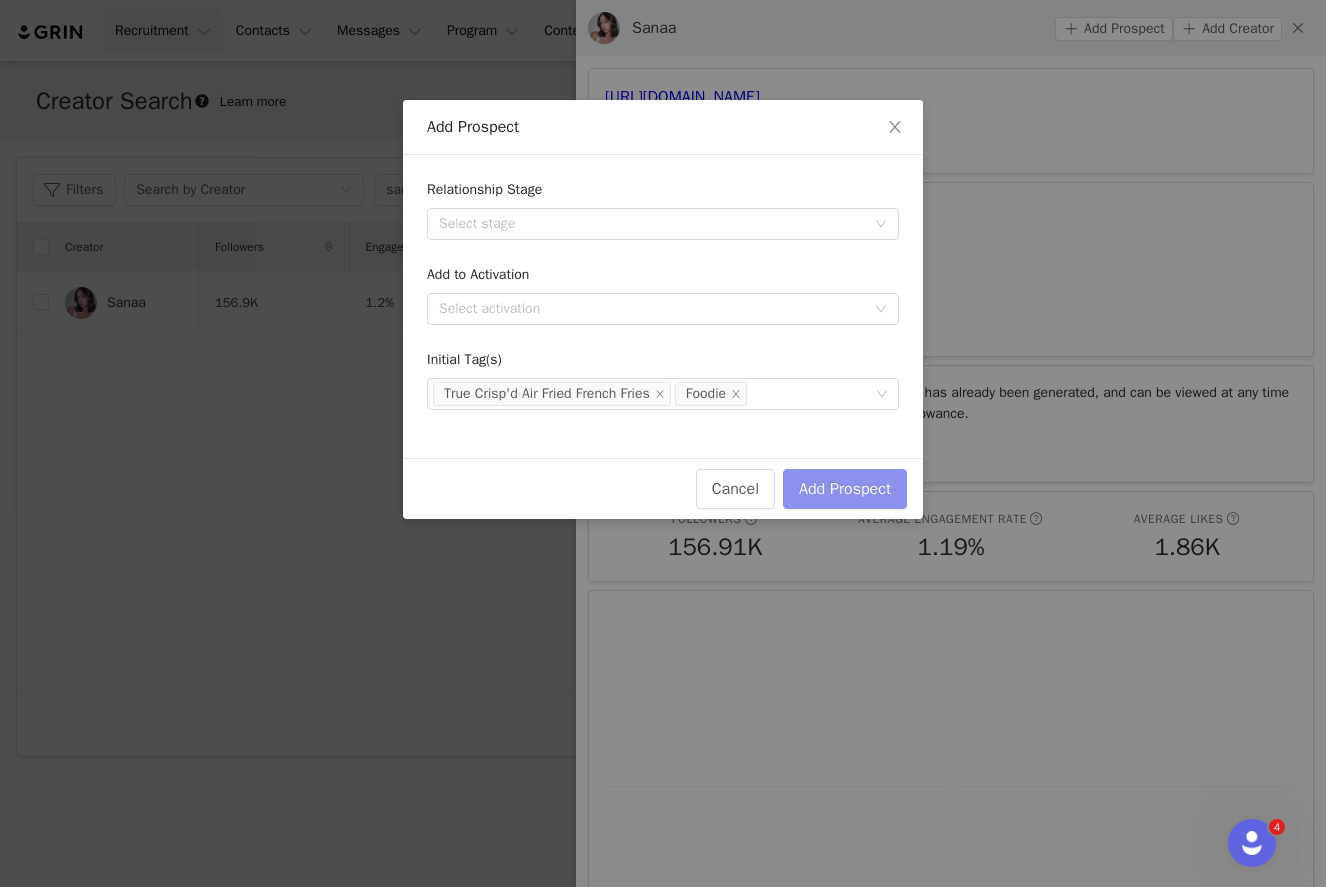 click on "Add Prospect" at bounding box center (845, 489) 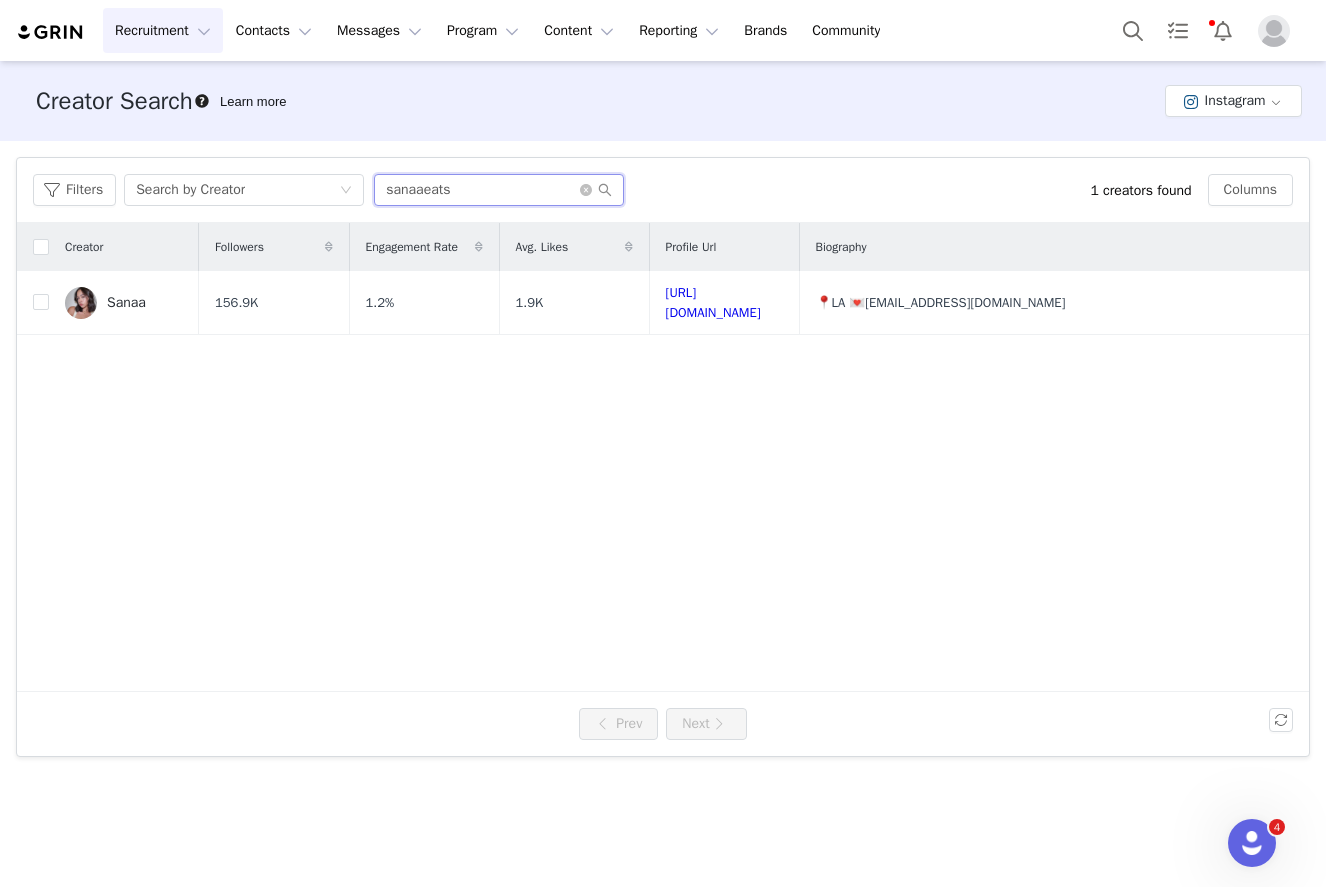 click on "sanaaeats" at bounding box center [499, 190] 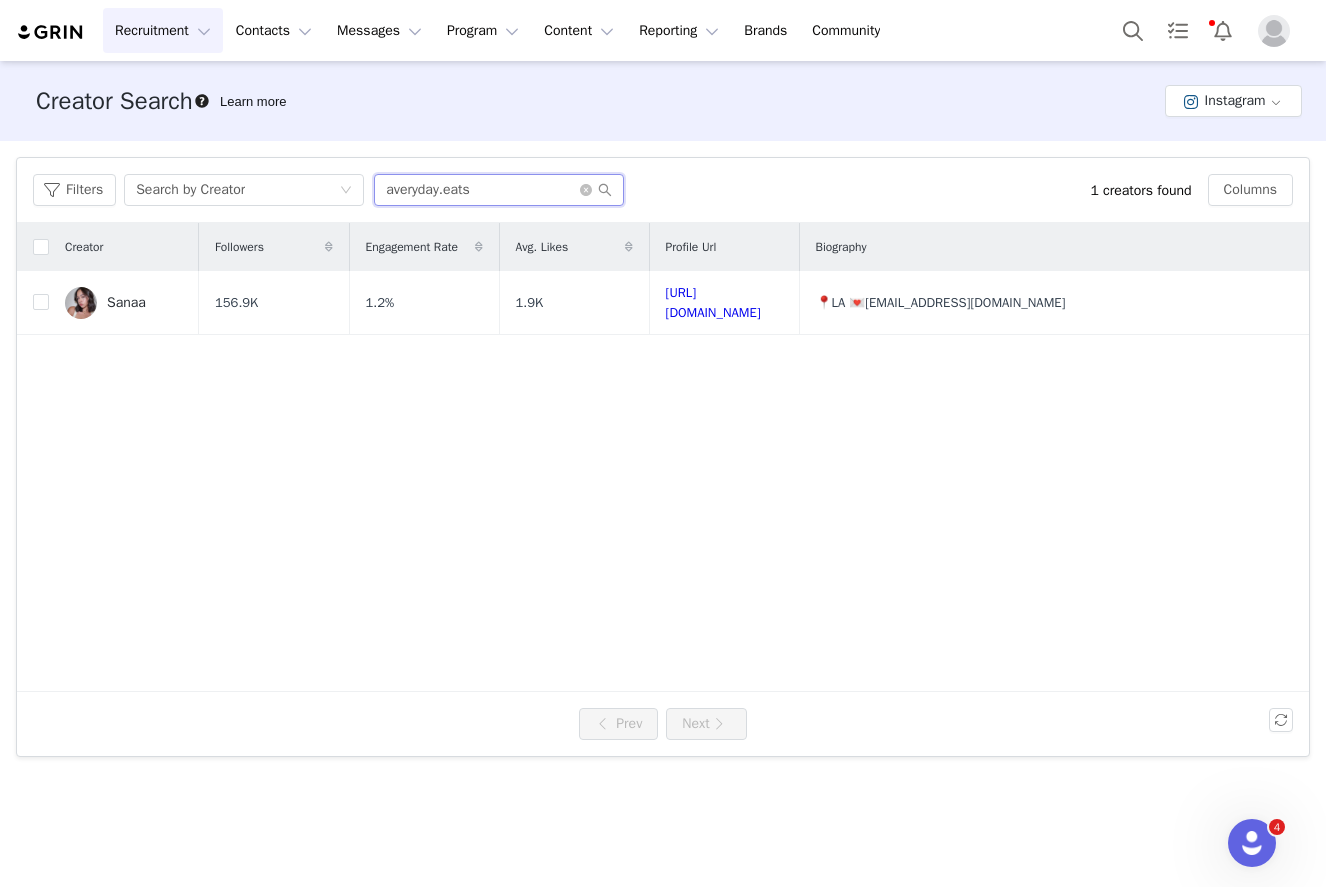 type on "averyday.eats" 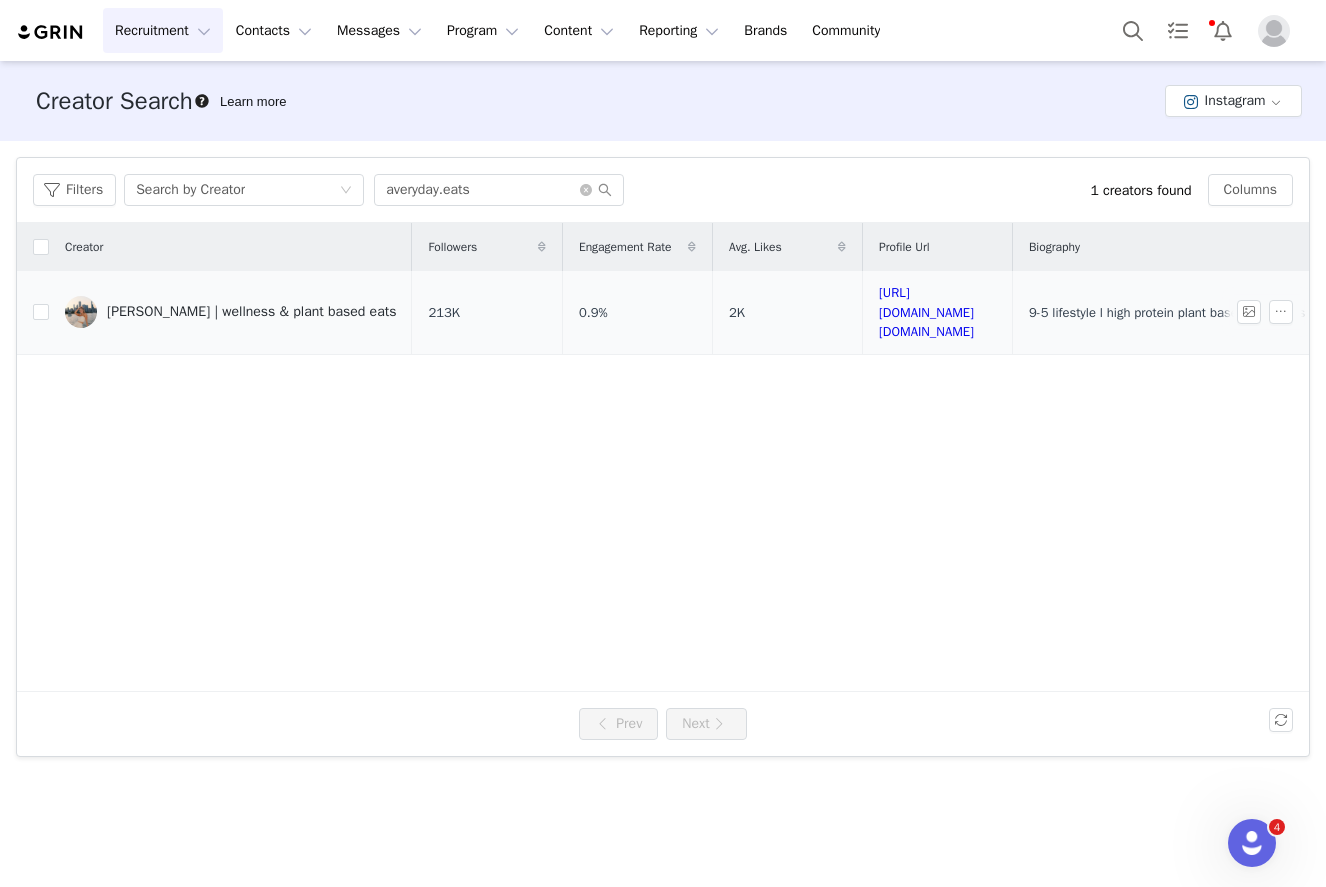 click on "[PERSON_NAME] | wellness & plant based eats" at bounding box center (230, 312) 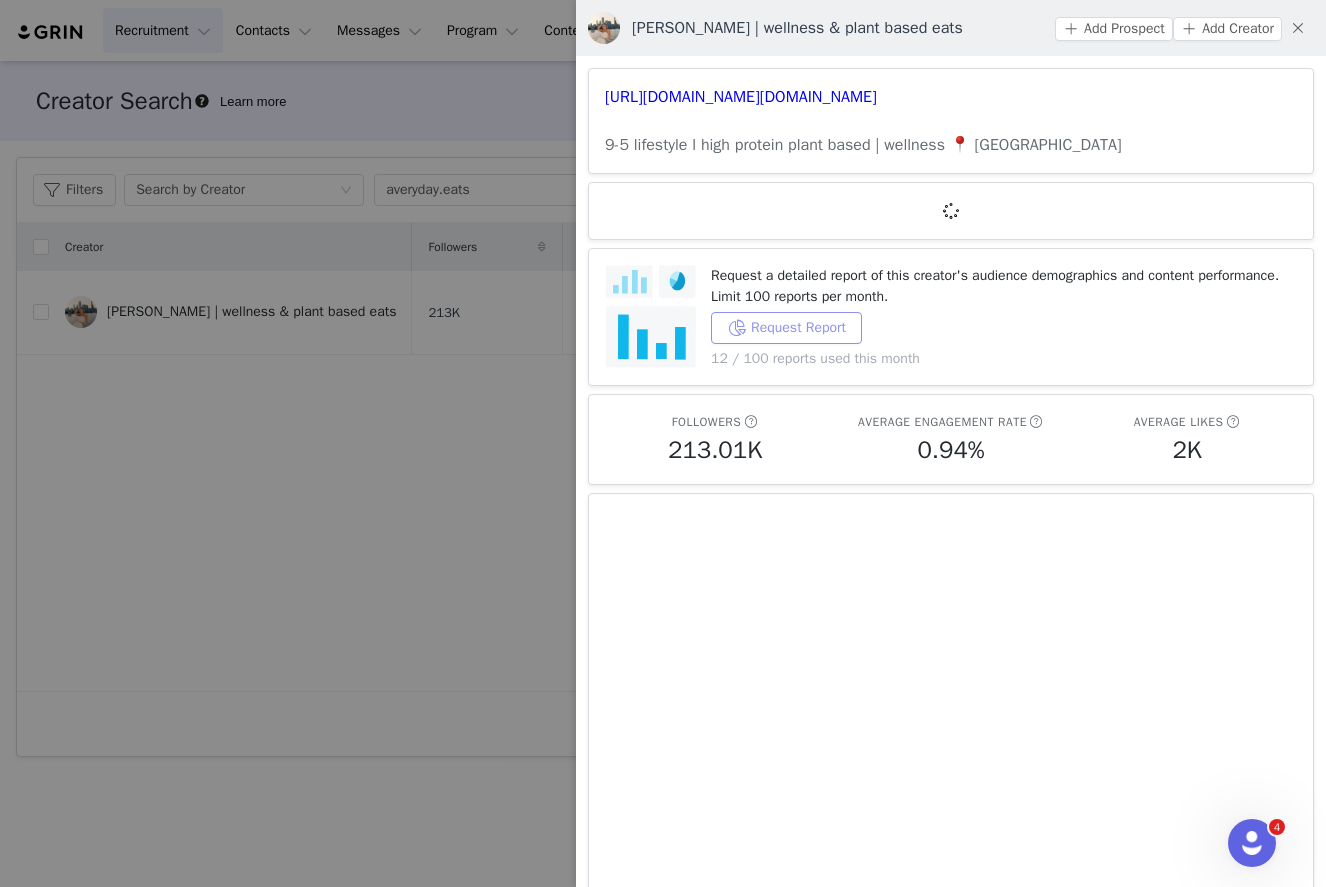 click on "Request Report" at bounding box center [786, 328] 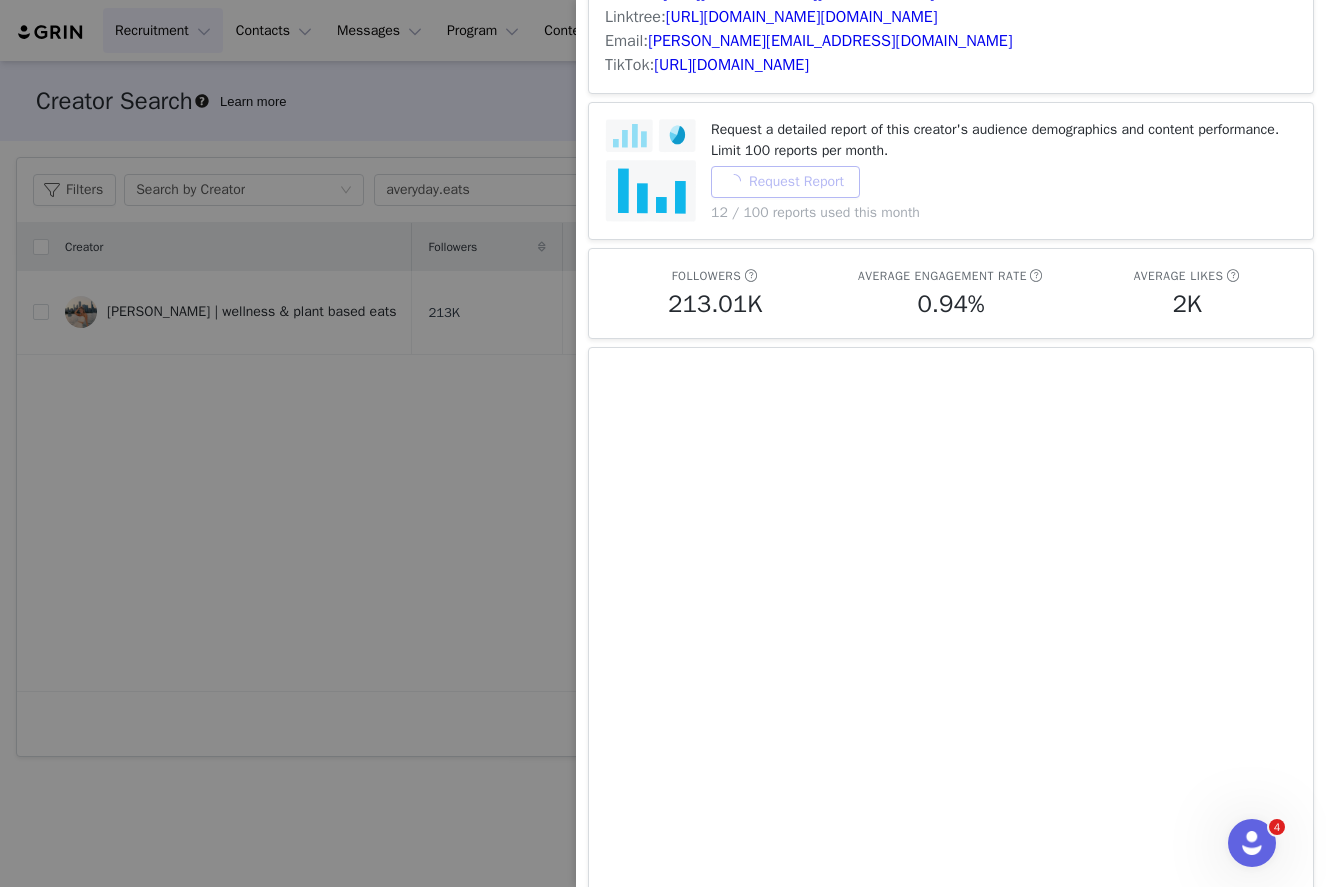 scroll, scrollTop: 0, scrollLeft: 0, axis: both 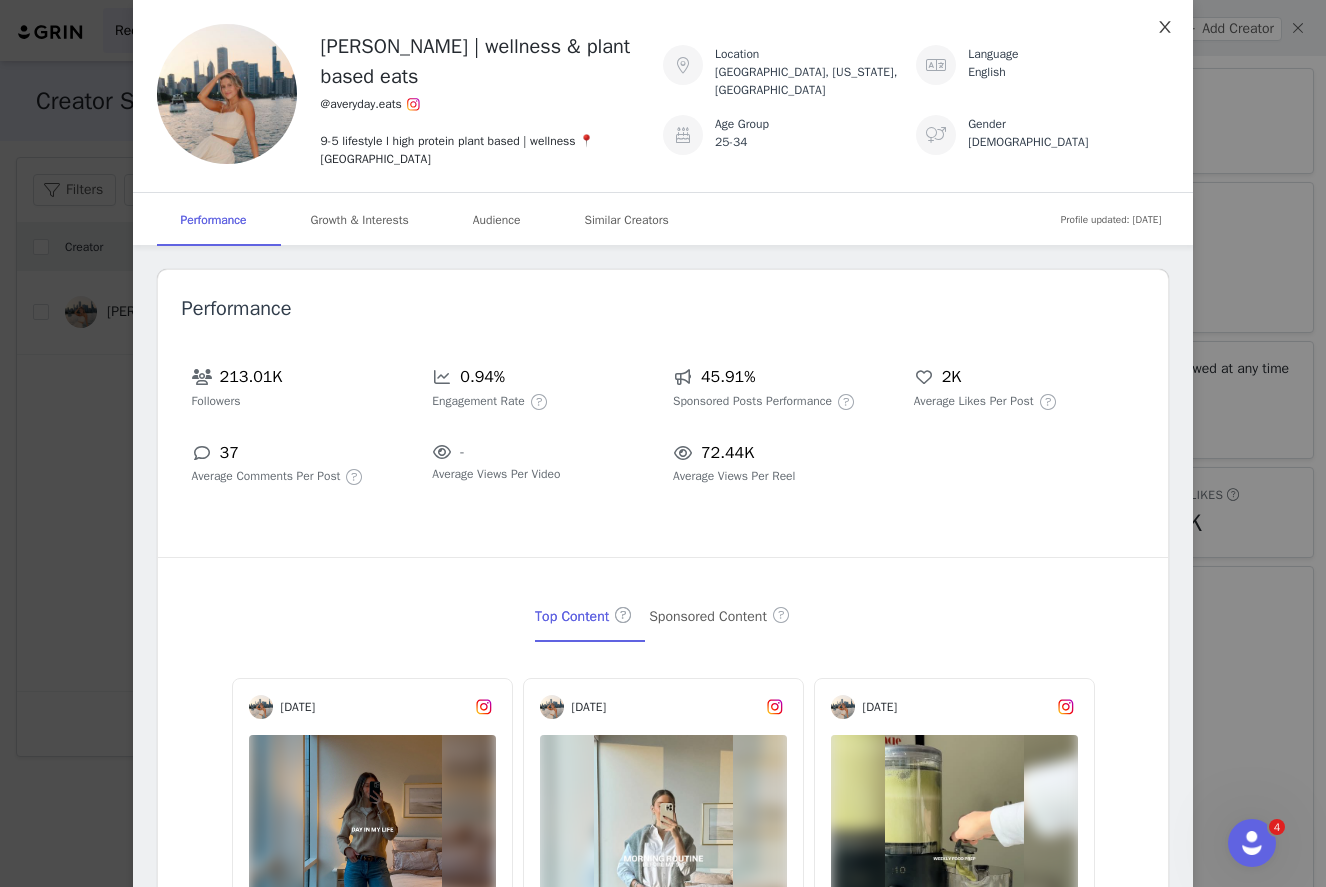 click 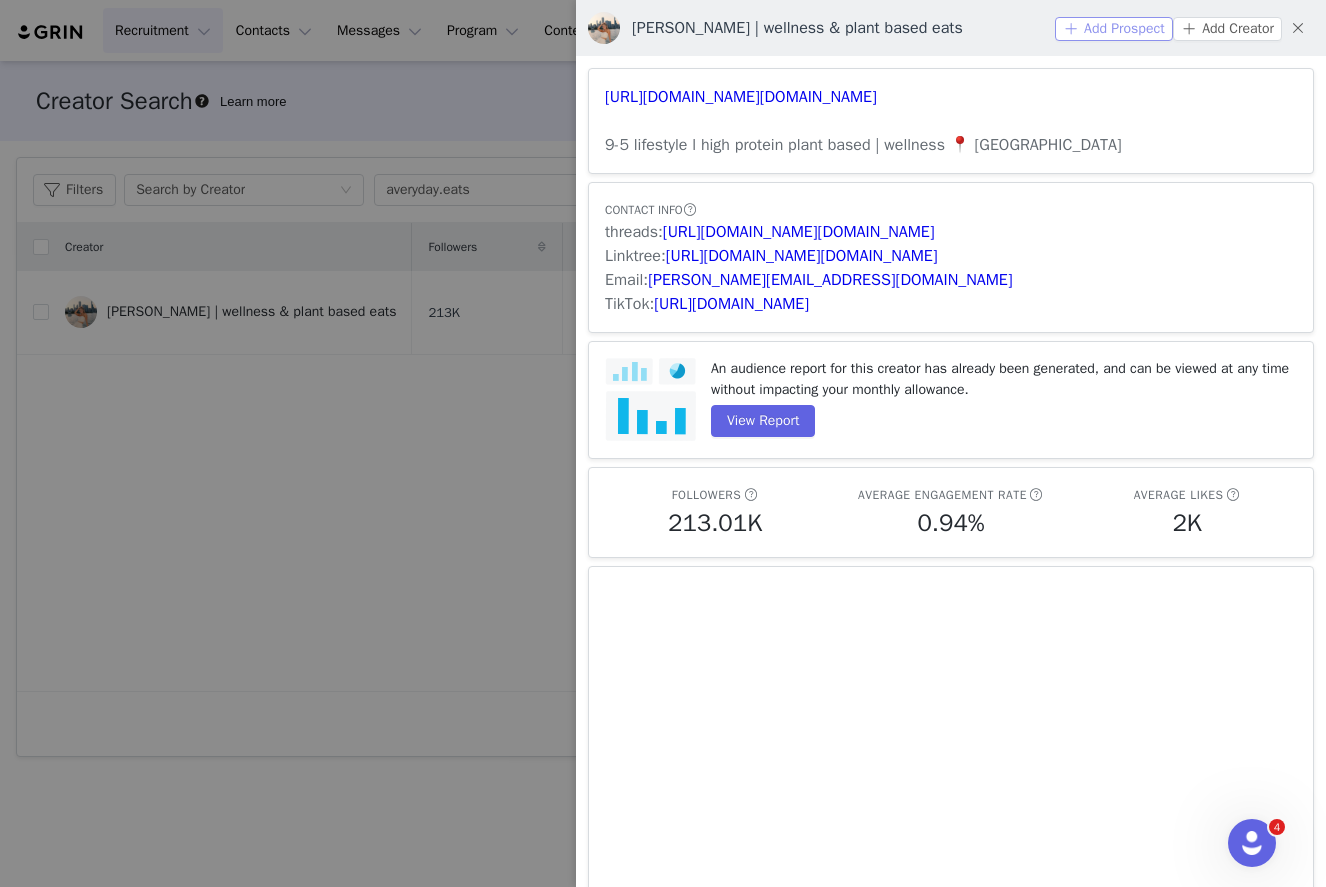 click on "Add Prospect" at bounding box center [1114, 29] 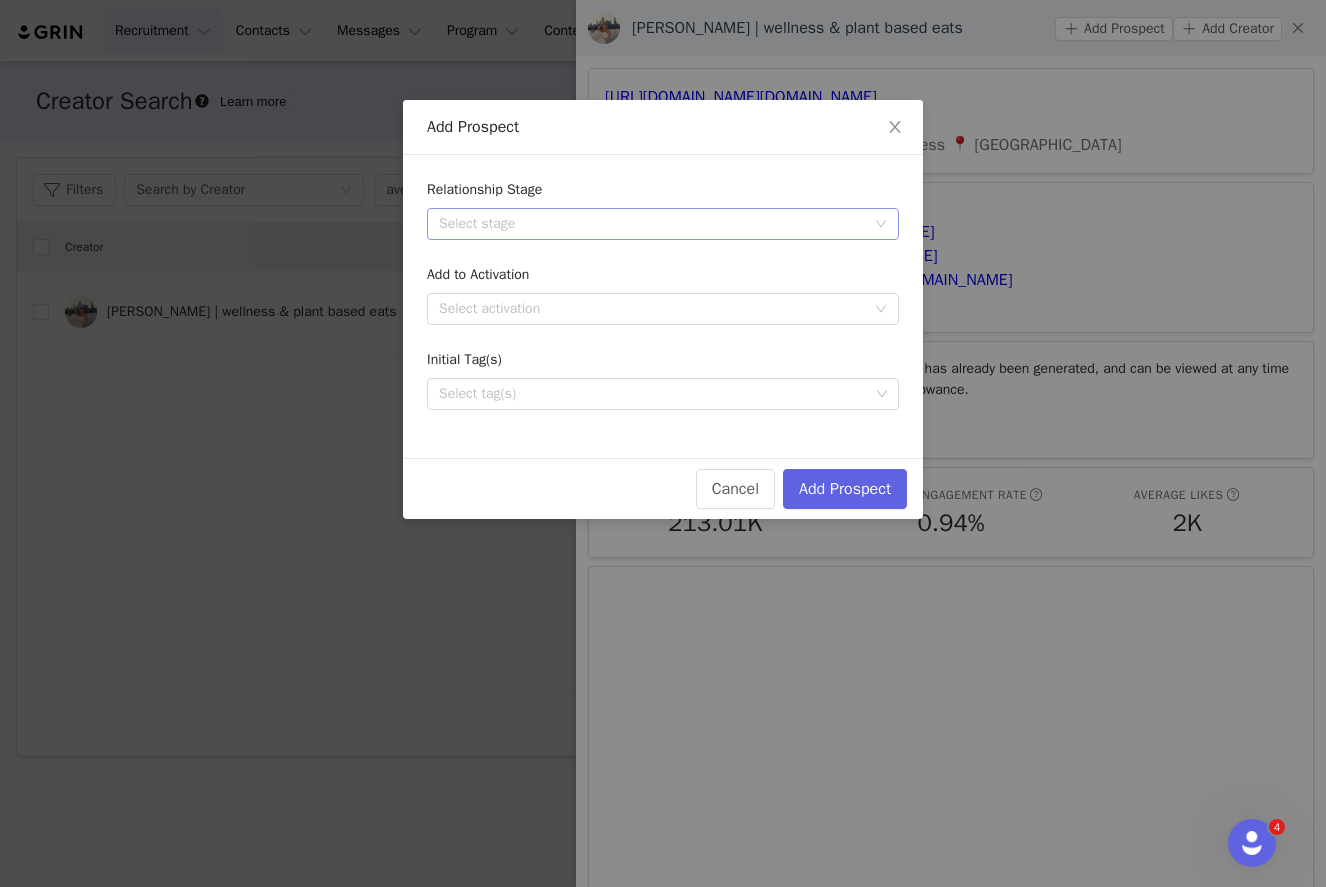 click on "Select stage" at bounding box center (652, 224) 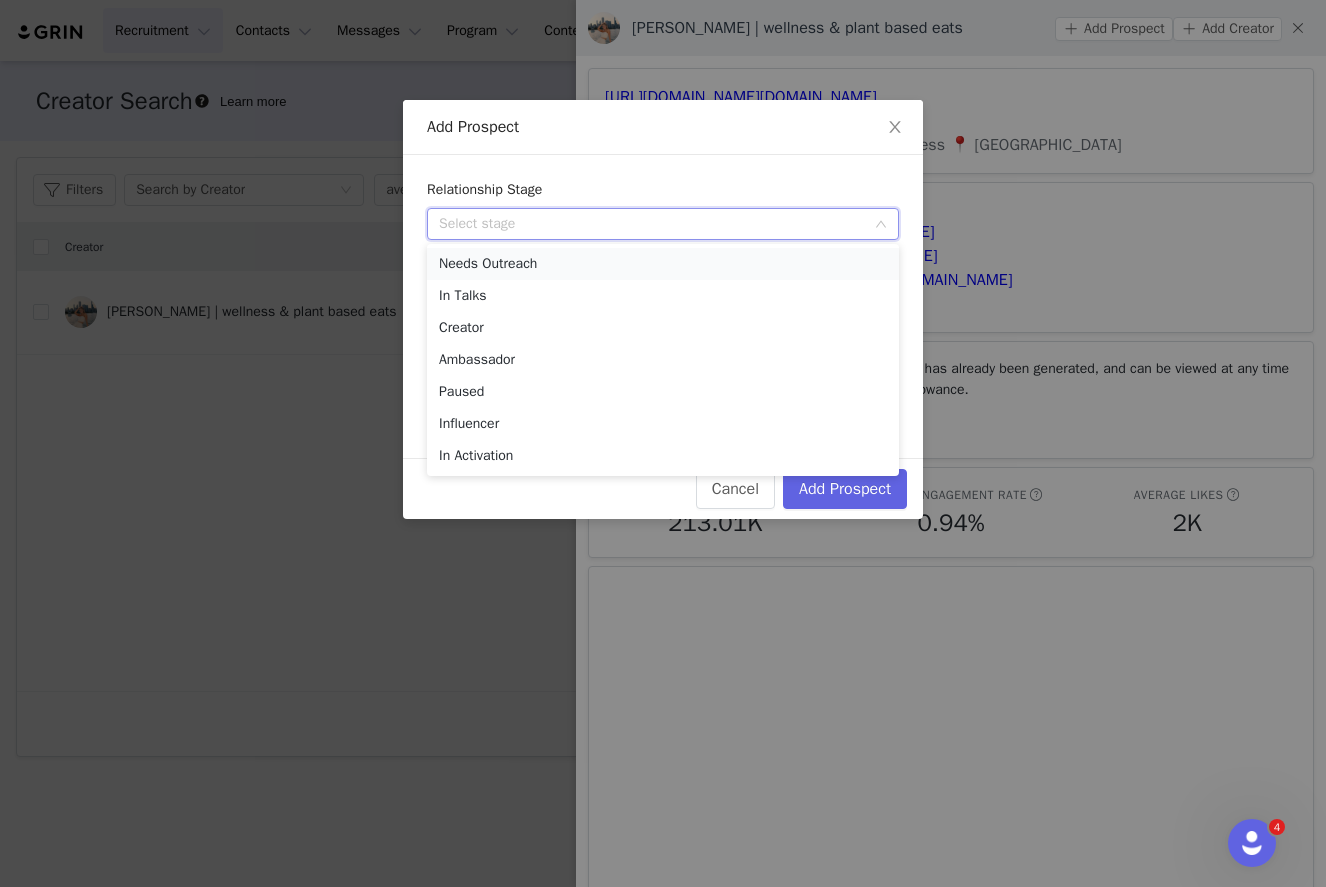 click on "Needs Outreach" at bounding box center (663, 264) 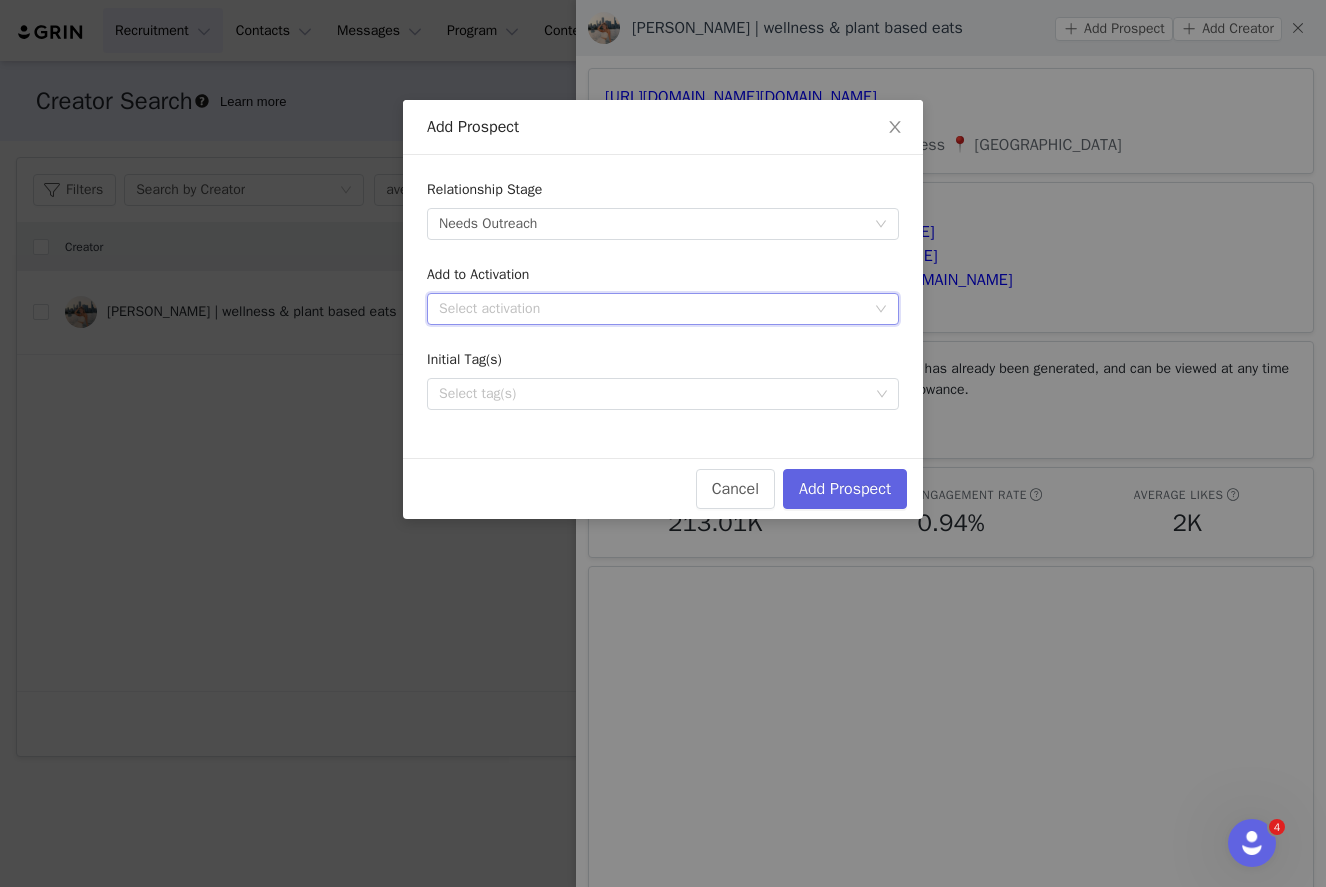 click on "Select activation" at bounding box center (656, 309) 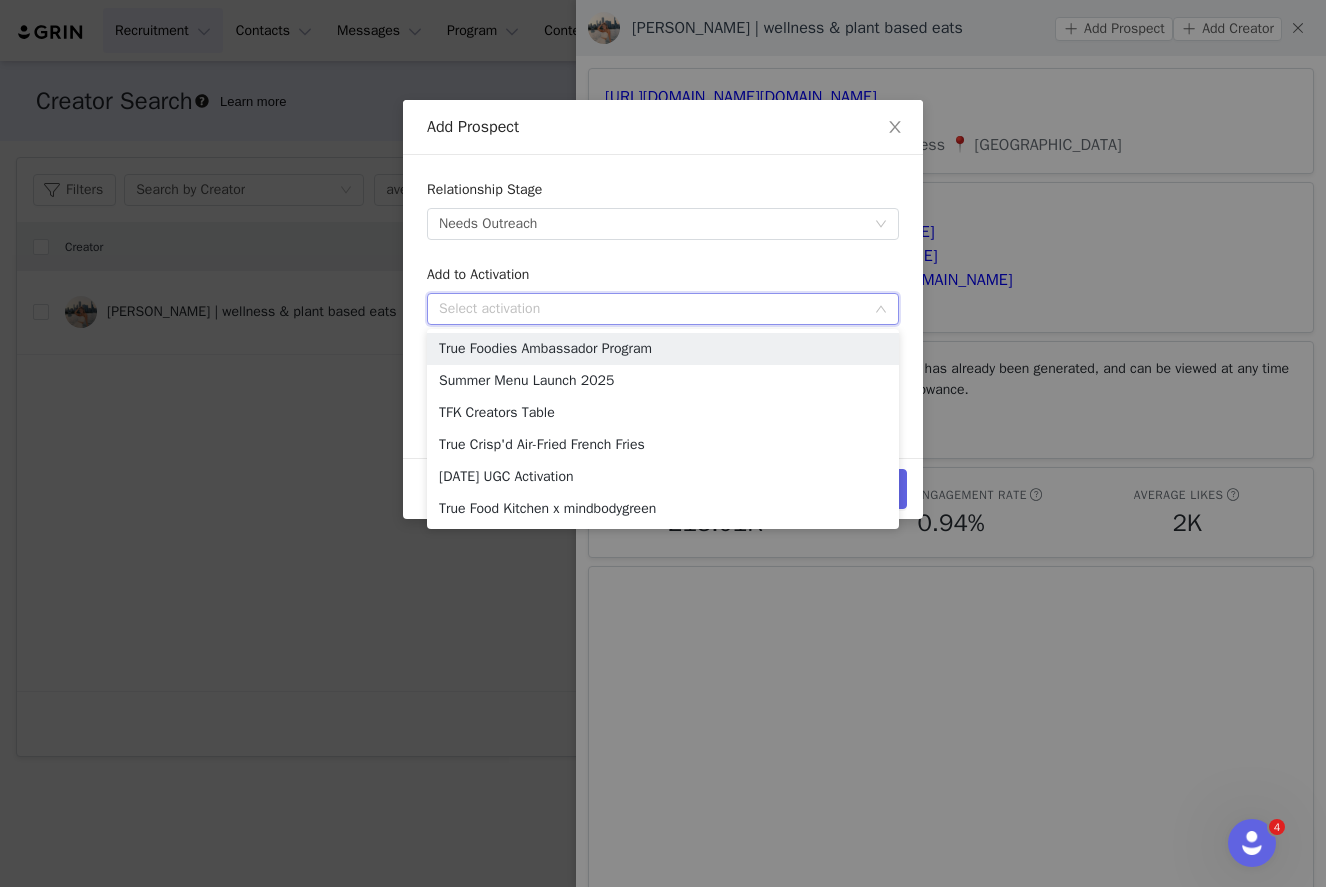 click on "Add to Activation" at bounding box center [663, 278] 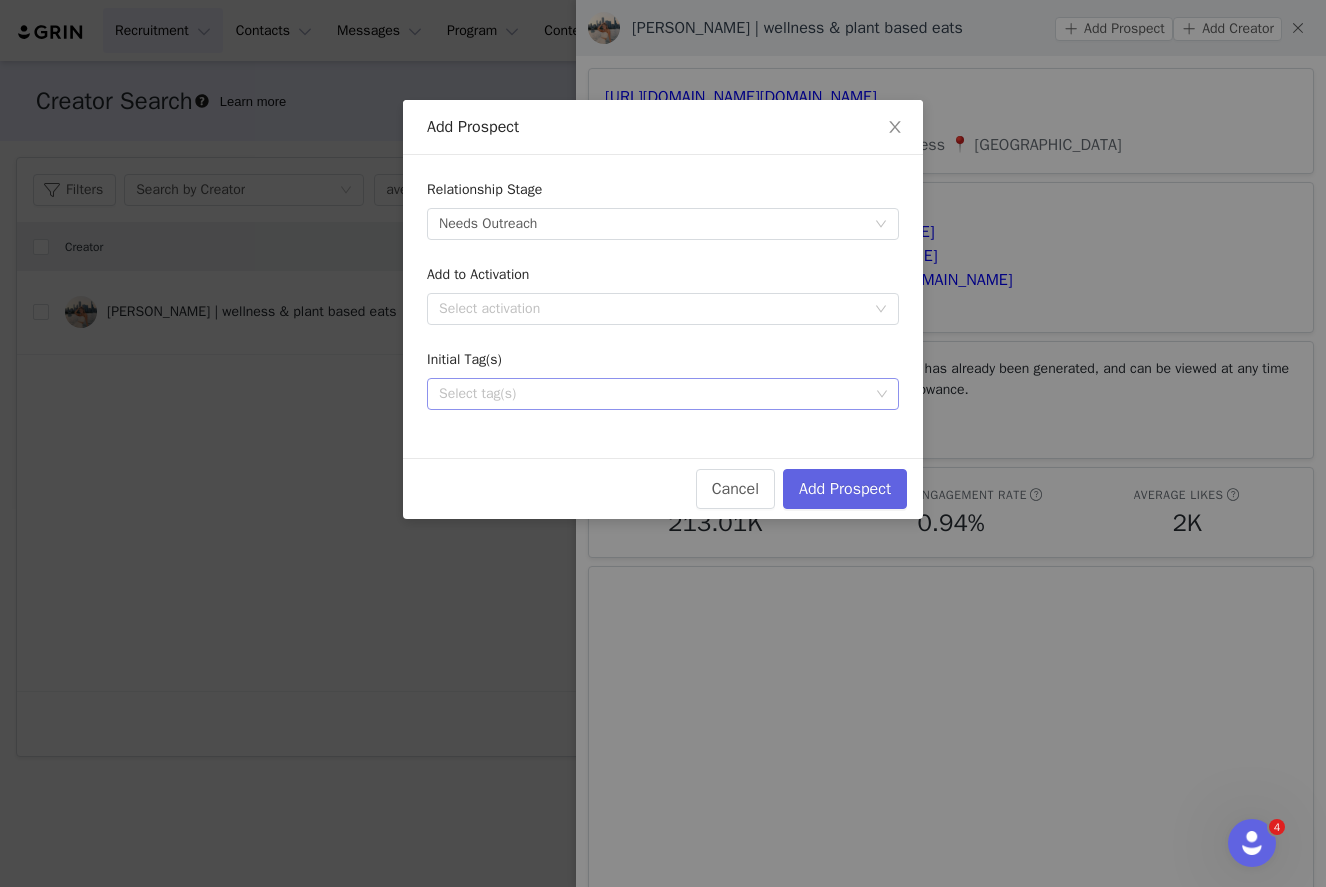 click on "Select tag(s)" at bounding box center (654, 394) 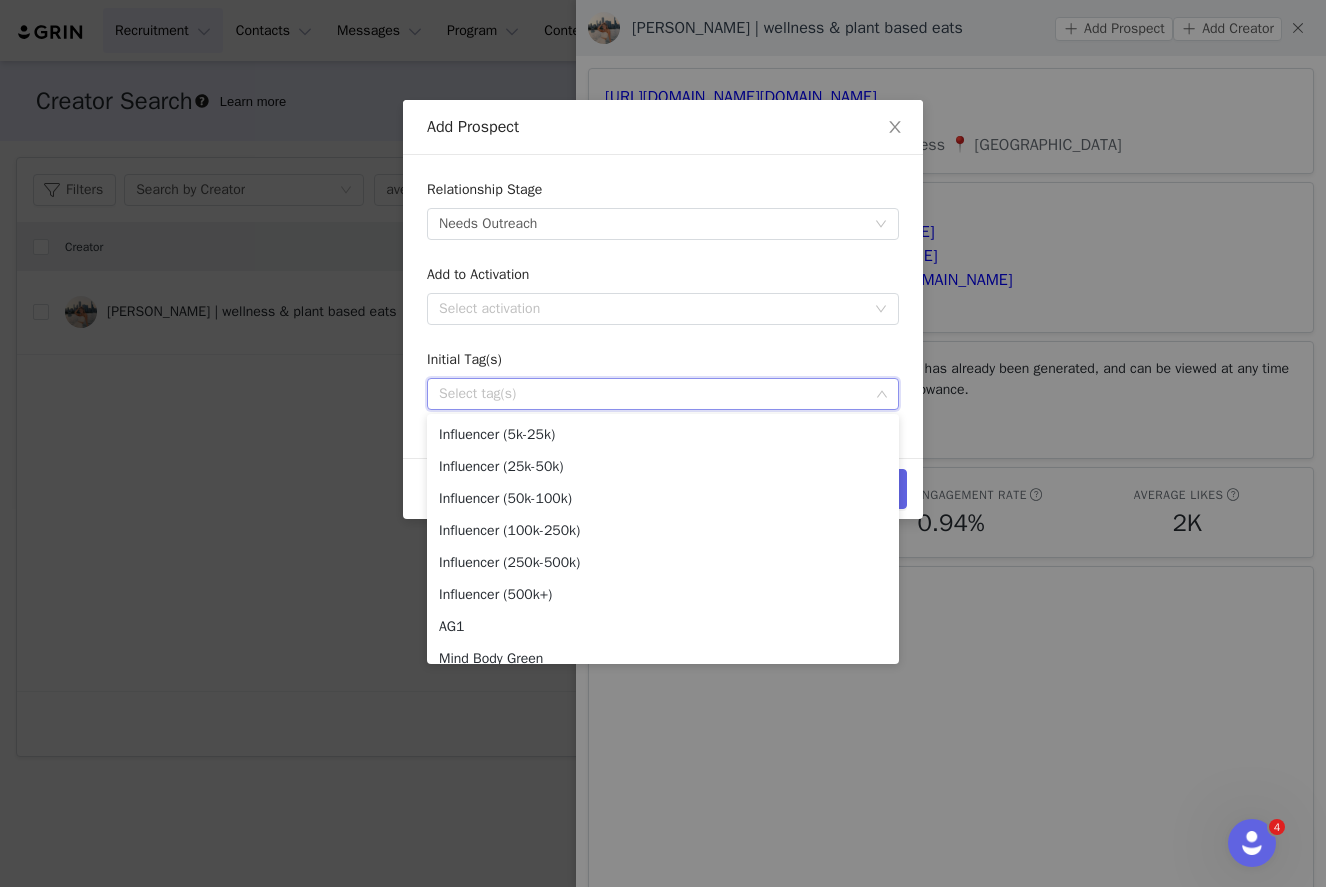 scroll, scrollTop: 782, scrollLeft: 0, axis: vertical 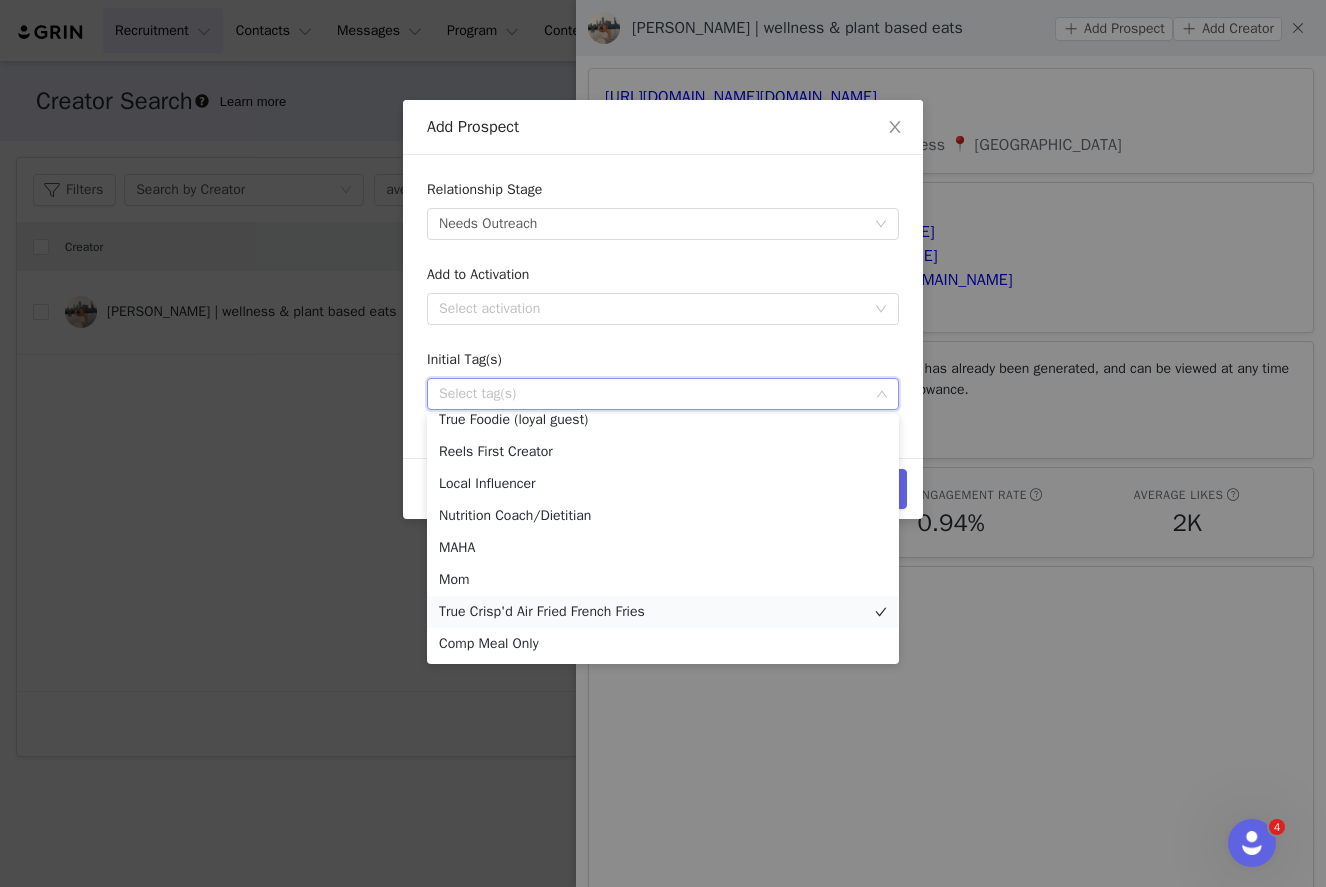 click on "True Crisp'd Air Fried French Fries" at bounding box center [663, 612] 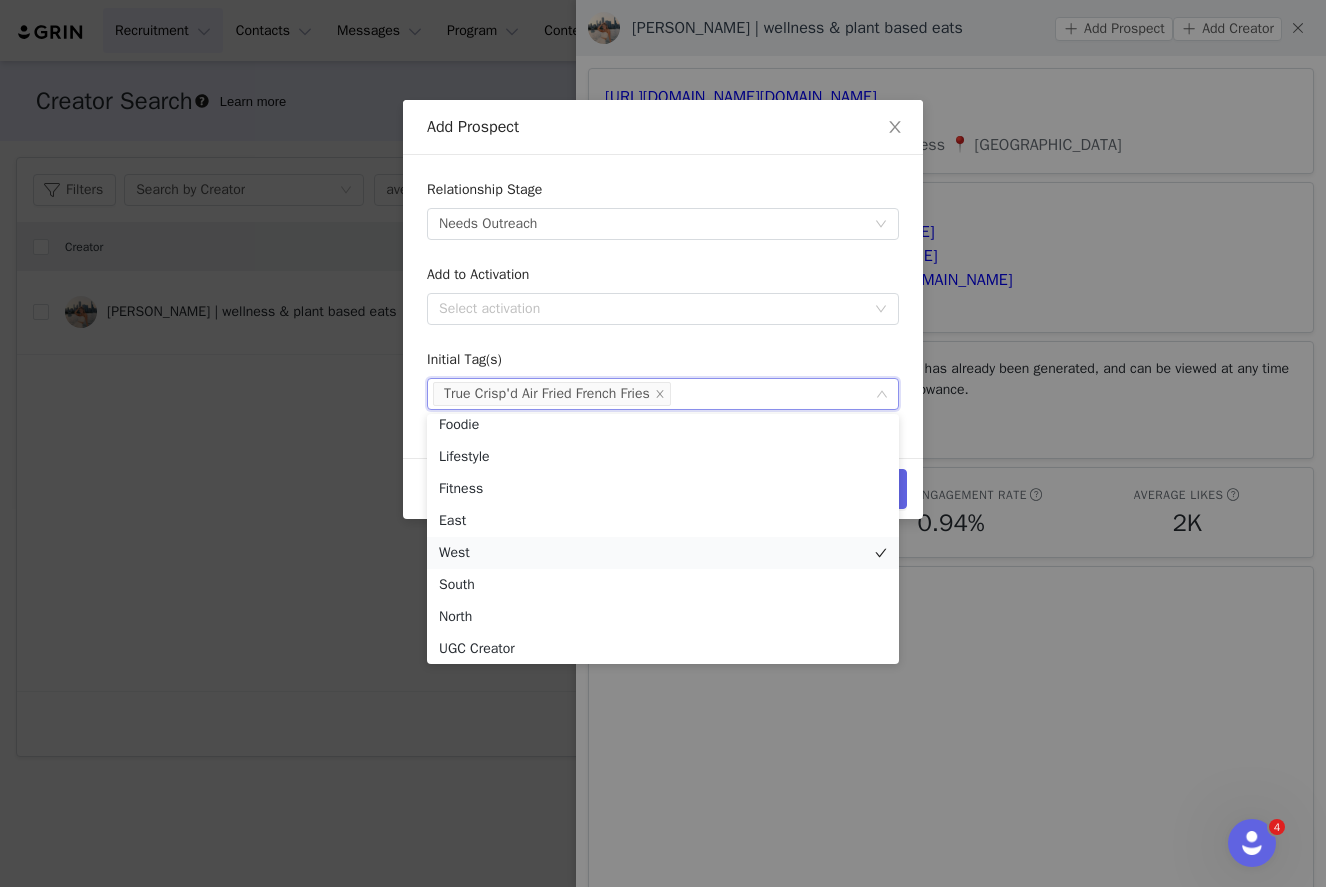 scroll, scrollTop: 0, scrollLeft: 0, axis: both 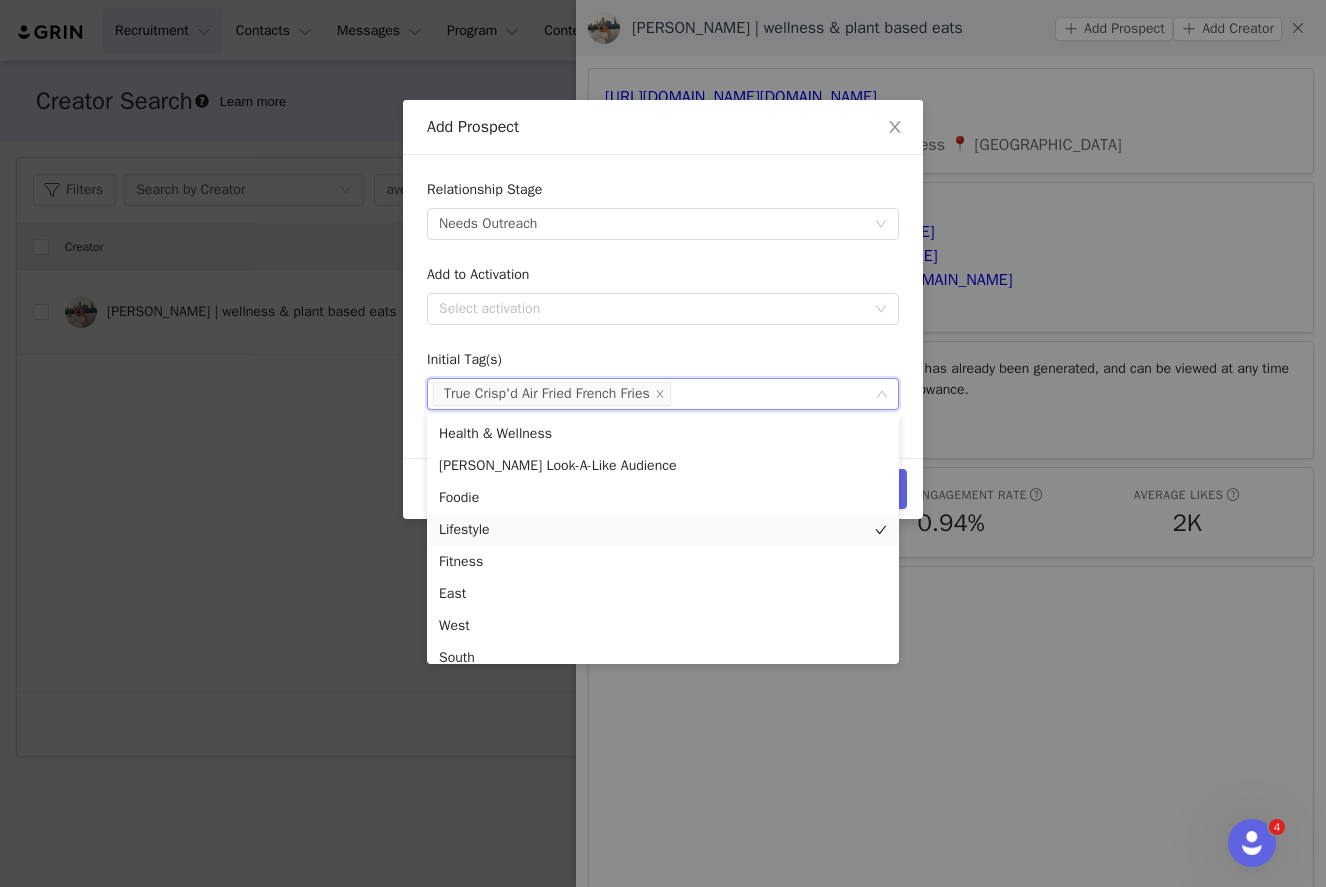 click on "Lifestyle" at bounding box center [663, 530] 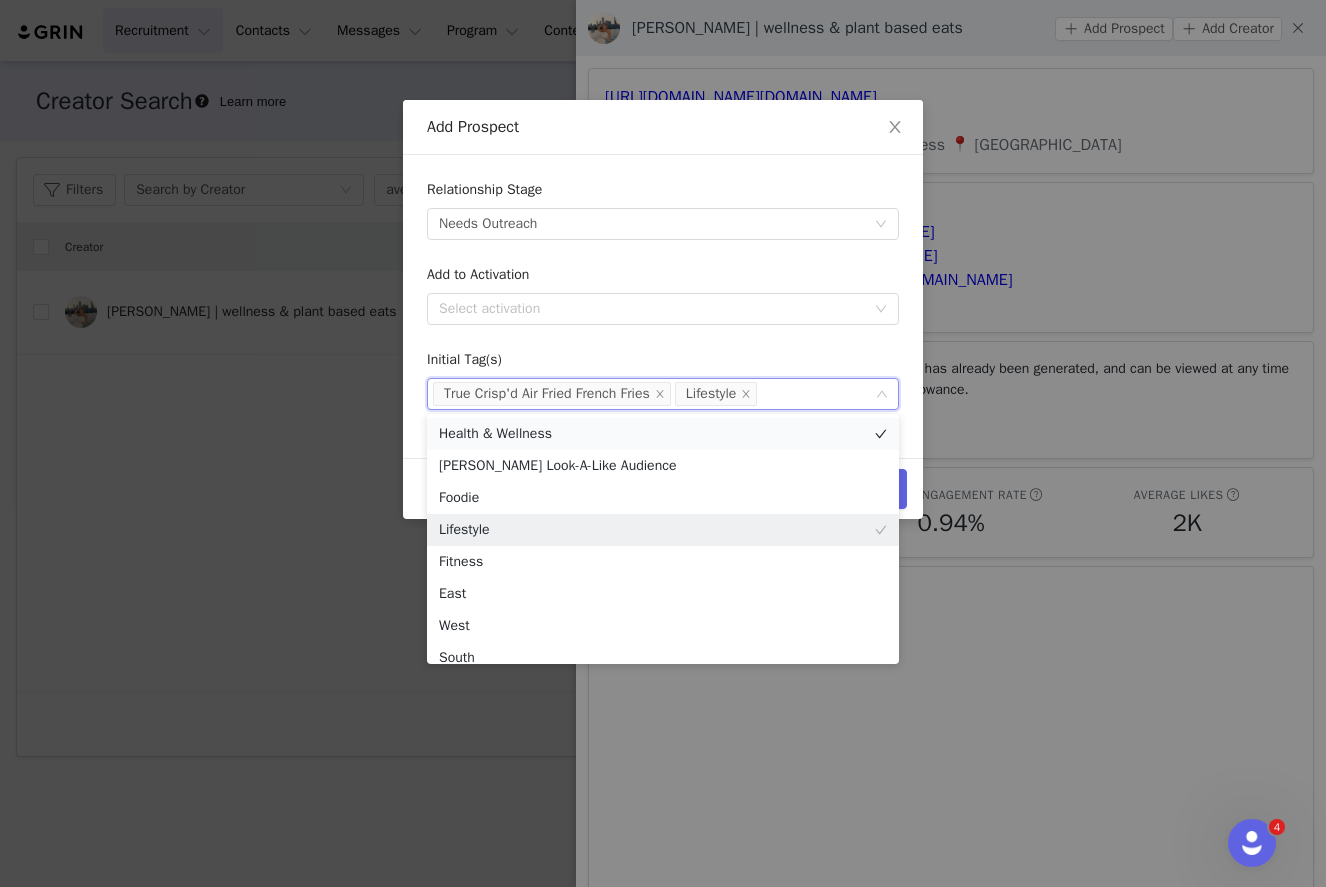 click on "Health & Wellness" at bounding box center [663, 434] 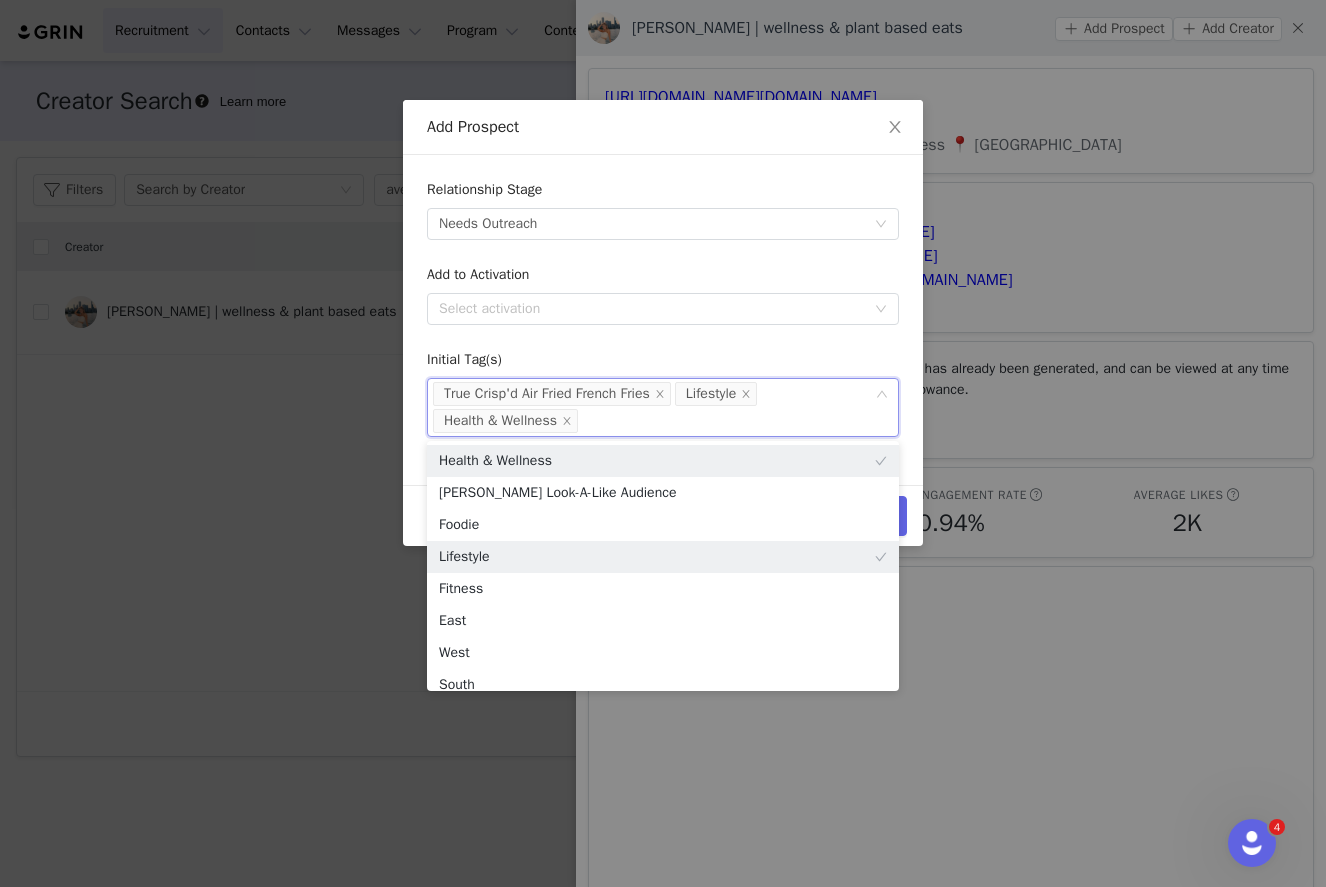 click on "Initial Tag(s)" at bounding box center [663, 363] 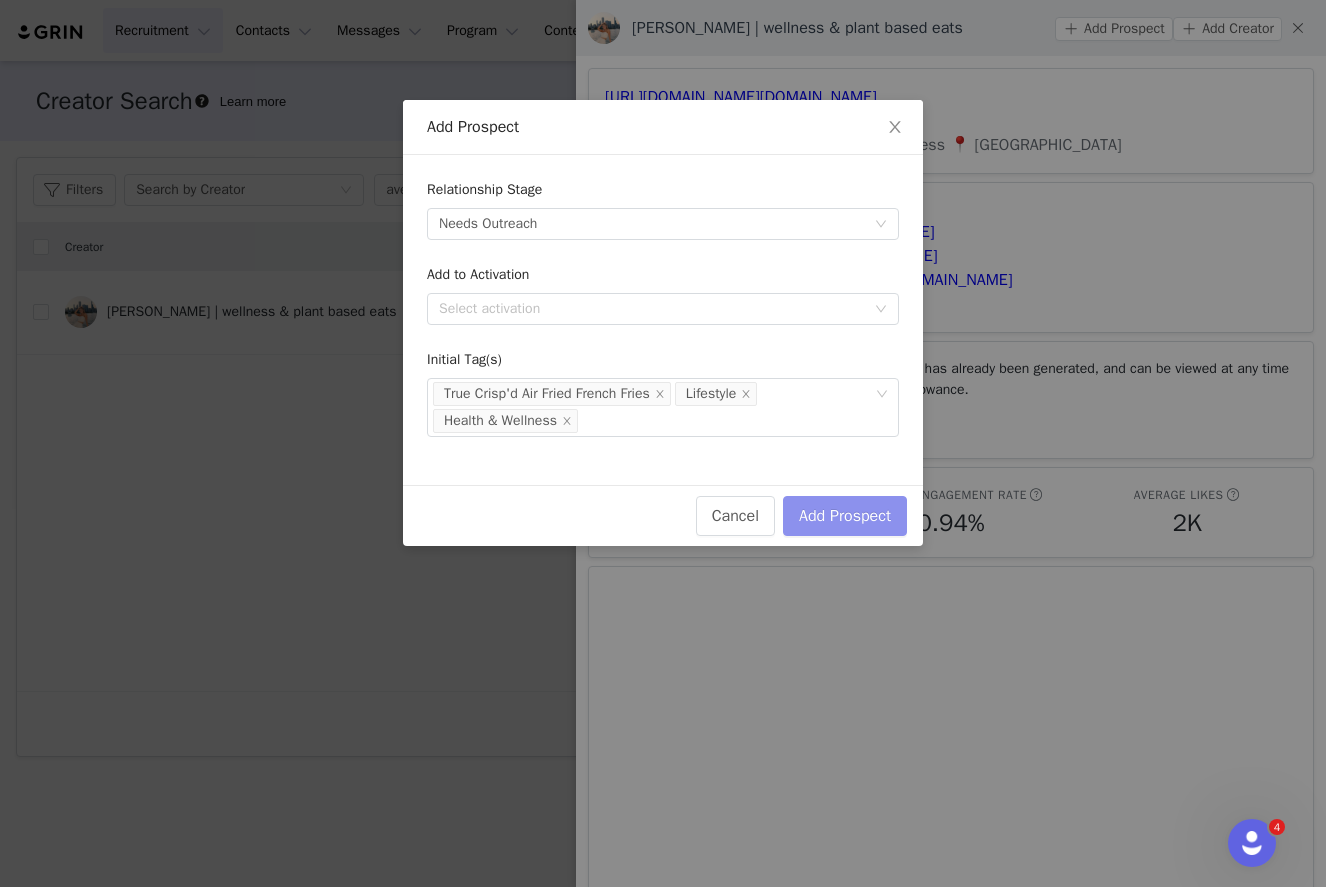 click on "Add Prospect" at bounding box center [845, 516] 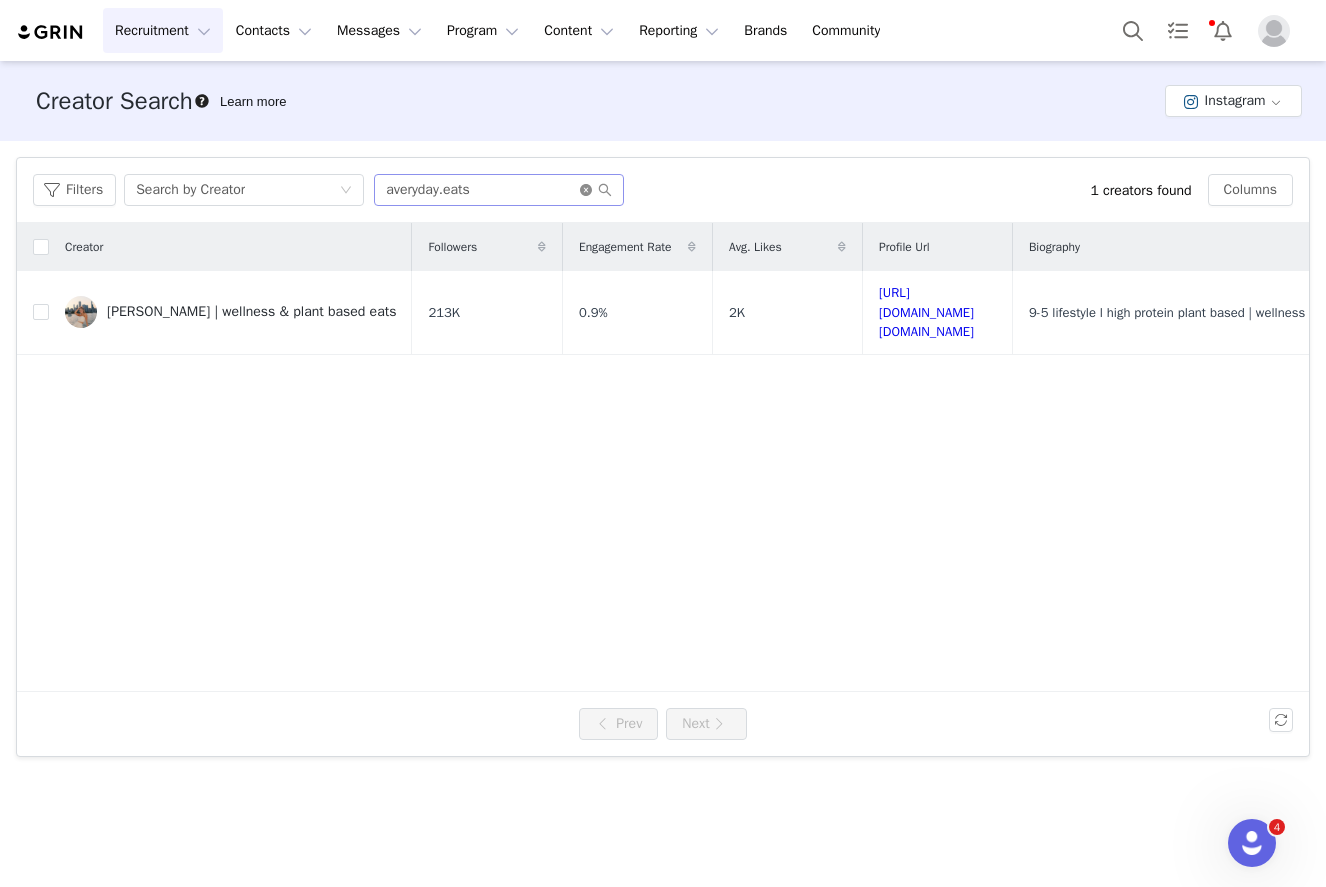 click 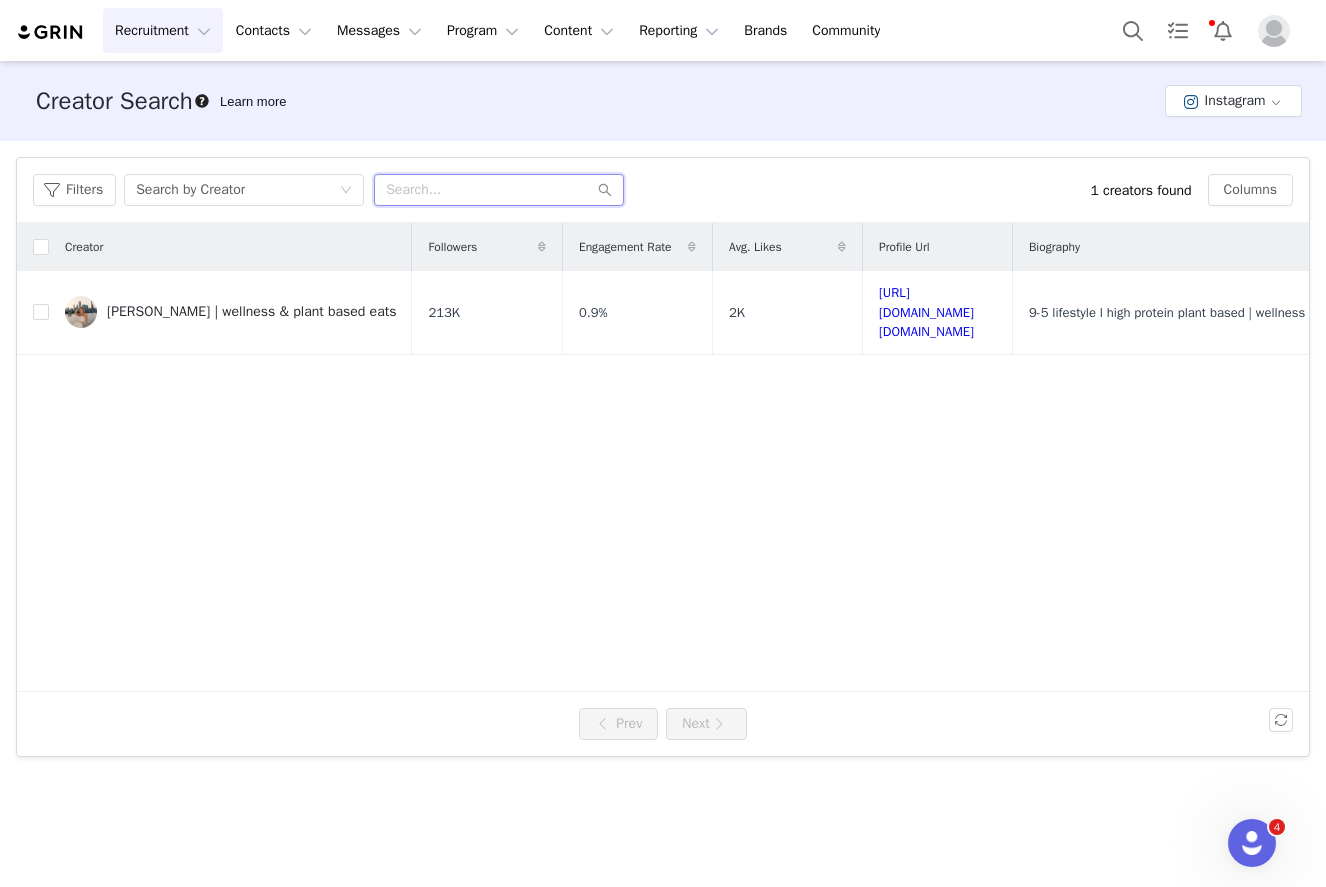 click at bounding box center (499, 190) 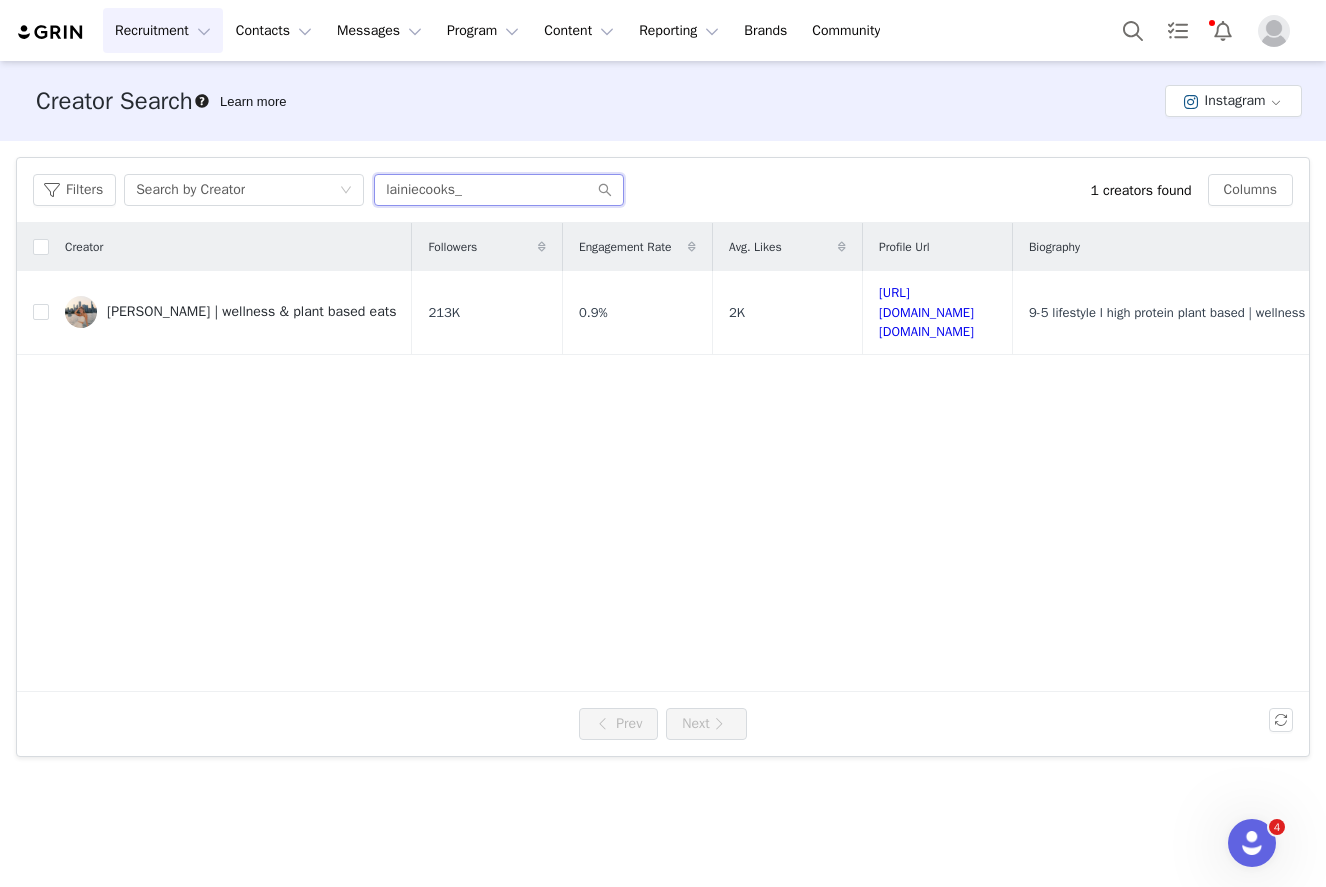 type on "lainiecooks_" 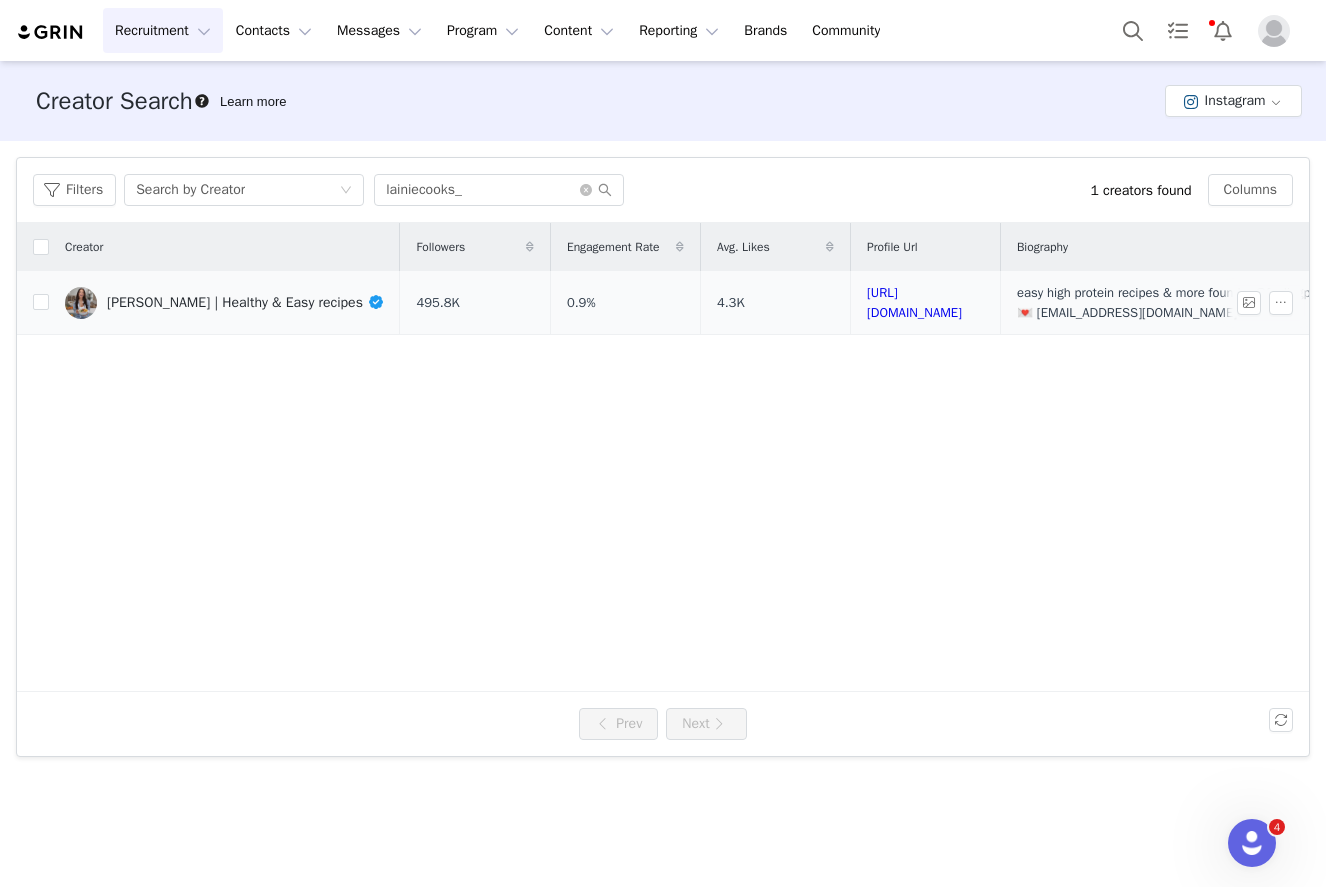 click on "[PERSON_NAME] | Healthy & Easy recipes" at bounding box center [245, 302] 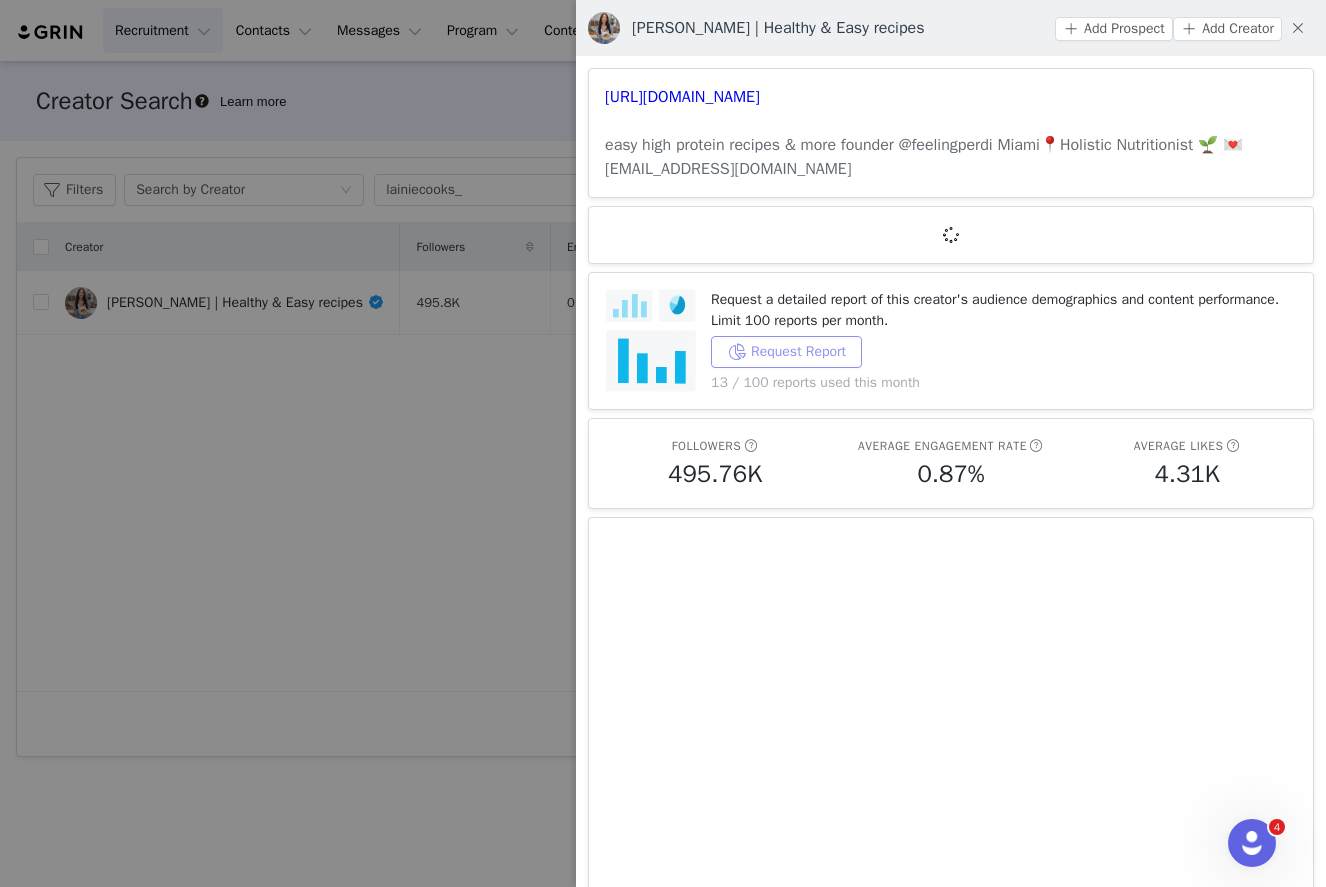 click on "Request Report" at bounding box center (786, 352) 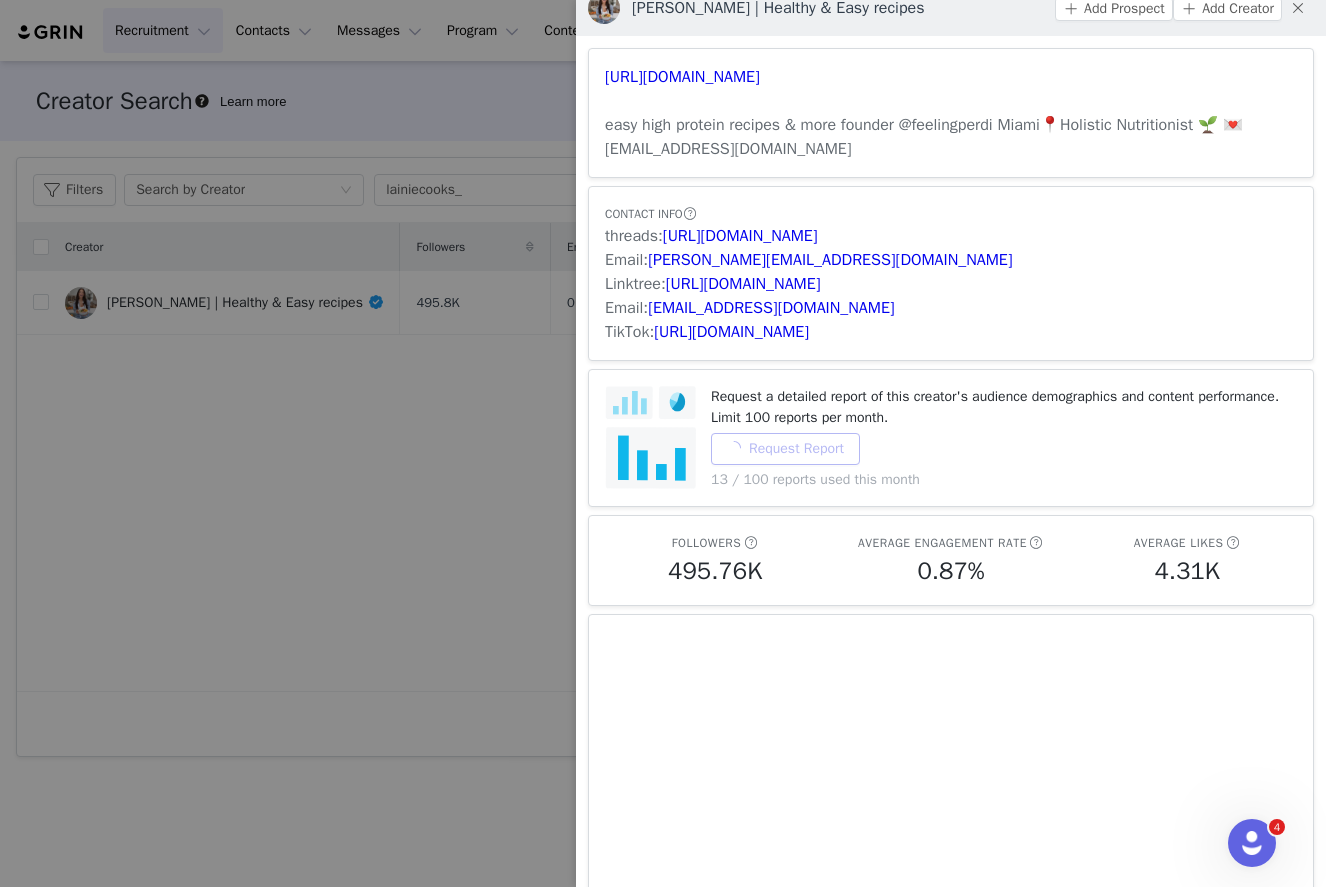 scroll, scrollTop: 0, scrollLeft: 0, axis: both 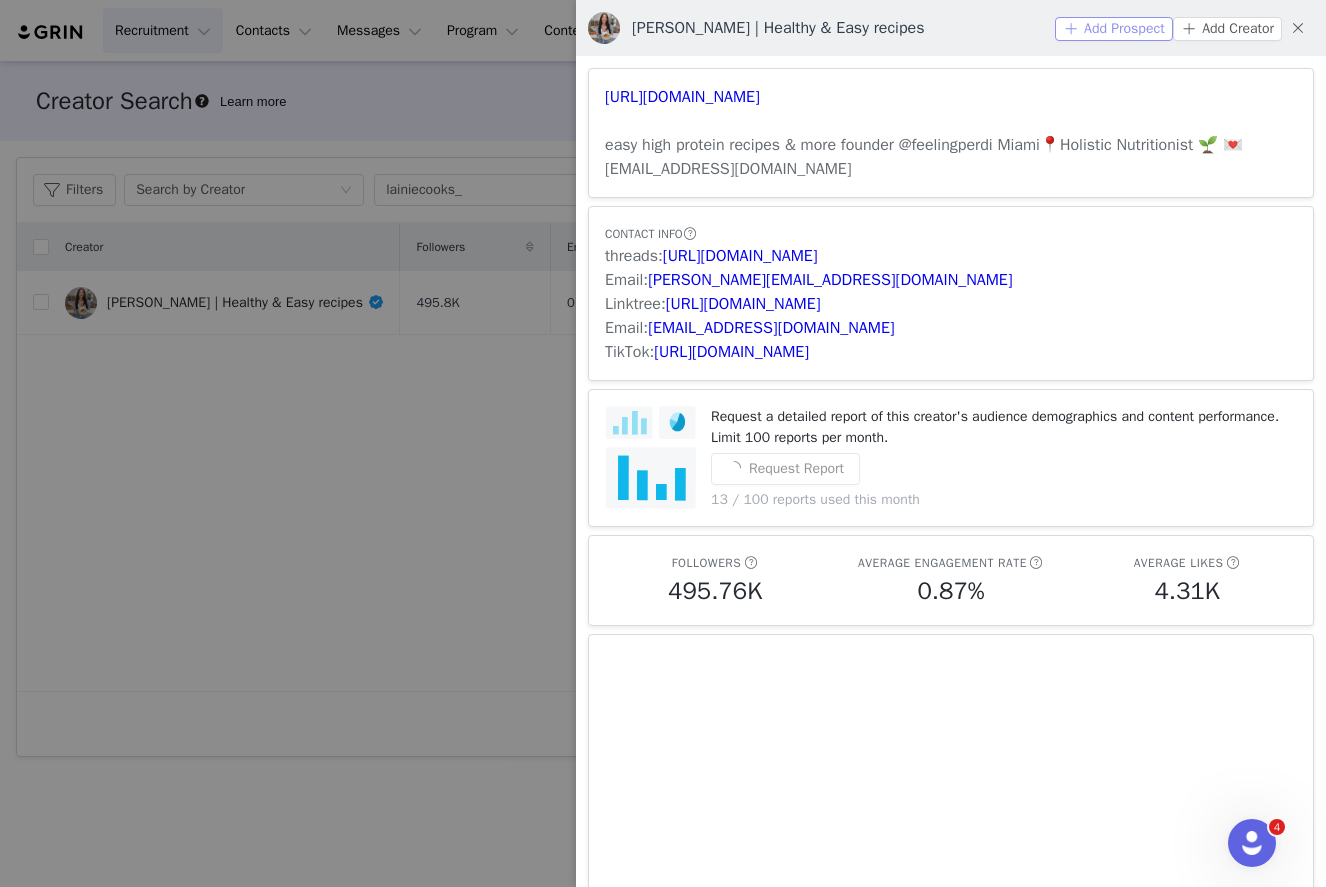 click on "Add Prospect" at bounding box center (1114, 29) 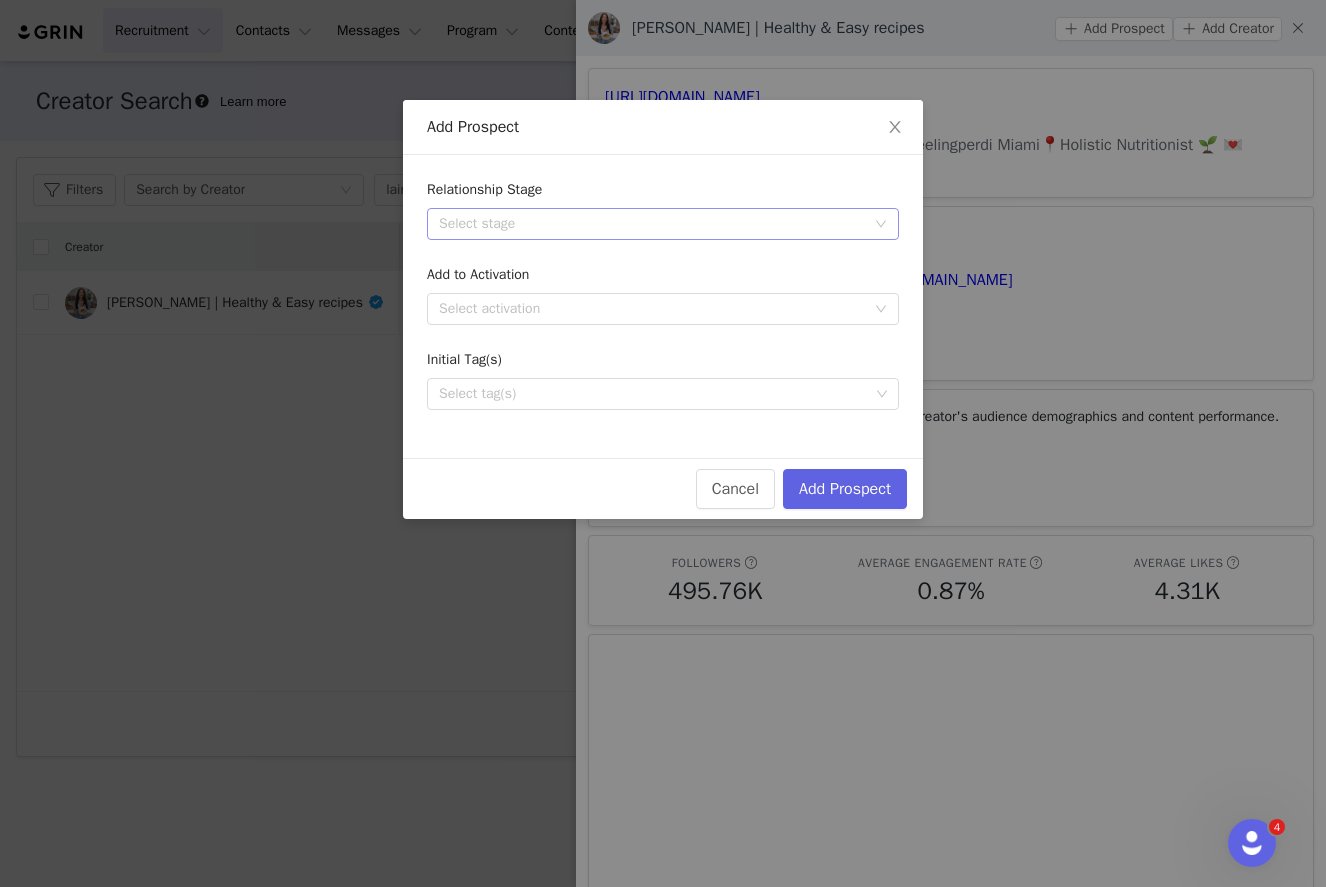 click on "Select stage" at bounding box center (652, 224) 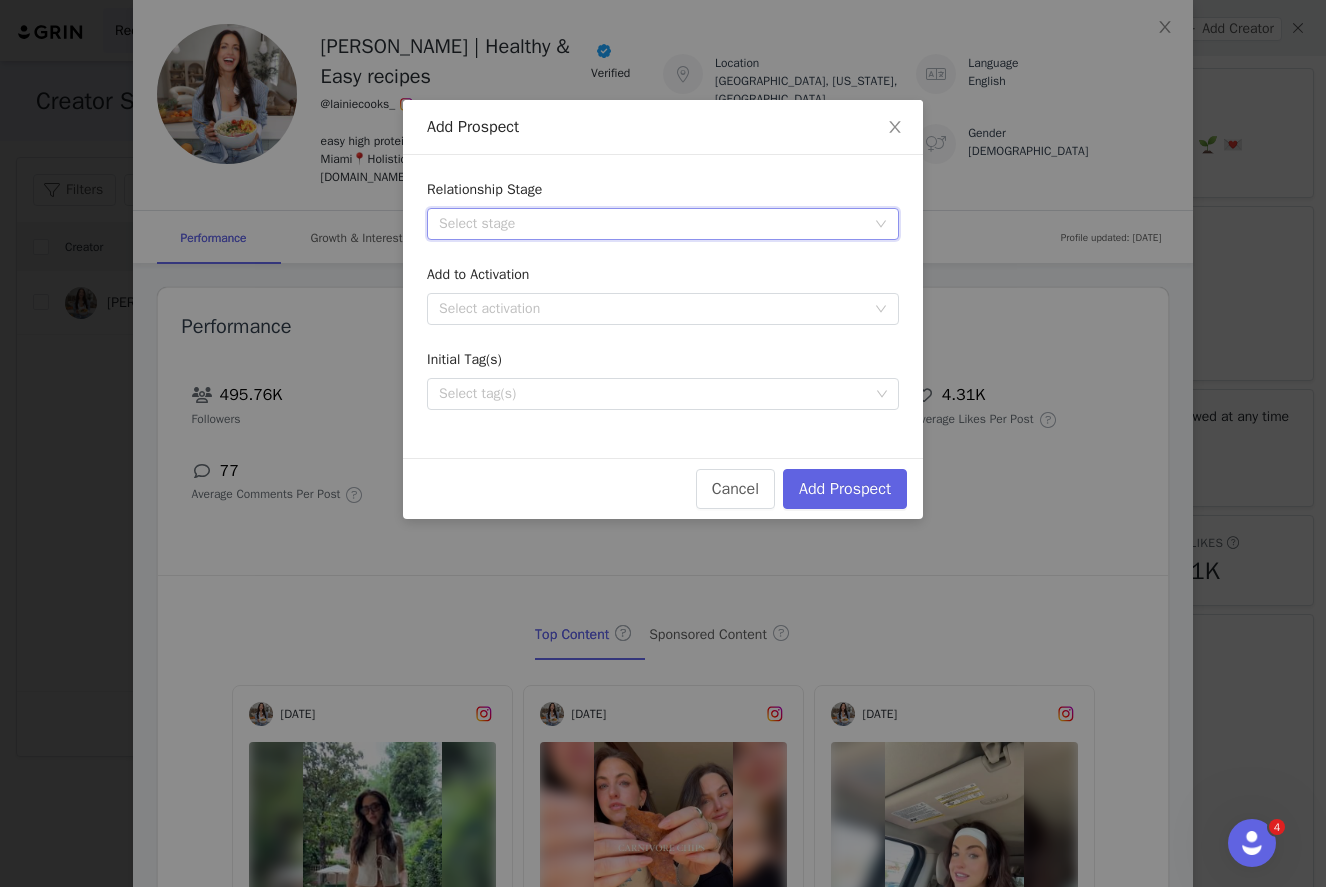 click on "Select stage" at bounding box center (663, 224) 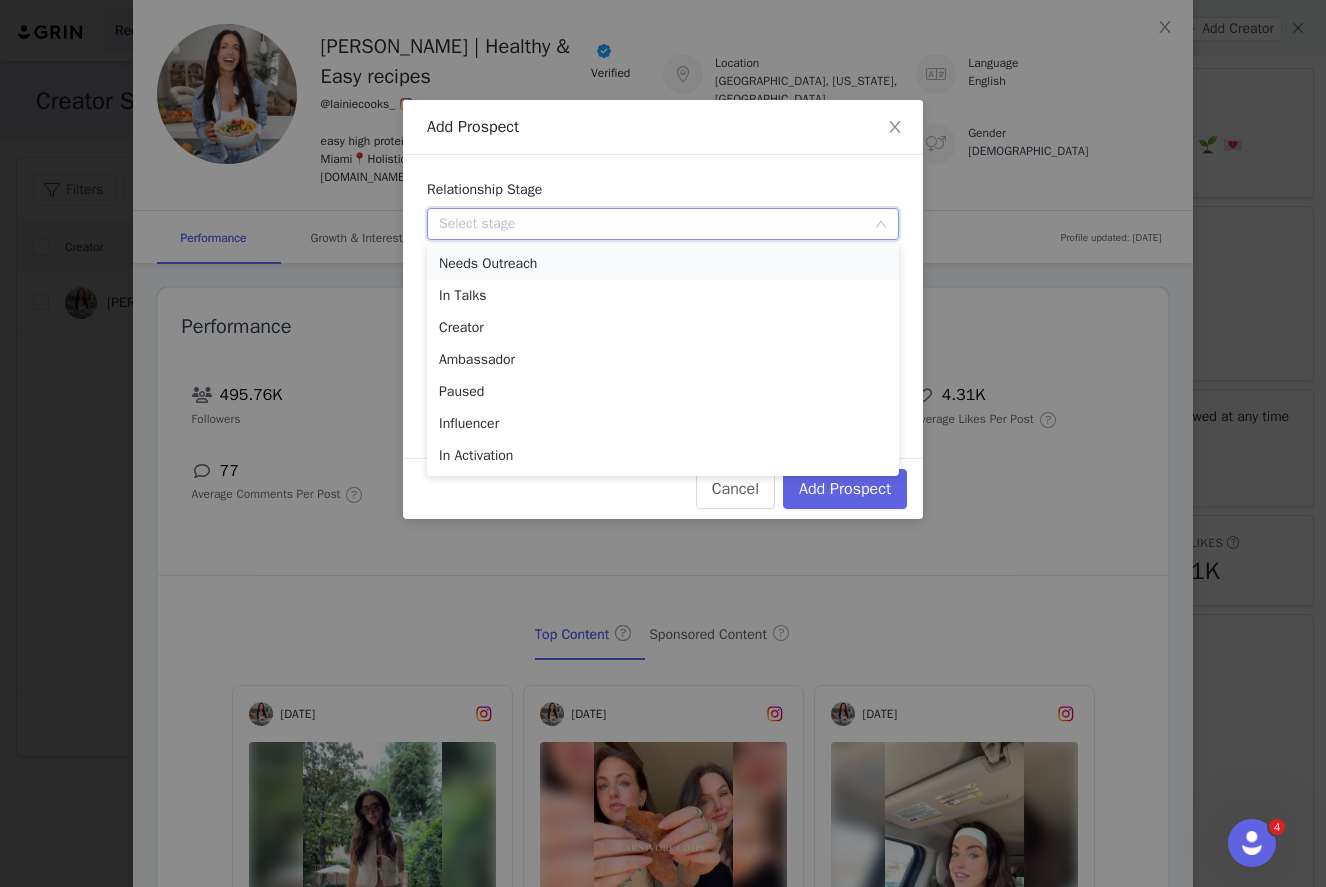 click on "Needs Outreach" at bounding box center (663, 264) 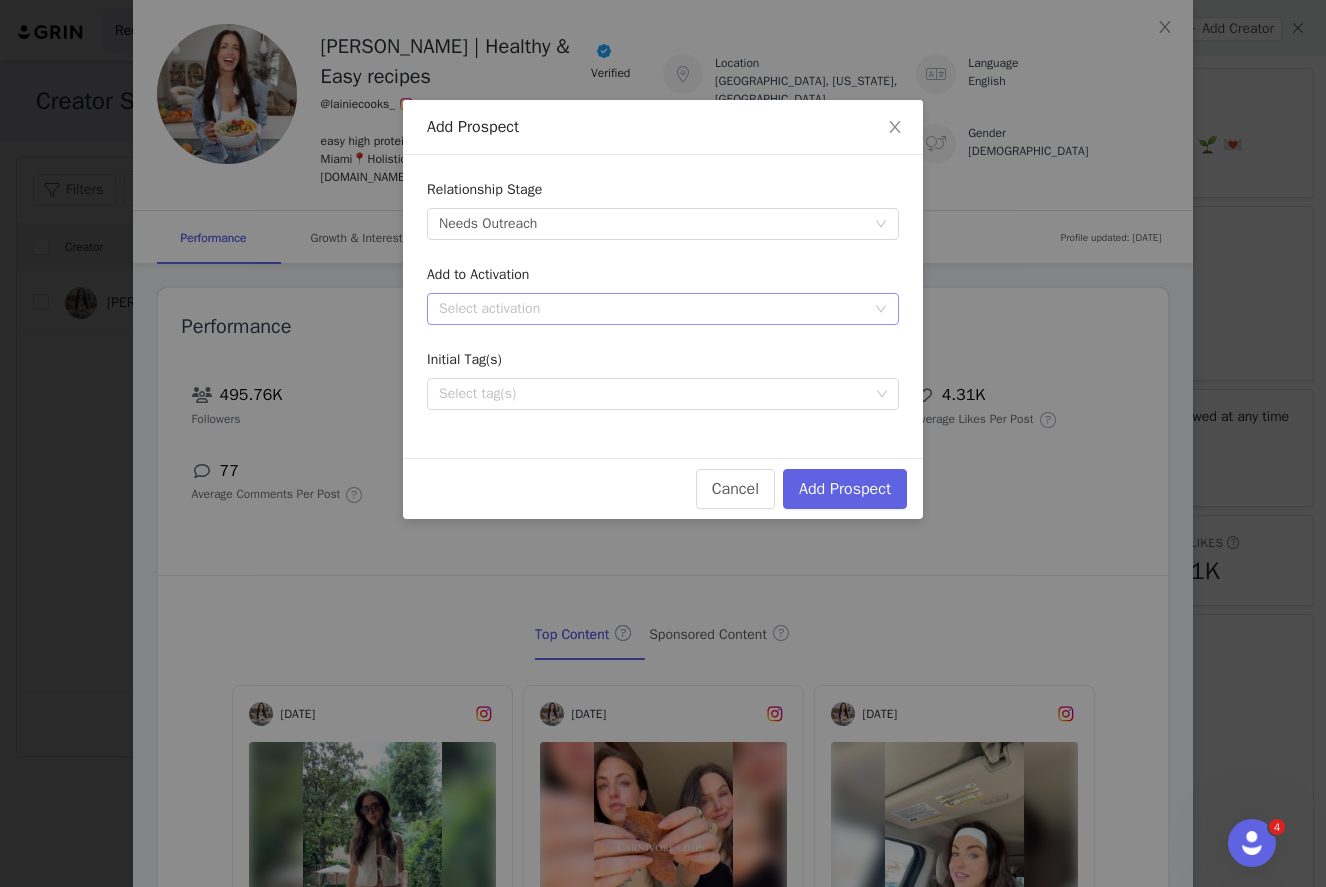 click on "Select activation" at bounding box center [652, 309] 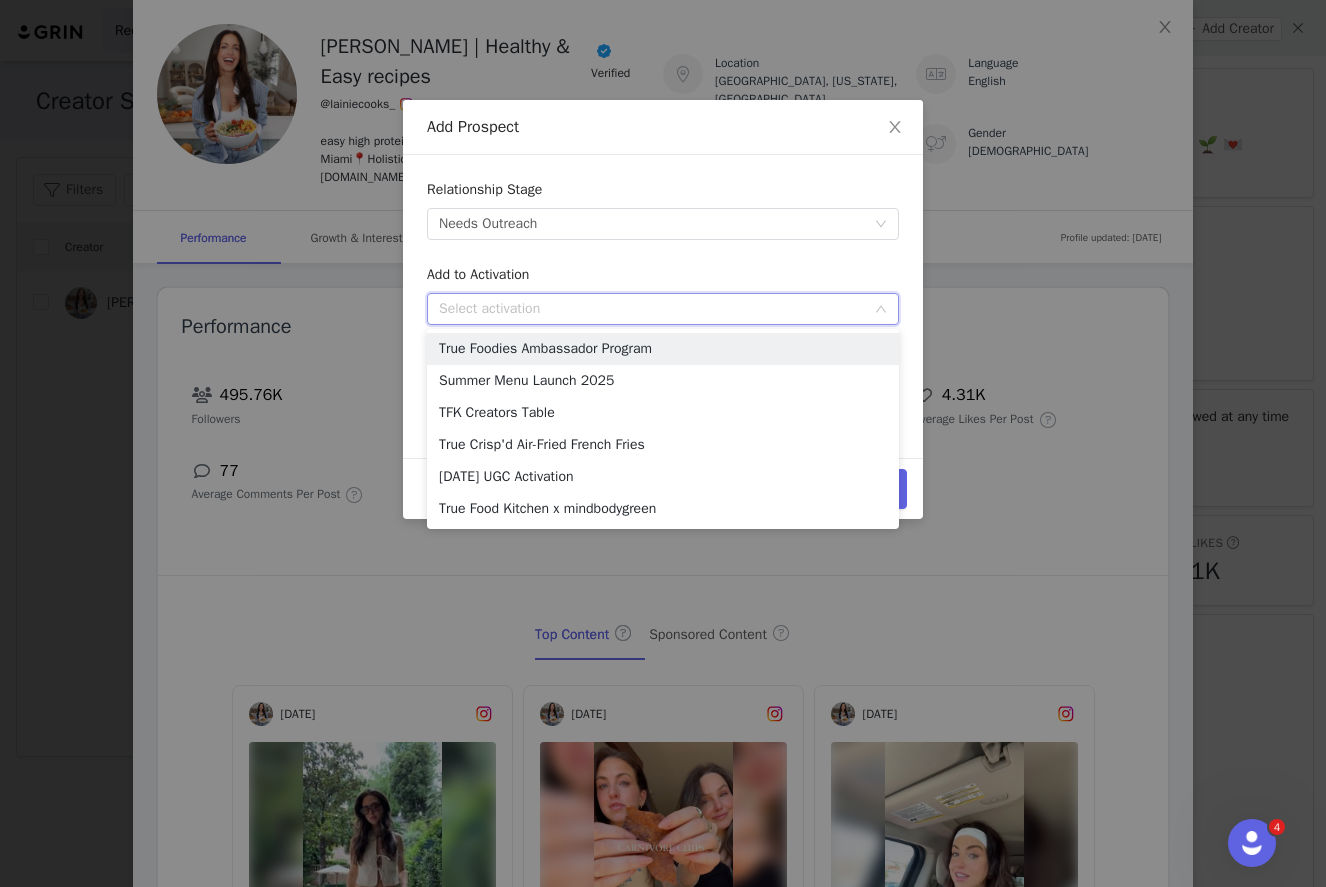 click on "Add to Activation" at bounding box center (663, 278) 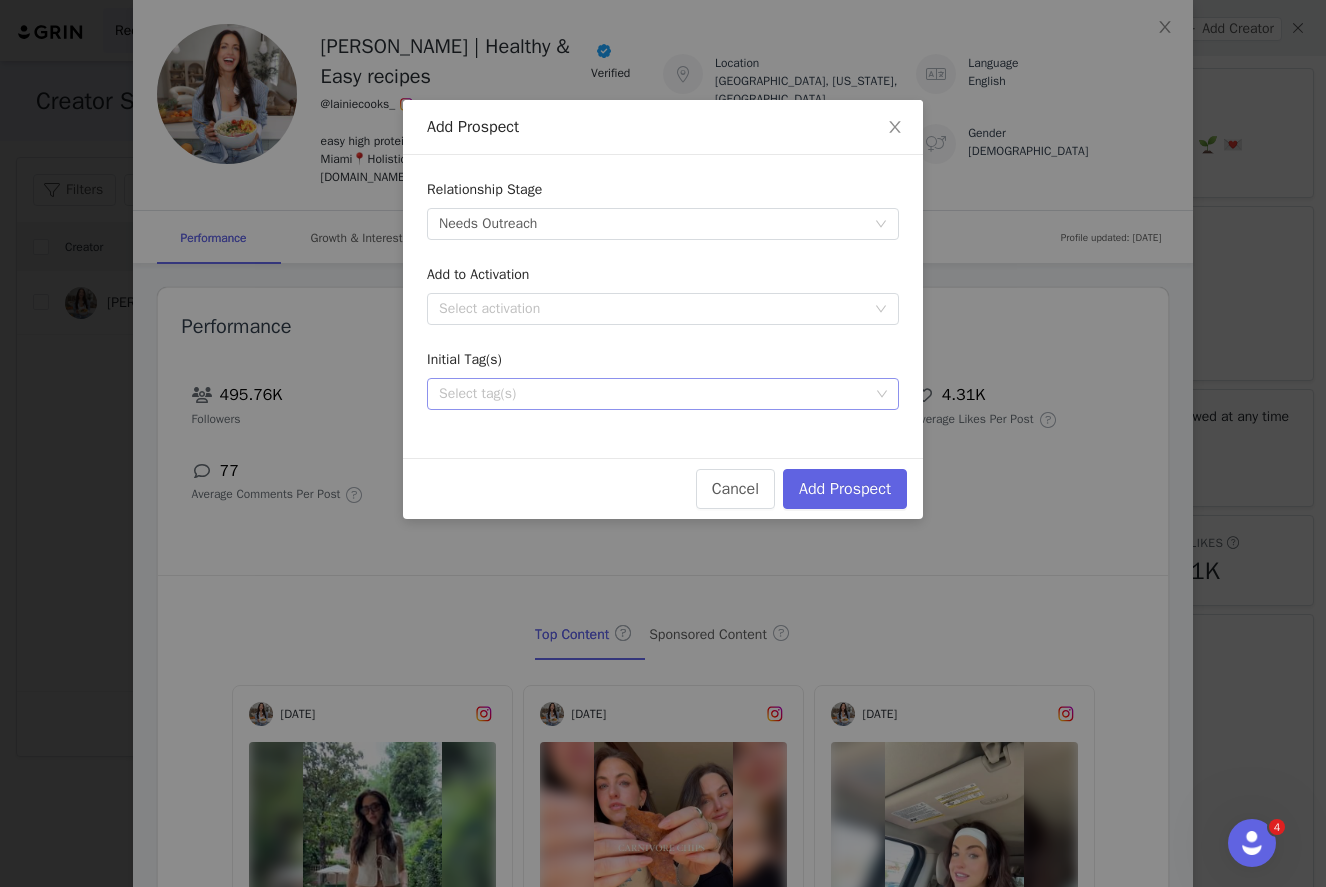 click on "Select tag(s)" at bounding box center [663, 394] 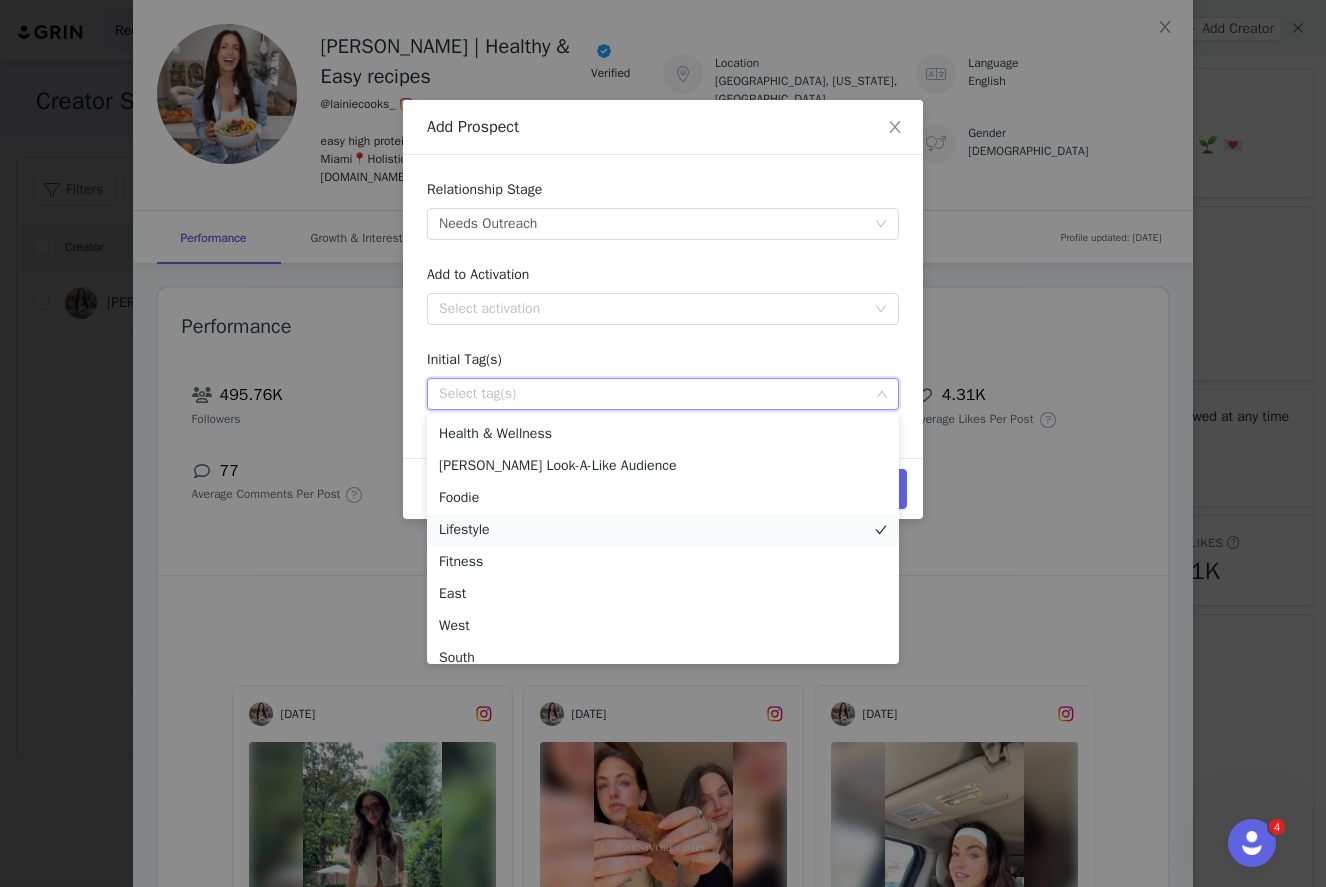 scroll, scrollTop: 782, scrollLeft: 0, axis: vertical 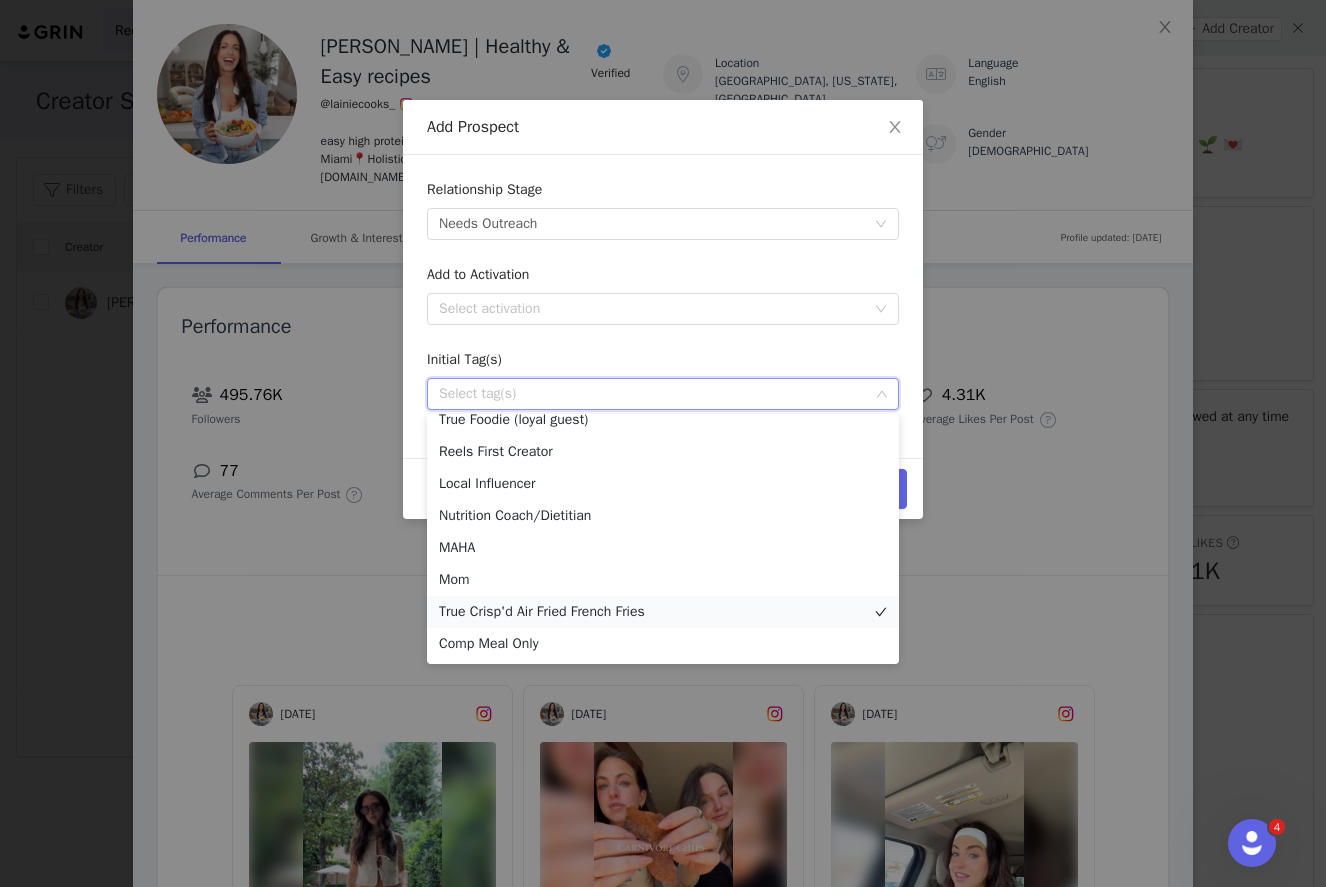 click on "True Crisp'd Air Fried French Fries" at bounding box center (663, 612) 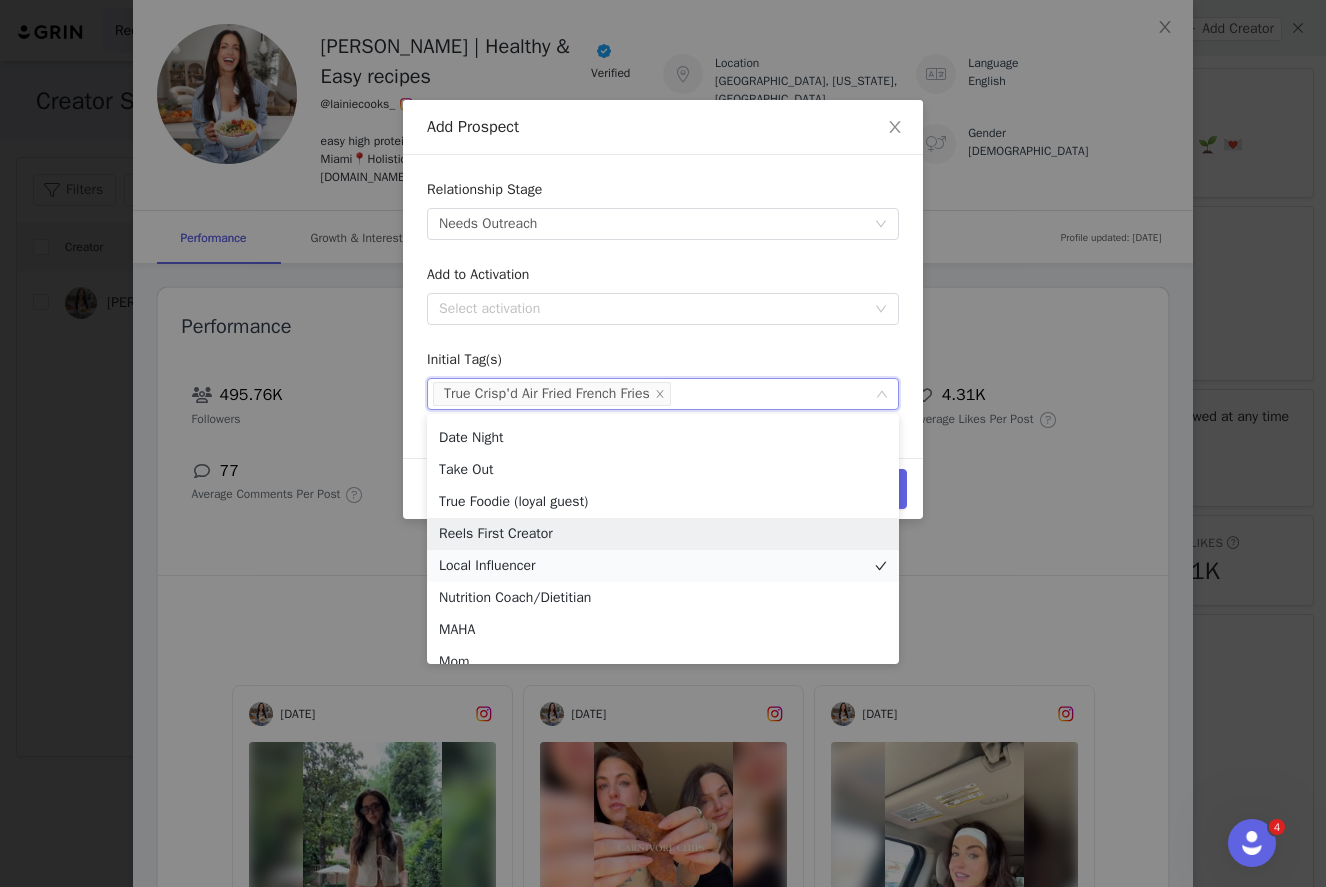 scroll, scrollTop: 690, scrollLeft: 0, axis: vertical 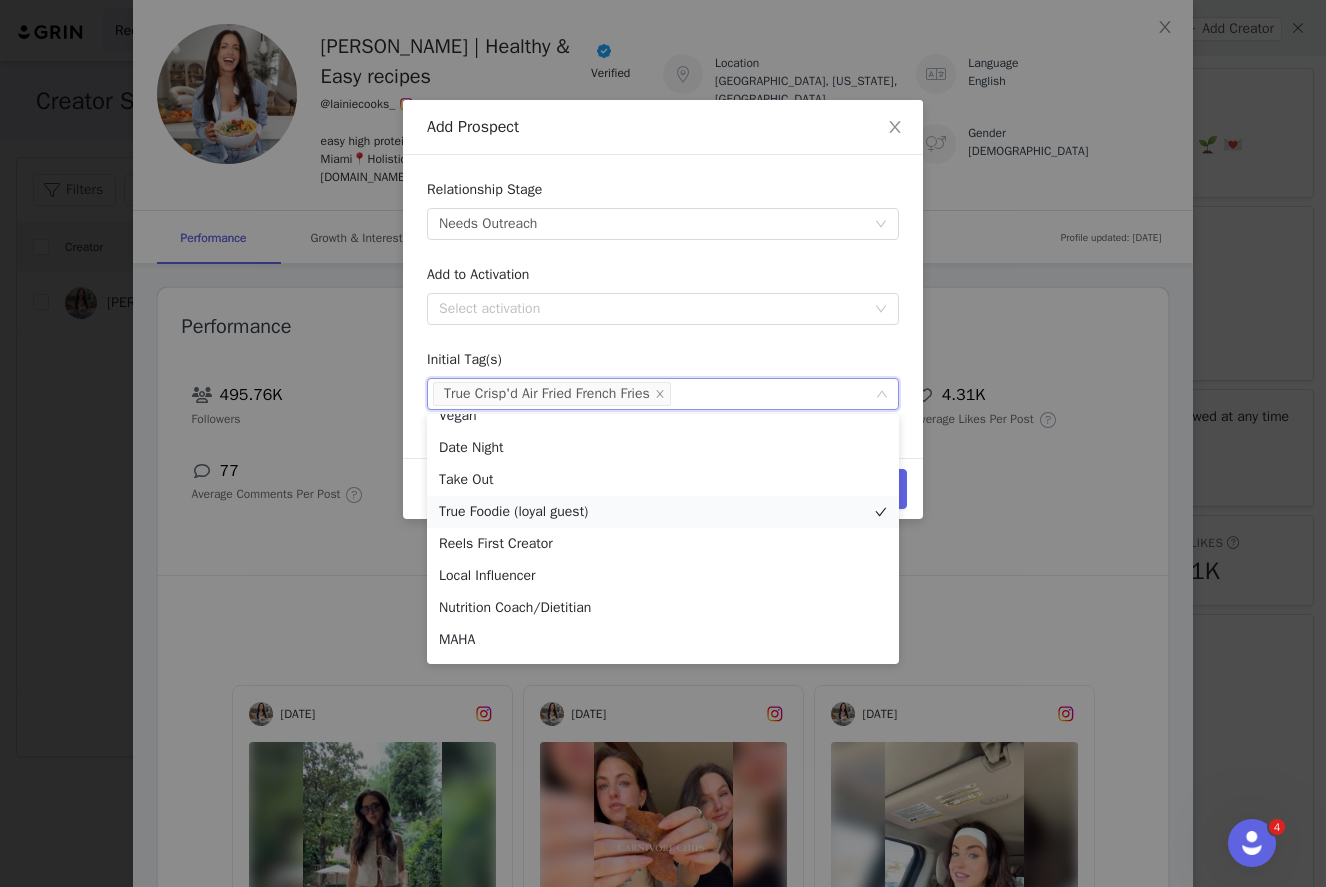 click on "True Foodie (loyal guest)" at bounding box center (663, 512) 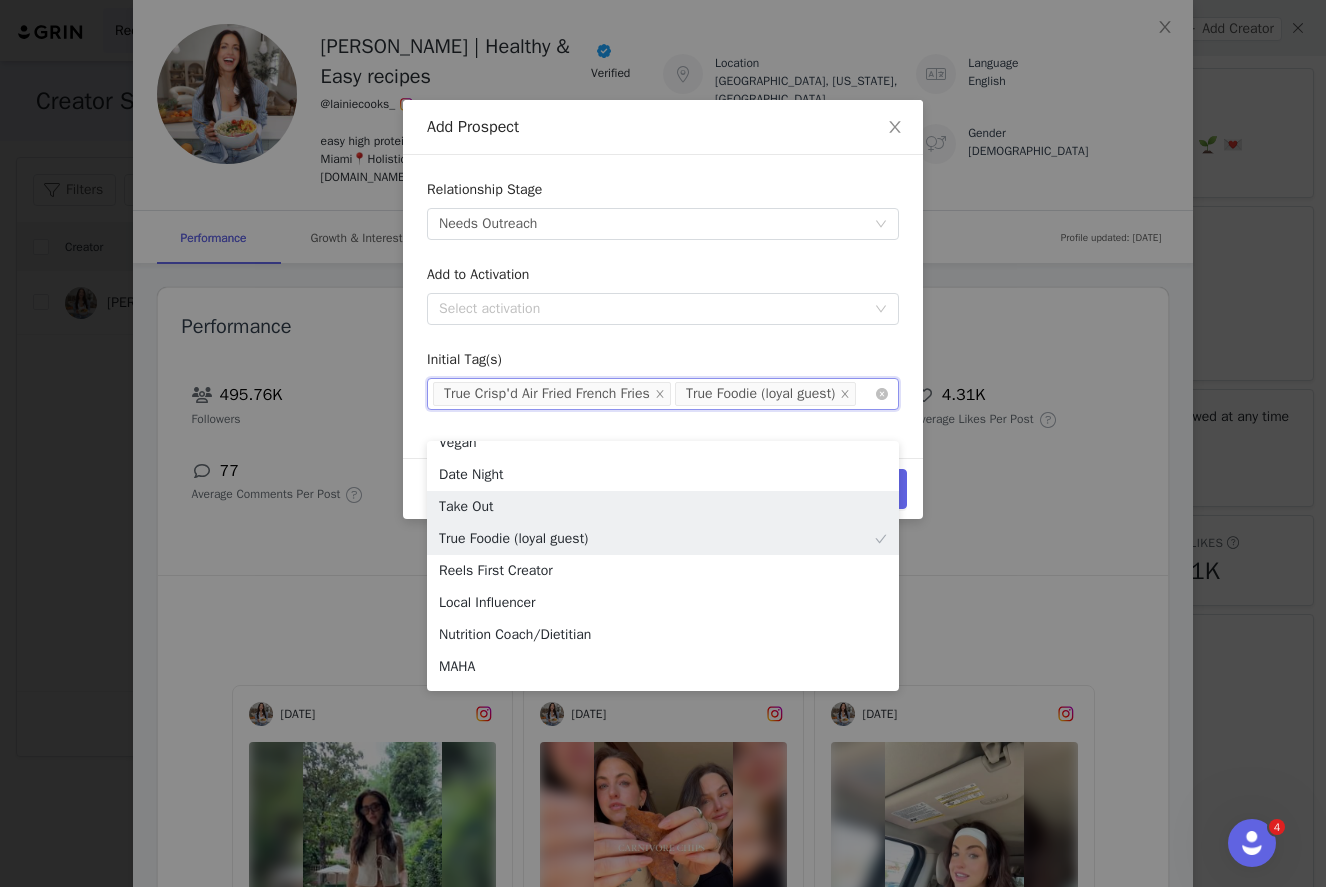 scroll, scrollTop: 676, scrollLeft: 0, axis: vertical 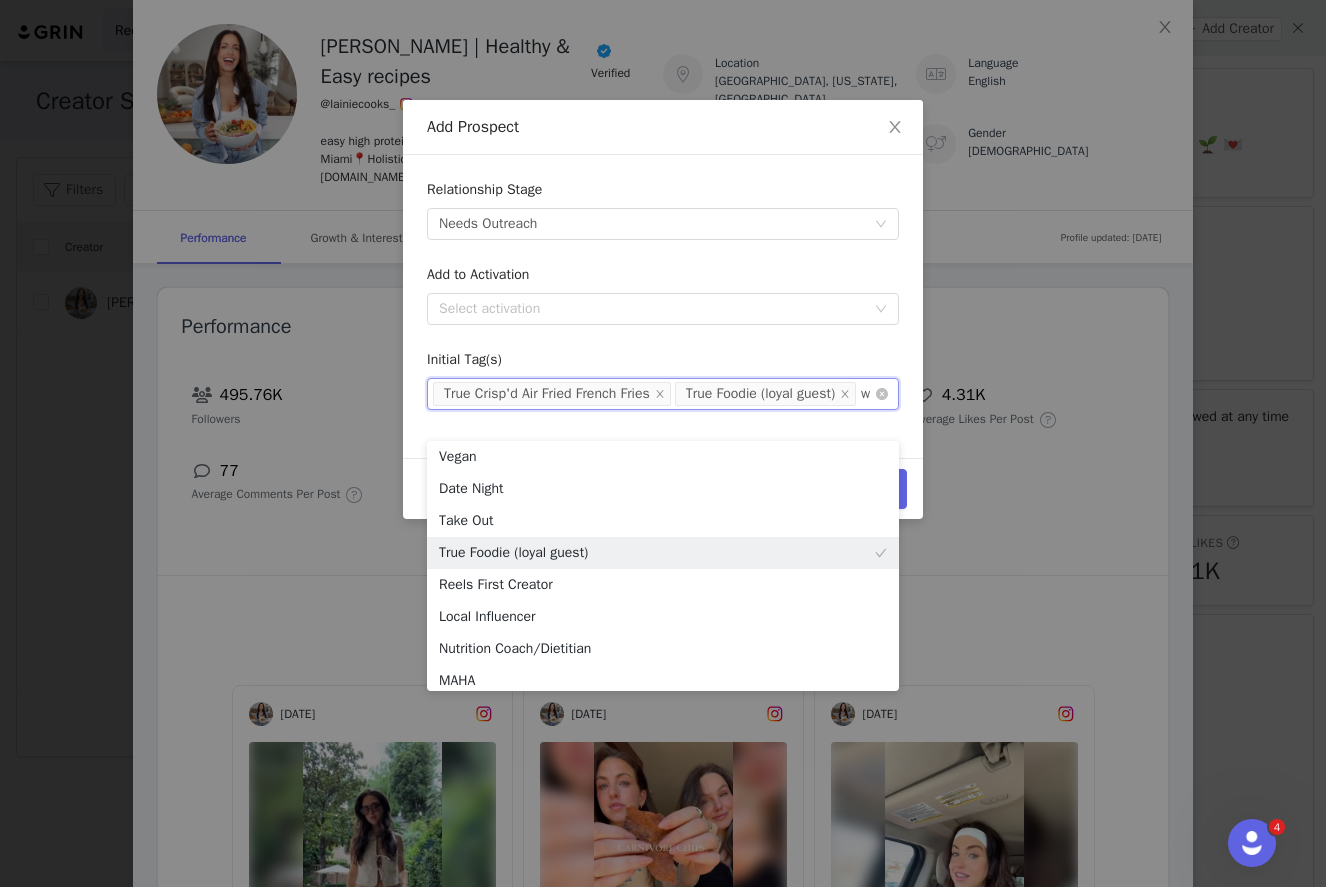 type on "we" 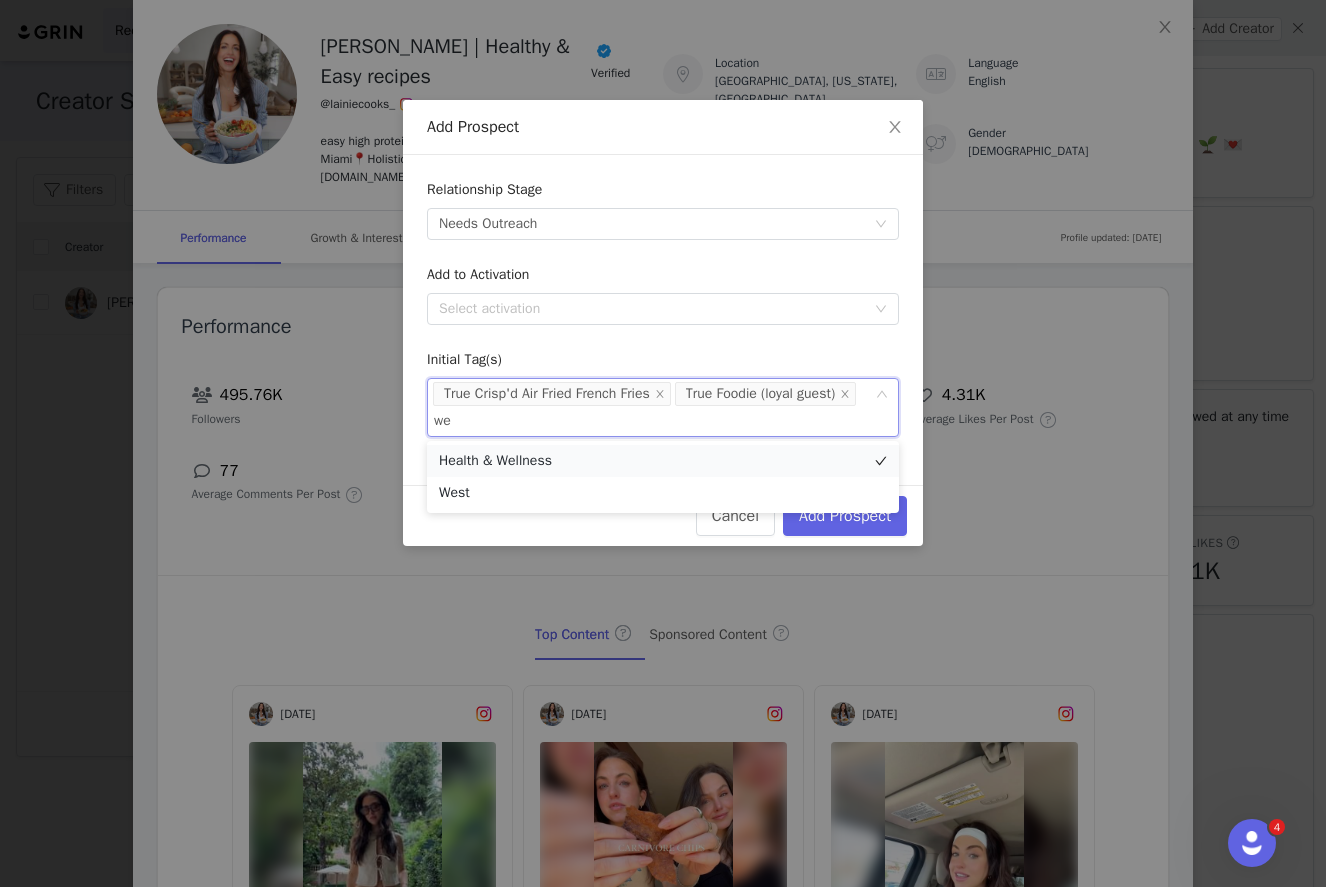 click on "Health & Wellness" at bounding box center (663, 461) 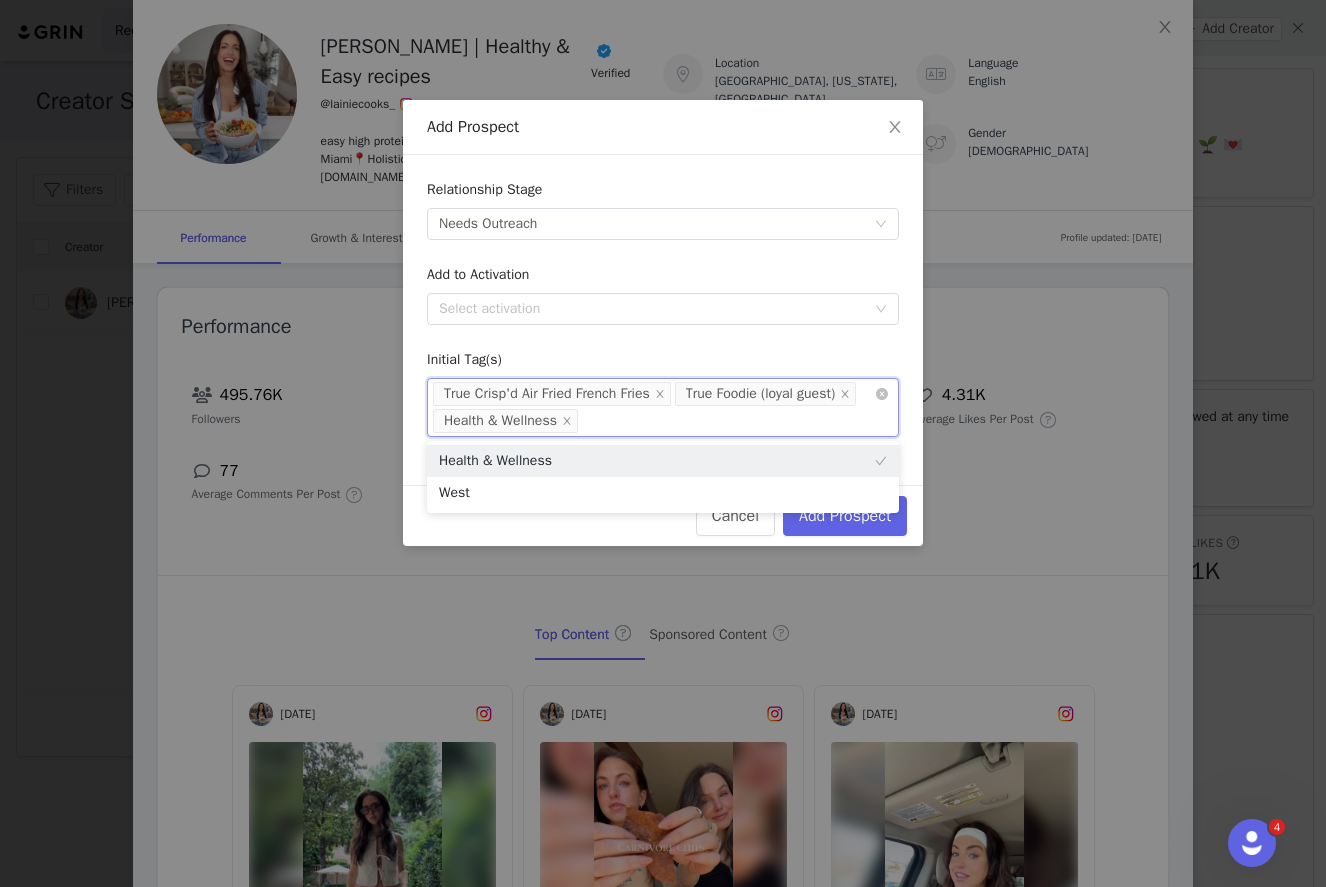 click on "Select tag(s)  True Crisp'd Air Fried French Fries   True Foodie (loyal guest)   Health & Wellness" at bounding box center [655, 394] 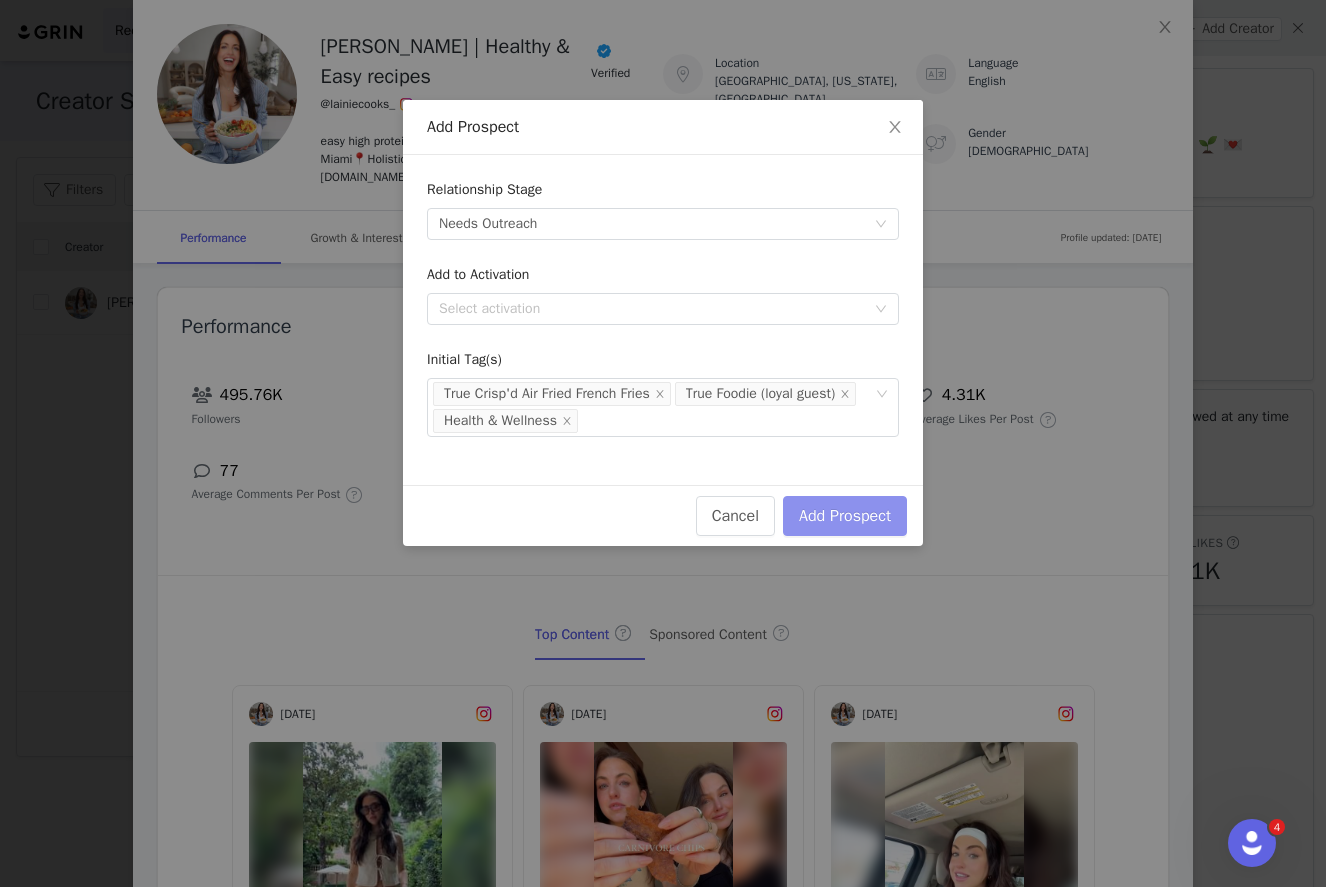 click on "Add Prospect" at bounding box center [845, 516] 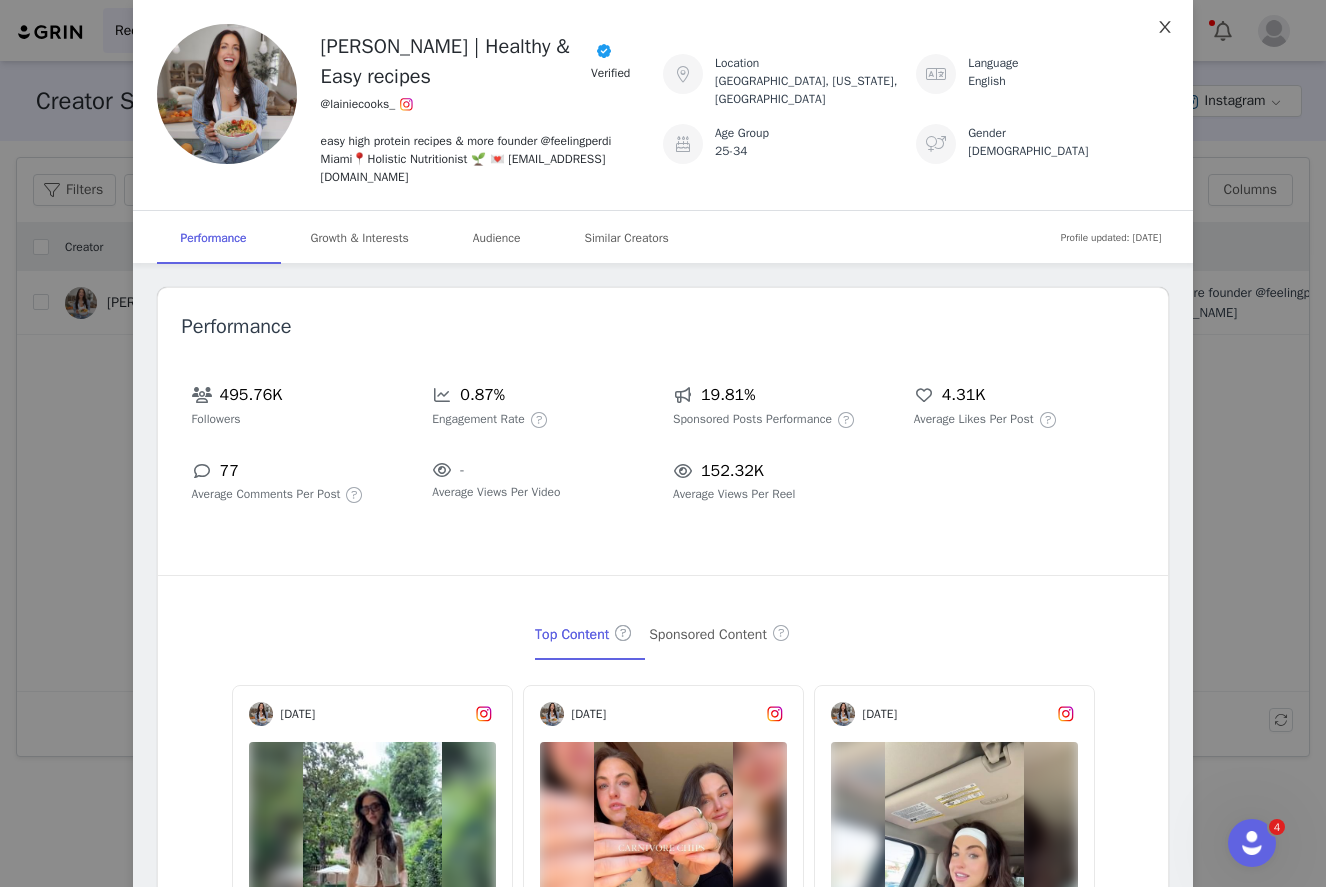 click at bounding box center (1165, 28) 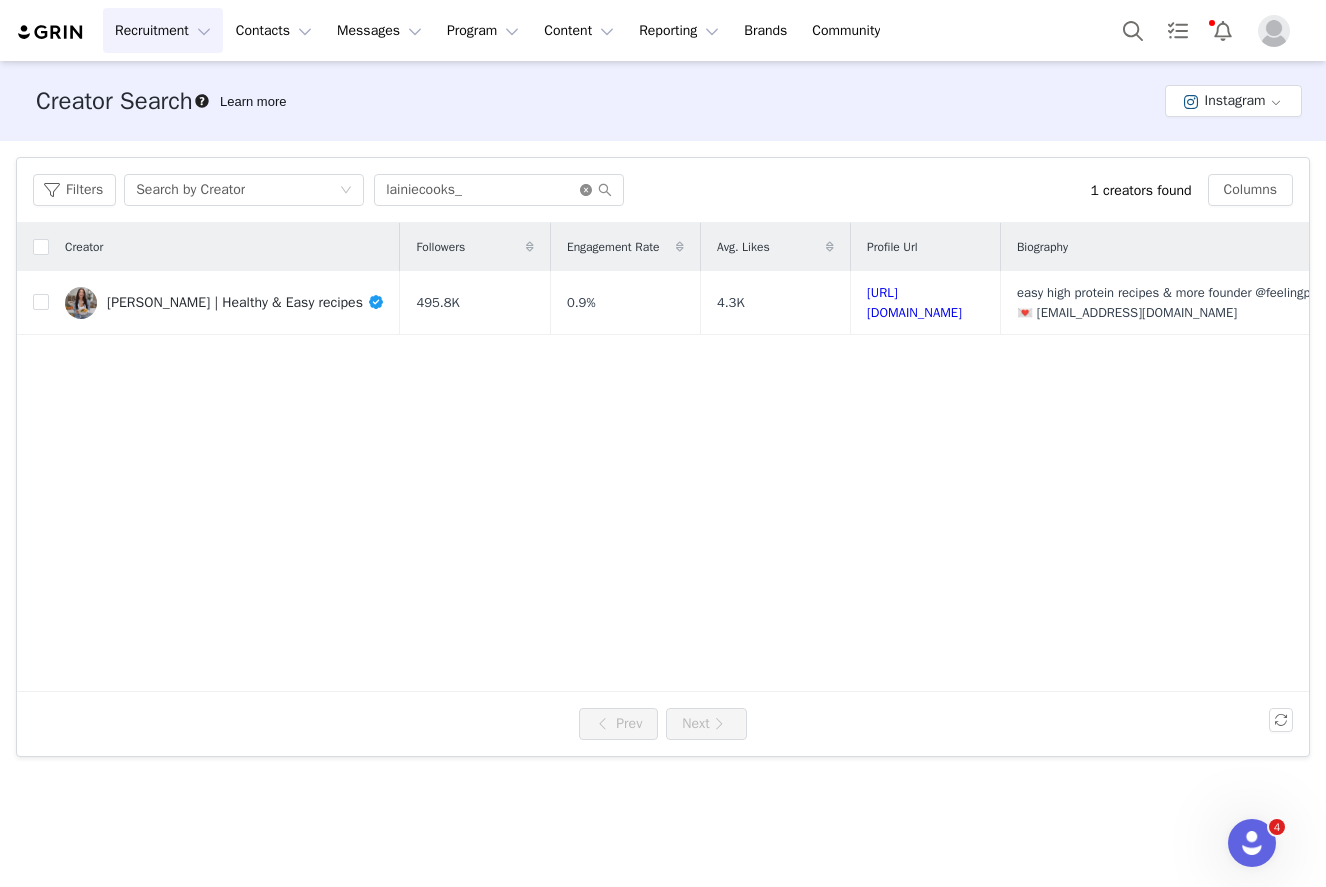 click 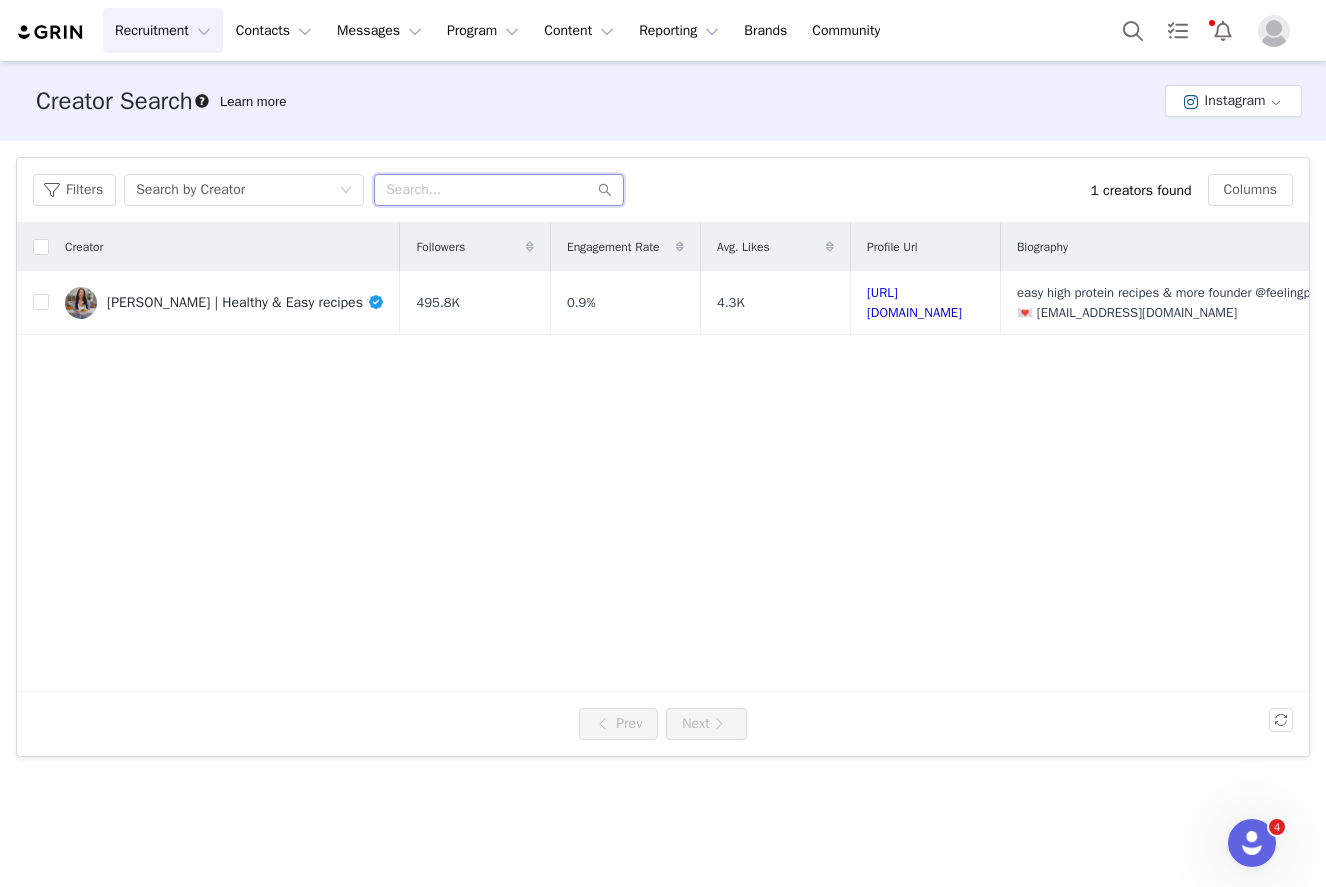 click at bounding box center [499, 190] 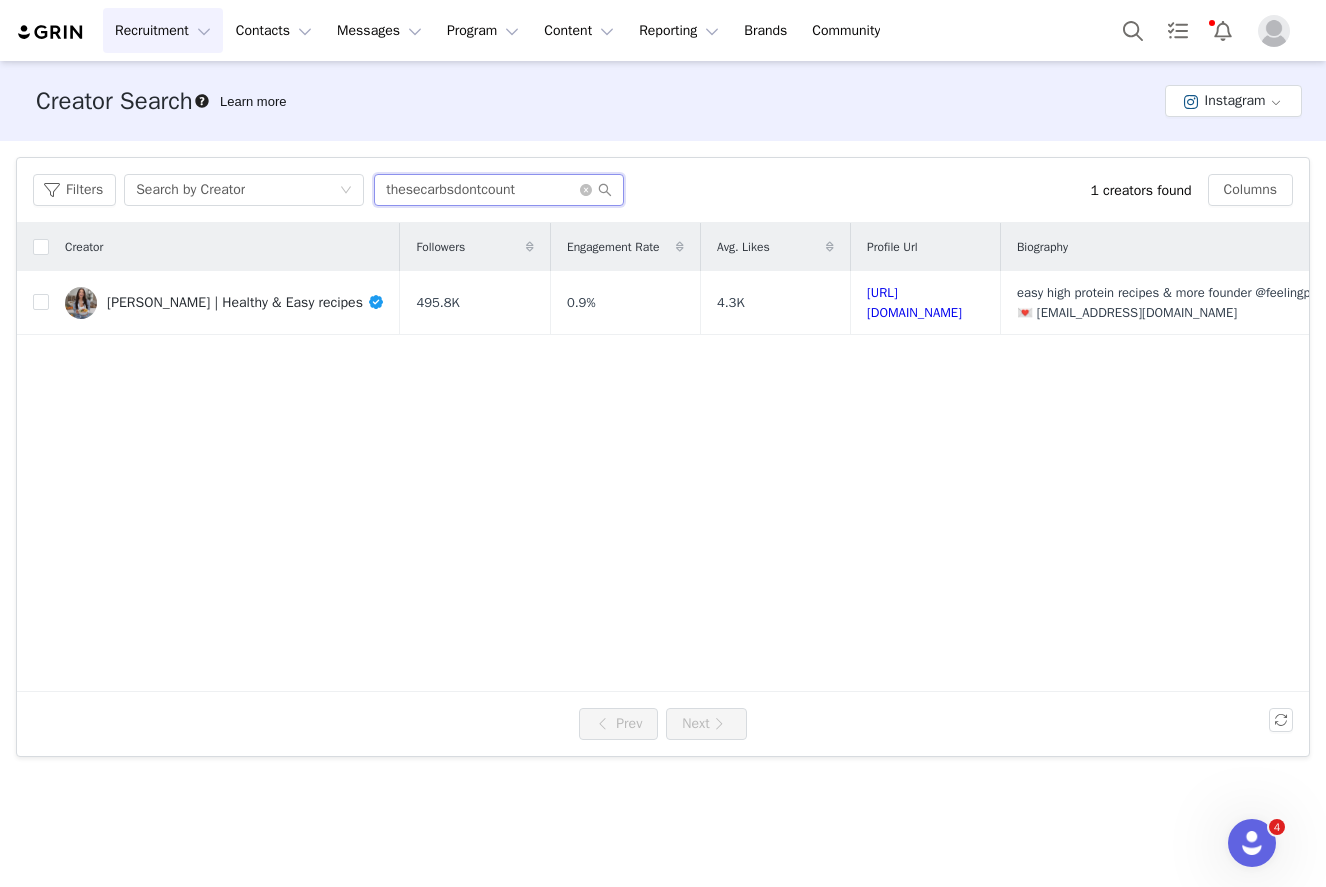 type on "thesecarbsdontcount" 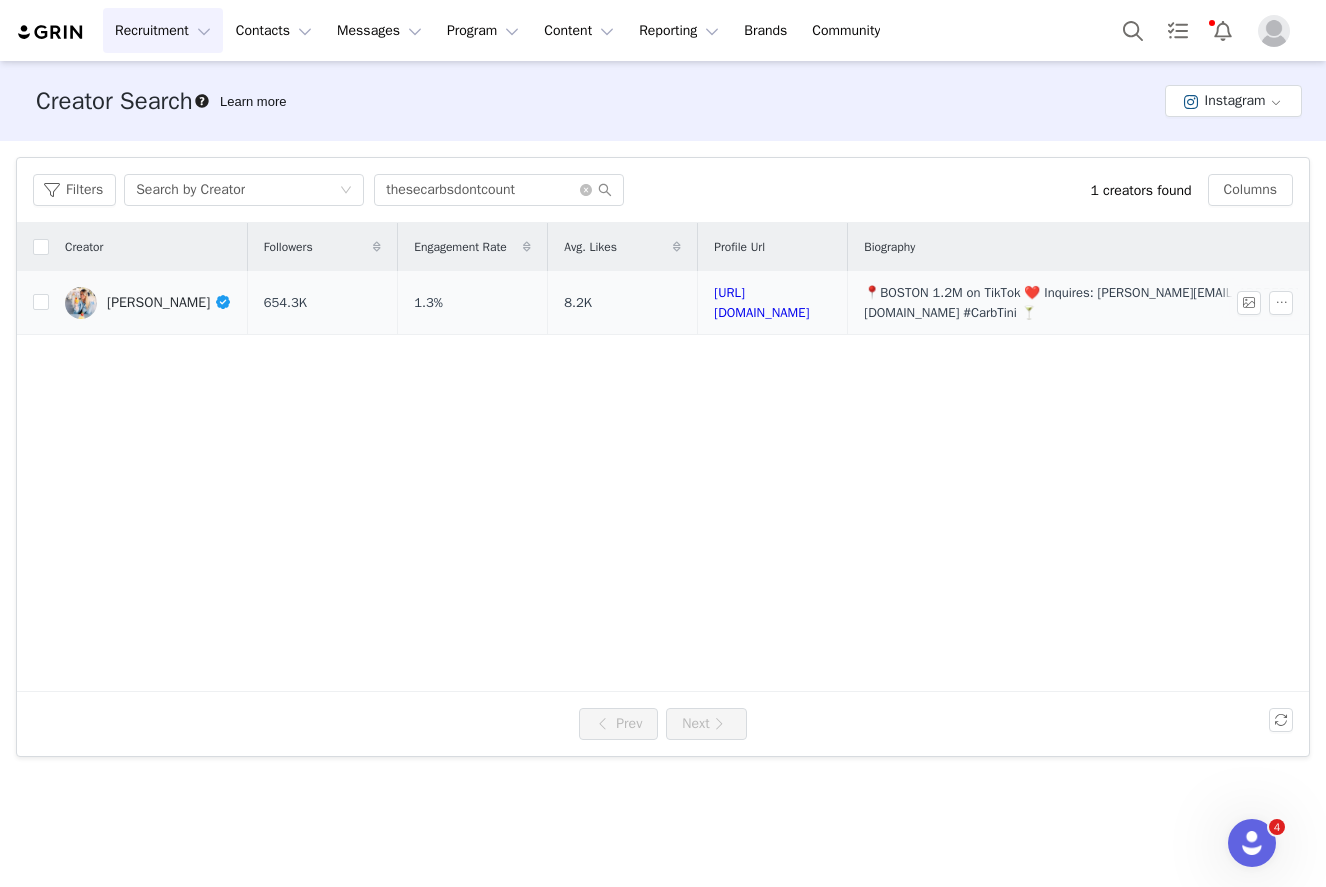 click on "Angela Miley" at bounding box center (169, 302) 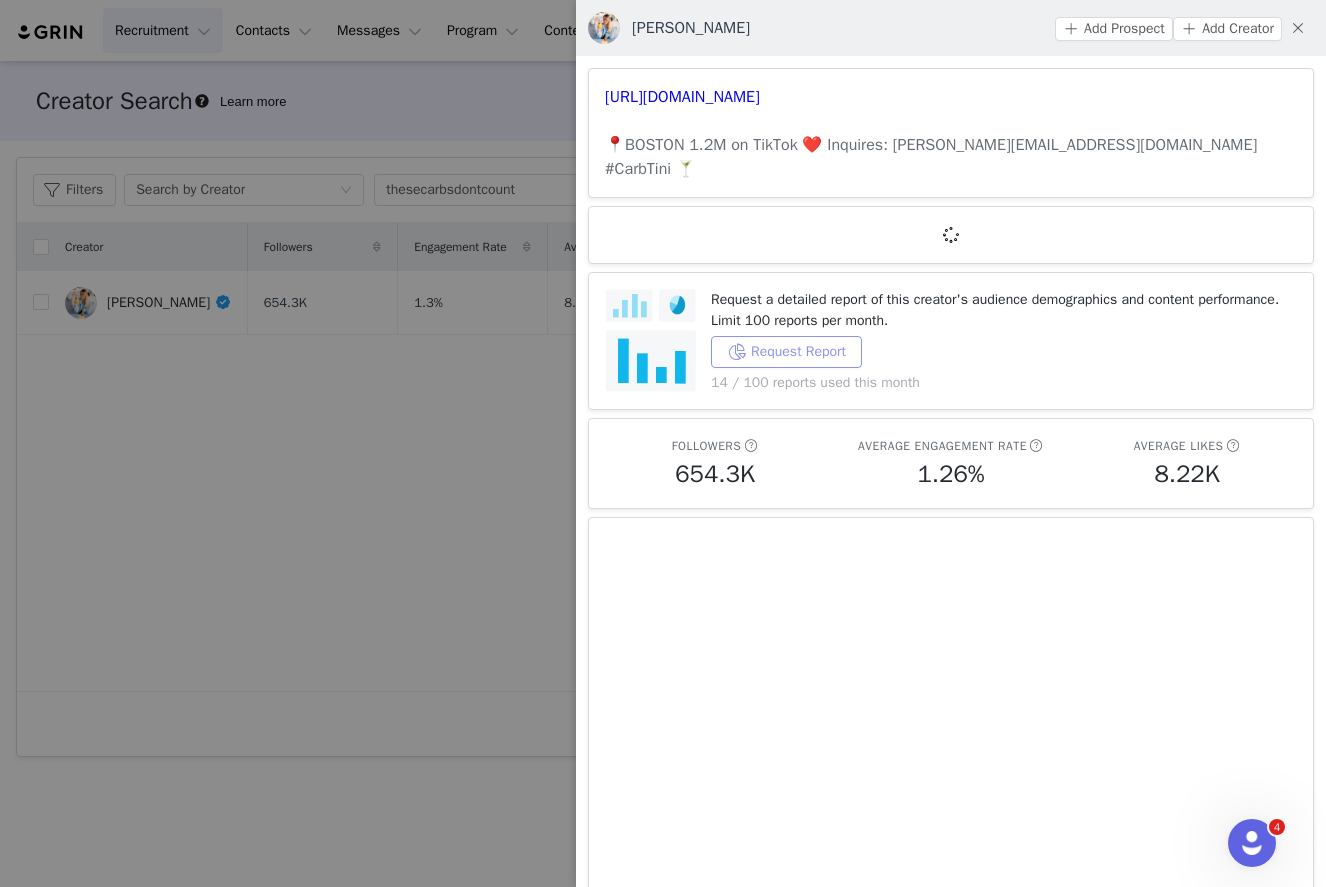 click on "Request Report" at bounding box center [786, 352] 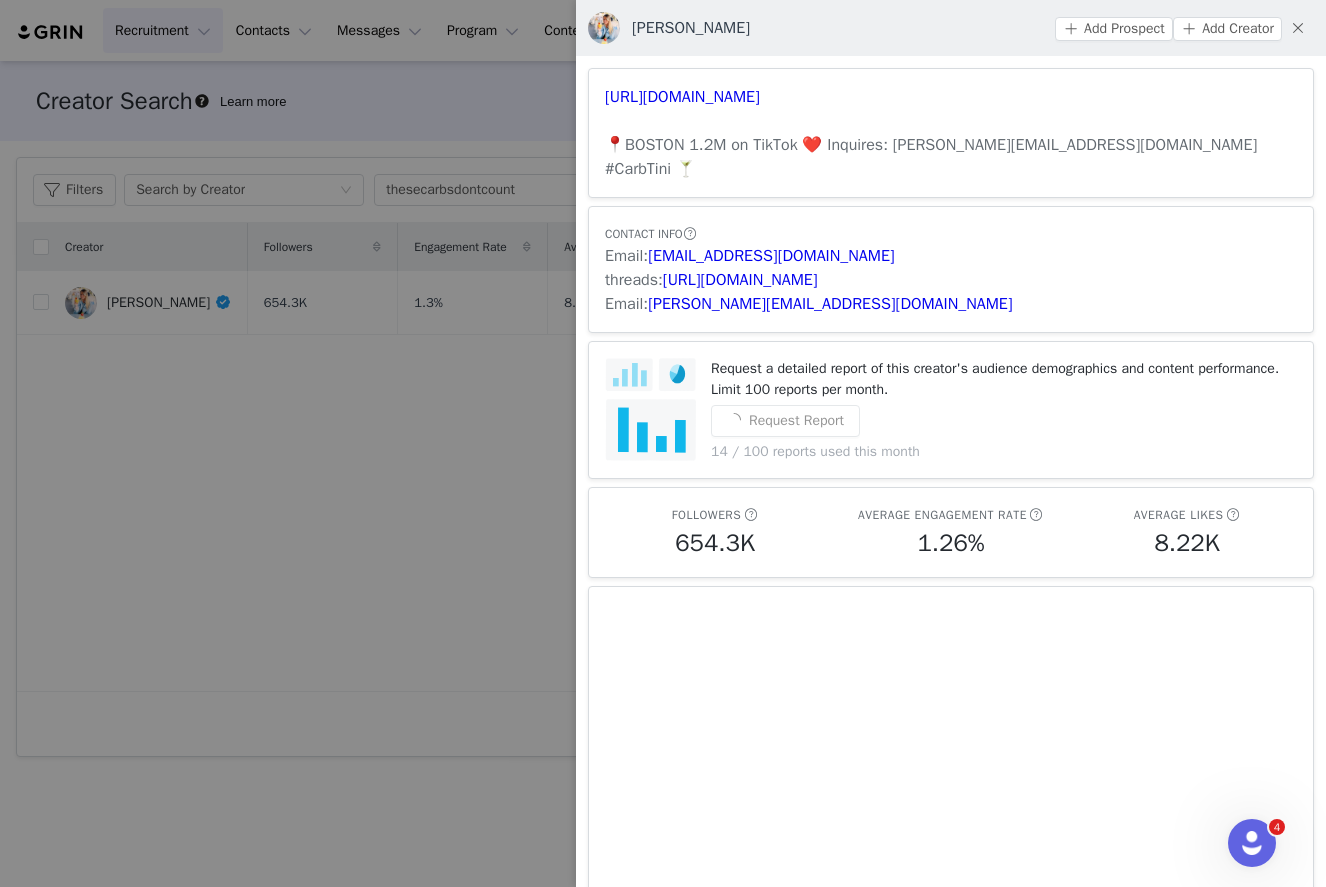 click at bounding box center (663, 443) 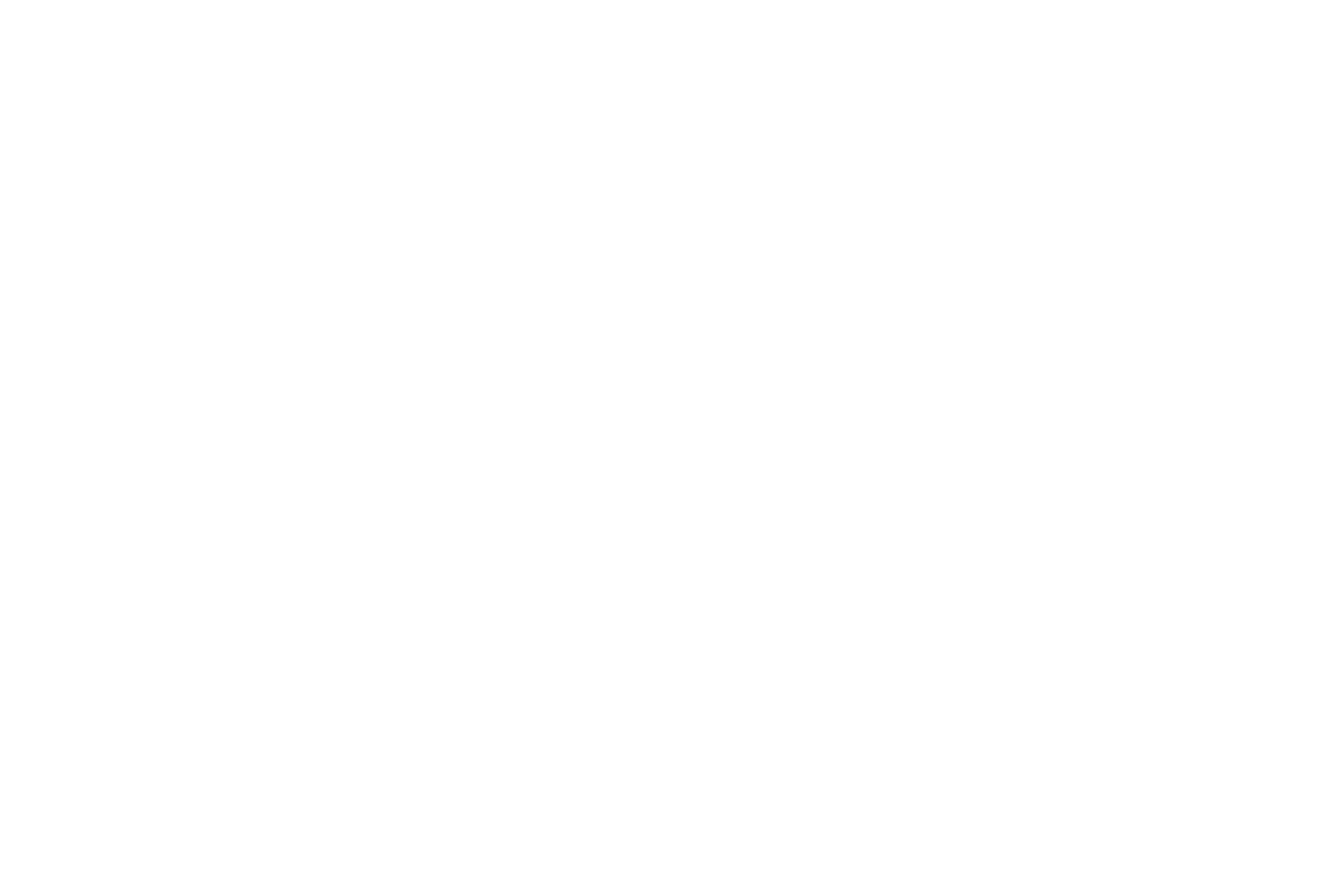scroll, scrollTop: 0, scrollLeft: 0, axis: both 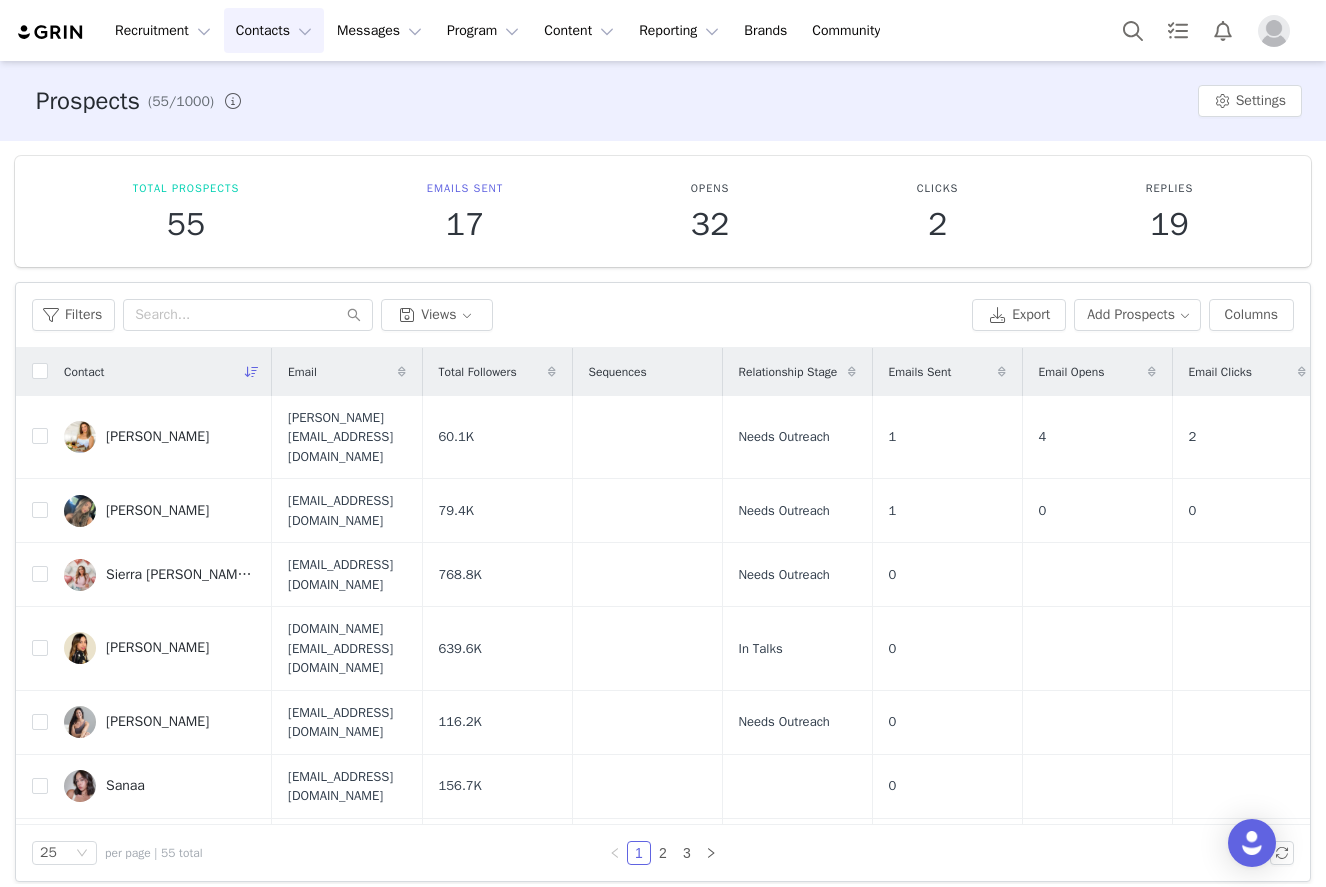 click on "Contacts Contacts" at bounding box center (274, 30) 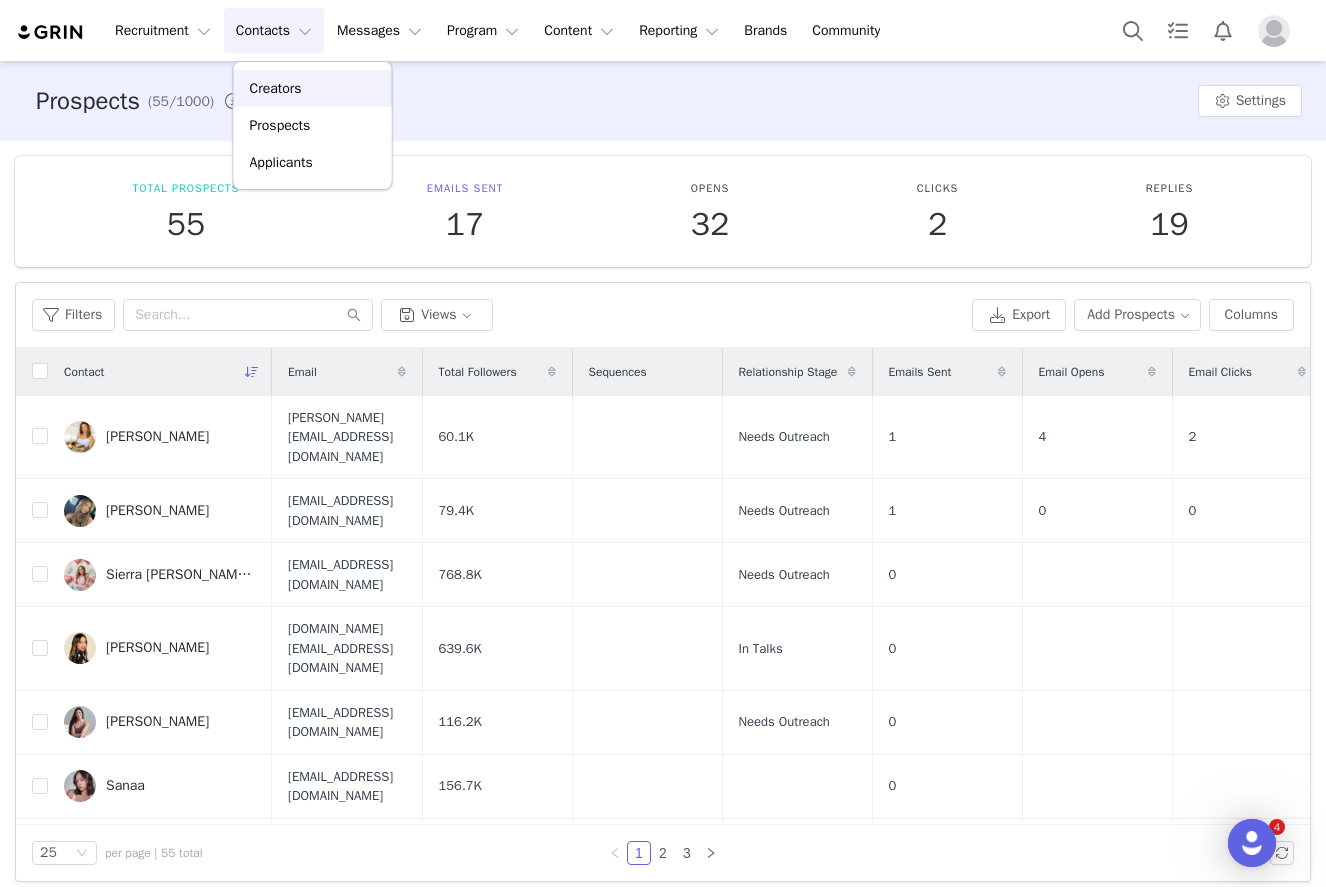 scroll, scrollTop: 0, scrollLeft: 0, axis: both 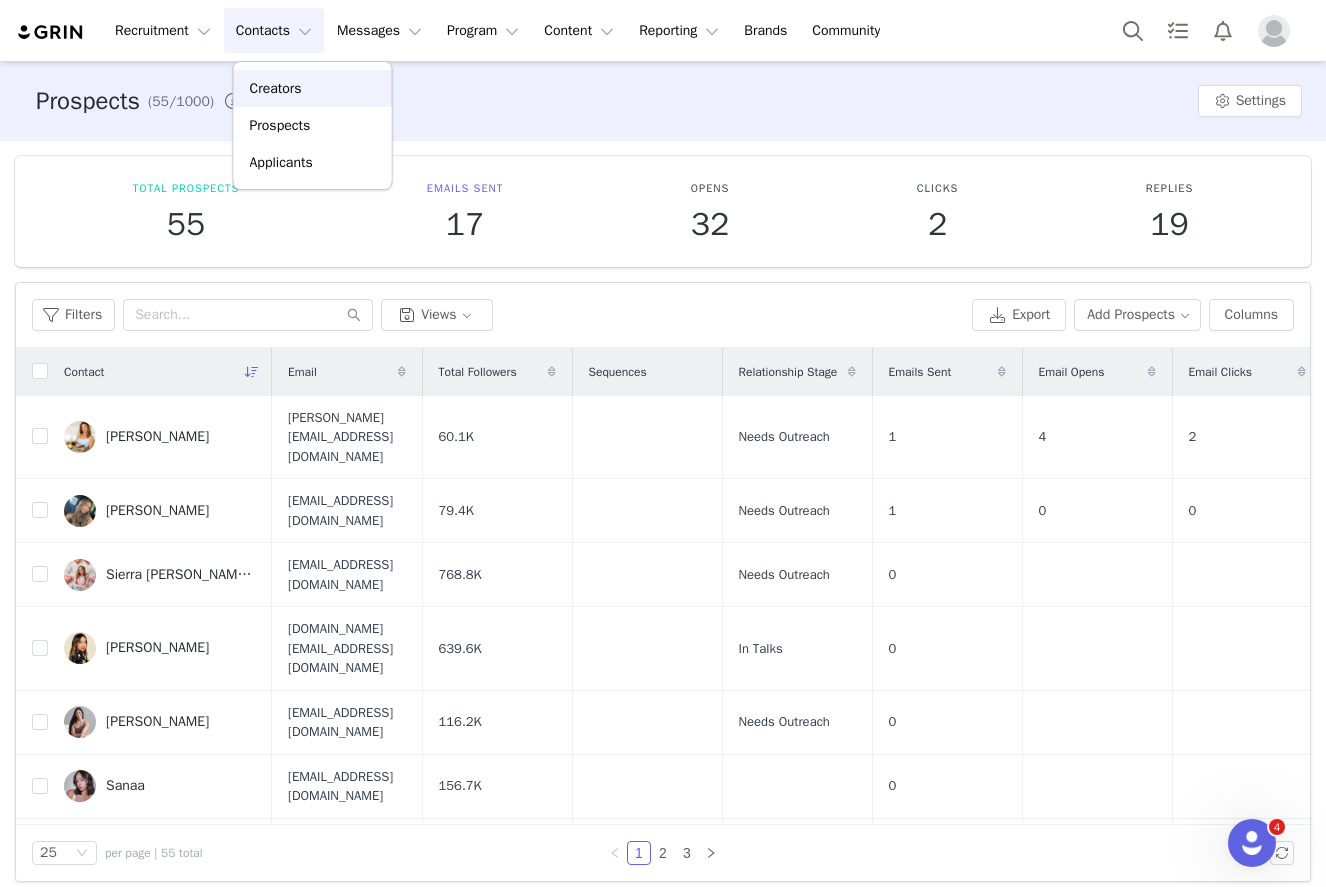 click on "Creators" at bounding box center (313, 88) 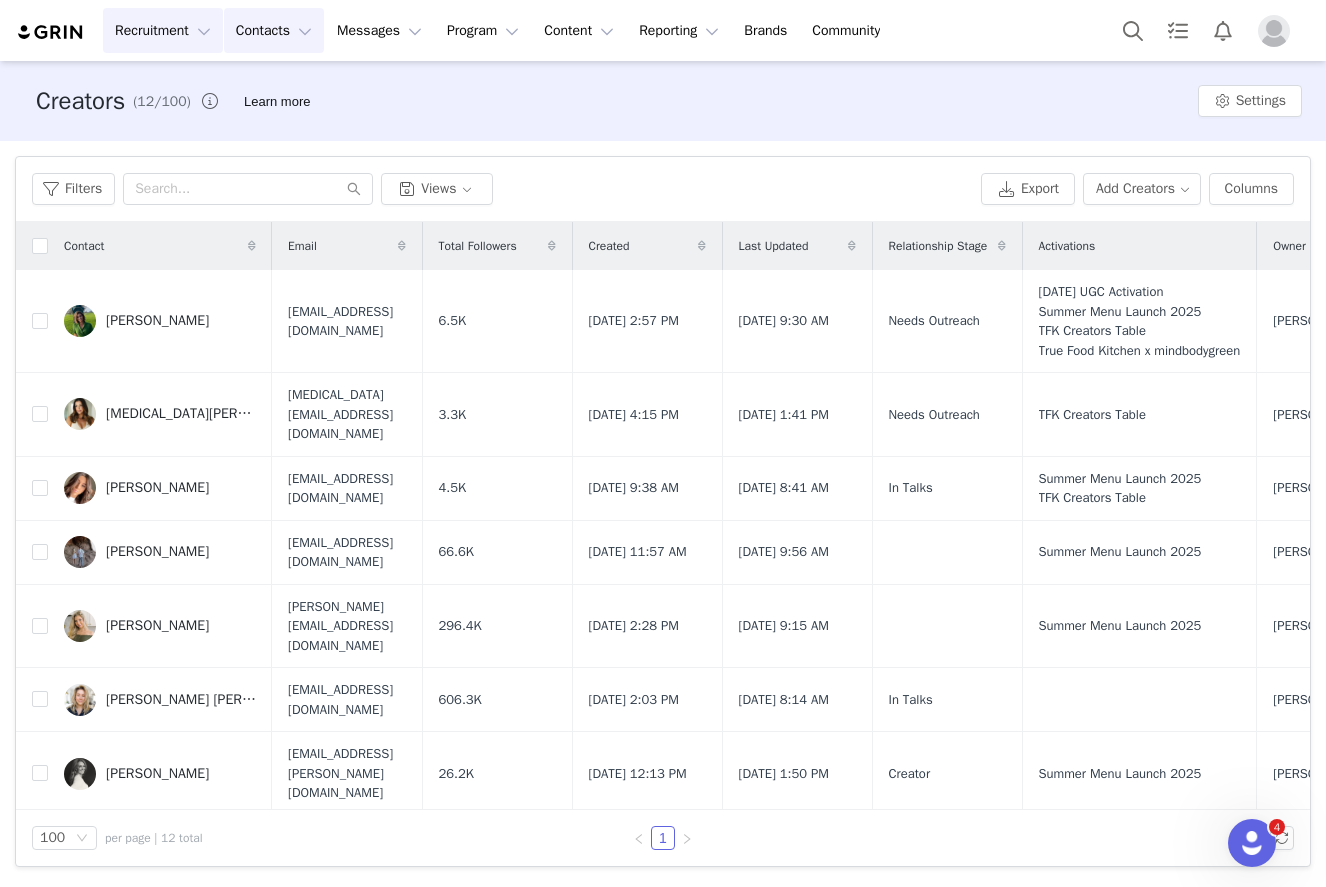 click on "Recruitment Recruitment" at bounding box center [163, 30] 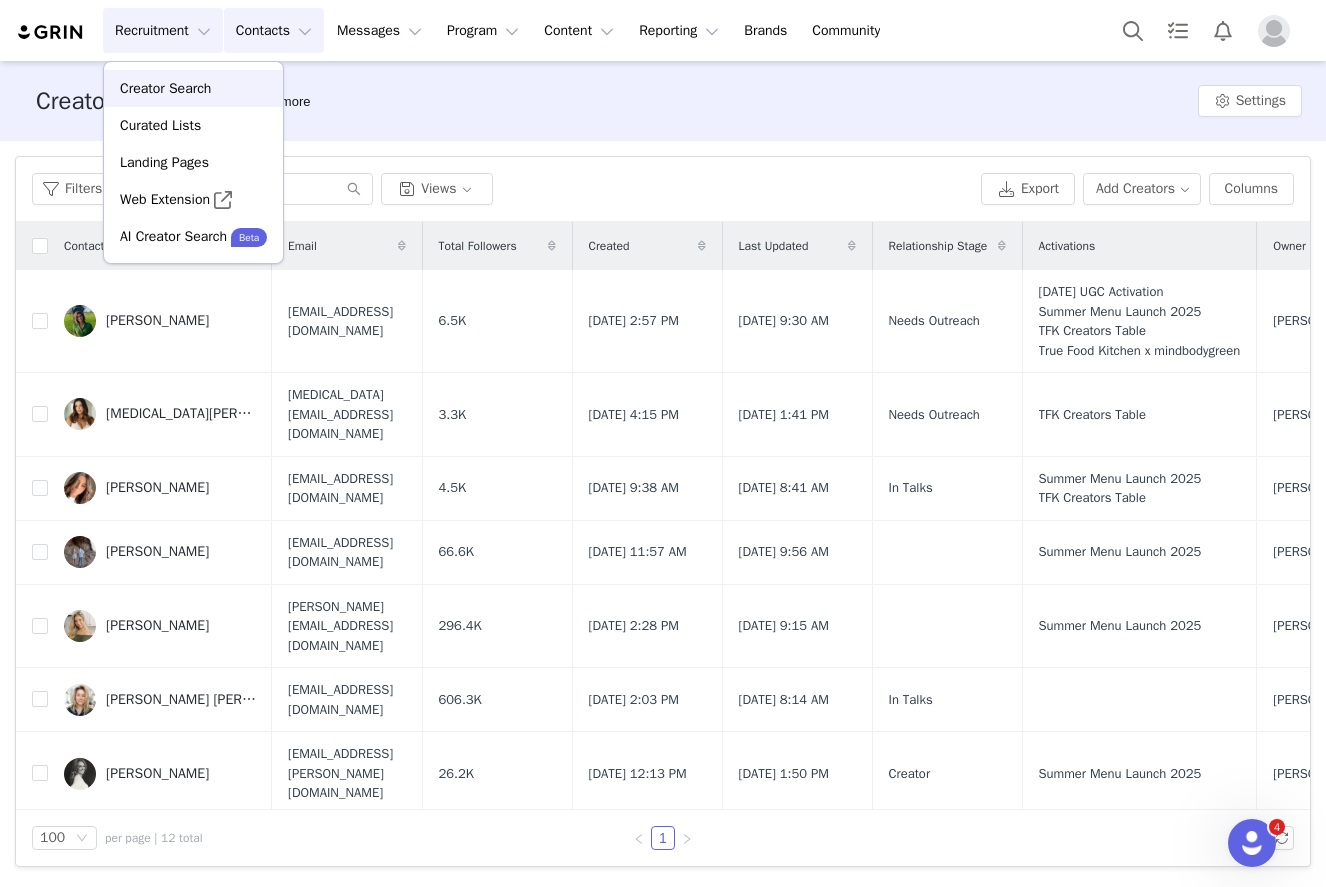 click on "Creator Search" at bounding box center (193, 88) 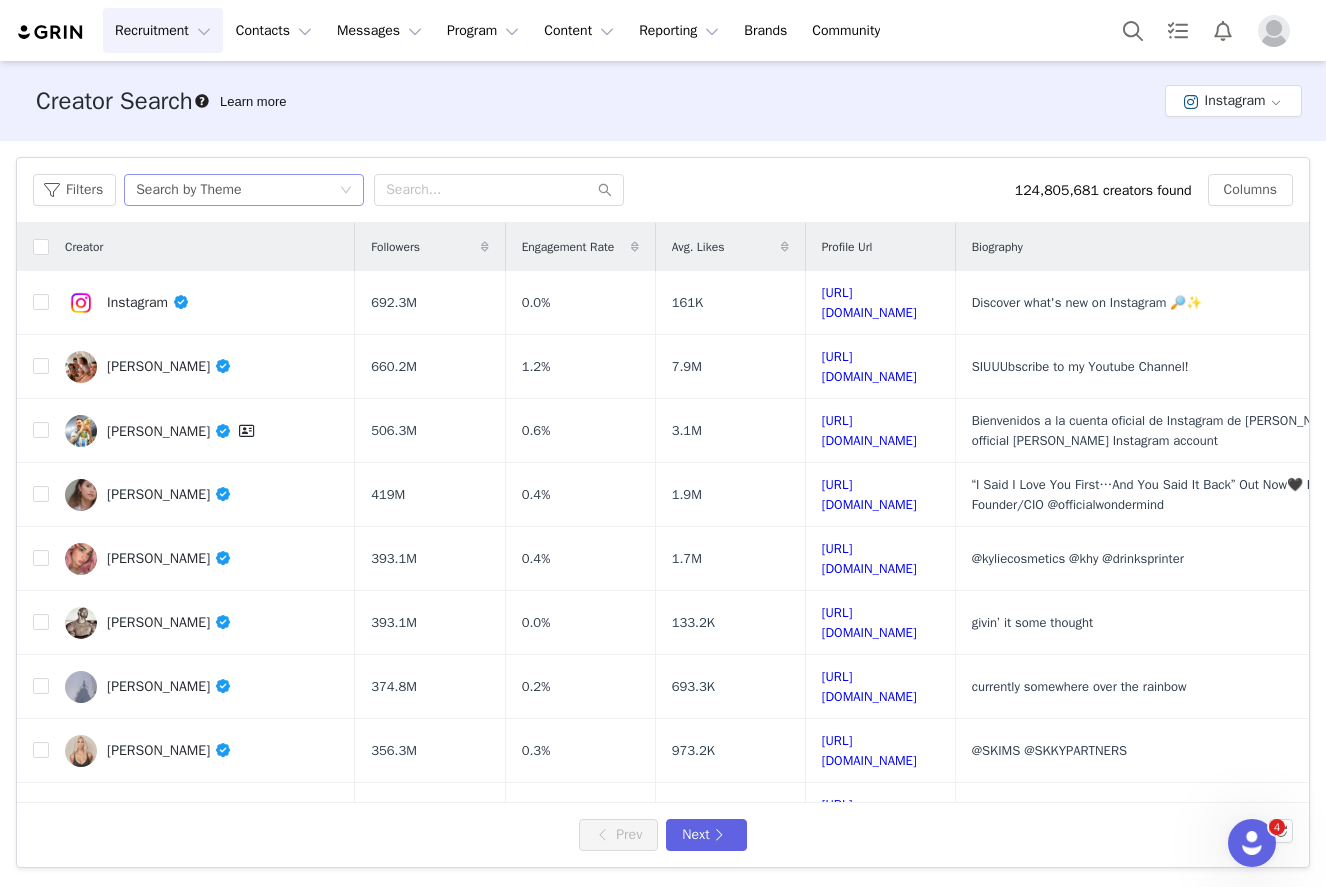 click on "Search by Theme" at bounding box center (237, 190) 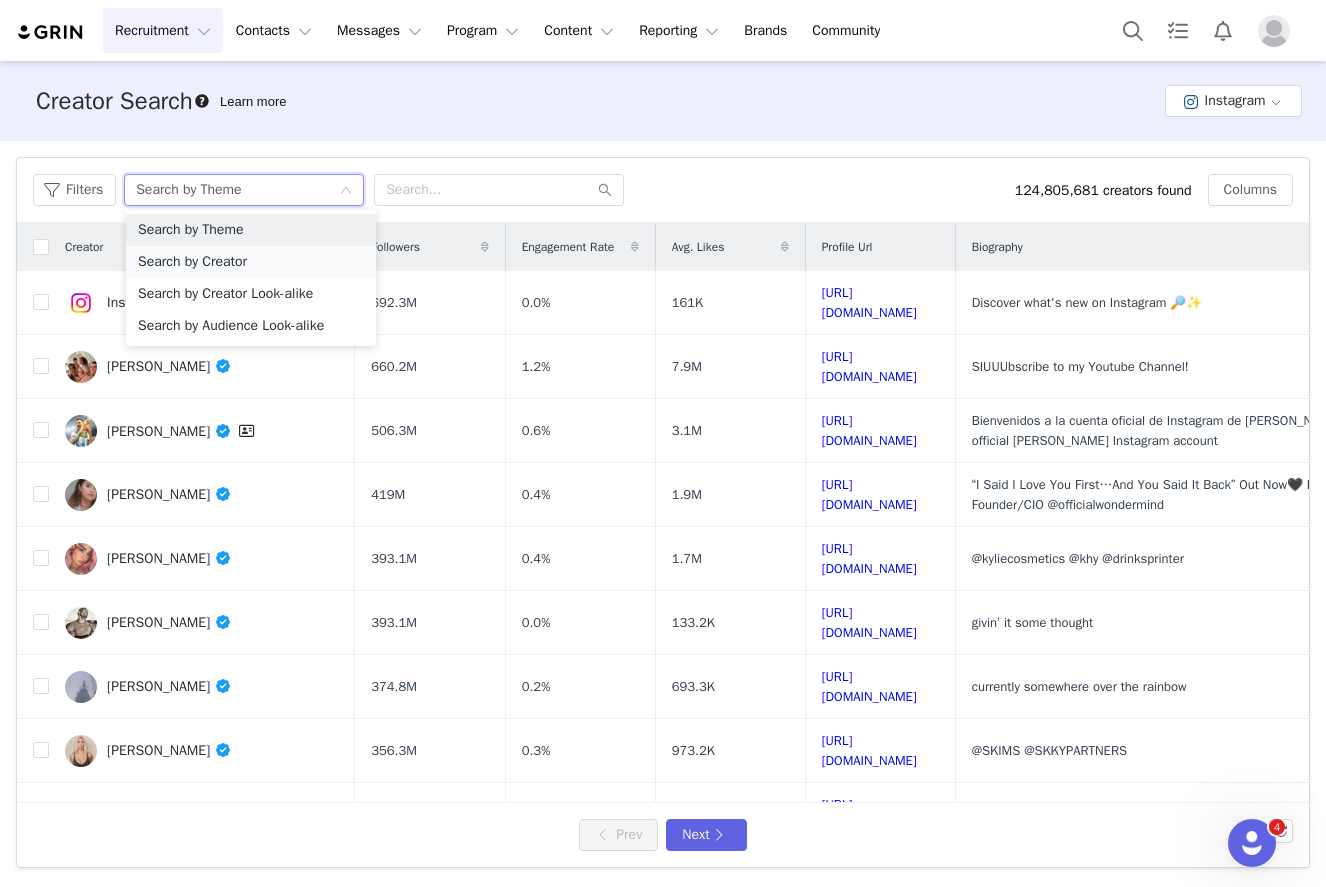 click on "Search by Creator" at bounding box center (251, 262) 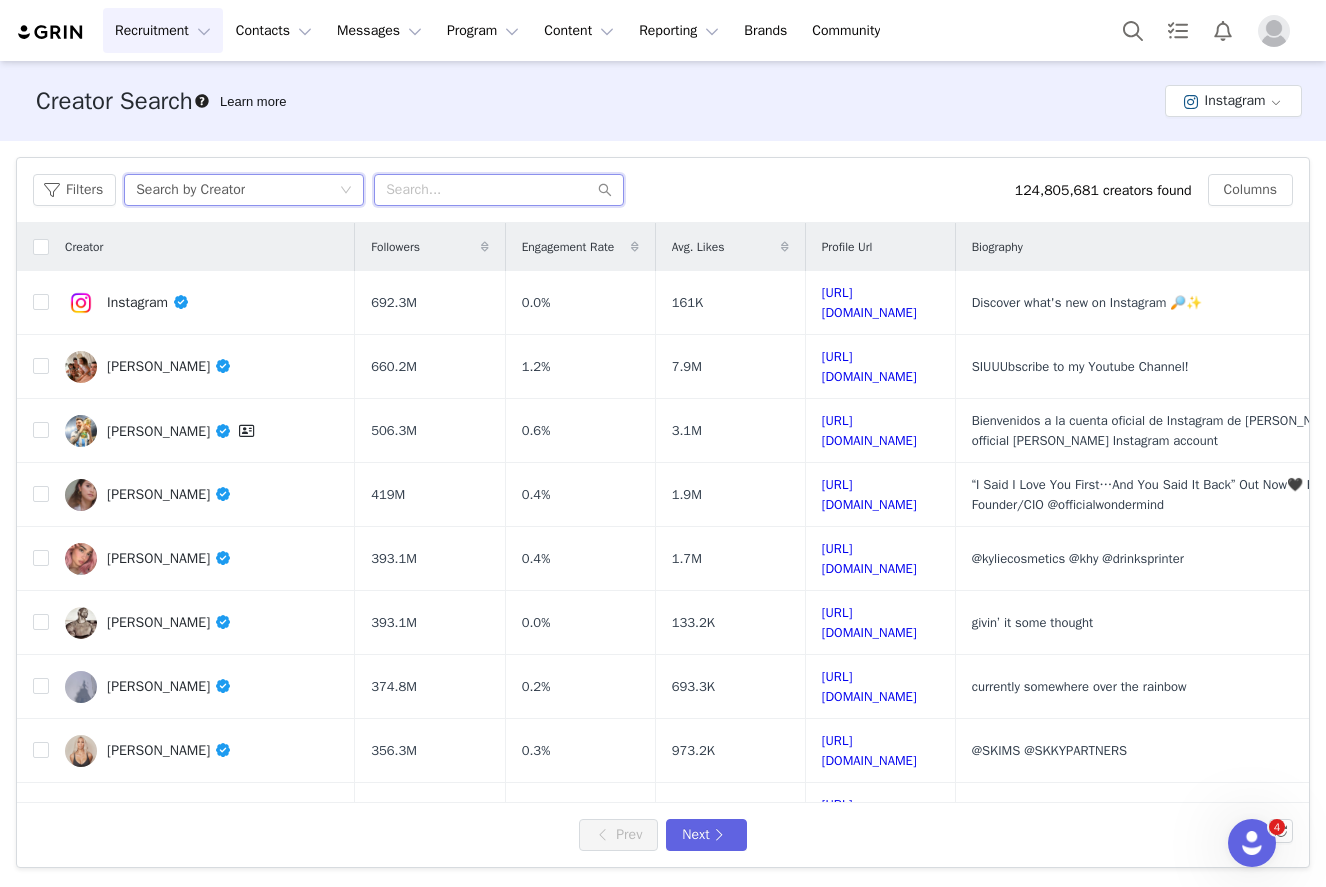 click at bounding box center (499, 190) 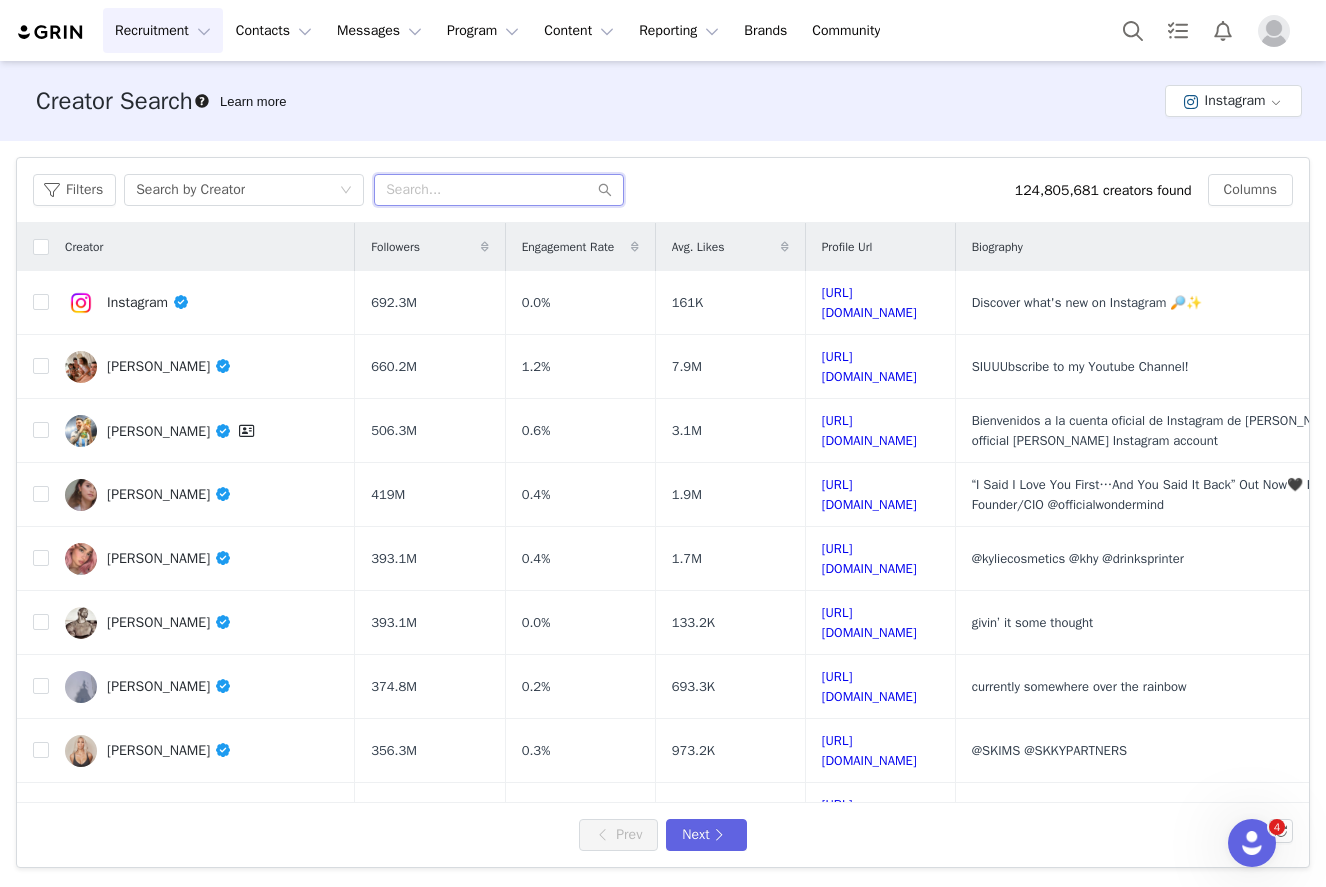 paste on "chicagofoodauthority" 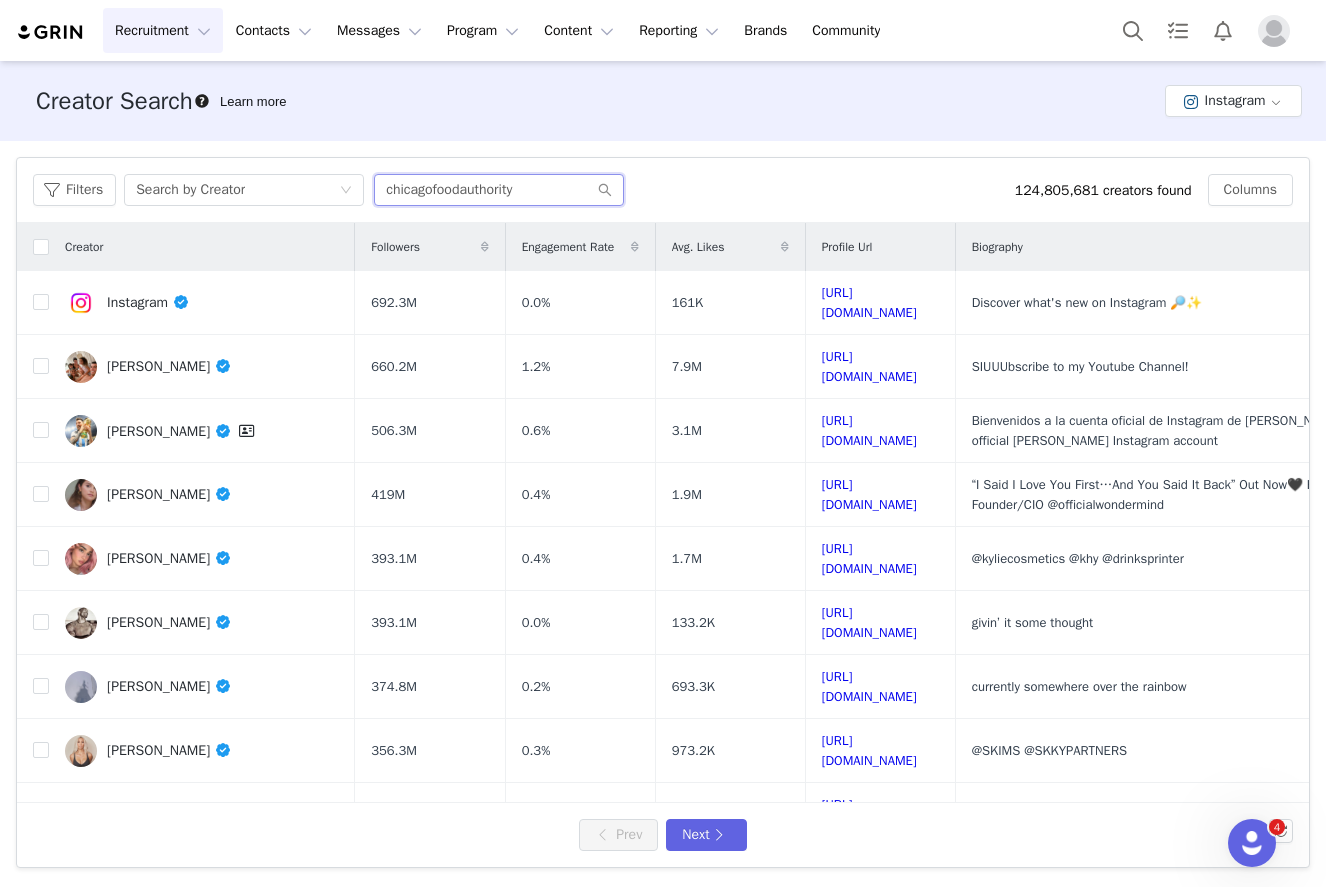 type on "chicagofoodauthority" 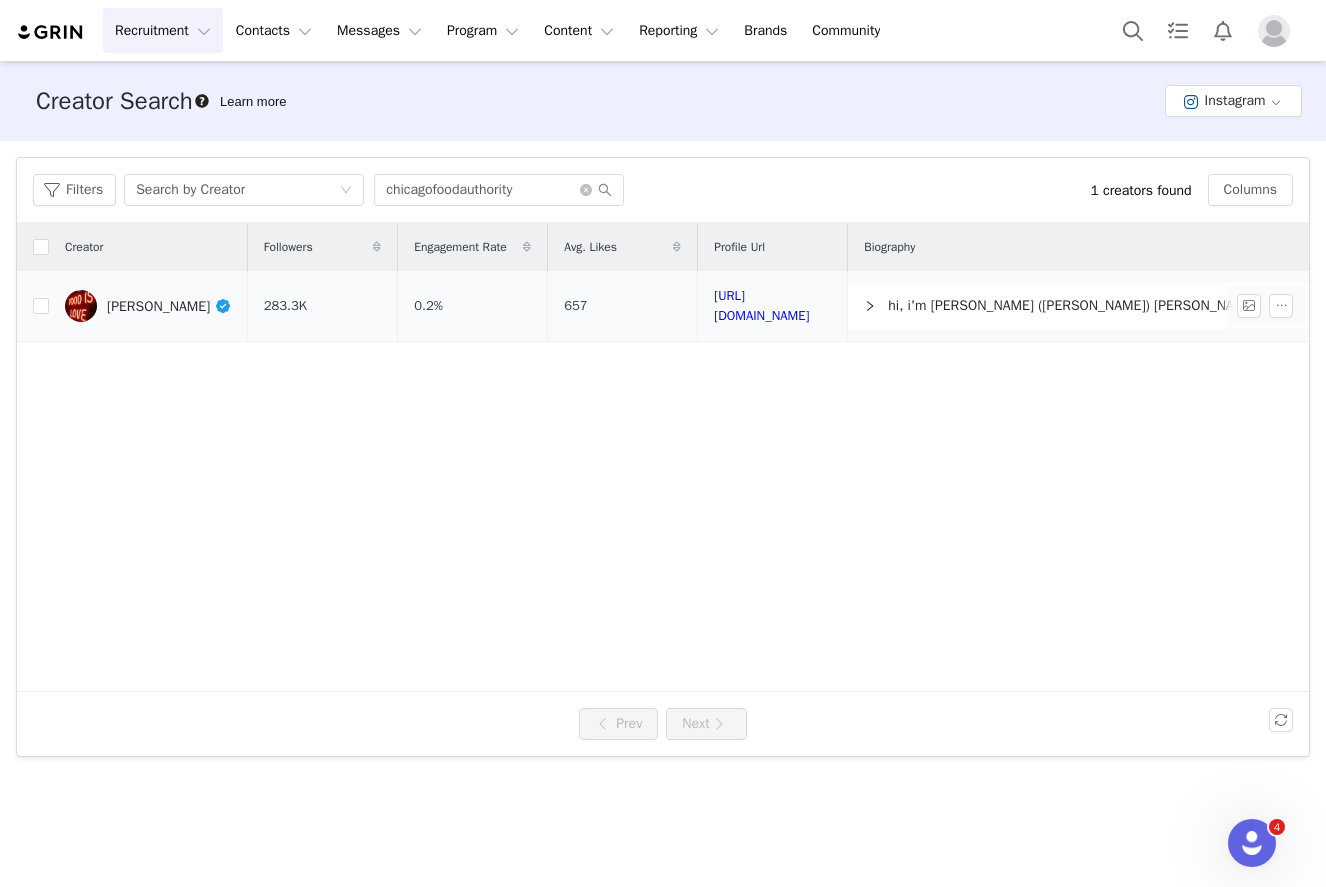 click on "[PERSON_NAME]" at bounding box center (169, 306) 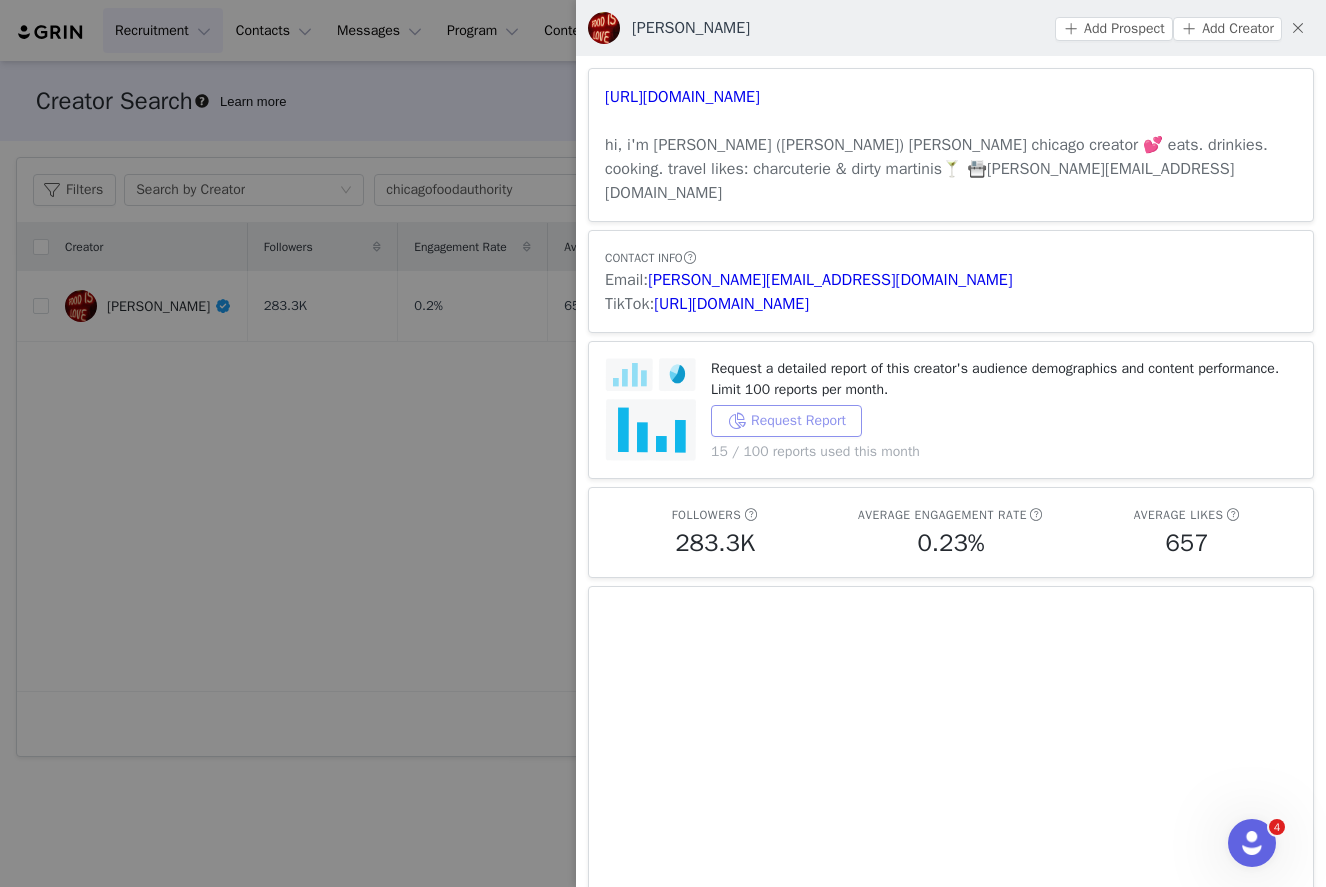 click on "Request Report" at bounding box center [786, 421] 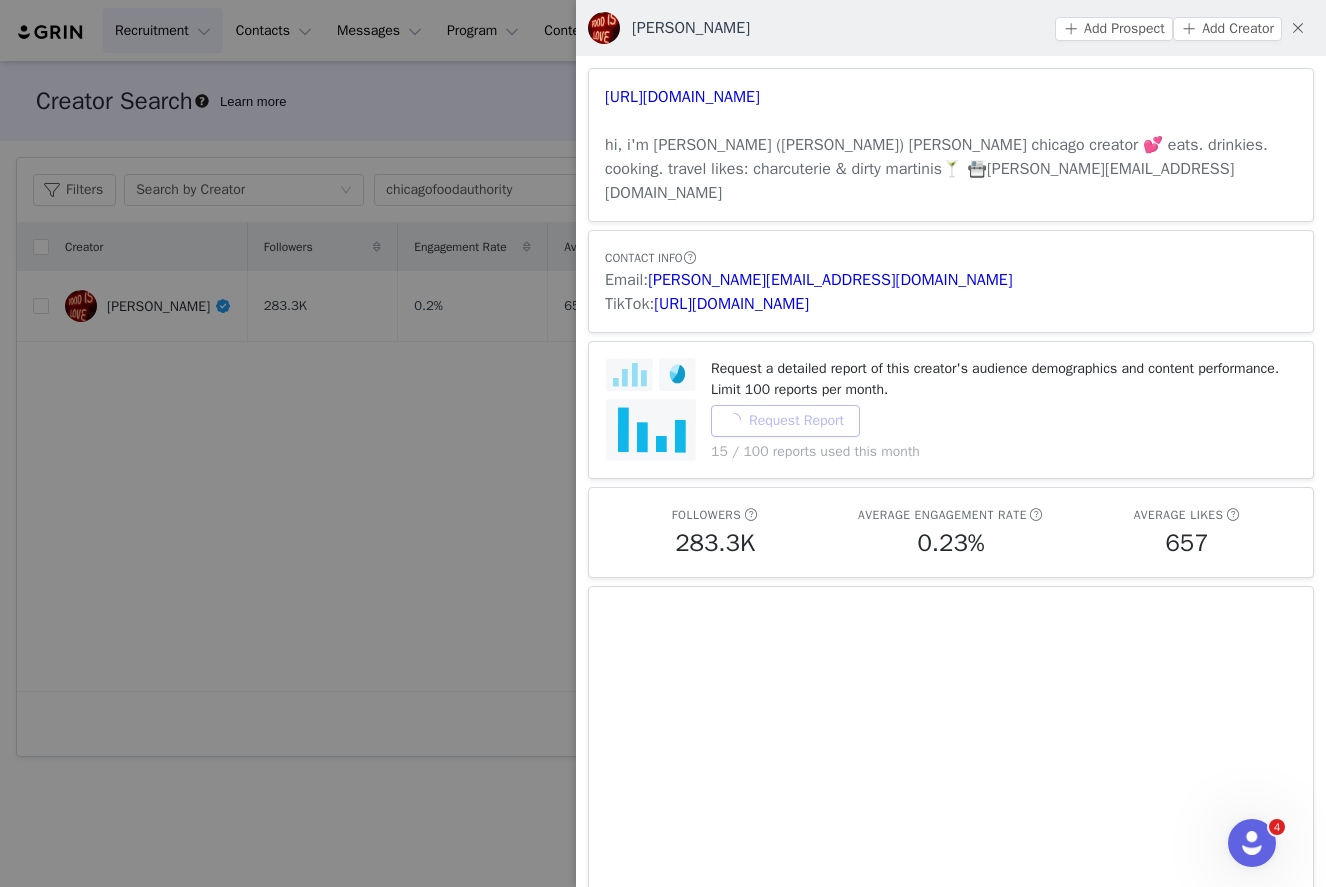scroll, scrollTop: 7, scrollLeft: 0, axis: vertical 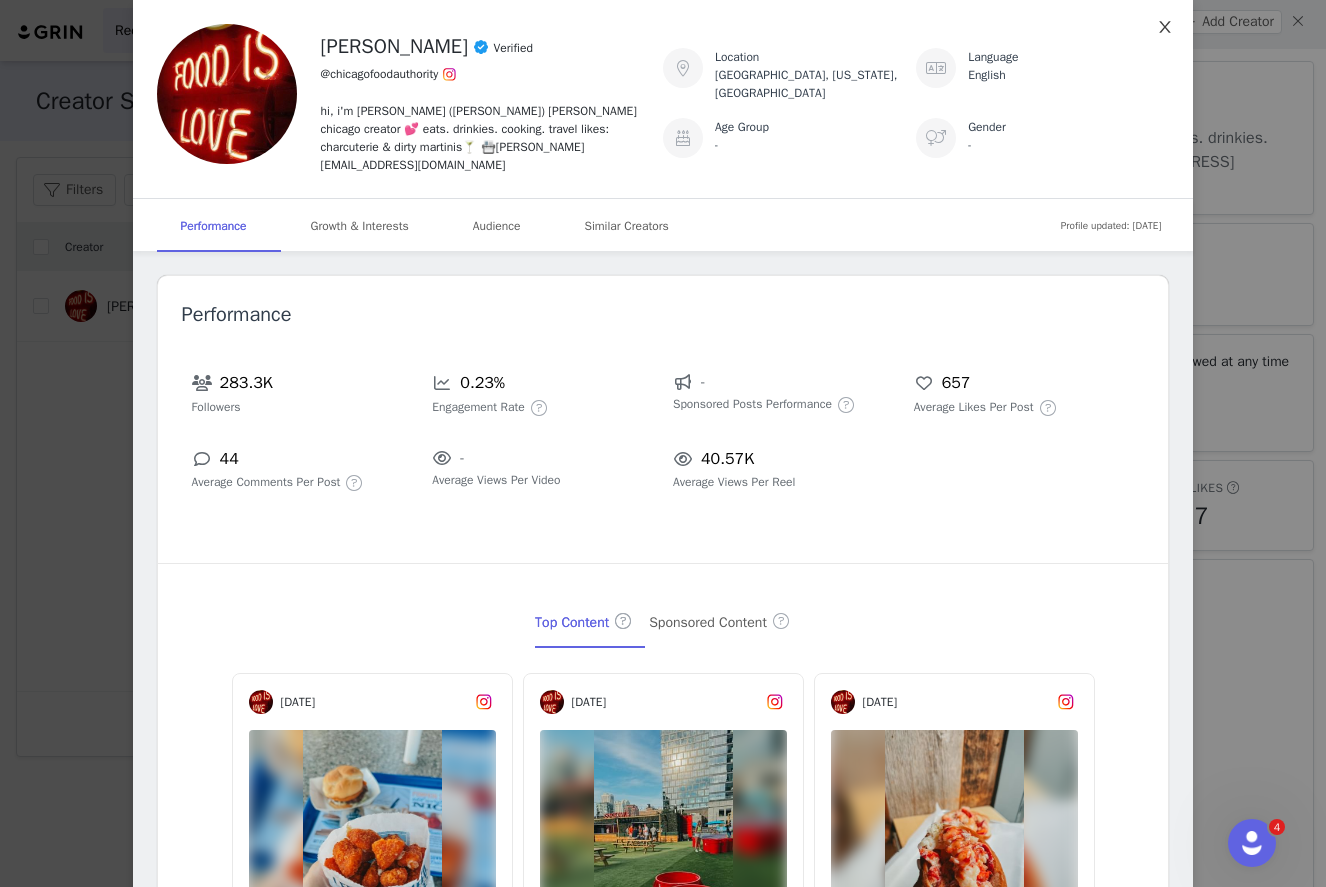 click 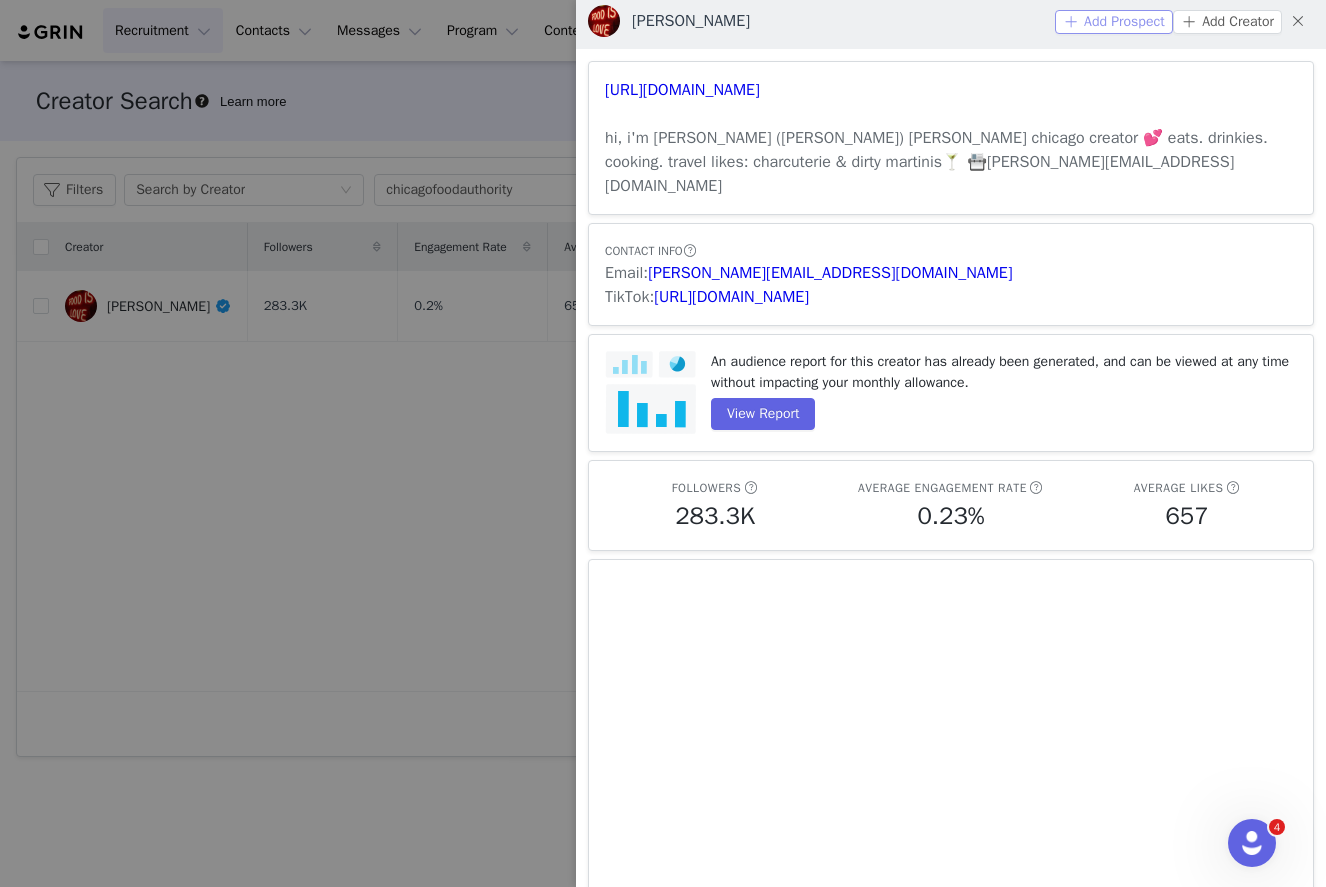 click on "Add Prospect" at bounding box center (1114, 22) 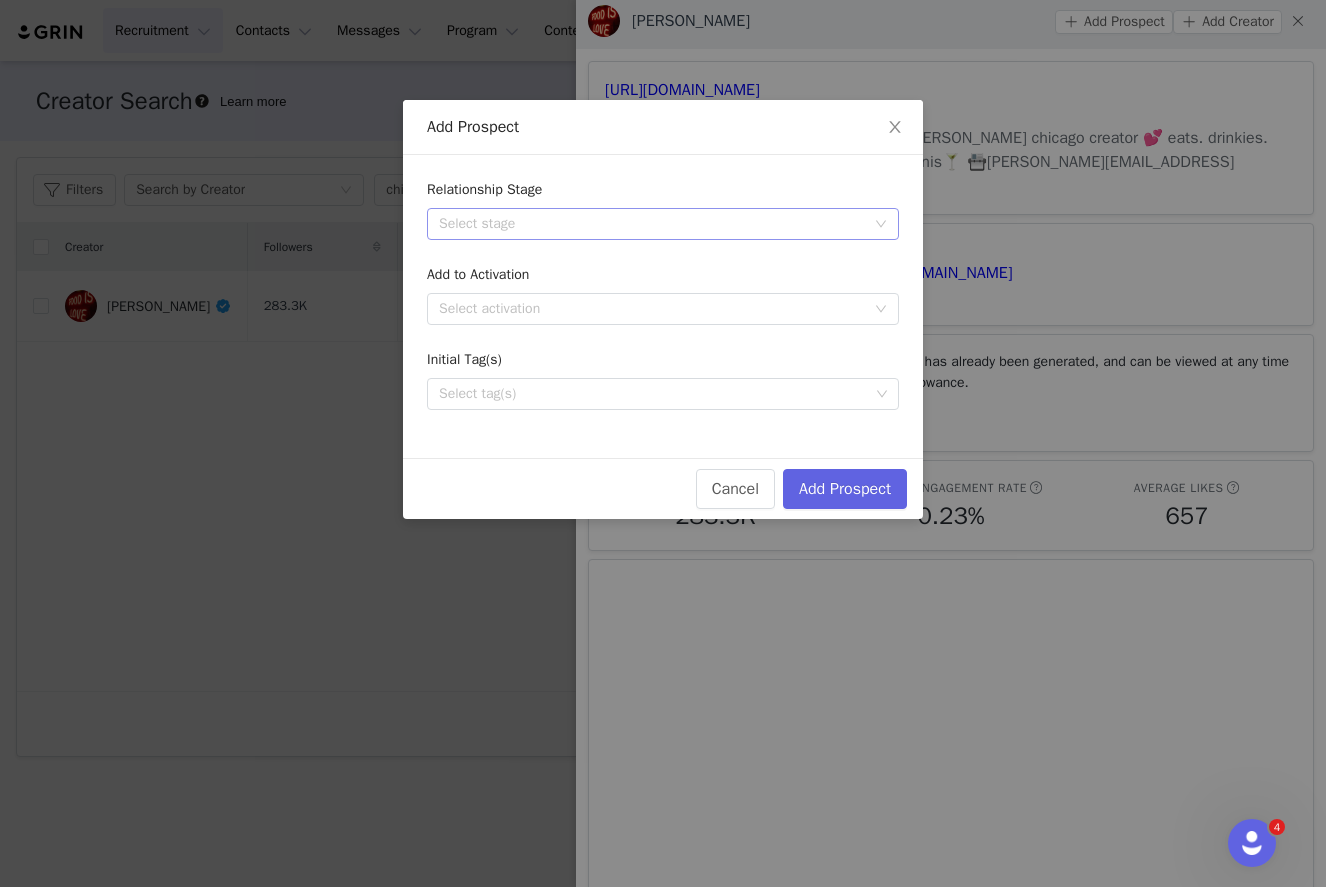 click on "Select stage" at bounding box center [652, 224] 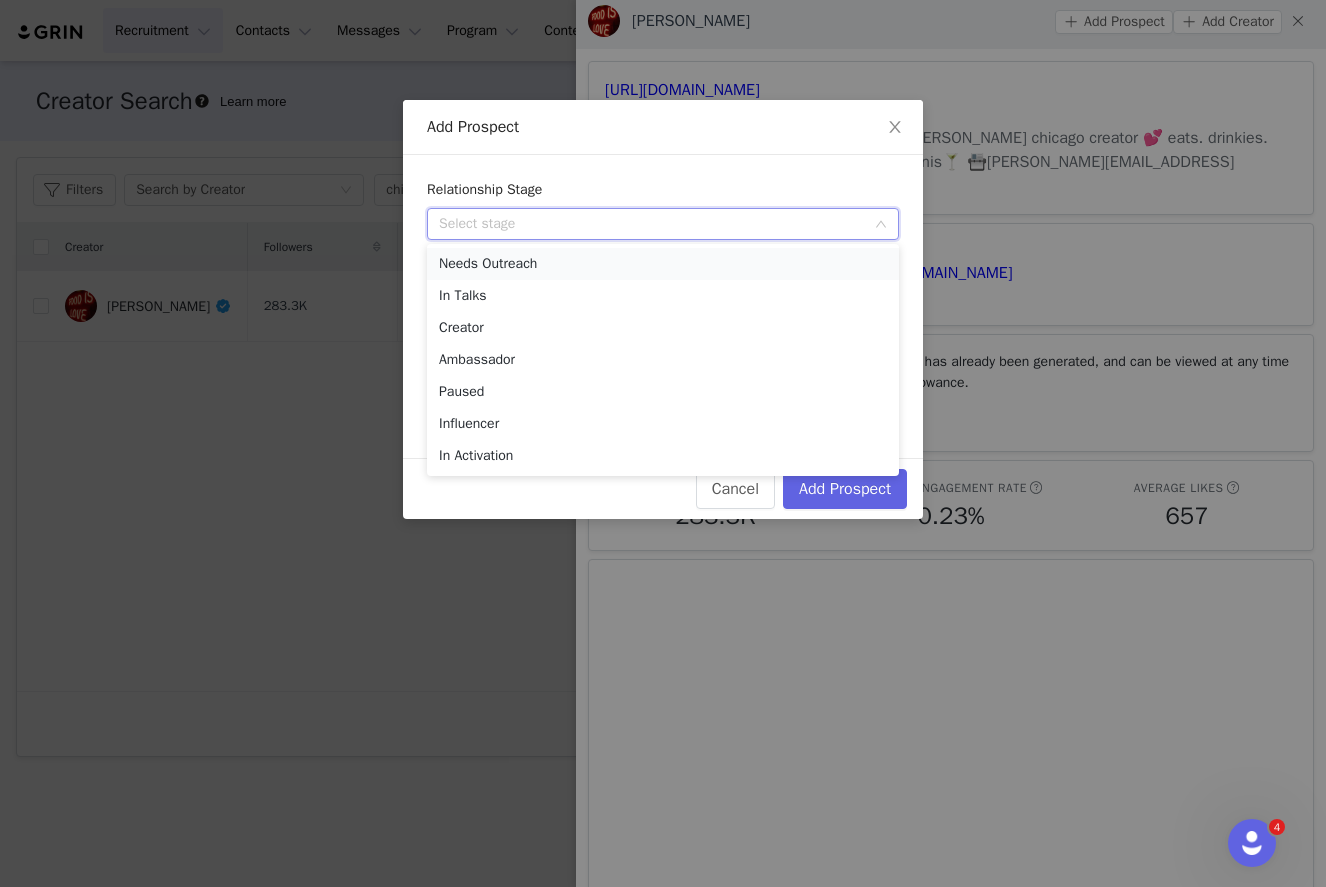 click on "Needs Outreach" at bounding box center (663, 264) 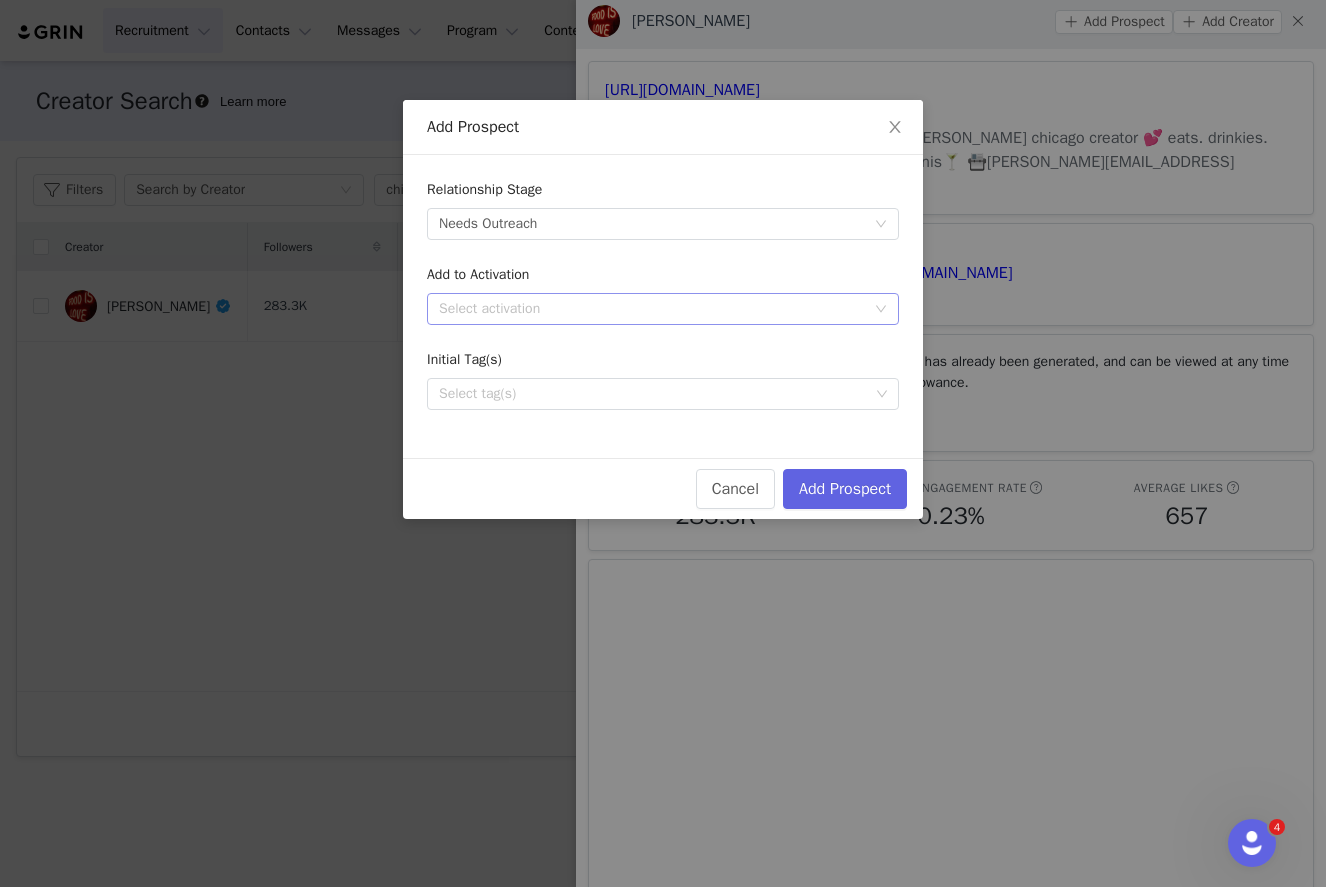 click on "Select activation" at bounding box center (652, 309) 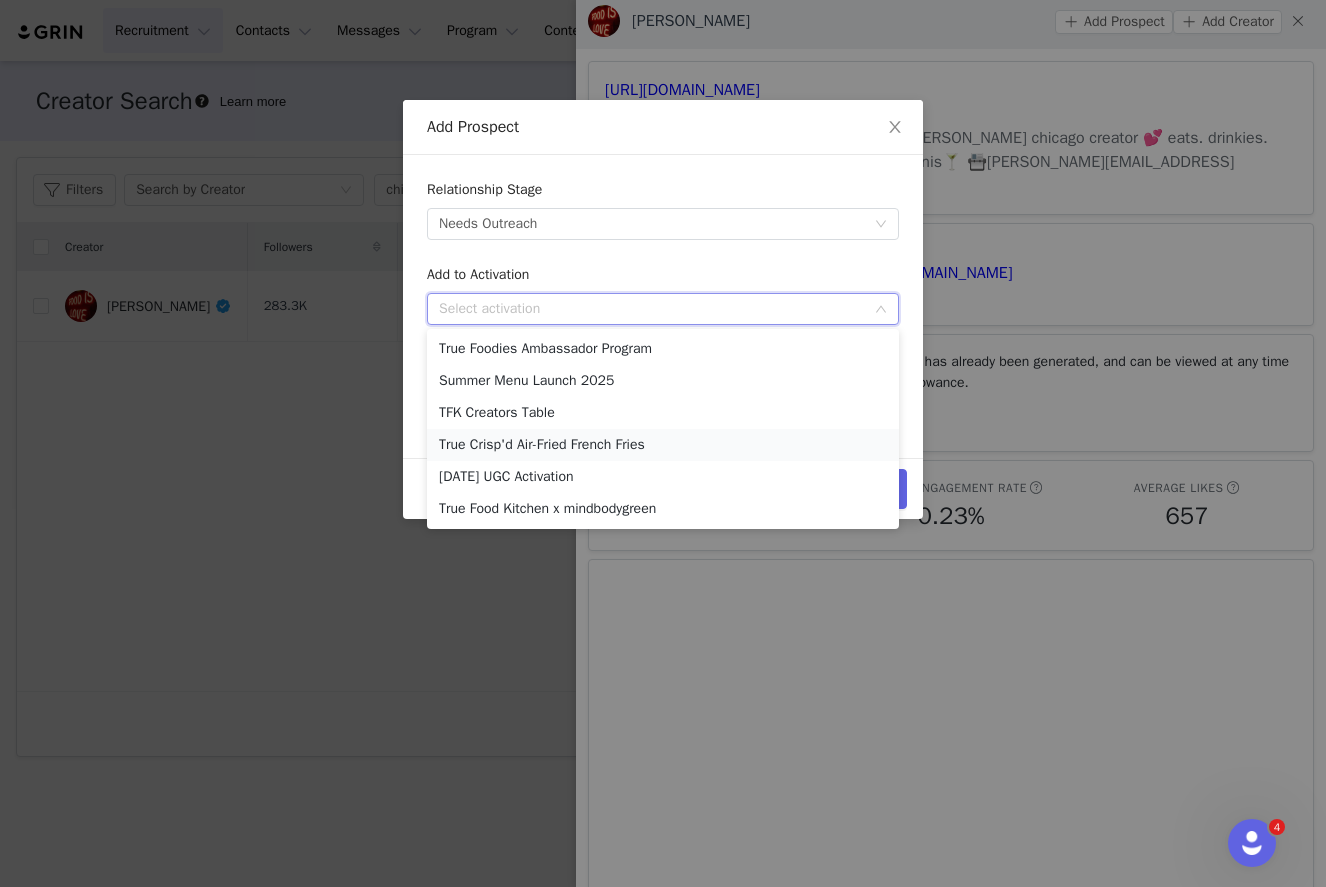click on "True Crisp'd Air-Fried French Fries" at bounding box center (663, 445) 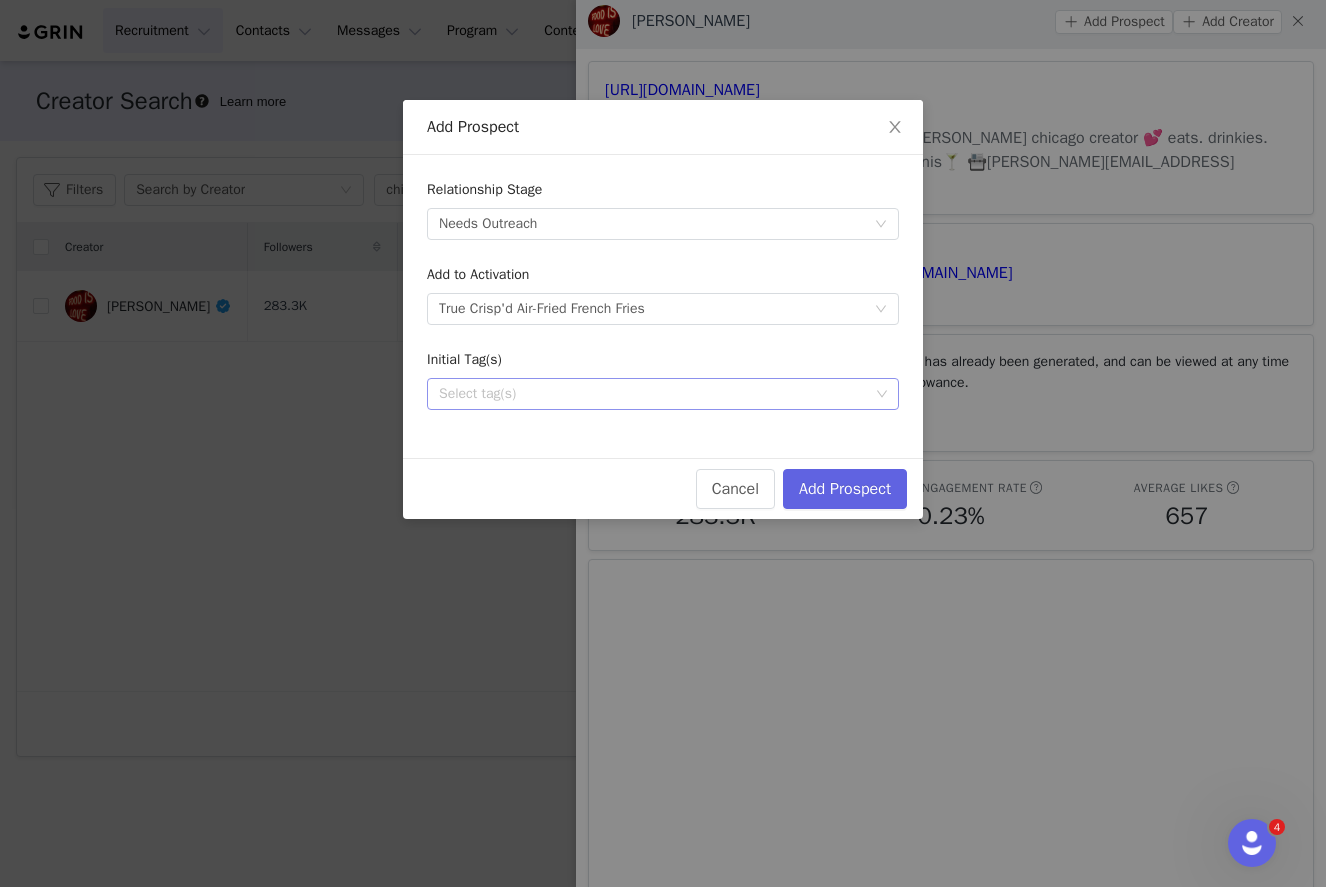 click on "Select tag(s)" at bounding box center [654, 394] 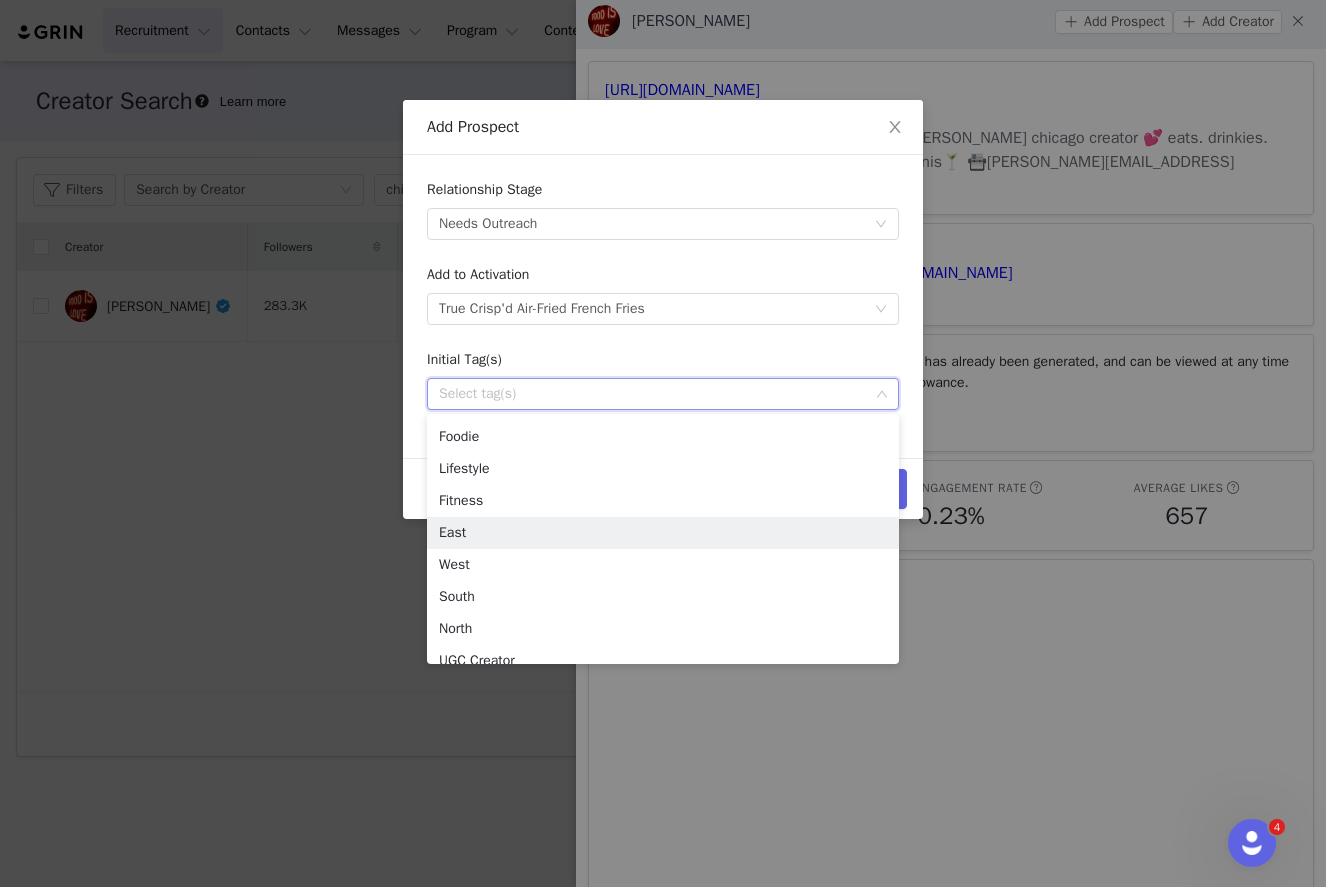 scroll, scrollTop: 36, scrollLeft: 0, axis: vertical 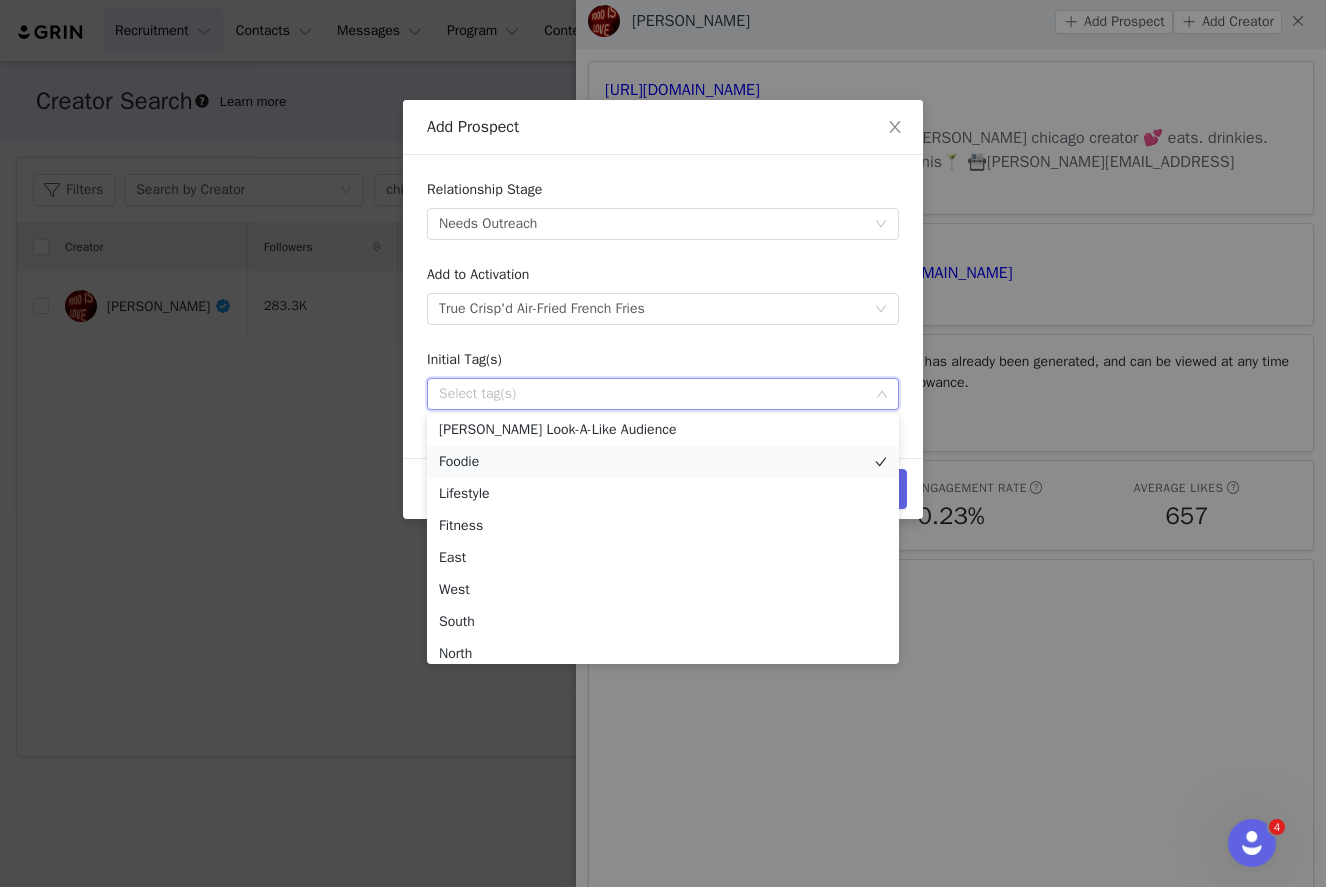 click on "Foodie" at bounding box center [663, 462] 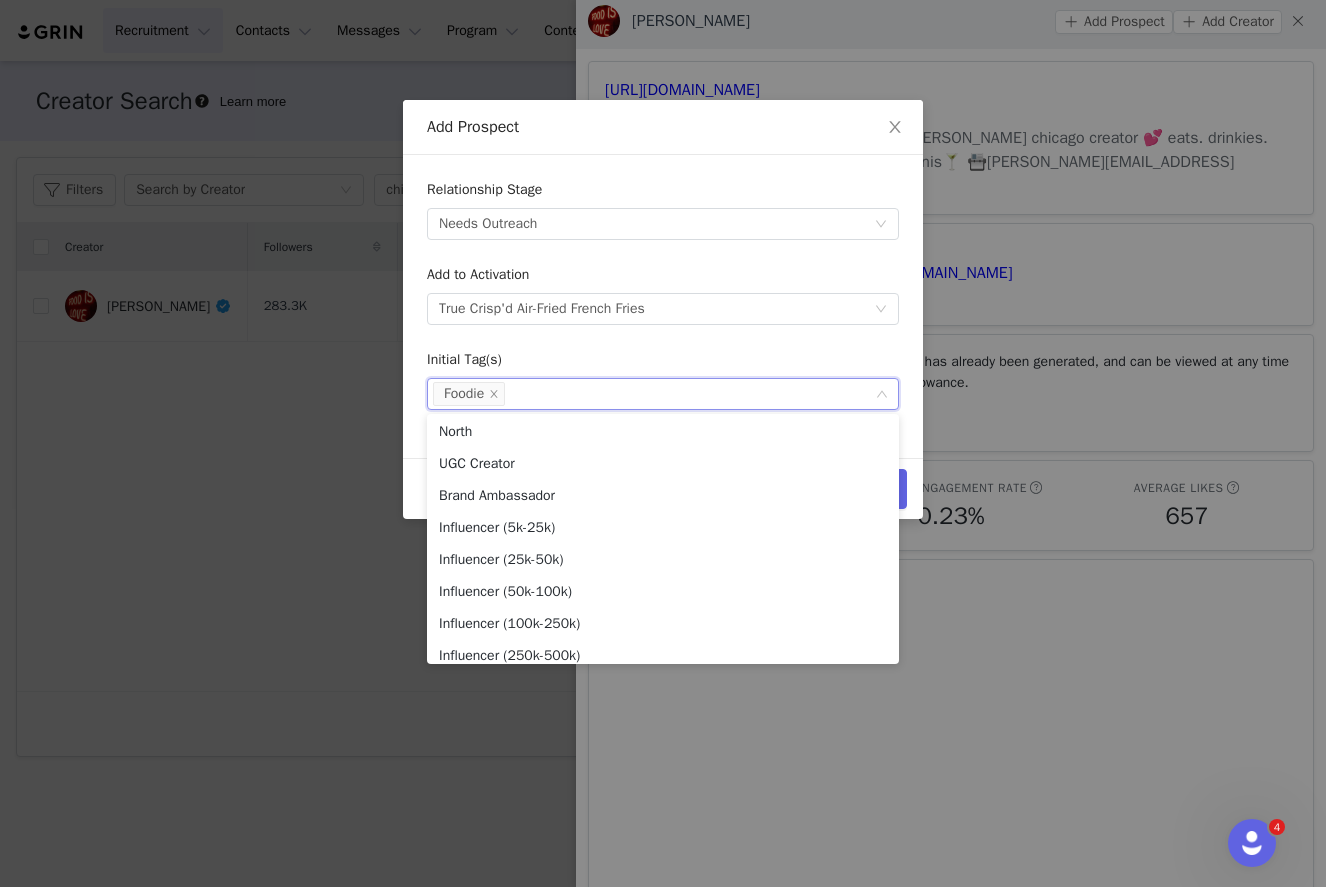 scroll, scrollTop: 263, scrollLeft: 0, axis: vertical 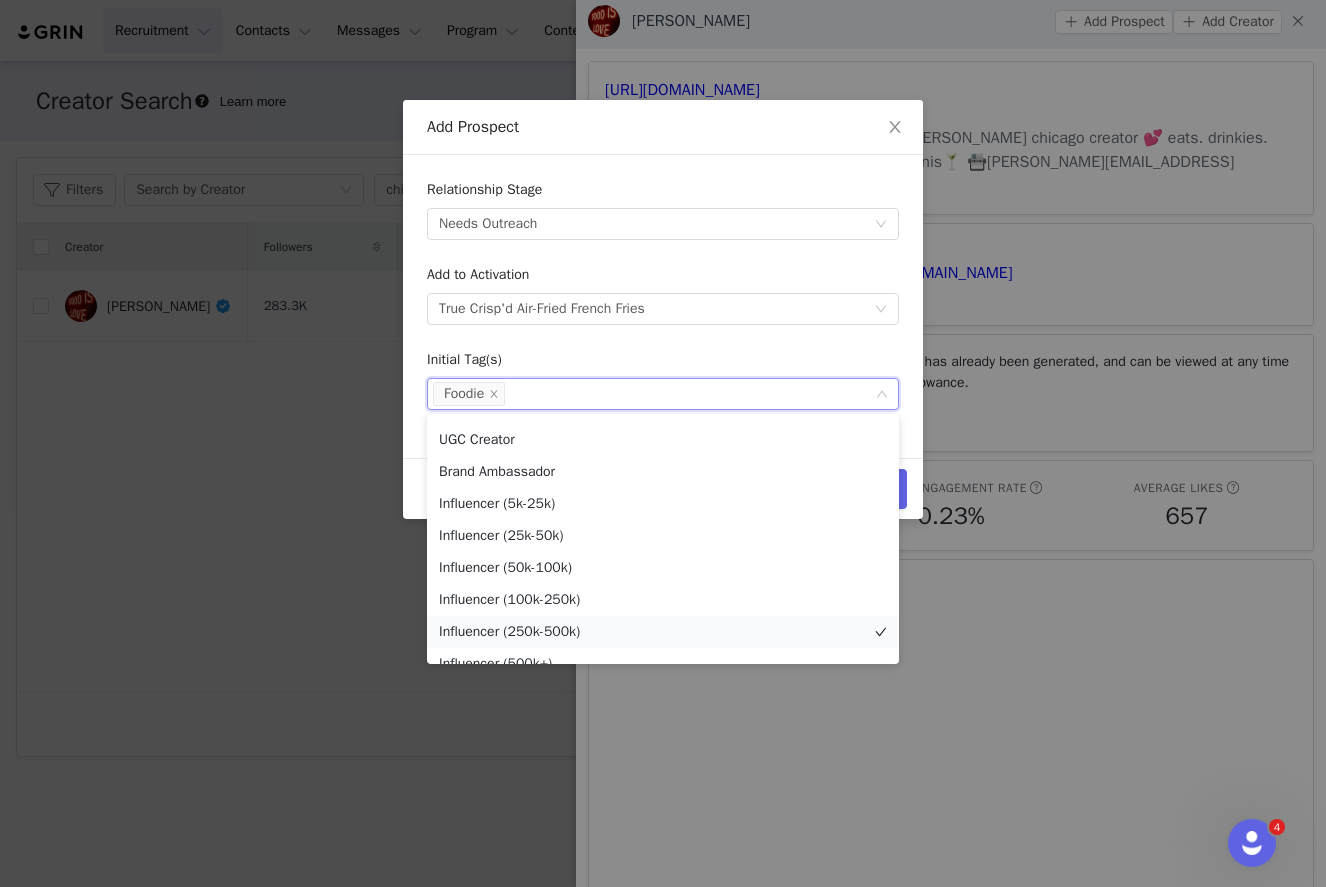 click on "Influencer (250k-500k)" at bounding box center [663, 632] 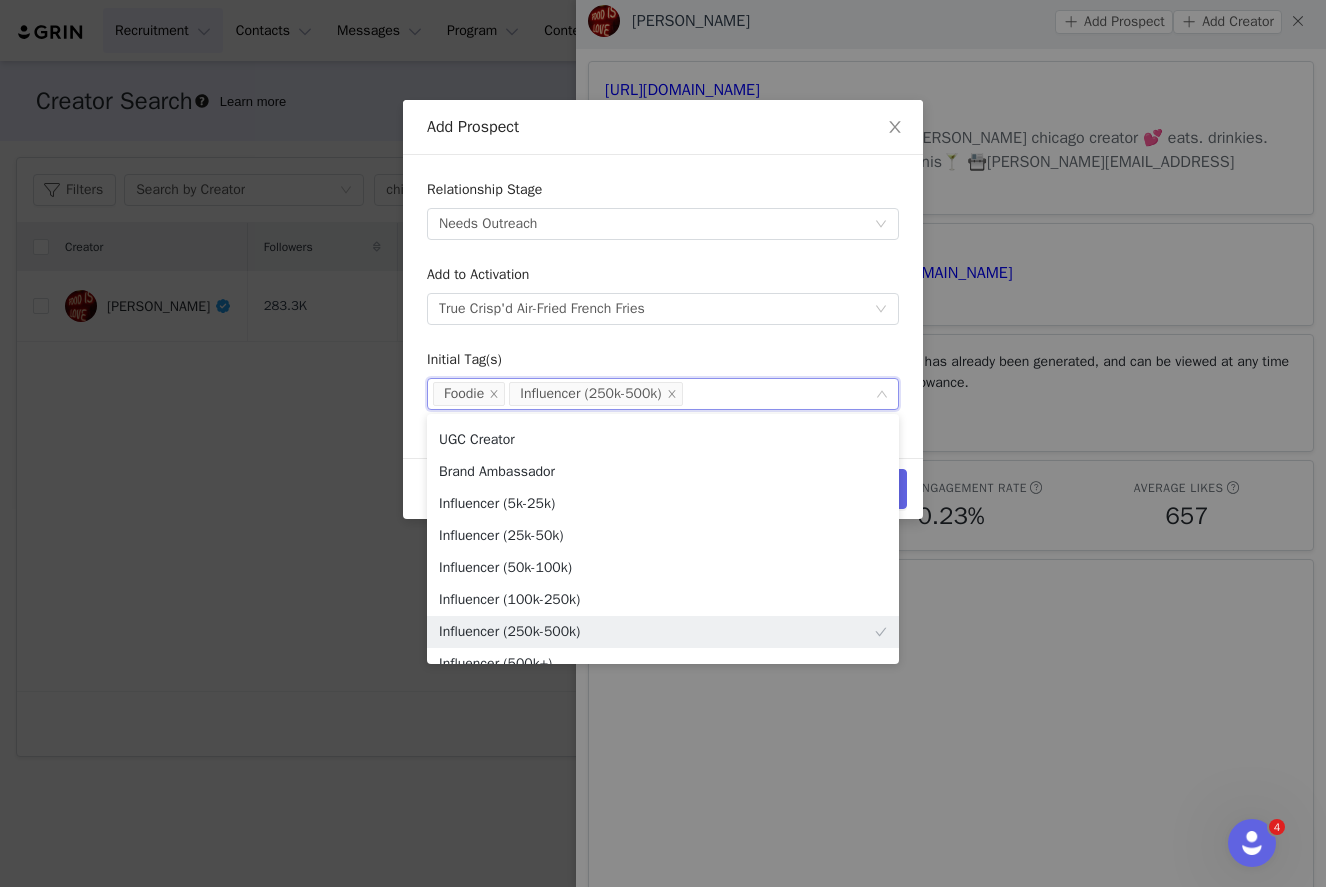 scroll, scrollTop: 260, scrollLeft: 0, axis: vertical 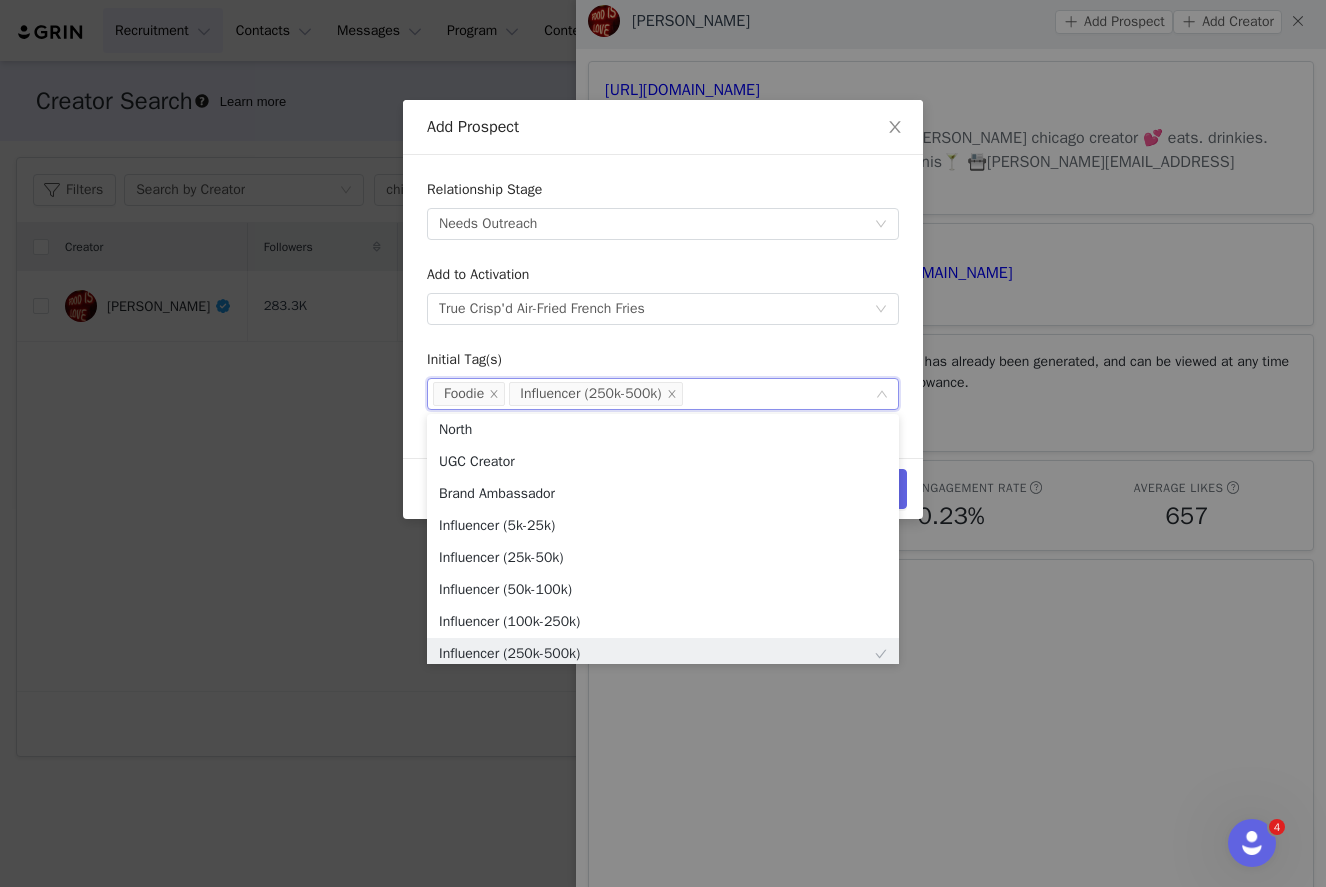 click on "Relationship Stage Select stage  Needs Outreach    Add to Activation Select activation  True Crisp'd Air-Fried French Fries    Initial Tag(s) Select tag(s)  Foodie   Influencer (250k-500k)" at bounding box center [663, 294] 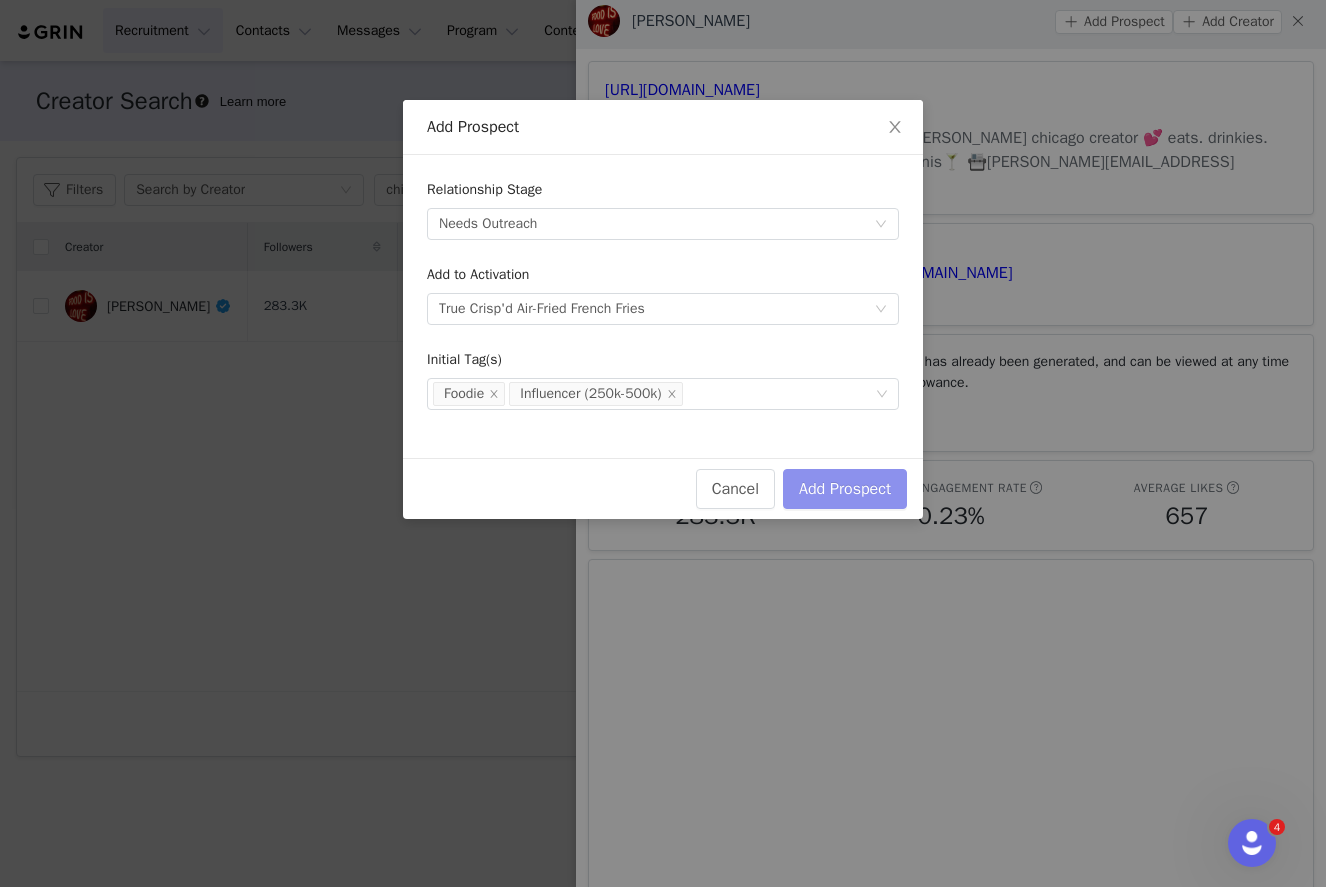 click on "Add Prospect" at bounding box center [845, 489] 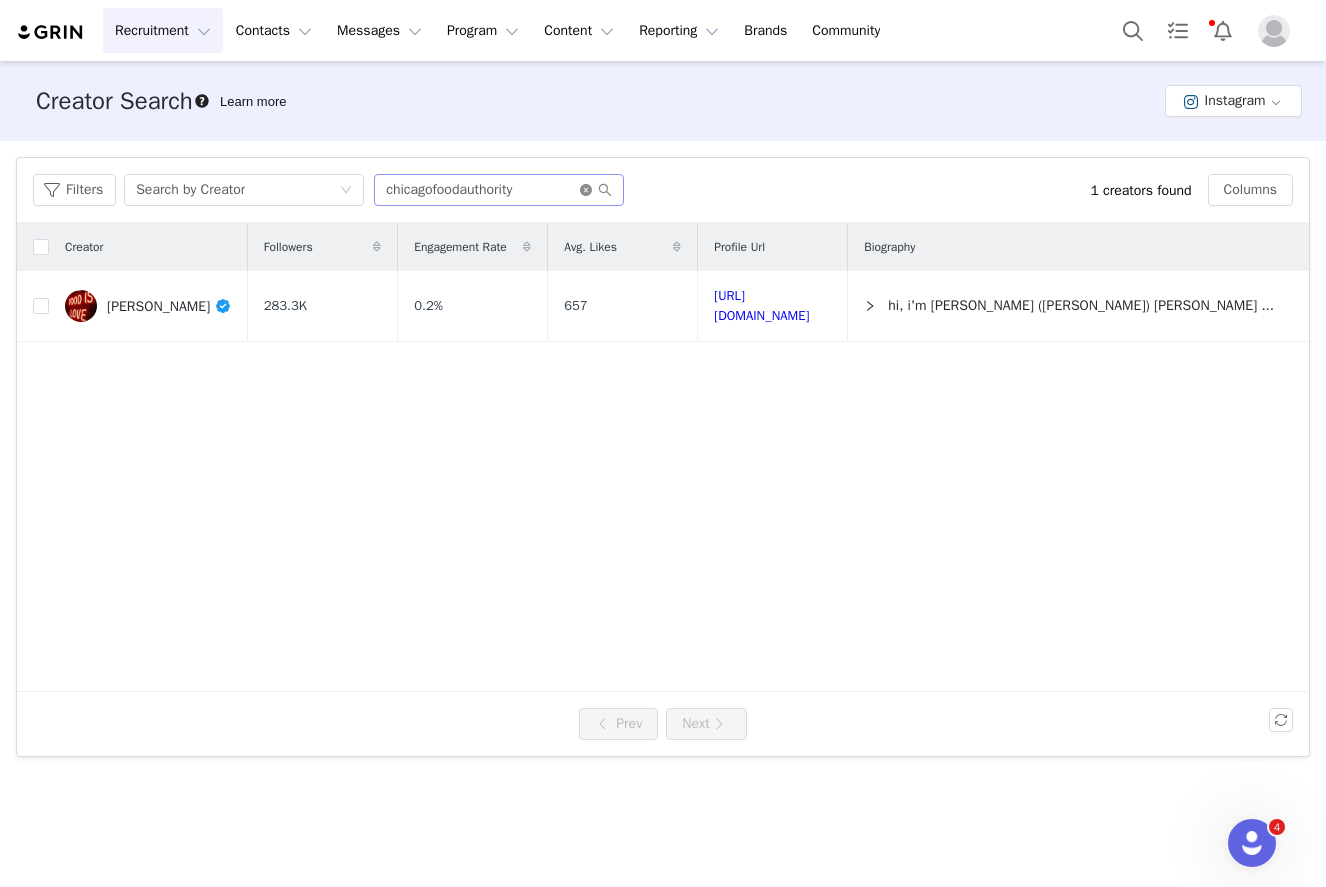 click 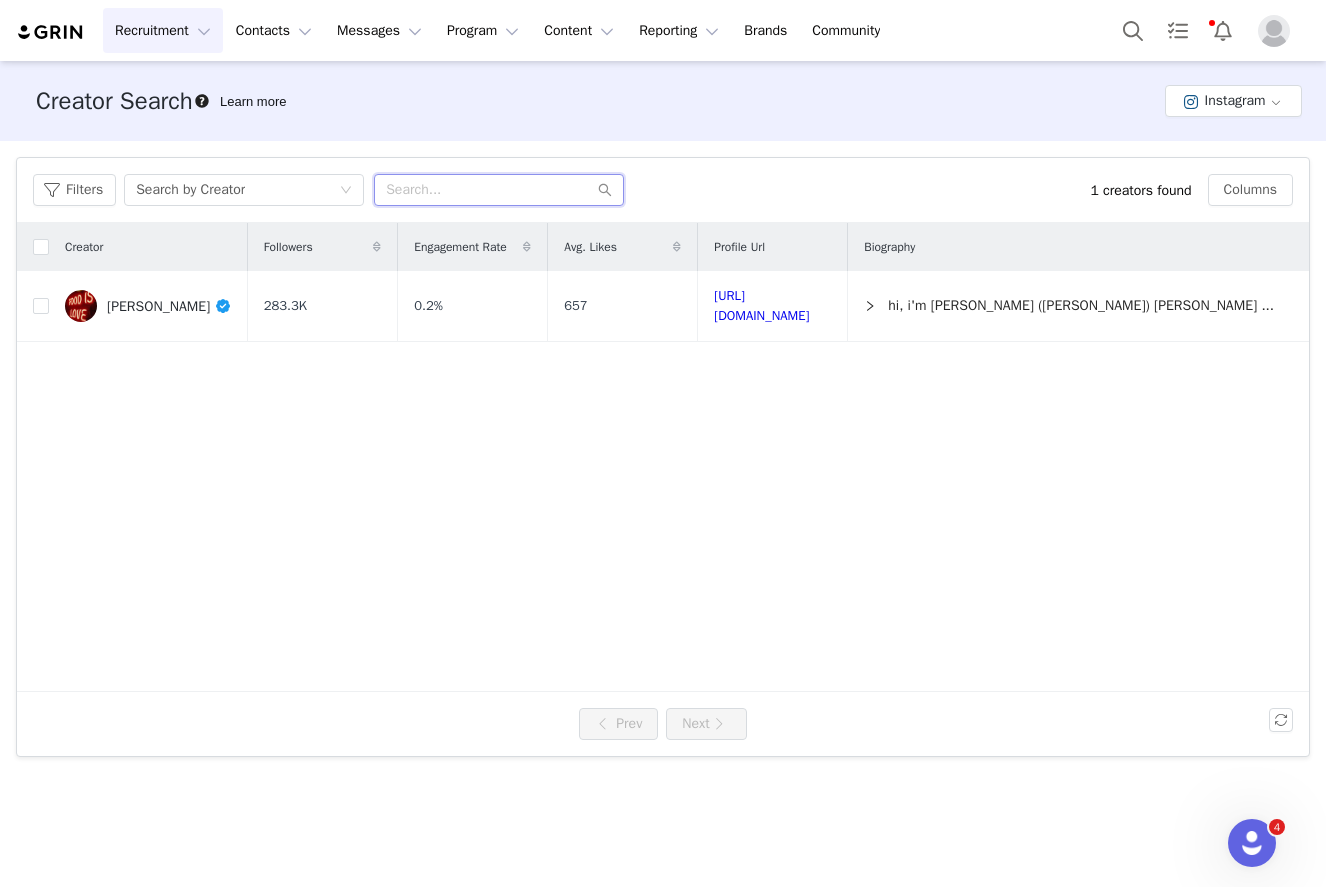 click at bounding box center [499, 190] 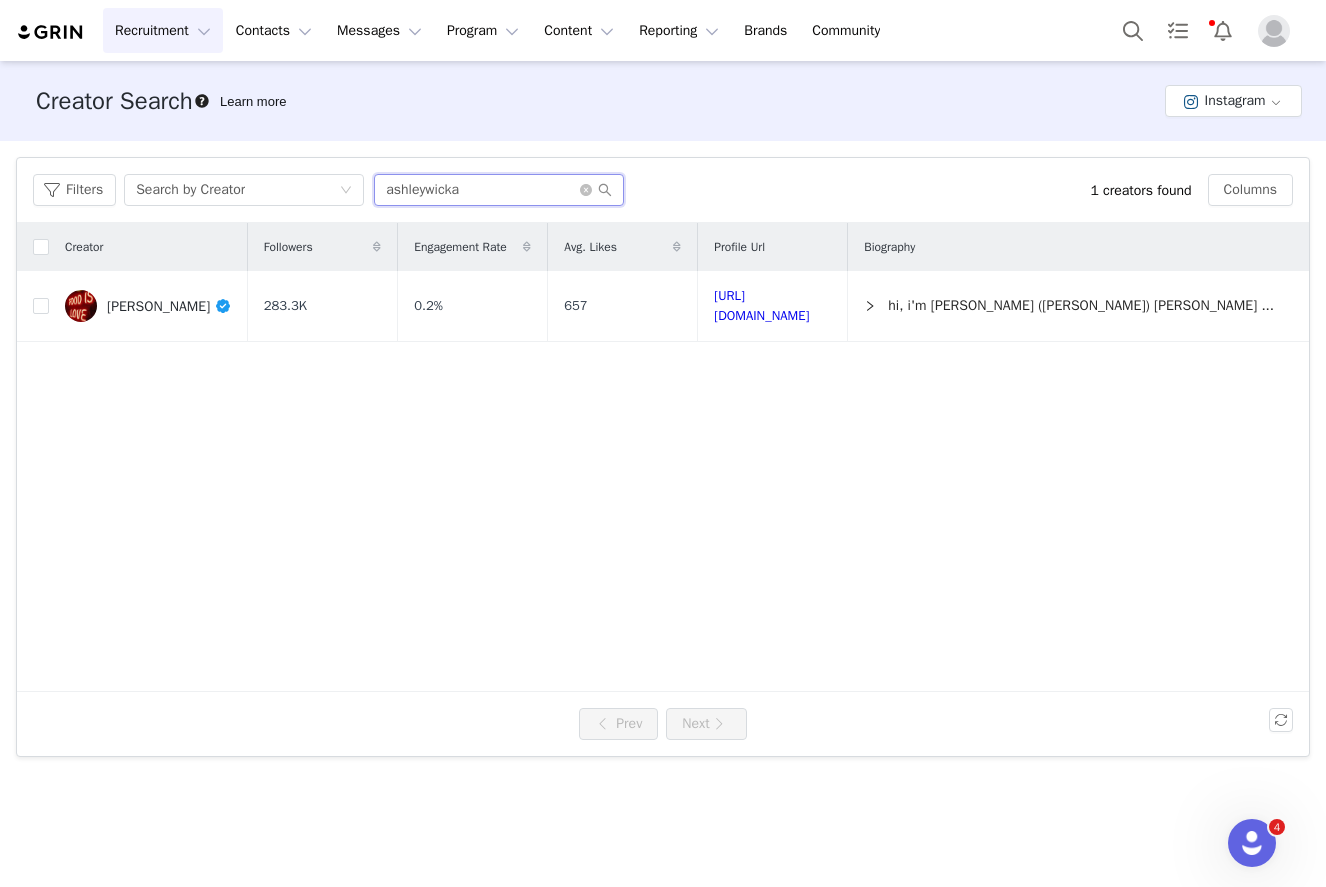 type on "ashleywicka" 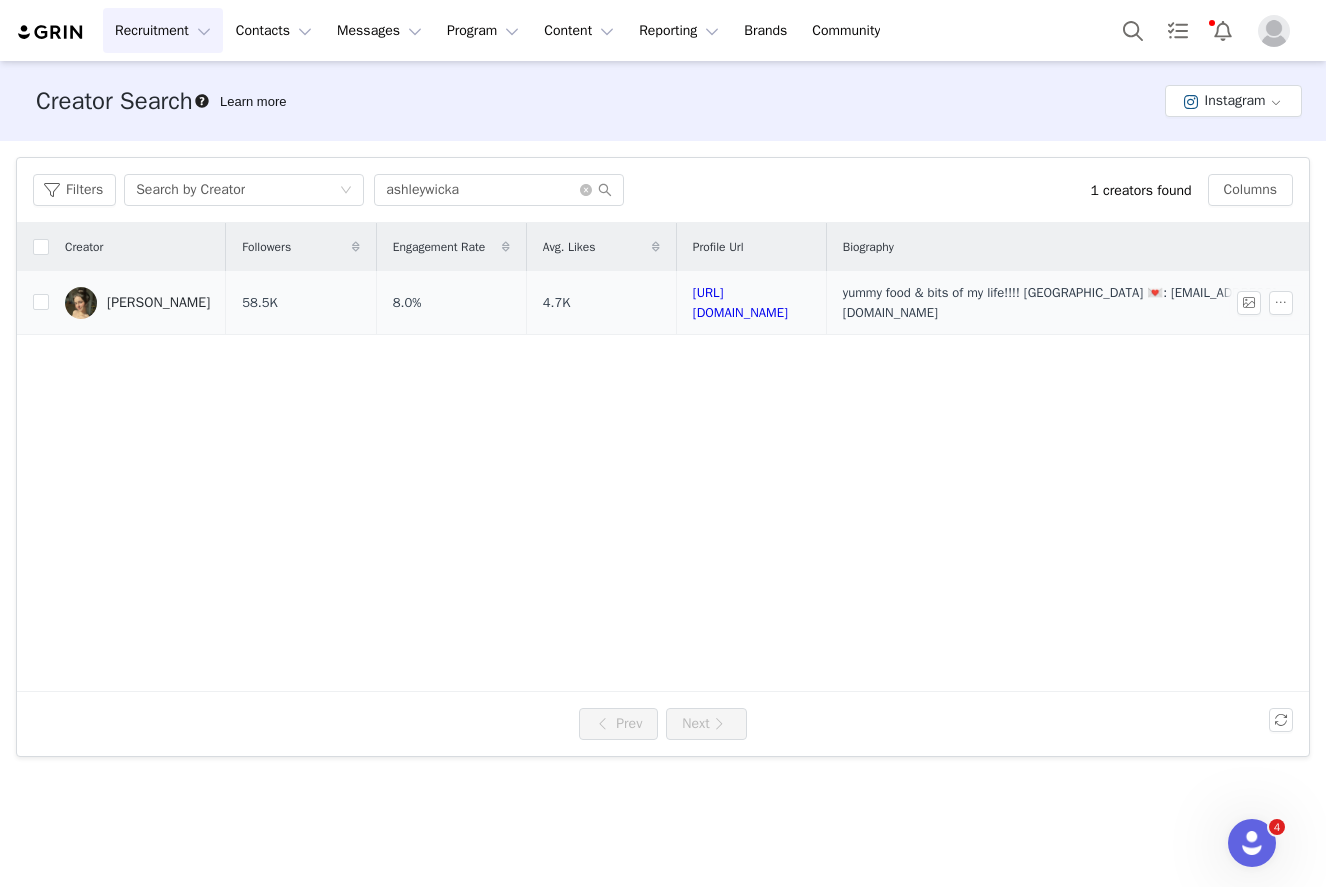 click on "[PERSON_NAME]" at bounding box center (158, 303) 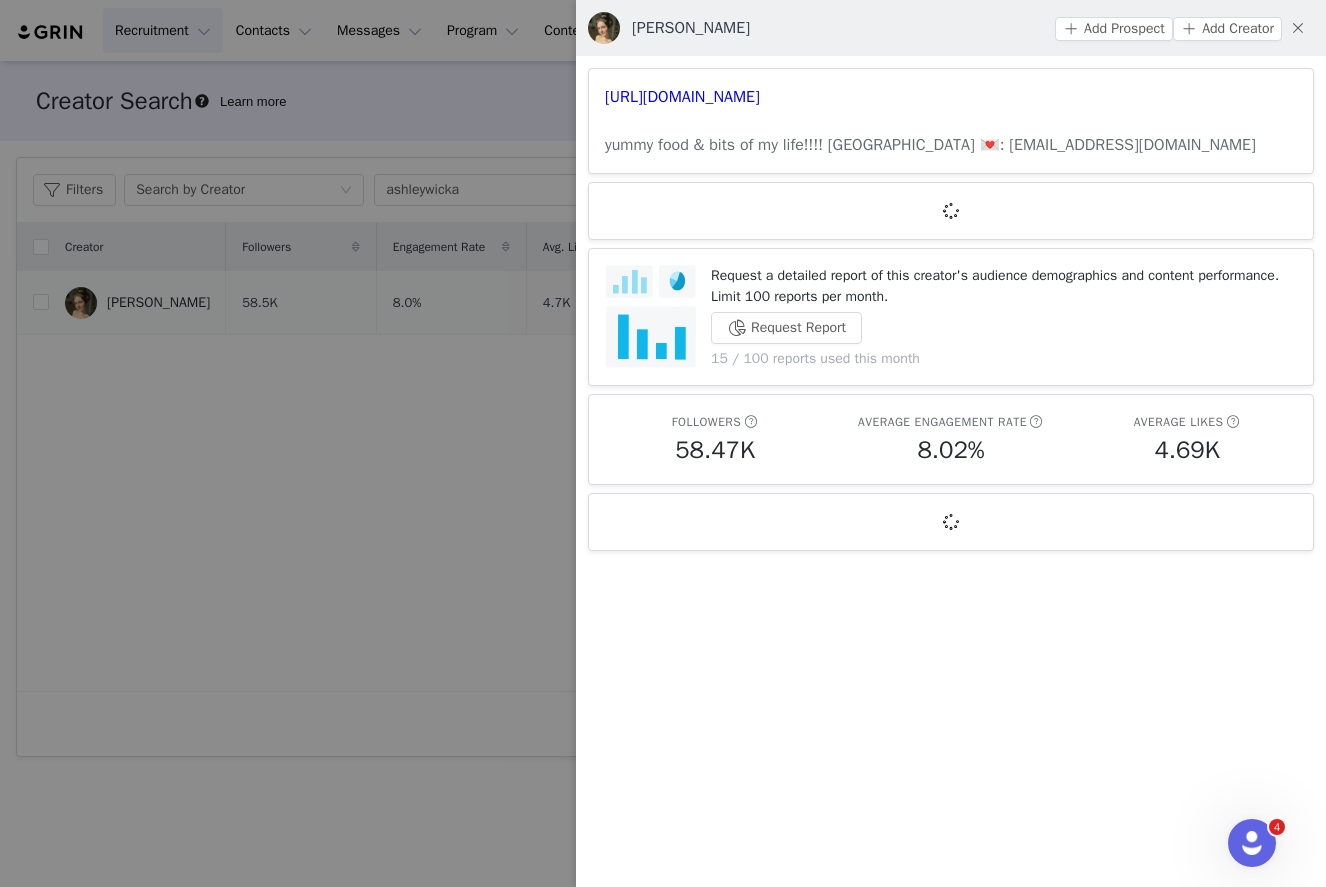 scroll, scrollTop: 0, scrollLeft: 0, axis: both 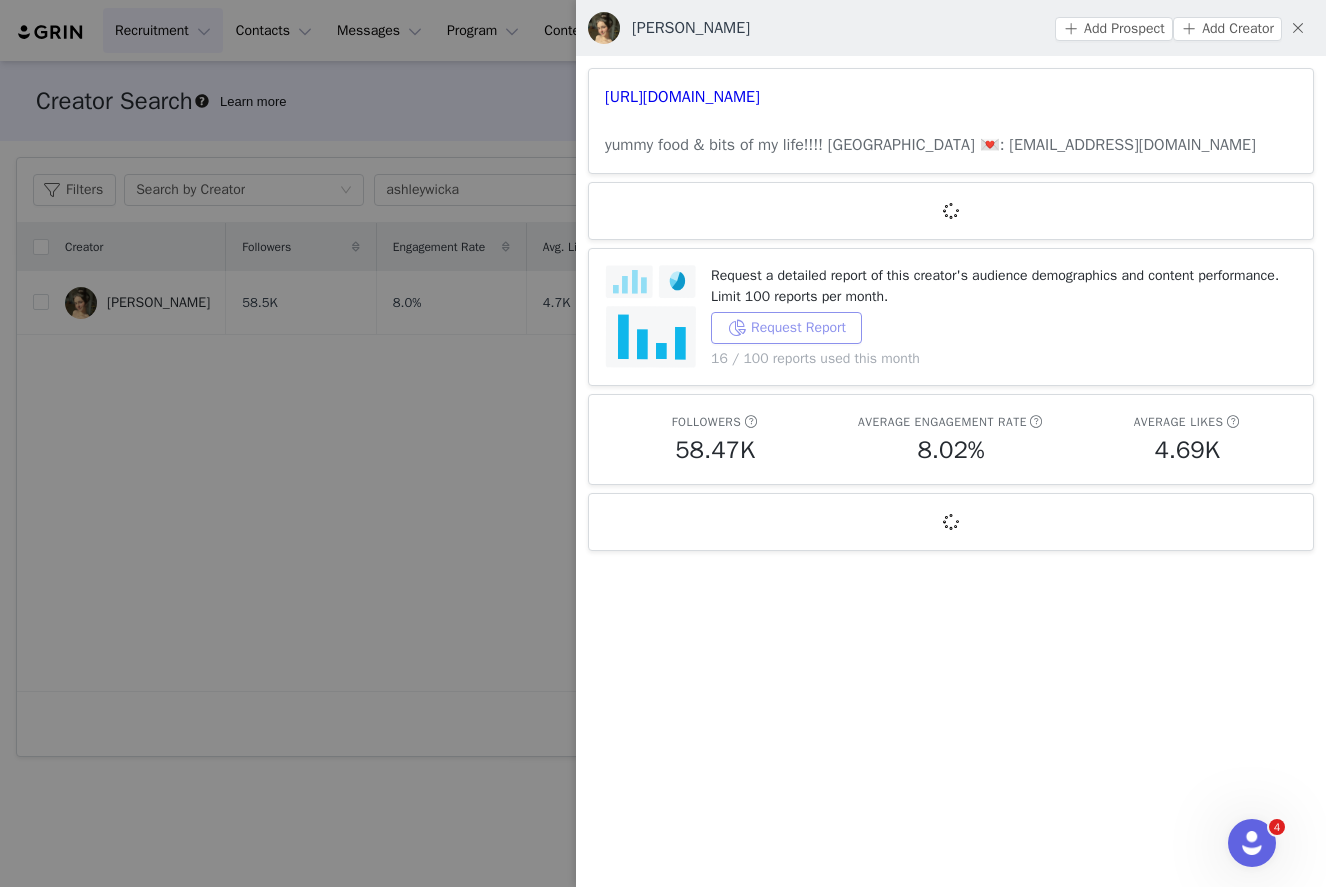 click on "Request Report" at bounding box center [786, 328] 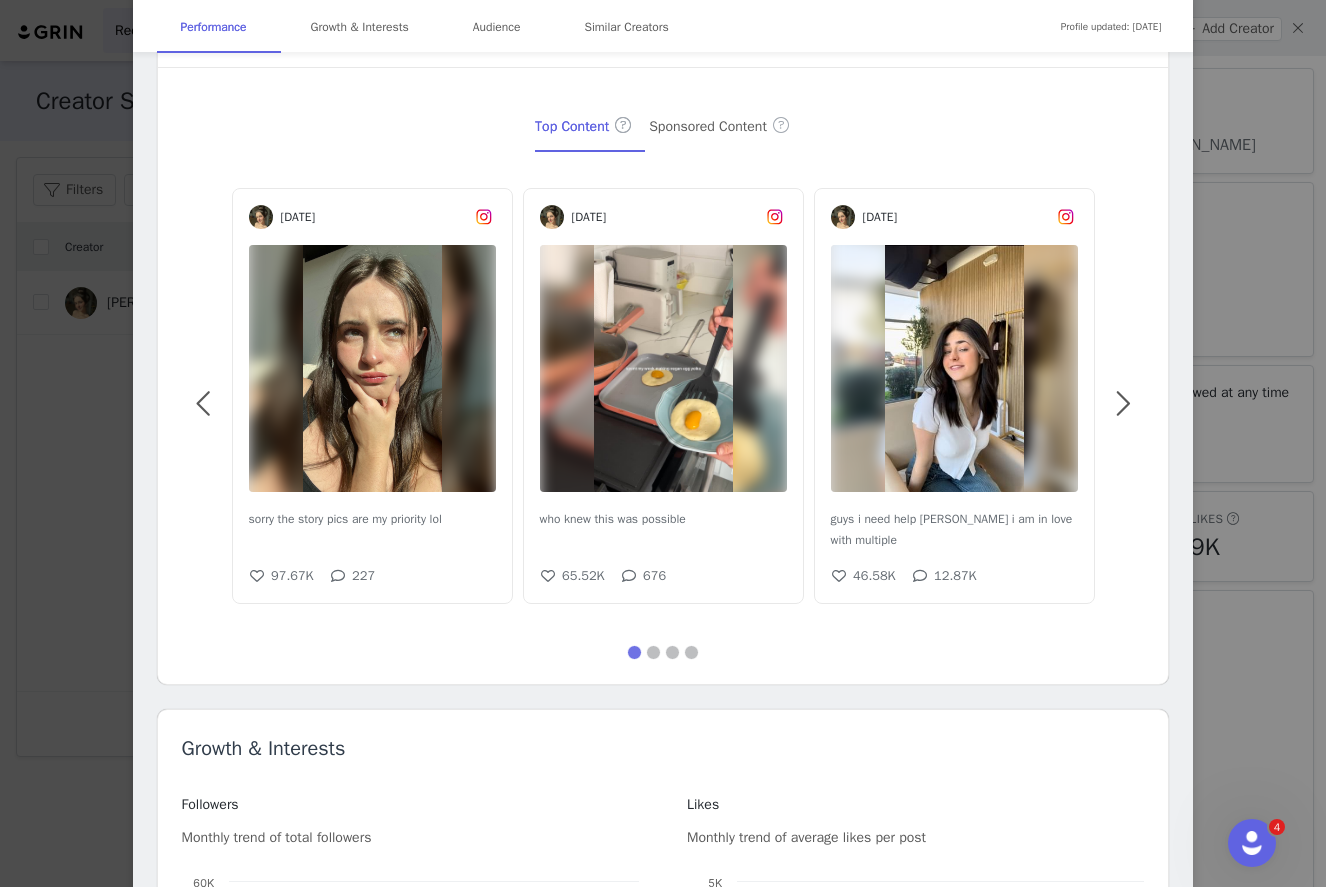 scroll, scrollTop: 0, scrollLeft: 0, axis: both 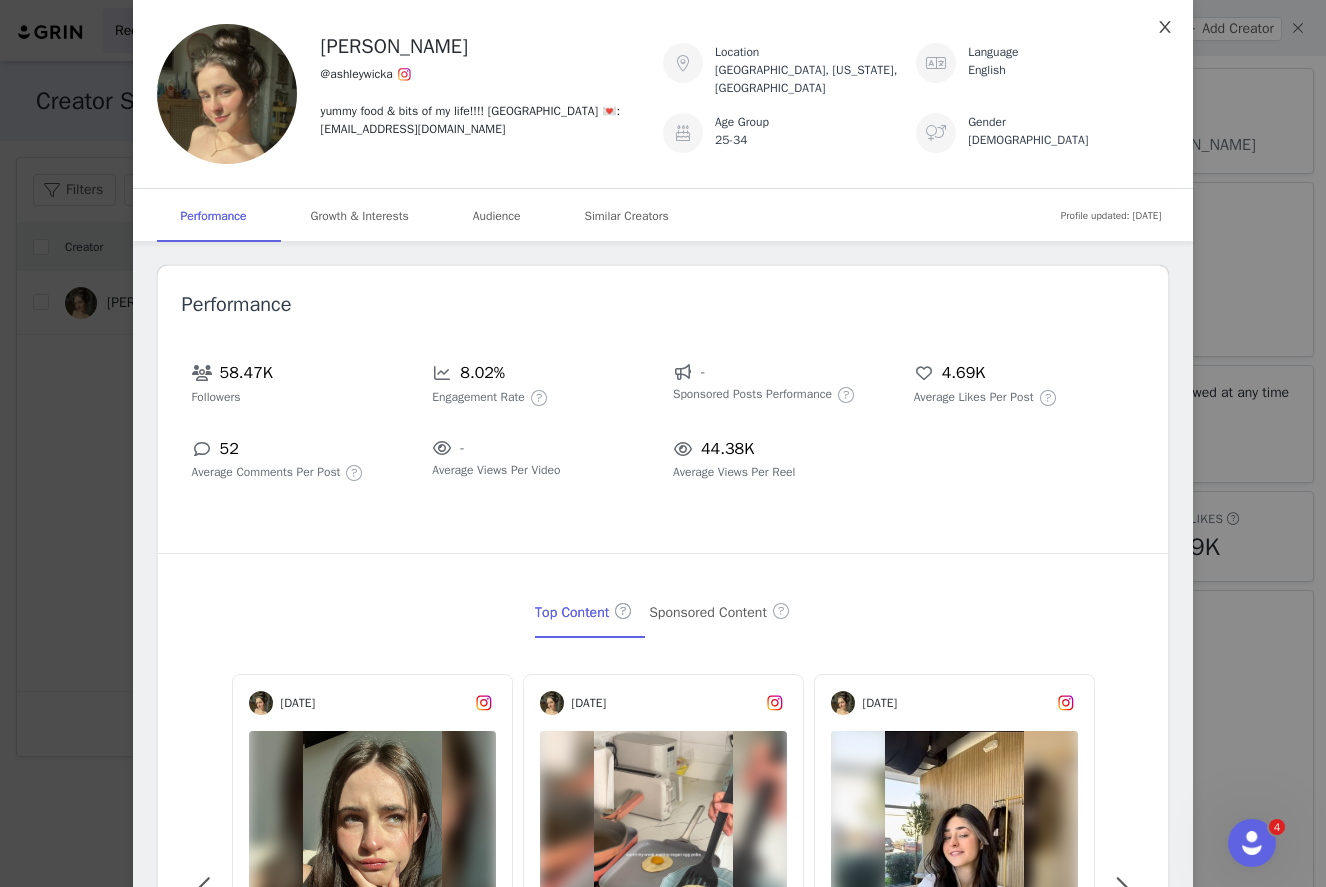 click 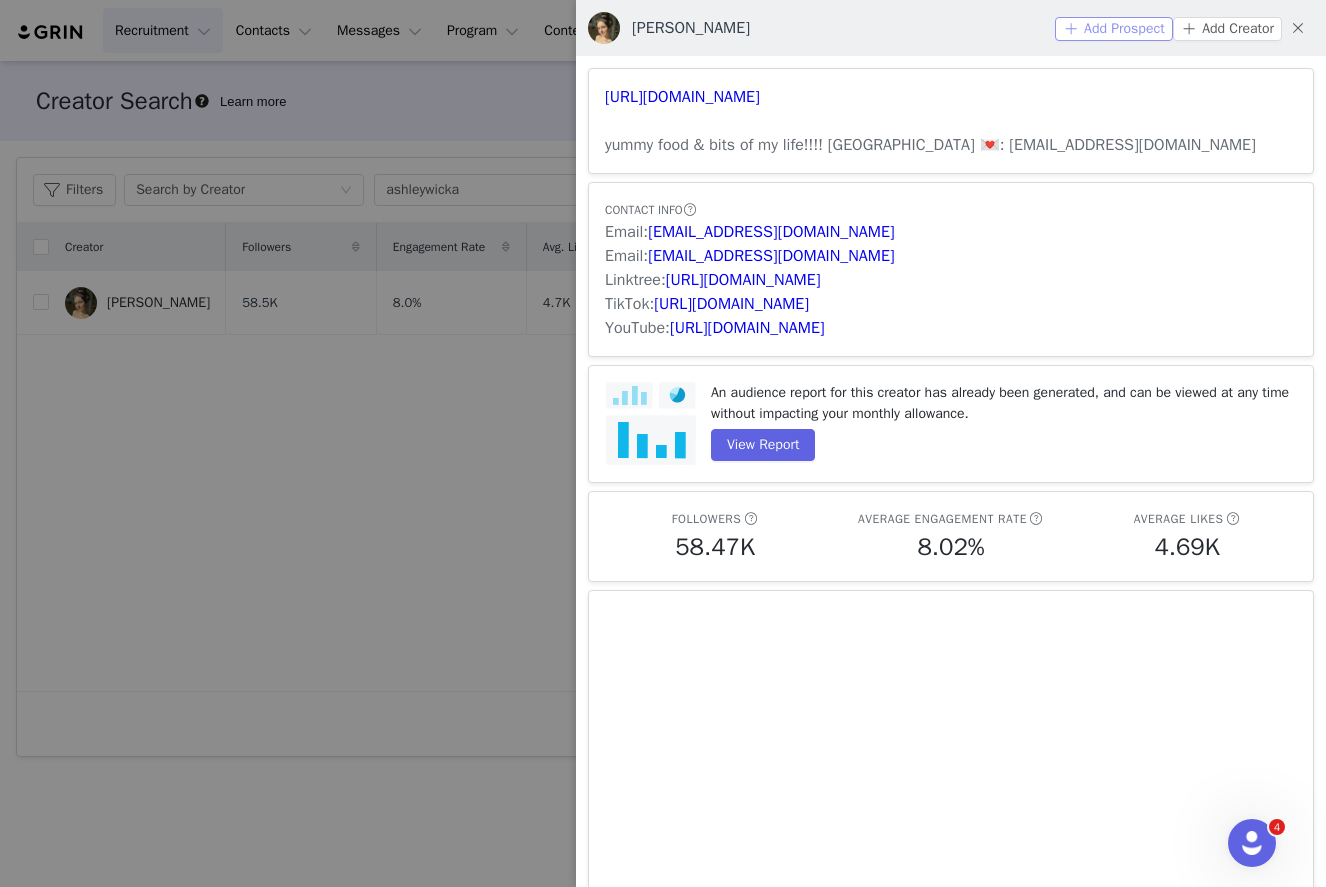 click on "Add Prospect" at bounding box center [1114, 29] 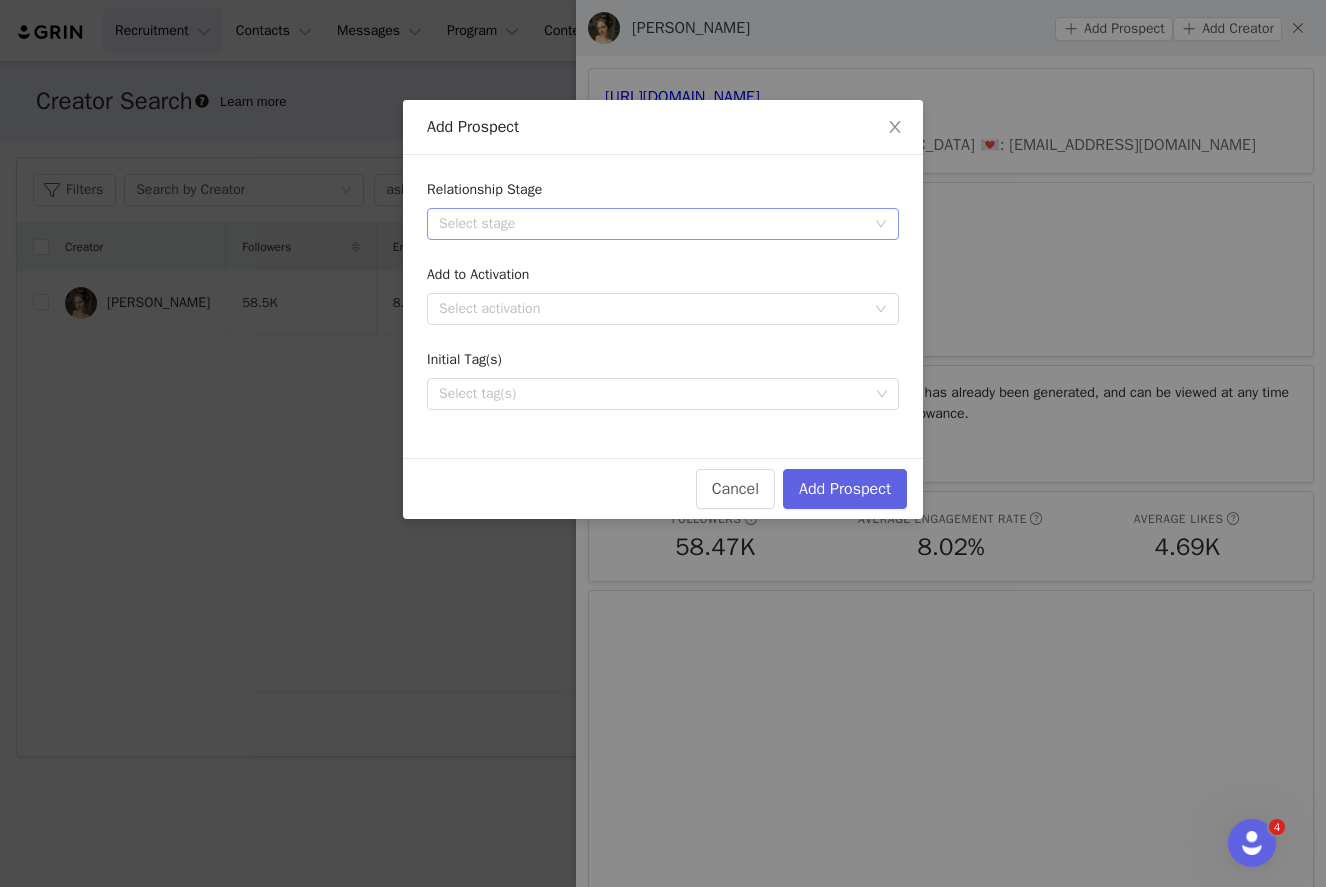 click on "Select stage" at bounding box center (656, 224) 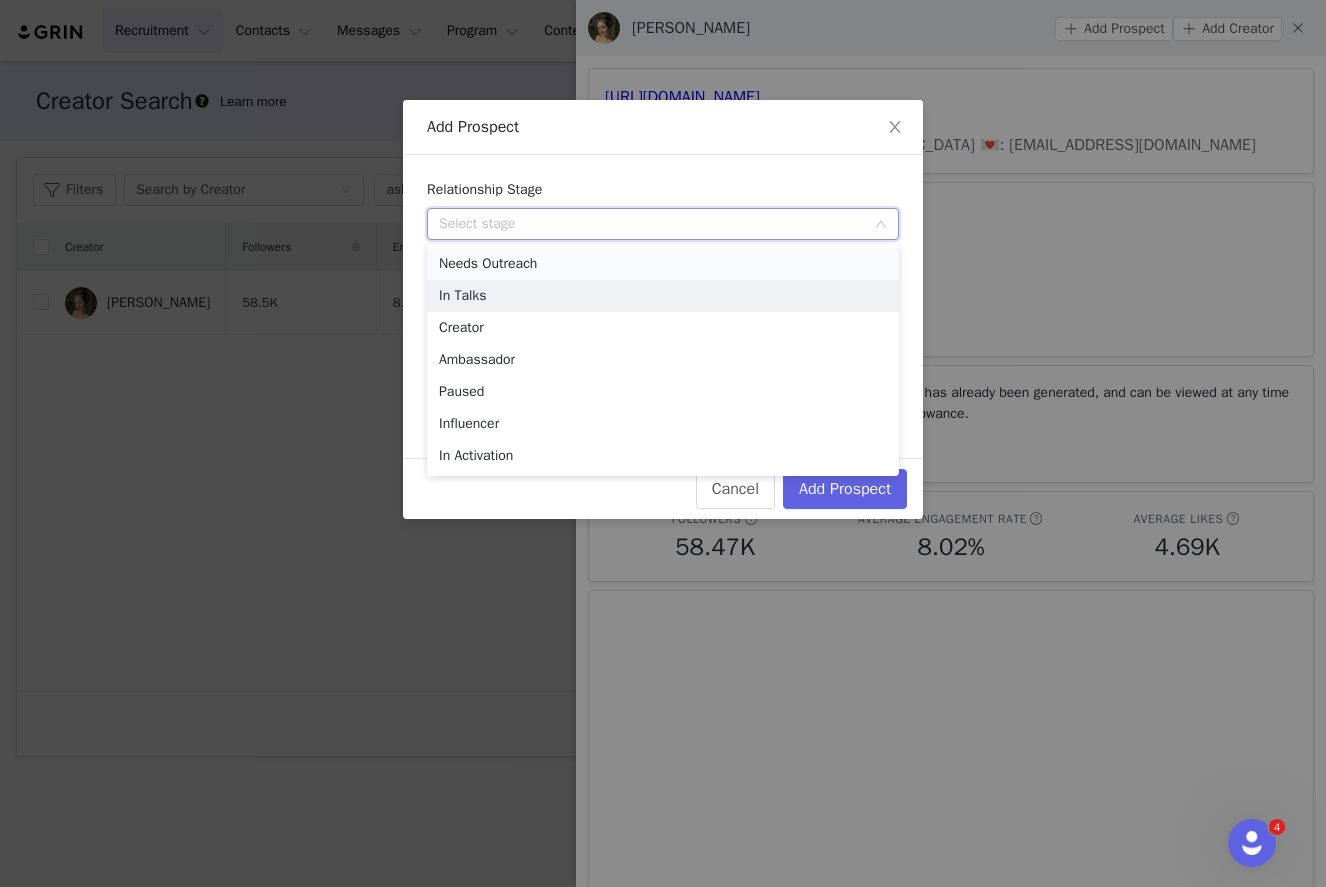 click on "Needs Outreach" at bounding box center [663, 264] 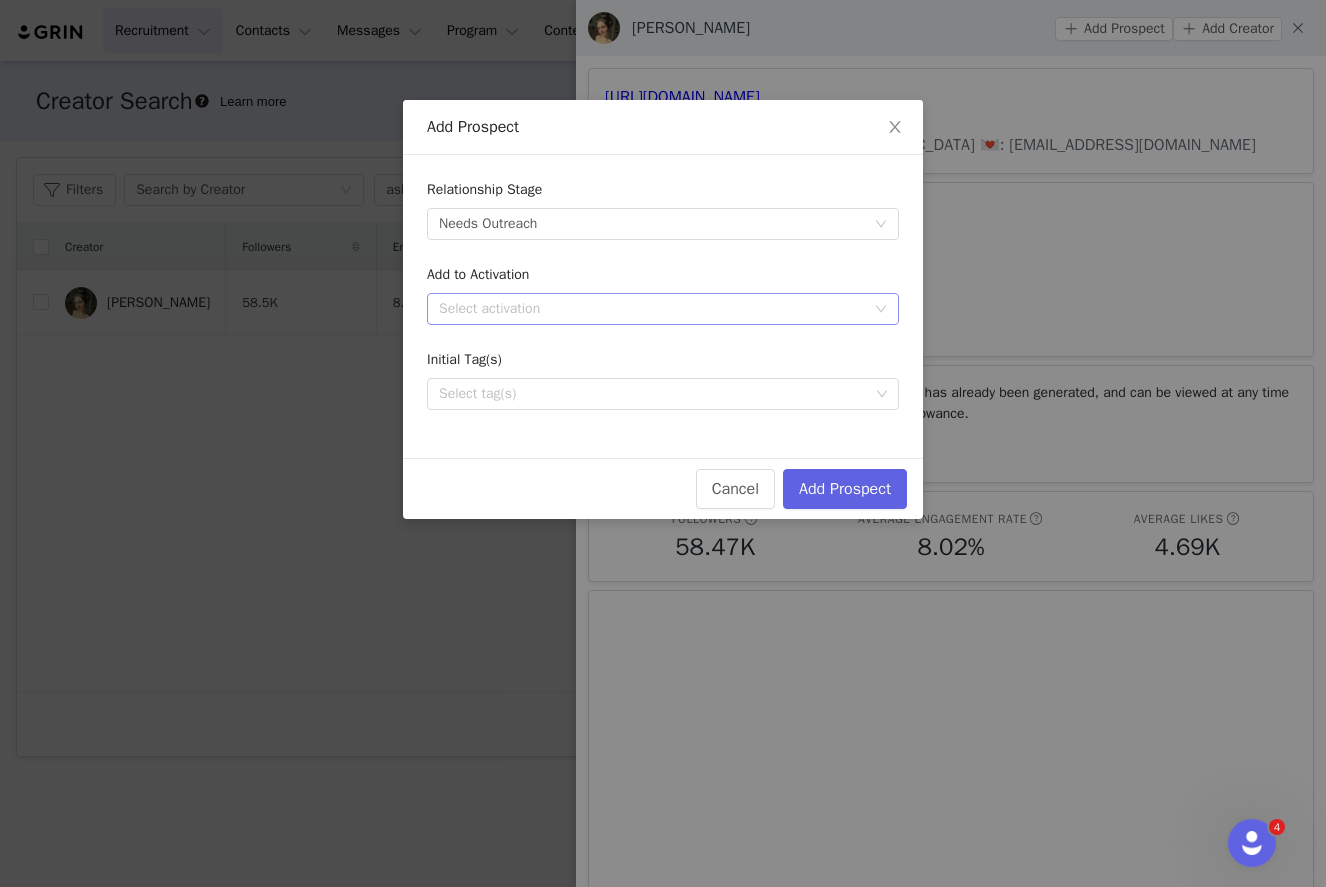 click on "Select activation" at bounding box center [652, 309] 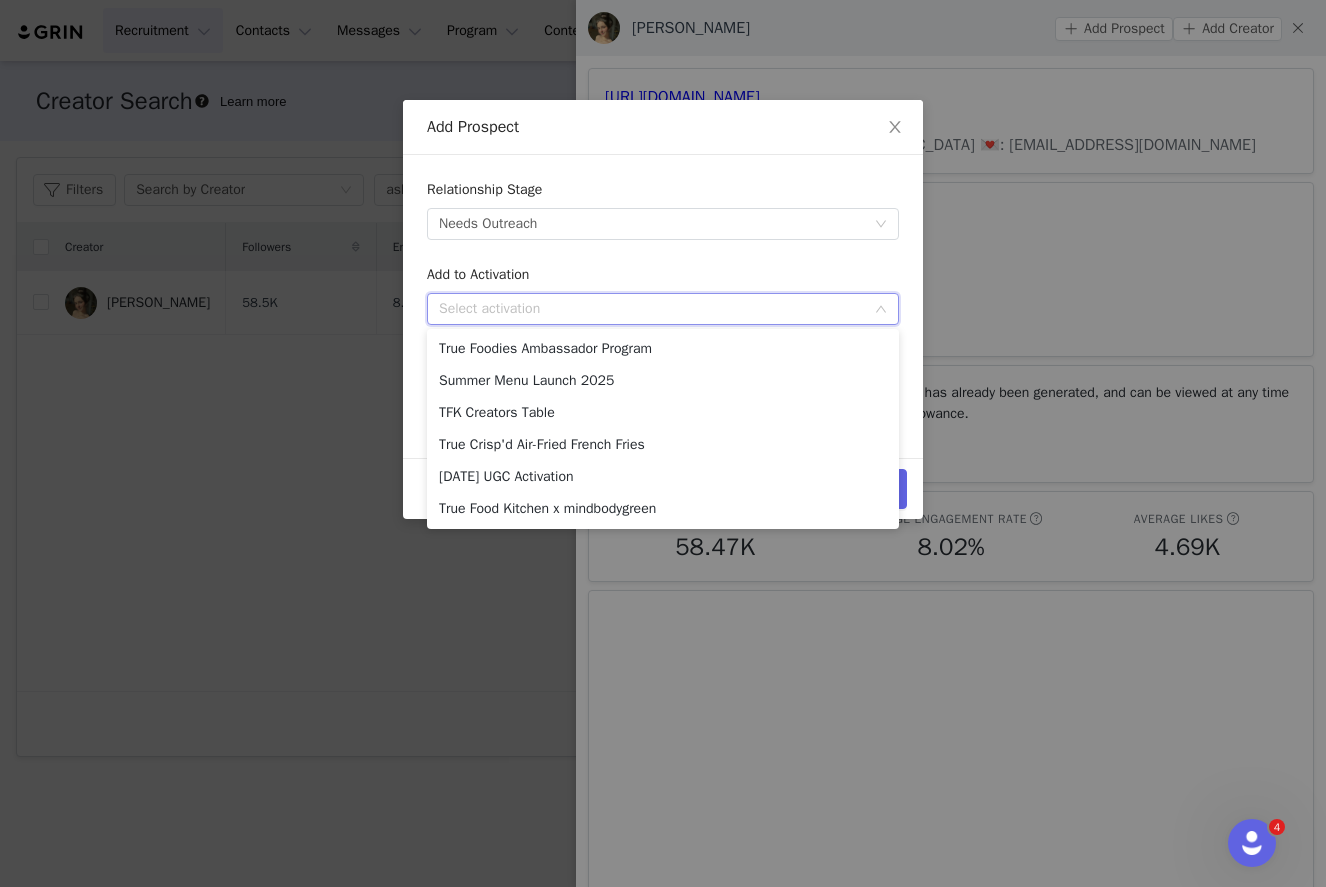click on "Relationship Stage Select stage  Needs Outreach    Add to Activation Select activation   Initial Tag(s) Select tag(s)" at bounding box center (663, 294) 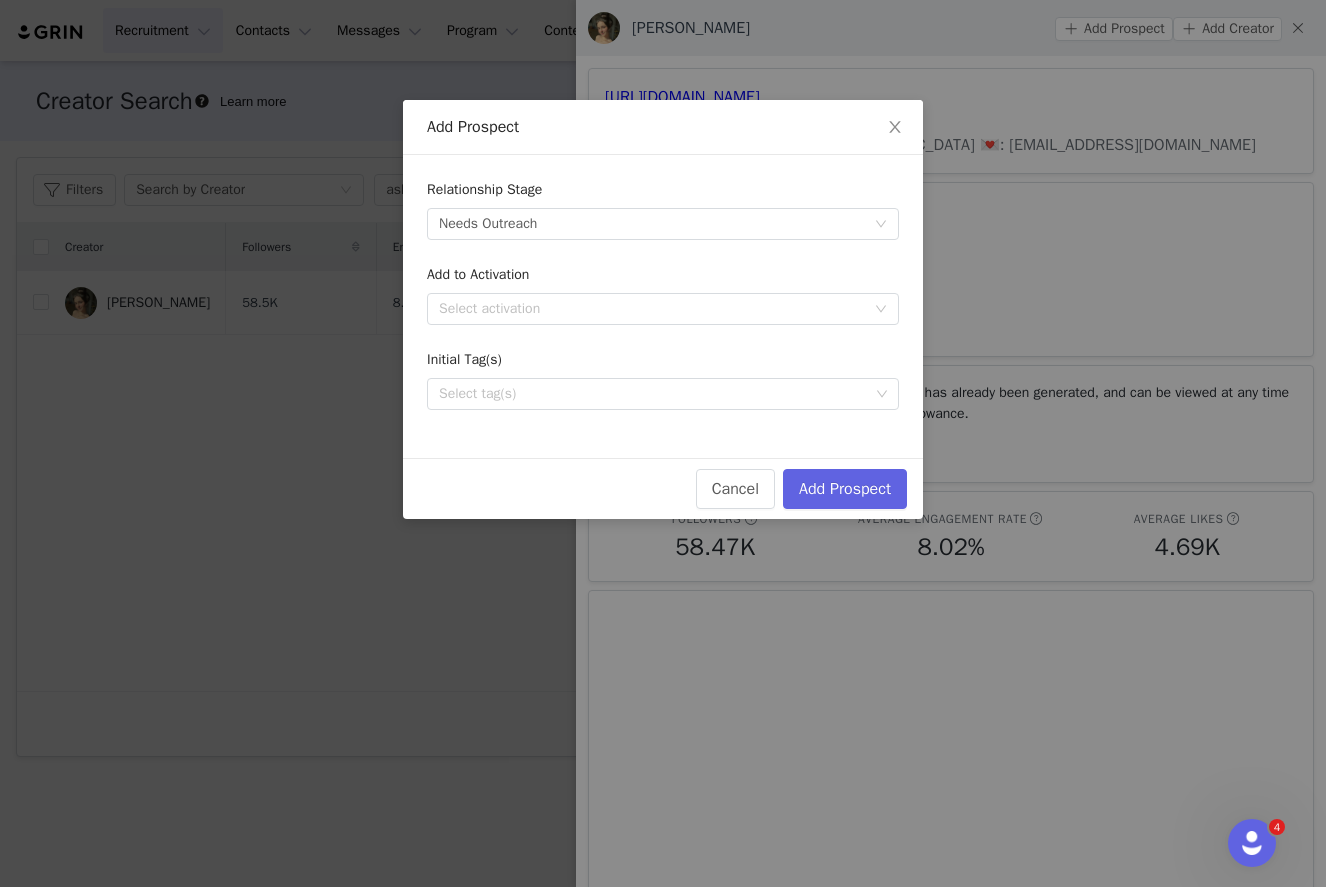 click on "Relationship Stage Select stage  Needs Outreach    Add to Activation Select activation   Initial Tag(s) Select tag(s)" at bounding box center (663, 306) 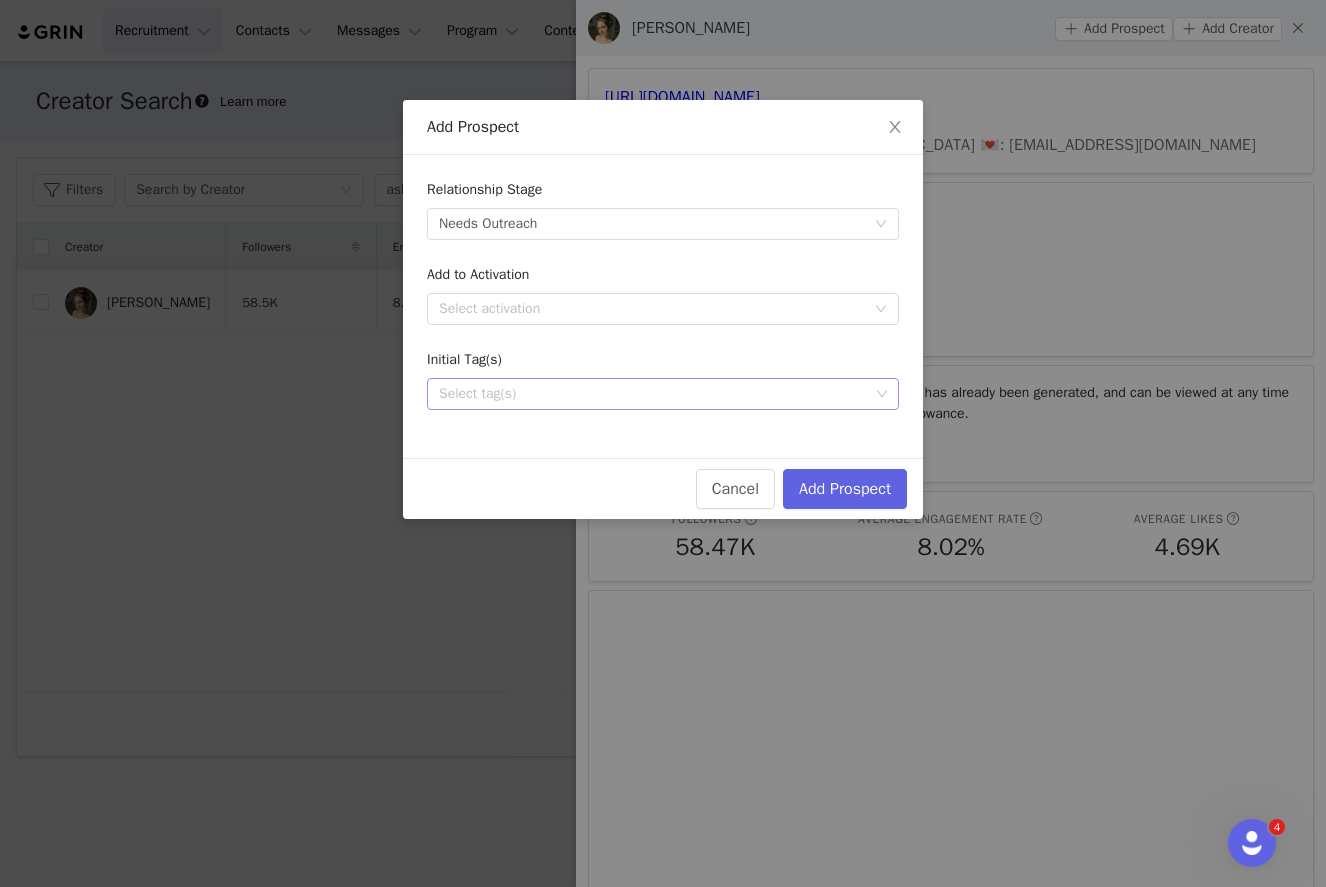 click on "Select tag(s)" at bounding box center (655, 394) 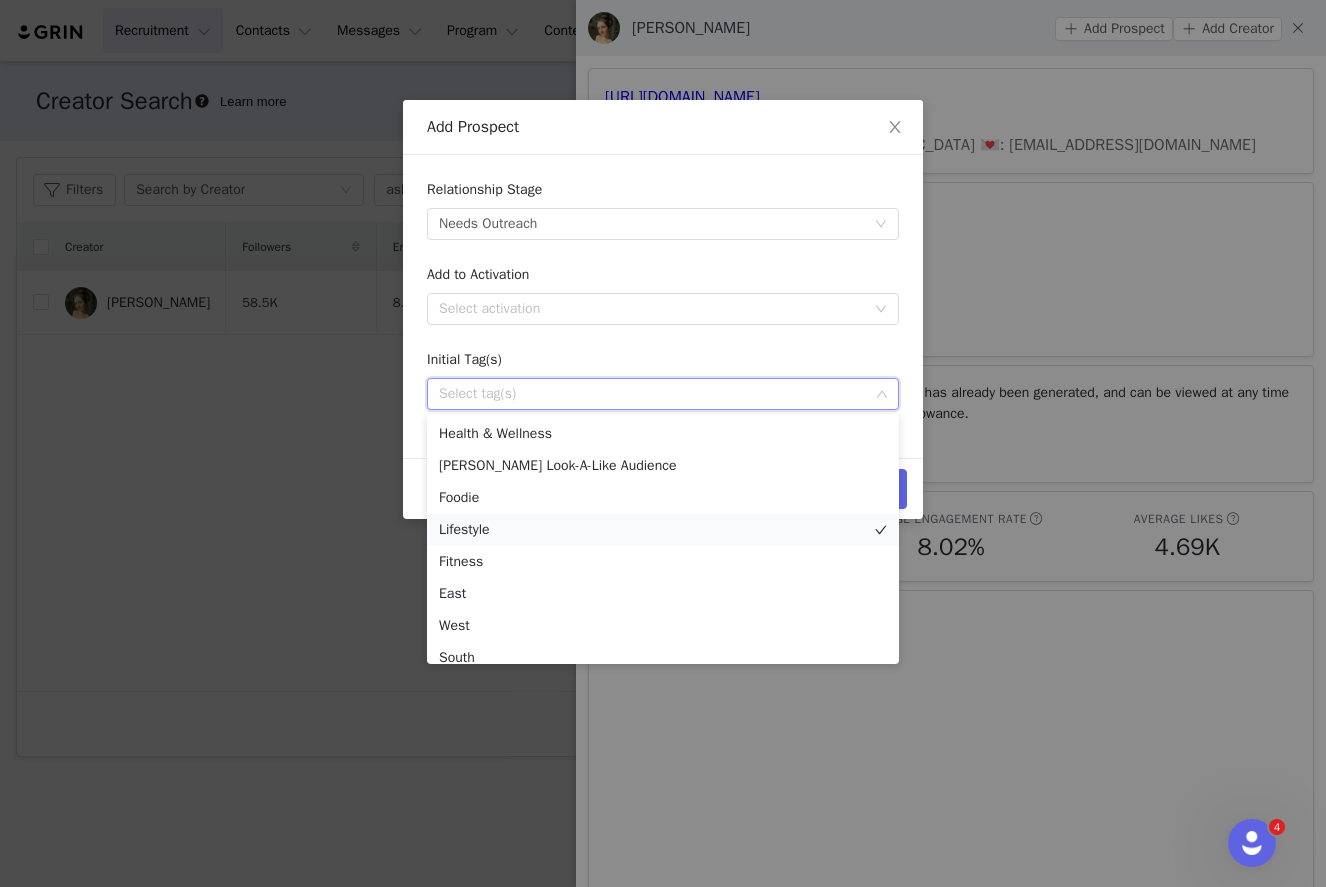 scroll, scrollTop: 782, scrollLeft: 0, axis: vertical 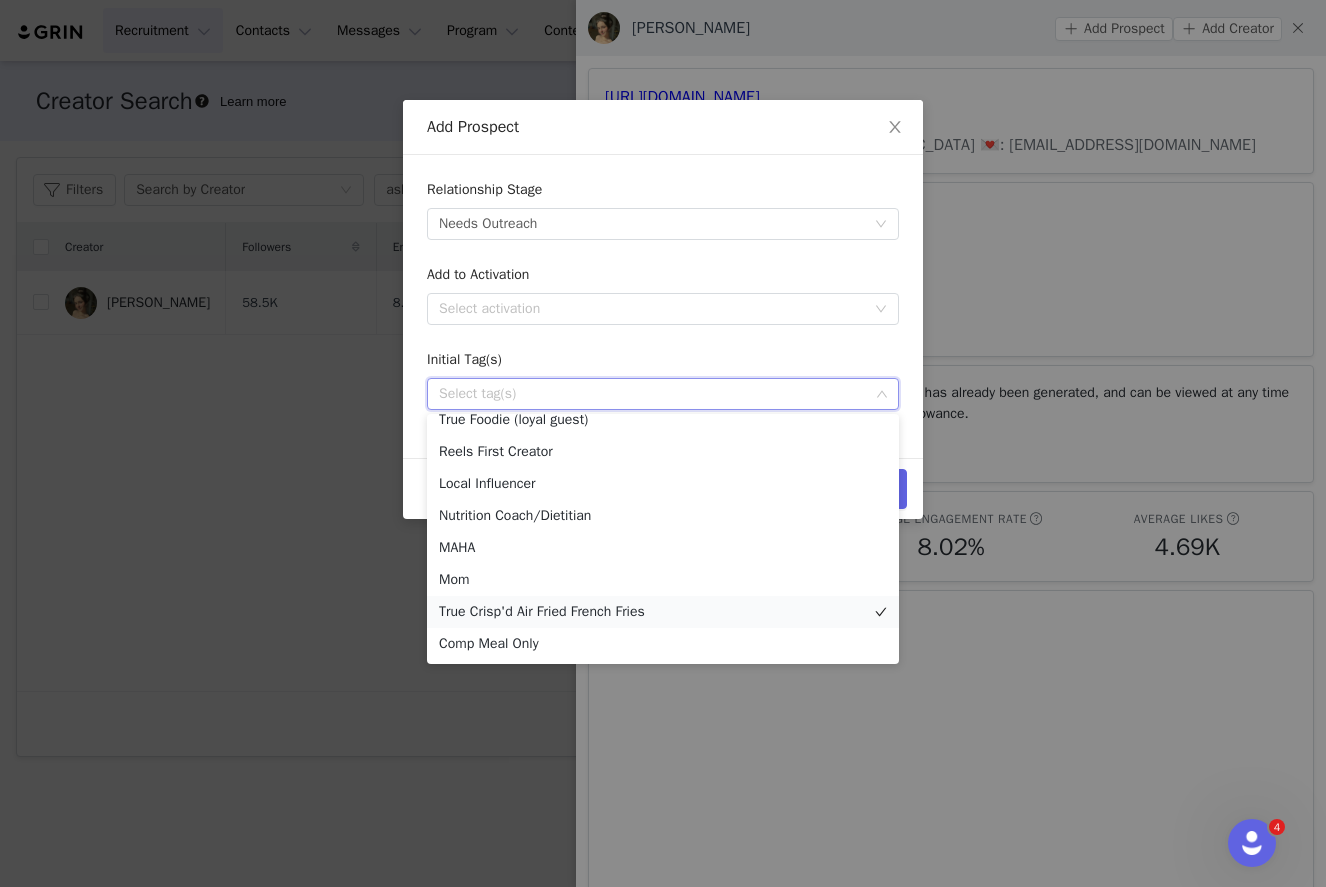 click on "True Crisp'd Air Fried French Fries" at bounding box center (663, 612) 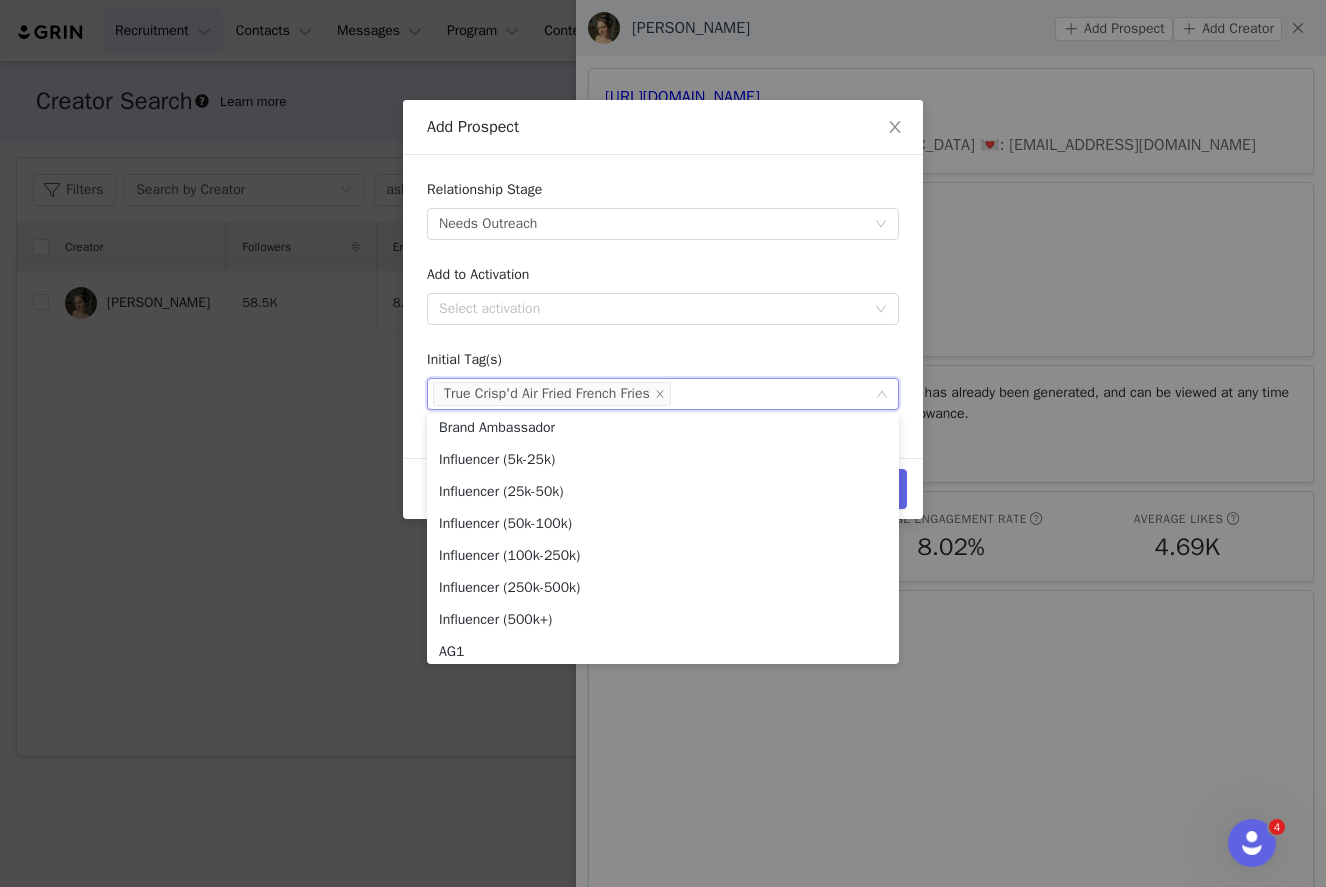 scroll, scrollTop: 0, scrollLeft: 0, axis: both 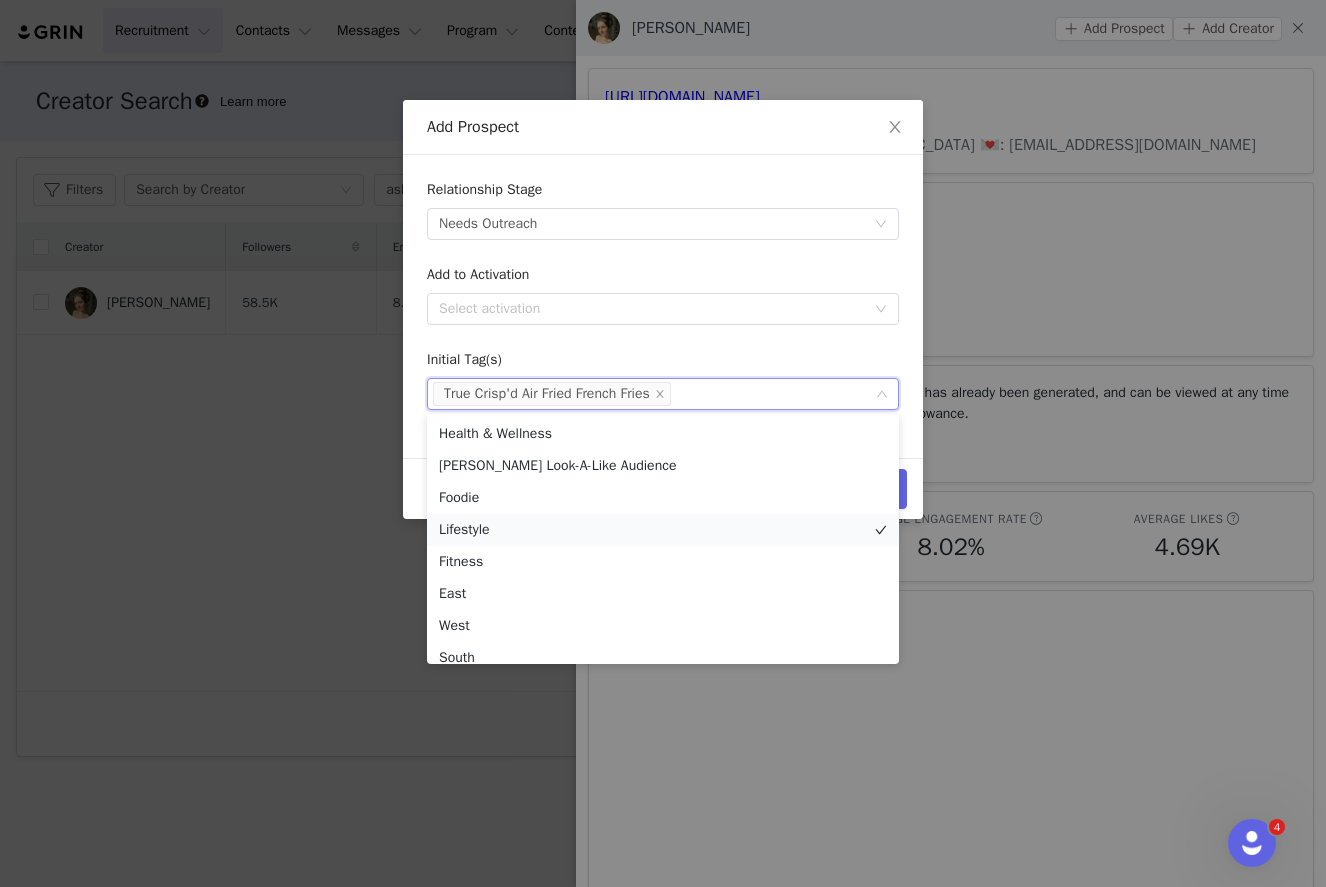 click on "Lifestyle" at bounding box center [663, 530] 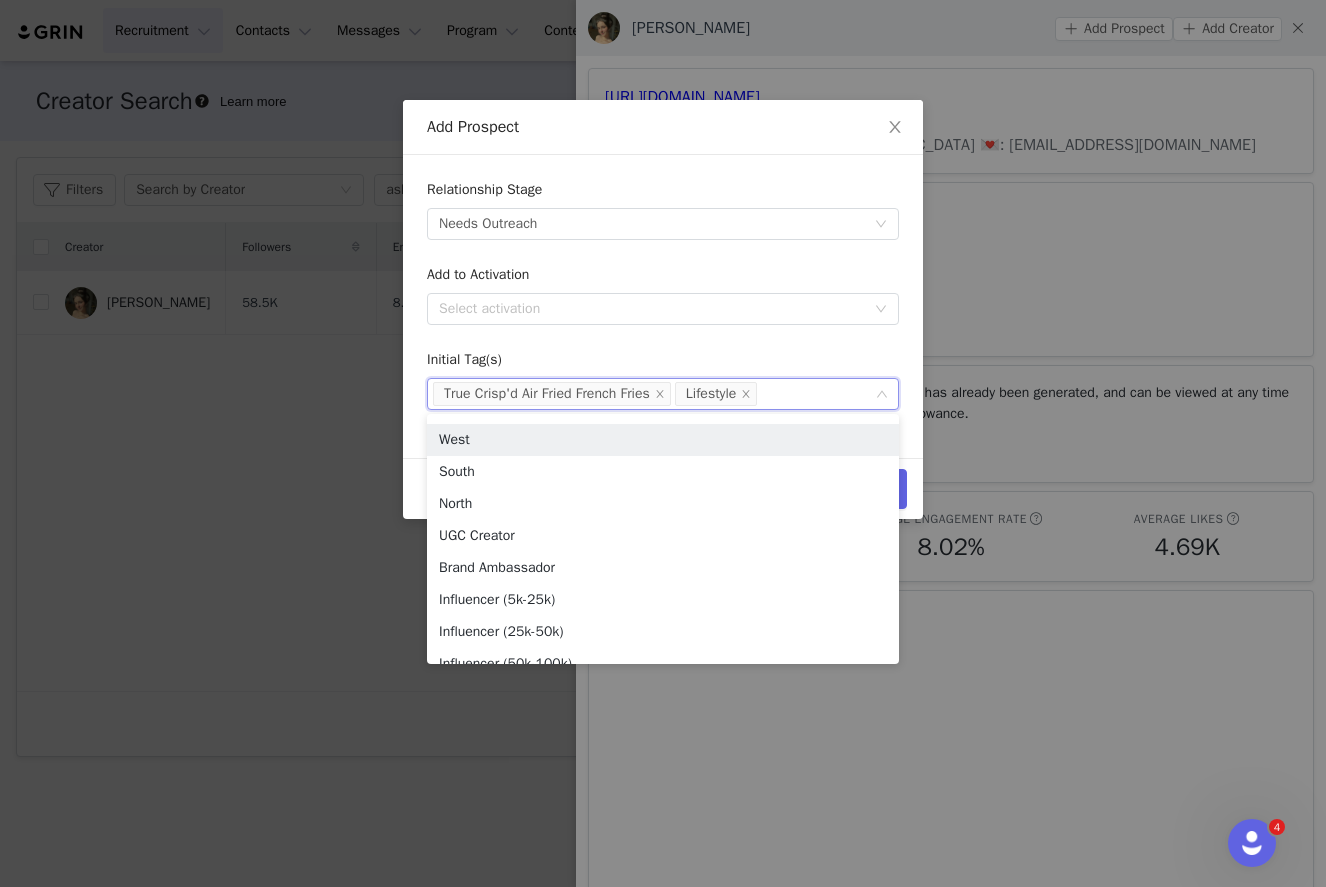 scroll, scrollTop: 194, scrollLeft: 0, axis: vertical 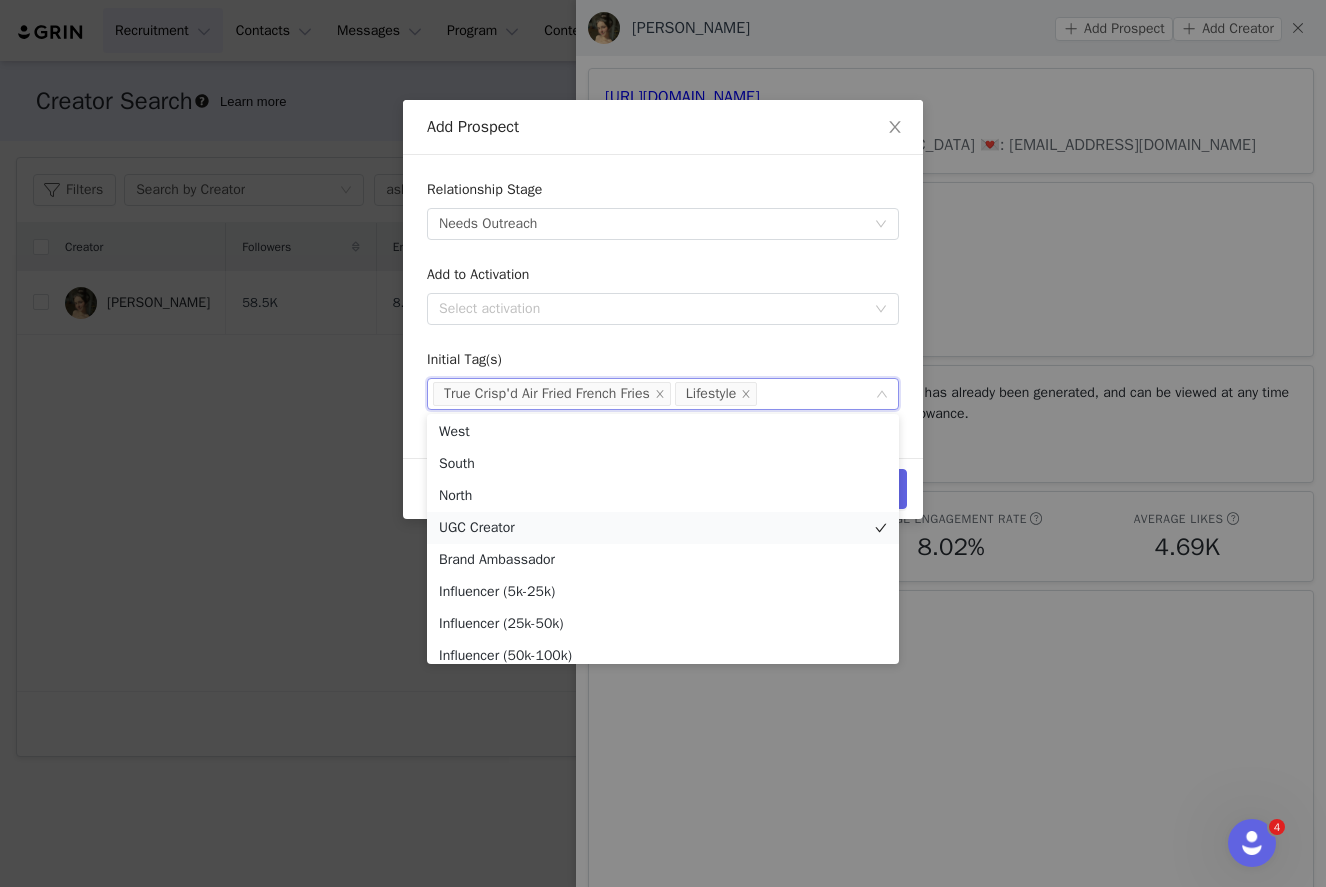 click on "UGC Creator" at bounding box center [663, 528] 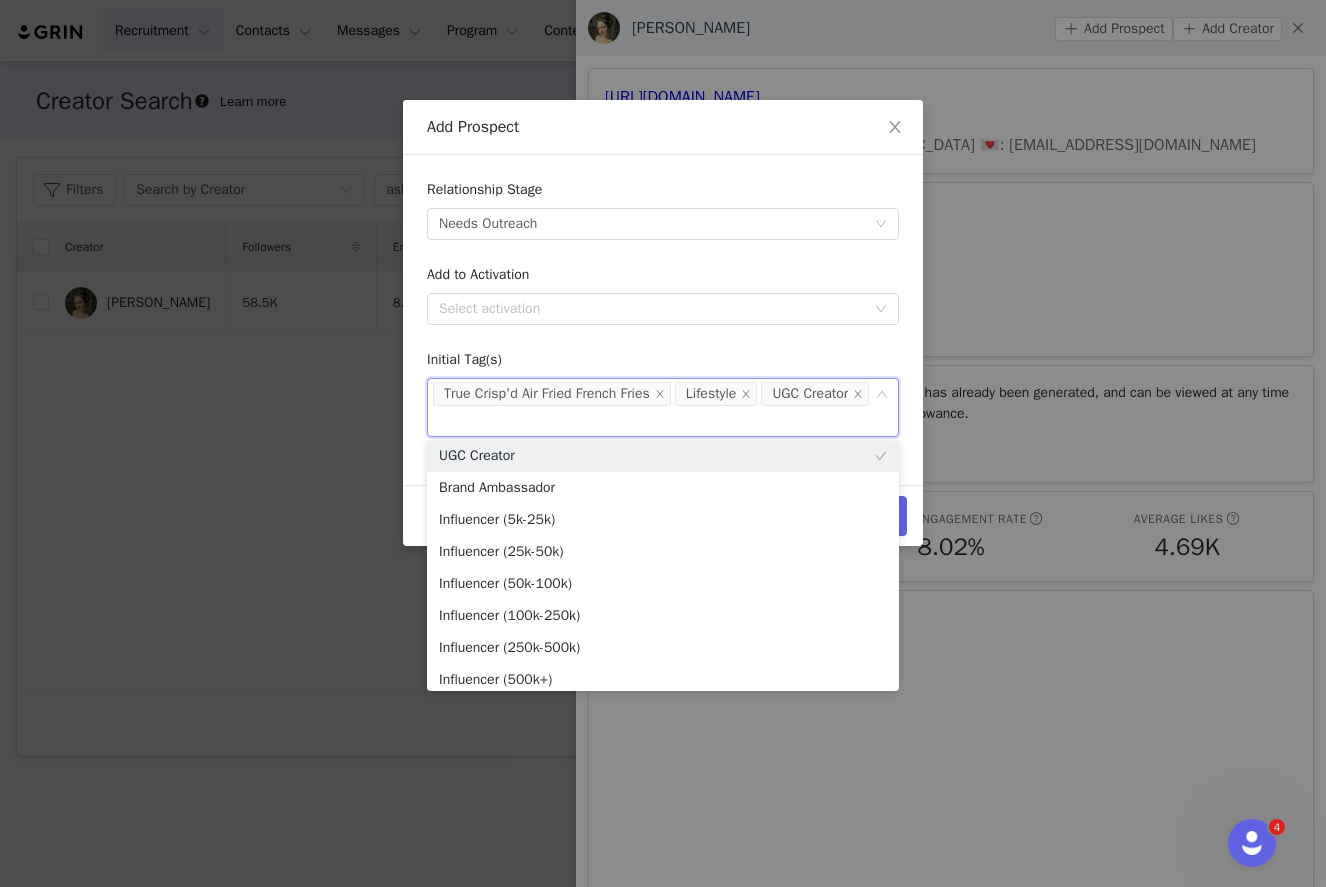 scroll, scrollTop: 292, scrollLeft: 0, axis: vertical 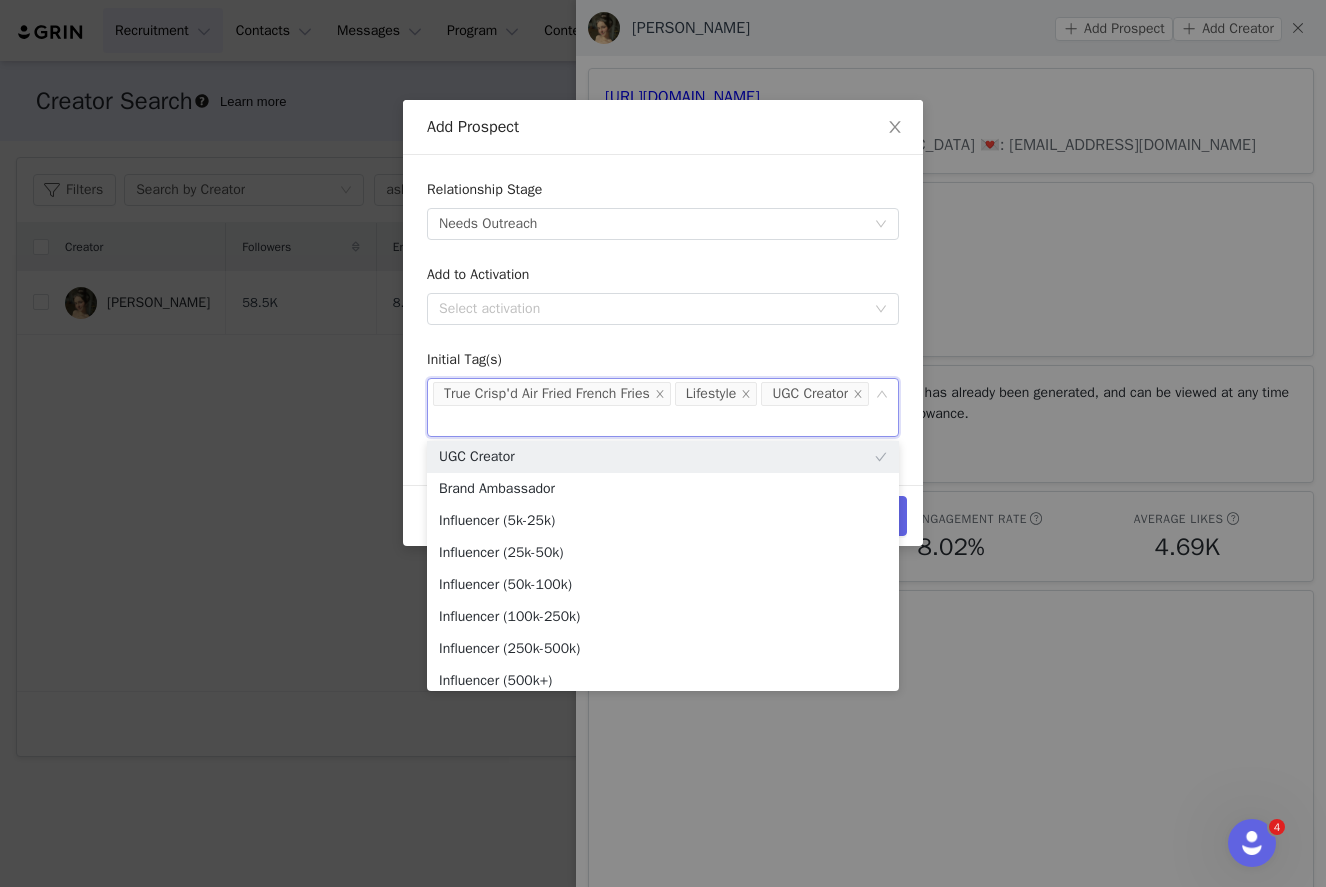 click on "Relationship Stage Select stage  Needs Outreach    Add to Activation Select activation   Initial Tag(s) Select tag(s)  True Crisp'd Air Fried French Fries   Lifestyle   UGC Creator" at bounding box center (663, 308) 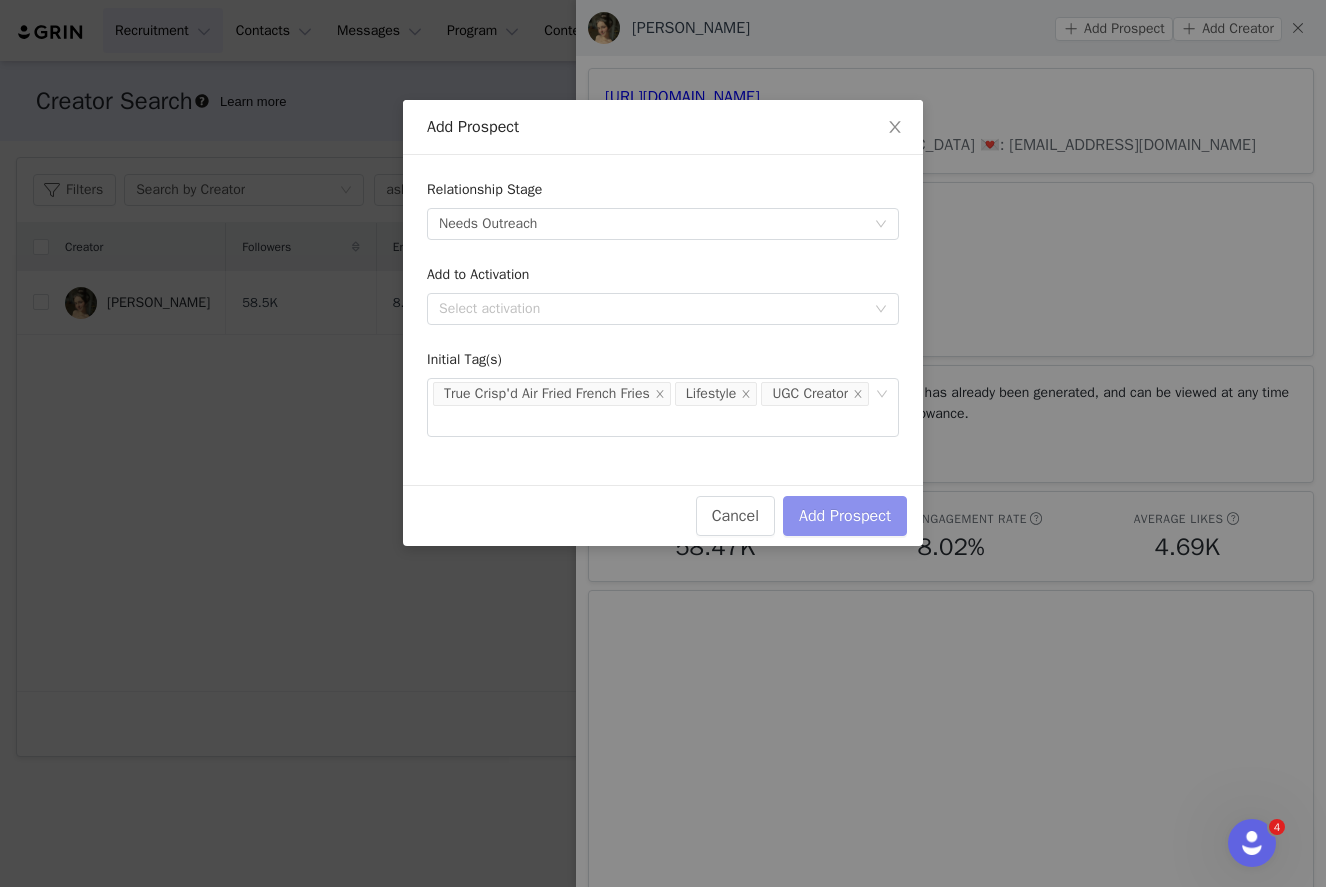 click on "Add Prospect" at bounding box center [845, 516] 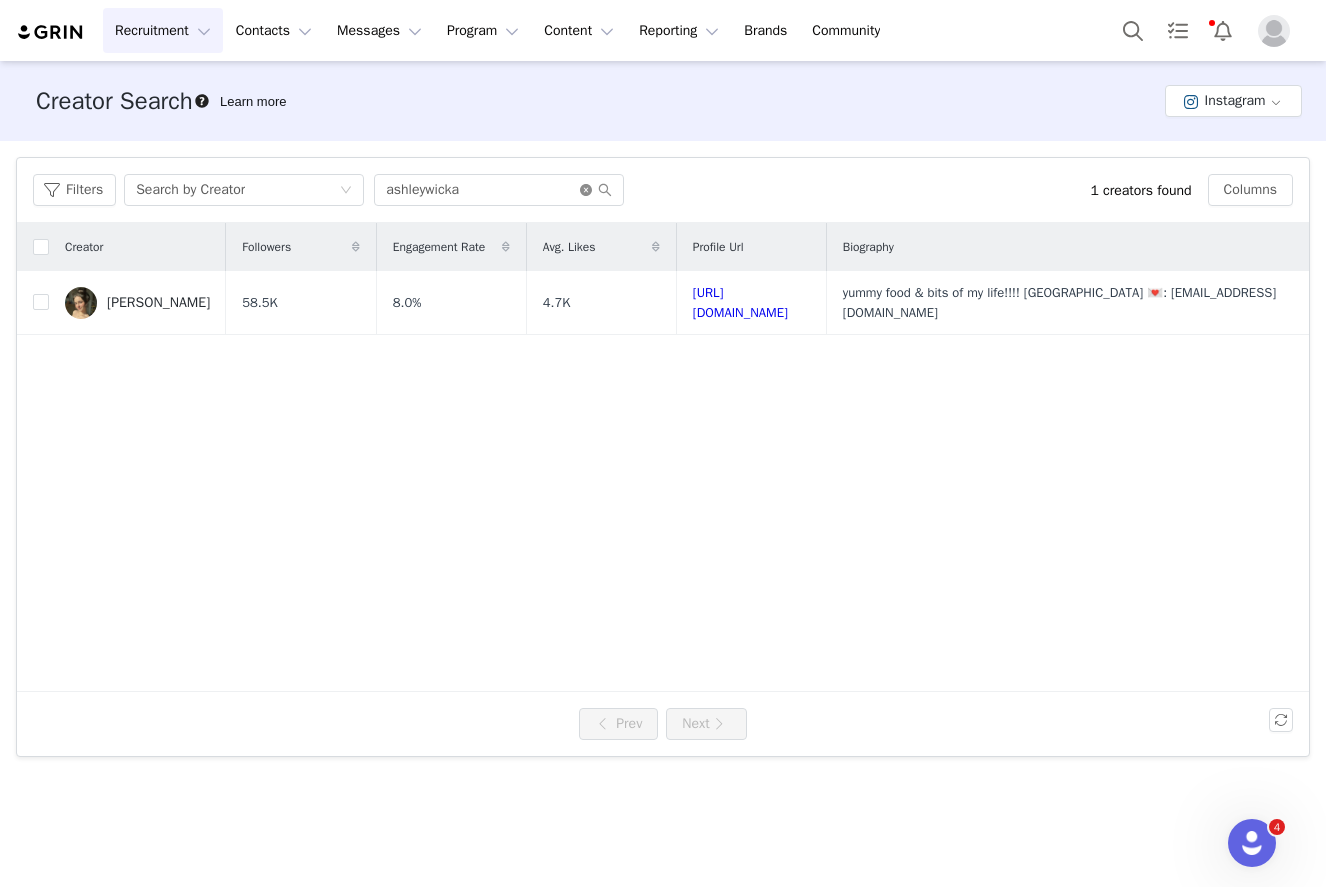 click 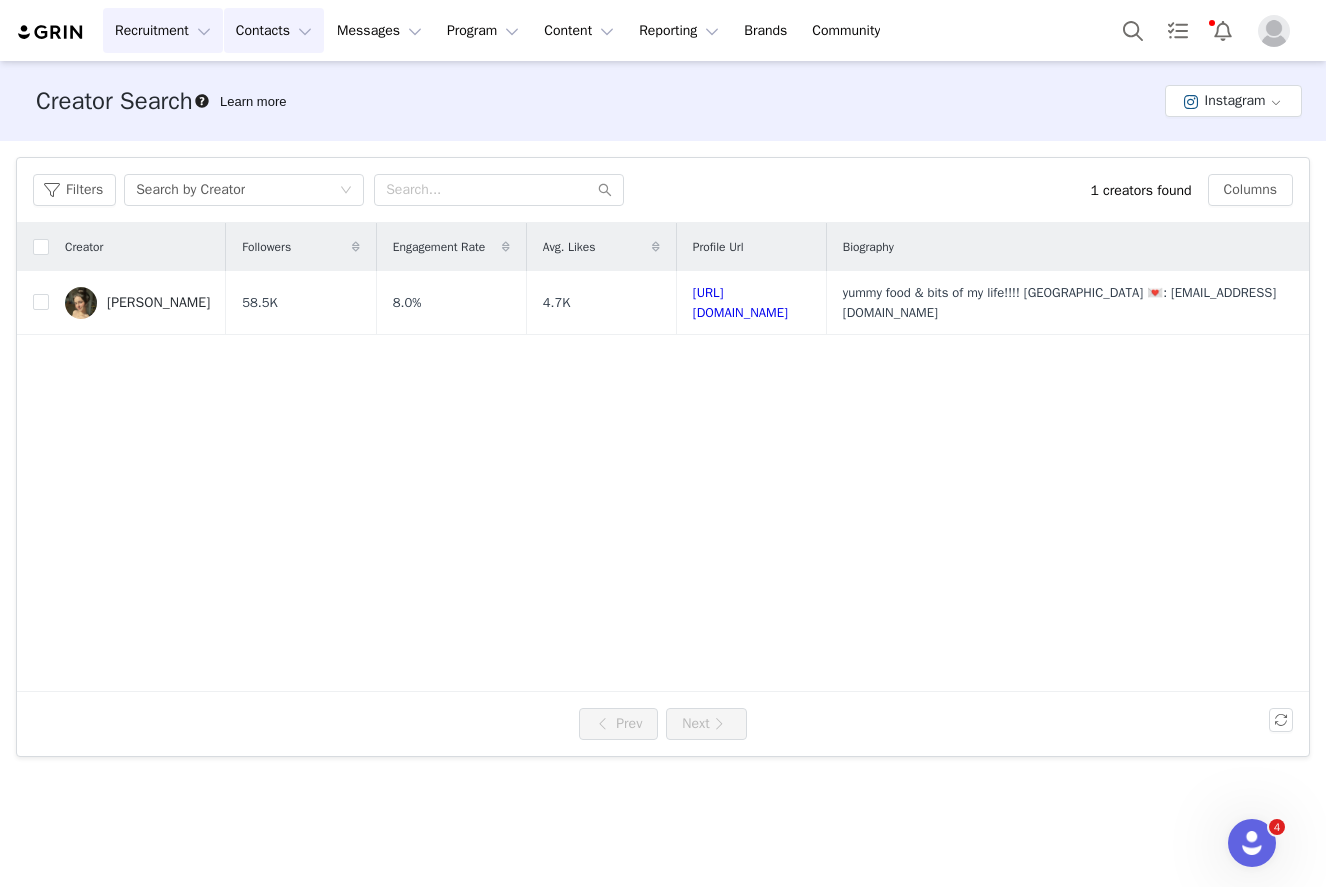click on "Contacts Contacts" at bounding box center [274, 30] 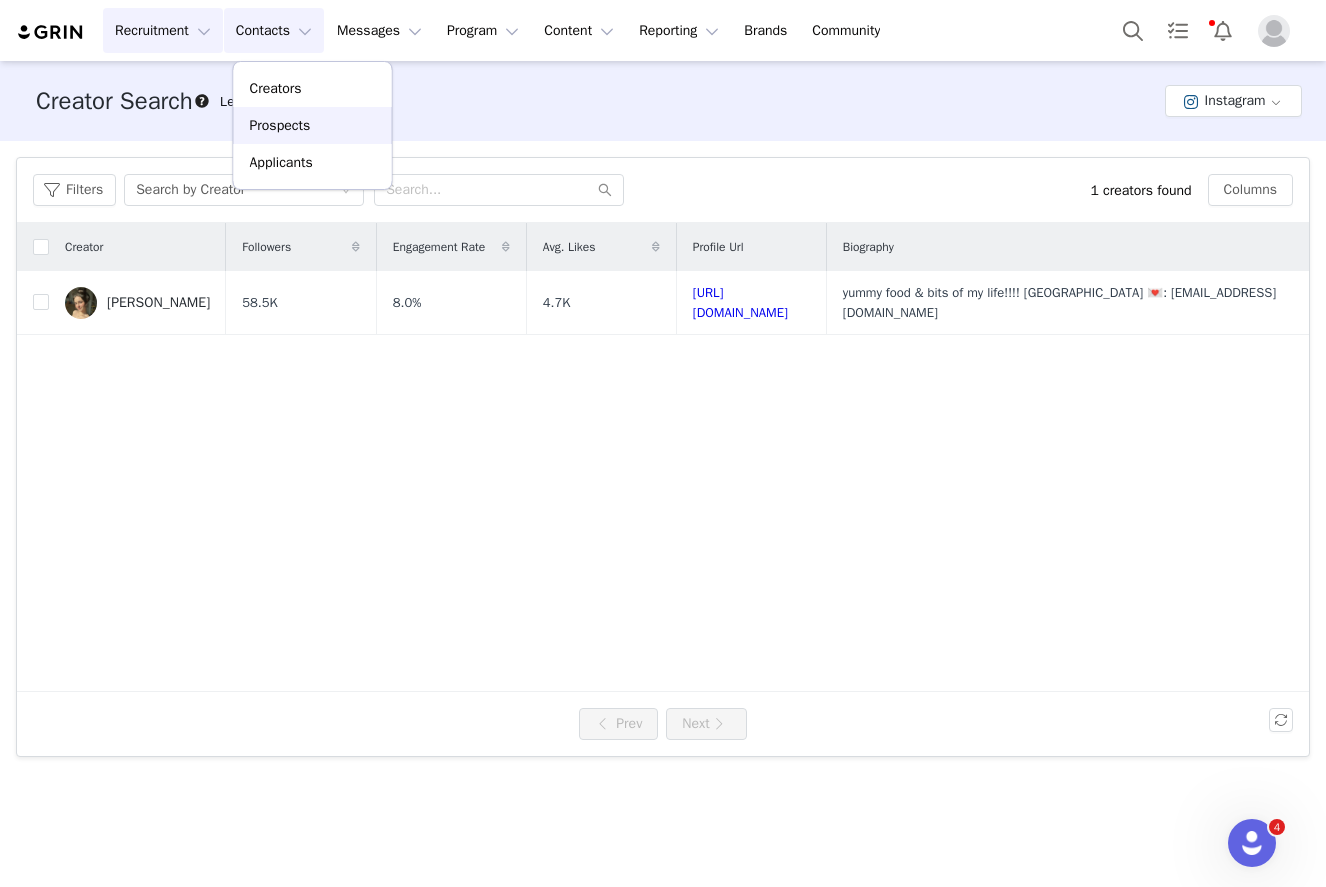 click on "Prospects" at bounding box center [280, 125] 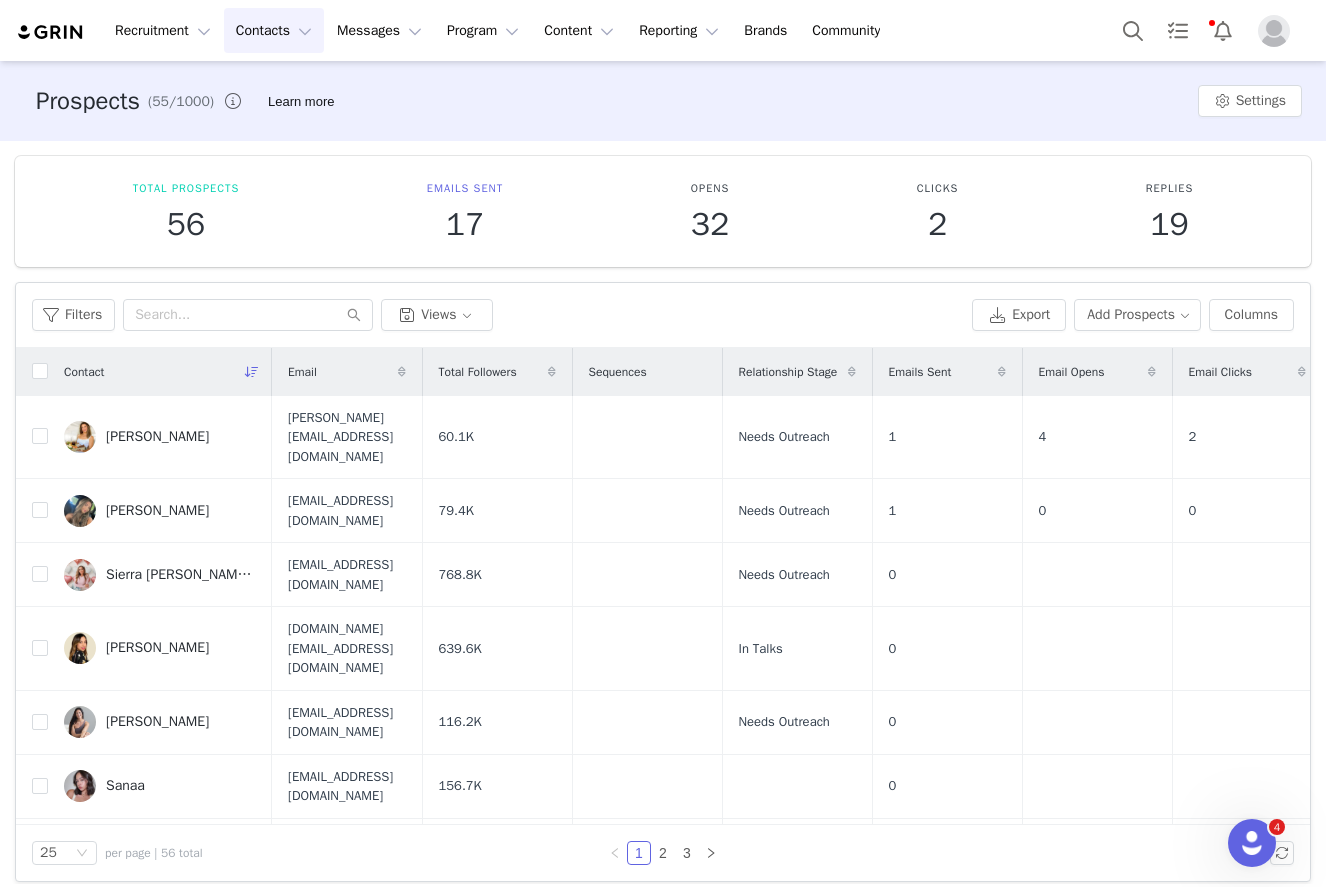 scroll, scrollTop: 12, scrollLeft: 0, axis: vertical 